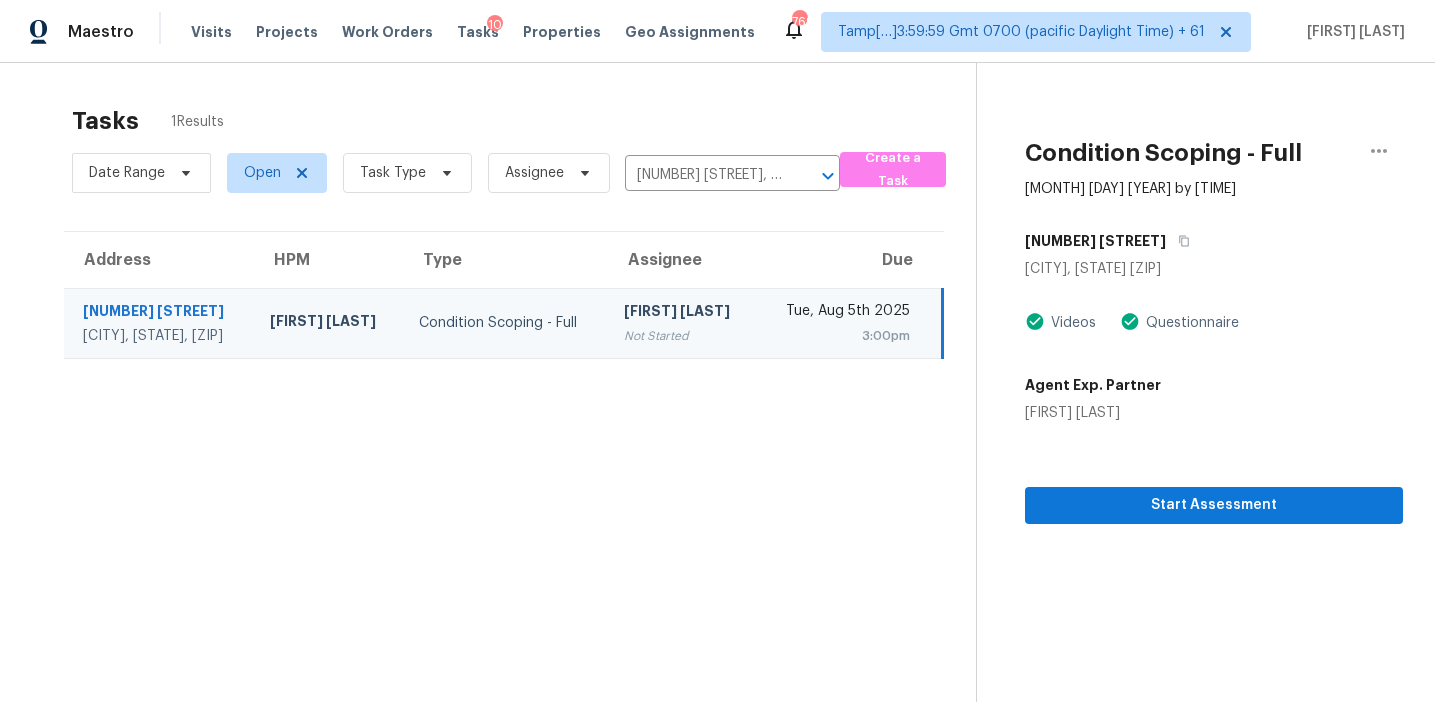 scroll, scrollTop: 0, scrollLeft: 0, axis: both 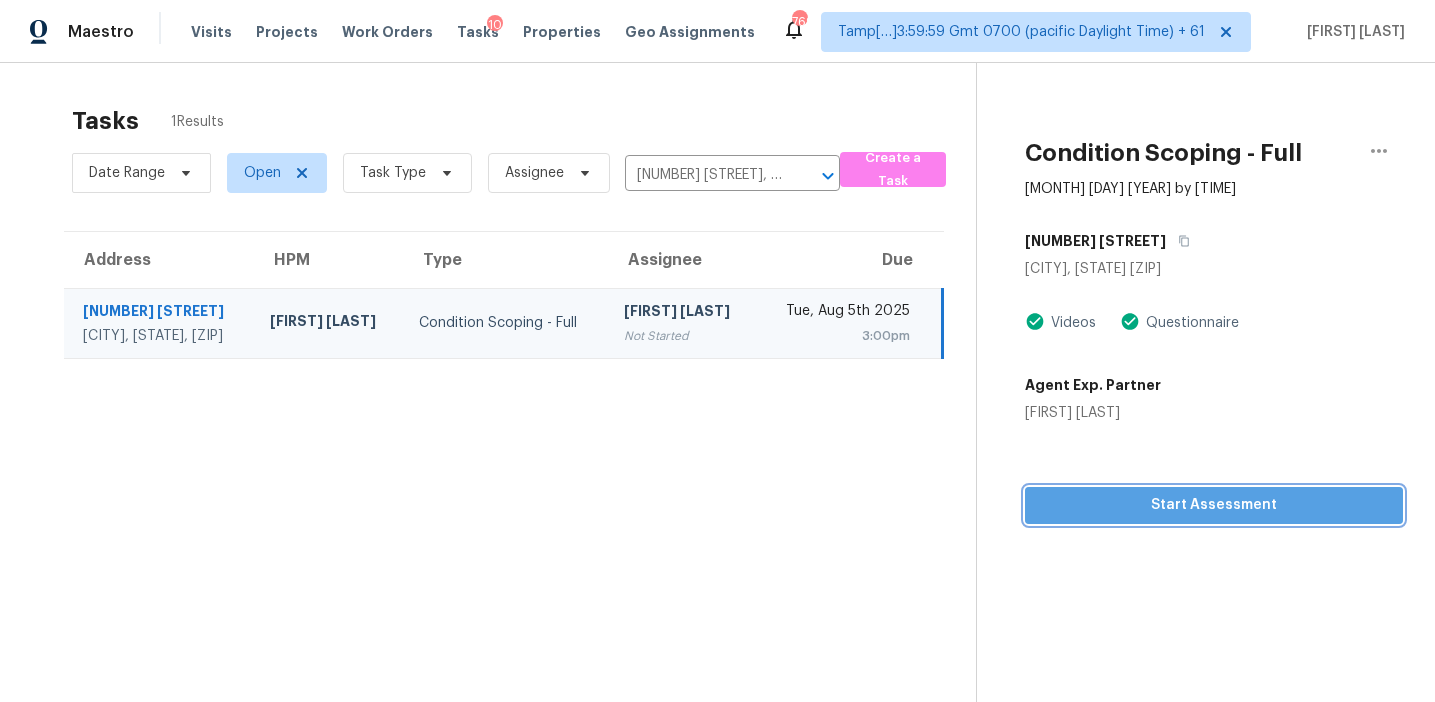 click on "Start Assessment" at bounding box center (1214, 505) 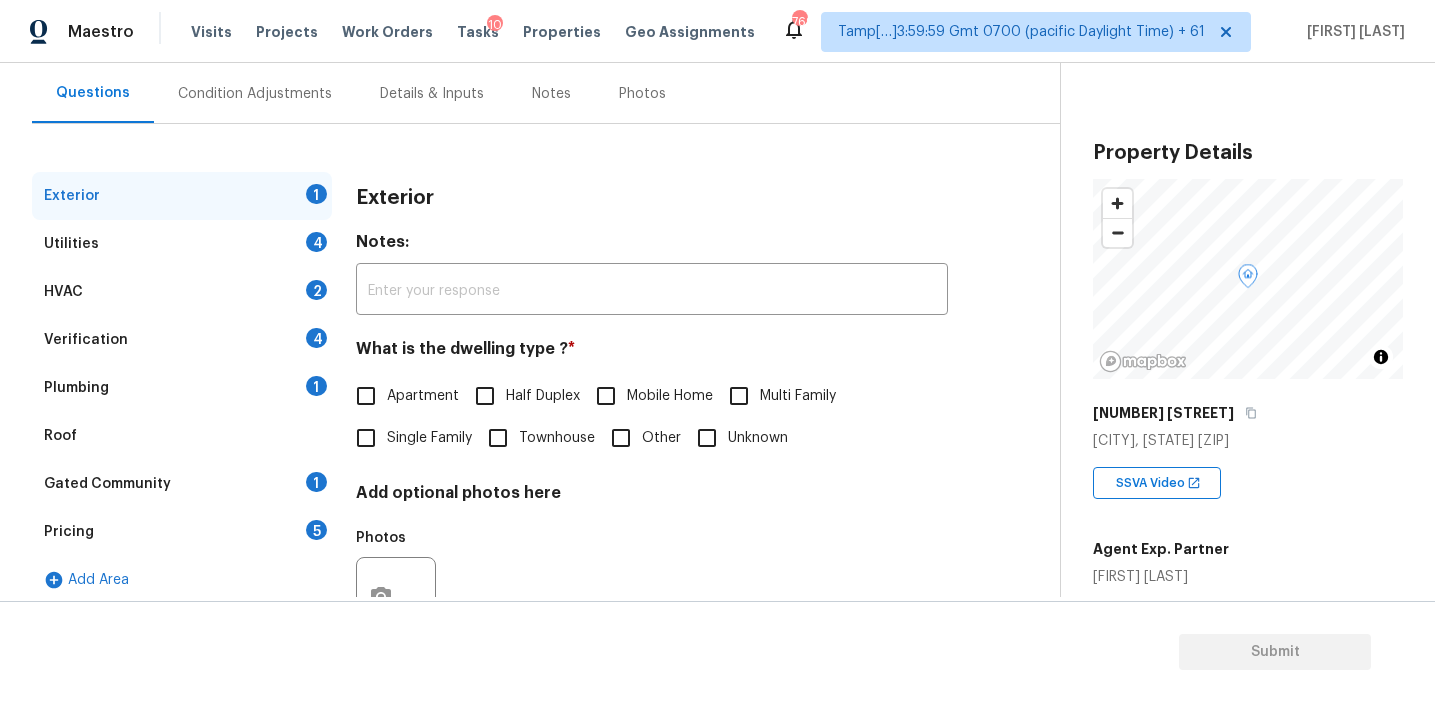 scroll, scrollTop: 186, scrollLeft: 0, axis: vertical 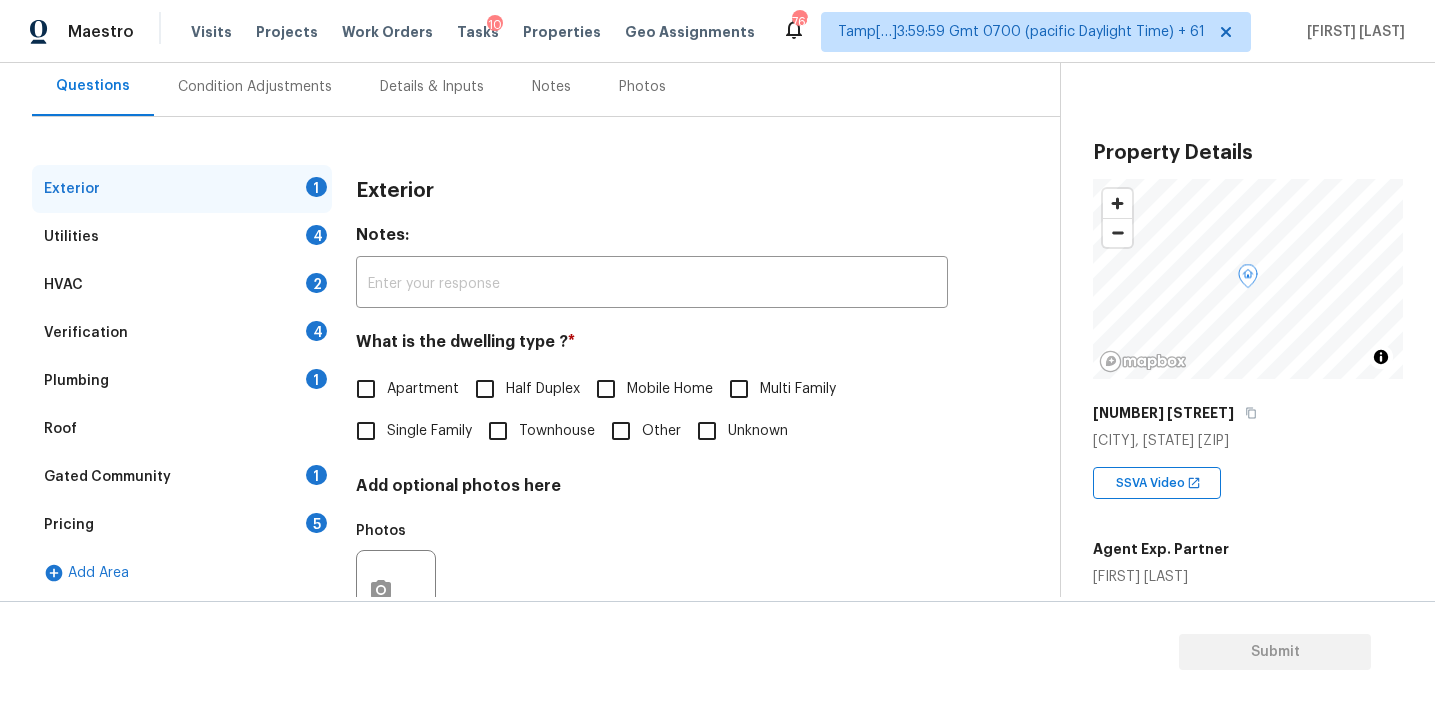 click on "Pricing 5" at bounding box center (182, 525) 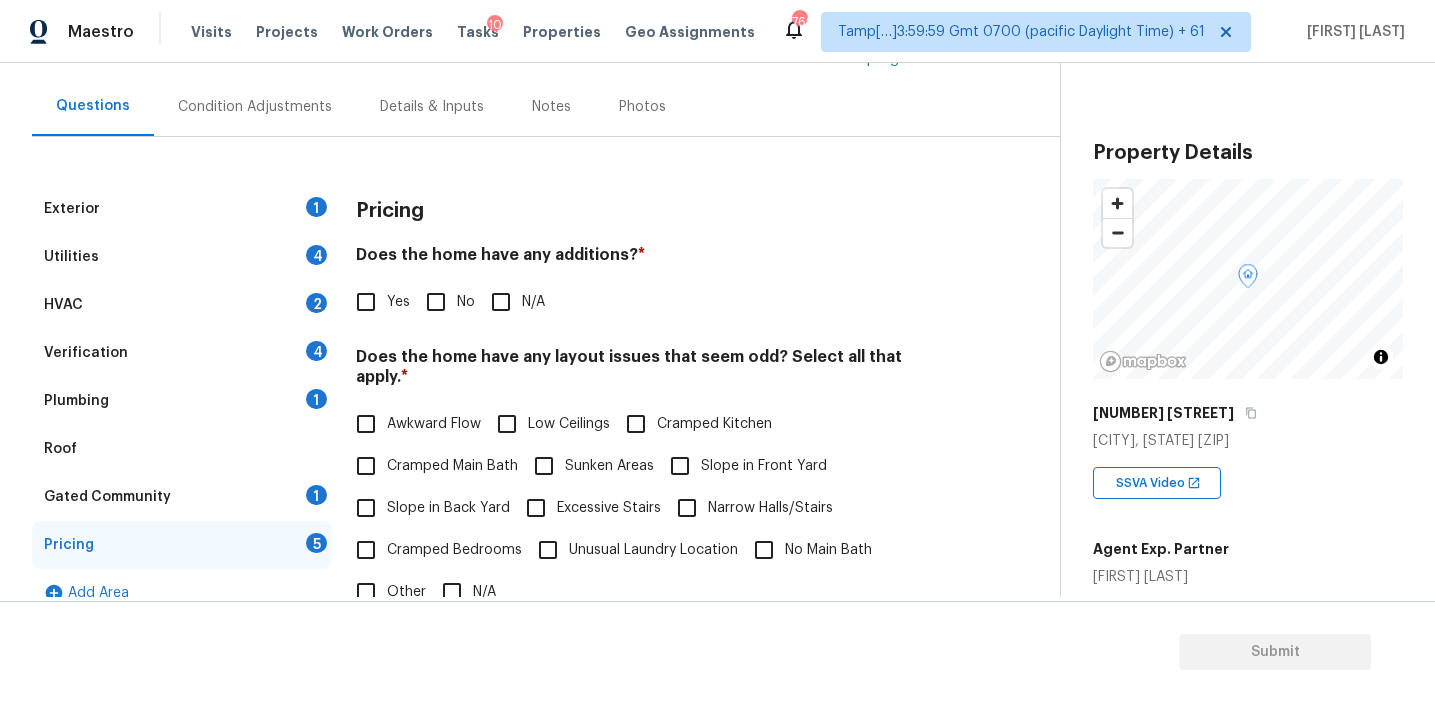 scroll, scrollTop: 171, scrollLeft: 0, axis: vertical 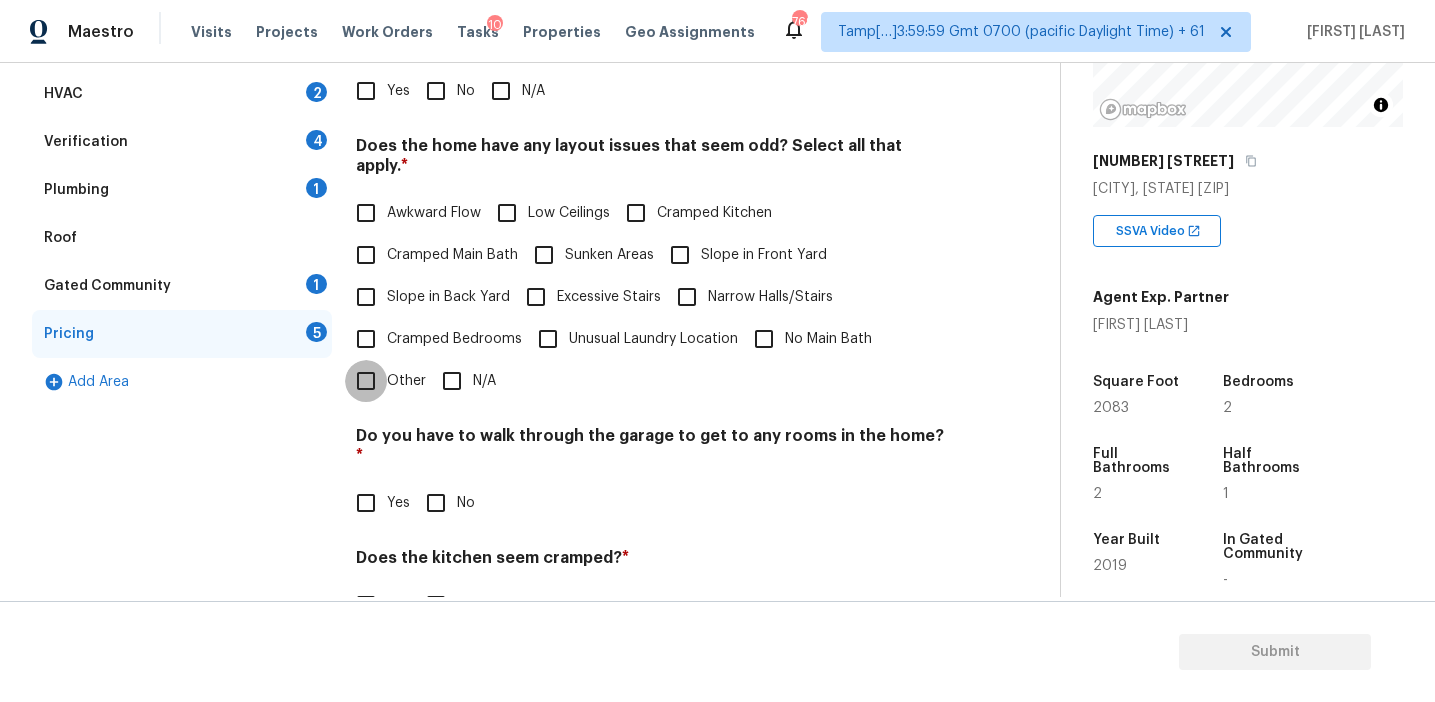 click on "Other" at bounding box center (366, 381) 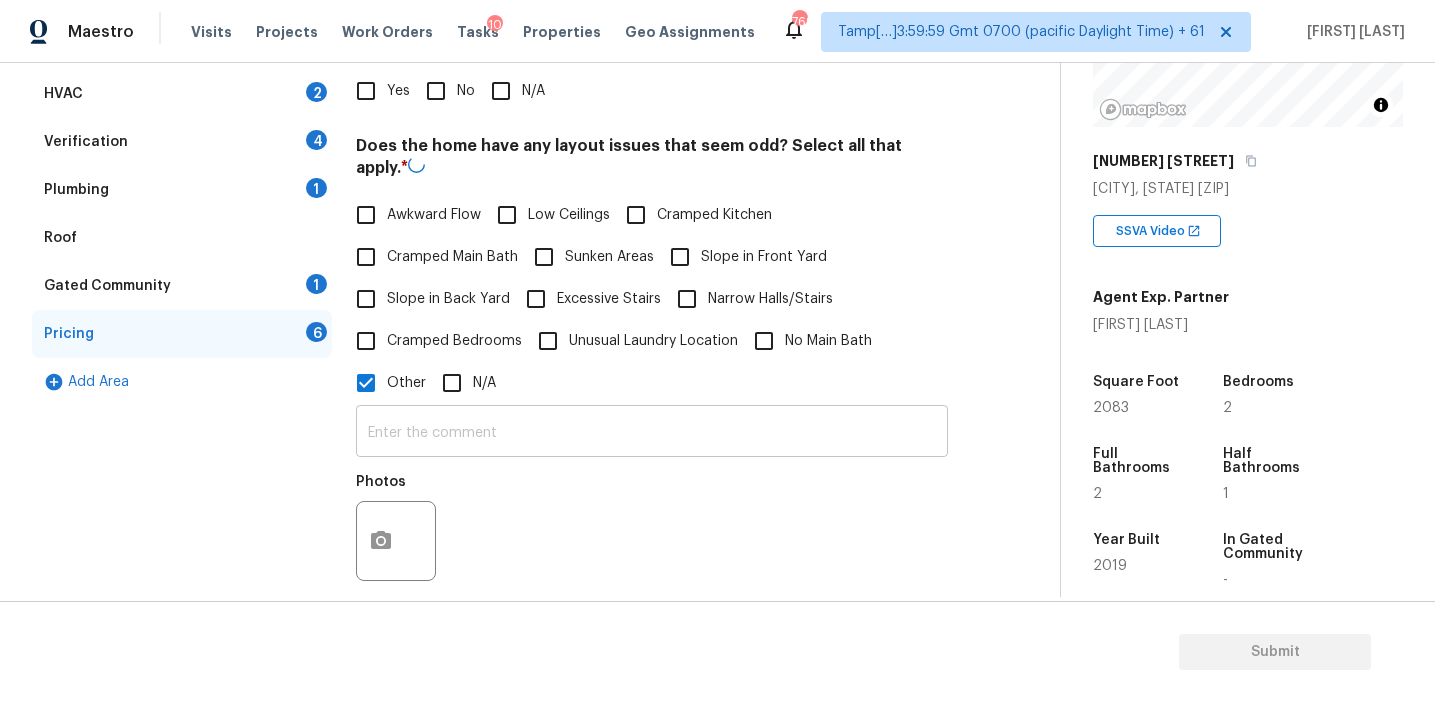 click at bounding box center [652, 433] 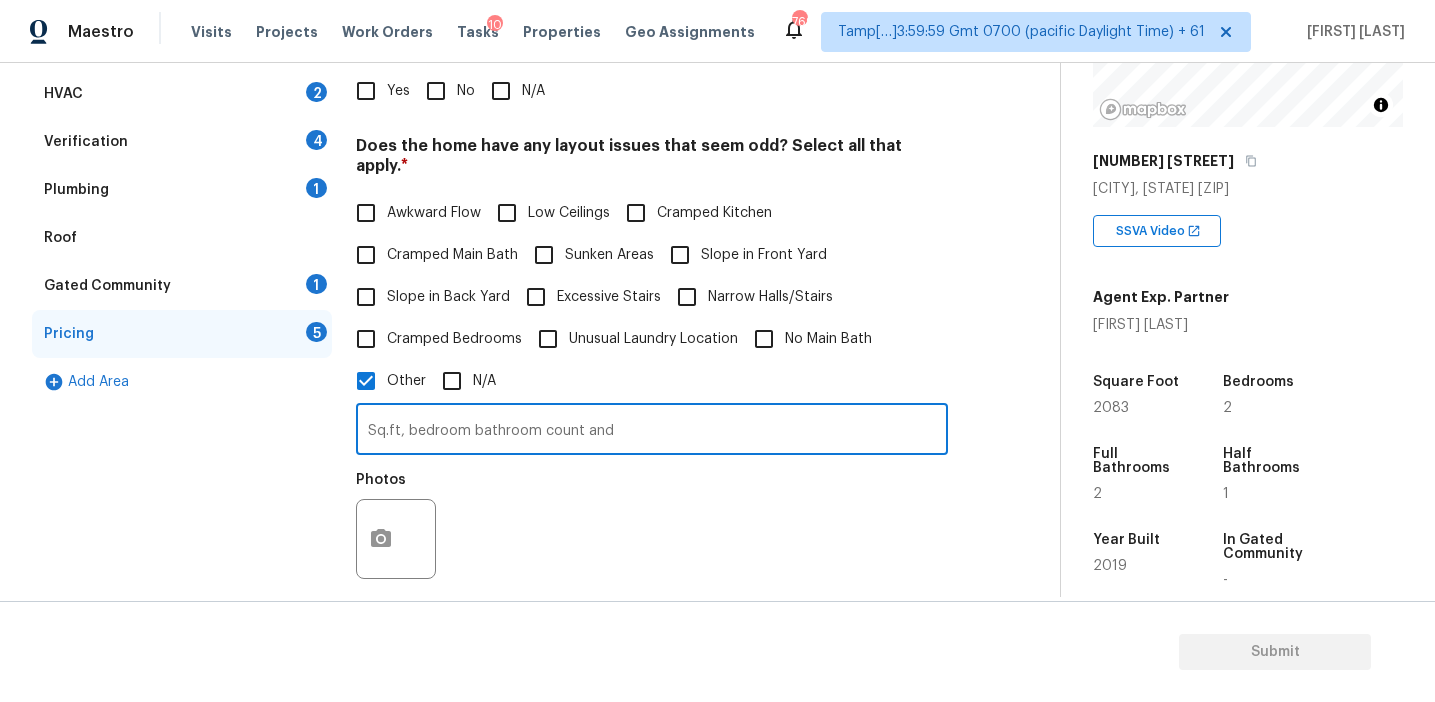 click on "Sq.ft, bedroom bathroom count and" at bounding box center (652, 431) 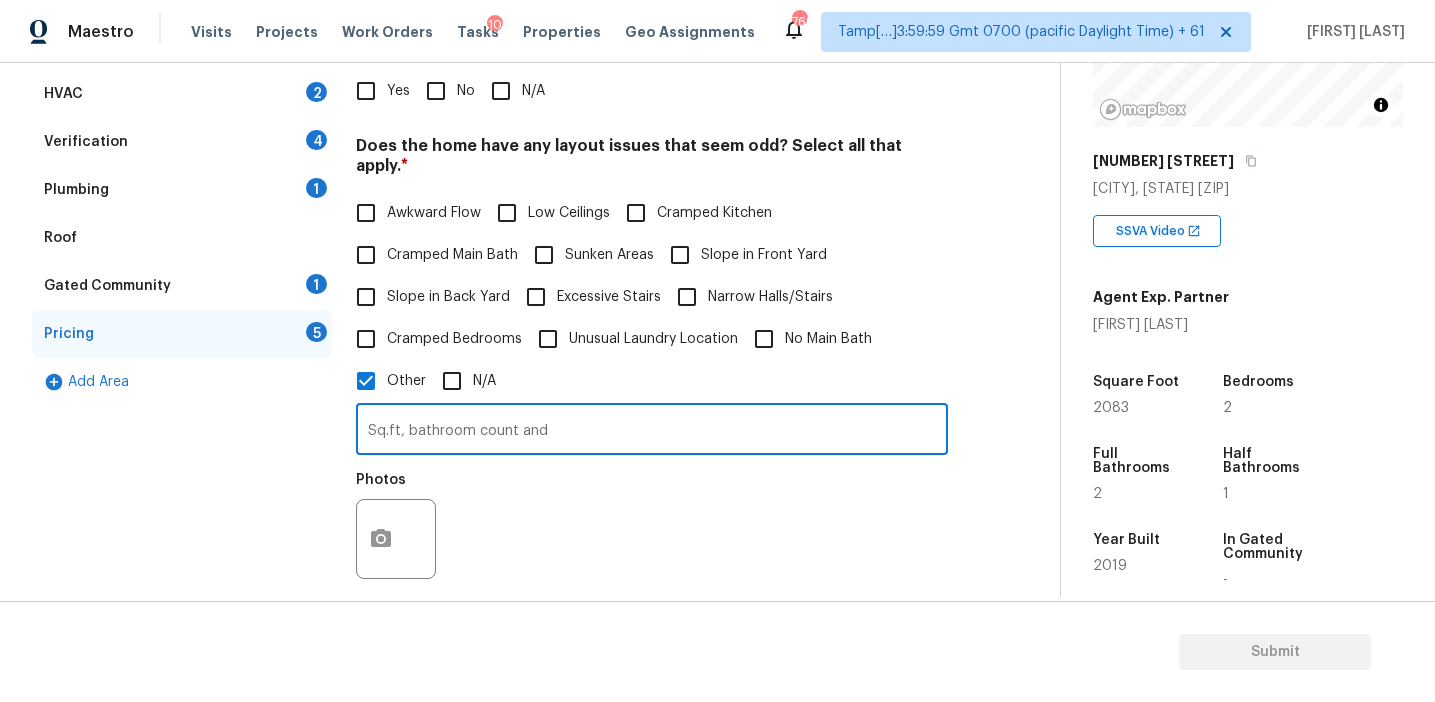 click on "Sq.ft, bathroom count and" at bounding box center (652, 431) 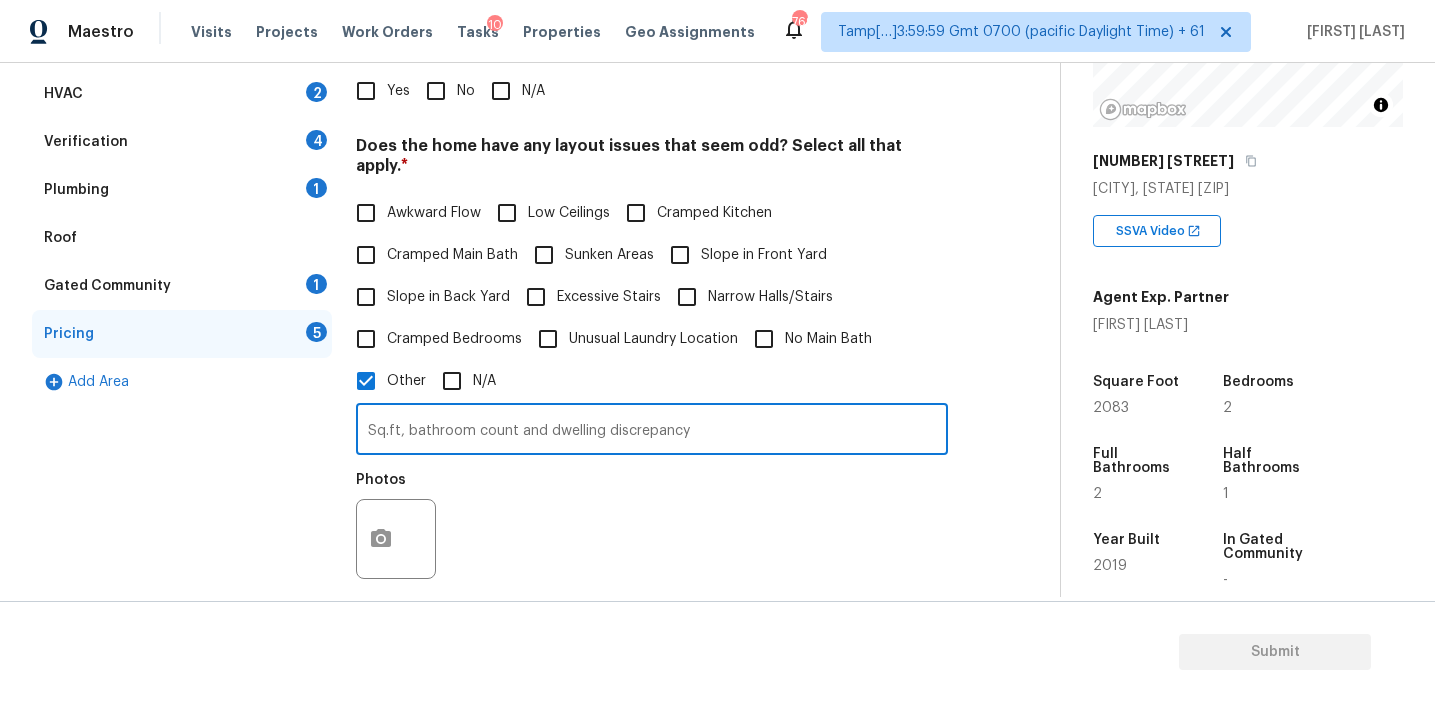type on "Sq.ft, bathroom count and dwelling discrepancy" 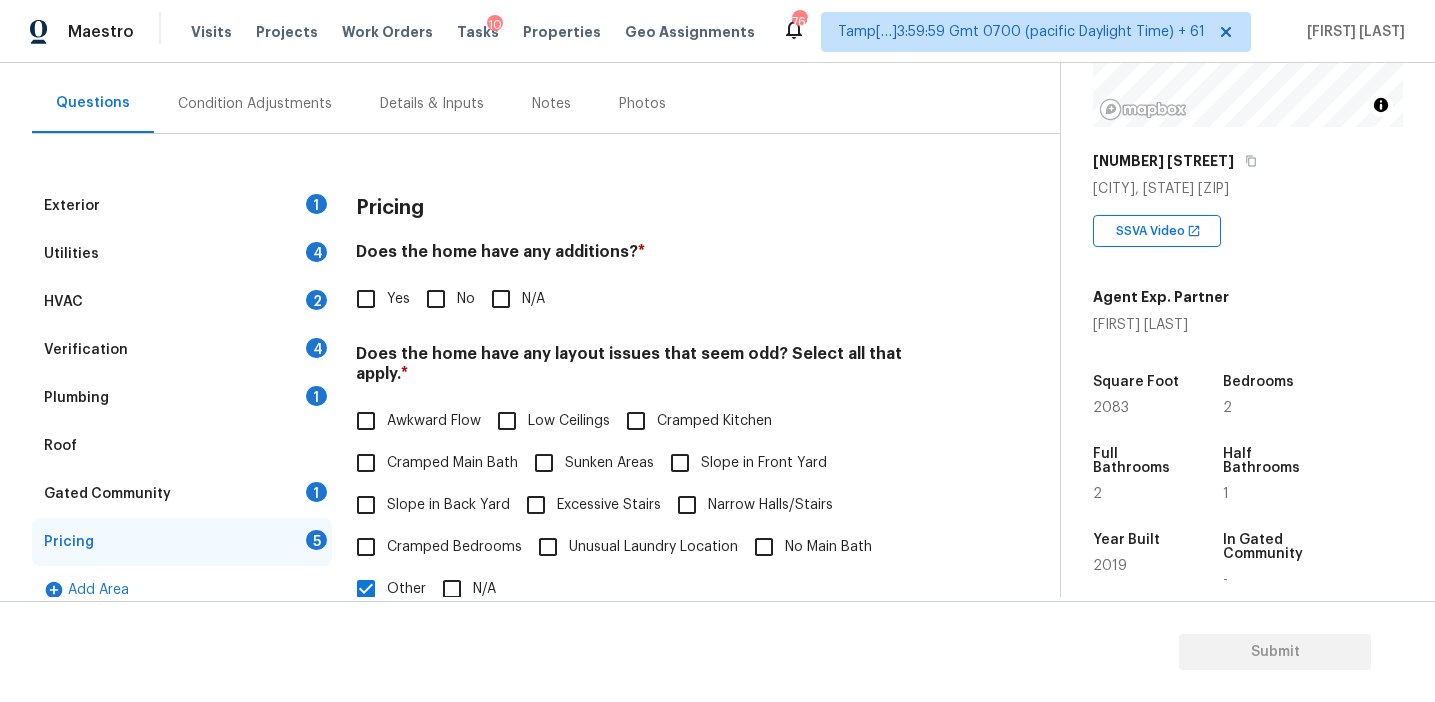 scroll, scrollTop: 170, scrollLeft: 0, axis: vertical 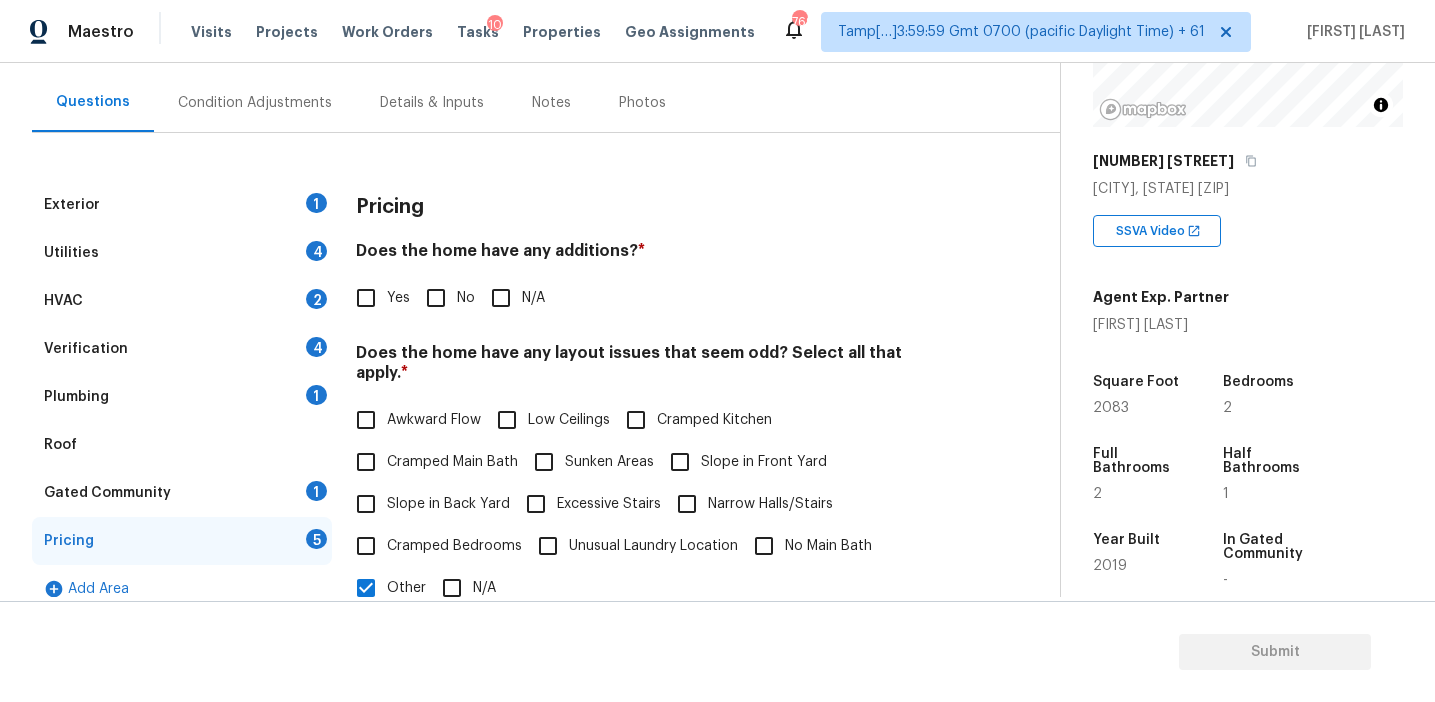 click on "Exterior 1 Utilities 4 HVAC 2 Verification 4 Plumbing 1 Roof Gated Community 1 Pricing 5 Add Area Pricing Does the home have any additions?  * Yes No N/A Does the home have any layout issues that seem odd? Select all that apply.  * Awkward Flow Low Ceilings Cramped Kitchen Cramped Main Bath Sunken Areas Slope in Front Yard Slope in Back Yard Excessive Stairs Narrow Halls/Stairs Cramped Bedrooms Unusual Laundry Location No Main Bath Other N/A Sq.ft, bathroom count and dwelling discrepancy ​ Photos Do you have to walk through the garage to get to any rooms in the home?  * Yes No Does the kitchen seem cramped?  * Yes No Does the home appear to be very outdated?  * Yes No" at bounding box center [522, 640] 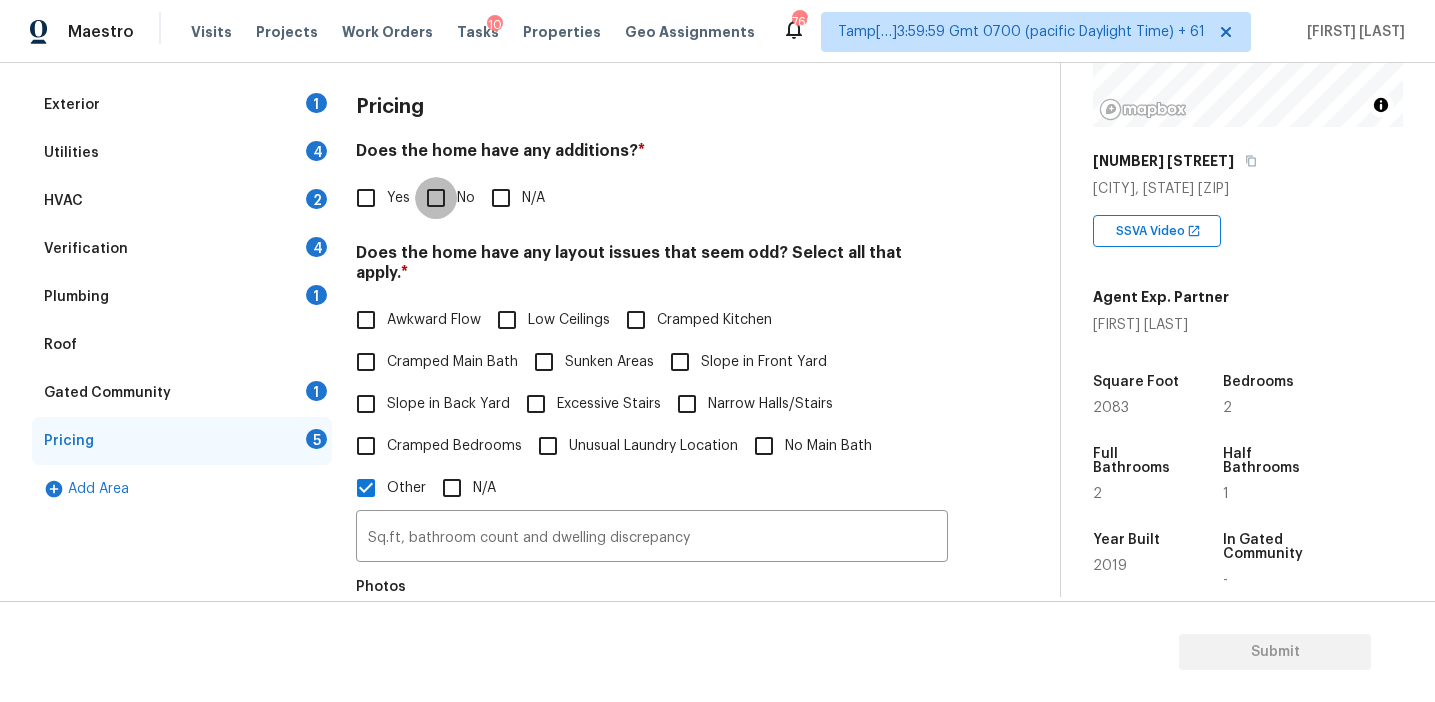 click on "No" at bounding box center (436, 198) 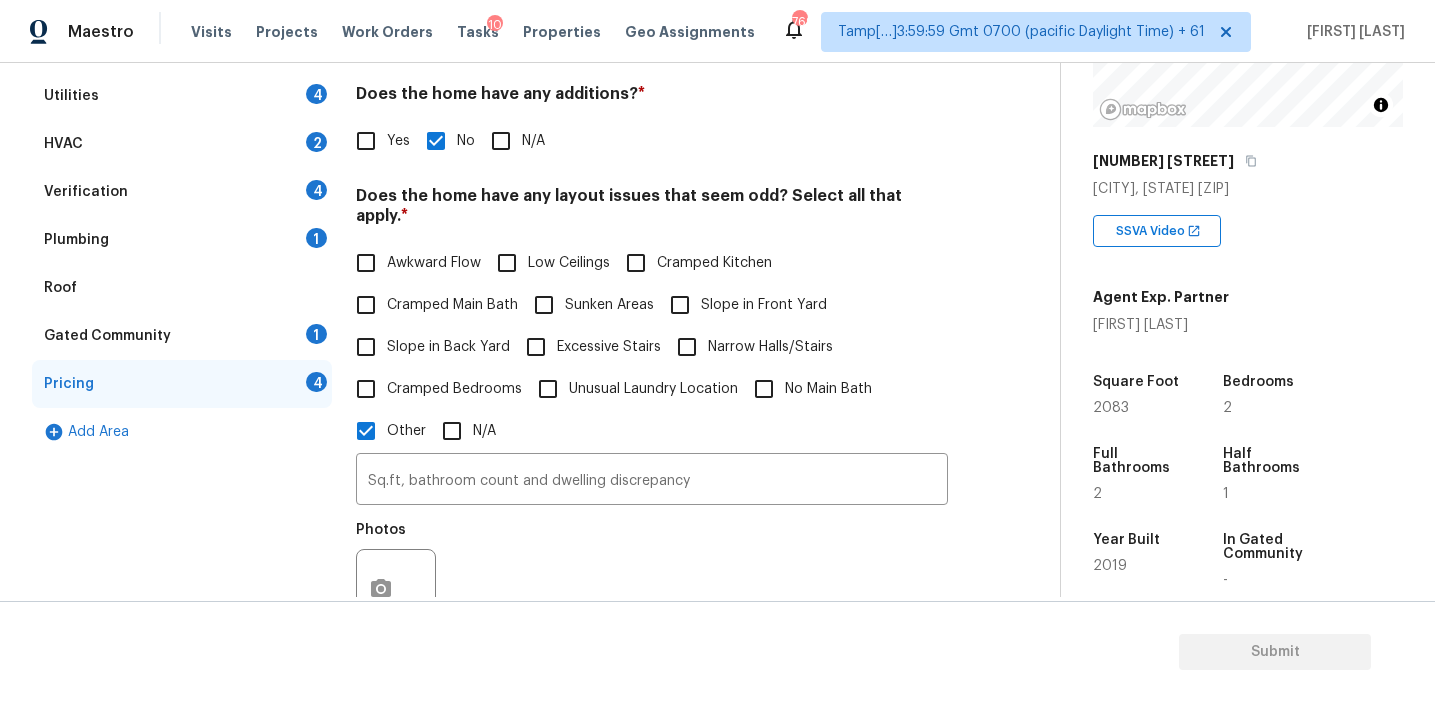 scroll, scrollTop: 477, scrollLeft: 0, axis: vertical 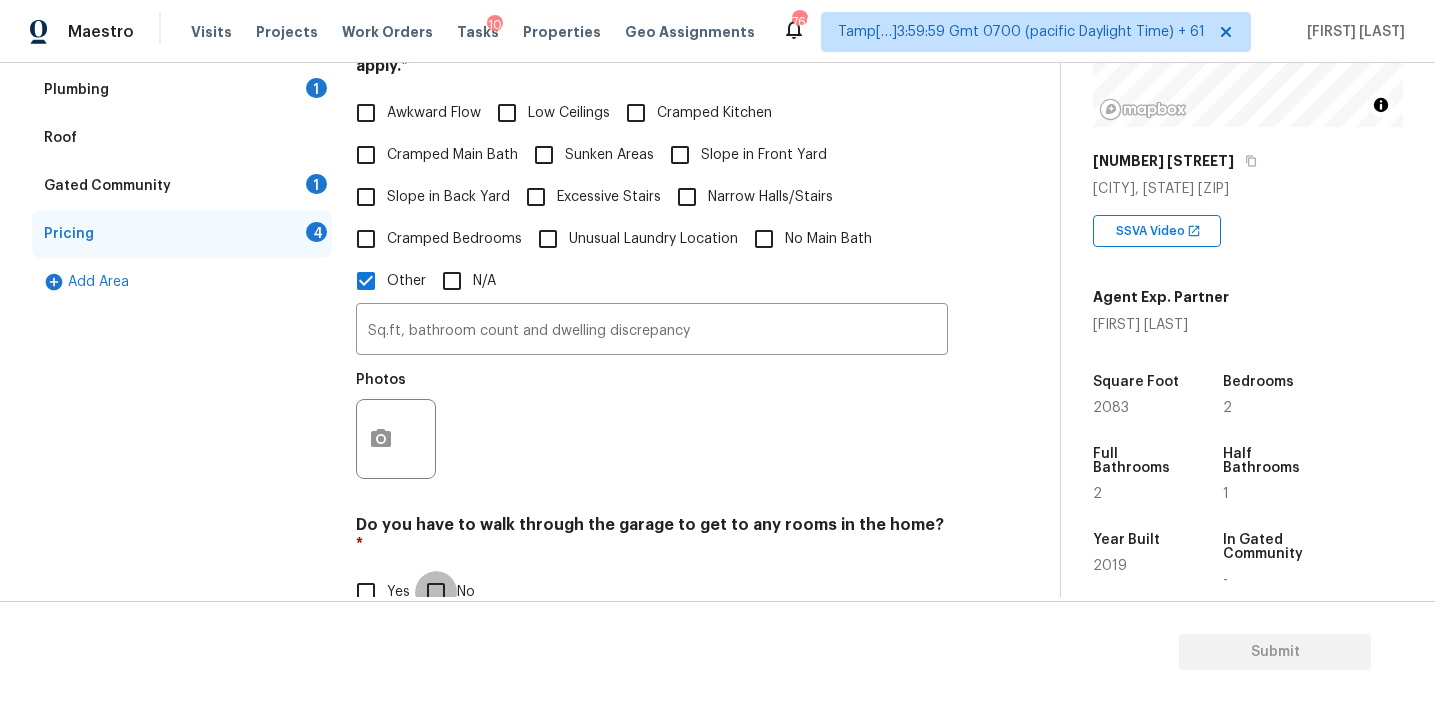 click on "No" at bounding box center (436, 592) 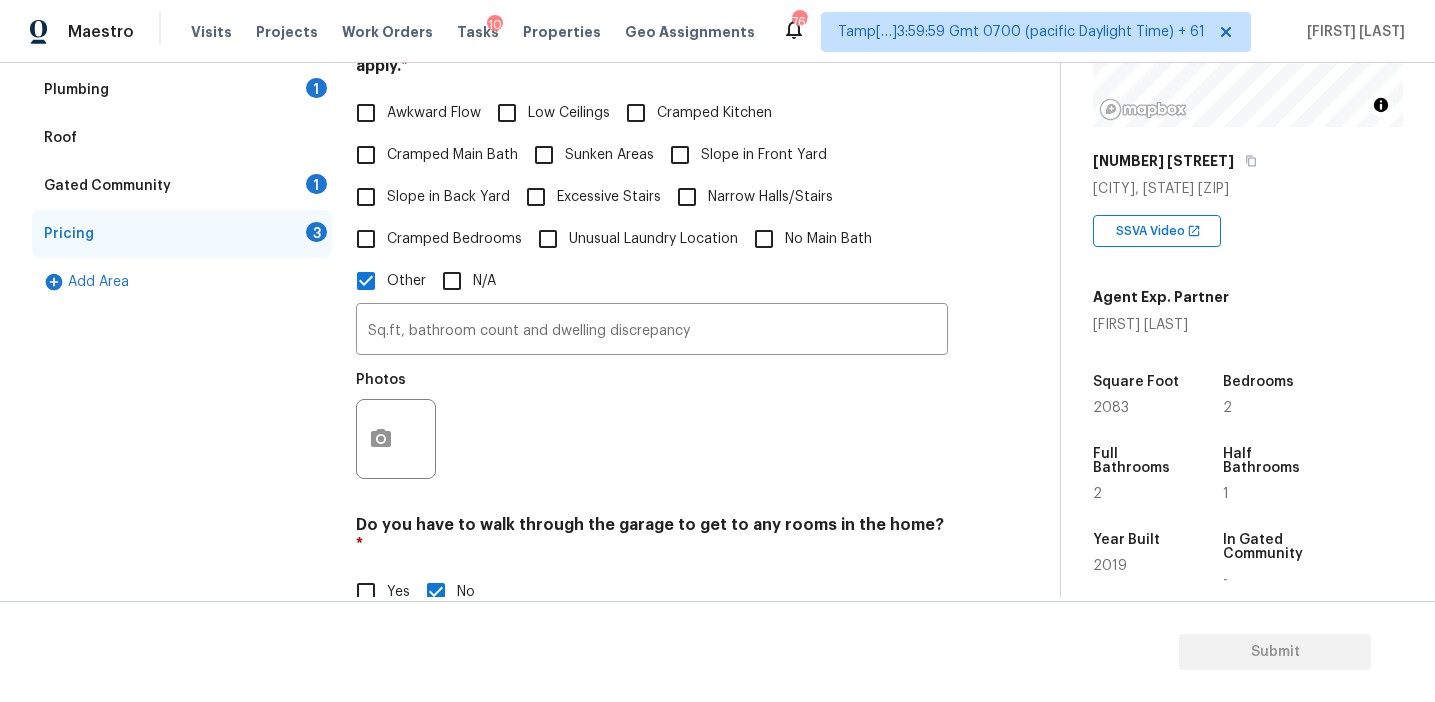 click on "Slope in Front Yard" at bounding box center [764, 155] 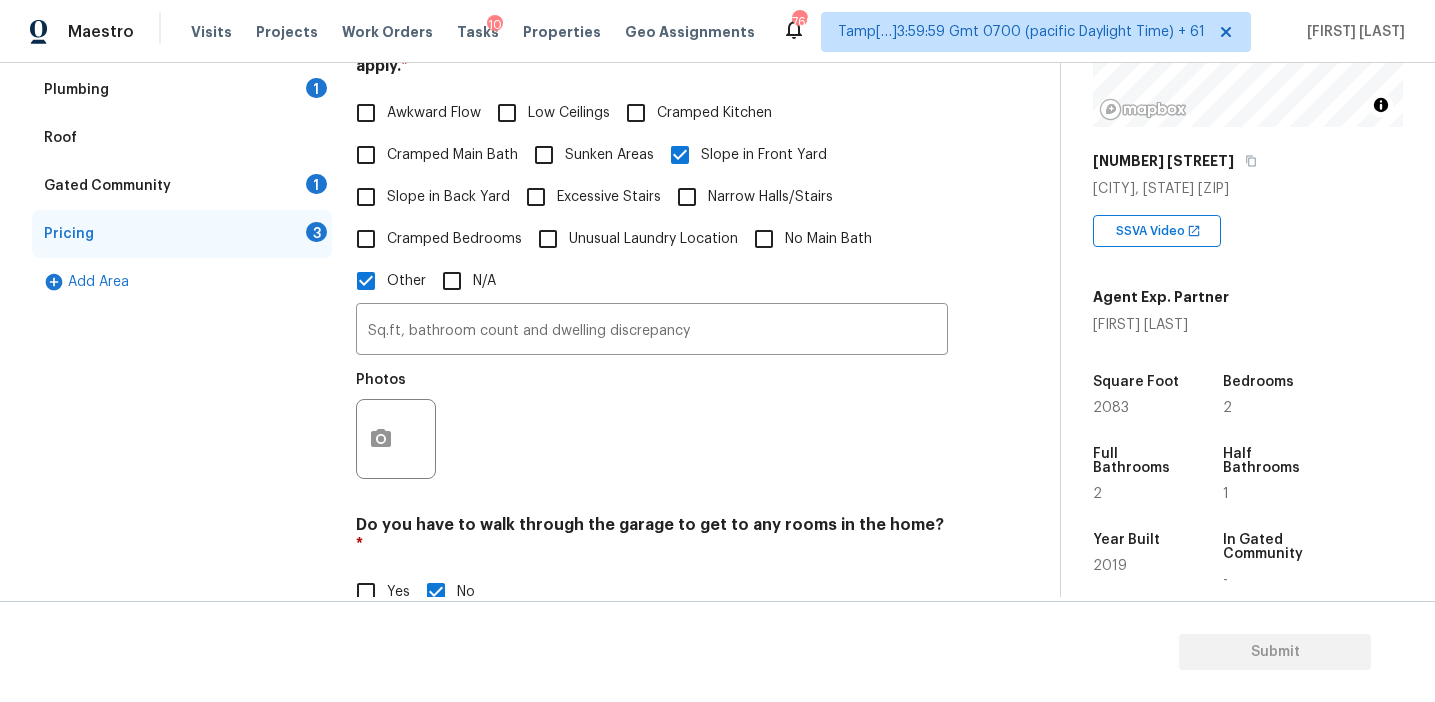 click on "Slope in Back Yard" at bounding box center (448, 197) 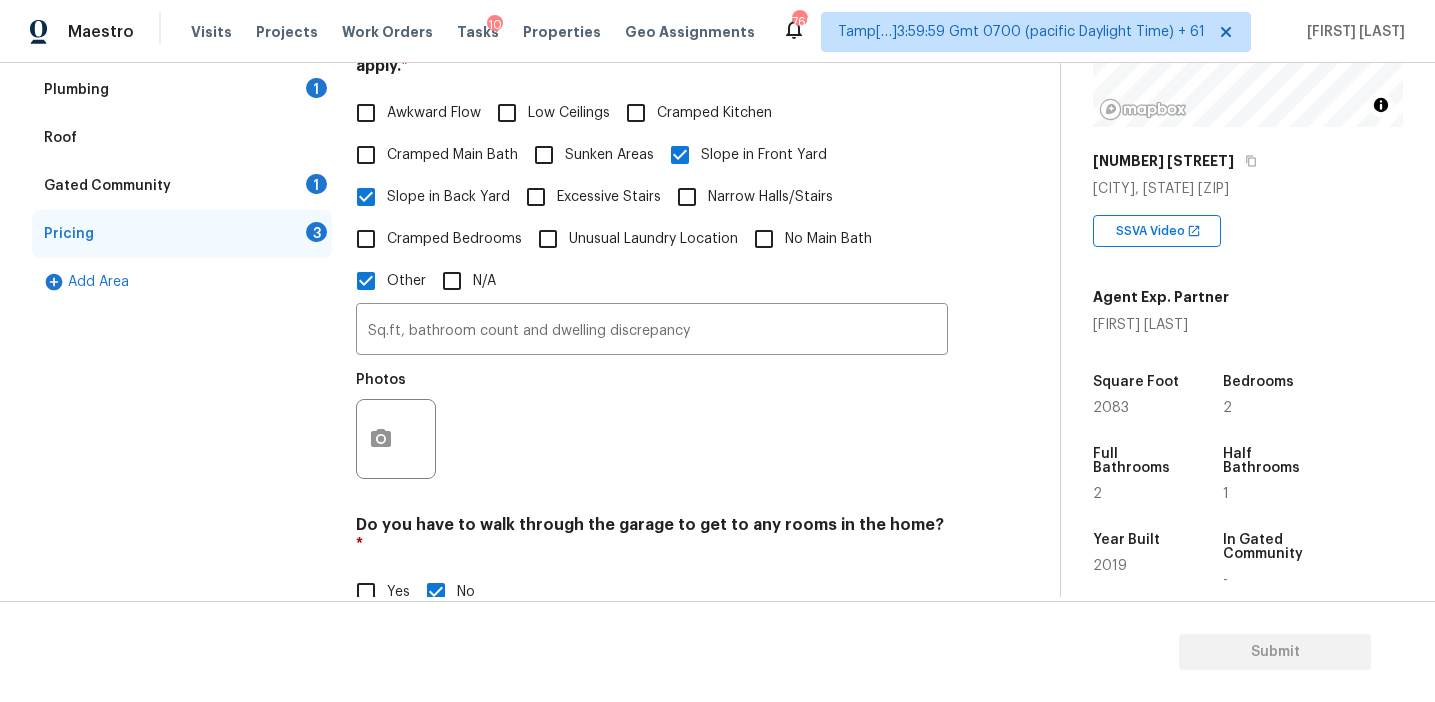 scroll, scrollTop: 687, scrollLeft: 0, axis: vertical 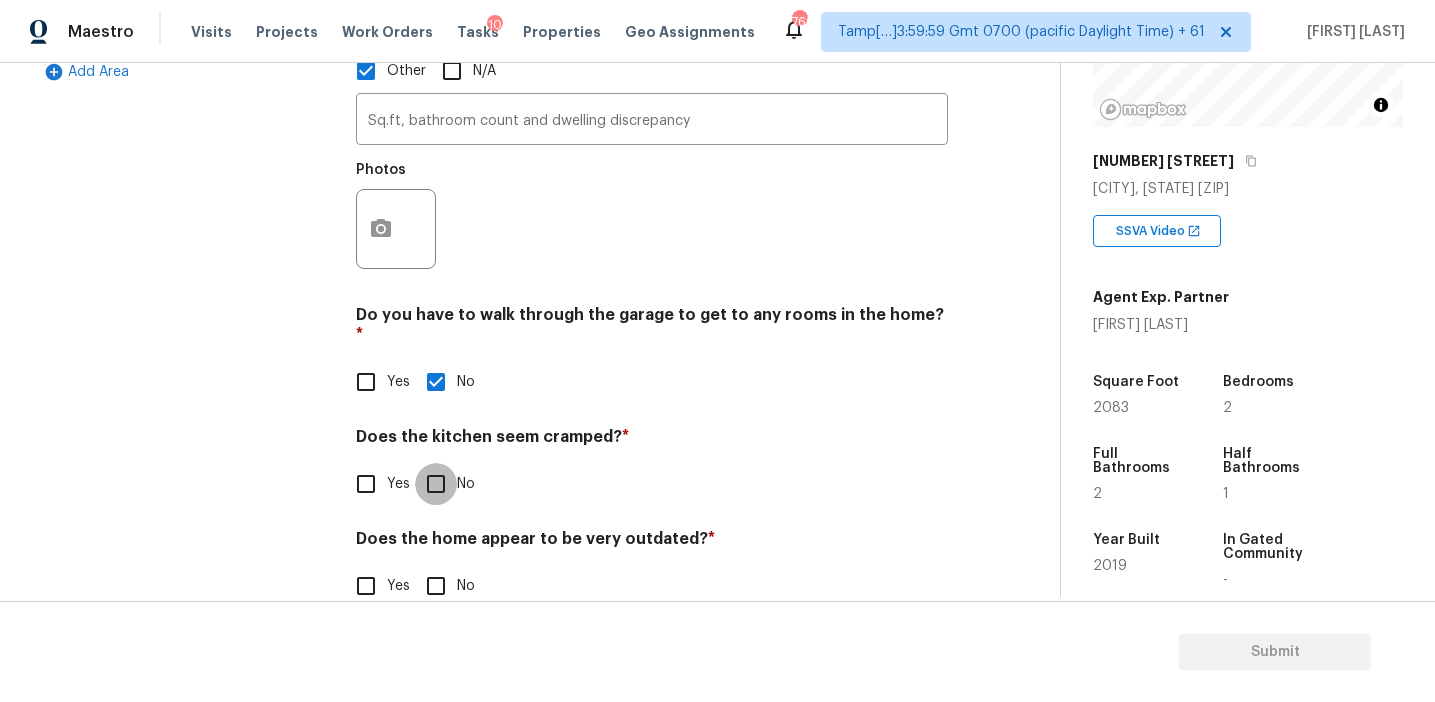 click on "No" at bounding box center [436, 484] 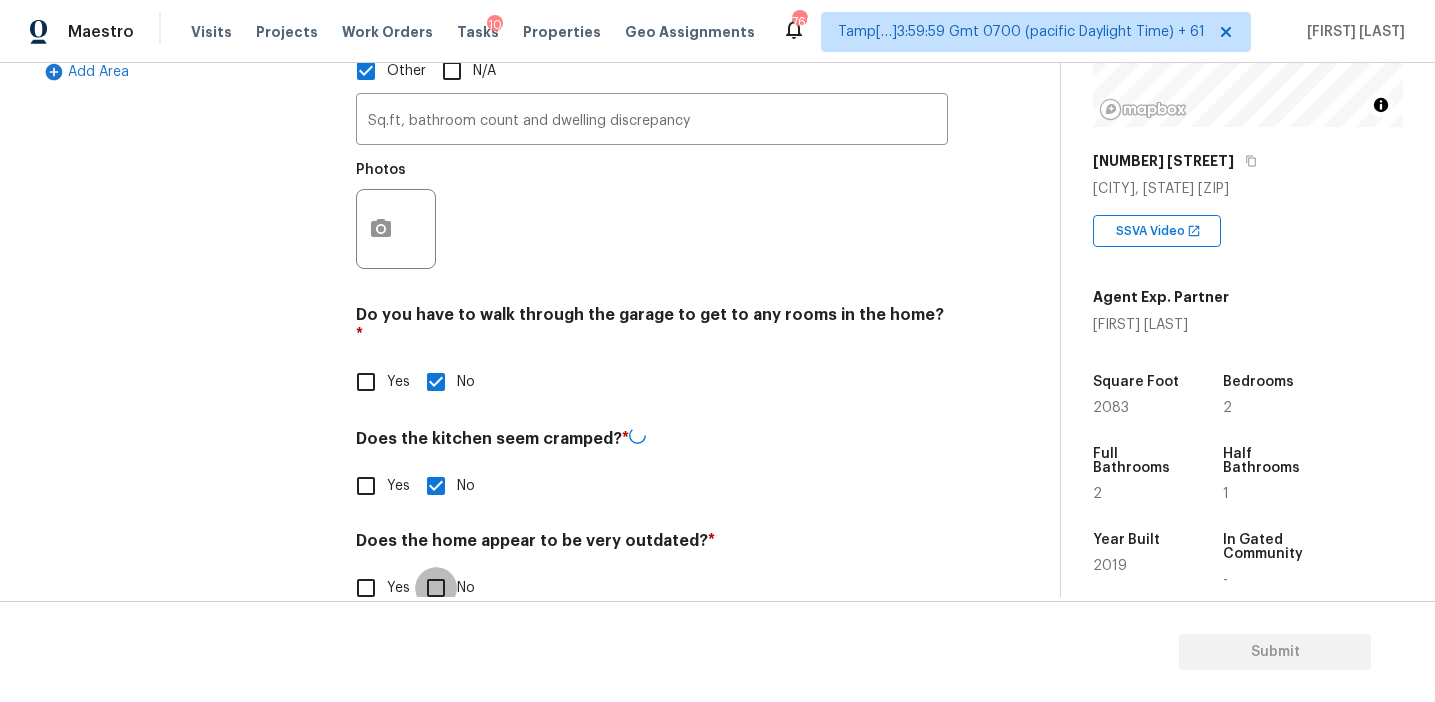 click on "No" at bounding box center [436, 588] 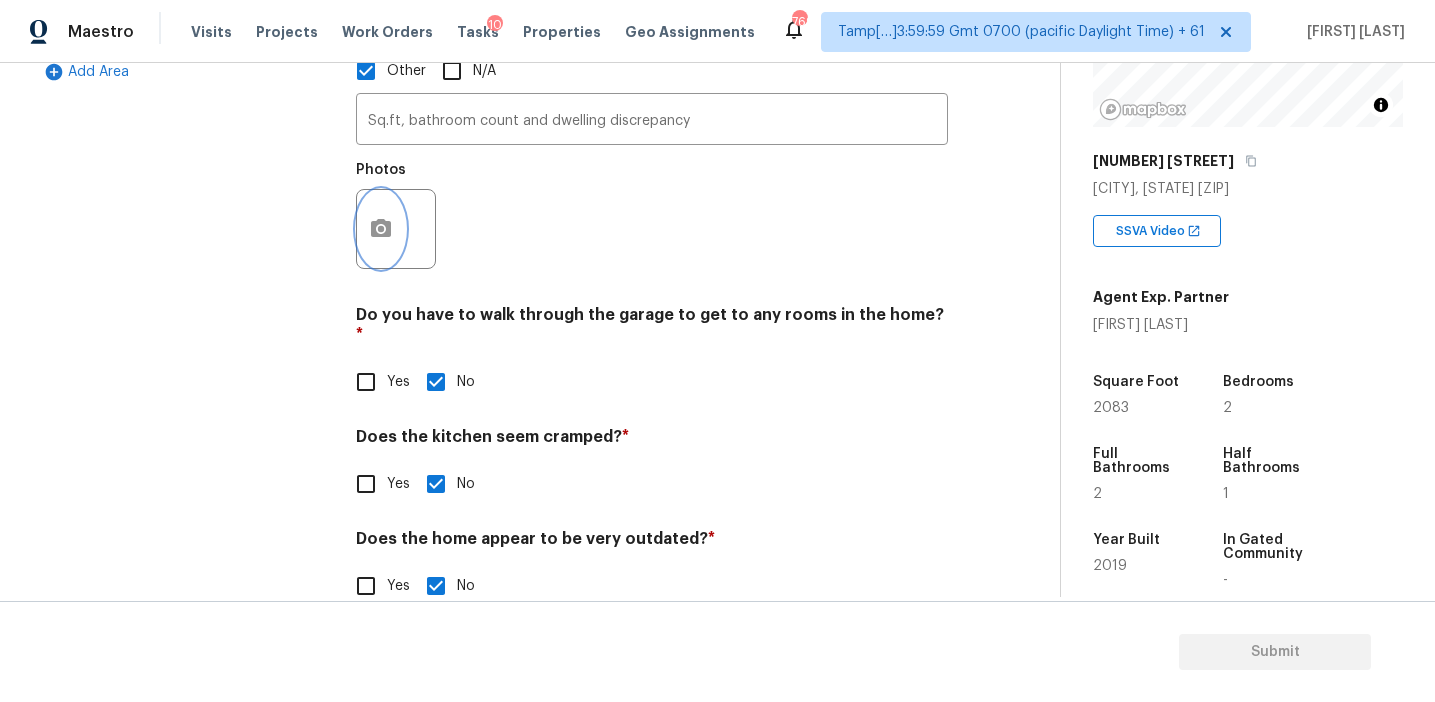 click at bounding box center [381, 229] 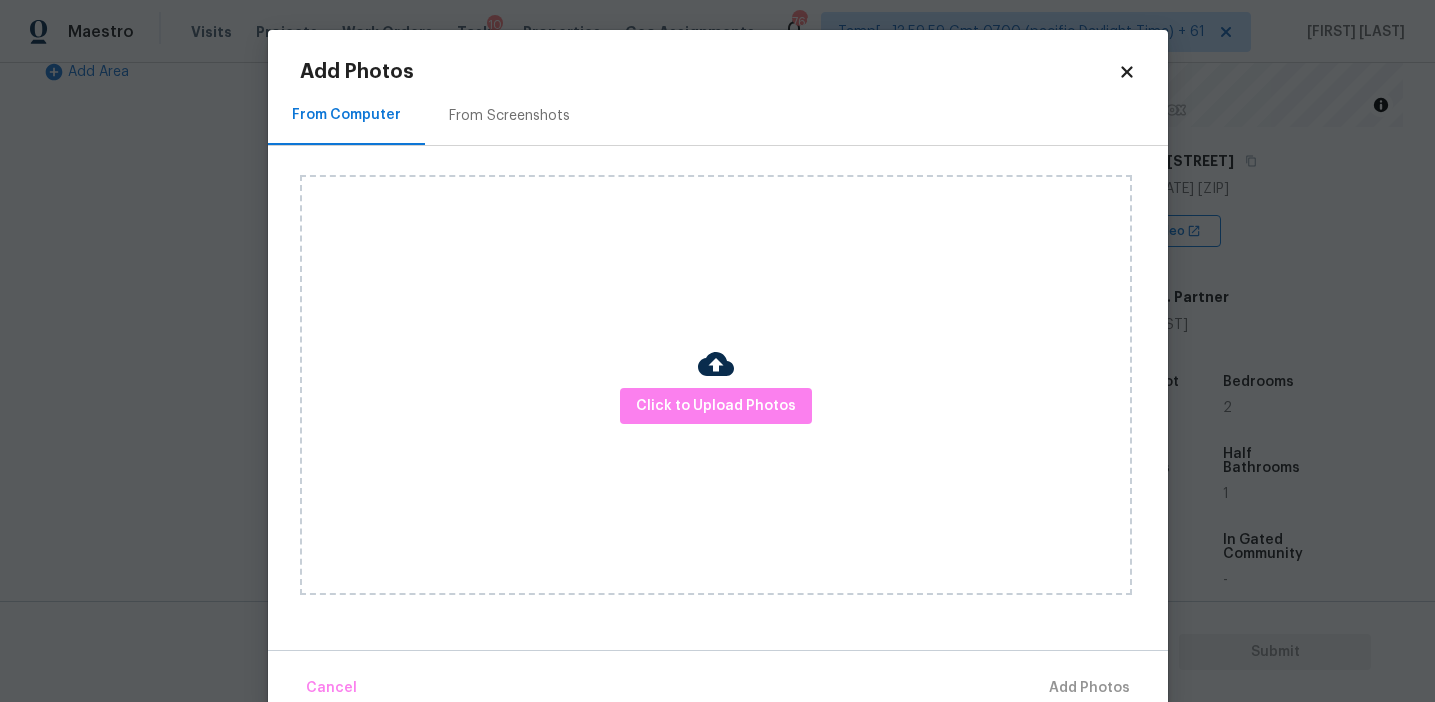 click on "From Screenshots" at bounding box center [509, 116] 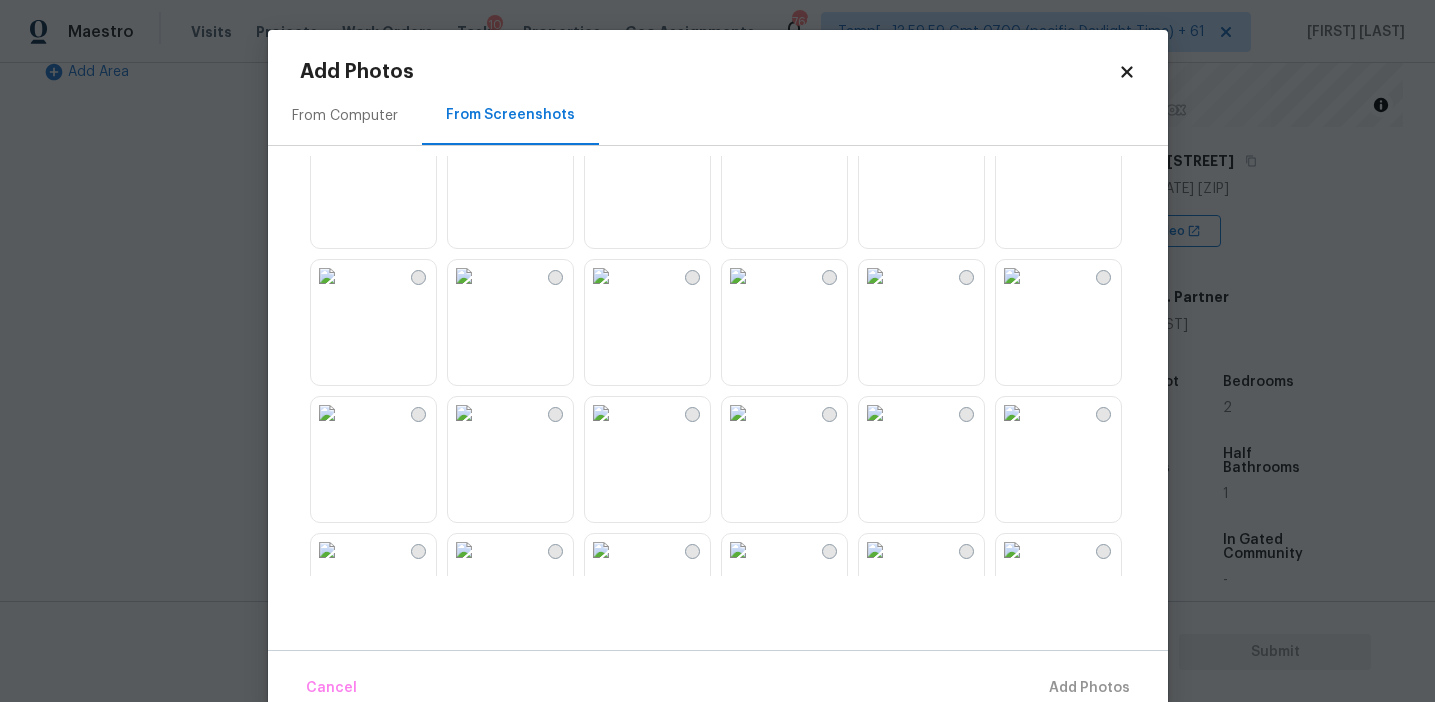scroll, scrollTop: 70, scrollLeft: 0, axis: vertical 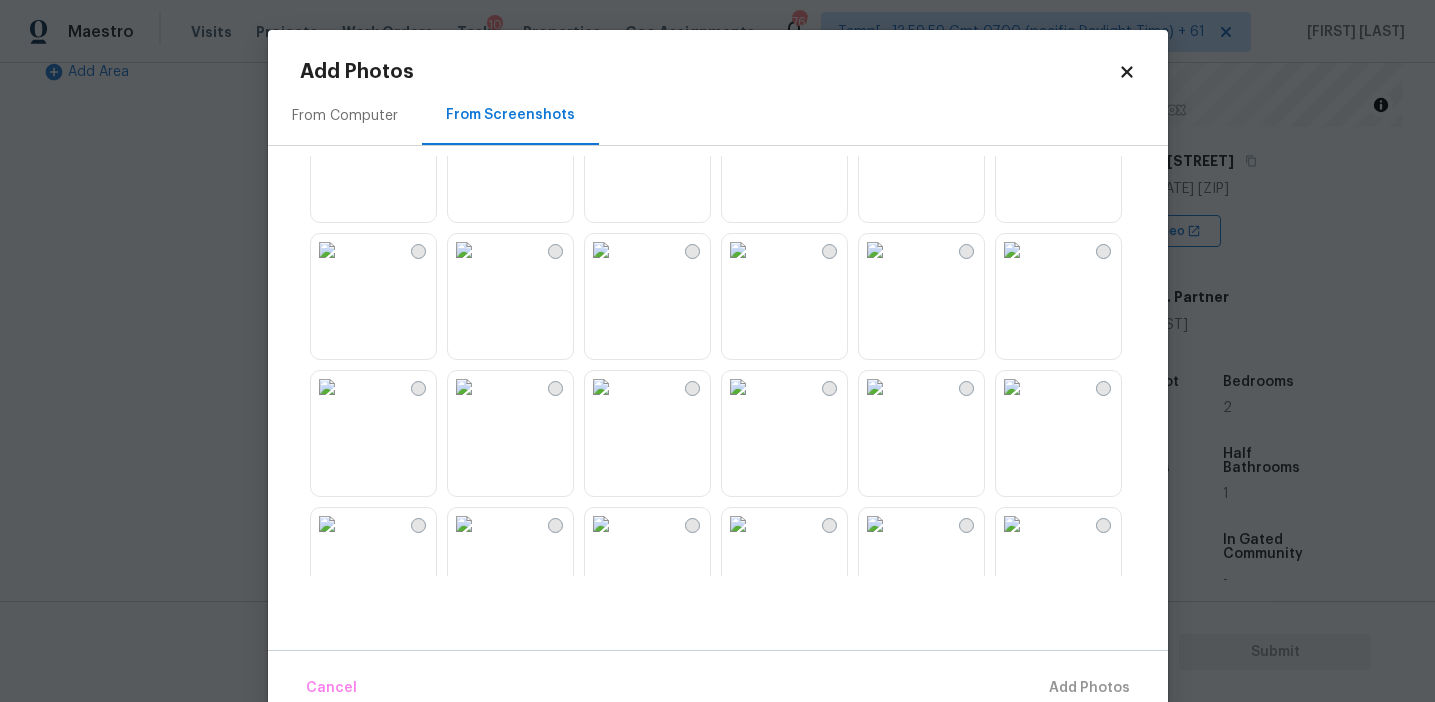 click at bounding box center [327, 387] 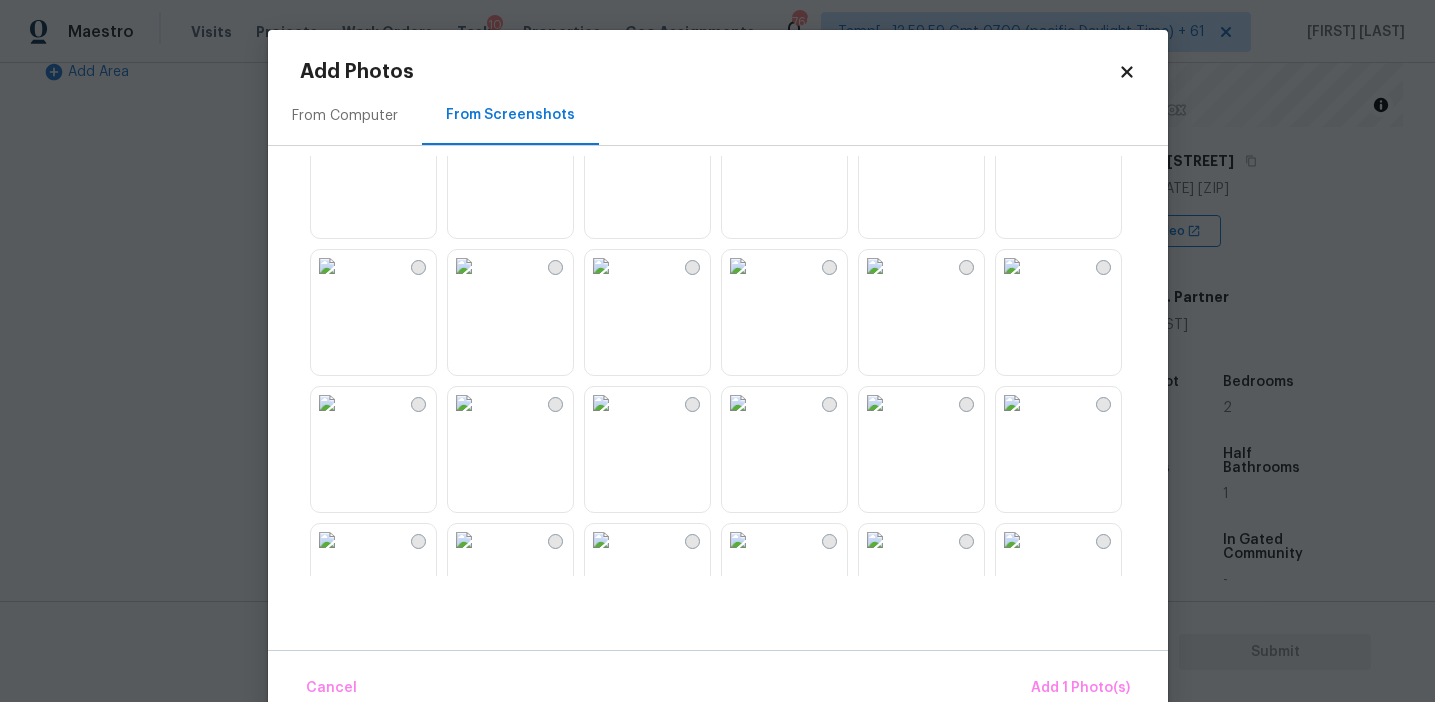 scroll, scrollTop: 1055, scrollLeft: 0, axis: vertical 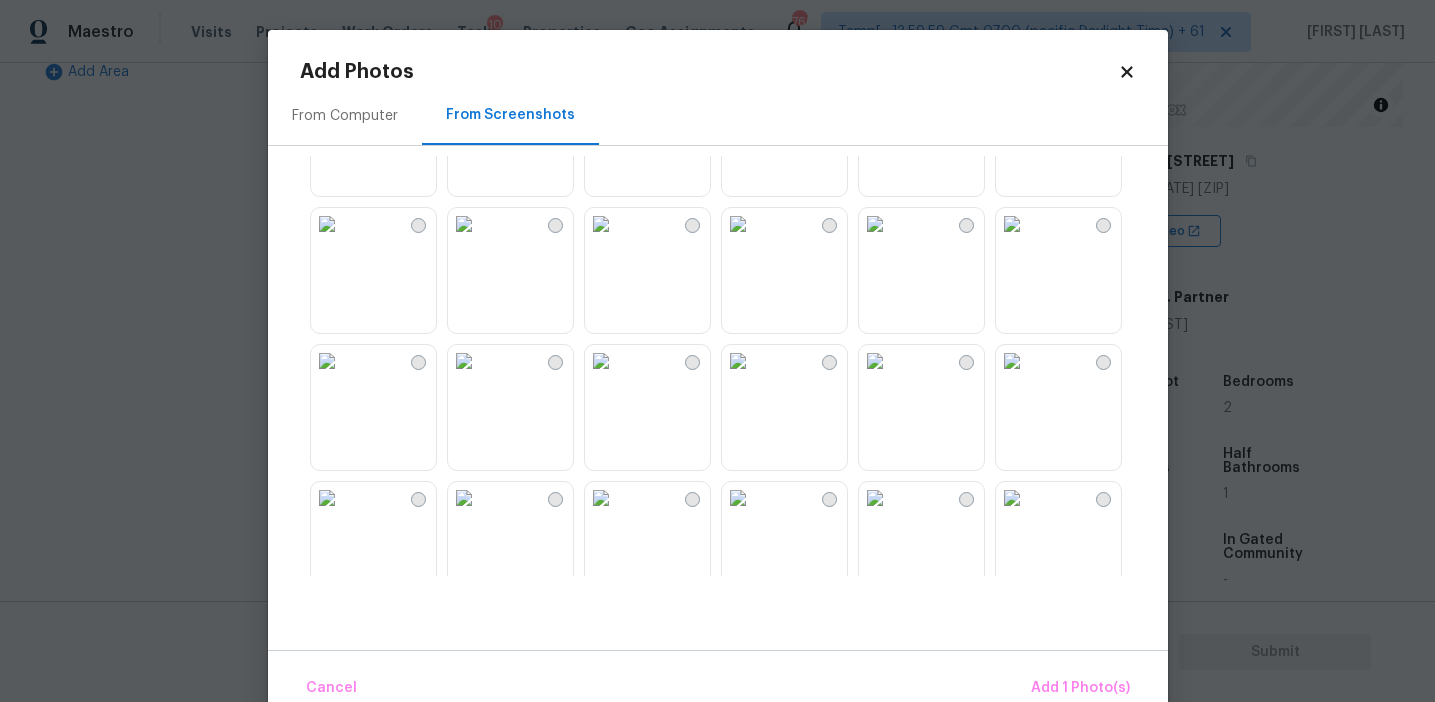 click at bounding box center [875, 224] 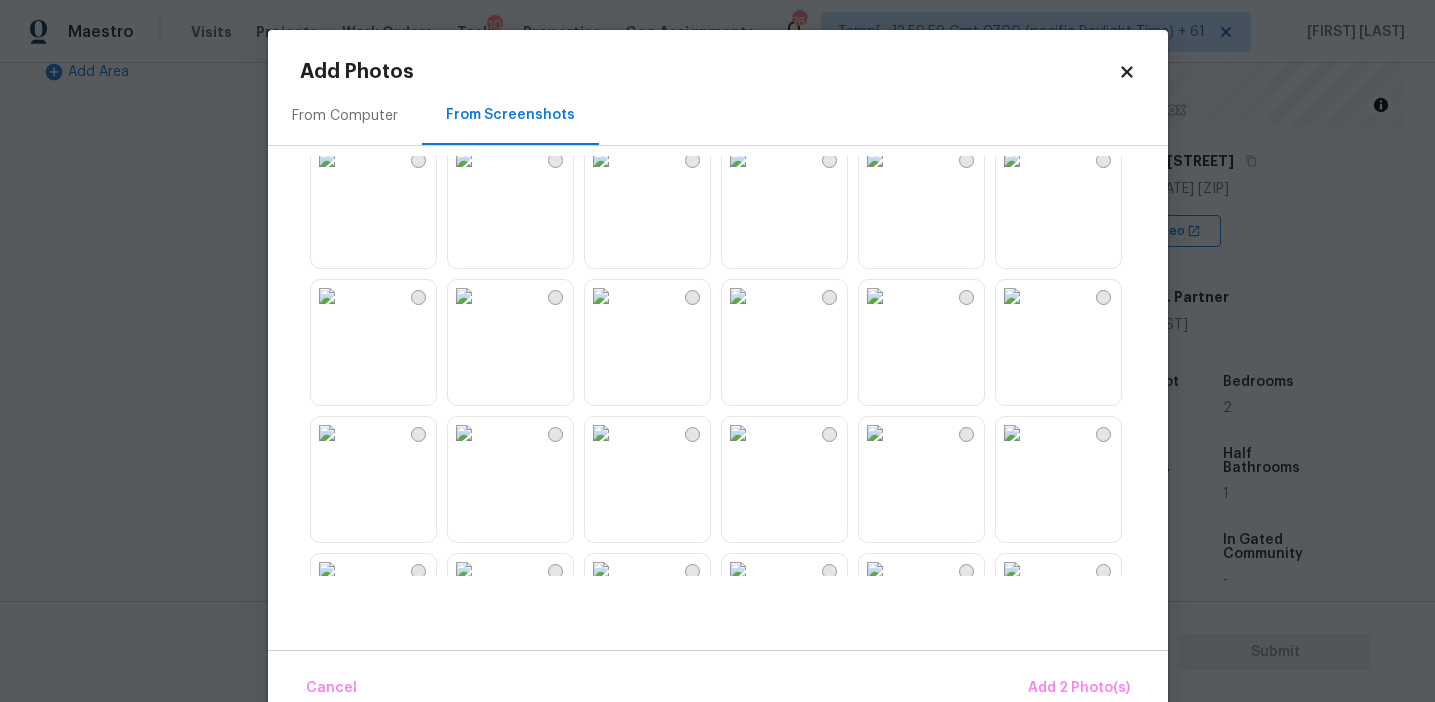 scroll, scrollTop: 1643, scrollLeft: 0, axis: vertical 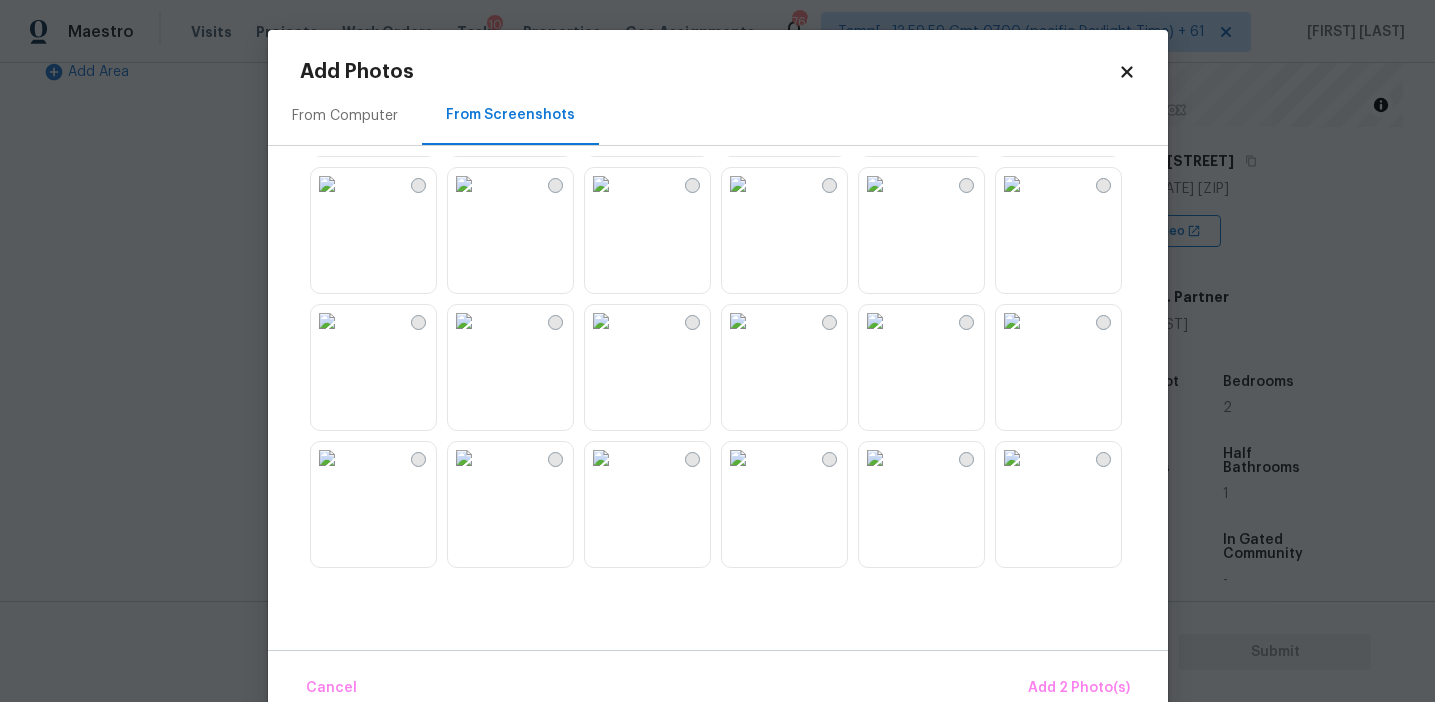click at bounding box center (738, 184) 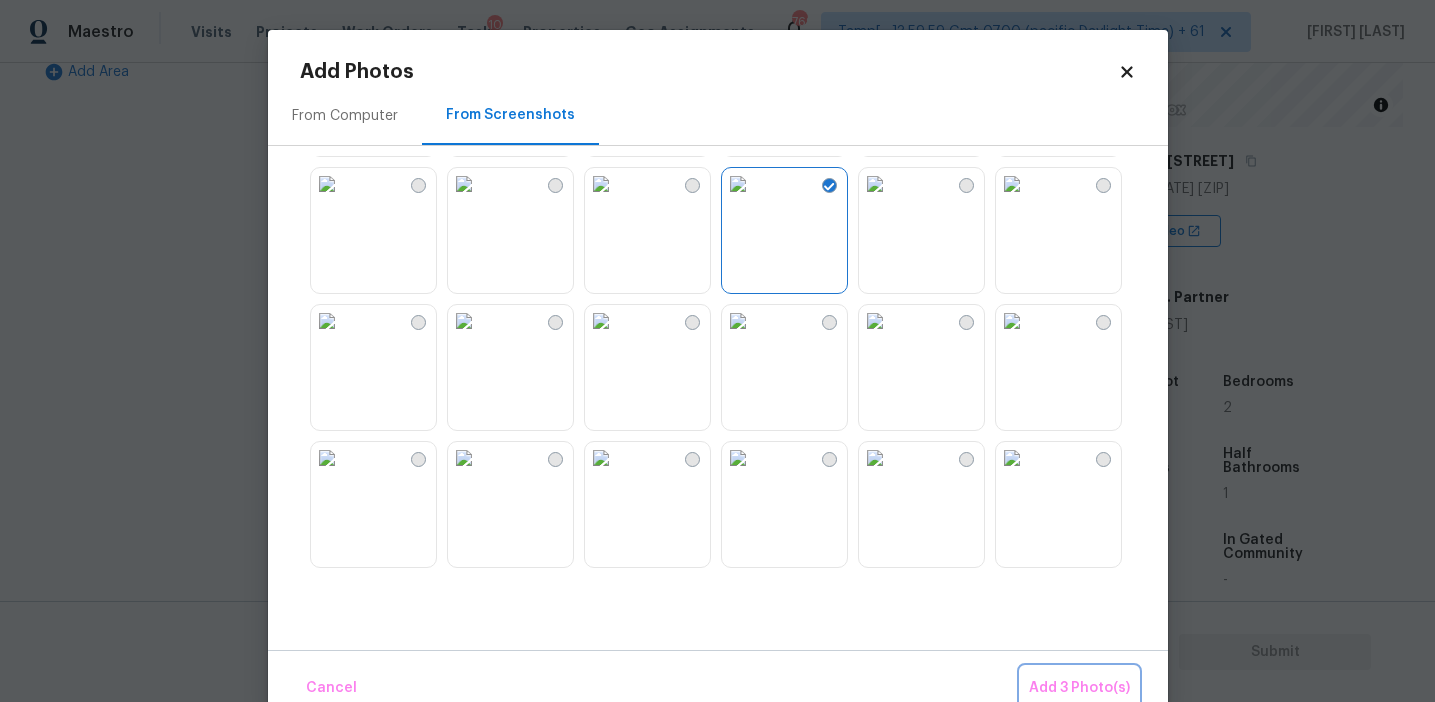 click on "Add 3 Photo(s)" at bounding box center (1079, 688) 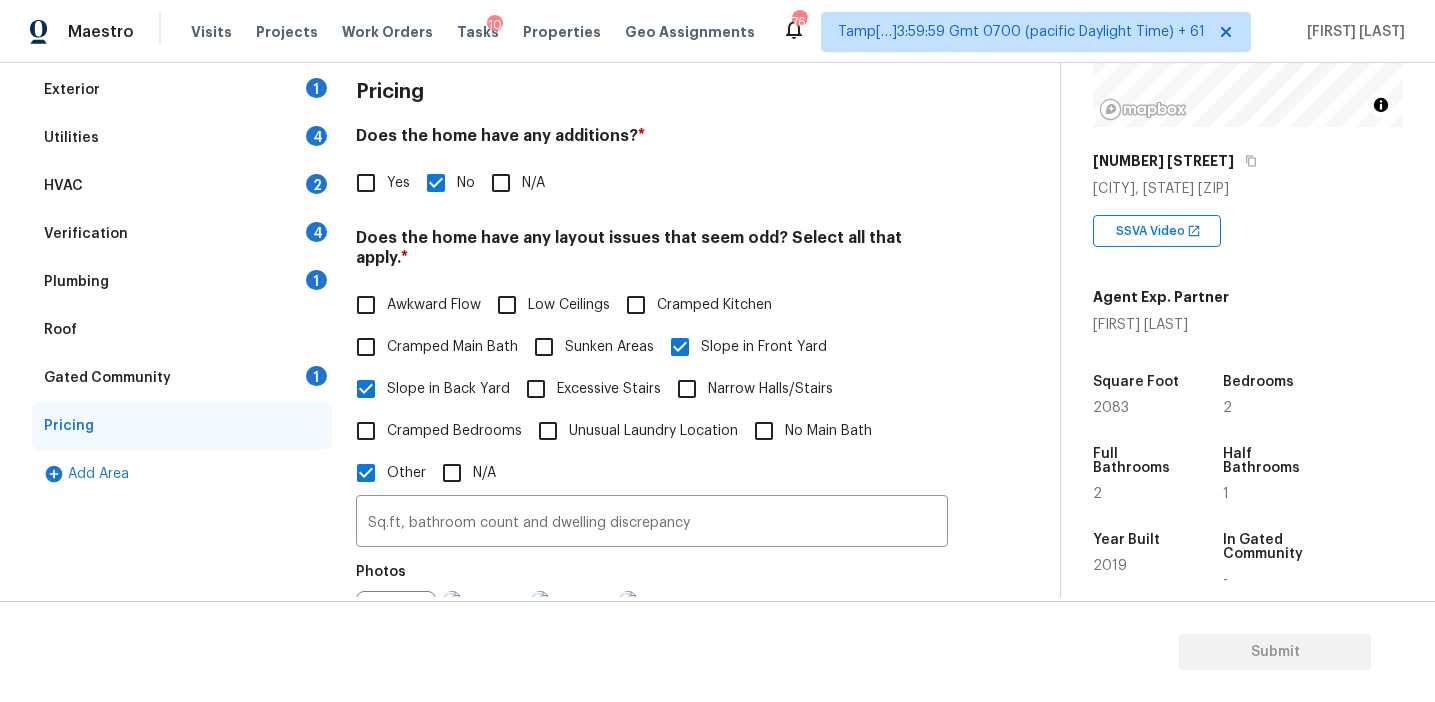 click on "Gated Community 1" at bounding box center [182, 378] 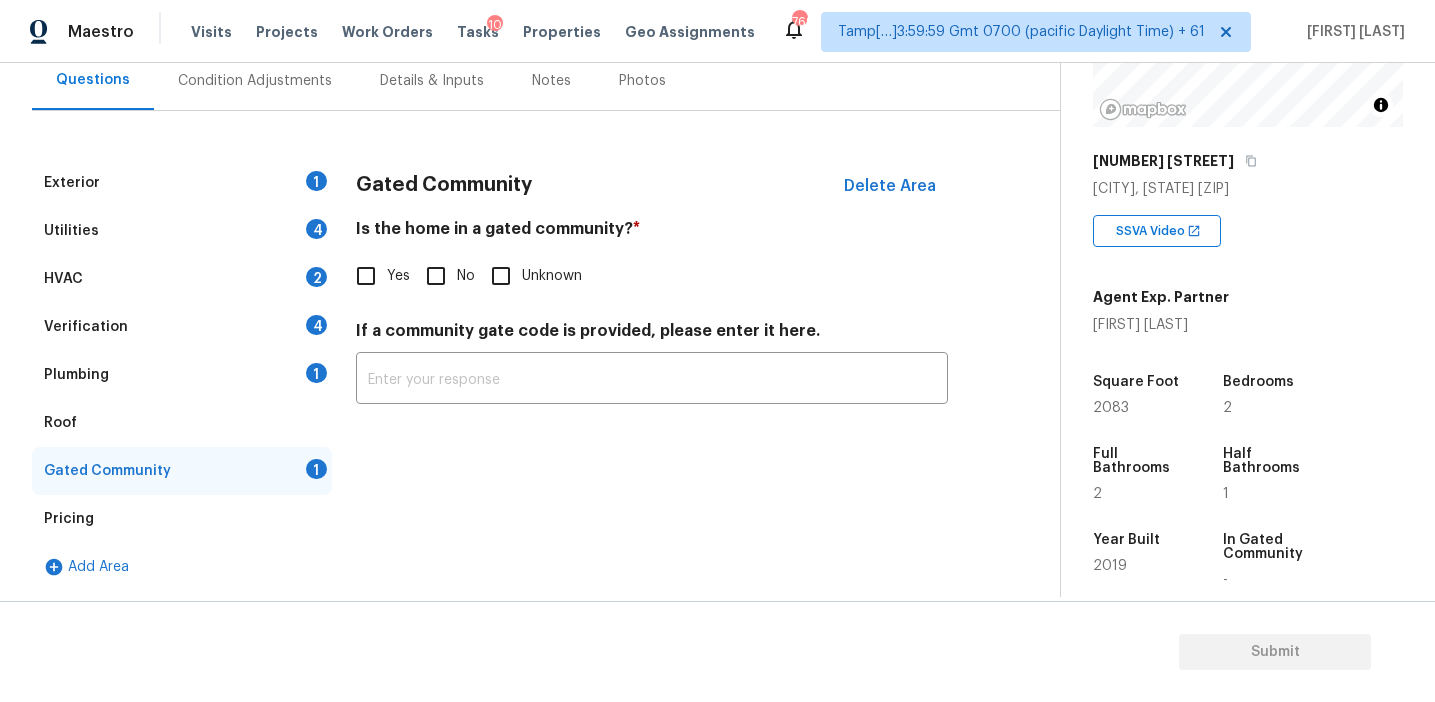 scroll, scrollTop: 192, scrollLeft: 0, axis: vertical 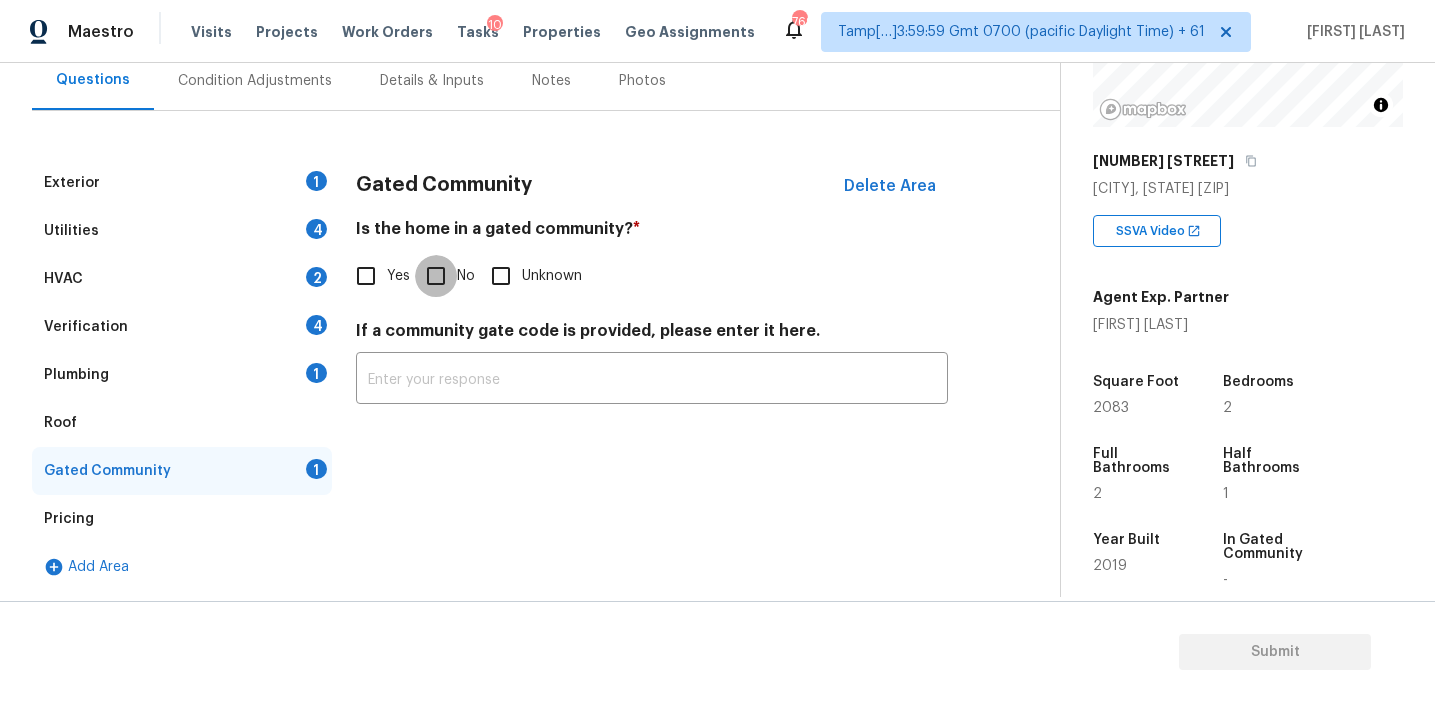 click on "No" at bounding box center [436, 276] 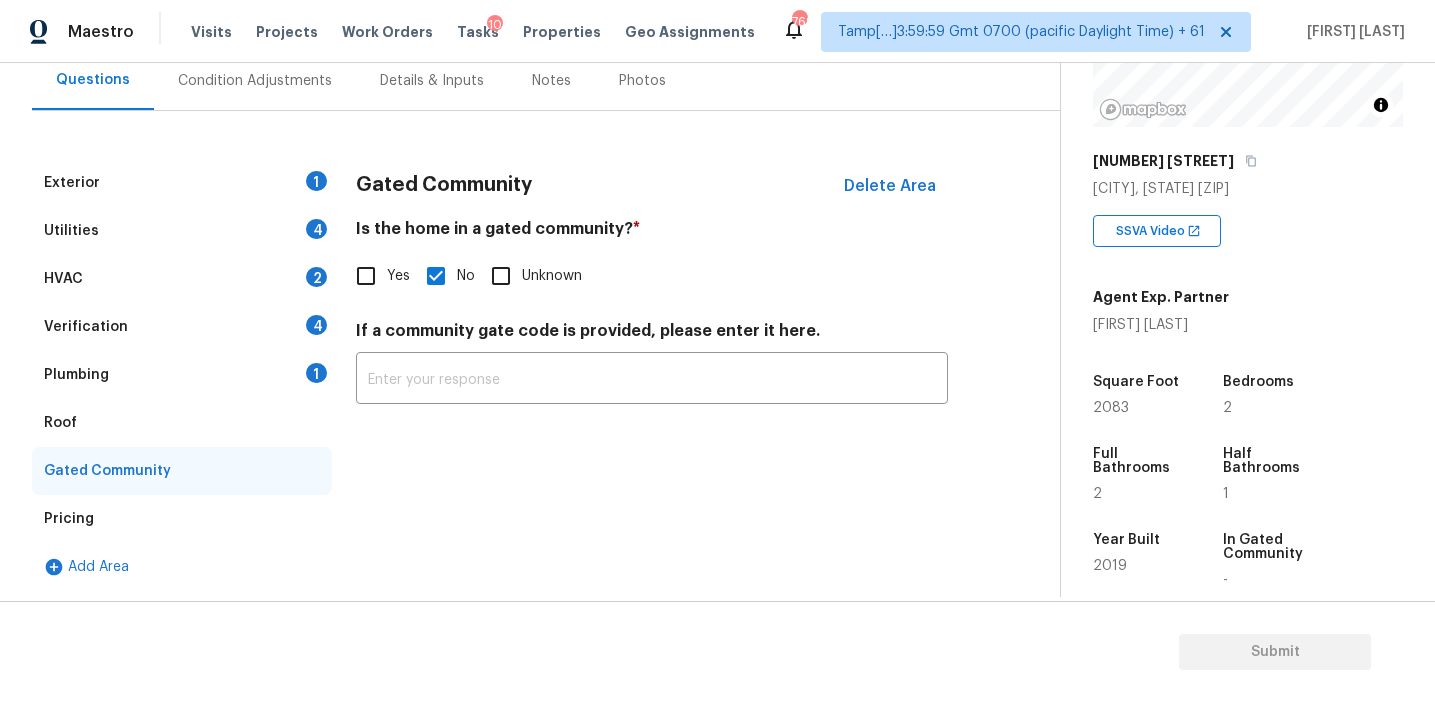 click on "Roof" at bounding box center (182, 423) 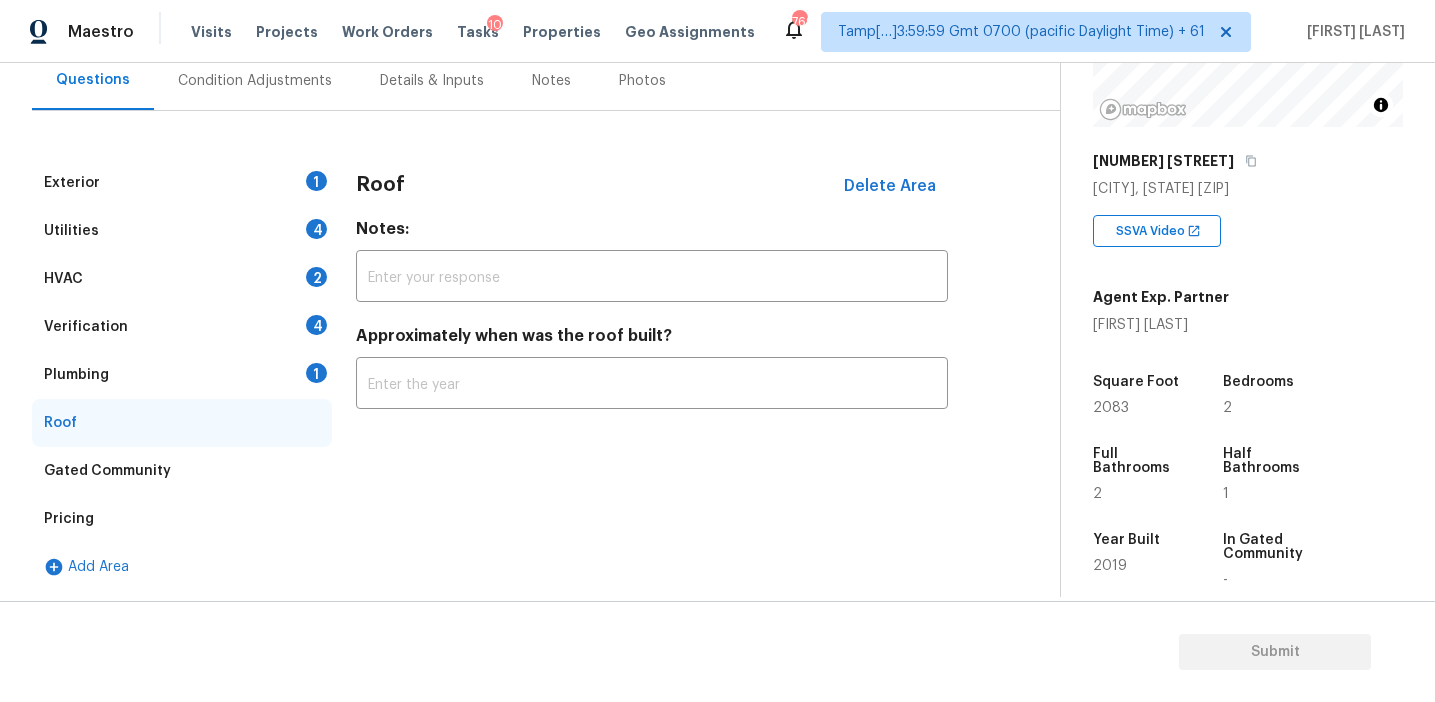 click on "Plumbing 1" at bounding box center (182, 375) 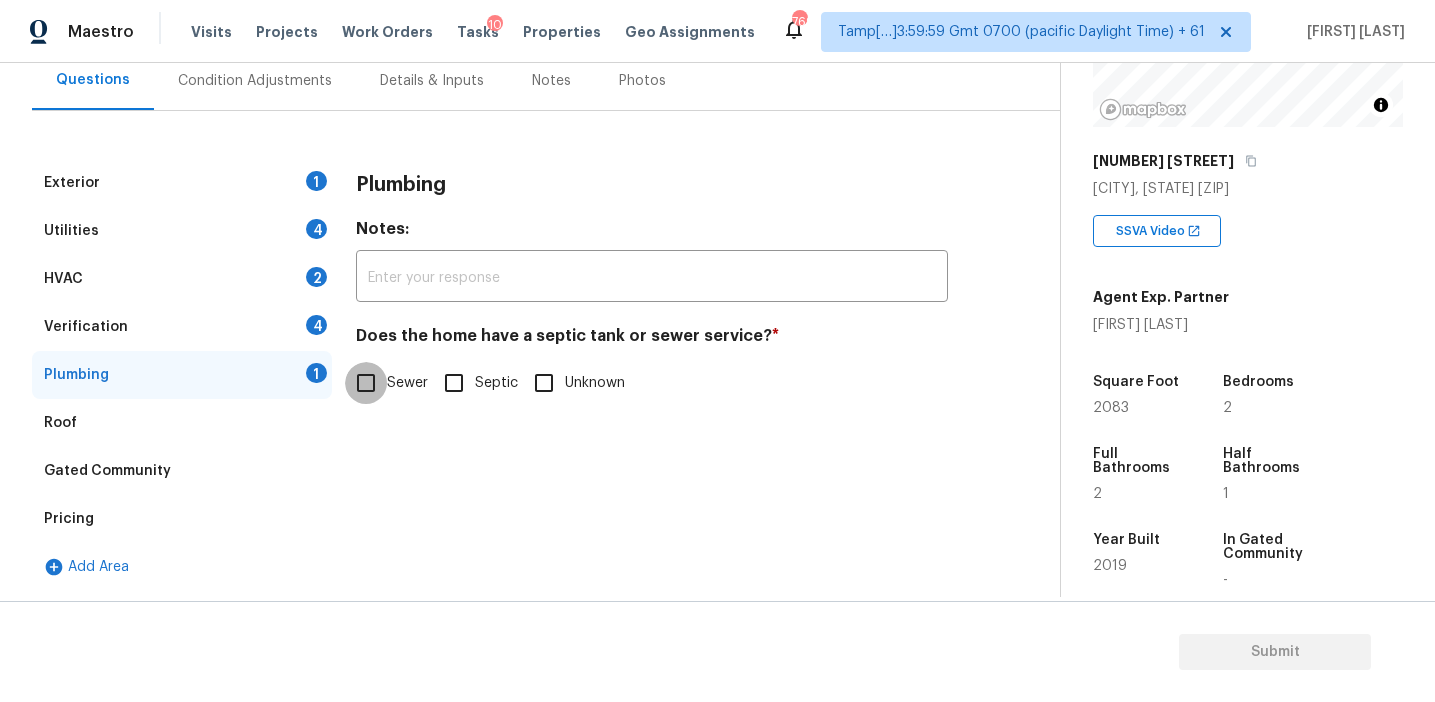 click on "Sewer" at bounding box center (366, 383) 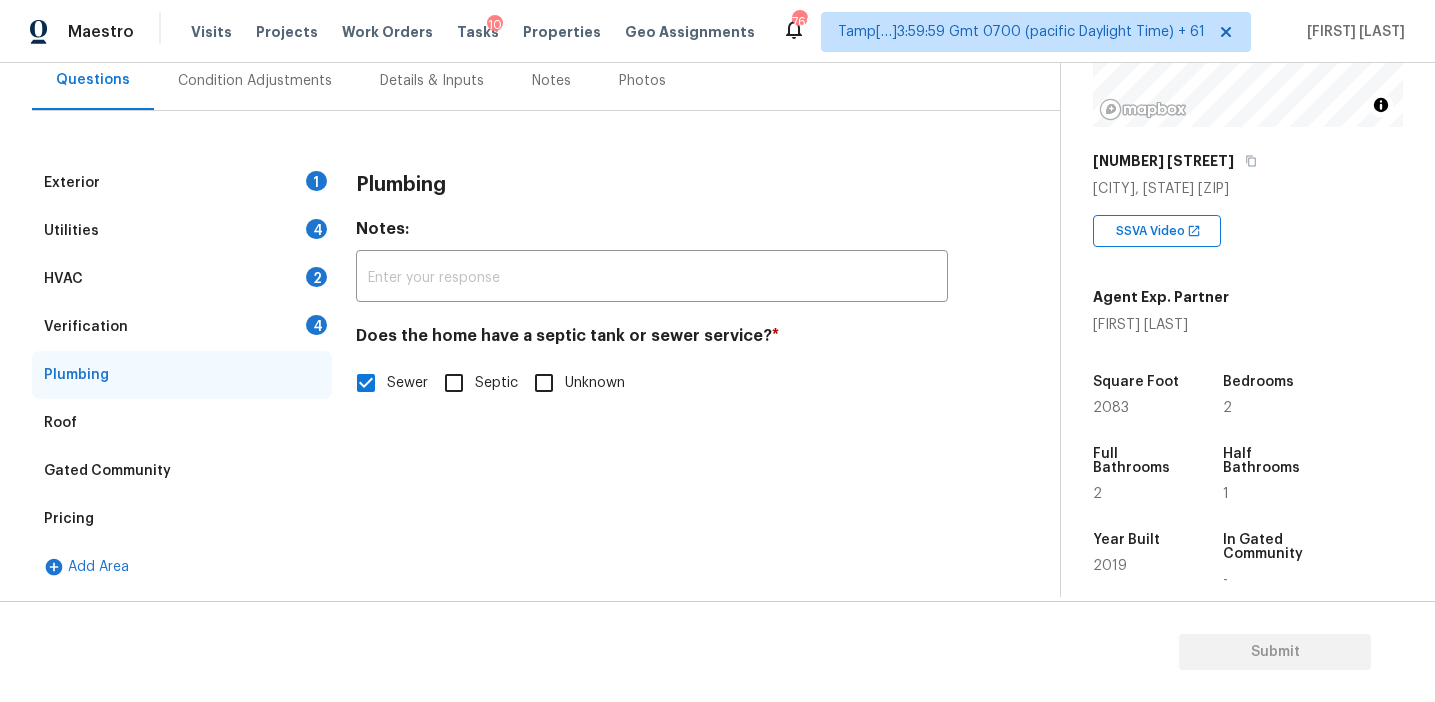 click on "Verification 4" at bounding box center [182, 327] 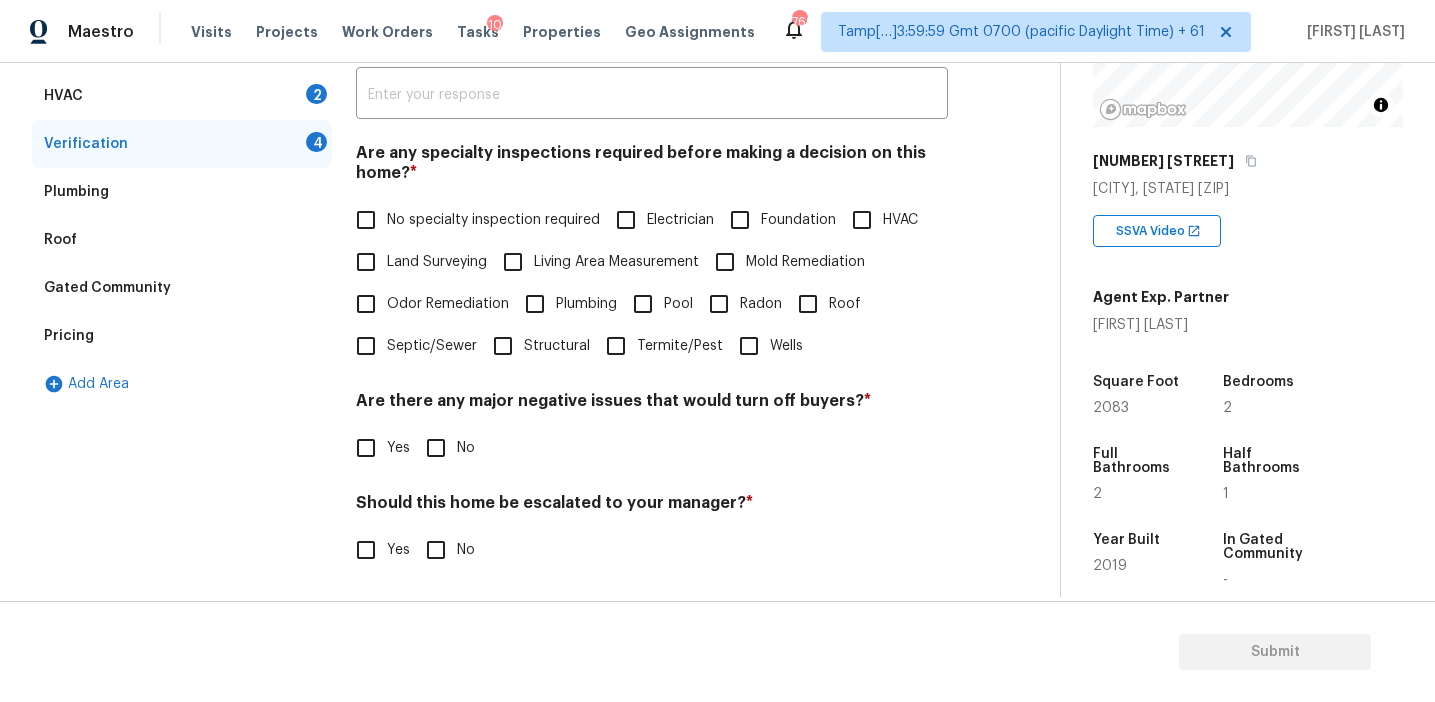 scroll, scrollTop: 501, scrollLeft: 0, axis: vertical 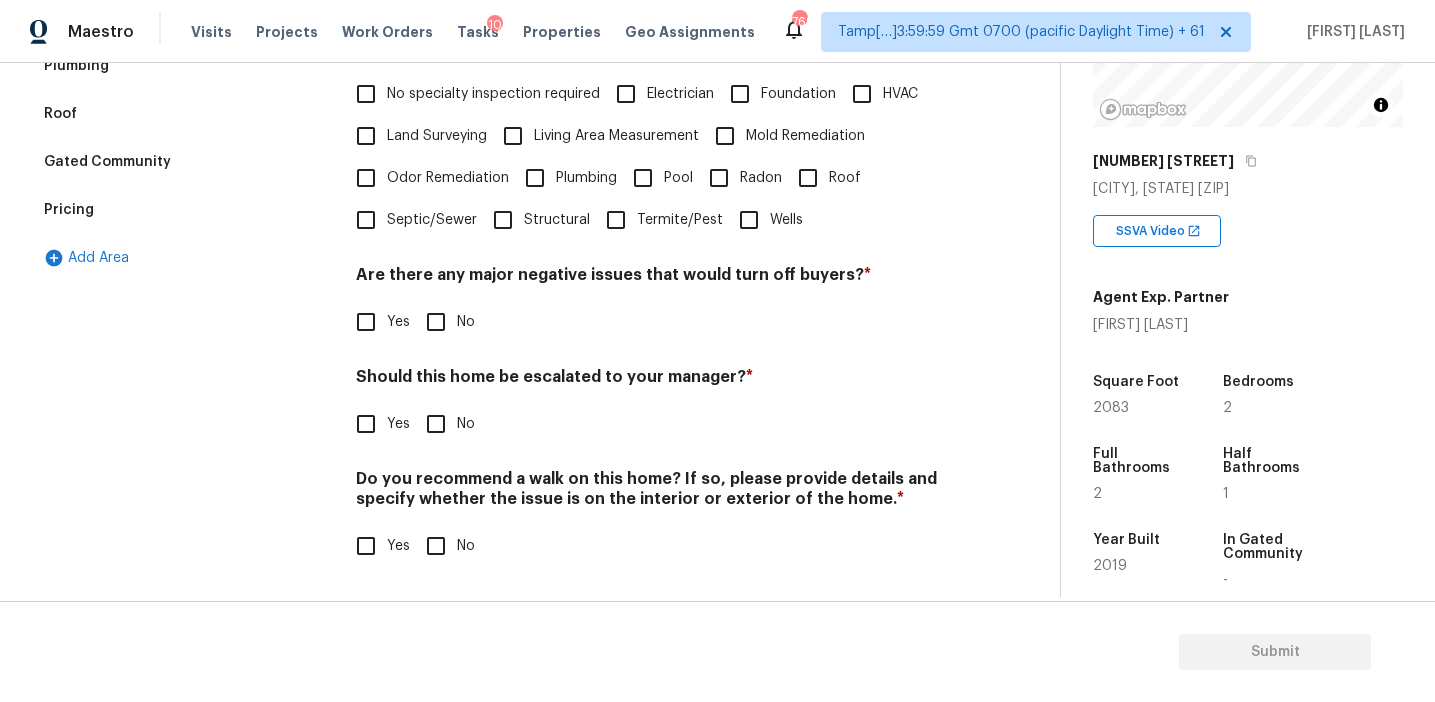 click on "No" at bounding box center [436, 322] 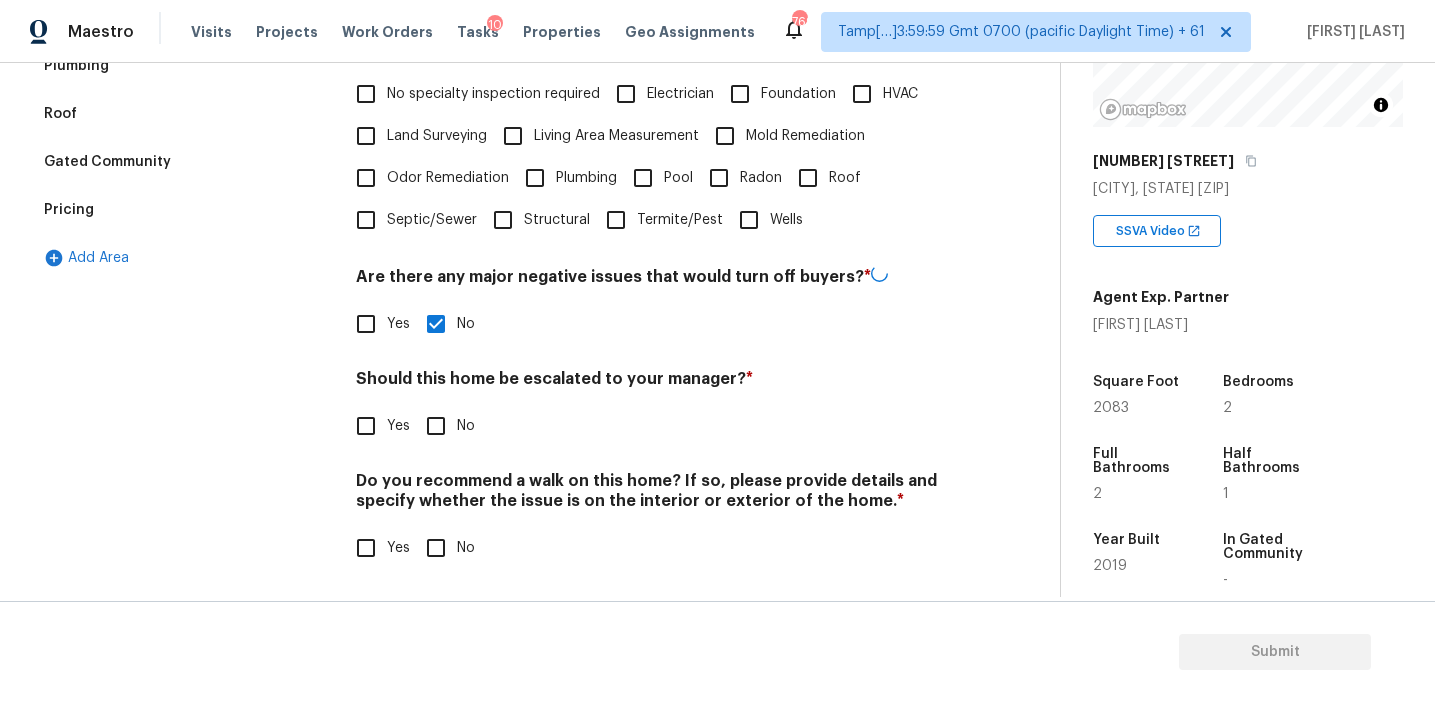 click on "No" at bounding box center [436, 548] 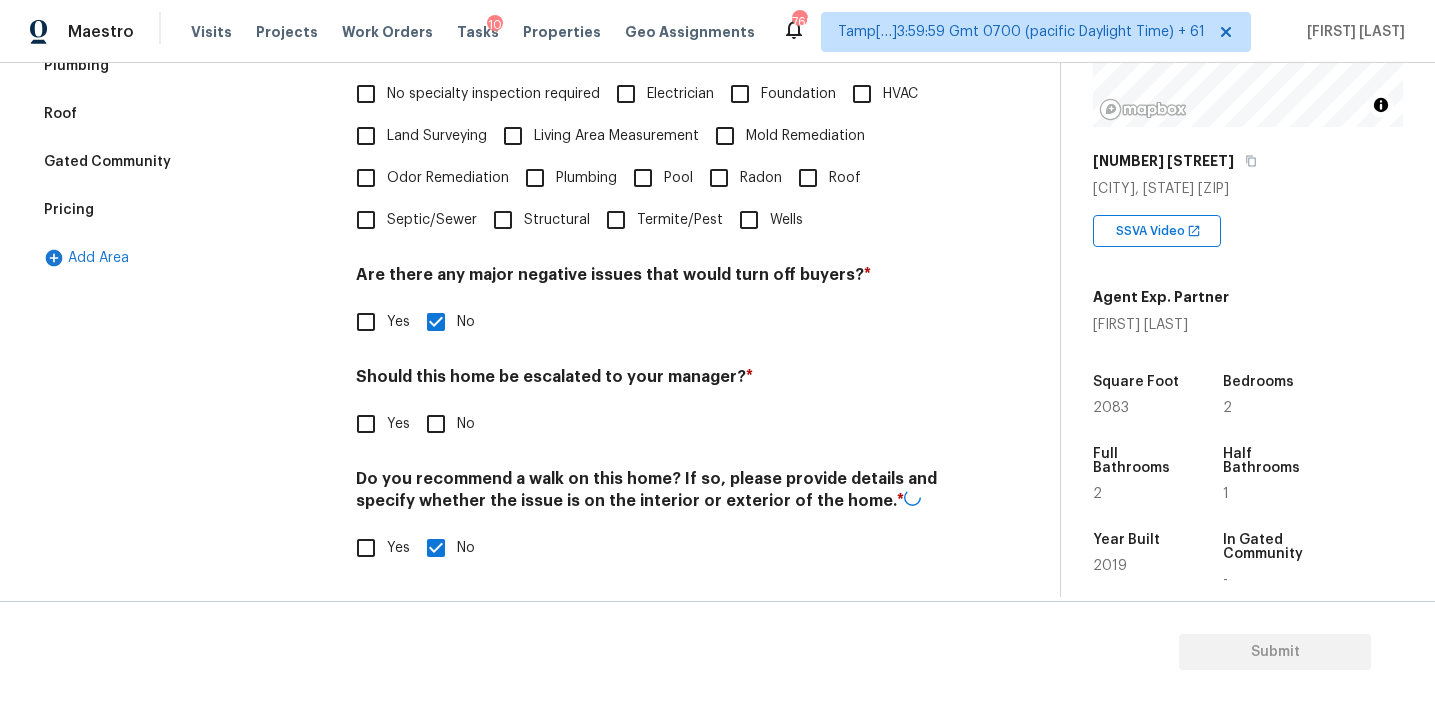 click on "Exterior 1 Utilities 4 HVAC 2 Verification 2 Plumbing Roof Gated Community Pricing Add Area Verification Notes: ​ Are any specialty inspections required before making a decision on this home?  * No specialty inspection required Electrician Foundation HVAC Land Surveying Living Area Measurement Mold Remediation Odor Remediation Plumbing Pool Radon Roof Septic/Sewer Structural Termite/Pest Wells Are there any major negative issues that would turn off buyers?  * Yes No Should this home be escalated to your manager?  * Yes No Do you recommend a walk on this home? If so, please provide details and specify whether the issue is on the interior or exterior of the home.  * Yes No" at bounding box center [522, 221] 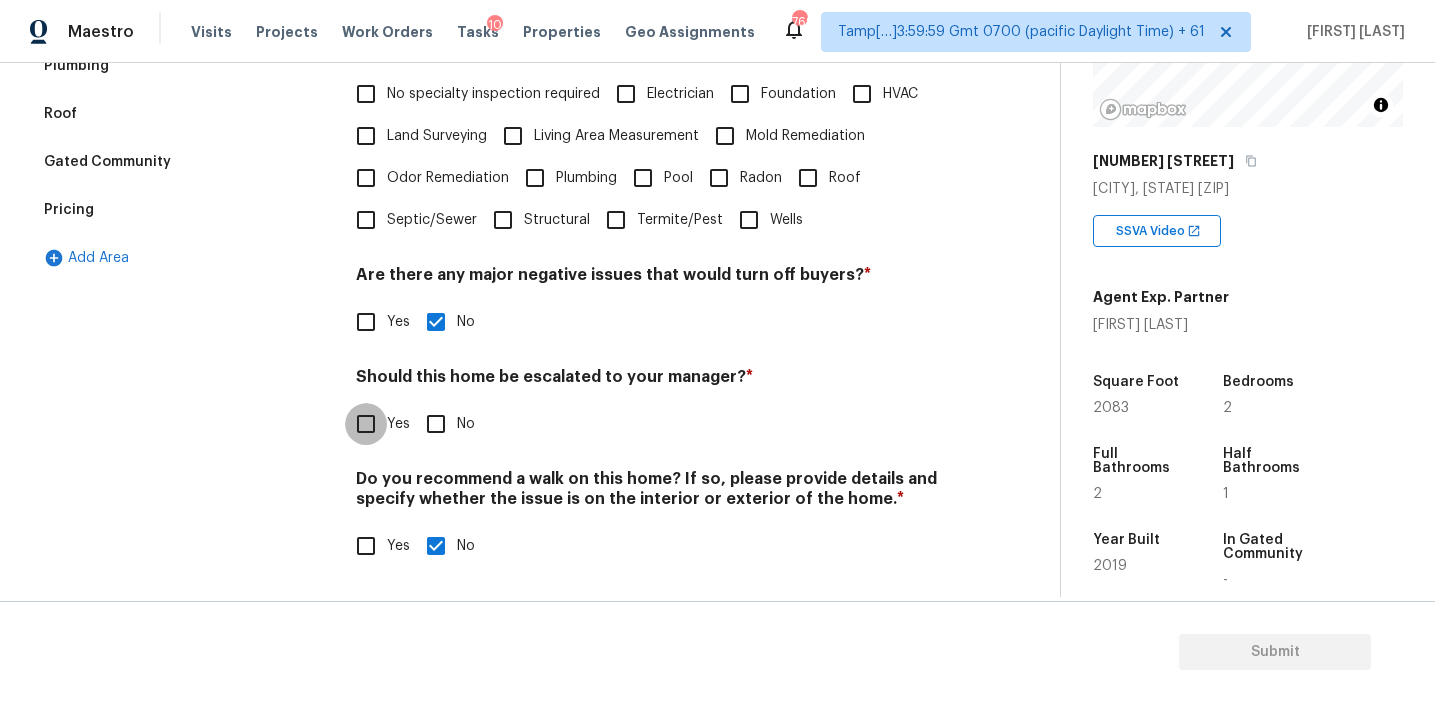 click on "Yes" at bounding box center (366, 424) 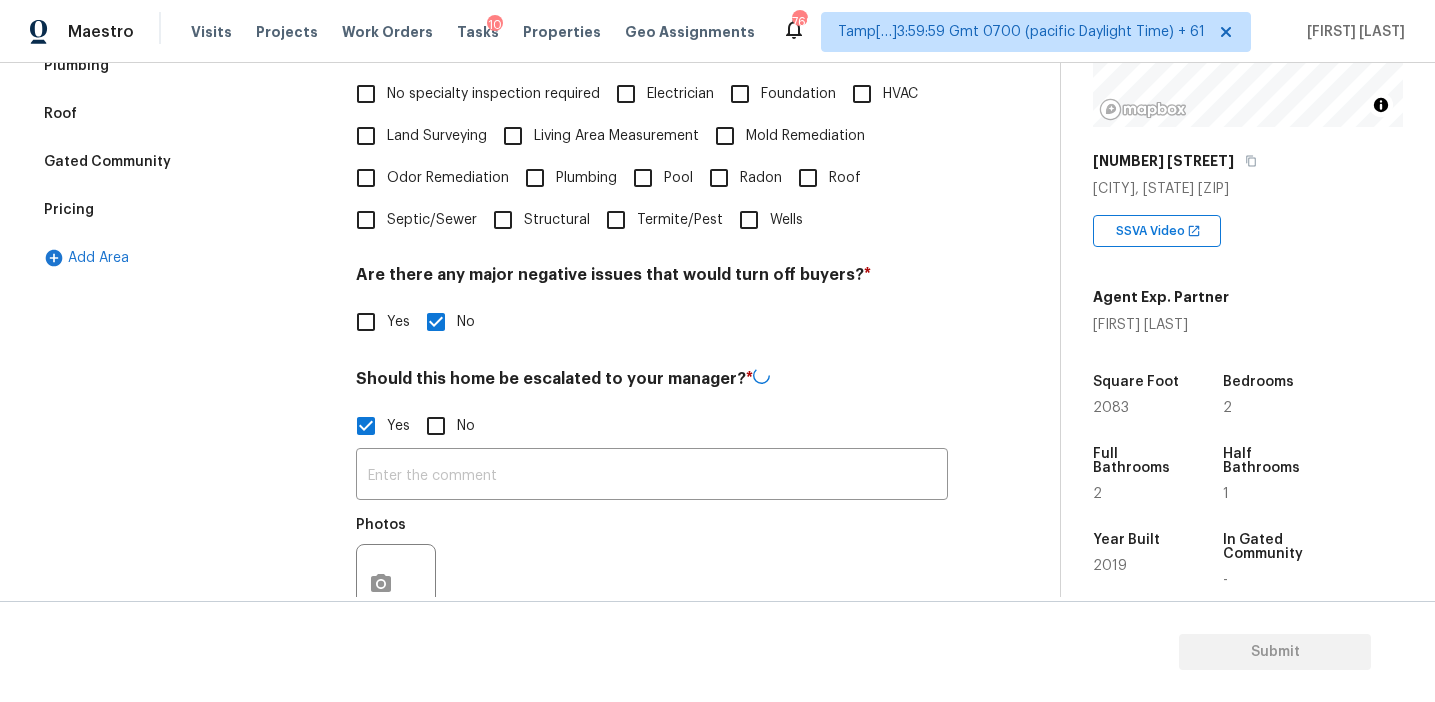 click on "Yes" at bounding box center (377, 426) 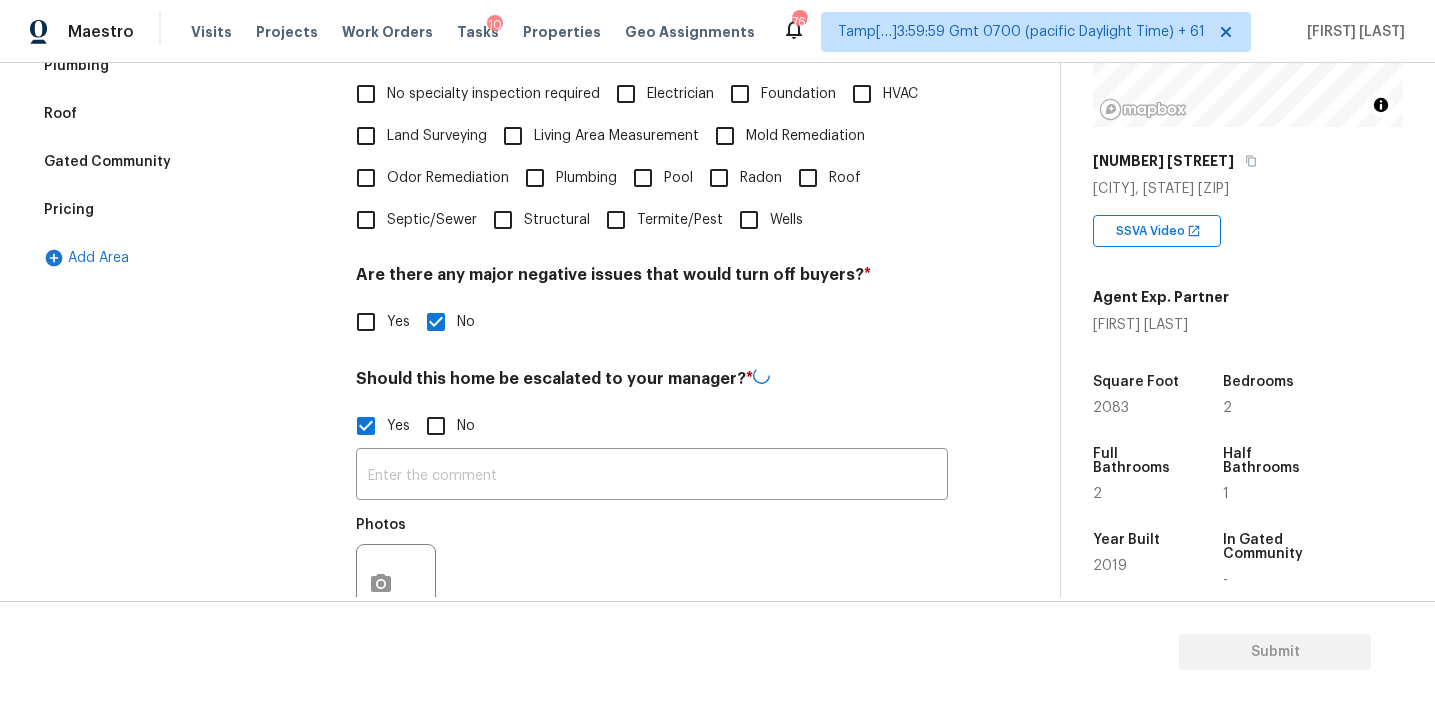 click on "Yes" at bounding box center (366, 426) 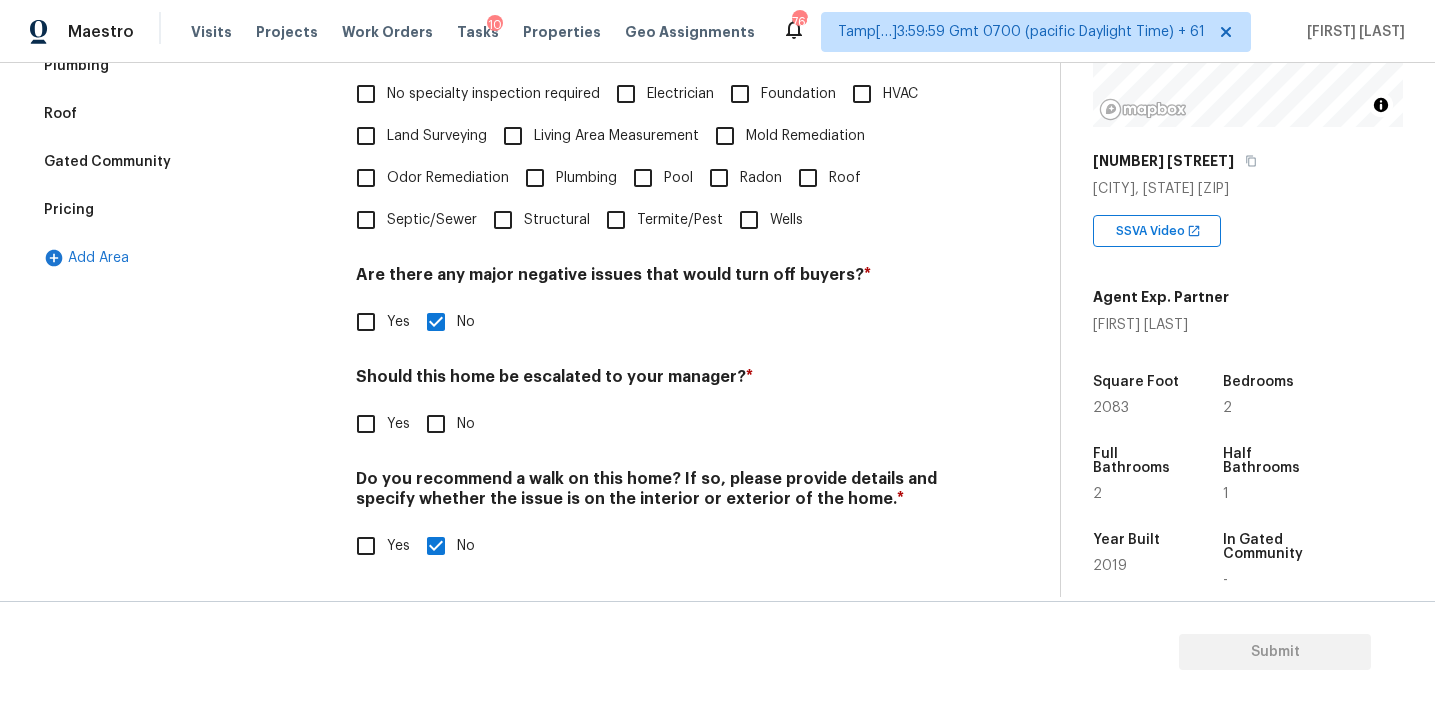 click on "Yes" at bounding box center [366, 424] 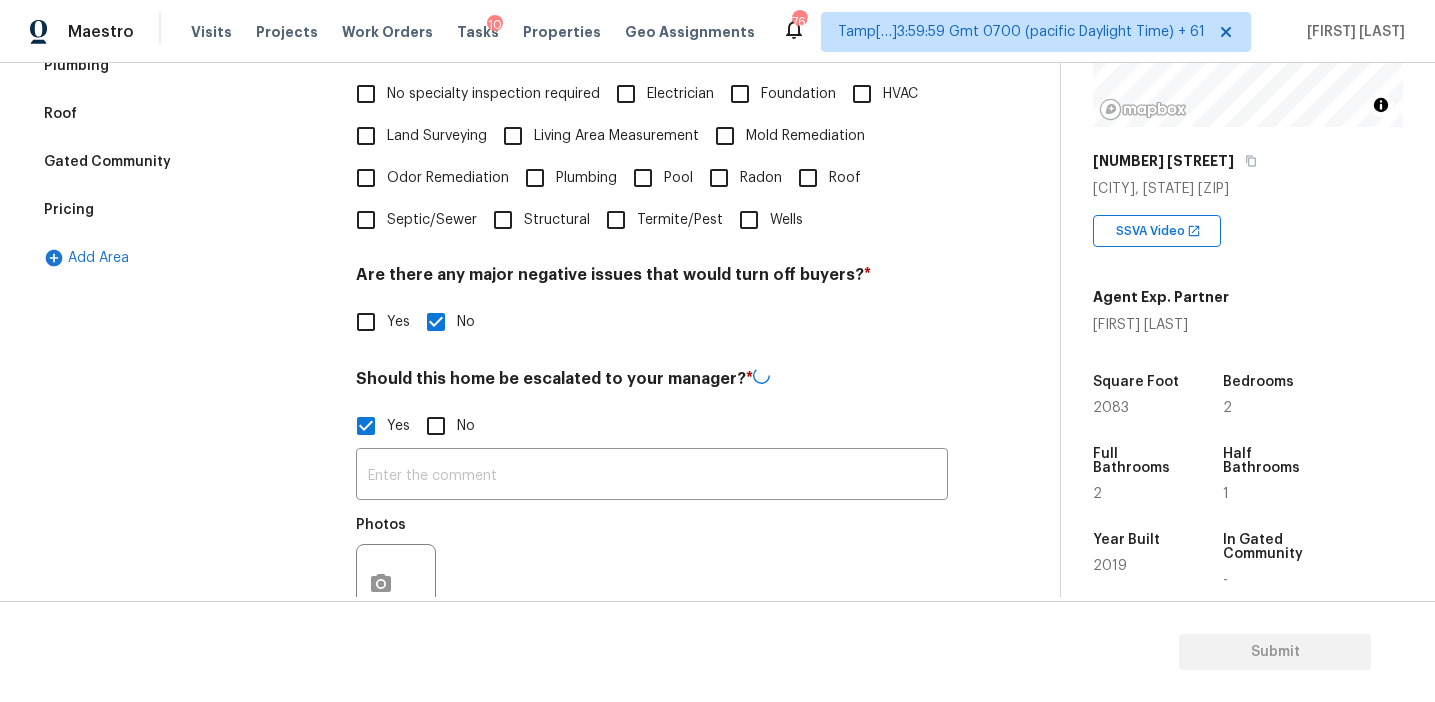 click on "​ Photos" at bounding box center [652, 541] 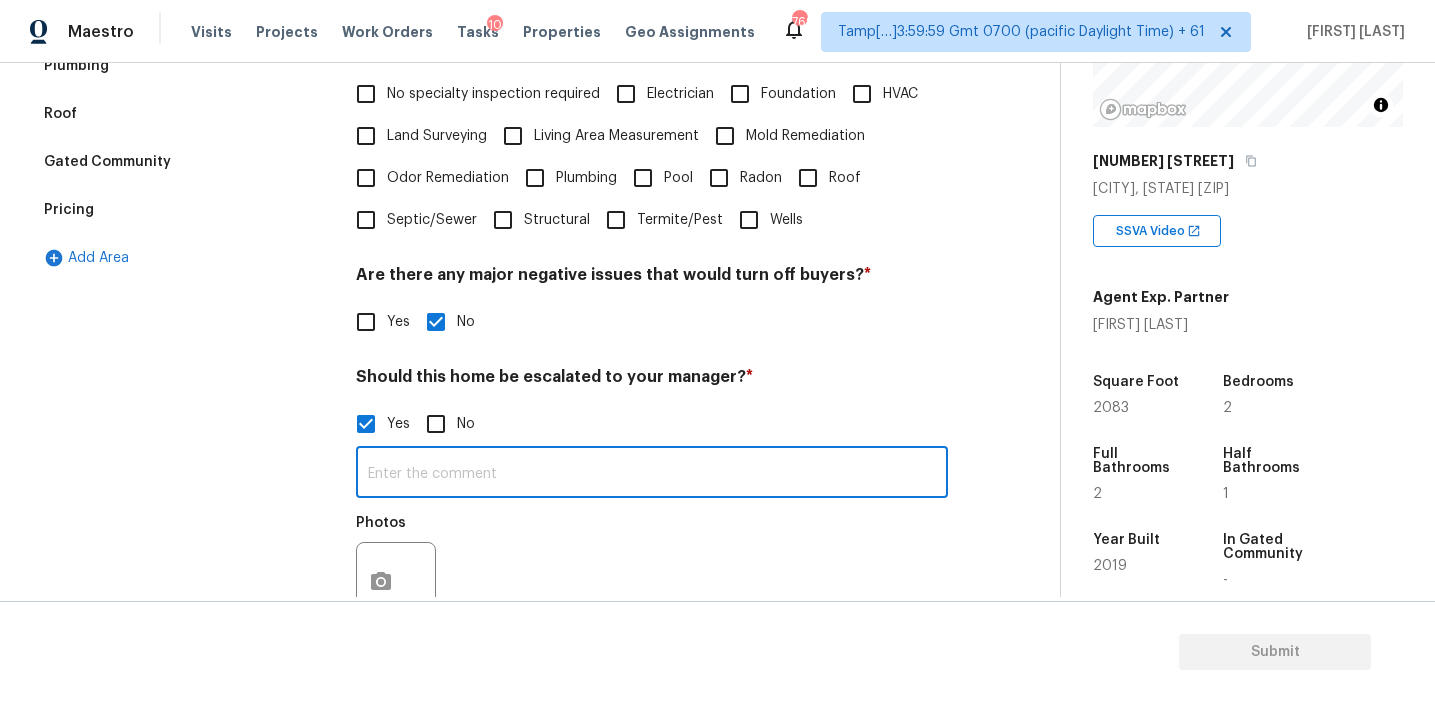 click at bounding box center (652, 474) 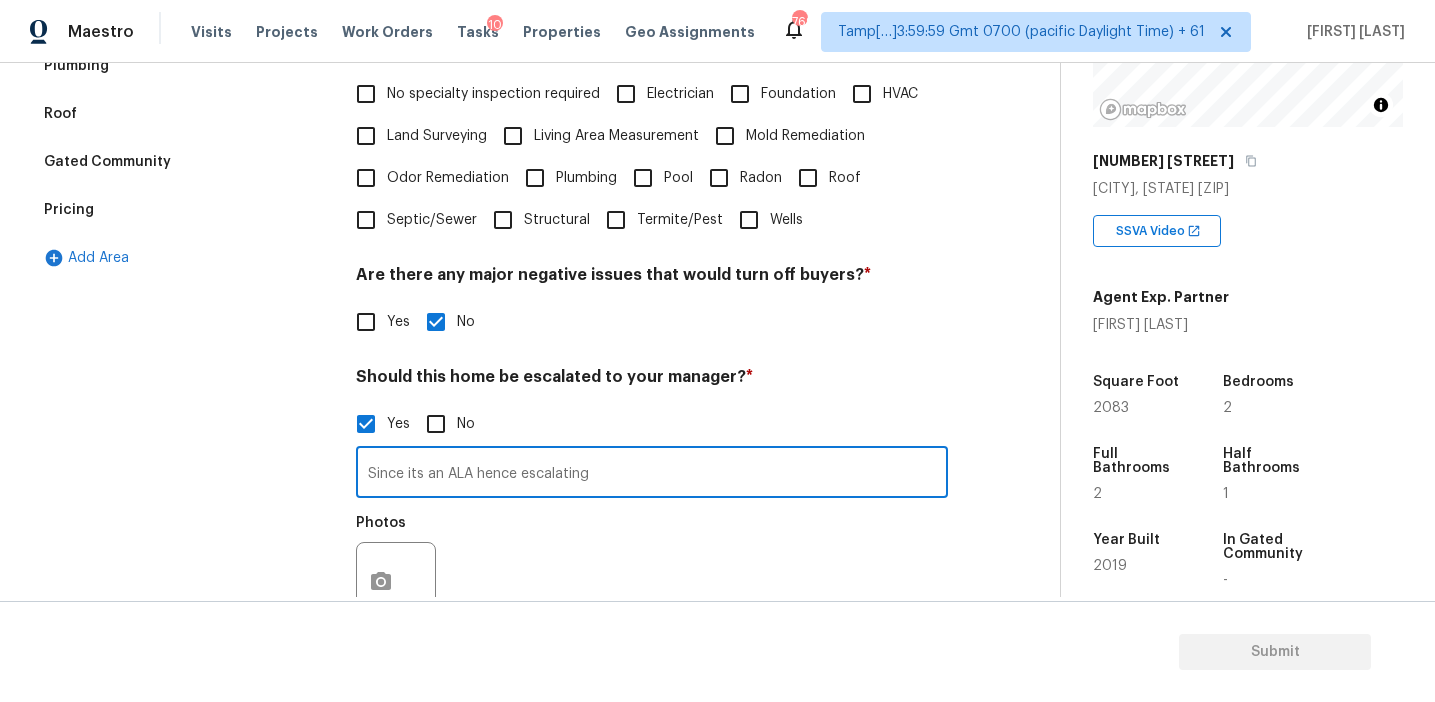 type on "Since its an ALA hence escalating" 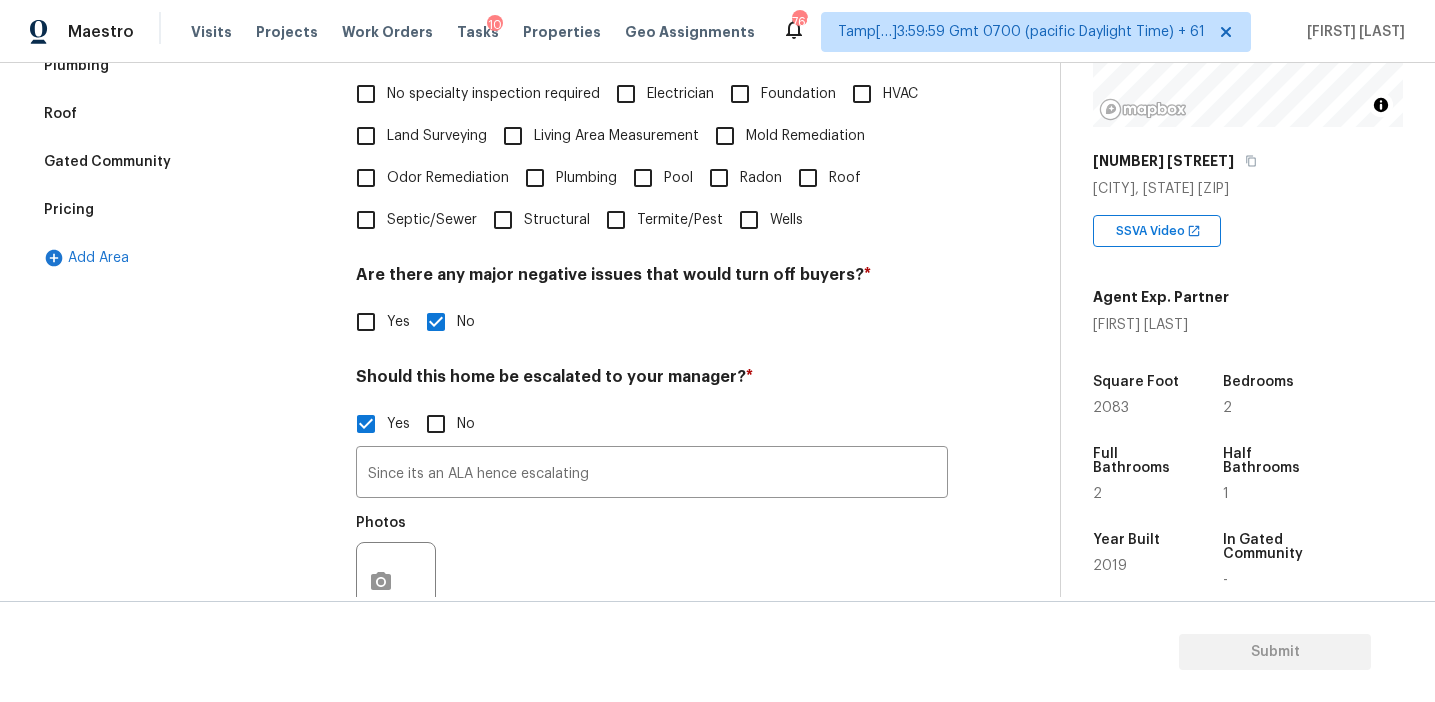 scroll, scrollTop: 691, scrollLeft: 0, axis: vertical 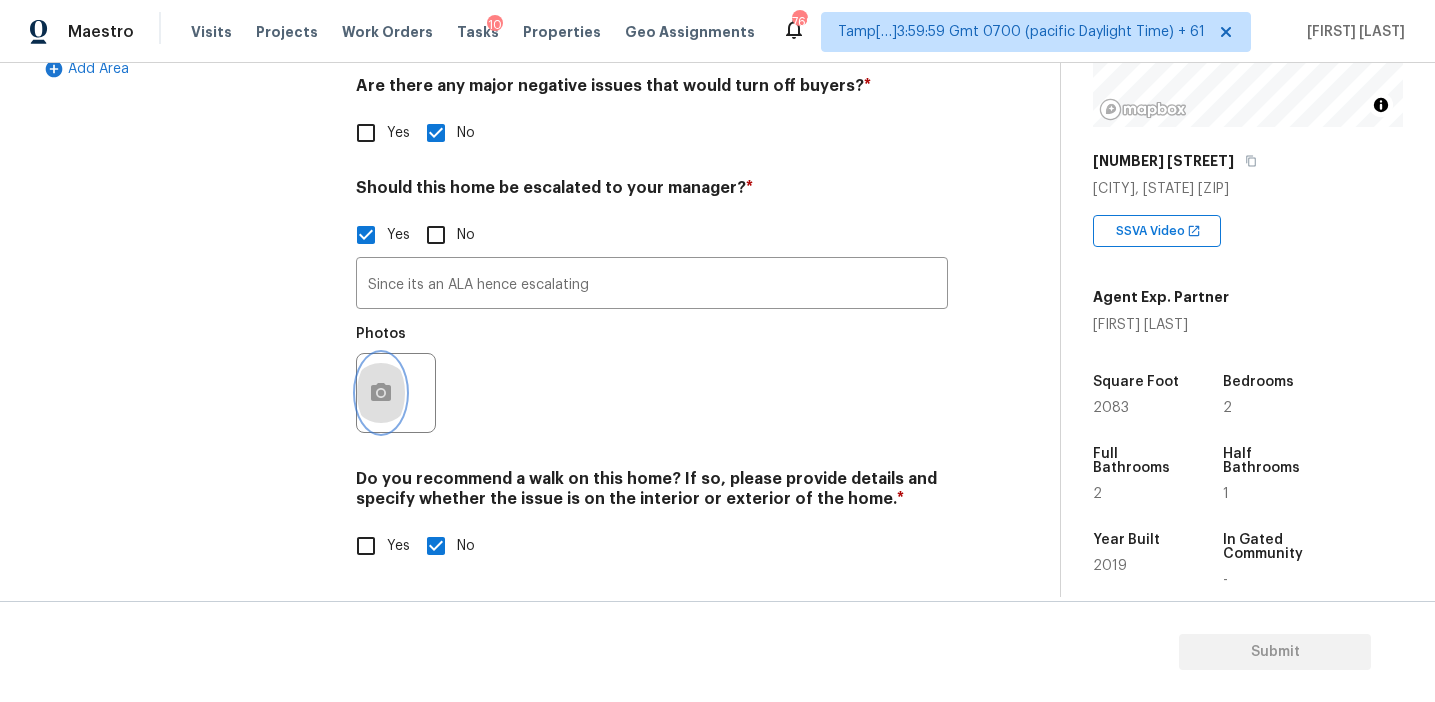 click at bounding box center (381, 393) 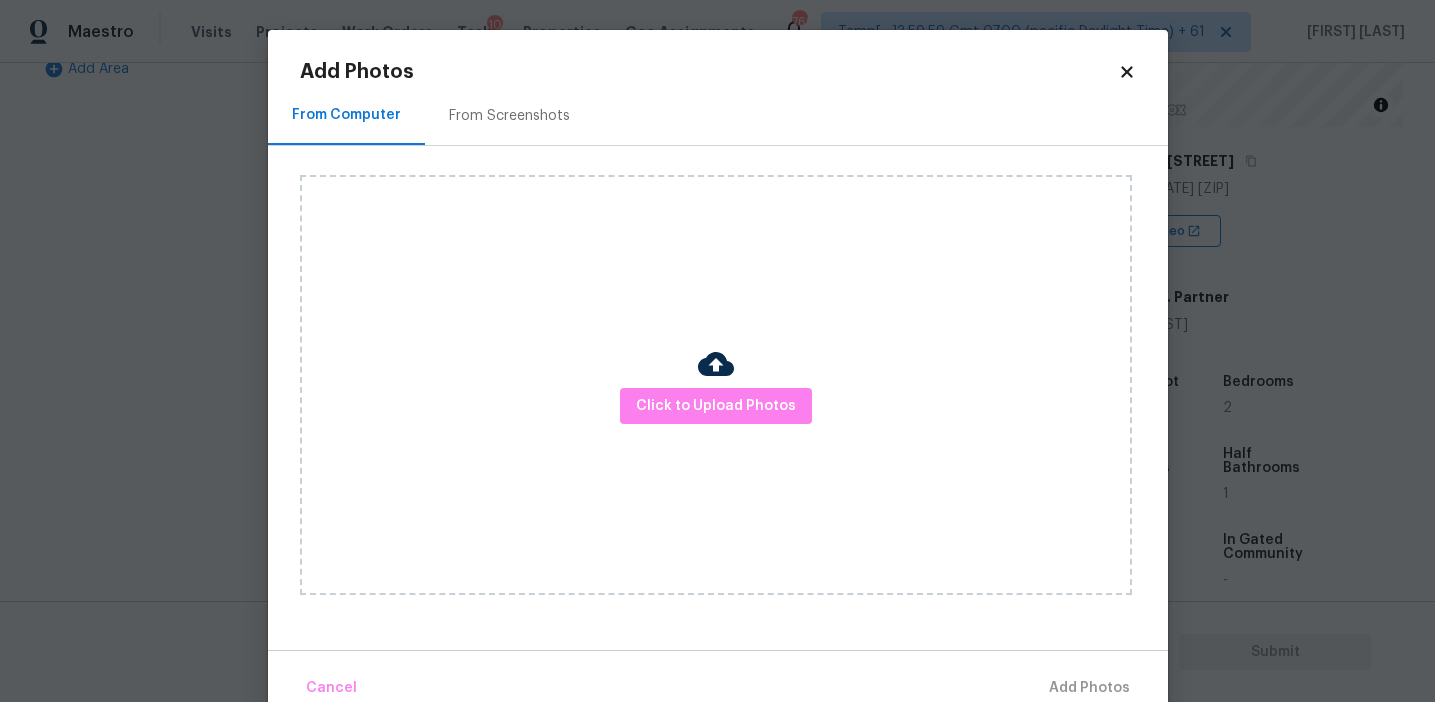 click on "From Screenshots" at bounding box center [509, 116] 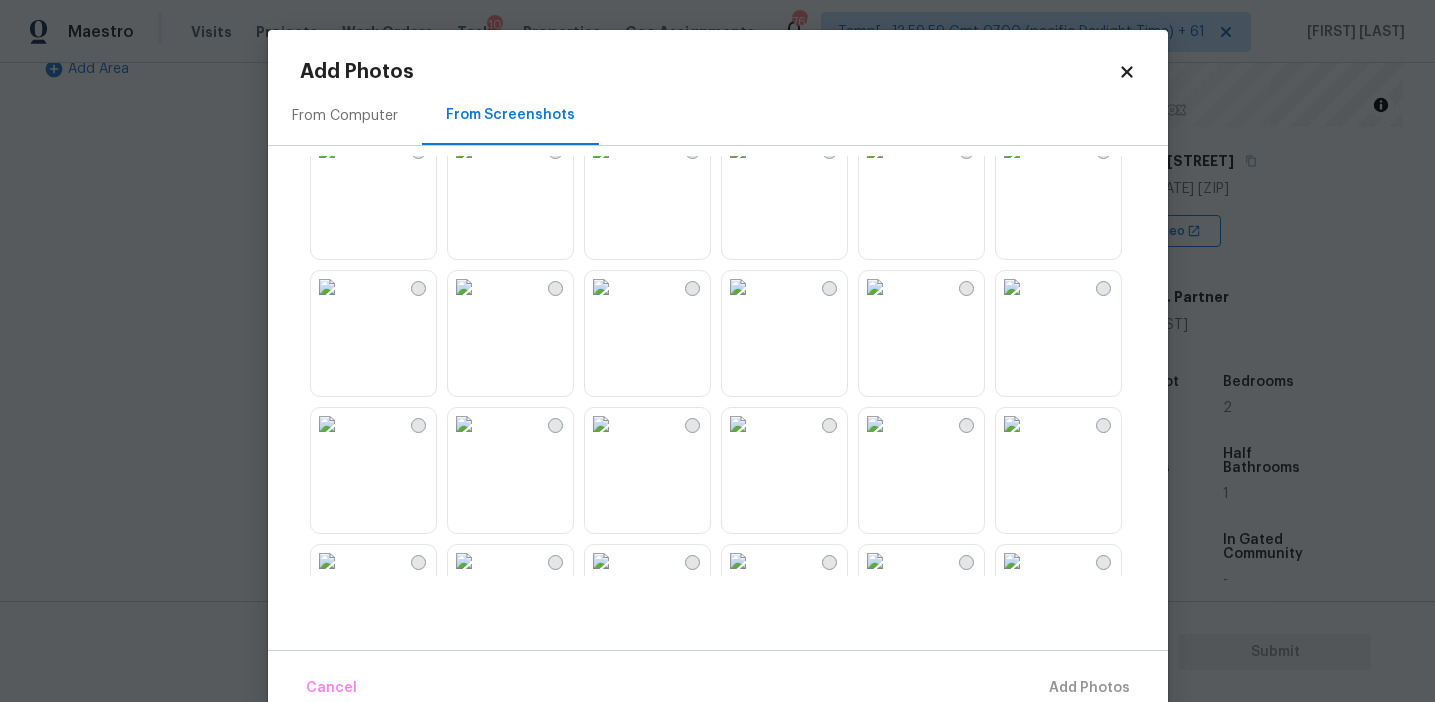 scroll, scrollTop: 1520, scrollLeft: 0, axis: vertical 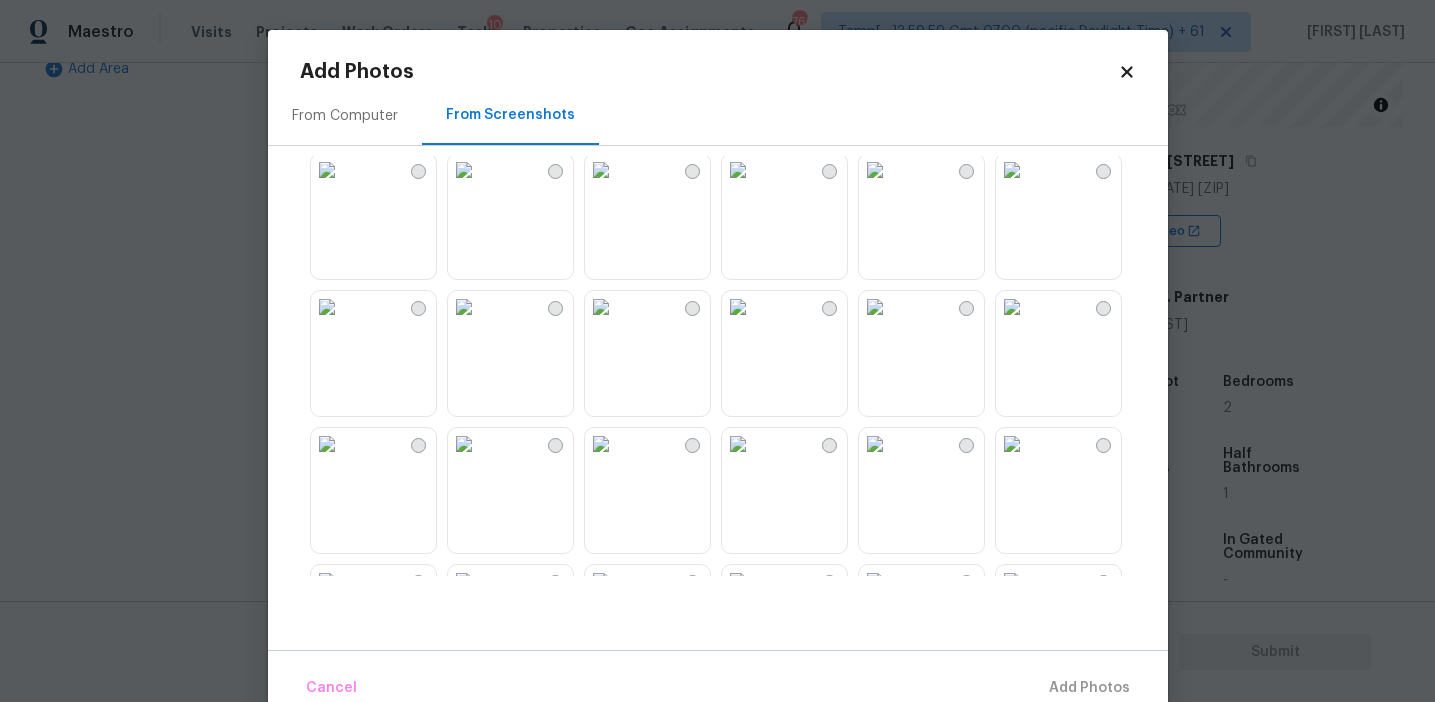 click at bounding box center [738, 307] 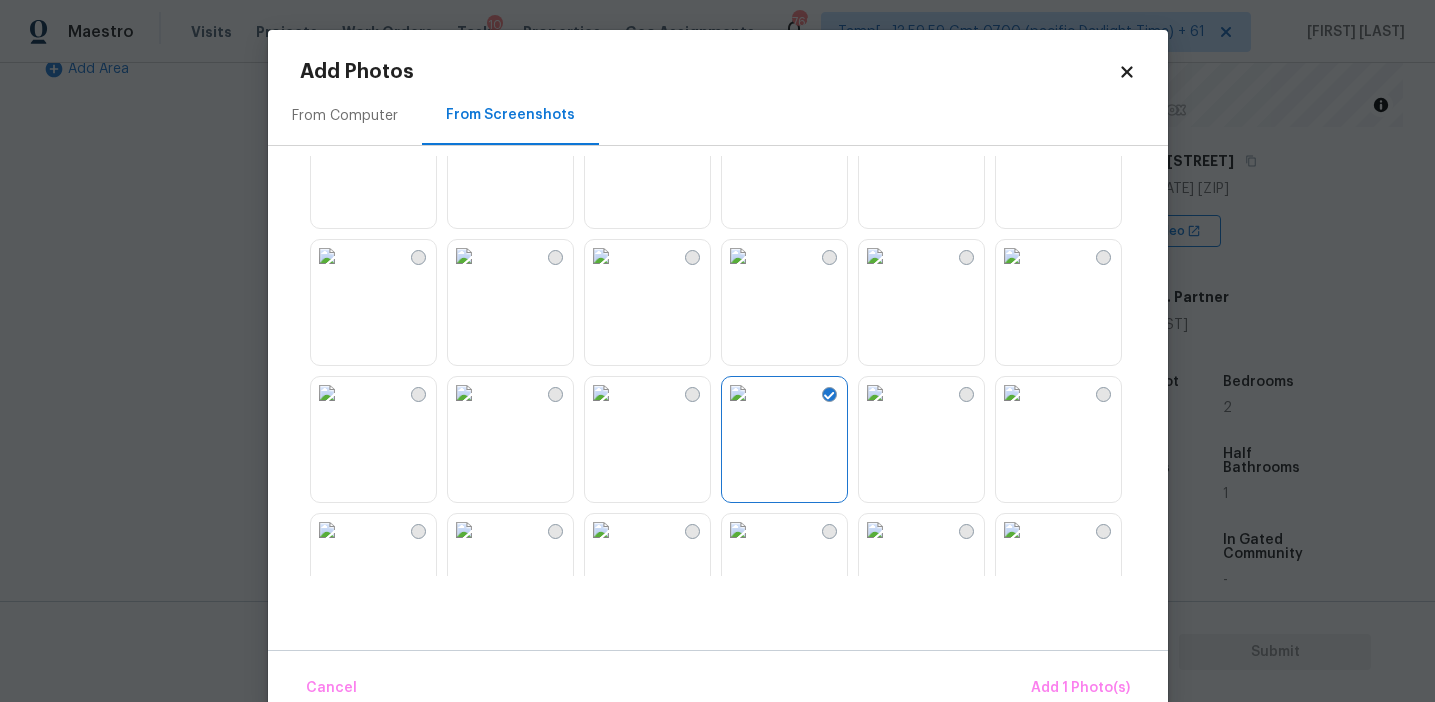 scroll, scrollTop: 1396, scrollLeft: 0, axis: vertical 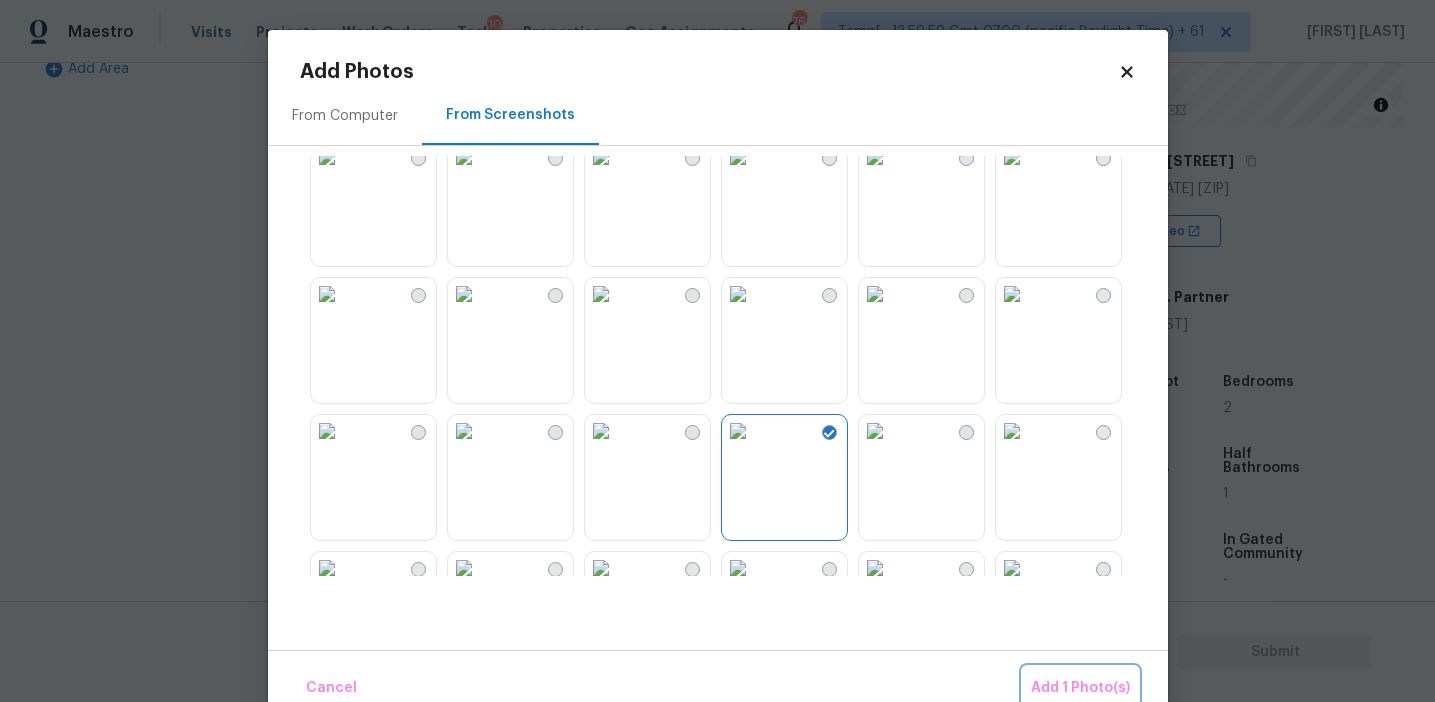 click on "Add 1 Photo(s)" at bounding box center (1080, 688) 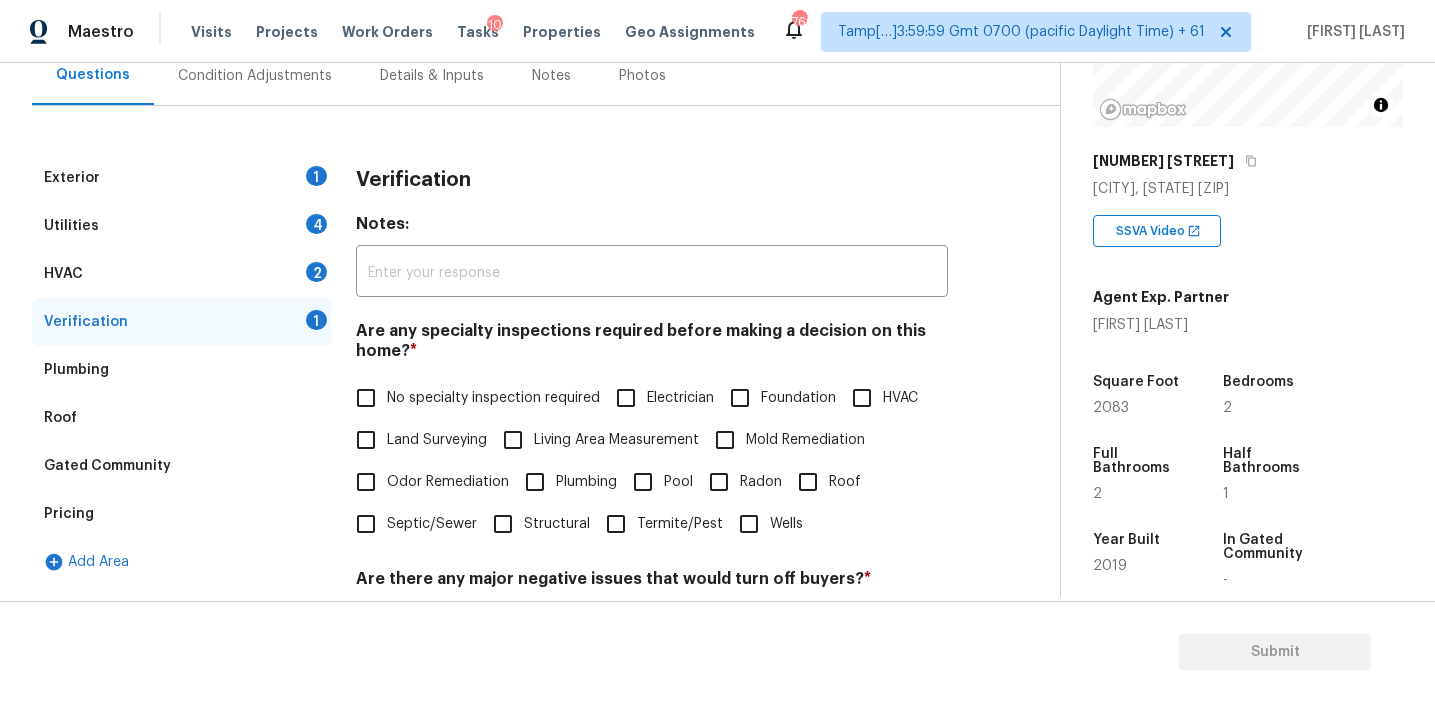 scroll, scrollTop: 189, scrollLeft: 0, axis: vertical 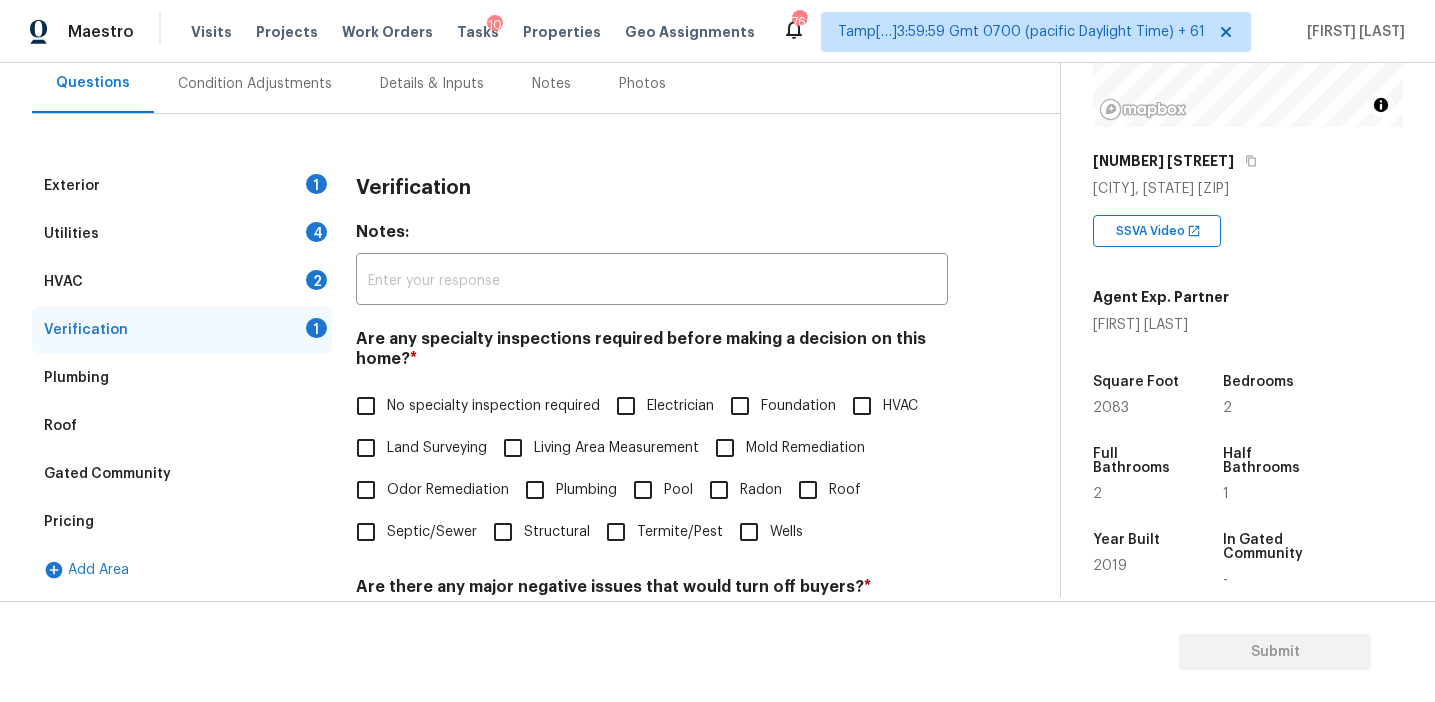 click on "Verification" at bounding box center (652, 188) 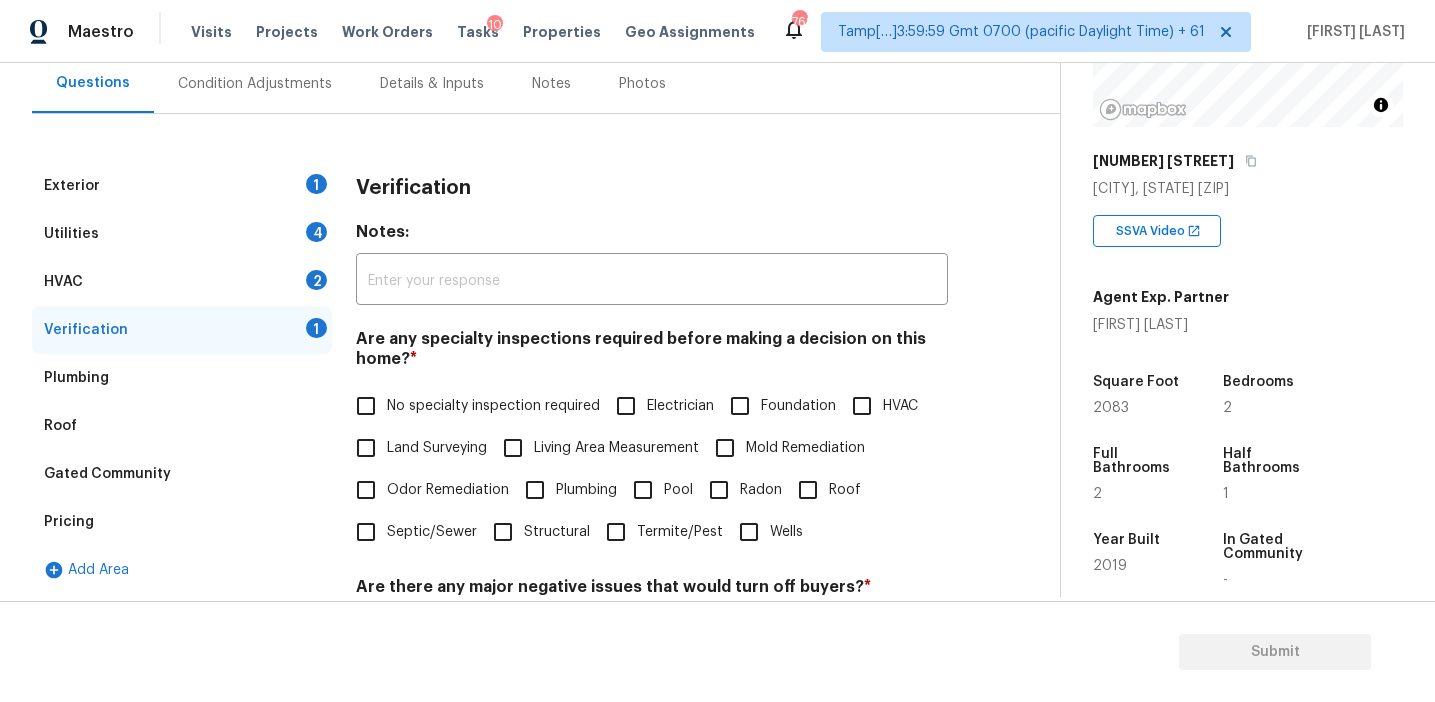 click on "Roof" at bounding box center (824, 490) 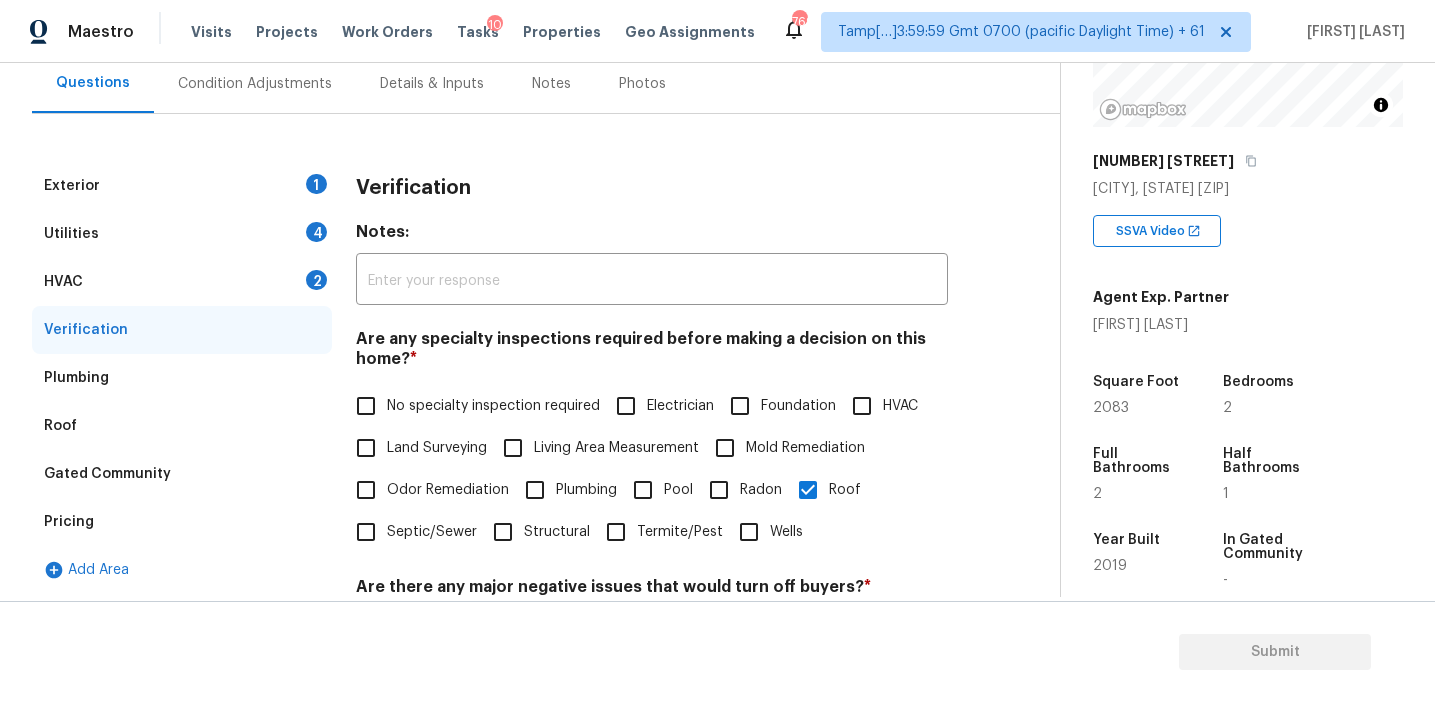 click on "HVAC 2" at bounding box center [182, 282] 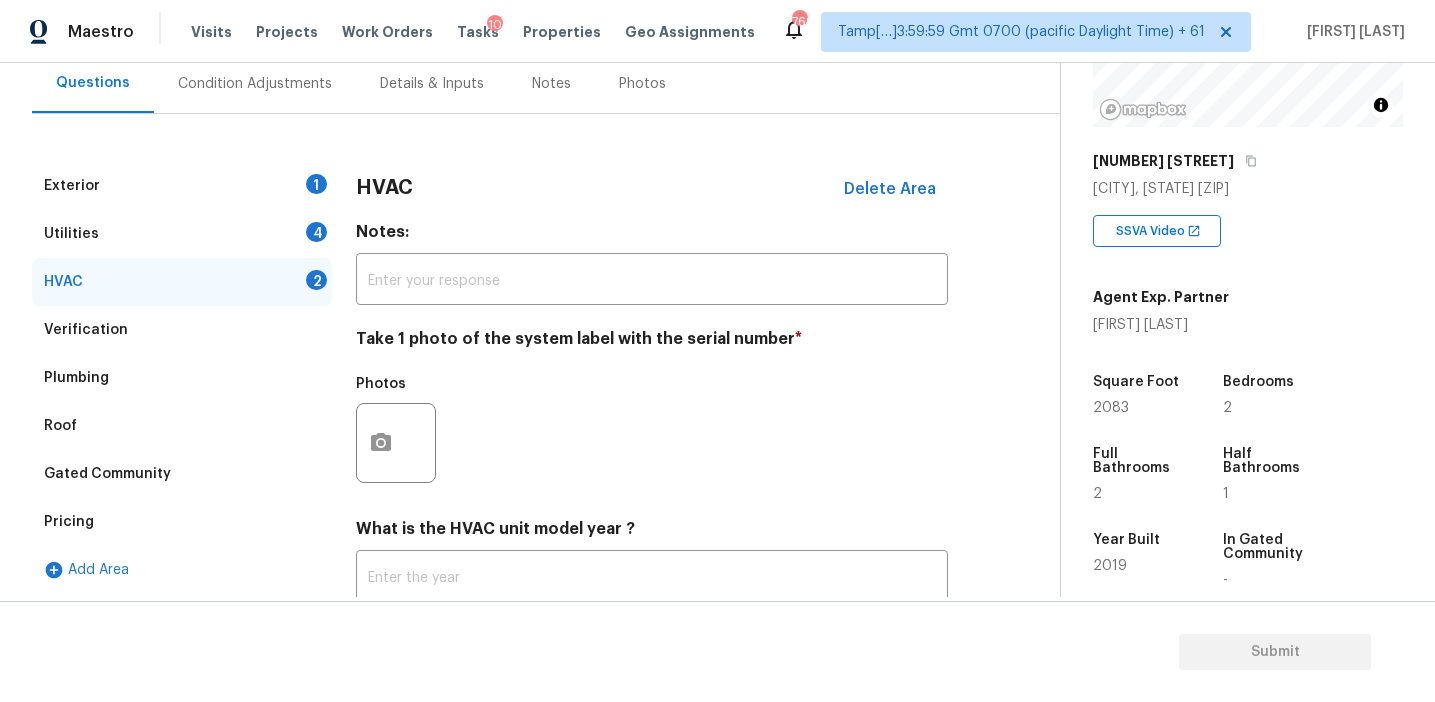 scroll, scrollTop: 327, scrollLeft: 0, axis: vertical 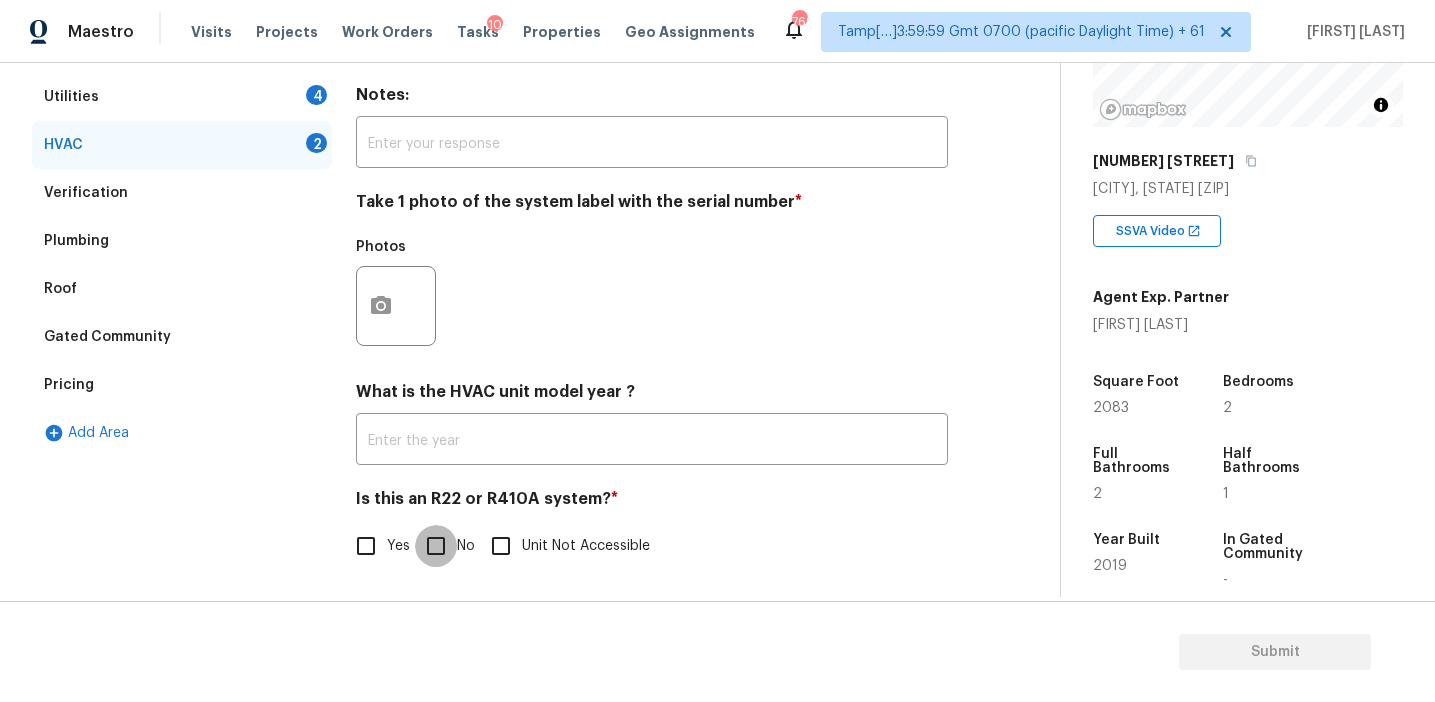 click on "No" at bounding box center (436, 546) 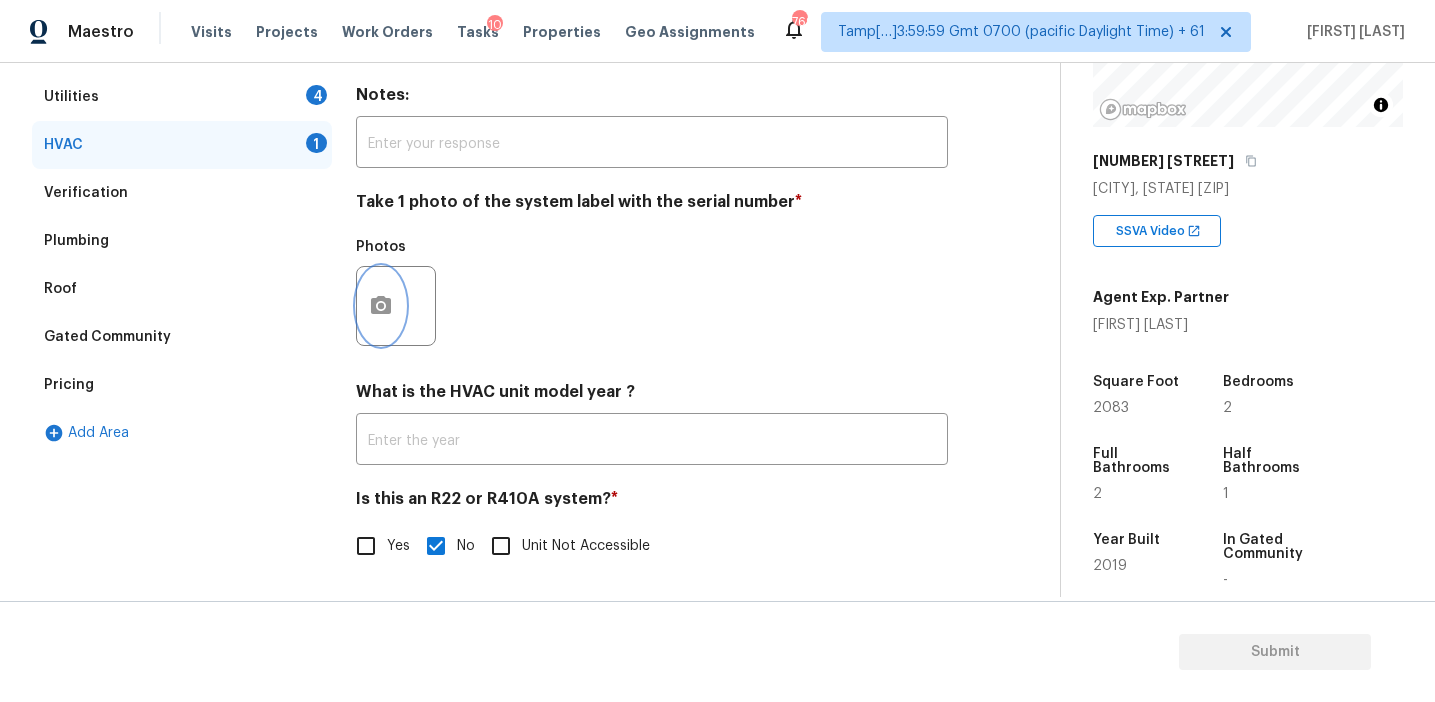 click 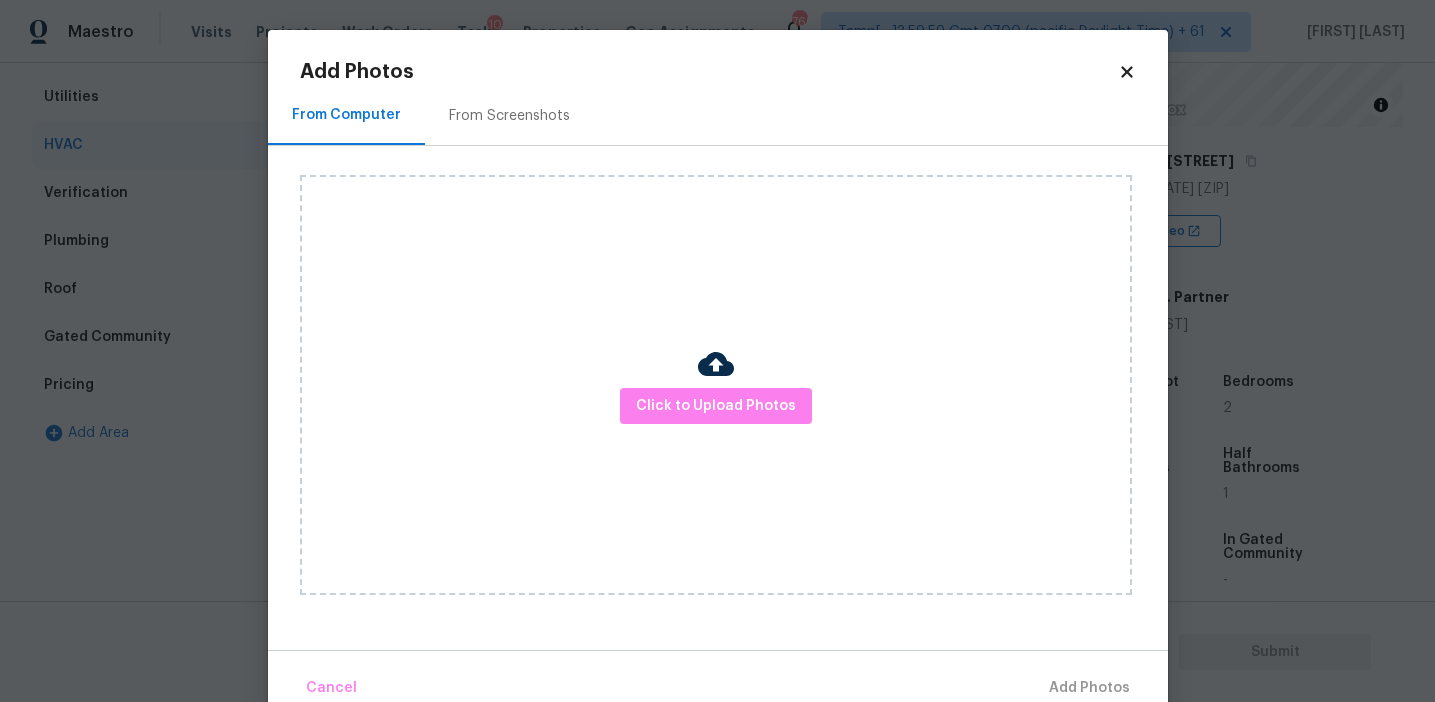 click on "From Screenshots" at bounding box center [509, 116] 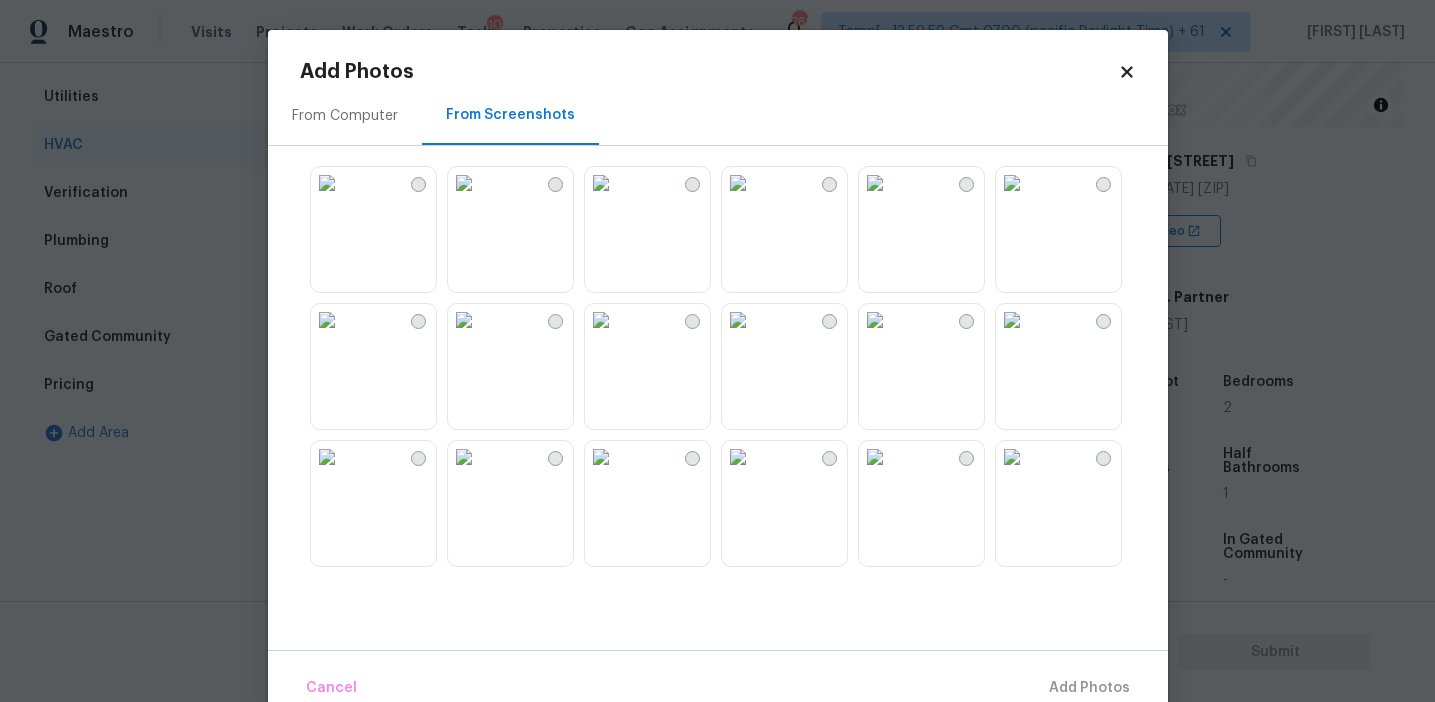 click on "From Computer" at bounding box center [345, 116] 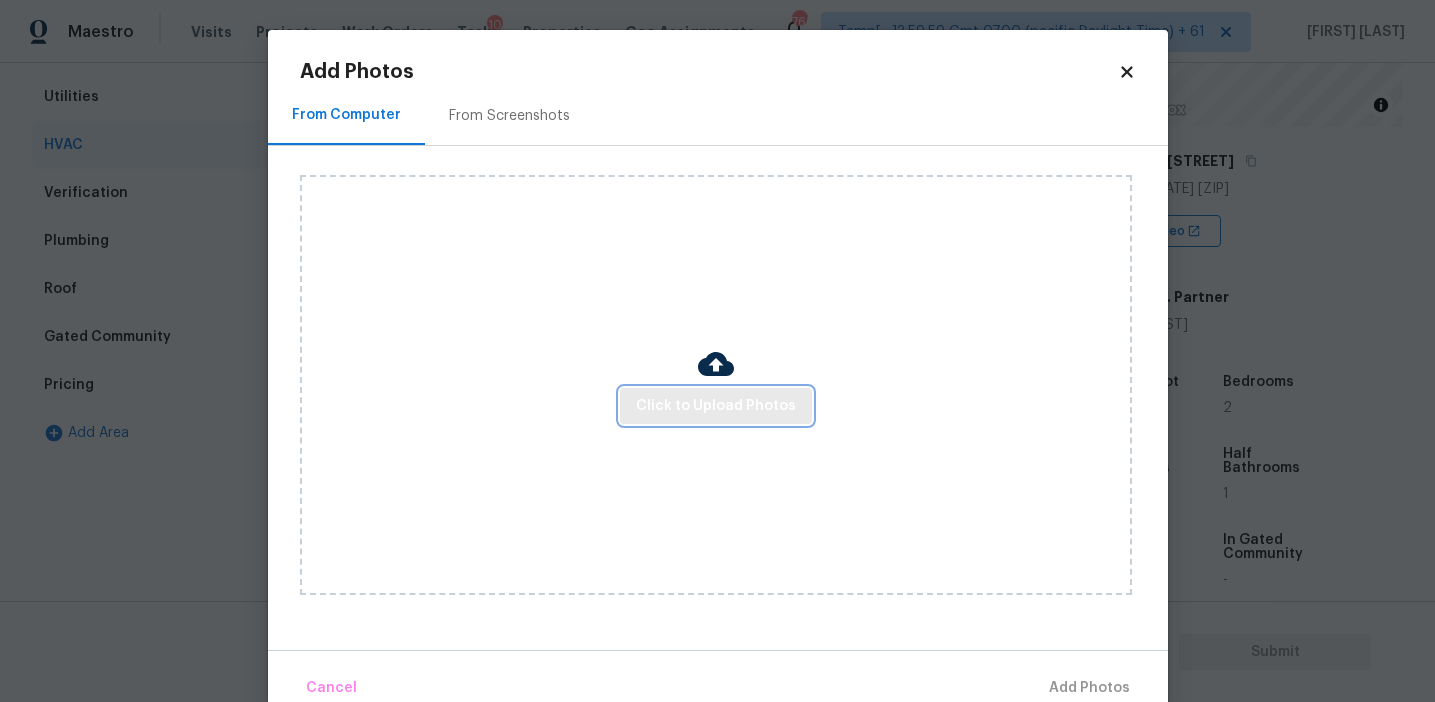 click on "Click to Upload Photos" at bounding box center [716, 406] 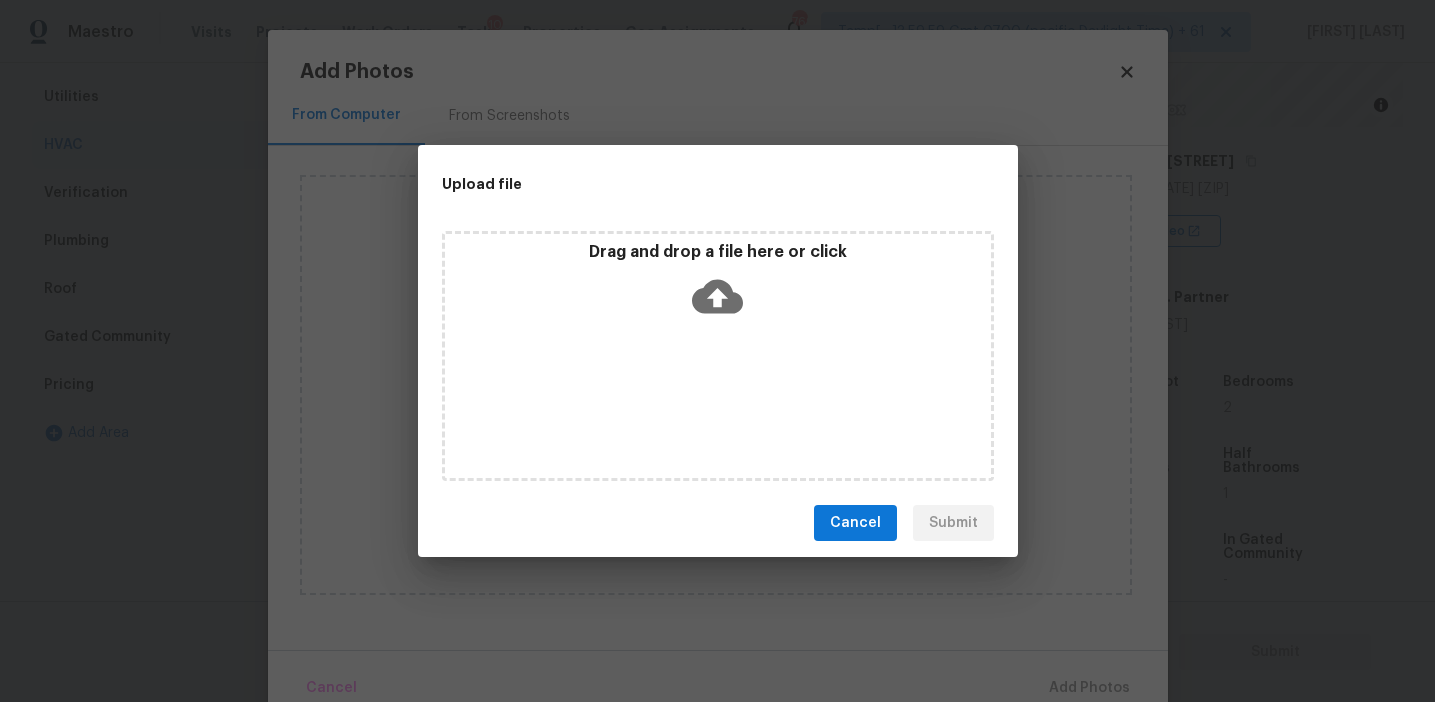 click 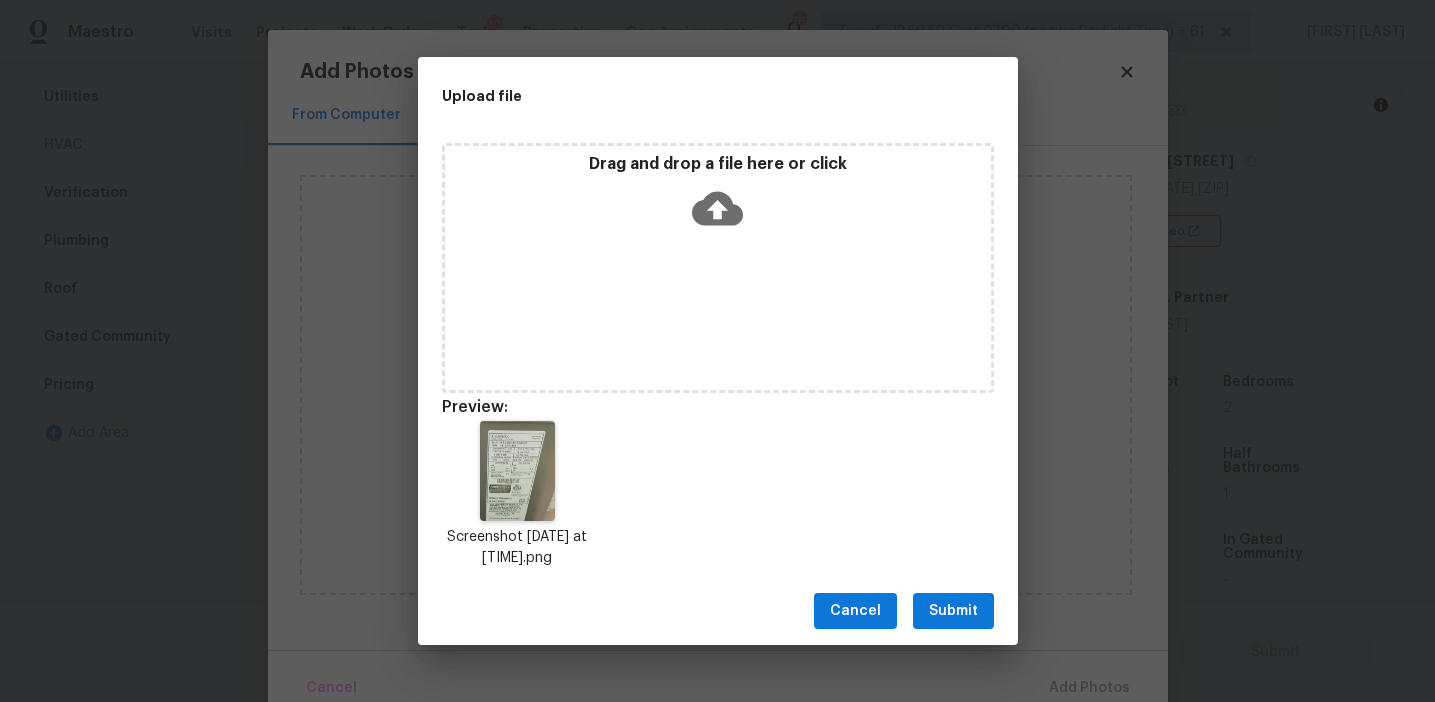 click on "Submit" at bounding box center [953, 611] 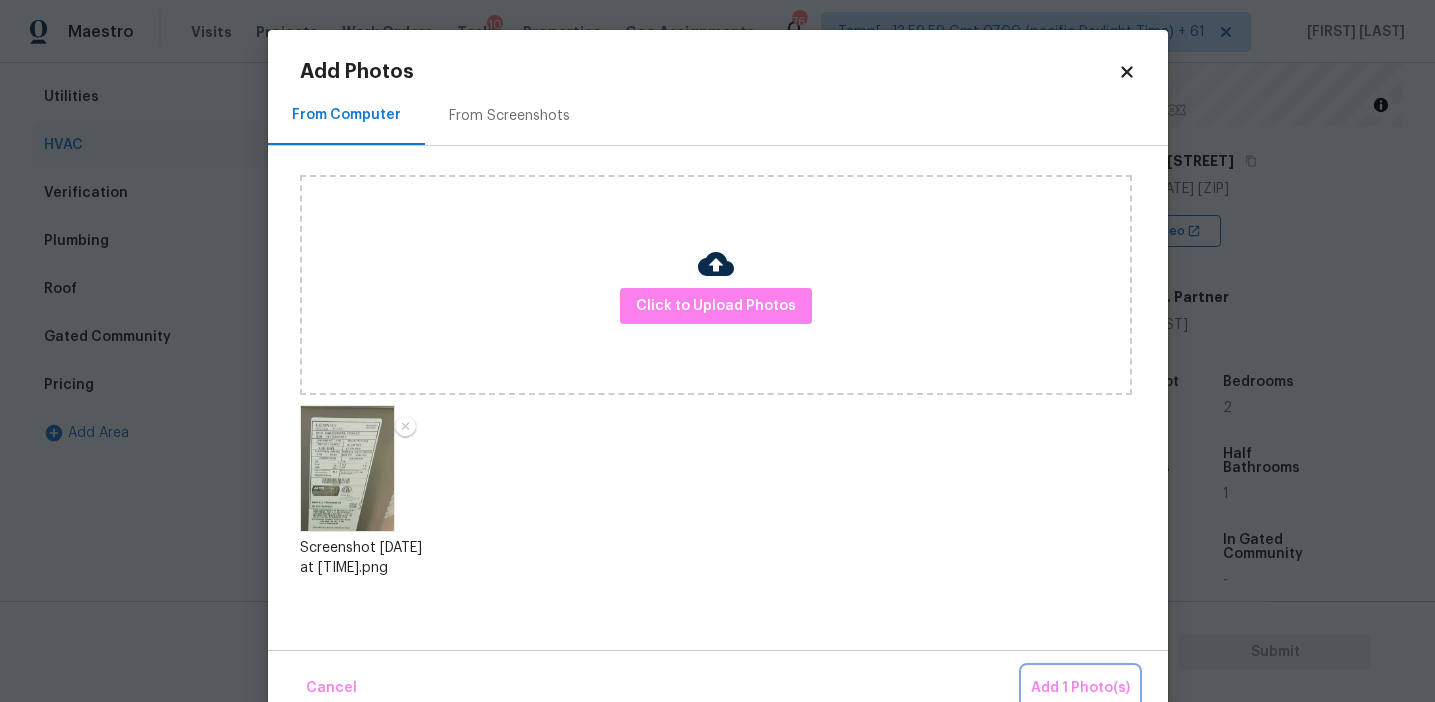 click on "Add 1 Photo(s)" at bounding box center [1080, 688] 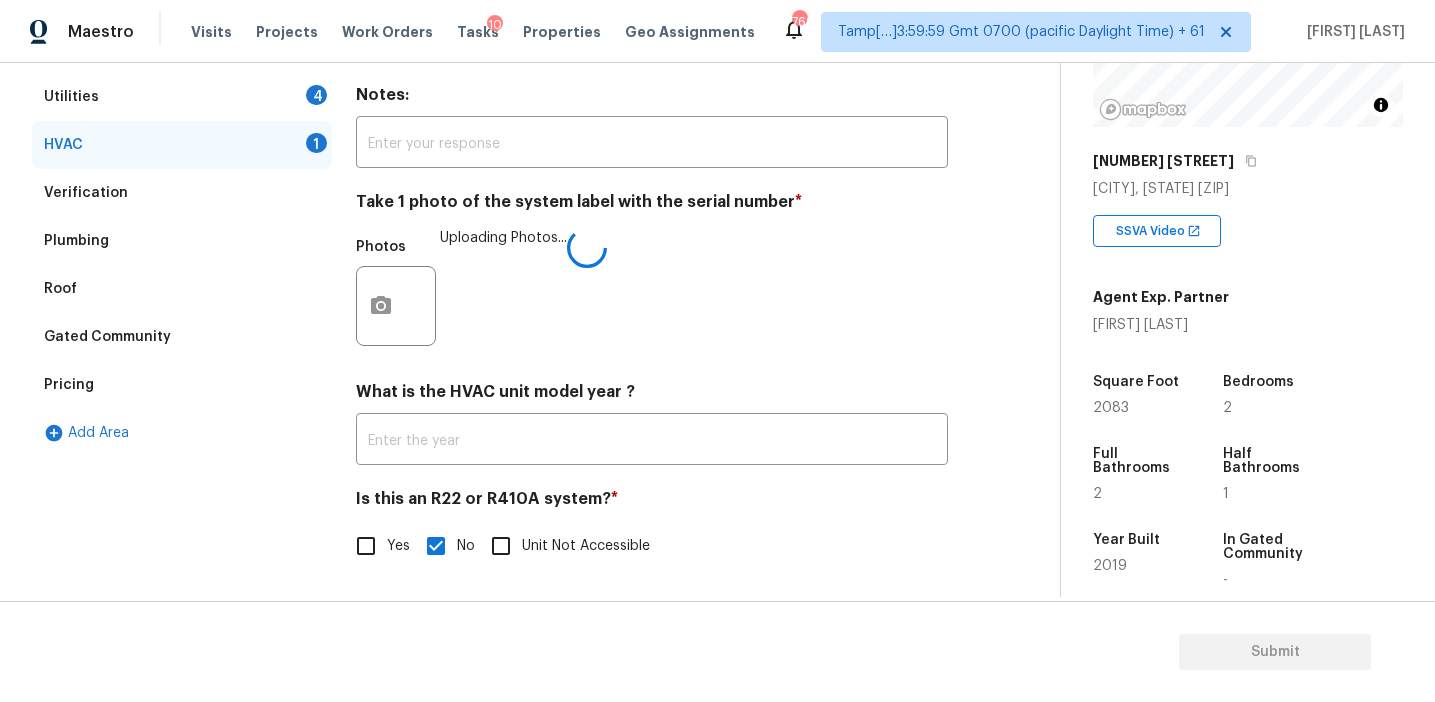 click on "Exterior 1 Utilities 4 HVAC 1 Verification Plumbing Roof Gated Community Pricing Add Area" at bounding box center (182, 308) 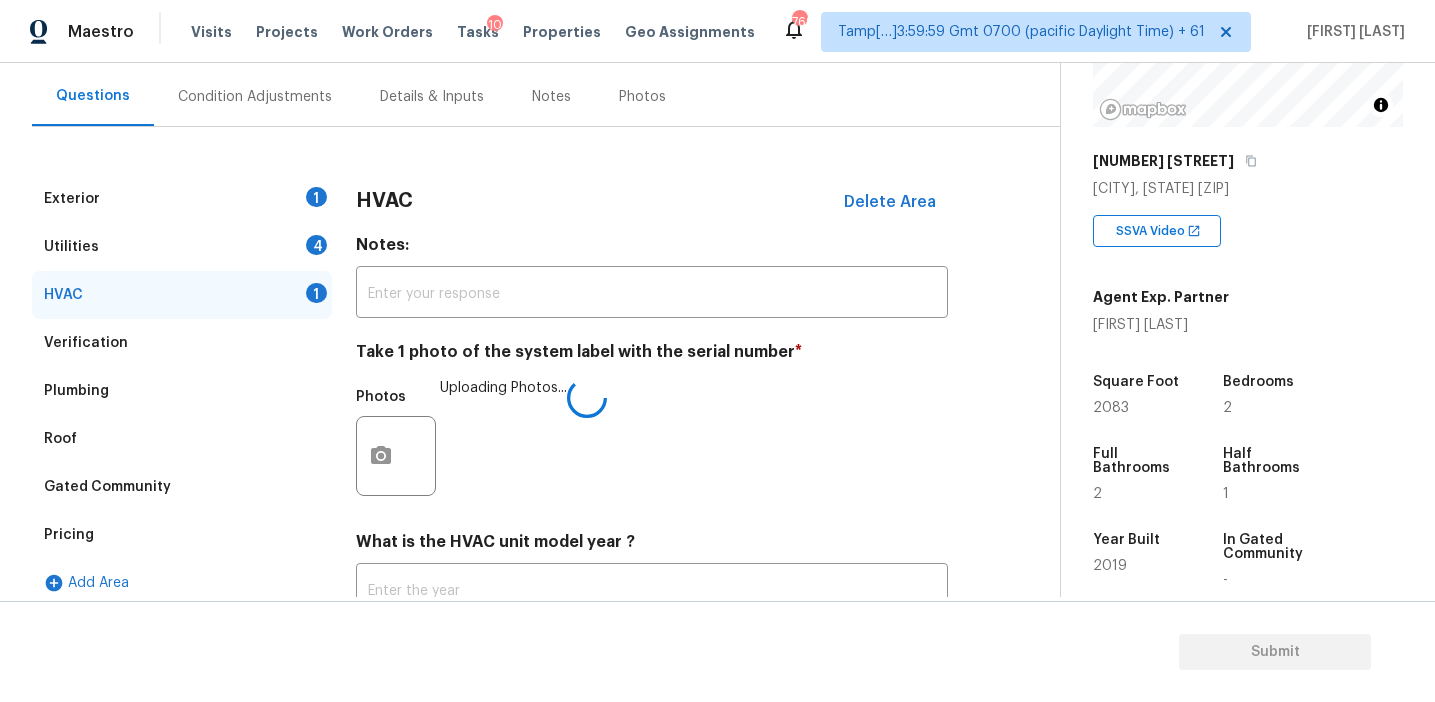 scroll, scrollTop: 175, scrollLeft: 0, axis: vertical 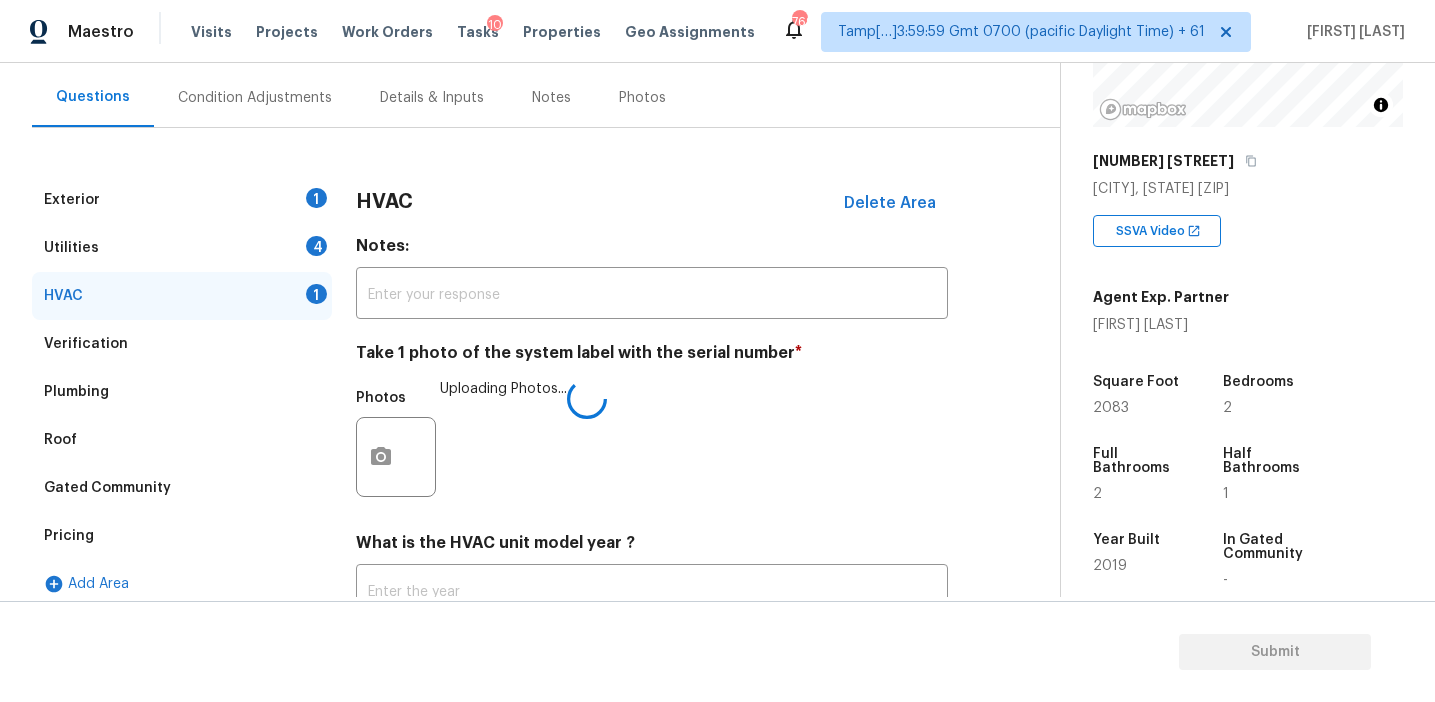click on "Notes:" at bounding box center (652, 250) 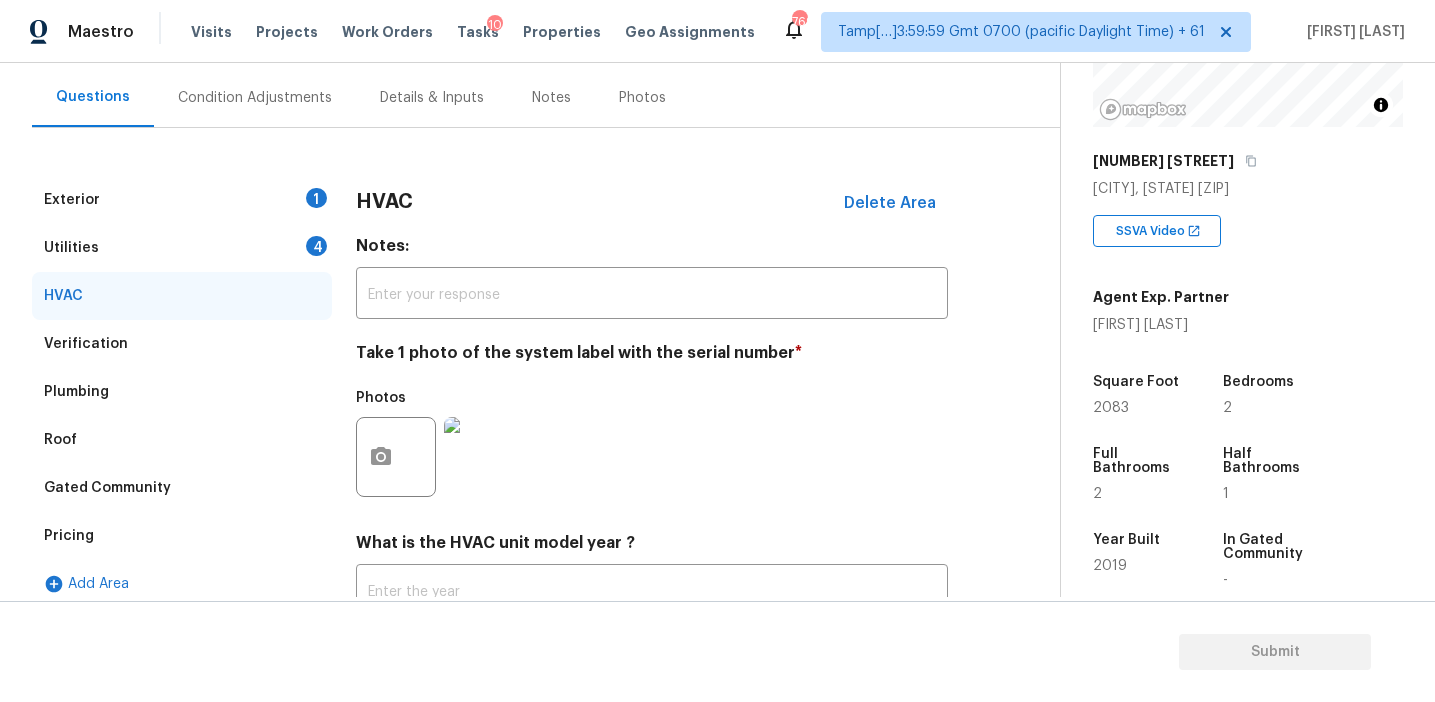 click on "4" at bounding box center (316, 246) 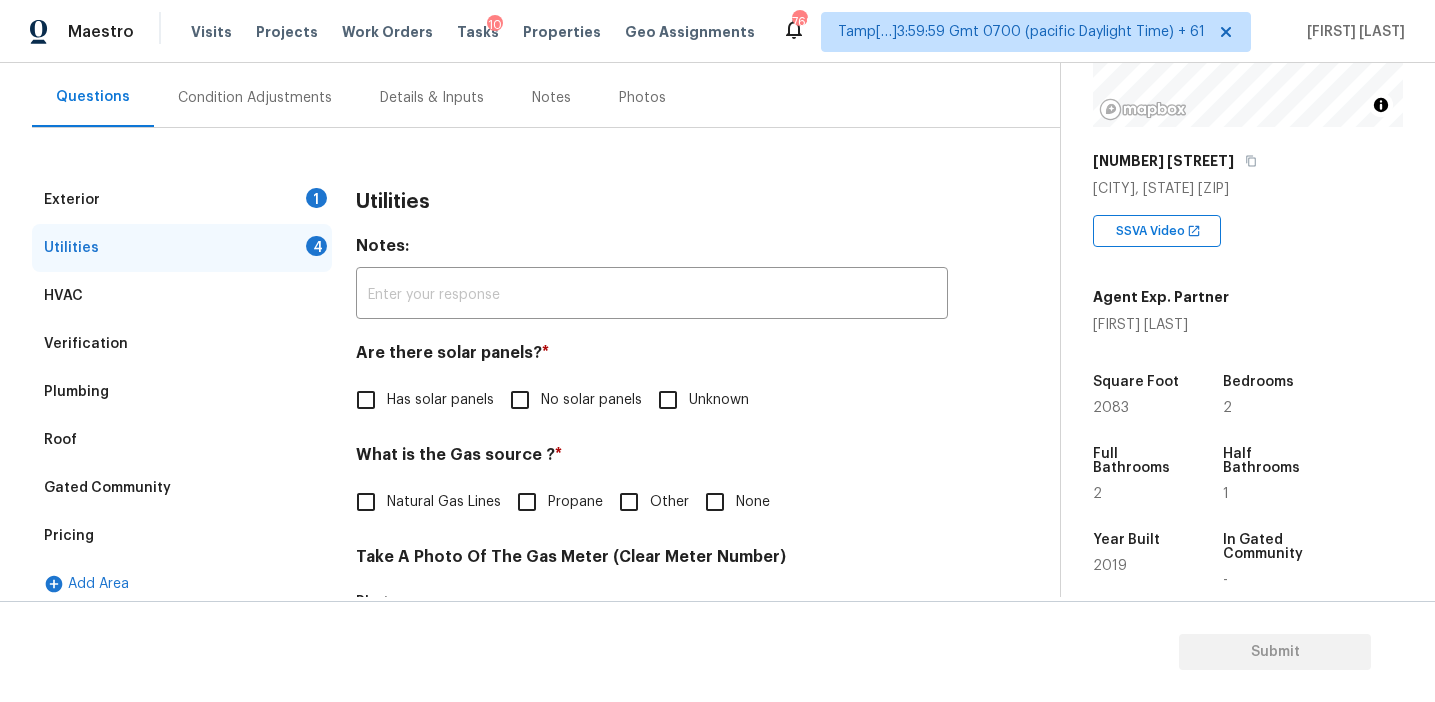 click on "No solar panels" at bounding box center [591, 400] 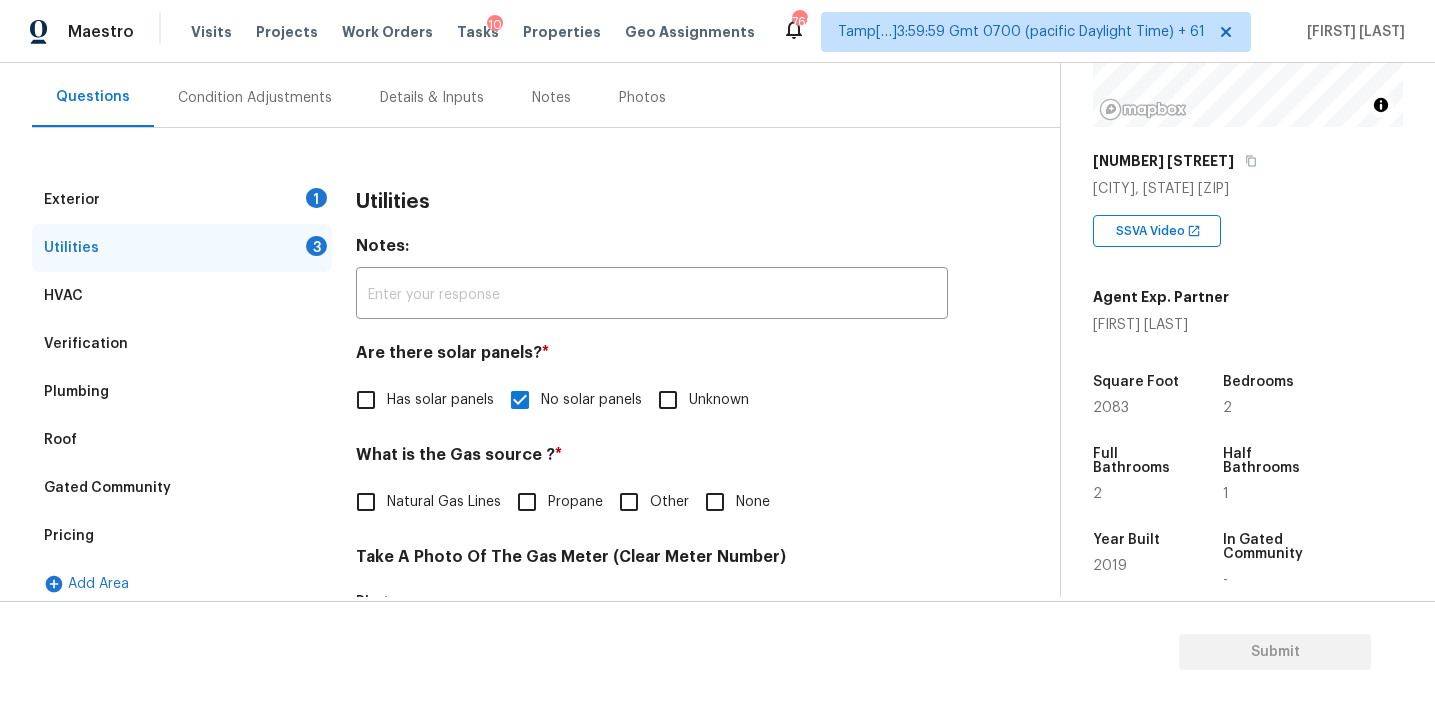 click on "Natural Gas Lines" at bounding box center (423, 502) 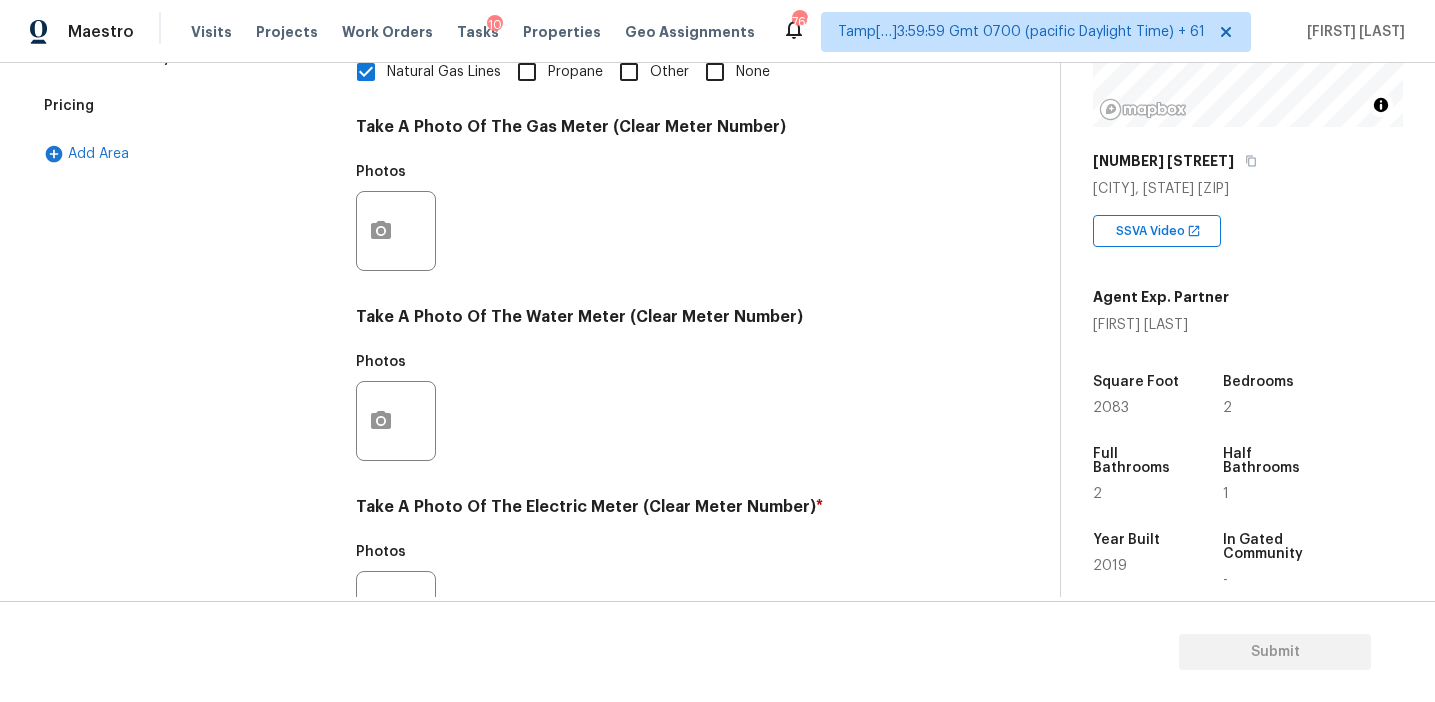 scroll, scrollTop: 803, scrollLeft: 0, axis: vertical 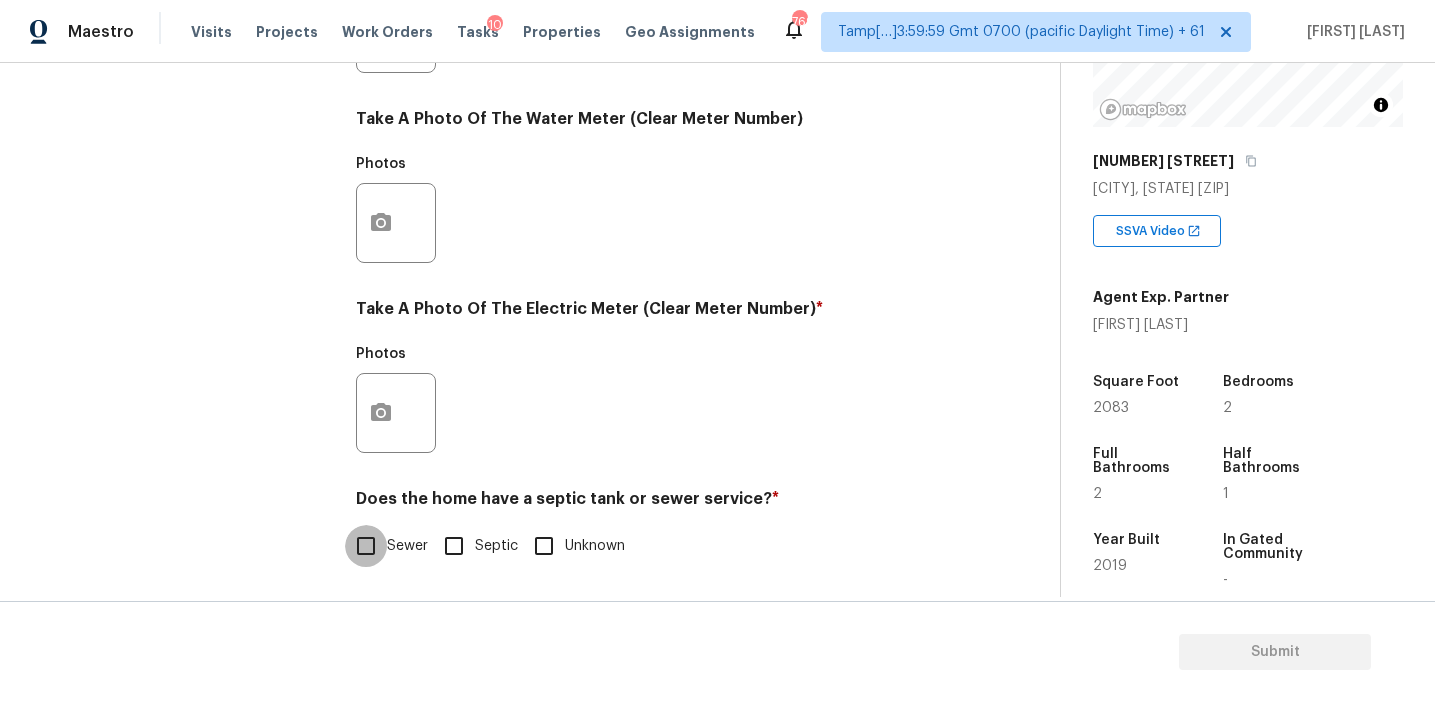 click on "Sewer" at bounding box center [366, 546] 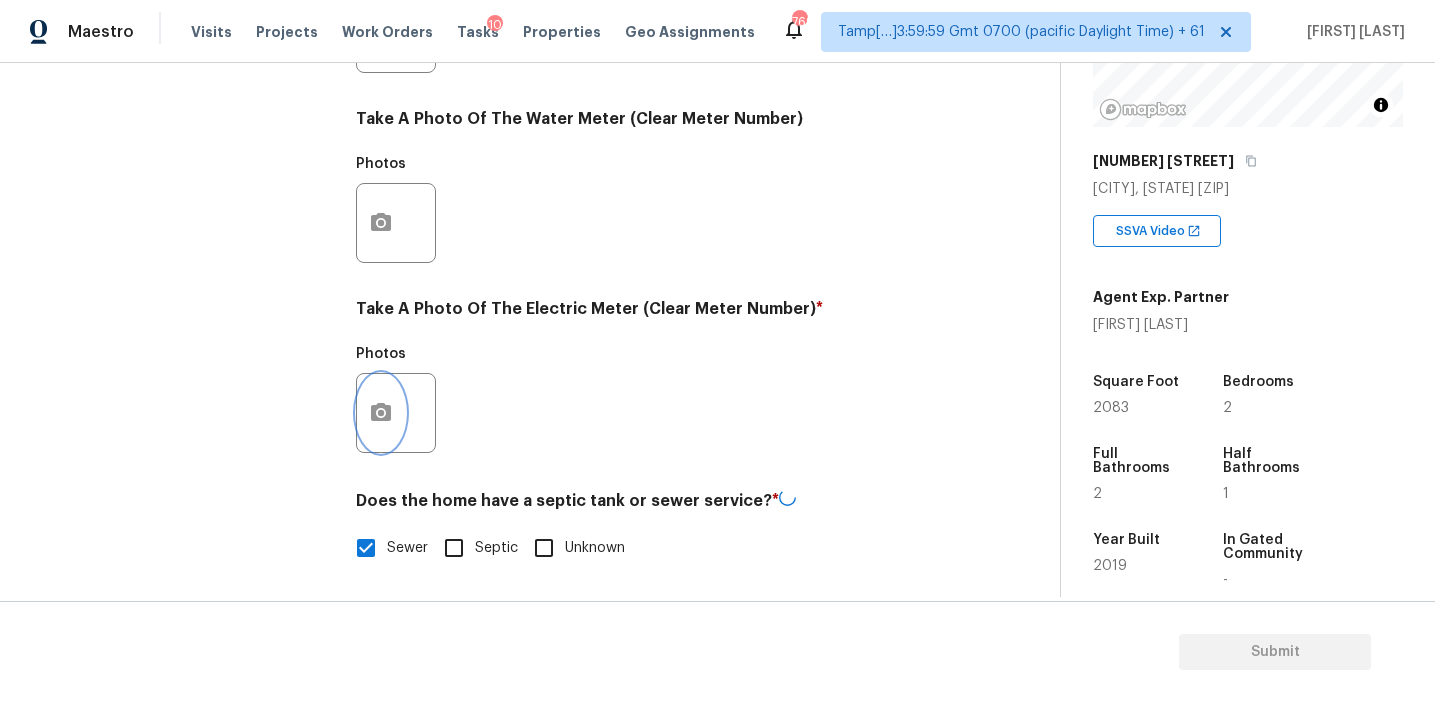 click at bounding box center (381, 413) 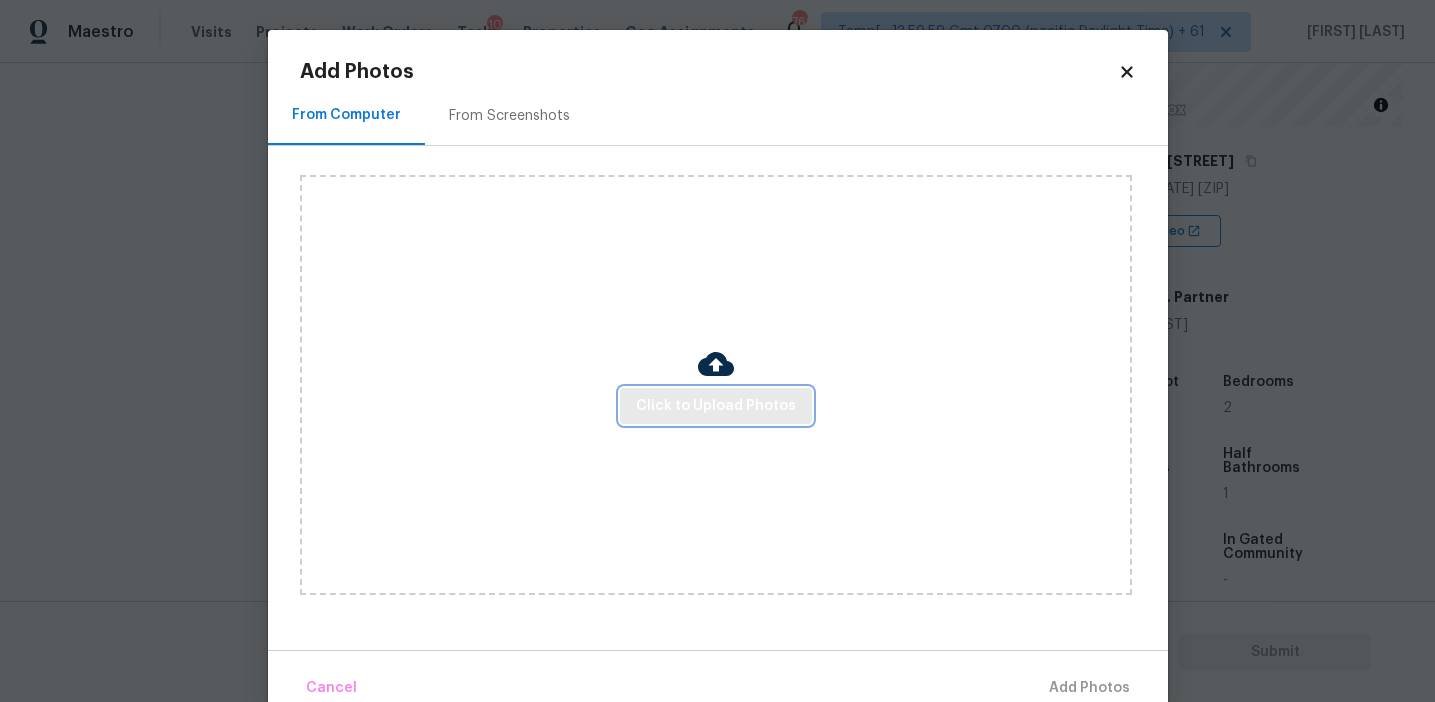 click on "Click to Upload Photos" at bounding box center [716, 406] 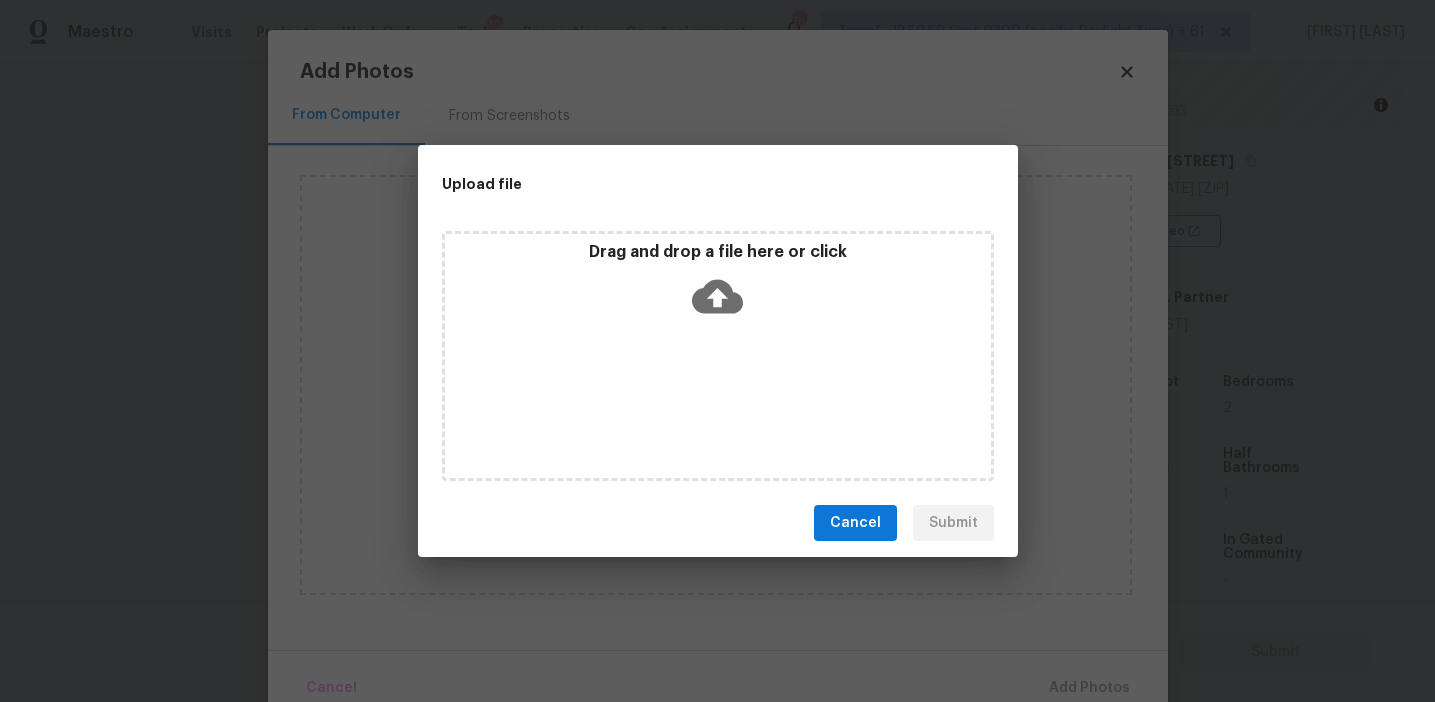 click on "Drag and drop a file here or click" at bounding box center [718, 252] 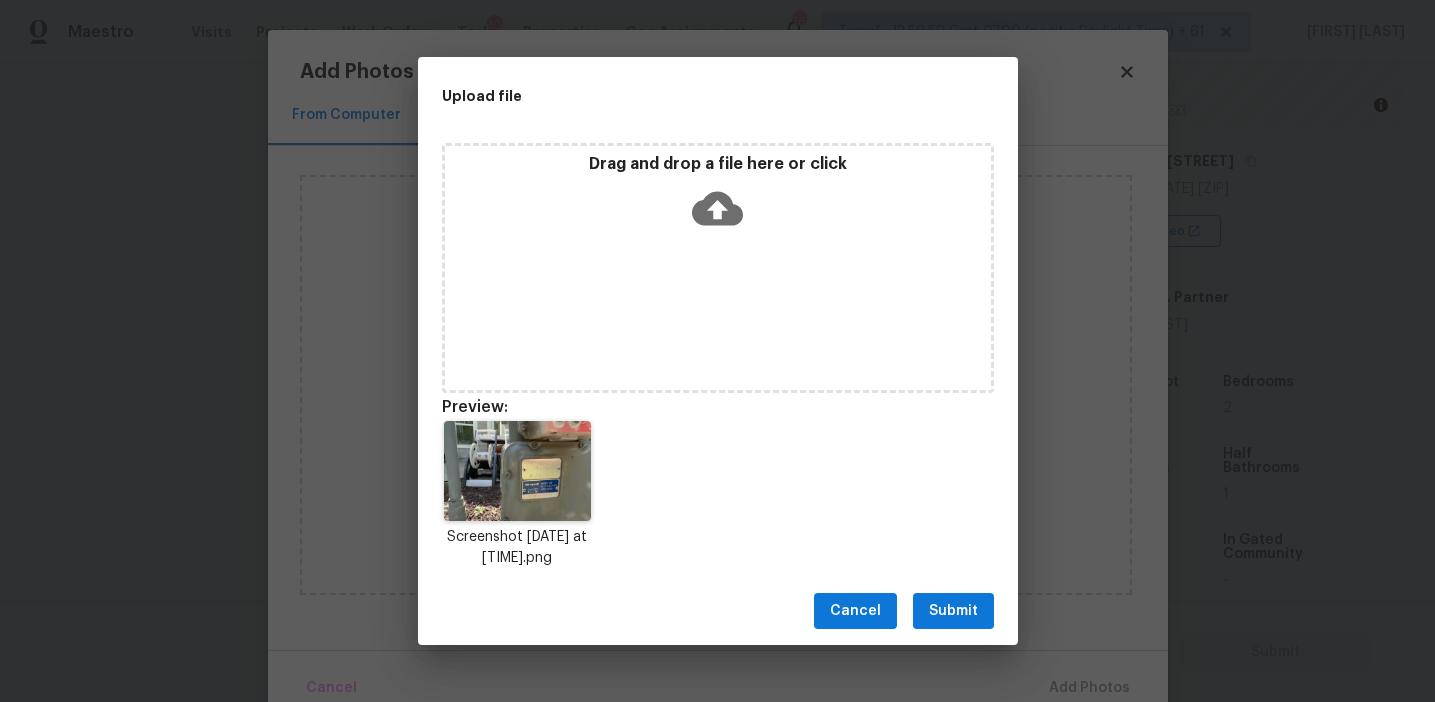 click on "Submit" at bounding box center [953, 611] 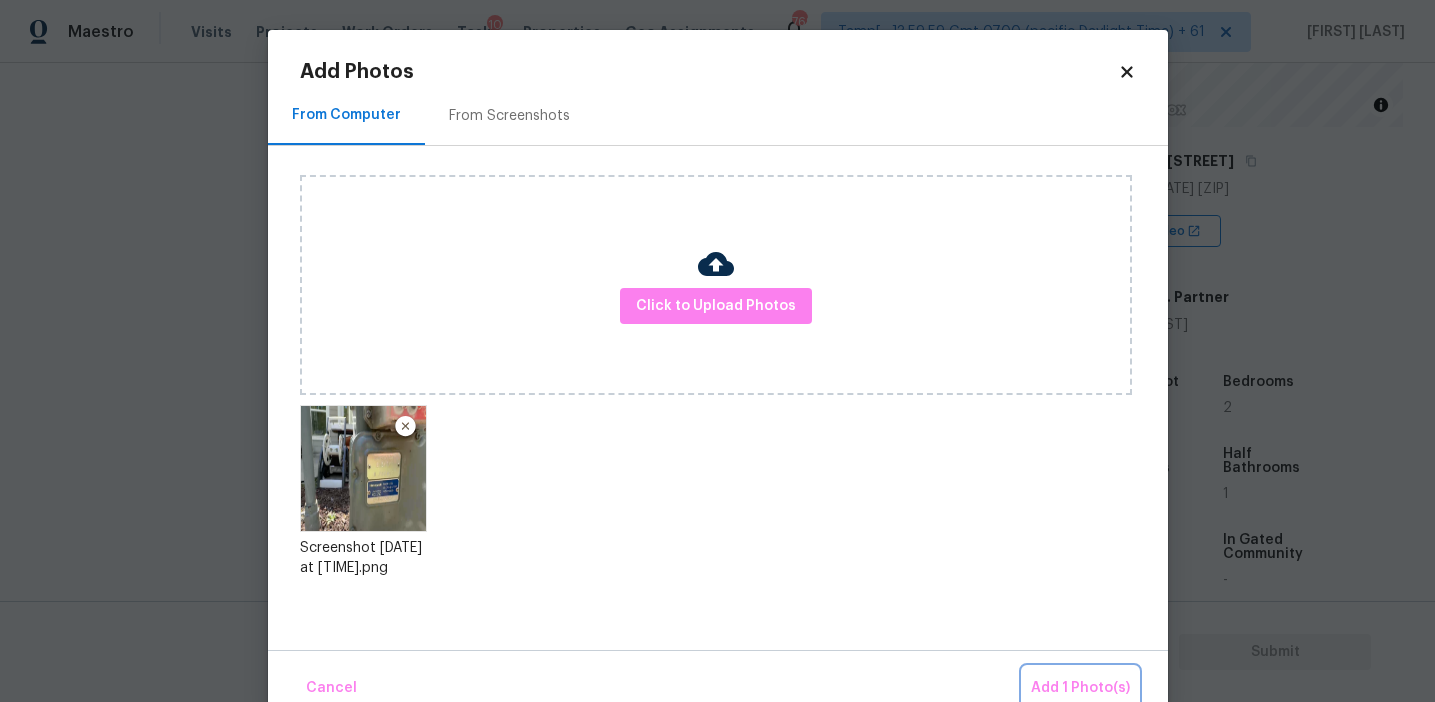 click on "Add 1 Photo(s)" at bounding box center (1080, 688) 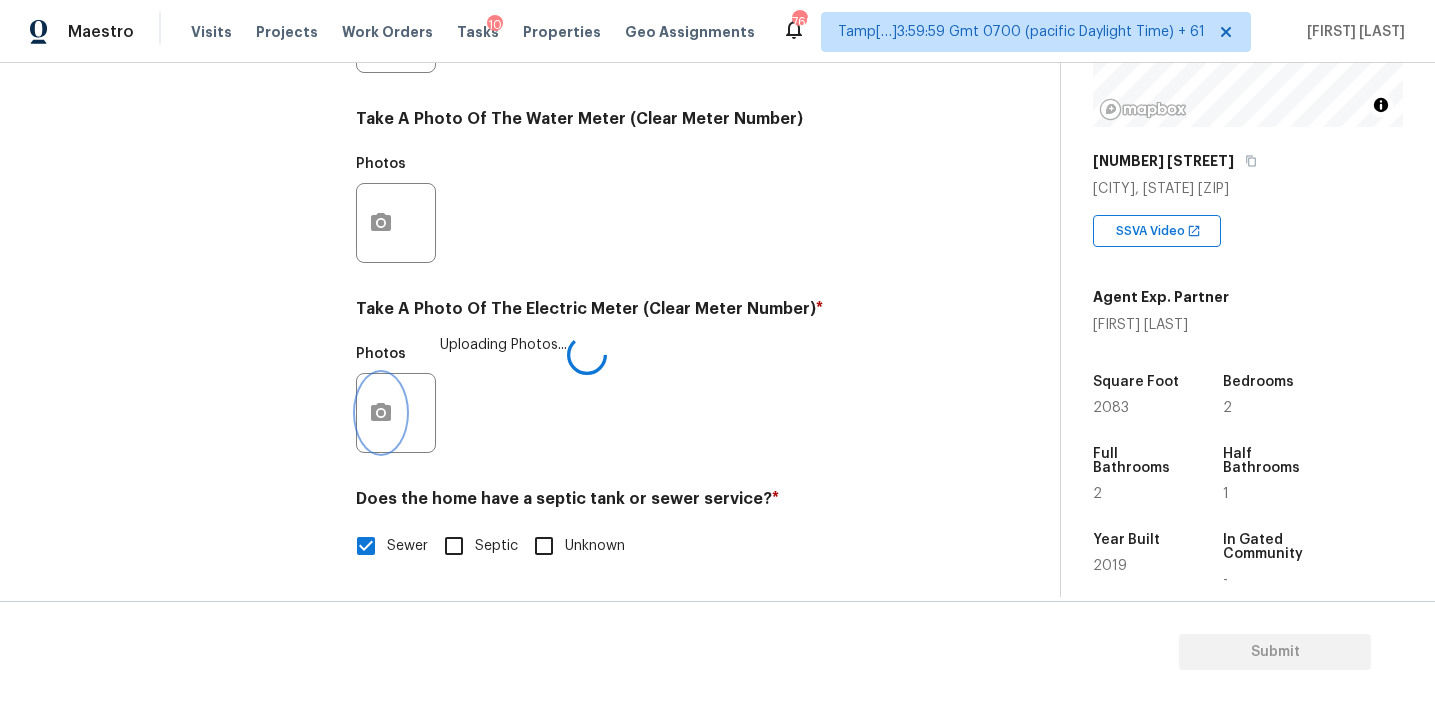 scroll, scrollTop: 667, scrollLeft: 0, axis: vertical 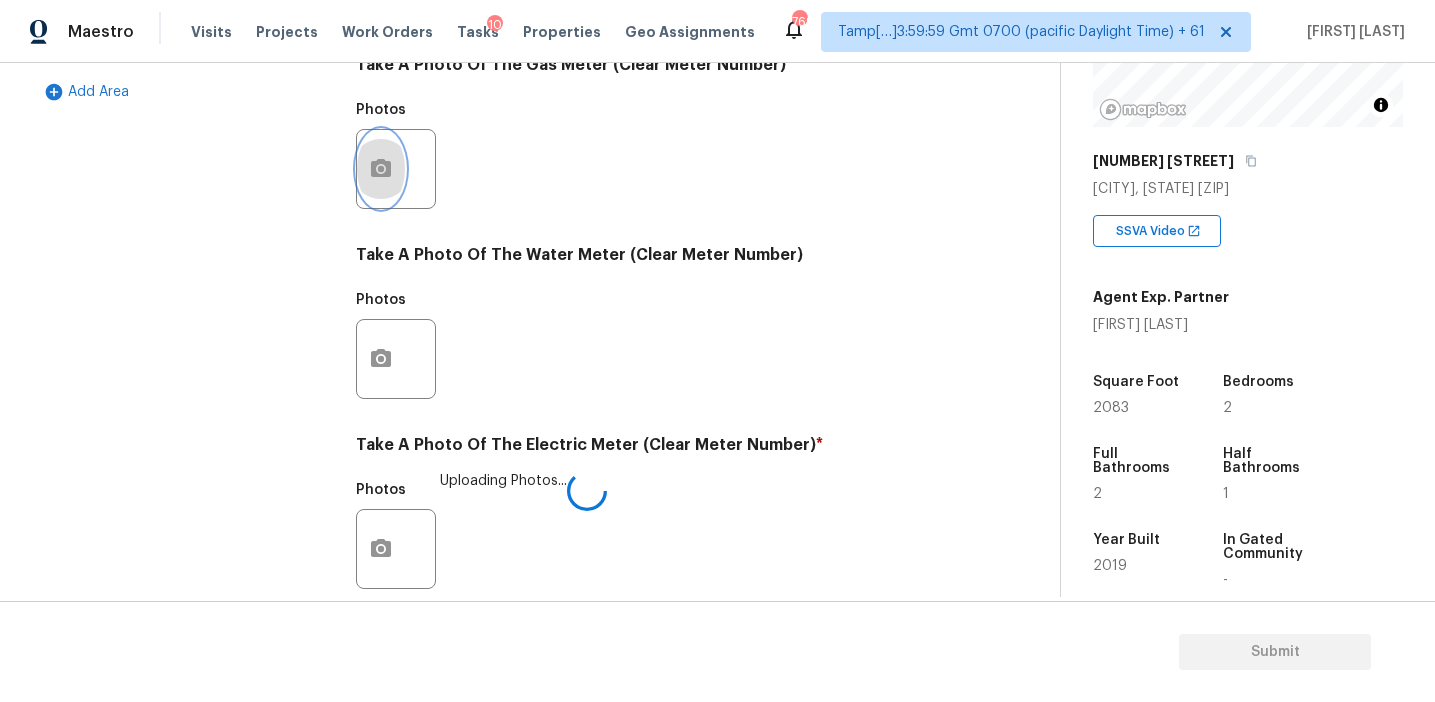 click at bounding box center [381, 169] 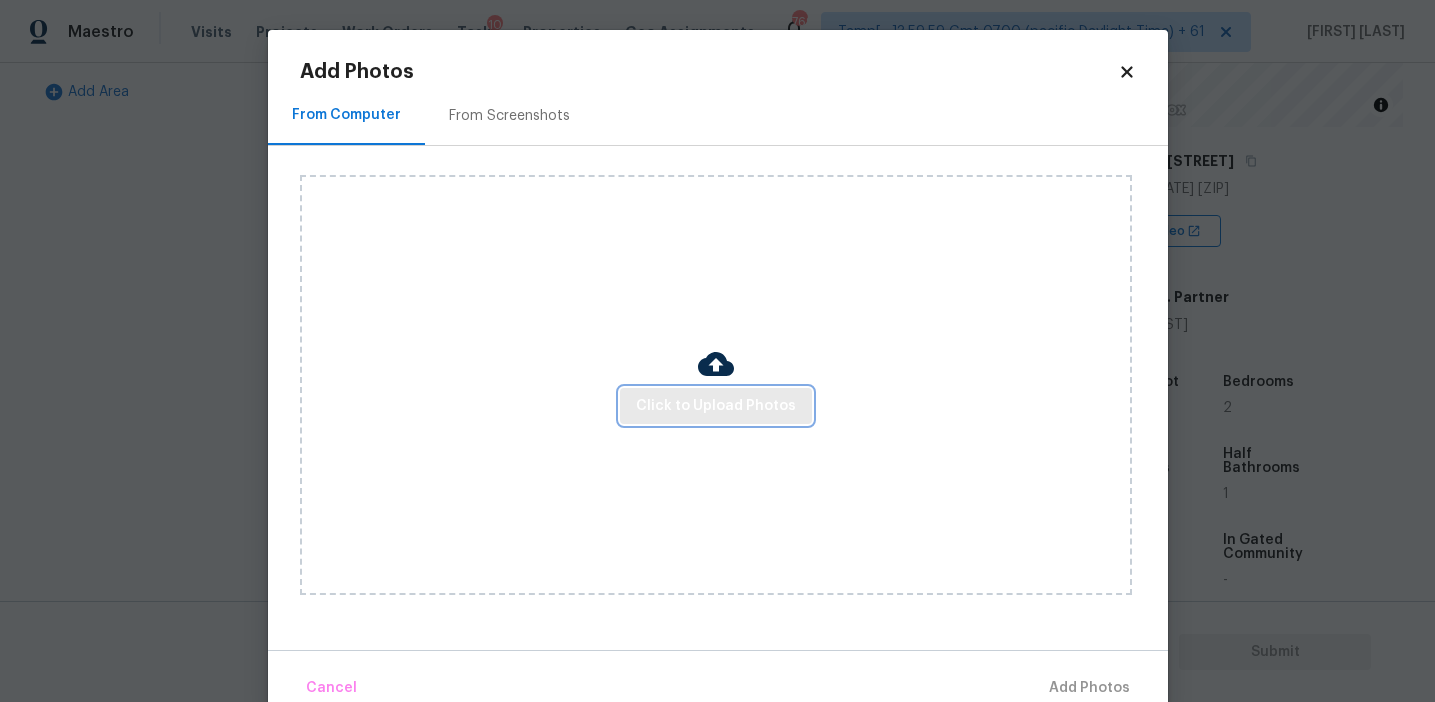 click on "Click to Upload Photos" at bounding box center (716, 406) 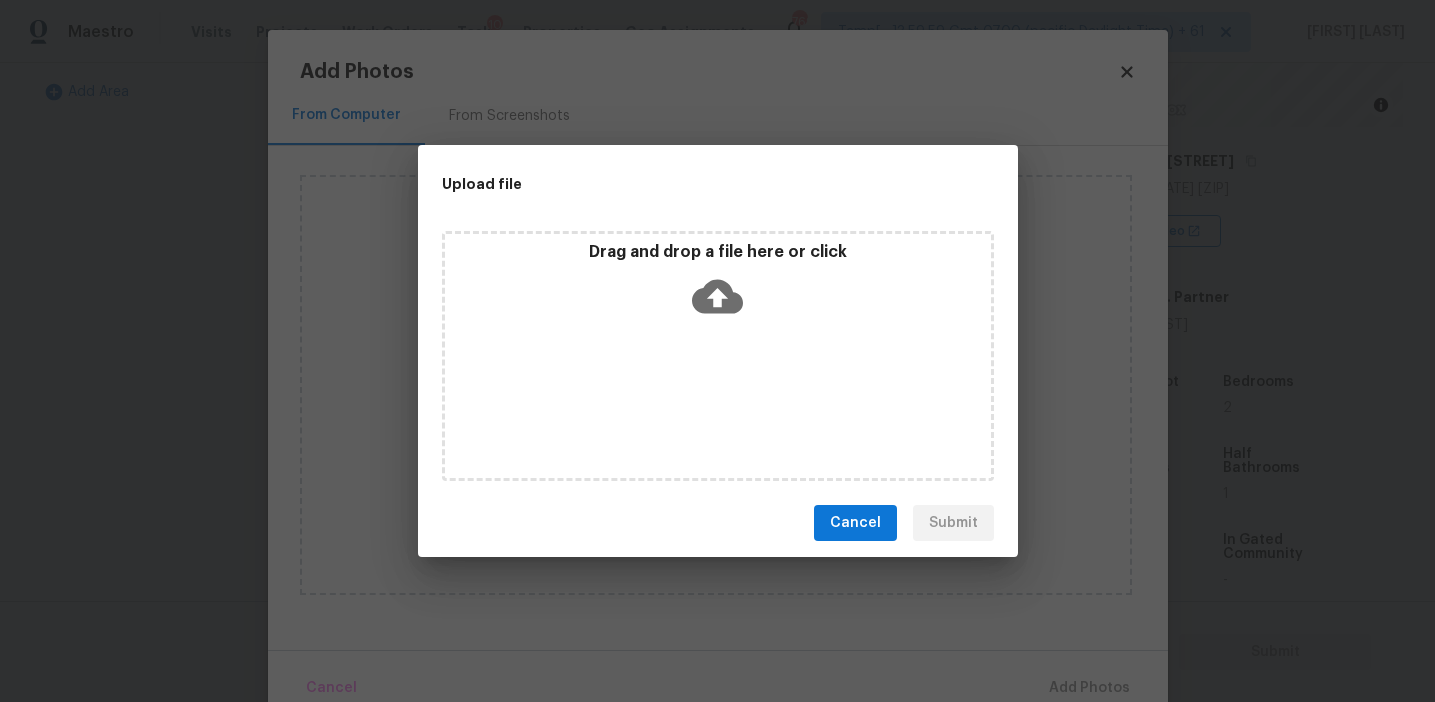 click on "Drag and drop a file here or click" at bounding box center (718, 285) 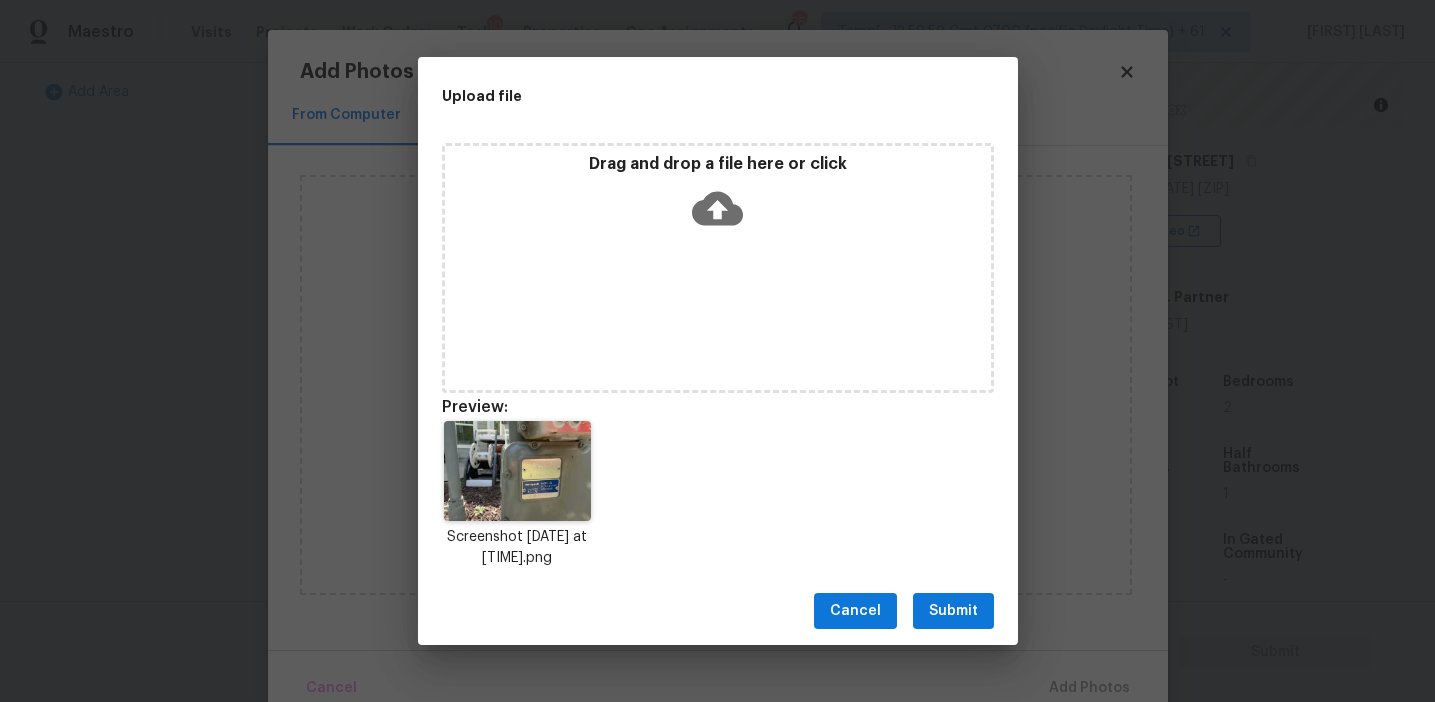 click on "Submit" at bounding box center (953, 611) 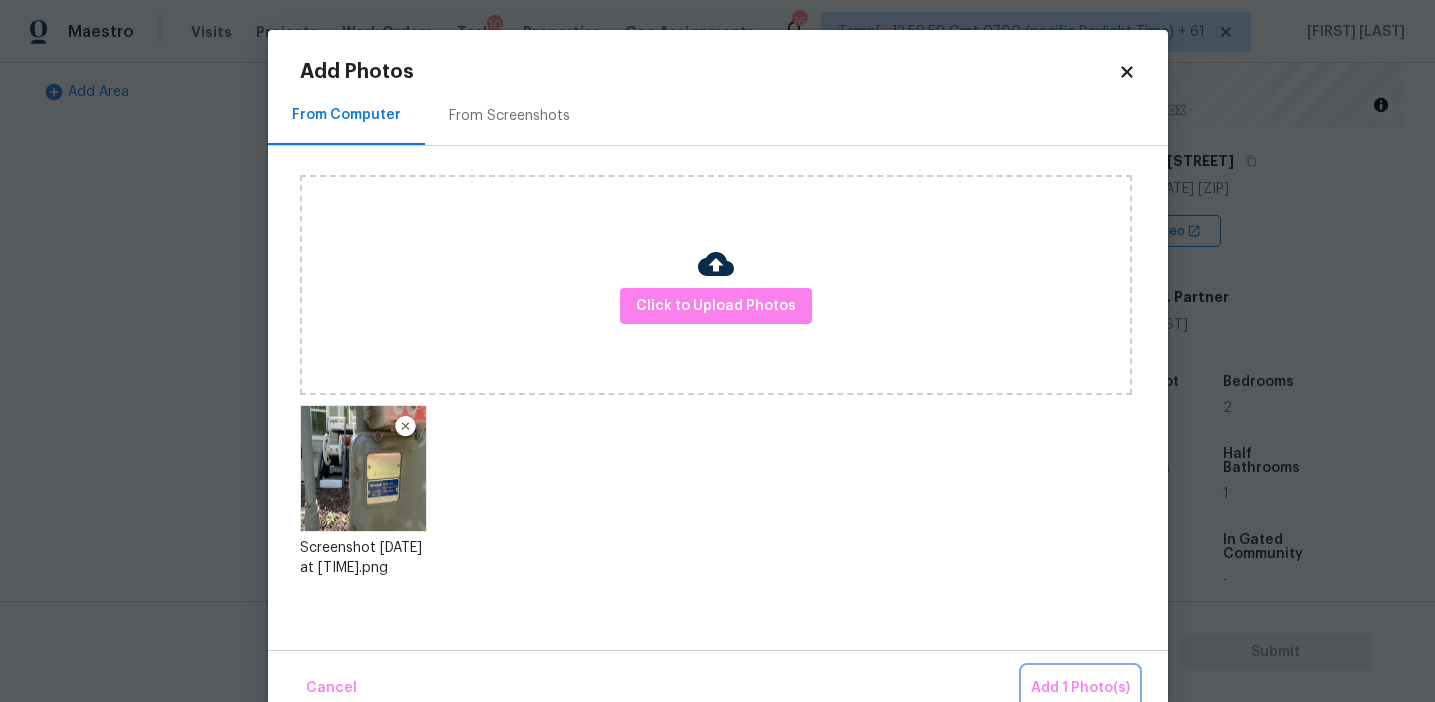 click on "Add 1 Photo(s)" at bounding box center [1080, 688] 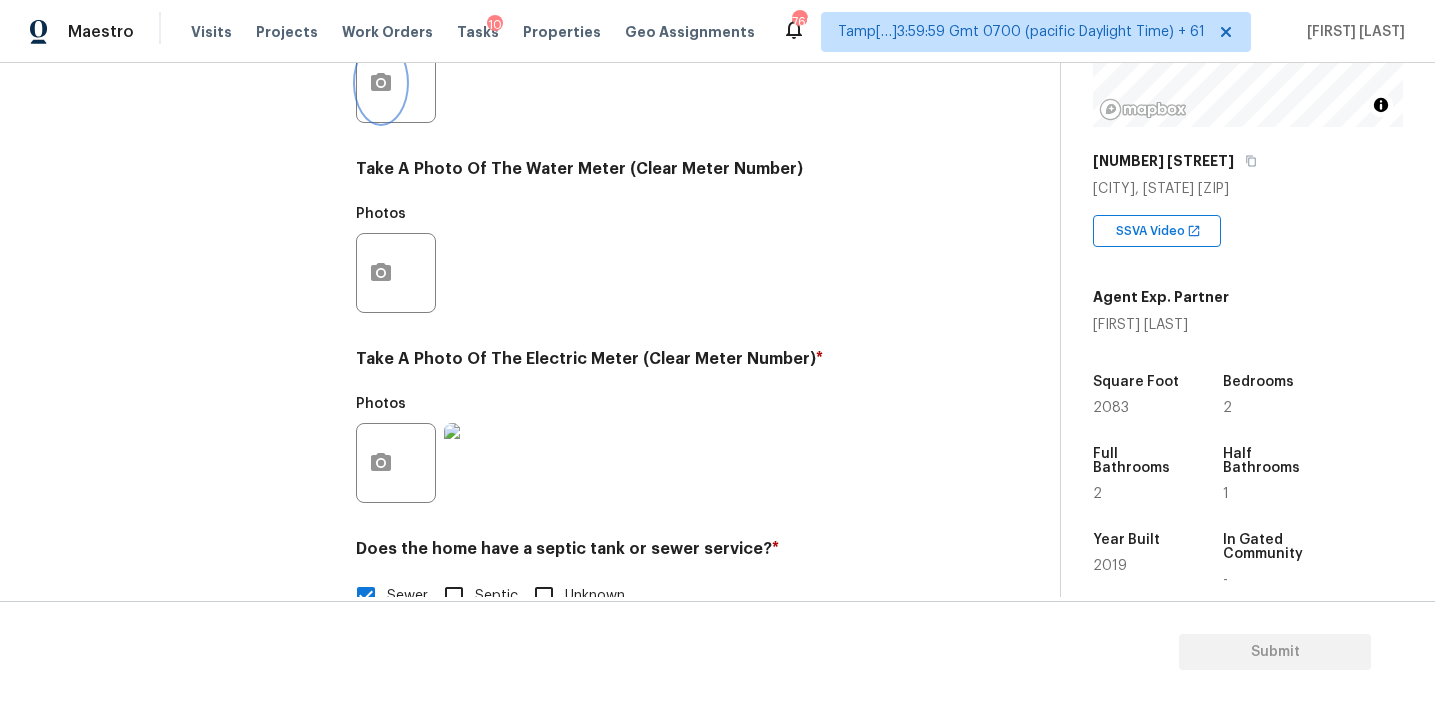 scroll, scrollTop: 803, scrollLeft: 0, axis: vertical 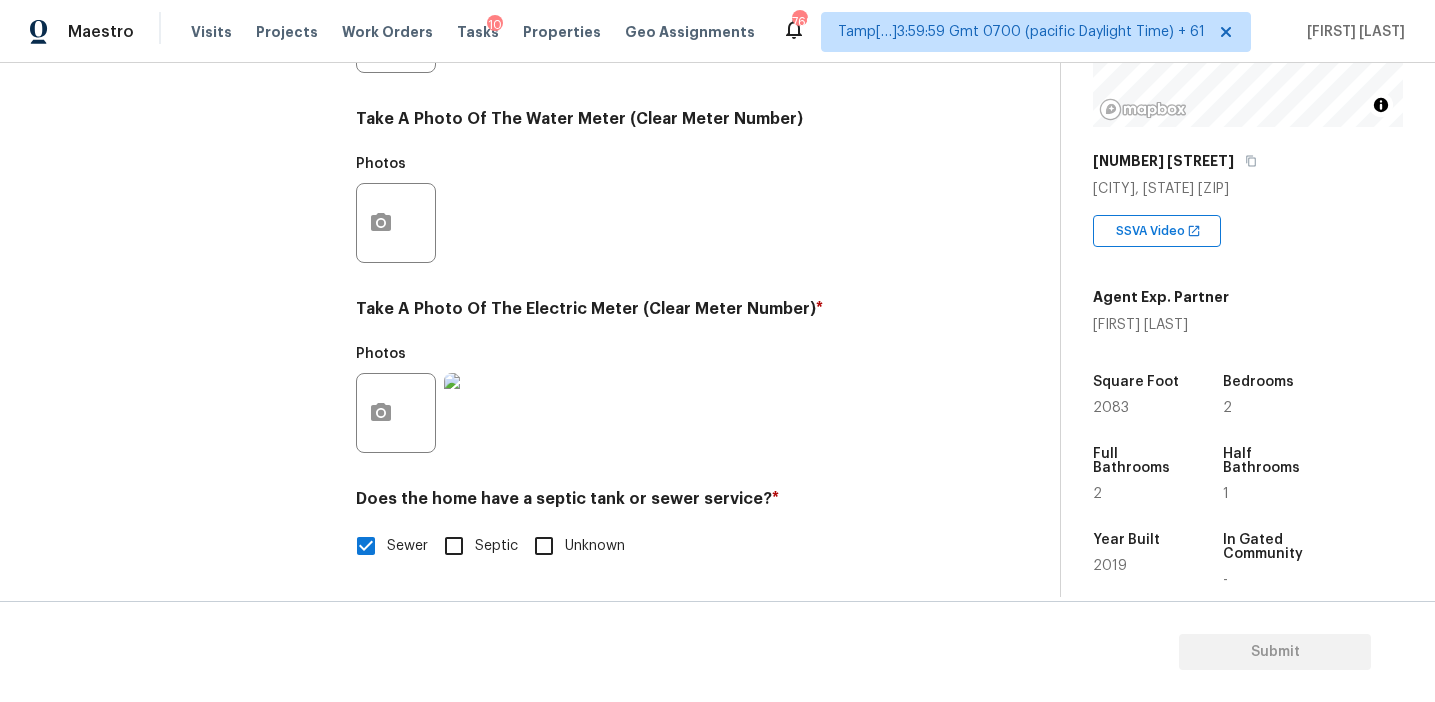 click at bounding box center [484, 413] 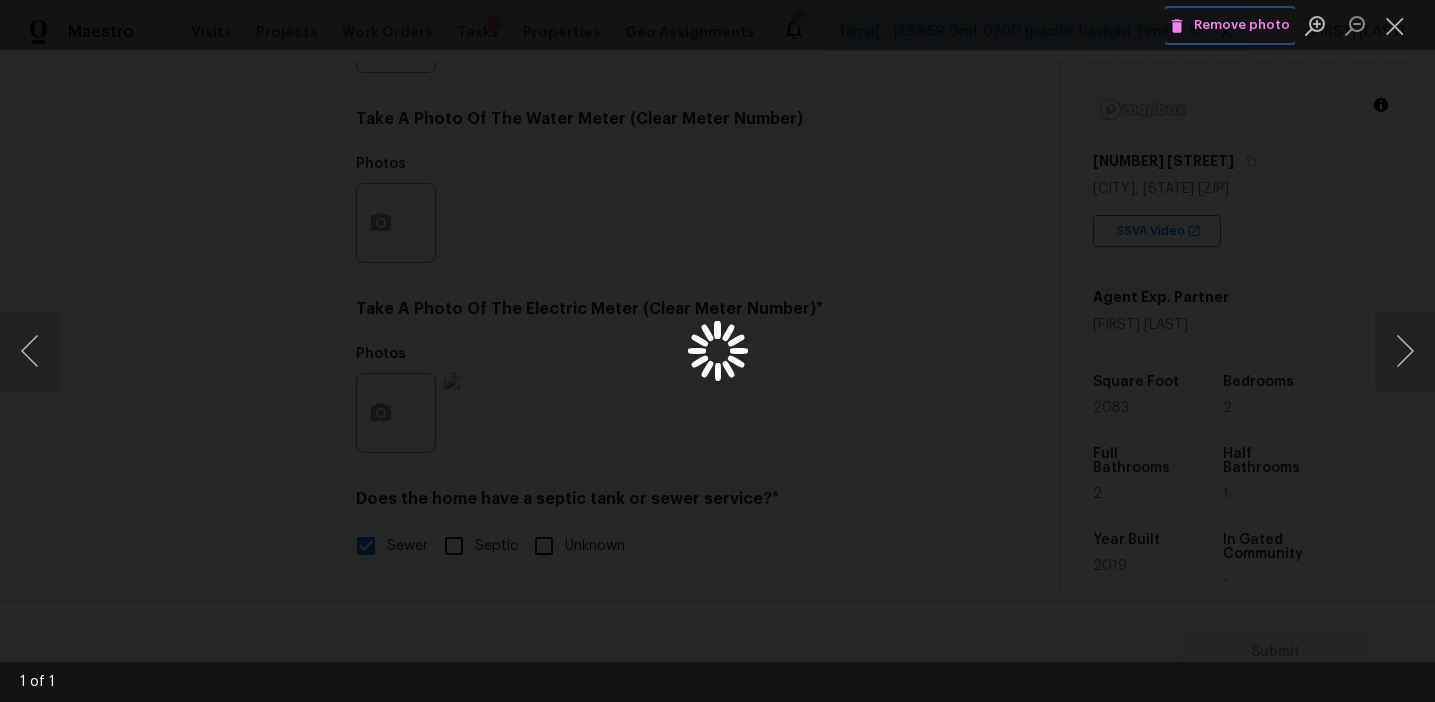 click on "Remove photo" at bounding box center (1230, 25) 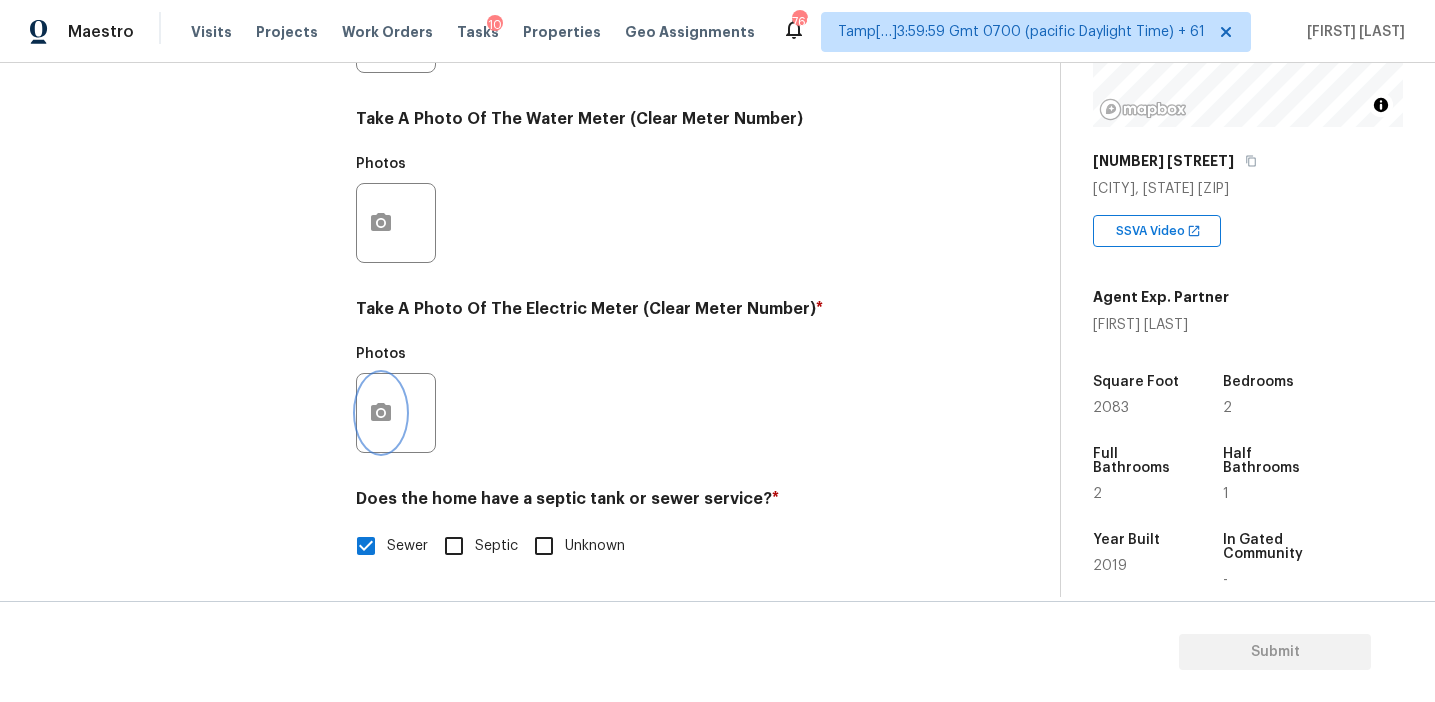 click 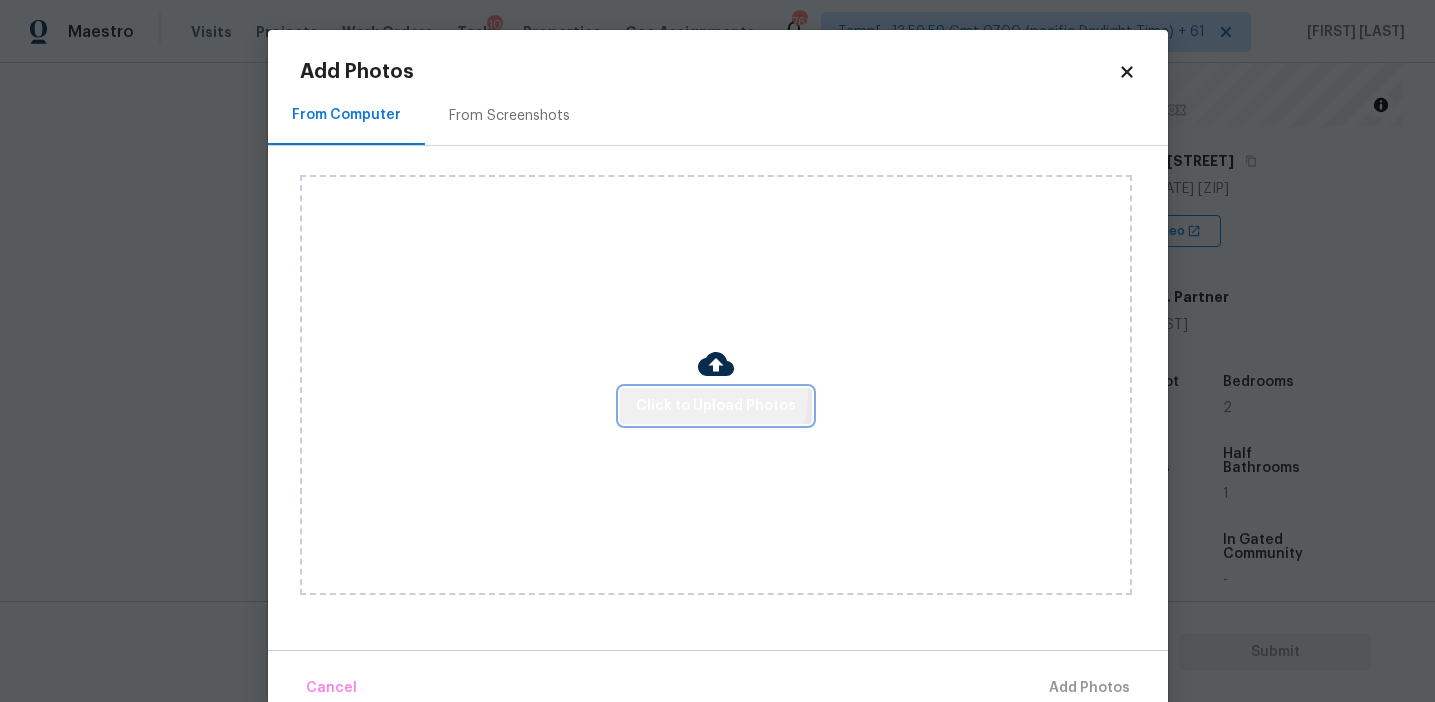 click on "Click to Upload Photos" at bounding box center (716, 406) 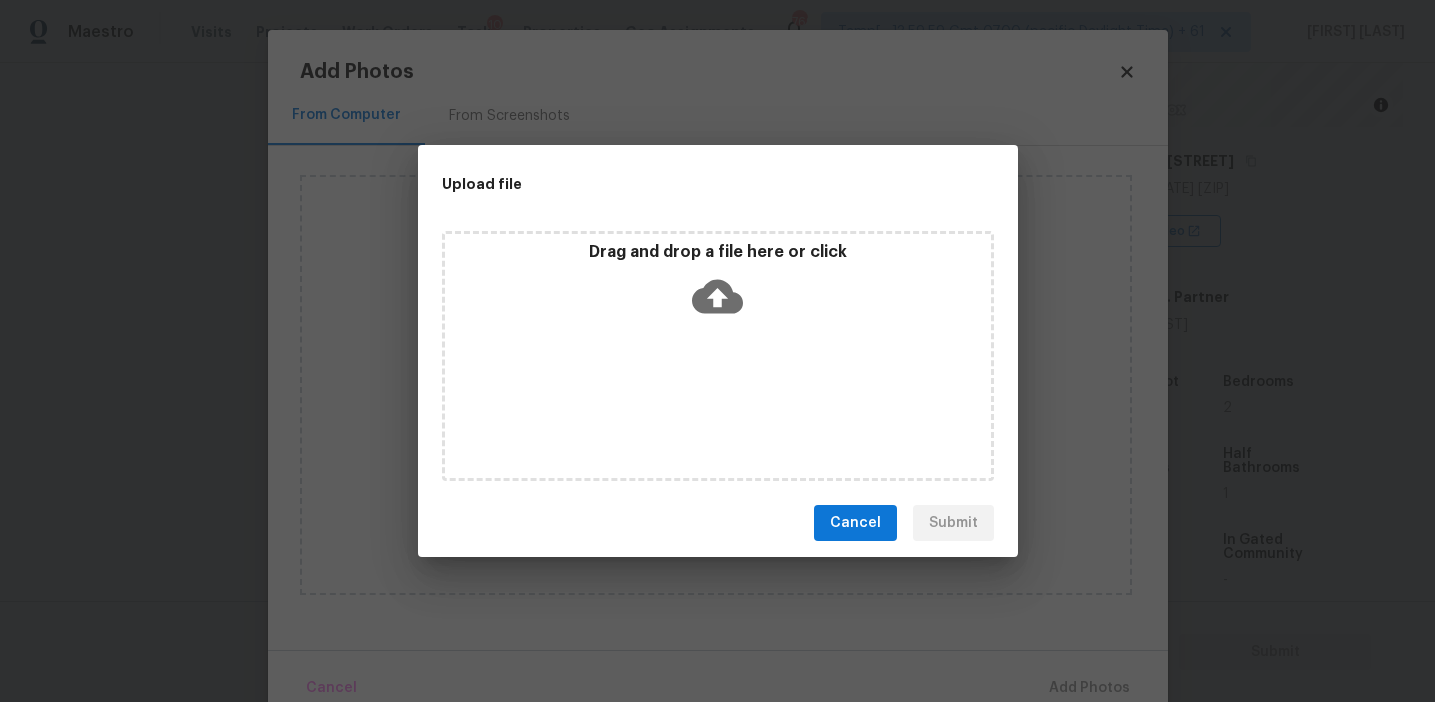 click on "Drag and drop a file here or click" at bounding box center (718, 252) 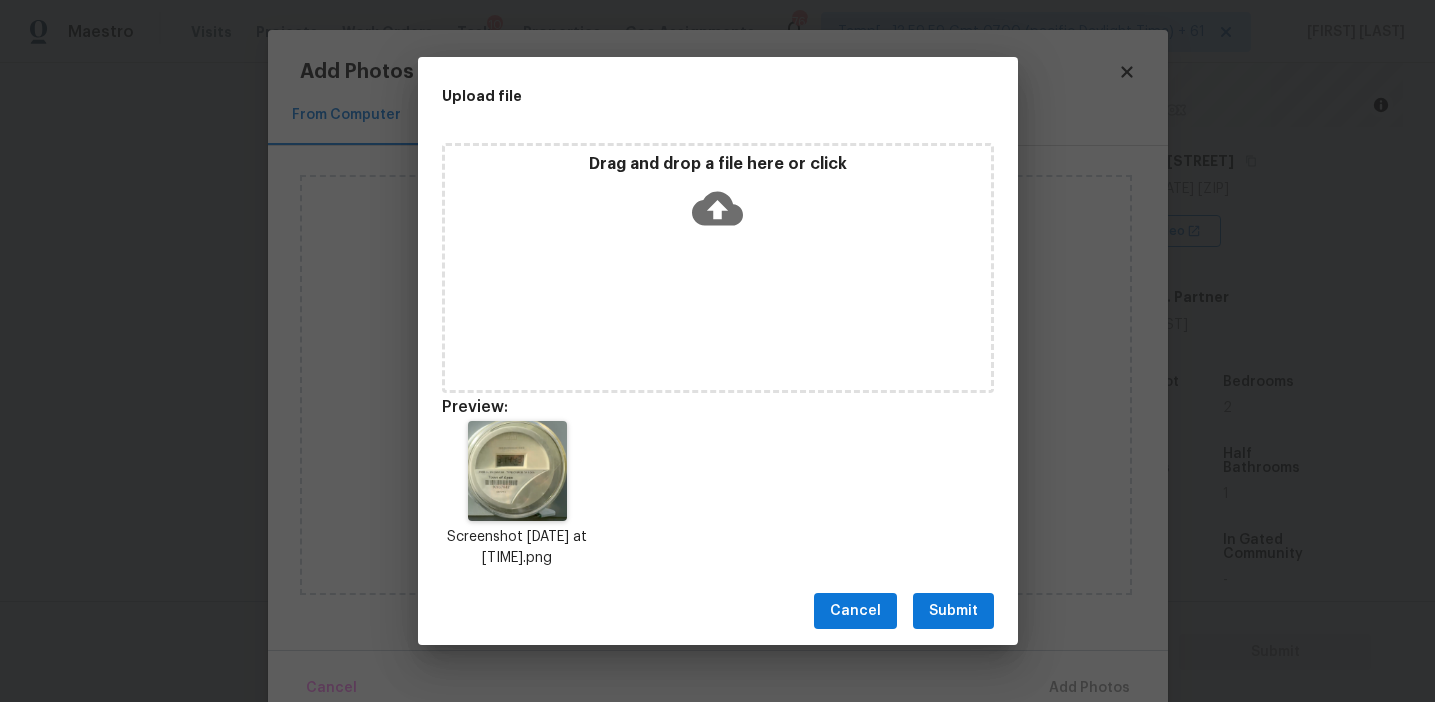 click on "Submit" at bounding box center (953, 611) 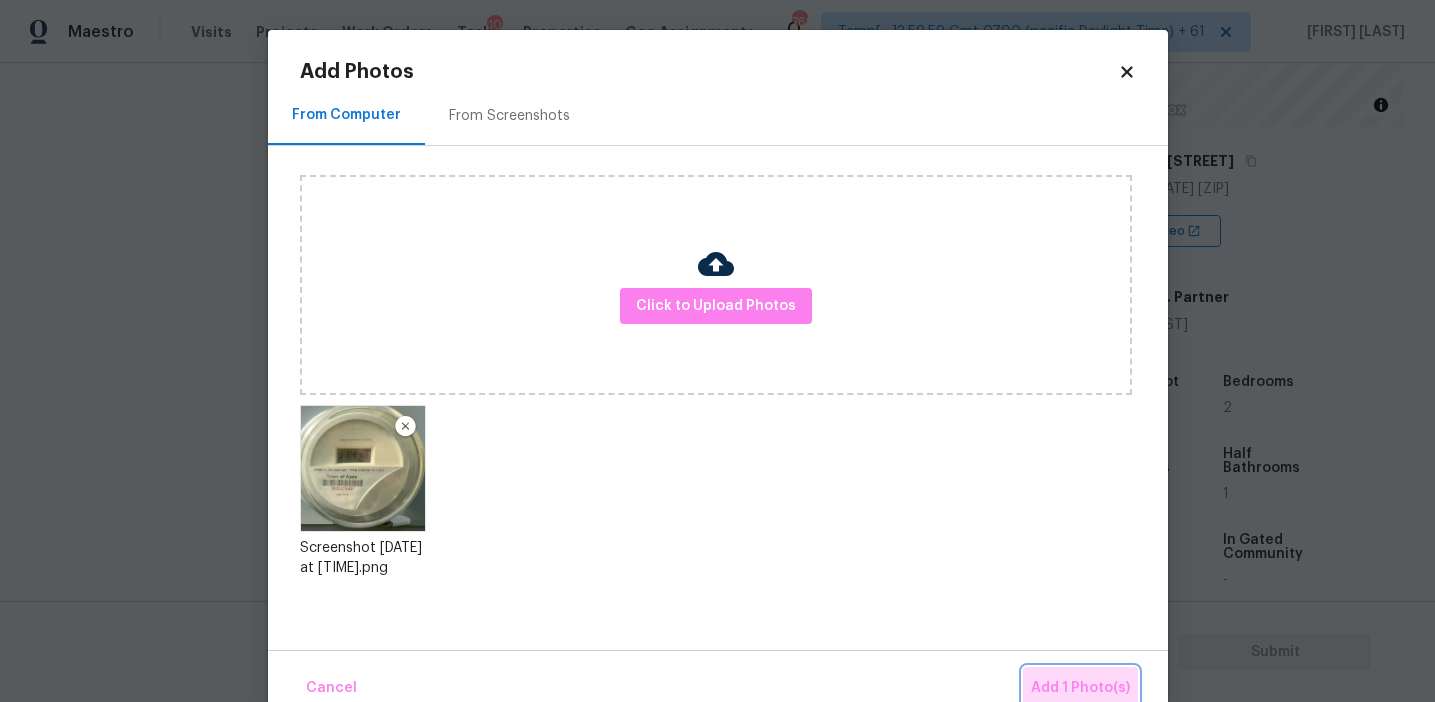 click on "Add 1 Photo(s)" at bounding box center (1080, 688) 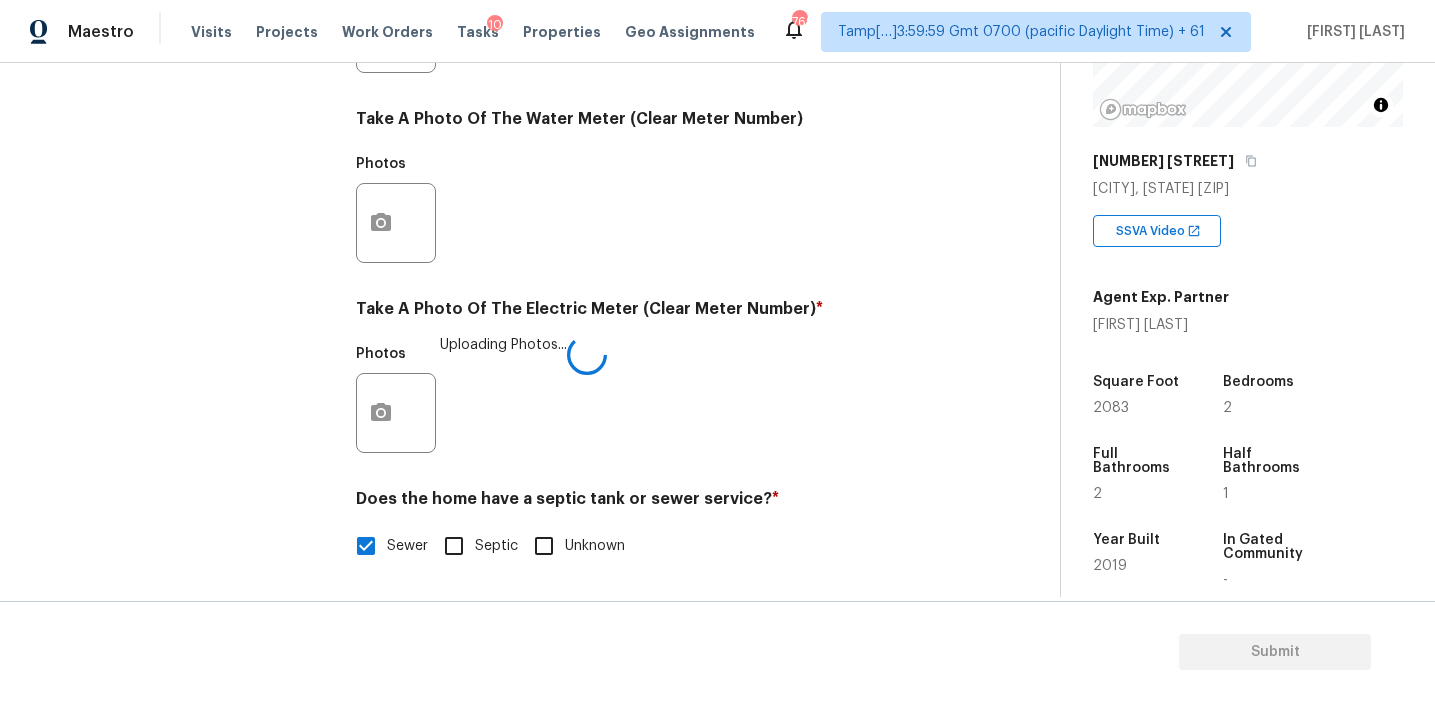 click on "Photos Uploading Photos..." at bounding box center [652, 400] 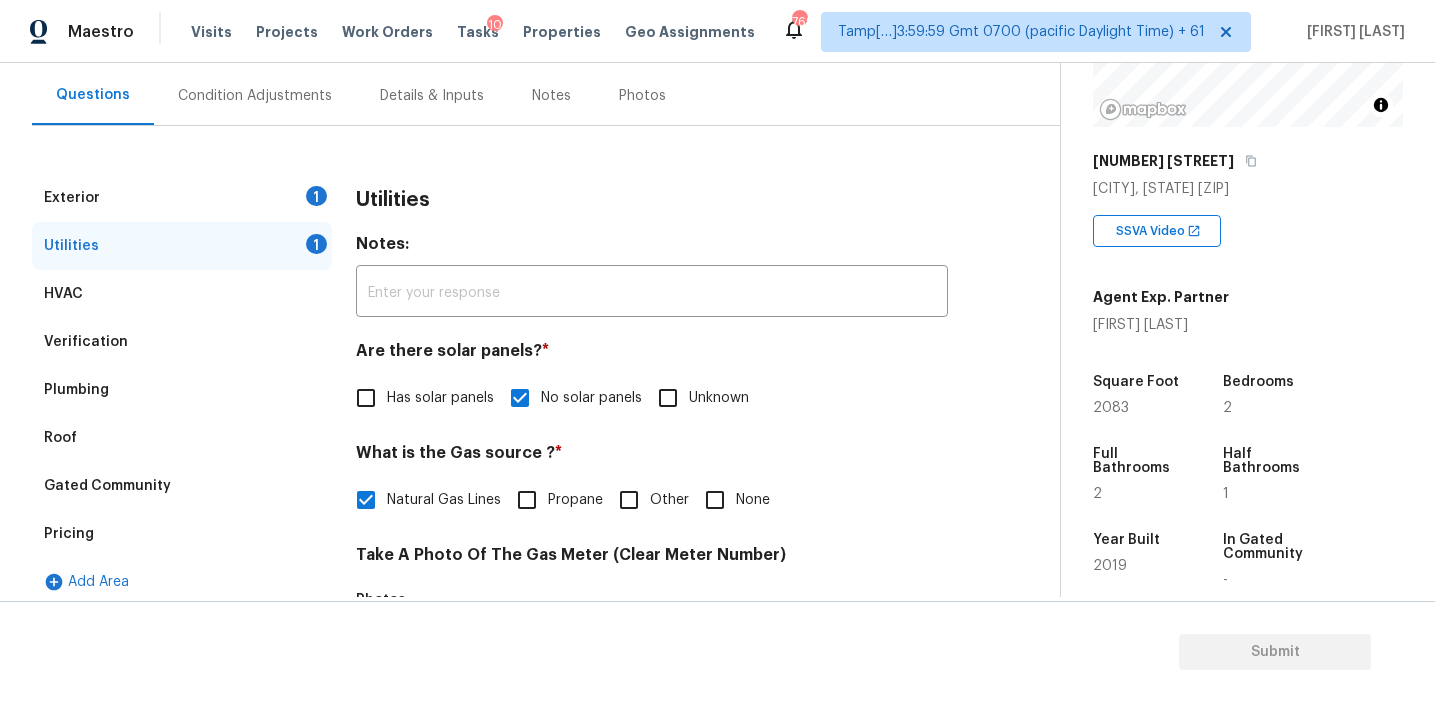 scroll, scrollTop: 174, scrollLeft: 0, axis: vertical 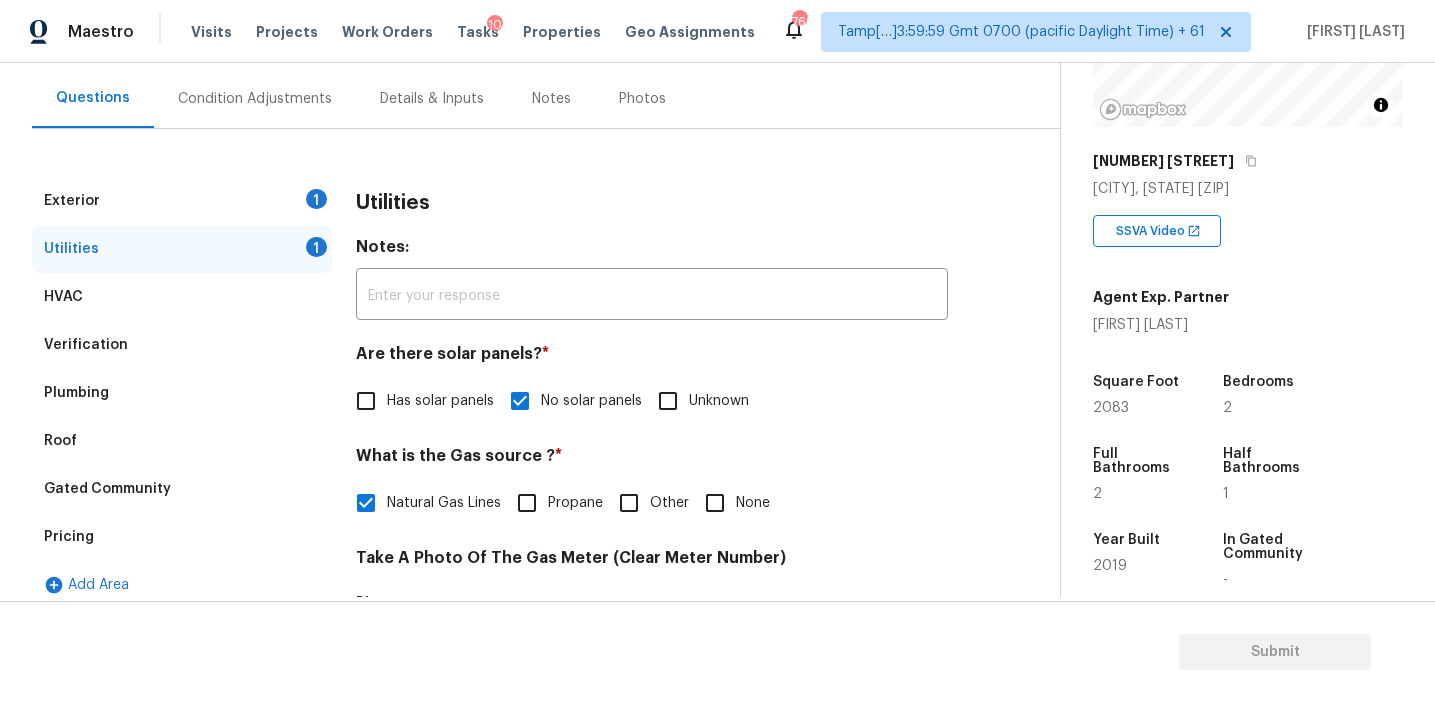 click on "Utilities" at bounding box center (652, 203) 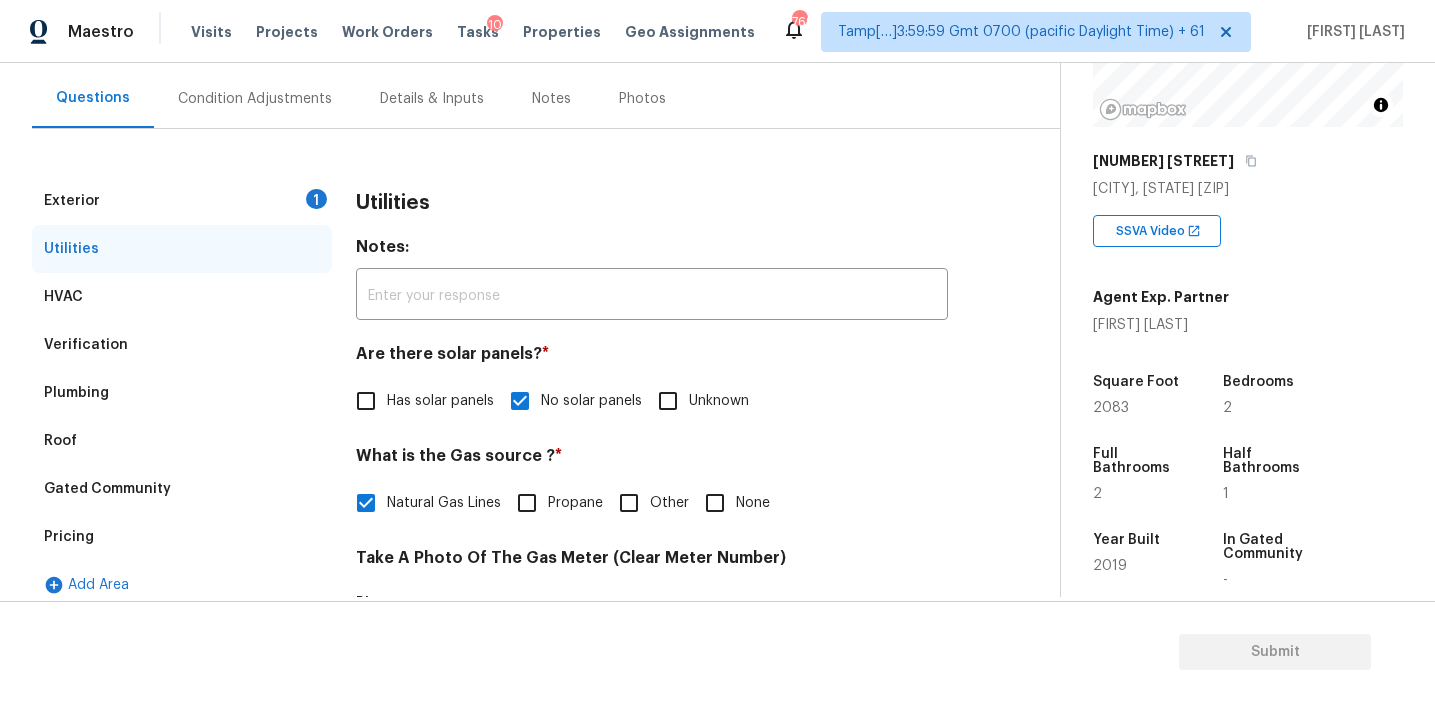 click on "Exterior 1" at bounding box center [182, 201] 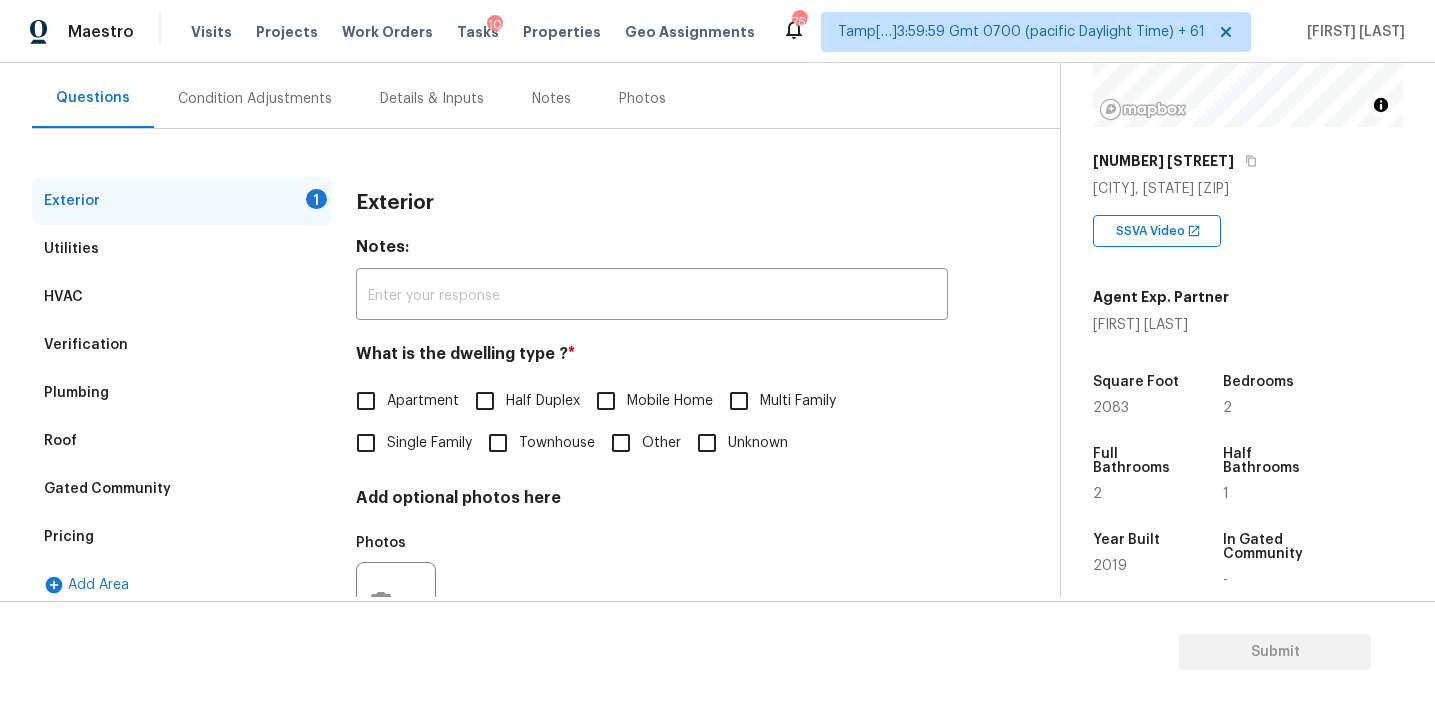 click on "Townhouse" at bounding box center (557, 443) 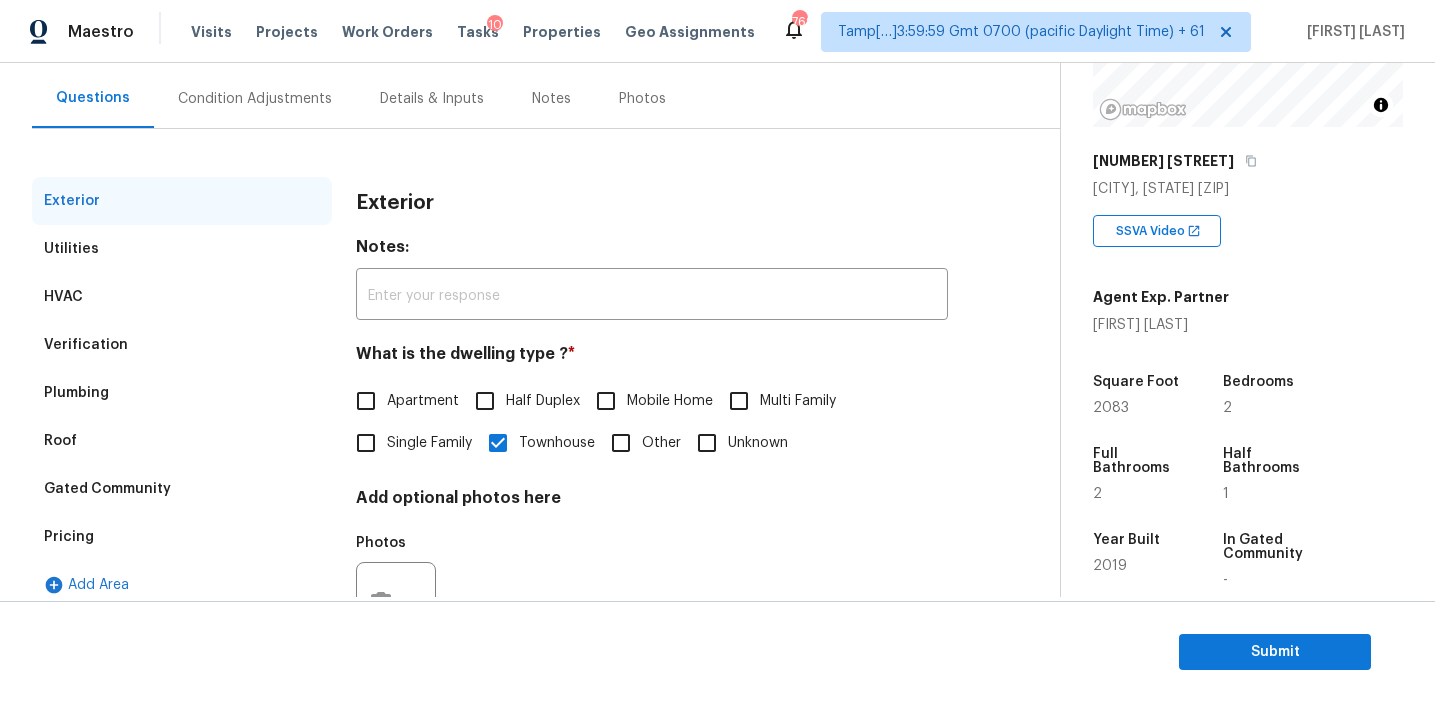 click on "HVAC" at bounding box center [182, 297] 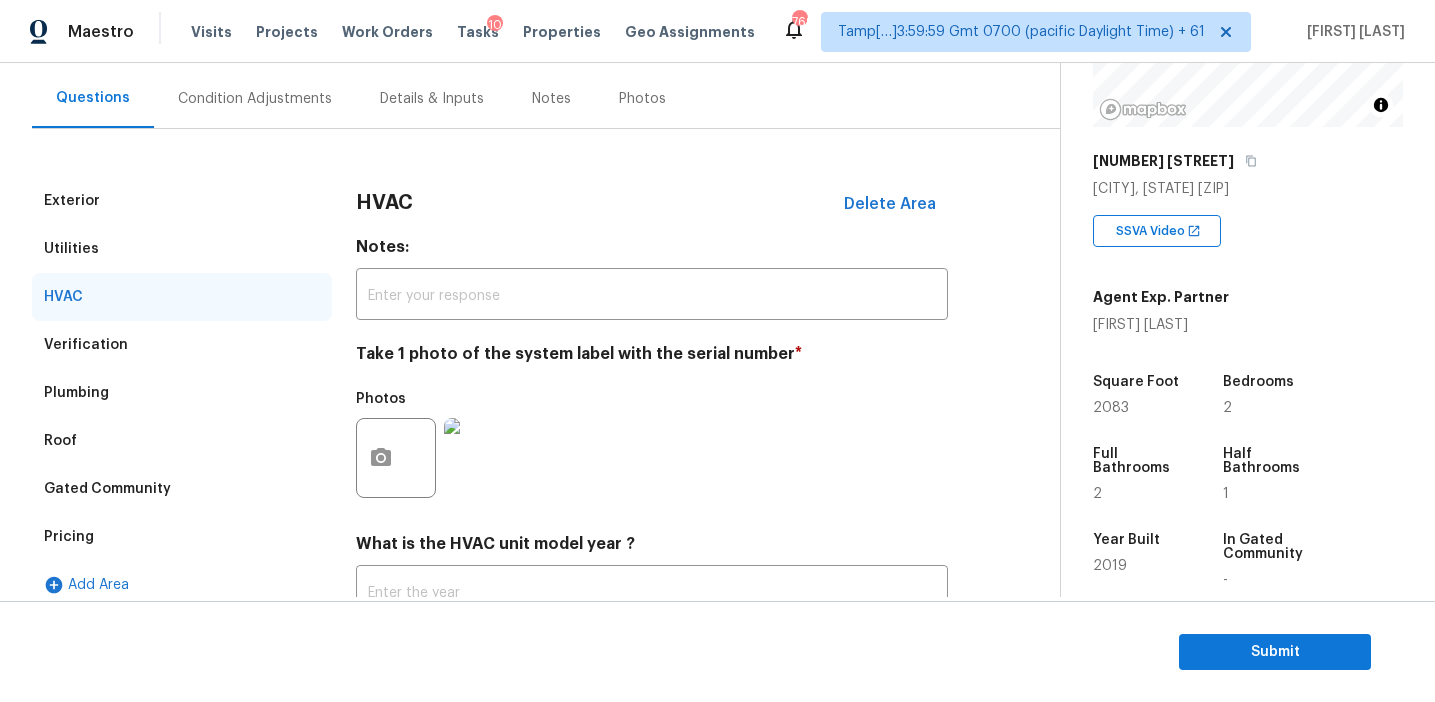 click on "Utilities" at bounding box center (182, 249) 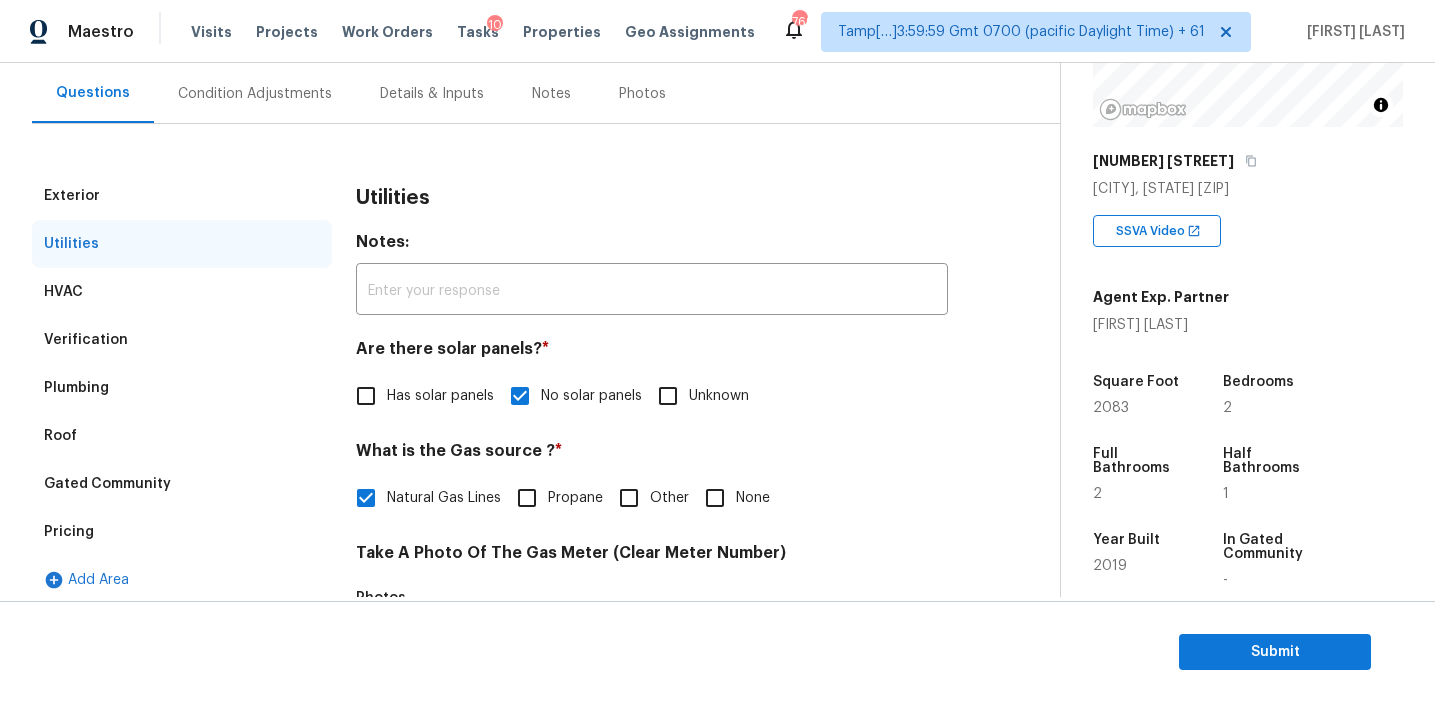 scroll, scrollTop: 130, scrollLeft: 0, axis: vertical 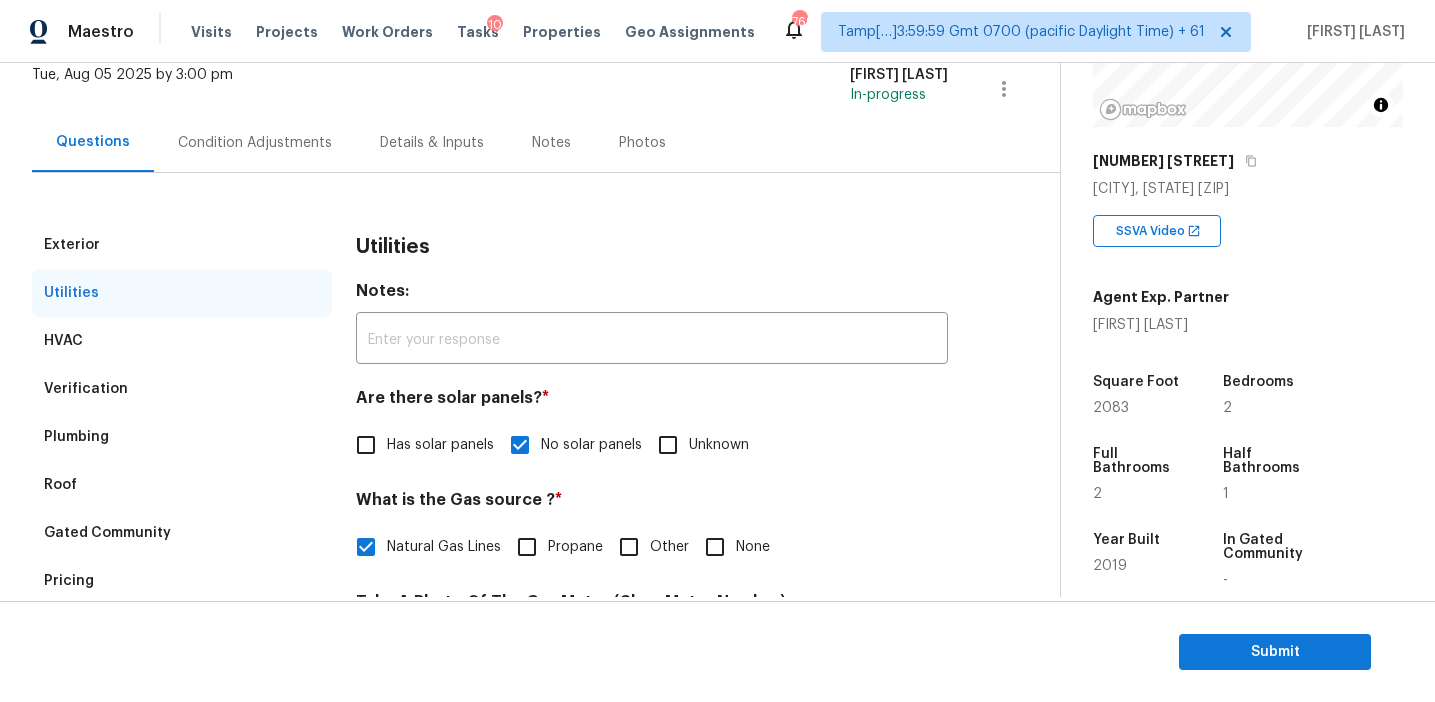 click on "Exterior" at bounding box center (182, 245) 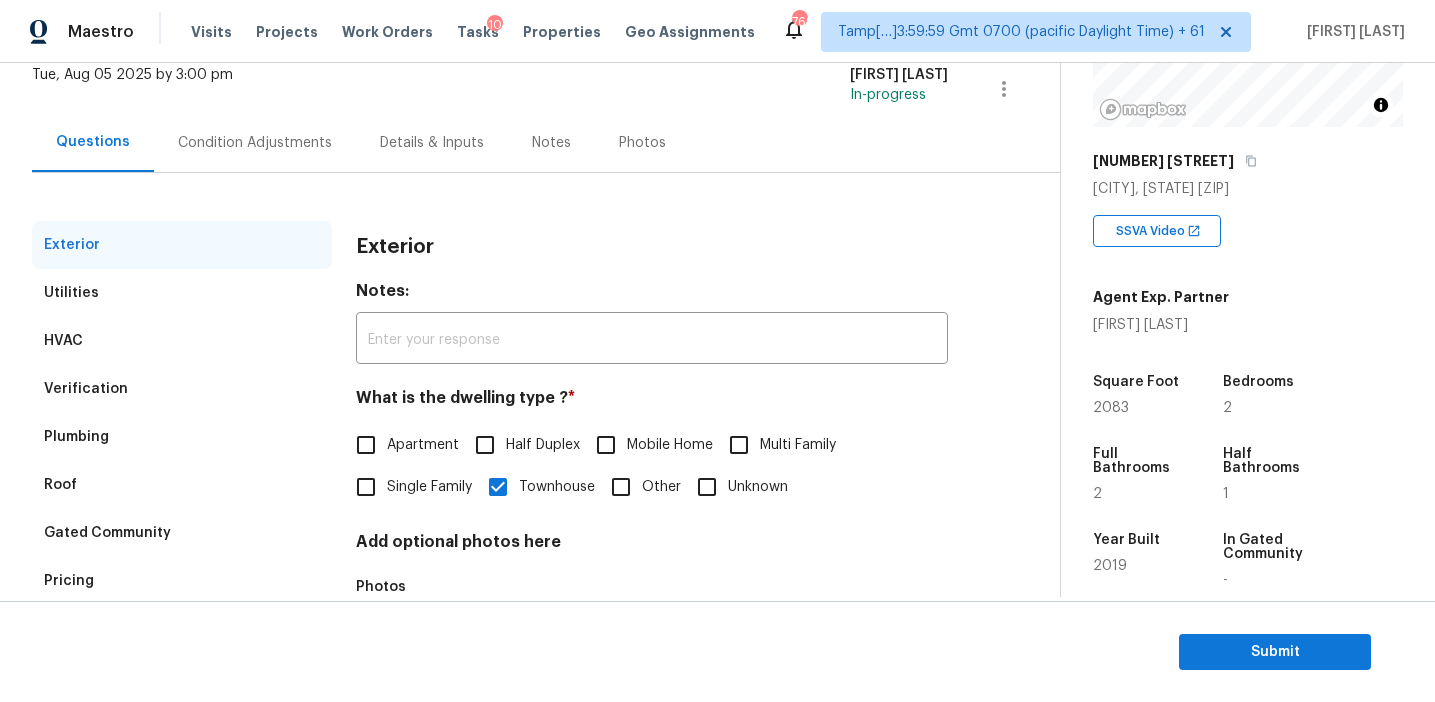 click on "Condition Adjustments" at bounding box center (255, 143) 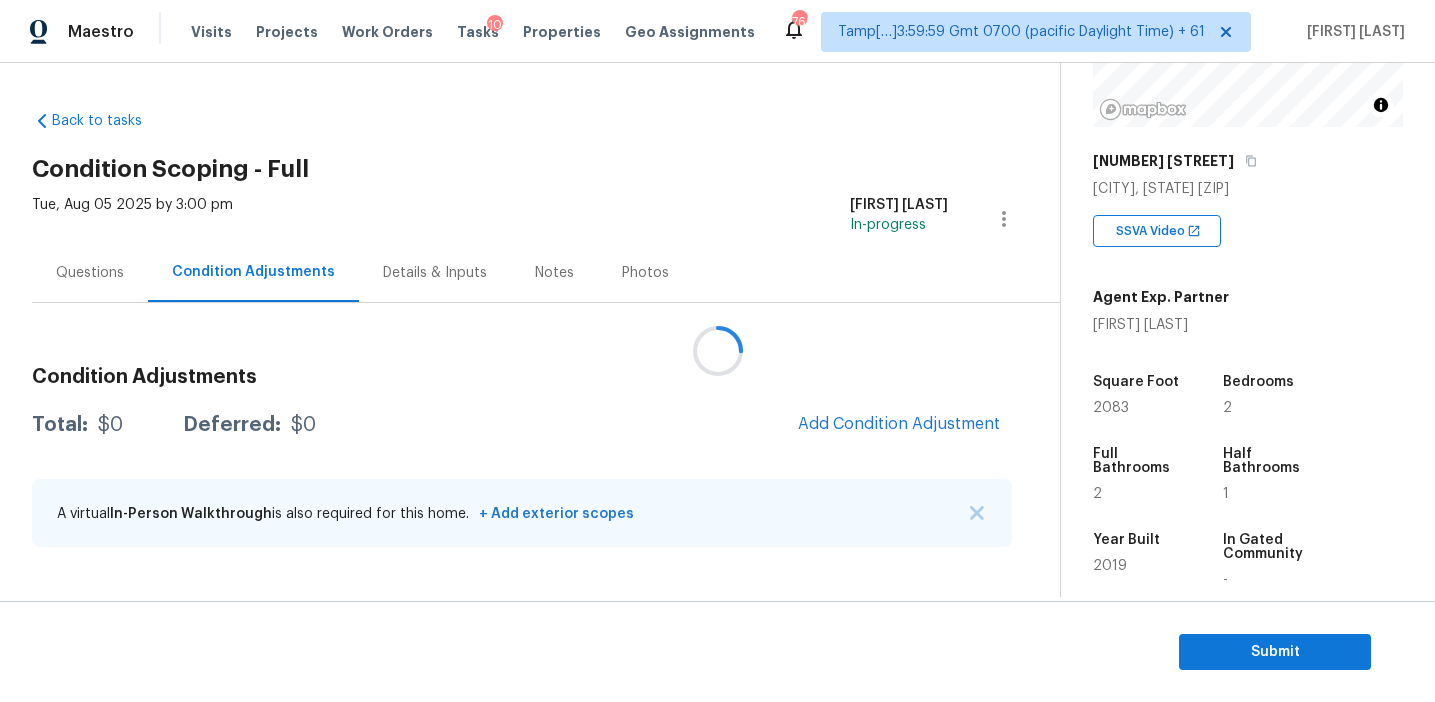 scroll, scrollTop: 0, scrollLeft: 0, axis: both 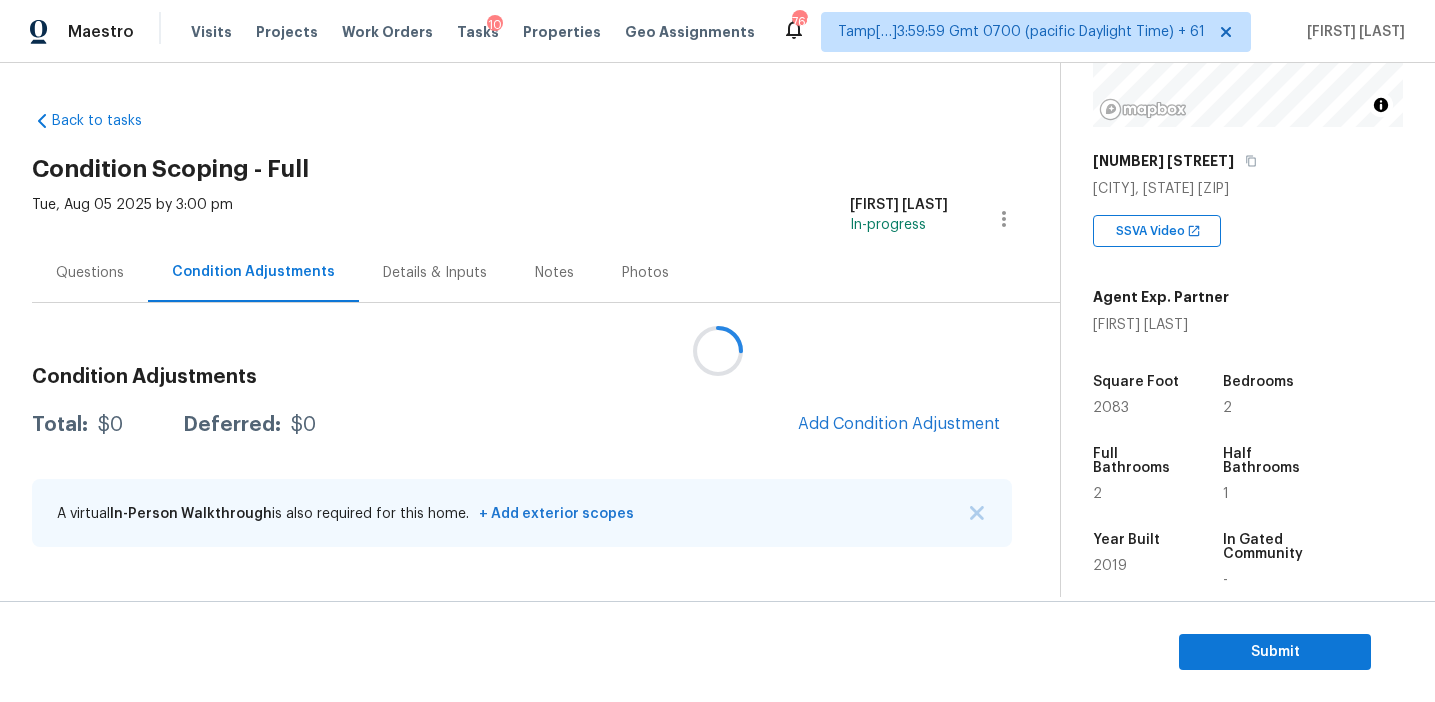 click at bounding box center (717, 351) 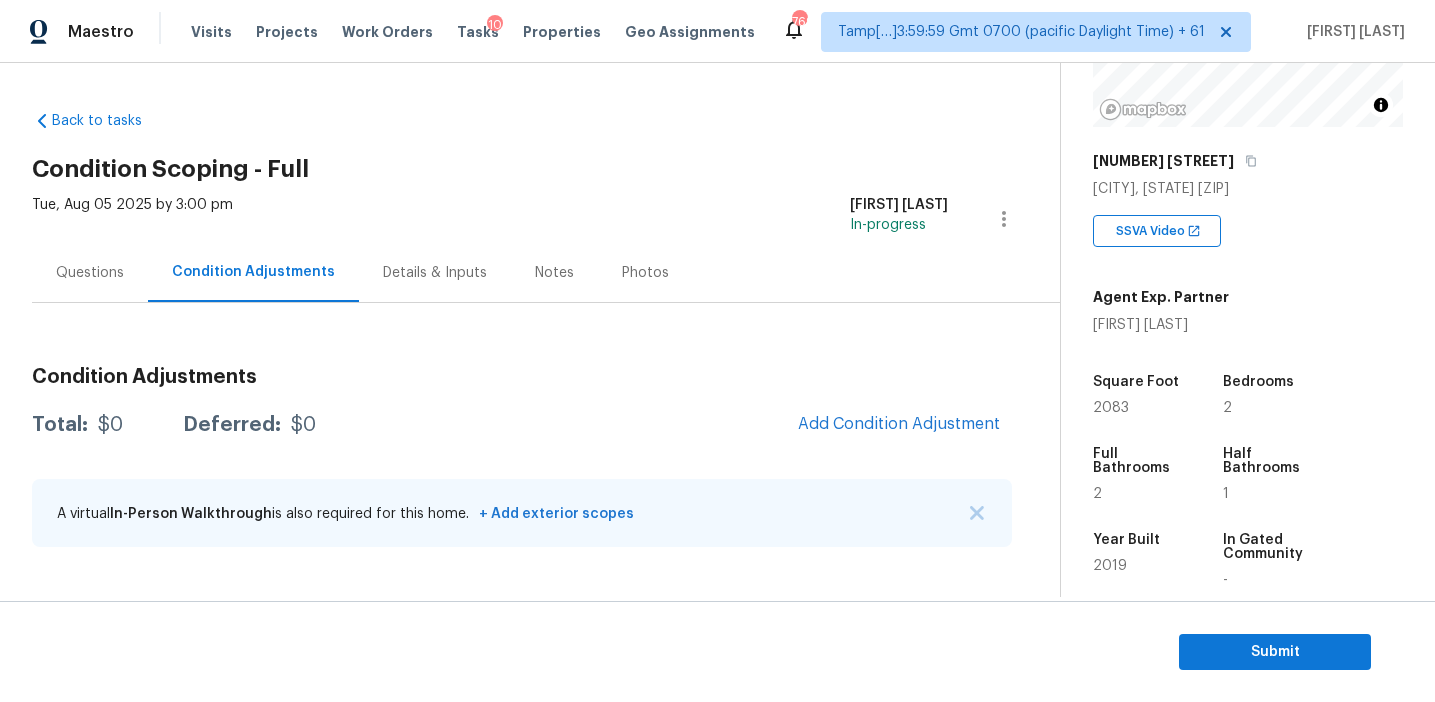 click on "Condition Adjustments Total:  $0 Deferred:  $0 Add Condition Adjustment A virtual  In-Person Walkthrough  is also required for this home.   + Add exterior scopes" at bounding box center [522, 458] 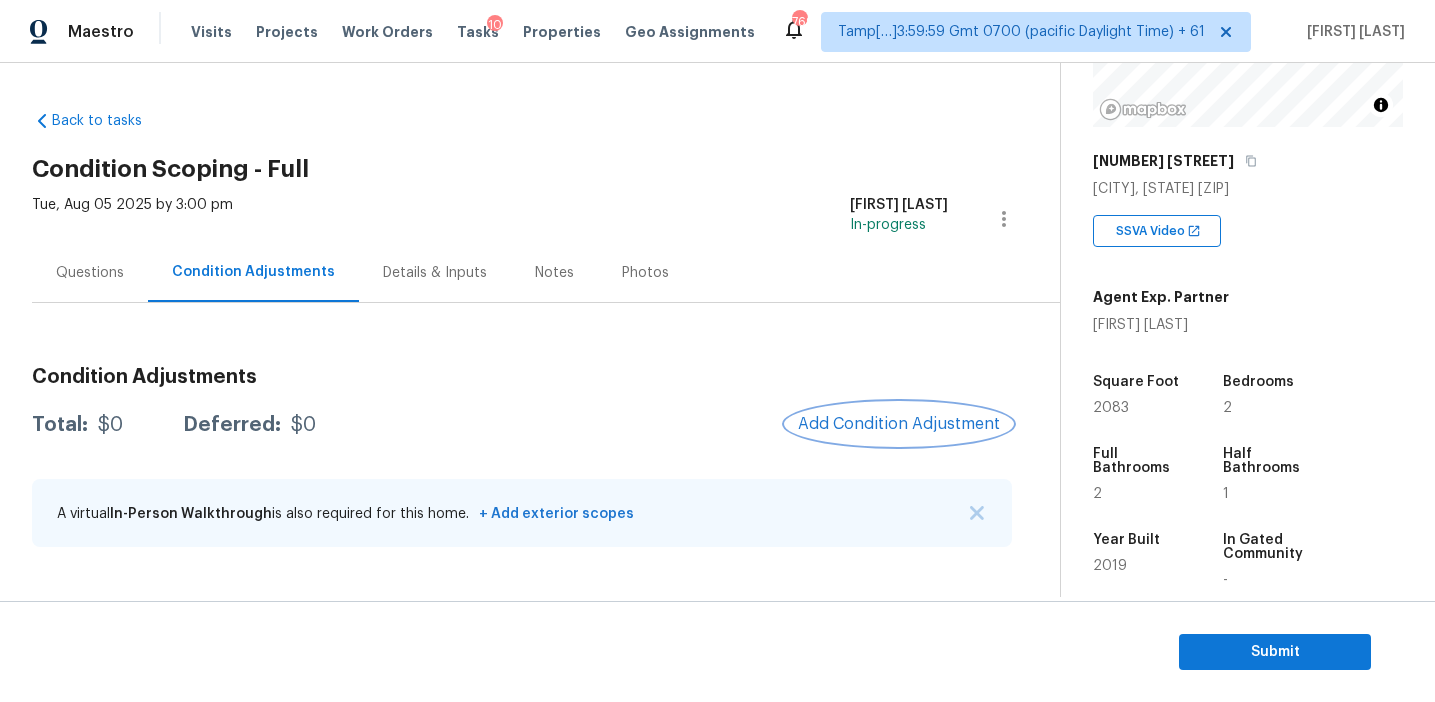 click on "Add Condition Adjustment" at bounding box center (899, 424) 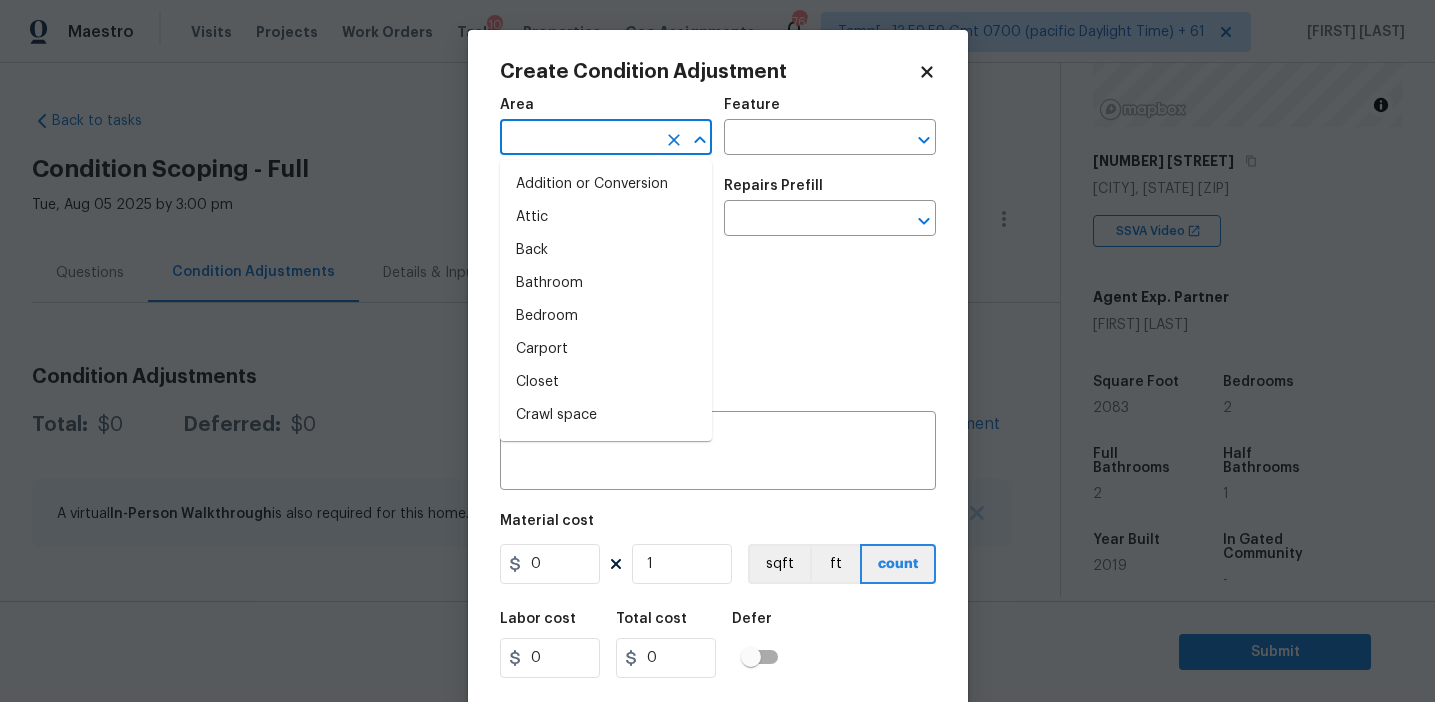 click at bounding box center [578, 139] 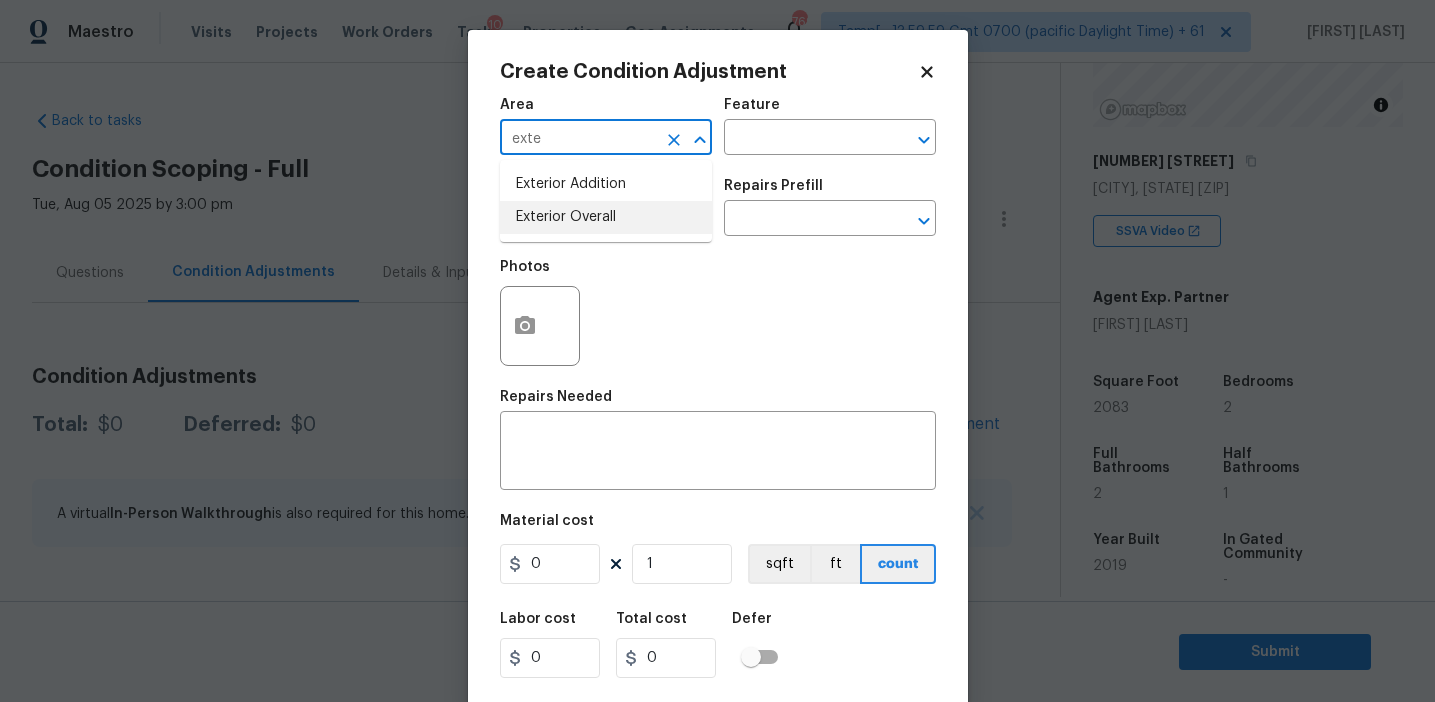 click on "Exterior Overall" at bounding box center [606, 217] 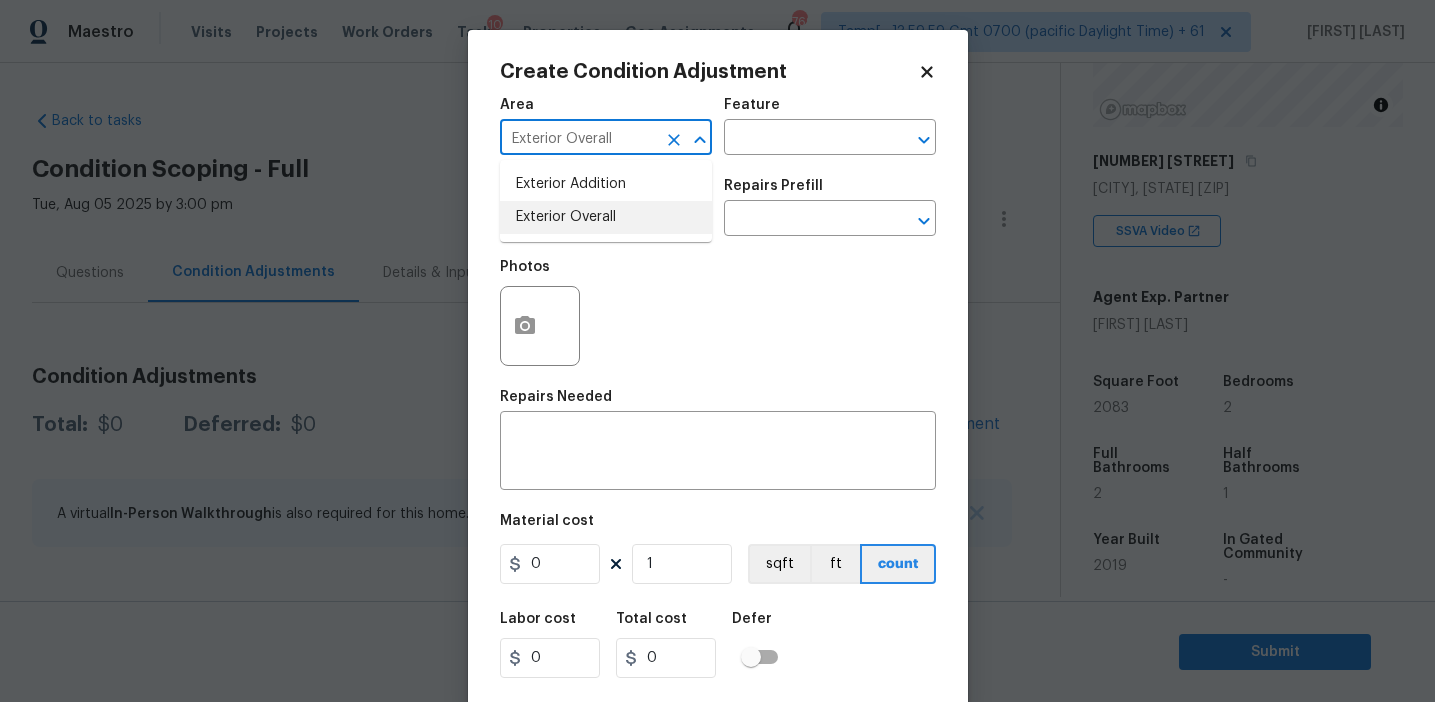 type on "Exterior Overall" 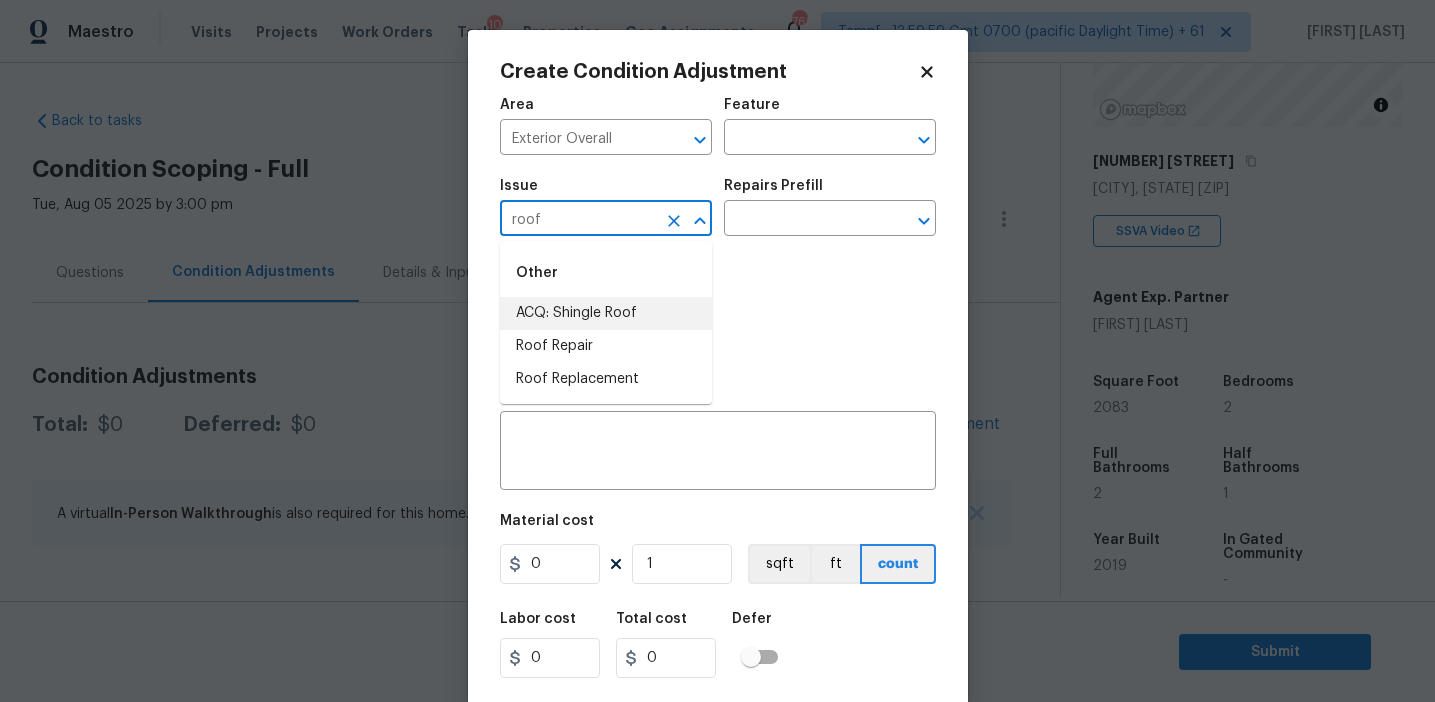click on "ACQ: Shingle Roof" at bounding box center (606, 313) 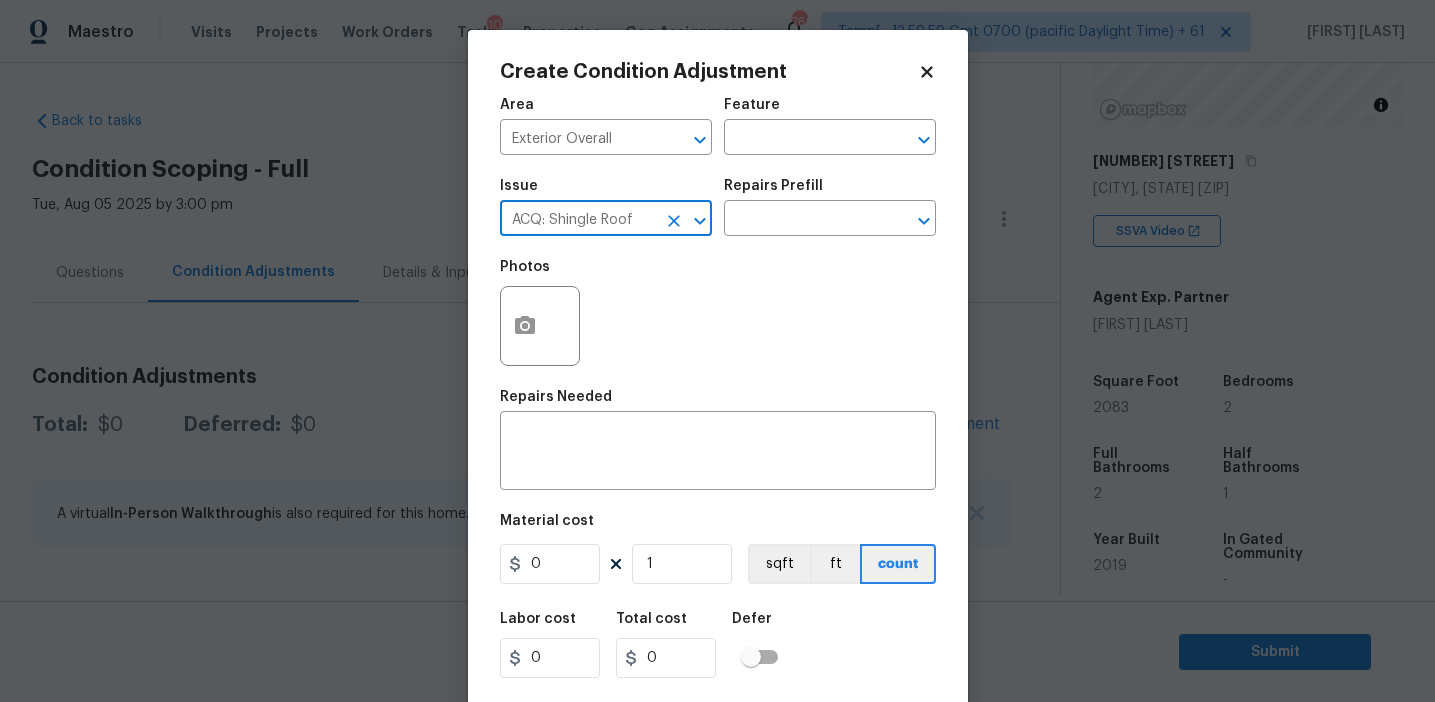 type on "ACQ: Shingle Roof" 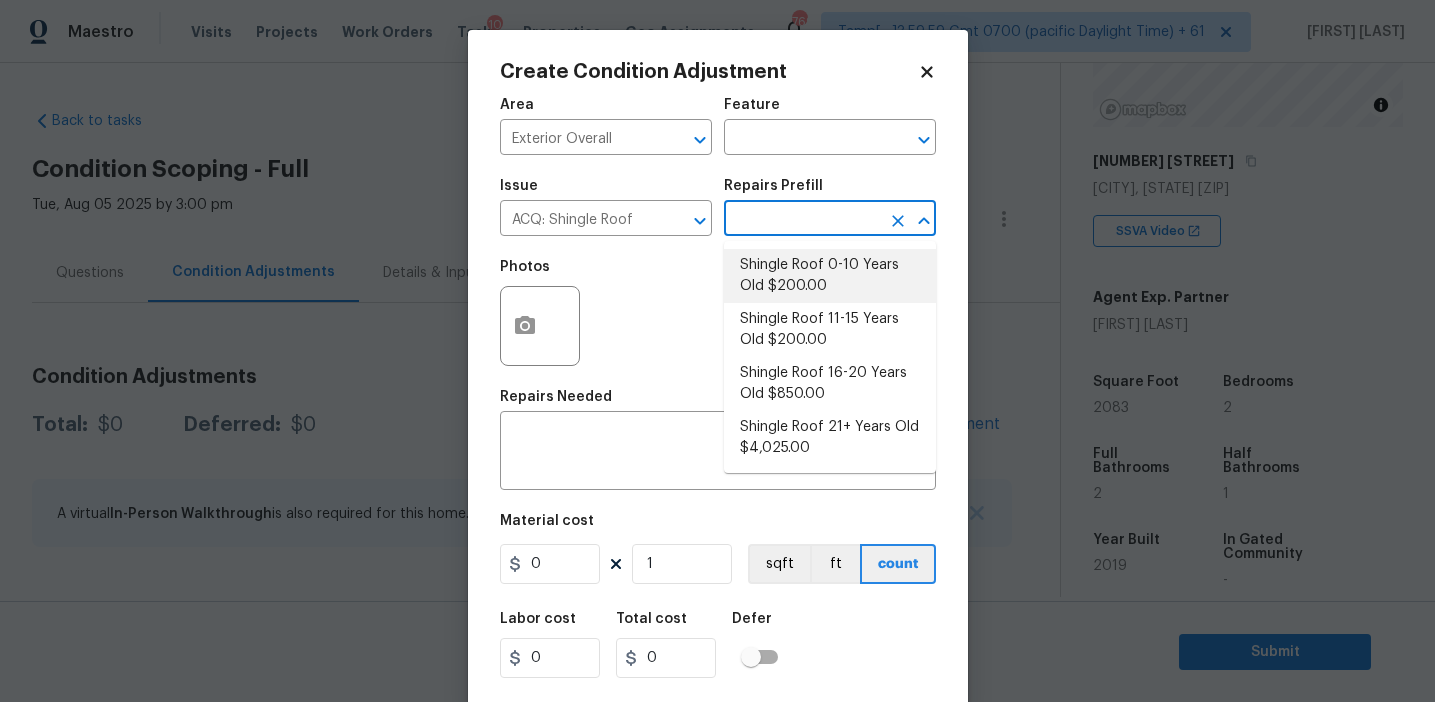 click on "Shingle Roof 0-10 Years Old $200.00" at bounding box center (830, 276) 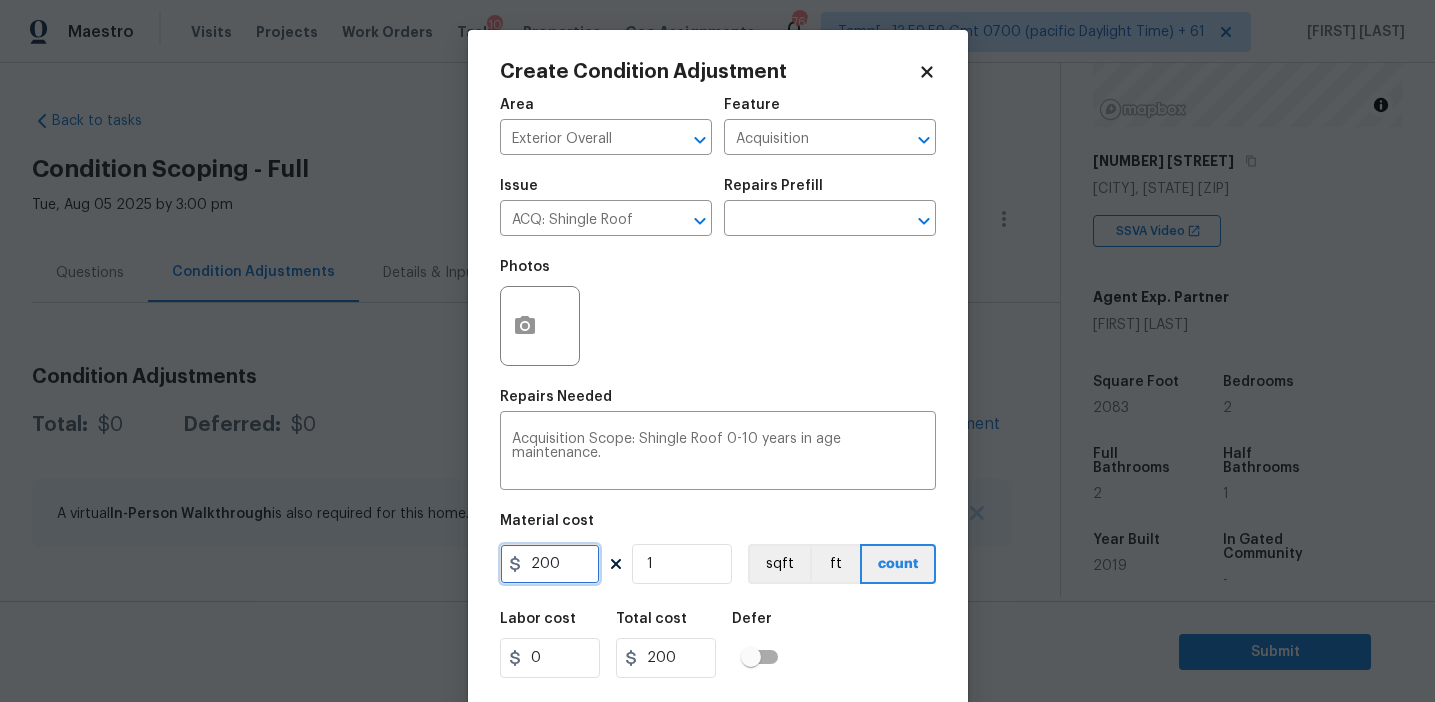 click on "200" at bounding box center [550, 564] 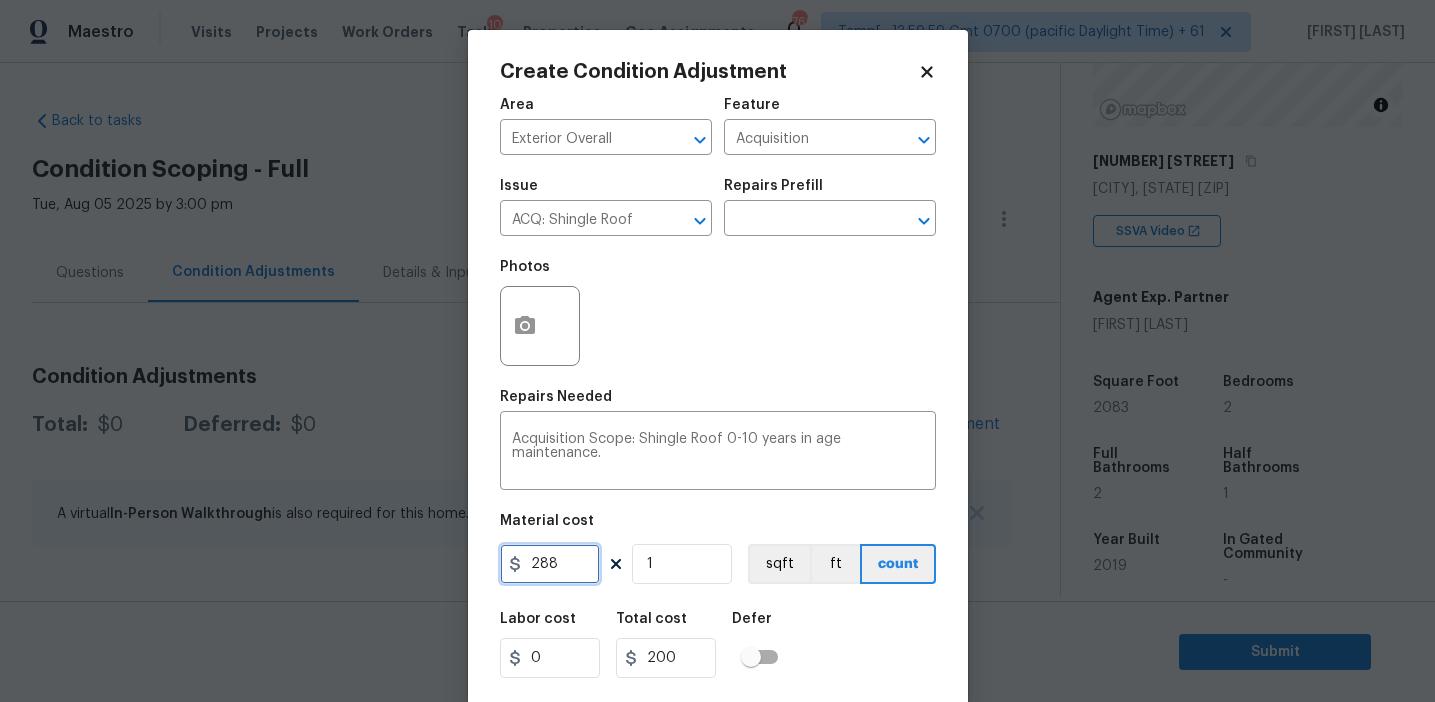 type on "288" 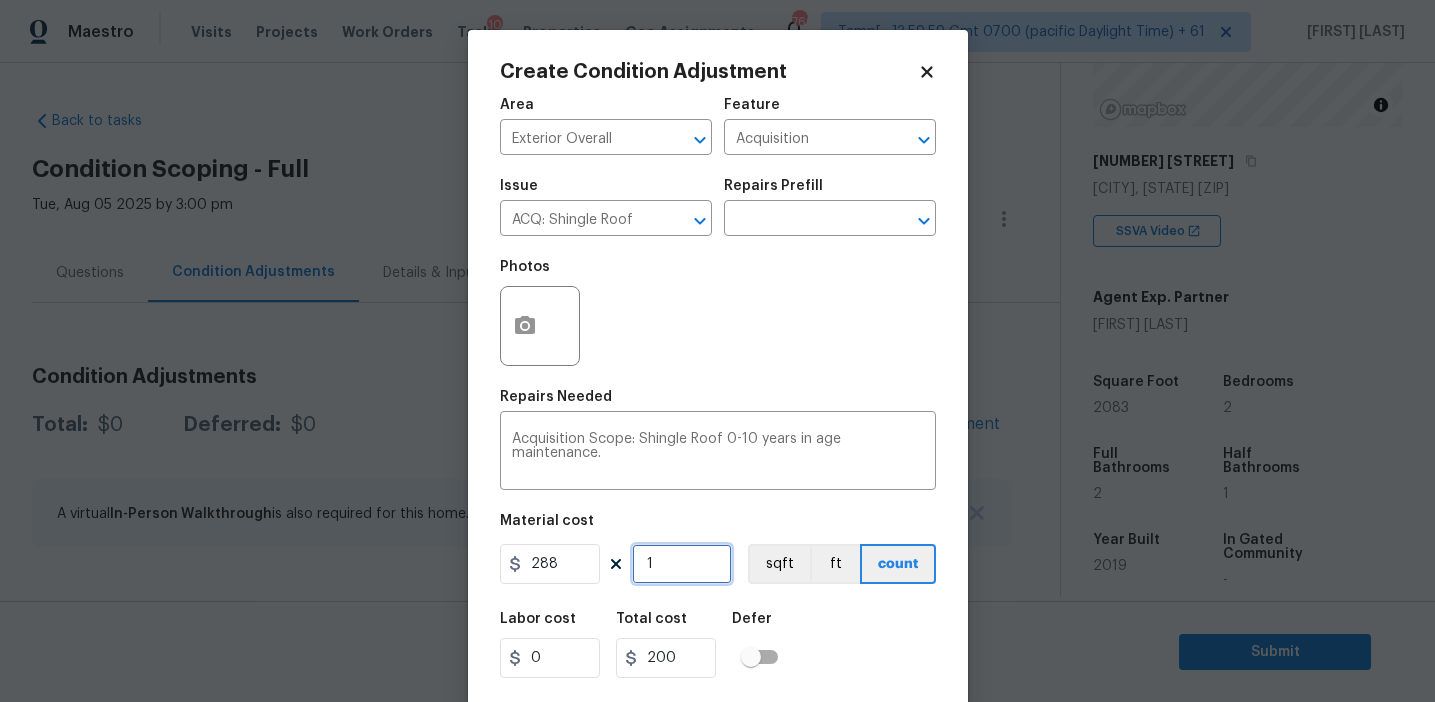 type on "288" 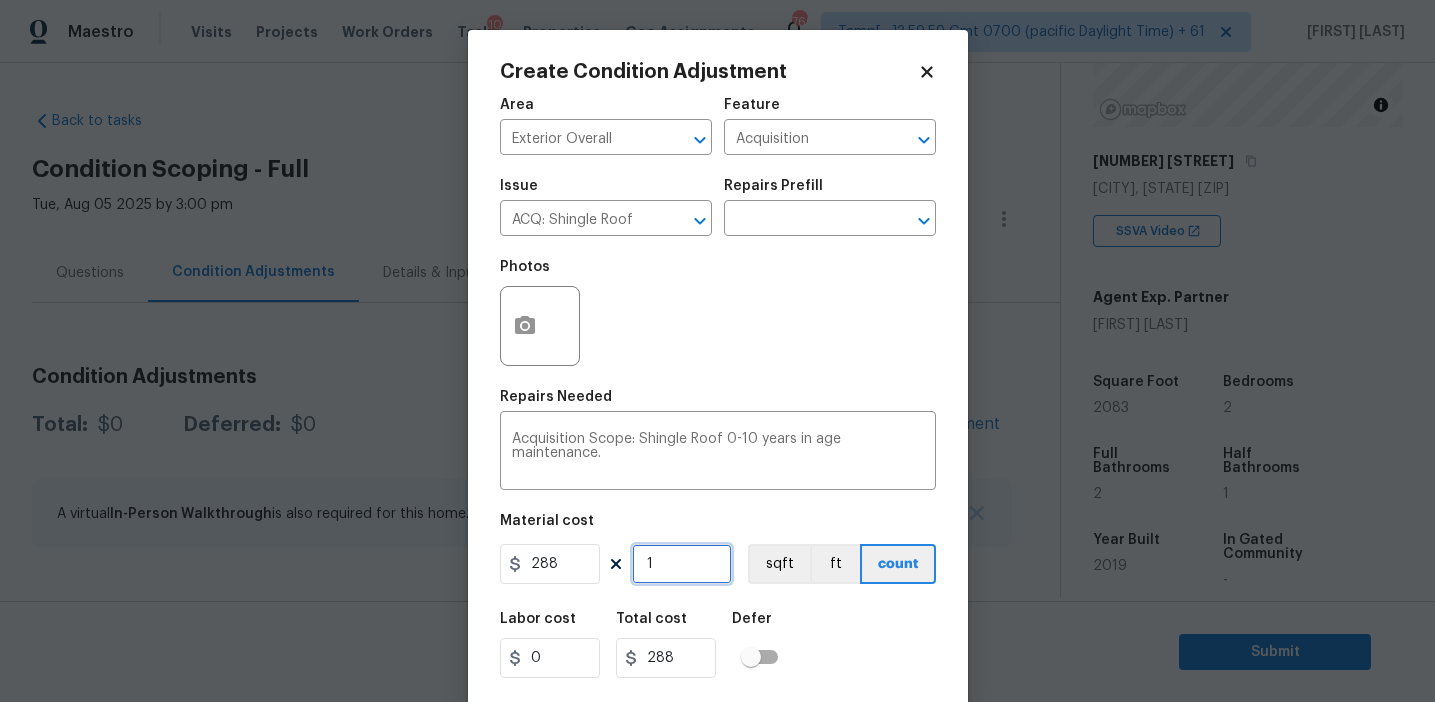 scroll, scrollTop: 45, scrollLeft: 0, axis: vertical 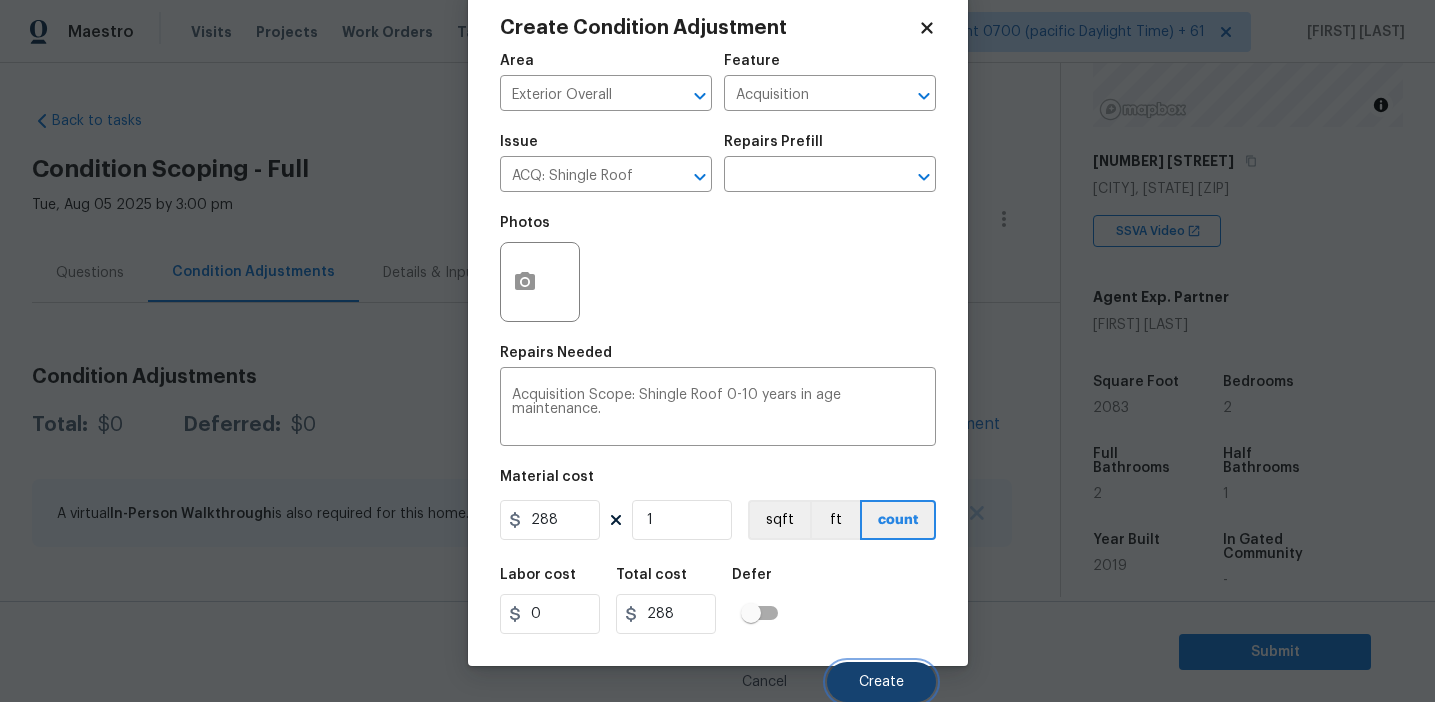 click on "Create" at bounding box center (881, 682) 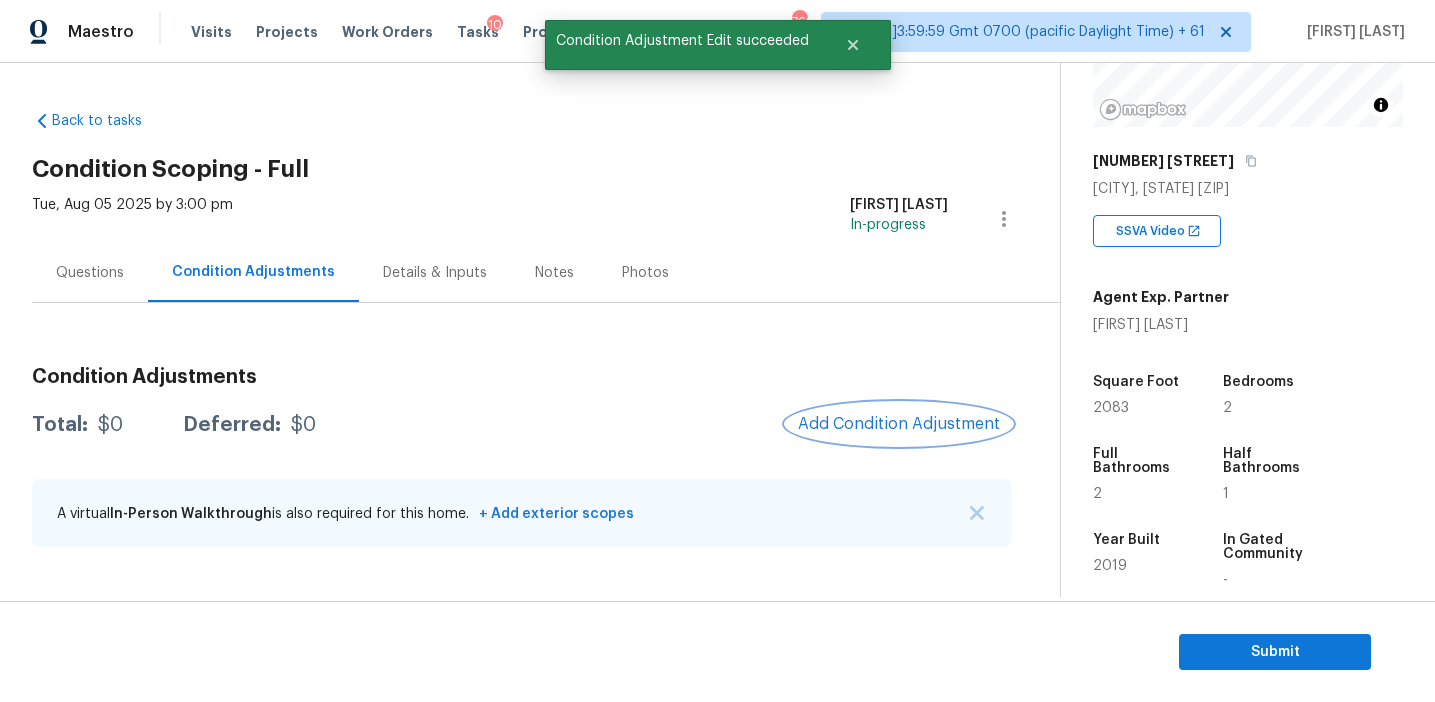 scroll, scrollTop: 0, scrollLeft: 0, axis: both 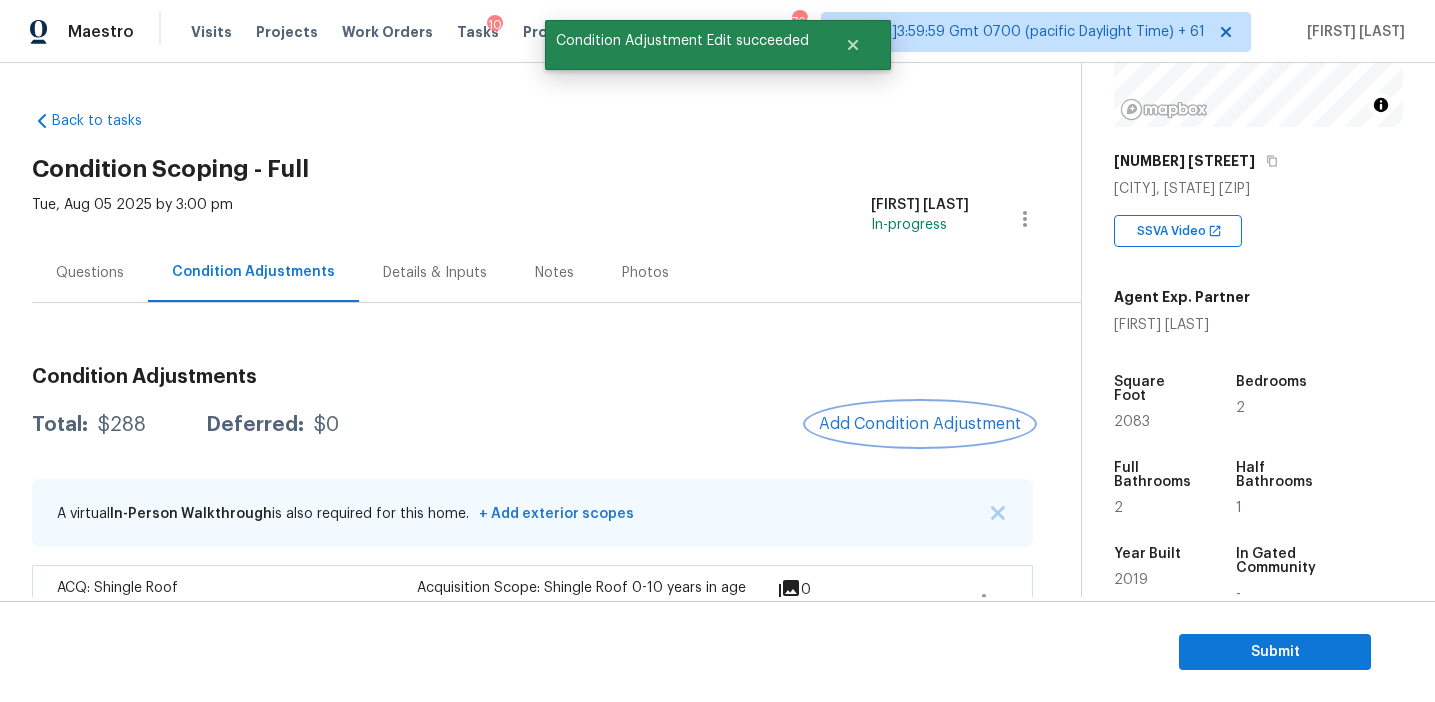 click on "Add Condition Adjustment" at bounding box center [920, 424] 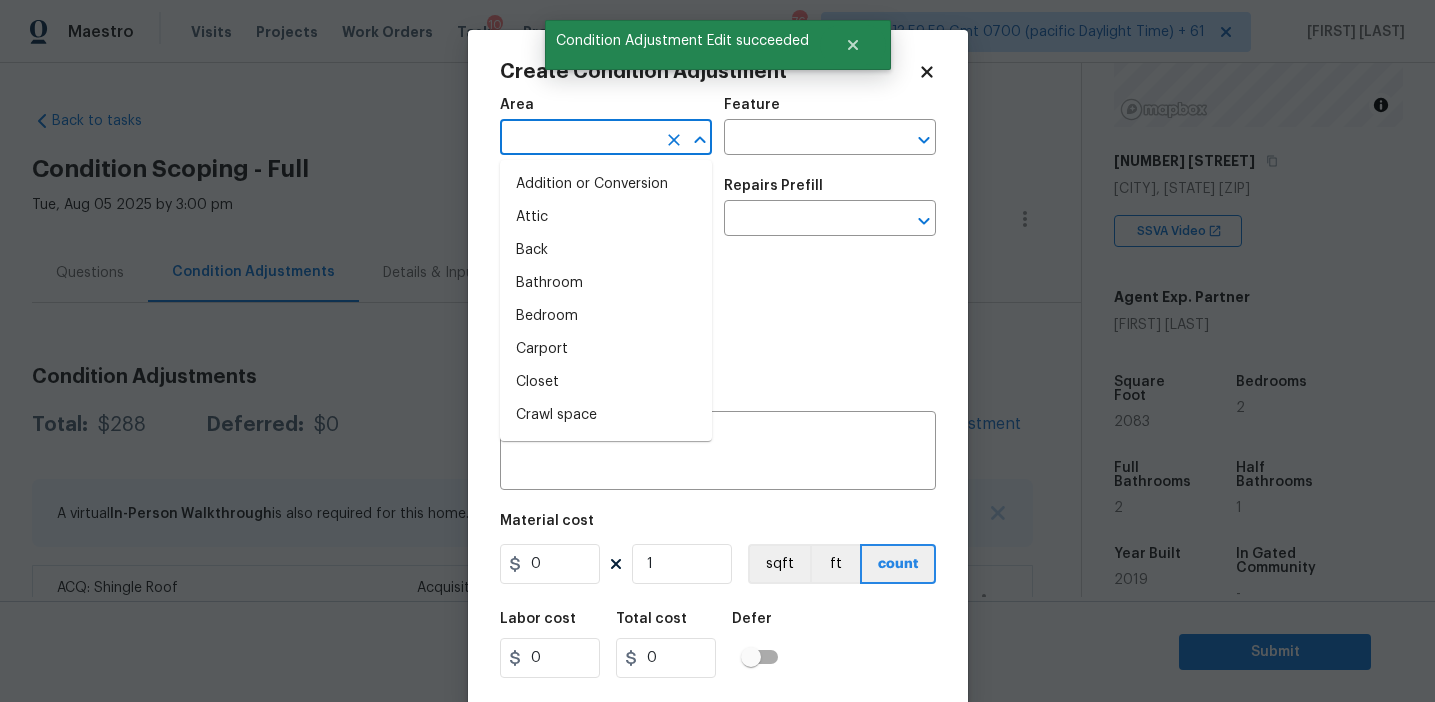 click at bounding box center (578, 139) 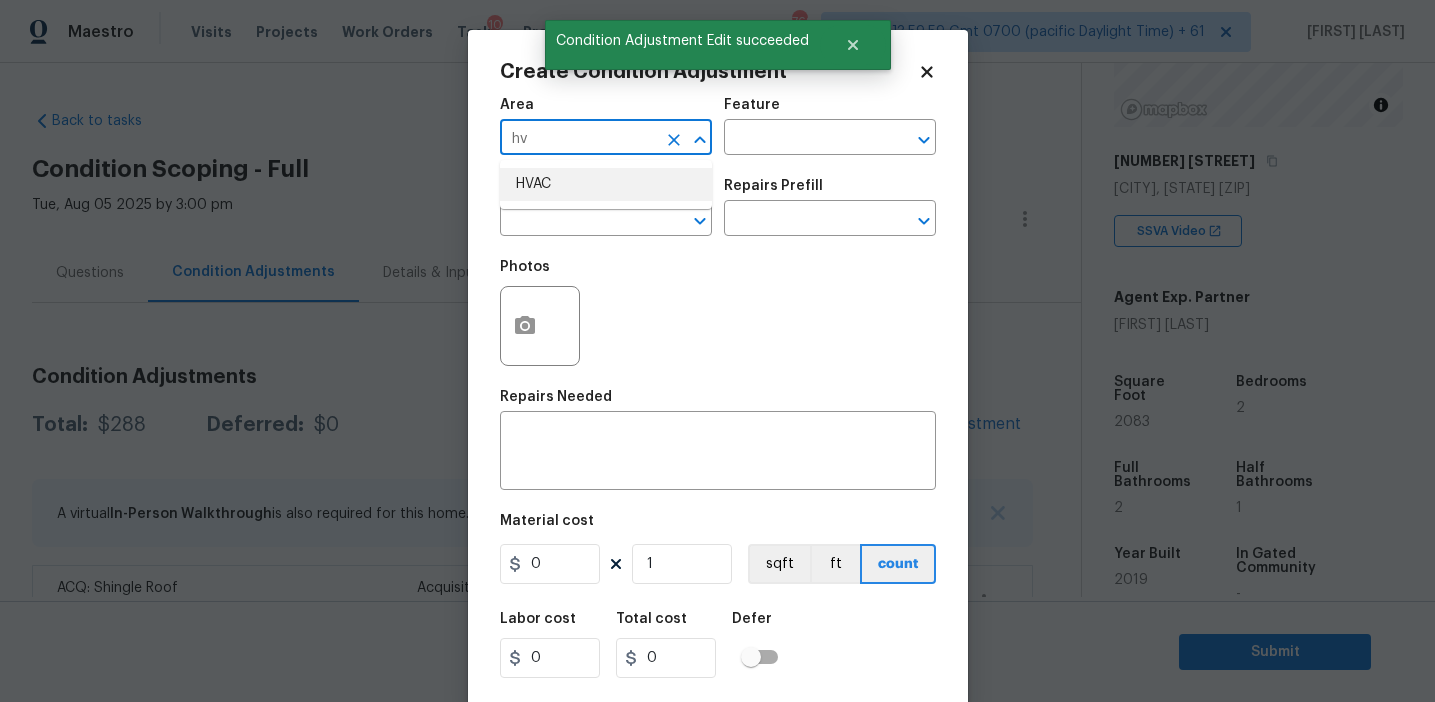 click on "HVAC" at bounding box center [606, 184] 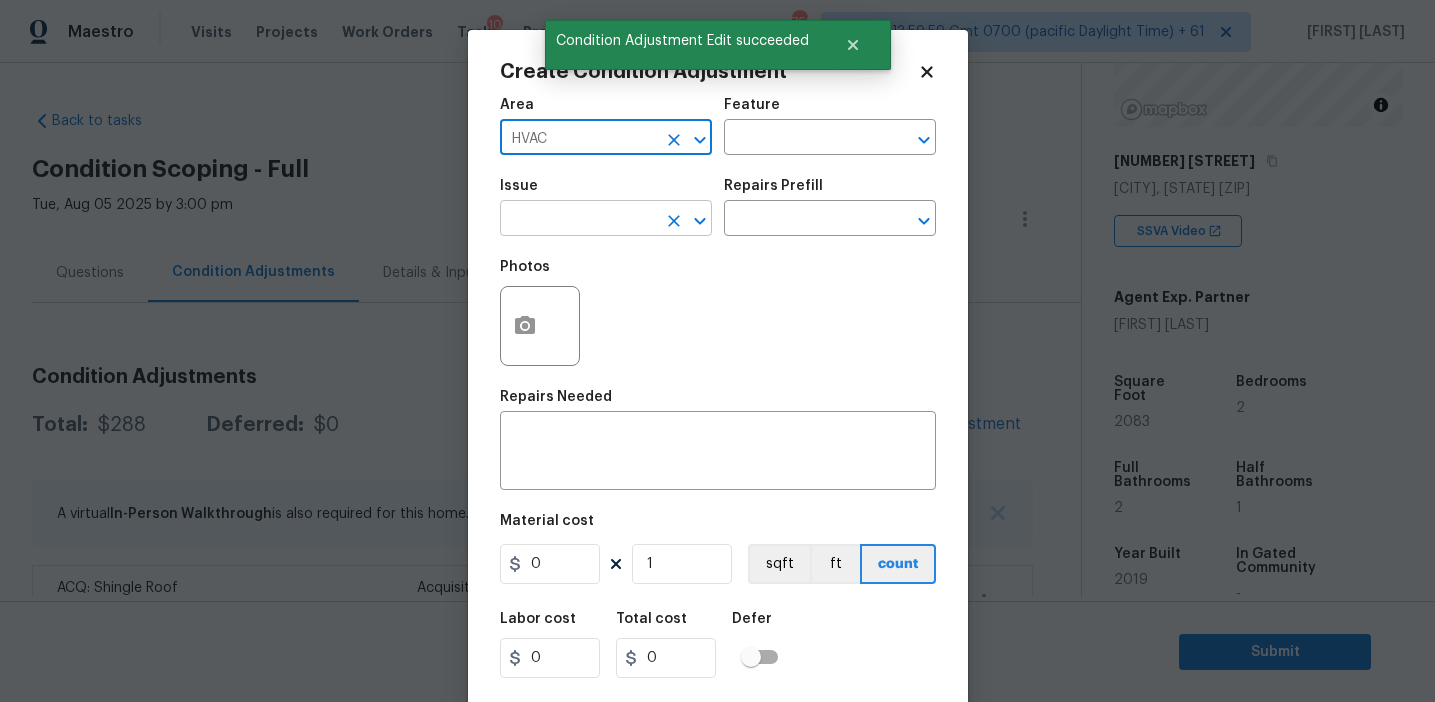 type on "HVAC" 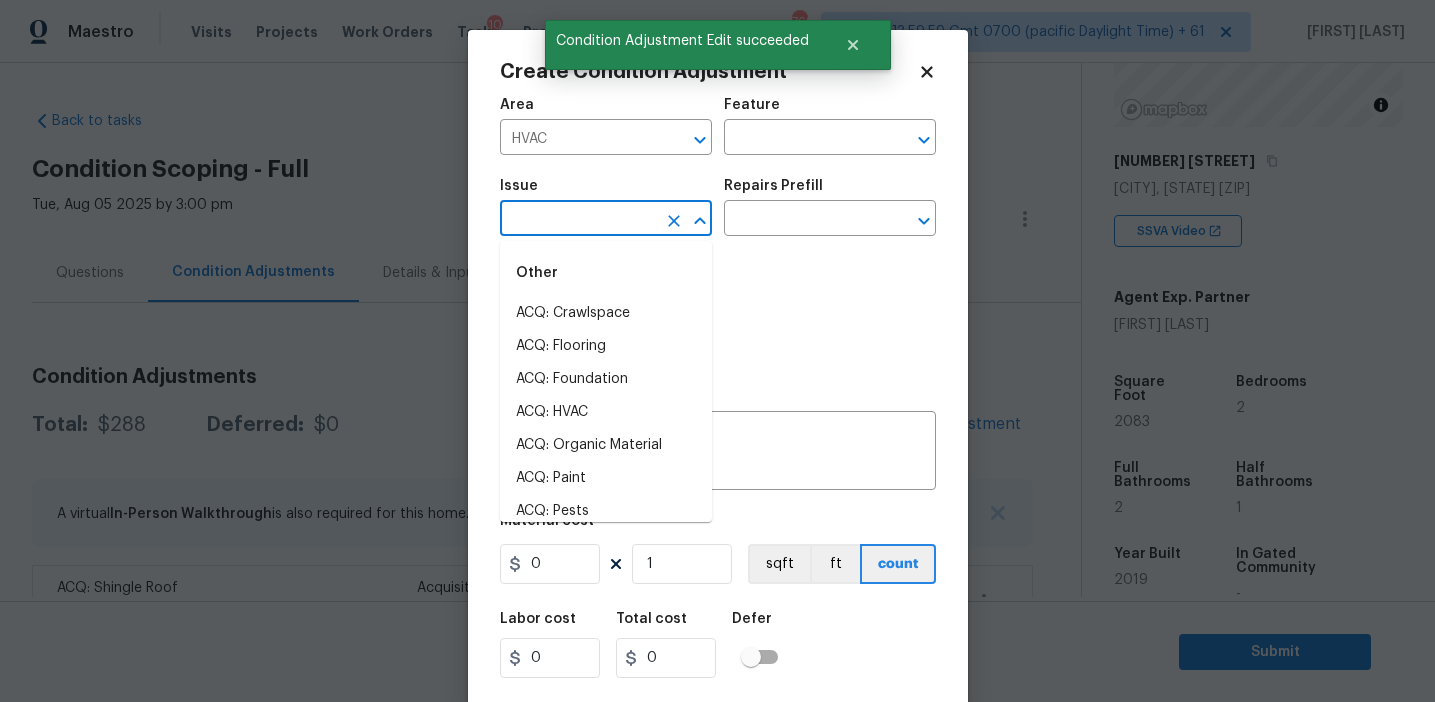 click at bounding box center [578, 220] 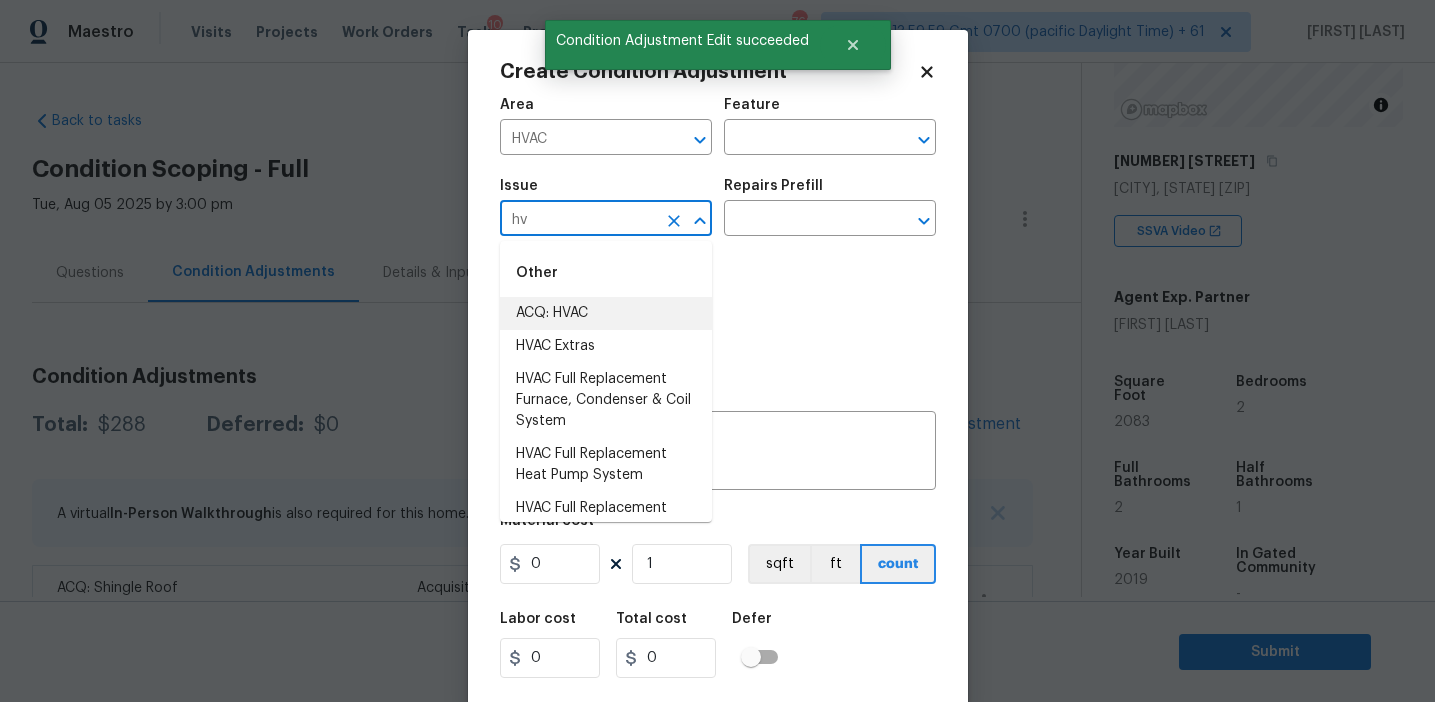 click on "ACQ: HVAC" at bounding box center [606, 313] 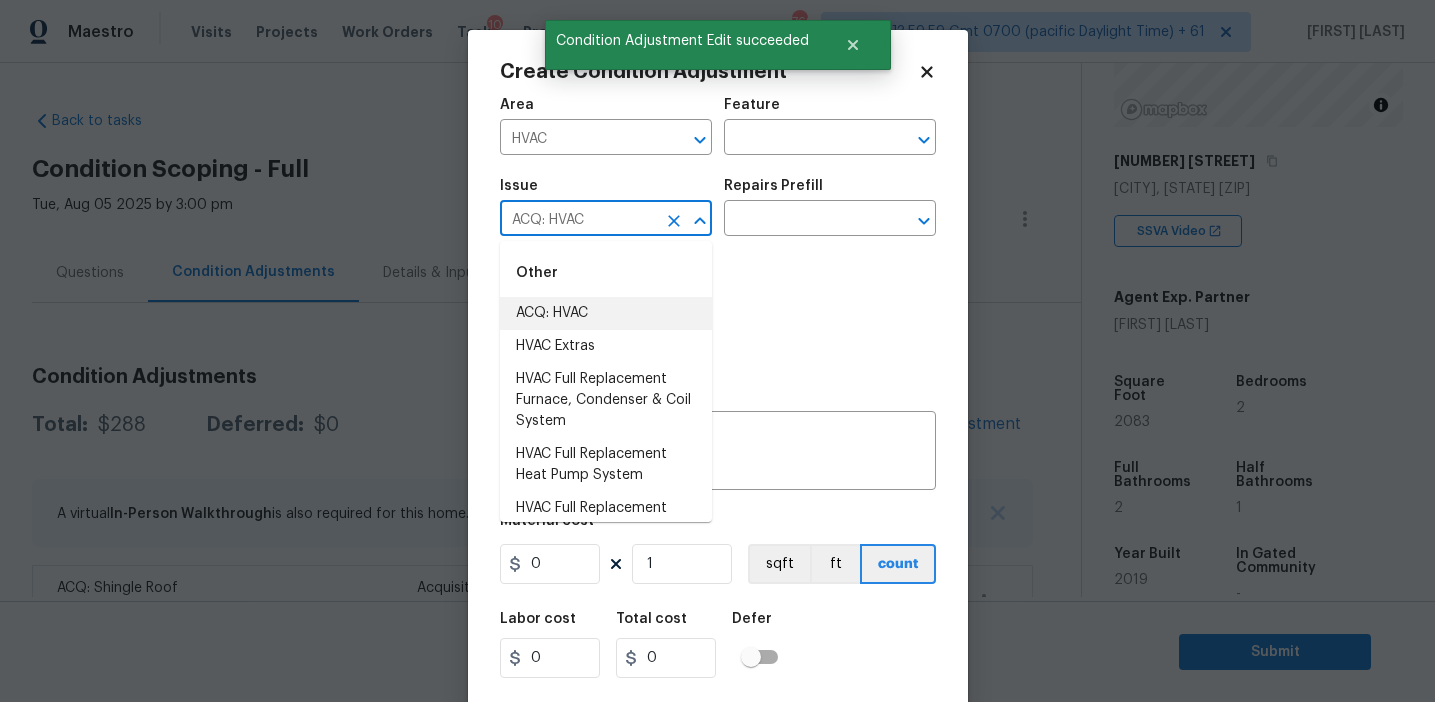 type on "ACQ: HVAC" 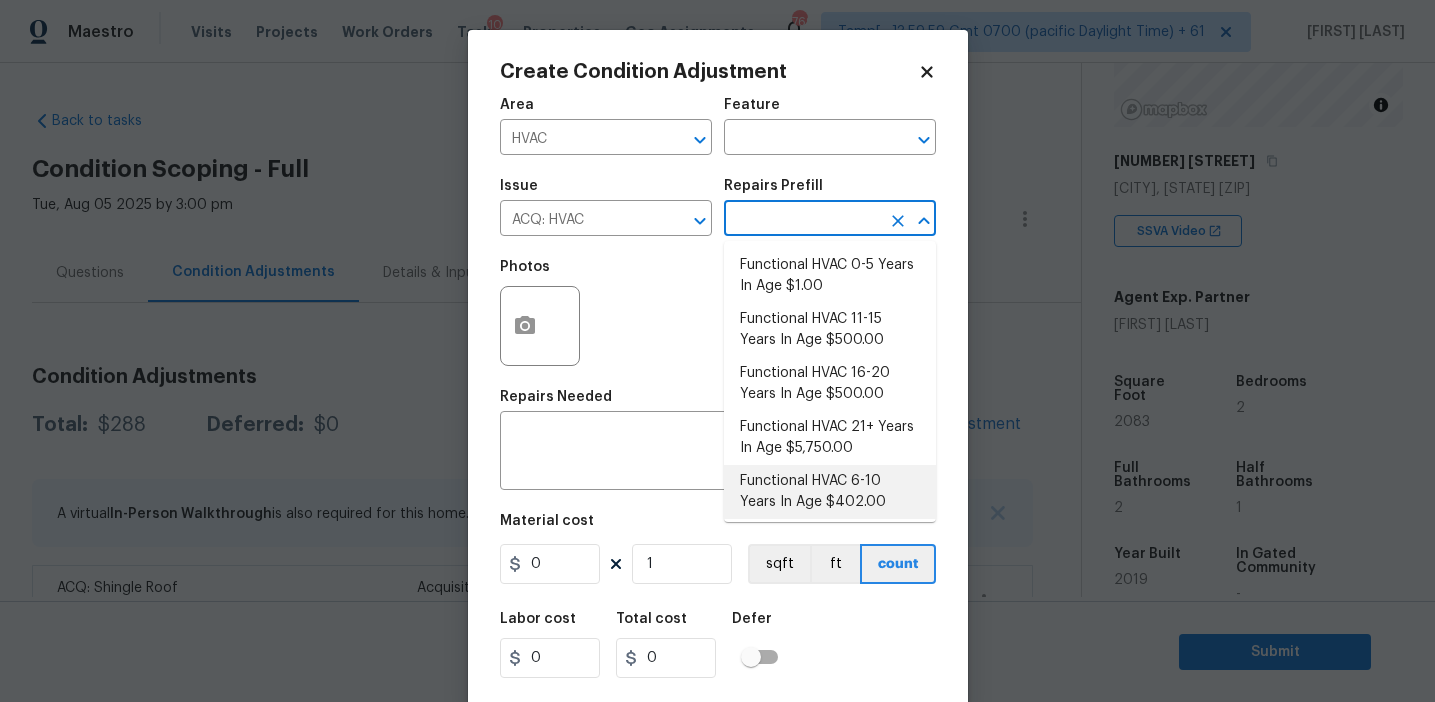 click on "Functional HVAC 6-10 Years In Age $402.00" at bounding box center [830, 492] 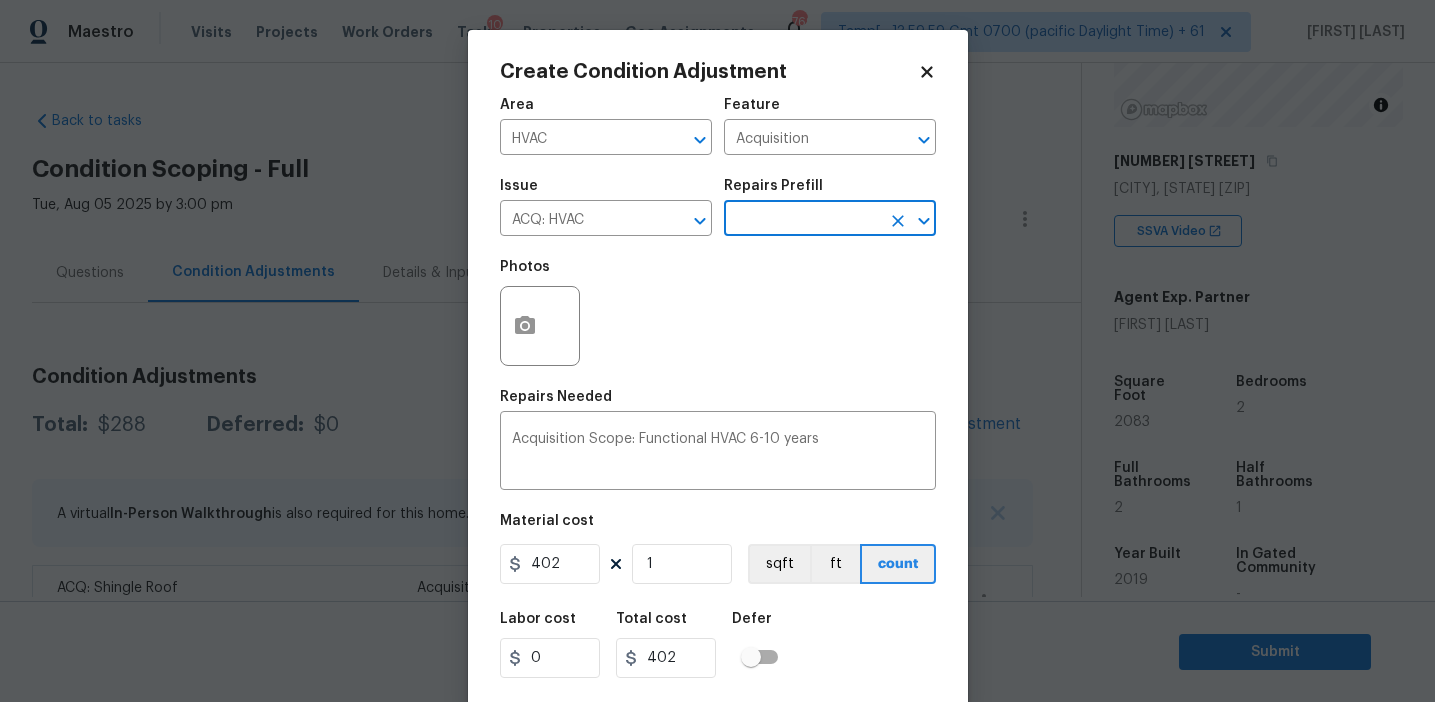 scroll, scrollTop: 45, scrollLeft: 0, axis: vertical 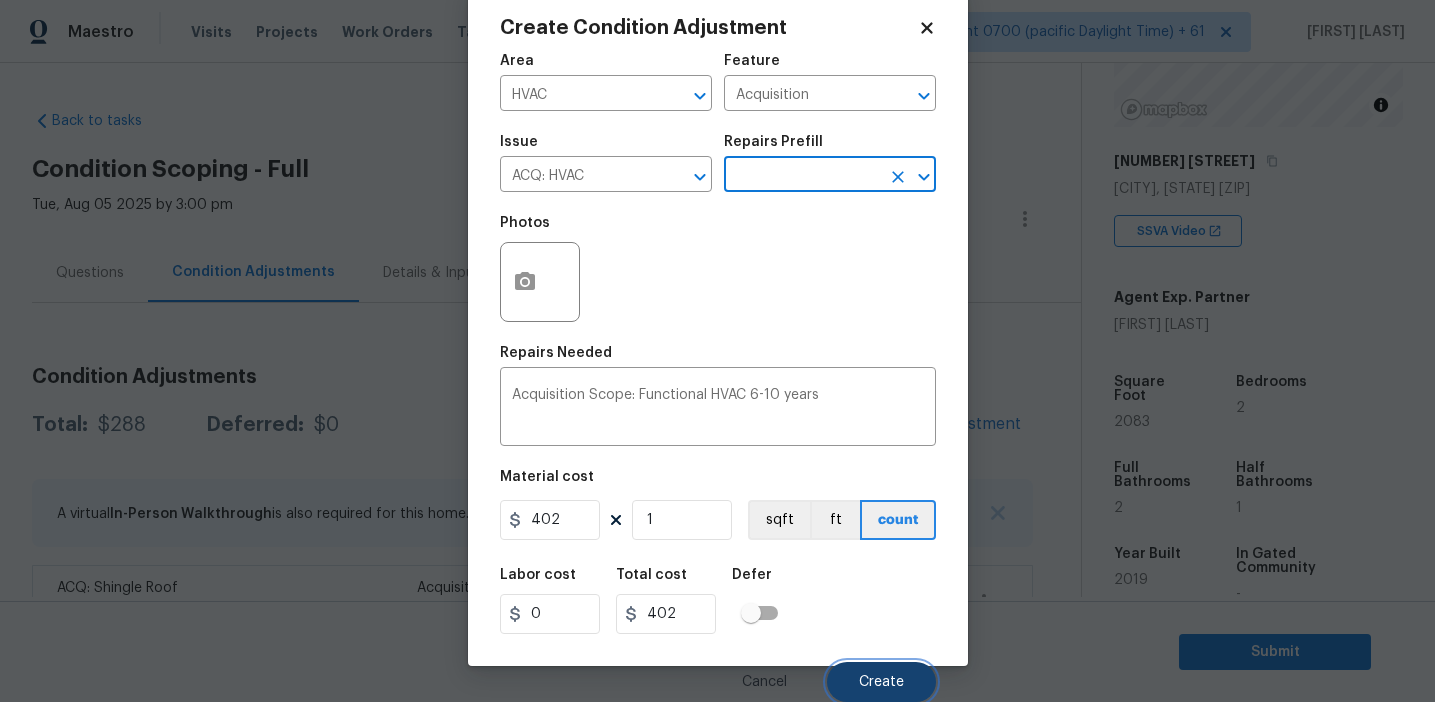 click on "Create" at bounding box center [881, 682] 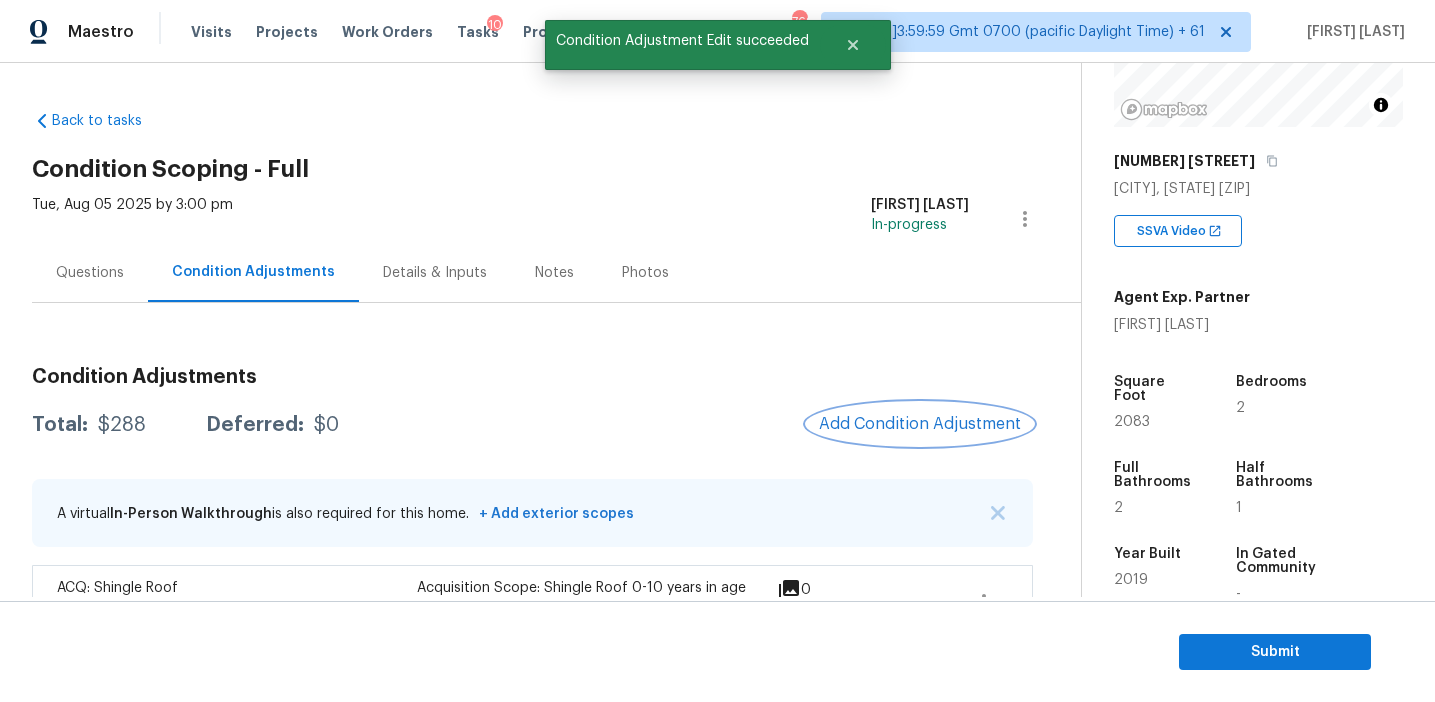 scroll, scrollTop: 0, scrollLeft: 0, axis: both 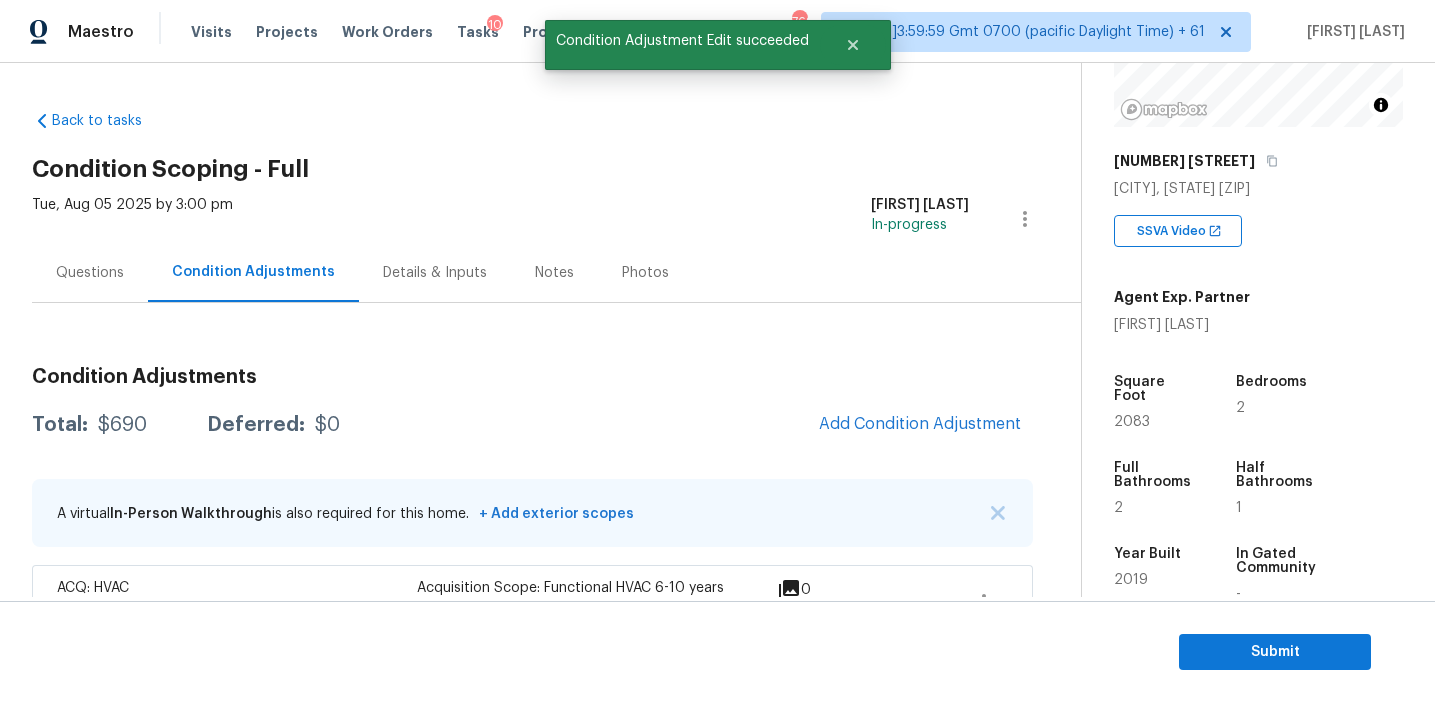 click on "Condition Adjustments" at bounding box center (532, 377) 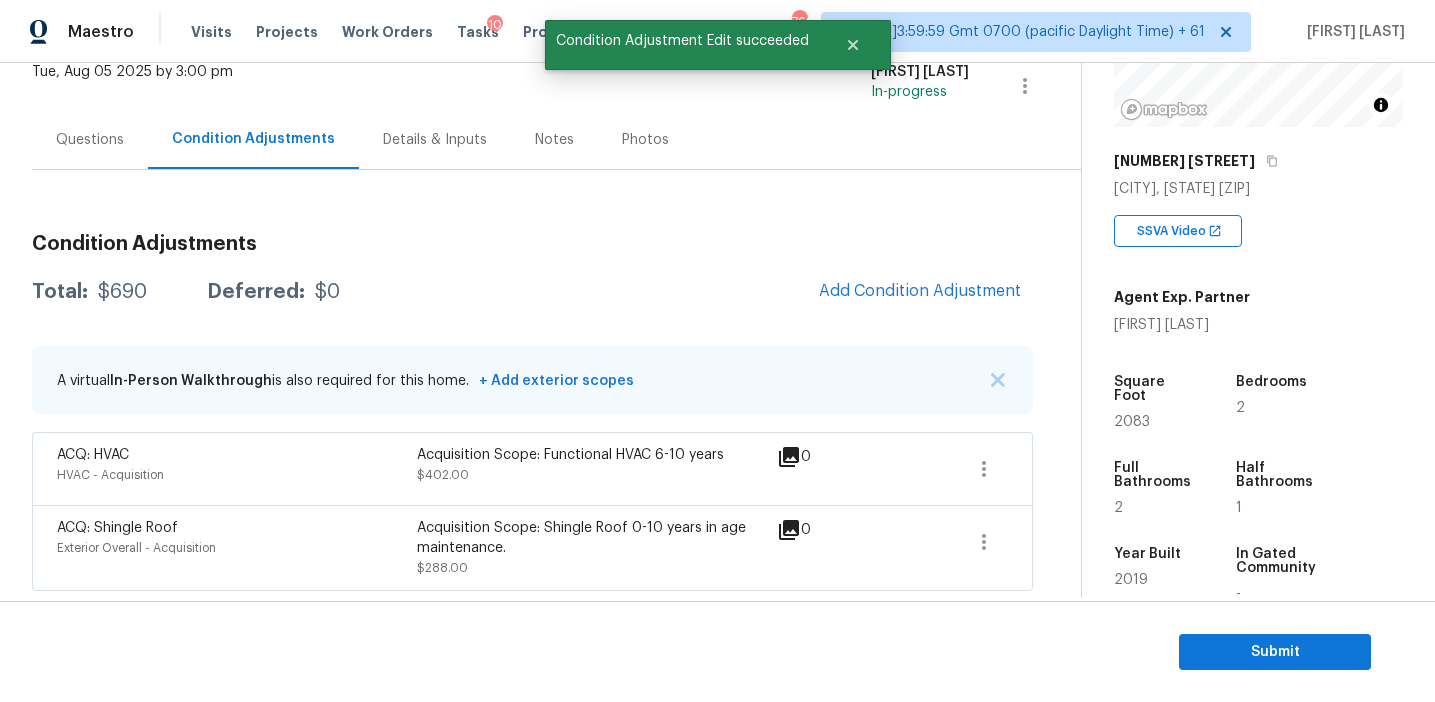 click on "Total:  $690 Deferred:  $0 Add Condition Adjustment" at bounding box center (532, 292) 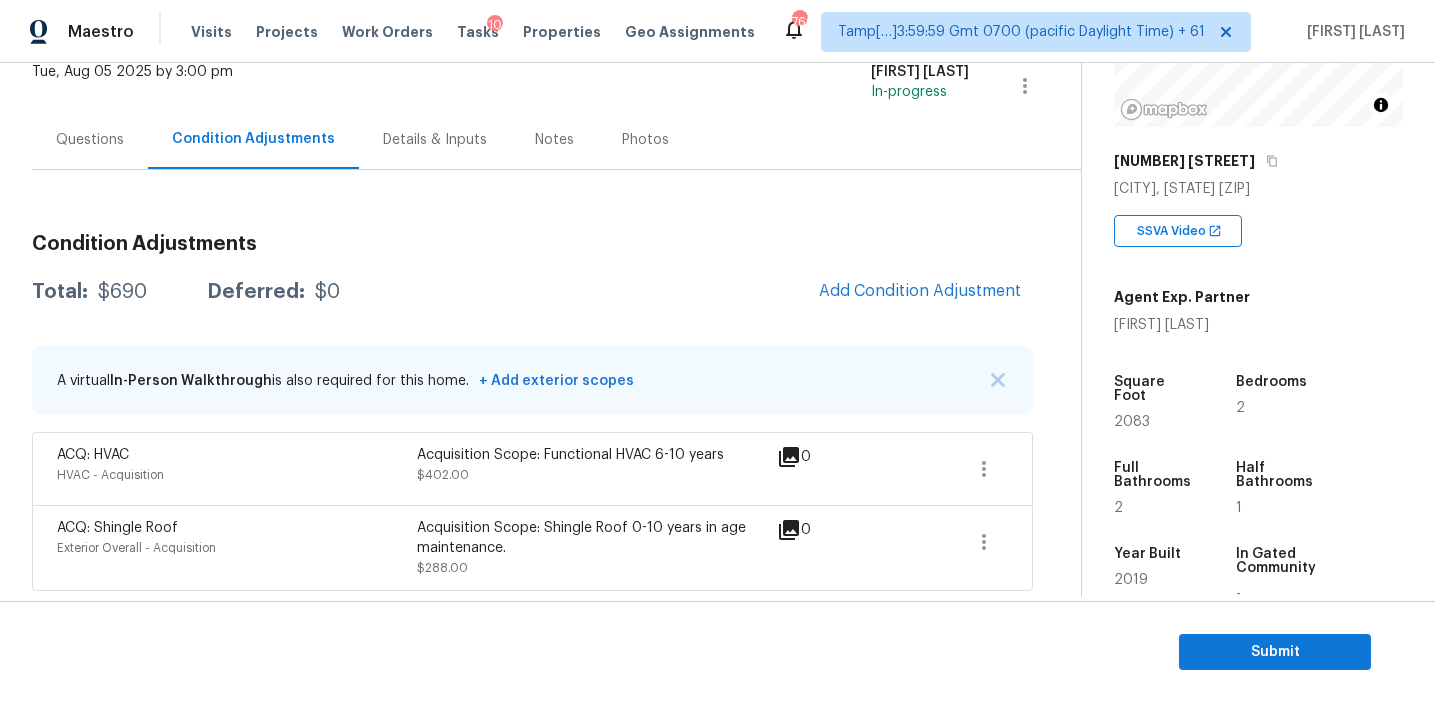click on "Condition Adjustments Total:  $690 Deferred:  $0 Add Condition Adjustment A virtual  In-Person Walkthrough  is also required for this home.   + Add exterior scopes ACQ: HVAC HVAC - Acquisition Acquisition Scope: Functional HVAC 6-10 years $402.00   0 ACQ: Shingle Roof Exterior Overall - Acquisition Acquisition Scope: Shingle Roof 0-10 years in age maintenance. $288.00   0" at bounding box center (532, 404) 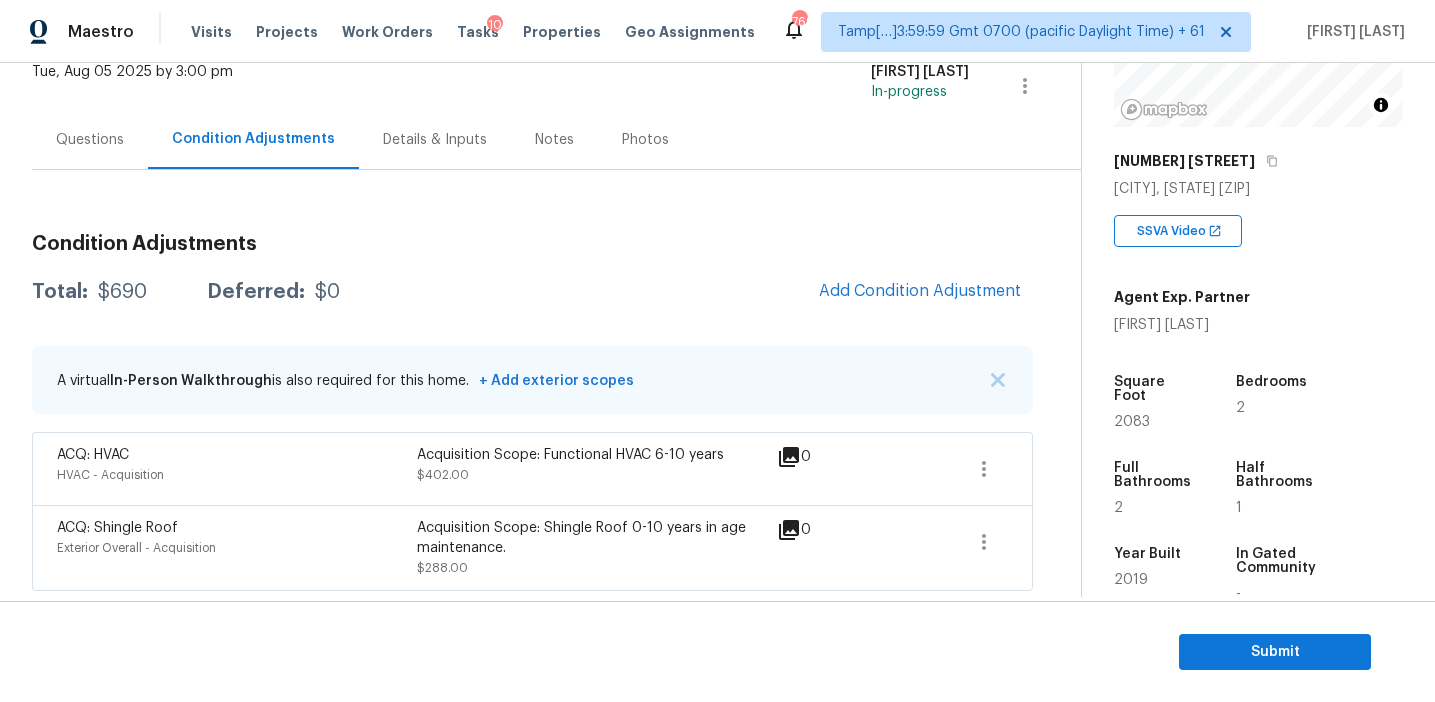 click on "Condition Adjustments Total:  $690 Deferred:  $0 Add Condition Adjustment A virtual  In-Person Walkthrough  is also required for this home.   + Add exterior scopes ACQ: HVAC HVAC - Acquisition Acquisition Scope: Functional HVAC 6-10 years $402.00   0 ACQ: Shingle Roof Exterior Overall - Acquisition Acquisition Scope: Shingle Roof 0-10 years in age maintenance. $288.00   0" at bounding box center (532, 380) 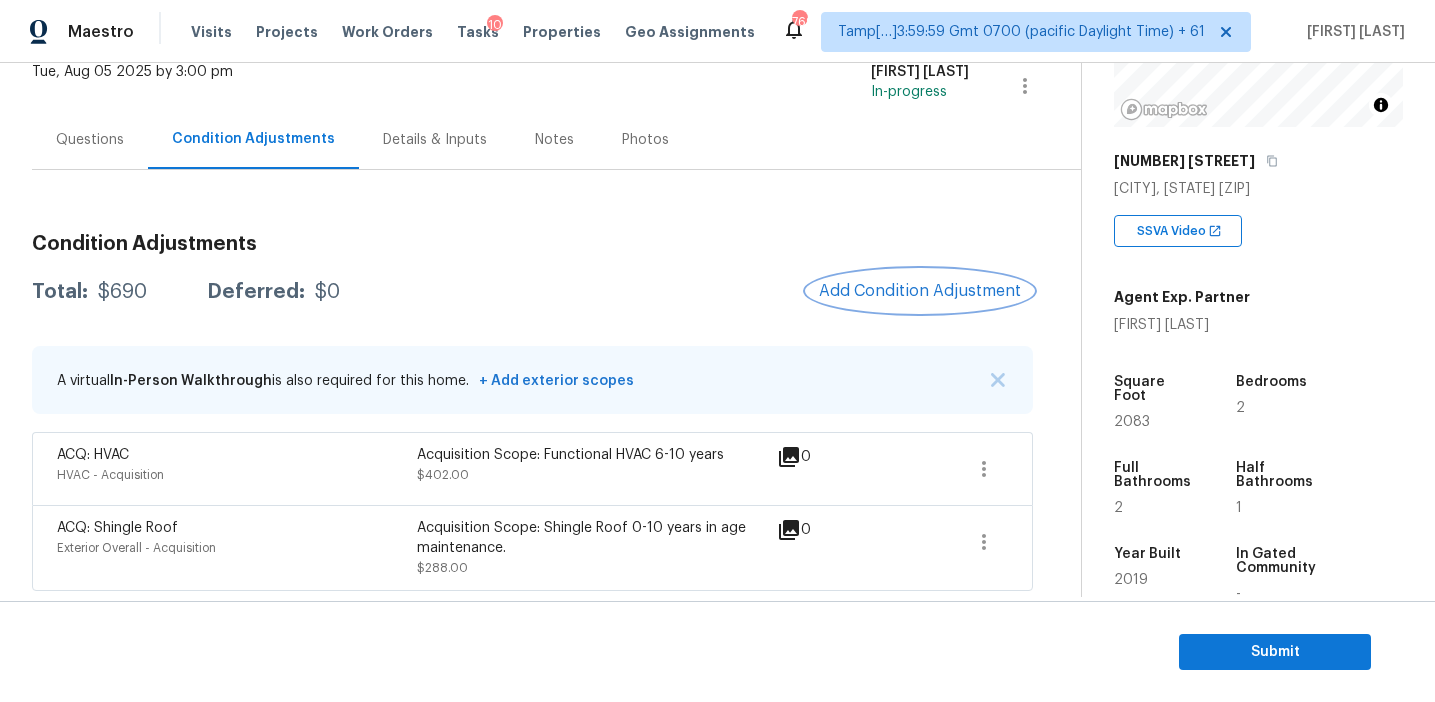 click on "Add Condition Adjustment" at bounding box center (920, 291) 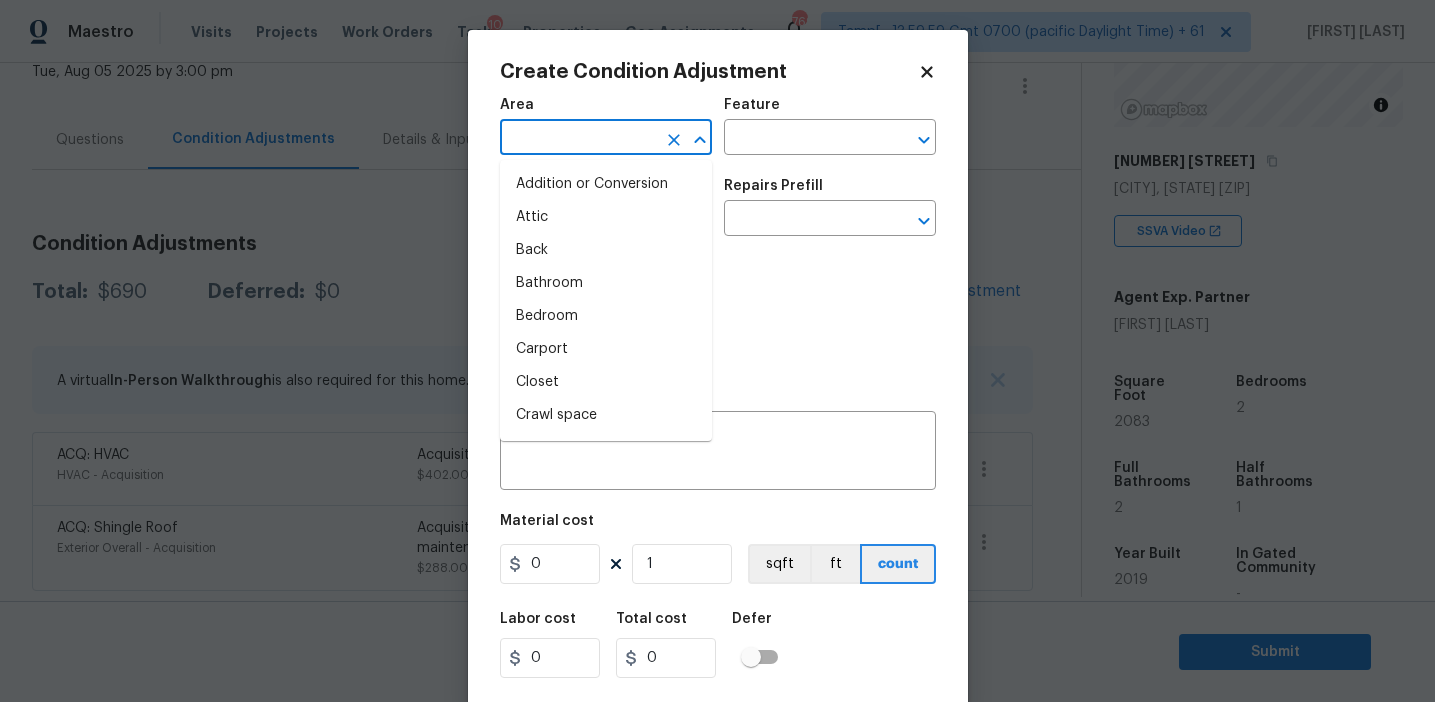 click at bounding box center [578, 139] 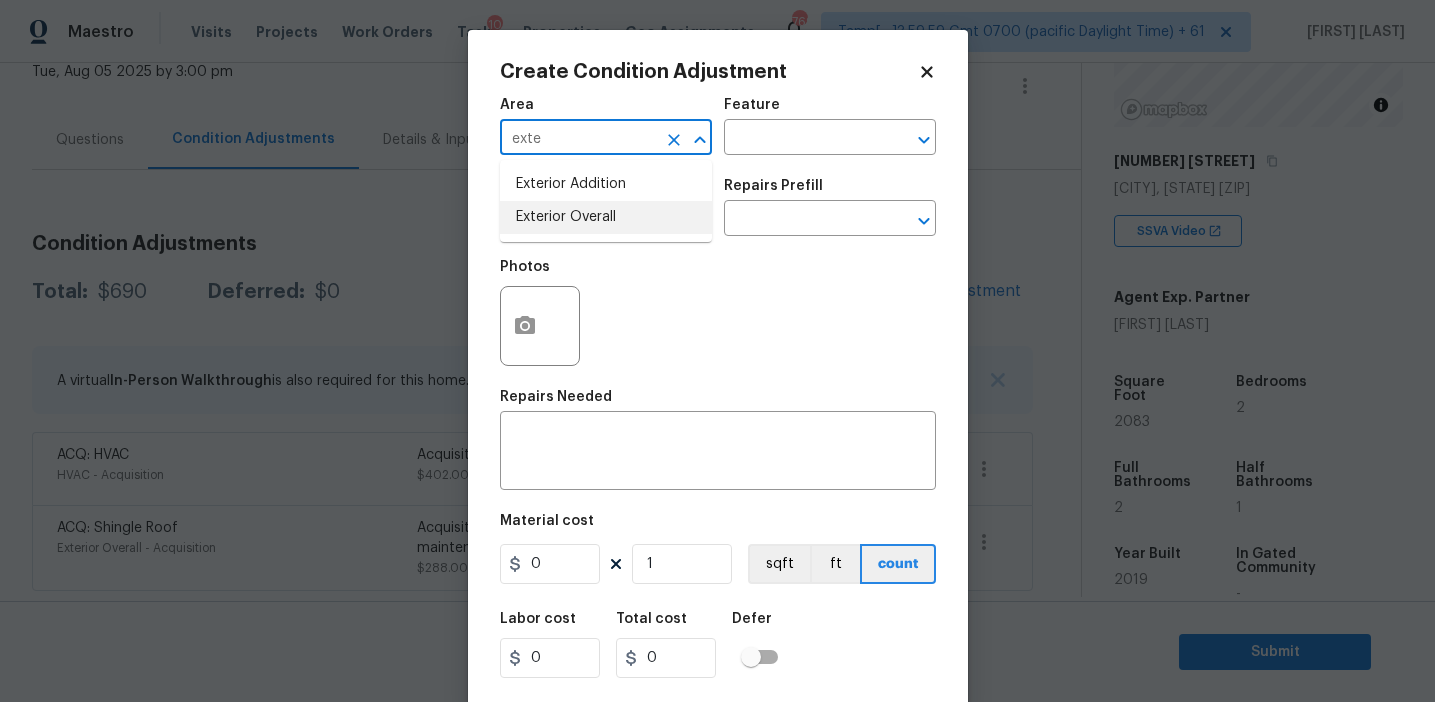 click on "Exterior Overall" at bounding box center (606, 217) 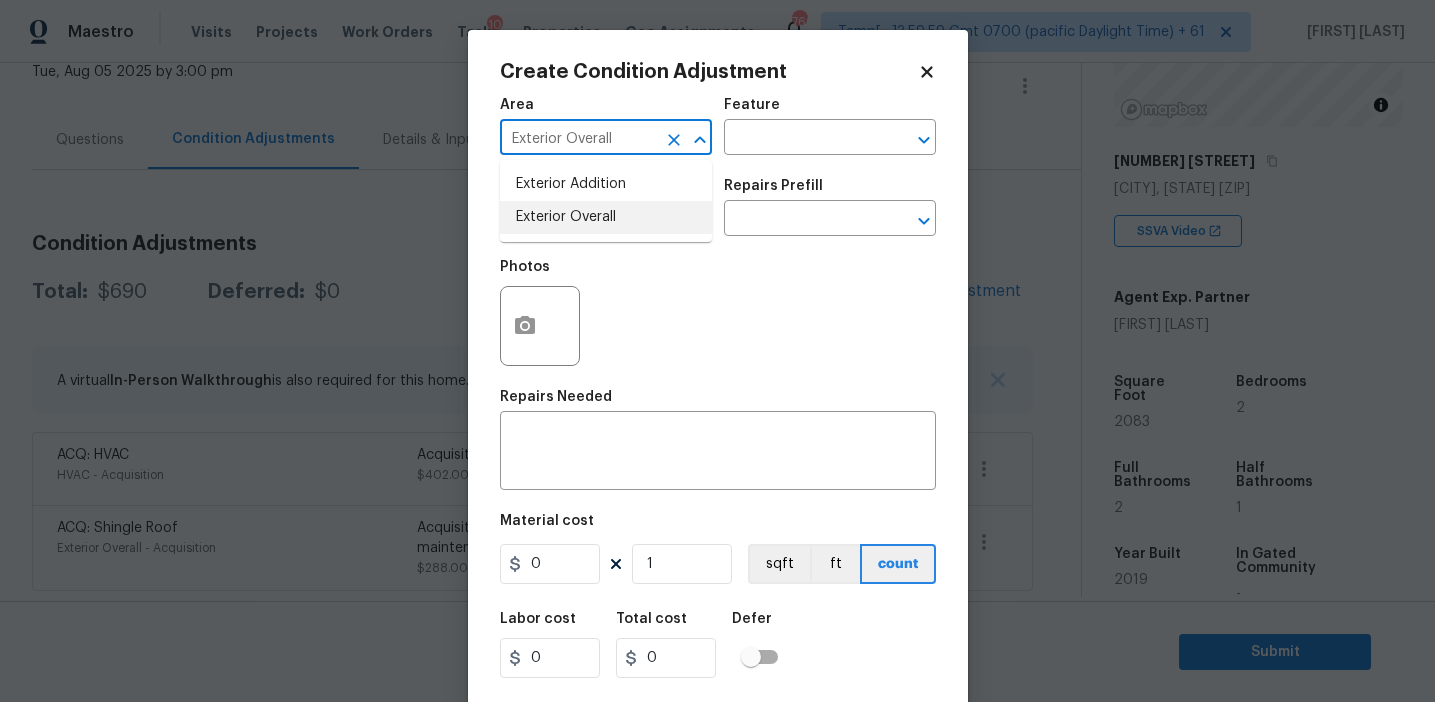 type on "Exterior Overall" 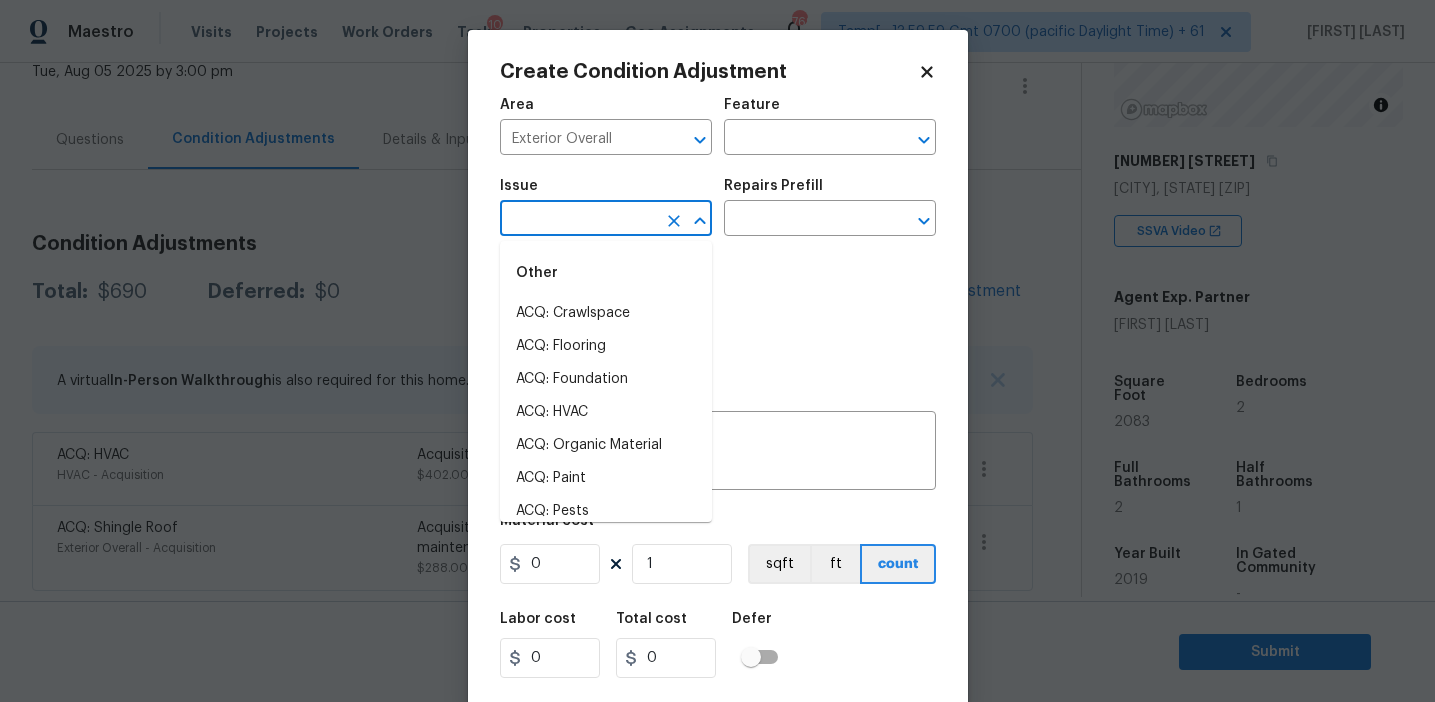 click at bounding box center (578, 220) 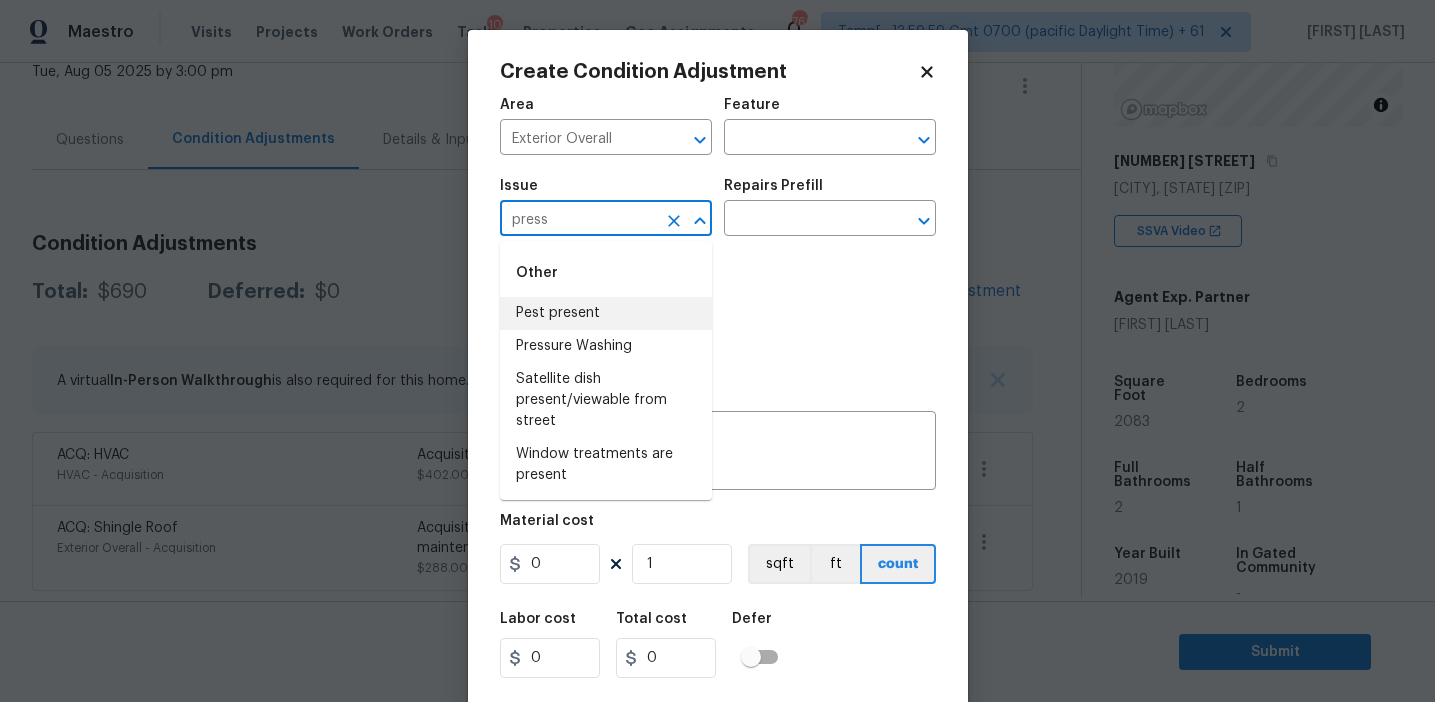 click on "Pest present" at bounding box center [606, 313] 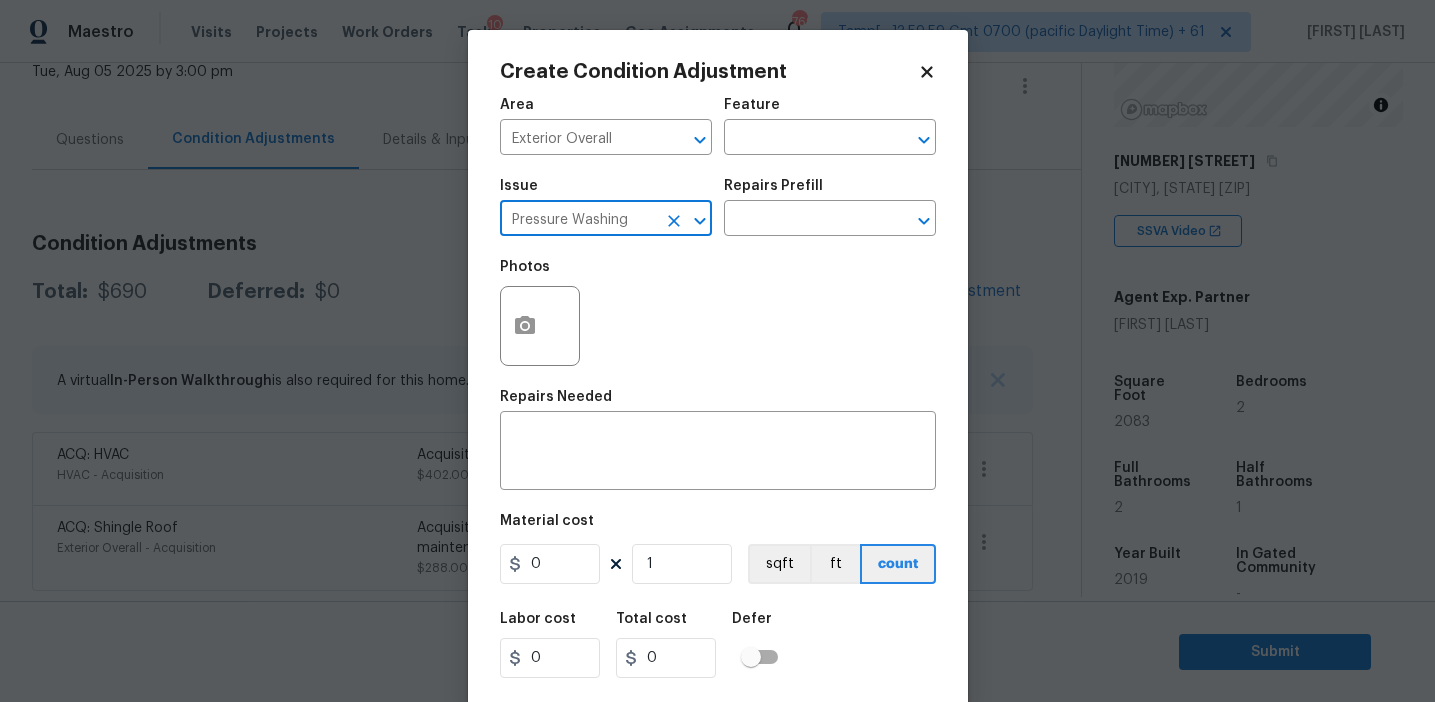 type on "Pressure Washing" 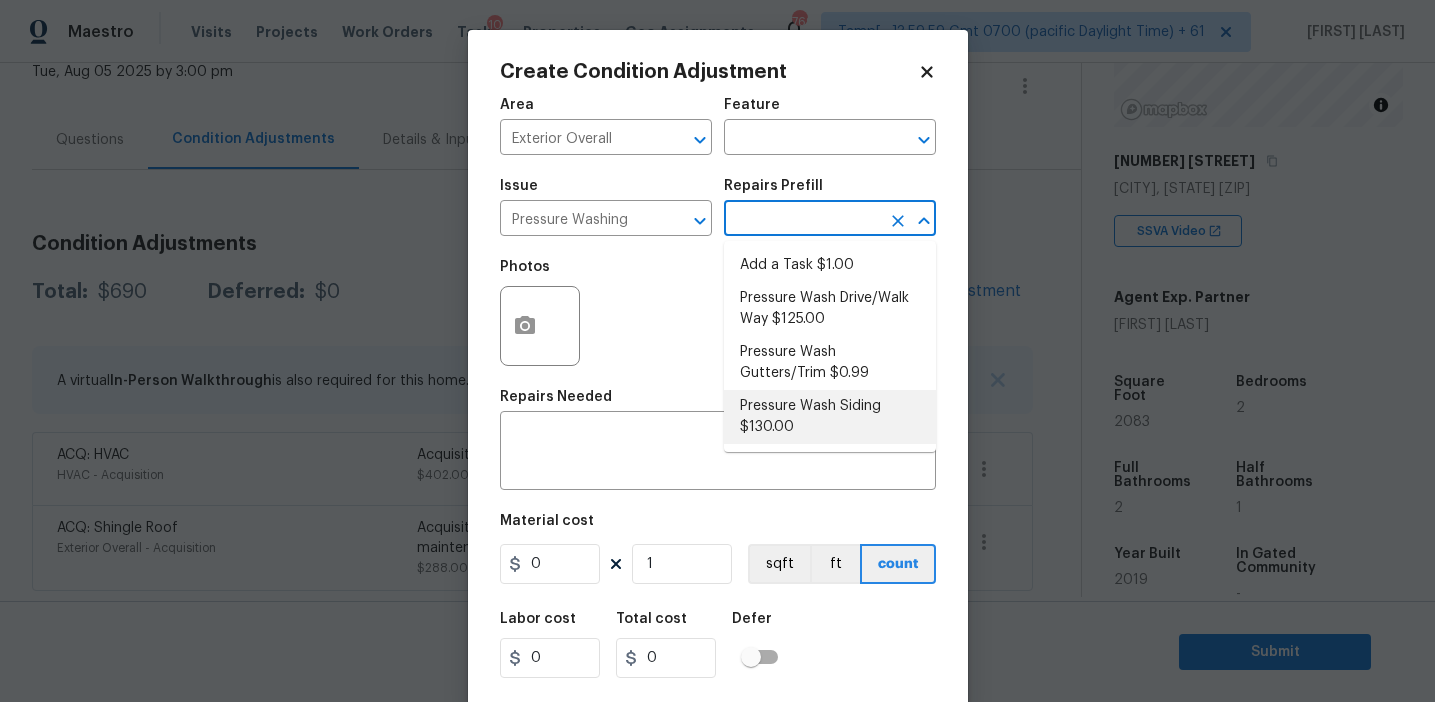 click on "Pressure Wash Siding $130.00" at bounding box center (830, 417) 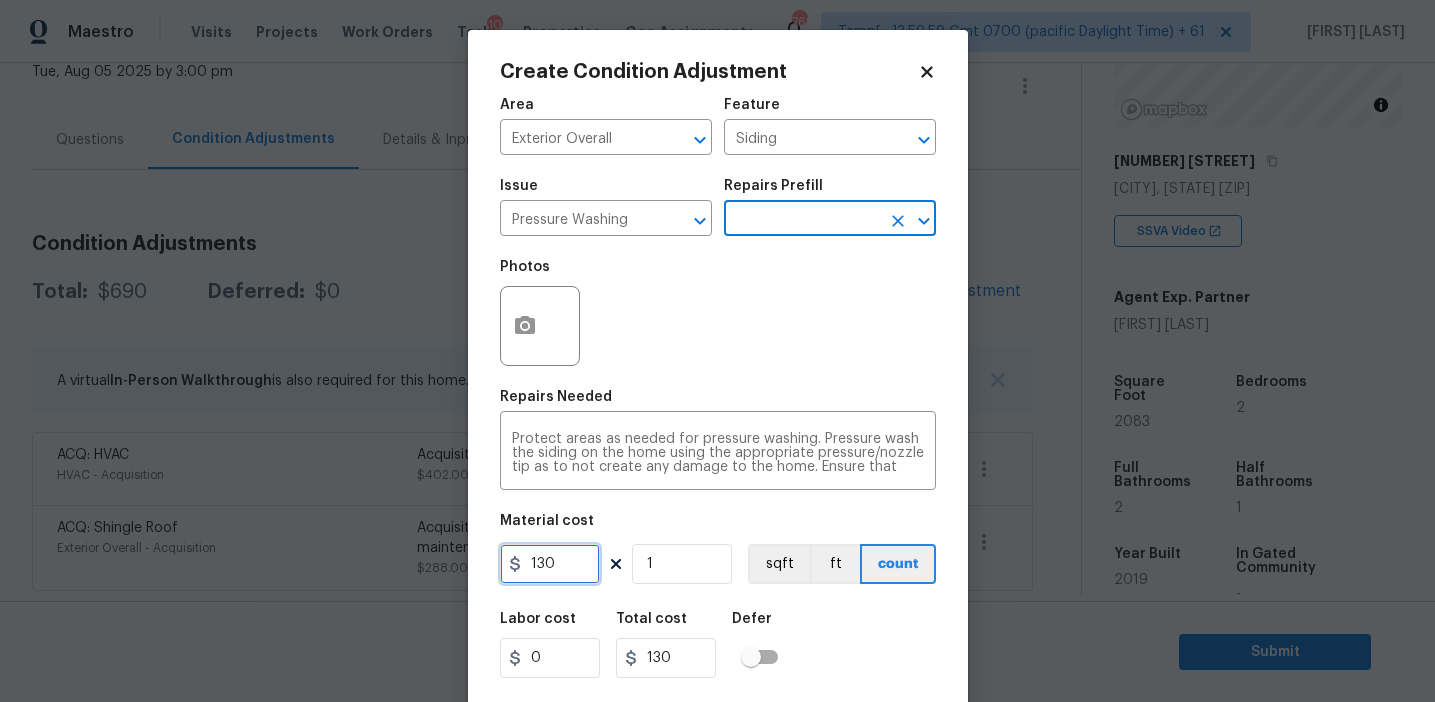 click on "130" at bounding box center [550, 564] 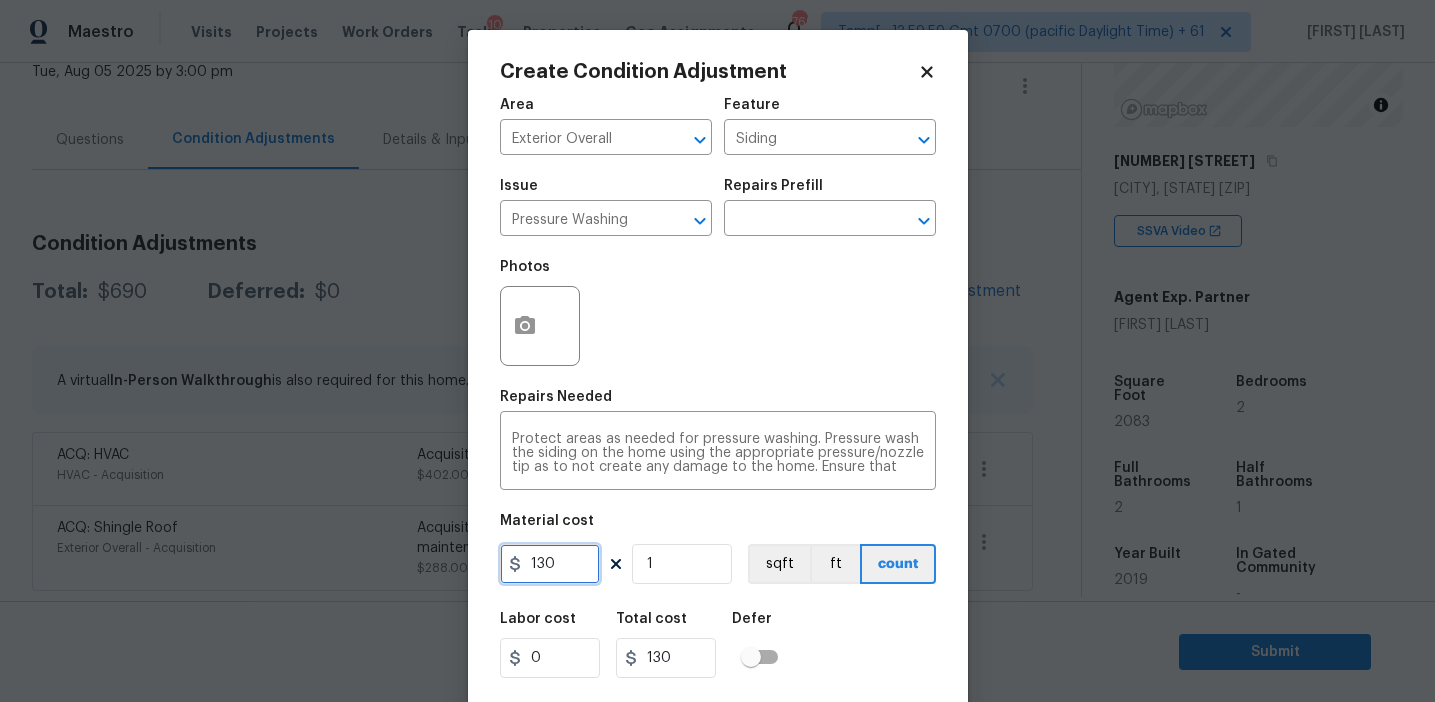click on "130" at bounding box center (550, 564) 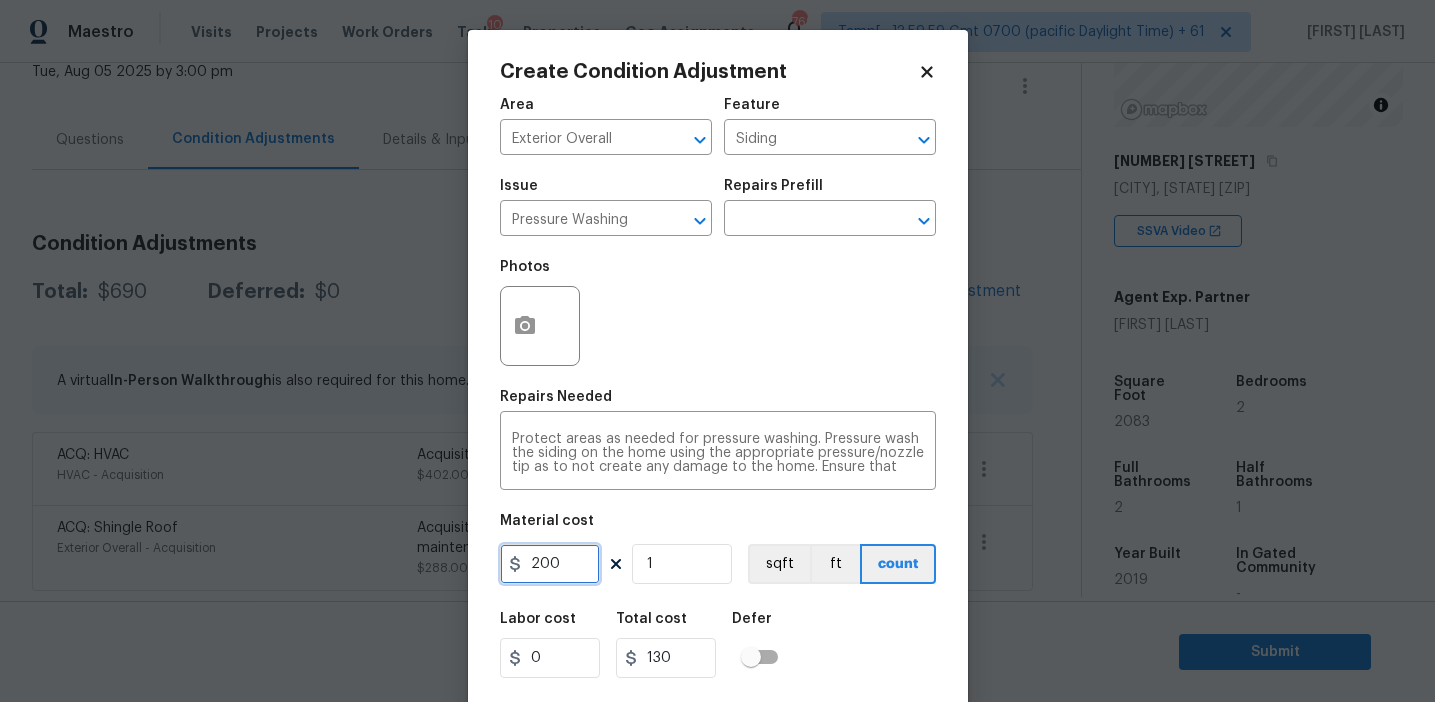 type on "200" 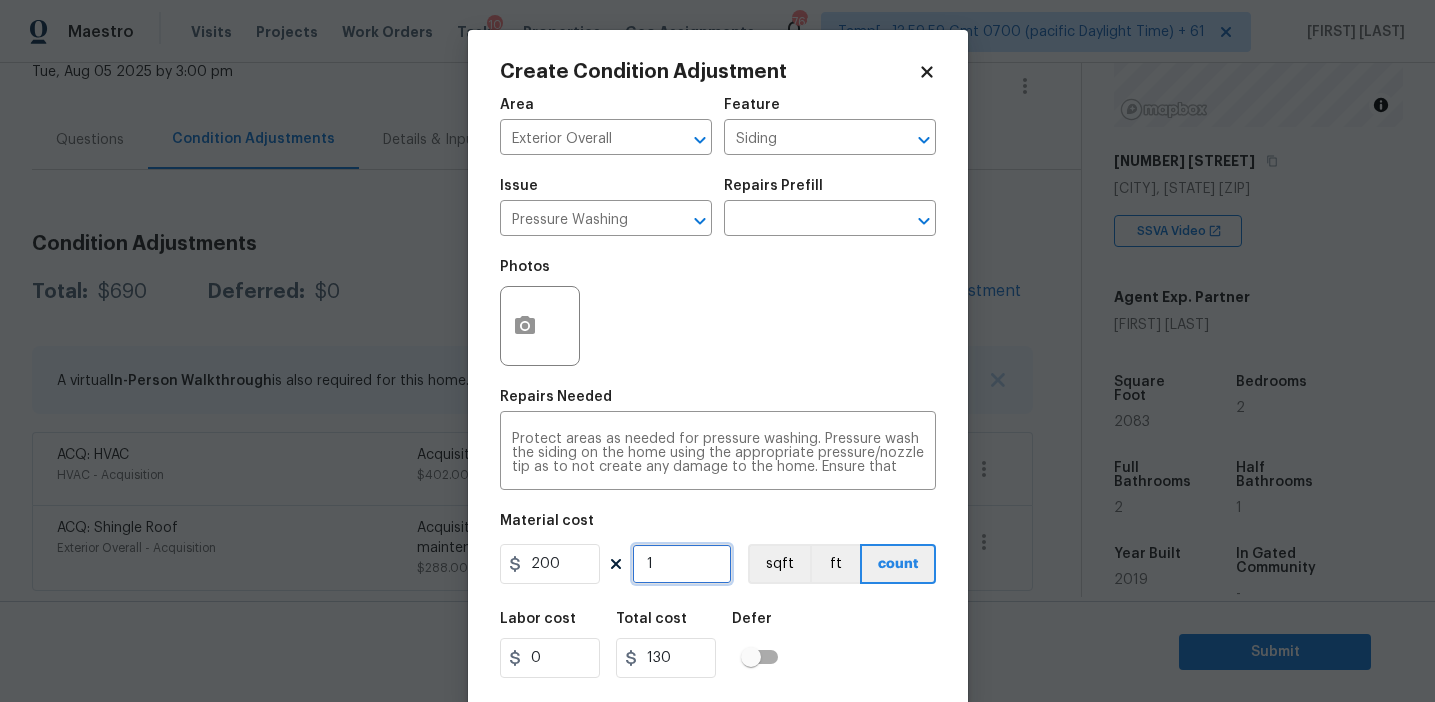 type on "200" 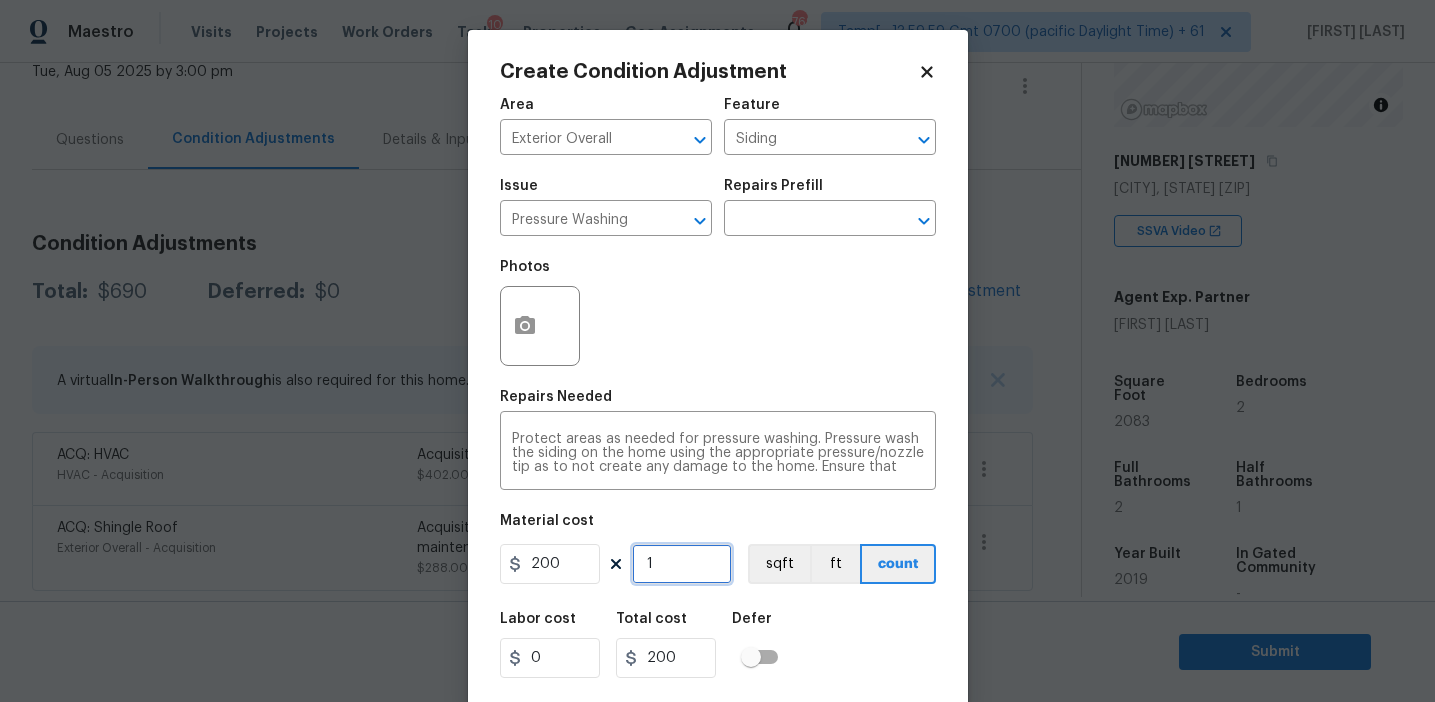 scroll, scrollTop: 45, scrollLeft: 0, axis: vertical 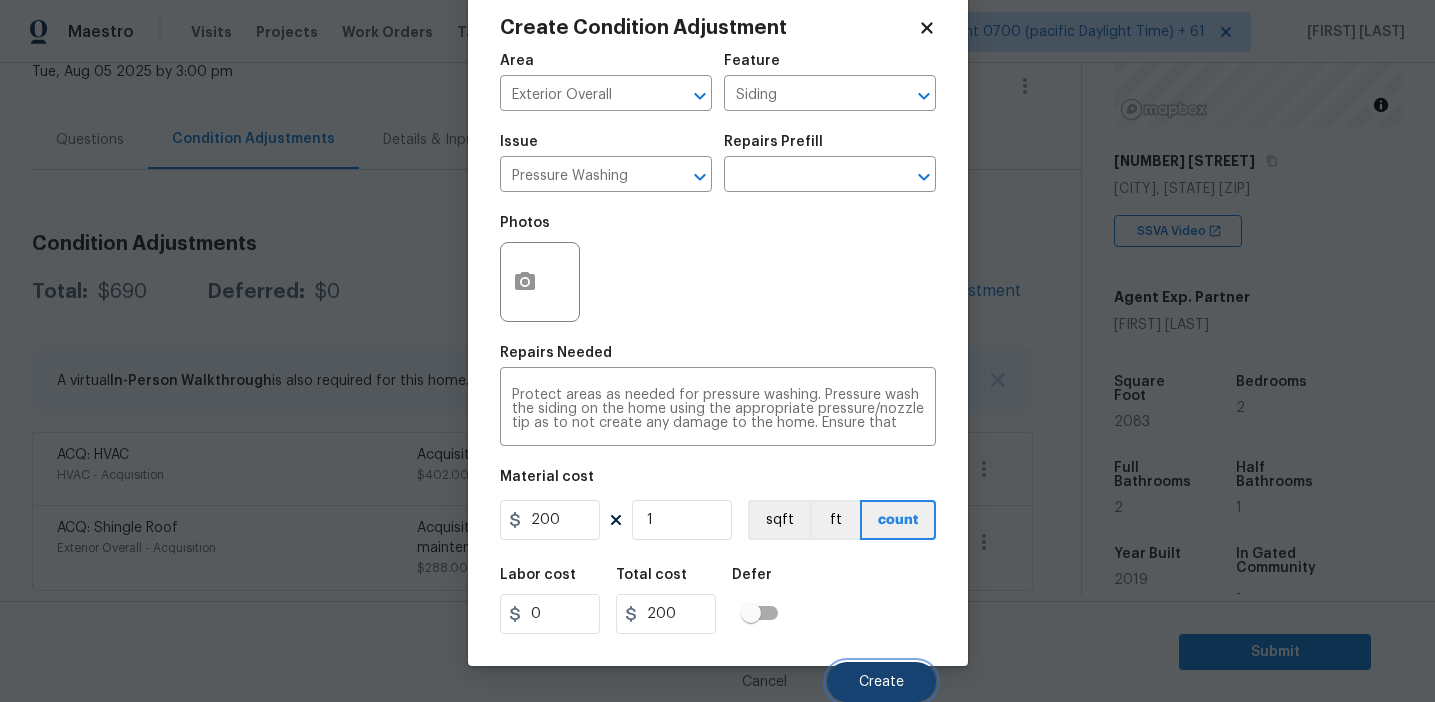 click on "Create" at bounding box center [881, 682] 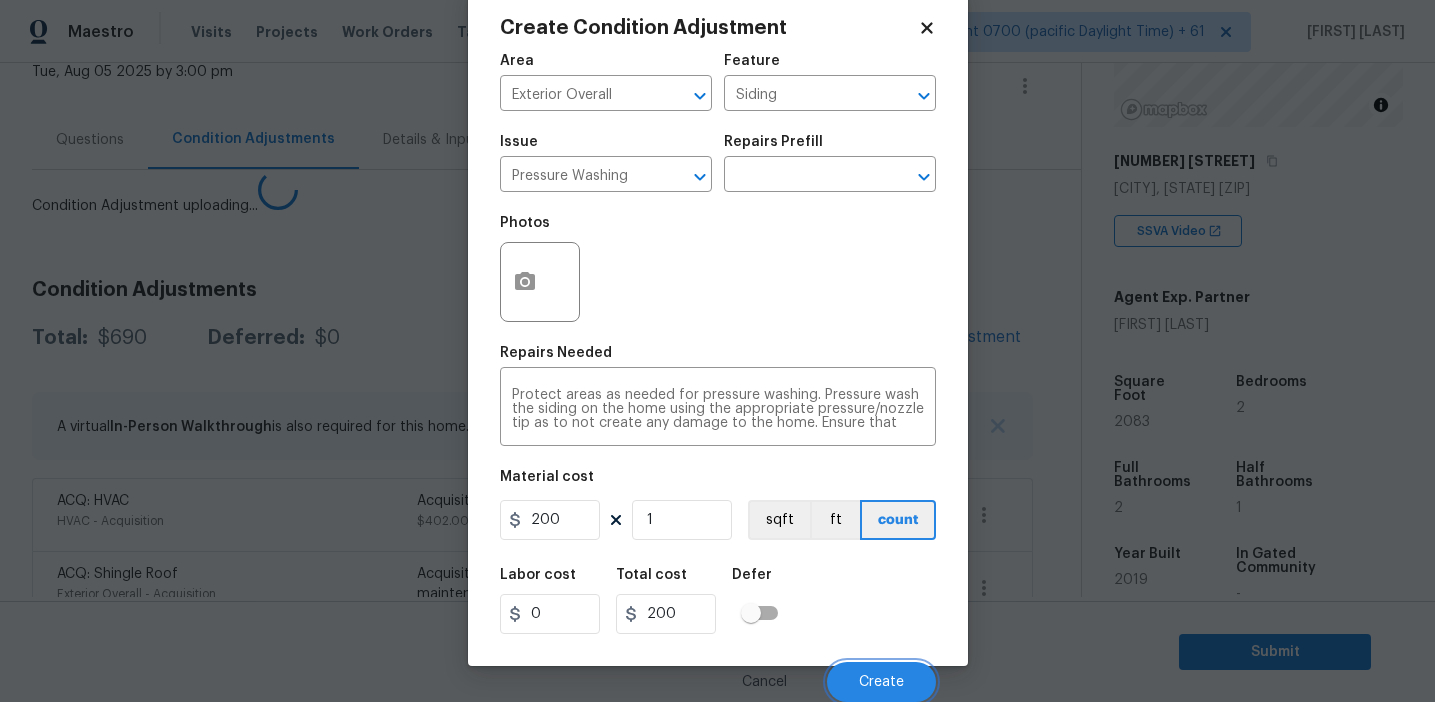 scroll, scrollTop: 38, scrollLeft: 0, axis: vertical 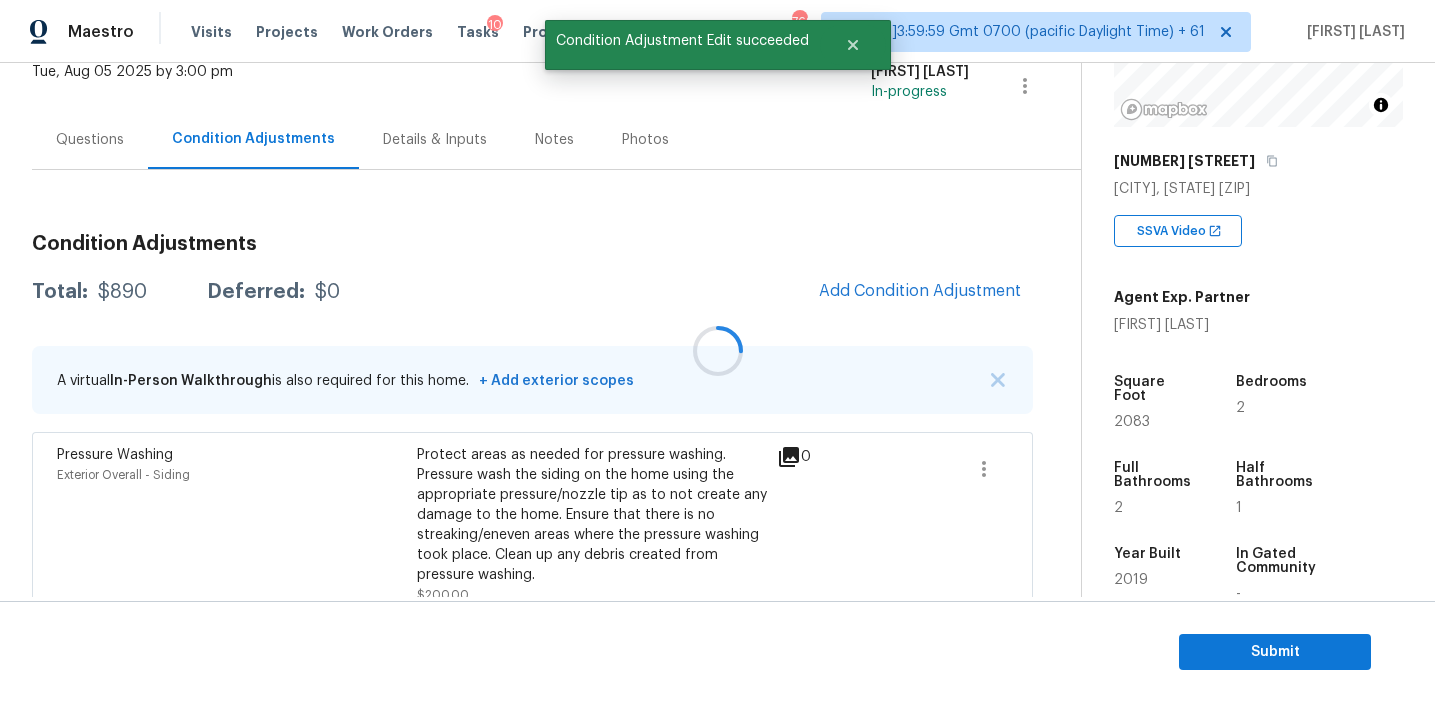 click at bounding box center (717, 351) 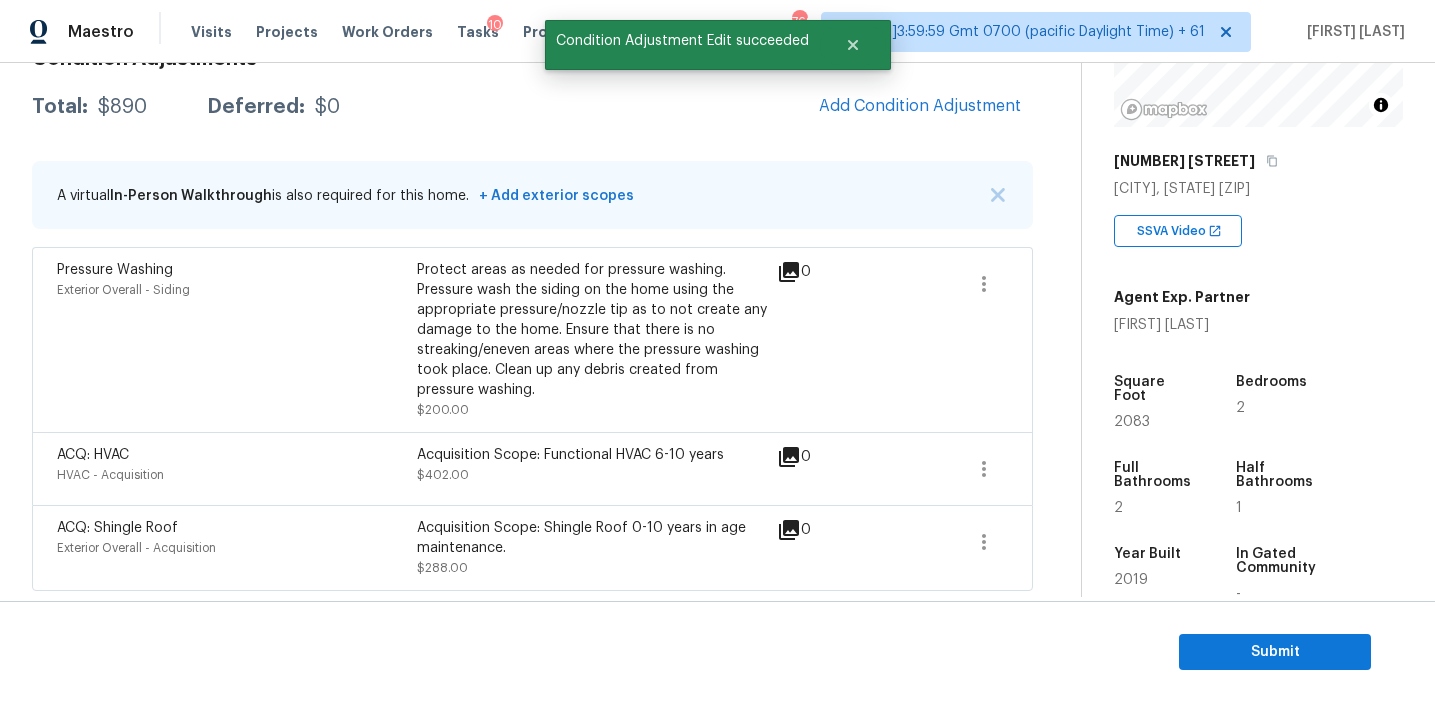 click on "Condition Adjustments Total:  $890 Deferred:  $0 Add Condition Adjustment A virtual  In-Person Walkthrough  is also required for this home.   + Add exterior scopes Pressure Washing Exterior Overall - Siding Protect areas as needed for pressure washing. Pressure wash the siding on the home using the appropriate pressure/nozzle tip as to not create any damage to the home. Ensure that there is no streaking/eneven areas where the pressure washing took place. Clean up any debris created from pressure washing. $200.00   0 ACQ: HVAC HVAC - Acquisition Acquisition Scope: Functional HVAC 6-10 years $402.00   0 ACQ: Shingle Roof Exterior Overall - Acquisition Acquisition Scope: Shingle Roof 0-10 years in age maintenance. $288.00   0" at bounding box center (532, 312) 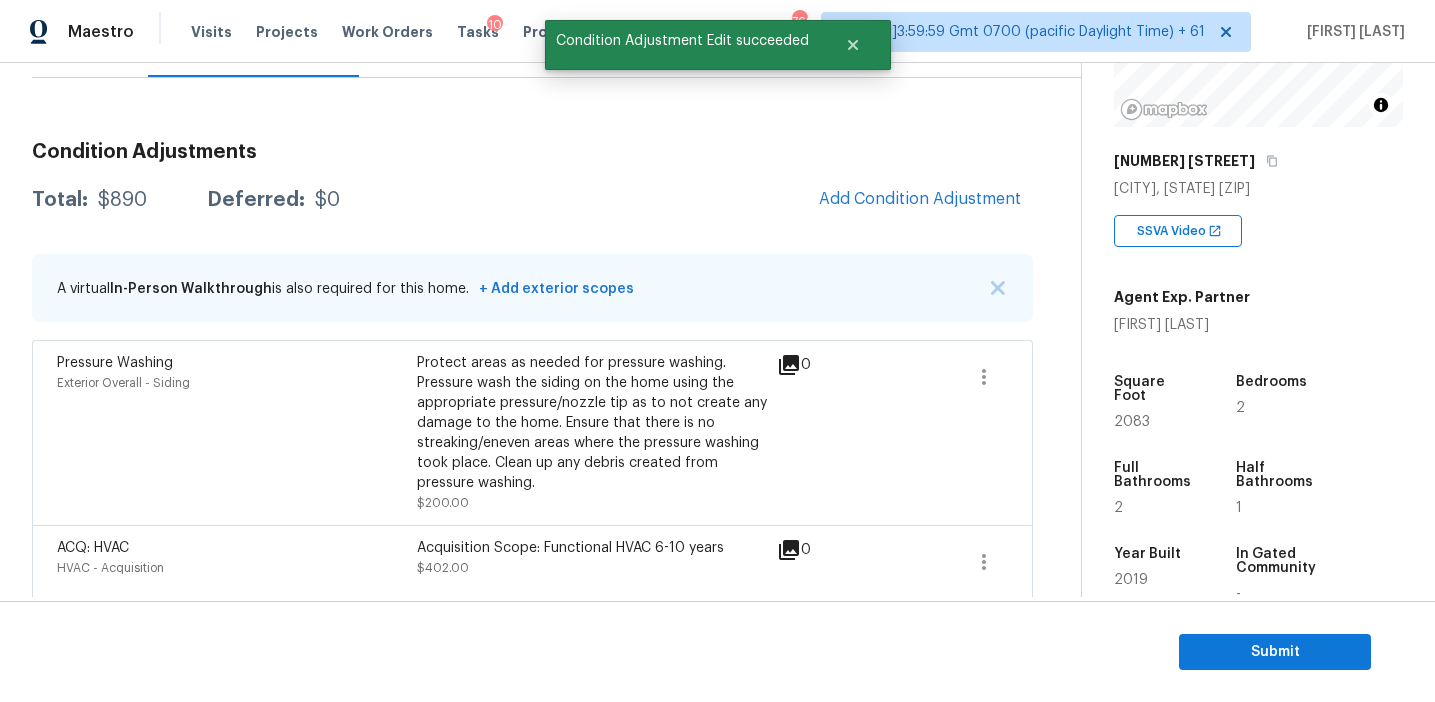 click on "Total:  $890 Deferred:  $0 Add Condition Adjustment" at bounding box center [532, 200] 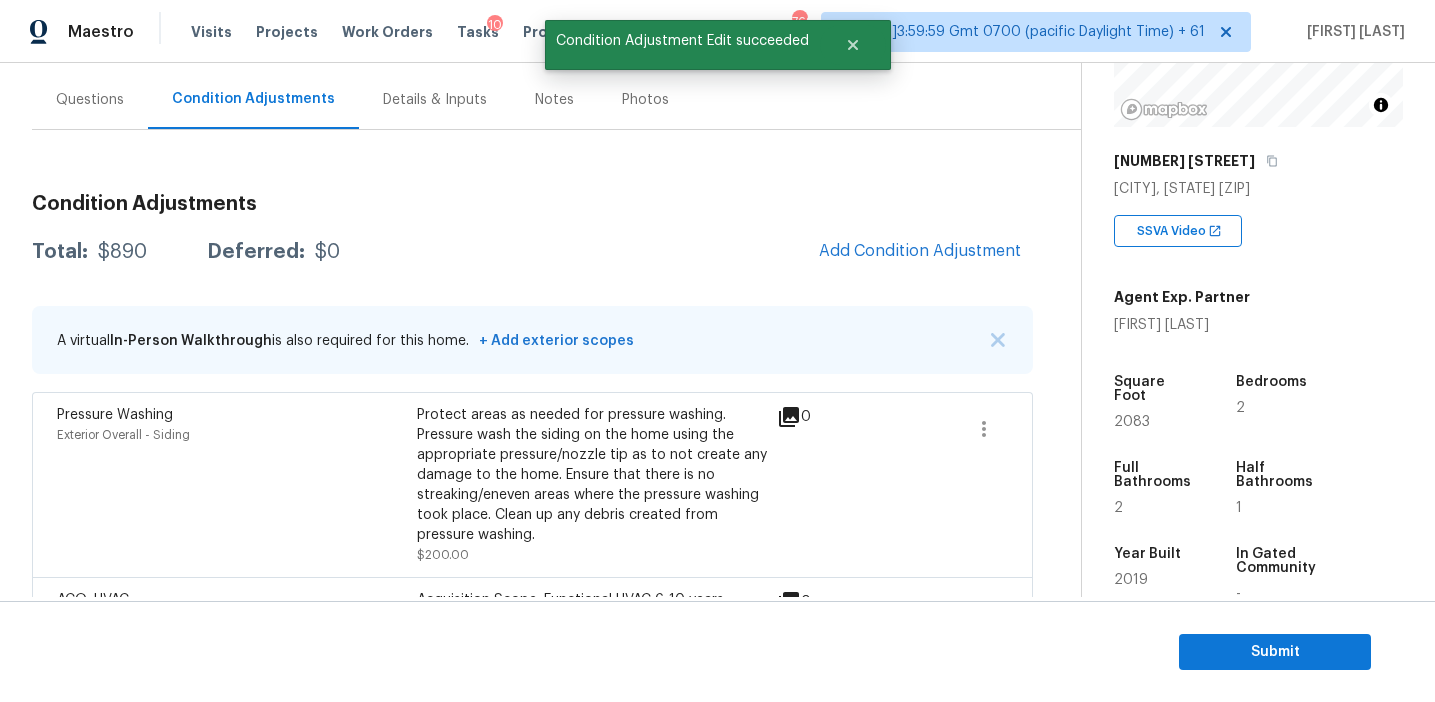 scroll, scrollTop: 319, scrollLeft: 0, axis: vertical 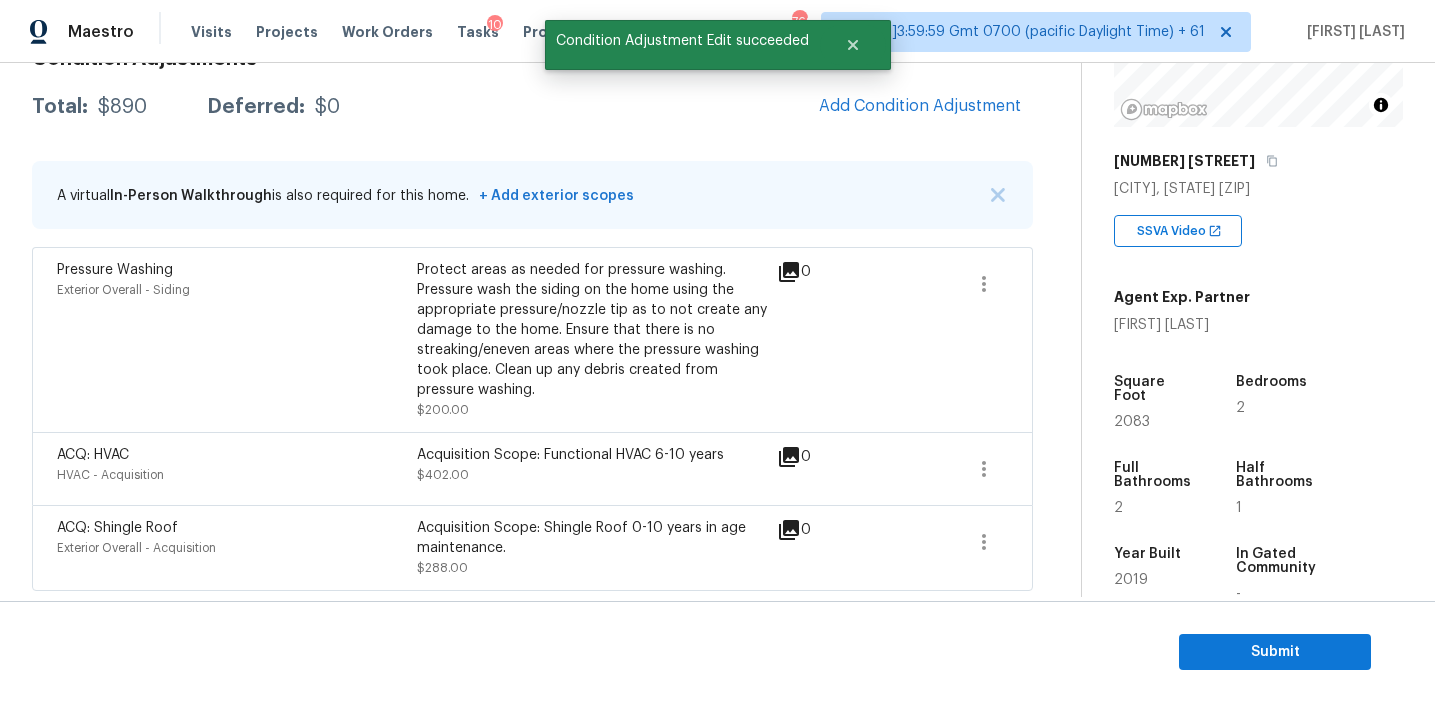 click on "A virtual  In-Person Walkthrough  is also required for this home.   + Add exterior scopes" at bounding box center (532, 195) 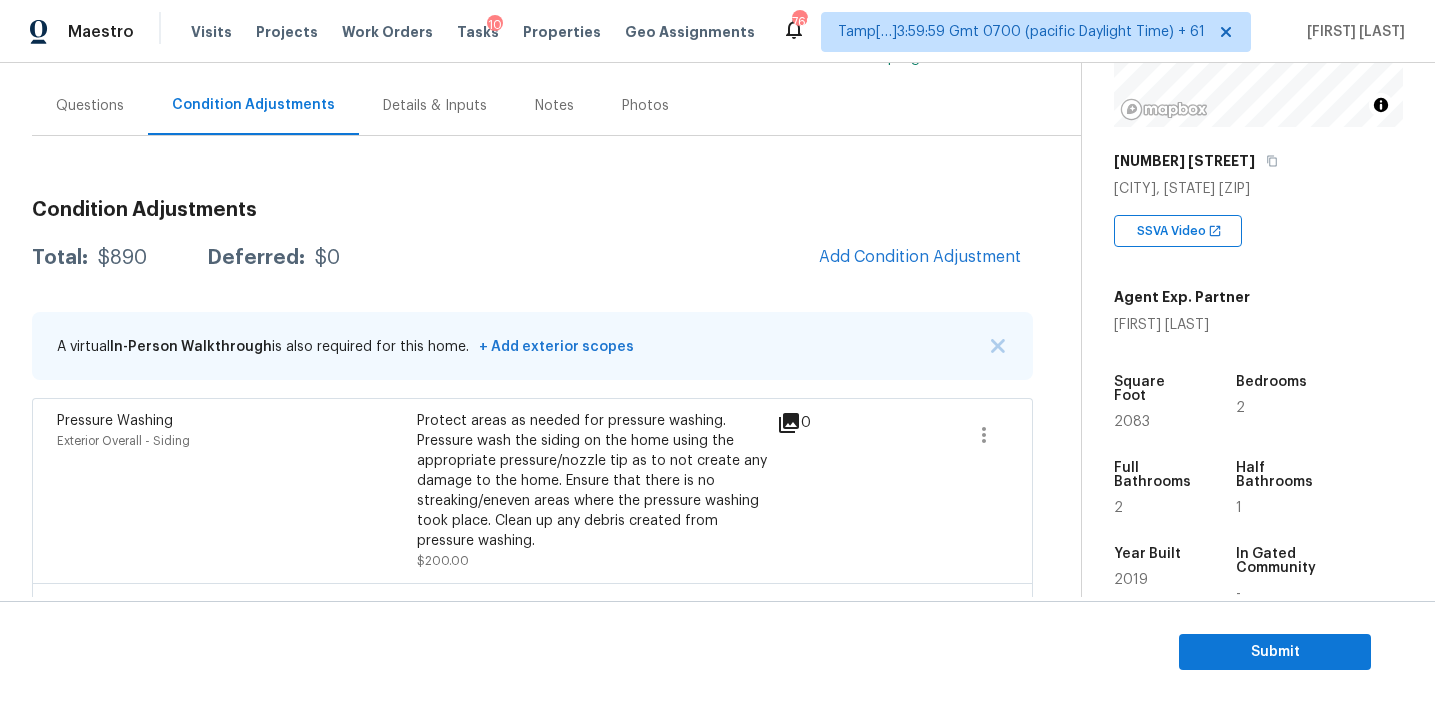 scroll, scrollTop: 169, scrollLeft: 0, axis: vertical 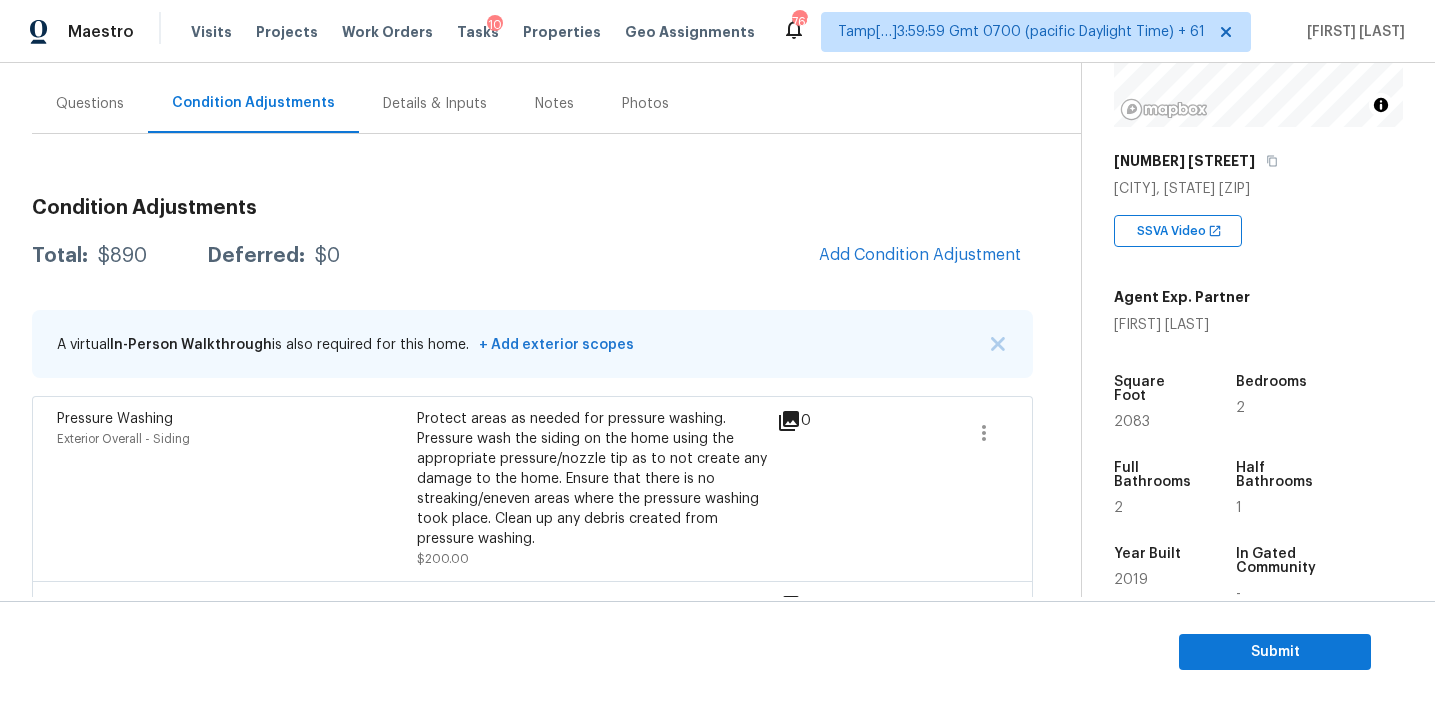 click on "Condition Adjustments Total:  $890 Deferred:  $0 Add Condition Adjustment A virtual  In-Person Walkthrough  is also required for this home.   + Add exterior scopes Pressure Washing Exterior Overall - Siding Protect areas as needed for pressure washing. Pressure wash the siding on the home using the appropriate pressure/nozzle tip as to not create any damage to the home. Ensure that there is no streaking/eneven areas where the pressure washing took place. Clean up any debris created from pressure washing. $200.00   0 ACQ: HVAC HVAC - Acquisition Acquisition Scope: Functional HVAC 6-10 years $402.00   0 ACQ: Shingle Roof Exterior Overall - Acquisition Acquisition Scope: Shingle Roof 0-10 years in age maintenance. $288.00   0" at bounding box center [532, 437] 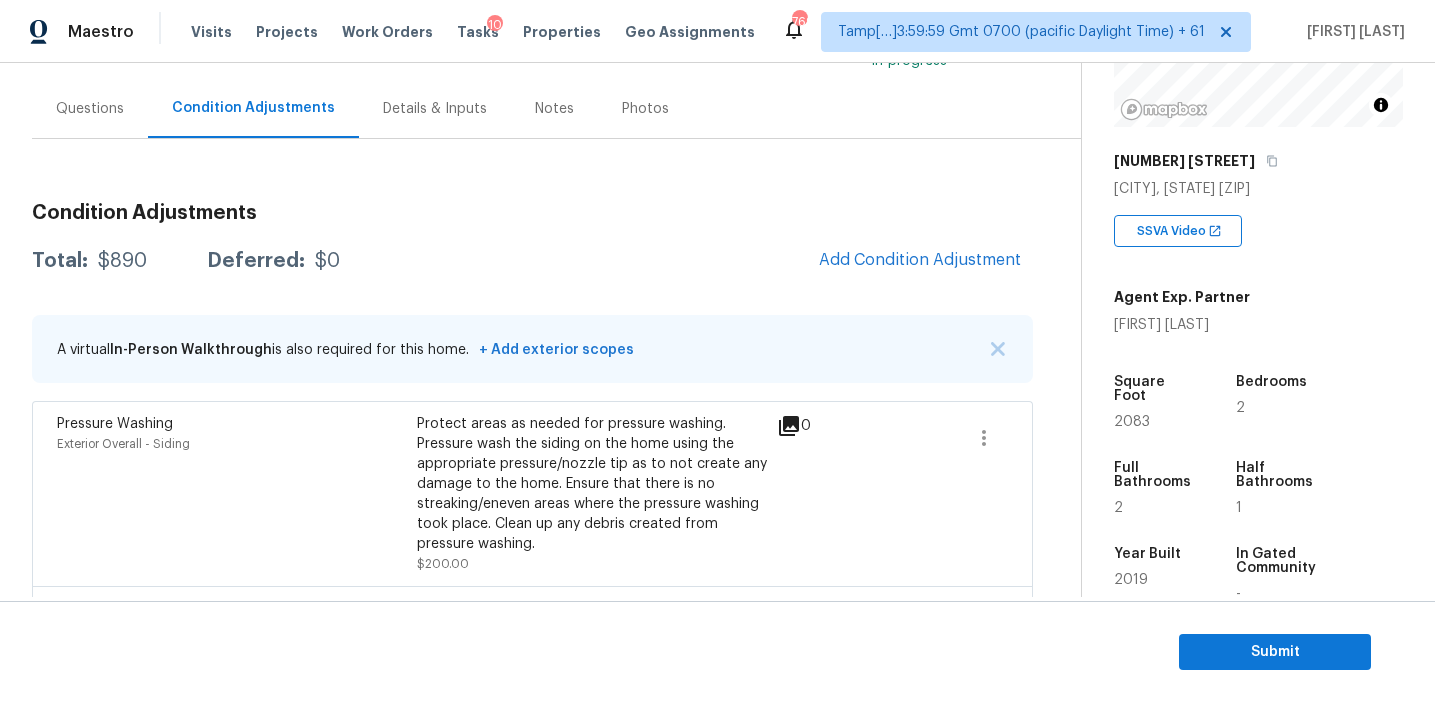 scroll, scrollTop: 169, scrollLeft: 0, axis: vertical 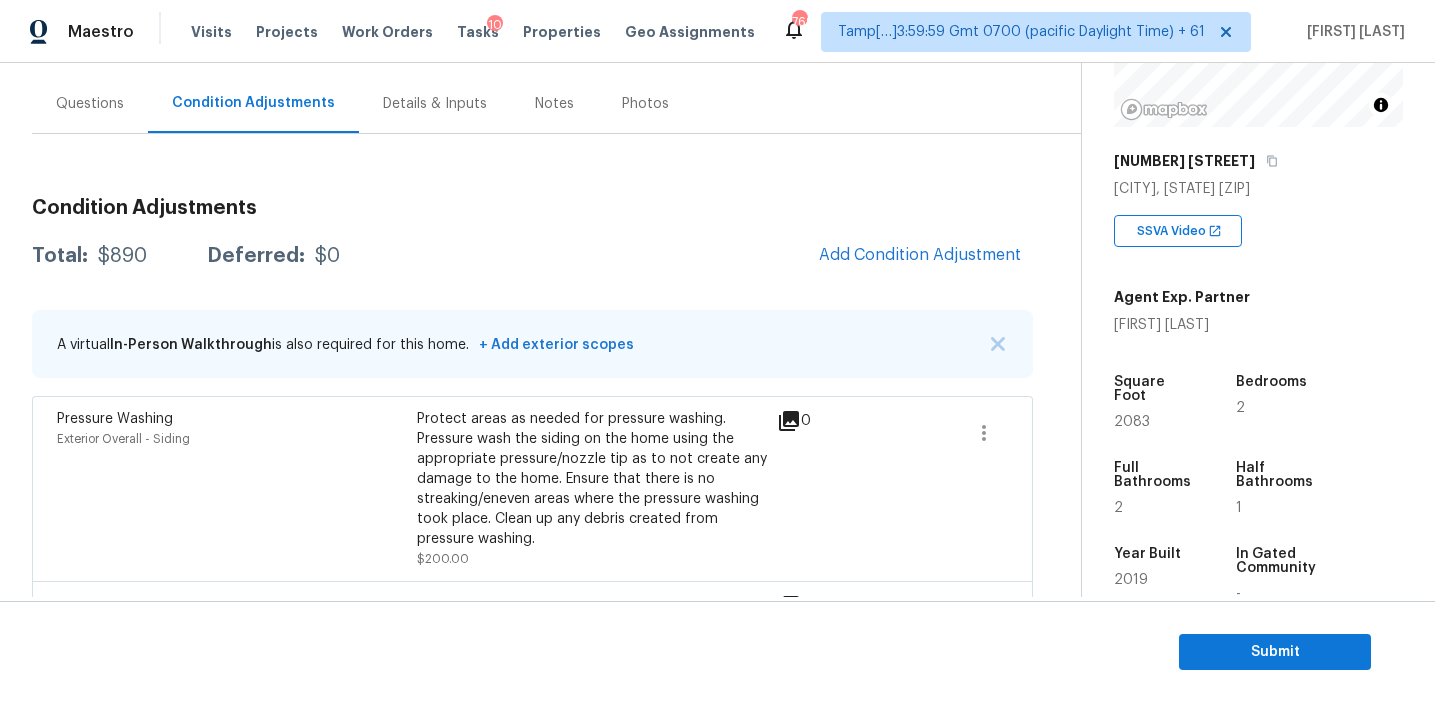 click on "Condition Adjustments" at bounding box center [532, 208] 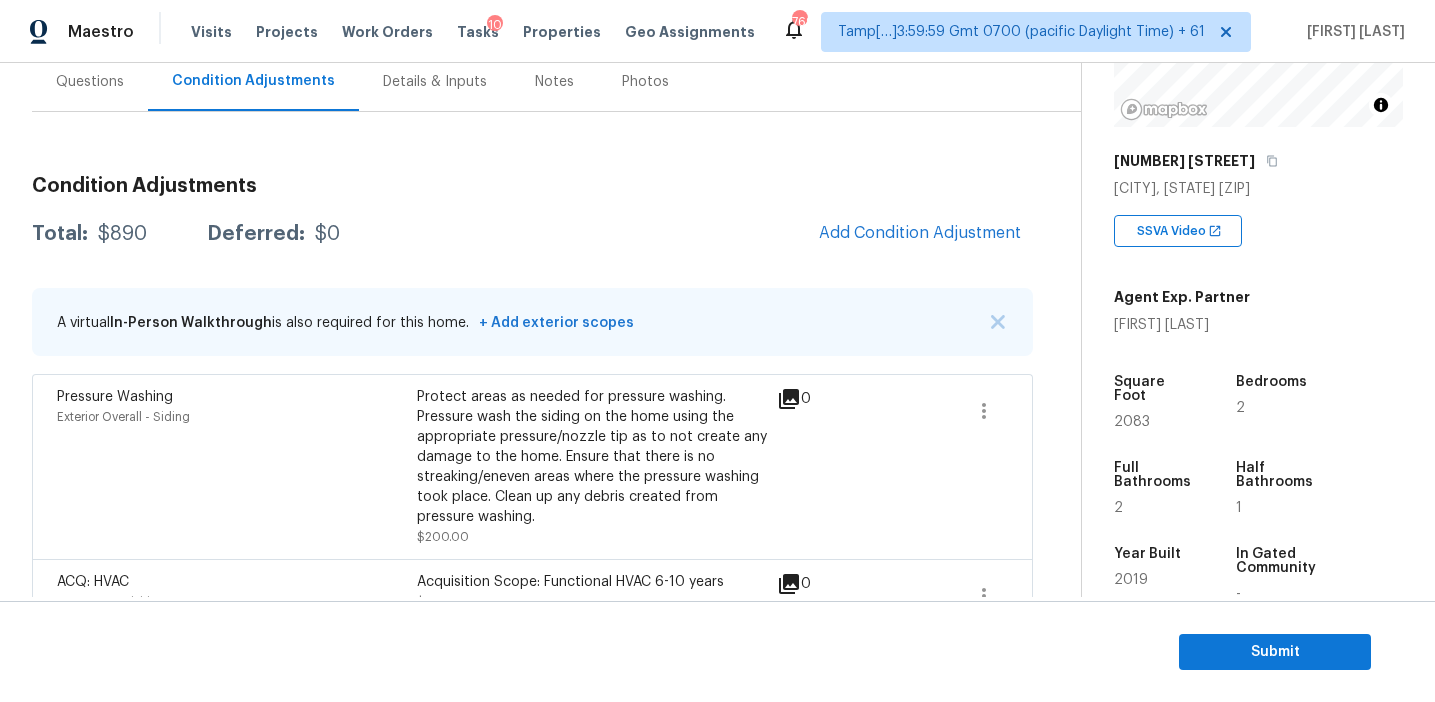 scroll, scrollTop: 168, scrollLeft: 0, axis: vertical 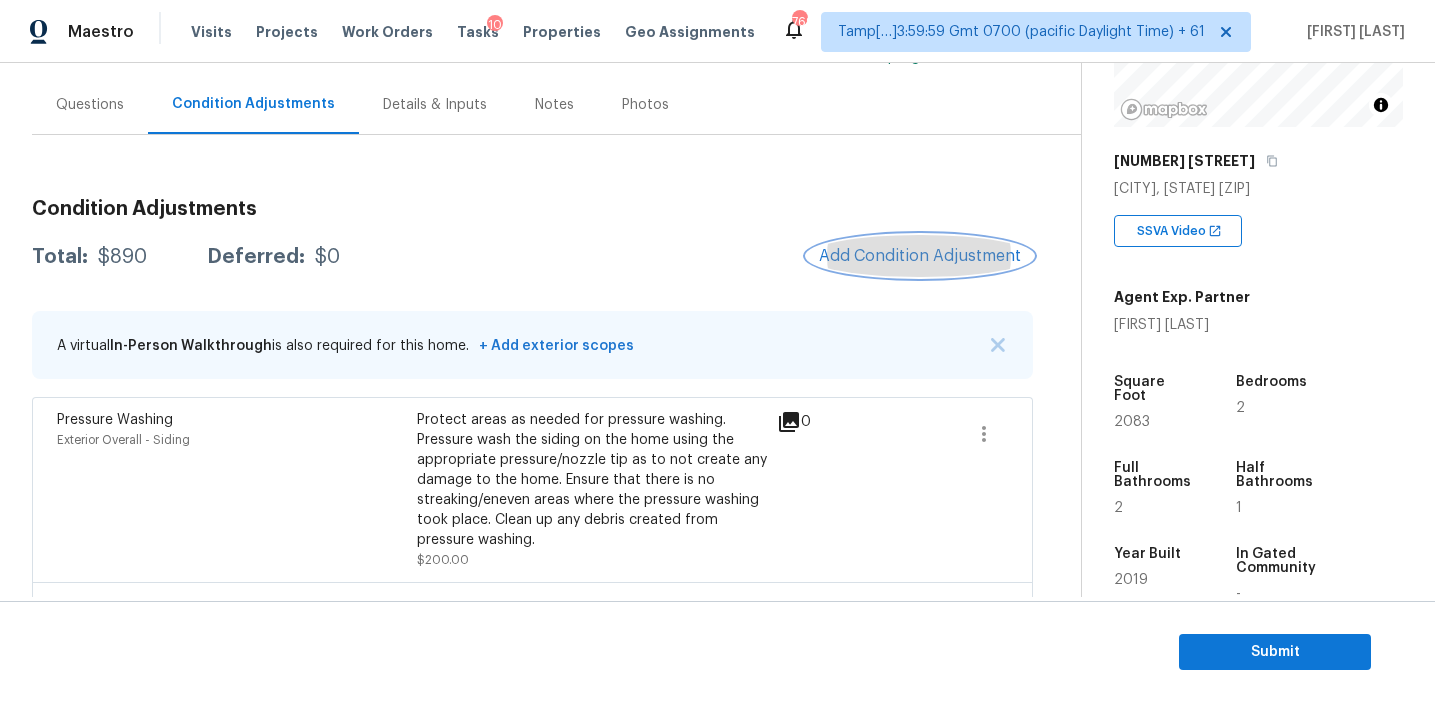 click on "Add Condition Adjustment" at bounding box center [920, 256] 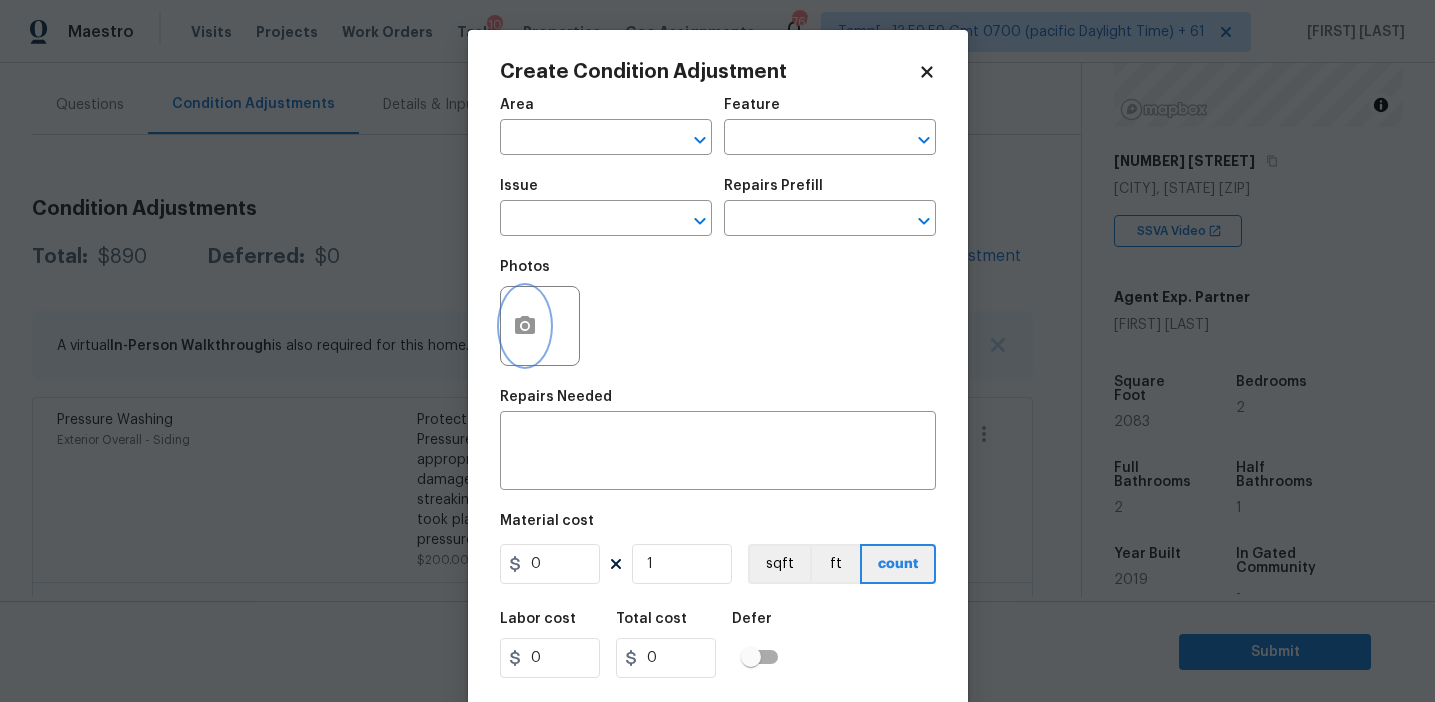 click 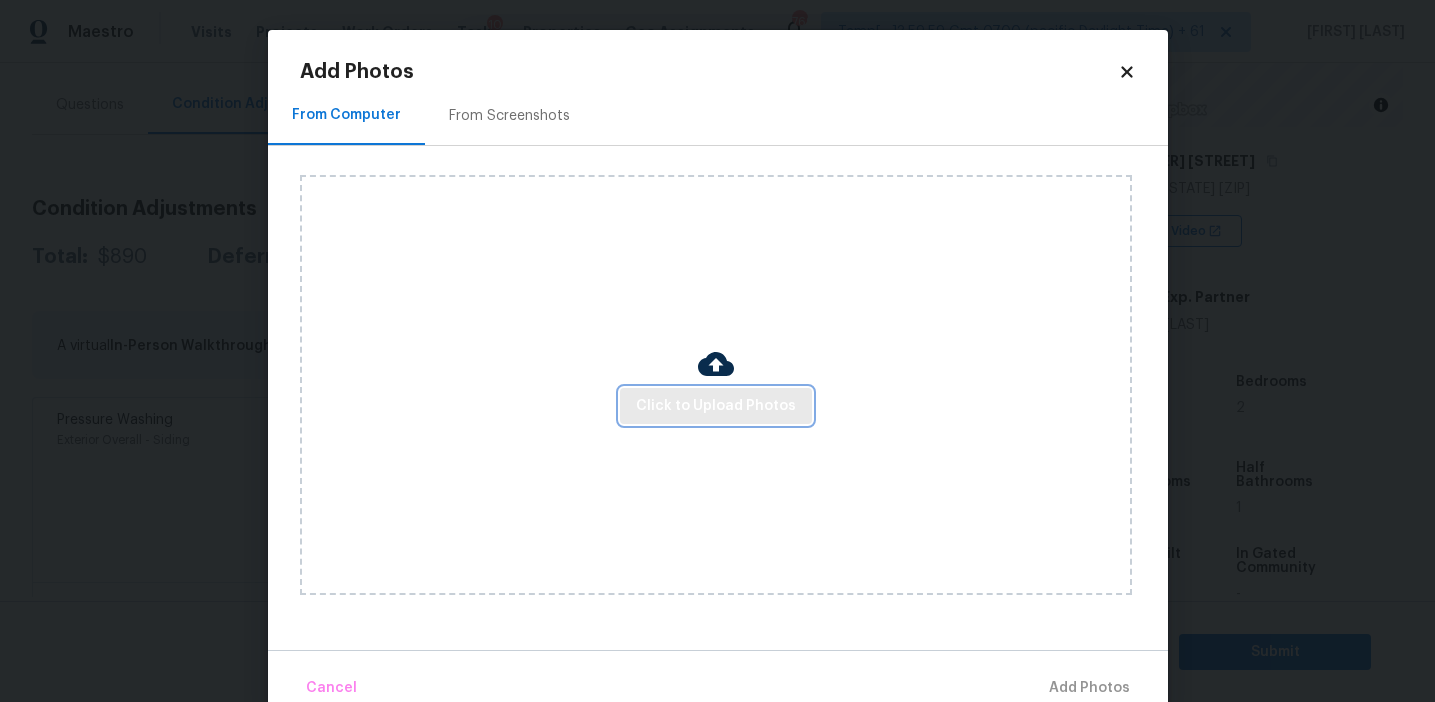 click on "Click to Upload Photos" at bounding box center (716, 406) 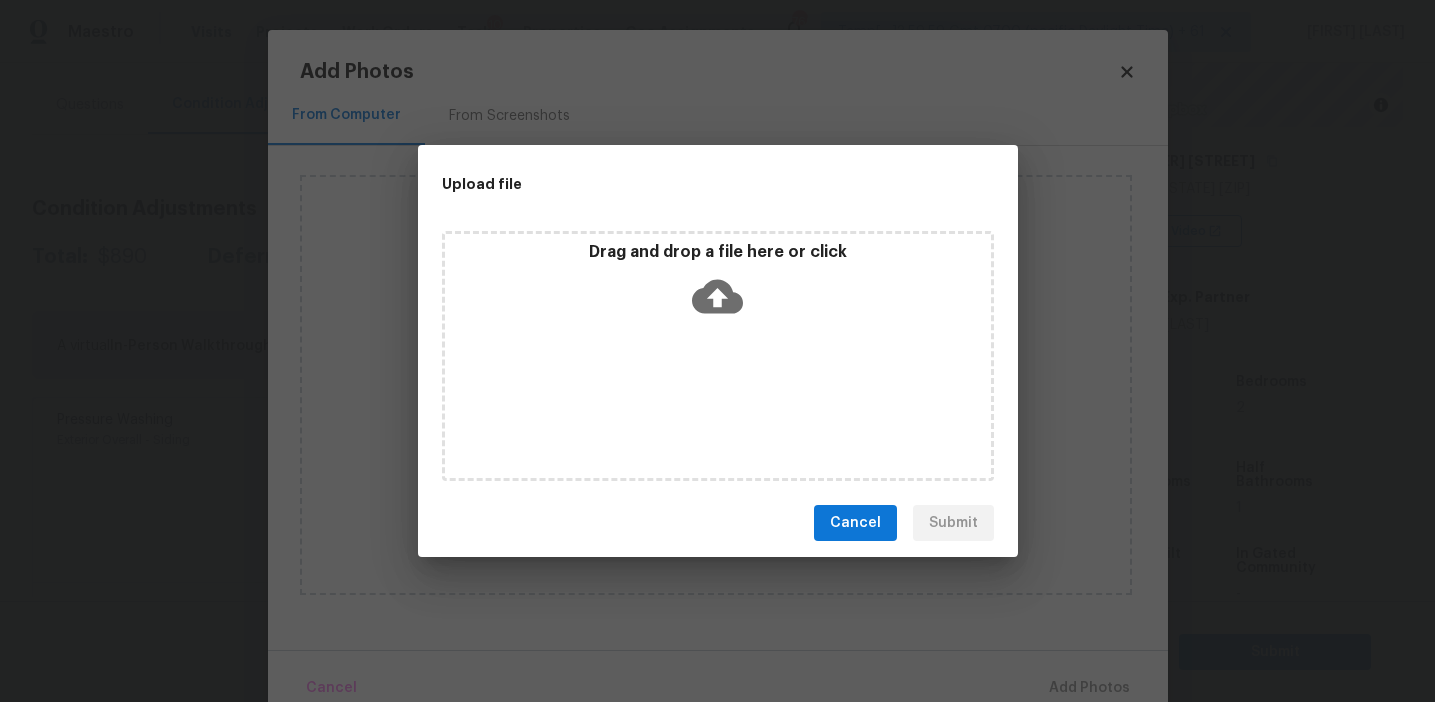 click on "Drag and drop a file here or click" at bounding box center (718, 356) 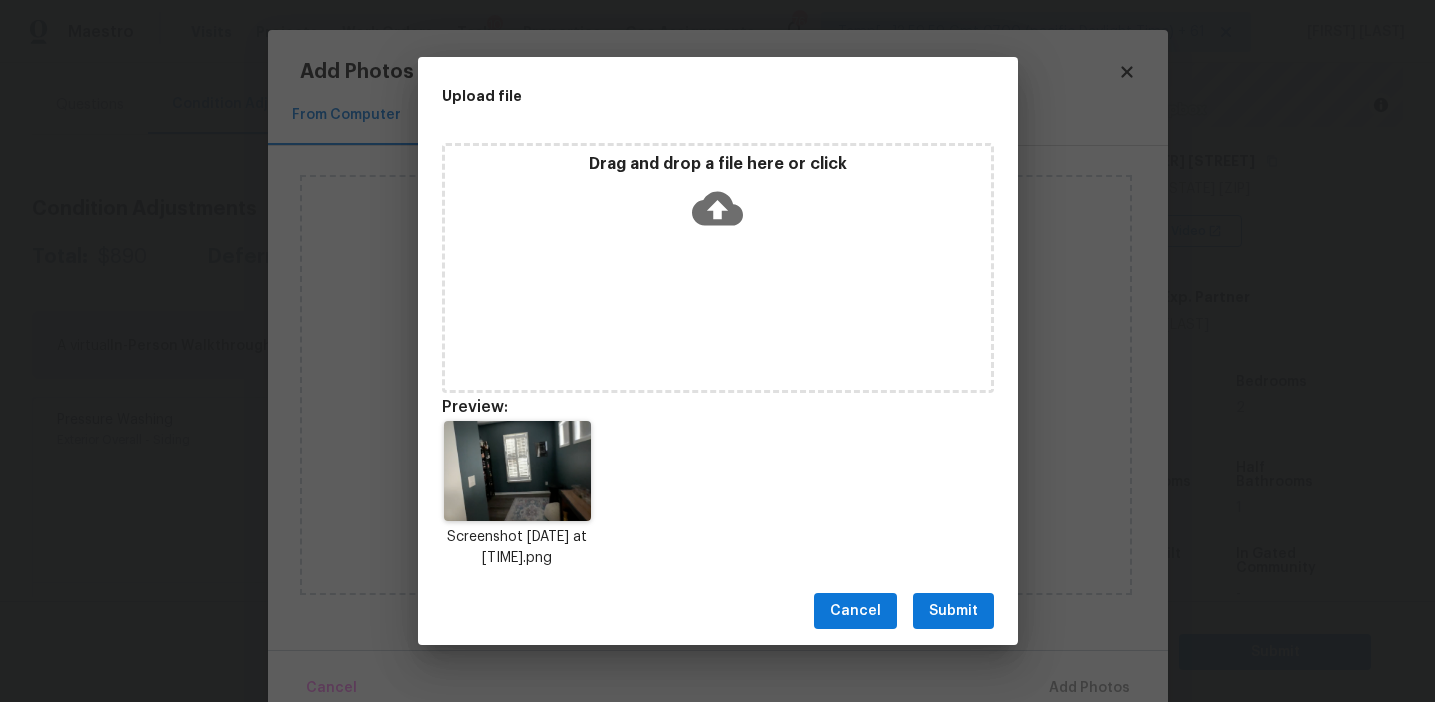 click on "Submit" at bounding box center (953, 611) 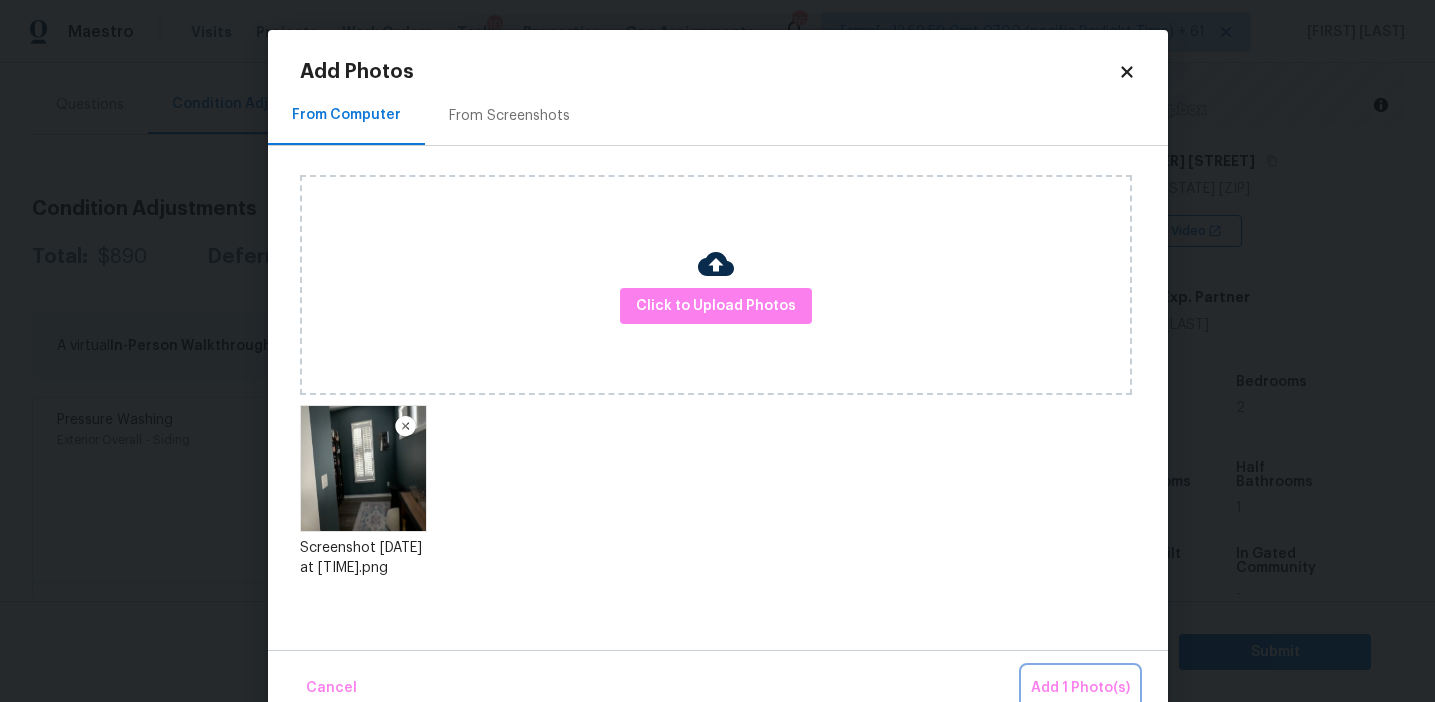 click on "Add 1 Photo(s)" at bounding box center [1080, 688] 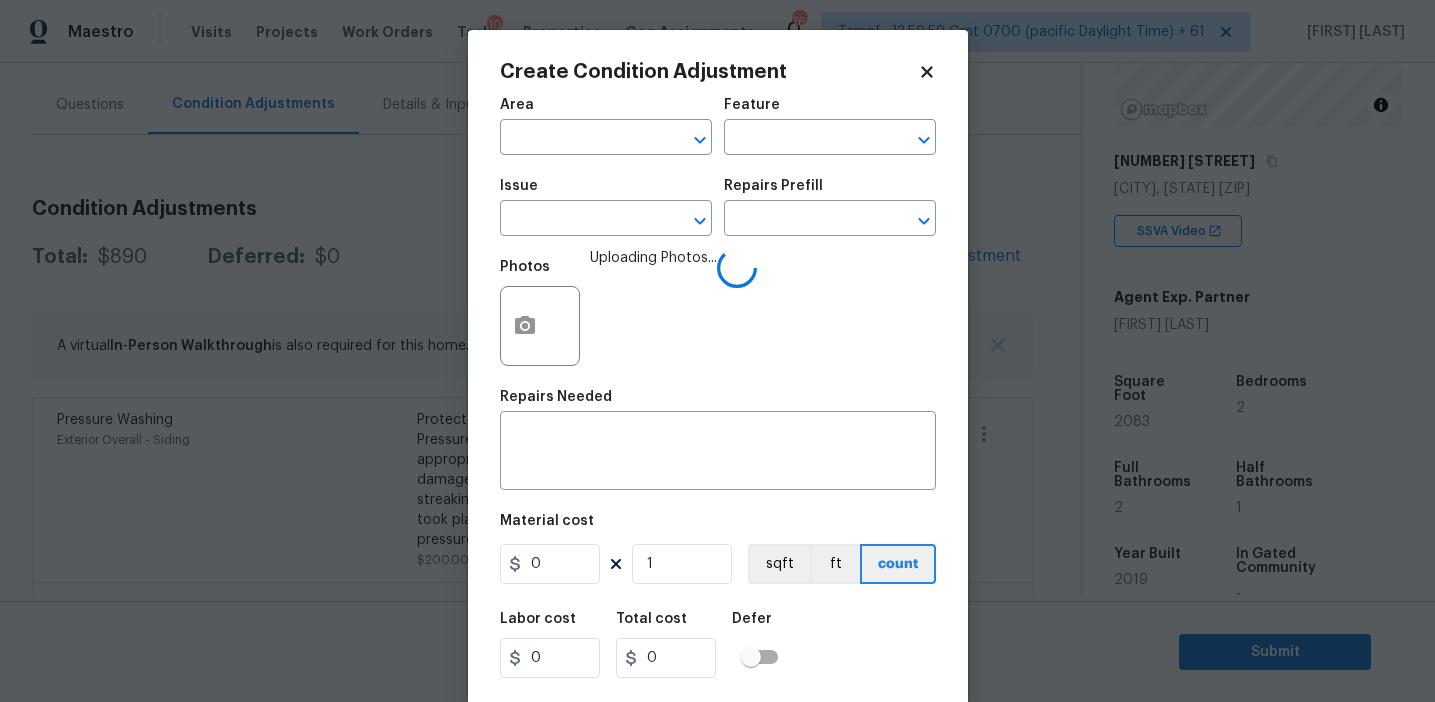 click on "Area" at bounding box center [606, 111] 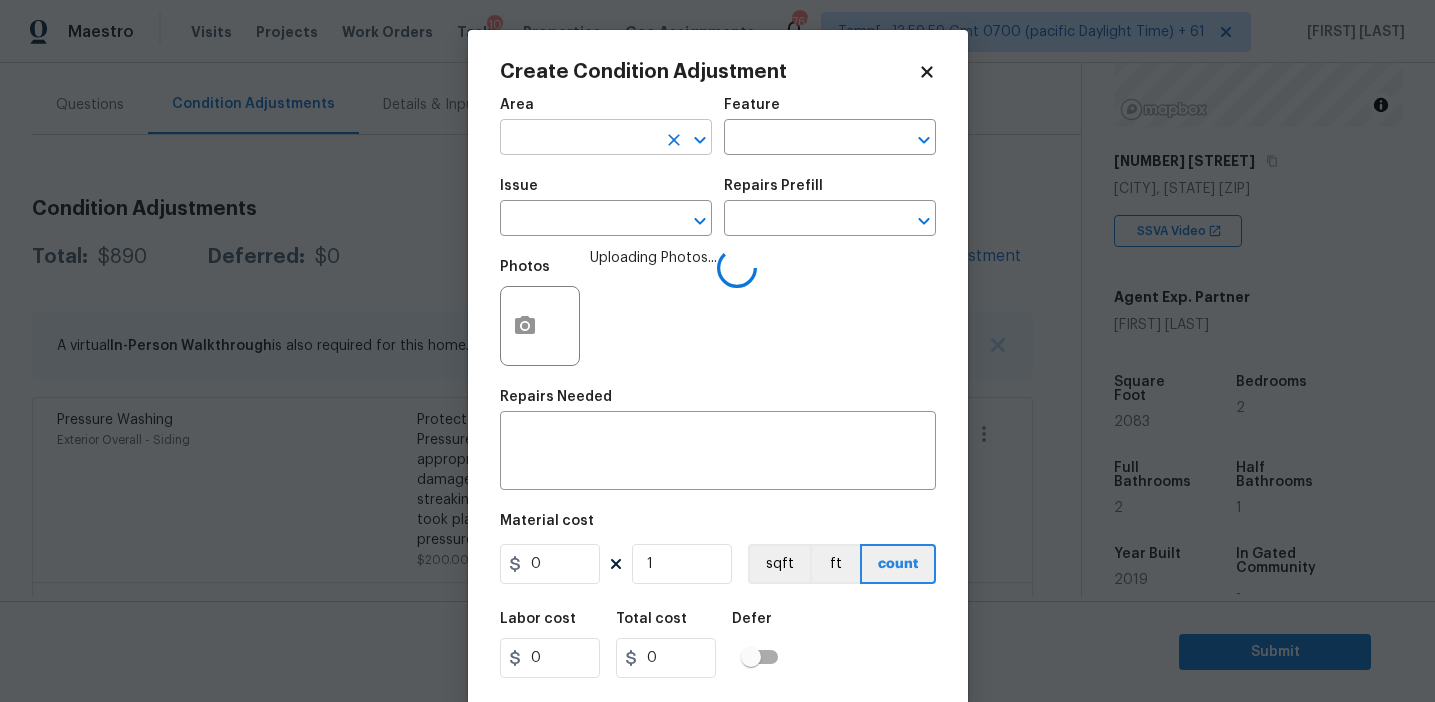 click at bounding box center [578, 139] 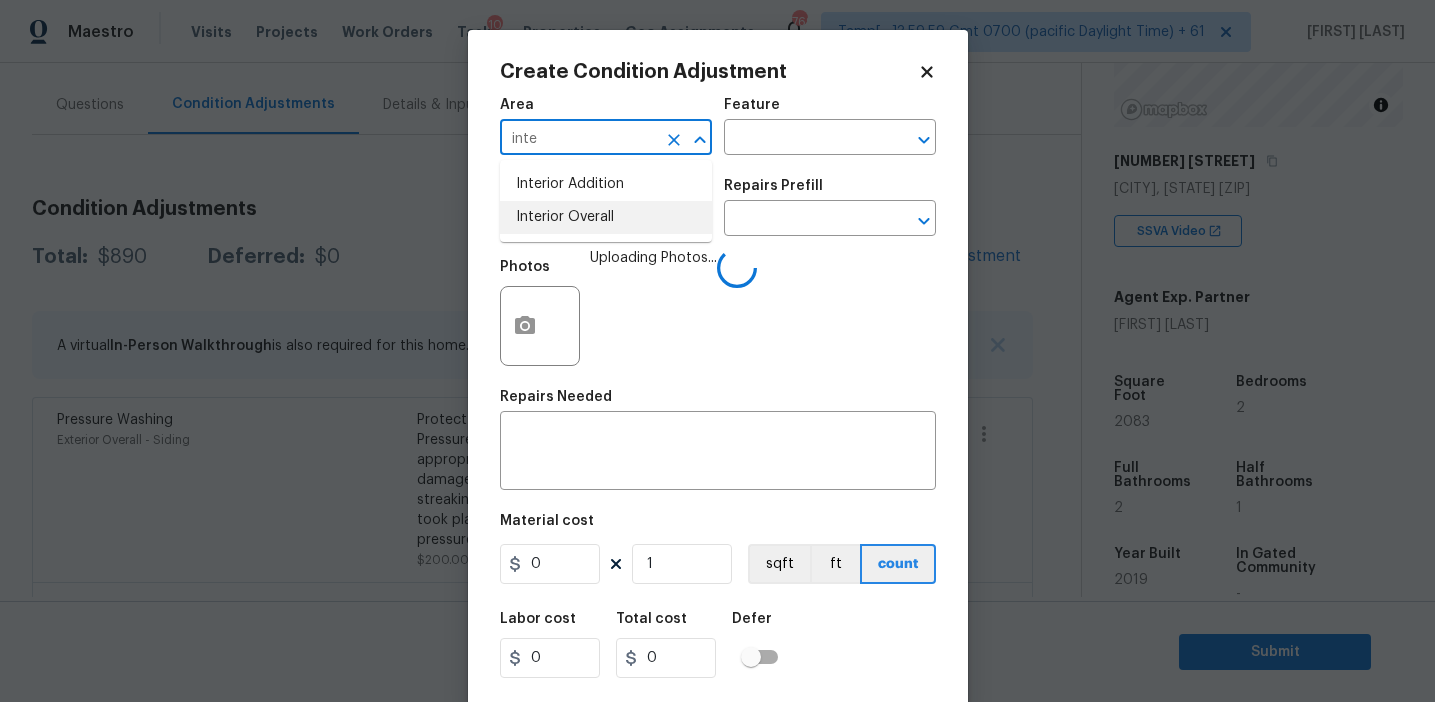 click on "Interior Overall" at bounding box center (606, 217) 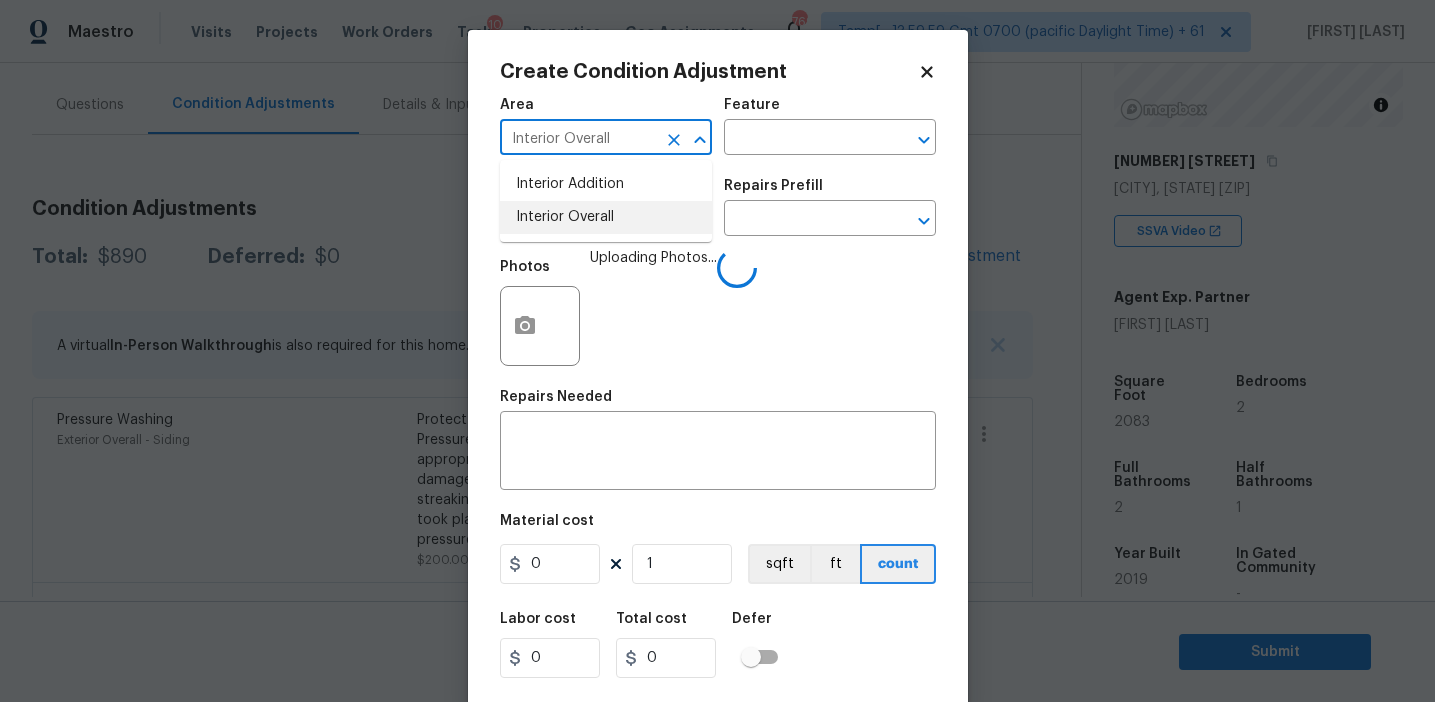 type on "Interior Overall" 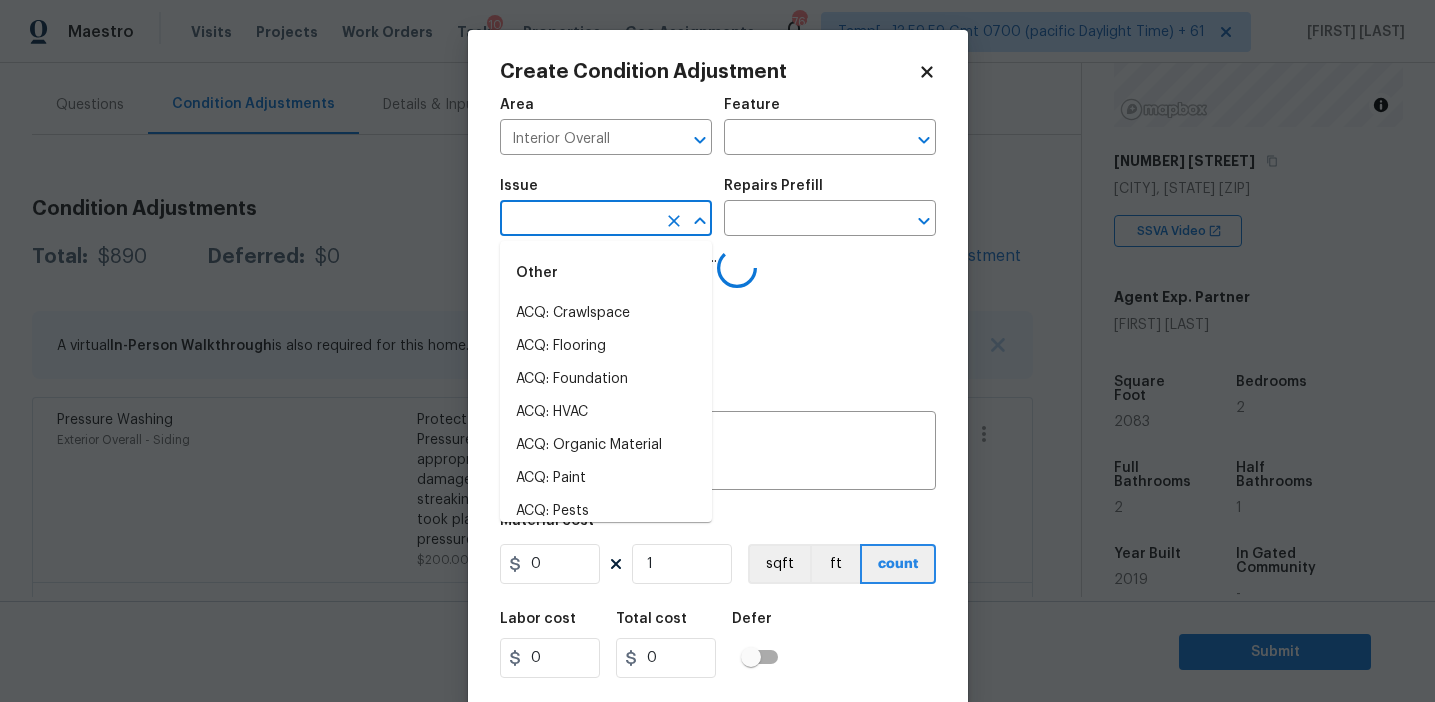 click at bounding box center [578, 220] 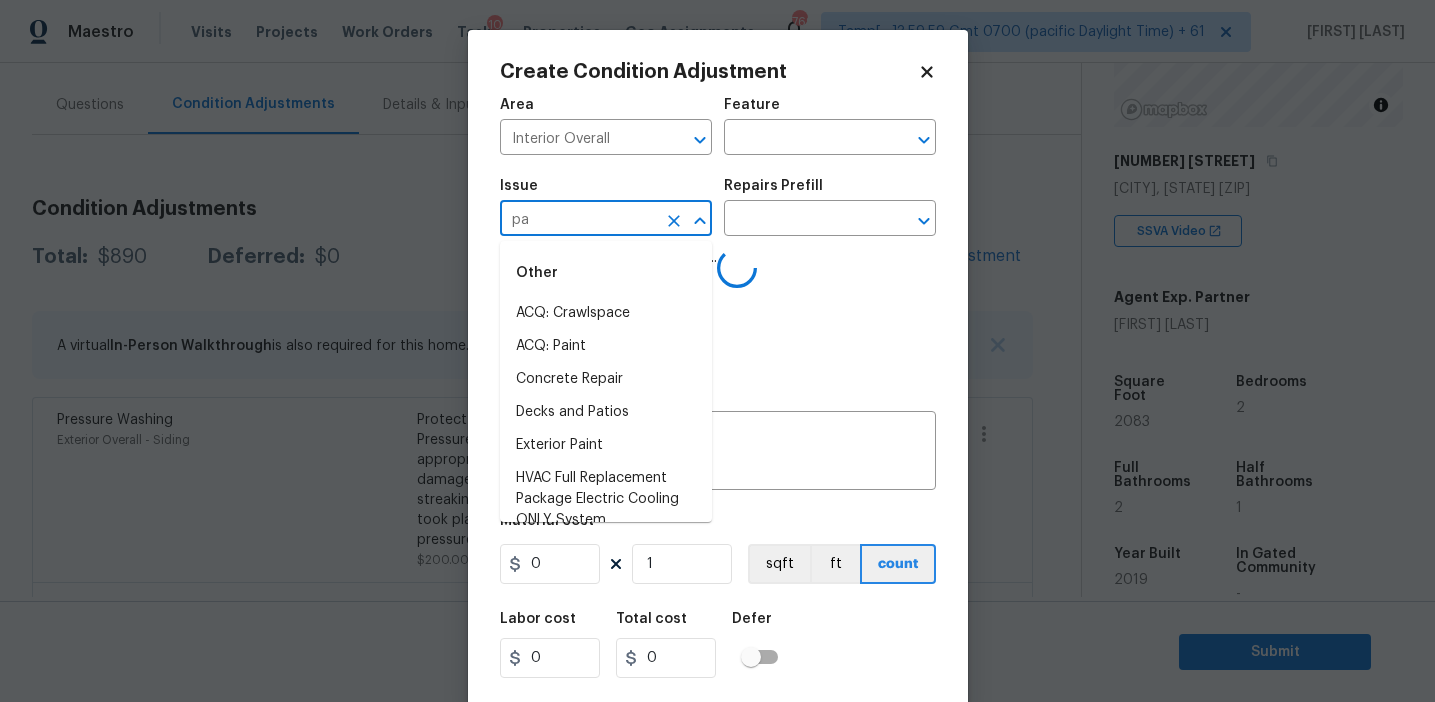 type on "pai" 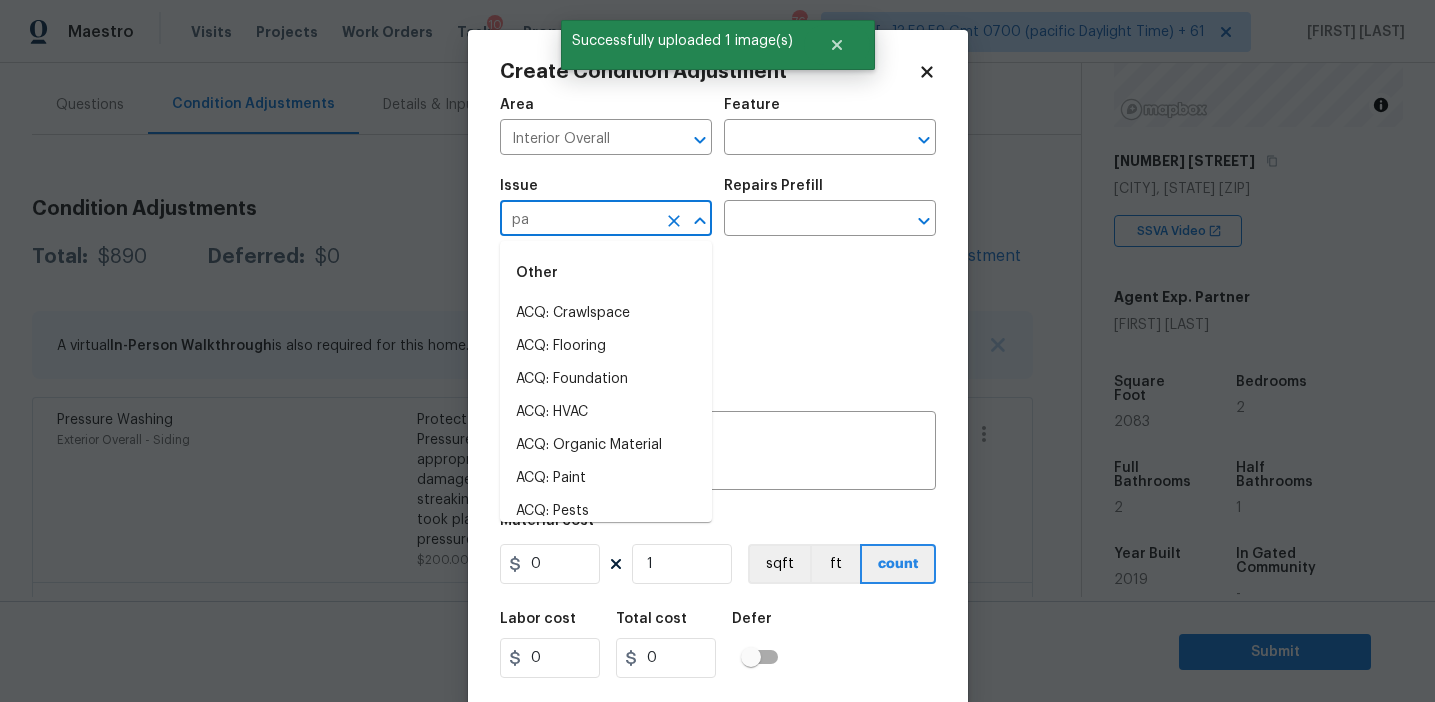 type on "pai" 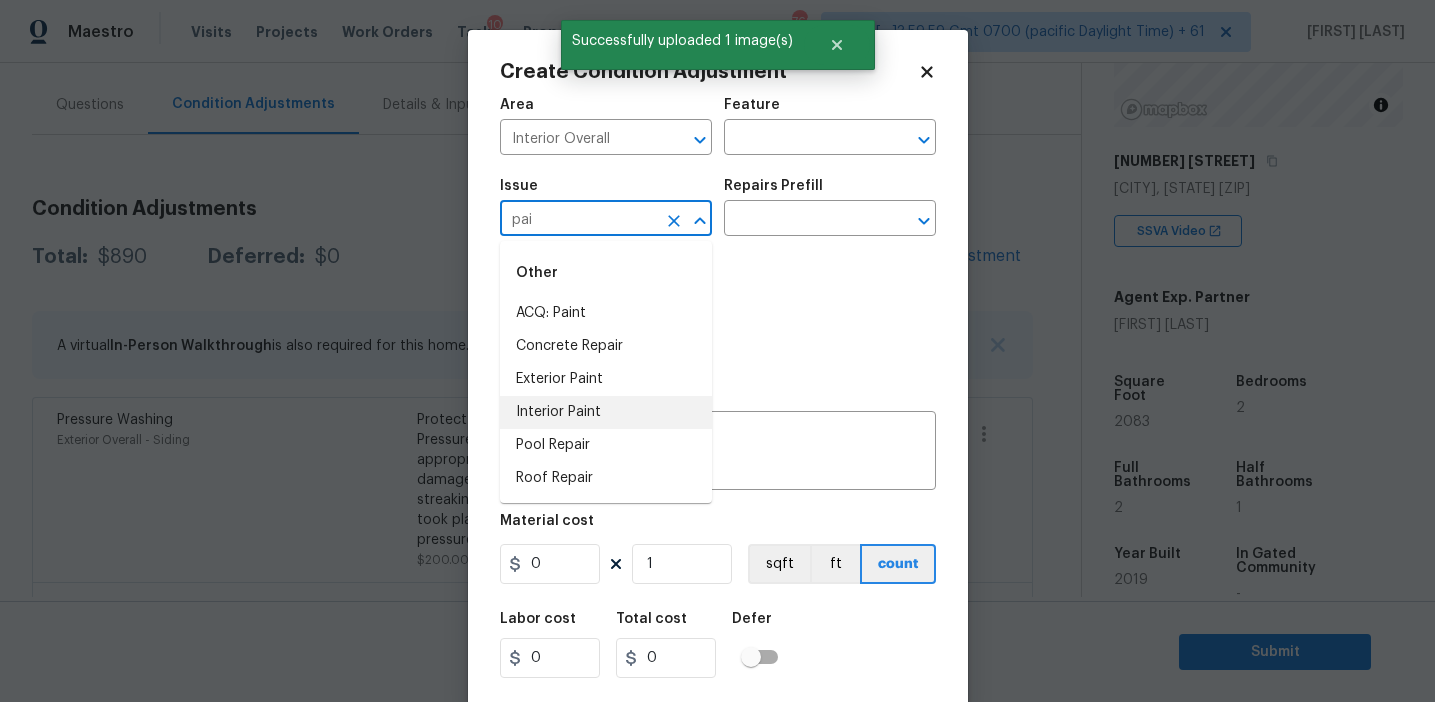 click on "Interior Paint" at bounding box center [606, 412] 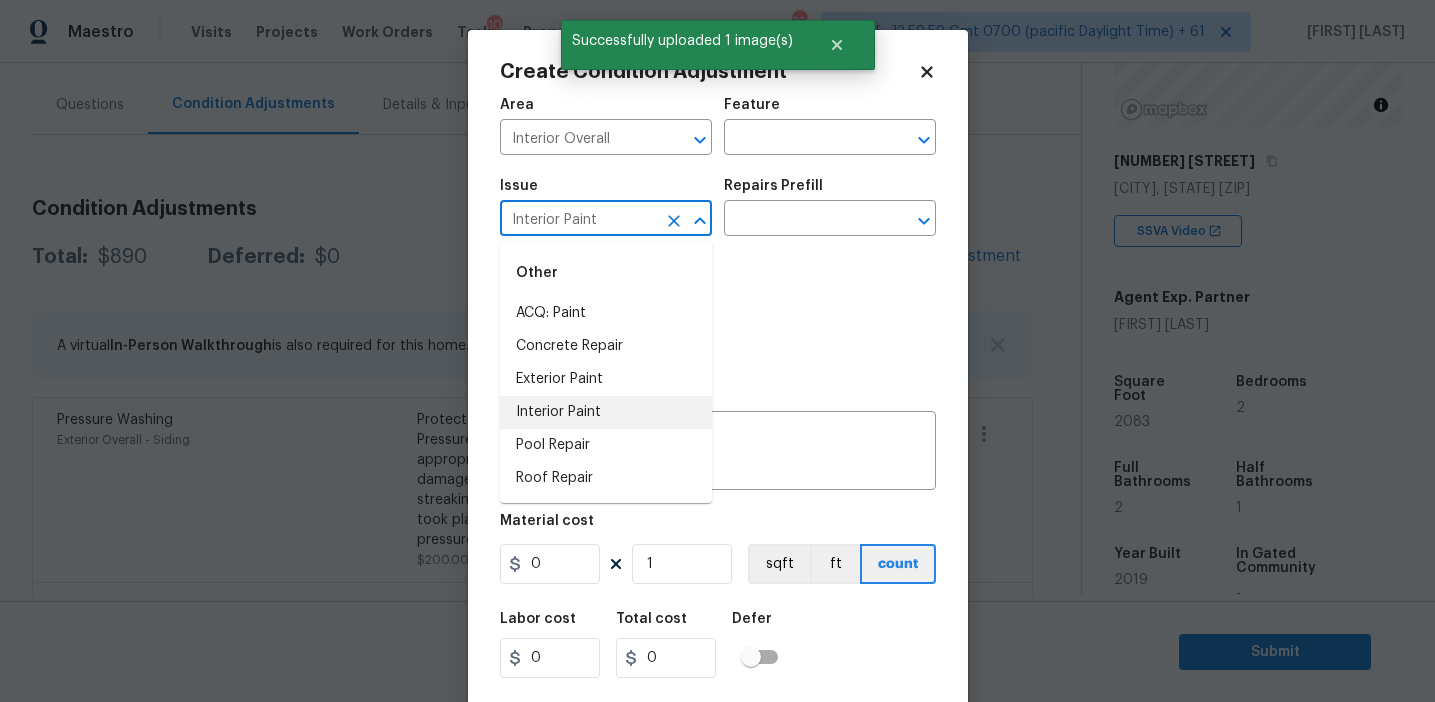 type on "Interior Paint" 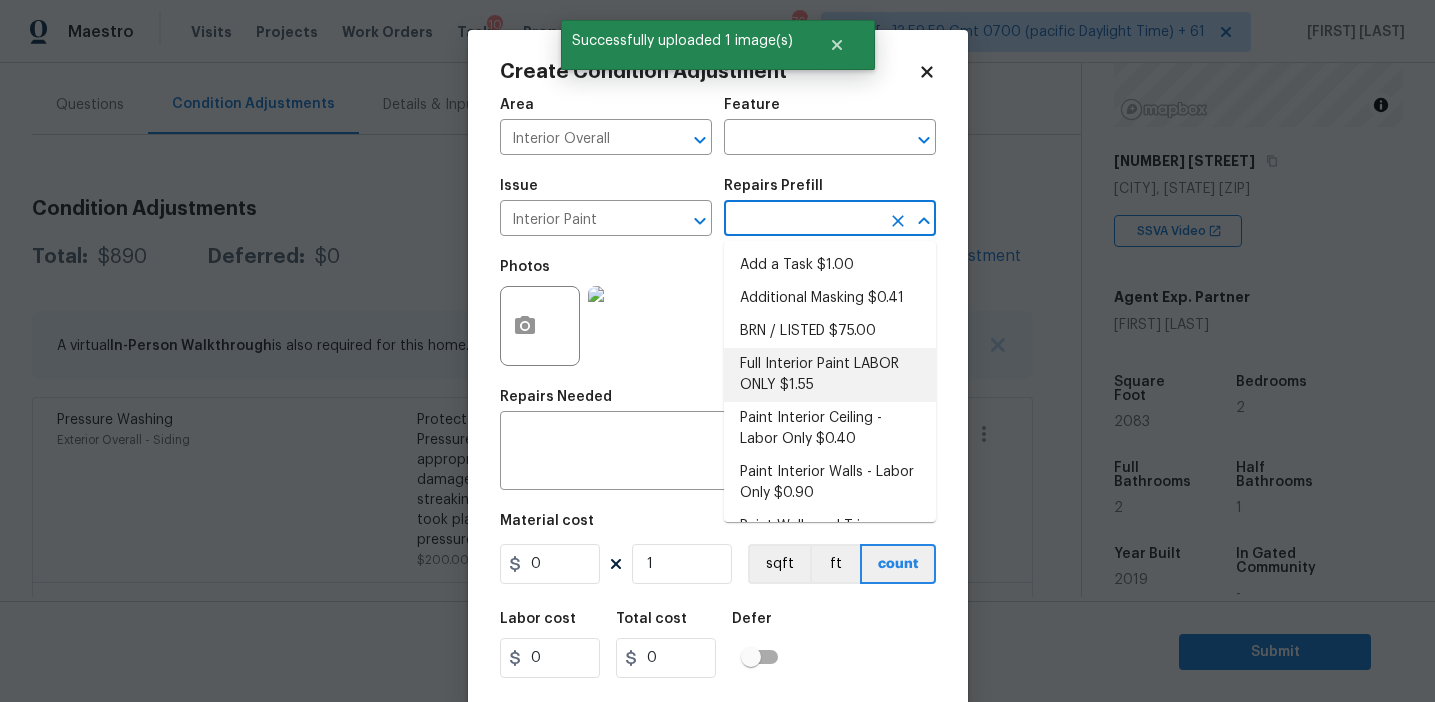 scroll, scrollTop: 191, scrollLeft: 0, axis: vertical 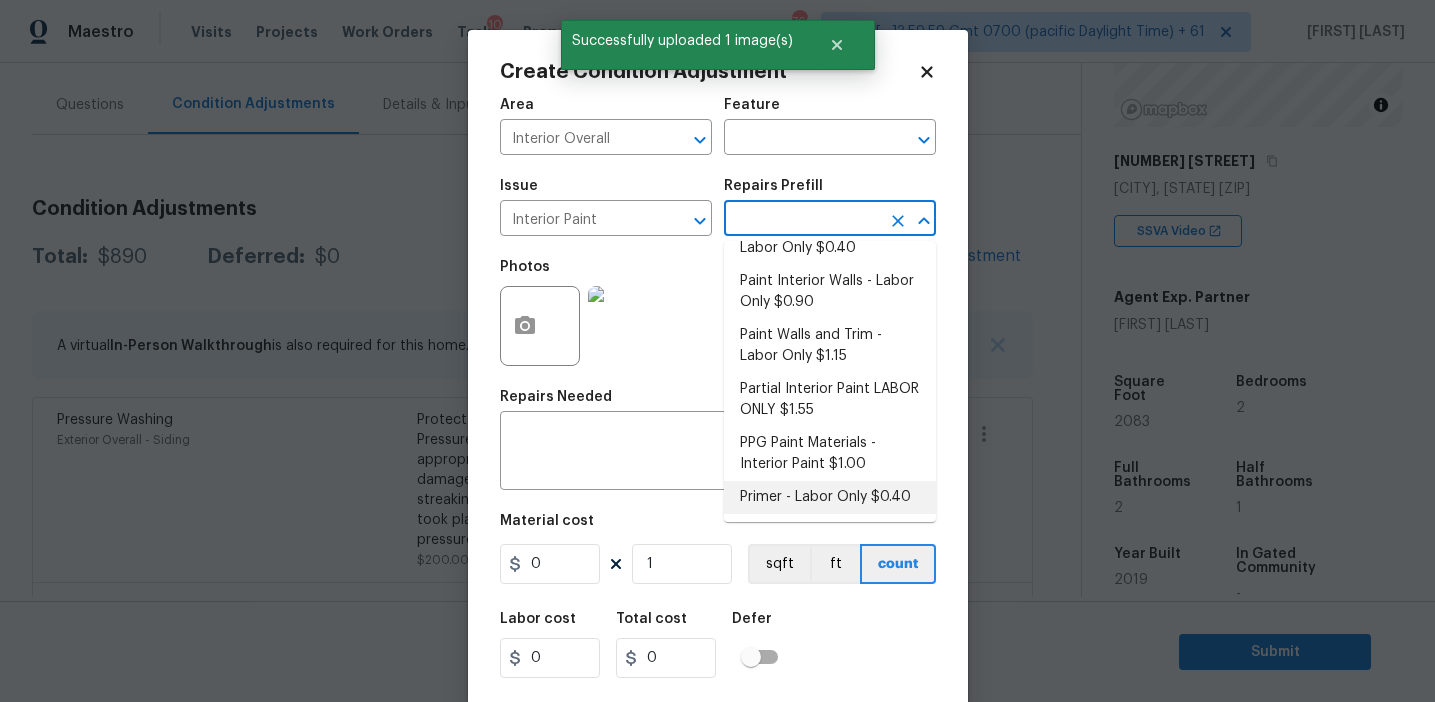 click on "Primer - Labor Only $0.40" at bounding box center (830, 497) 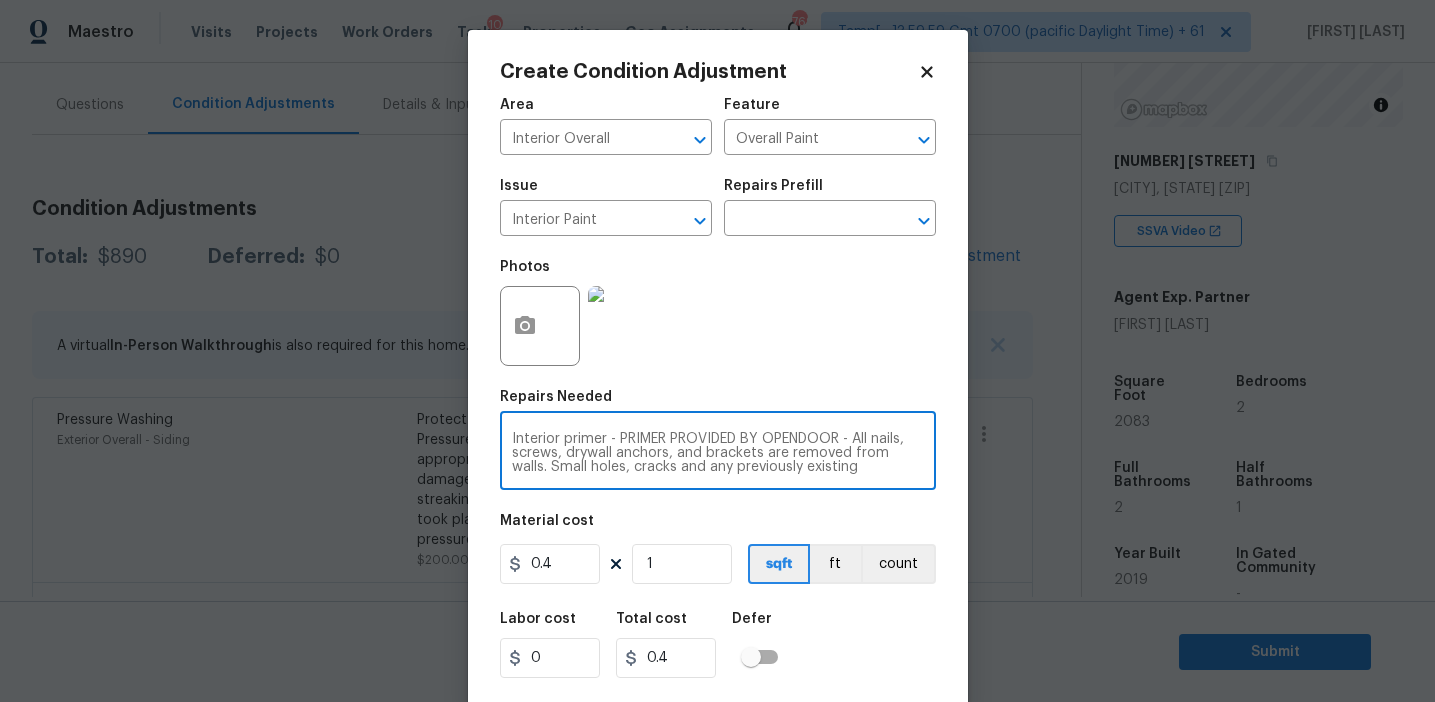 scroll, scrollTop: 42, scrollLeft: 0, axis: vertical 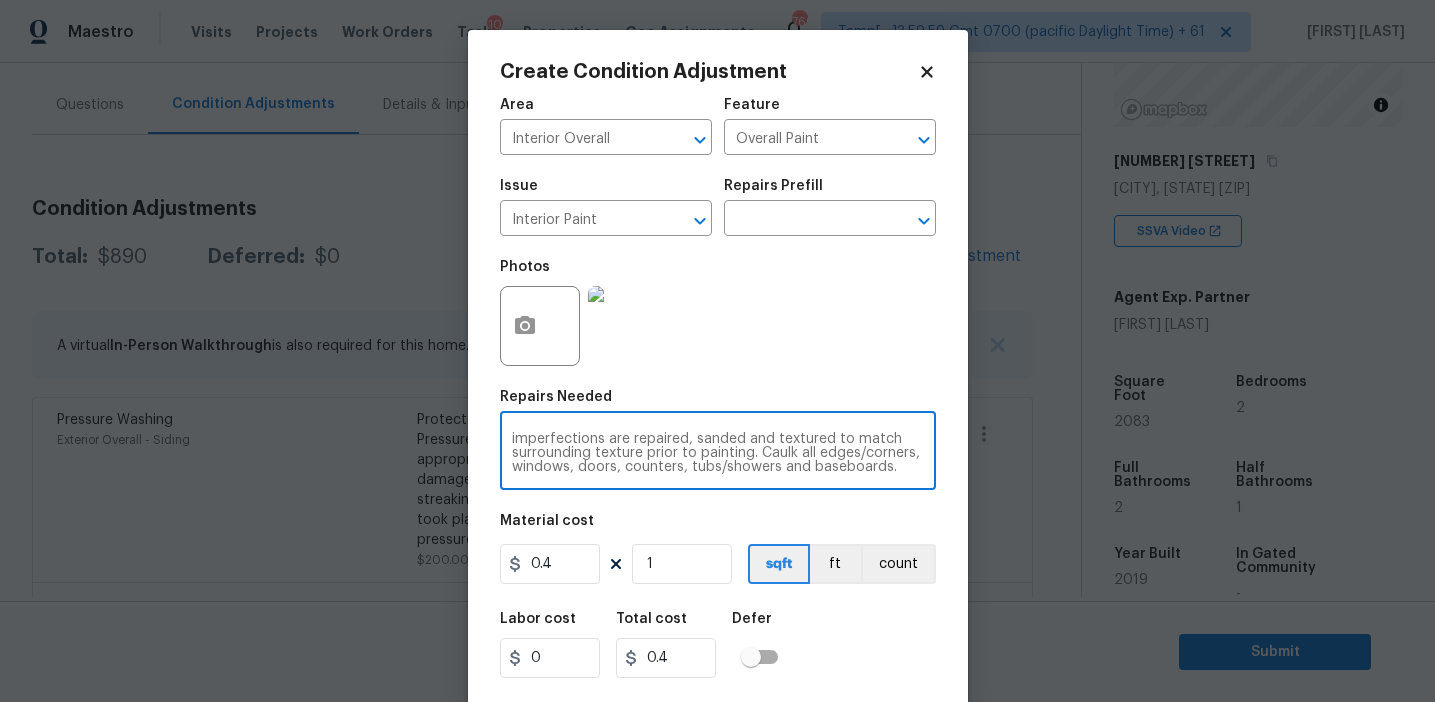 drag, startPoint x: 611, startPoint y: 436, endPoint x: 839, endPoint y: 512, distance: 240.3331 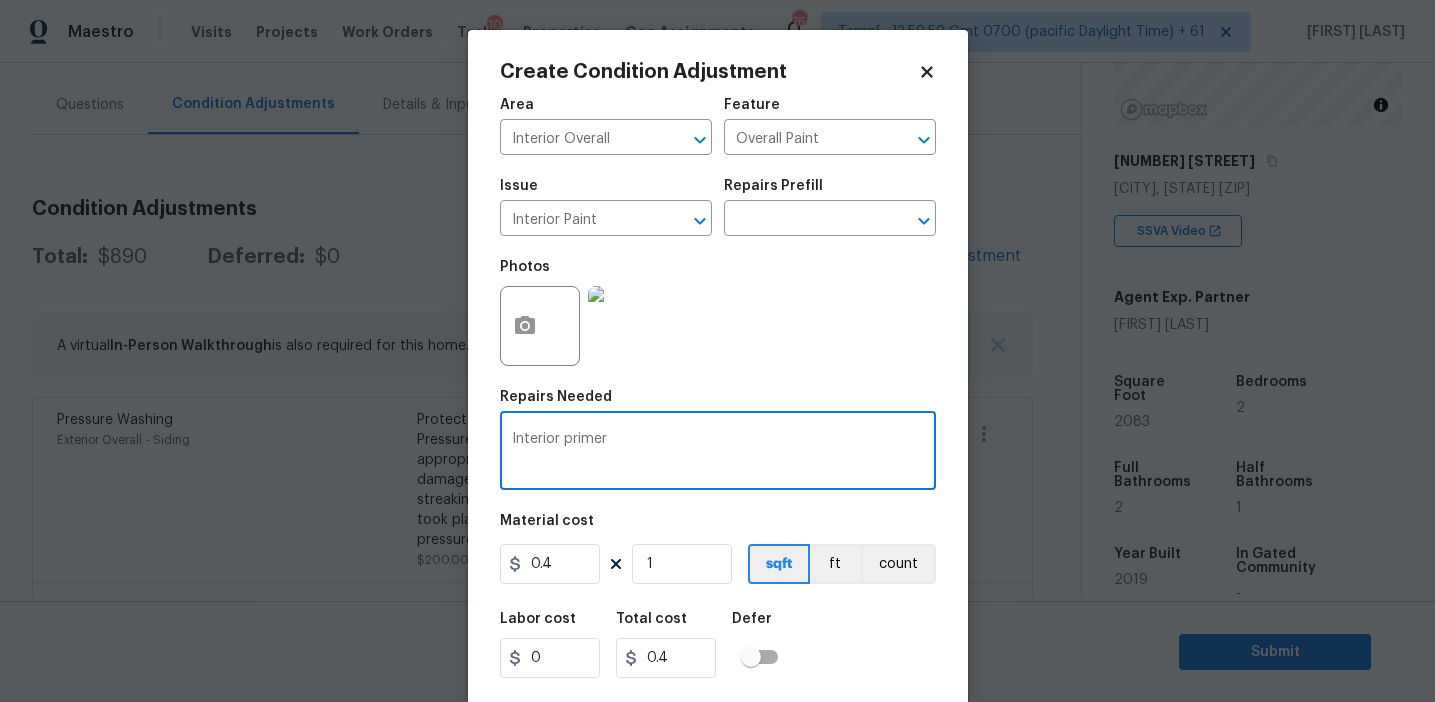 scroll, scrollTop: 0, scrollLeft: 0, axis: both 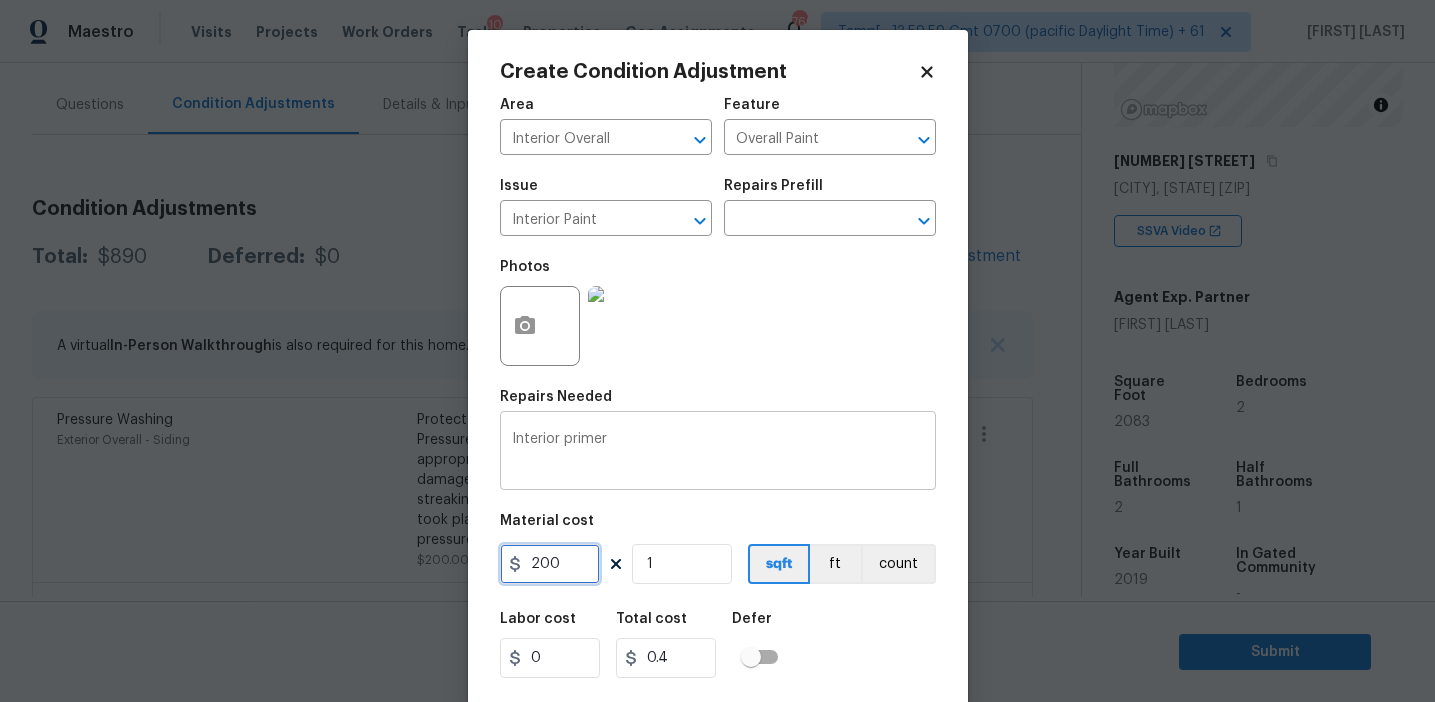 type on "200" 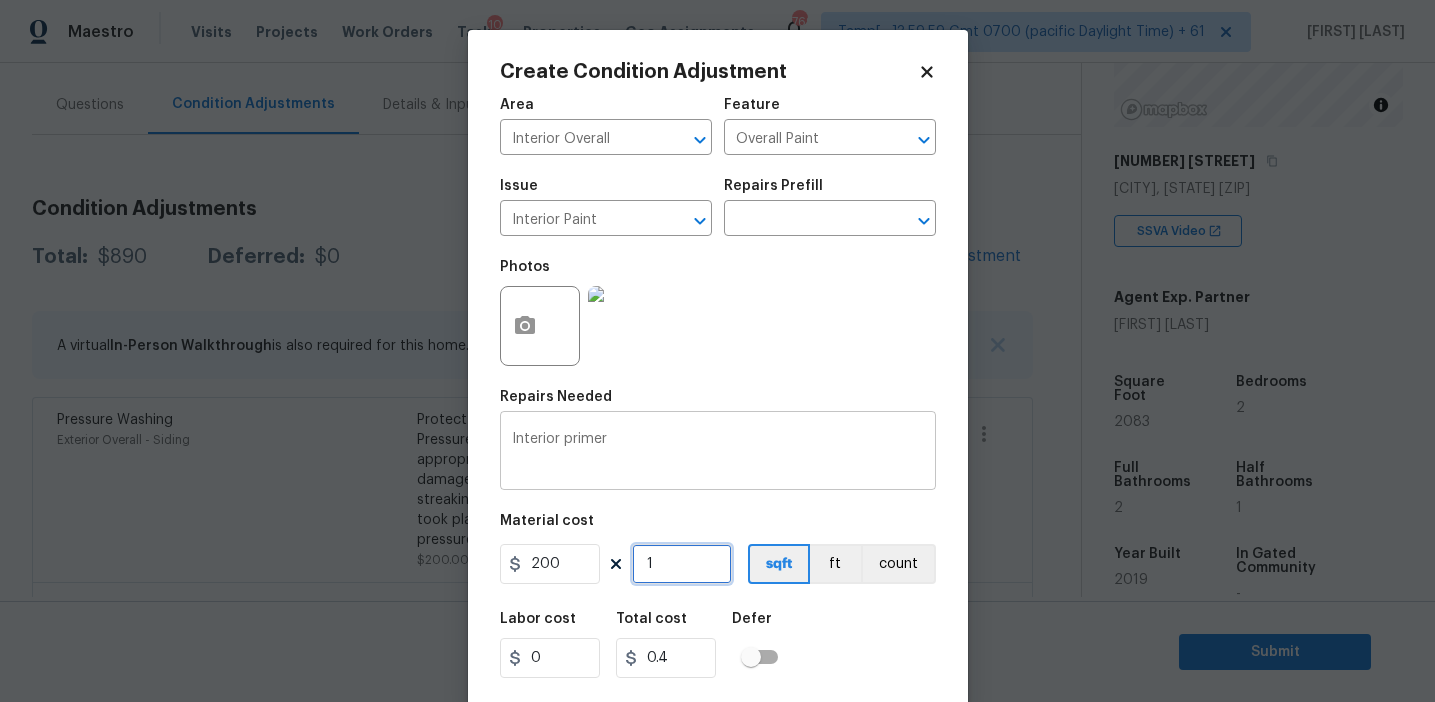 type on "200" 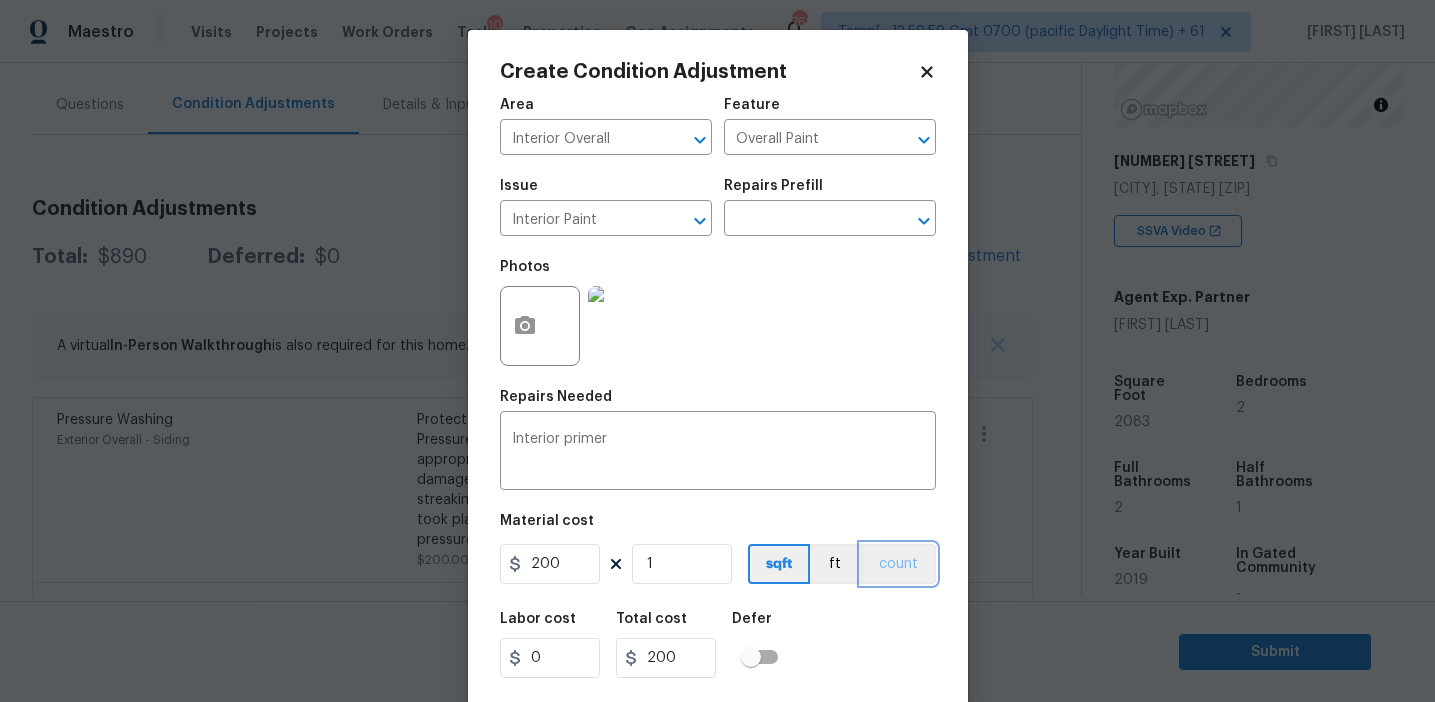 click on "count" at bounding box center (898, 564) 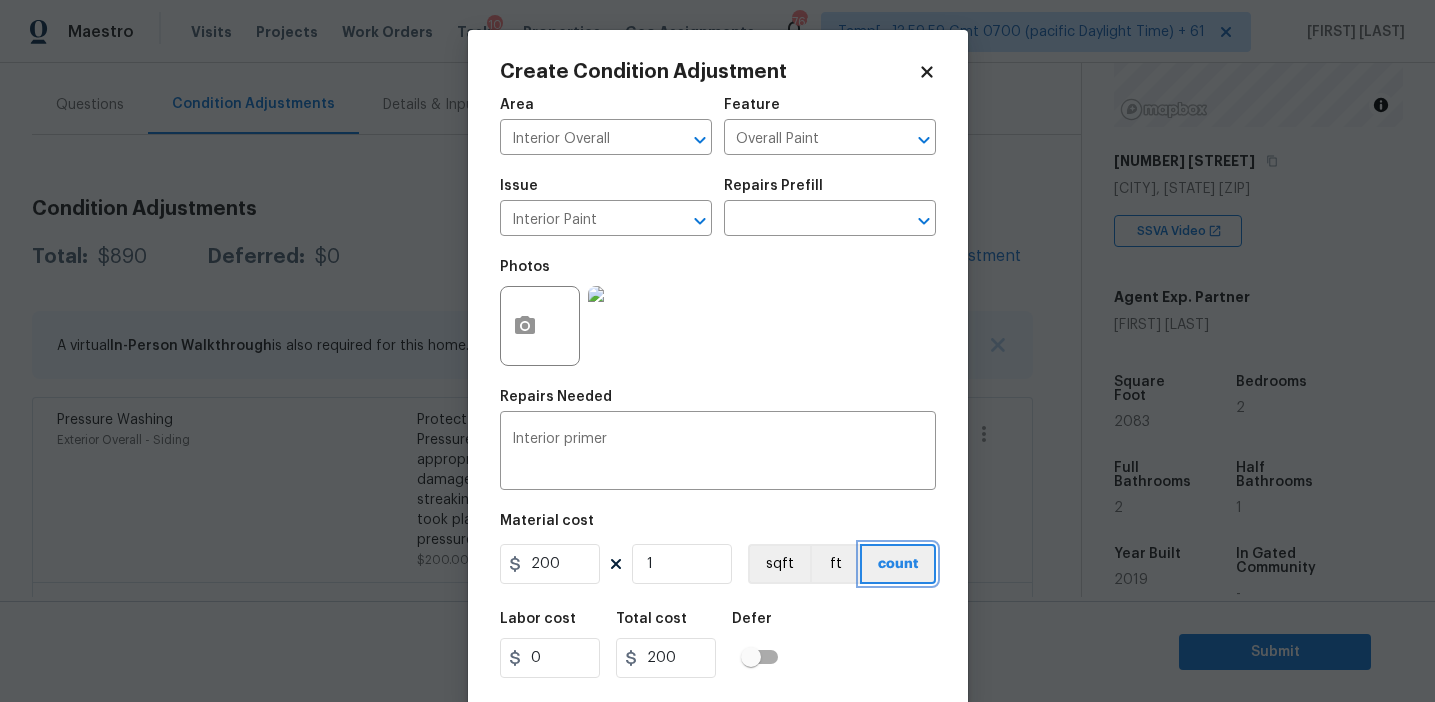 scroll, scrollTop: 45, scrollLeft: 0, axis: vertical 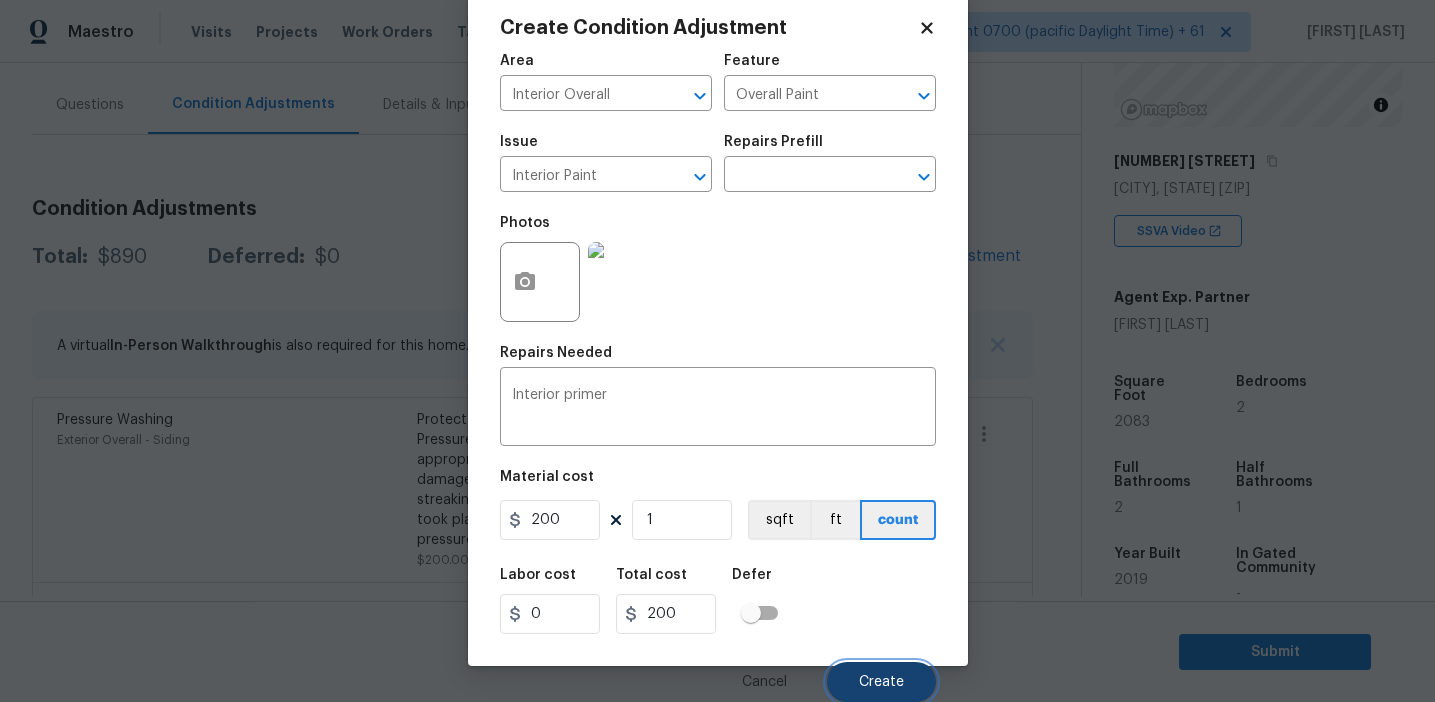 click on "Create" at bounding box center [881, 682] 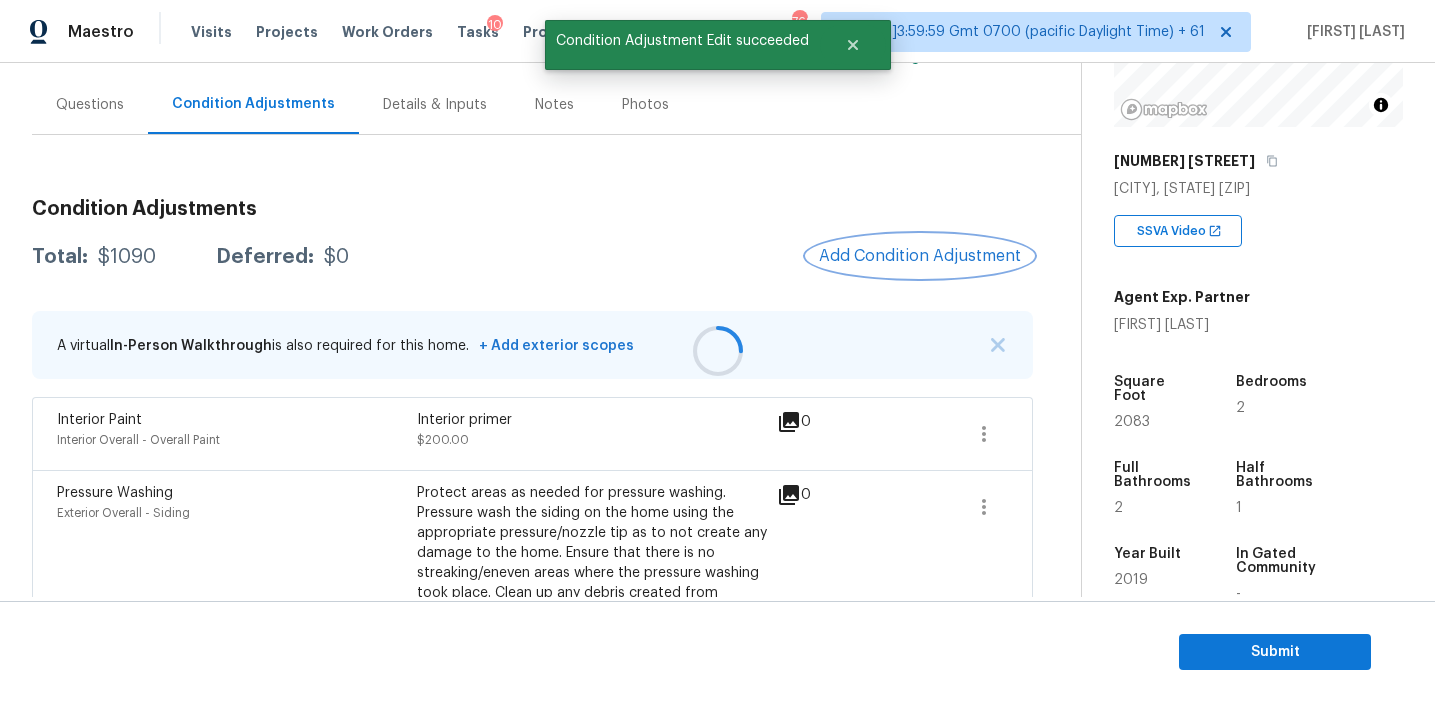 scroll, scrollTop: 0, scrollLeft: 0, axis: both 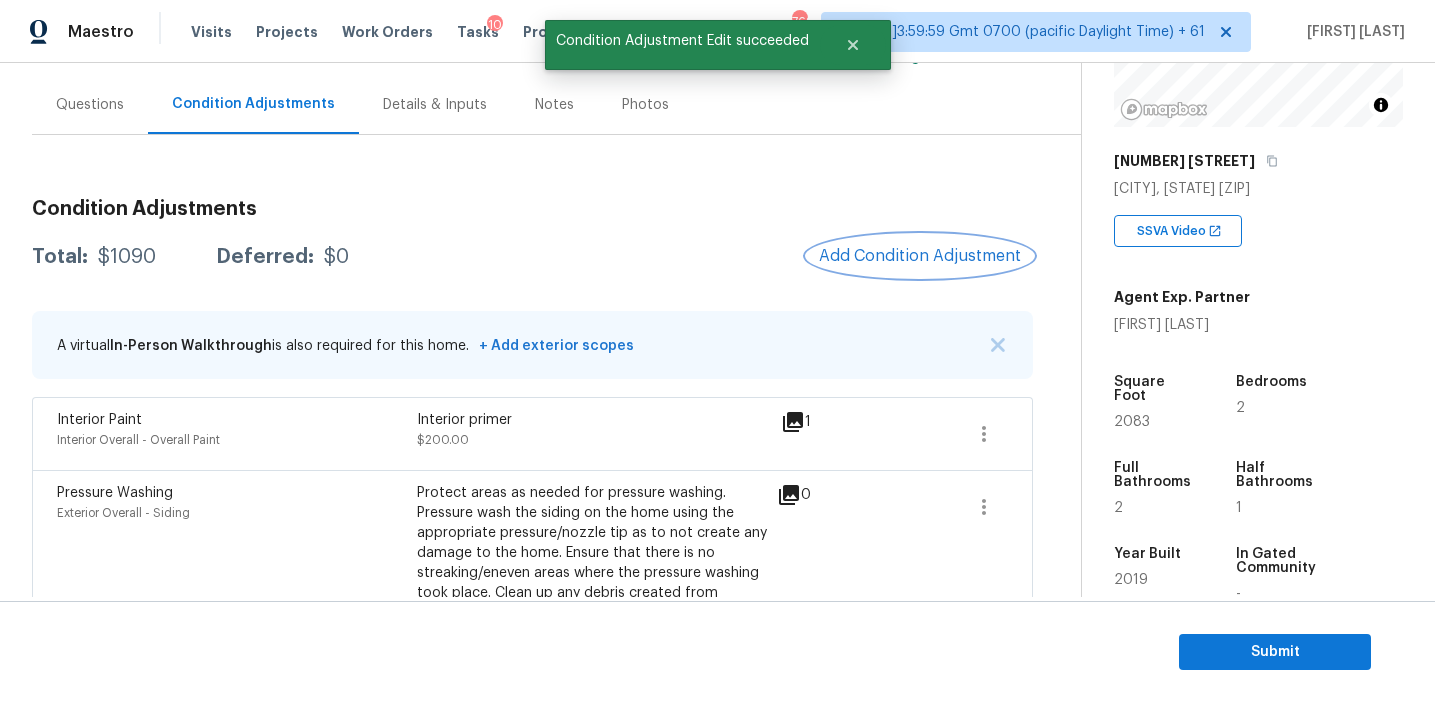 click on "Add Condition Adjustment" at bounding box center [920, 256] 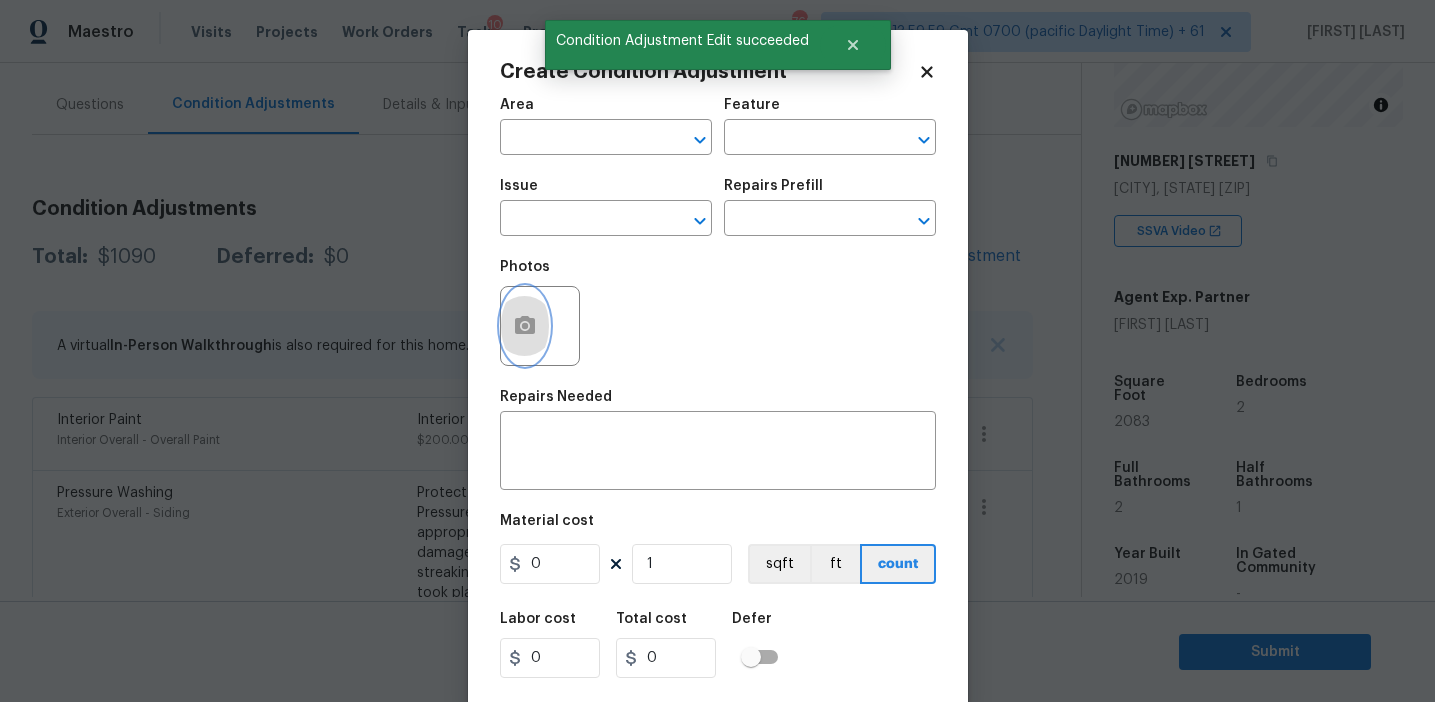 click 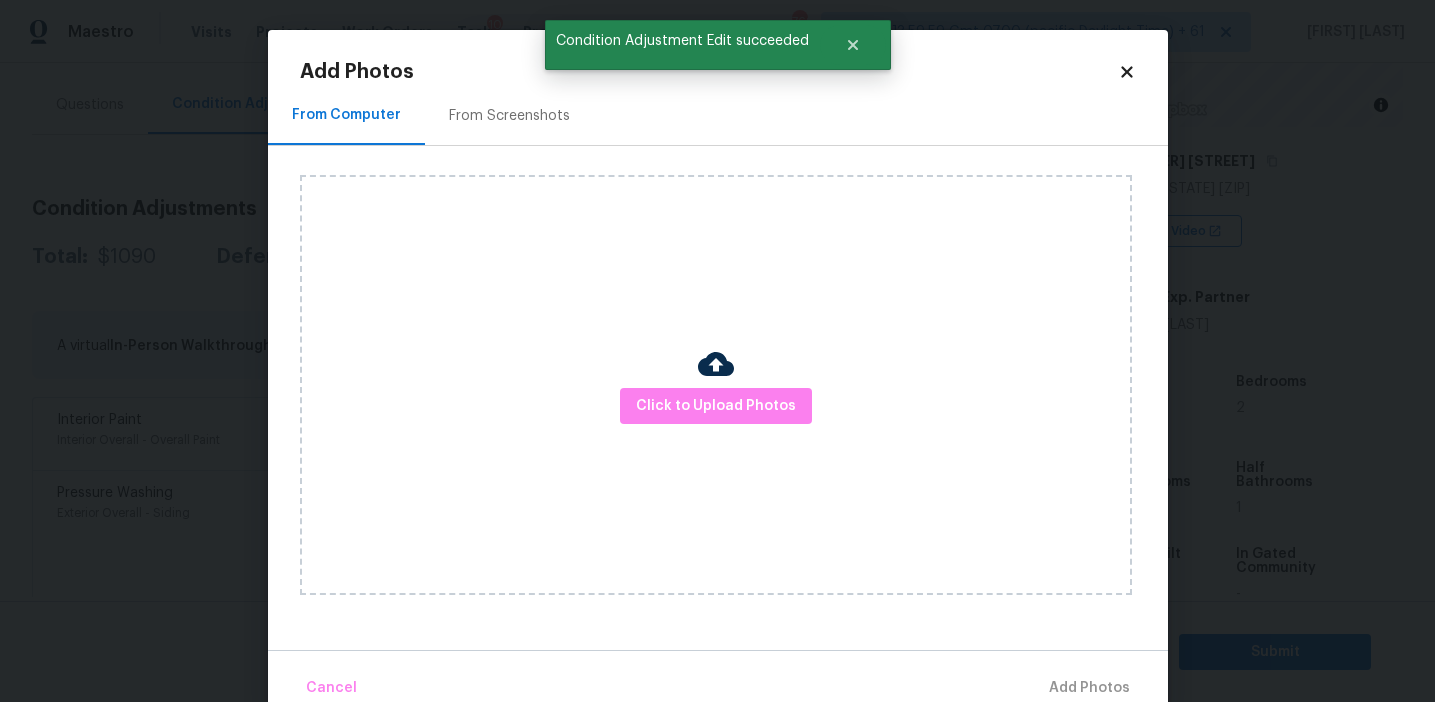 click on "From Screenshots" at bounding box center [509, 115] 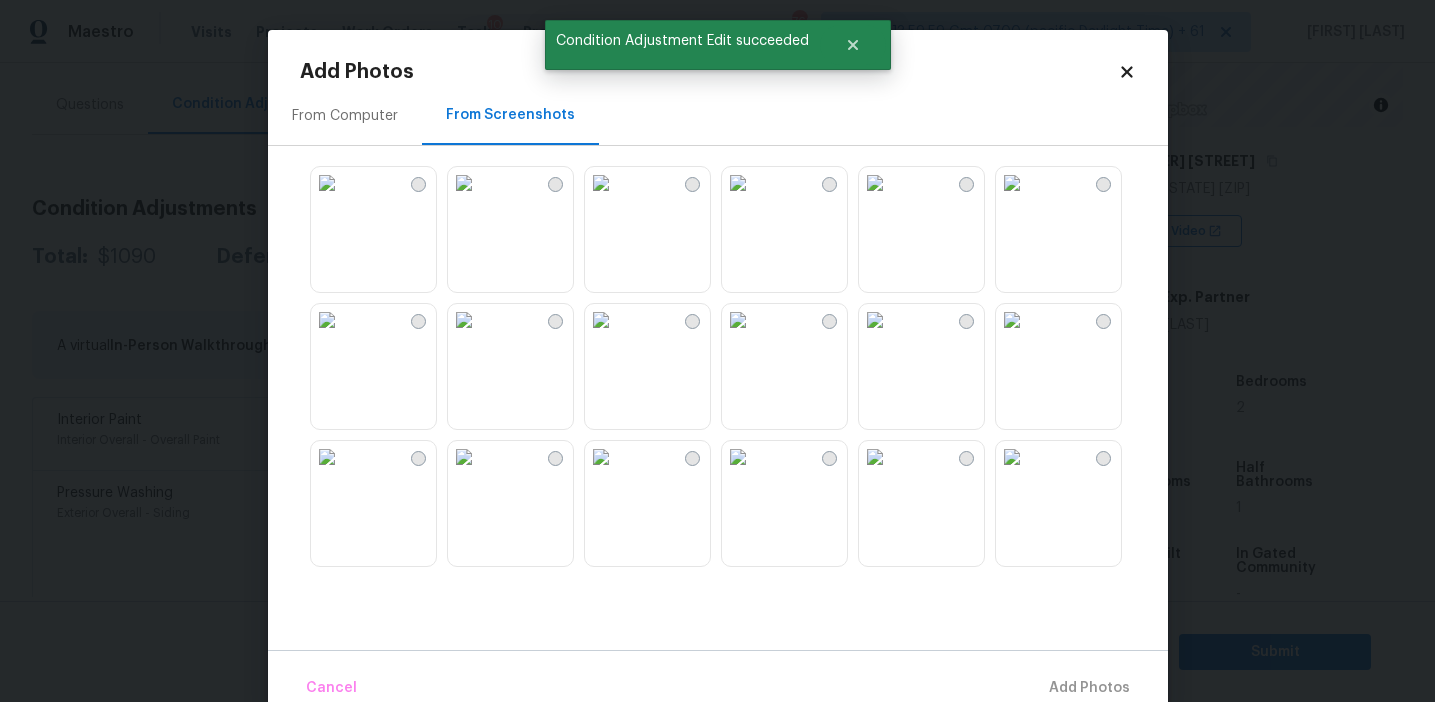 click at bounding box center [327, 183] 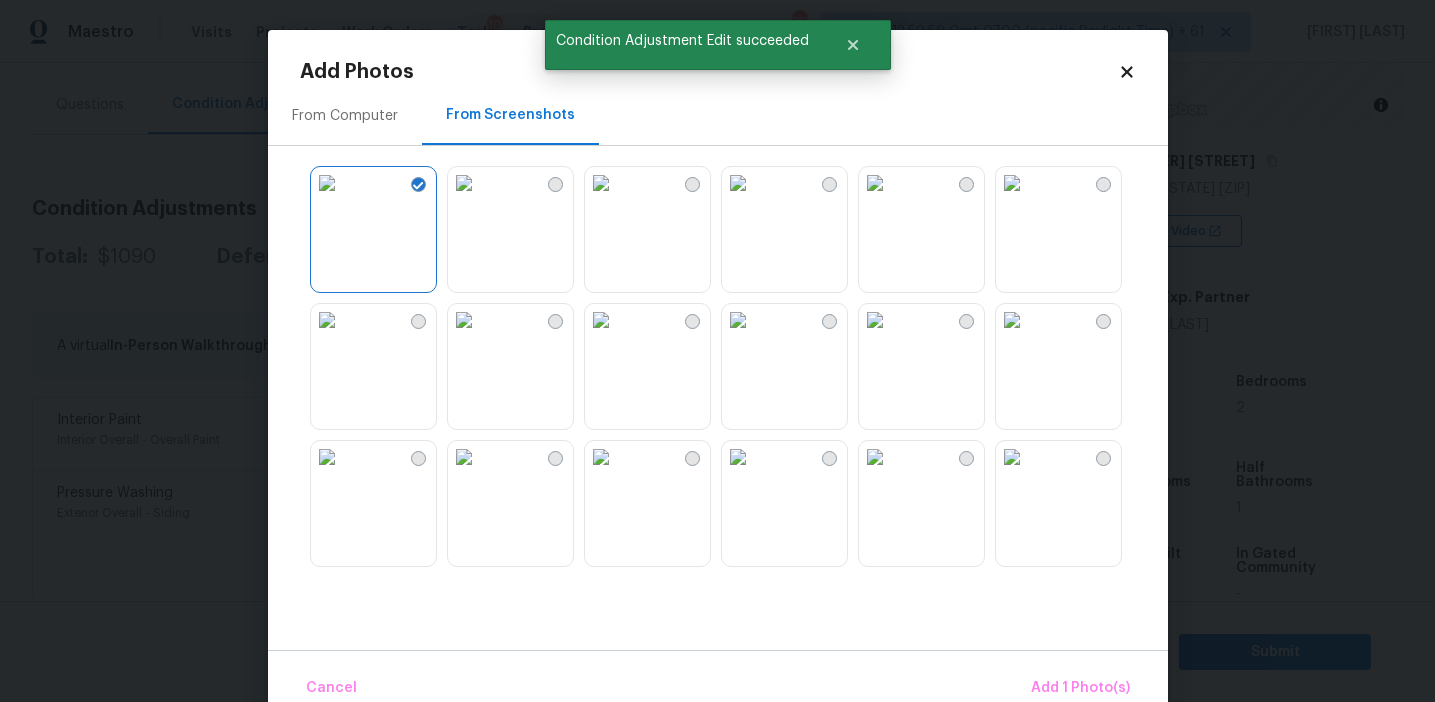click at bounding box center (734, 366) 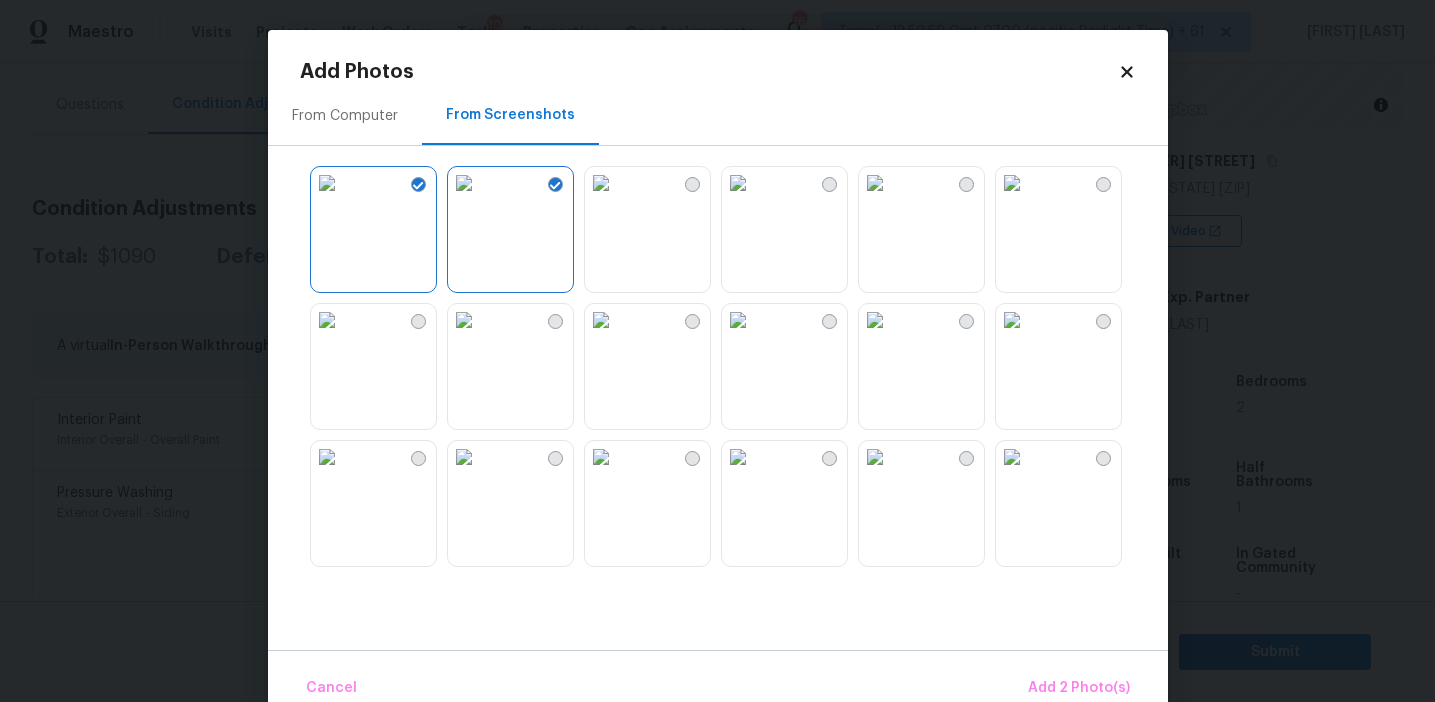 click at bounding box center [738, 320] 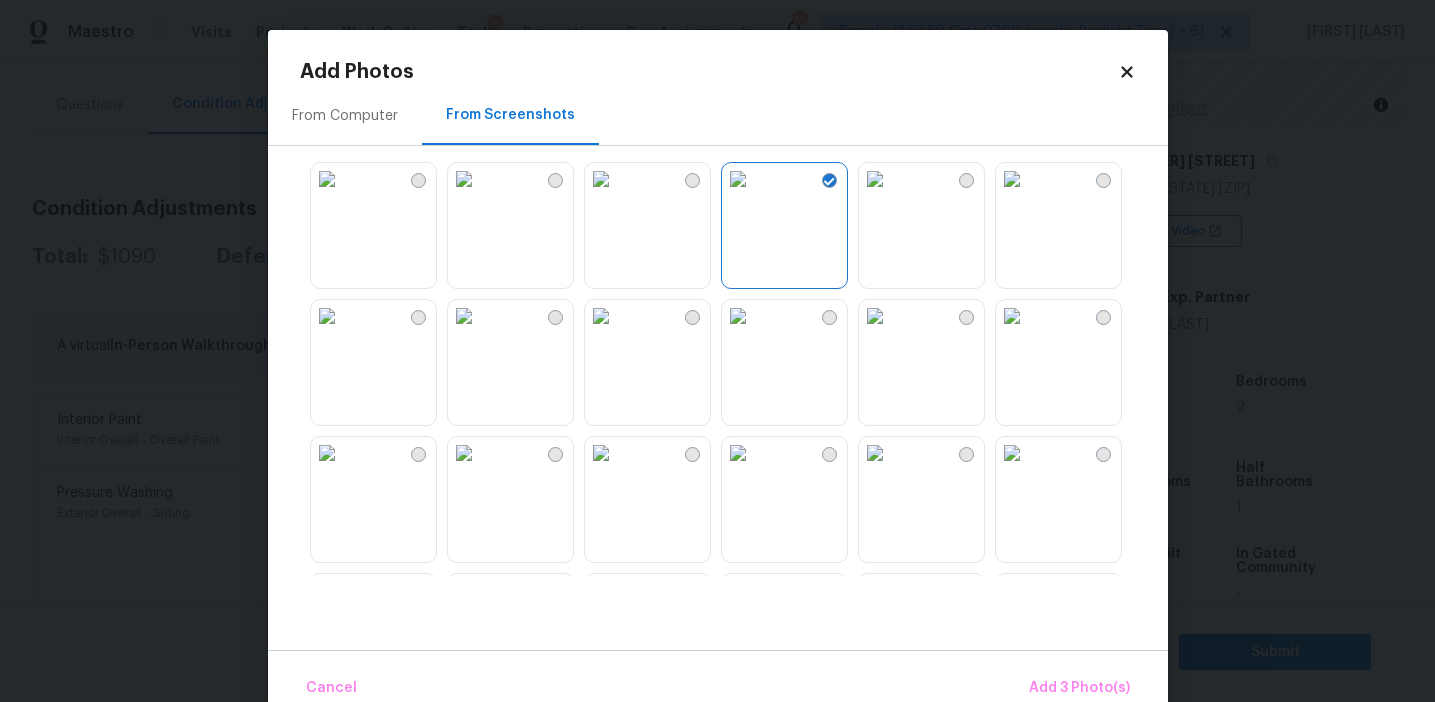 scroll, scrollTop: 284, scrollLeft: 0, axis: vertical 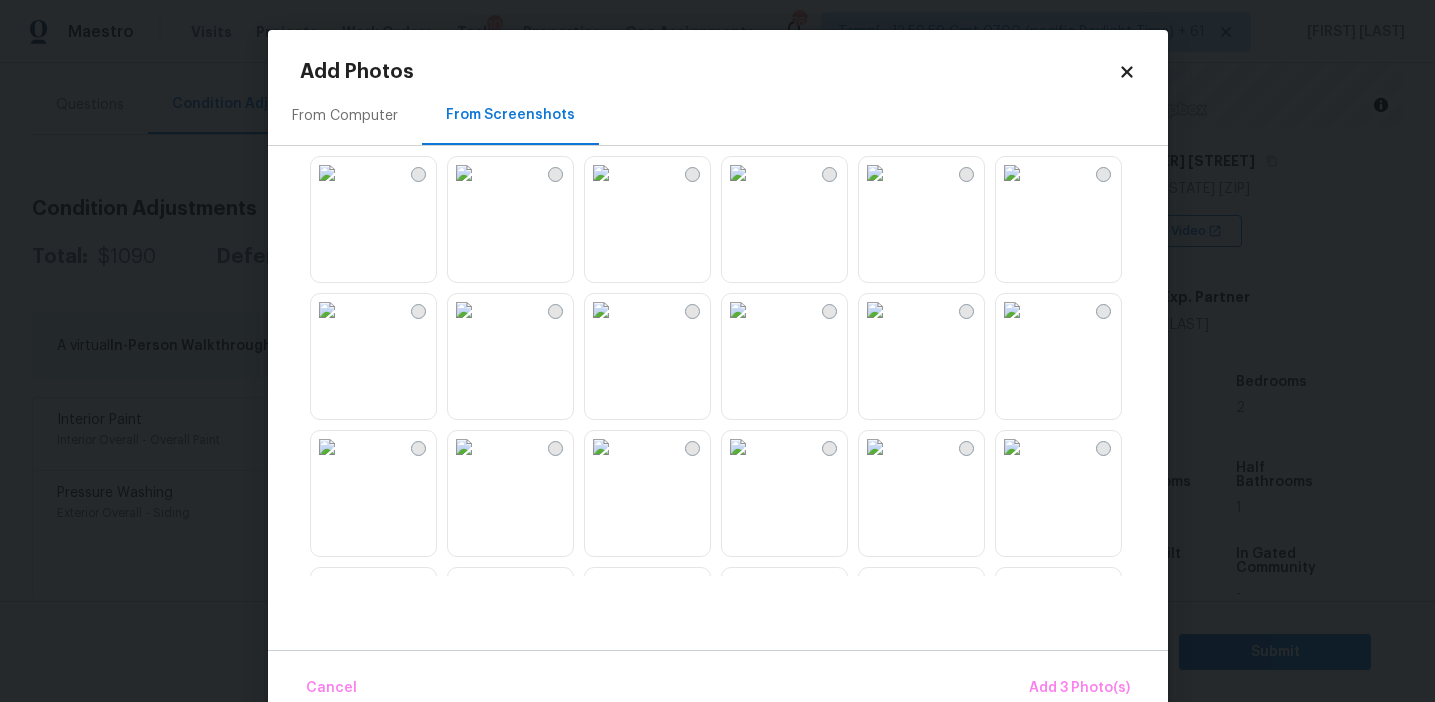 click at bounding box center (601, 310) 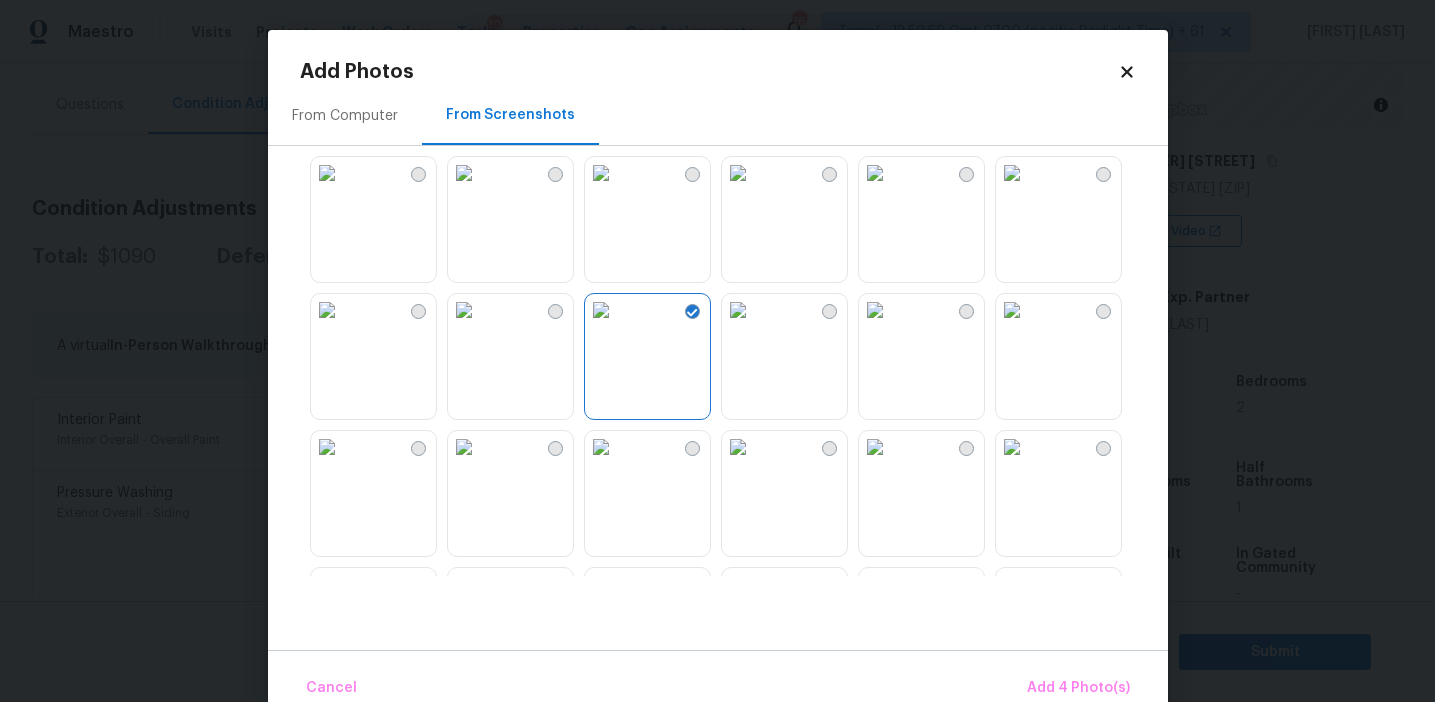 click at bounding box center (738, 310) 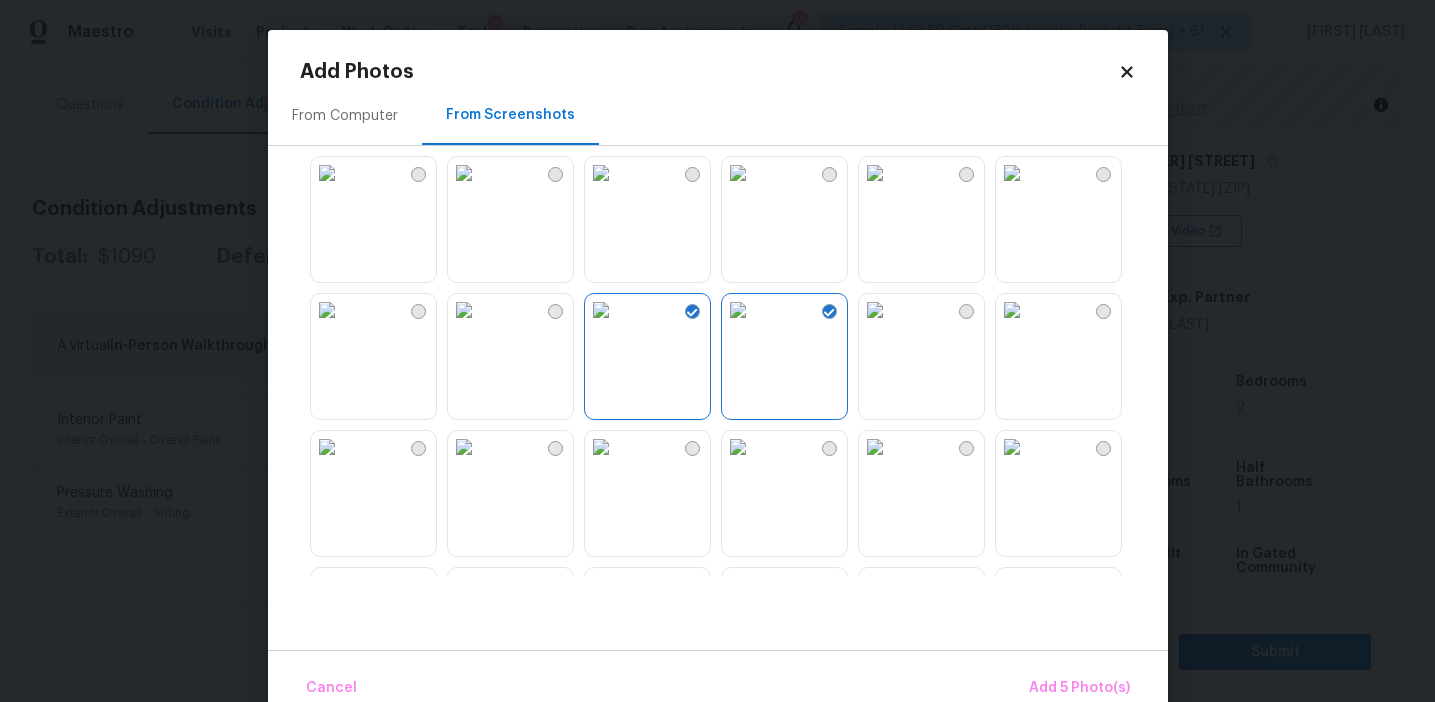 click at bounding box center (875, 310) 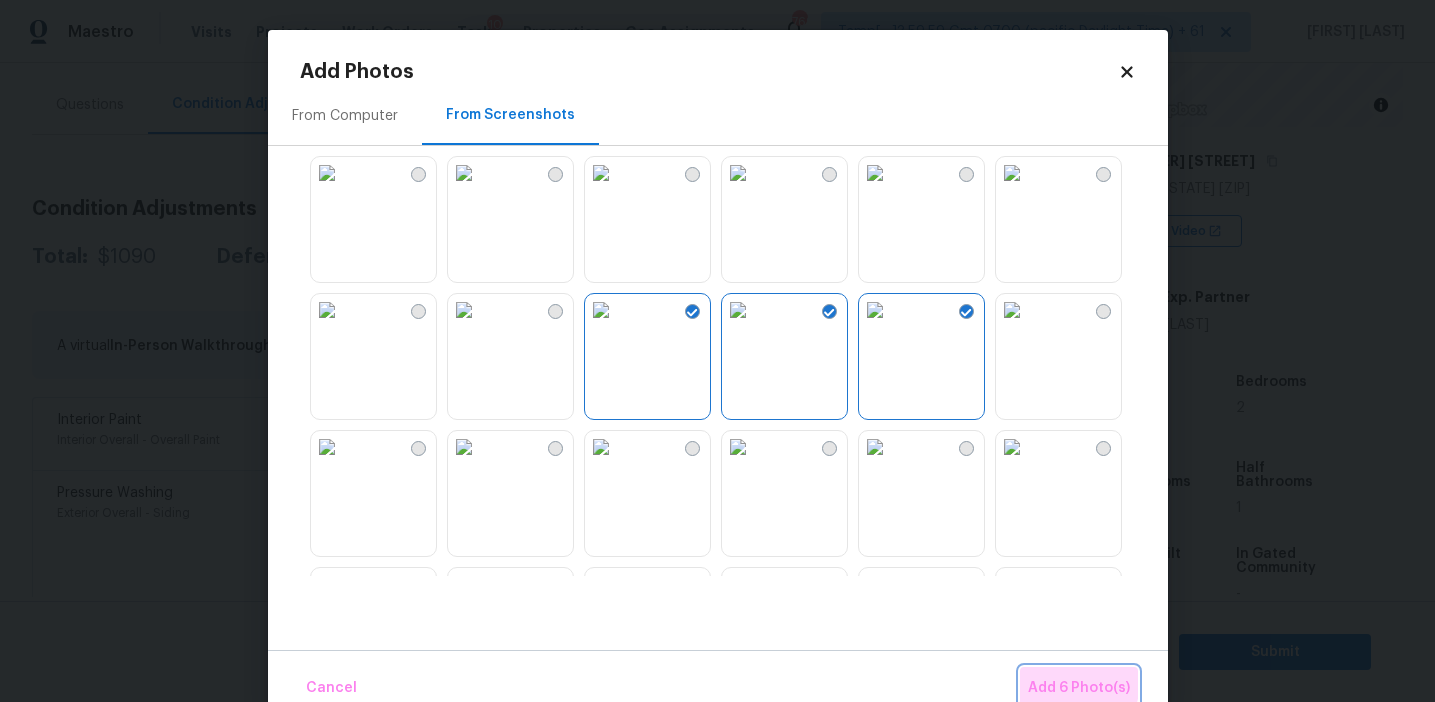 click on "Add 6 Photo(s)" at bounding box center (1079, 688) 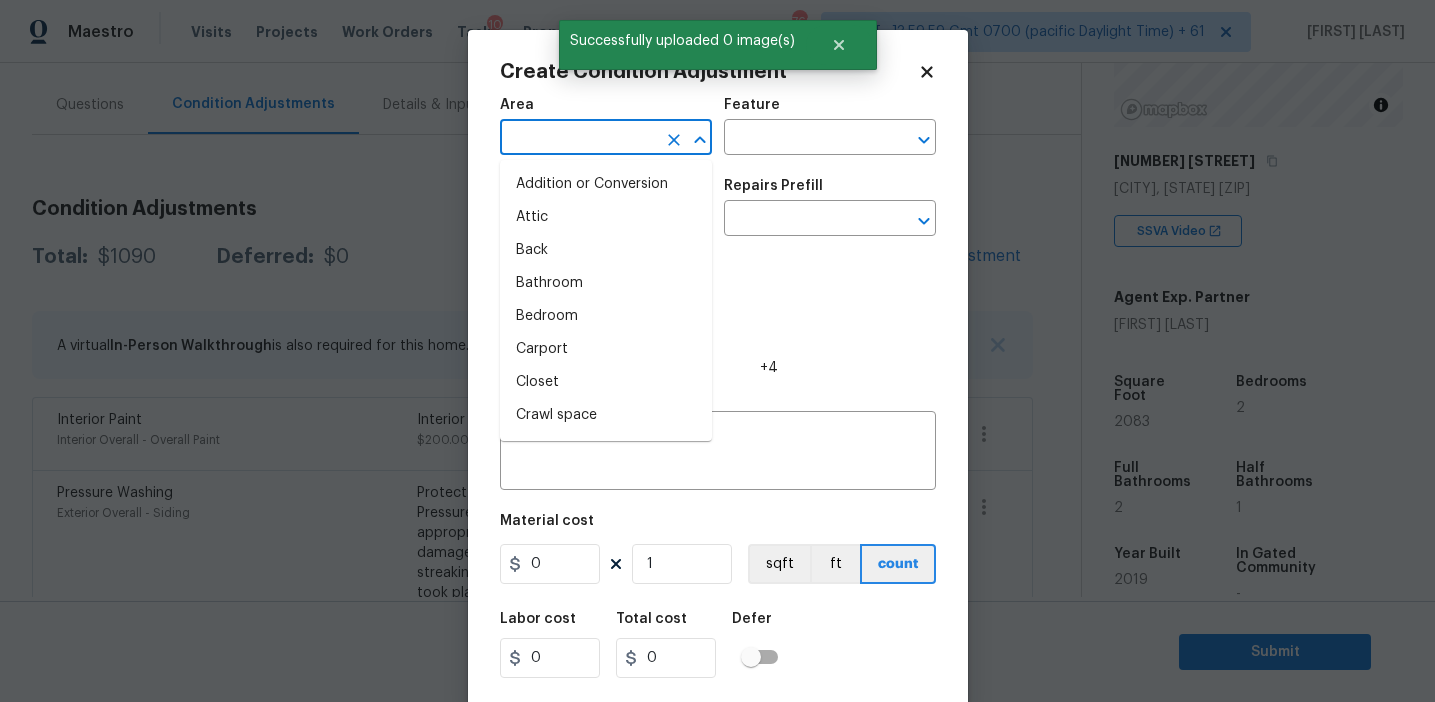 click at bounding box center [578, 139] 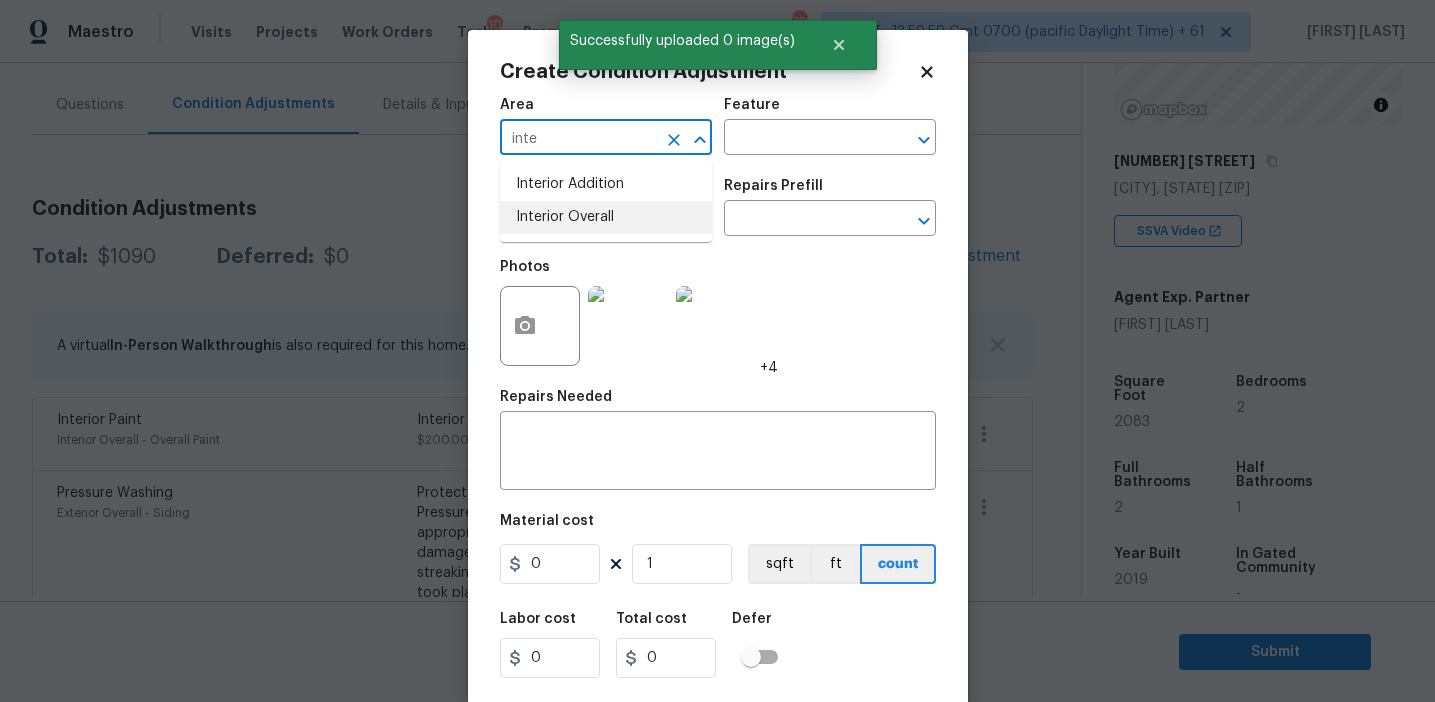 click on "Interior Overall" at bounding box center (606, 217) 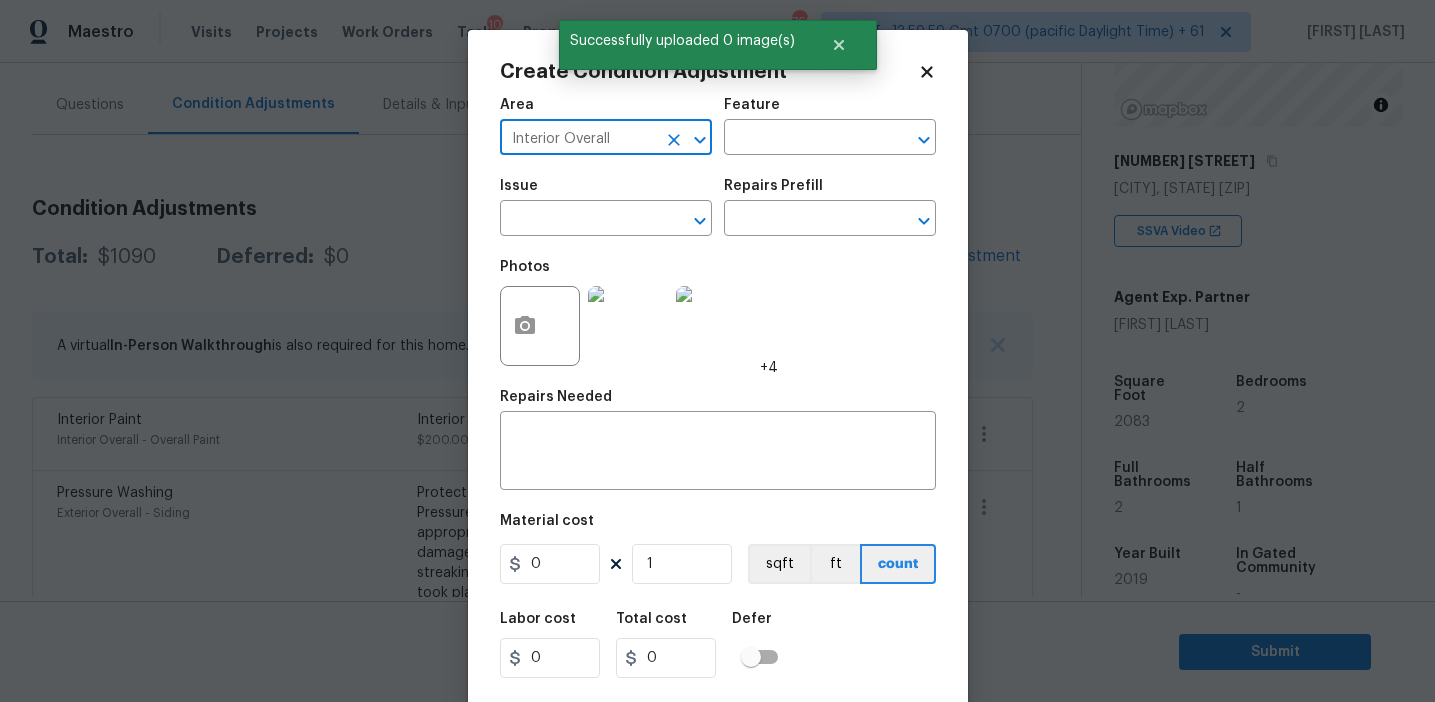 type on "Interior Overall" 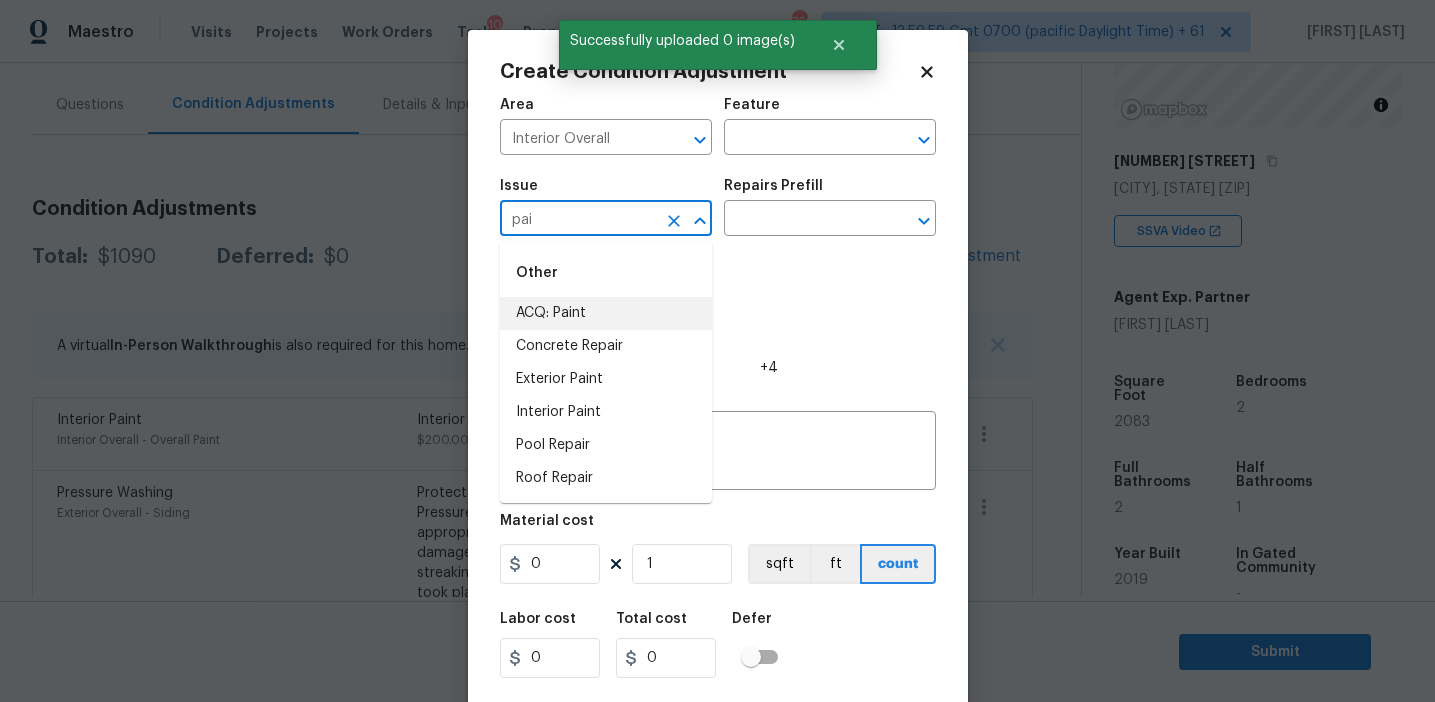 click on "ACQ: Paint" at bounding box center [606, 313] 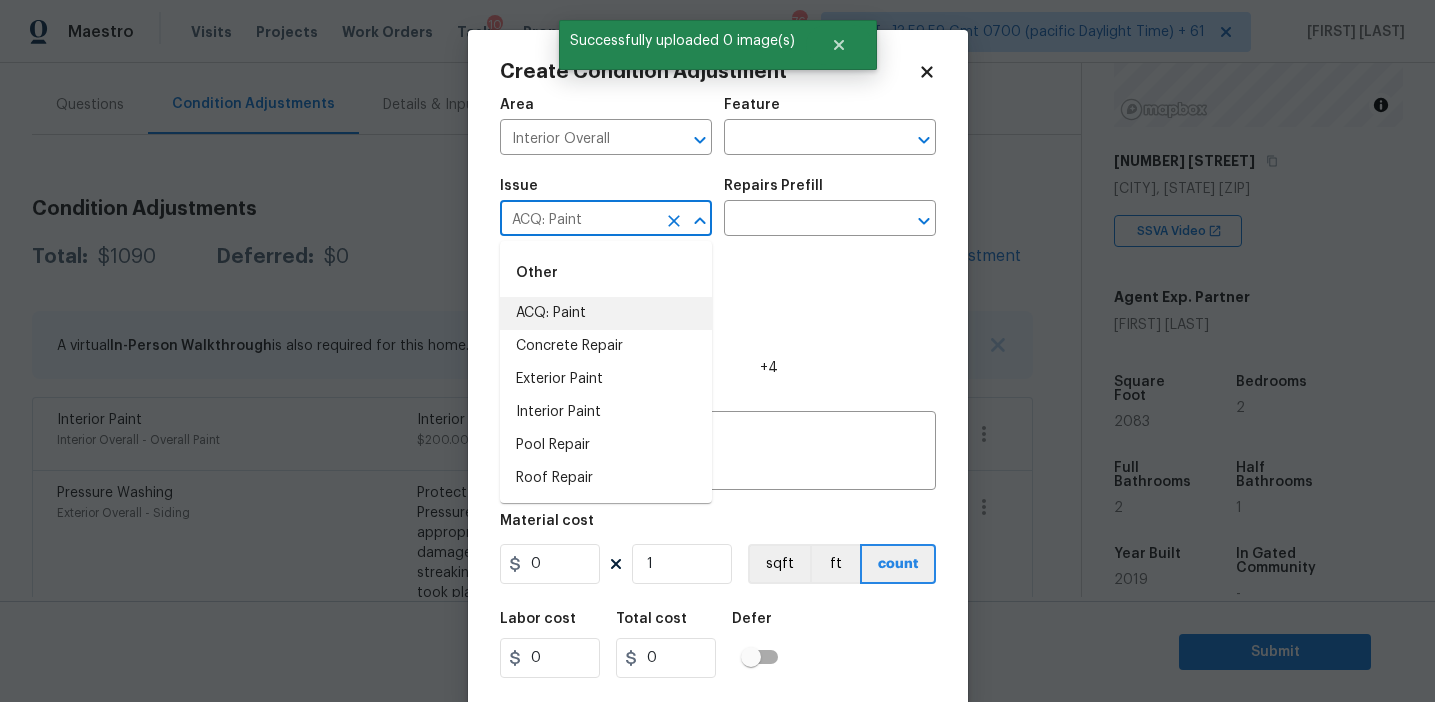 type on "ACQ: Paint" 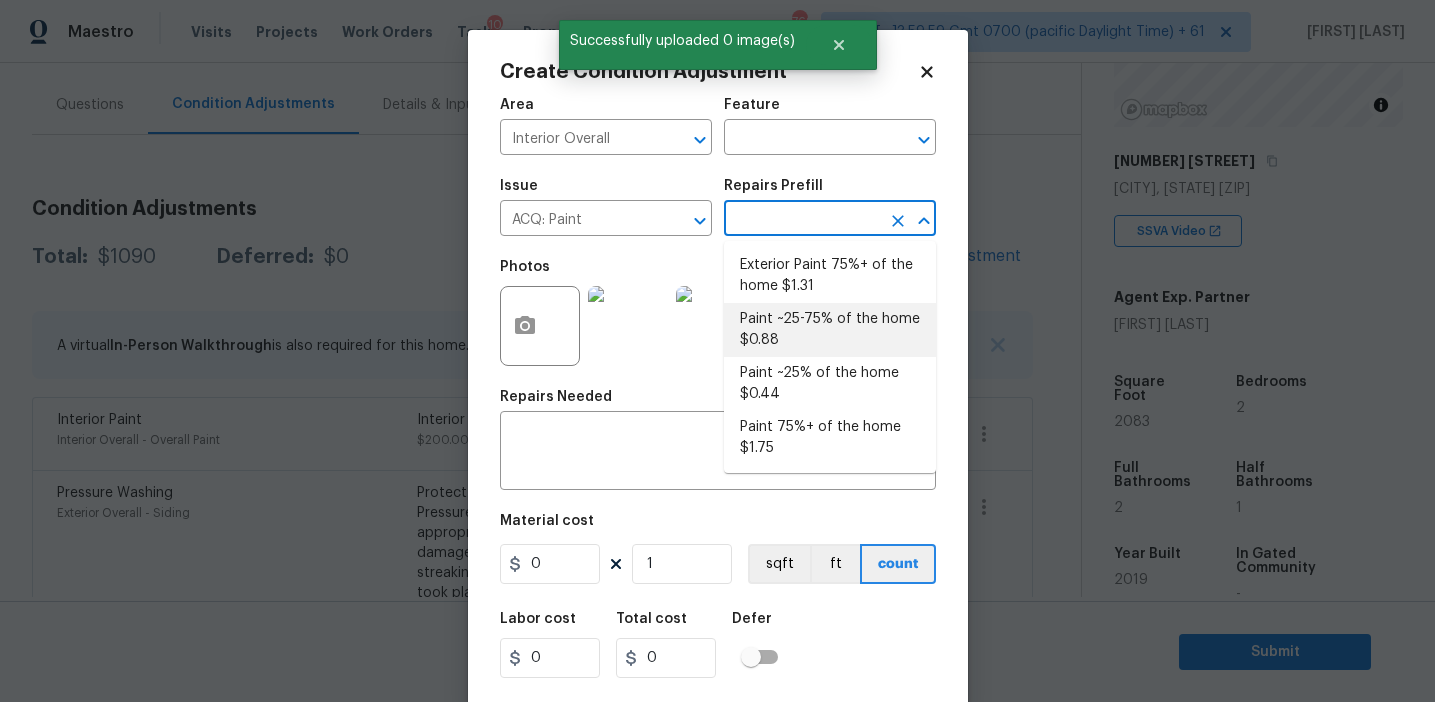 click on "Paint ~25-75% of the home $0.88" at bounding box center [830, 330] 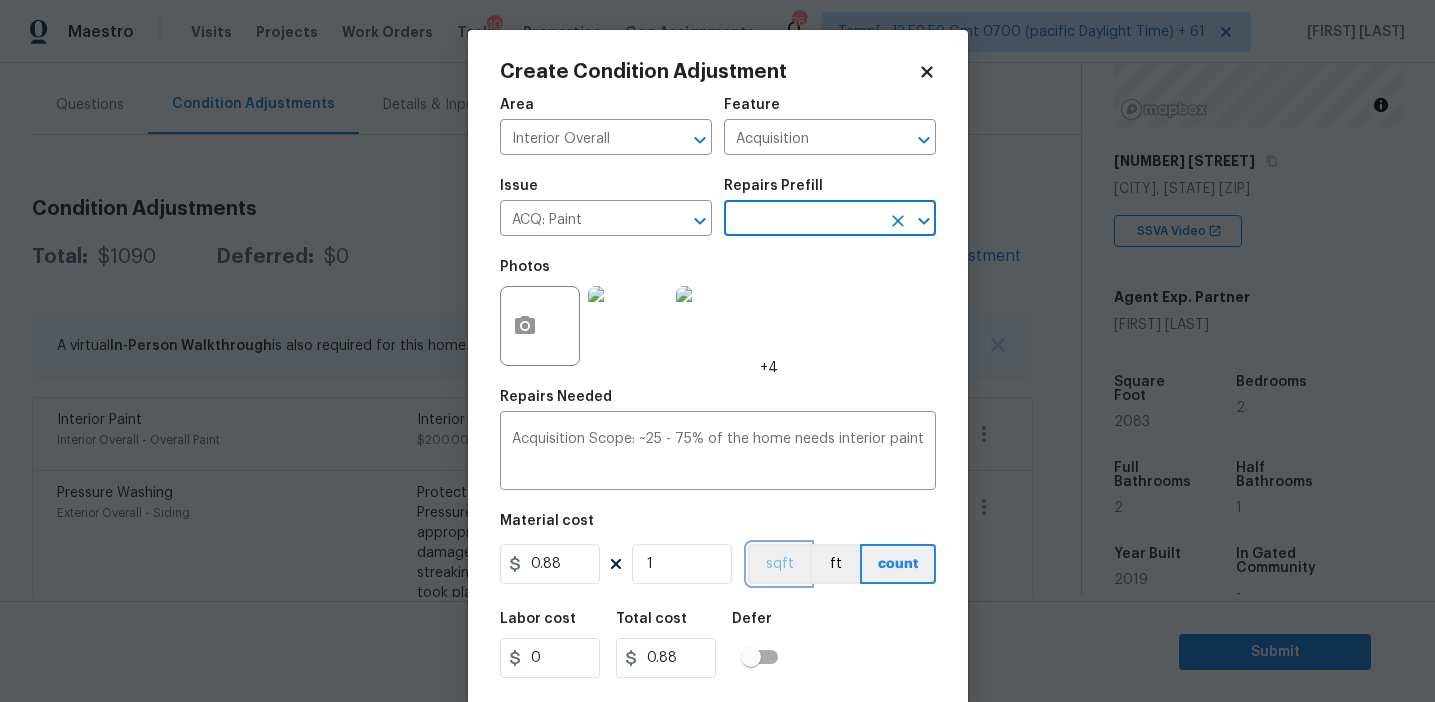 click on "sqft" at bounding box center (779, 564) 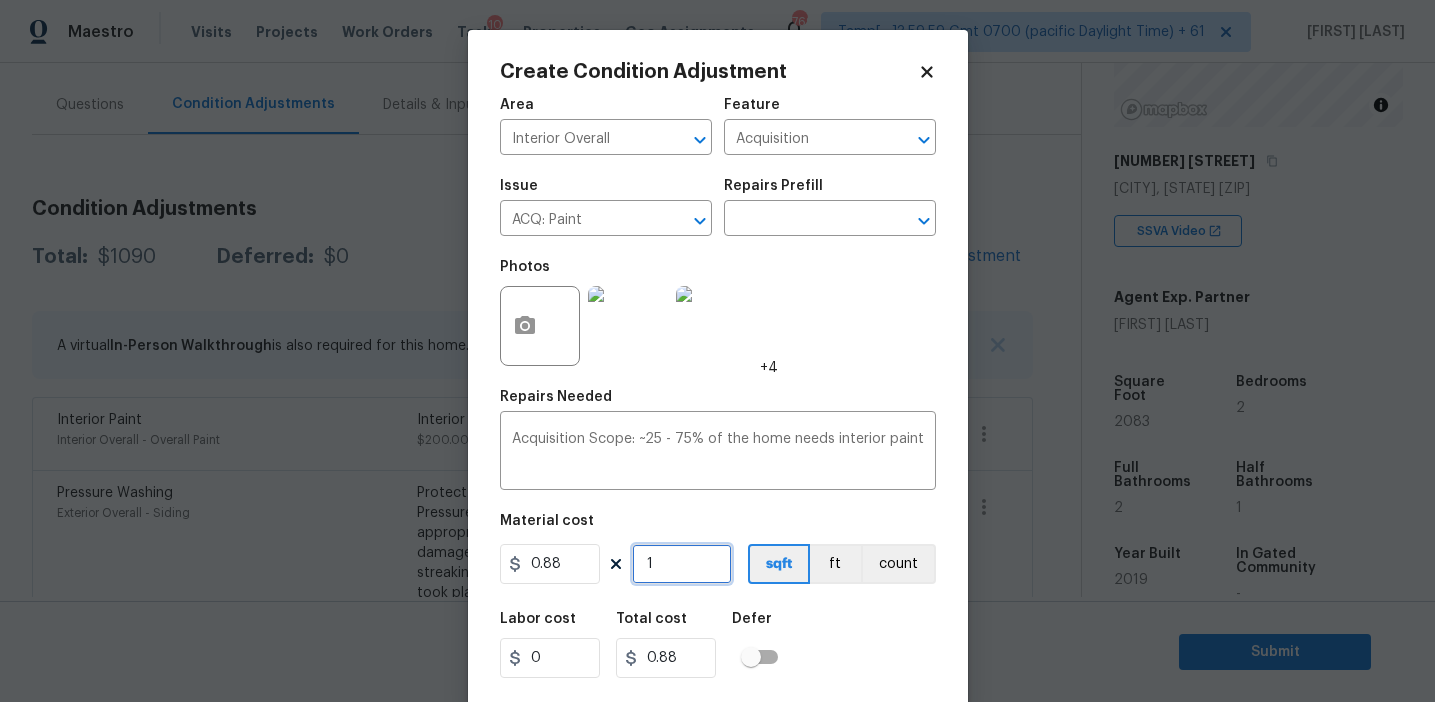 click on "1" at bounding box center (682, 564) 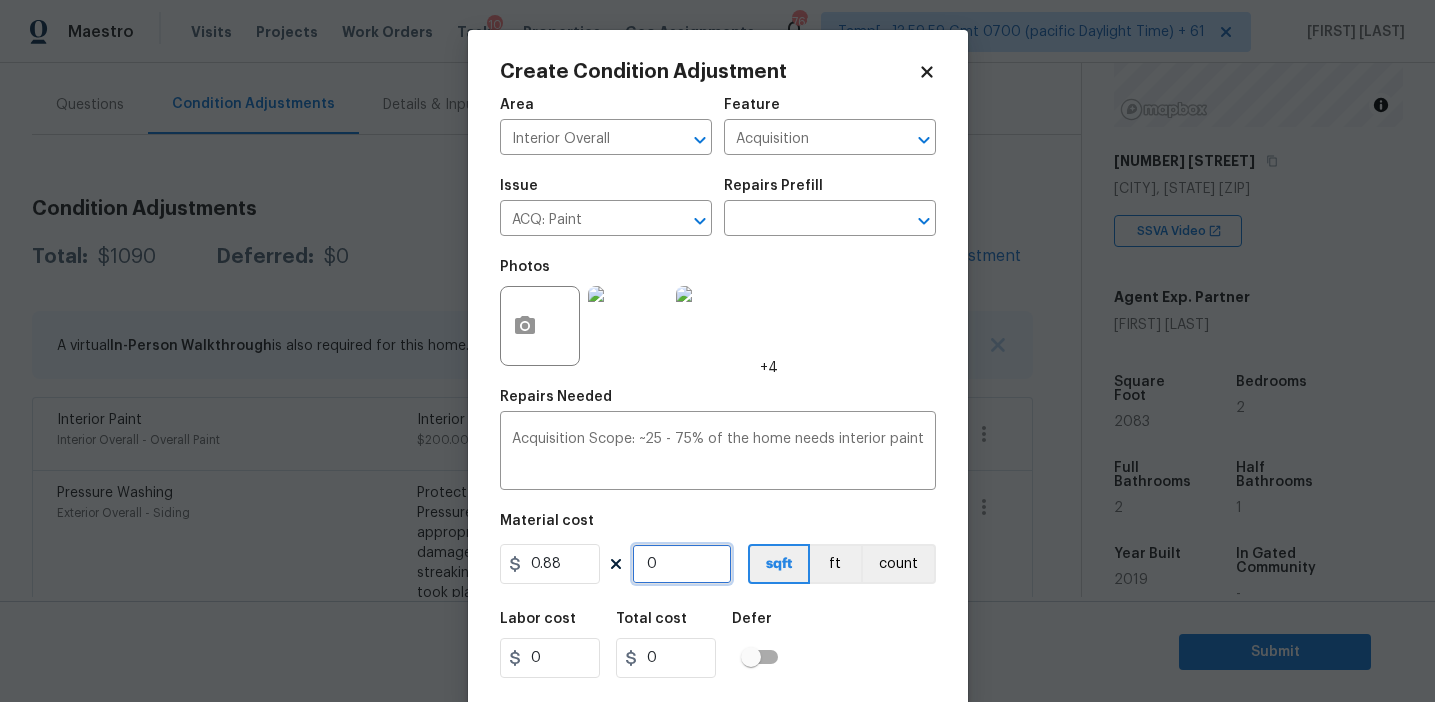 type on "2" 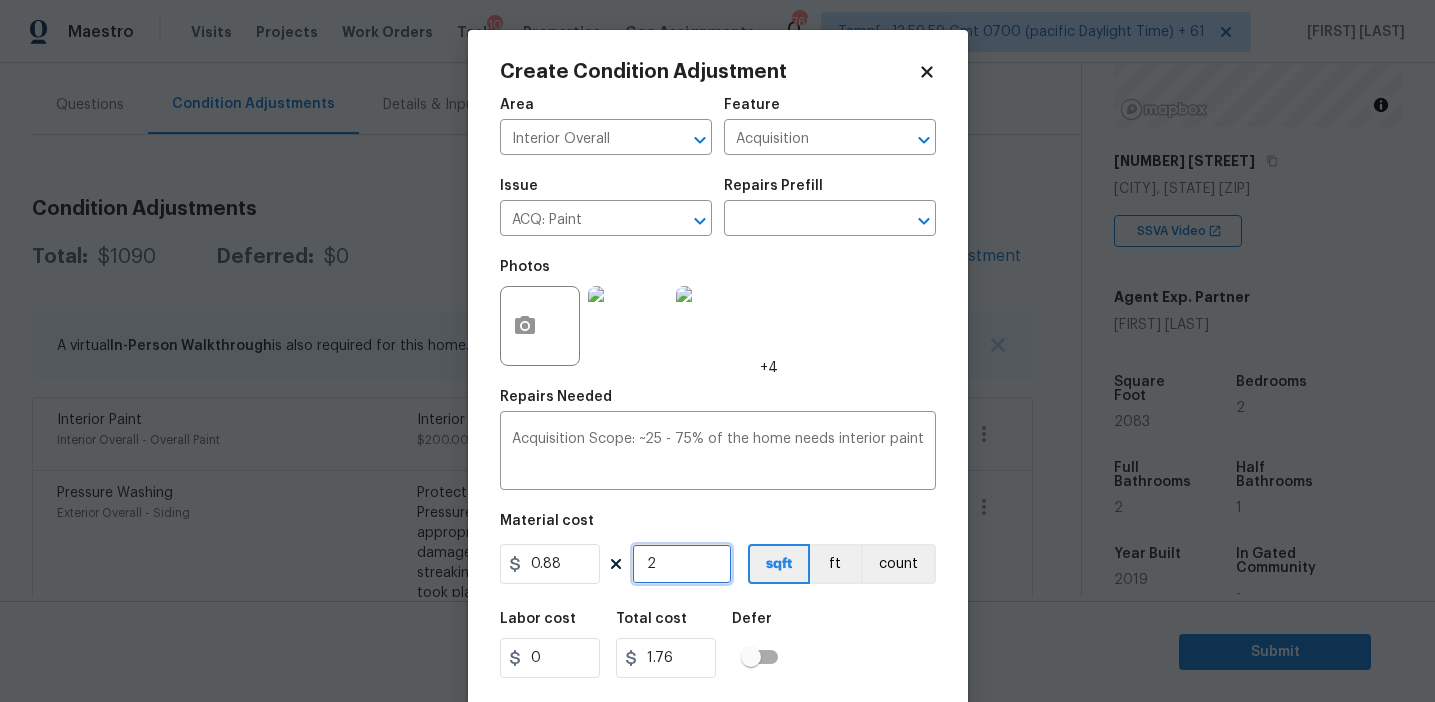 type on "20" 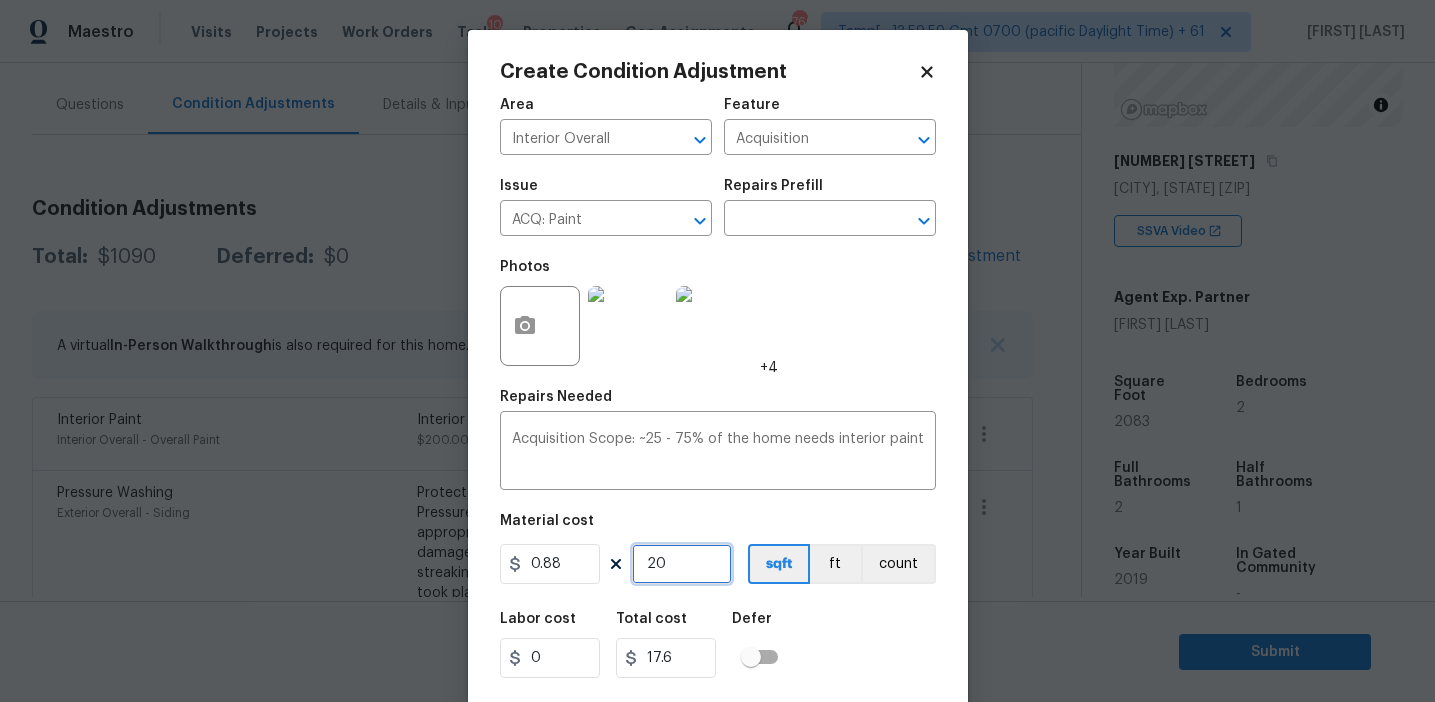 type on "208" 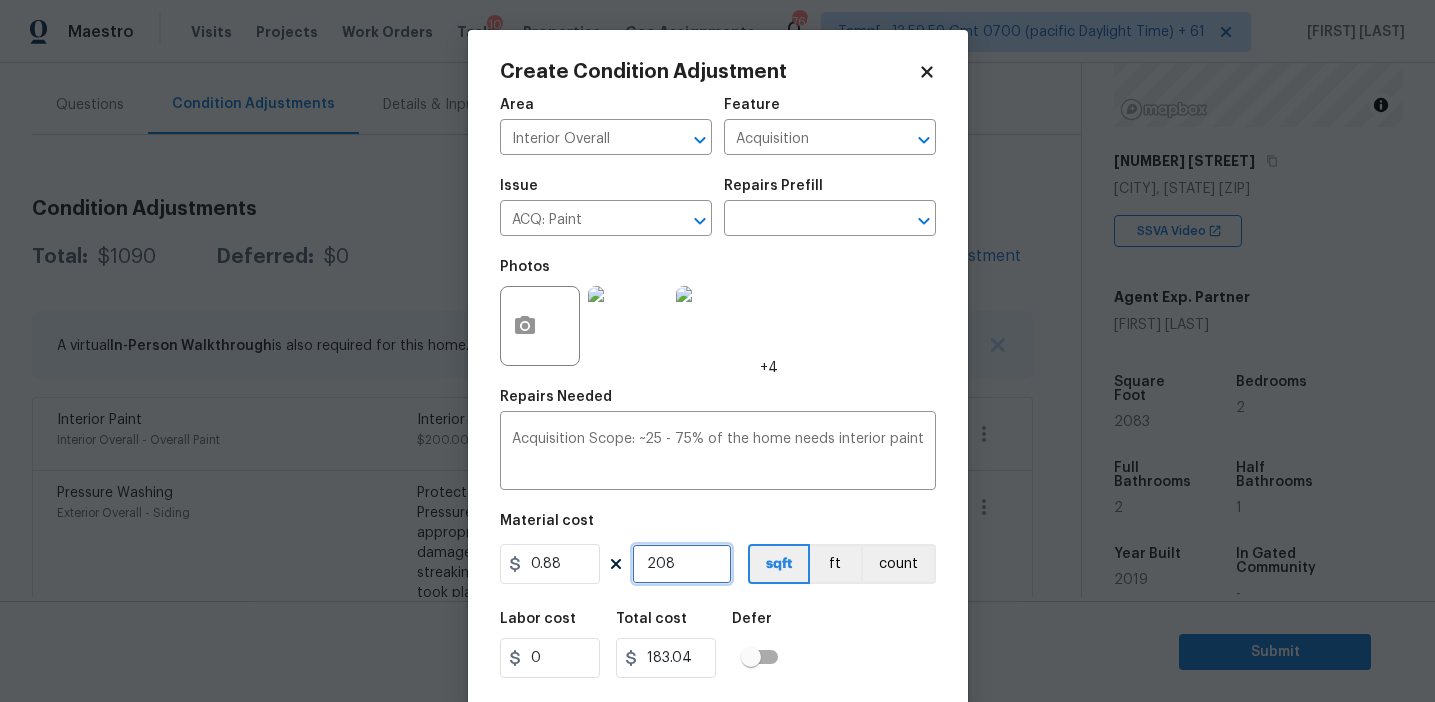 type on "2083" 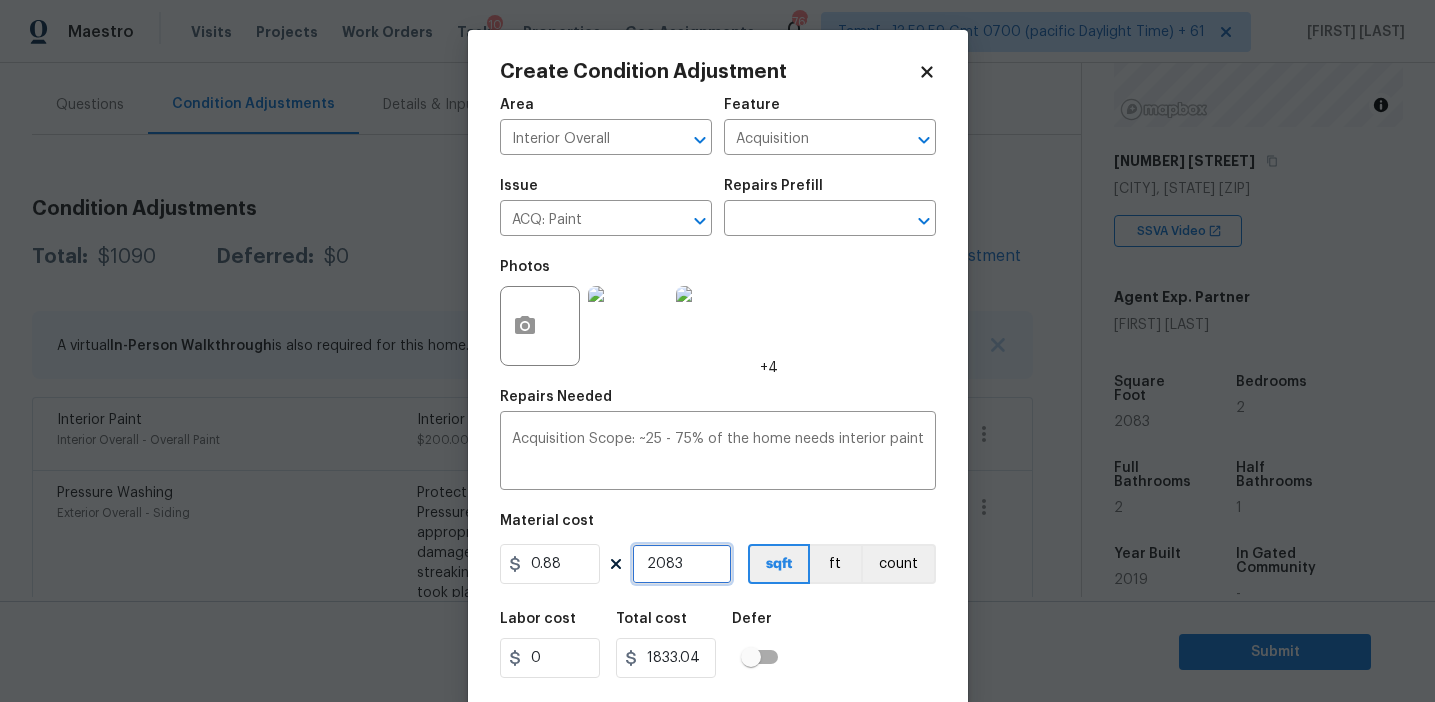 scroll, scrollTop: 45, scrollLeft: 0, axis: vertical 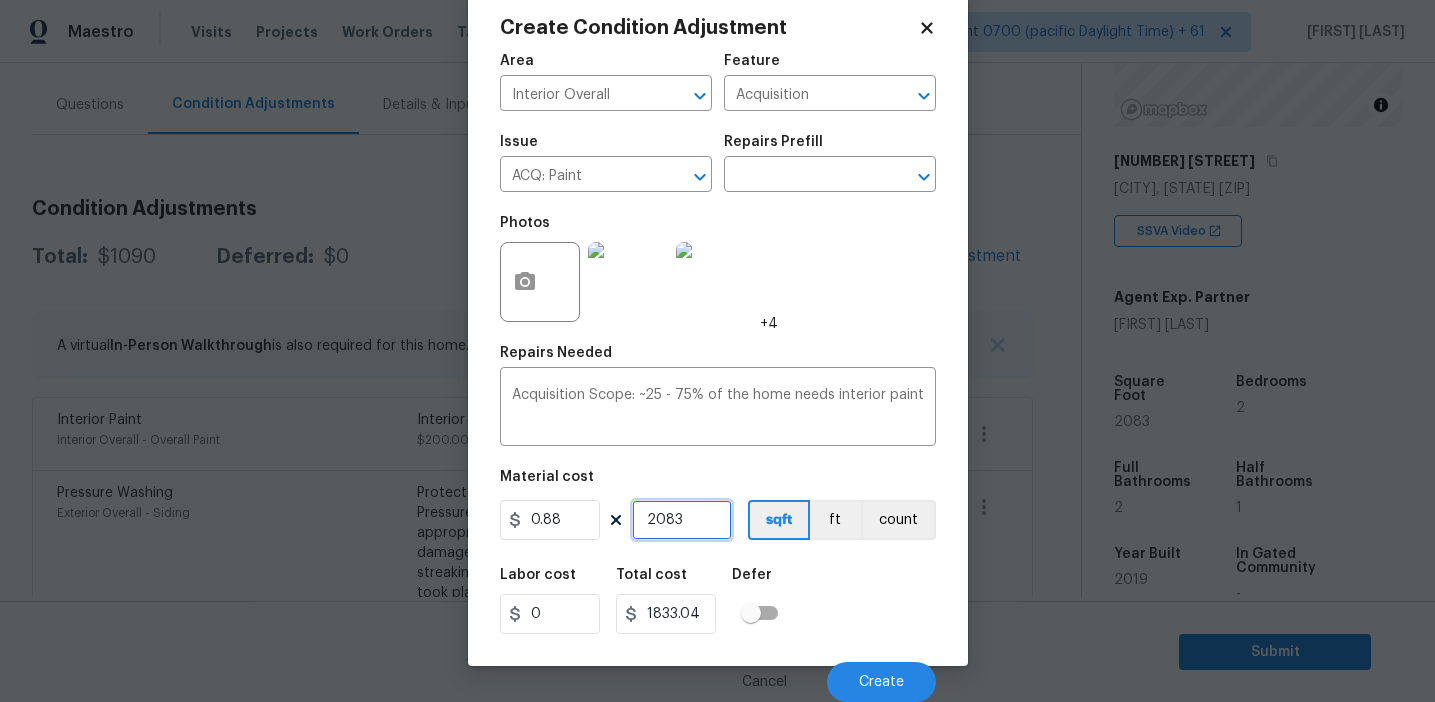 type on "2083" 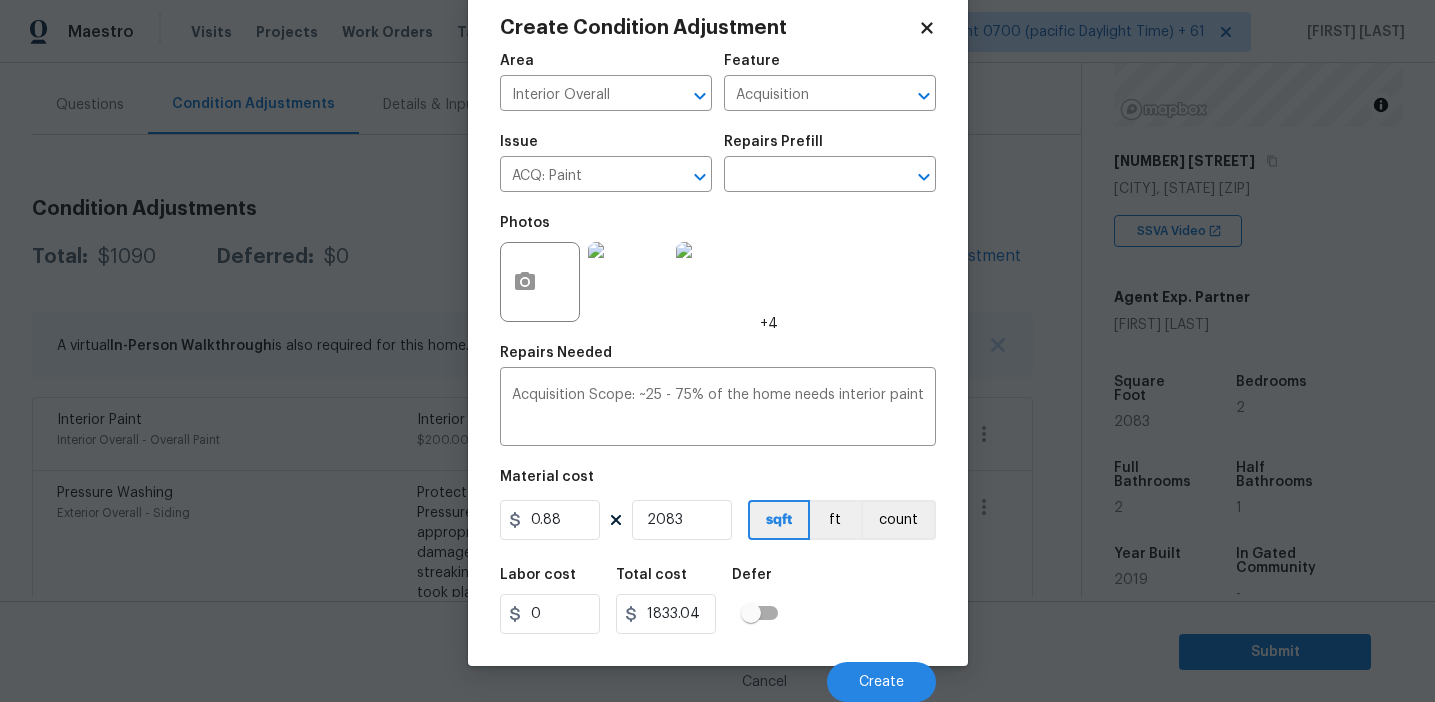 click on "Labor cost 0 Total cost 1833.04 Defer" at bounding box center (718, 601) 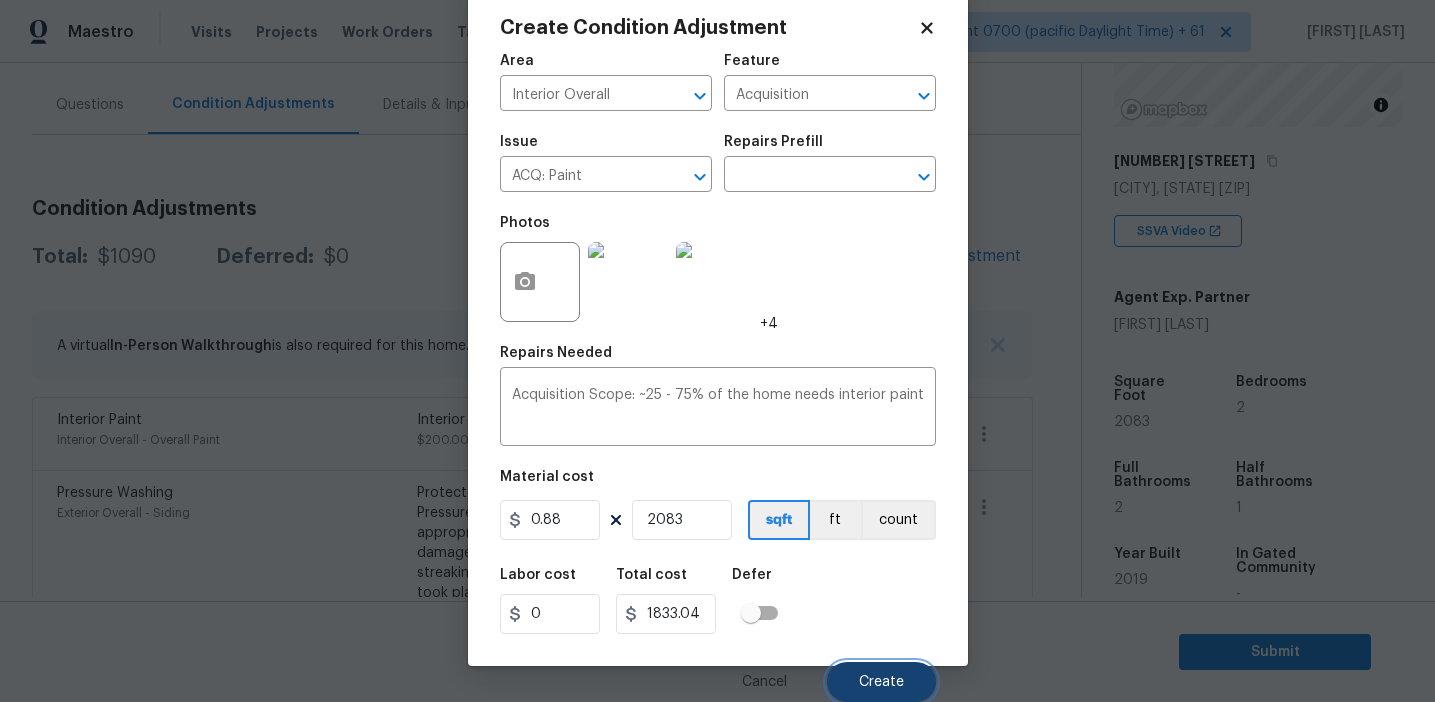 click on "Create" at bounding box center [881, 682] 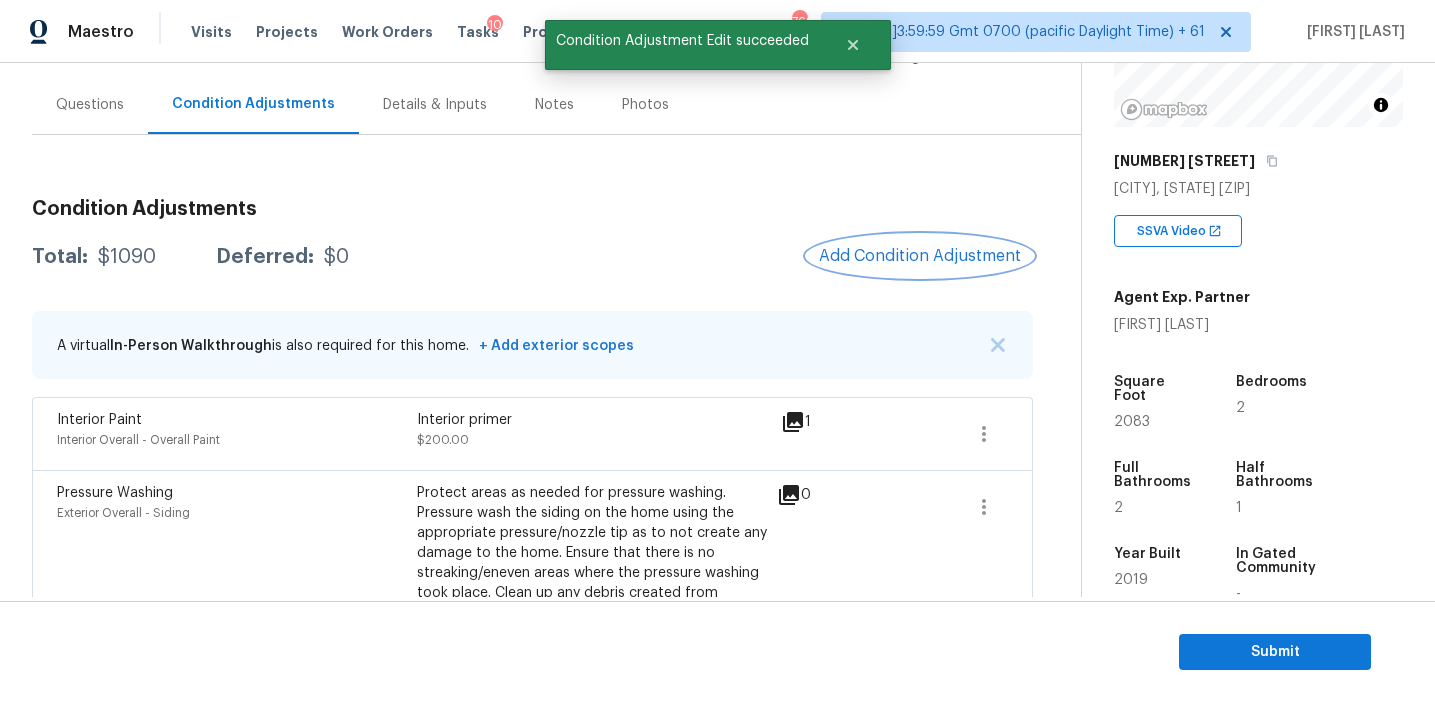 scroll, scrollTop: 0, scrollLeft: 0, axis: both 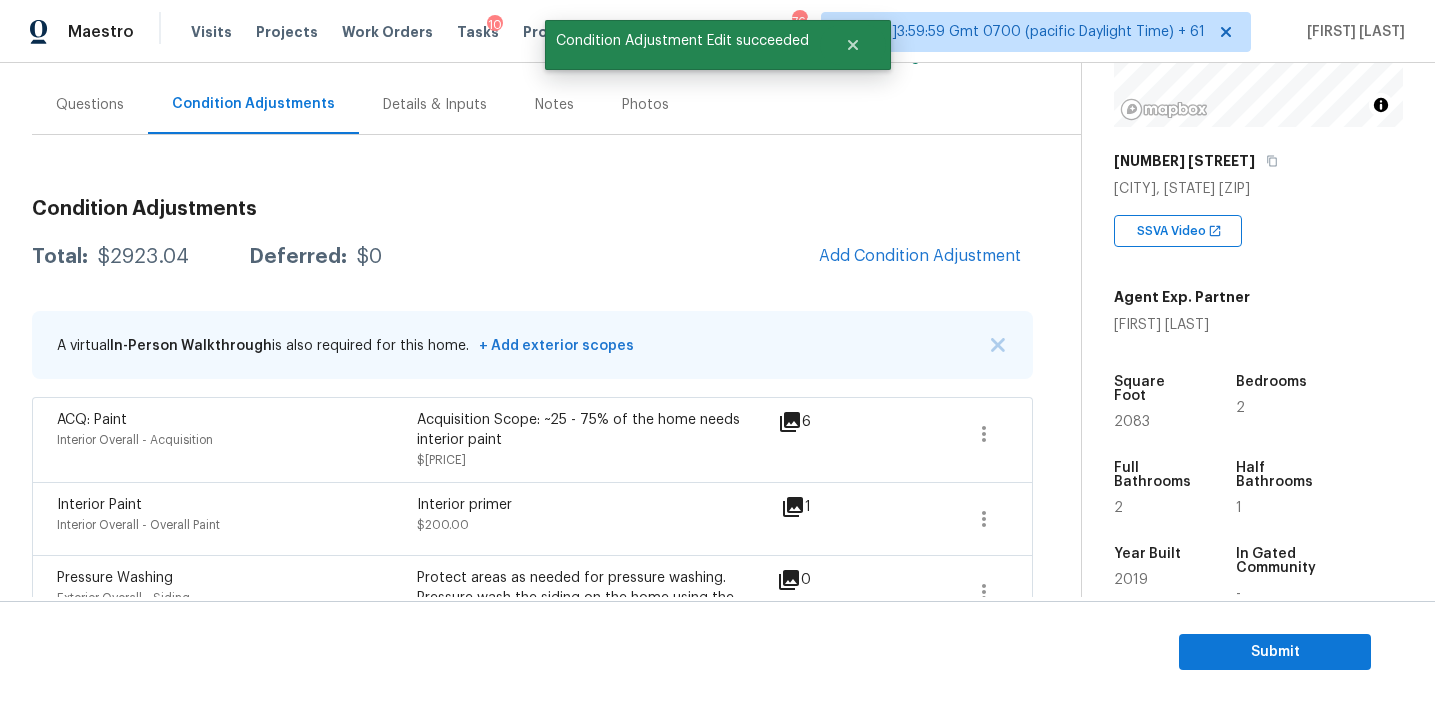 click on "Condition Adjustments Total:  $2923.04 Deferred:  $0 Add Condition Adjustment A virtual  In-Person Walkthrough  is also required for this home.   + Add exterior scopes ACQ: Paint Interior Overall - Acquisition Acquisition Scope: ~25 - 75% of the home needs interior paint $1,833.04   6 Interior Paint Interior Overall - Overall Paint Interior primer  $200.00   1 Pressure Washing Exterior Overall - Siding Protect areas as needed for pressure washing. Pressure wash the siding on the home using the appropriate pressure/nozzle tip as to not create any damage to the home. Ensure that there is no streaking/eneven areas where the pressure washing took place. Clean up any debris created from pressure washing. $200.00   0 ACQ: HVAC HVAC - Acquisition Acquisition Scope: Functional HVAC 6-10 years $402.00   0 ACQ: Shingle Roof Exterior Overall - Acquisition Acquisition Scope: Shingle Roof 0-10 years in age maintenance. $288.00   0" at bounding box center (532, 541) 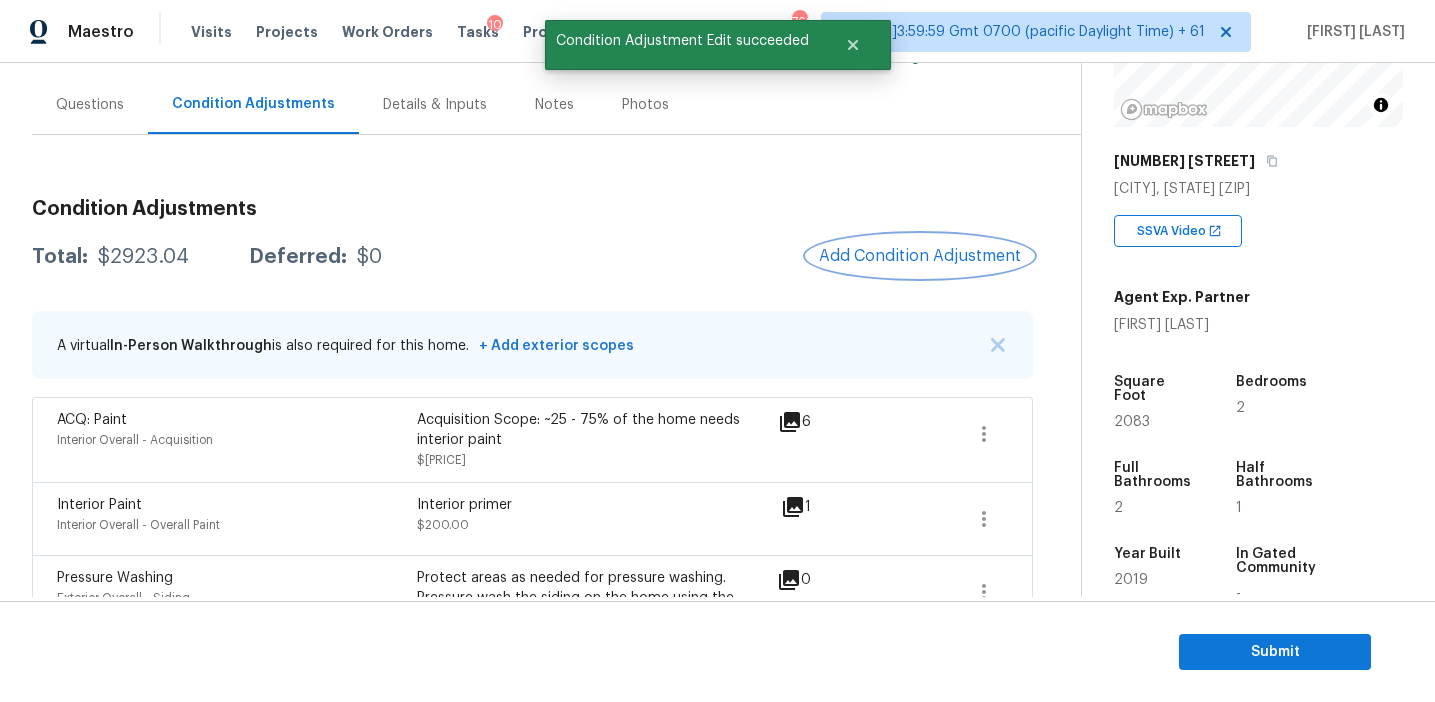 click on "Add Condition Adjustment" at bounding box center (920, 256) 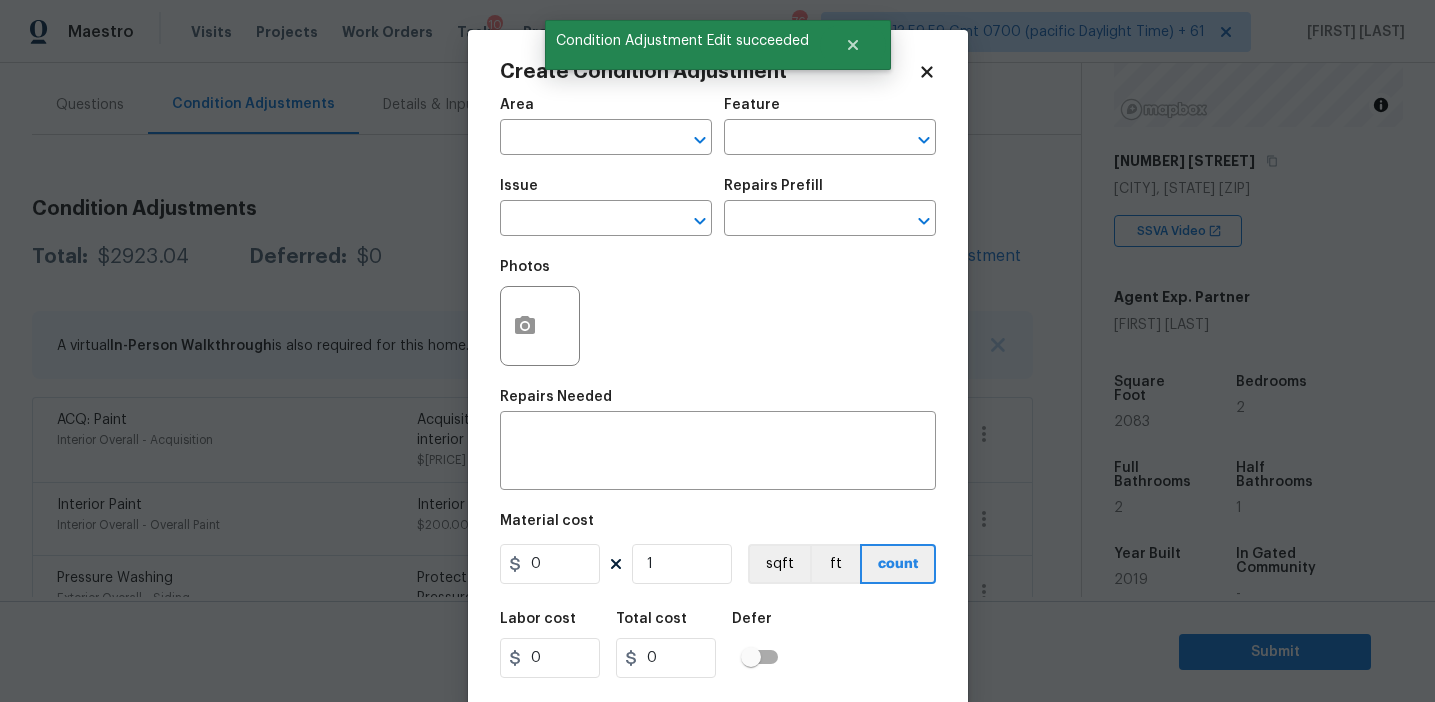 click on "Create Condition Adjustment Area ​ Feature ​ Issue ​ Repairs Prefill ​ Photos Repairs Needed x ​ Material cost 0 1 sqft ft count Labor cost 0 Total cost 0 Defer Cancel Create" at bounding box center [718, 370] 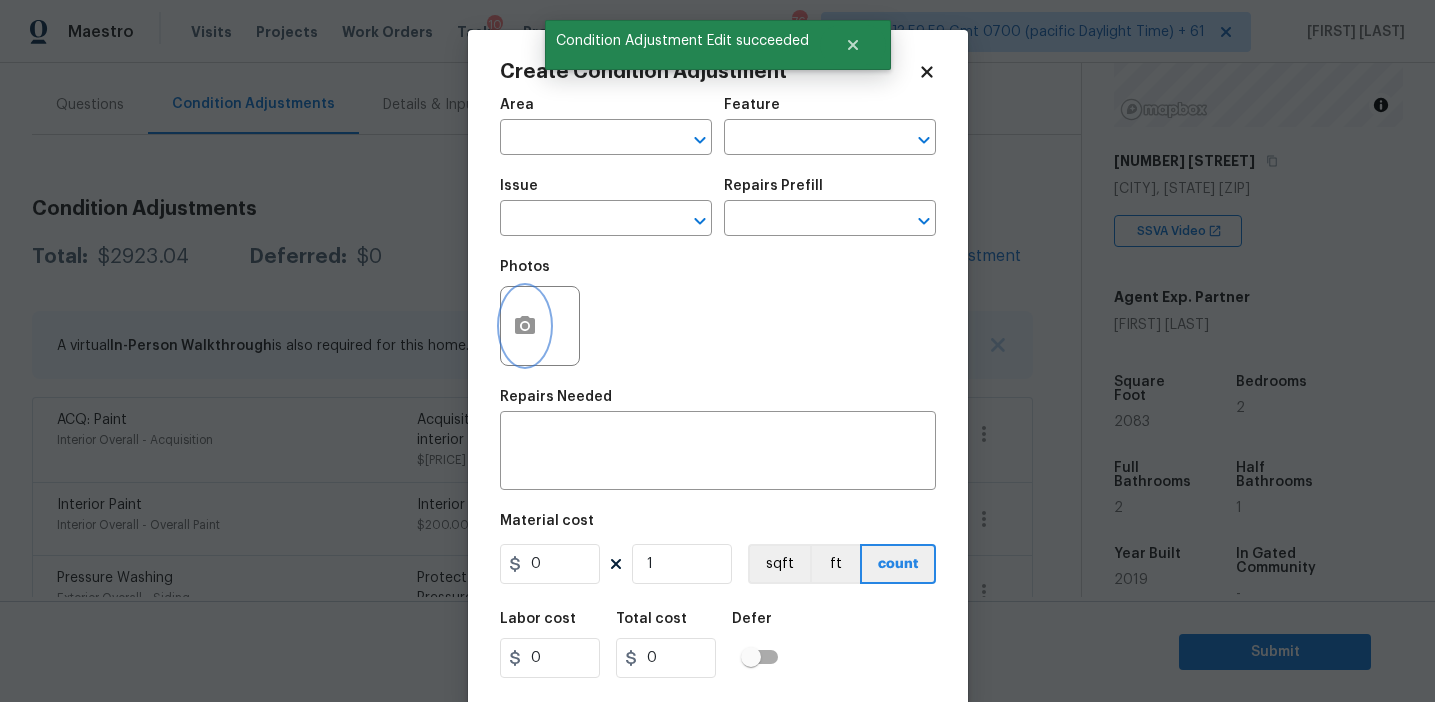 click at bounding box center (525, 326) 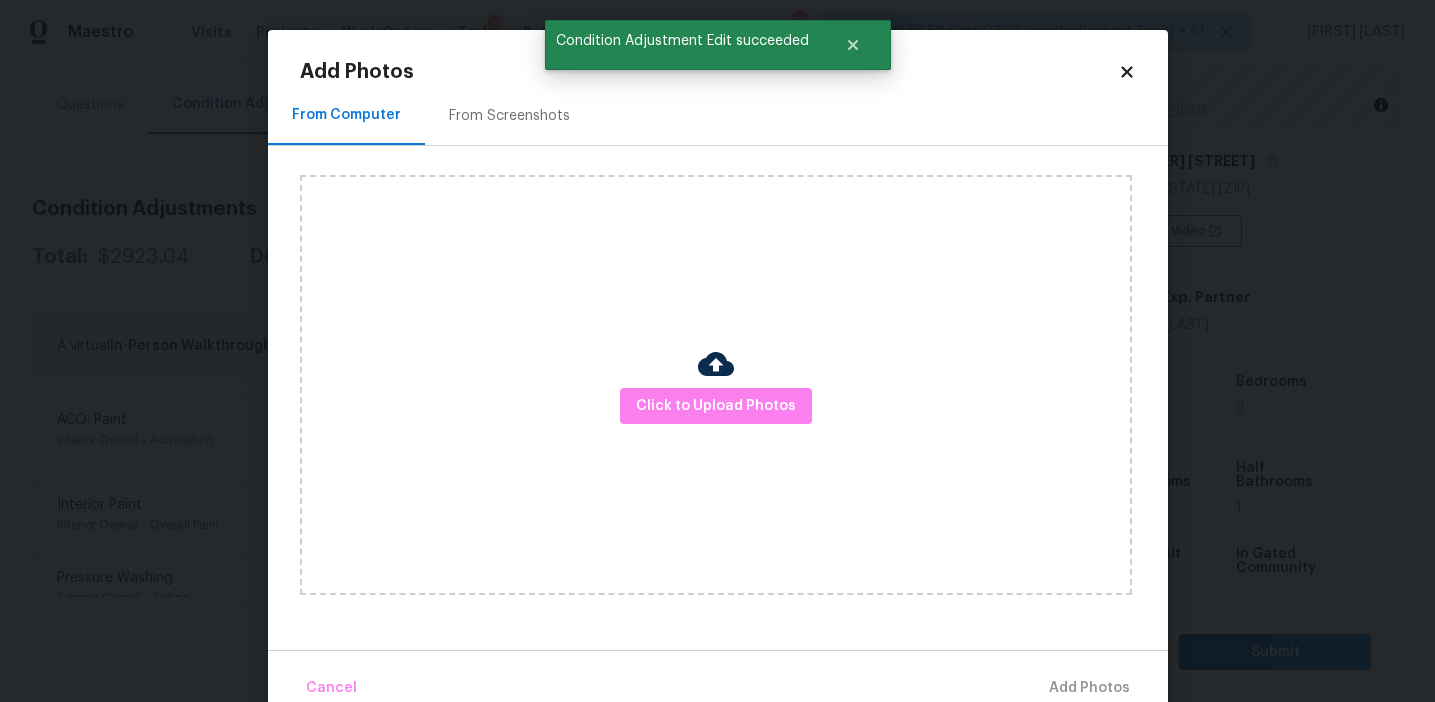 click on "From Screenshots" at bounding box center [509, 116] 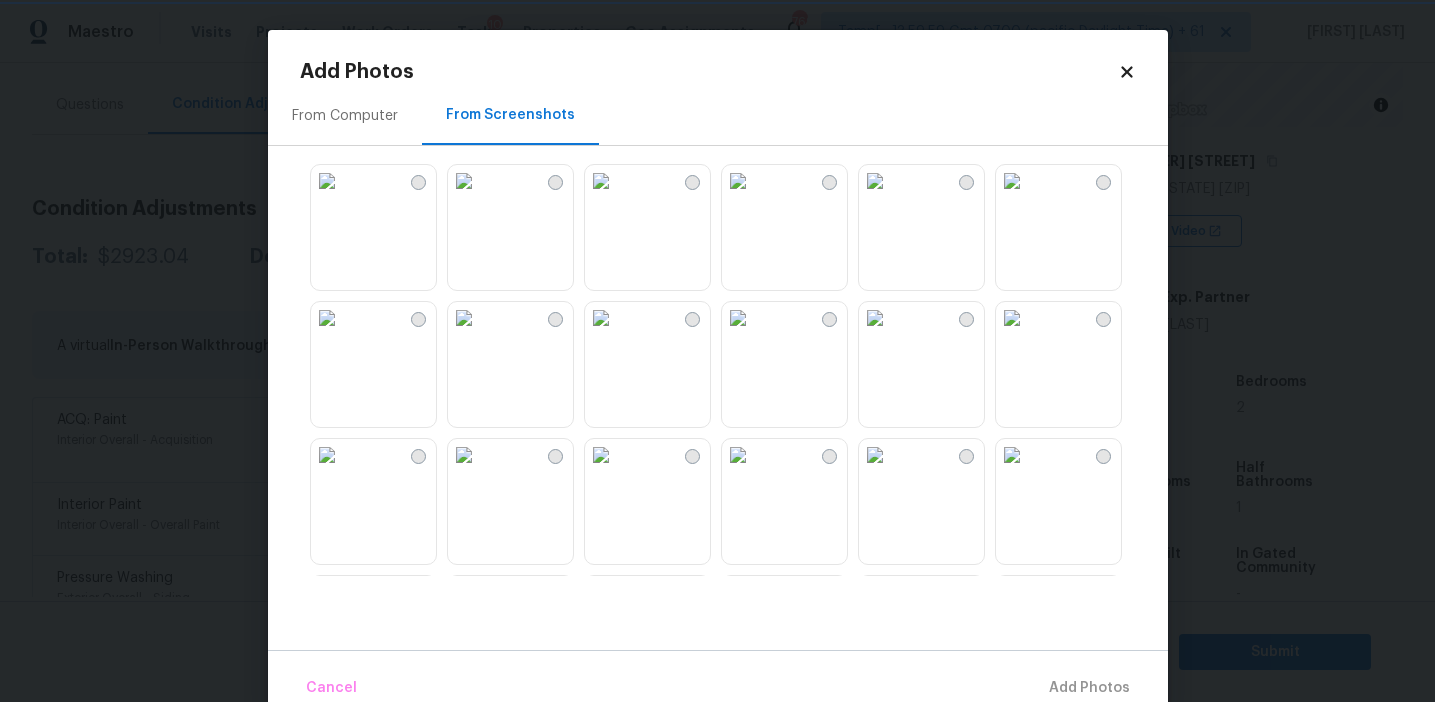 scroll, scrollTop: 1910, scrollLeft: 0, axis: vertical 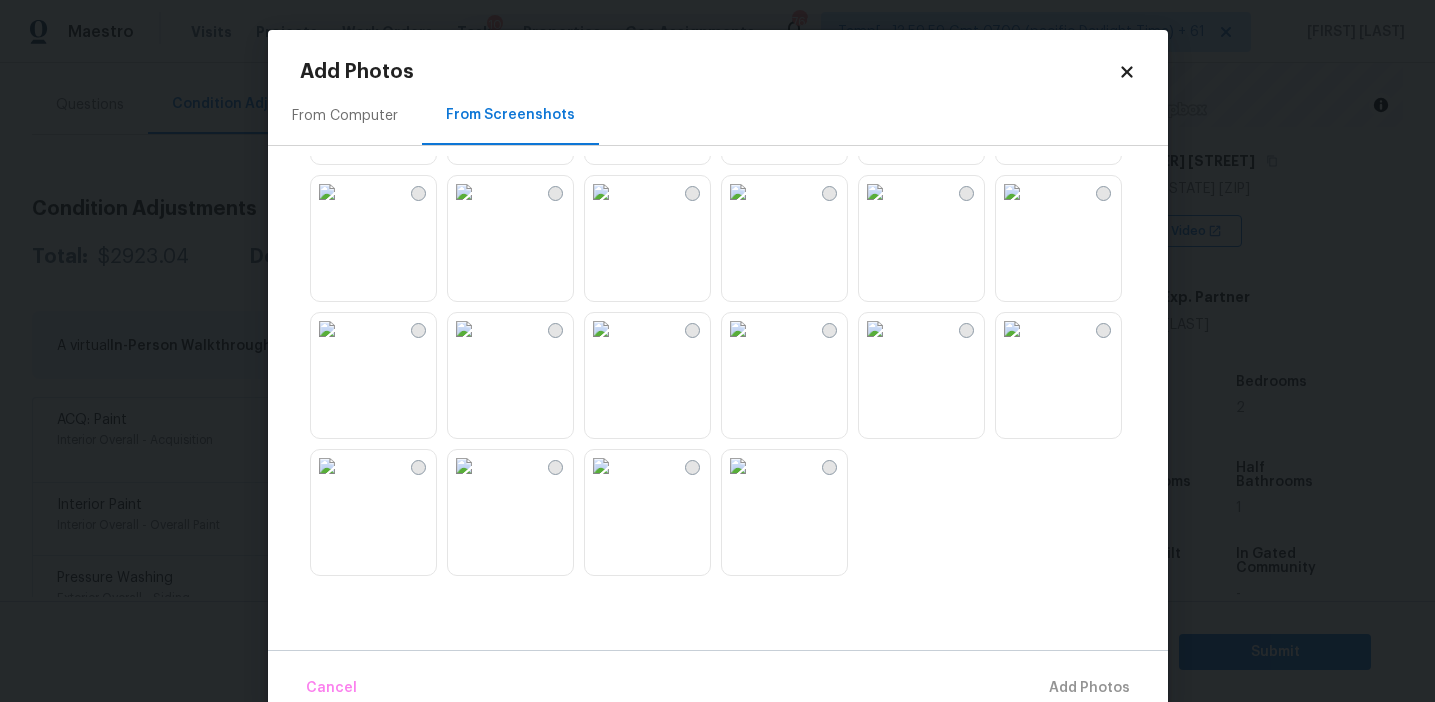 click at bounding box center [875, 329] 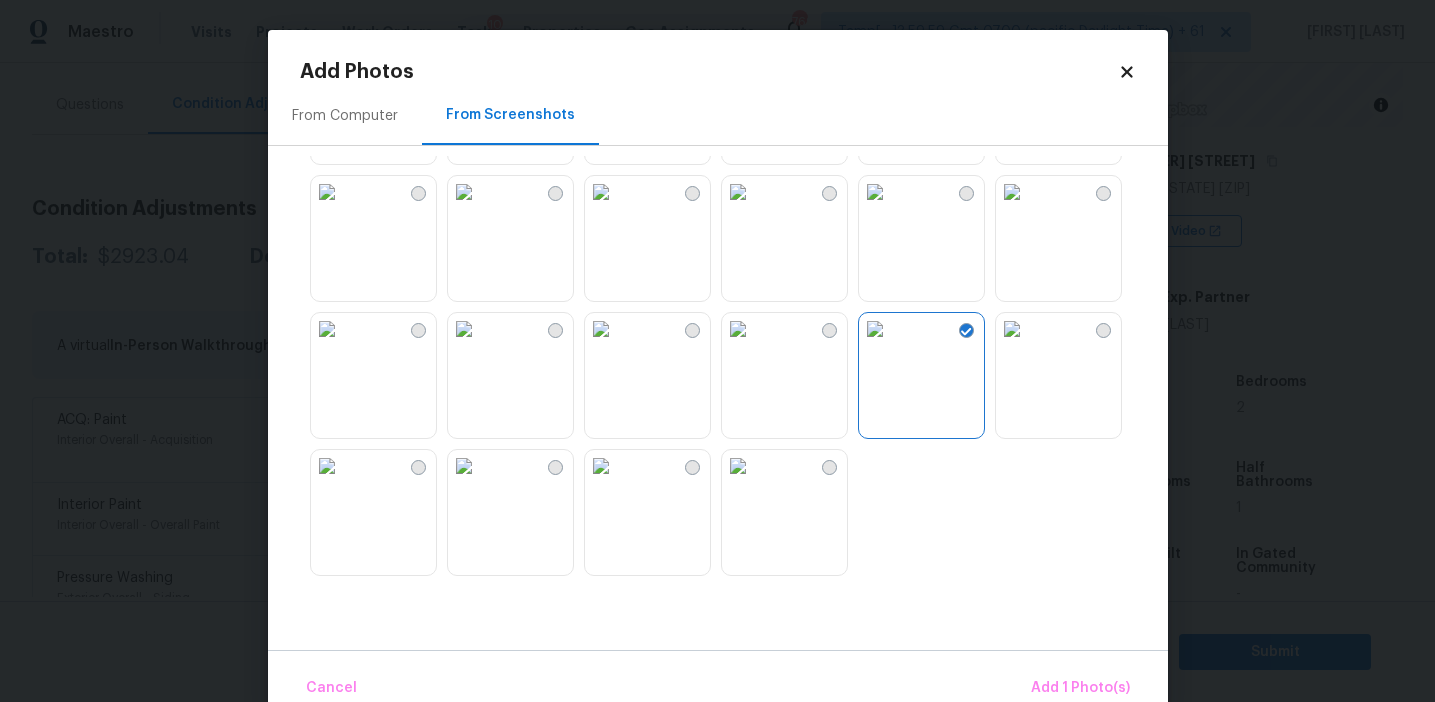 click at bounding box center [327, 329] 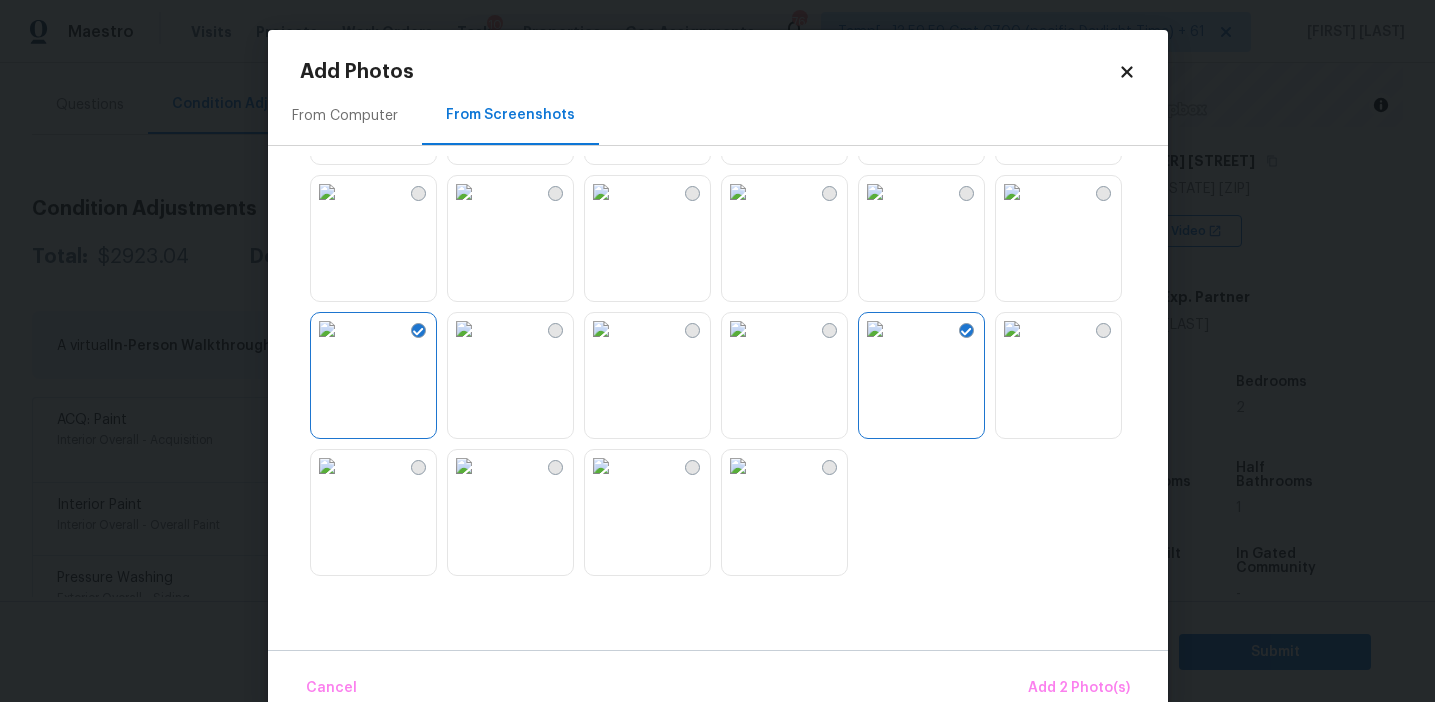 click at bounding box center [601, 192] 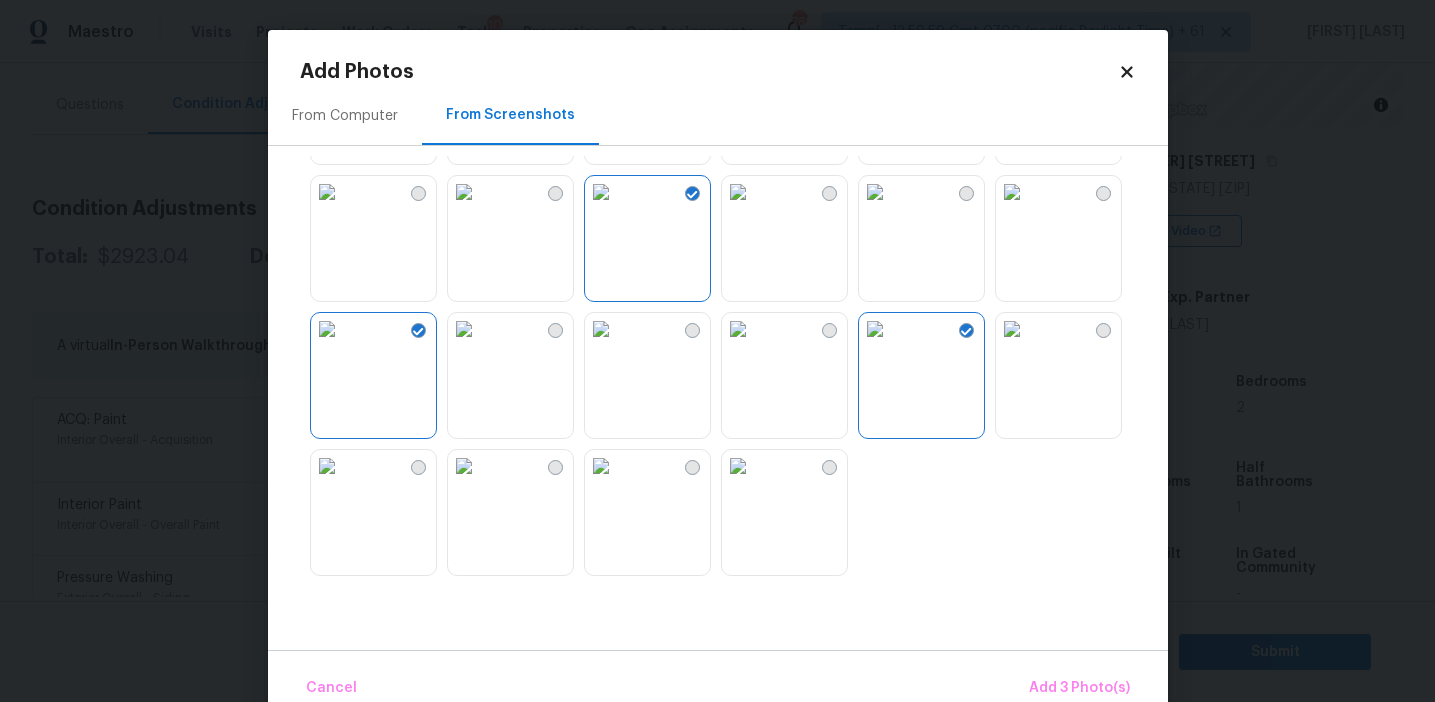 click at bounding box center [738, 192] 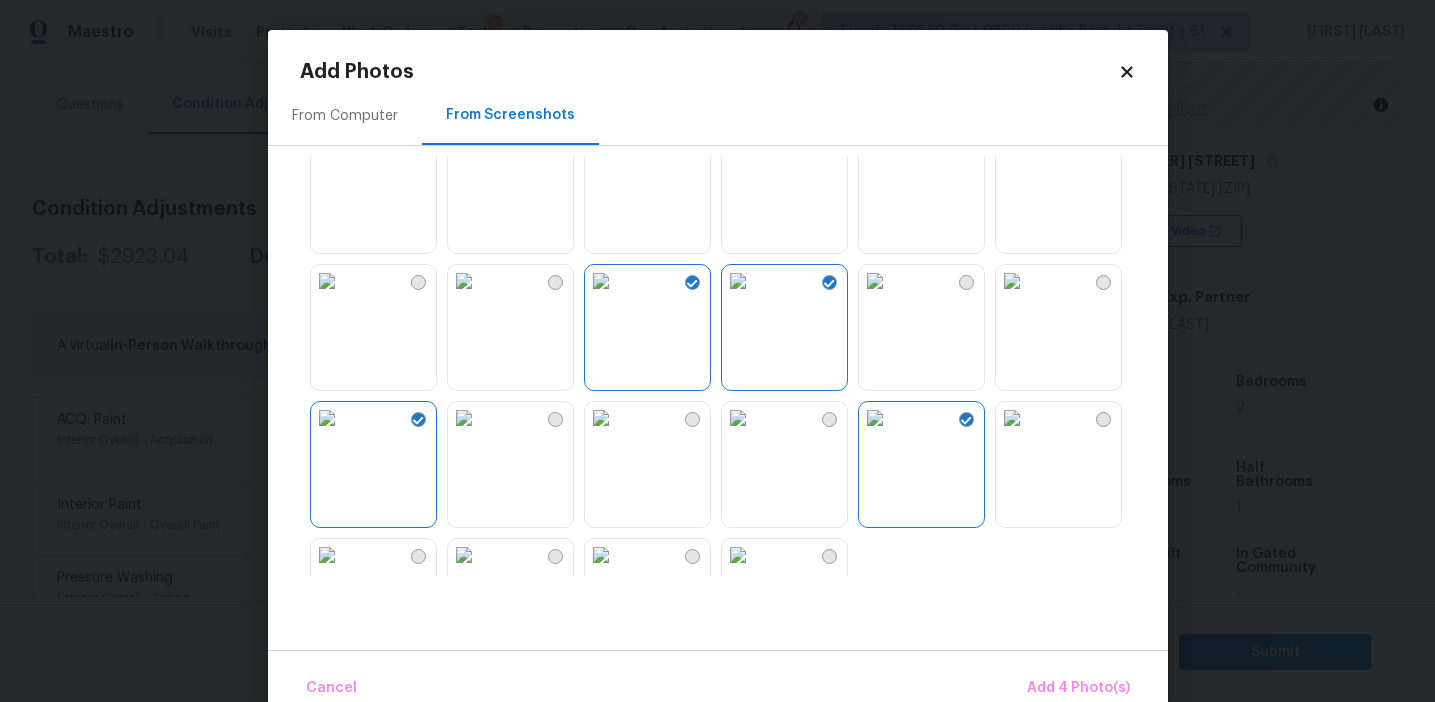 scroll, scrollTop: 1786, scrollLeft: 0, axis: vertical 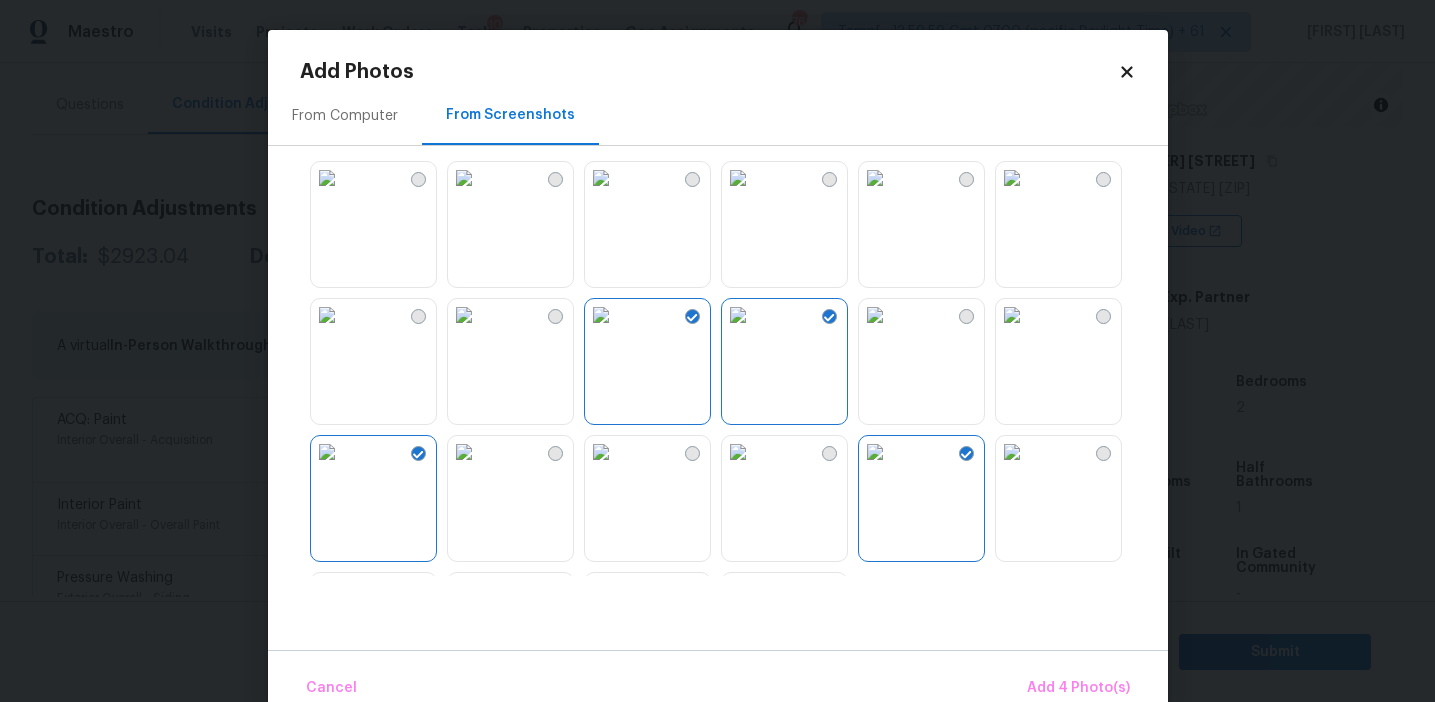 click at bounding box center (875, 315) 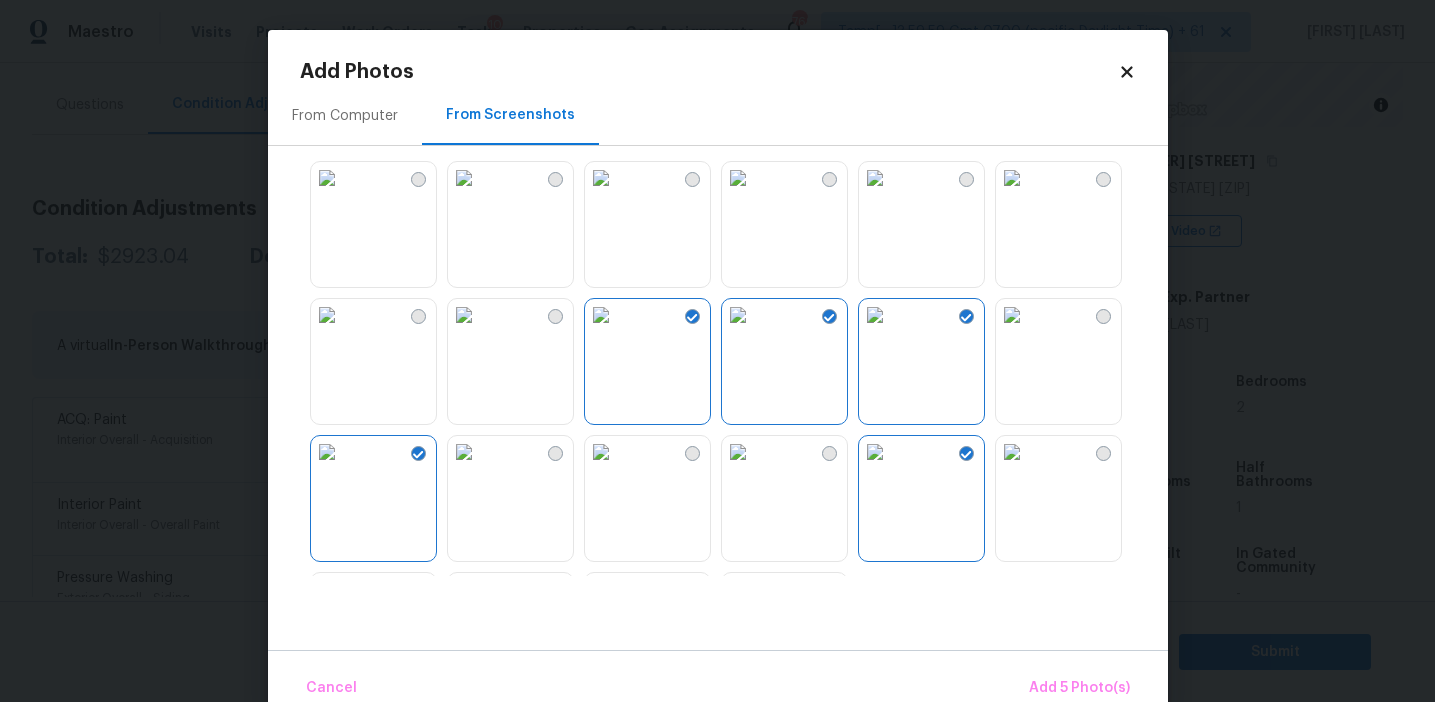 click at bounding box center [875, 178] 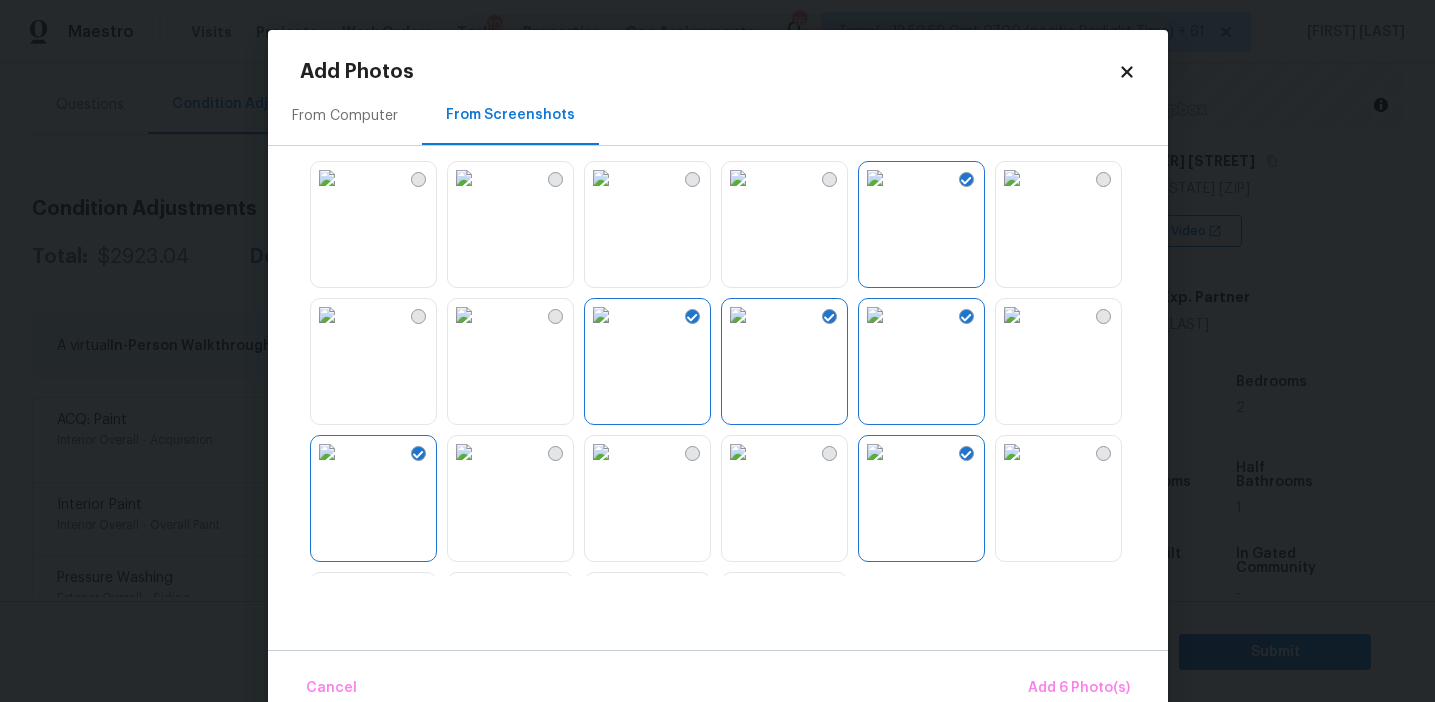 click at bounding box center [1012, 178] 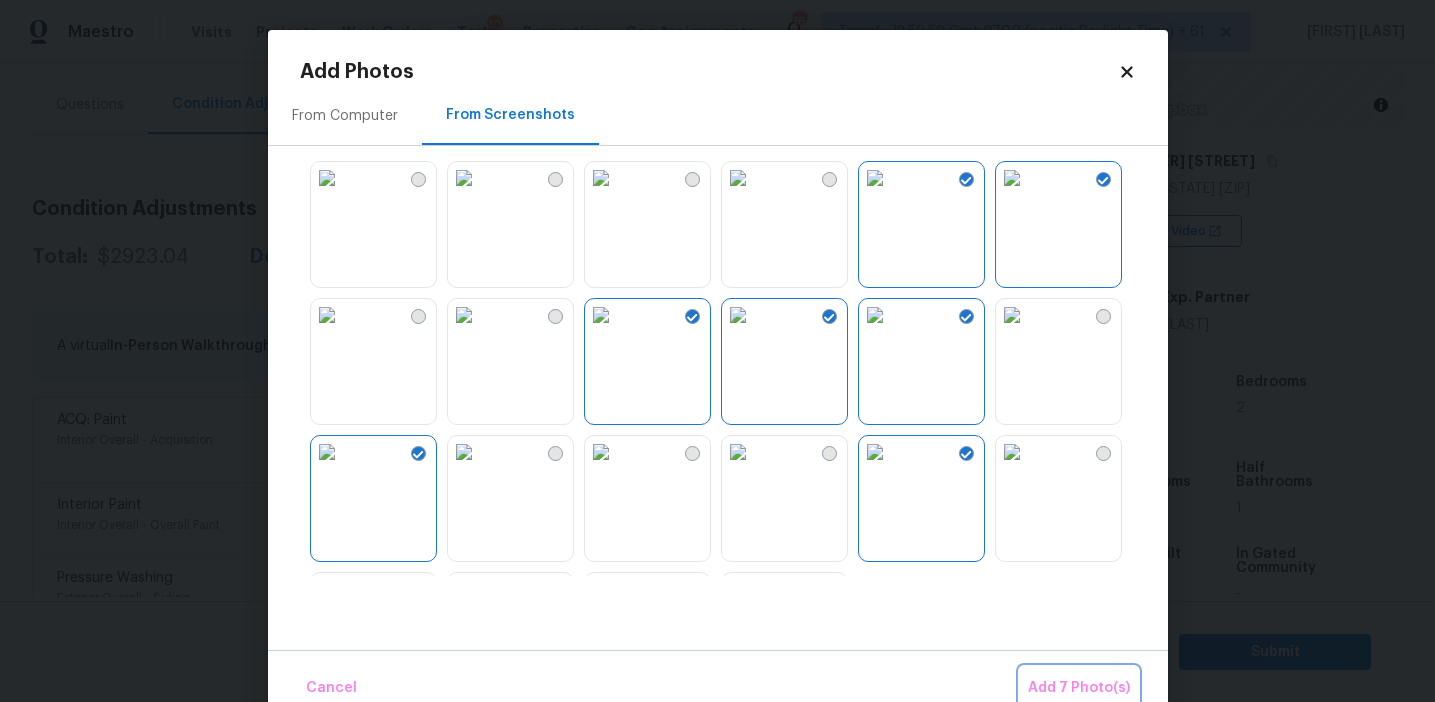 click on "Add 7 Photo(s)" at bounding box center [1079, 688] 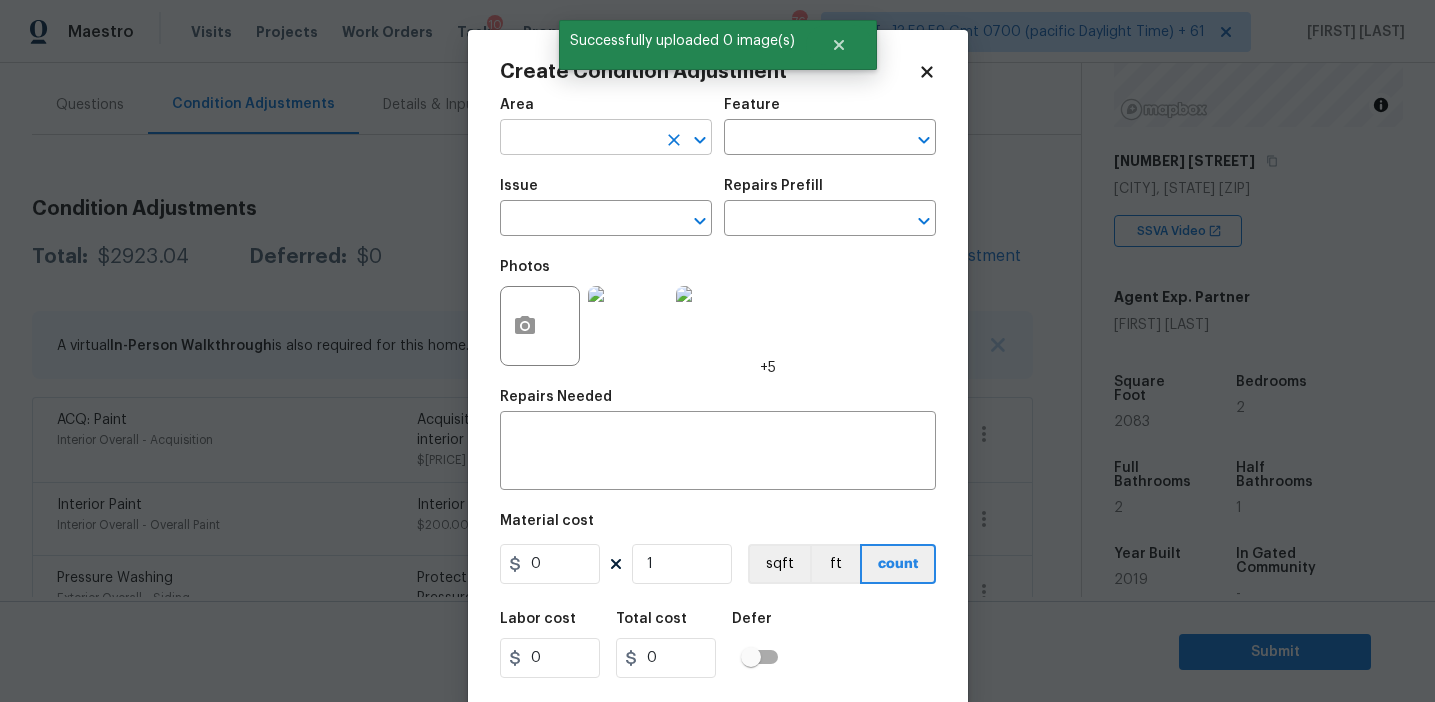 click at bounding box center [578, 139] 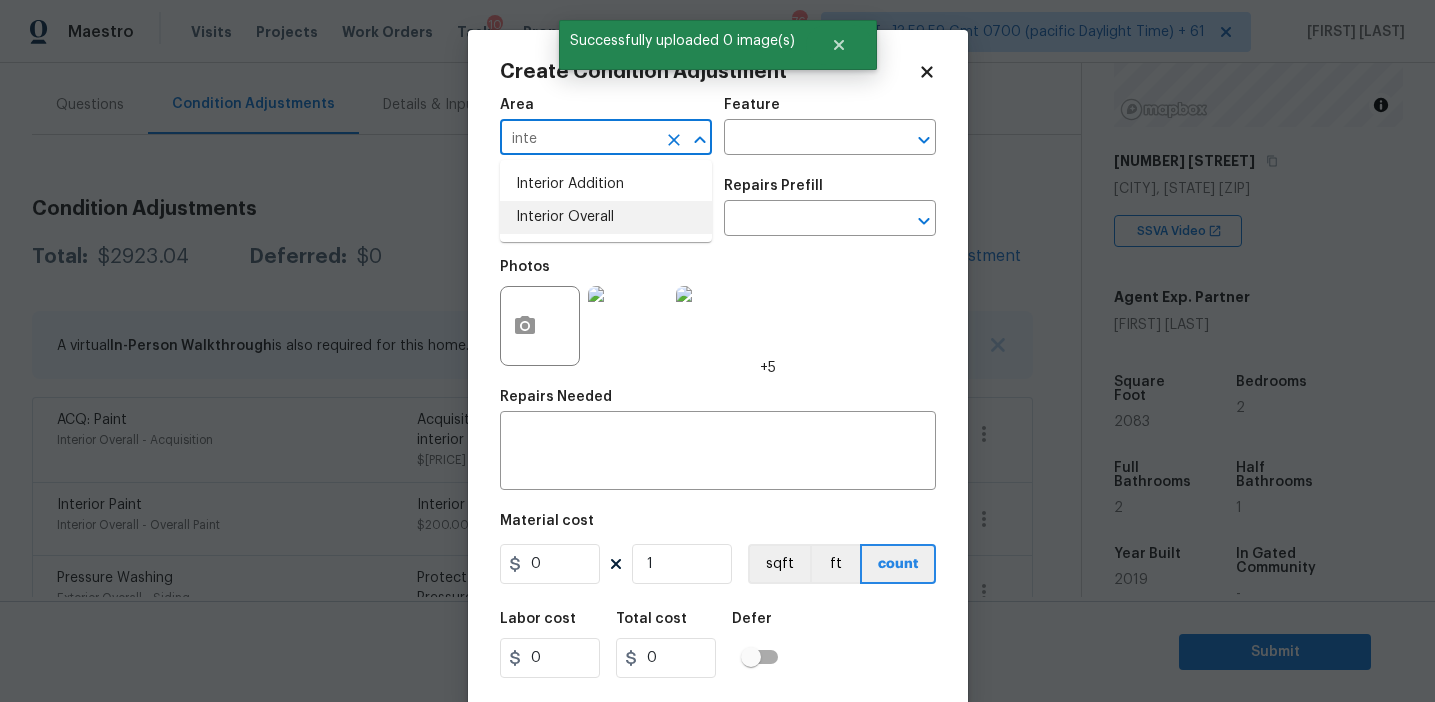 click on "Interior Overall" at bounding box center [606, 217] 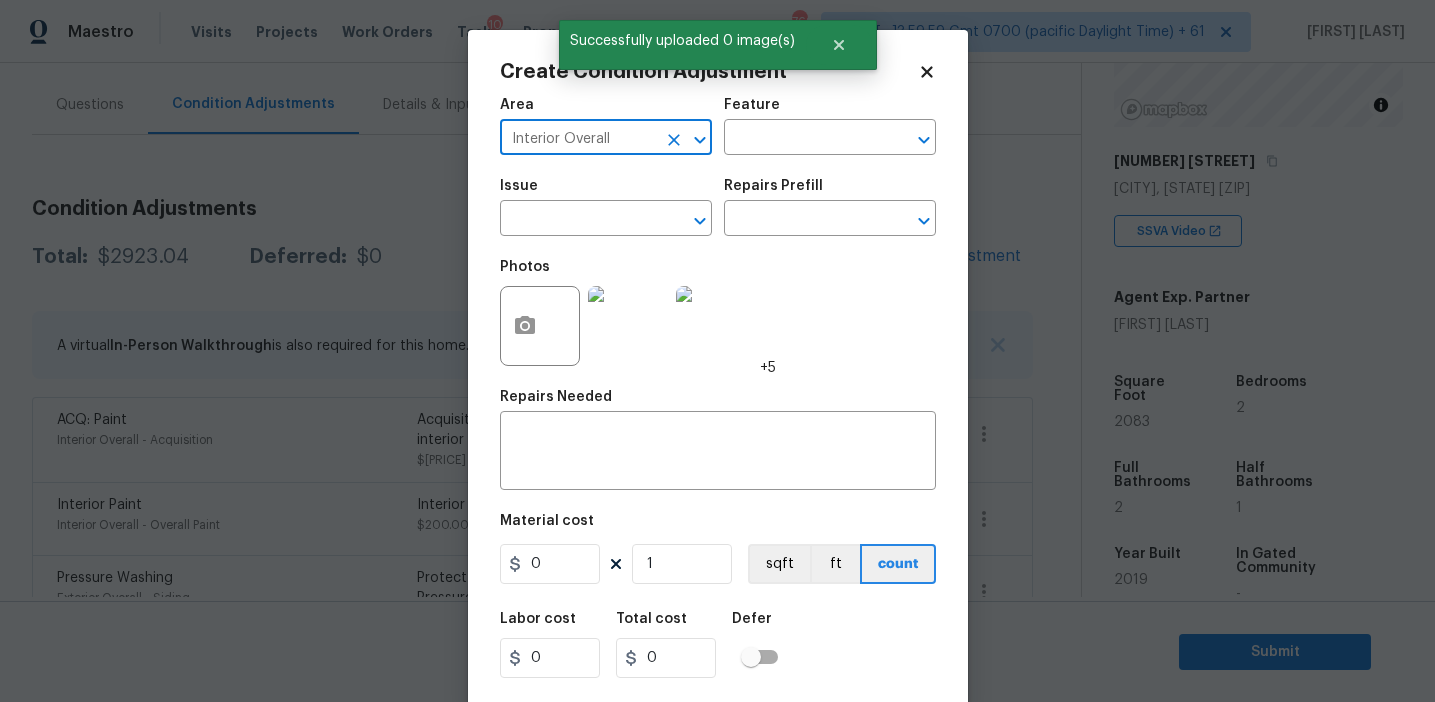 type on "Interior Overall" 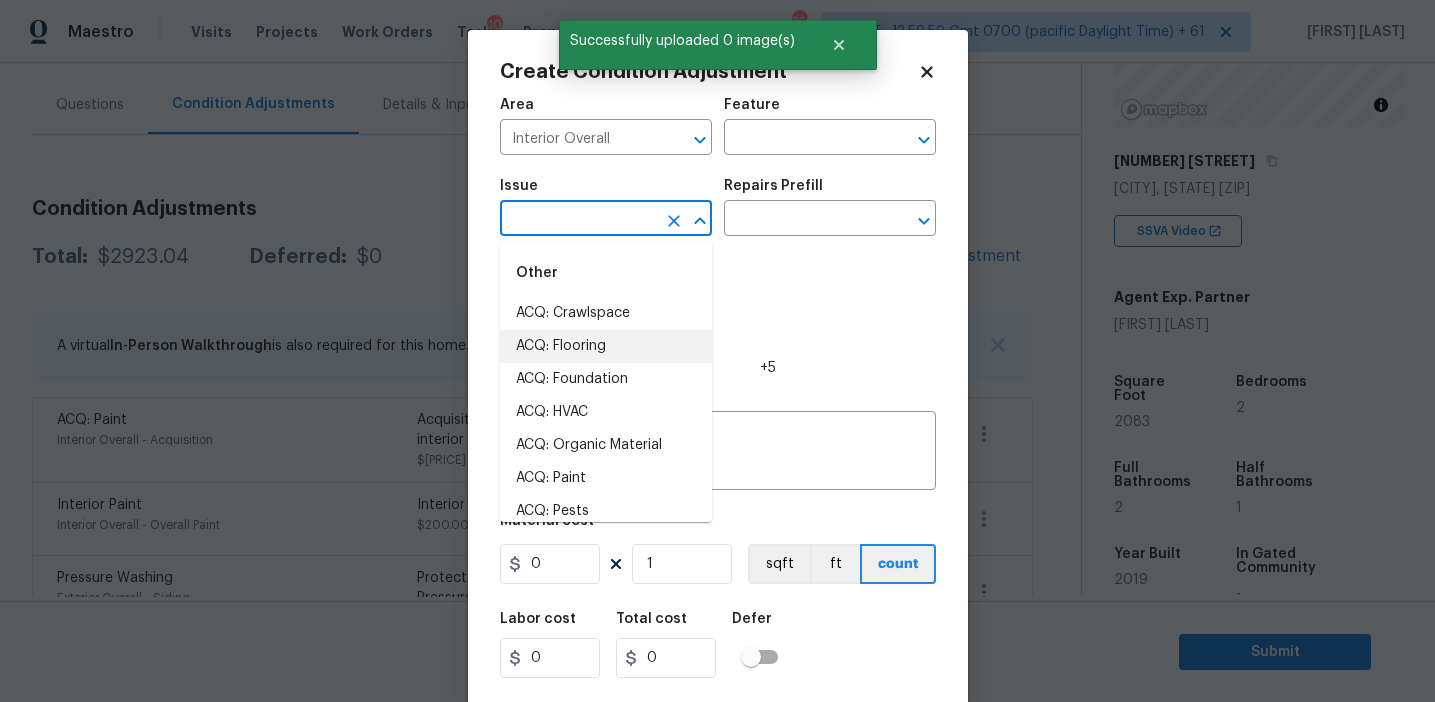 click on "ACQ: Flooring" at bounding box center [606, 346] 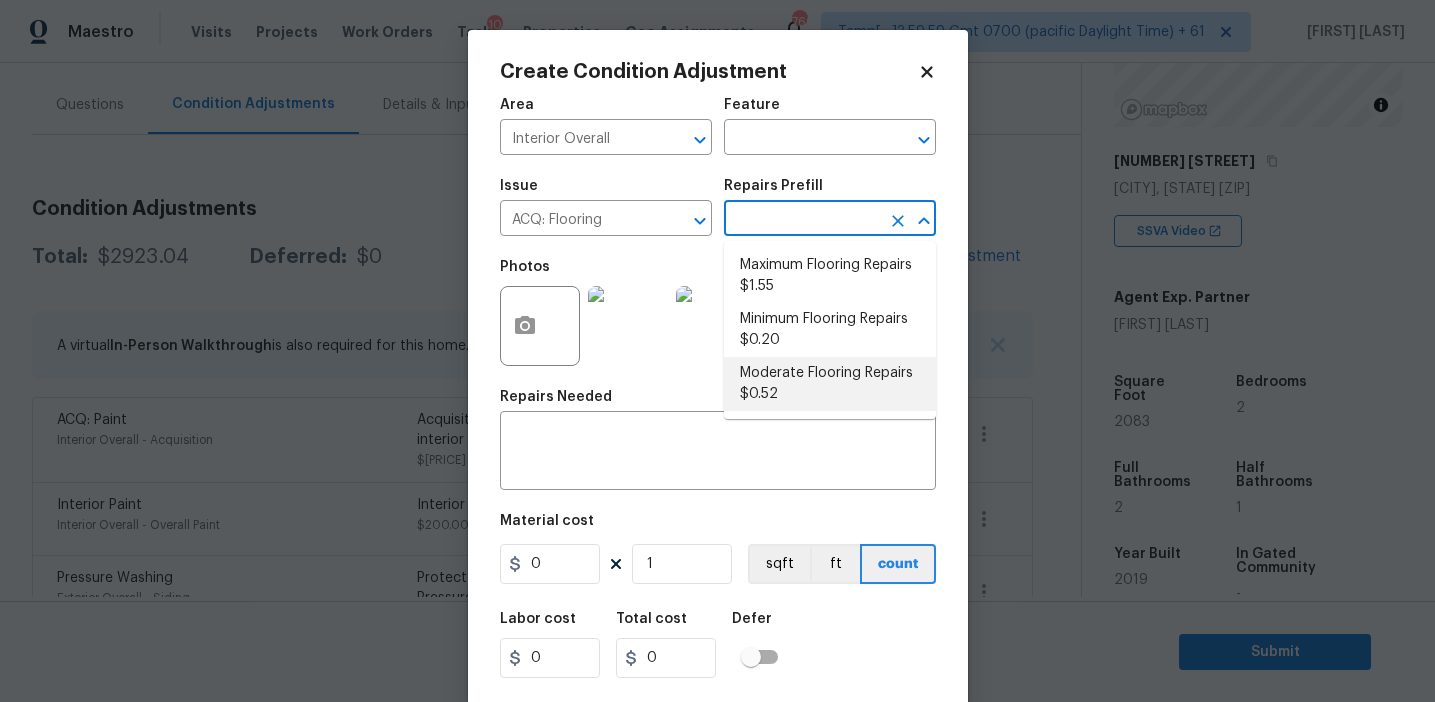 click on "Moderate Flooring Repairs $0.52" at bounding box center (830, 384) 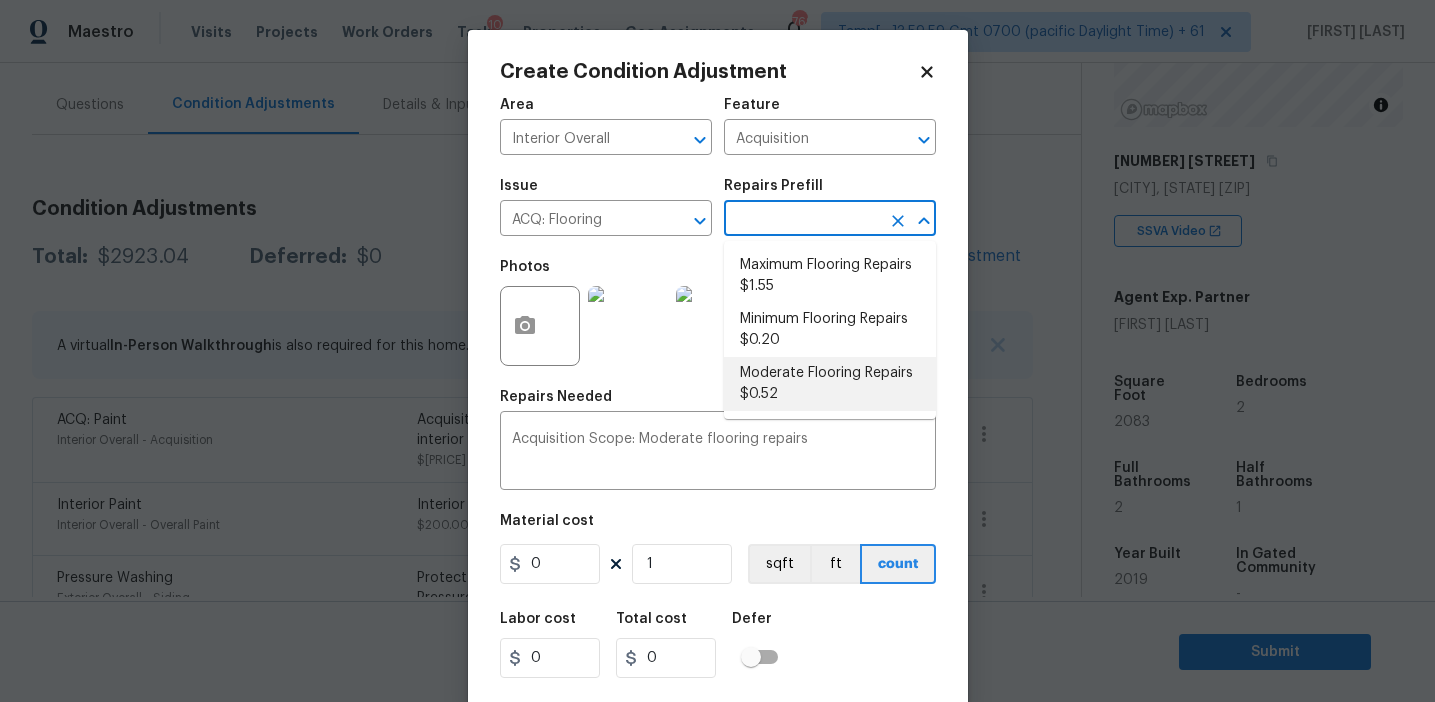 type on "0.52" 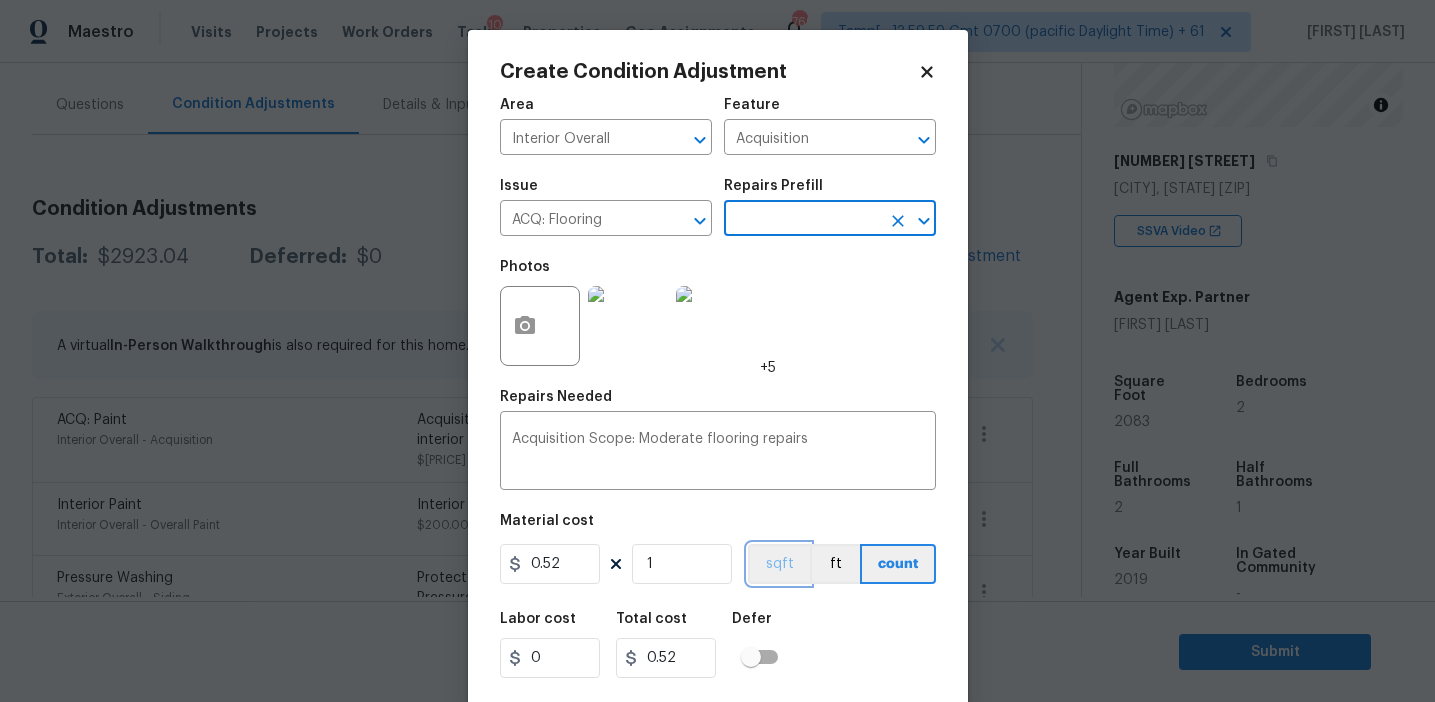 click on "sqft" at bounding box center (779, 564) 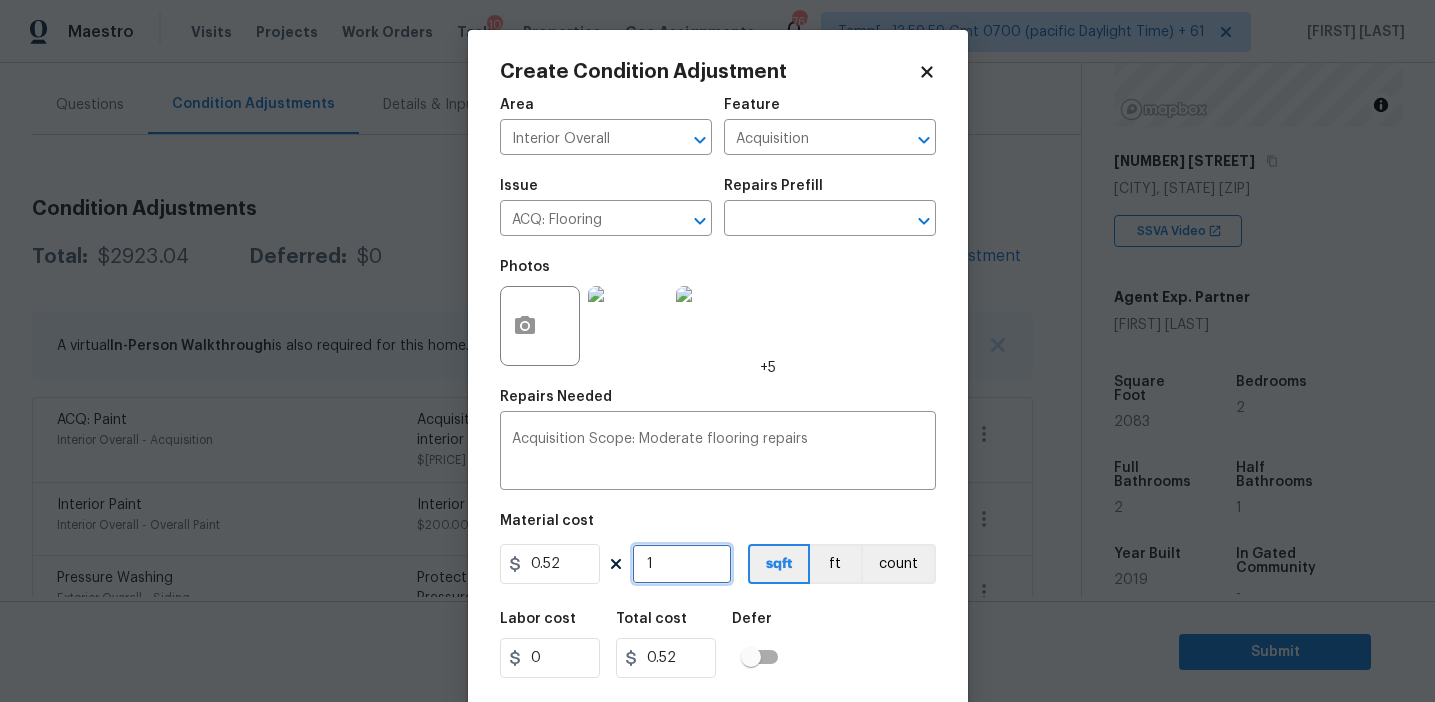 click on "1" at bounding box center [682, 564] 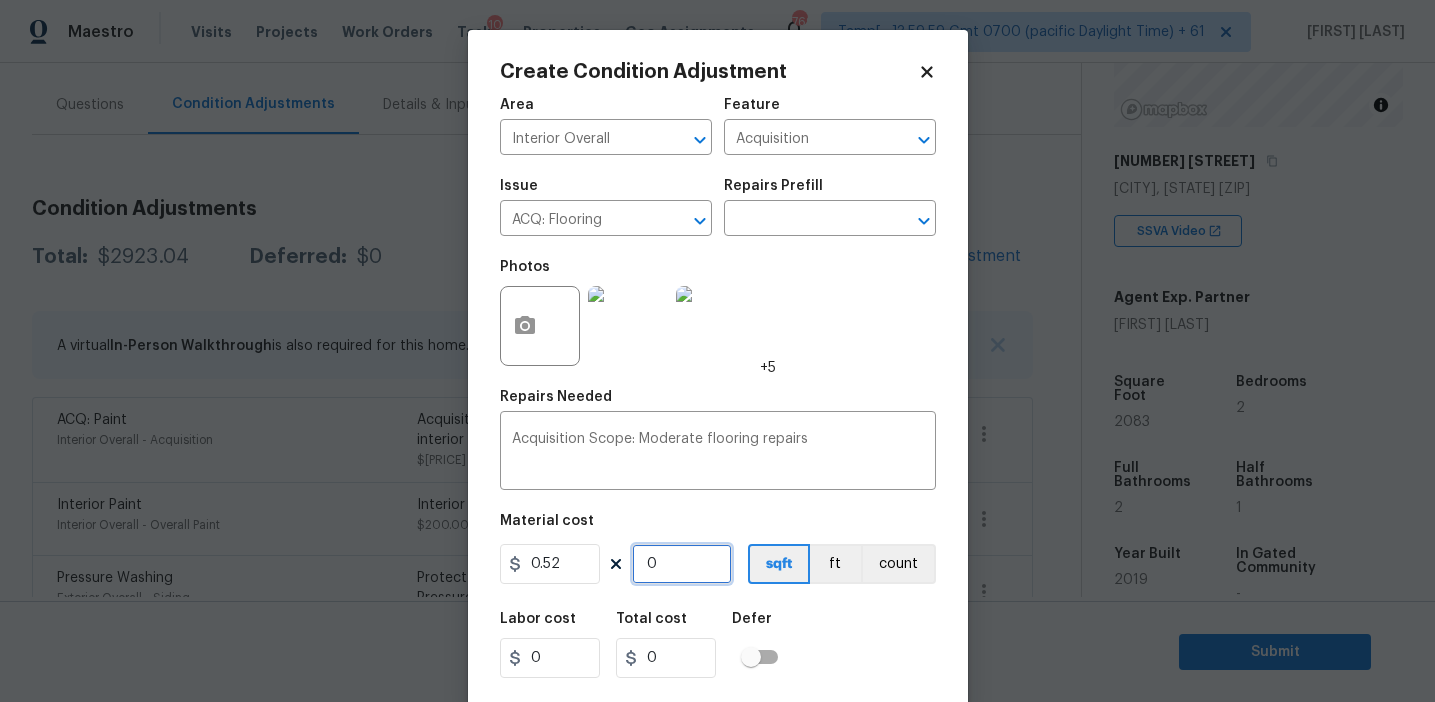 paste on "2083" 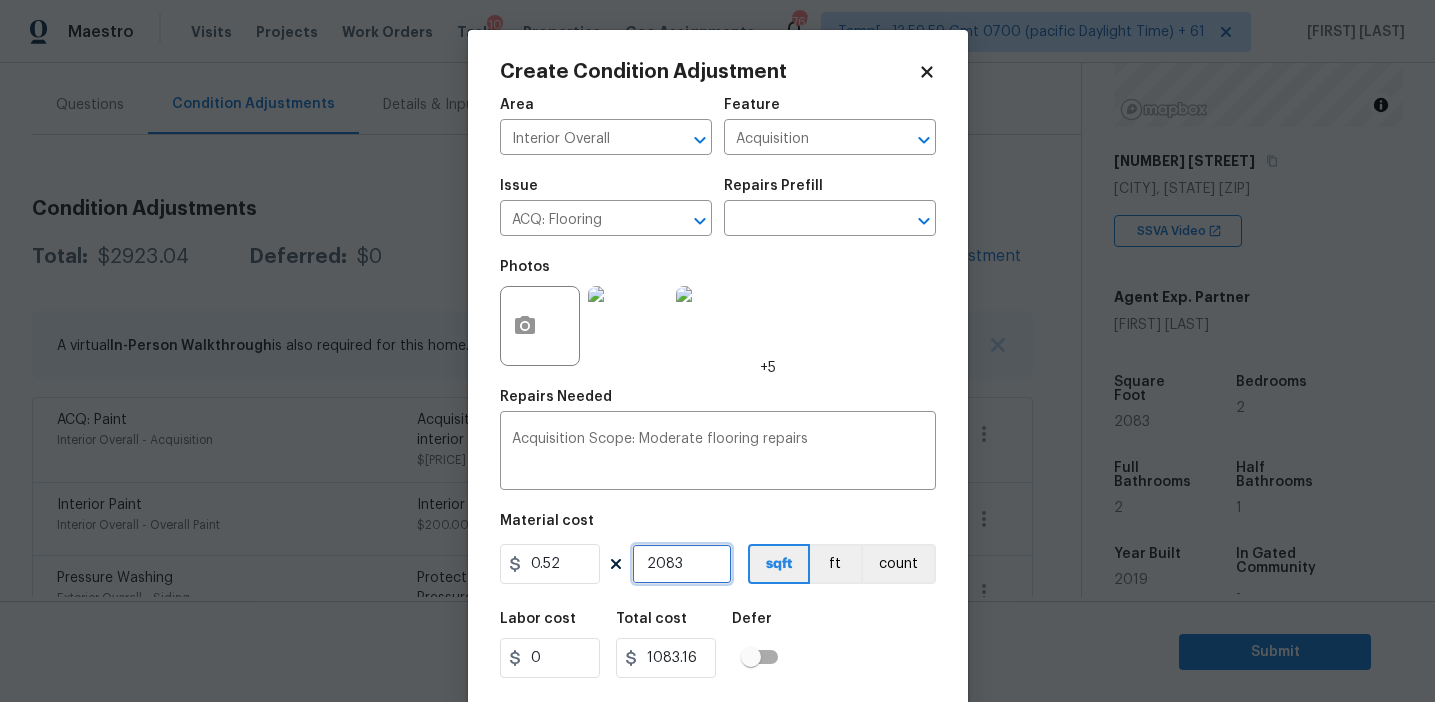 type on "2083" 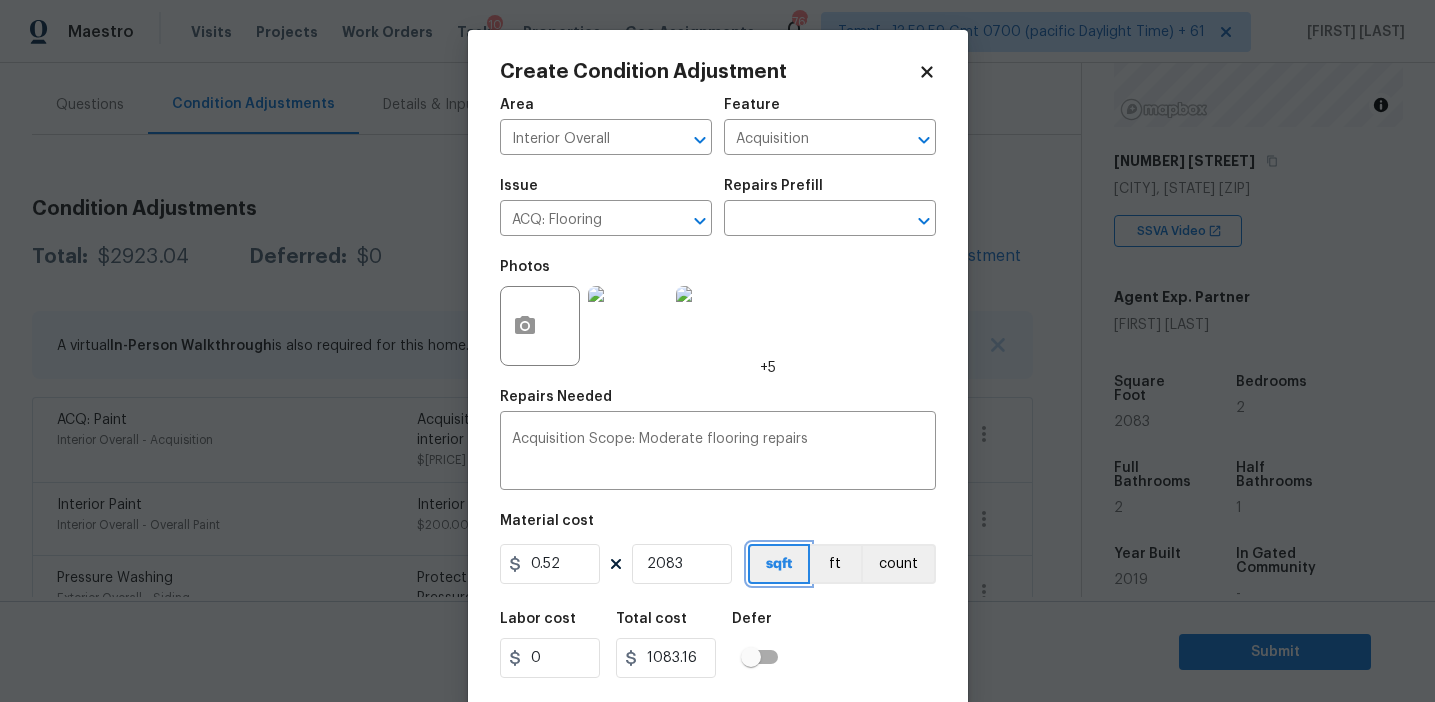 type 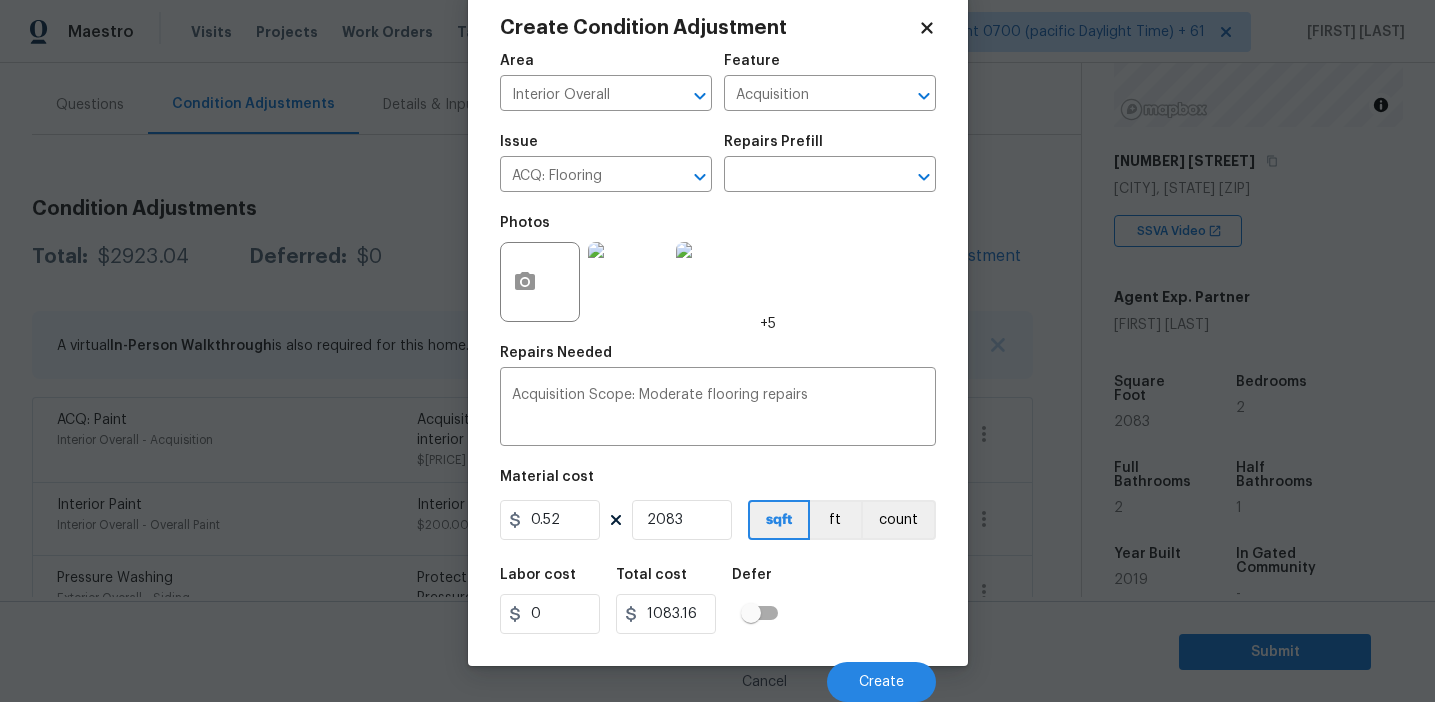 click on "Labor cost 0 Total cost 1083.16 Defer" at bounding box center (718, 601) 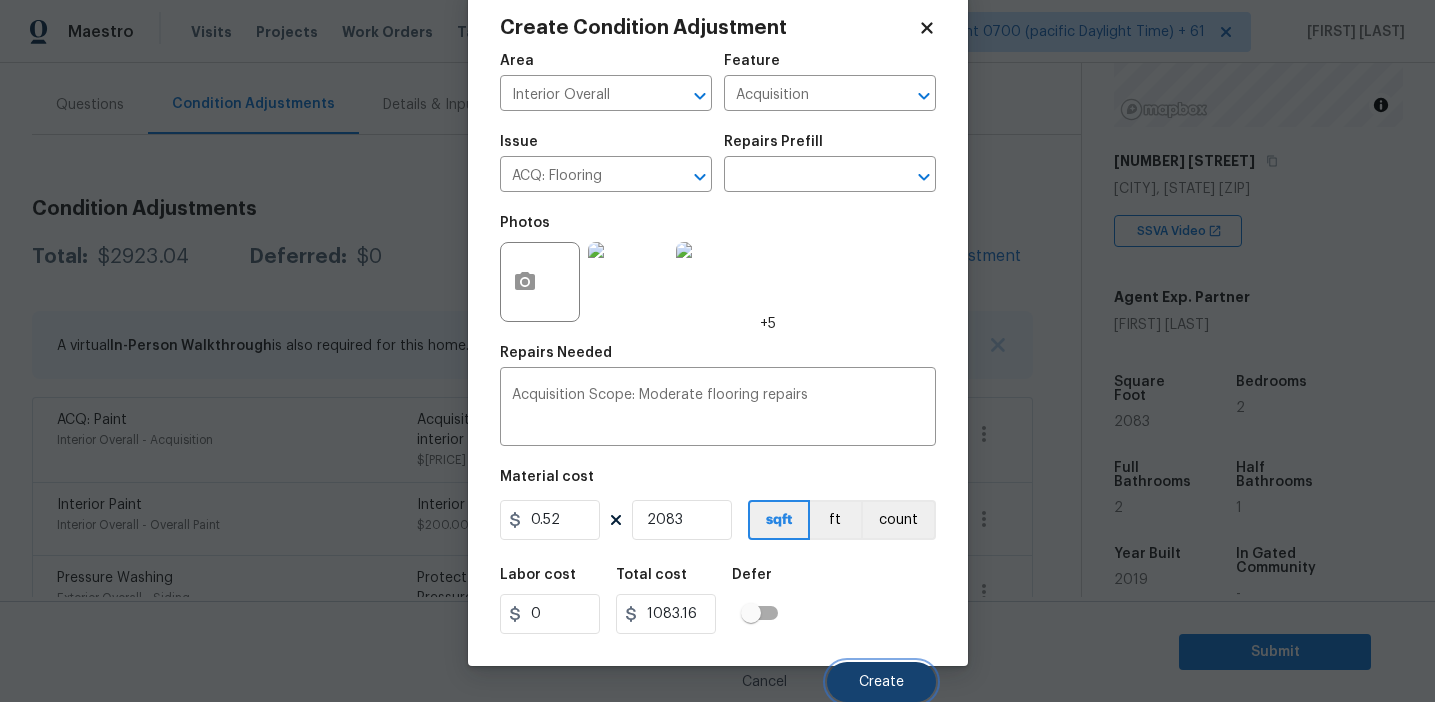 click on "Create" at bounding box center (881, 682) 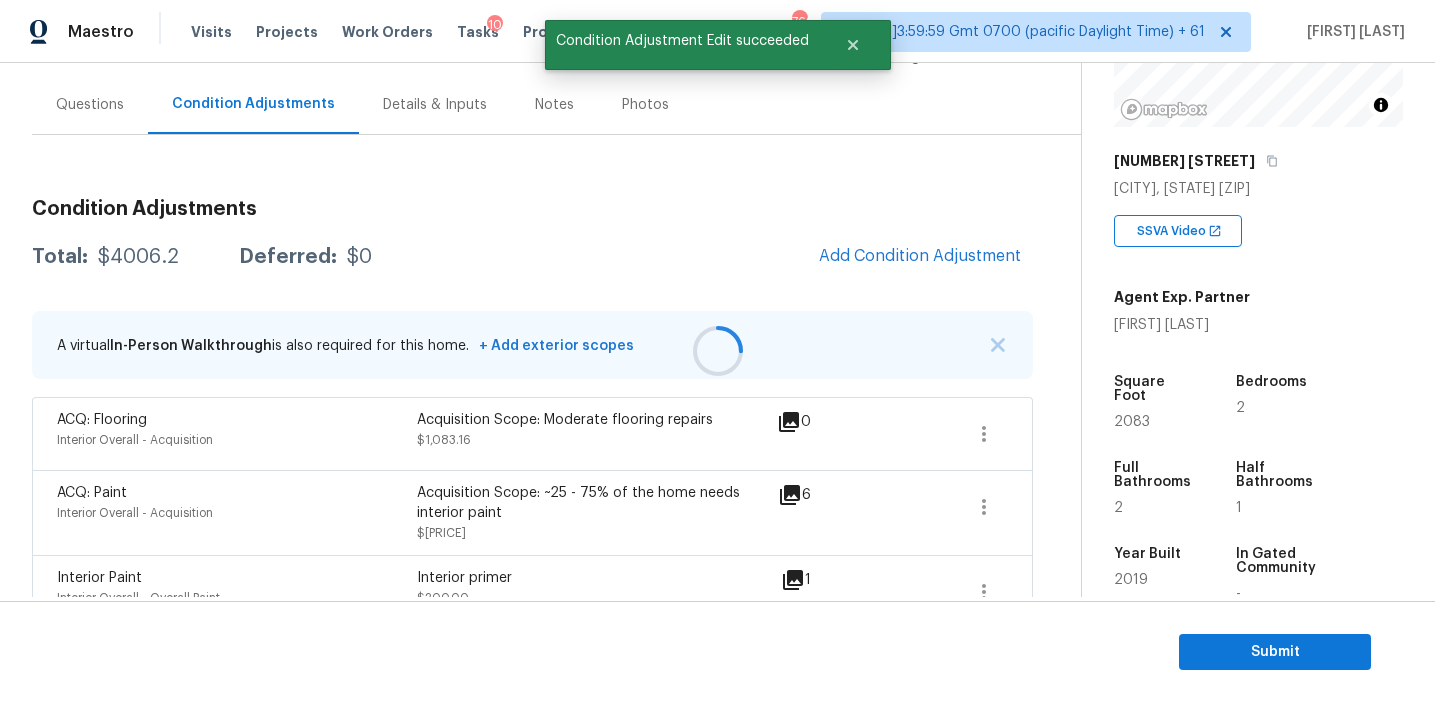 scroll, scrollTop: 38, scrollLeft: 0, axis: vertical 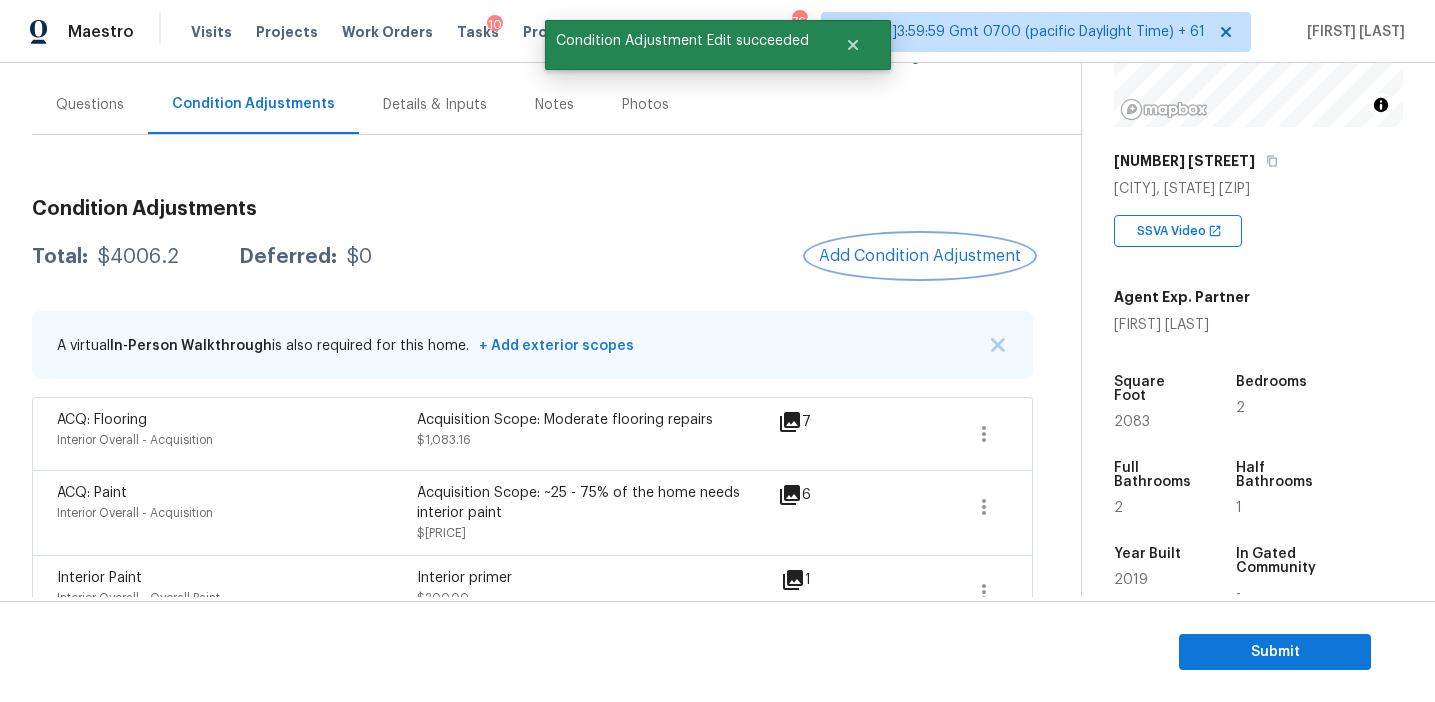 click on "Add Condition Adjustment" at bounding box center [920, 256] 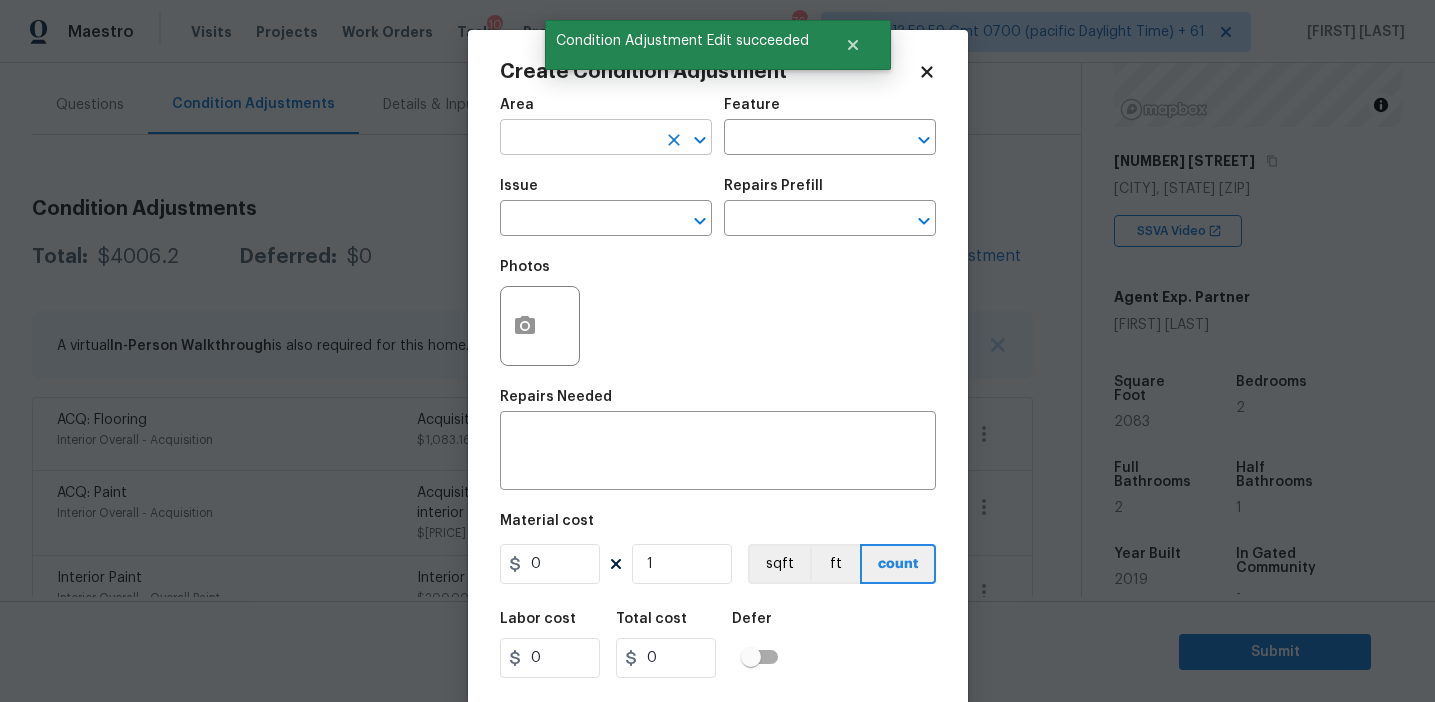 click at bounding box center (578, 139) 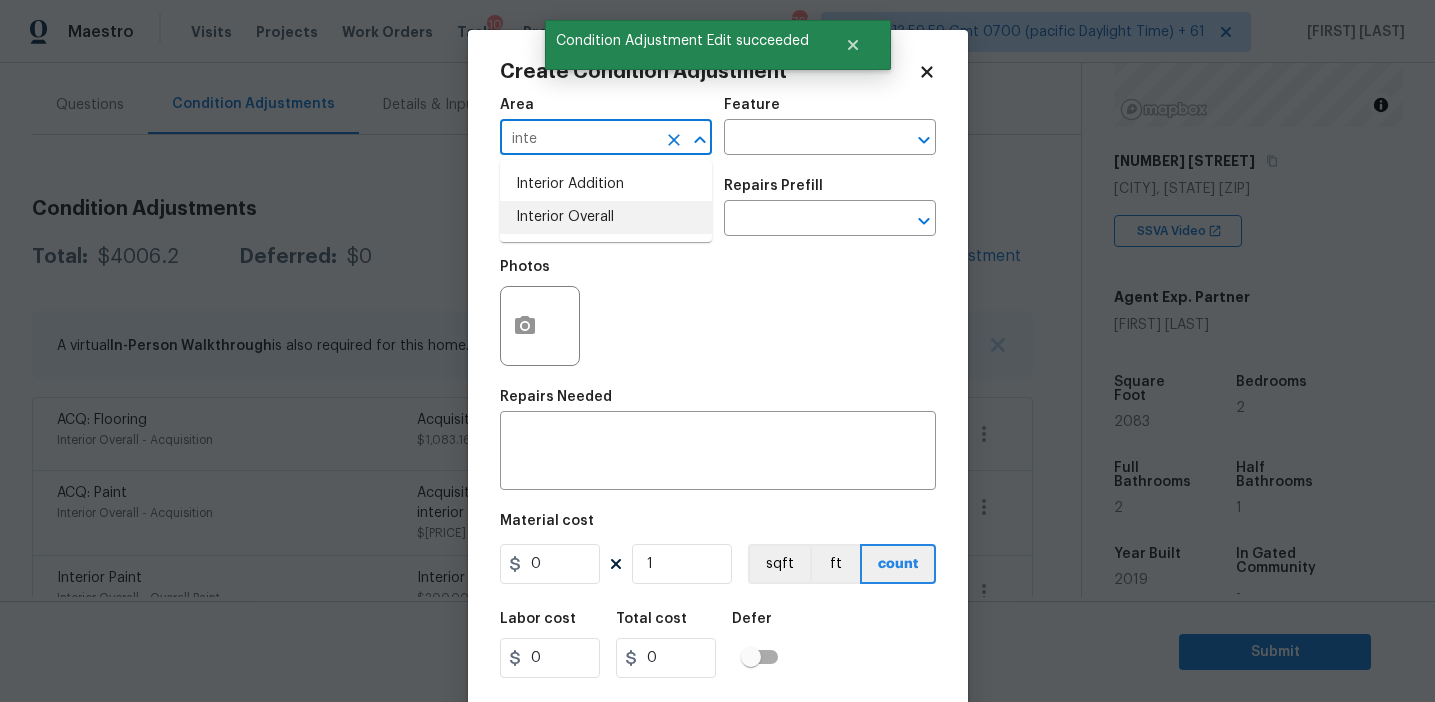 click on "Interior Overall" at bounding box center (606, 217) 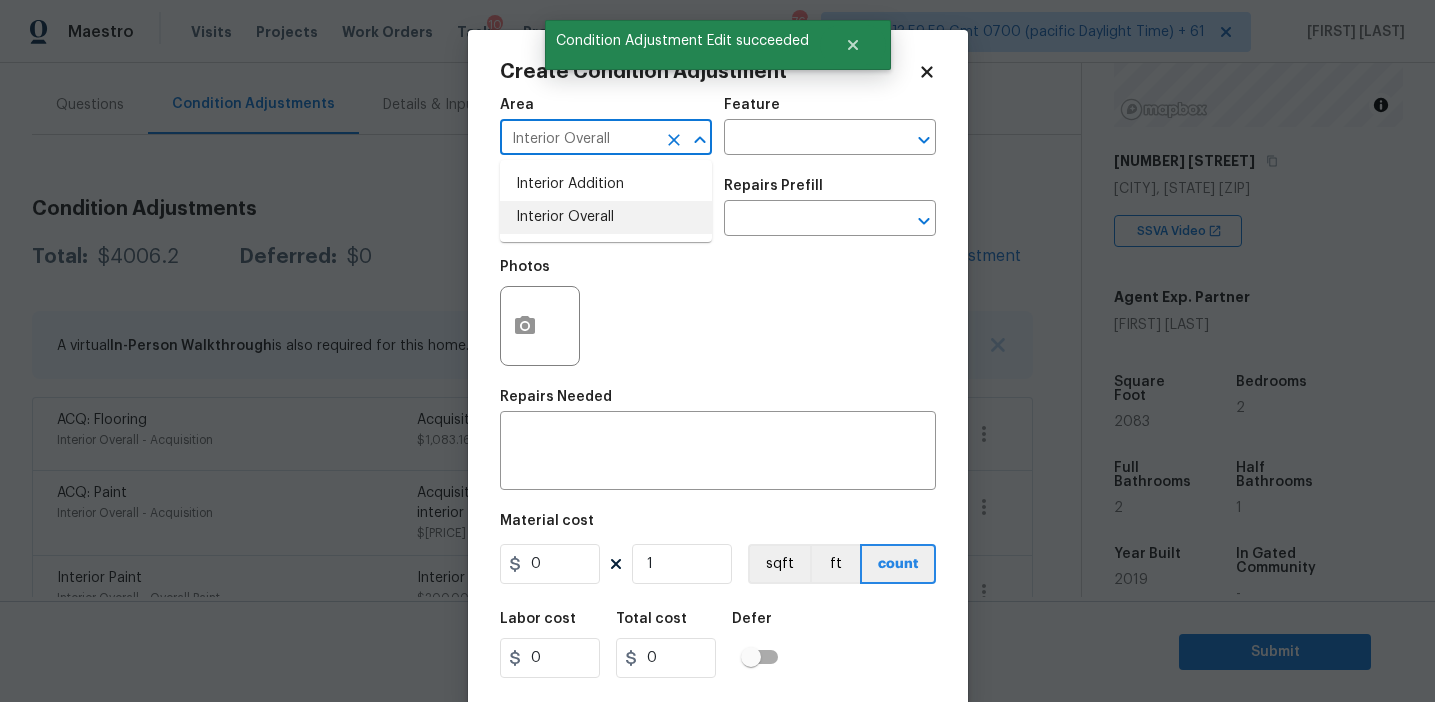 type on "Interior Overall" 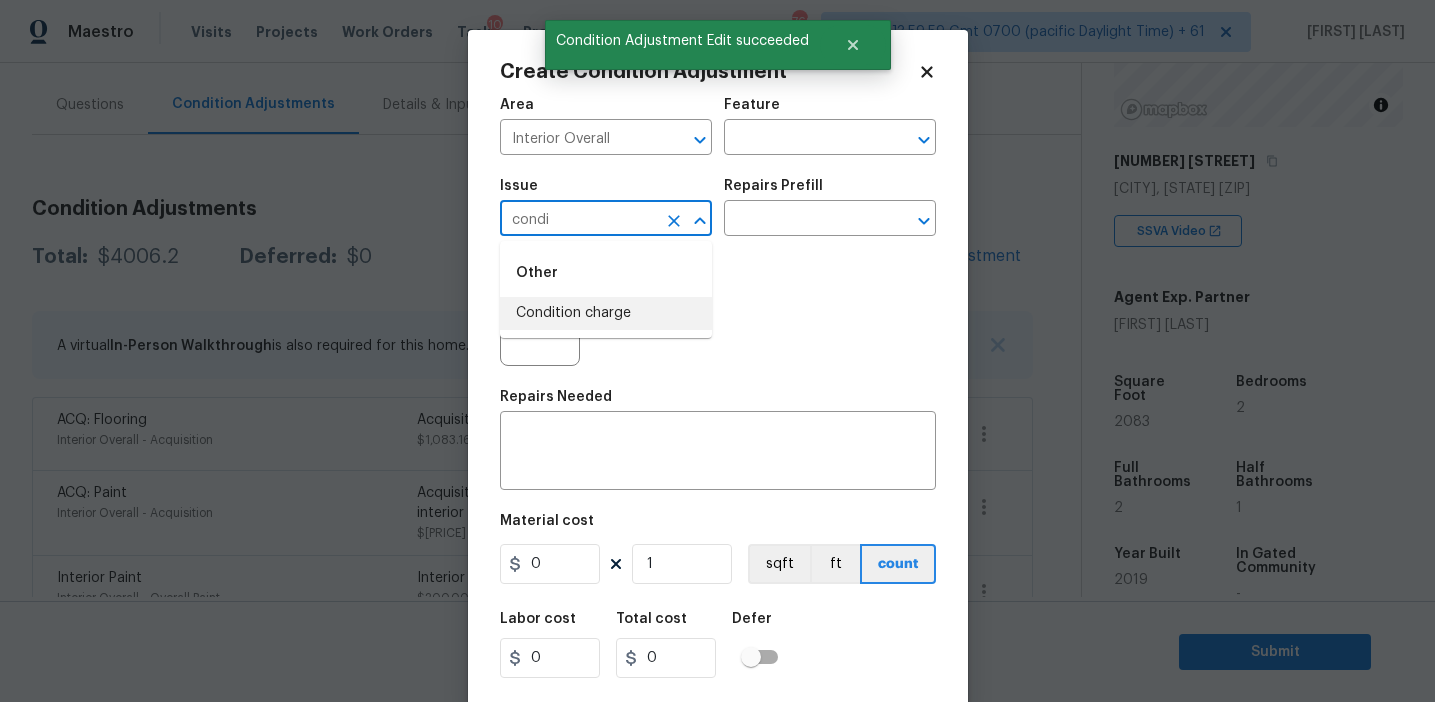 click on "Condition charge" at bounding box center [606, 313] 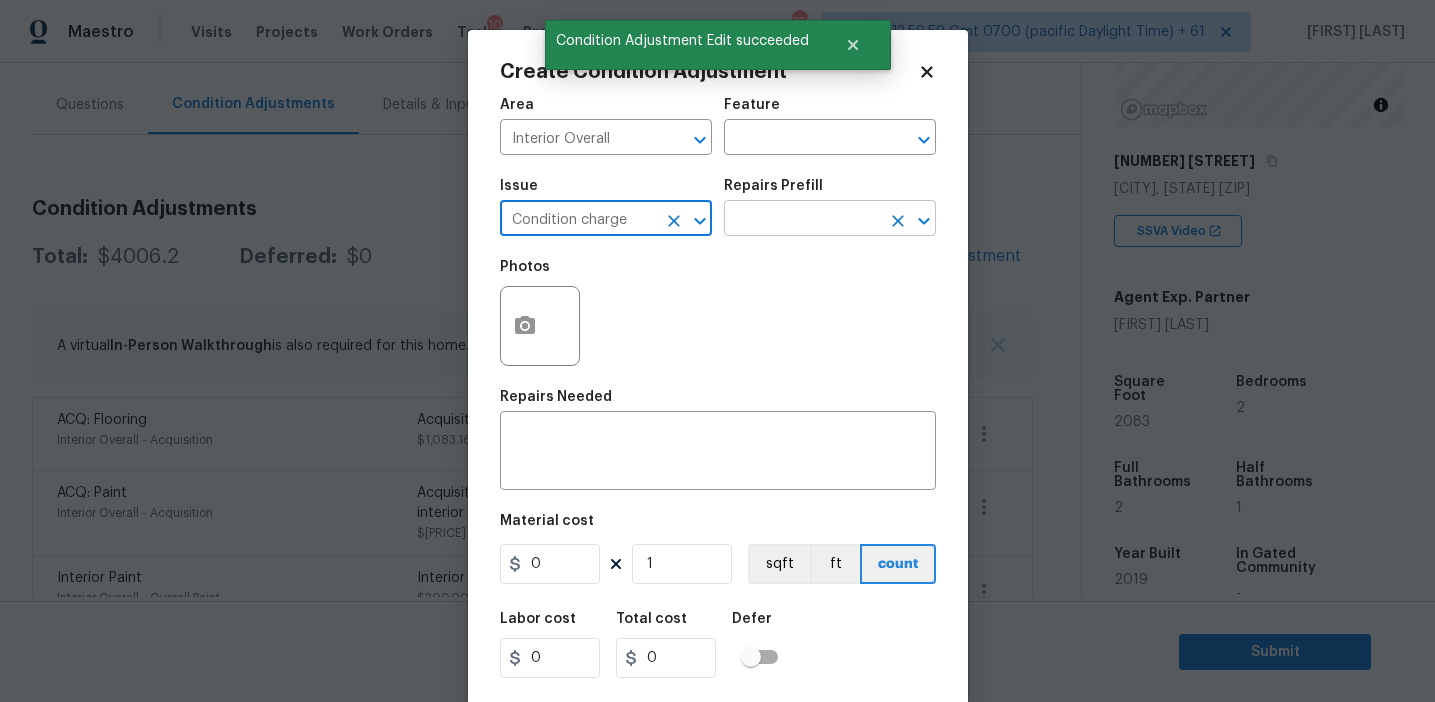 type on "Condition charge" 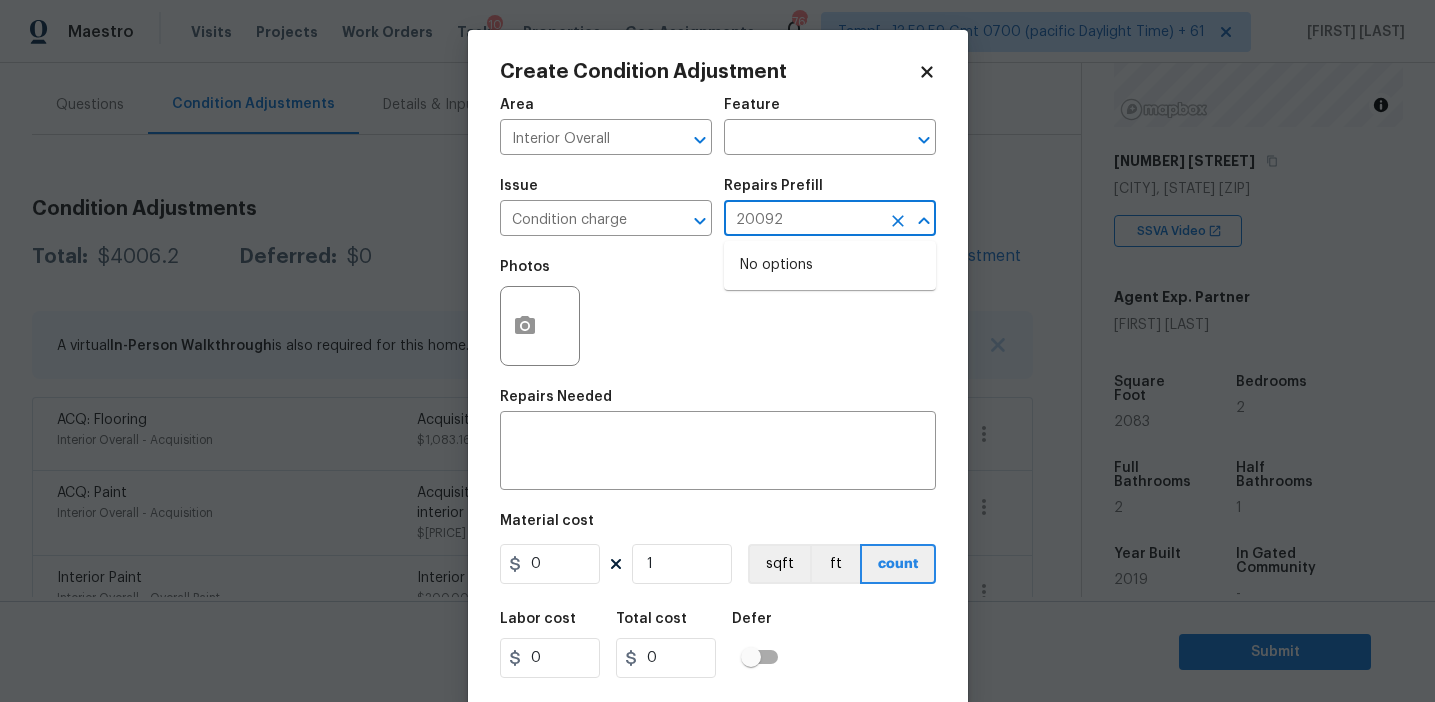 type on "2009" 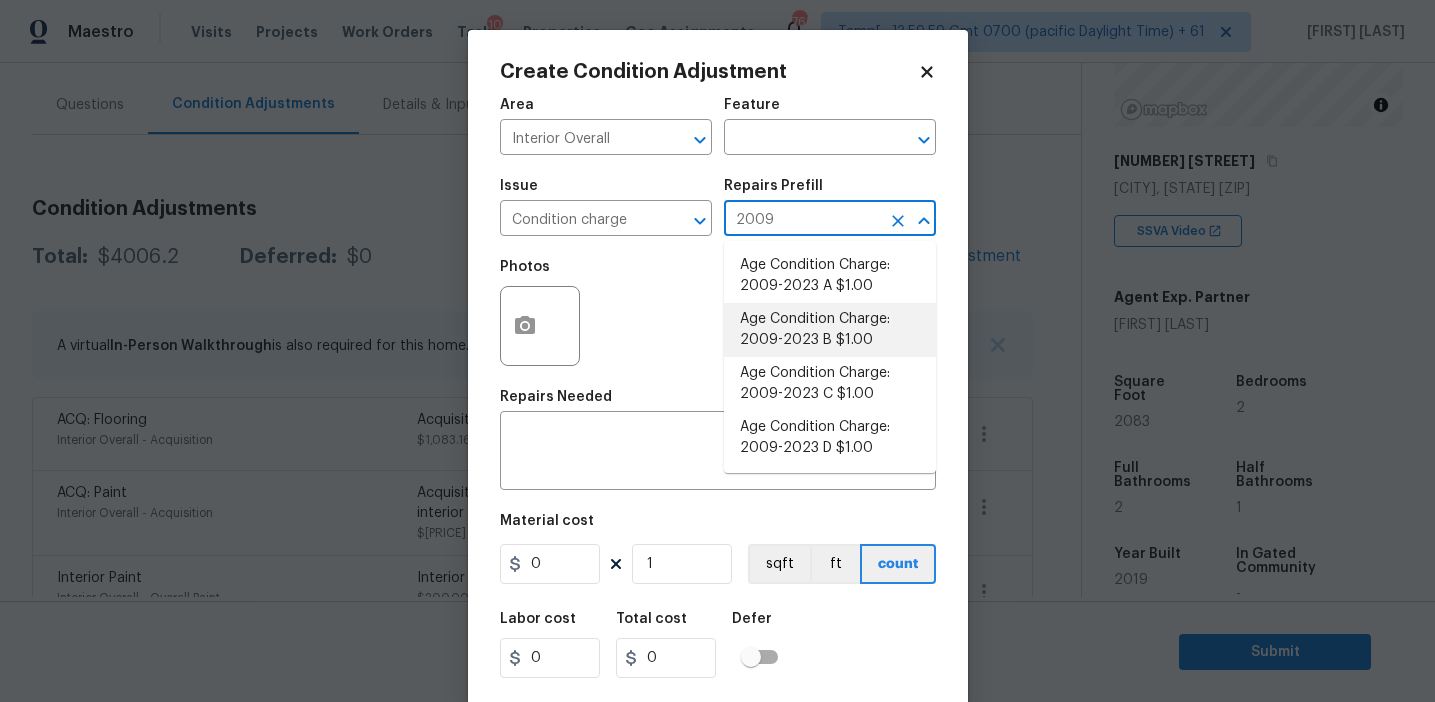 click on "Age Condition Charge: 2009-2023 B	 $1.00" at bounding box center (830, 330) 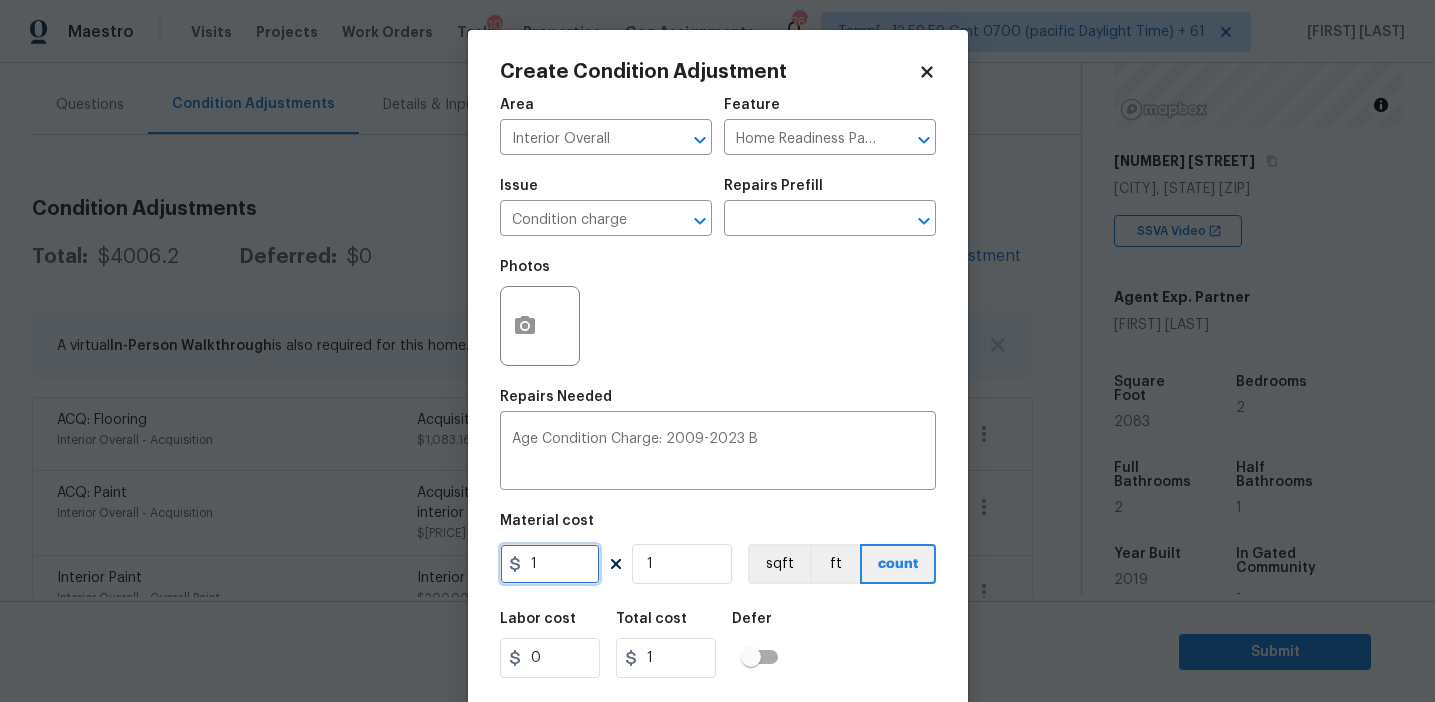 click on "1" at bounding box center [550, 564] 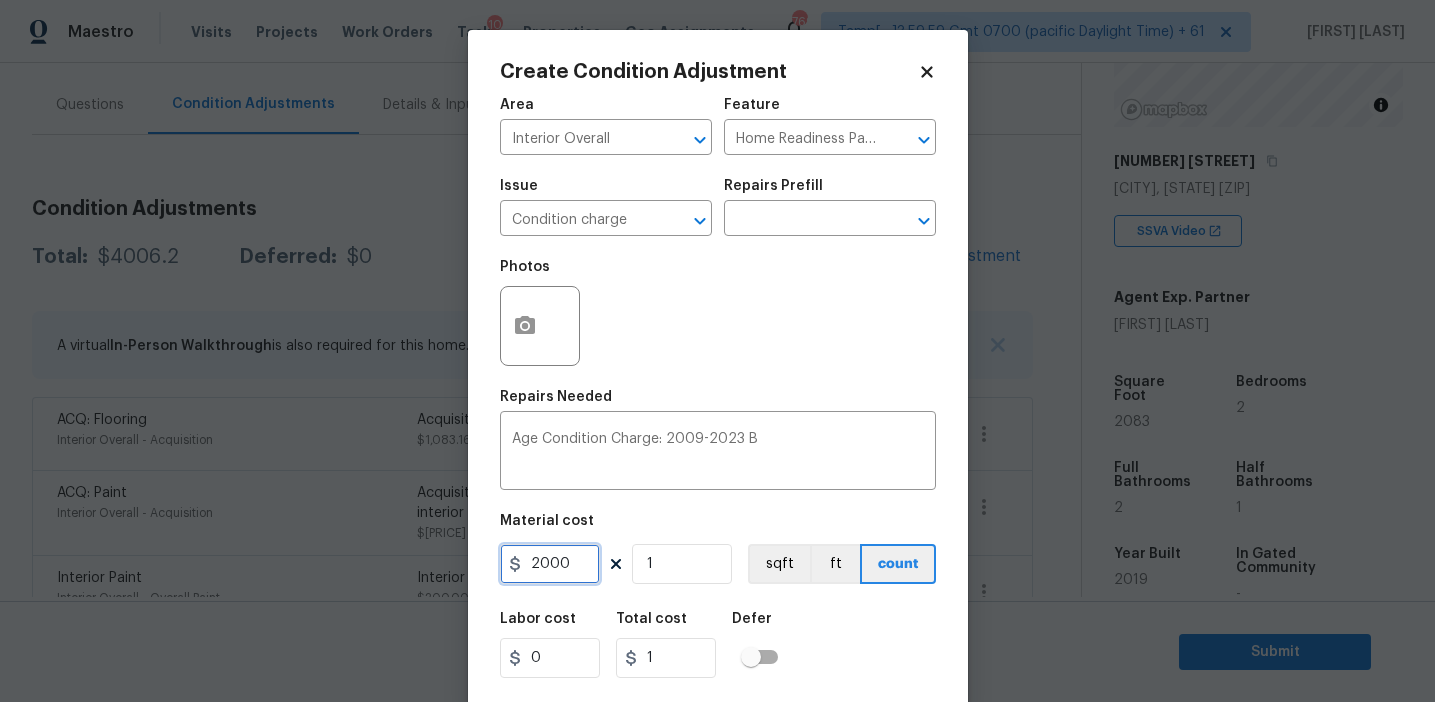 type on "2000" 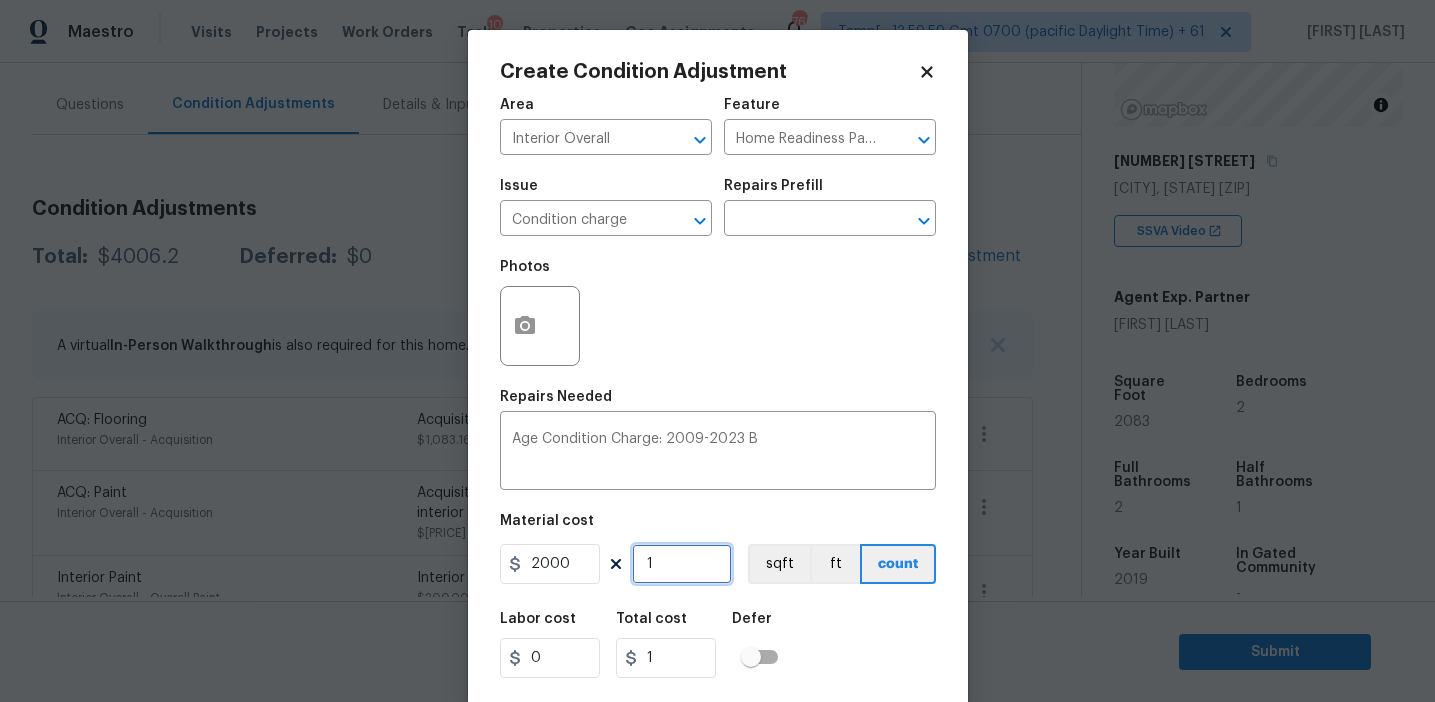 type on "2000" 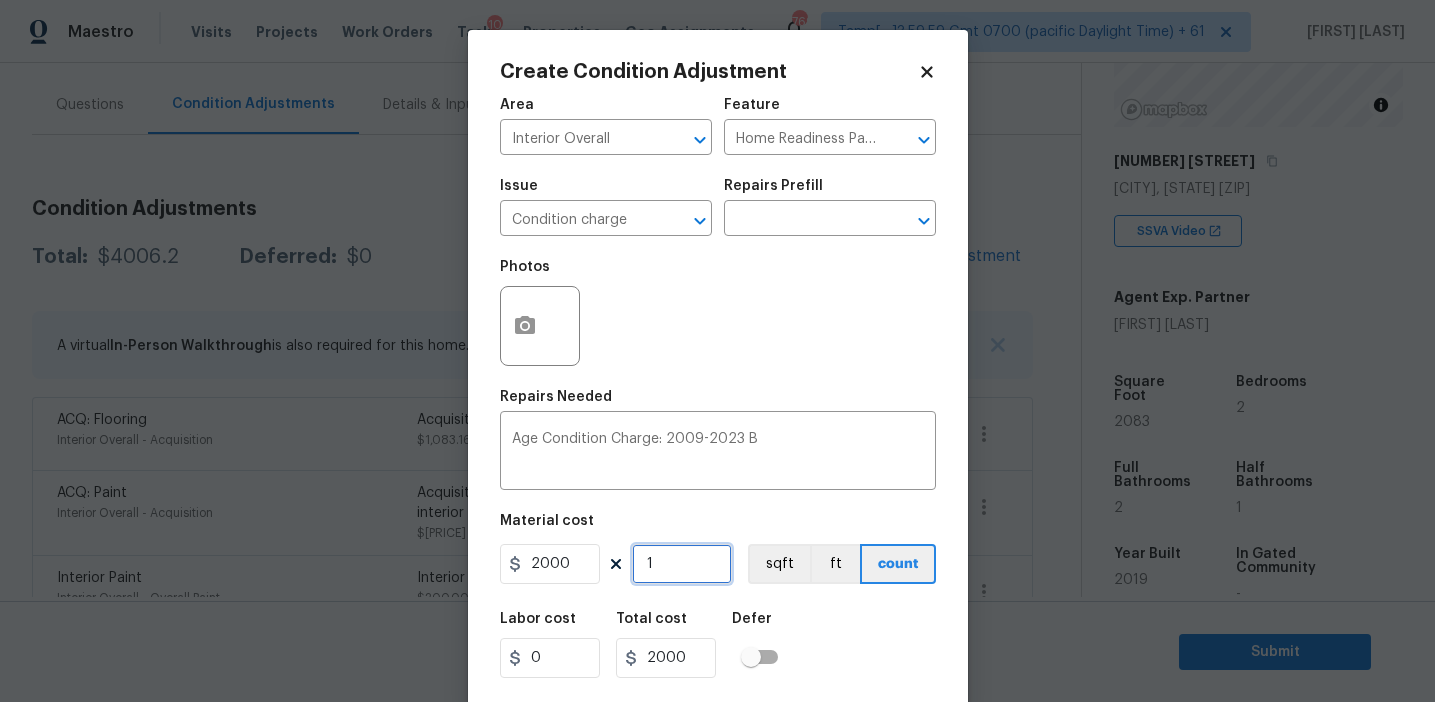 scroll, scrollTop: 45, scrollLeft: 0, axis: vertical 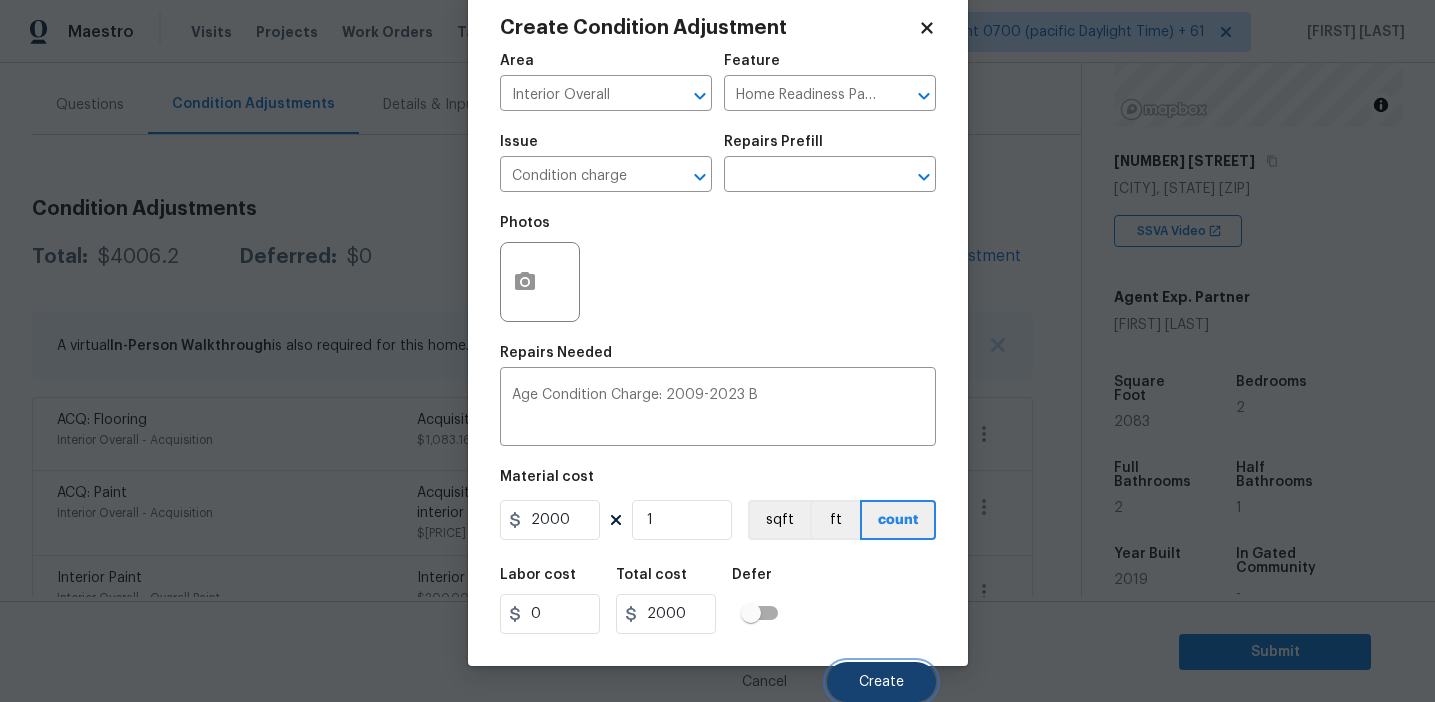 click on "Create" at bounding box center (881, 682) 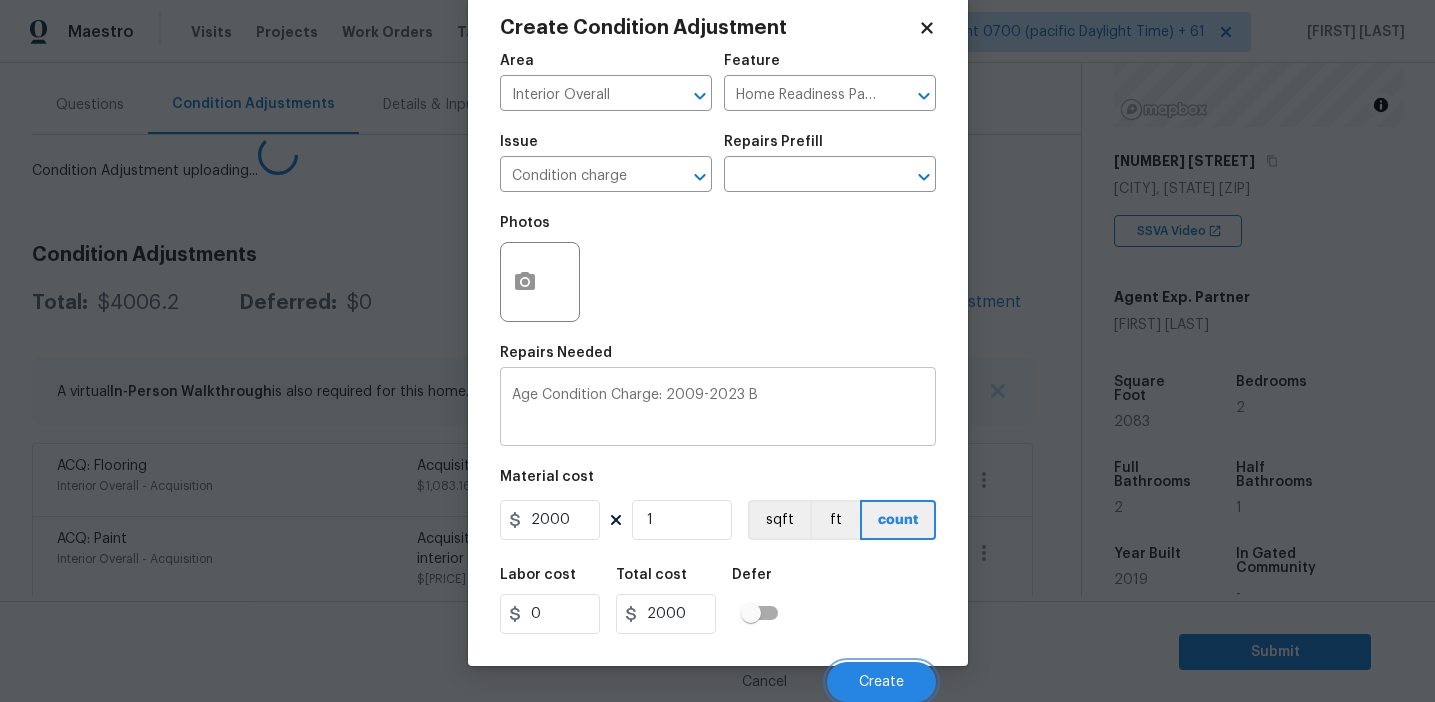 scroll, scrollTop: 38, scrollLeft: 0, axis: vertical 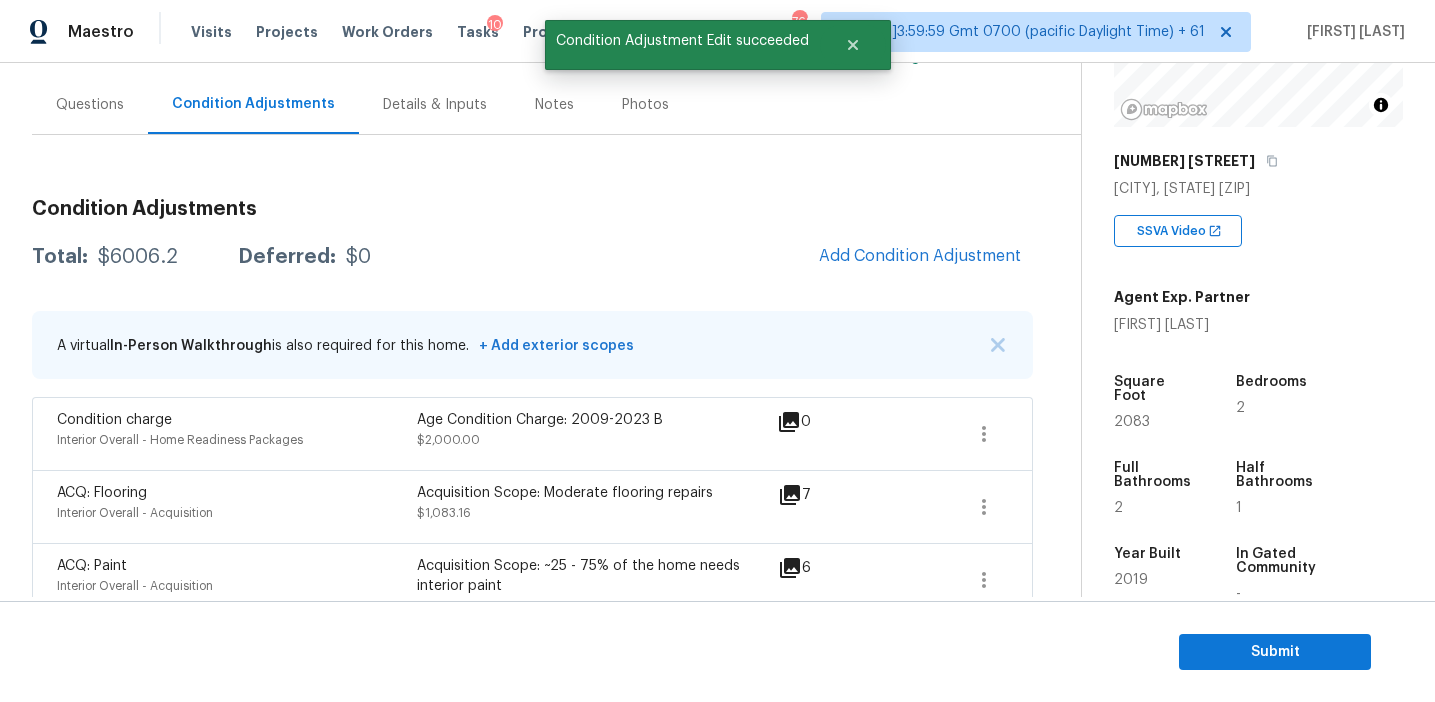 click on "$6006.2" at bounding box center (138, 257) 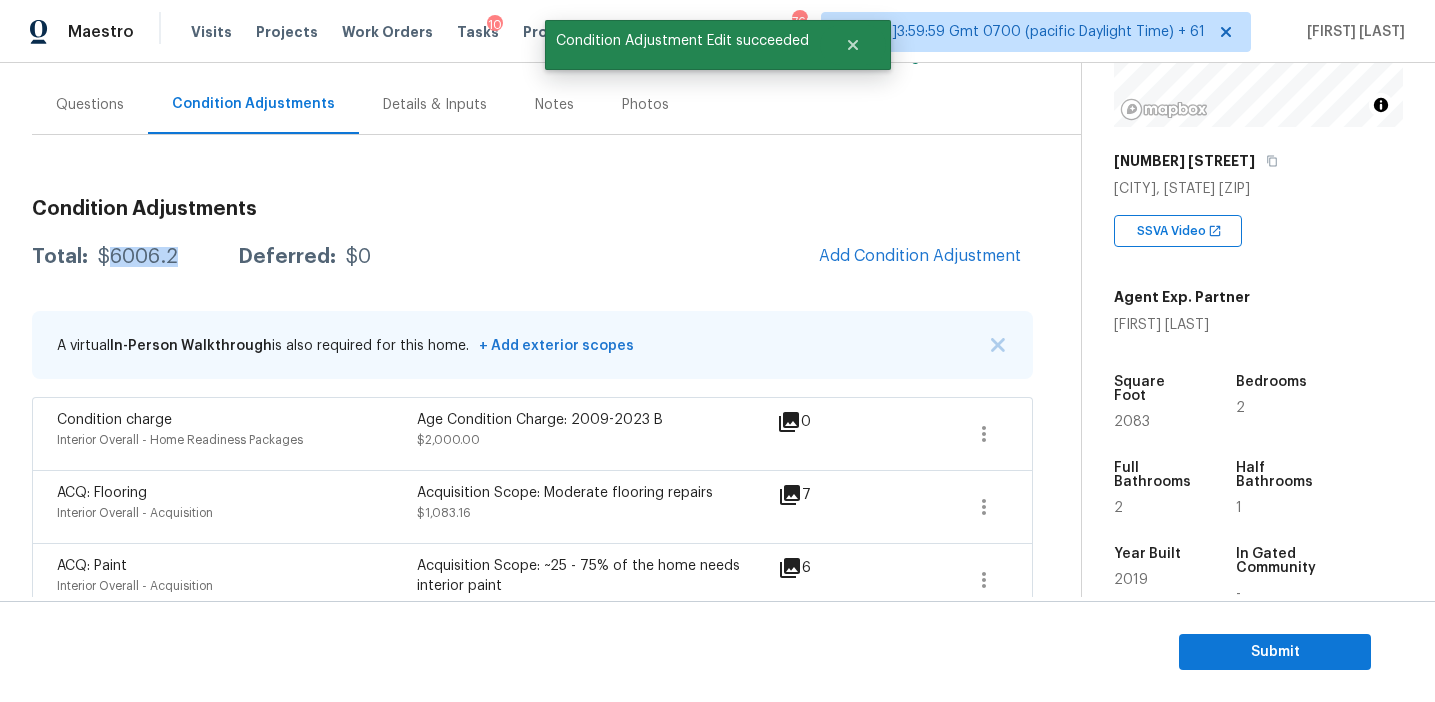 click on "$6006.2" at bounding box center [138, 257] 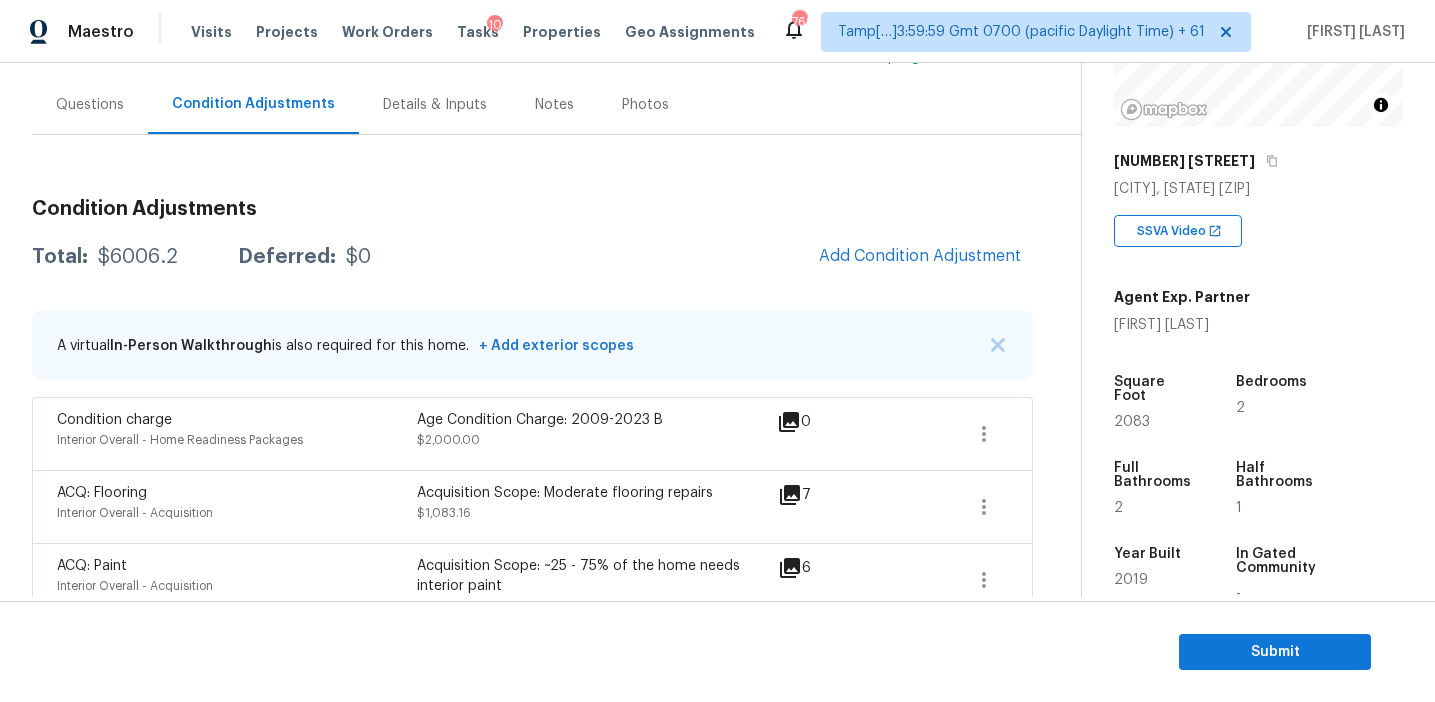 click on "Condition Adjustments" at bounding box center [532, 209] 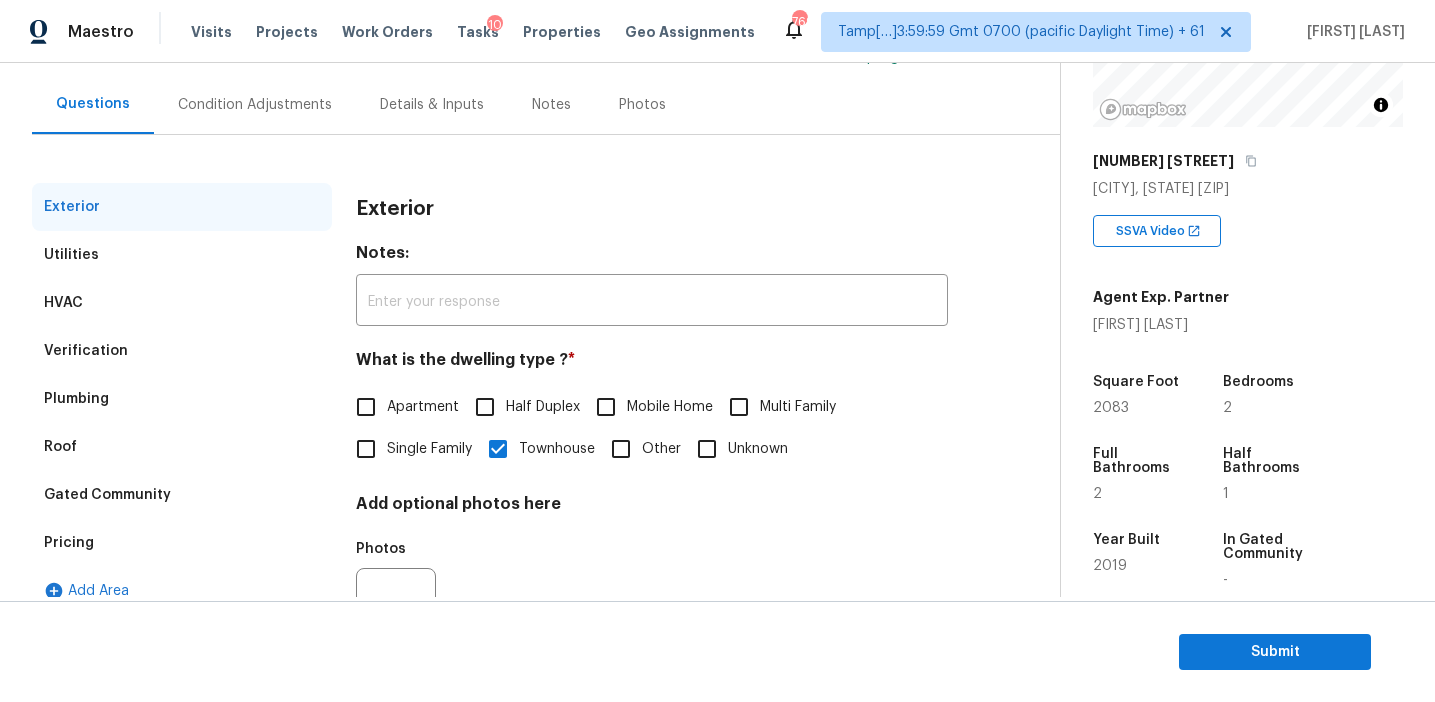 click on "Verification" at bounding box center (182, 351) 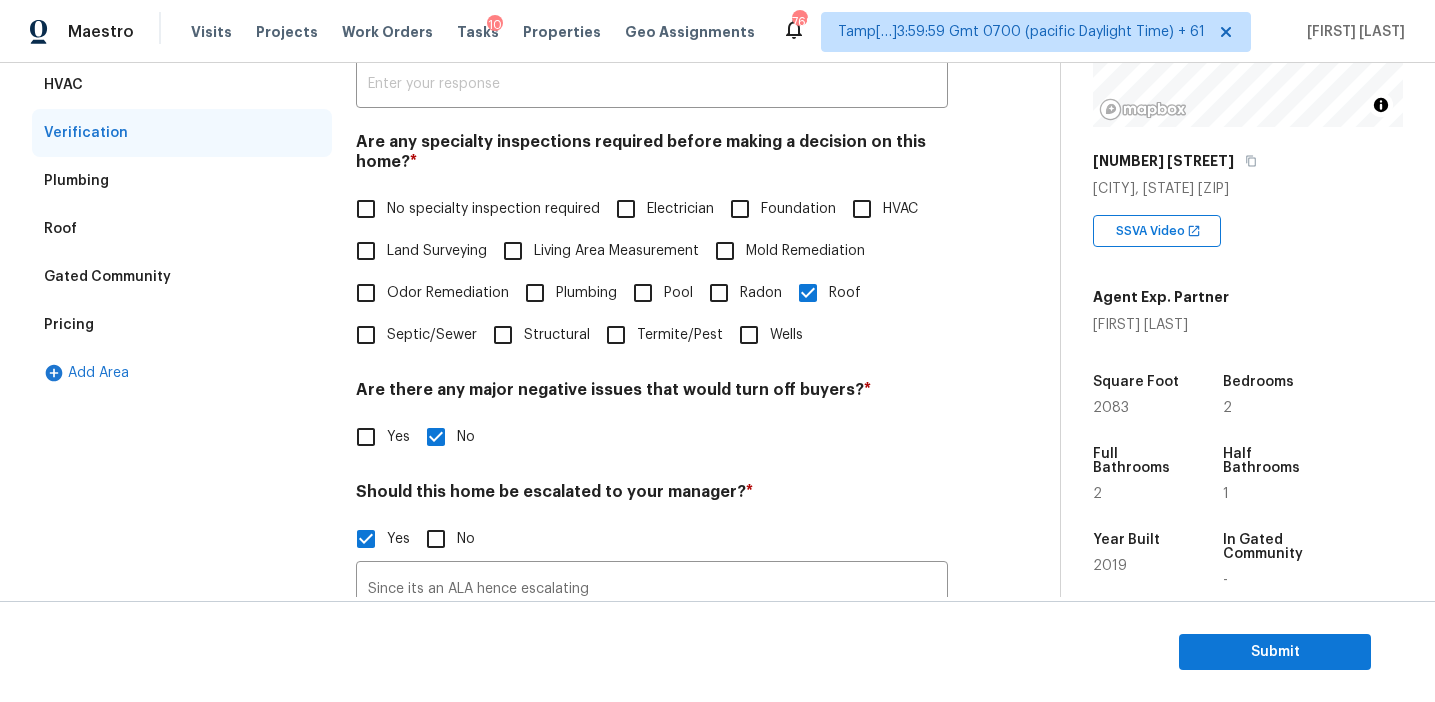 scroll, scrollTop: 691, scrollLeft: 0, axis: vertical 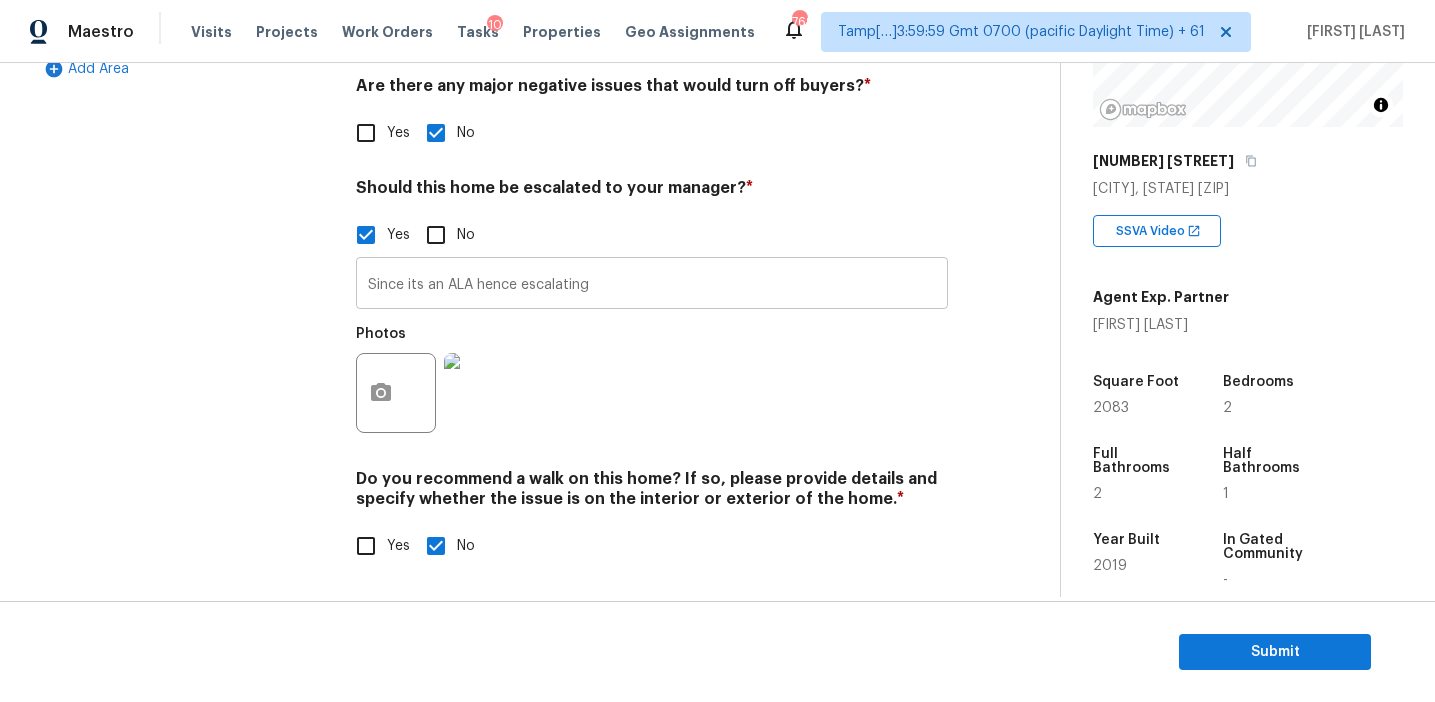 click on "Since its an ALA hence escalating" at bounding box center (652, 285) 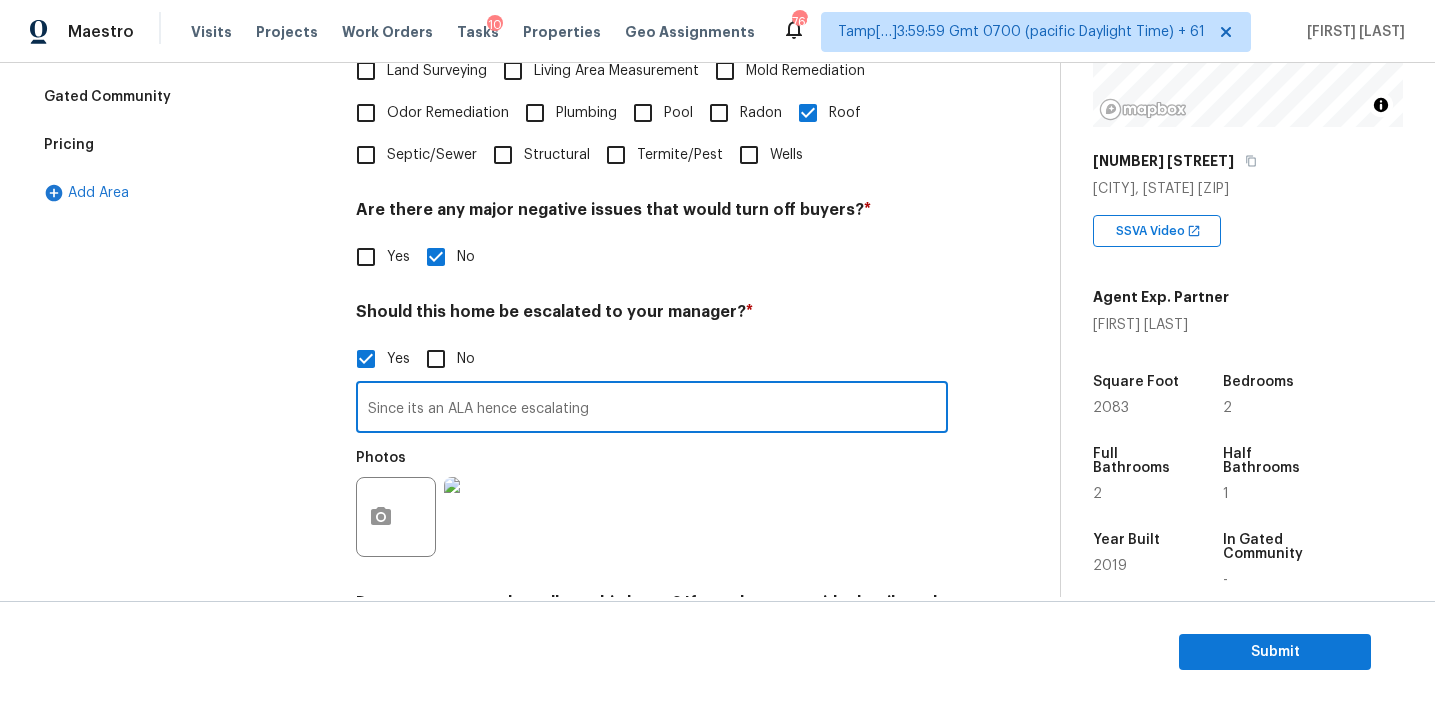 scroll, scrollTop: 539, scrollLeft: 0, axis: vertical 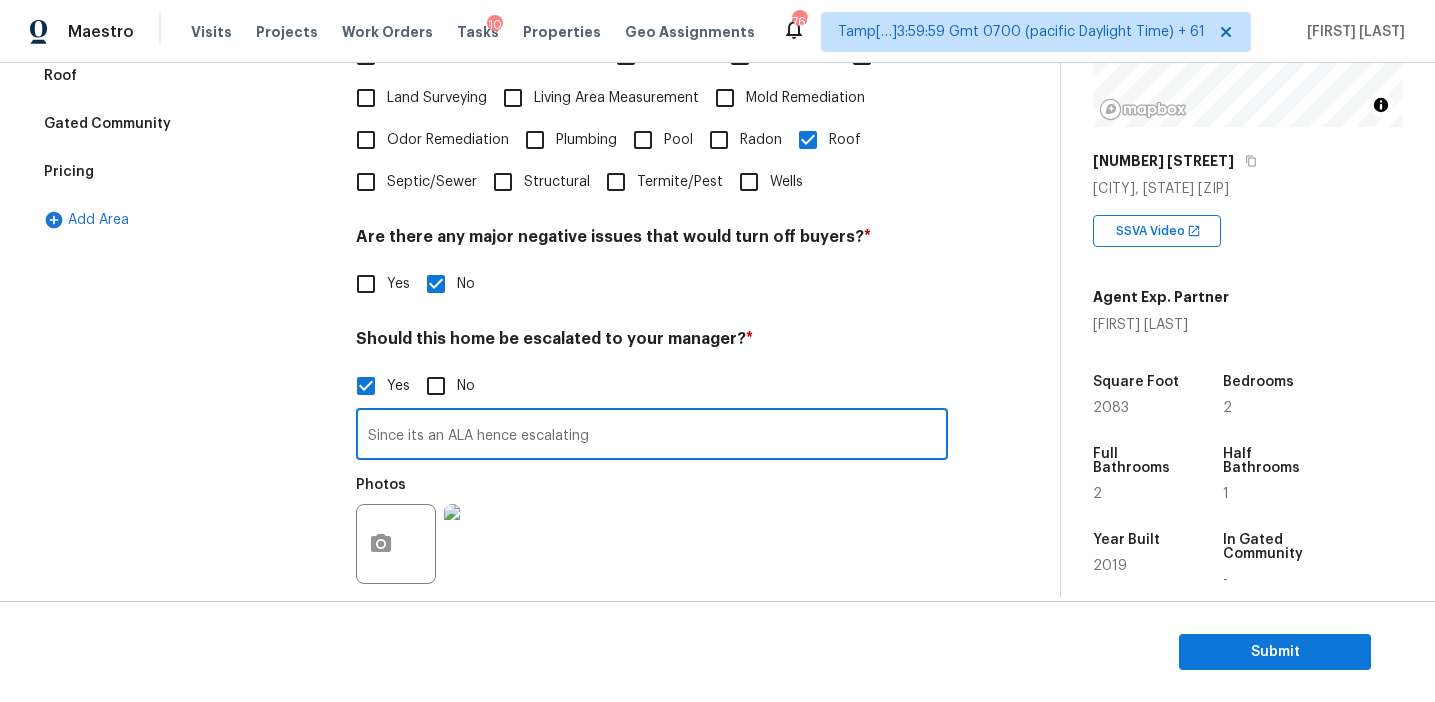 click on "Pricing" at bounding box center (182, 172) 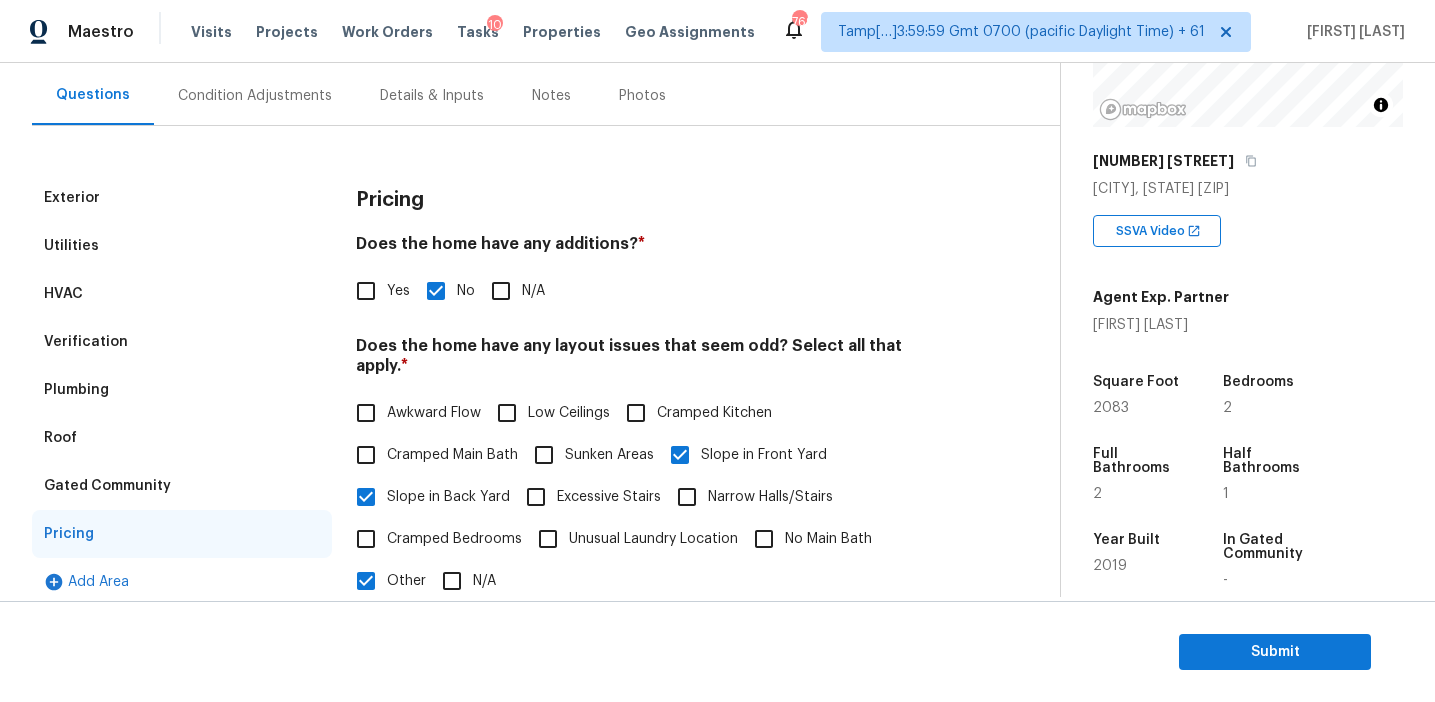 scroll, scrollTop: 181, scrollLeft: 0, axis: vertical 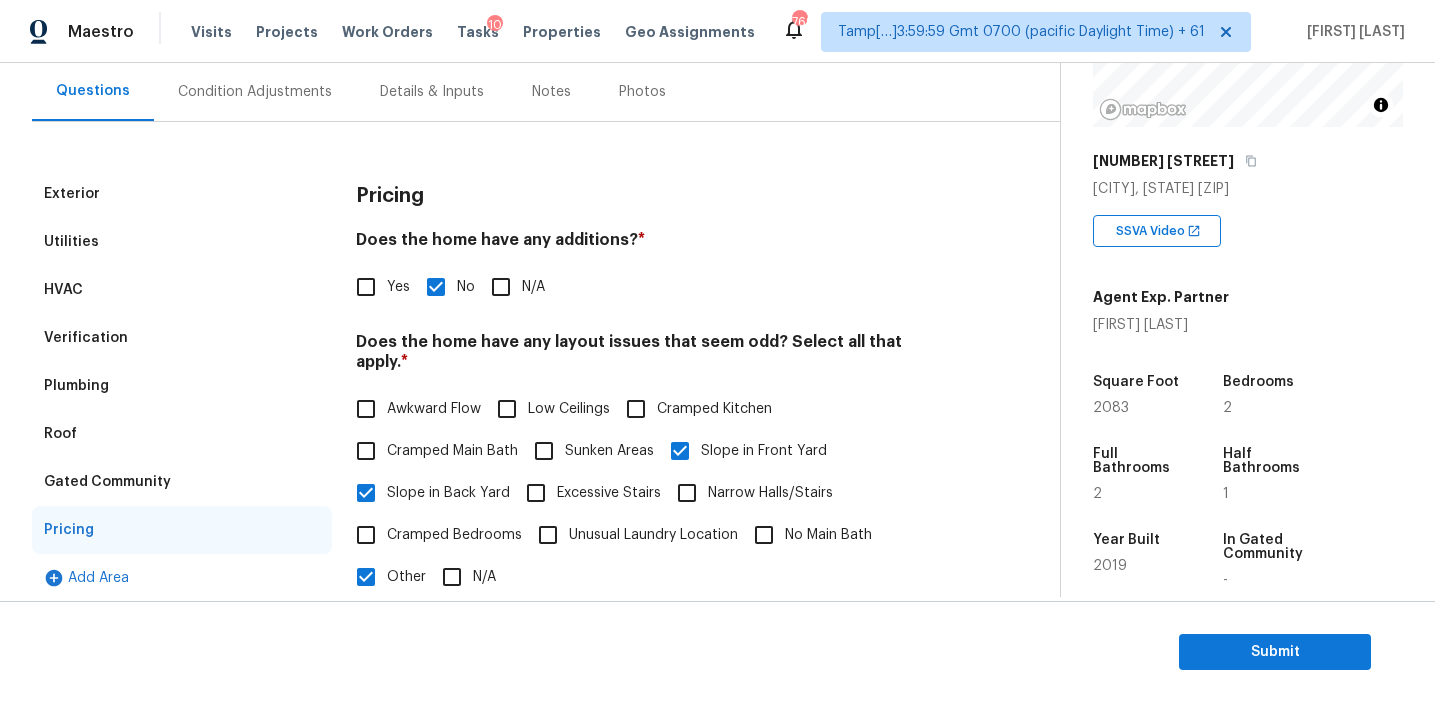 click on "Pricing" at bounding box center [652, 196] 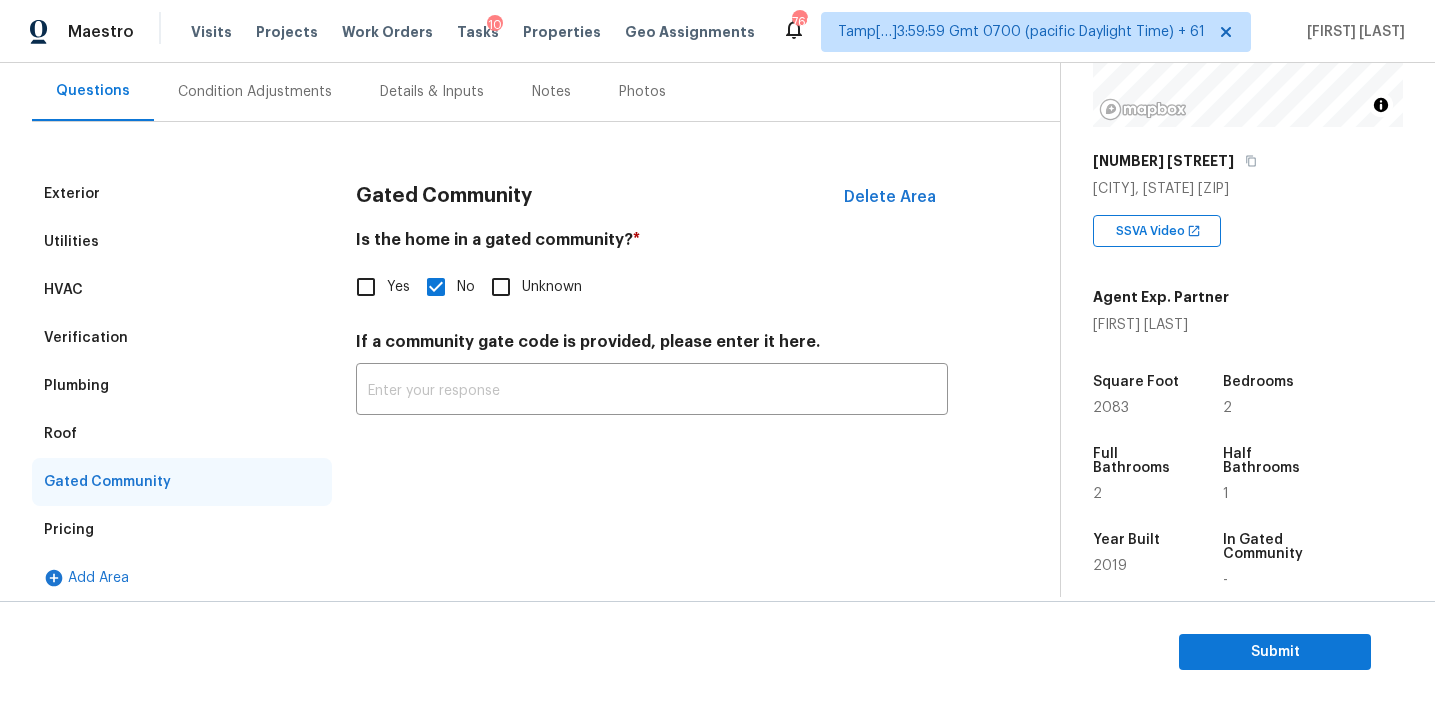 scroll, scrollTop: 192, scrollLeft: 0, axis: vertical 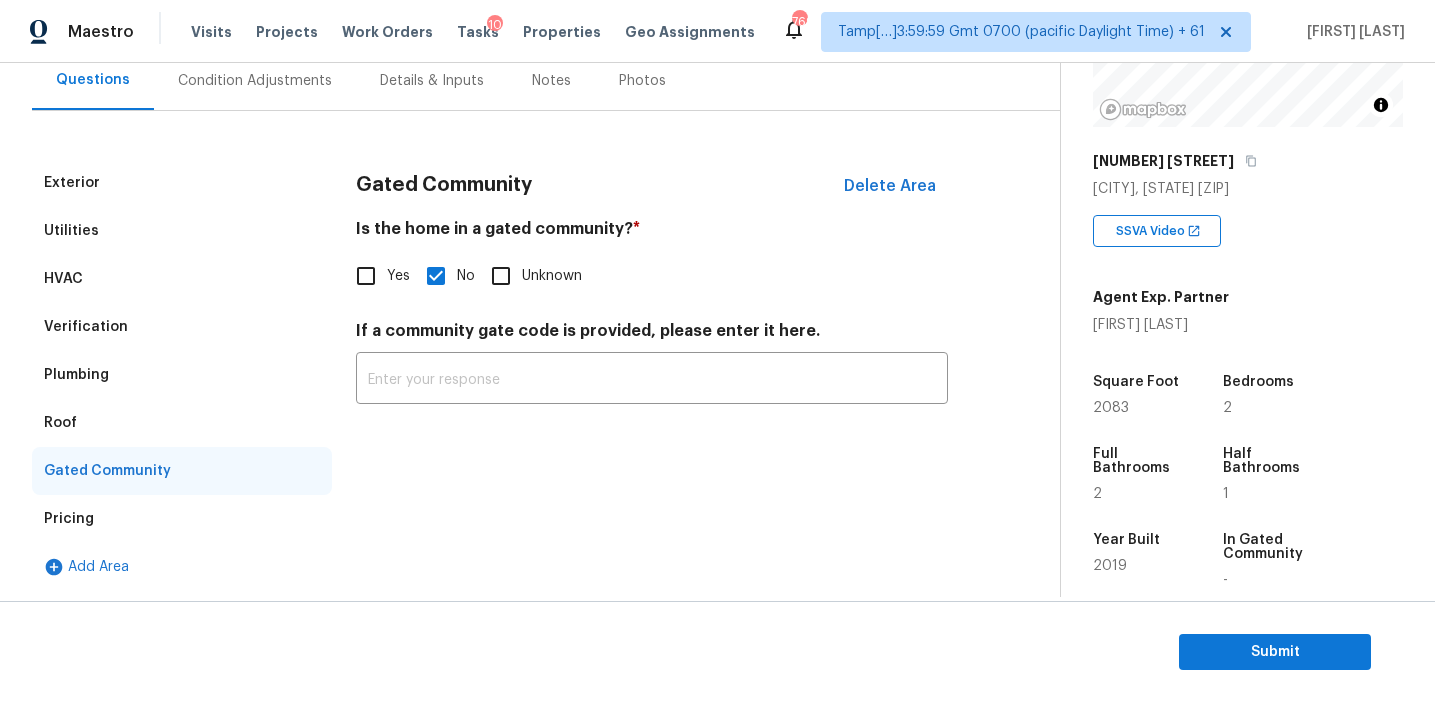 click on "Pricing" at bounding box center [182, 519] 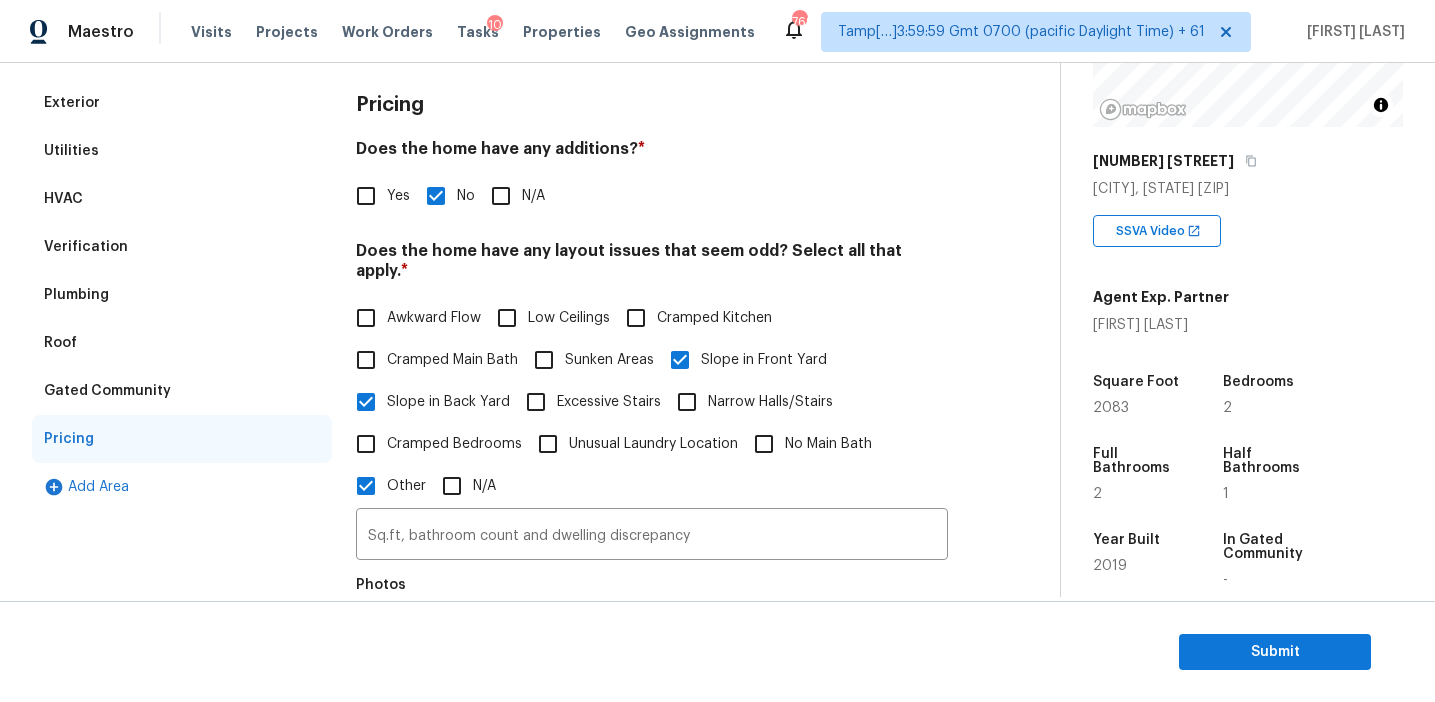 click on "Gated Community" at bounding box center [182, 391] 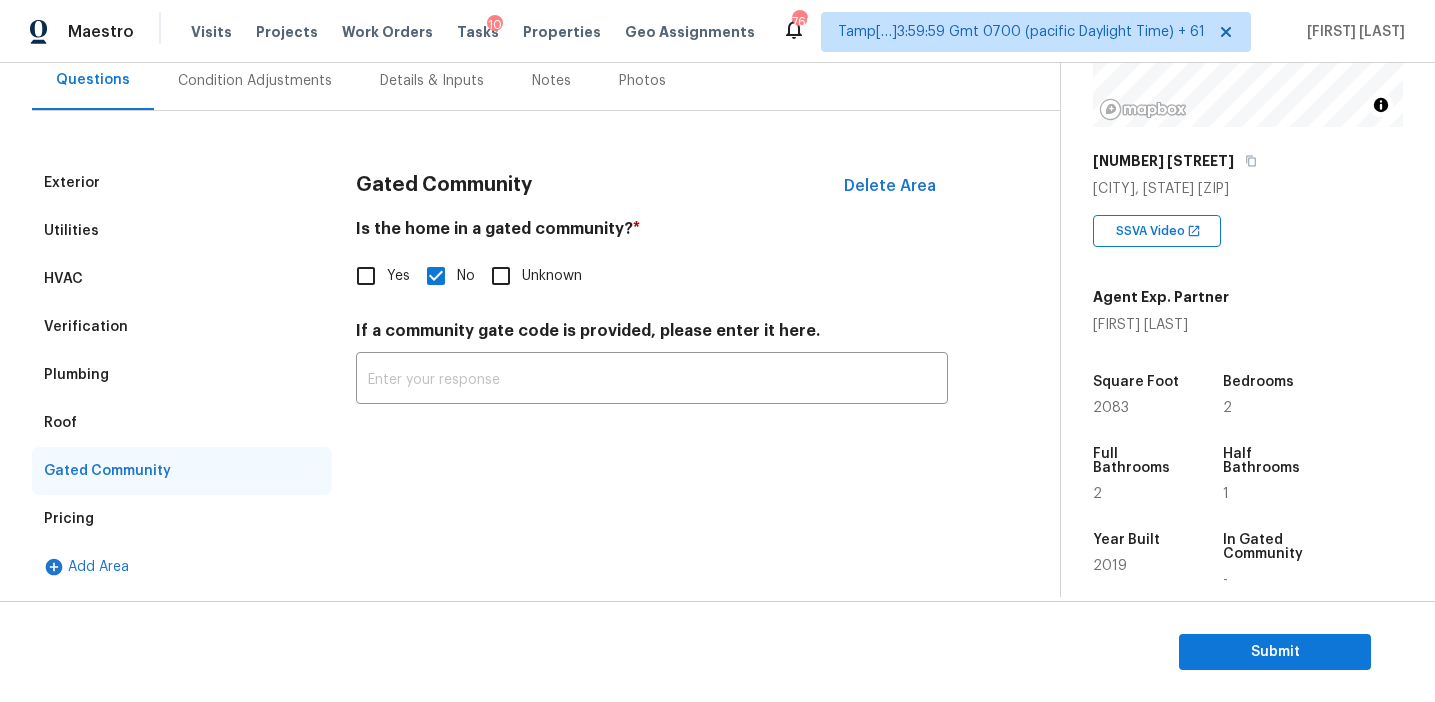 scroll, scrollTop: 192, scrollLeft: 0, axis: vertical 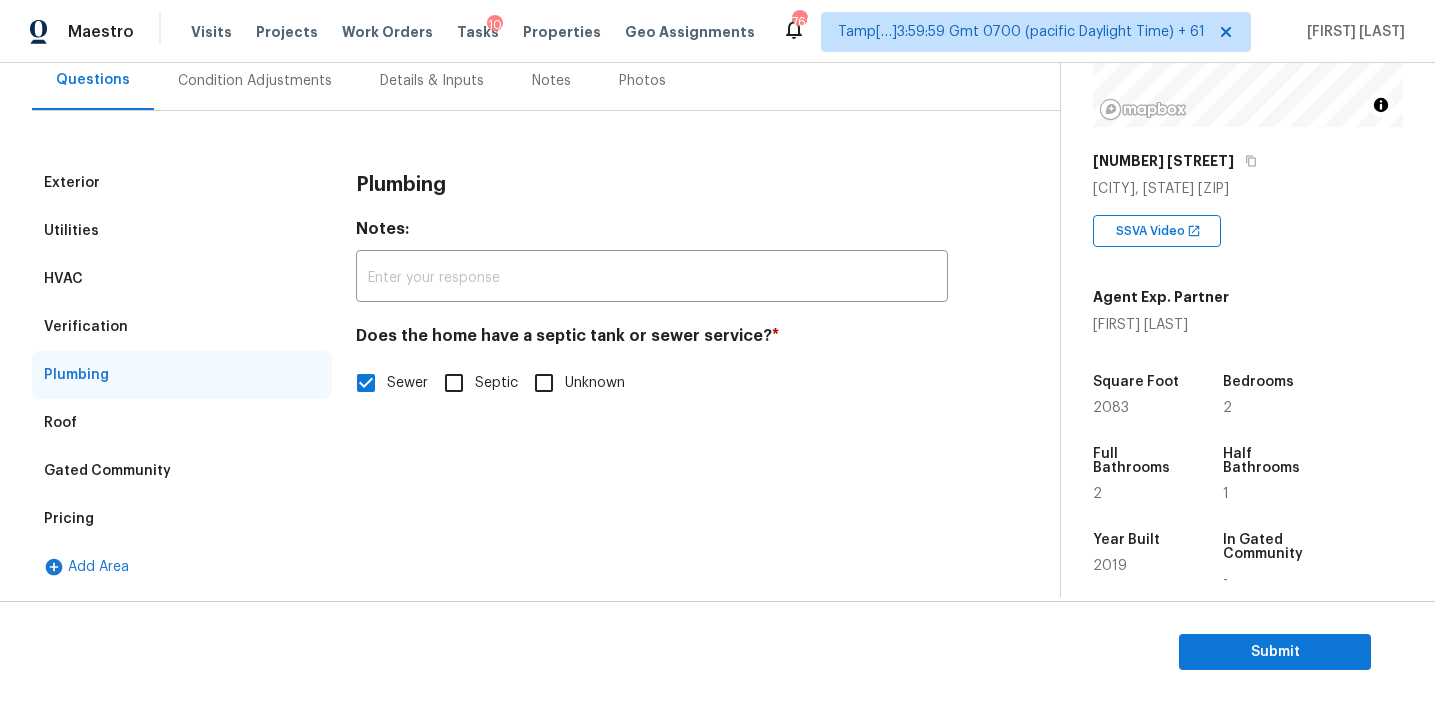 click on "Roof" at bounding box center [182, 423] 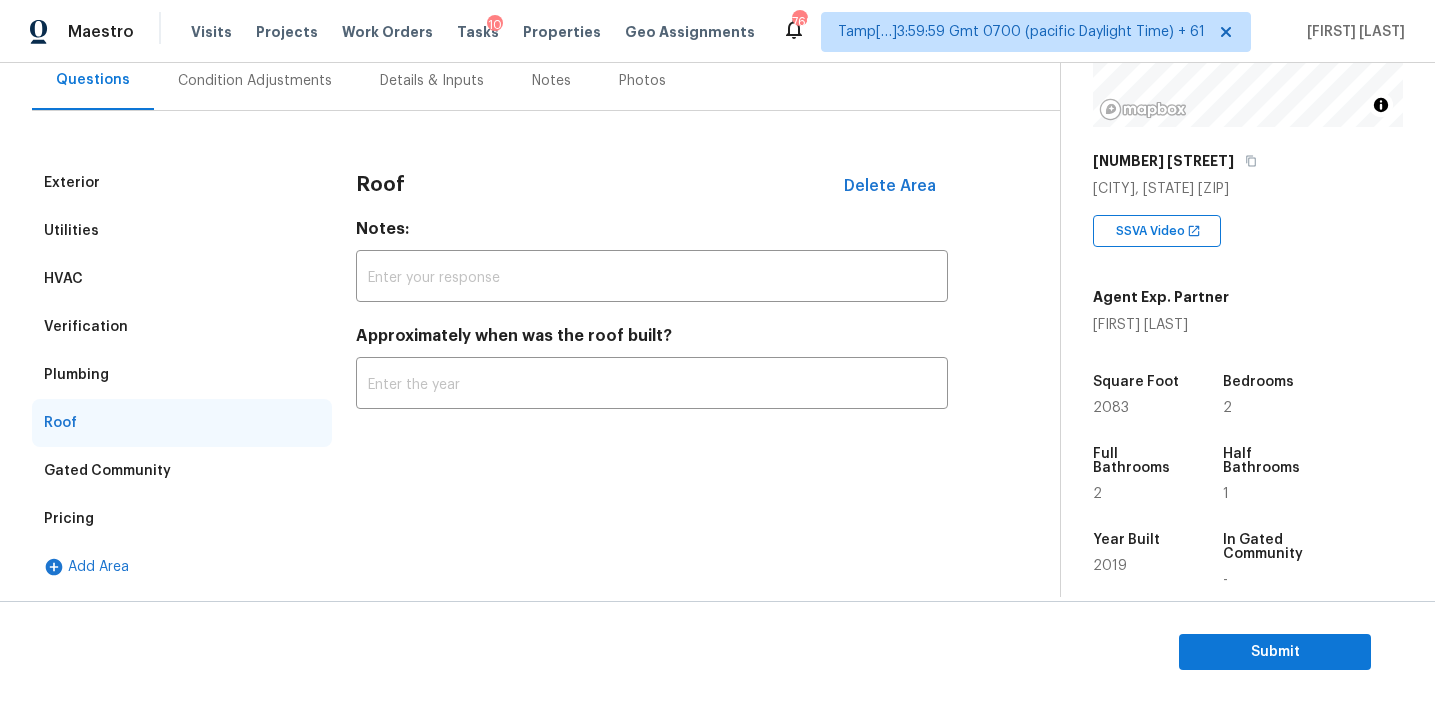 click on "Plumbing" at bounding box center (182, 375) 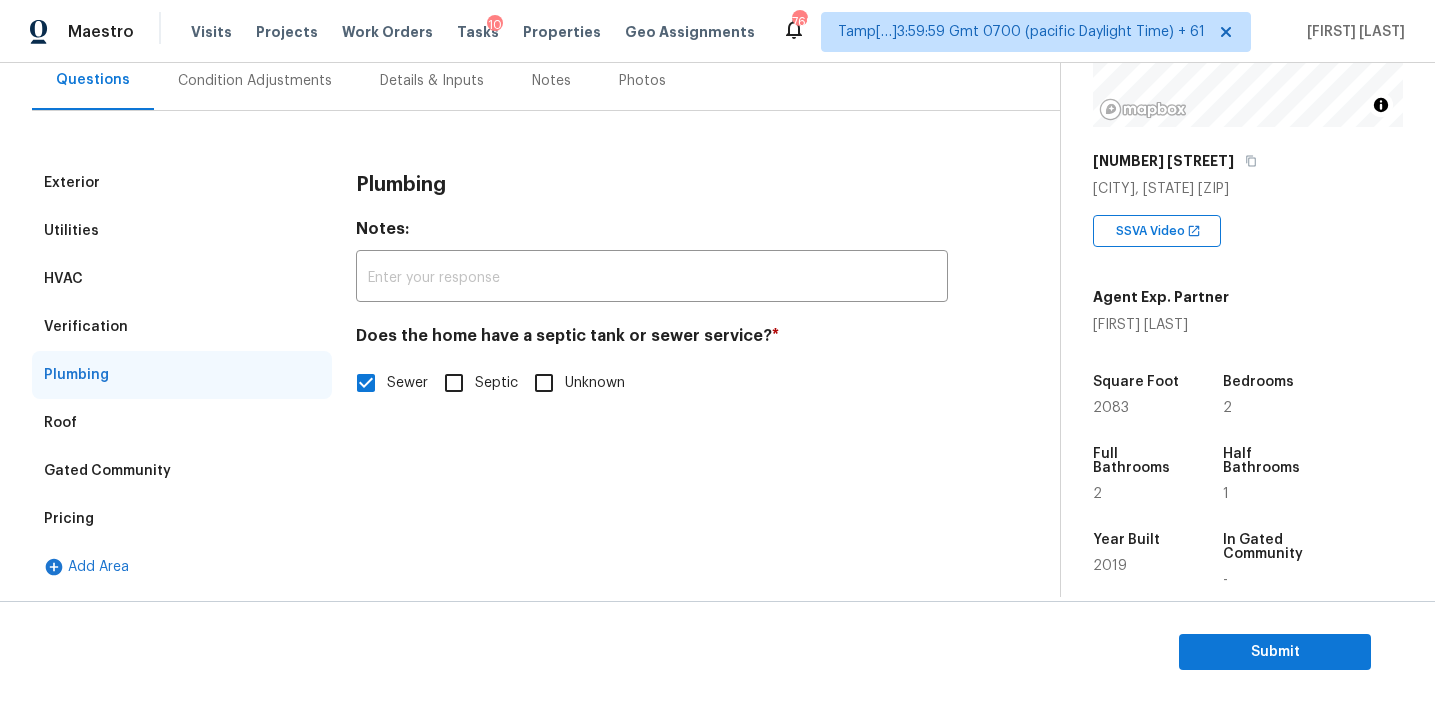 click on "Verification" at bounding box center (182, 327) 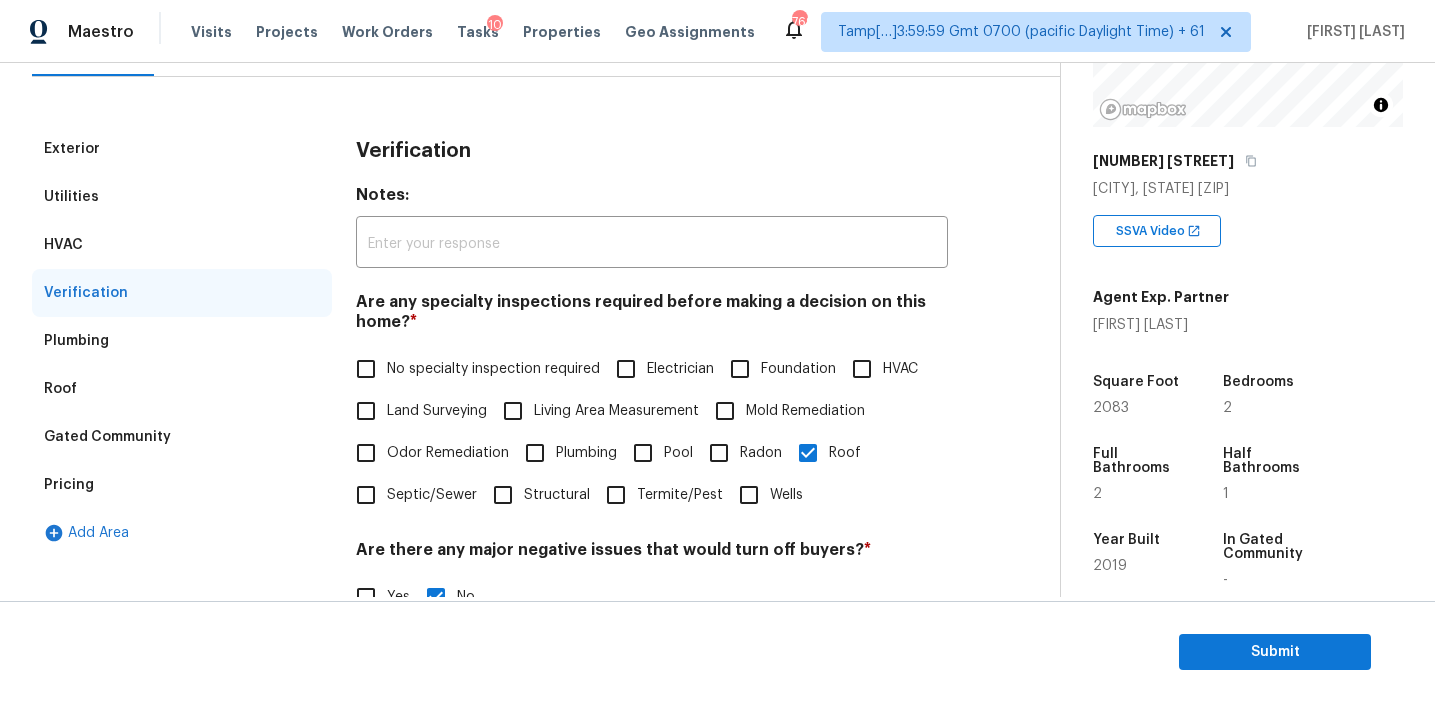 scroll, scrollTop: 192, scrollLeft: 0, axis: vertical 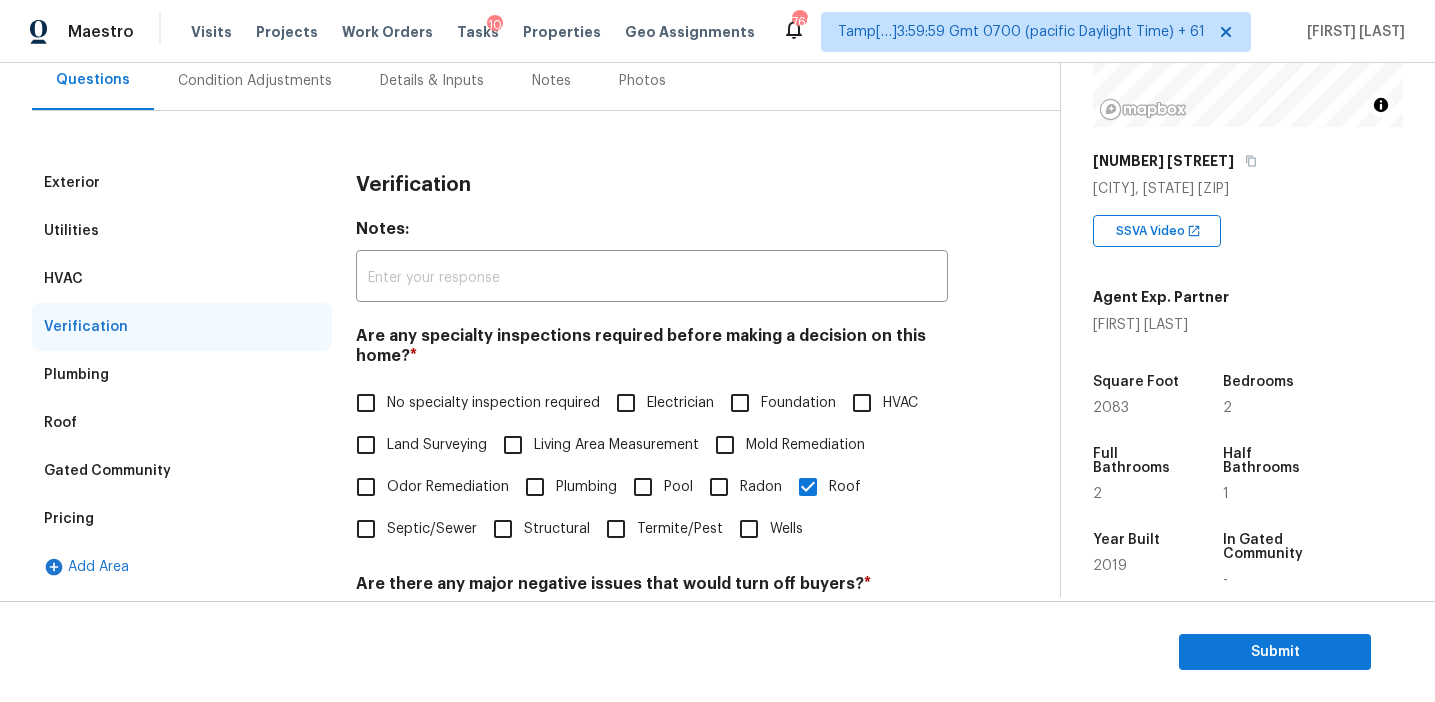 click on "HVAC" at bounding box center (182, 279) 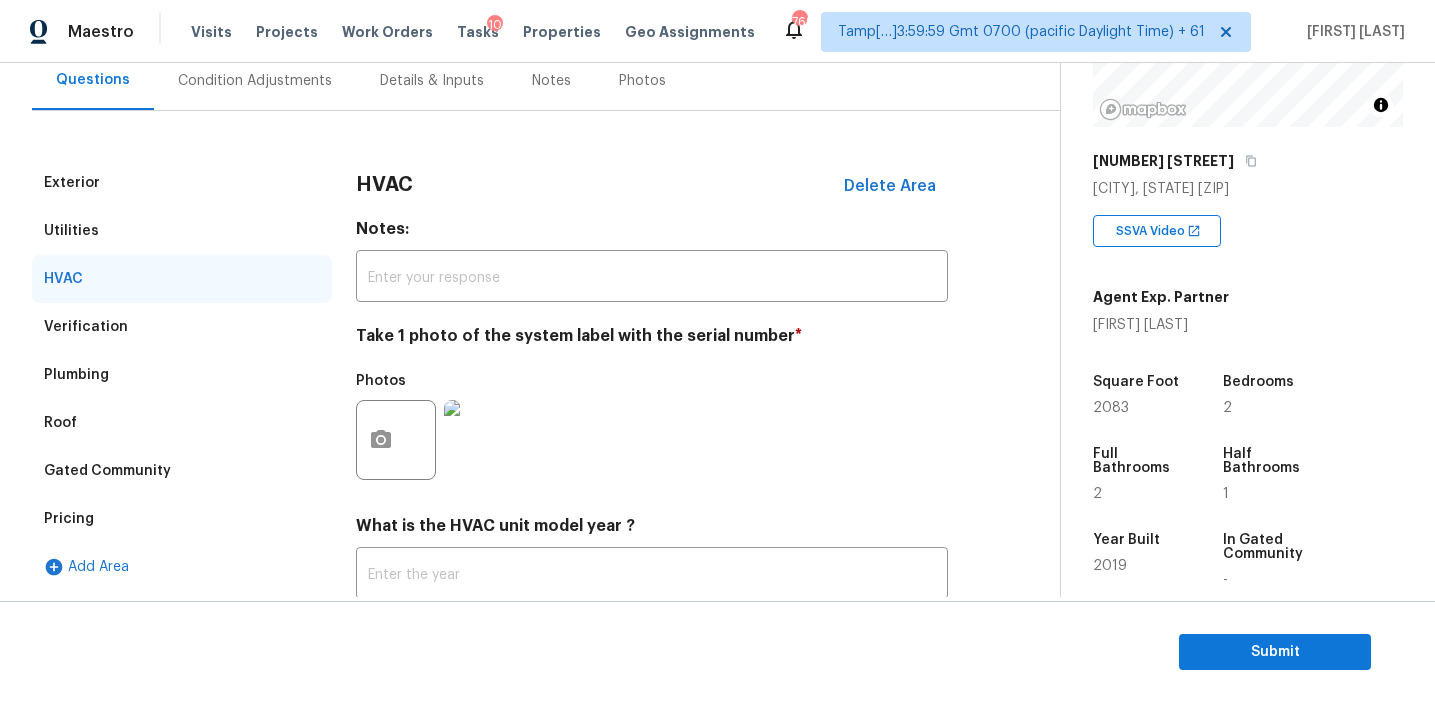 click on "Utilities" at bounding box center (182, 231) 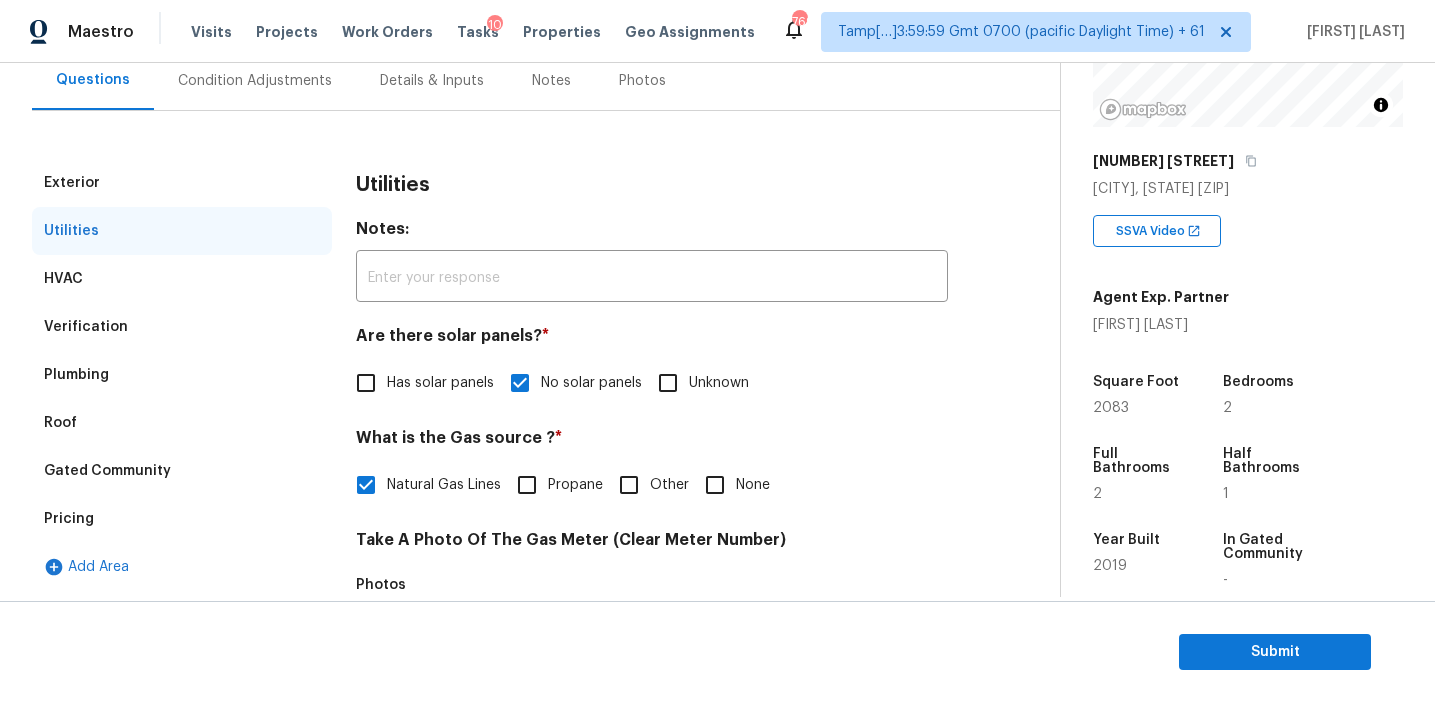 click on "Exterior" at bounding box center (182, 183) 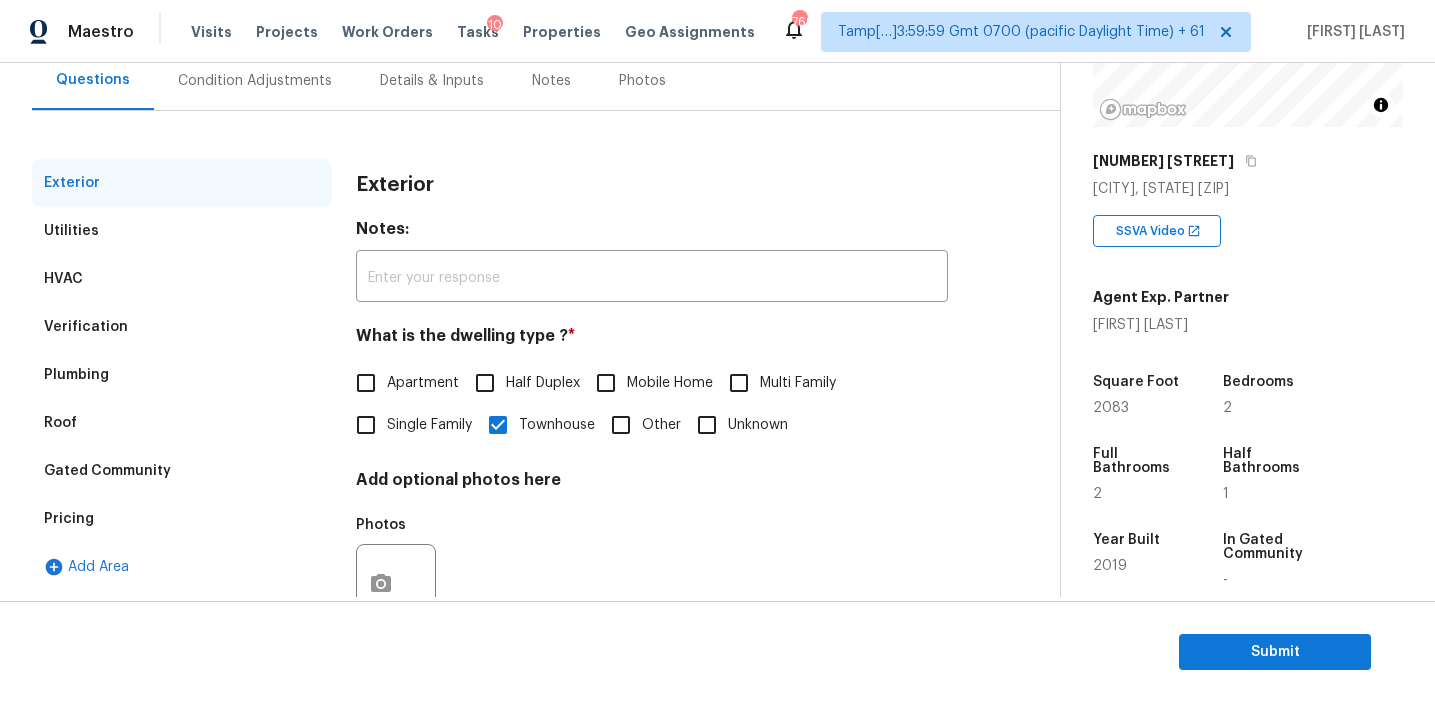 click on "Condition Adjustments" at bounding box center (255, 80) 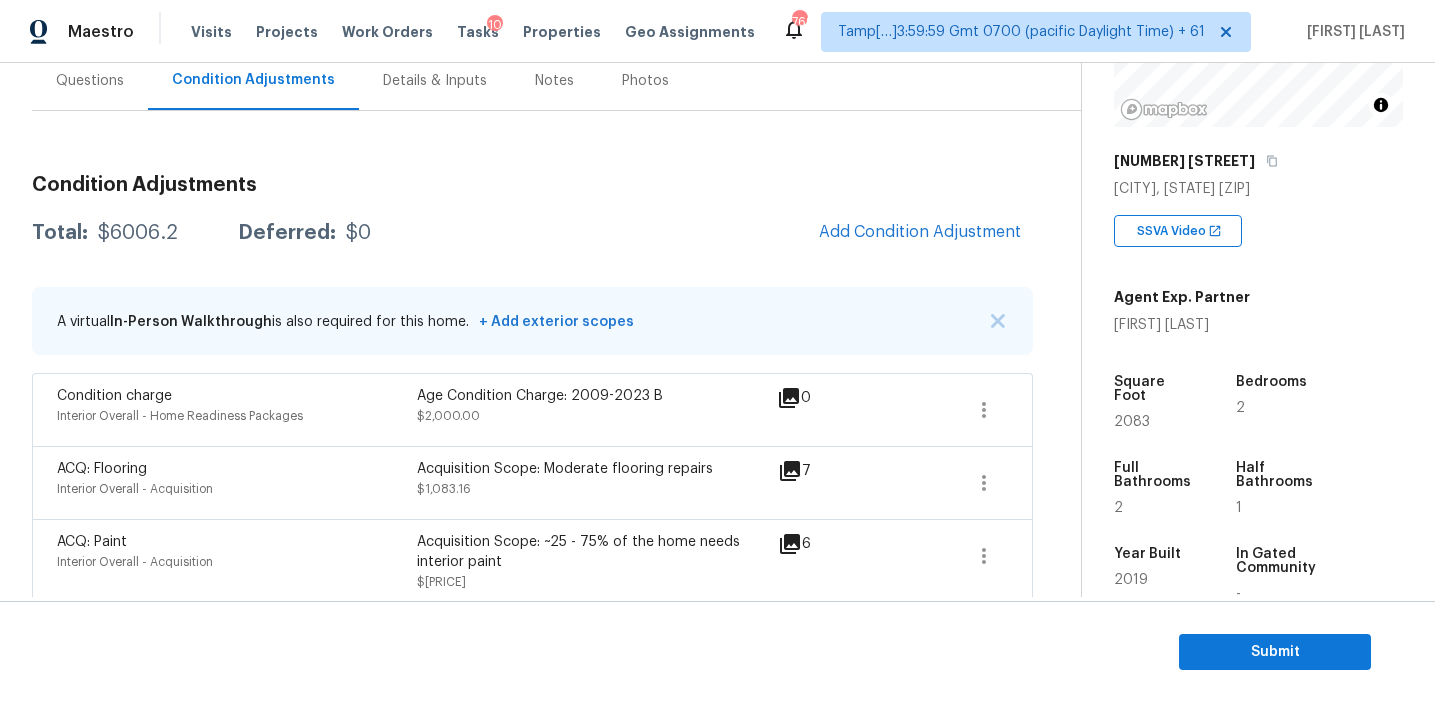 scroll, scrollTop: 193, scrollLeft: 0, axis: vertical 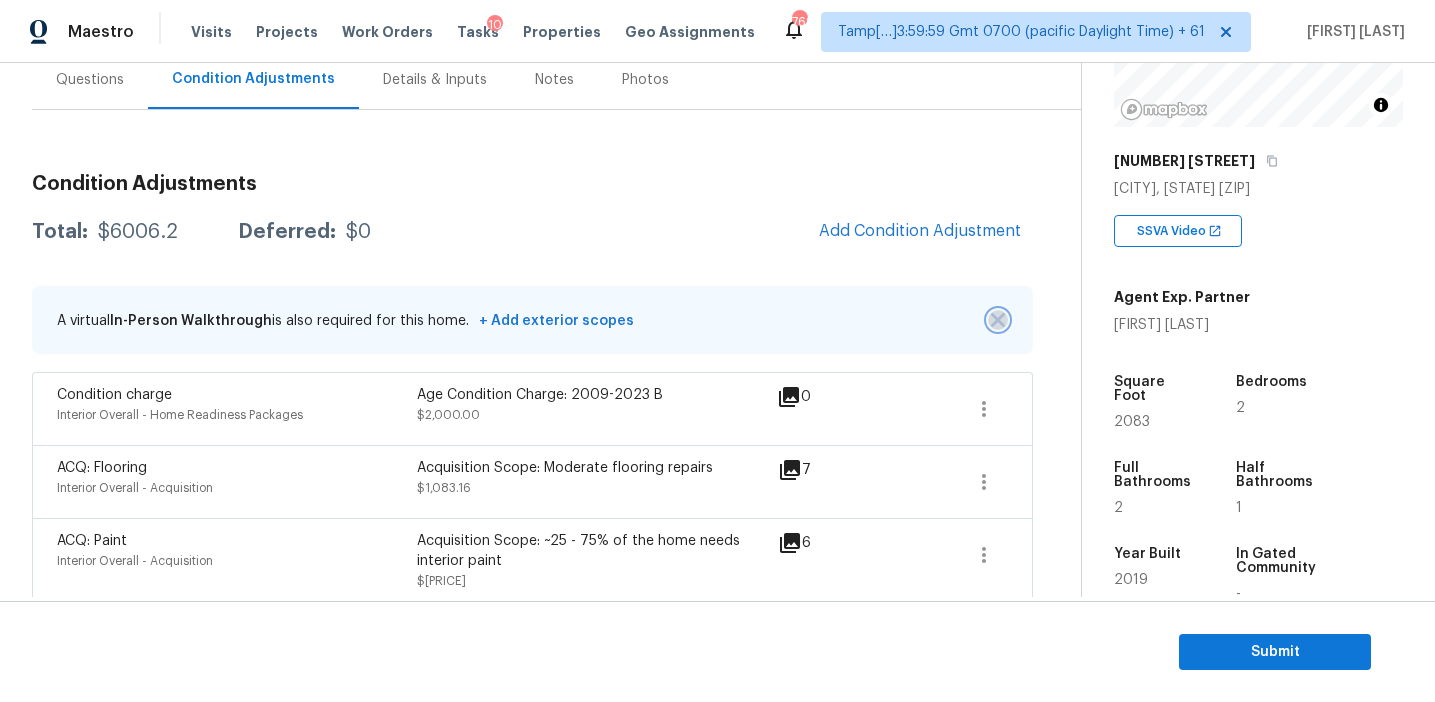 click at bounding box center [998, 320] 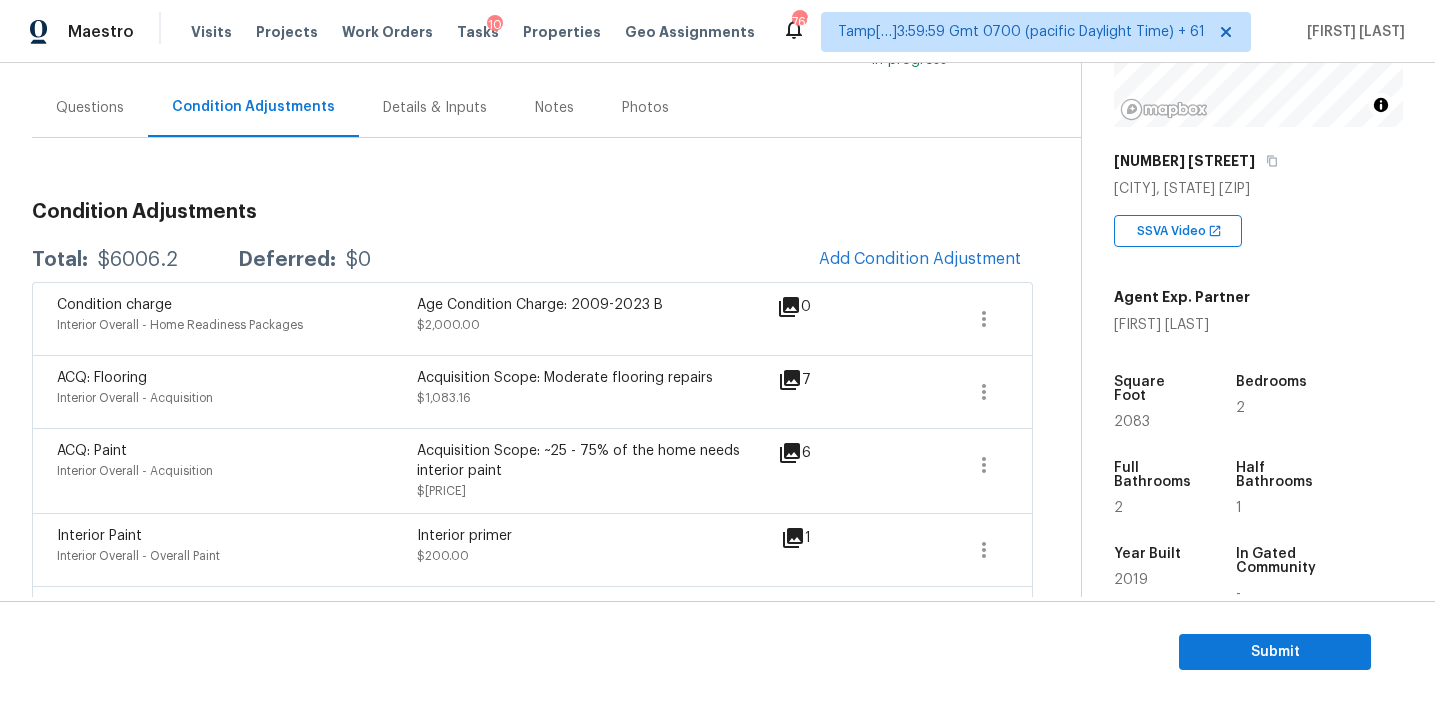scroll, scrollTop: 171, scrollLeft: 0, axis: vertical 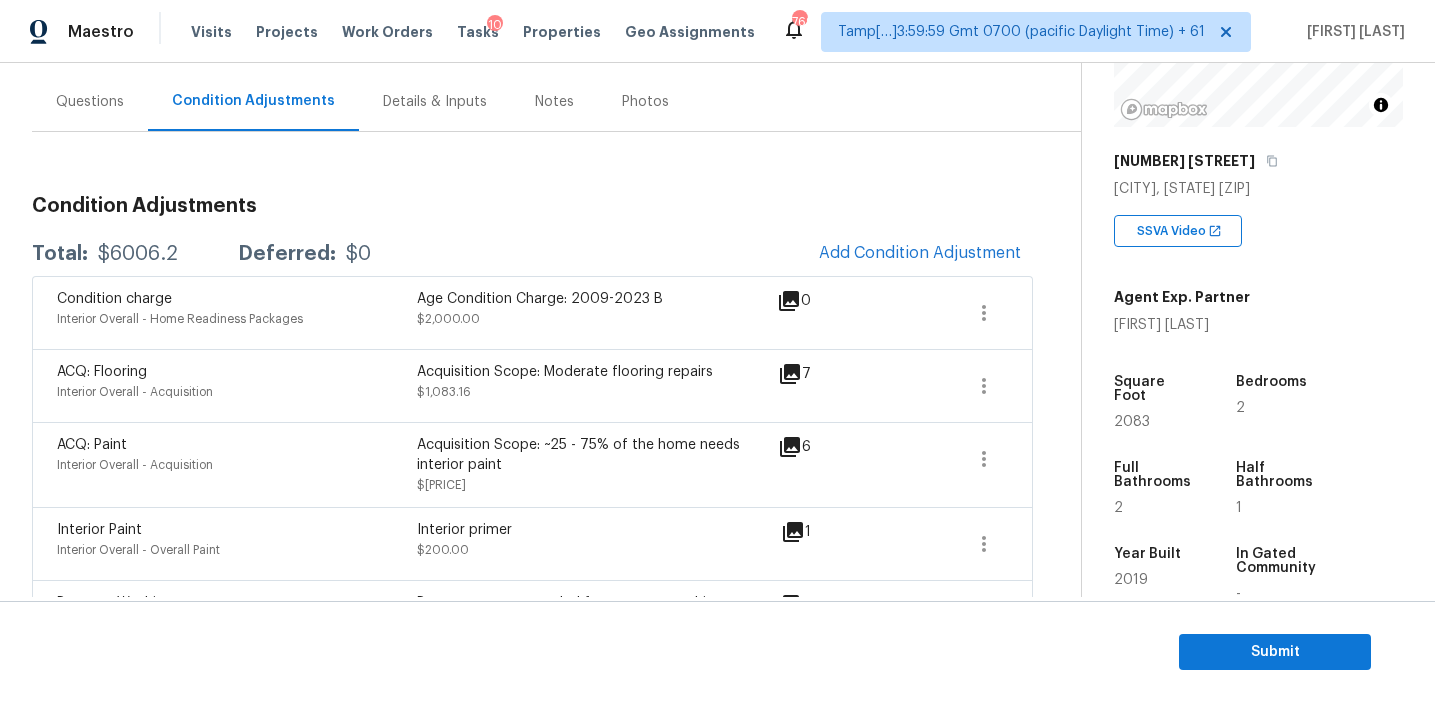click on "Condition Adjustments Total:  $6006.2 Deferred:  $0 Add Condition Adjustment Condition charge Interior Overall - Home Readiness Packages Age Condition Charge: 2009-2023 B	 $2,000.00   0 ACQ: Flooring Interior Overall - Acquisition Acquisition Scope: Moderate flooring repairs $1,083.16   7 ACQ: Paint Interior Overall - Acquisition Acquisition Scope: ~25 - 75% of the home needs interior paint $1,833.04   6 Interior Paint Interior Overall - Overall Paint Interior primer  $200.00   1 Pressure Washing Exterior Overall - Siding Protect areas as needed for pressure washing. Pressure wash the siding on the home using the appropriate pressure/nozzle tip as to not create any damage to the home. Ensure that there is no streaking/eneven areas where the pressure washing took place. Clean up any debris created from pressure washing. $200.00   0 ACQ: HVAC HVAC - Acquisition Acquisition Scope: Functional HVAC 6-10 years $402.00   0 ACQ: Shingle Roof Exterior Overall - Acquisition $288.00   0" at bounding box center (532, 552) 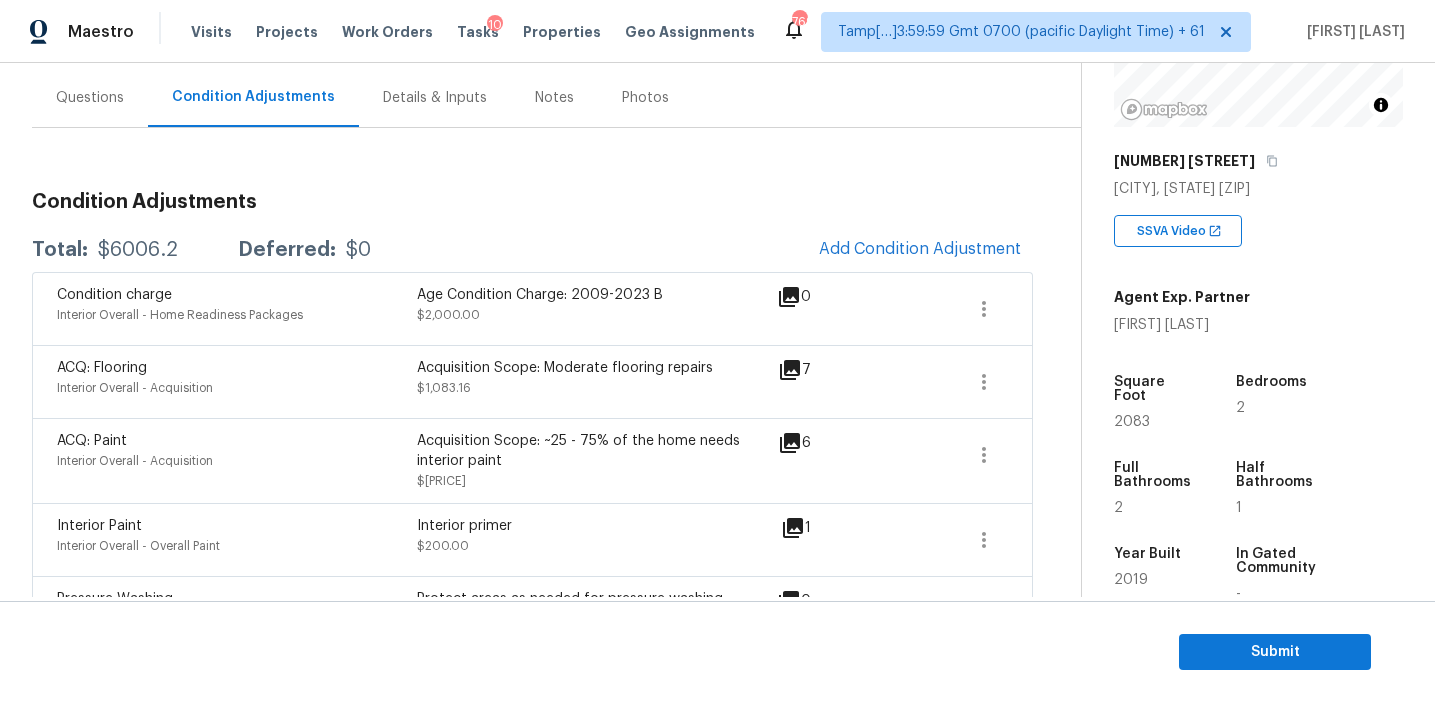 scroll, scrollTop: 179, scrollLeft: 0, axis: vertical 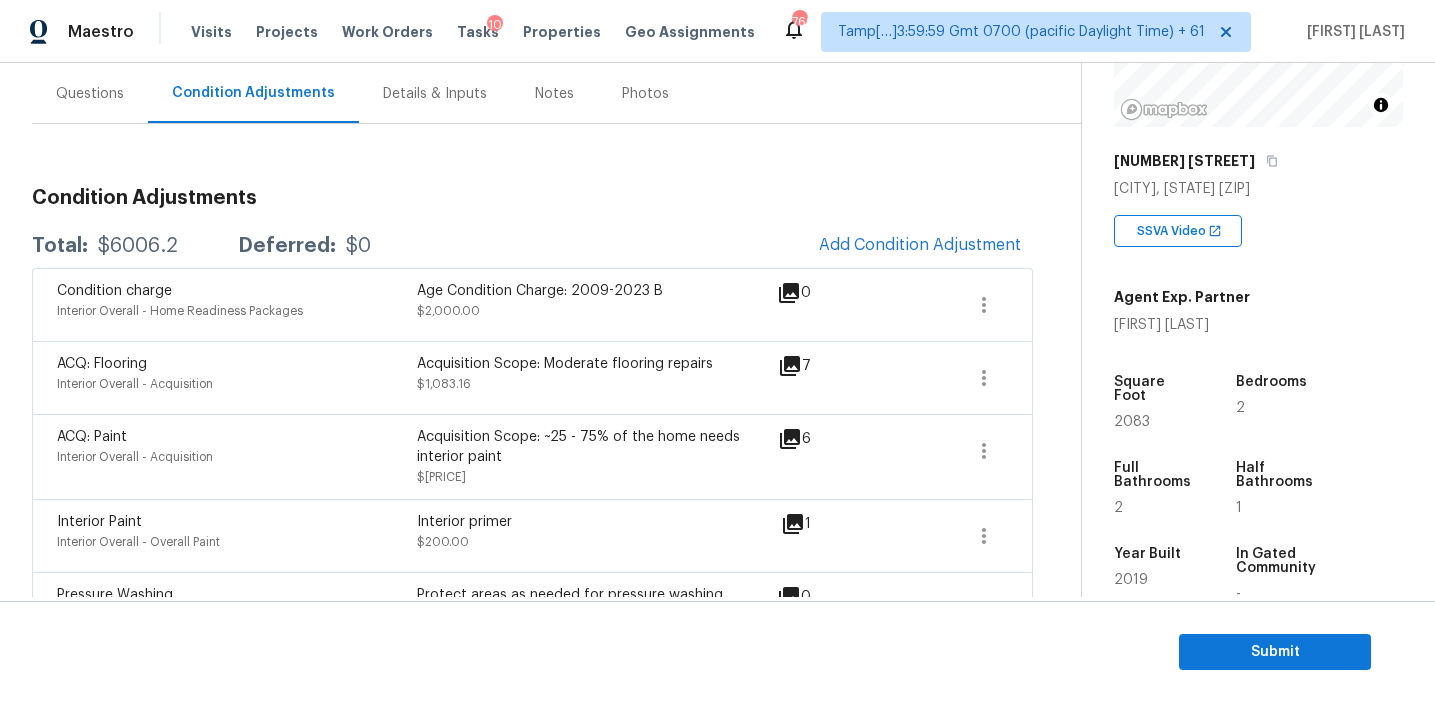 click on "Condition Adjustments Total:  $6006.2 Deferred:  $0 Add Condition Adjustment Condition charge Interior Overall - Home Readiness Packages Age Condition Charge: 2009-2023 B	 $2,000.00   0 ACQ: Flooring Interior Overall - Acquisition Acquisition Scope: Moderate flooring repairs $1,083.16   7 ACQ: Paint Interior Overall - Acquisition Acquisition Scope: ~25 - 75% of the home needs interior paint $1,833.04   6 Interior Paint Interior Overall - Overall Paint Interior primer  $200.00   1 Pressure Washing Exterior Overall - Siding Protect areas as needed for pressure washing. Pressure wash the siding on the home using the appropriate pressure/nozzle tip as to not create any damage to the home. Ensure that there is no streaking/eneven areas where the pressure washing took place. Clean up any debris created from pressure washing. $200.00   0 ACQ: HVAC HVAC - Acquisition Acquisition Scope: Functional HVAC 6-10 years $402.00   0 ACQ: Shingle Roof Exterior Overall - Acquisition $288.00   0" at bounding box center [532, 544] 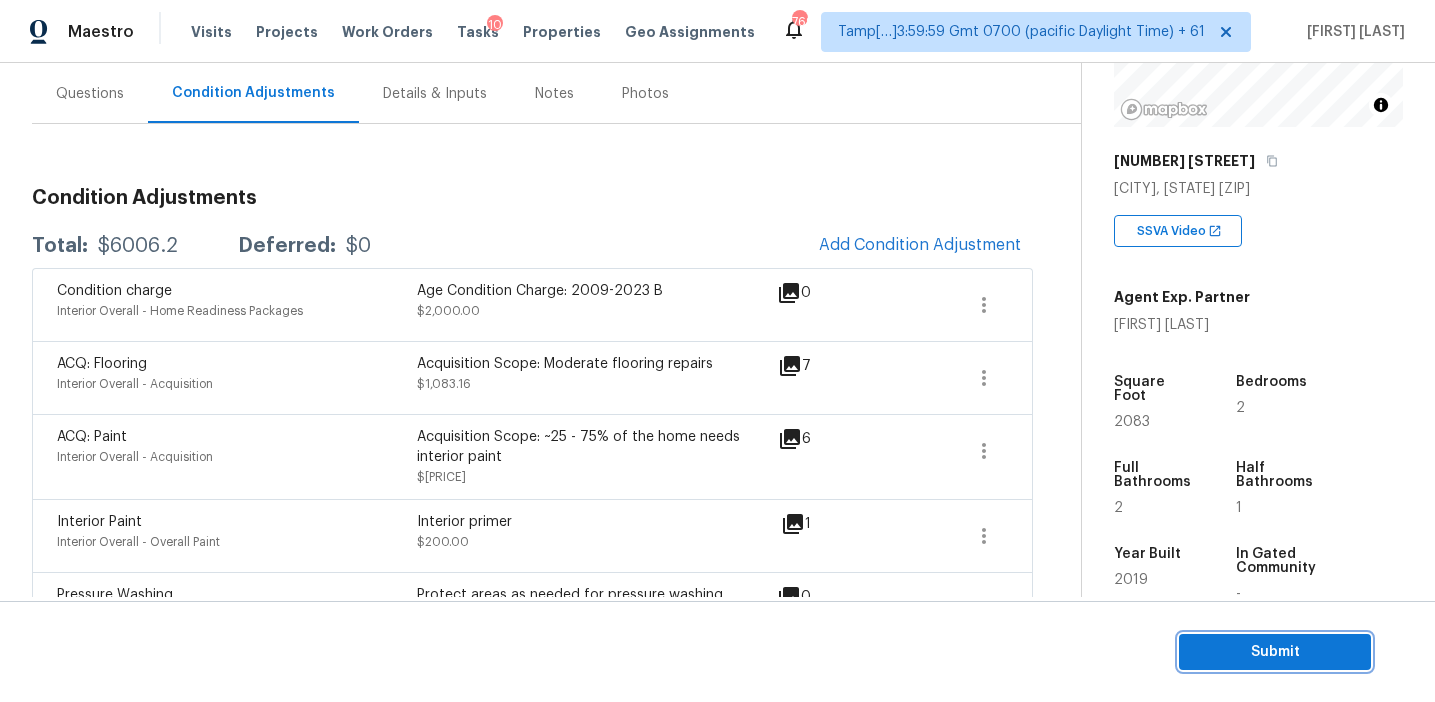 click on "Submit" at bounding box center [1275, 652] 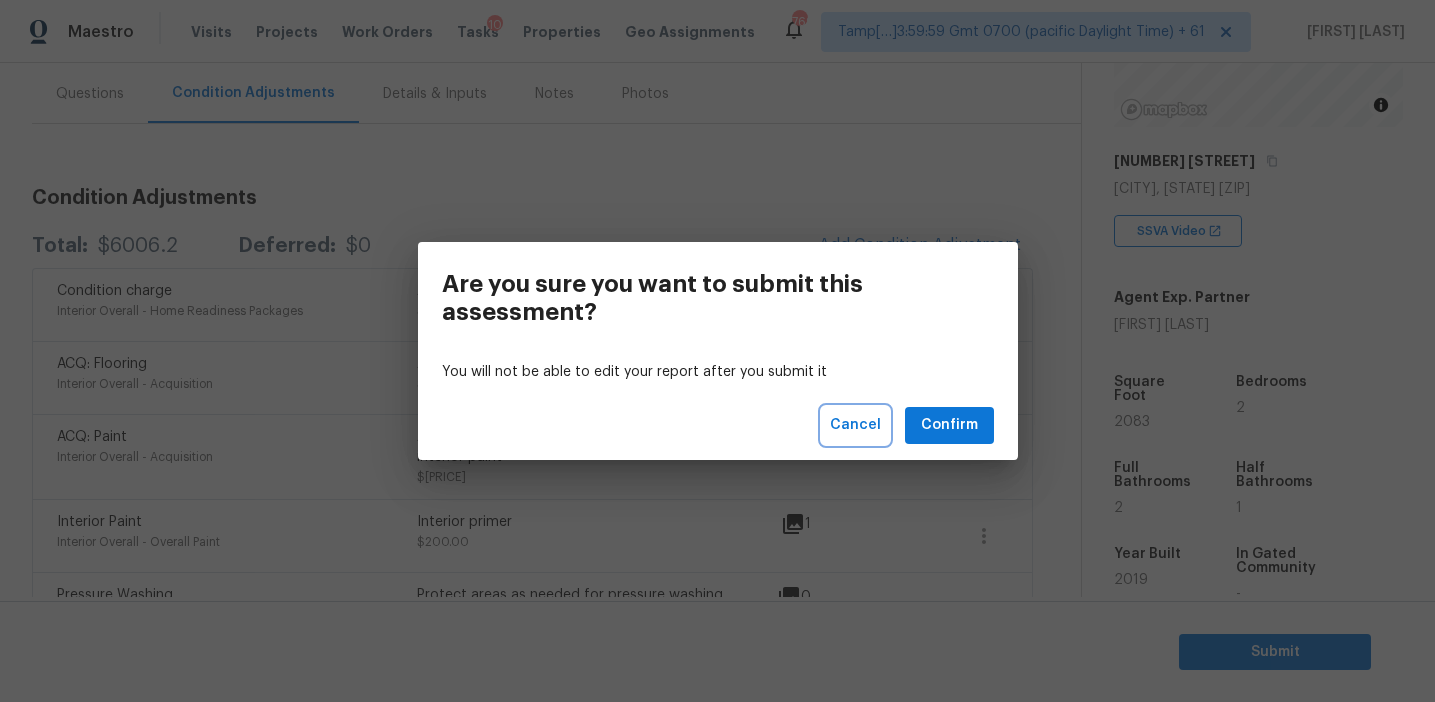click on "Cancel" at bounding box center (855, 425) 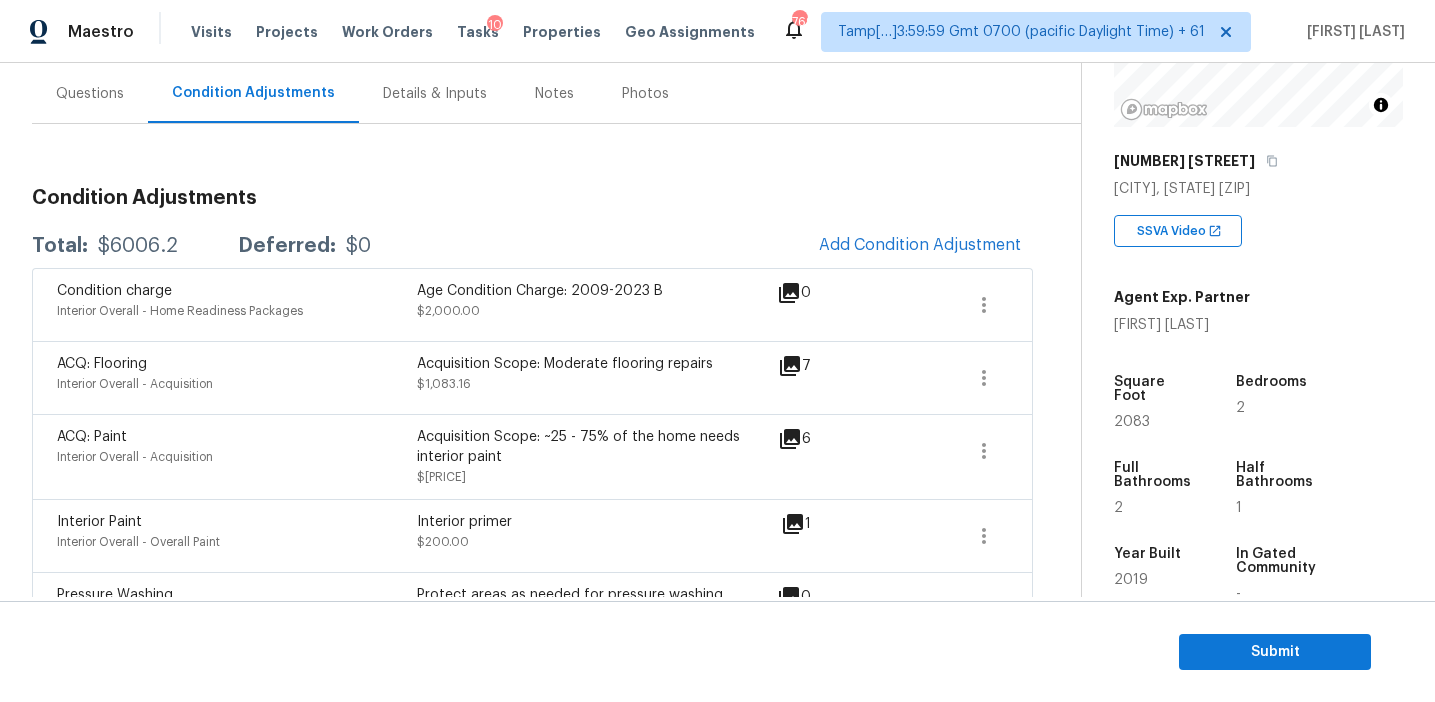click on "Condition Adjustments" at bounding box center [532, 198] 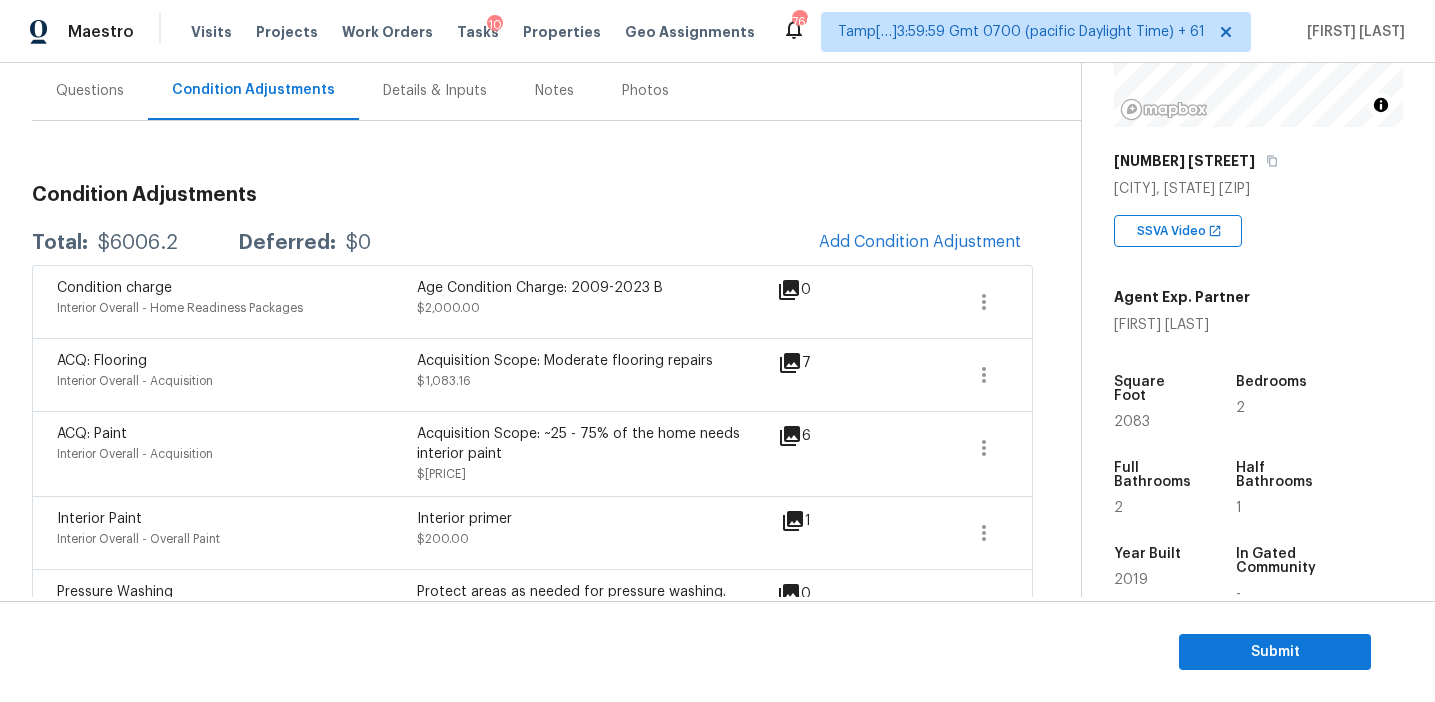 scroll, scrollTop: 181, scrollLeft: 0, axis: vertical 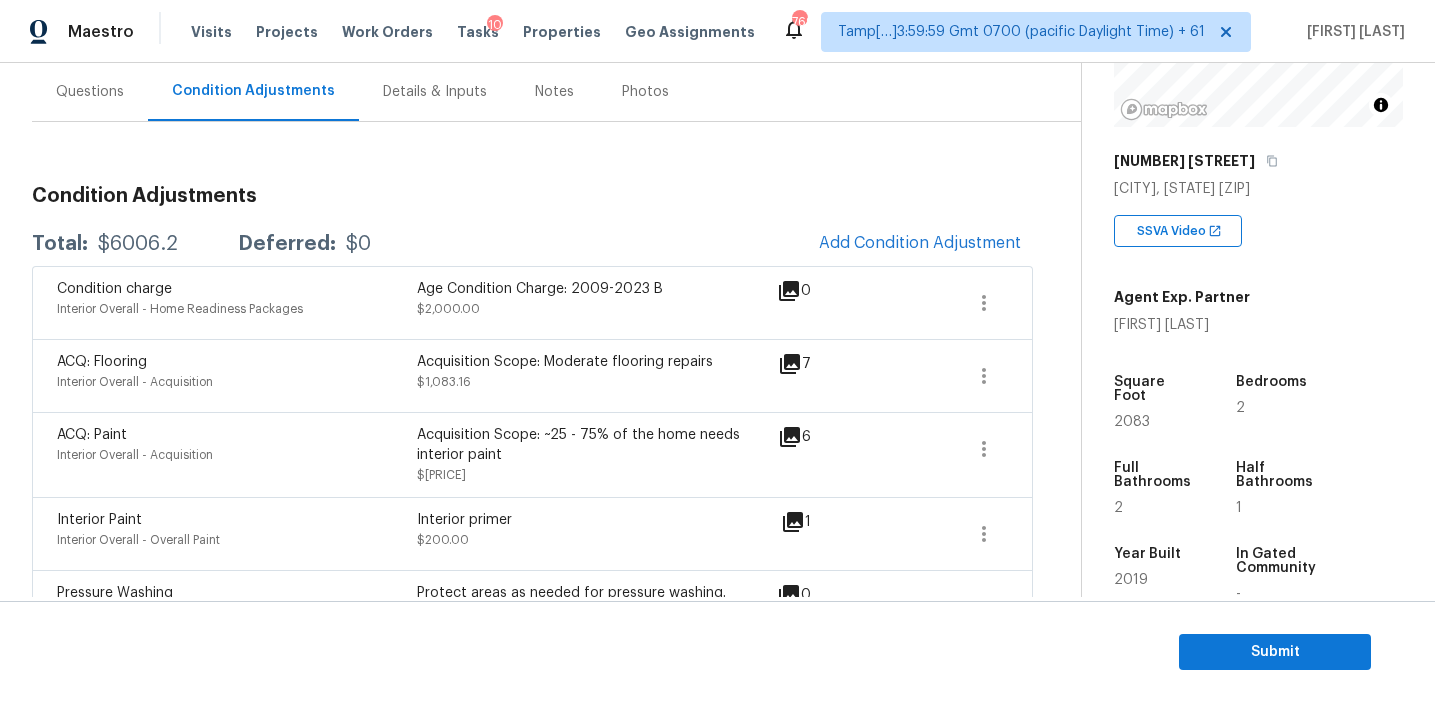 click on "Condition Adjustments" at bounding box center [532, 196] 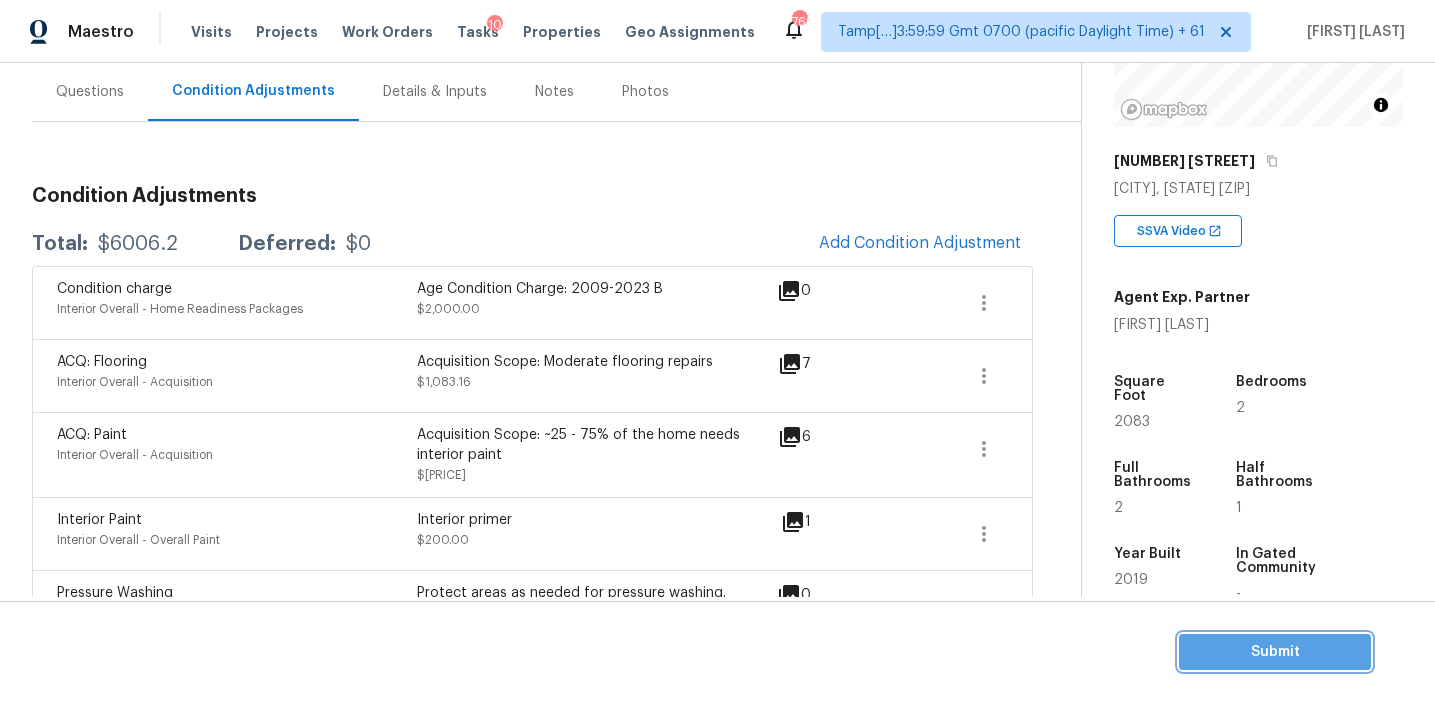 click on "Submit" at bounding box center [1275, 652] 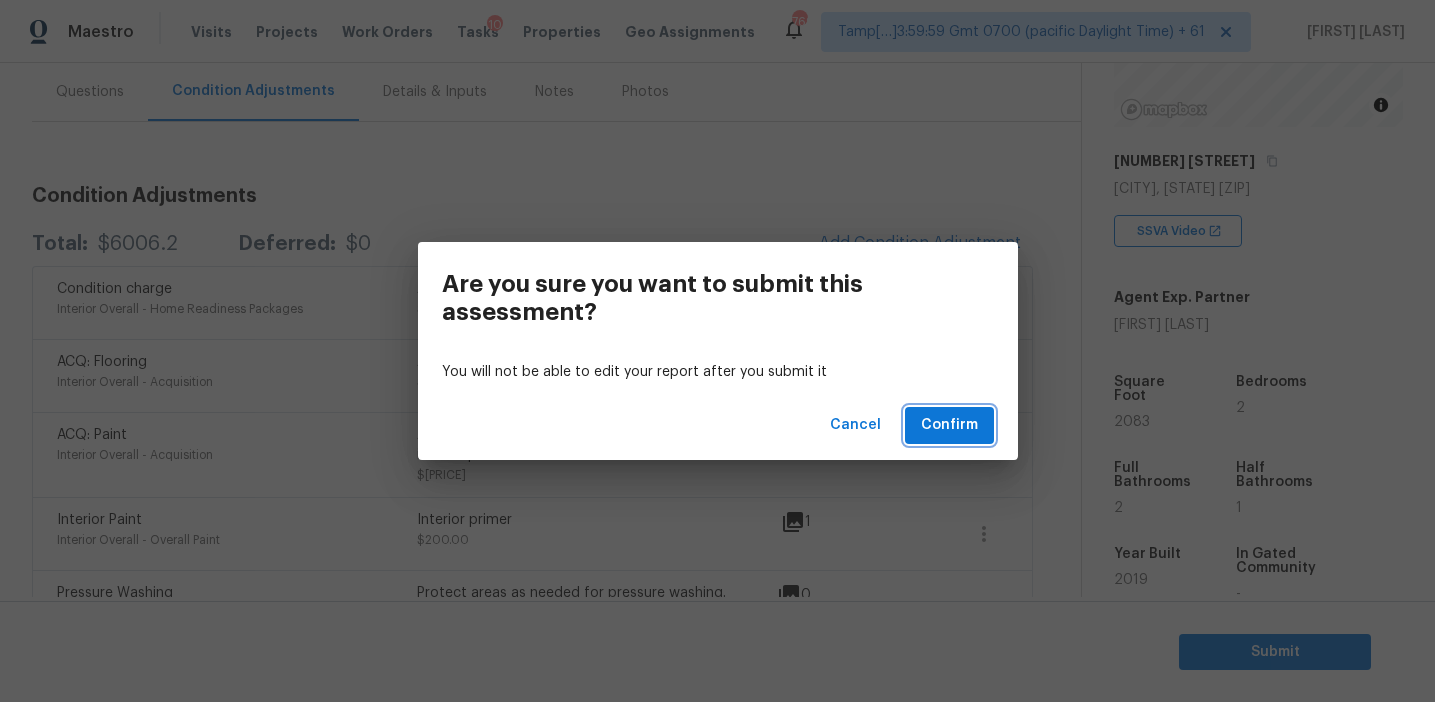 click on "Confirm" at bounding box center [949, 425] 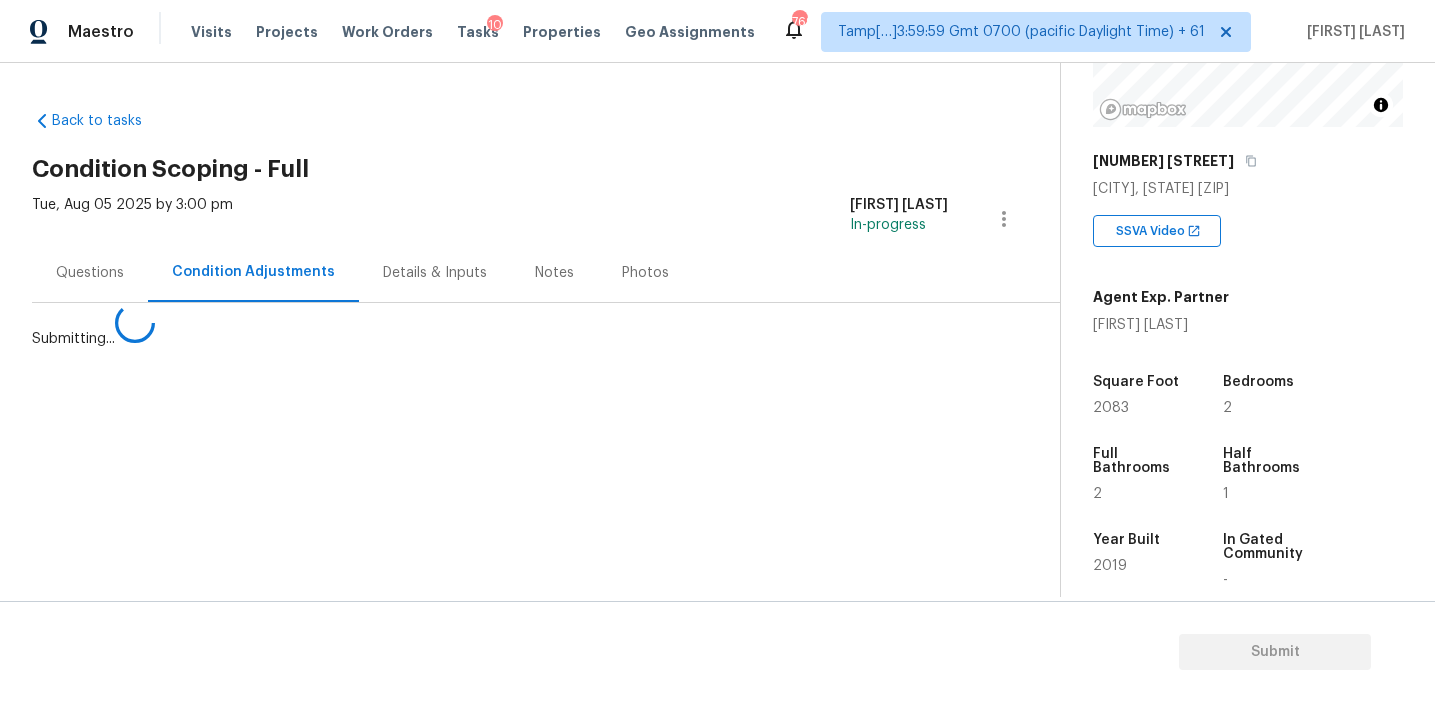 scroll, scrollTop: 0, scrollLeft: 0, axis: both 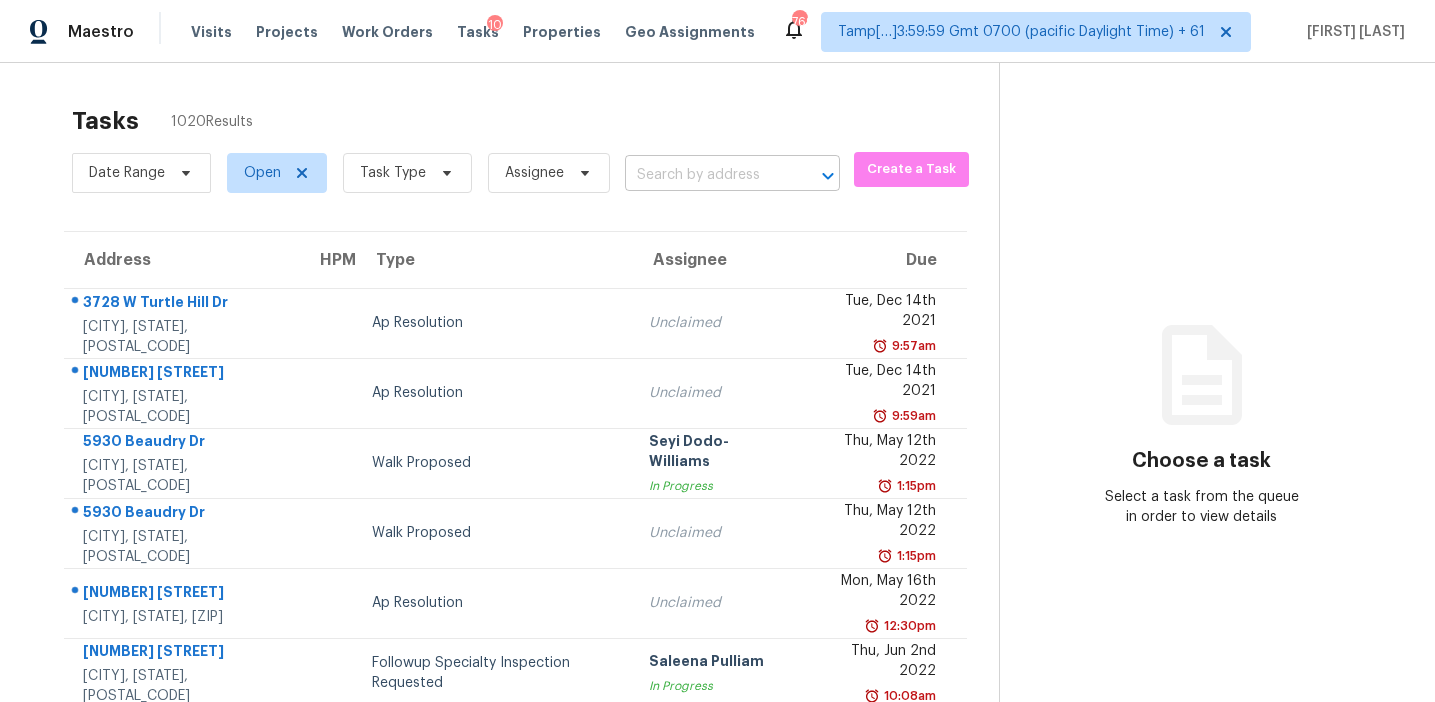 click at bounding box center (704, 175) 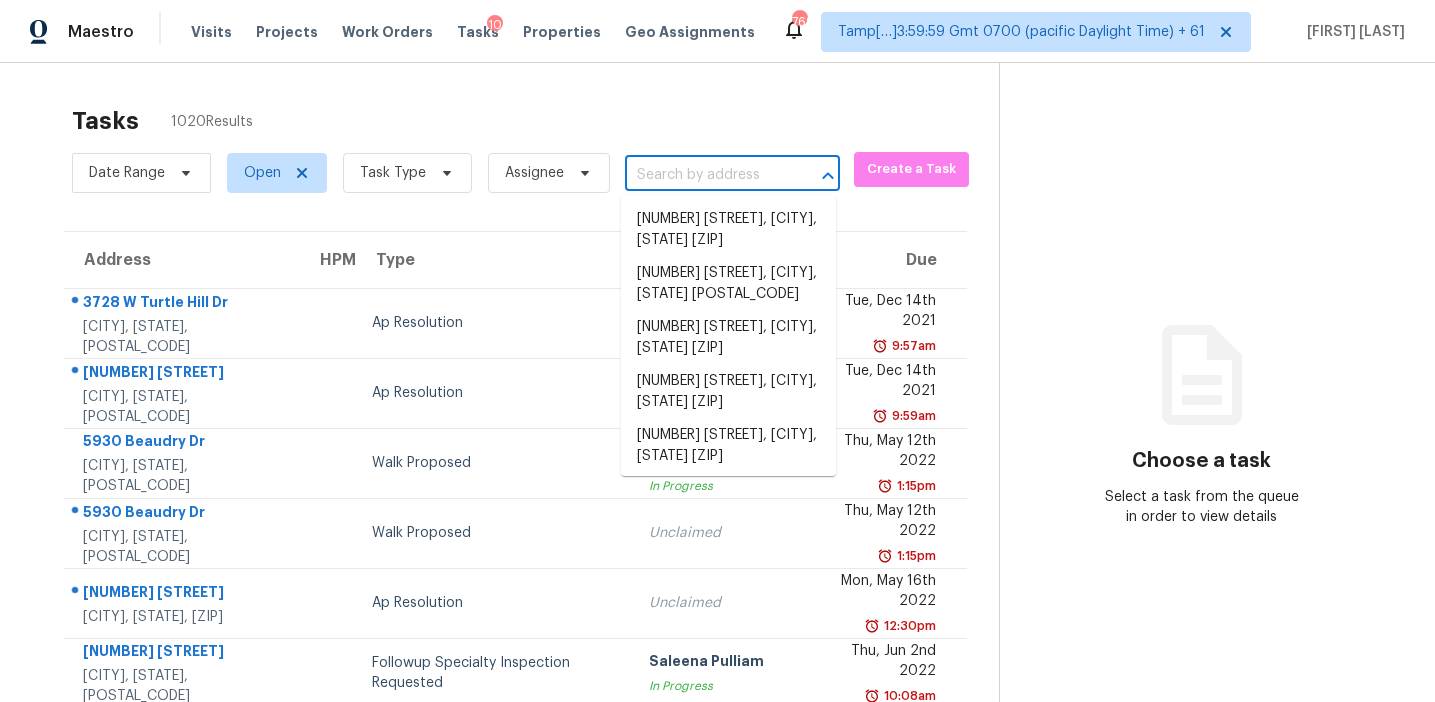 paste on "327 Westfield Dr, Nashville, TN, 37221" 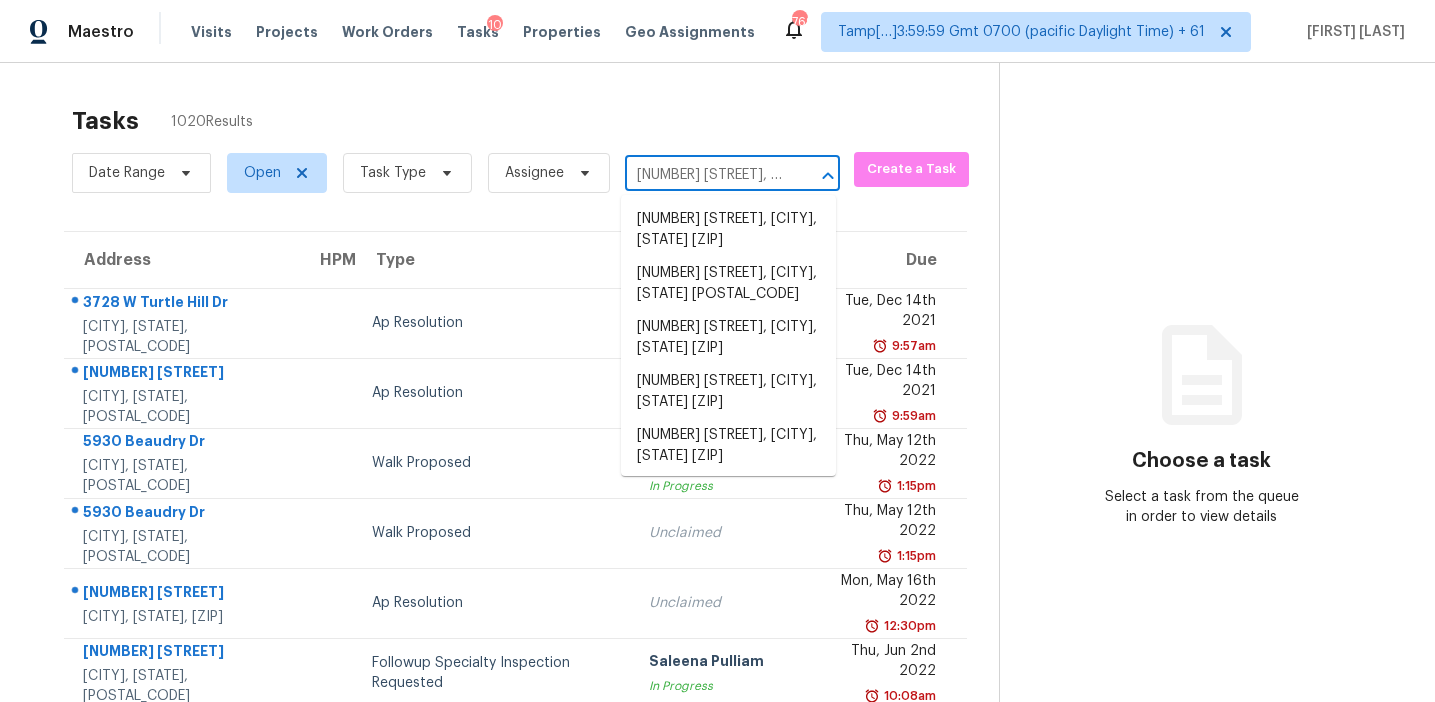 scroll, scrollTop: 0, scrollLeft: 94, axis: horizontal 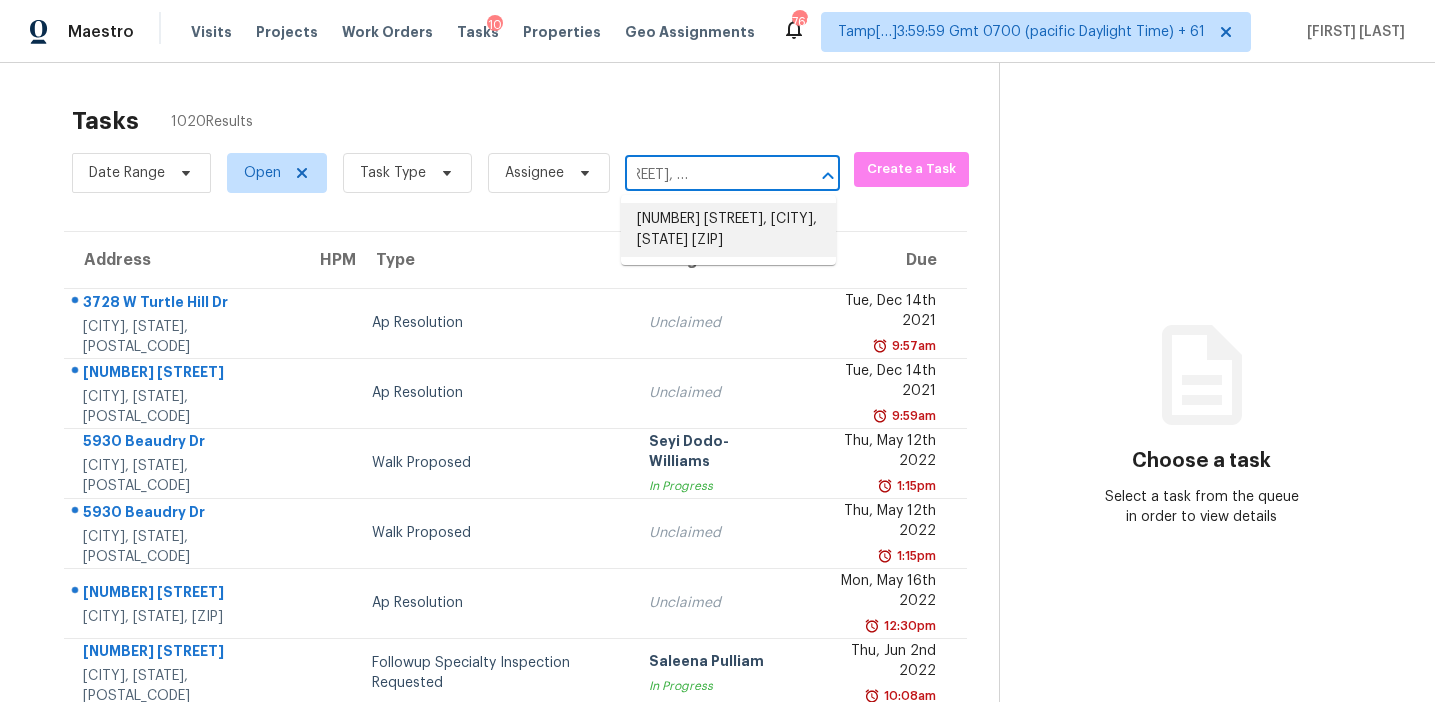 click on "327 Westfield Dr, Nashville, TN 37221" at bounding box center [728, 230] 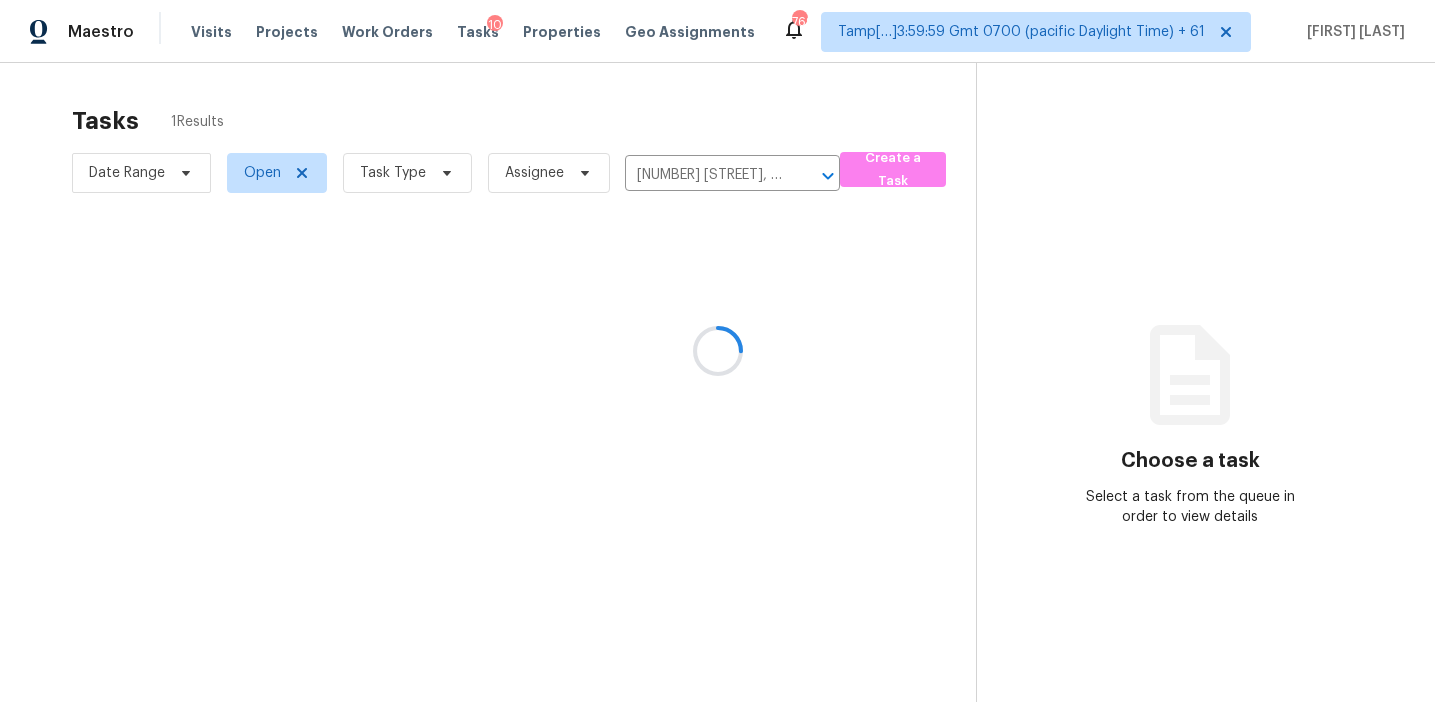 click at bounding box center [717, 351] 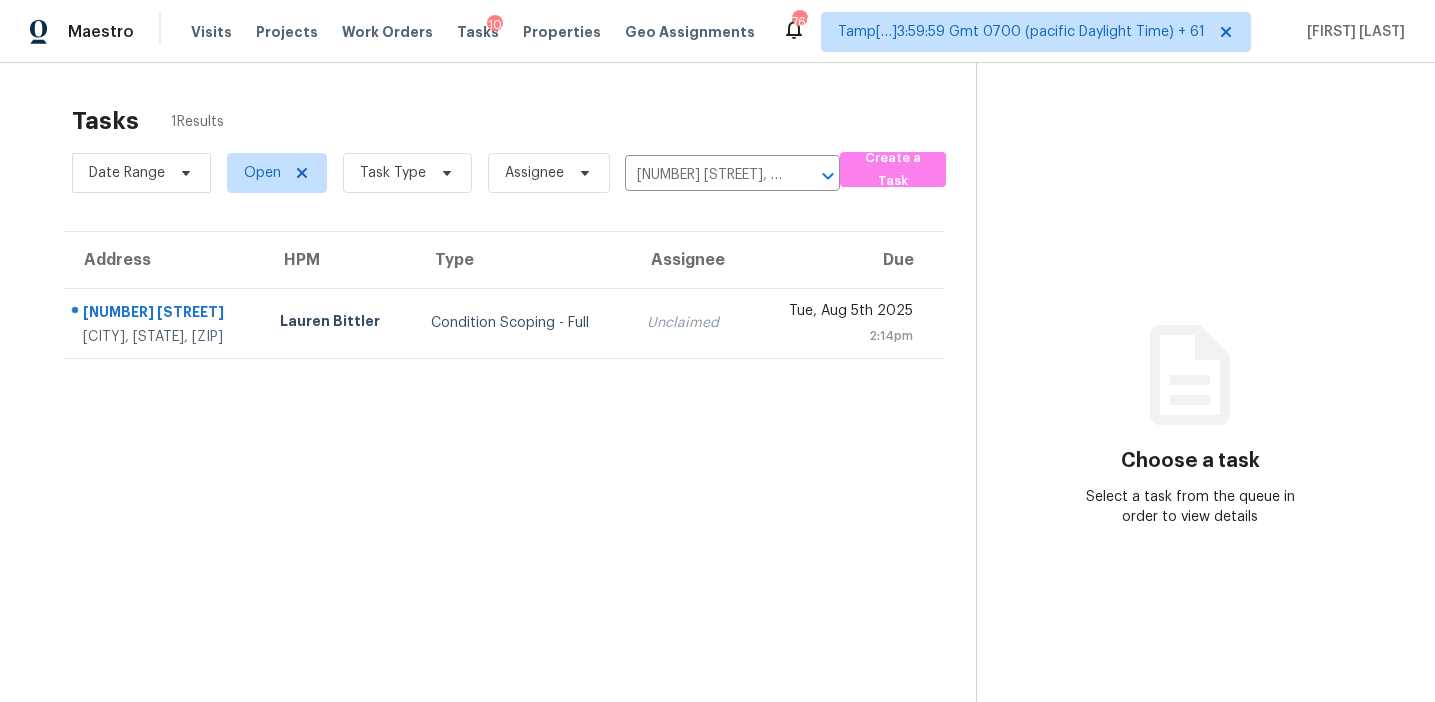 click on "Unclaimed" at bounding box center [690, 323] 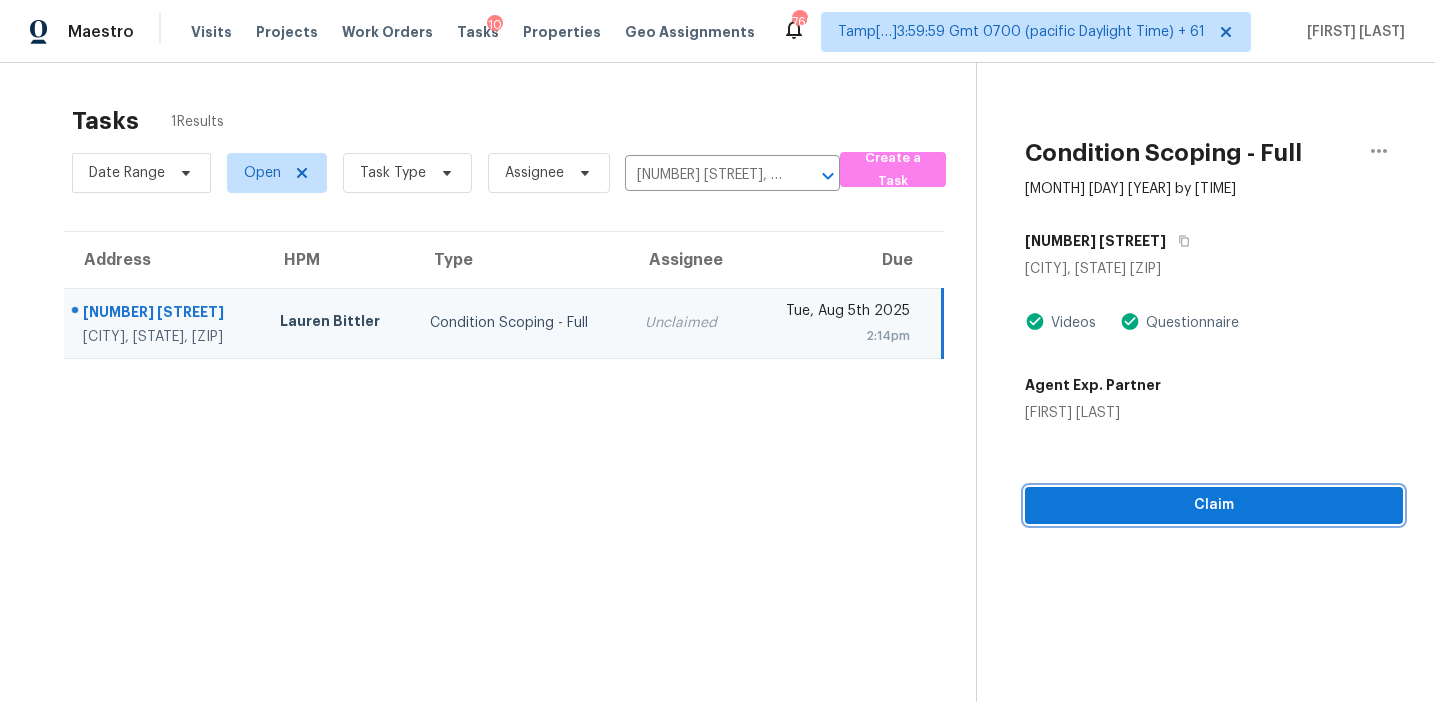 click on "Claim" at bounding box center [1214, 505] 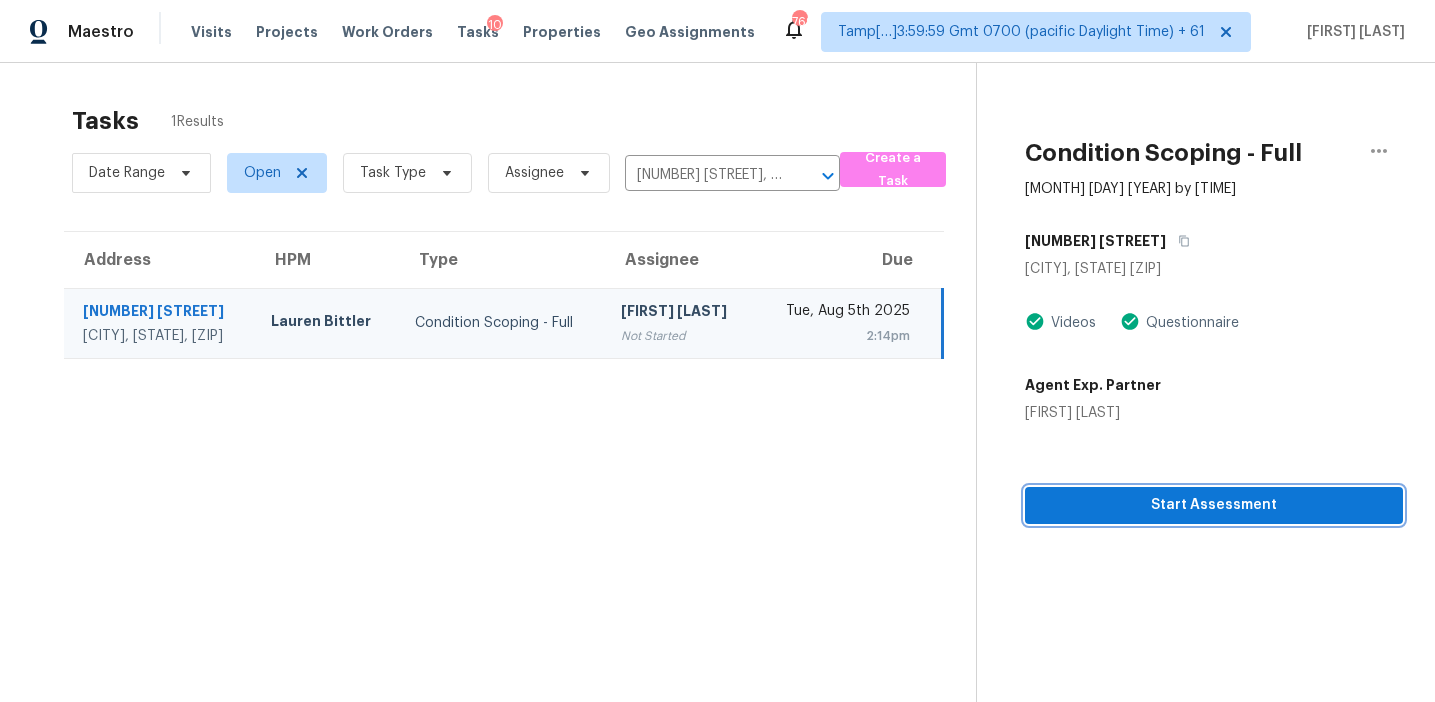 click on "Start Assessment" at bounding box center (1214, 505) 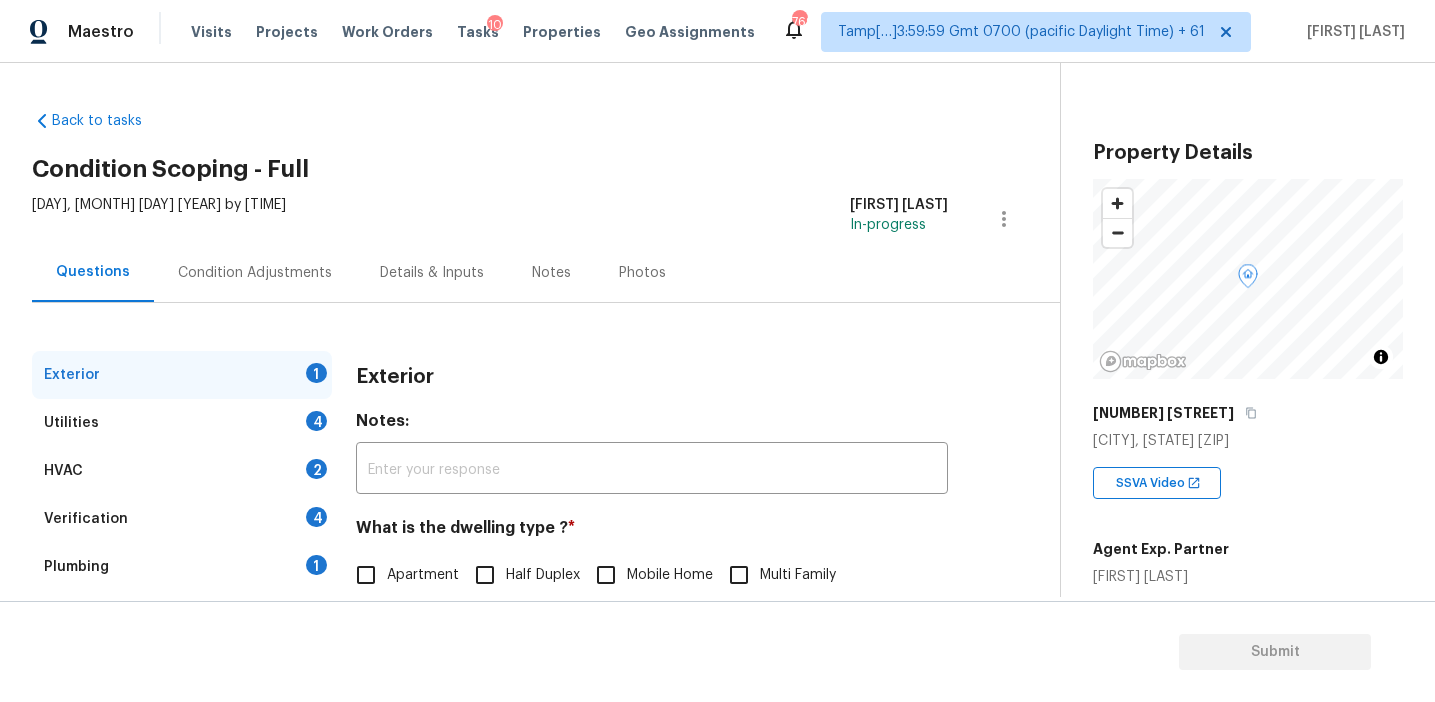 scroll, scrollTop: 166, scrollLeft: 0, axis: vertical 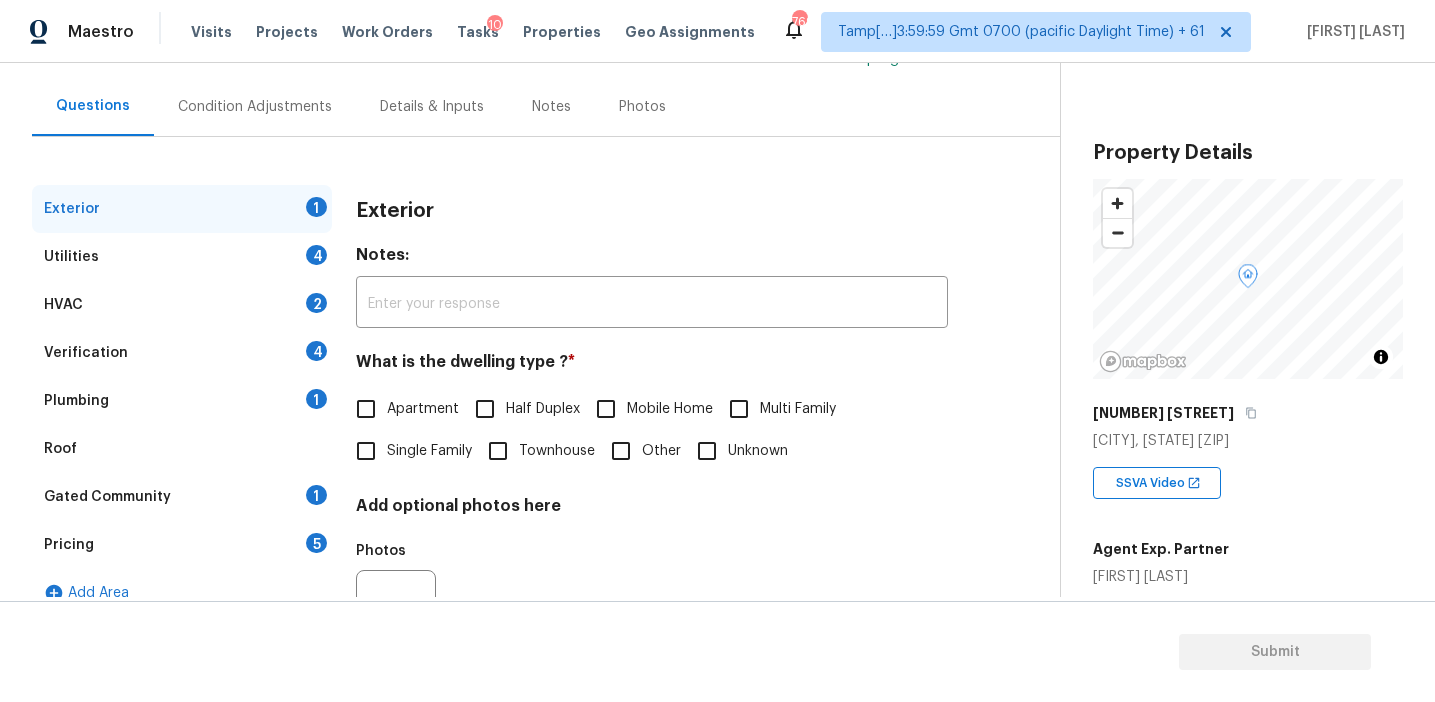 click on "Pricing 5" at bounding box center [182, 545] 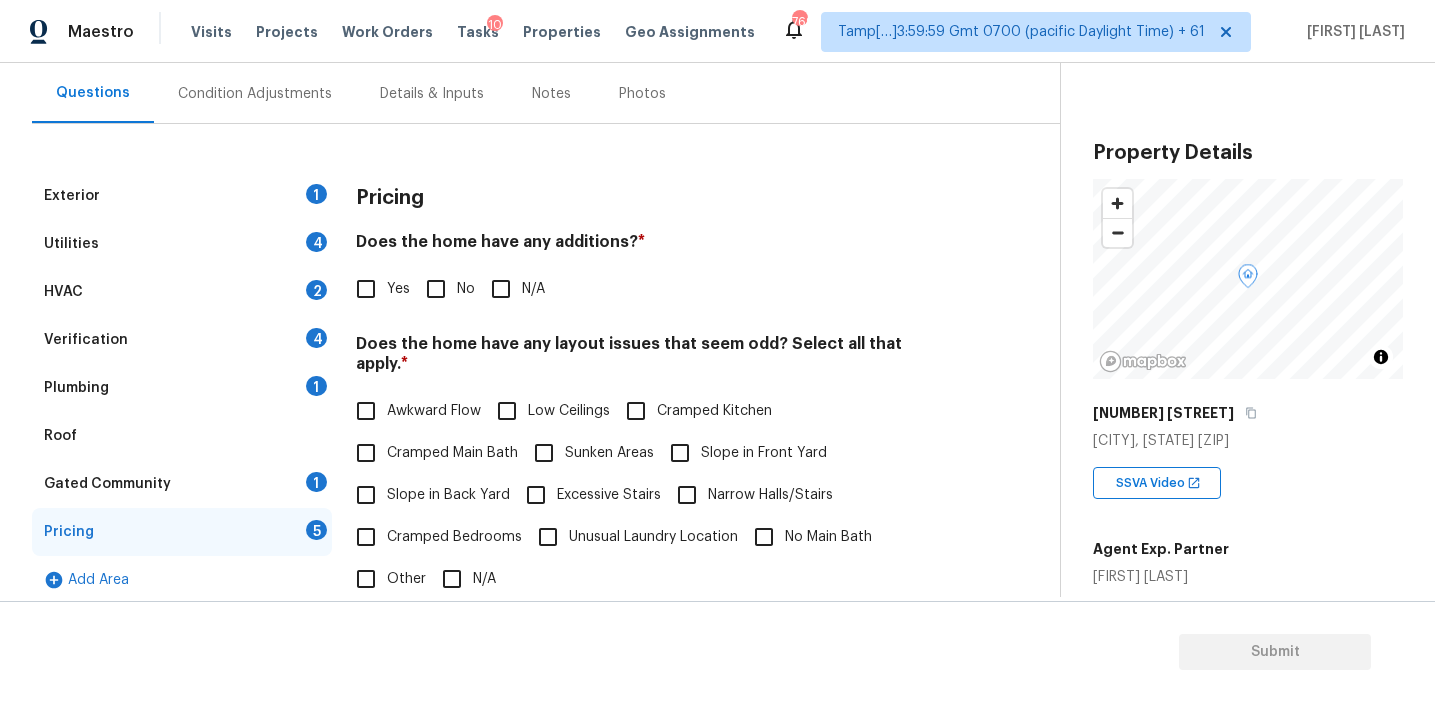scroll, scrollTop: 186, scrollLeft: 0, axis: vertical 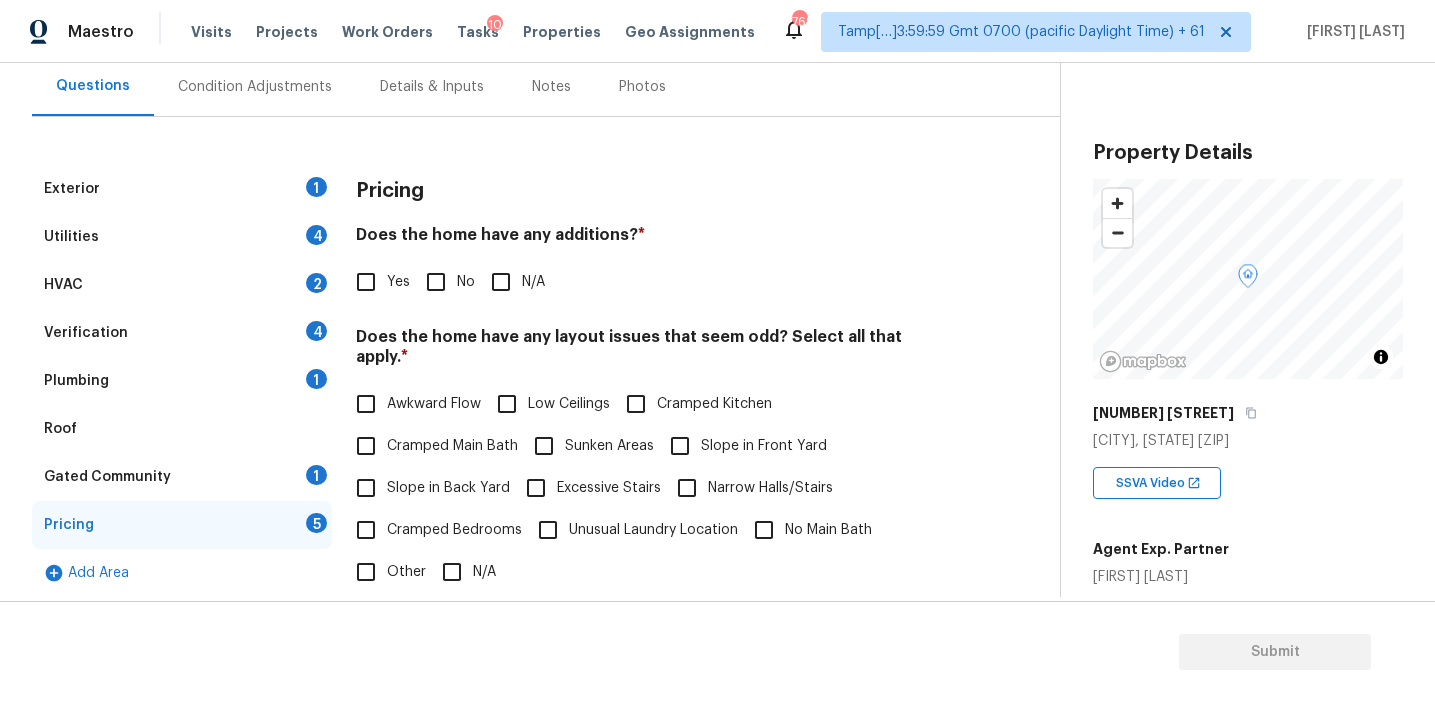 click on "Pricing" at bounding box center [390, 191] 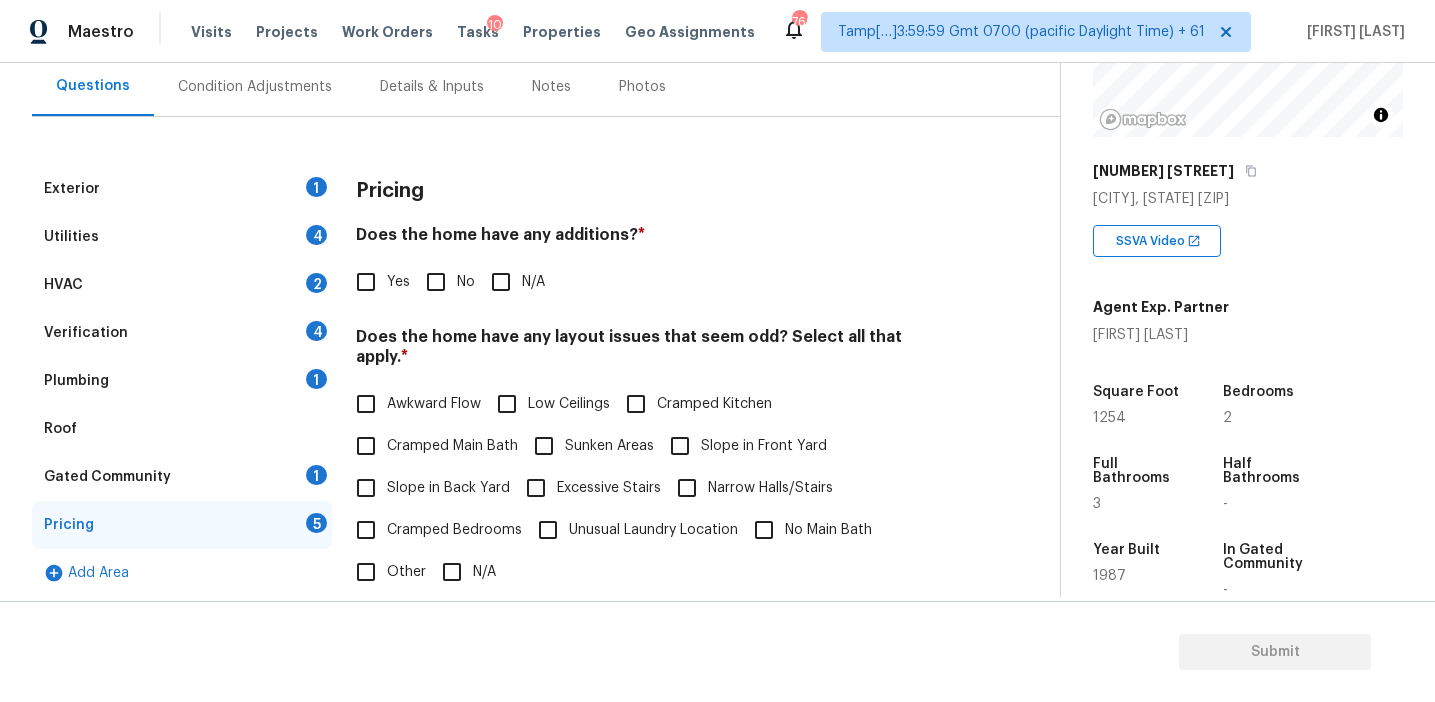scroll, scrollTop: 252, scrollLeft: 0, axis: vertical 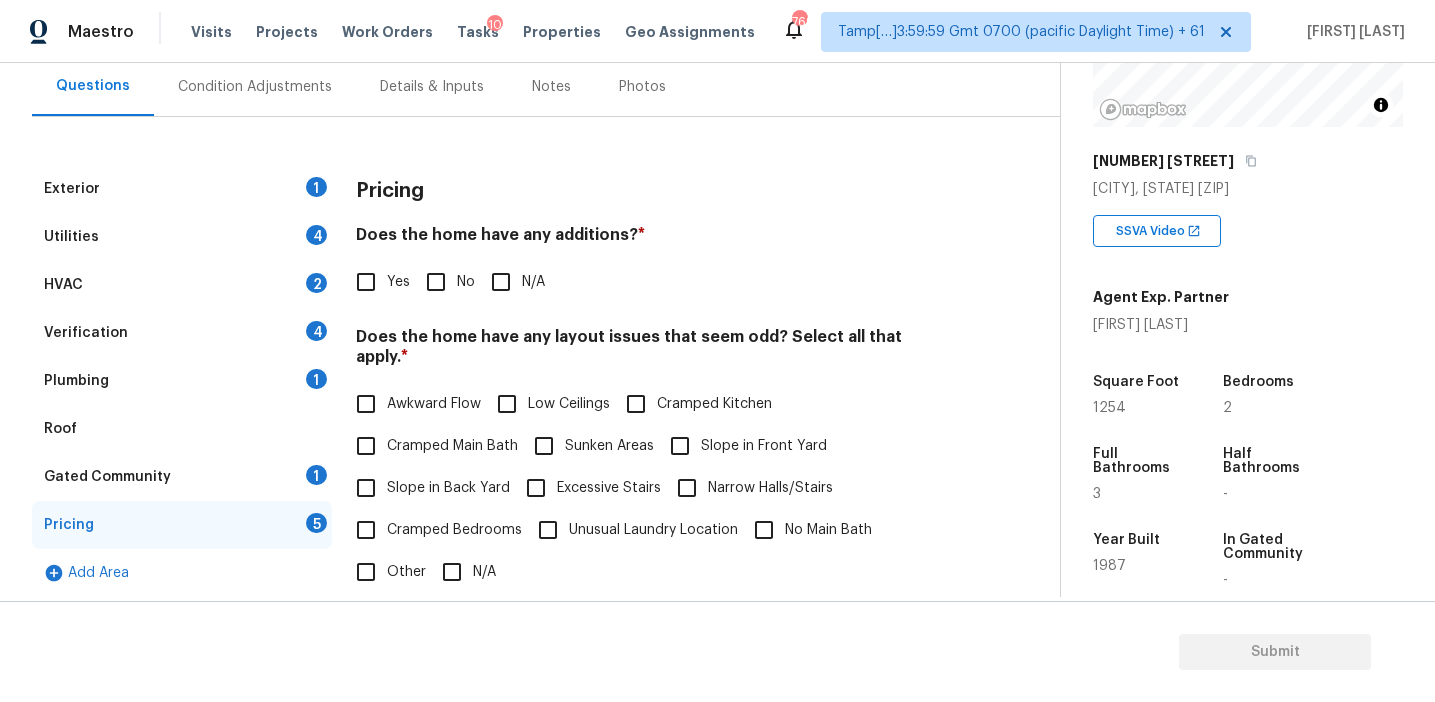 click on "Awkward Flow Low Ceilings Cramped Kitchen Cramped Main Bath Sunken Areas Slope in Front Yard Slope in Back Yard Excessive Stairs Narrow Halls/Stairs Cramped Bedrooms Unusual Laundry Location No Main Bath Other N/A" at bounding box center (652, 488) 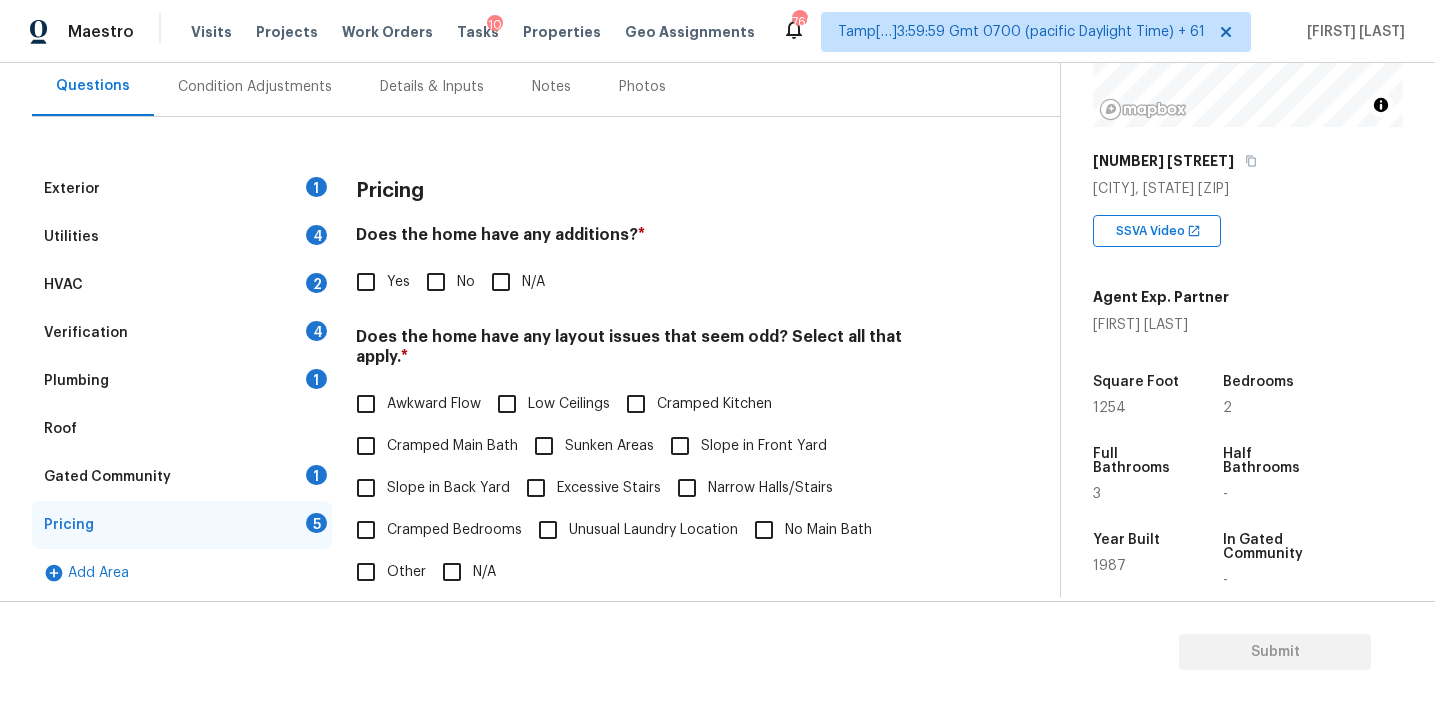 click on "Pricing" at bounding box center (390, 191) 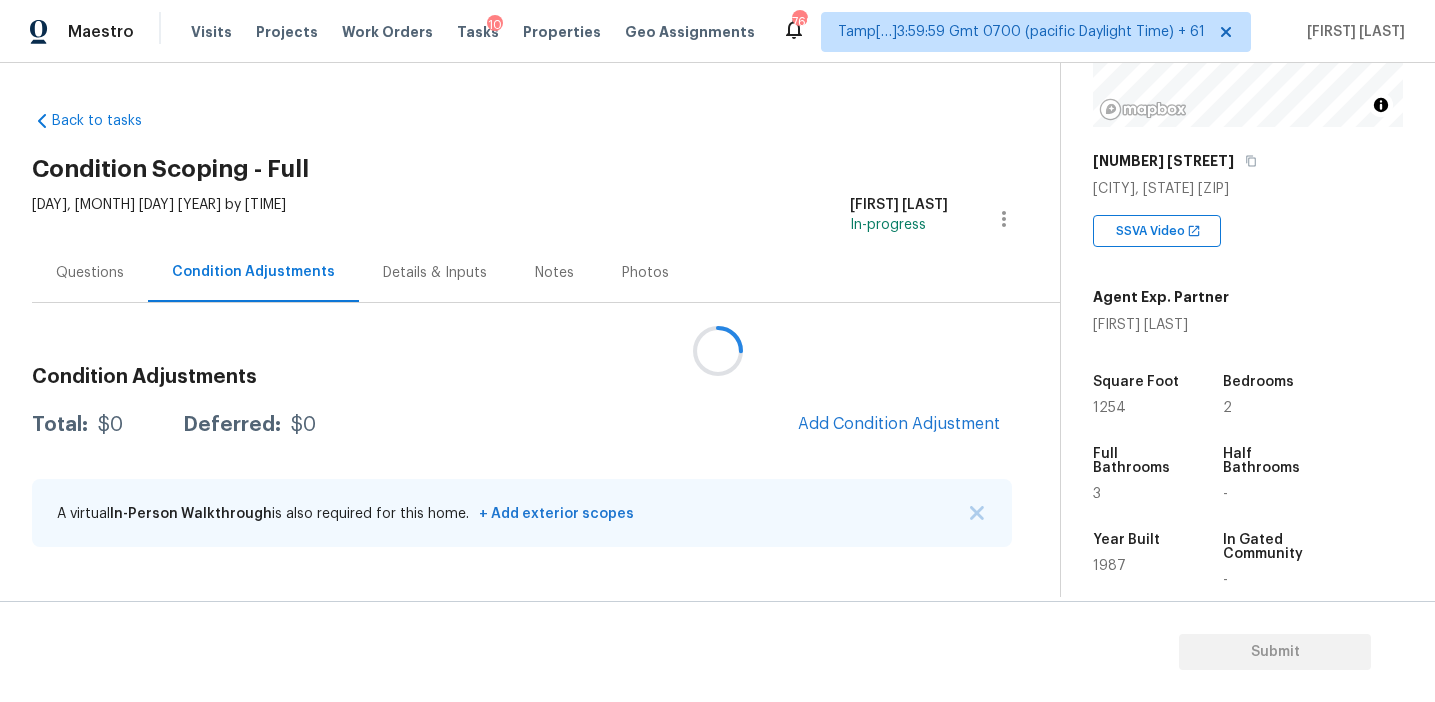 scroll, scrollTop: 0, scrollLeft: 0, axis: both 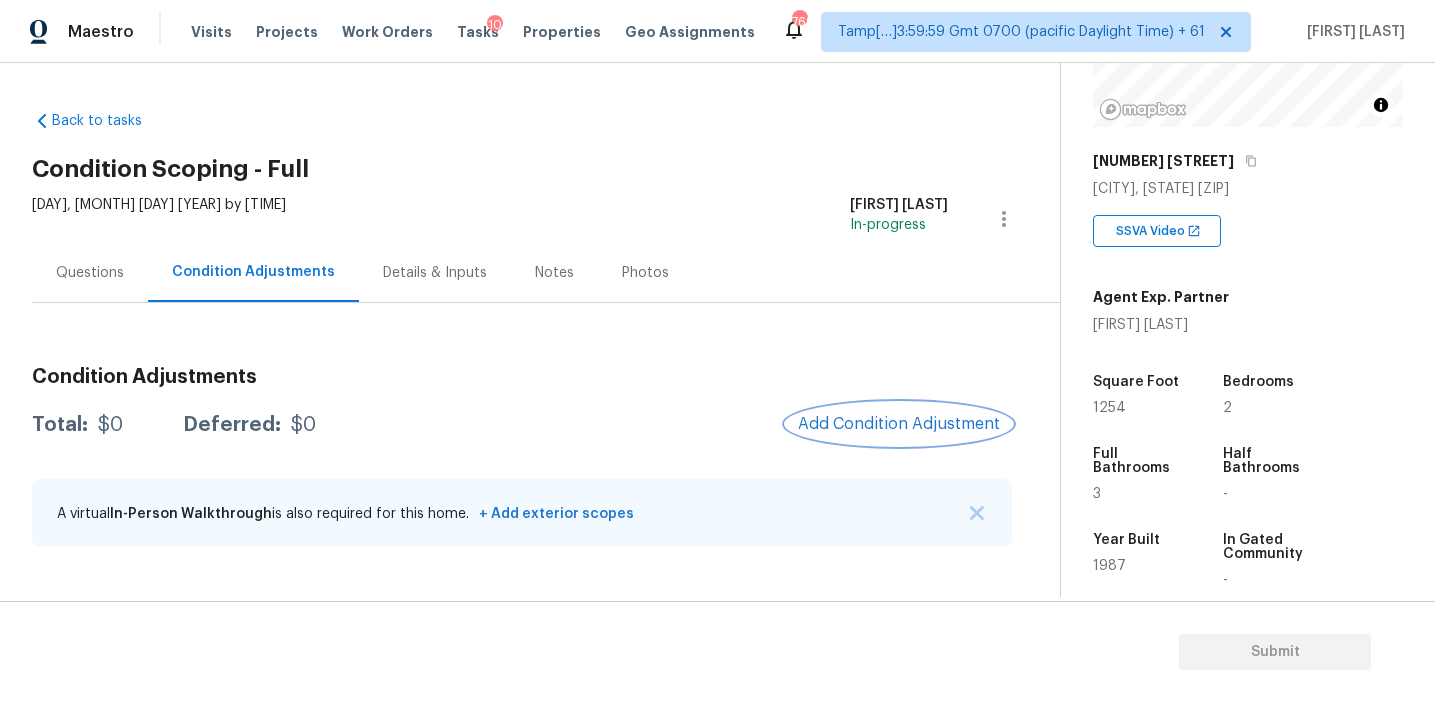 click on "Add Condition Adjustment" at bounding box center [899, 424] 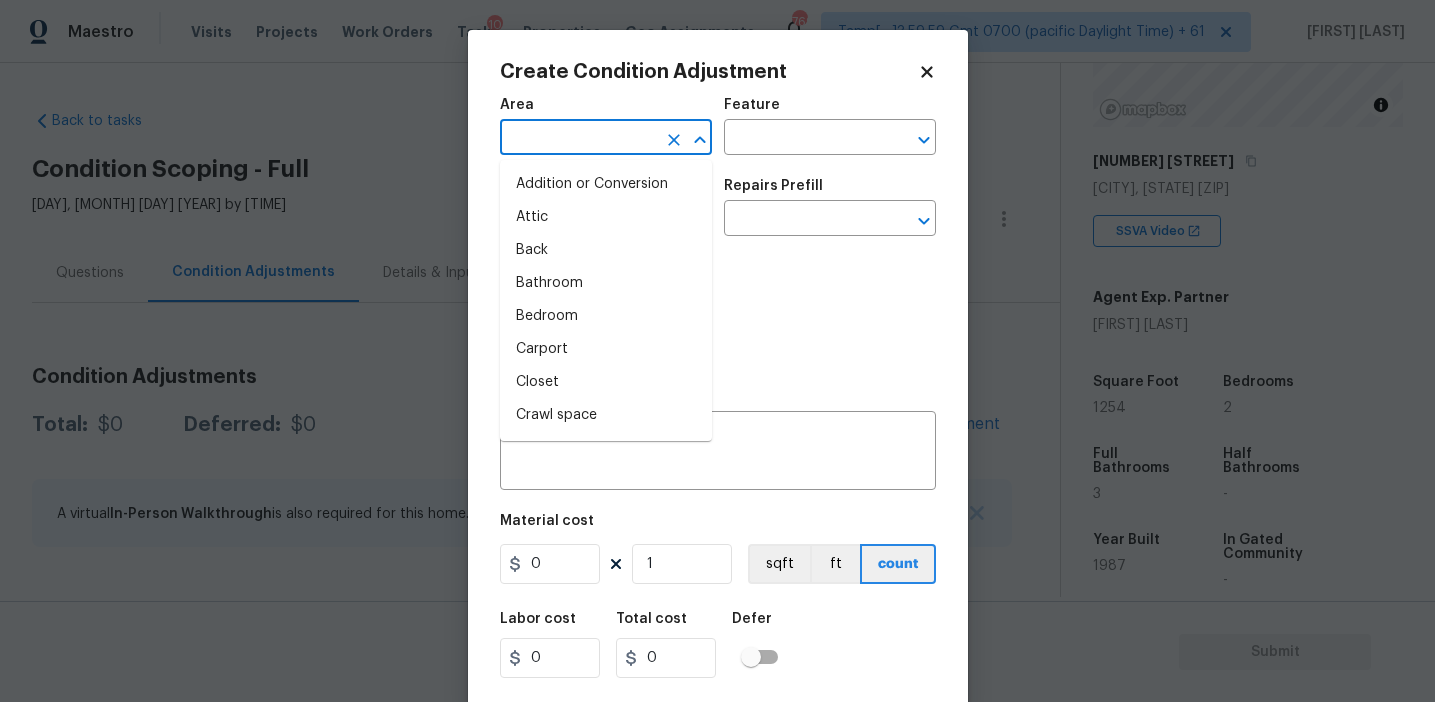 click at bounding box center [578, 139] 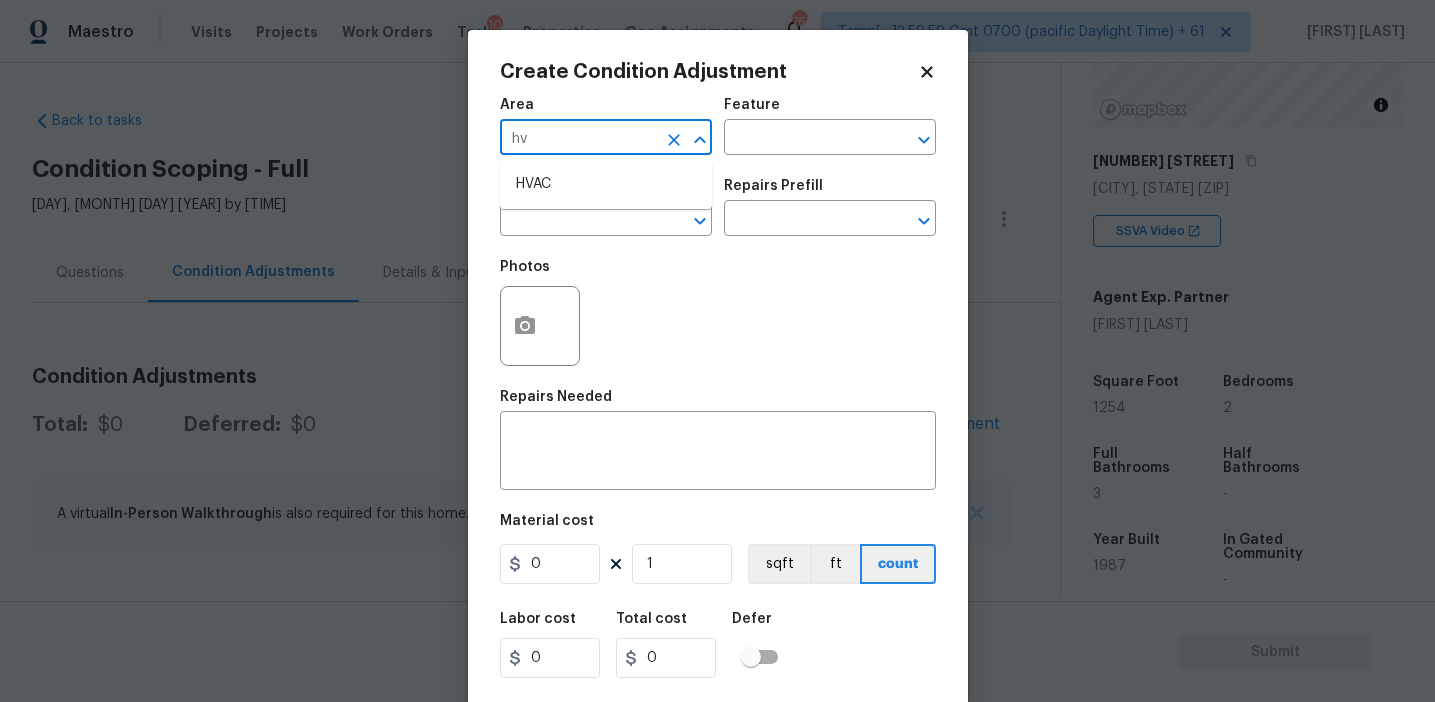 click on "HVAC" at bounding box center [606, 184] 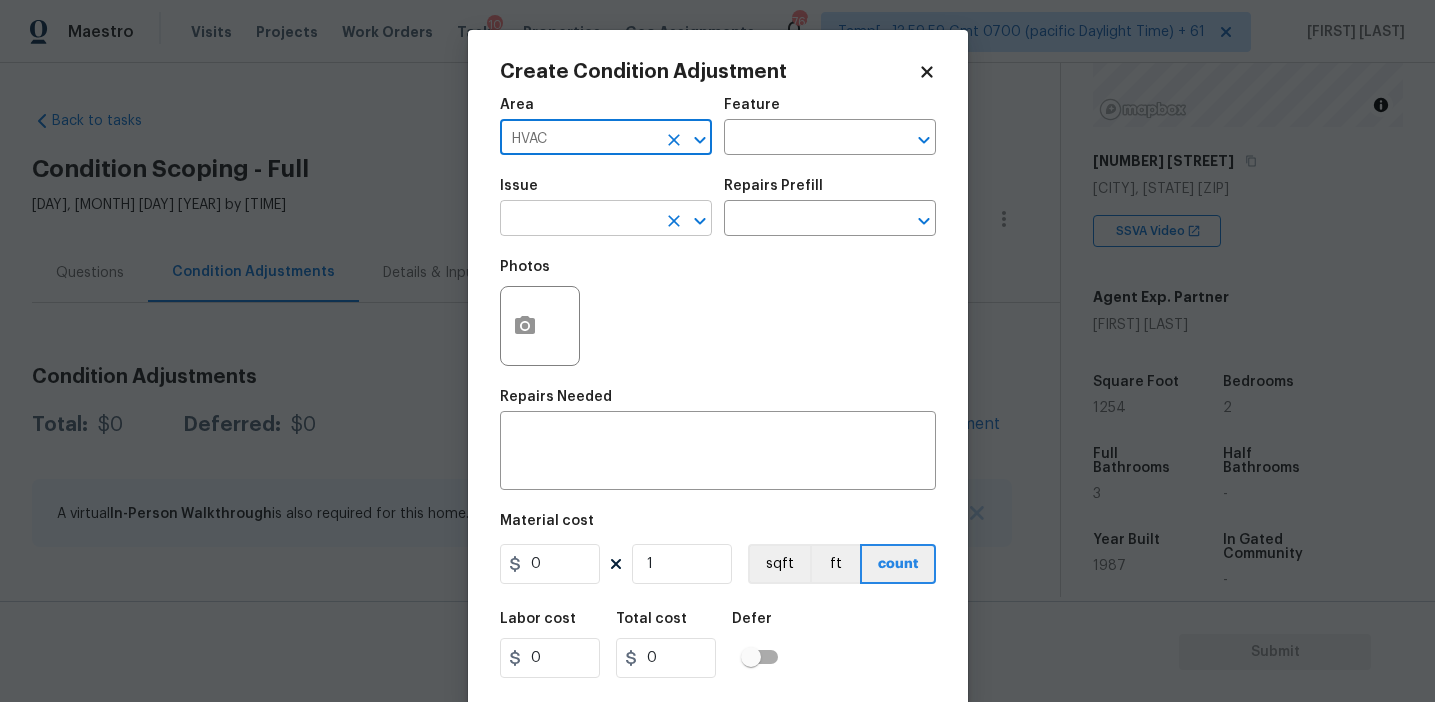 type on "HVAC" 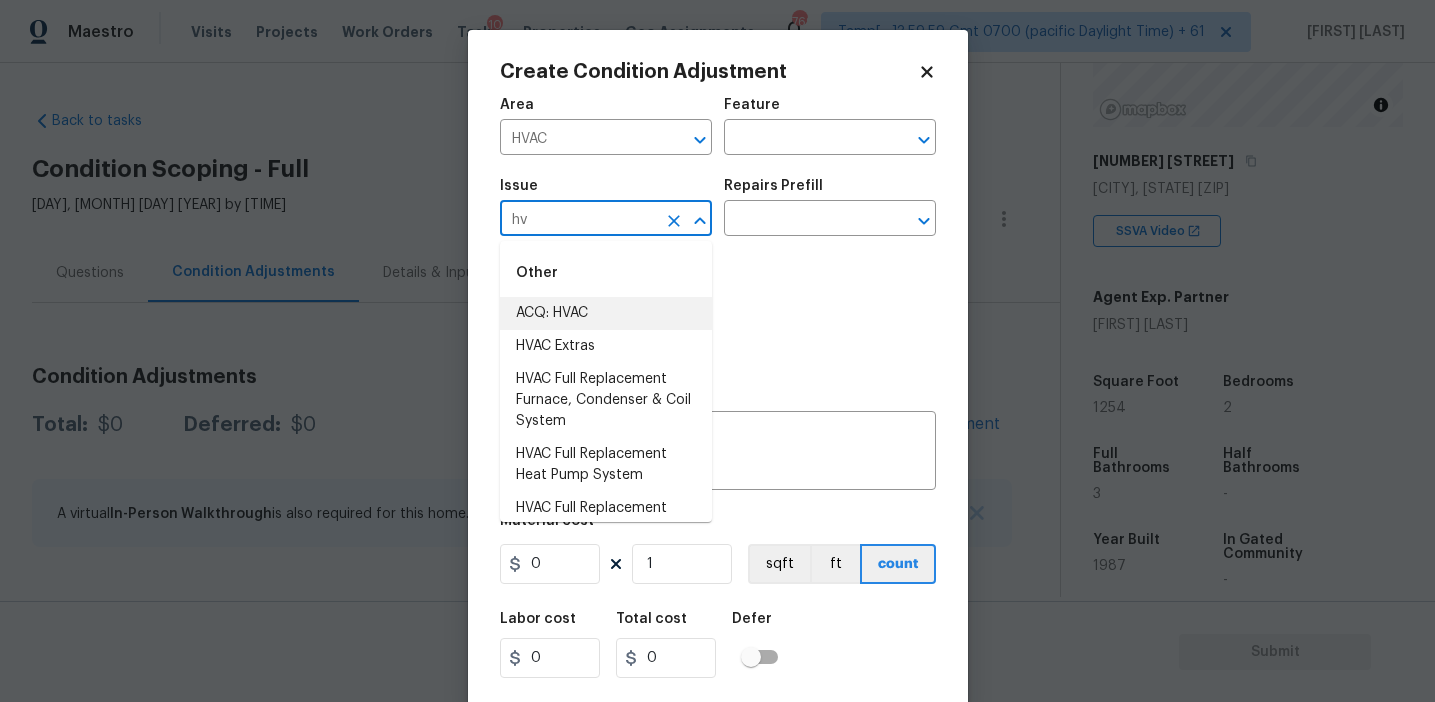 click on "ACQ: HVAC" at bounding box center (606, 313) 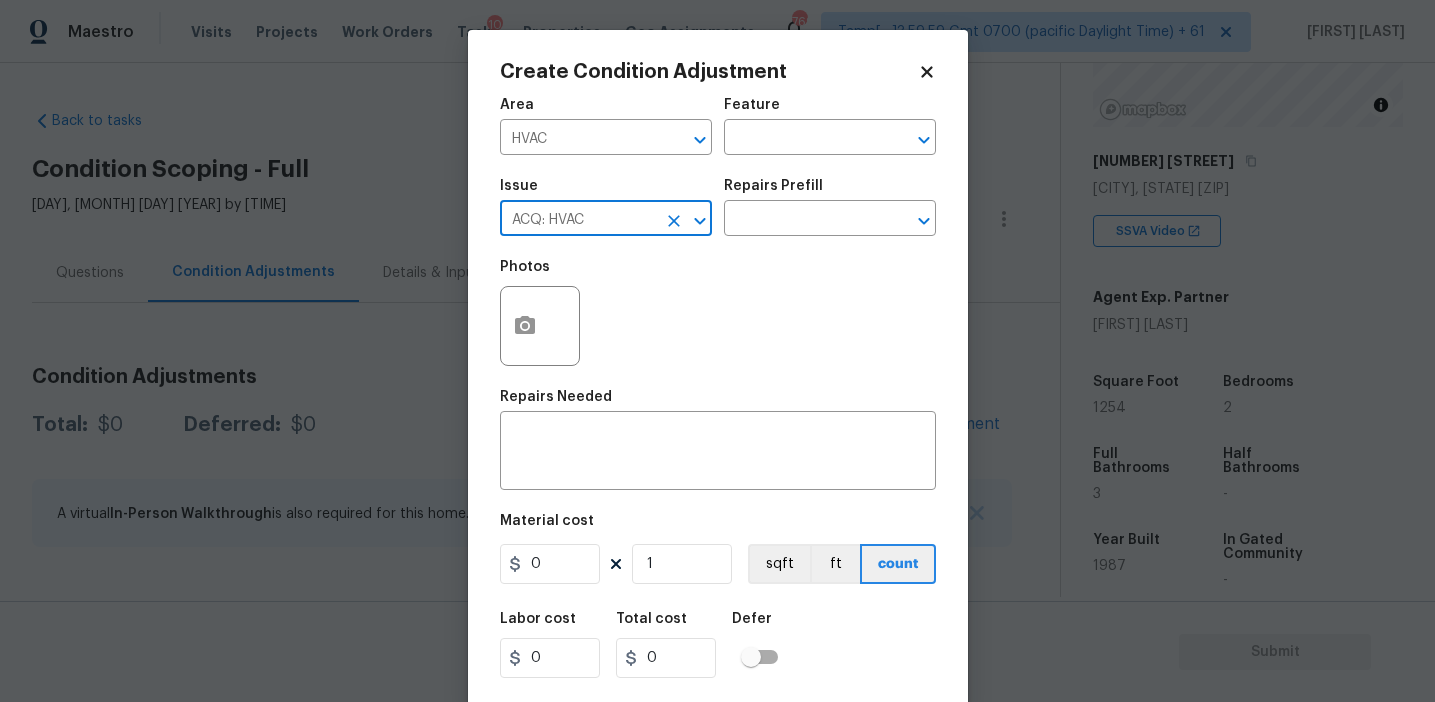 type on "ACQ: HVAC" 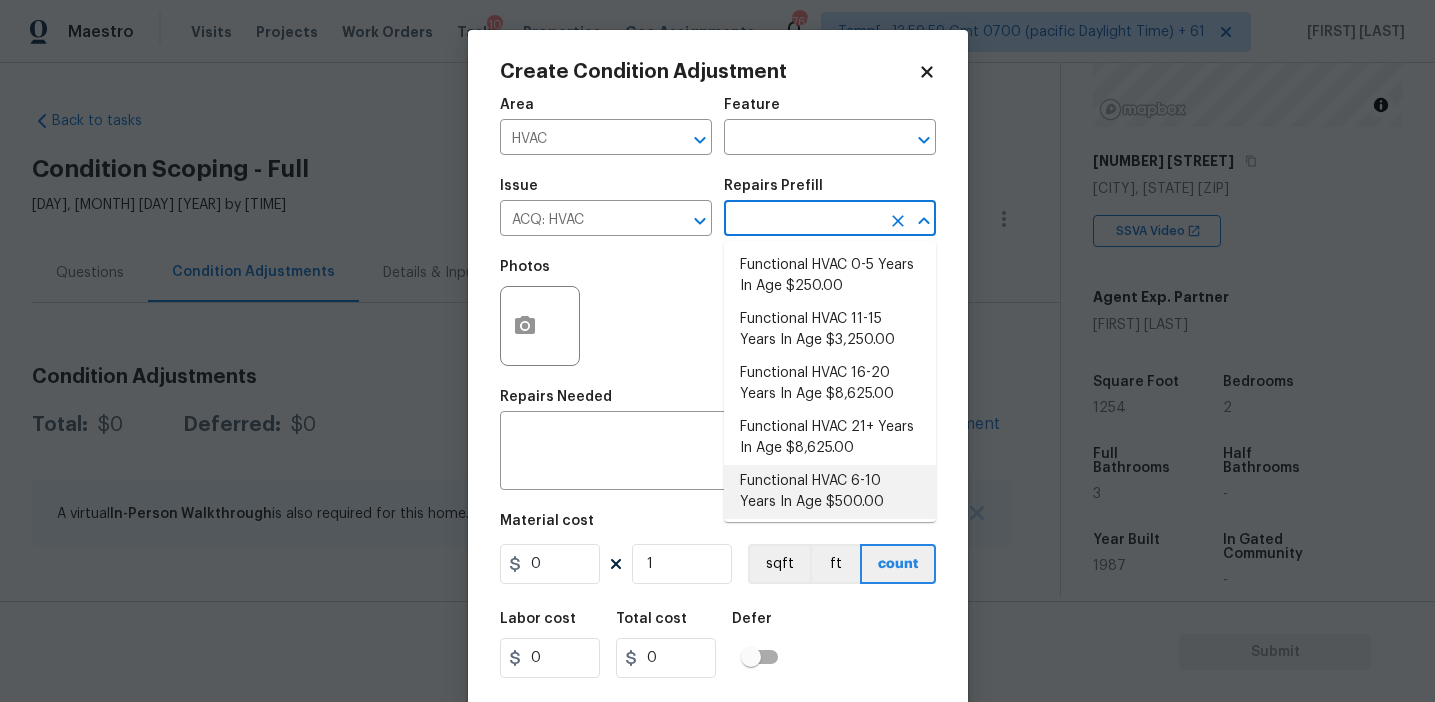 click on "Functional HVAC 6-10 Years In Age $500.00" at bounding box center (830, 492) 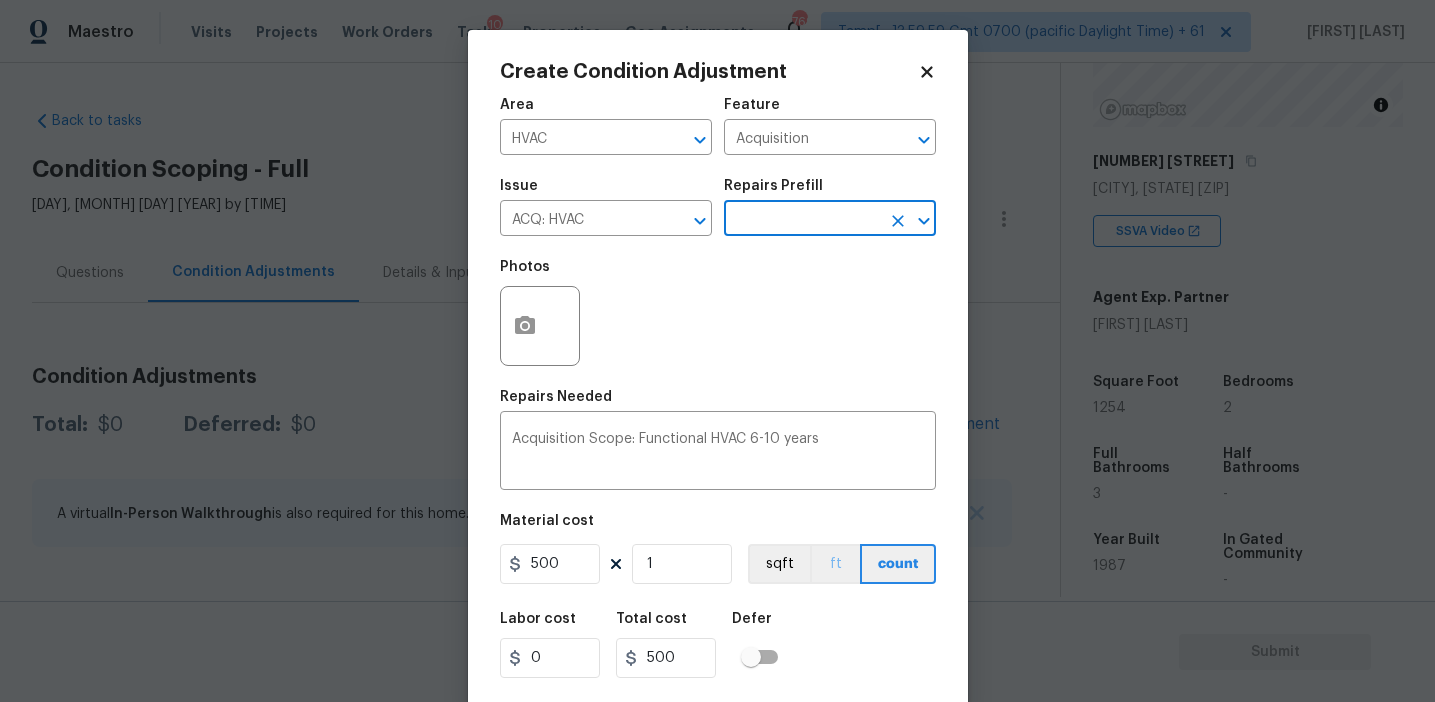 scroll, scrollTop: 45, scrollLeft: 0, axis: vertical 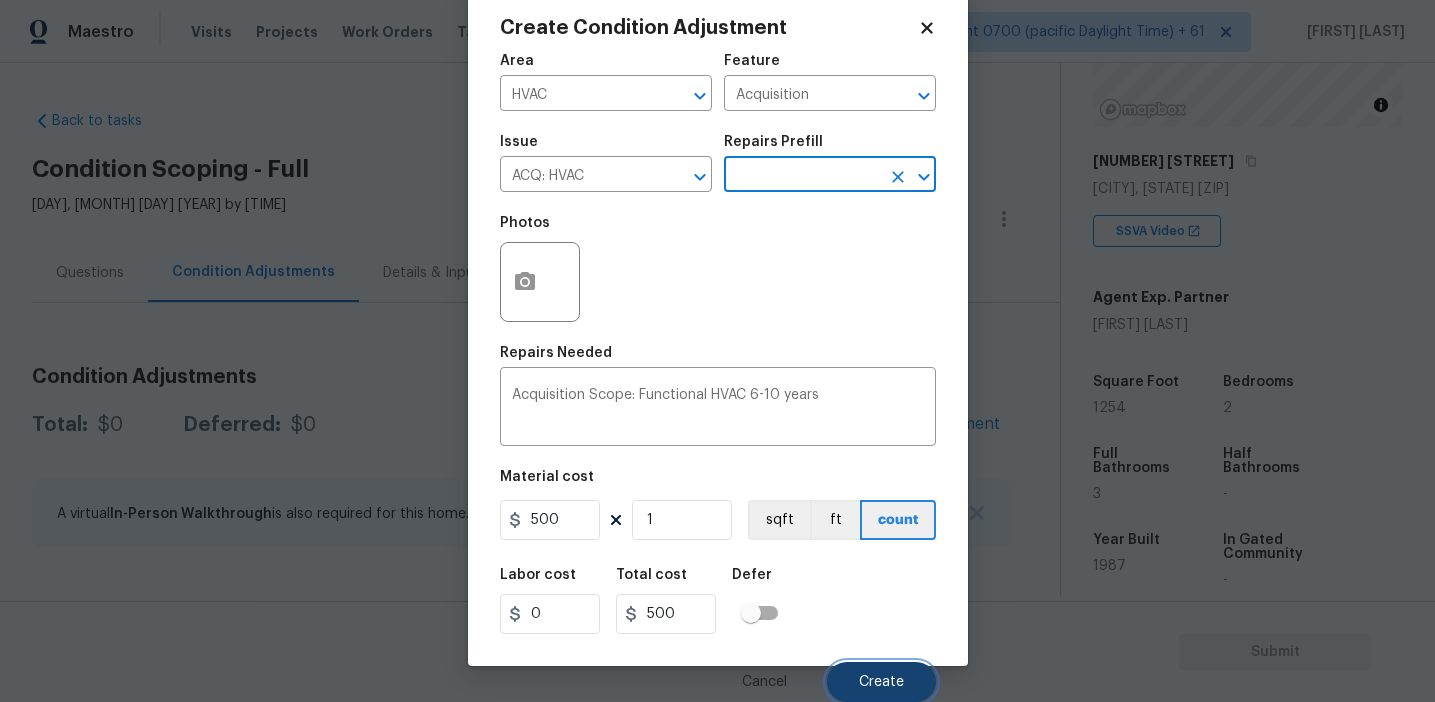 click on "Create" at bounding box center [881, 682] 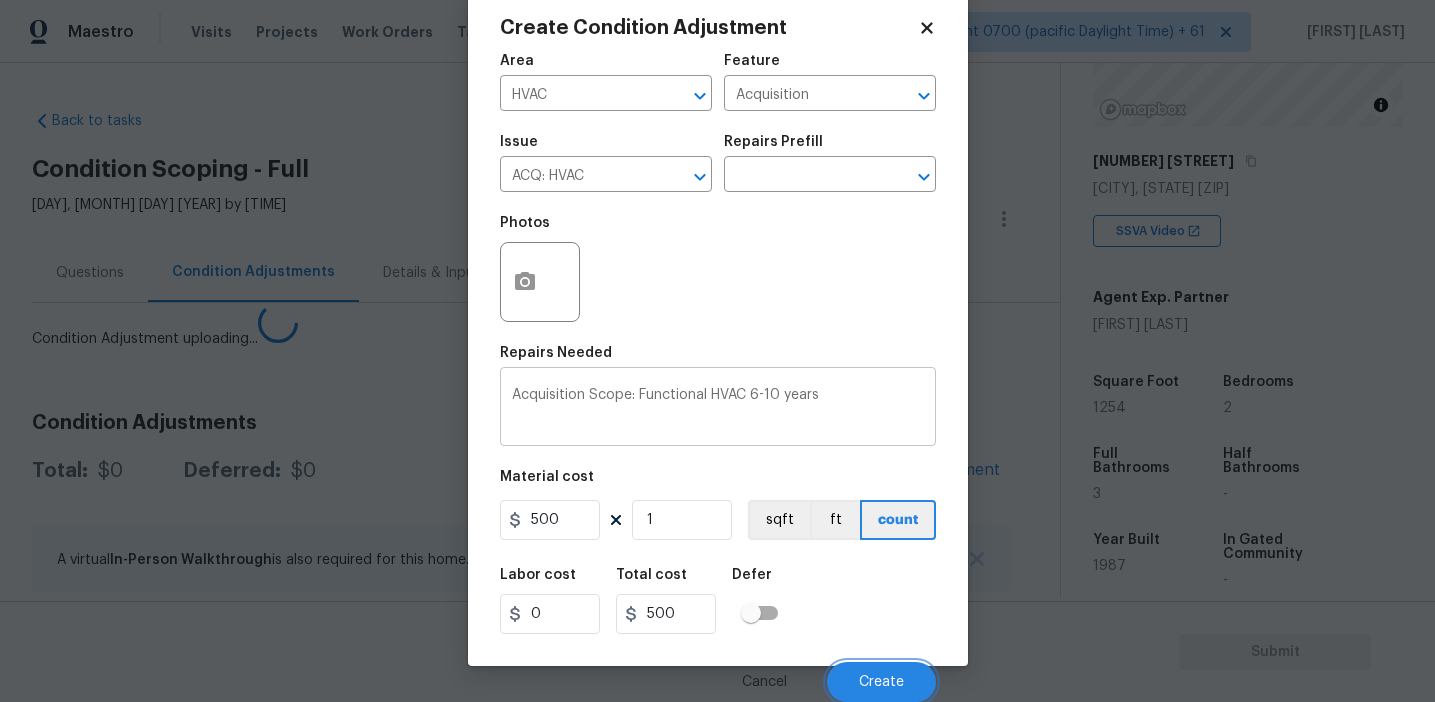 scroll, scrollTop: 38, scrollLeft: 0, axis: vertical 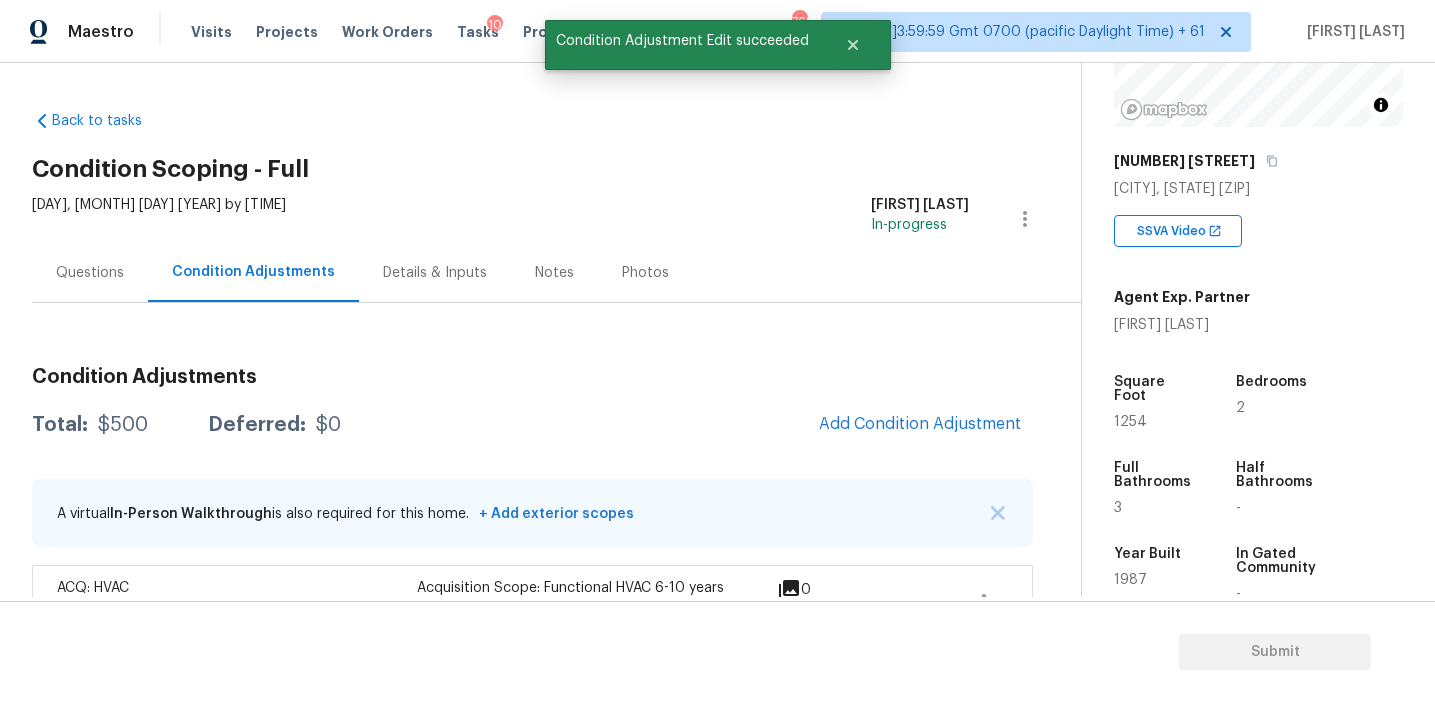 click on "Condition Adjustments" at bounding box center (532, 377) 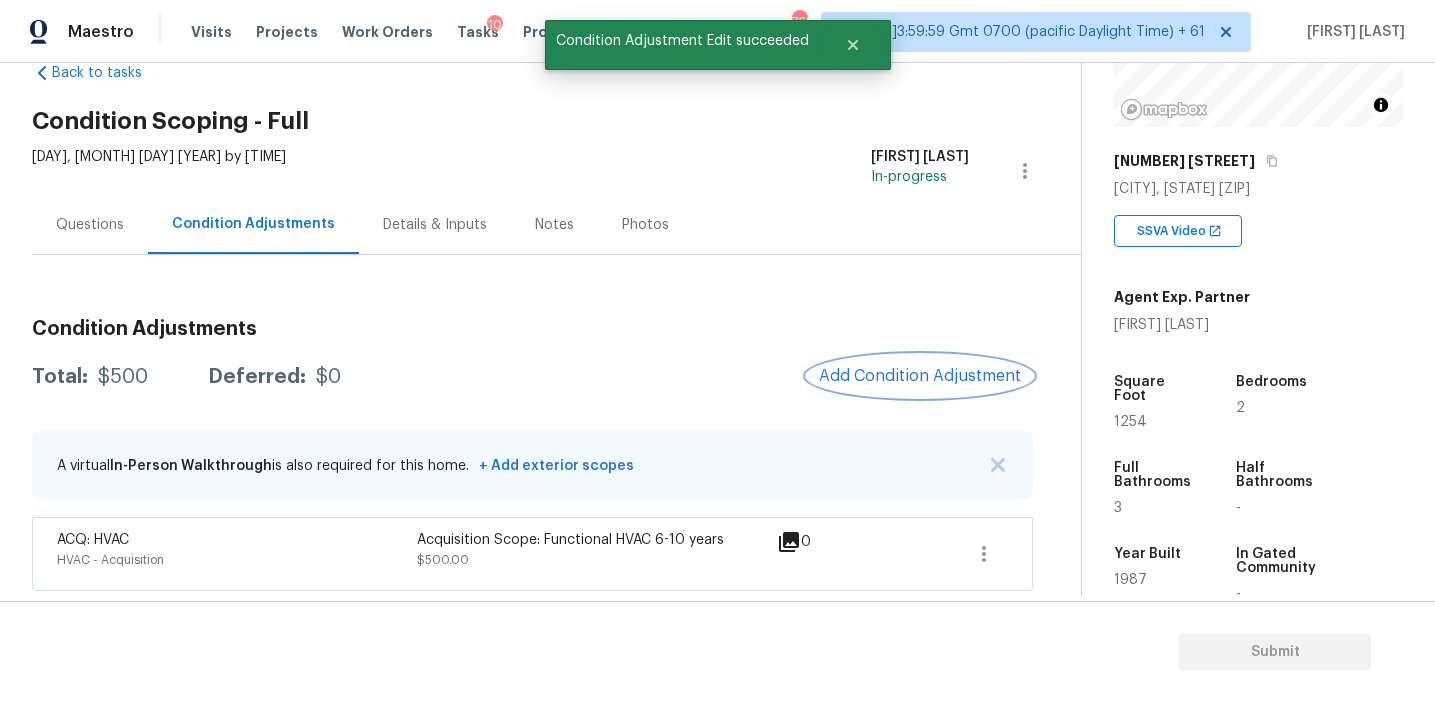 click on "Add Condition Adjustment" at bounding box center (920, 376) 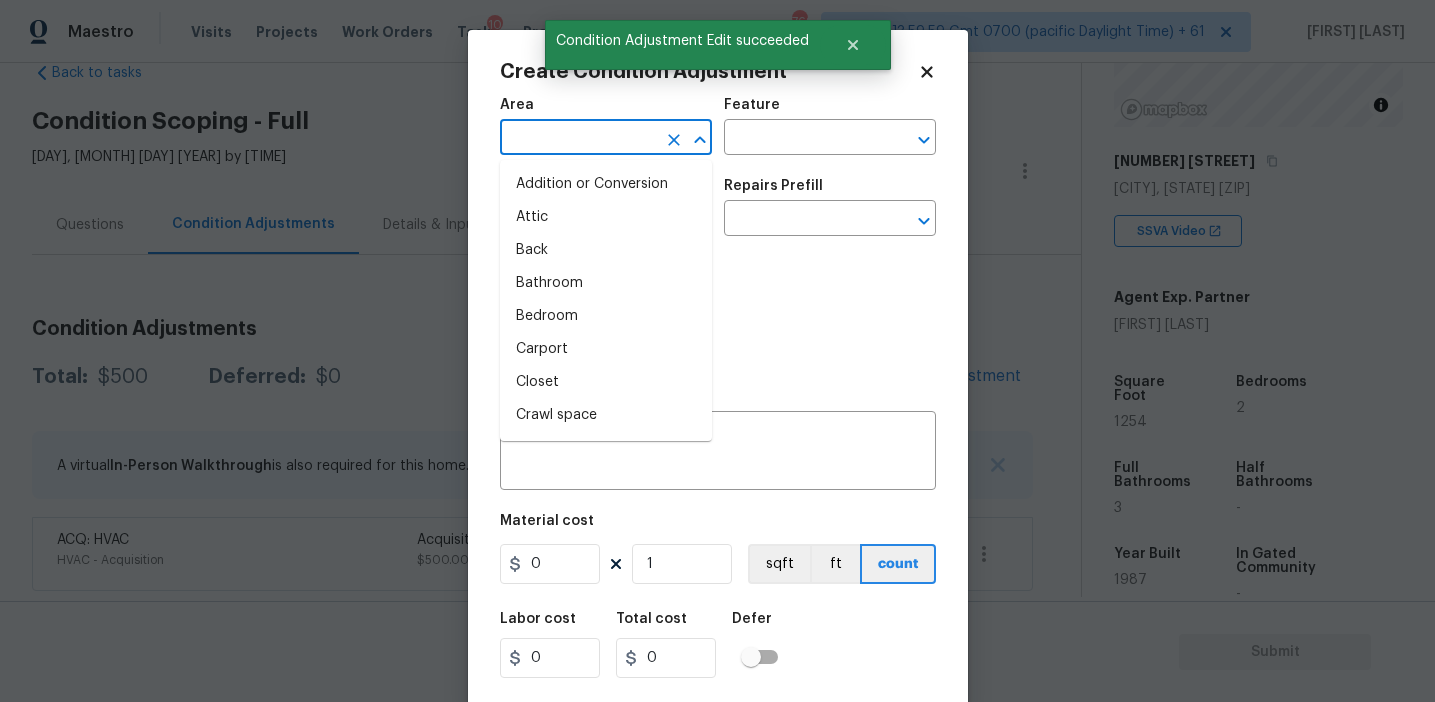 click at bounding box center [578, 139] 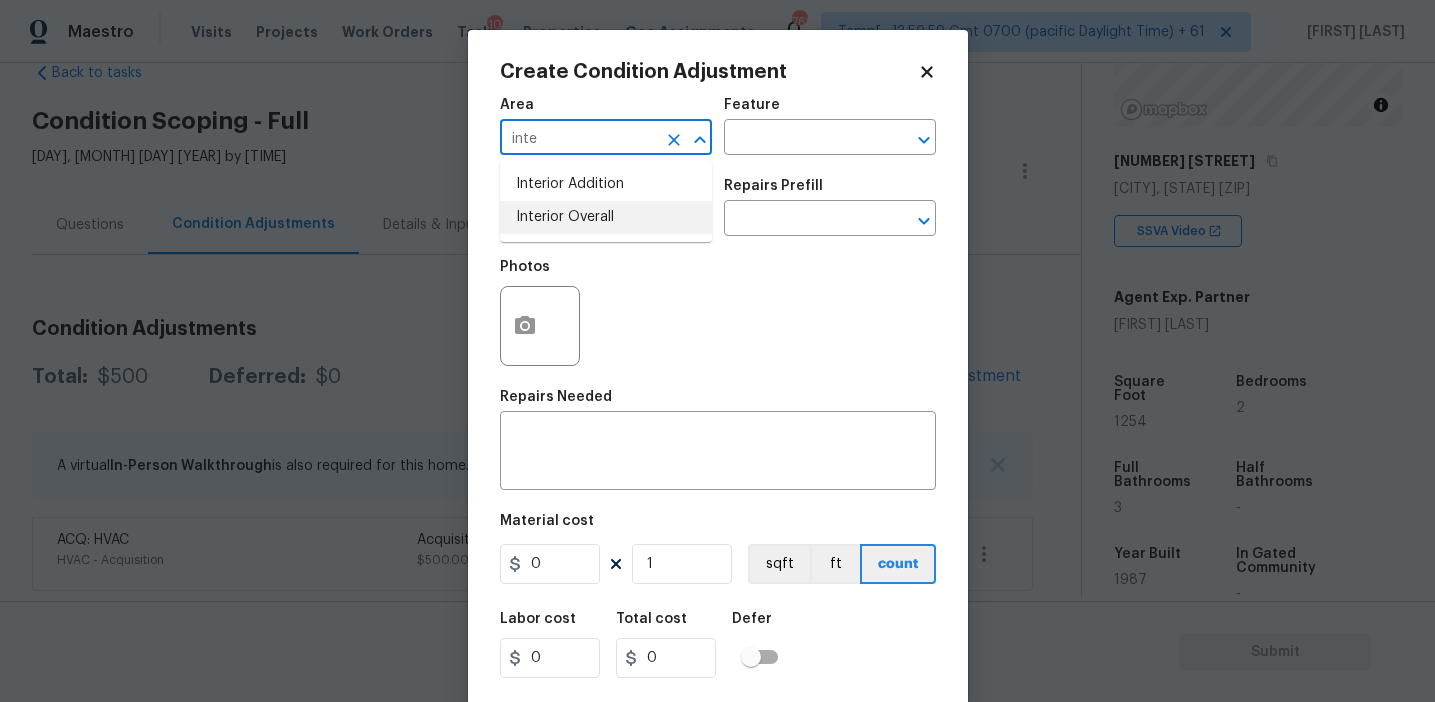 click on "Interior Overall" at bounding box center (606, 217) 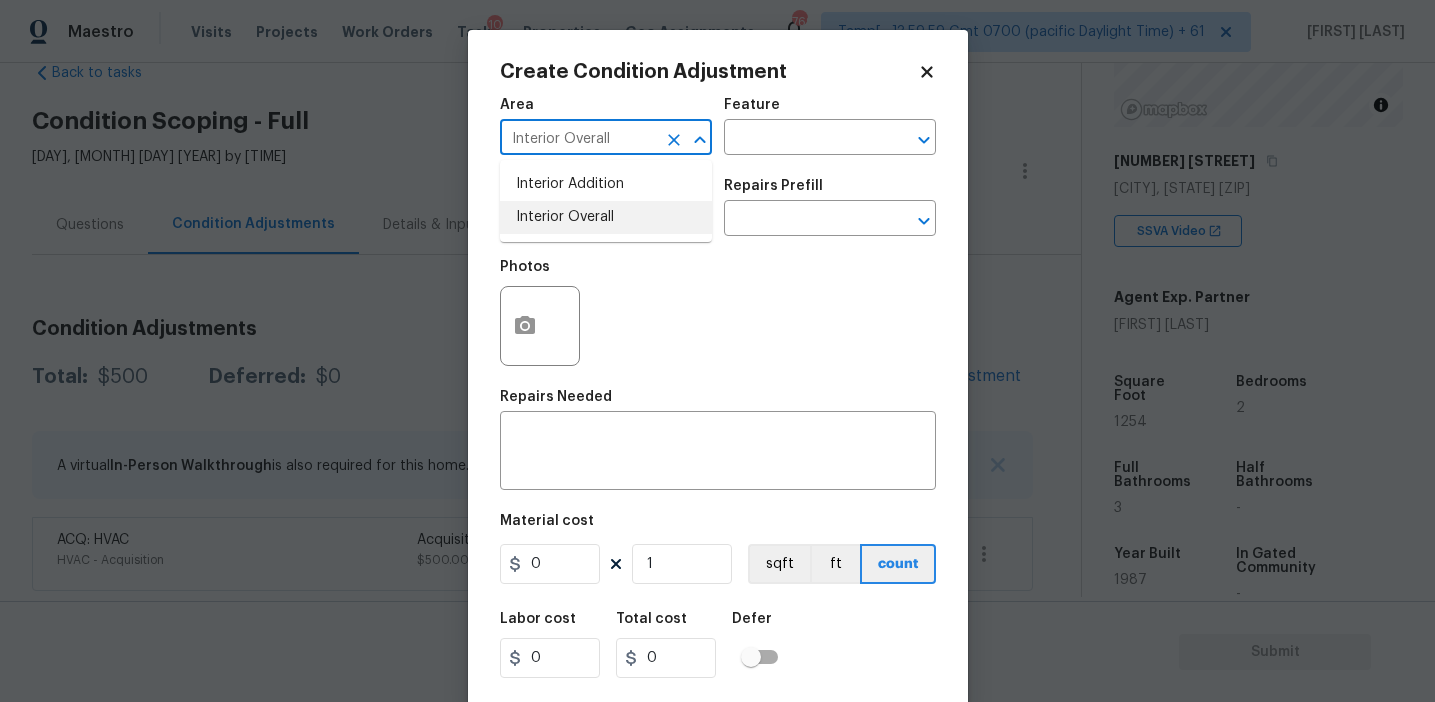 type on "Interior Overall" 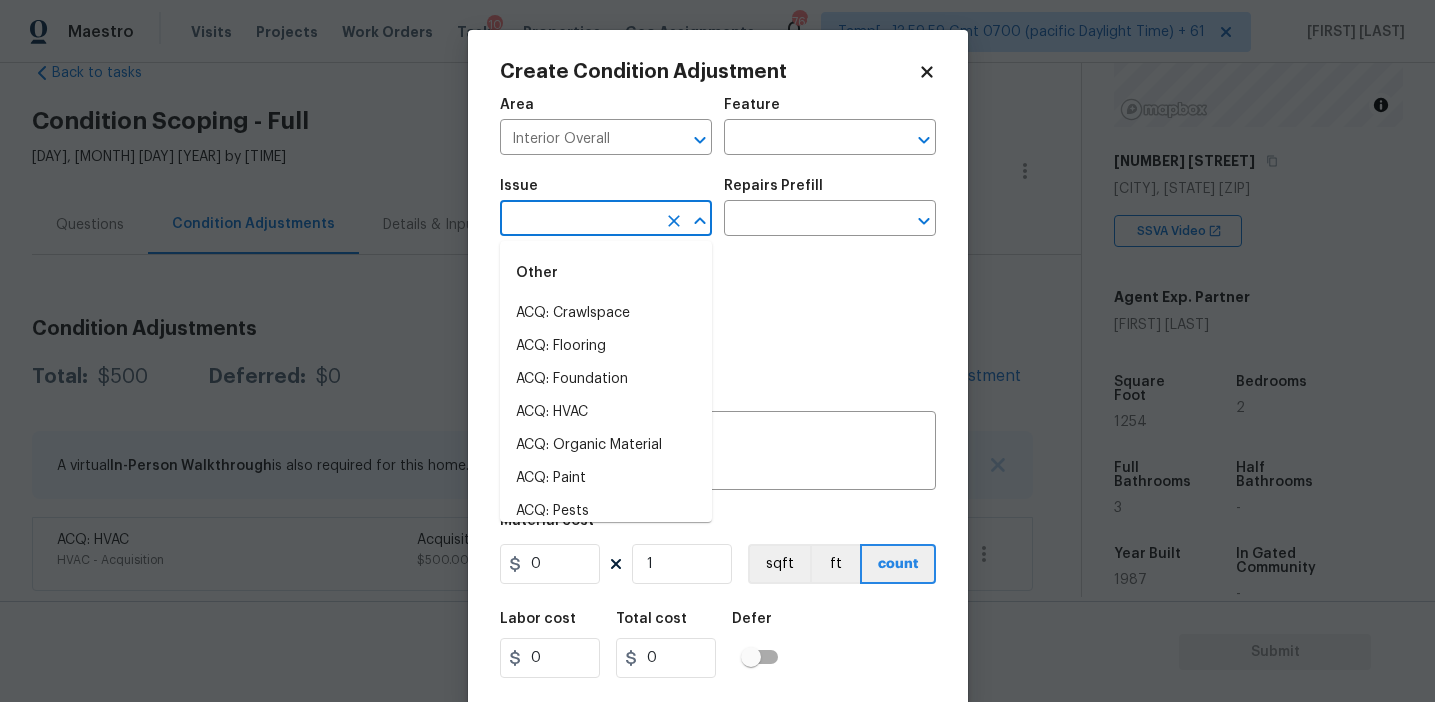 type on "p" 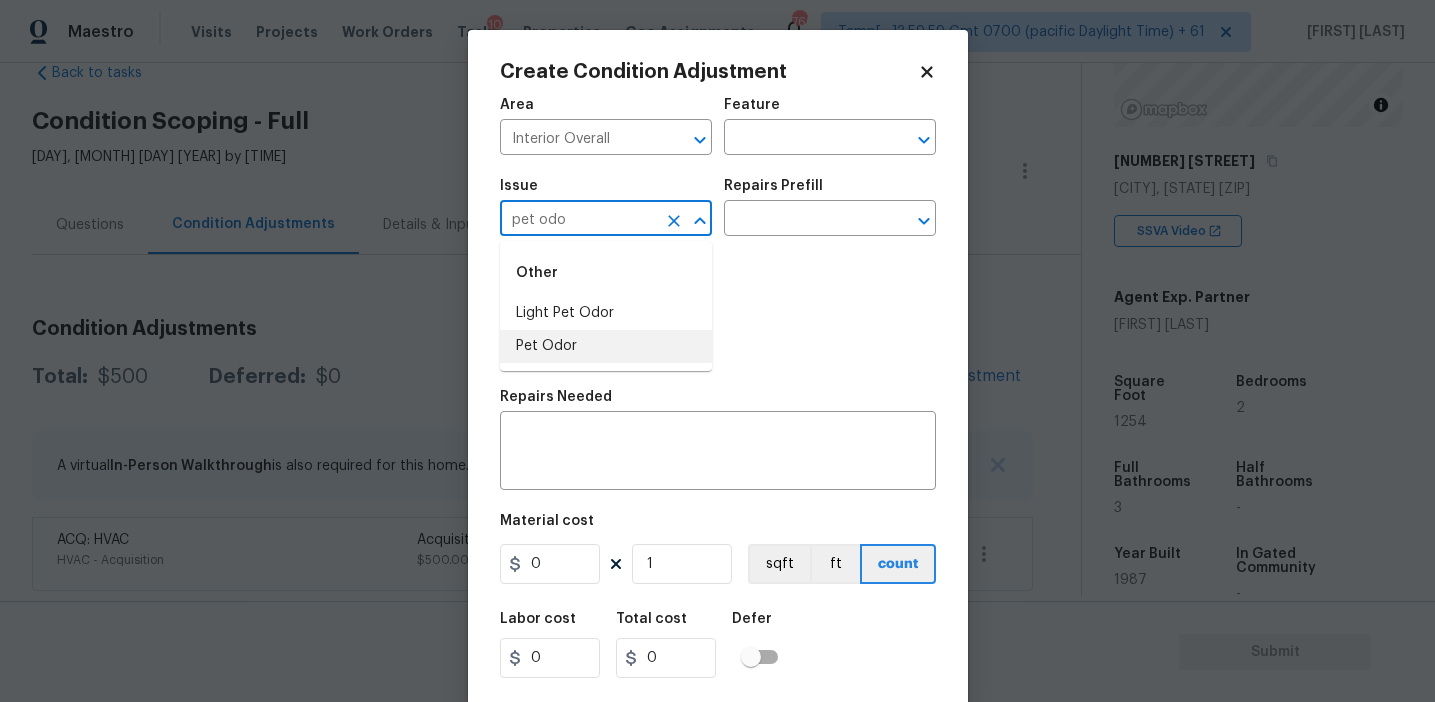 click on "Pet Odor" at bounding box center [606, 346] 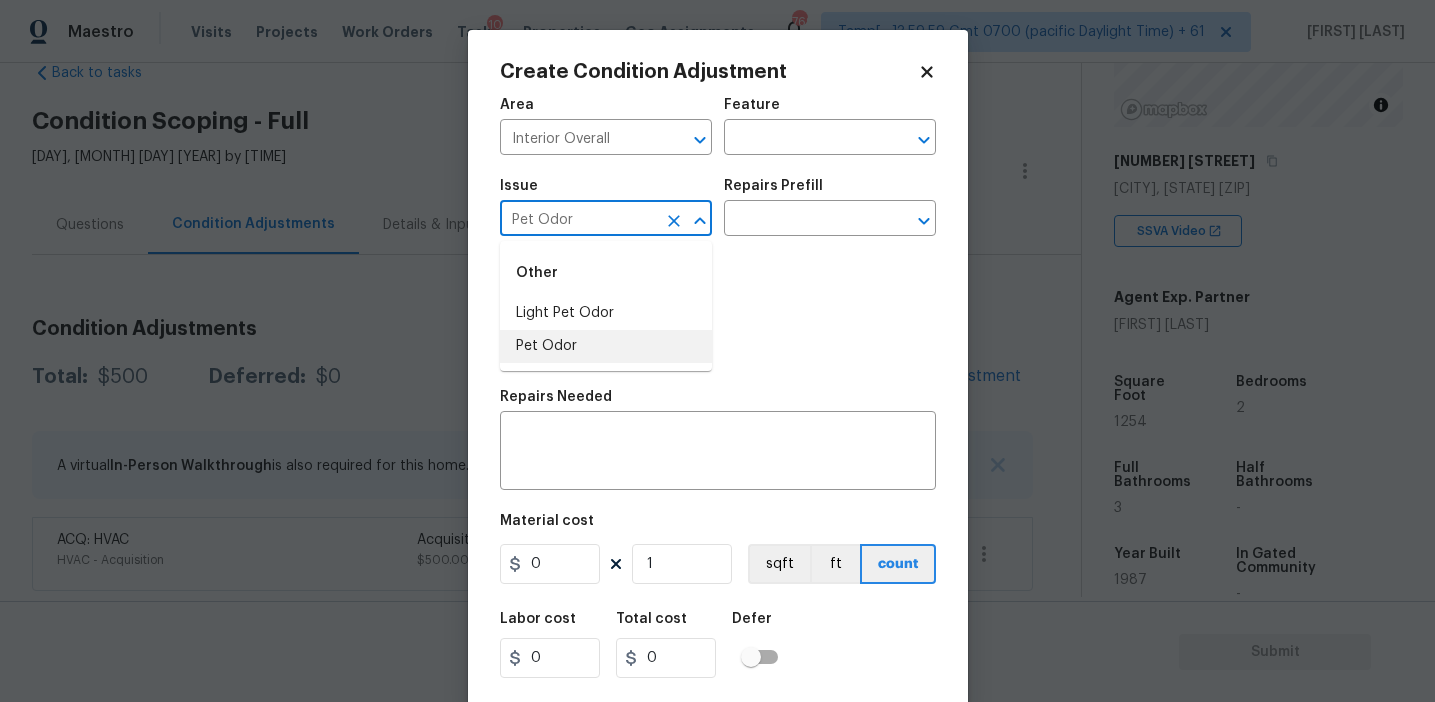 type on "Pet Odor" 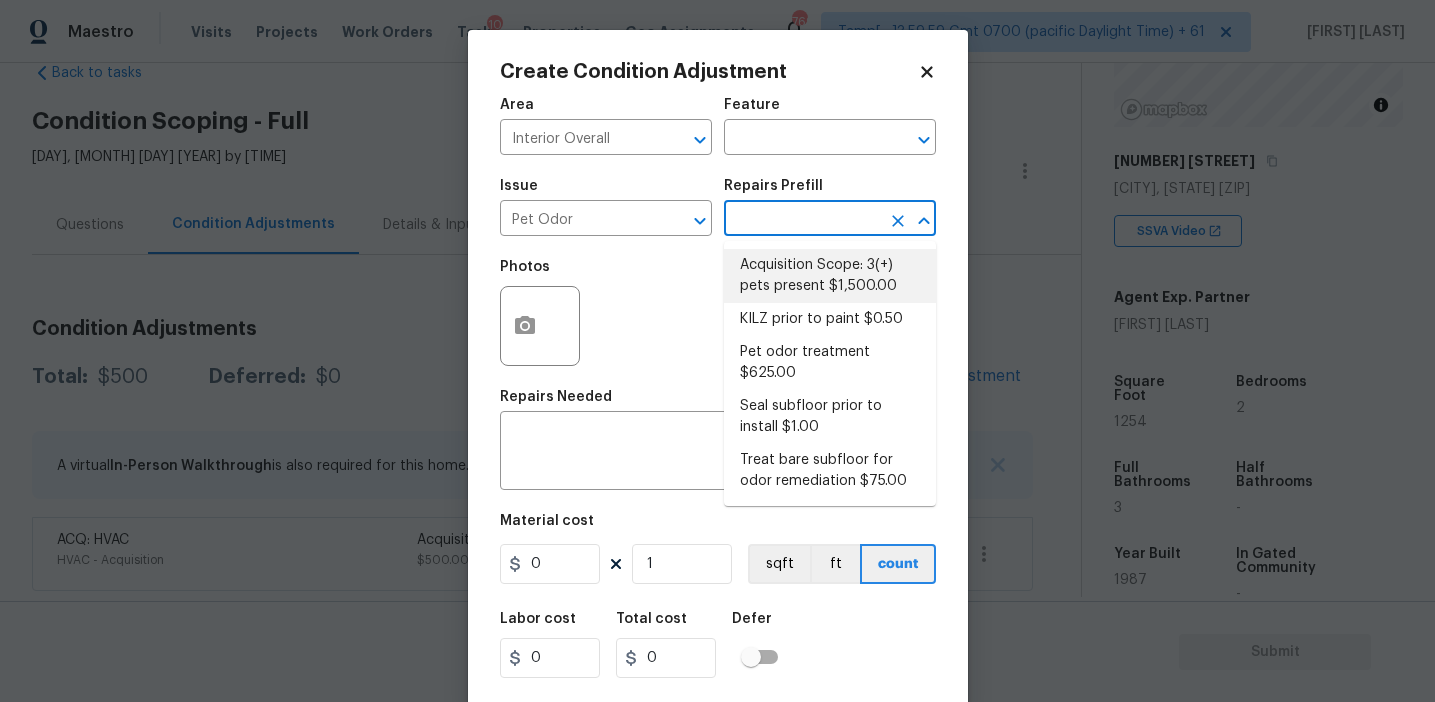 click on "Acquisition Scope: 3(+) pets present $1,500.00" at bounding box center [830, 276] 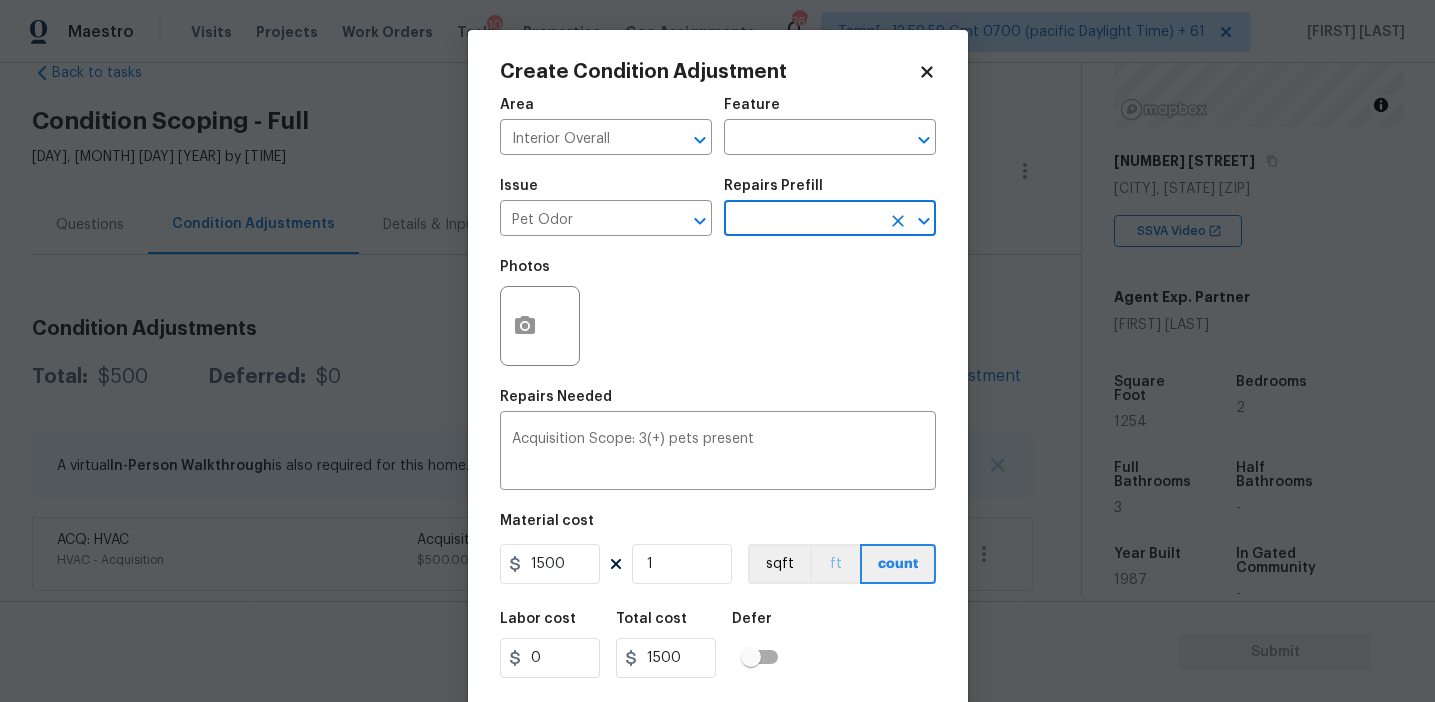 scroll, scrollTop: 45, scrollLeft: 0, axis: vertical 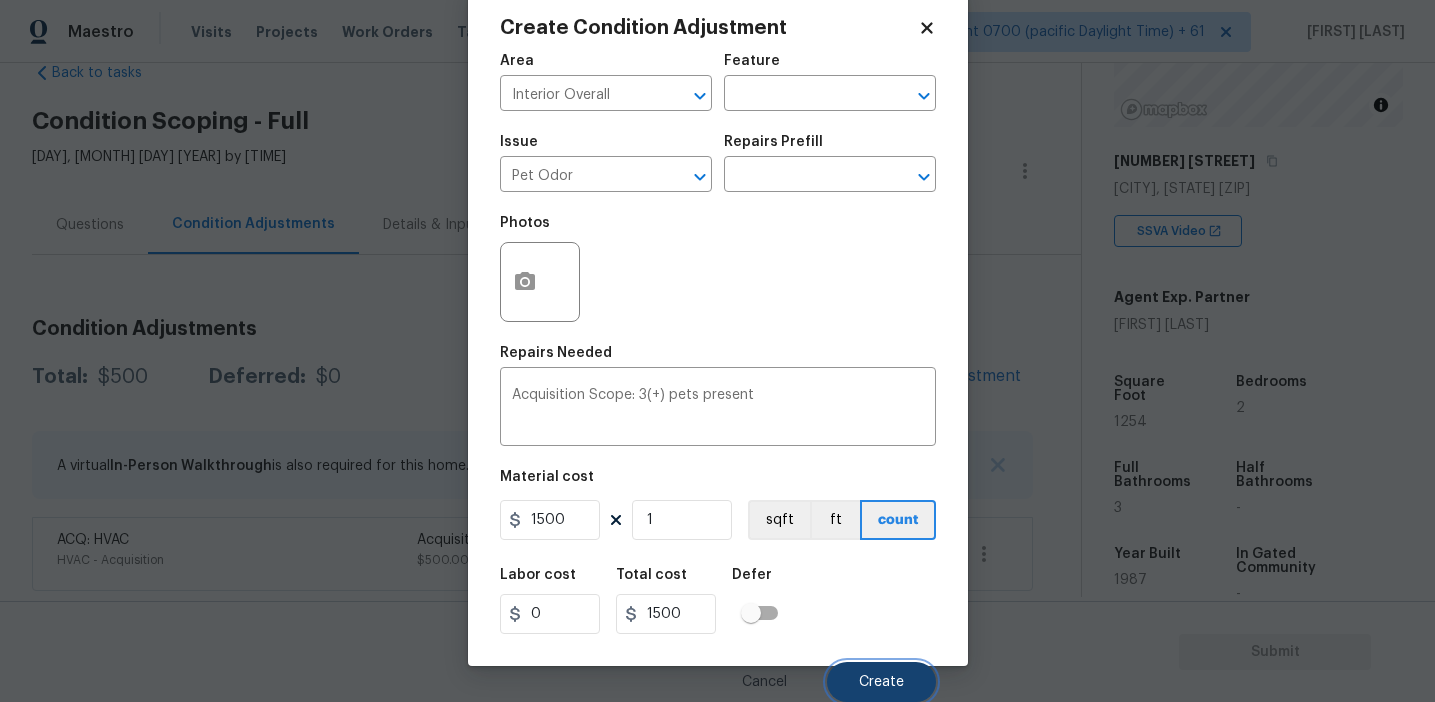 click on "Create" at bounding box center (881, 682) 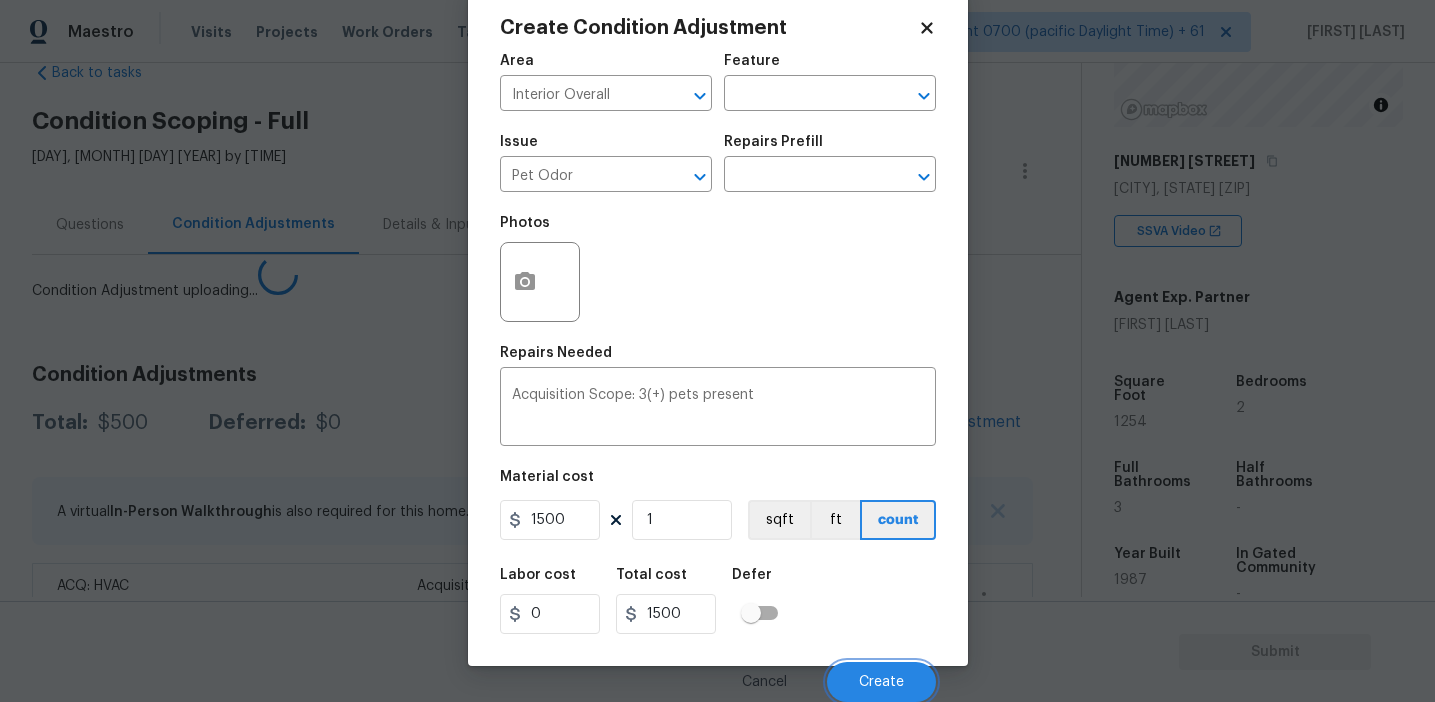scroll, scrollTop: 38, scrollLeft: 0, axis: vertical 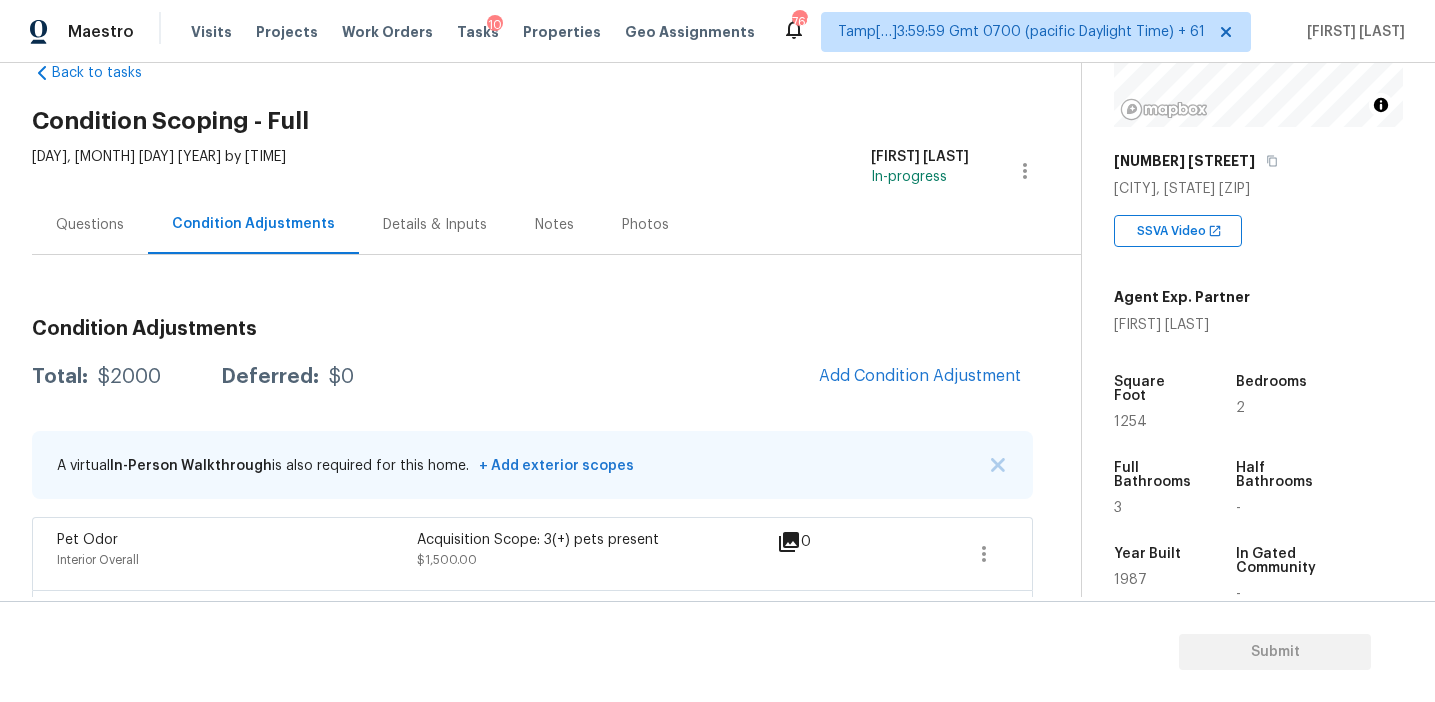 click on "Questions" at bounding box center (90, 225) 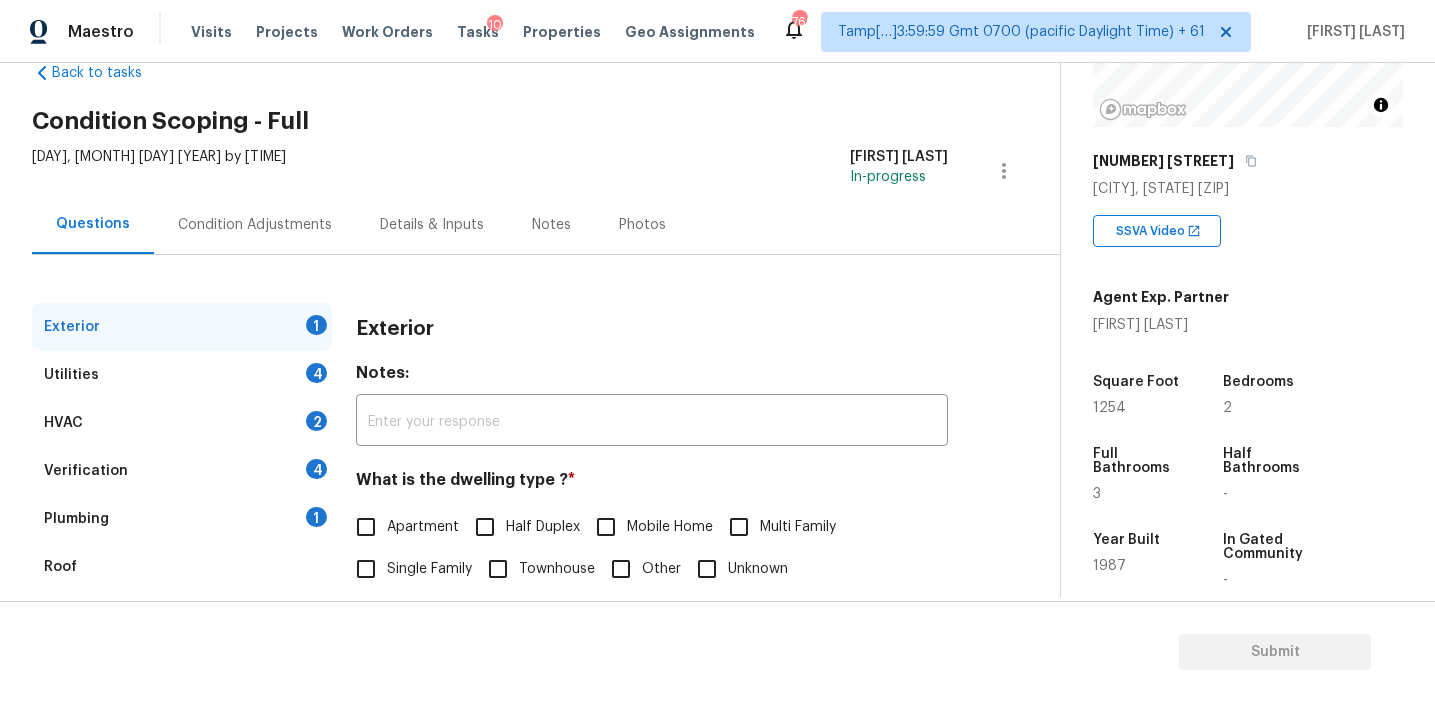 click on "Verification 4" at bounding box center [182, 471] 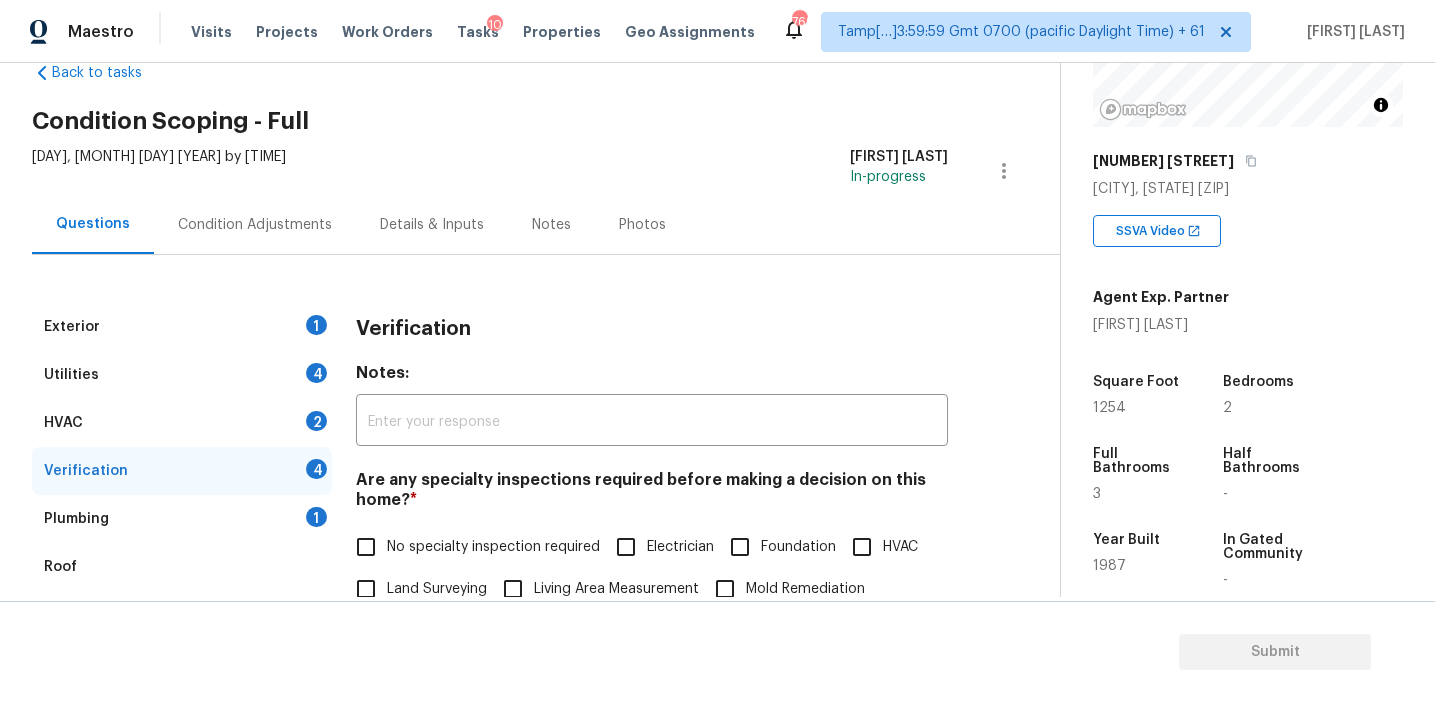 scroll, scrollTop: 501, scrollLeft: 0, axis: vertical 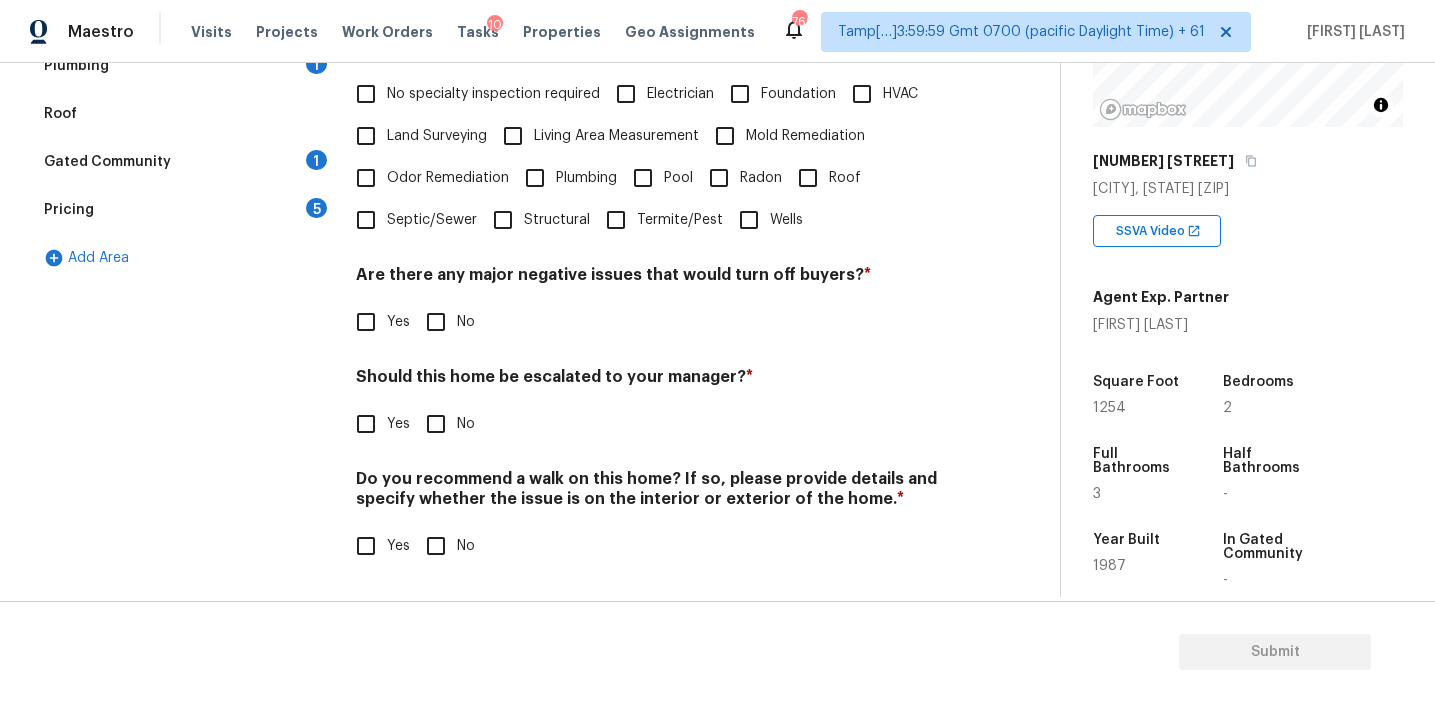 click on "Yes" at bounding box center [366, 424] 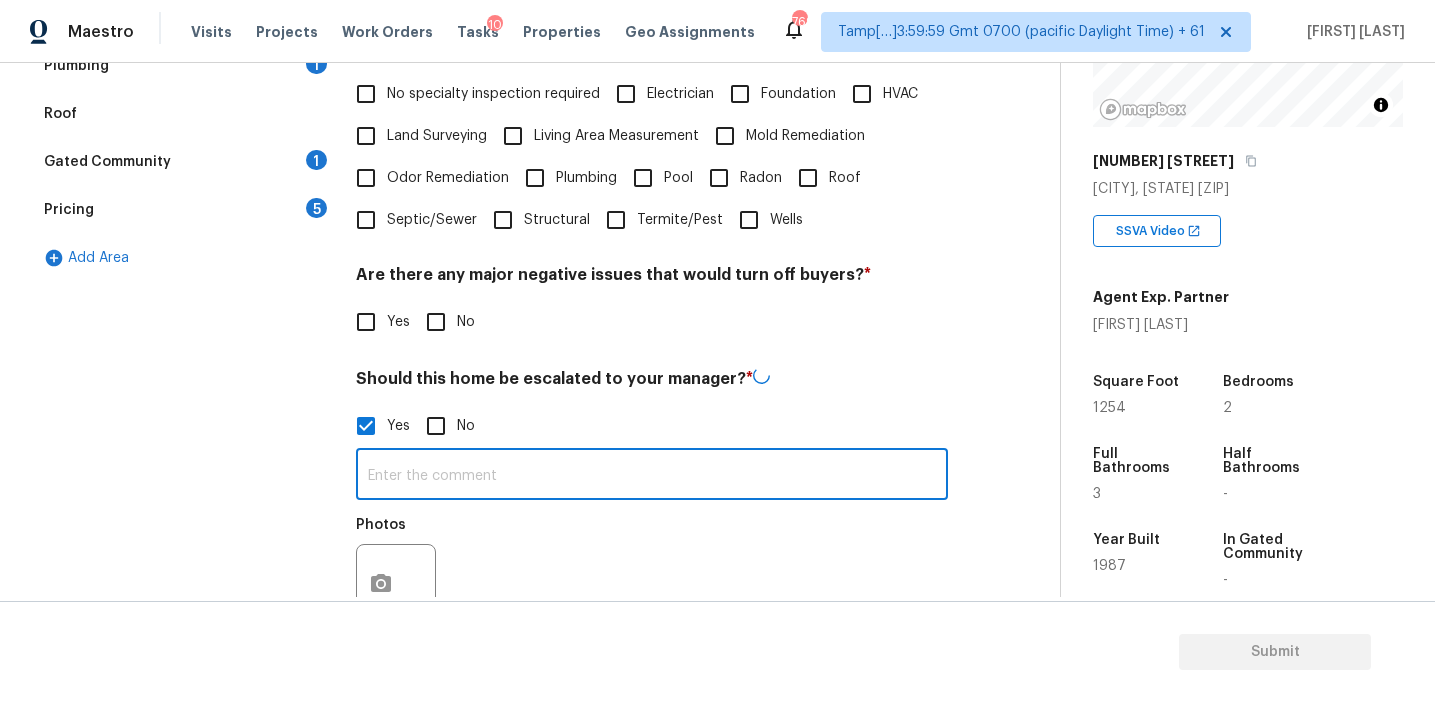 click at bounding box center (652, 476) 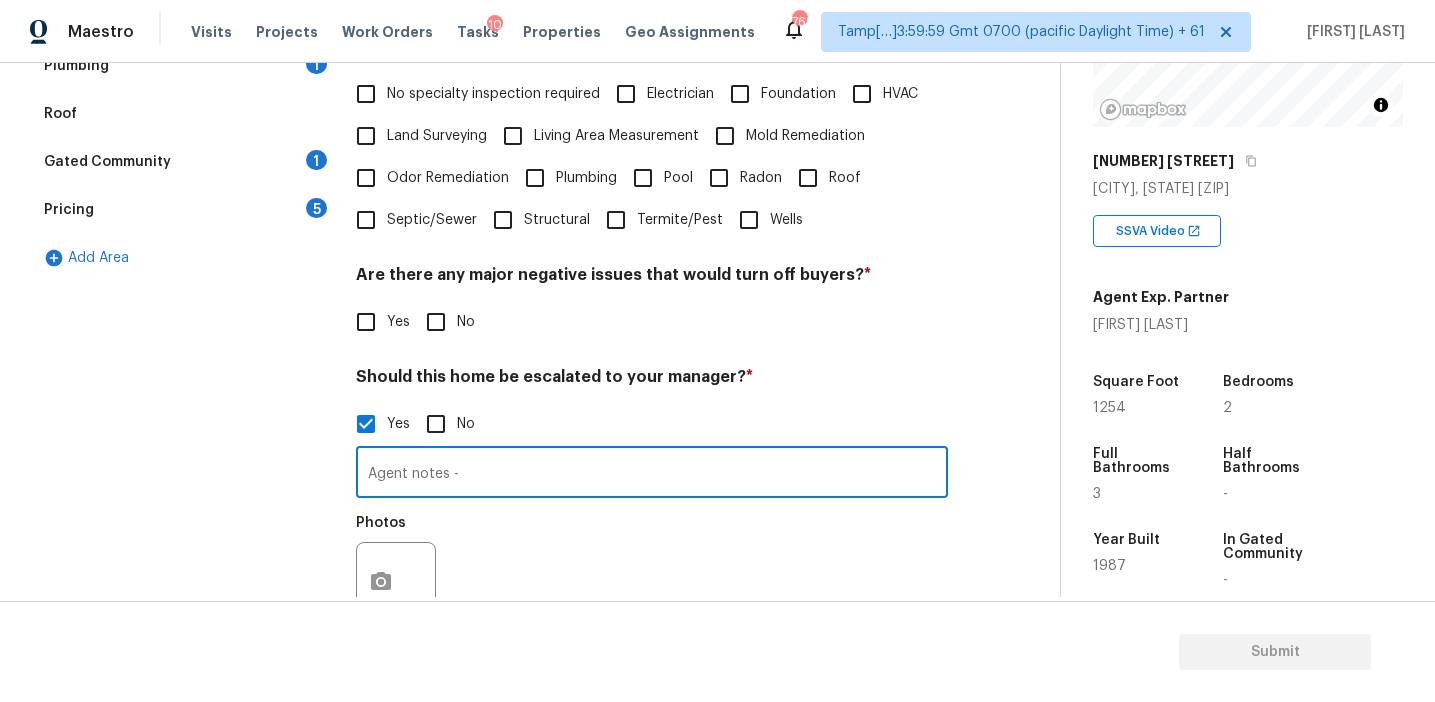 paste on "LVP isn’t in bad shape. Carpet may need replacing, bathrooms need a deep clean. Back patio needs a deep clean." 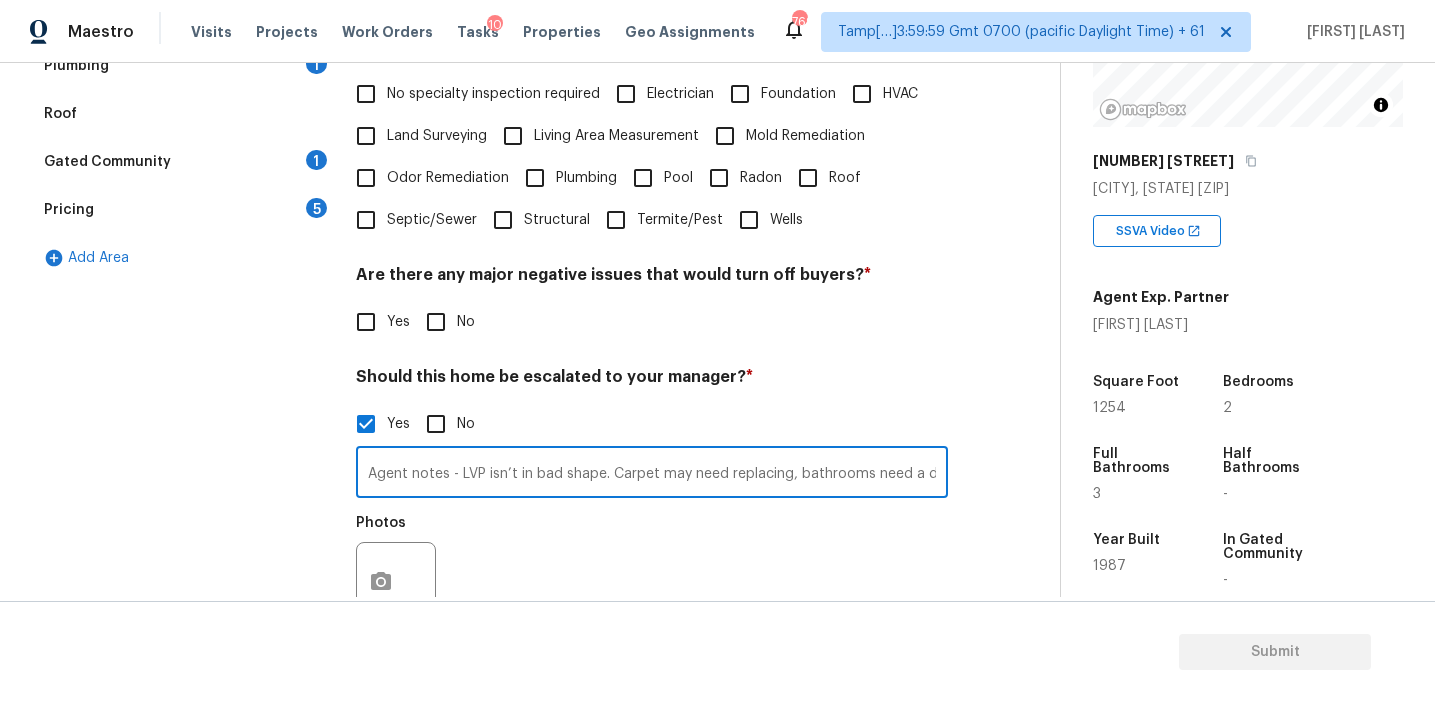 scroll, scrollTop: 0, scrollLeft: 265, axis: horizontal 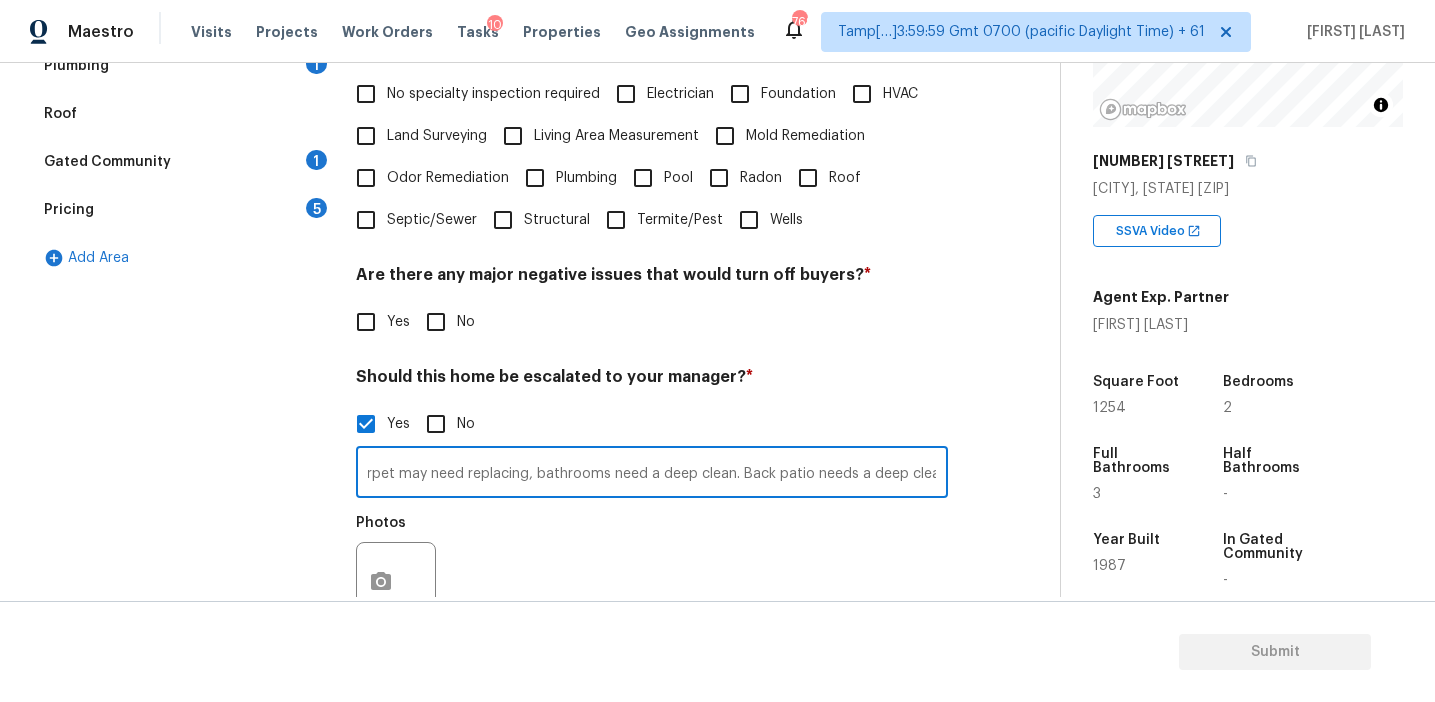 type on "Agent notes - LVP isn’t in bad shape. Carpet may need replacing, bathrooms need a deep clean. Back patio needs a deep clean." 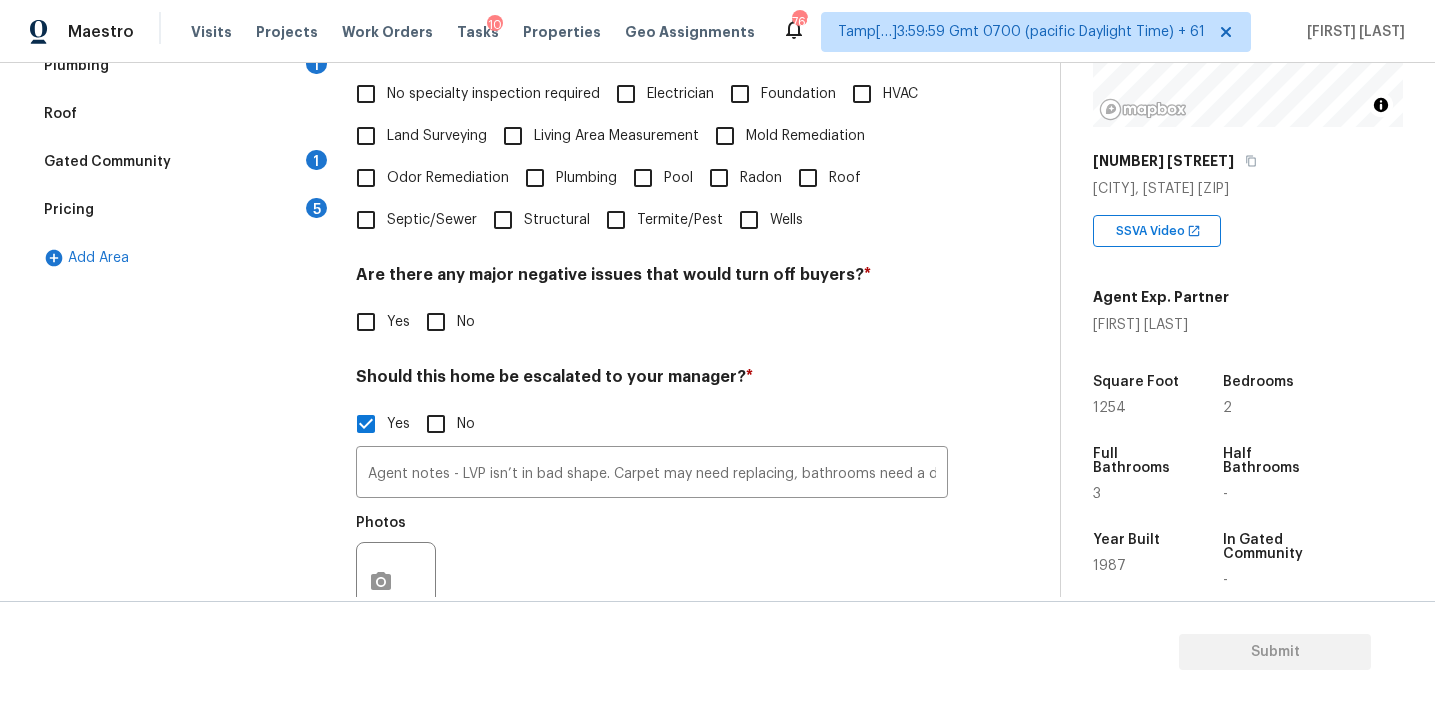 click on "Photos" at bounding box center [652, 569] 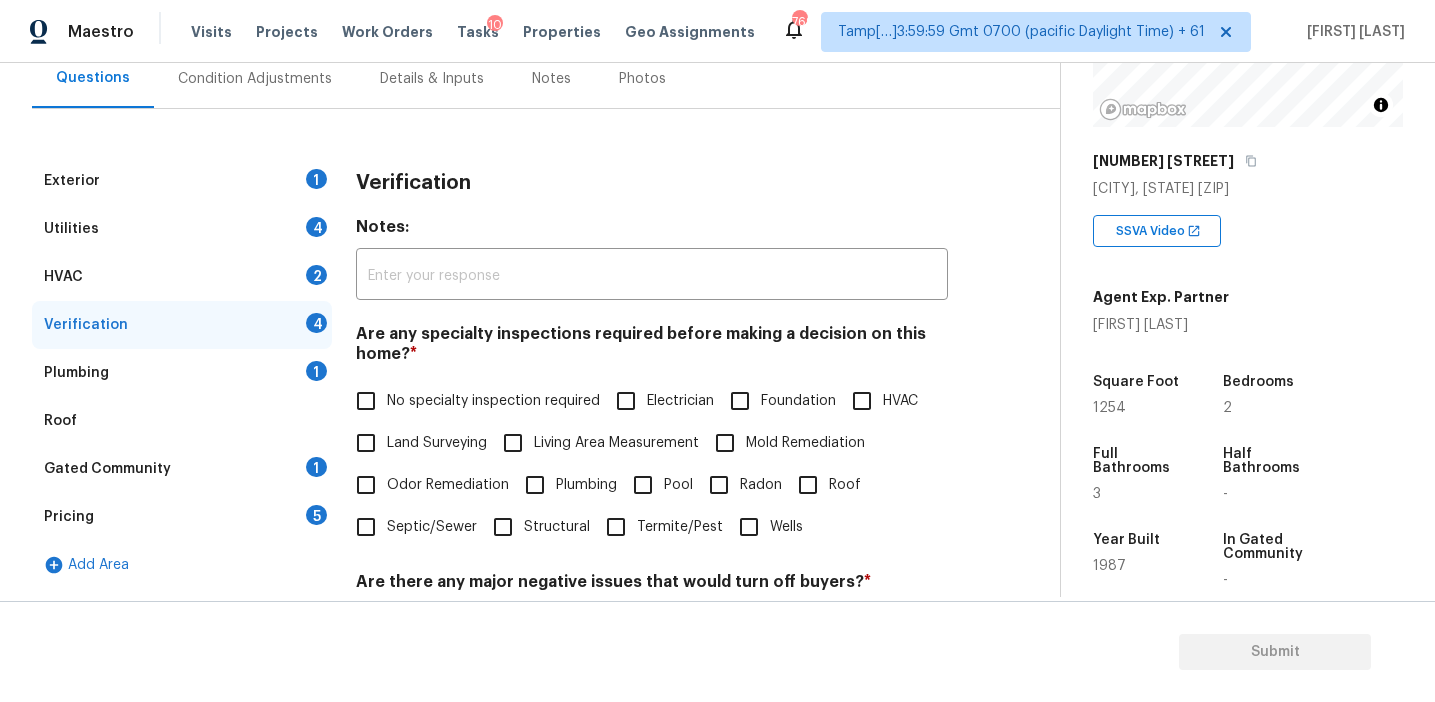 scroll, scrollTop: 187, scrollLeft: 0, axis: vertical 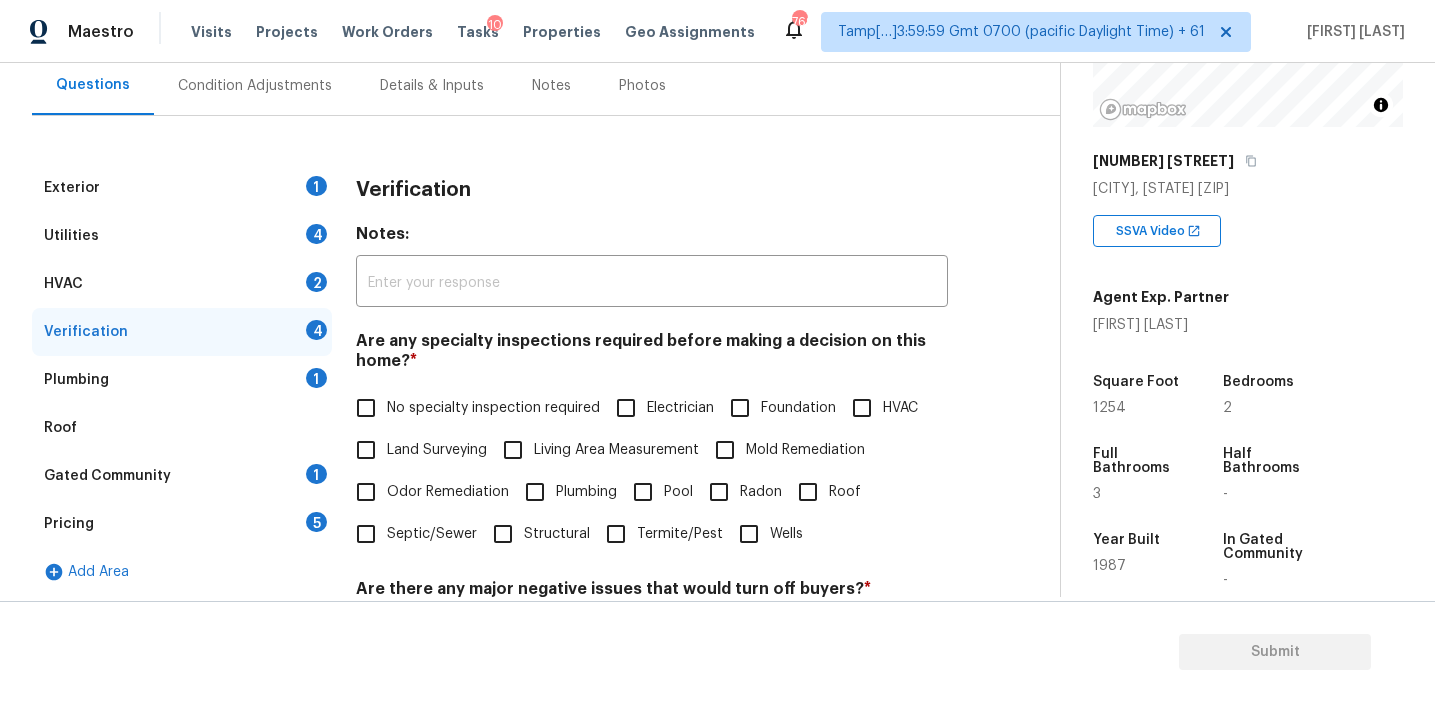 click on "Exterior 1 Utilities 4 HVAC 2 Verification 4 Plumbing 1 Roof Gated Community 1 Pricing 5 Add Area Verification Notes: ​ Are any specialty inspections required before making a decision on this home?  * No specialty inspection required Electrician Foundation HVAC Land Surveying Living Area Measurement Mold Remediation Odor Remediation Plumbing Pool Radon Roof Septic/Sewer Structural Termite/Pest Wells Are there any major negative issues that would turn off buyers?  * Yes No Should this home be escalated to your manager?  * Yes No Agent notes - LVP isn’t in bad shape. Carpet may need replacing, bathrooms need a deep clean. Back patio needs a deep clean. ​ Photos Do you recommend a walk on this home? If so, please provide details and specify whether the issue is on the interior or exterior of the home.  * Yes No" at bounding box center [522, 629] 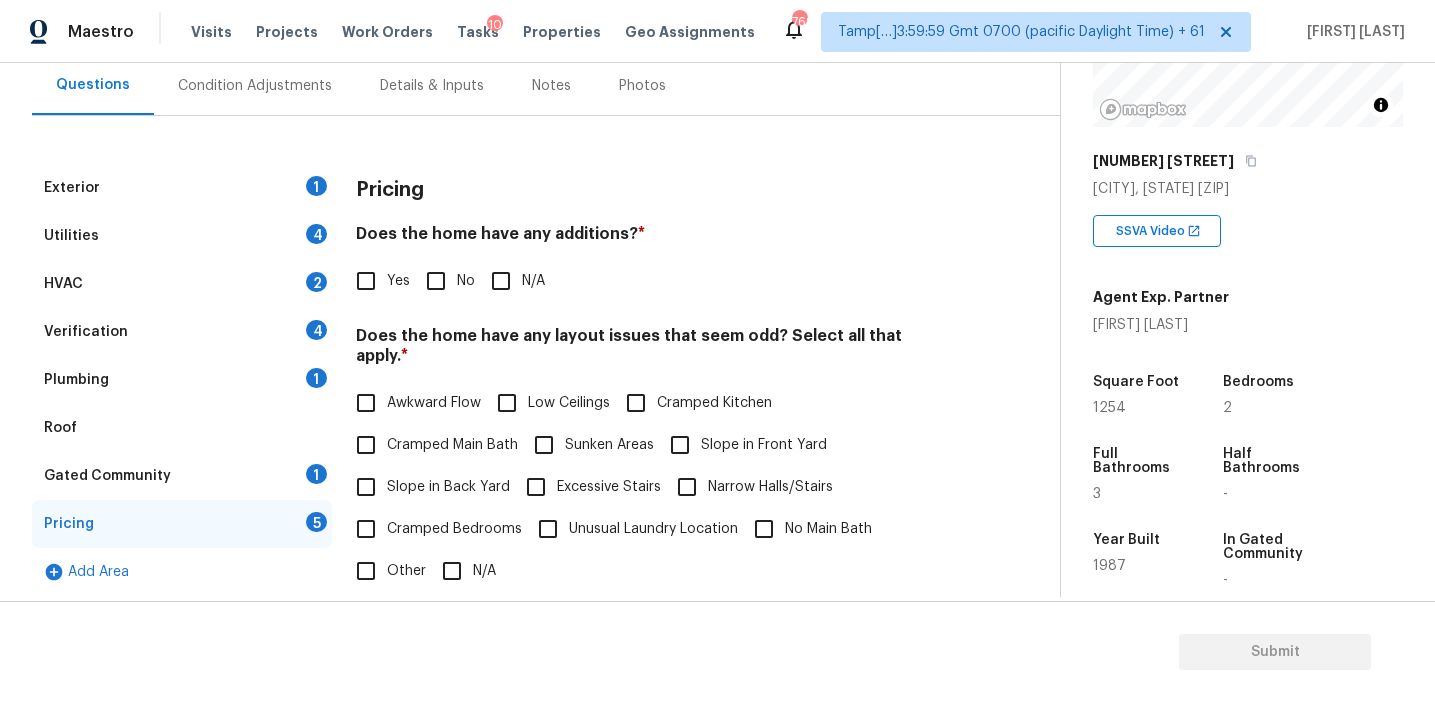 click on "Does the home have any additions?  *" at bounding box center [652, 238] 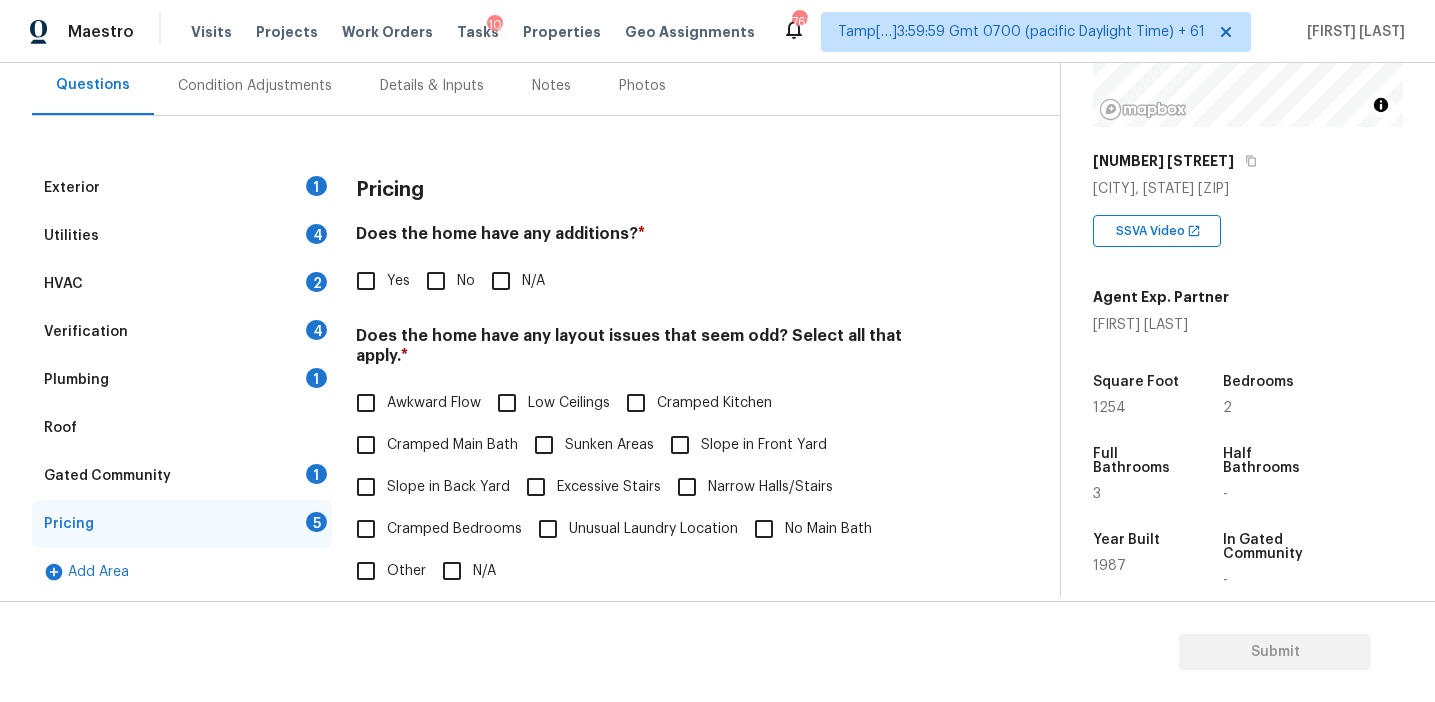 click on "Exterior 1 Utilities 4 HVAC 2 Verification 4 Plumbing 1 Roof Gated Community 1 Pricing 5 Add Area Pricing Does the home have any additions?  * Yes No N/A Does the home have any layout issues that seem odd? Select all that apply.  * Awkward Flow Low Ceilings Cramped Kitchen Cramped Main Bath Sunken Areas Slope in Front Yard Slope in Back Yard Excessive Stairs Narrow Halls/Stairs Cramped Bedrooms Unusual Laundry Location No Main Bath Other N/A Do you have to walk through the garage to get to any rooms in the home?  * Yes No Does the kitchen seem cramped?  * Yes No Does the home appear to be very outdated?  * Yes No" at bounding box center [522, 529] 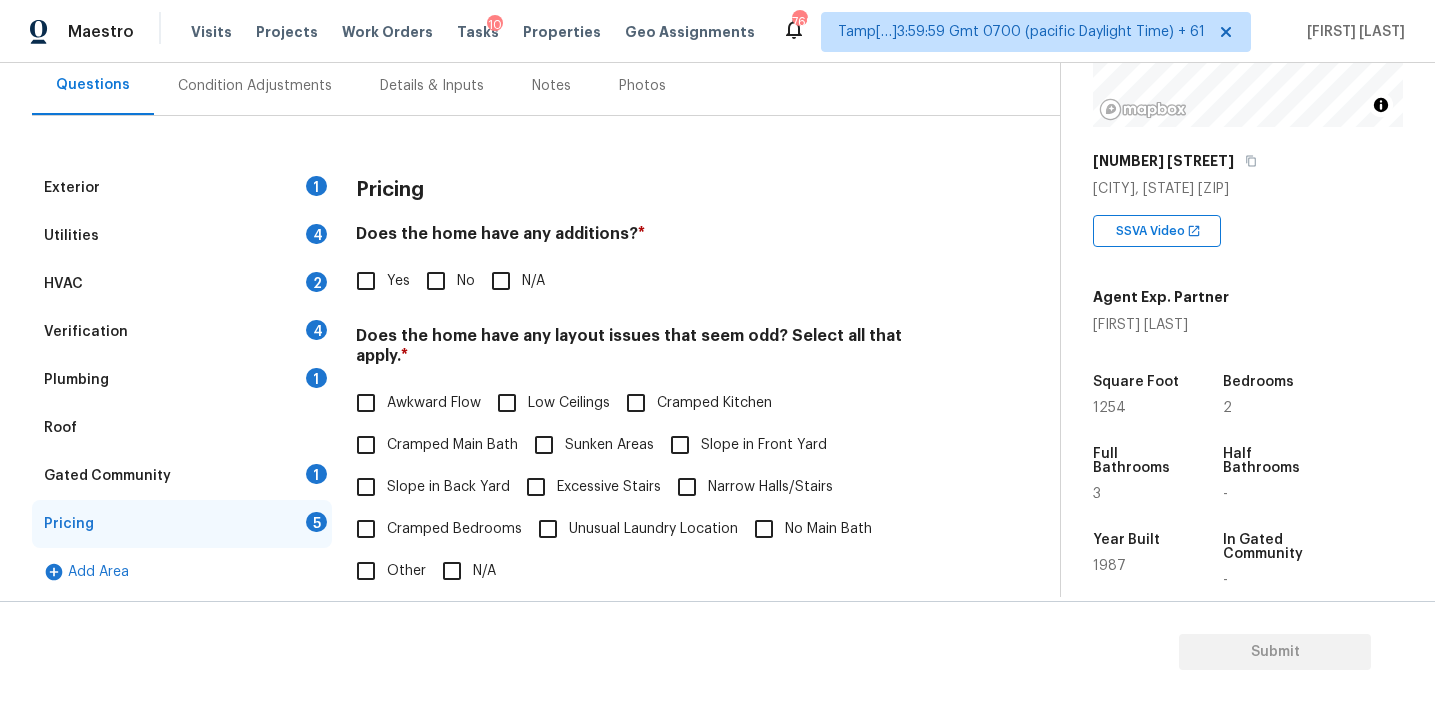 click on "Exterior 1 Utilities 4 HVAC 2 Verification 4 Plumbing 1 Roof Gated Community 1 Pricing 5 Add Area Pricing Does the home have any additions?  * Yes No N/A Does the home have any layout issues that seem odd? Select all that apply.  * Awkward Flow Low Ceilings Cramped Kitchen Cramped Main Bath Sunken Areas Slope in Front Yard Slope in Back Yard Excessive Stairs Narrow Halls/Stairs Cramped Bedrooms Unusual Laundry Location No Main Bath Other N/A Do you have to walk through the garage to get to any rooms in the home?  * Yes No Does the kitchen seem cramped?  * Yes No Does the home appear to be very outdated?  * Yes No" at bounding box center [522, 553] 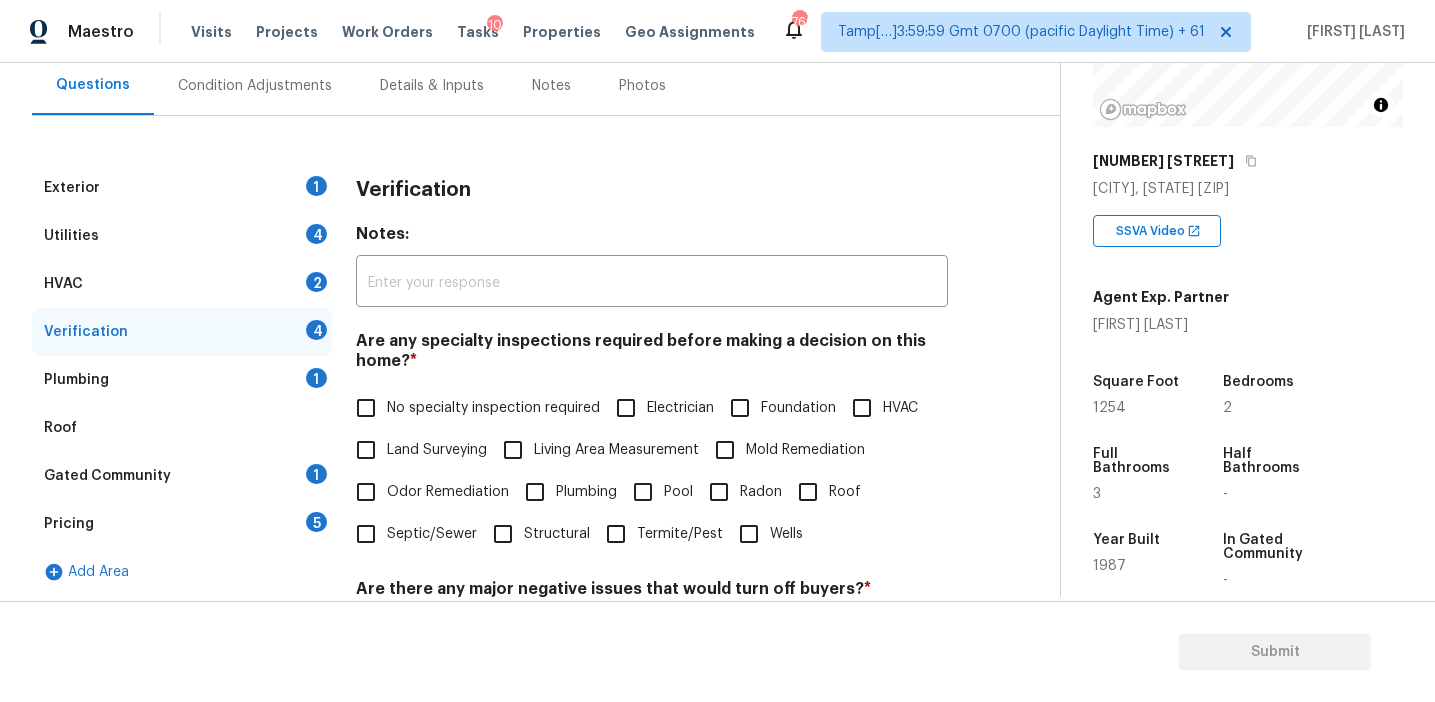 scroll, scrollTop: 524, scrollLeft: 0, axis: vertical 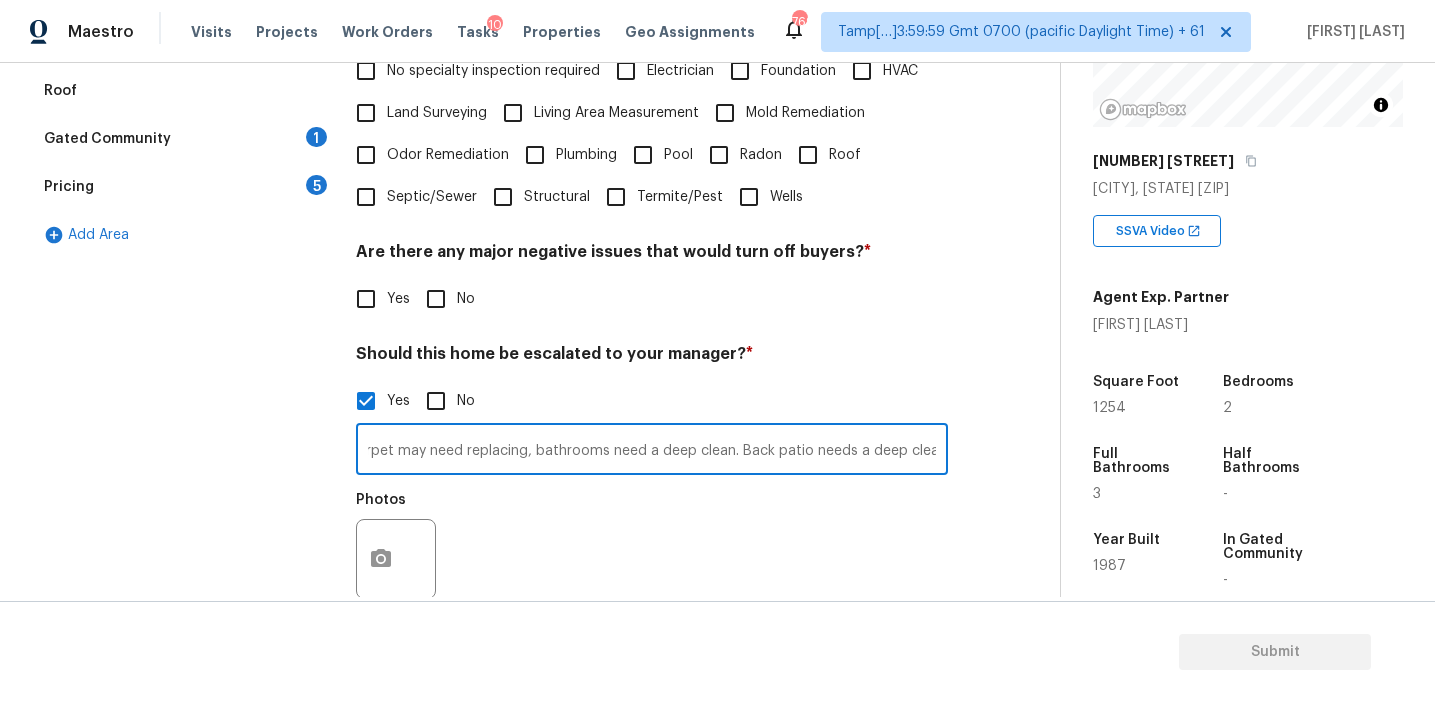 drag, startPoint x: 919, startPoint y: 451, endPoint x: 1100, endPoint y: 455, distance: 181.04419 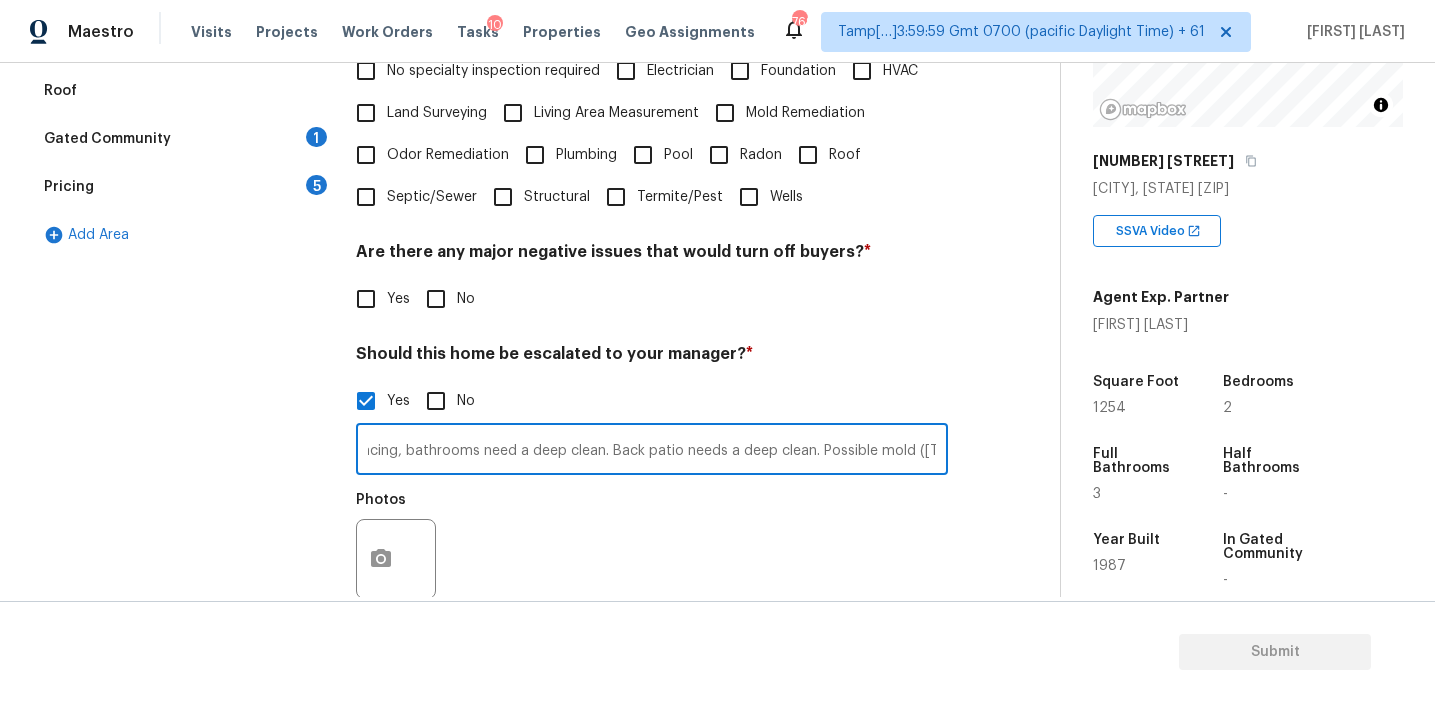 scroll, scrollTop: 0, scrollLeft: 400, axis: horizontal 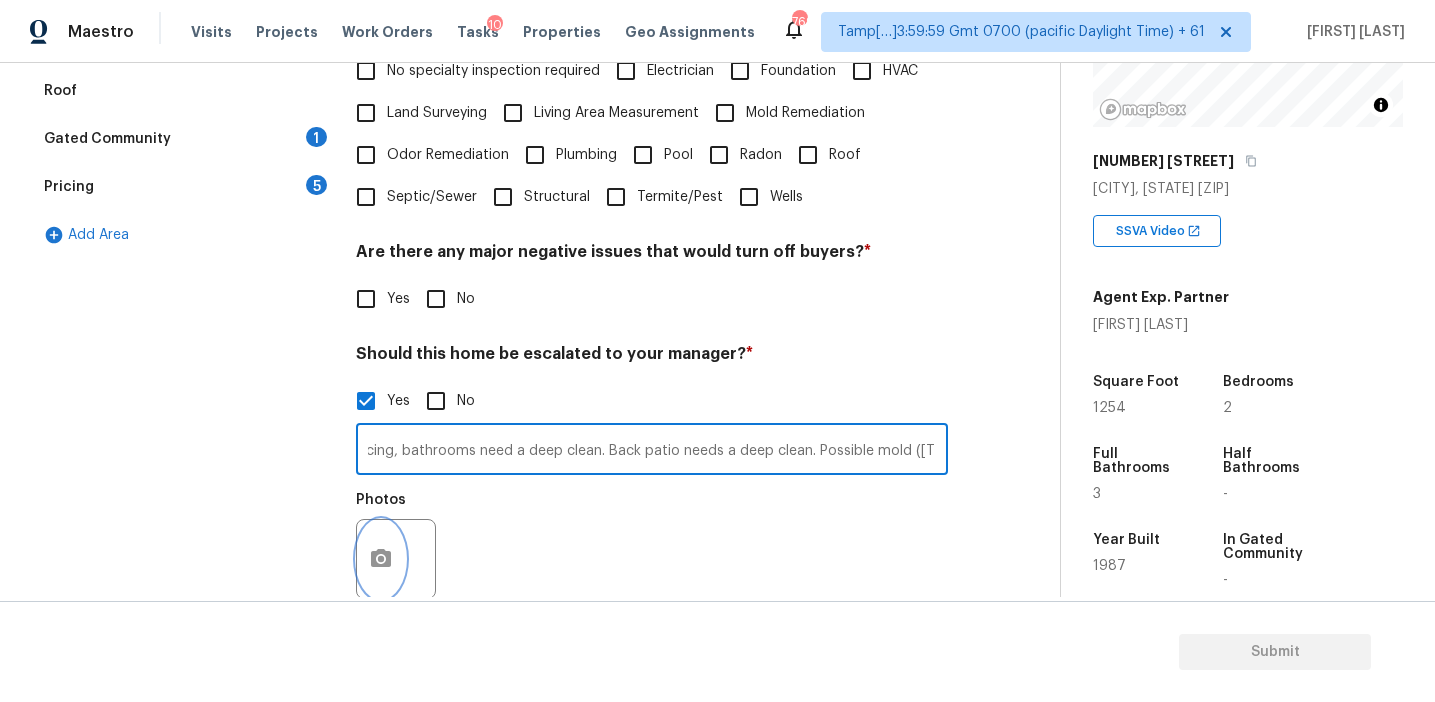 click at bounding box center (381, 559) 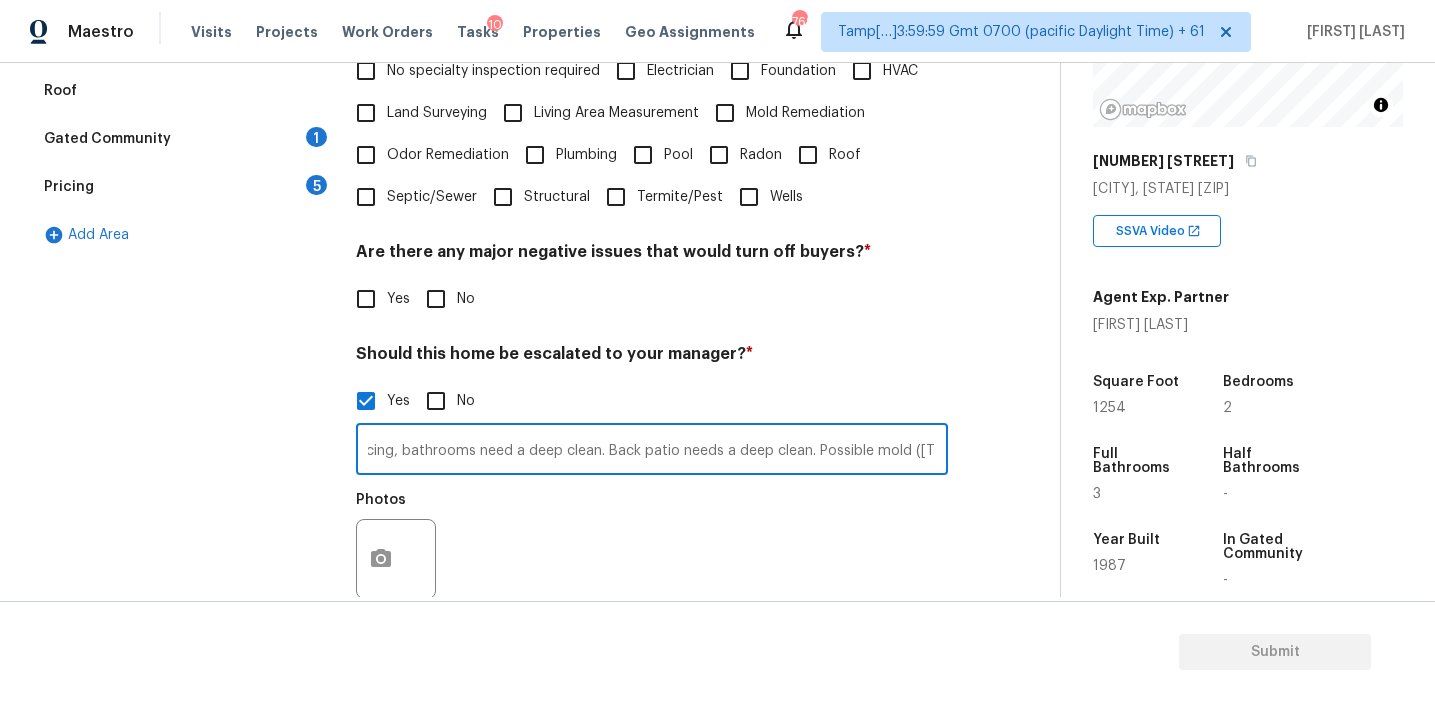 scroll, scrollTop: 0, scrollLeft: 0, axis: both 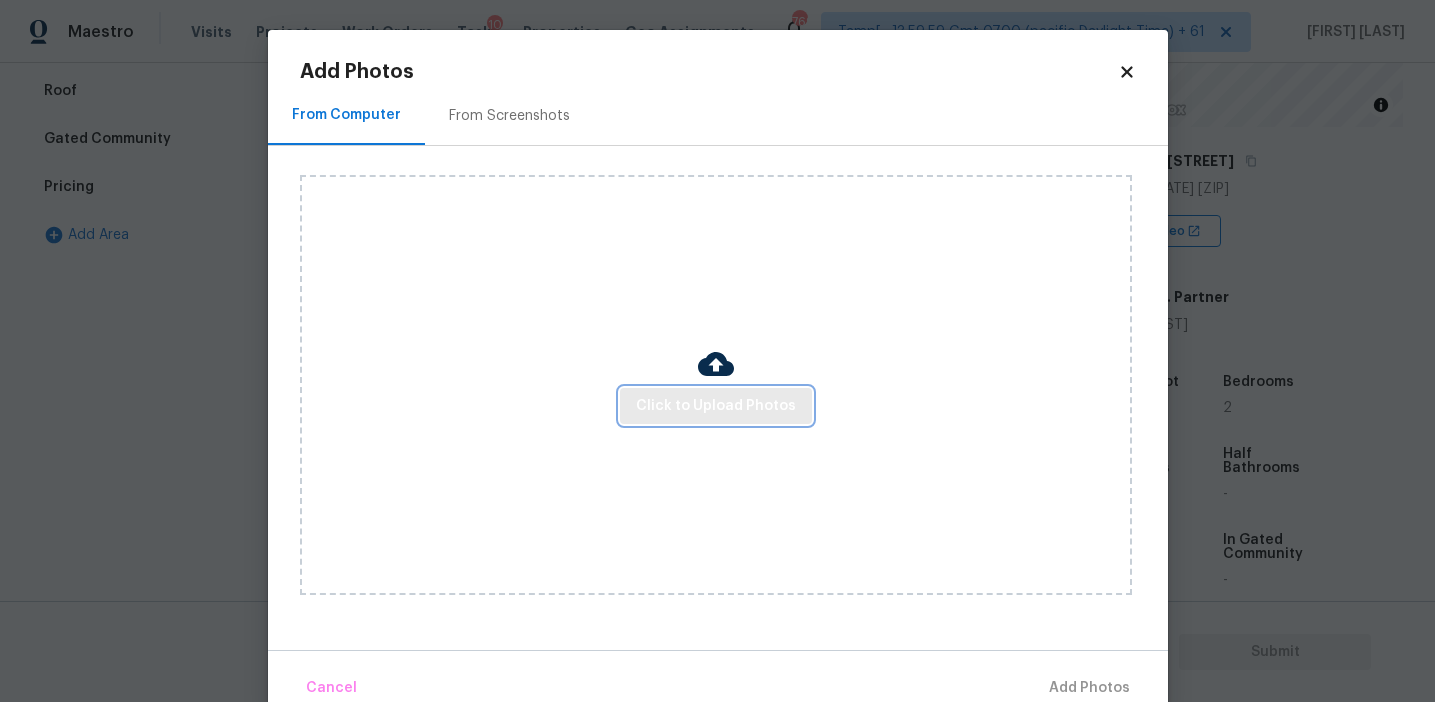 click on "Click to Upload Photos" at bounding box center [716, 406] 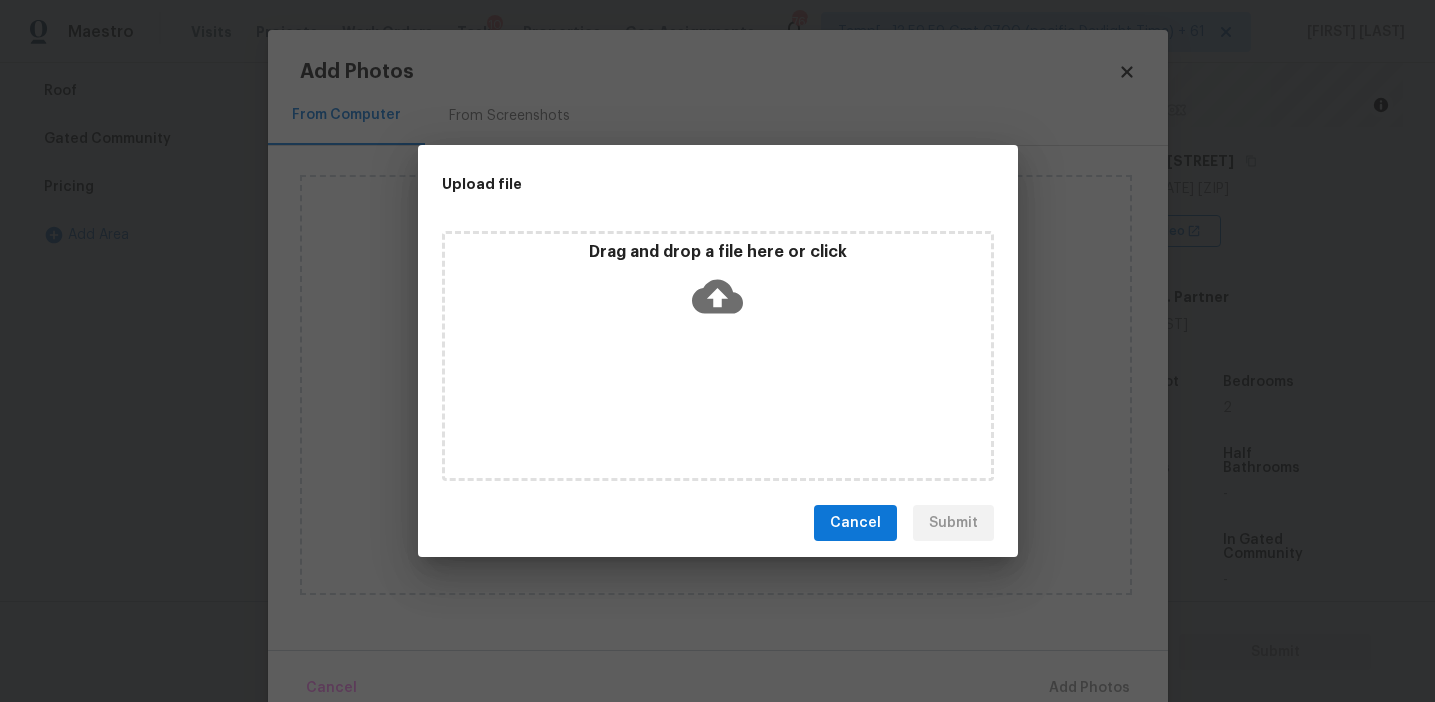 click on "Drag and drop a file here or click" at bounding box center [718, 252] 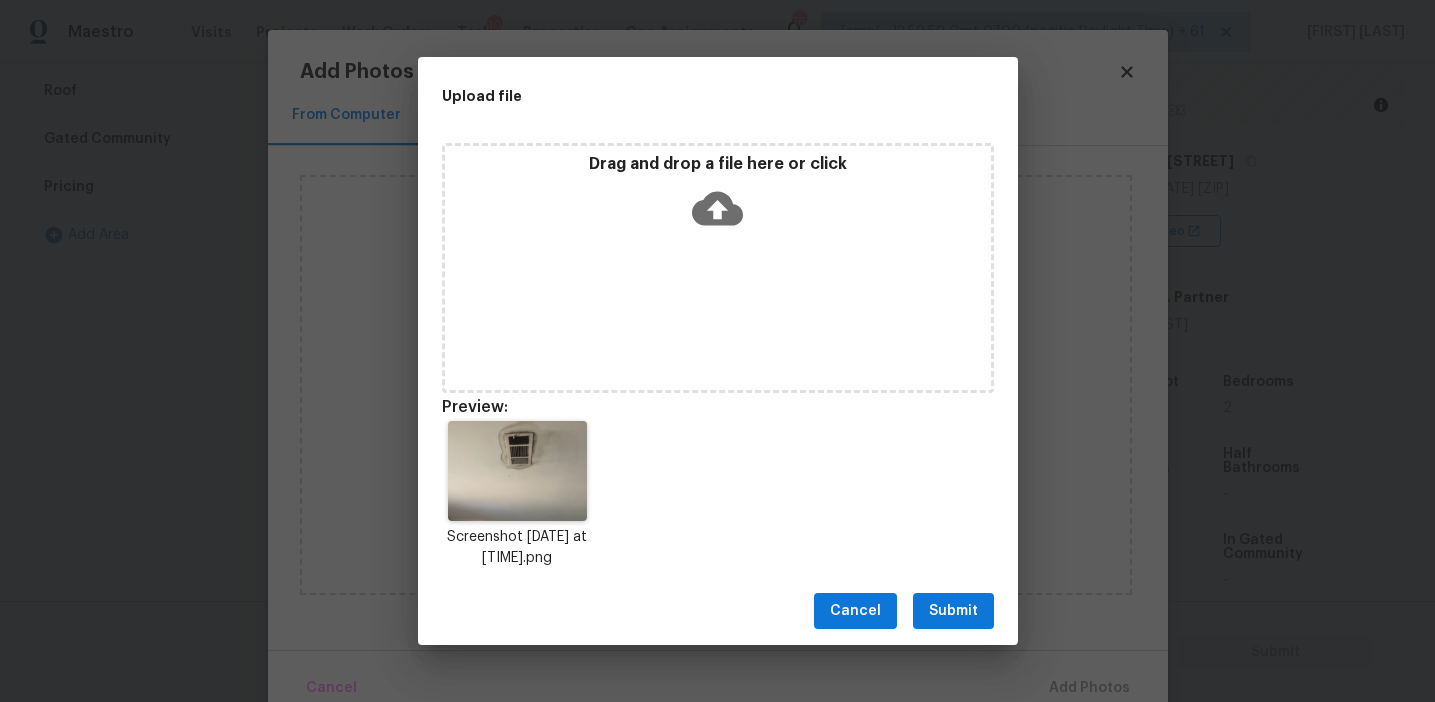 click on "Submit" at bounding box center (953, 611) 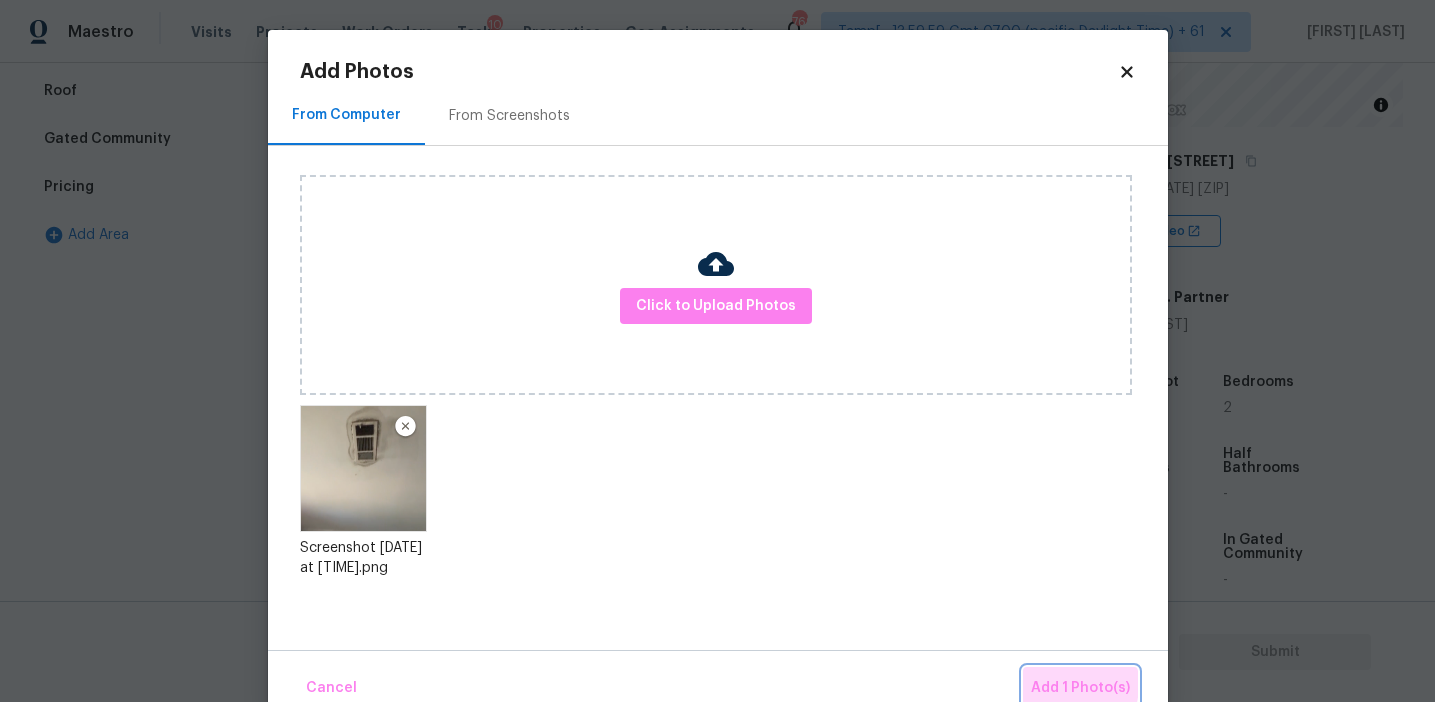 click on "Add 1 Photo(s)" at bounding box center [1080, 688] 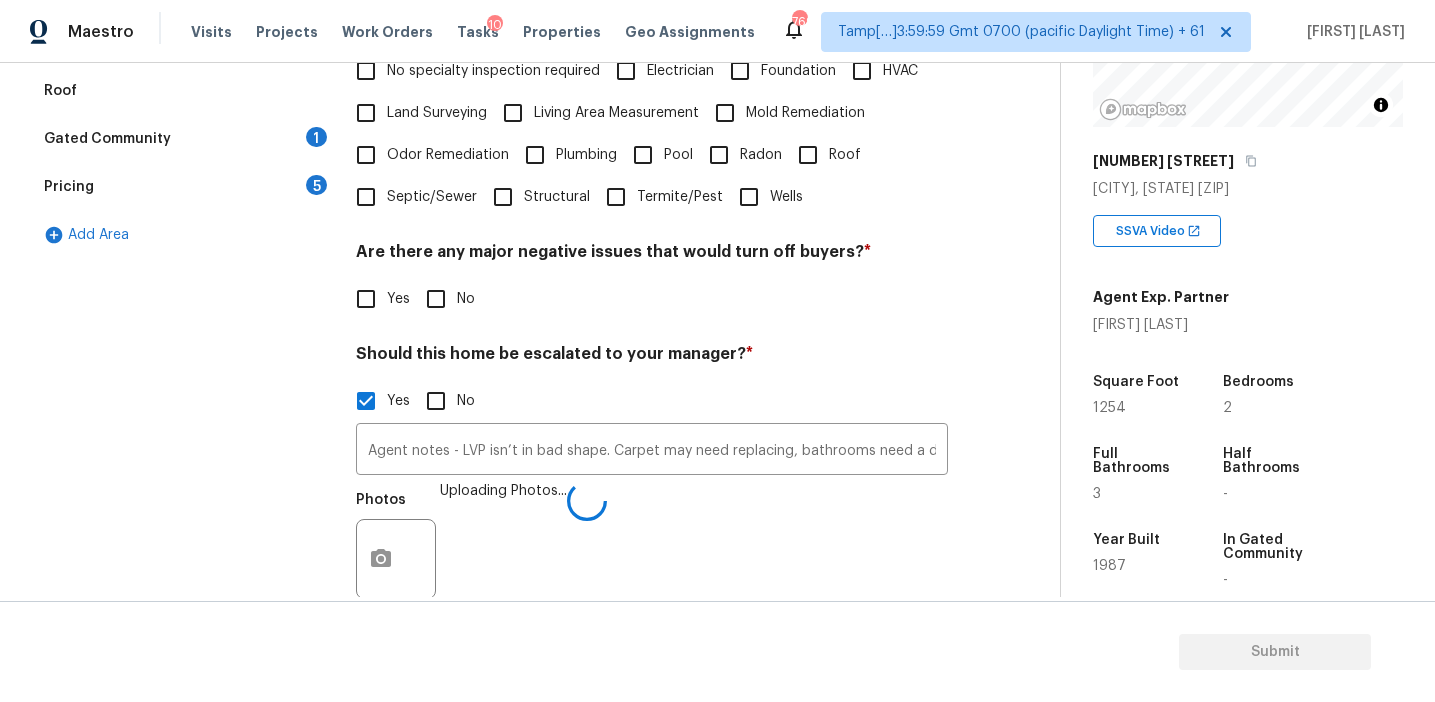 scroll, scrollTop: 526, scrollLeft: 0, axis: vertical 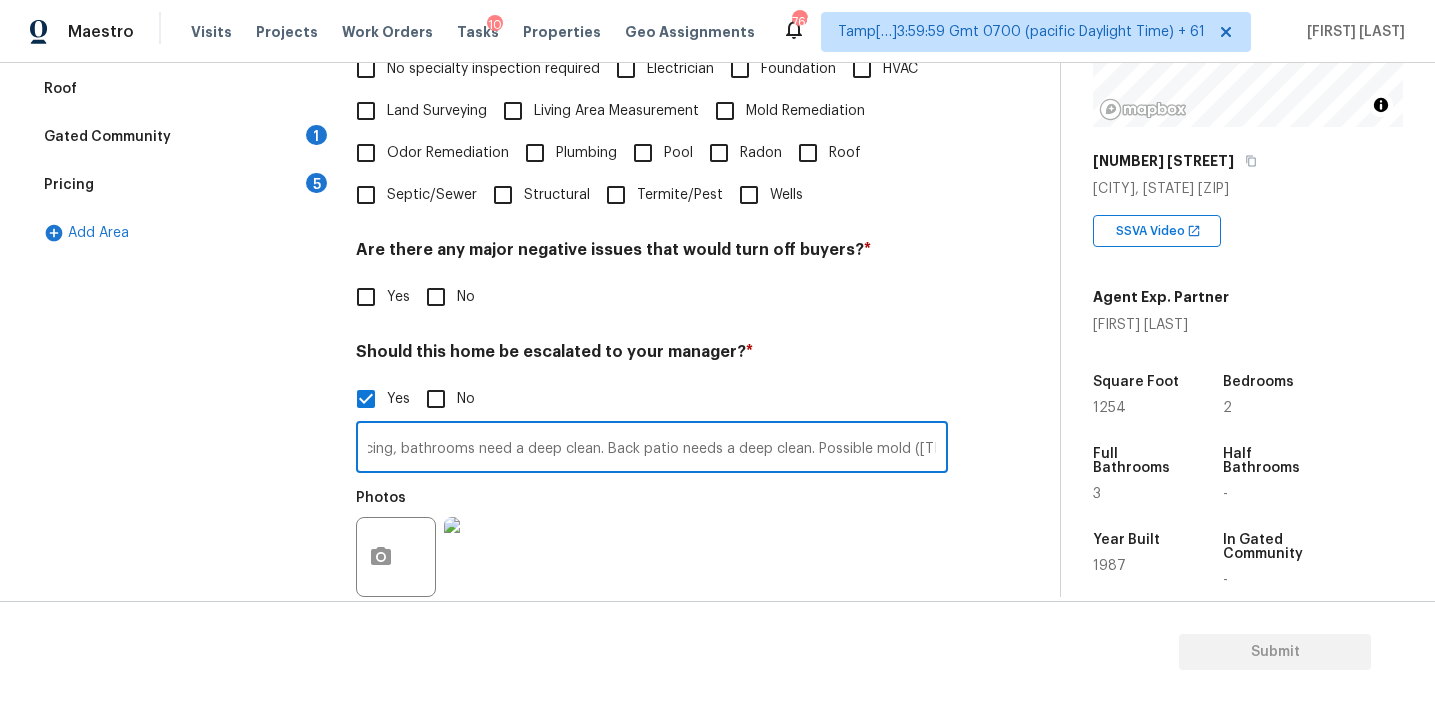 drag, startPoint x: 918, startPoint y: 450, endPoint x: 1047, endPoint y: 453, distance: 129.03488 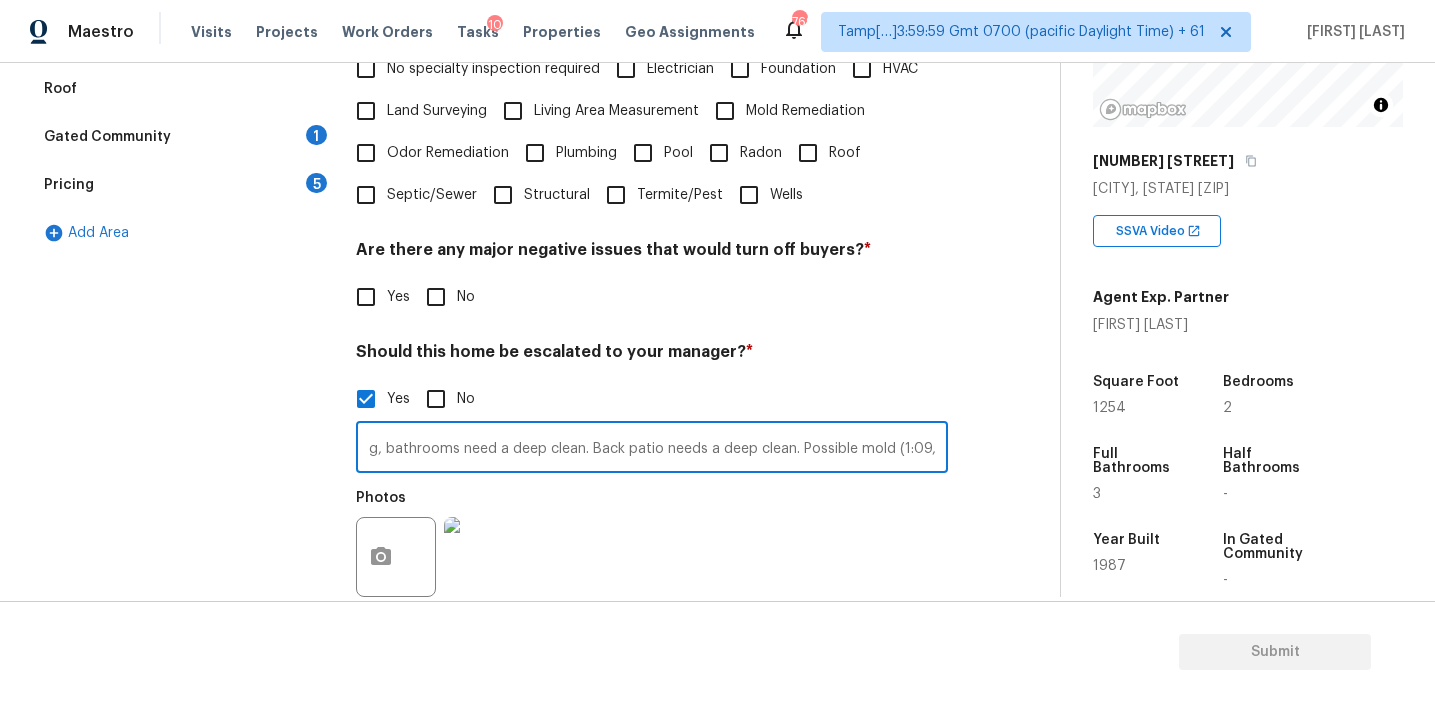scroll, scrollTop: 0, scrollLeft: 434, axis: horizontal 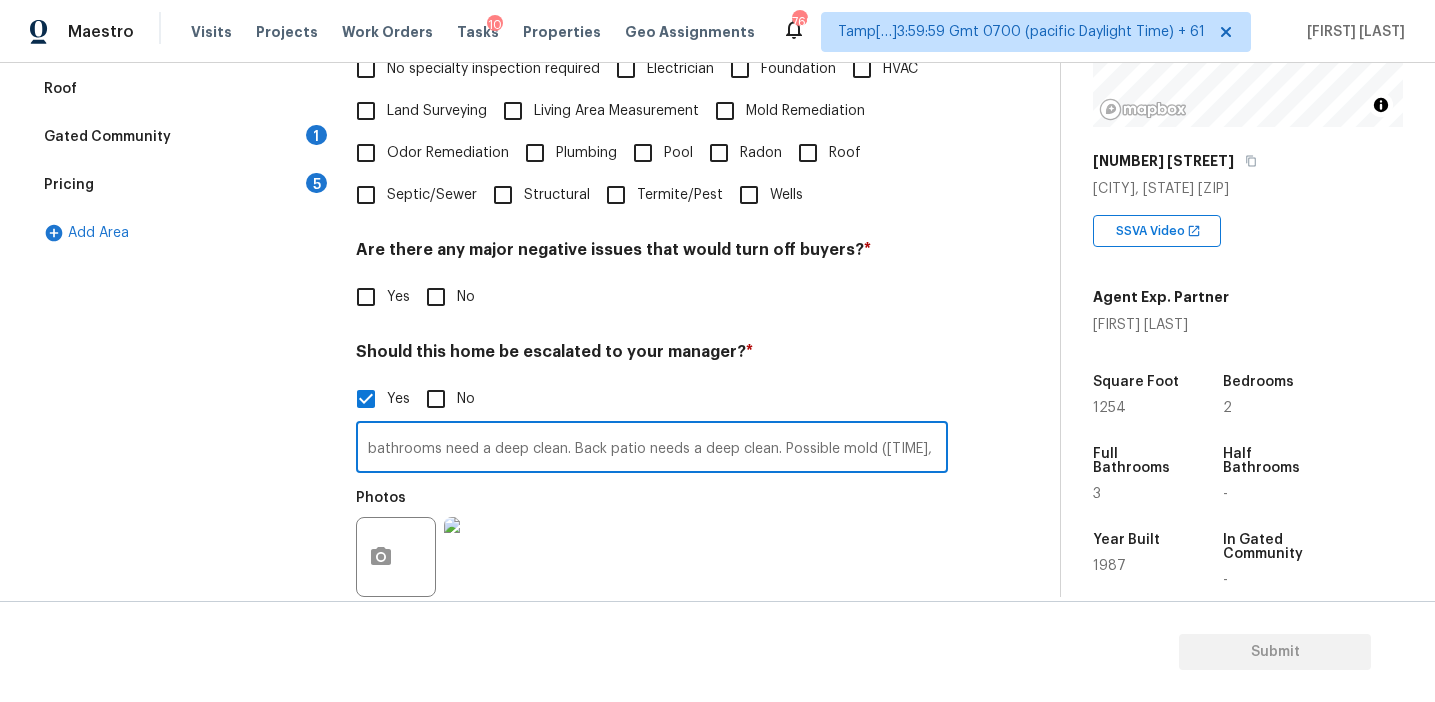 type on "Agent notes - LVP isn’t in bad shape. Carpet may need replacing, bathrooms need a deep clean. Back patio needs a deep clean. Possible mold (1:09, 3:40)" 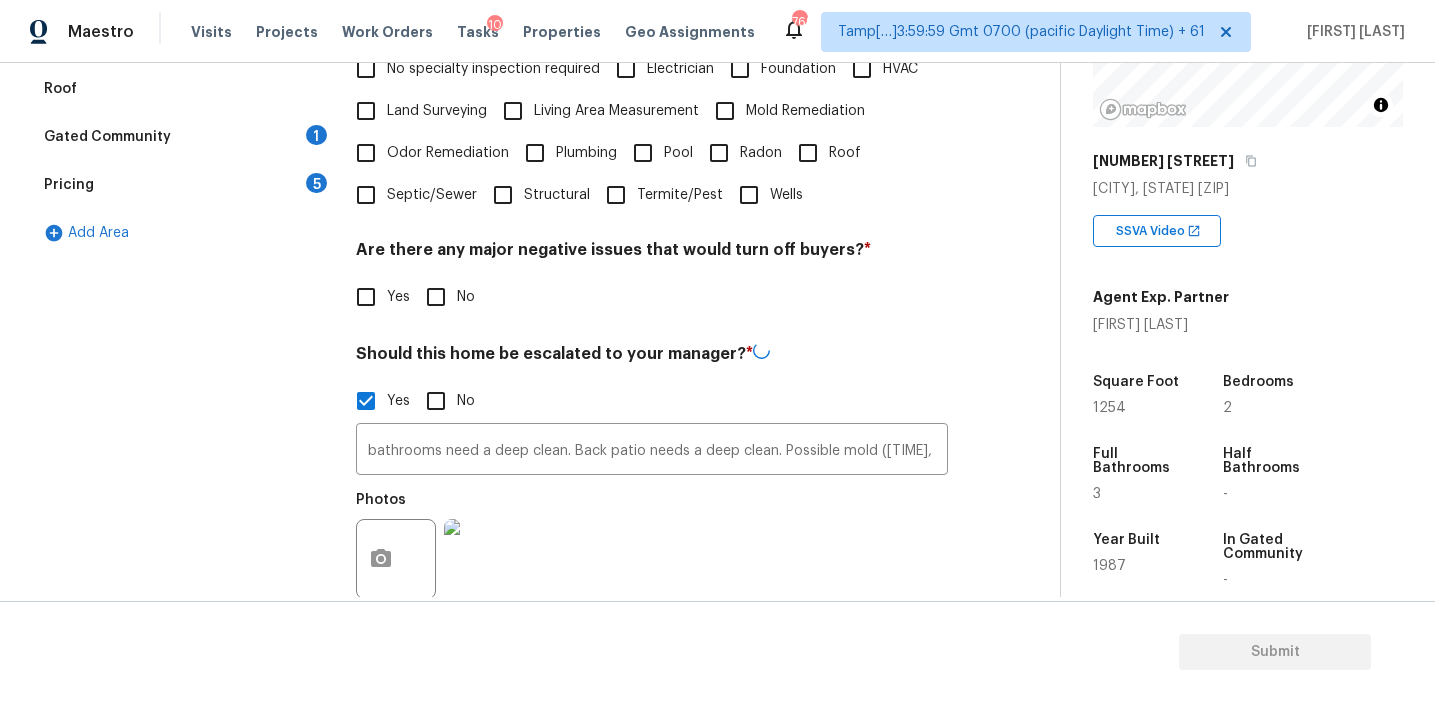 scroll, scrollTop: 0, scrollLeft: 0, axis: both 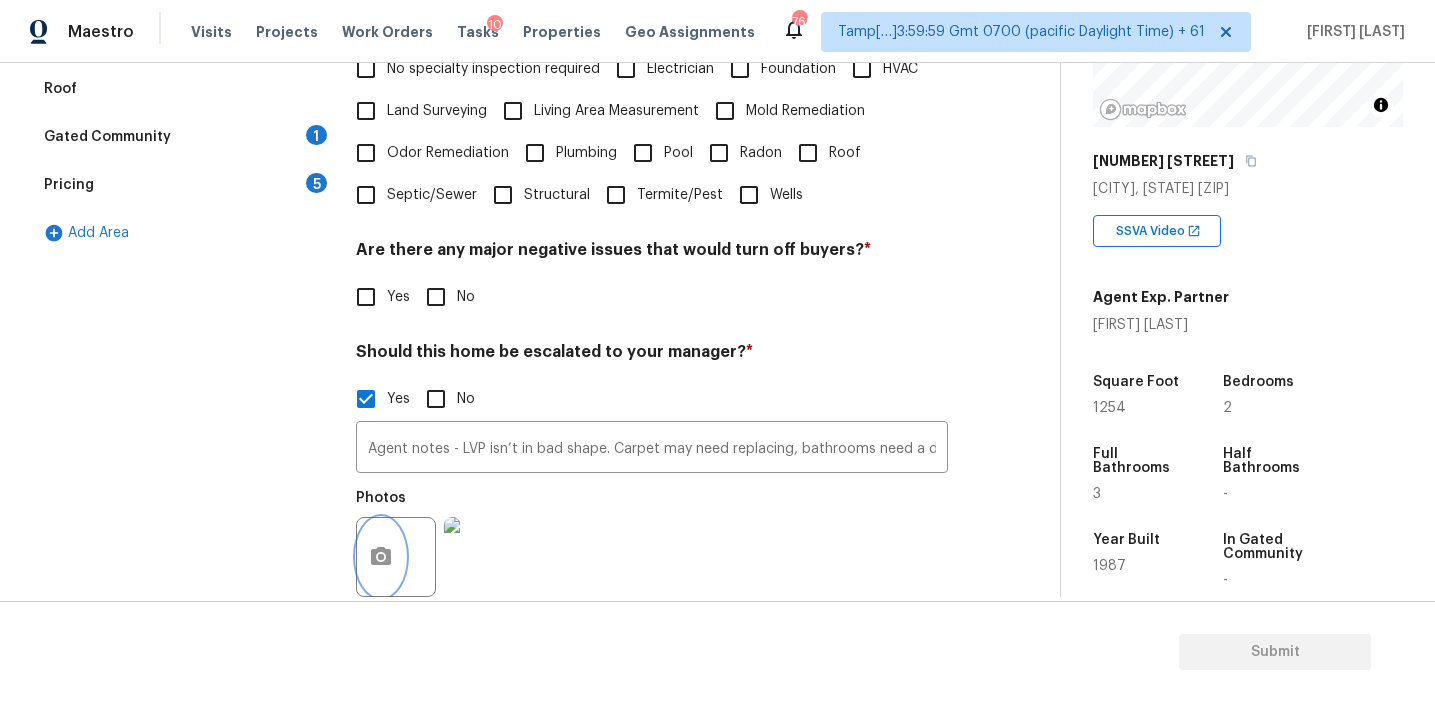 click 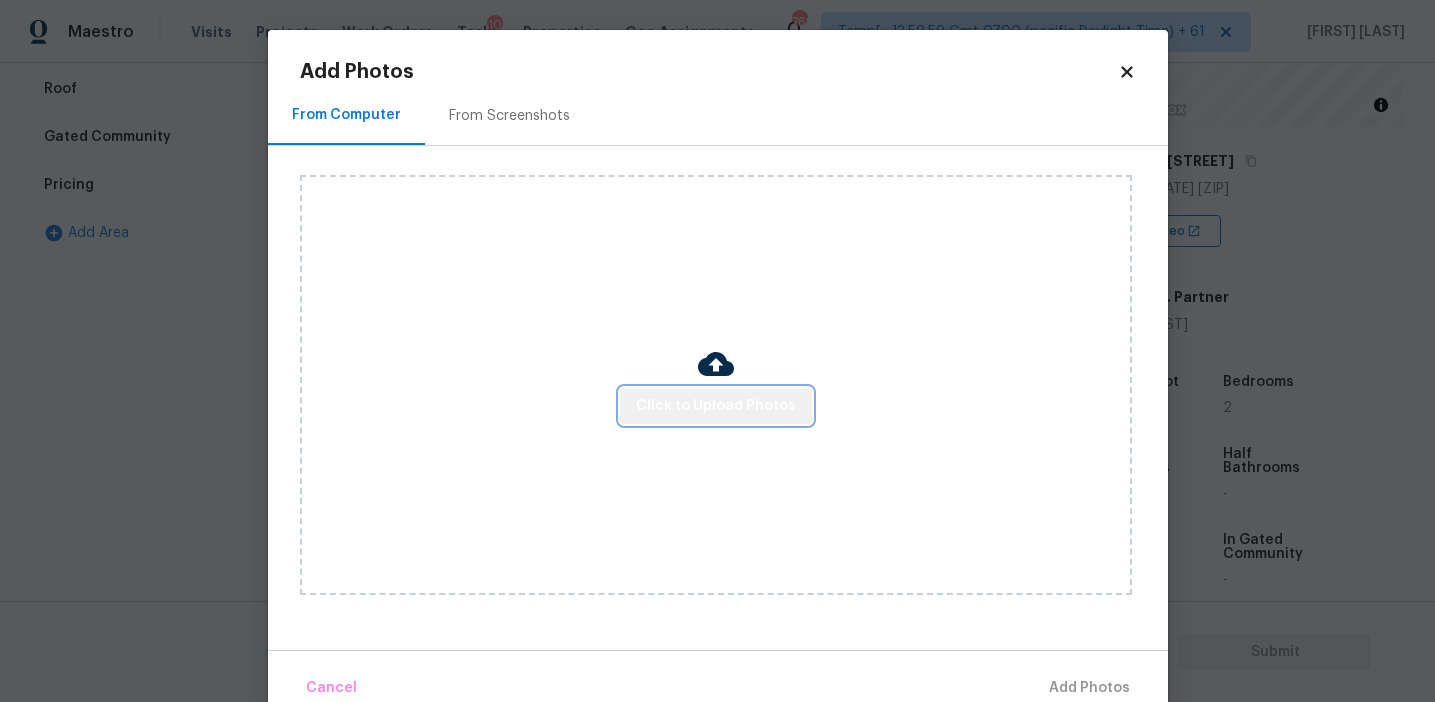 click on "Click to Upload Photos" at bounding box center [716, 406] 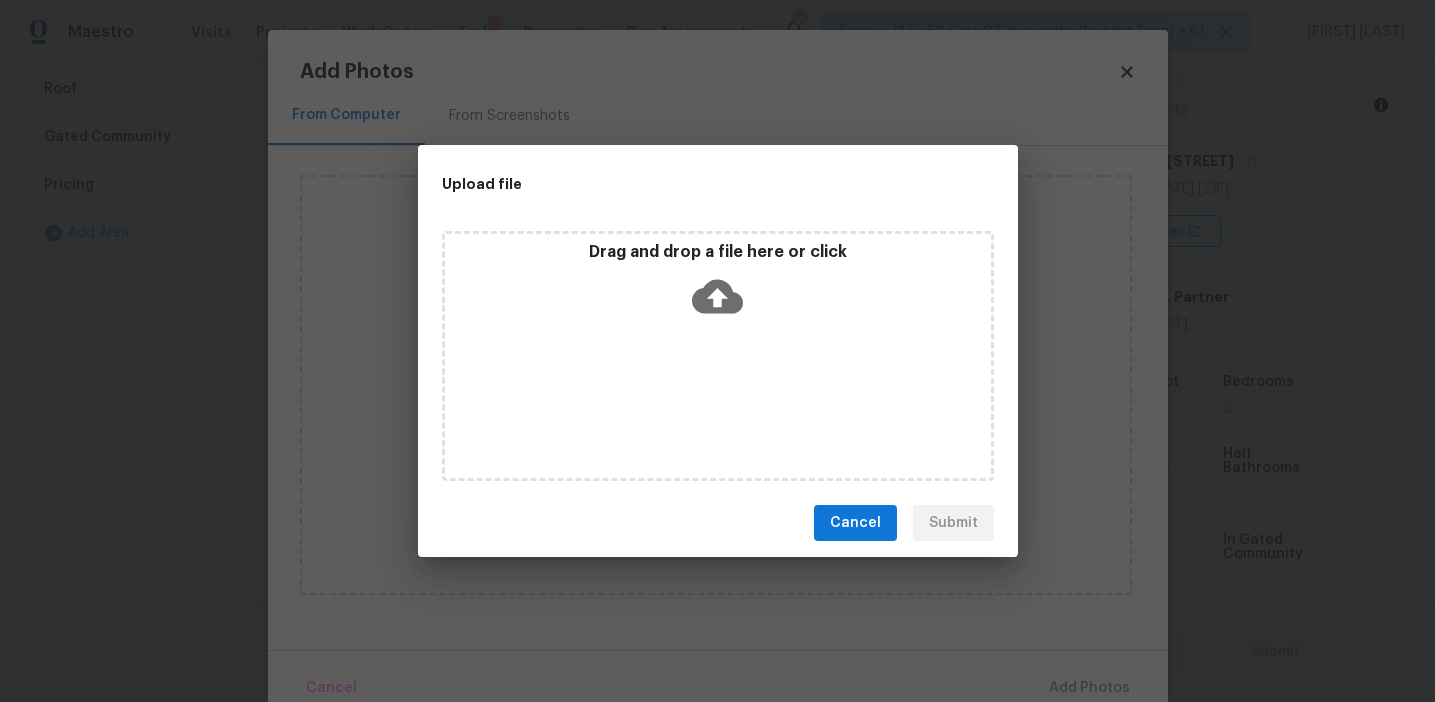 click 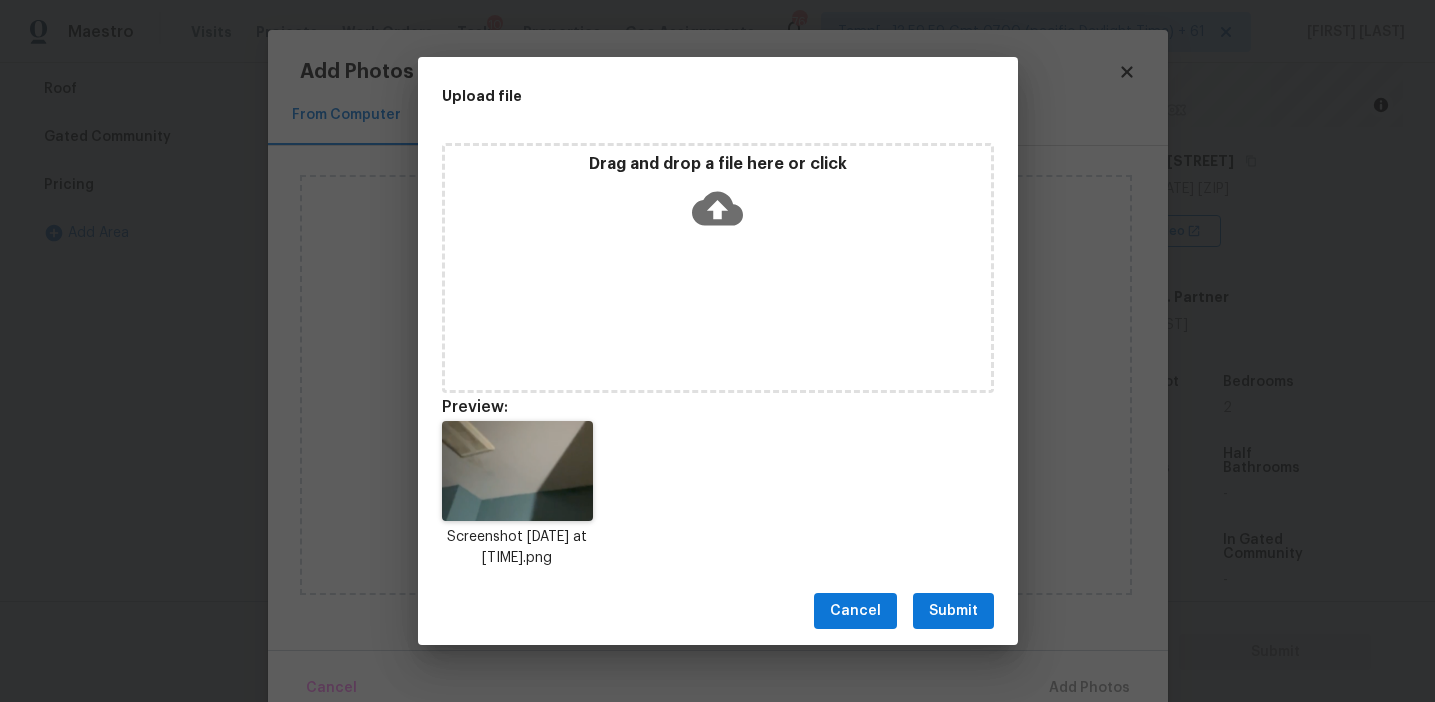 click on "Submit" at bounding box center (953, 611) 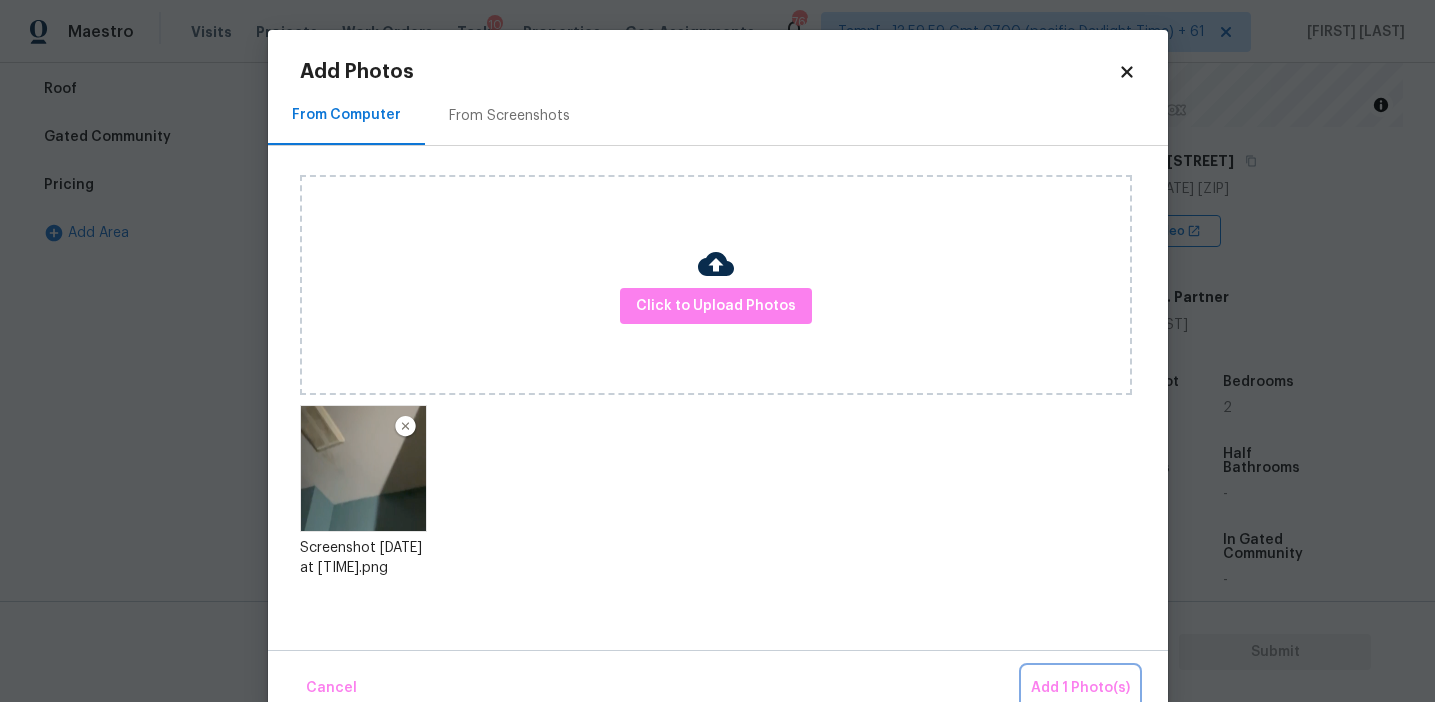 click on "Add 1 Photo(s)" at bounding box center [1080, 688] 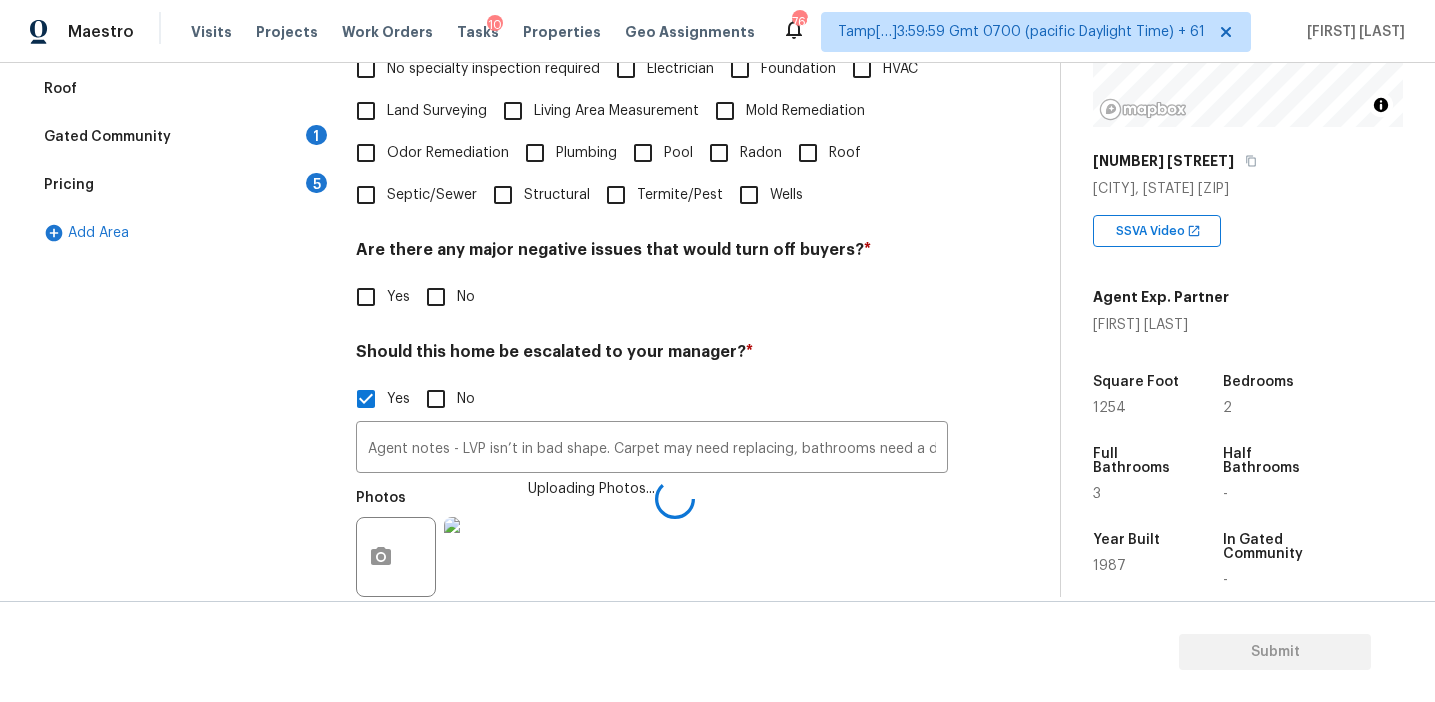 click on "Yes No" at bounding box center (652, 399) 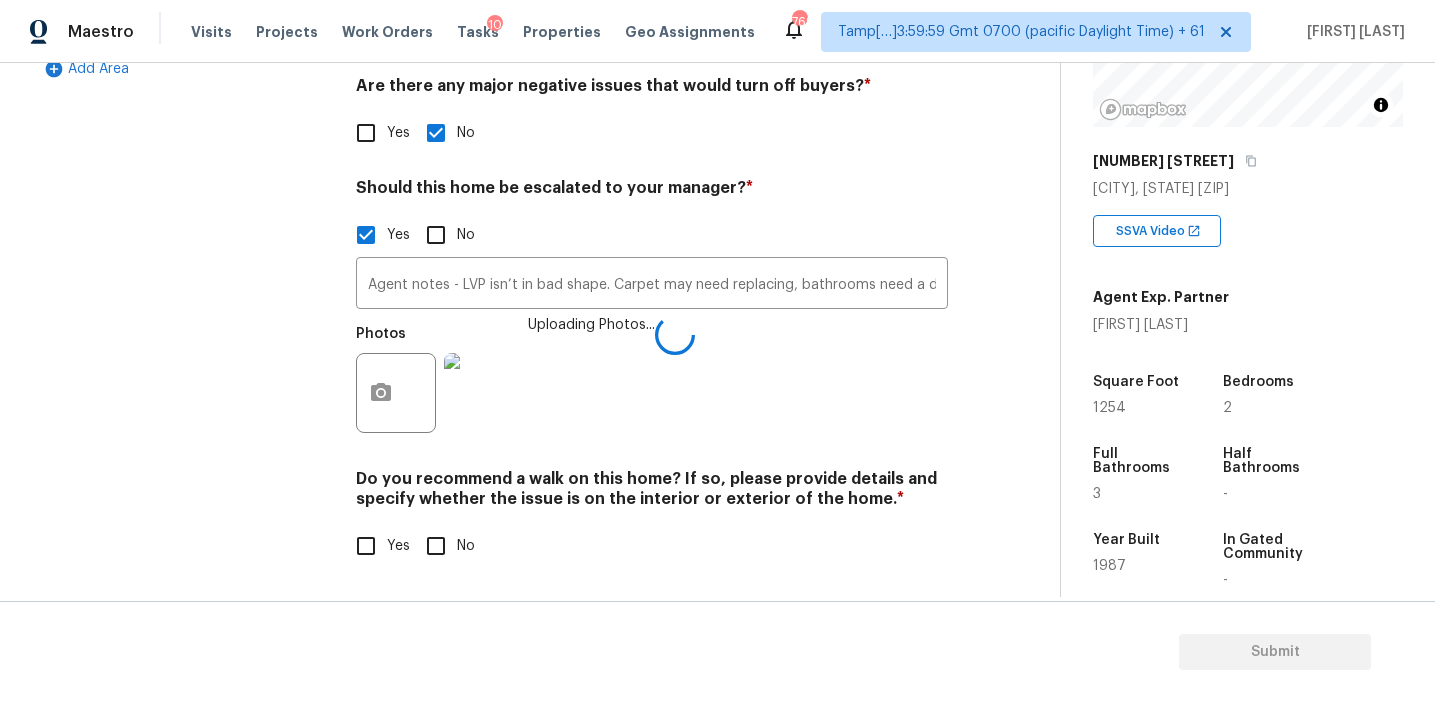 scroll, scrollTop: 691, scrollLeft: 0, axis: vertical 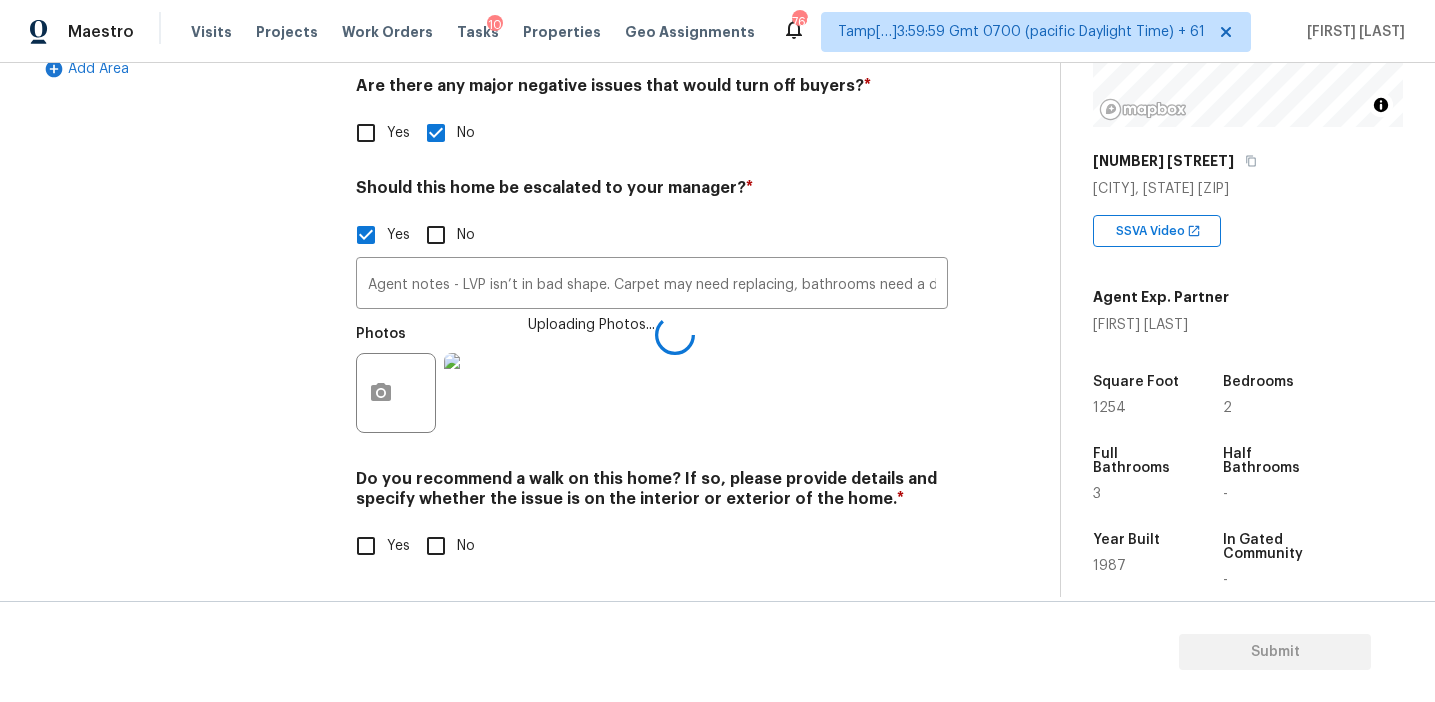 click on "No" at bounding box center (436, 546) 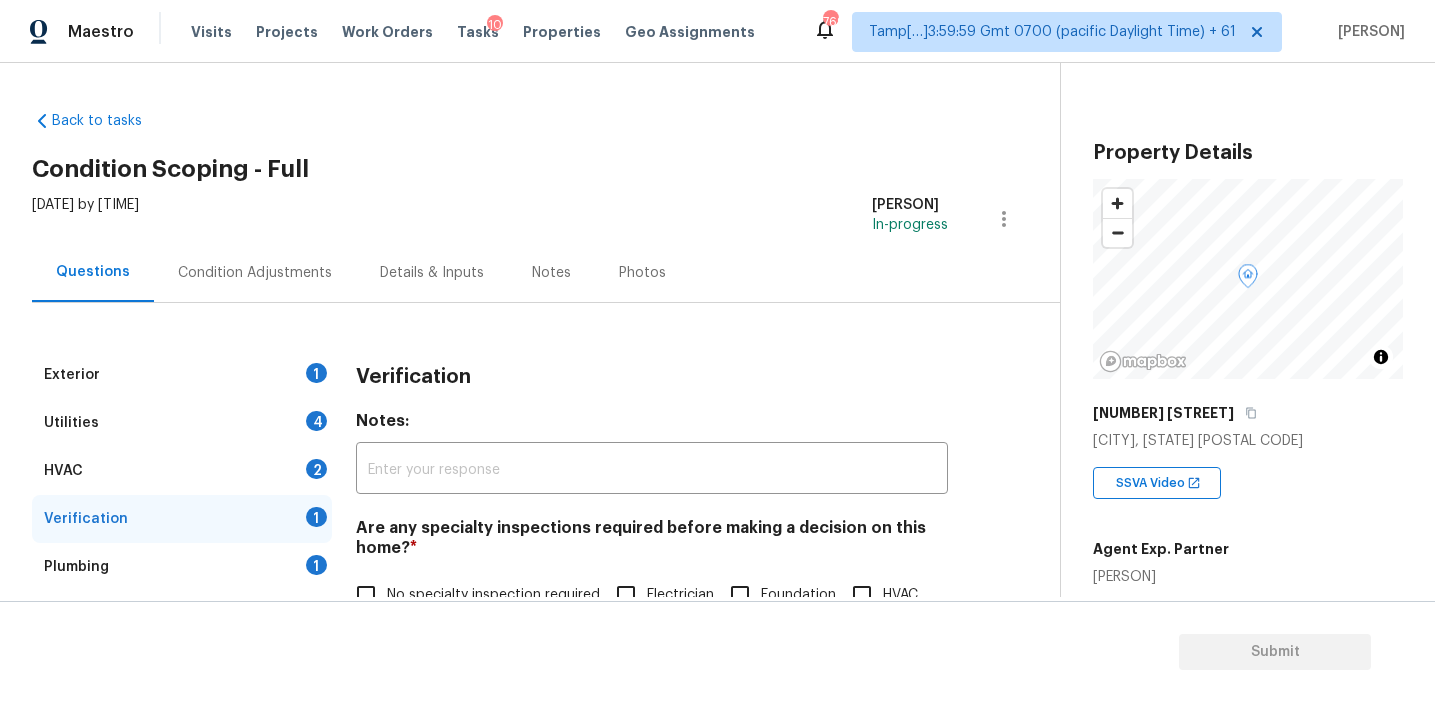 scroll, scrollTop: 0, scrollLeft: 0, axis: both 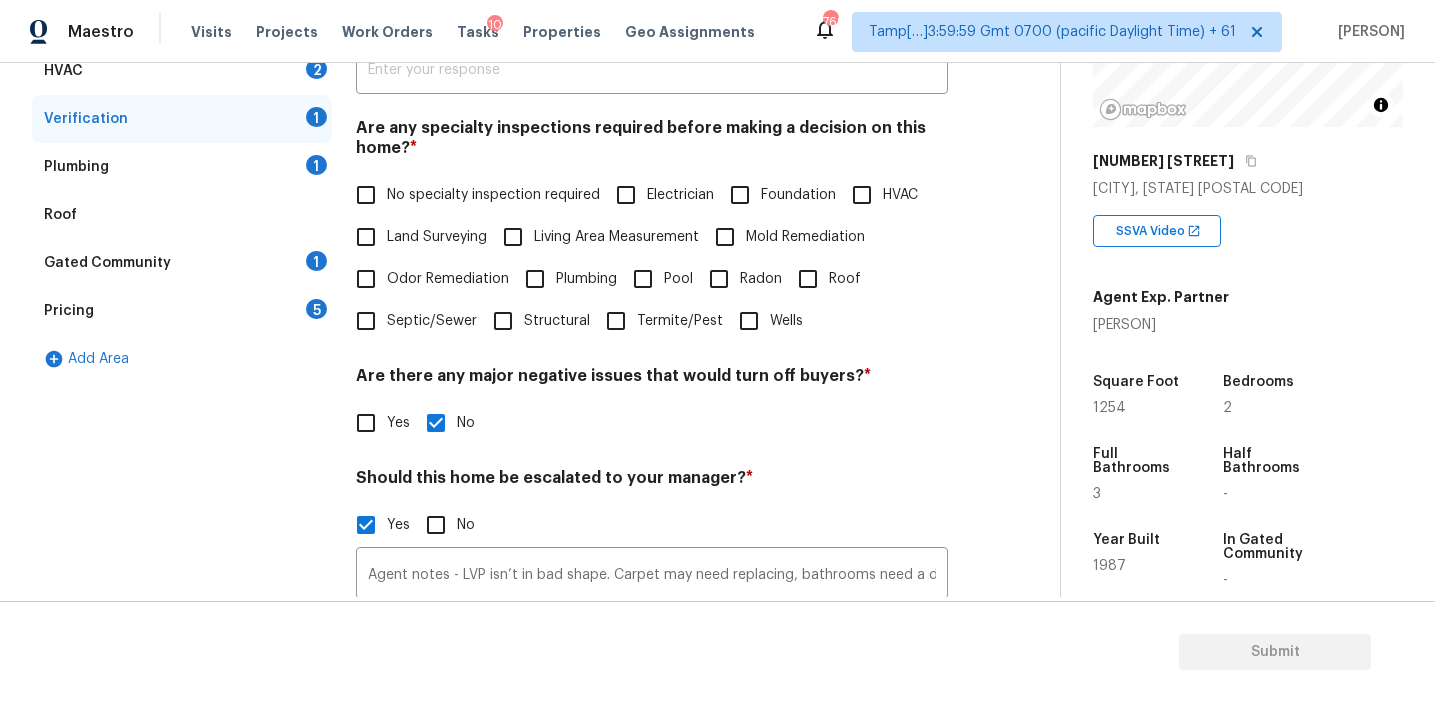 click on "HVAC" at bounding box center [862, 195] 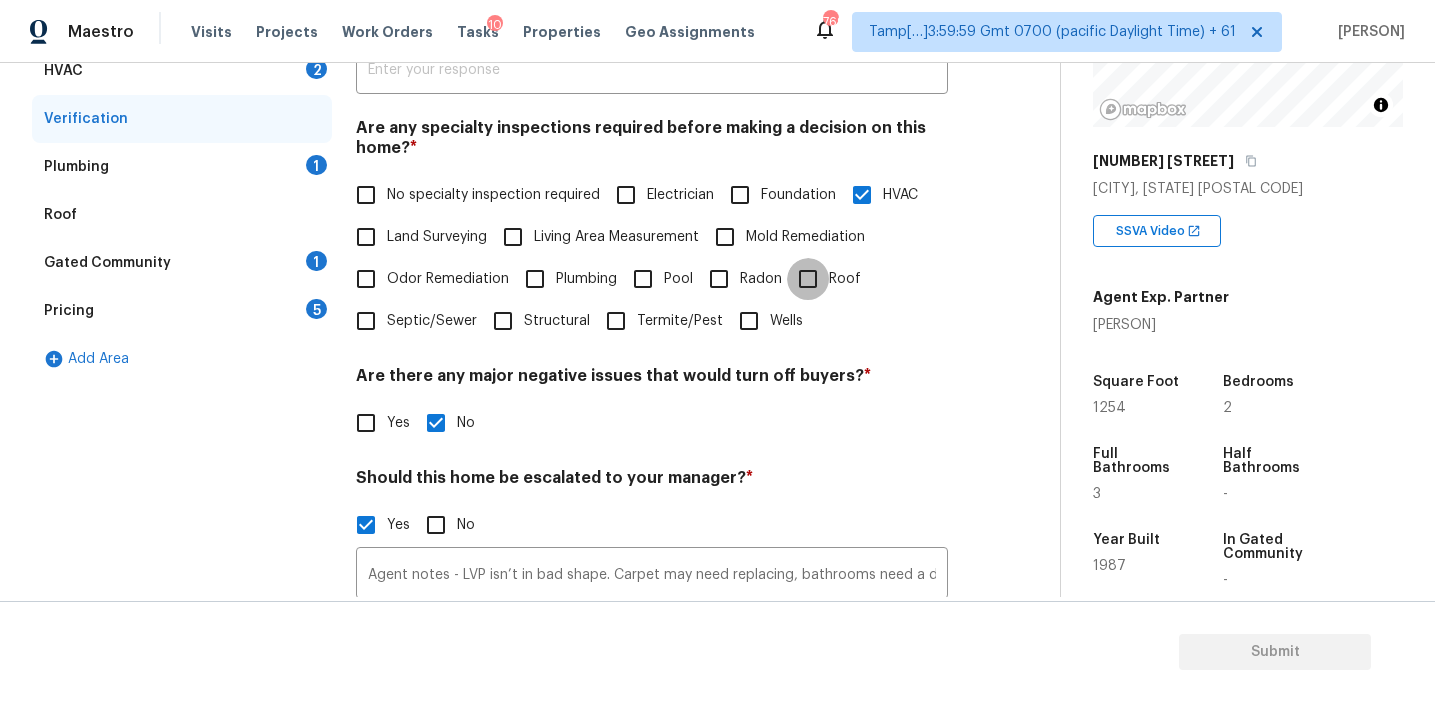 click on "Roof" at bounding box center (808, 279) 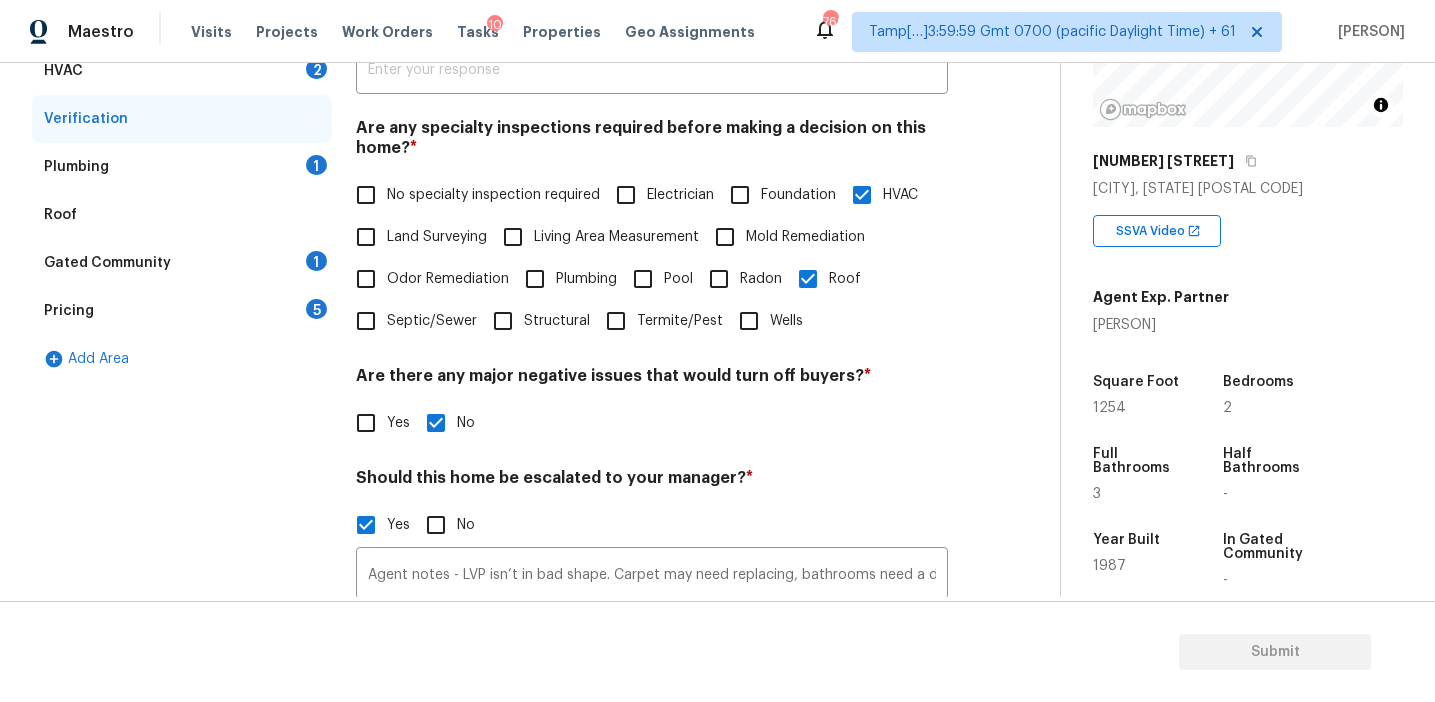 scroll, scrollTop: 417, scrollLeft: 0, axis: vertical 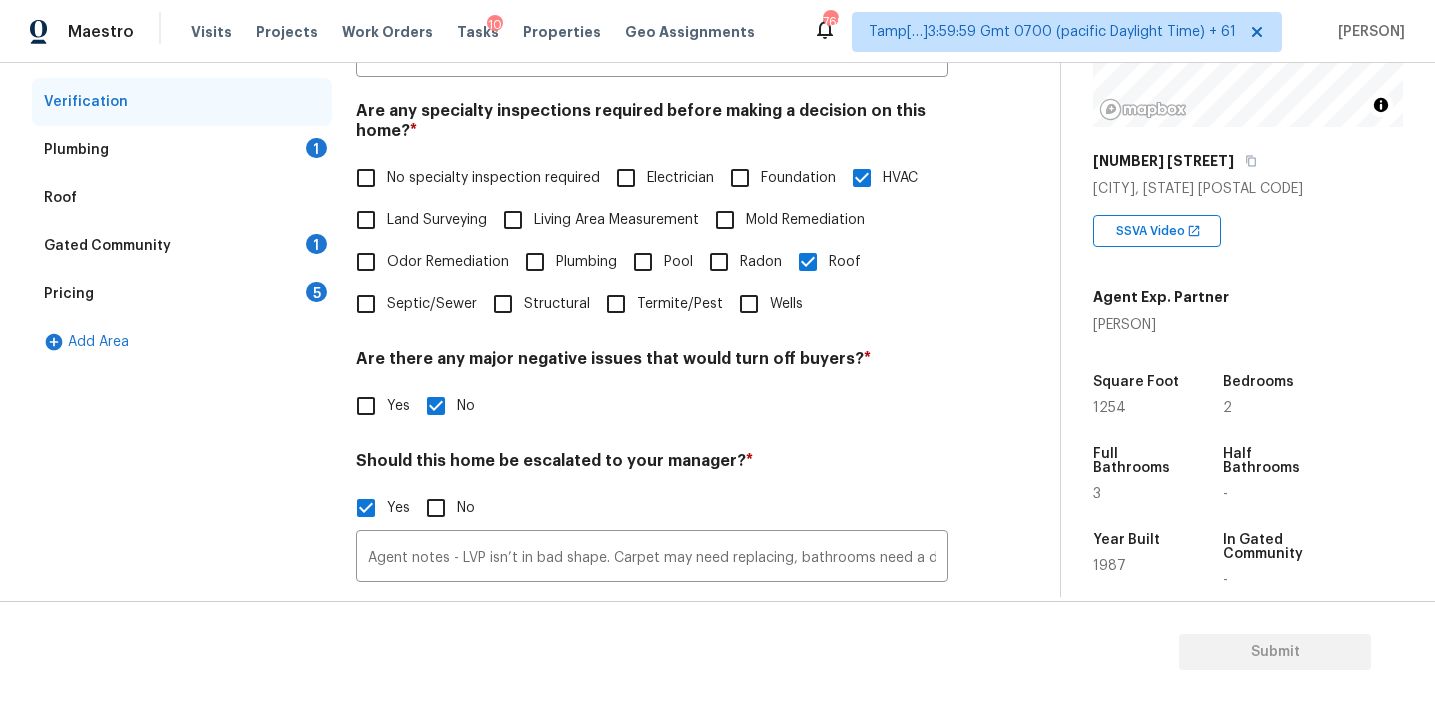 click on "Mold Remediation" at bounding box center (805, 220) 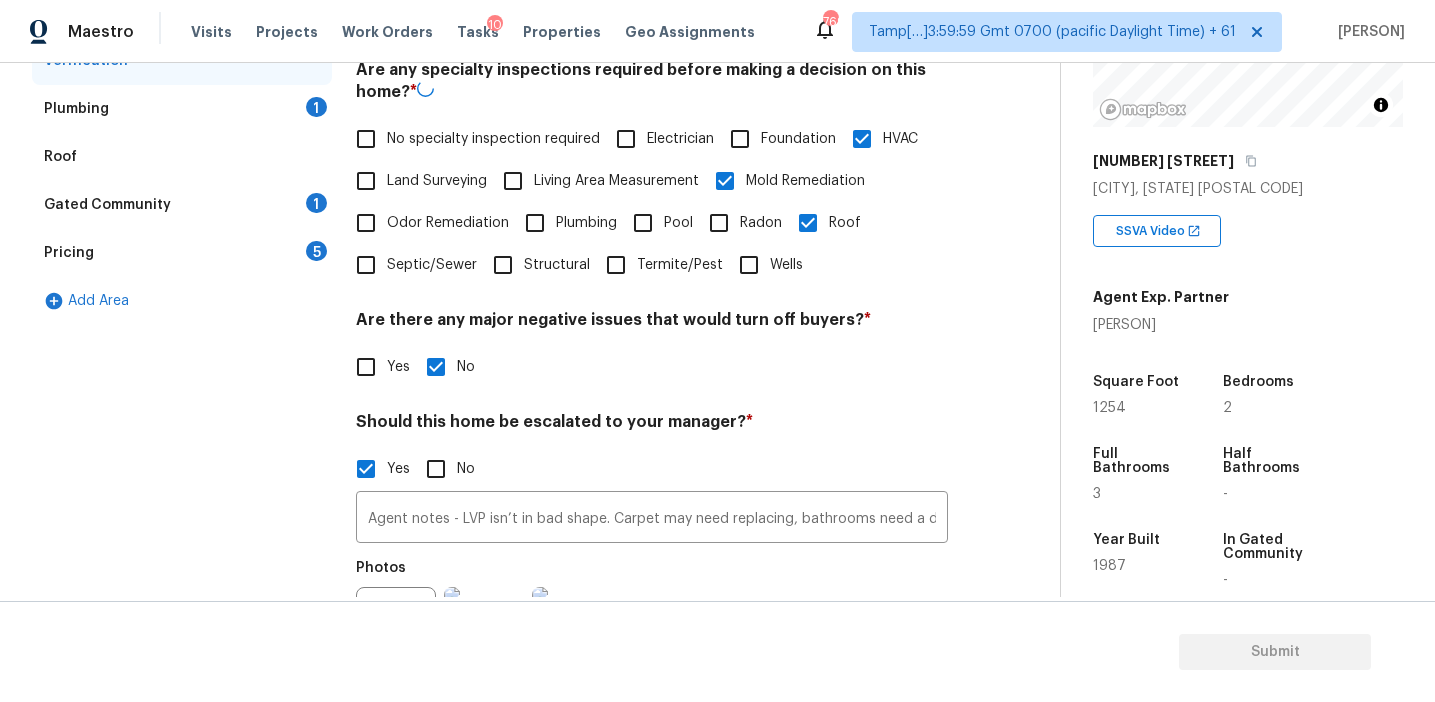 scroll, scrollTop: 691, scrollLeft: 0, axis: vertical 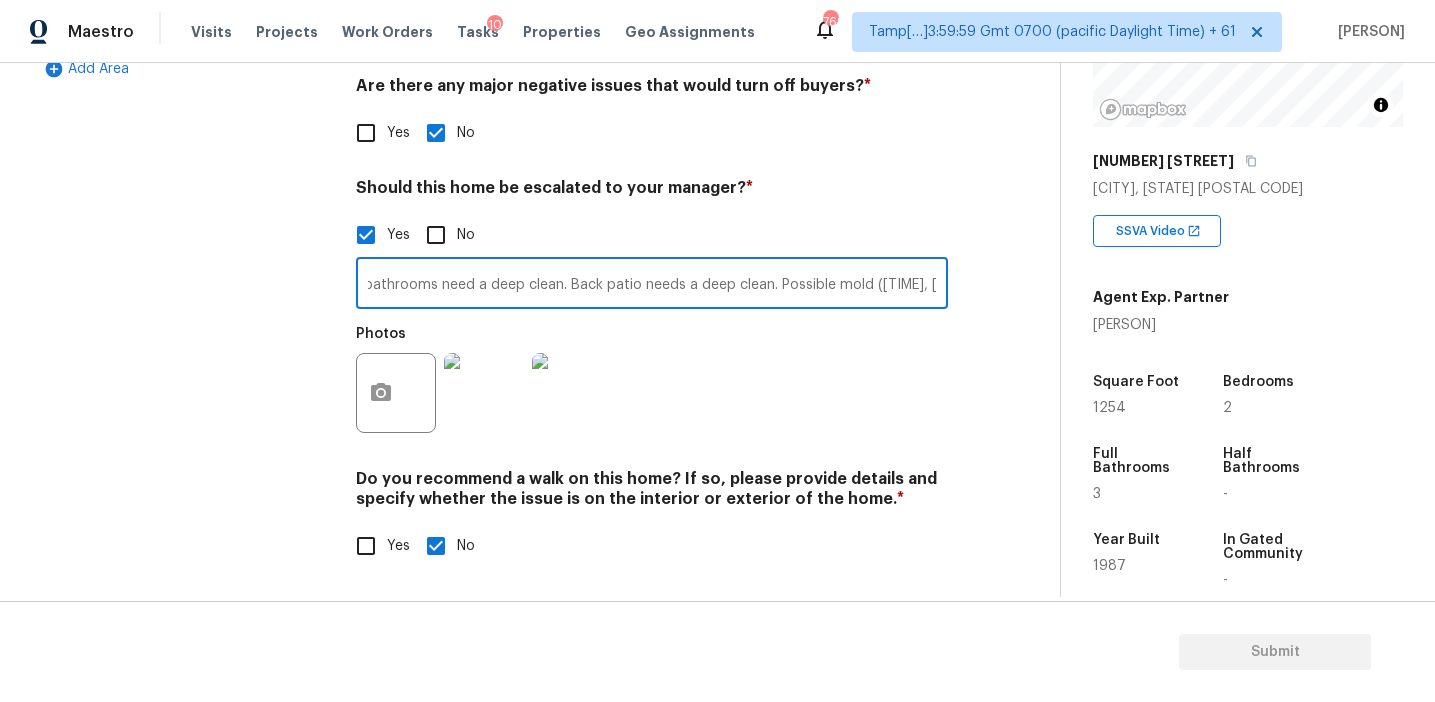 drag, startPoint x: 919, startPoint y: 282, endPoint x: 1089, endPoint y: 317, distance: 173.56555 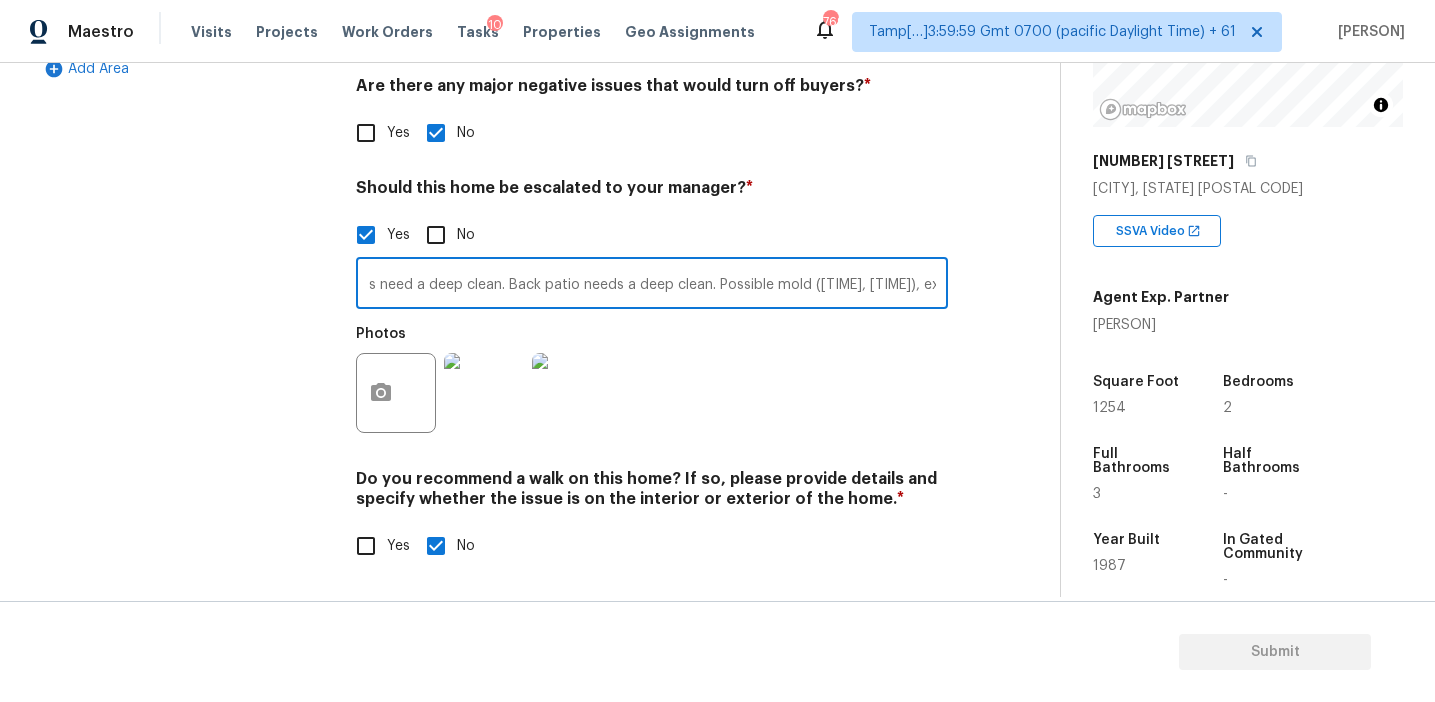 scroll, scrollTop: 0, scrollLeft: 496, axis: horizontal 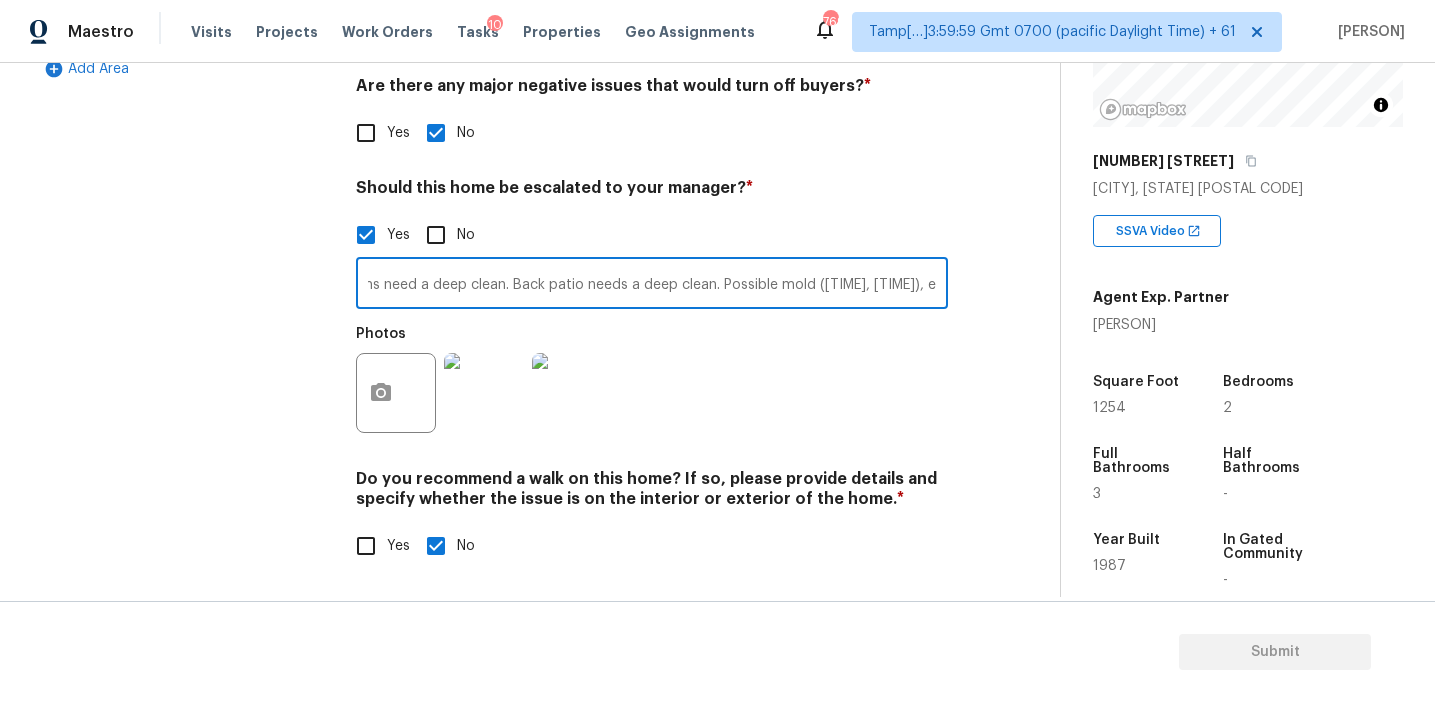 click on "Agent notes - LVP isn’t in bad shape. Carpet may need replacing, bathrooms need a deep clean. Back patio needs a deep clean. Possible mold (1:09, 3:40), exteiror" at bounding box center [652, 285] 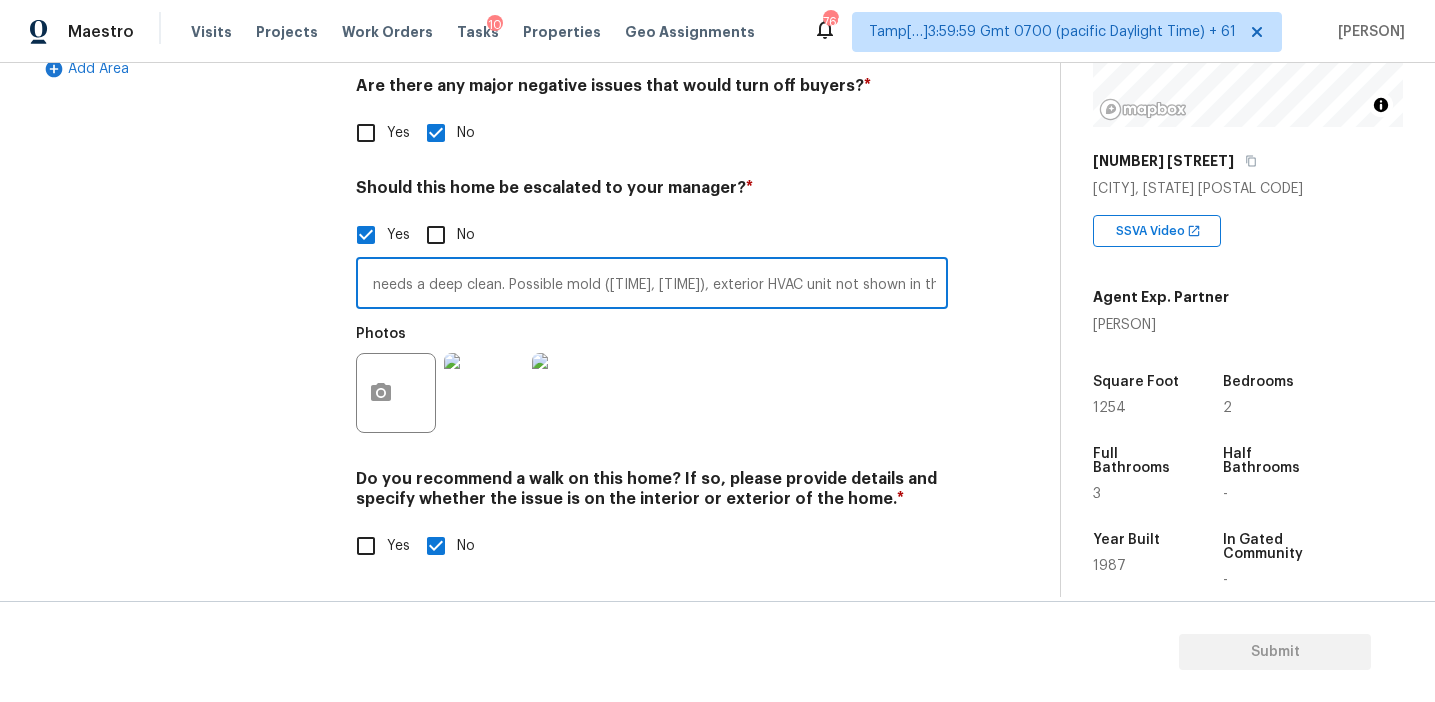scroll, scrollTop: 0, scrollLeft: 719, axis: horizontal 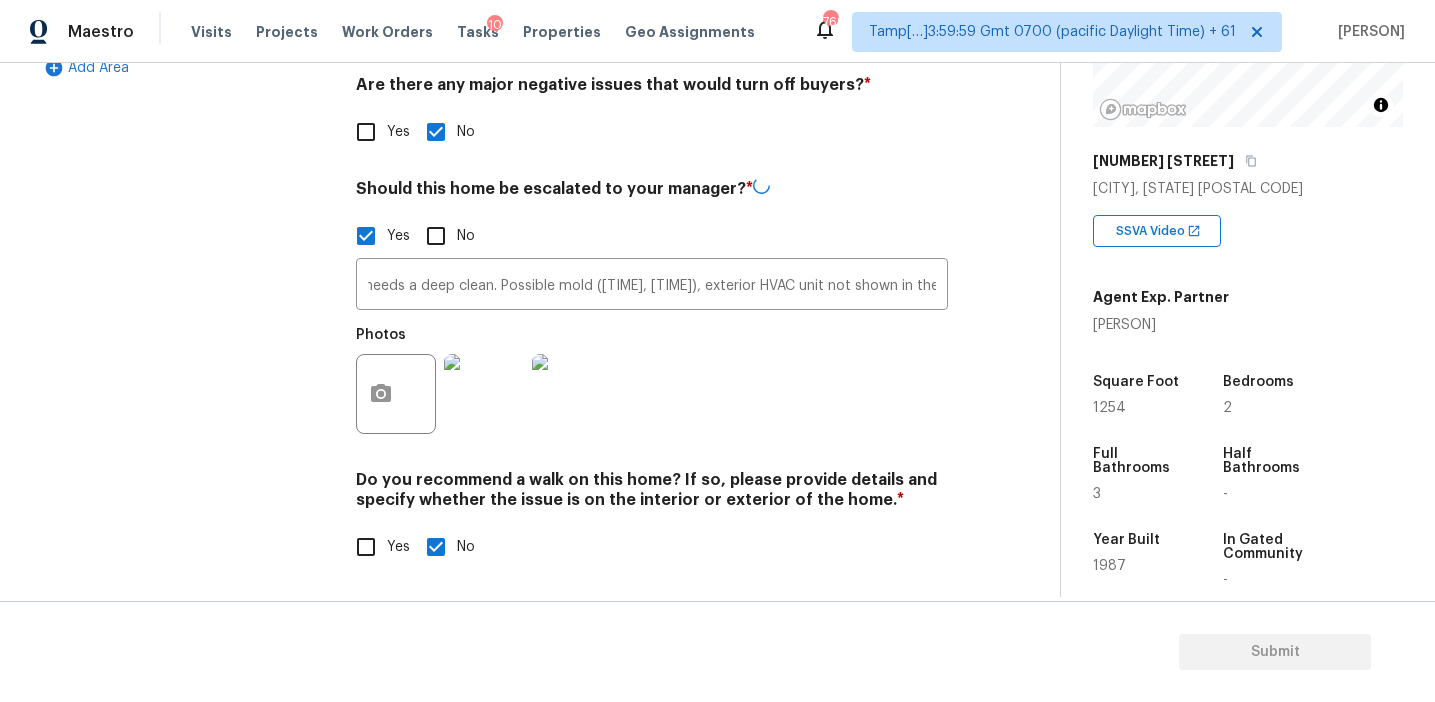 click on "Photos" at bounding box center [652, 381] 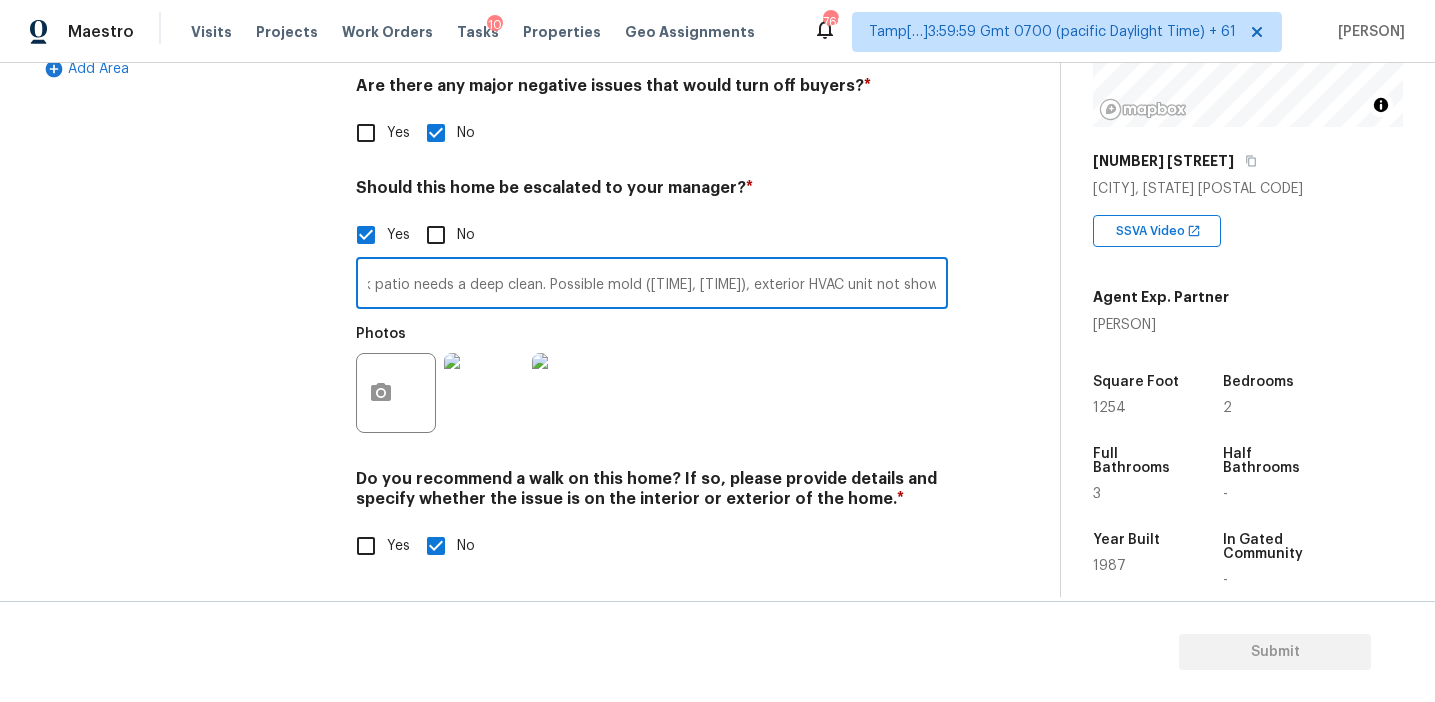 scroll, scrollTop: 0, scrollLeft: 719, axis: horizontal 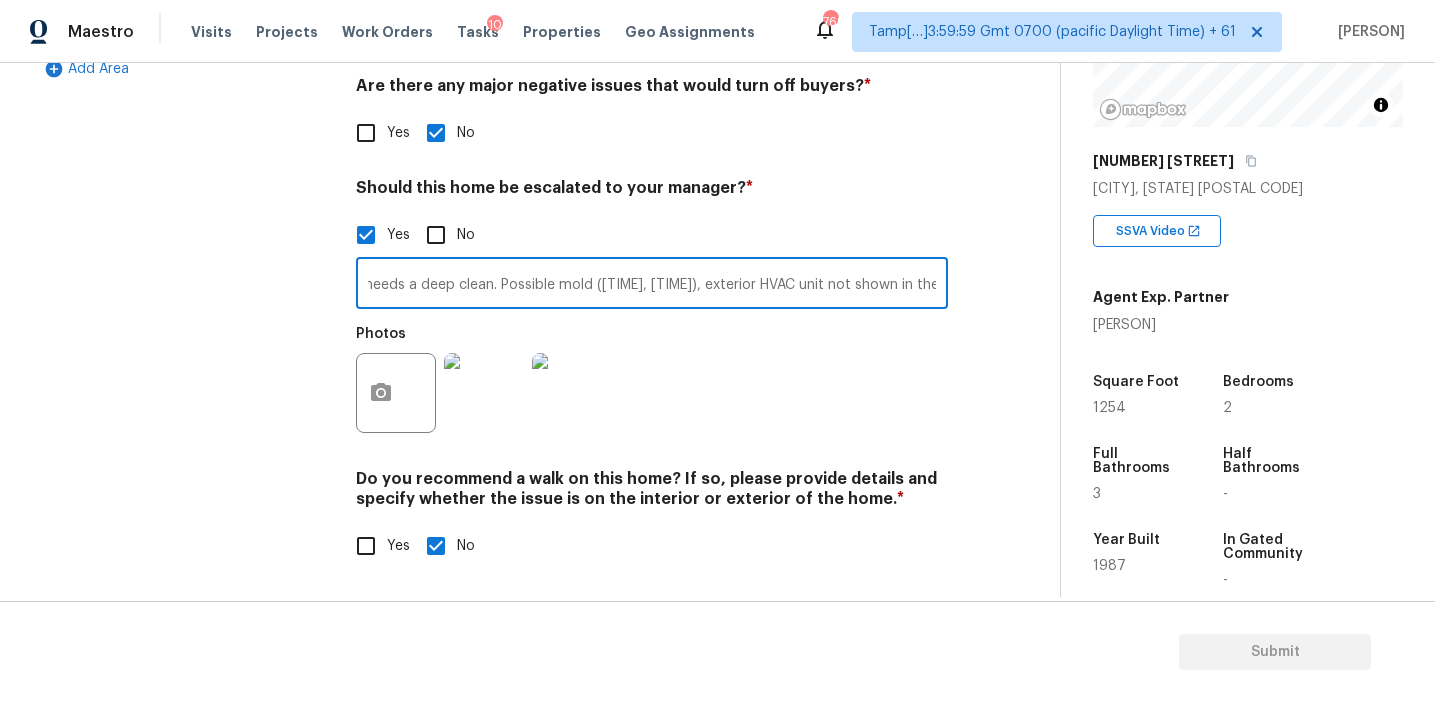 drag, startPoint x: 919, startPoint y: 281, endPoint x: 1087, endPoint y: 284, distance: 168.02678 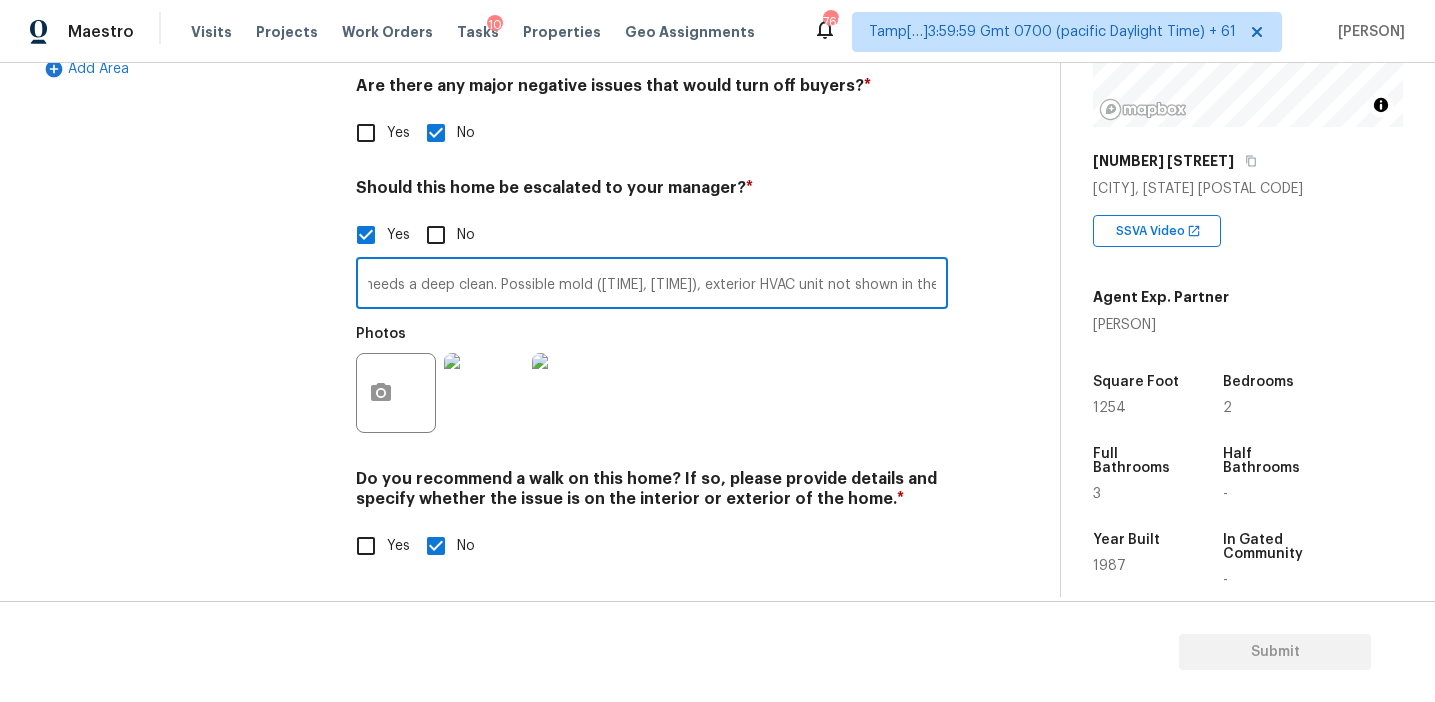 click on "Agent notes - LVP isn’t in bad shape. Carpet may need replacing, bathrooms need a deep clean. Back patio needs a deep clean. Possible mold (1:09, 3:40), exterior HVAC unit not shown in the video" at bounding box center [652, 285] 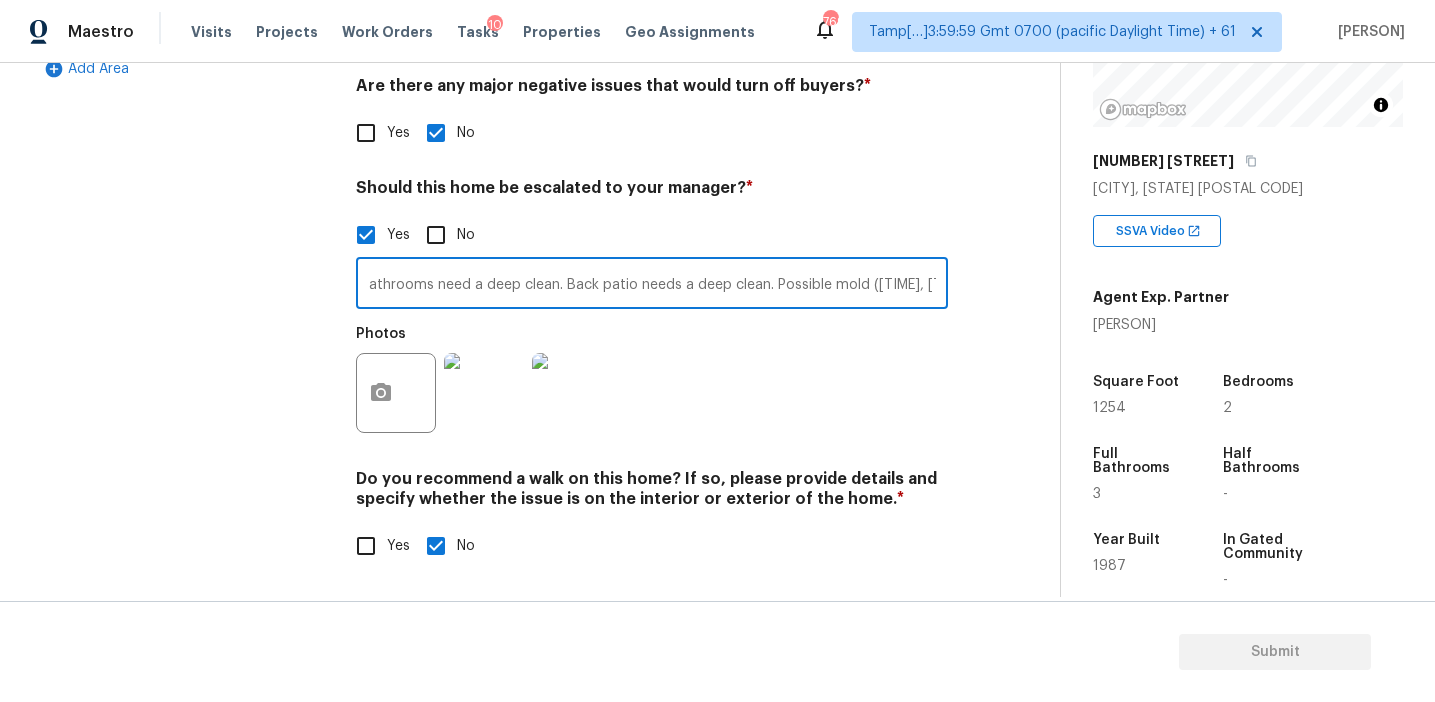 scroll, scrollTop: 0, scrollLeft: 438, axis: horizontal 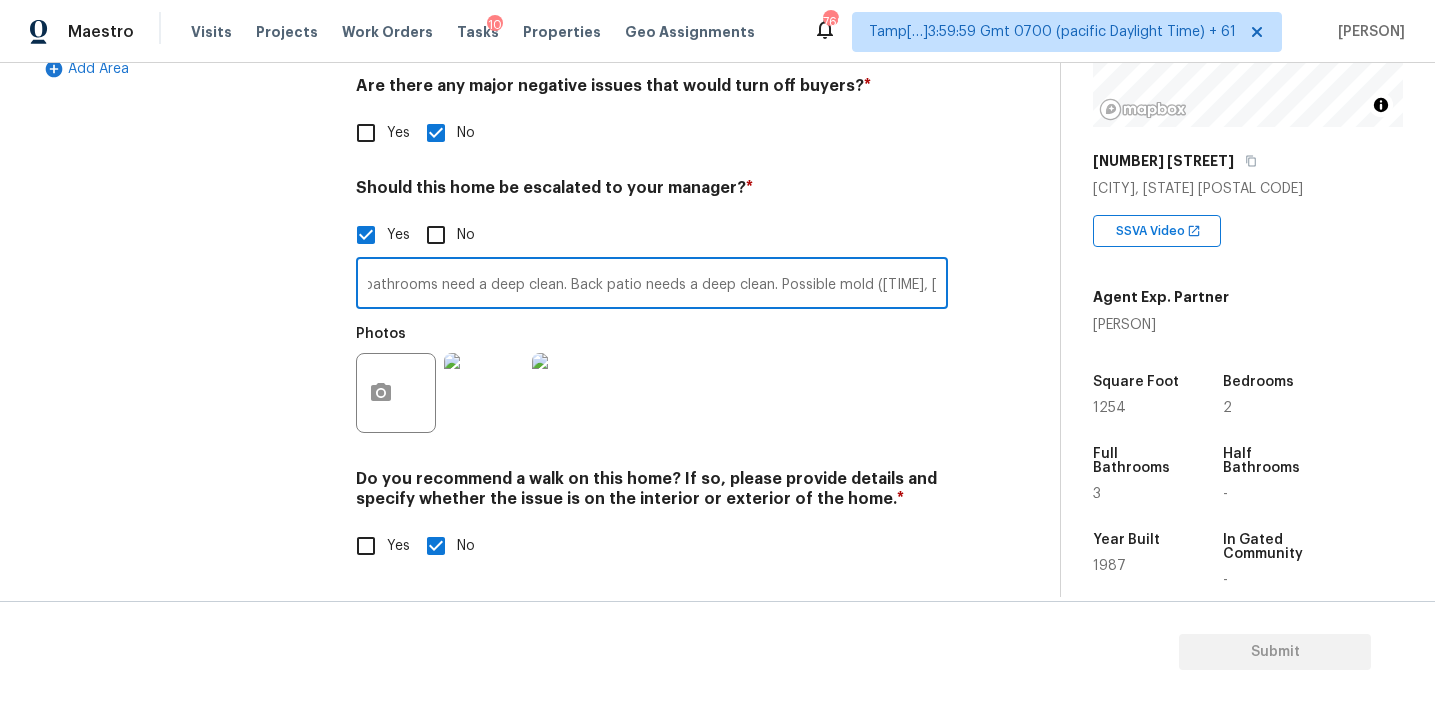type on "Agent notes - LVP isn’t in bad shape. Carpet may need replacing, bathrooms need a deep clean. Back patio needs a deep clean. Possible mold (1:09, 3:40)" 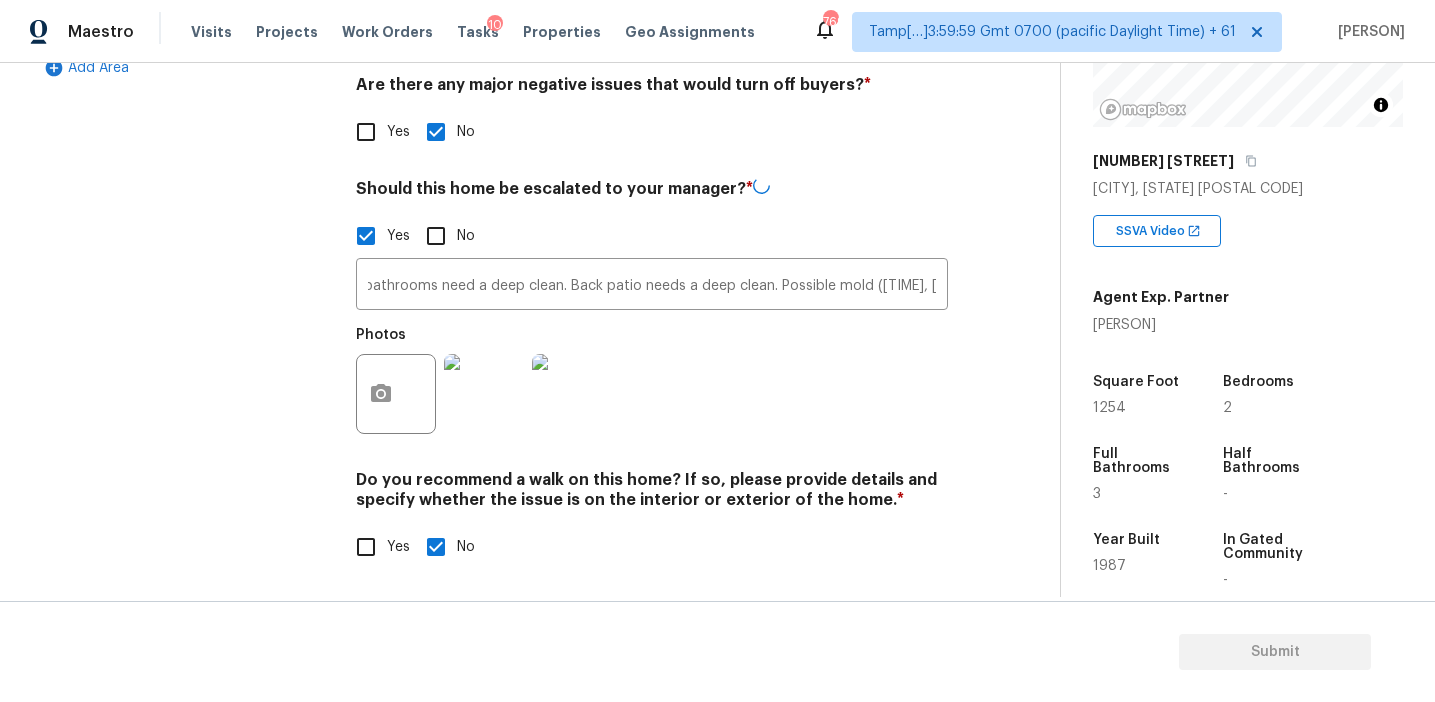 scroll, scrollTop: 0, scrollLeft: 0, axis: both 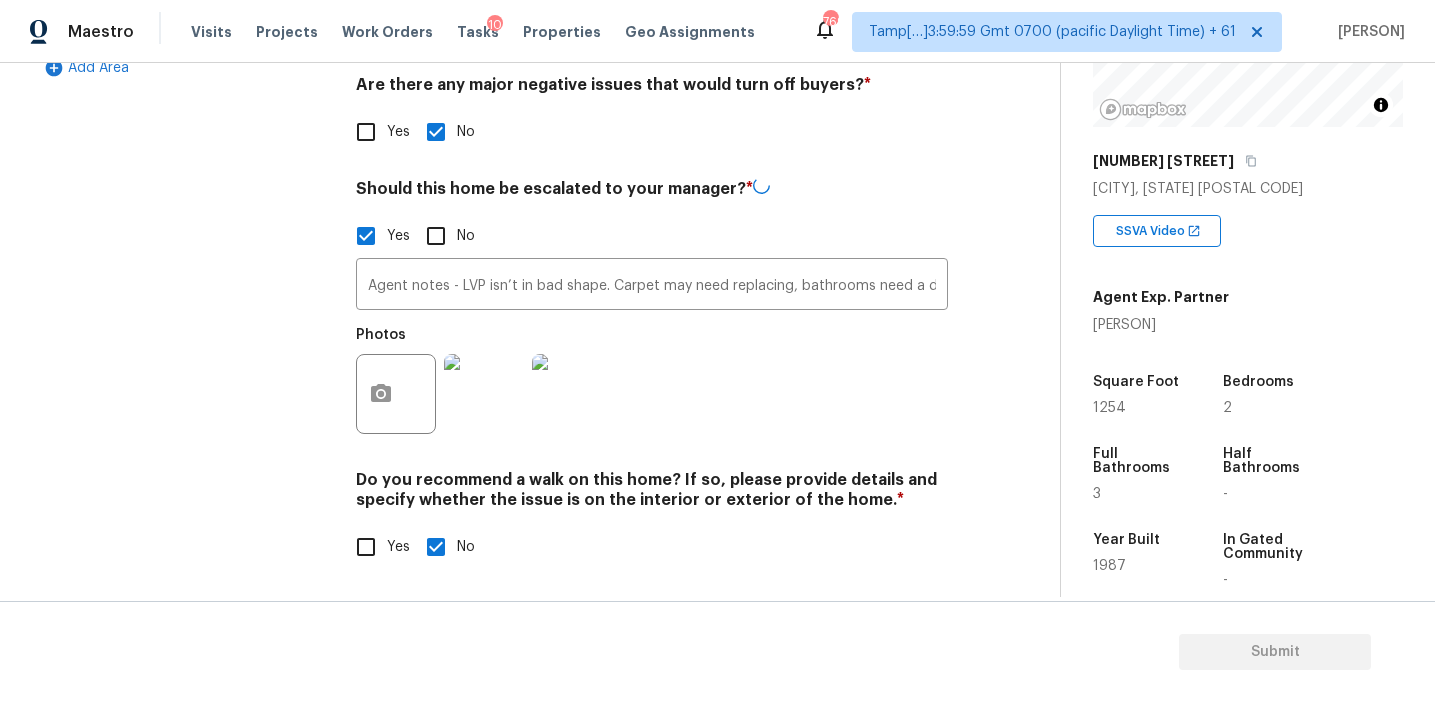 click on "Verification Notes: ​ Are any specialty inspections required before making a decision on this home?  * No specialty inspection required Electrician Foundation HVAC Land Surveying Living Area Measurement Mold Remediation Odor Remediation Plumbing Pool Radon Roof Septic/Sewer Structural Termite/Pest Wells Are there any major negative issues that would turn off buyers?  * Yes No Should this home be escalated to your manager?  * Yes No Agent notes - LVP isn’t in bad shape. Carpet may need replacing, bathrooms need a deep clean. Back patio needs a deep clean. Possible mold (1:09, 3:40) ​ Photos Do you recommend a walk on this home? If so, please provide details and specify whether the issue is on the interior or exterior of the home.  * Yes No" at bounding box center [652, 126] 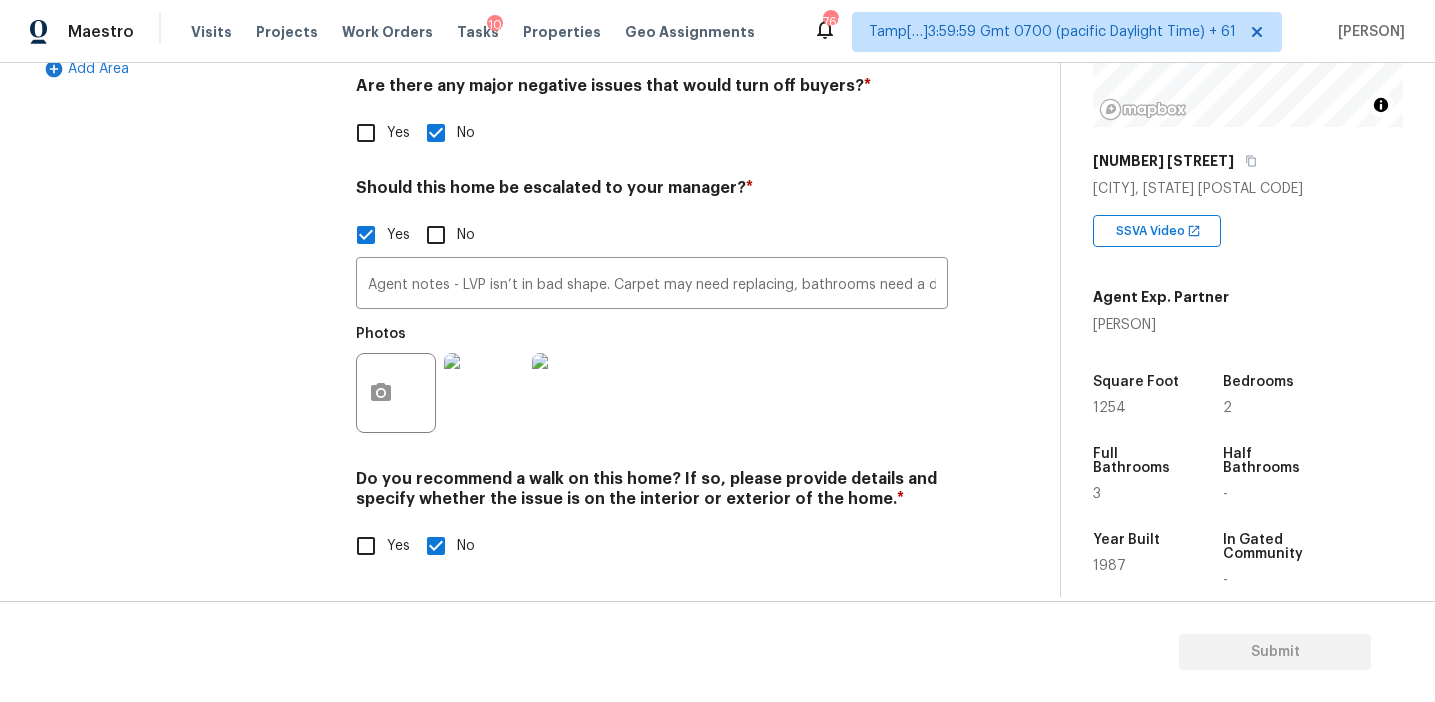 click on "Do you recommend a walk on this home? If so, please provide details and specify whether the issue is on the interior or exterior of the home.  *" at bounding box center [652, 493] 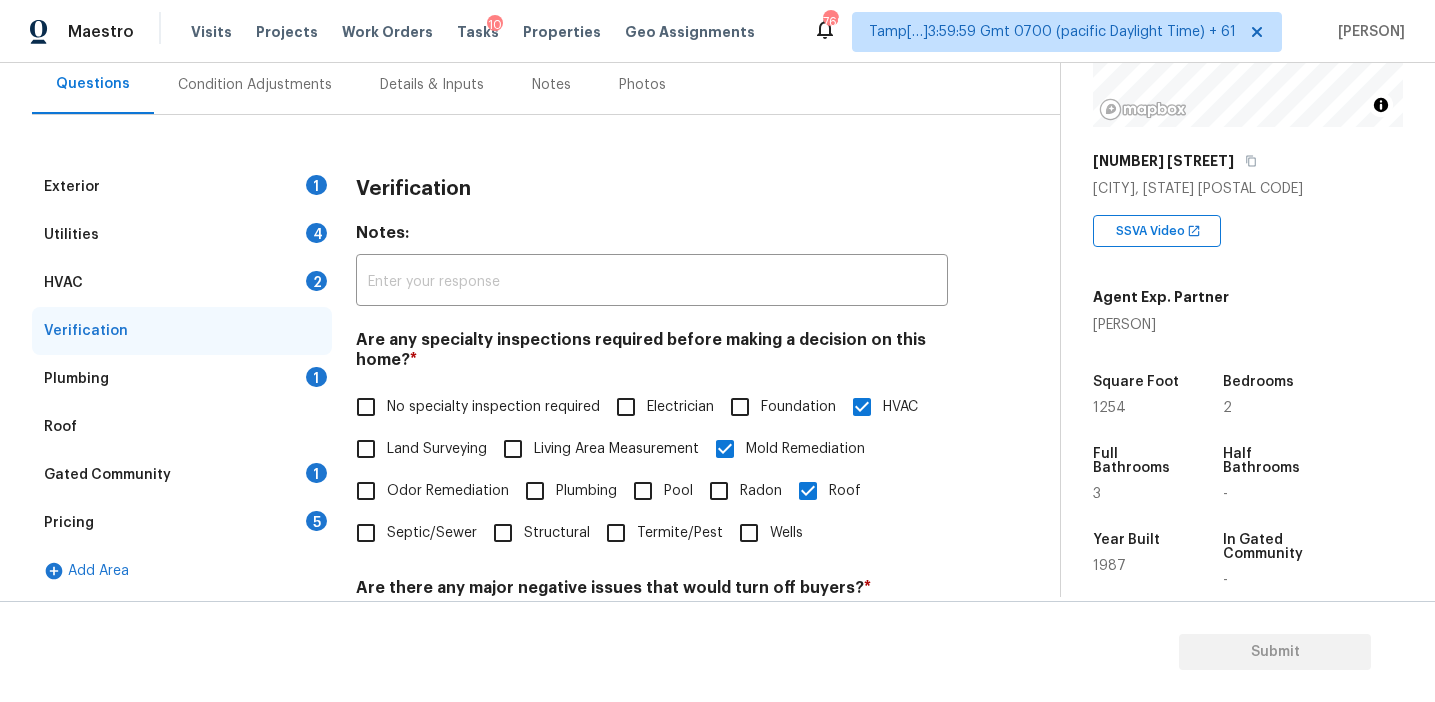 scroll, scrollTop: 166, scrollLeft: 0, axis: vertical 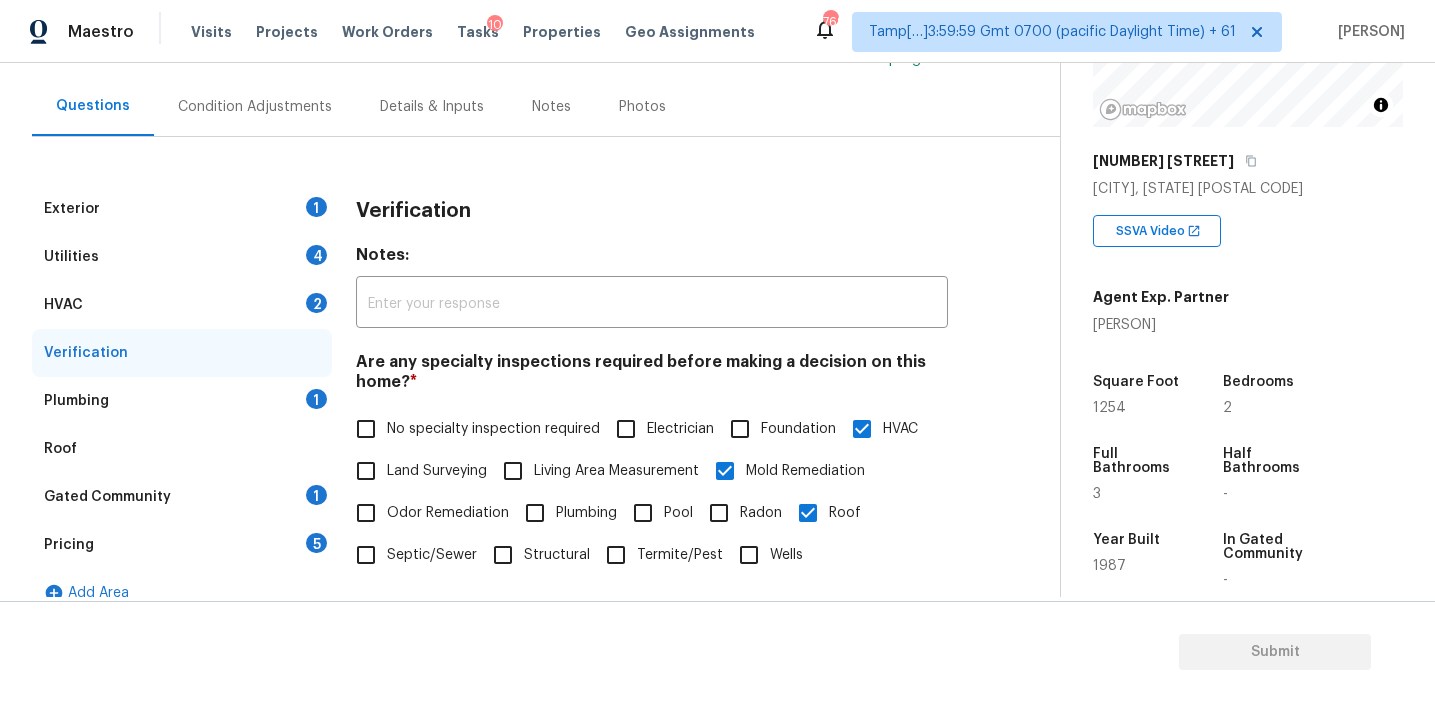click on "Pricing 5" at bounding box center [182, 545] 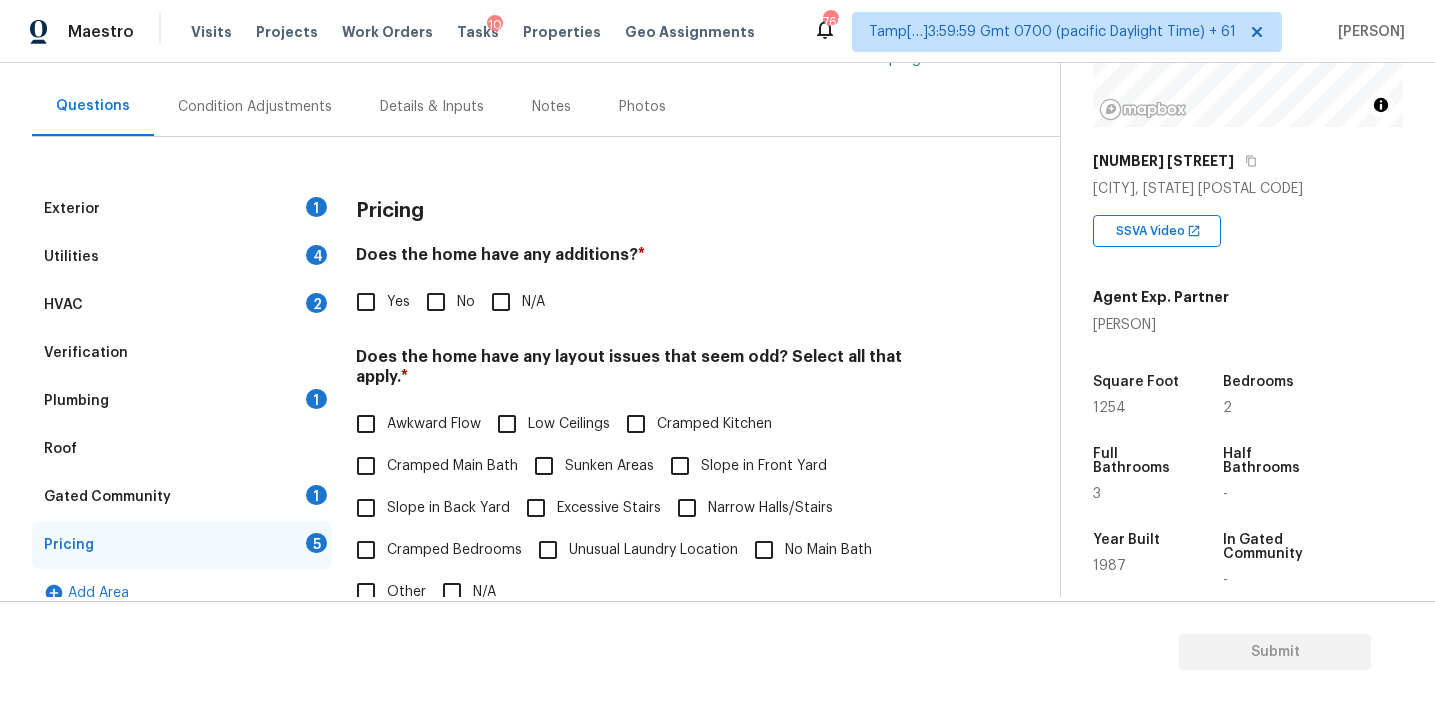 click on "No" at bounding box center (445, 302) 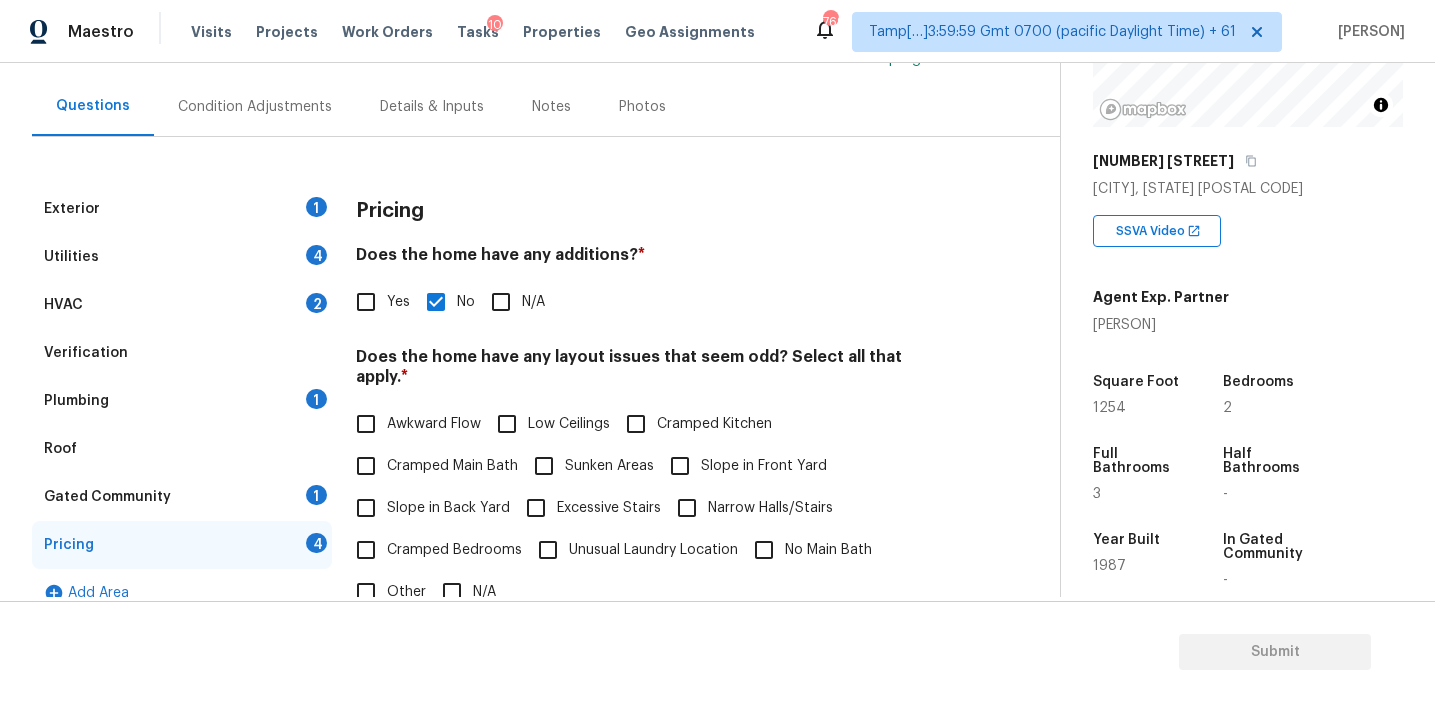 click on "Pricing" at bounding box center [390, 211] 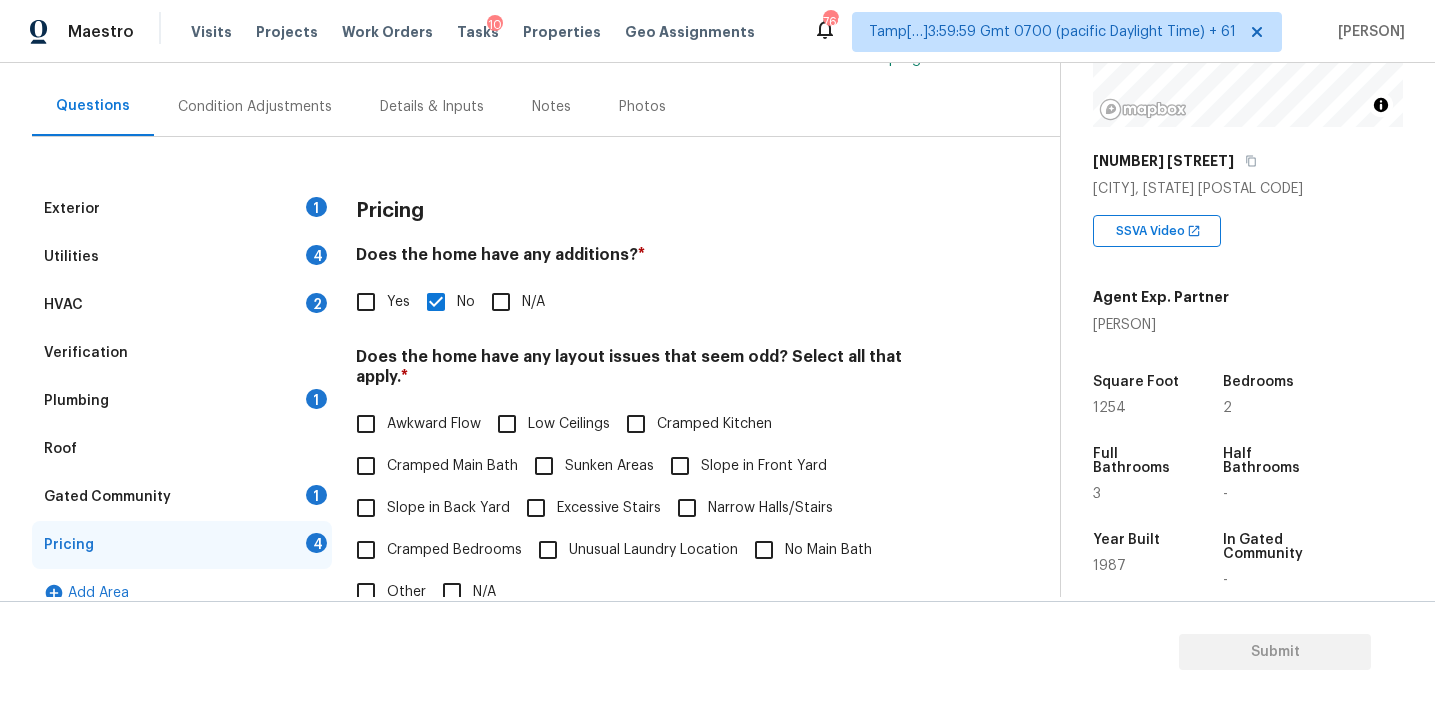 click on "Pricing" at bounding box center [390, 211] 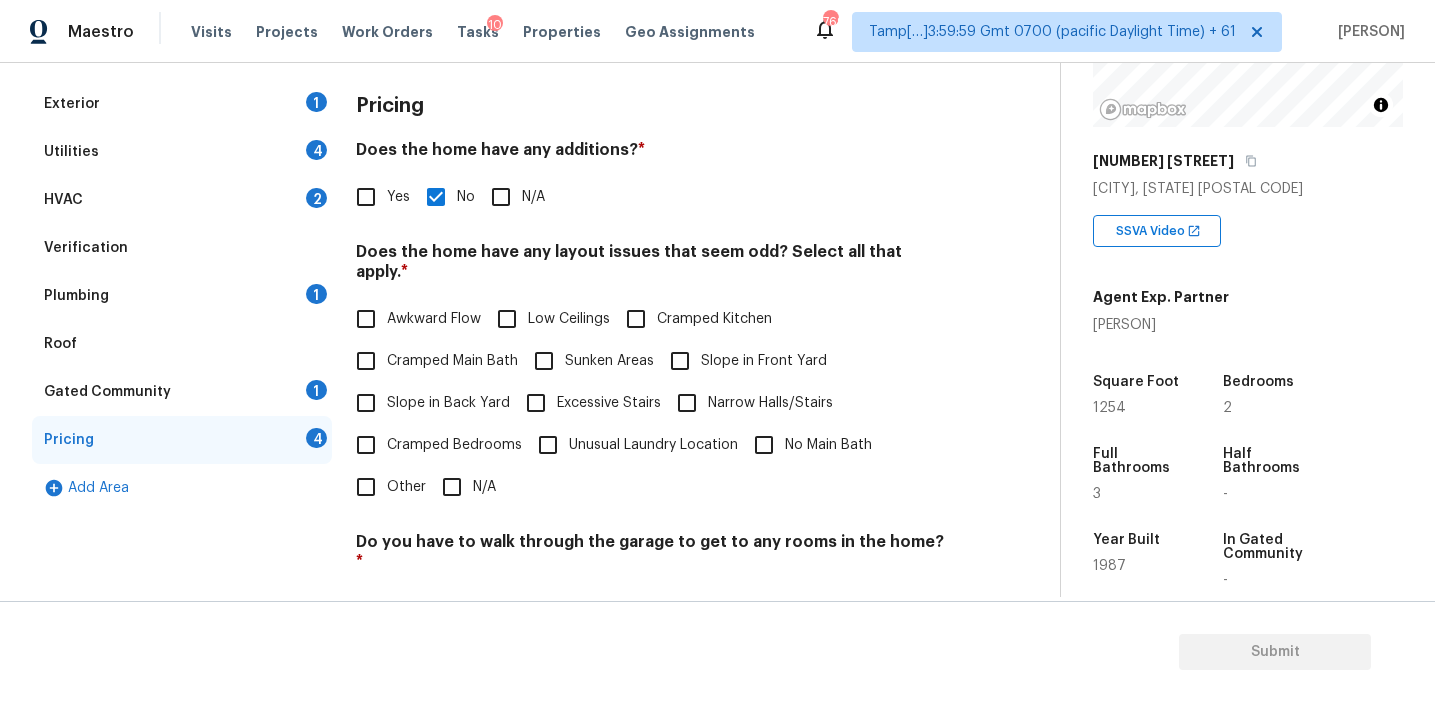 scroll, scrollTop: 498, scrollLeft: 0, axis: vertical 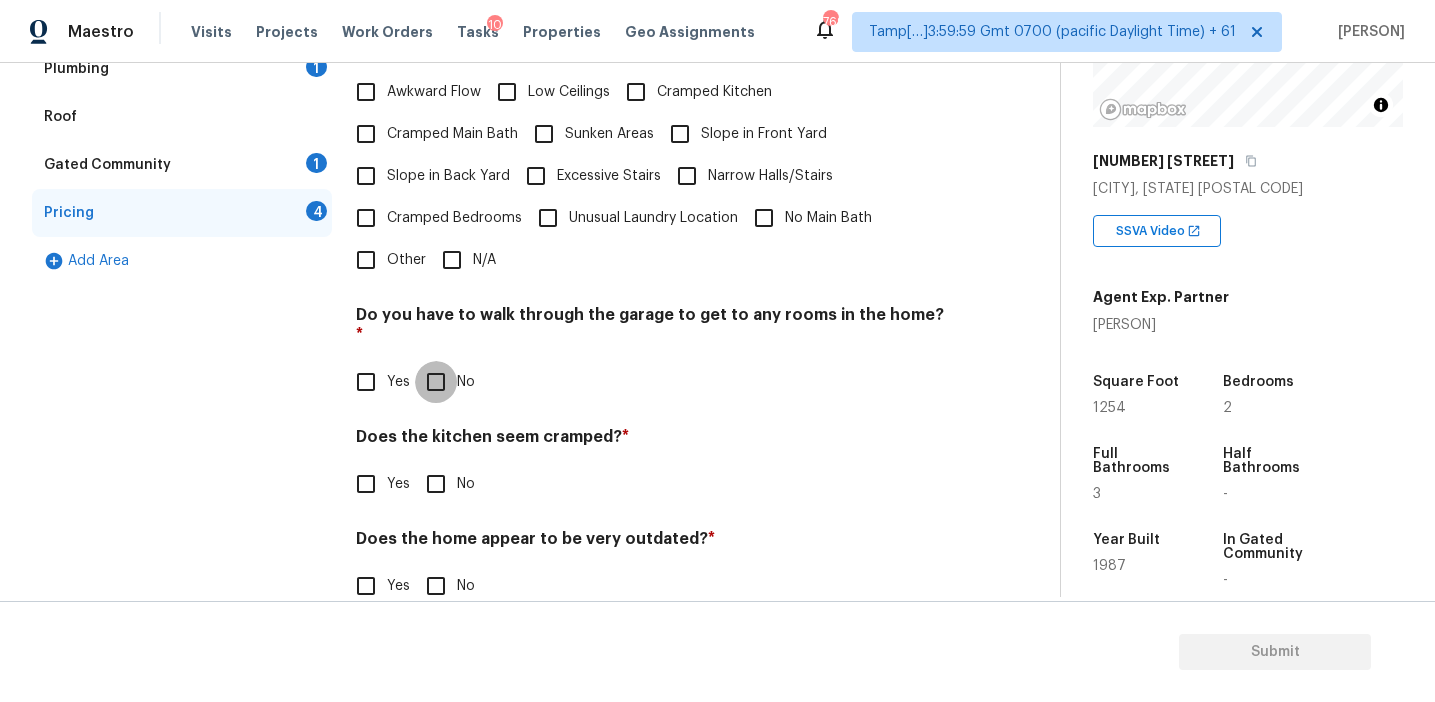 click on "No" at bounding box center [436, 382] 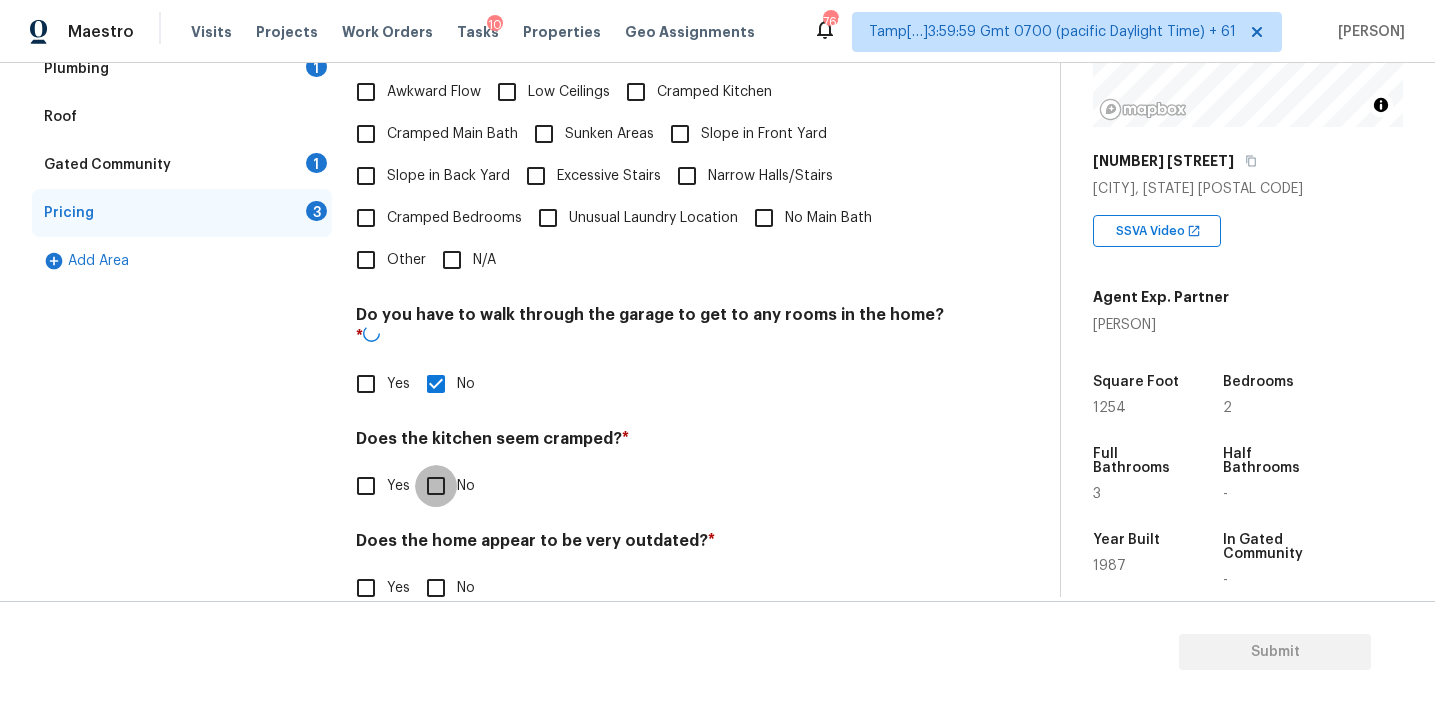 click on "No" at bounding box center (436, 486) 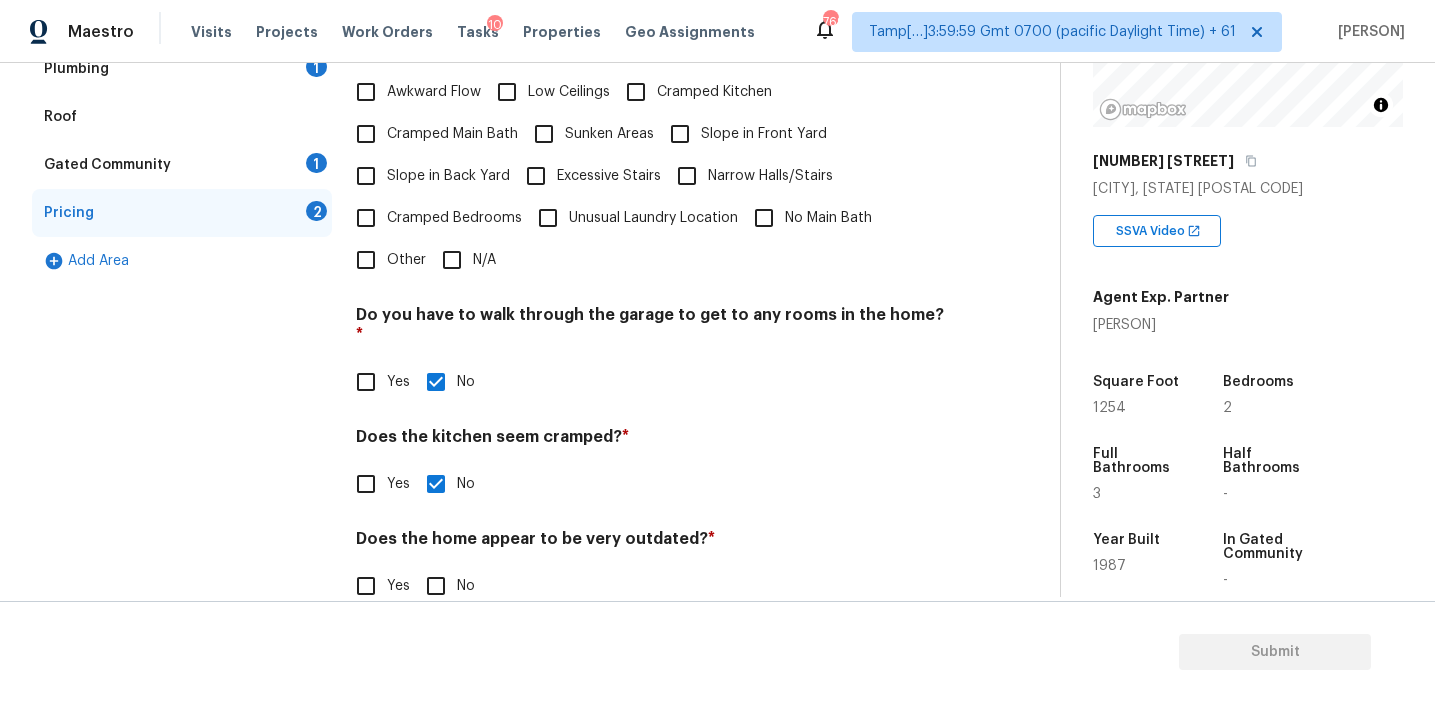 click on "No" at bounding box center [436, 586] 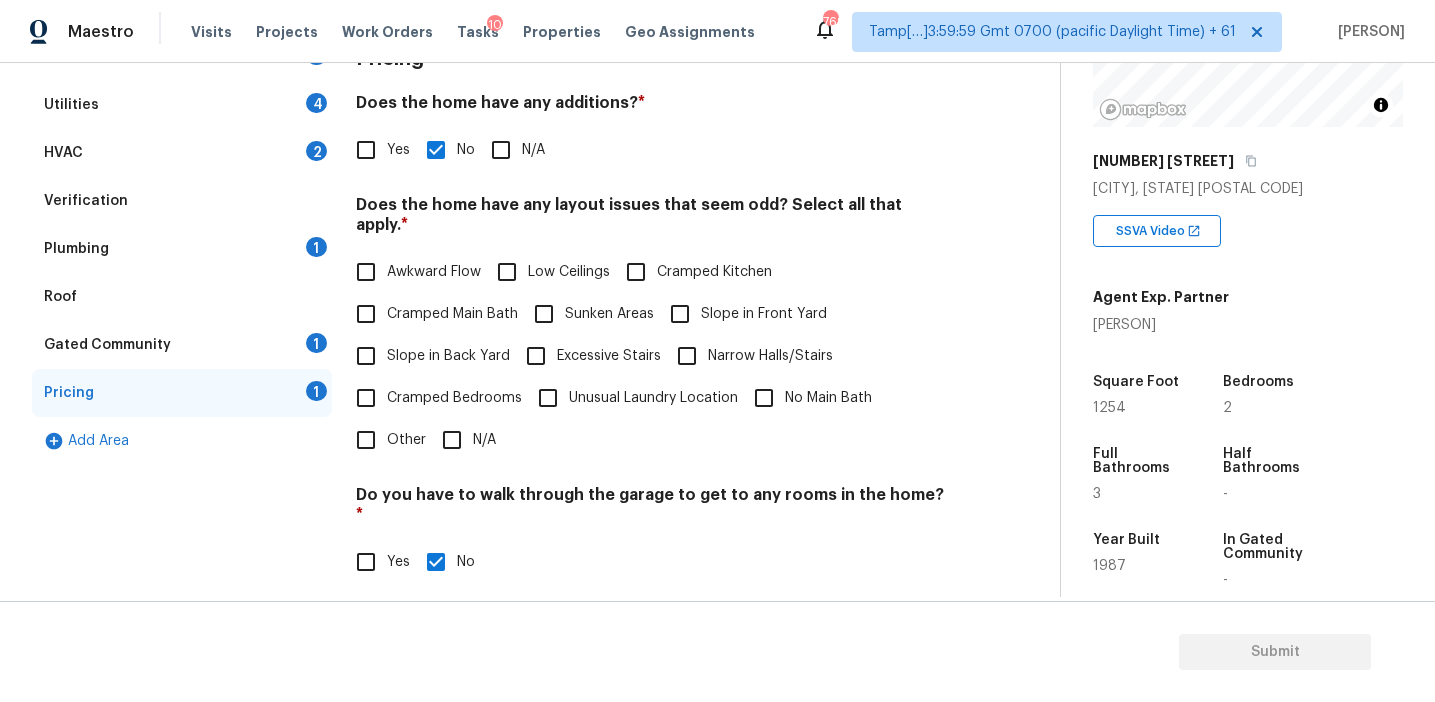 scroll, scrollTop: 317, scrollLeft: 0, axis: vertical 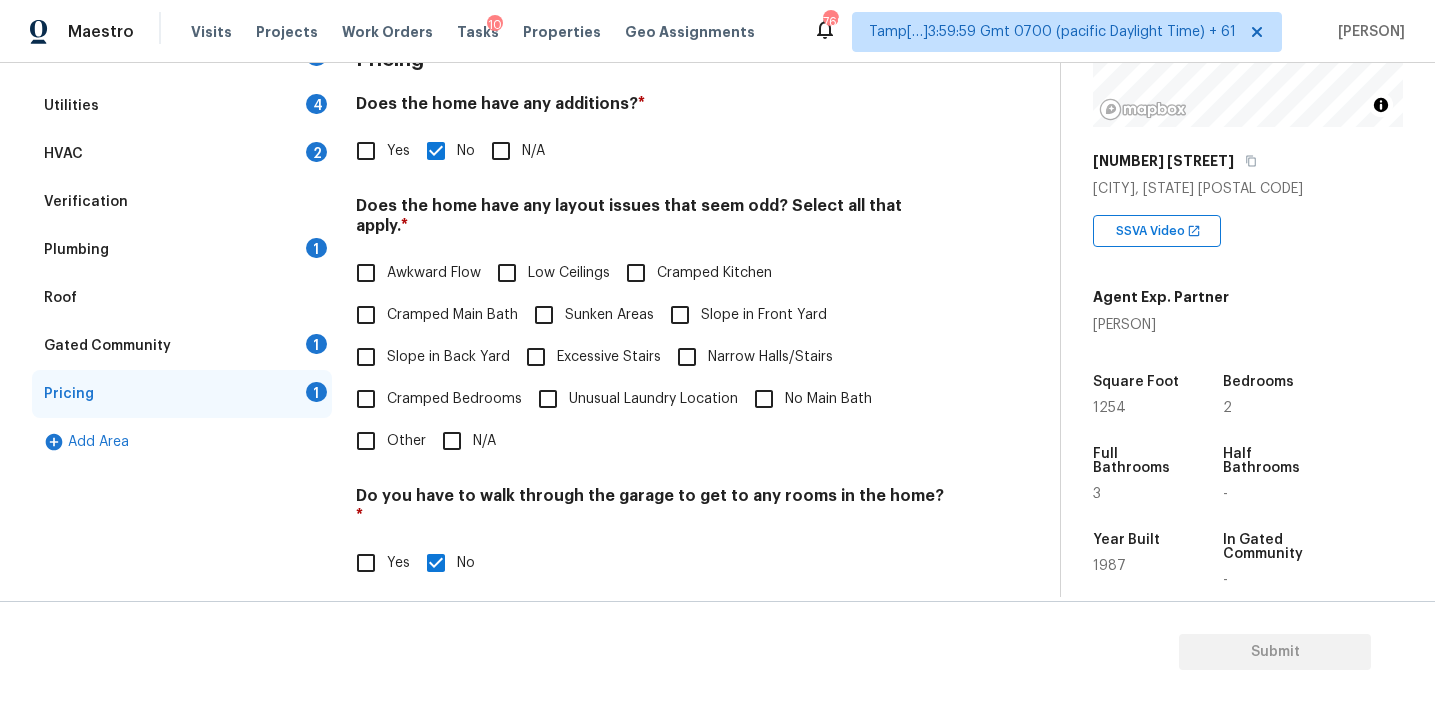 click on "Awkward Flow" at bounding box center [413, 273] 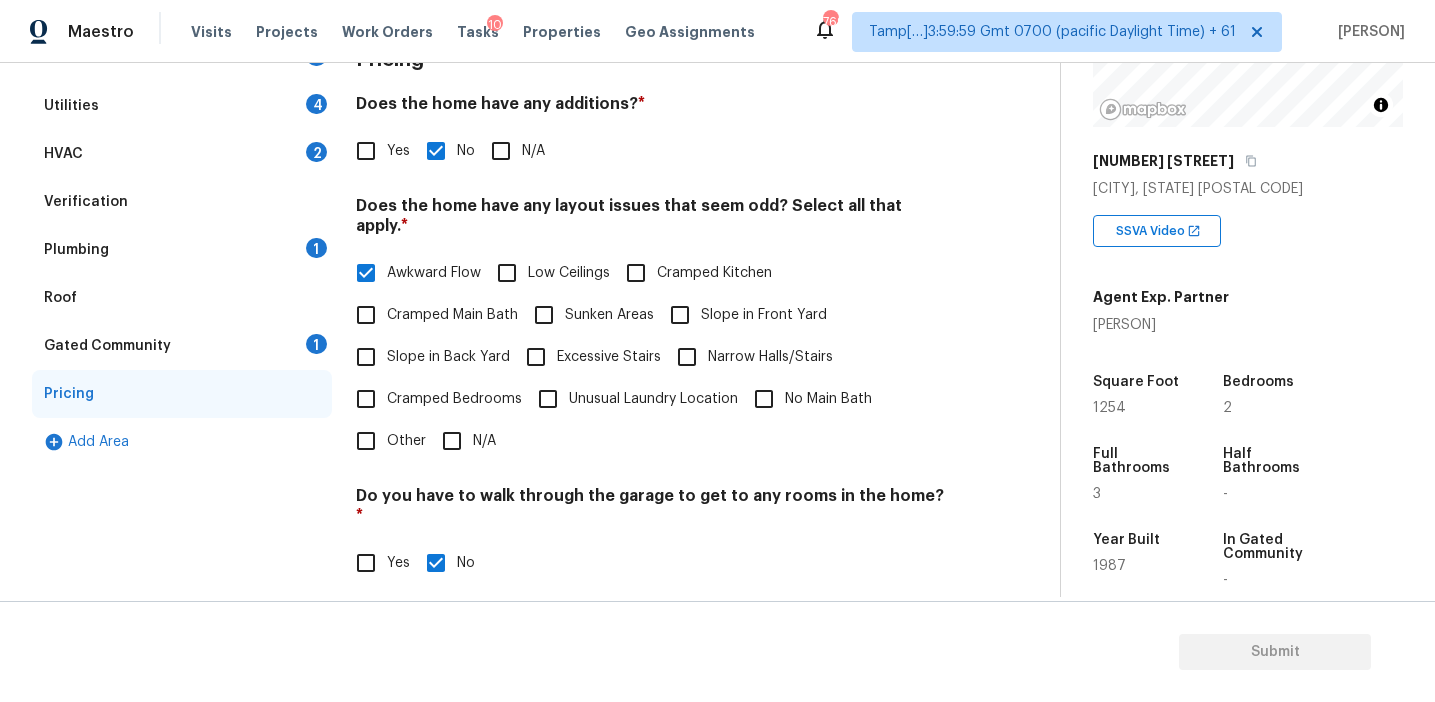 click on "Cramped Bedrooms" at bounding box center [433, 399] 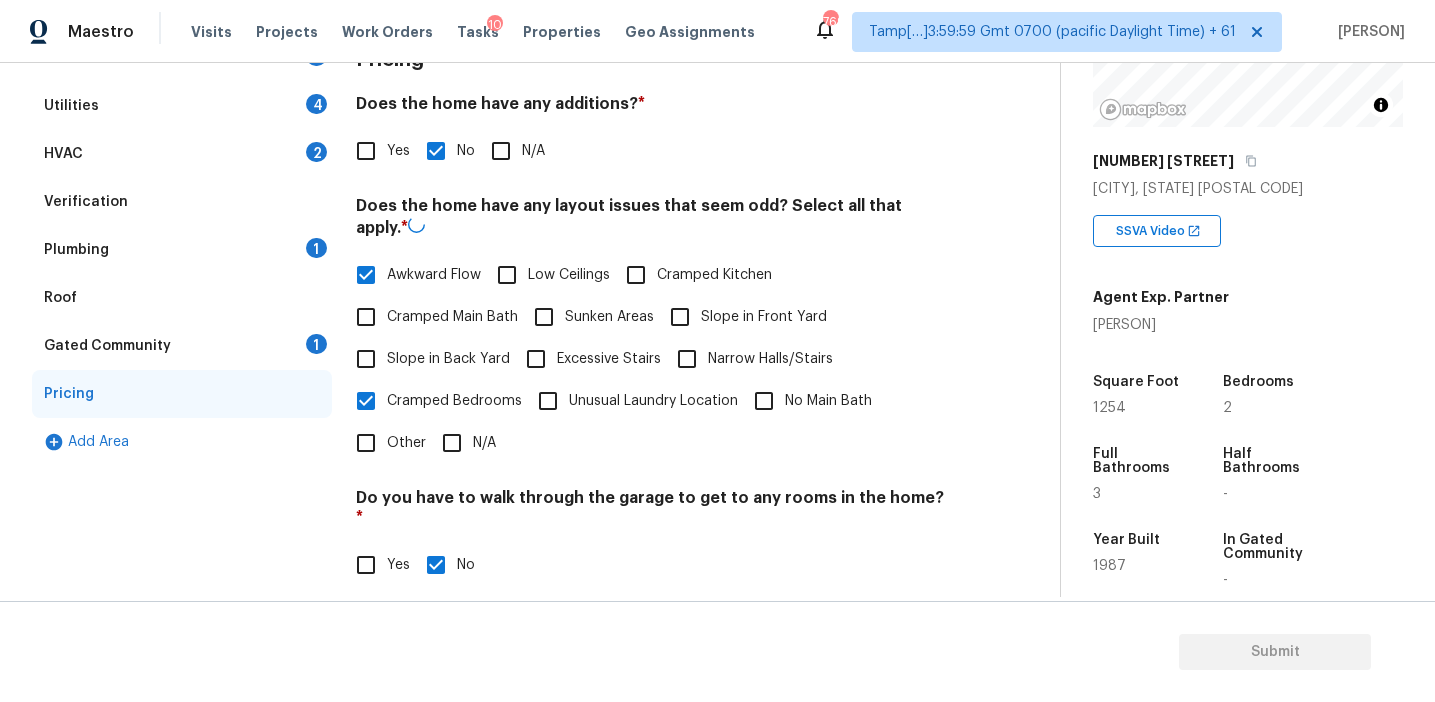 click on "Cramped Main Bath" at bounding box center [431, 317] 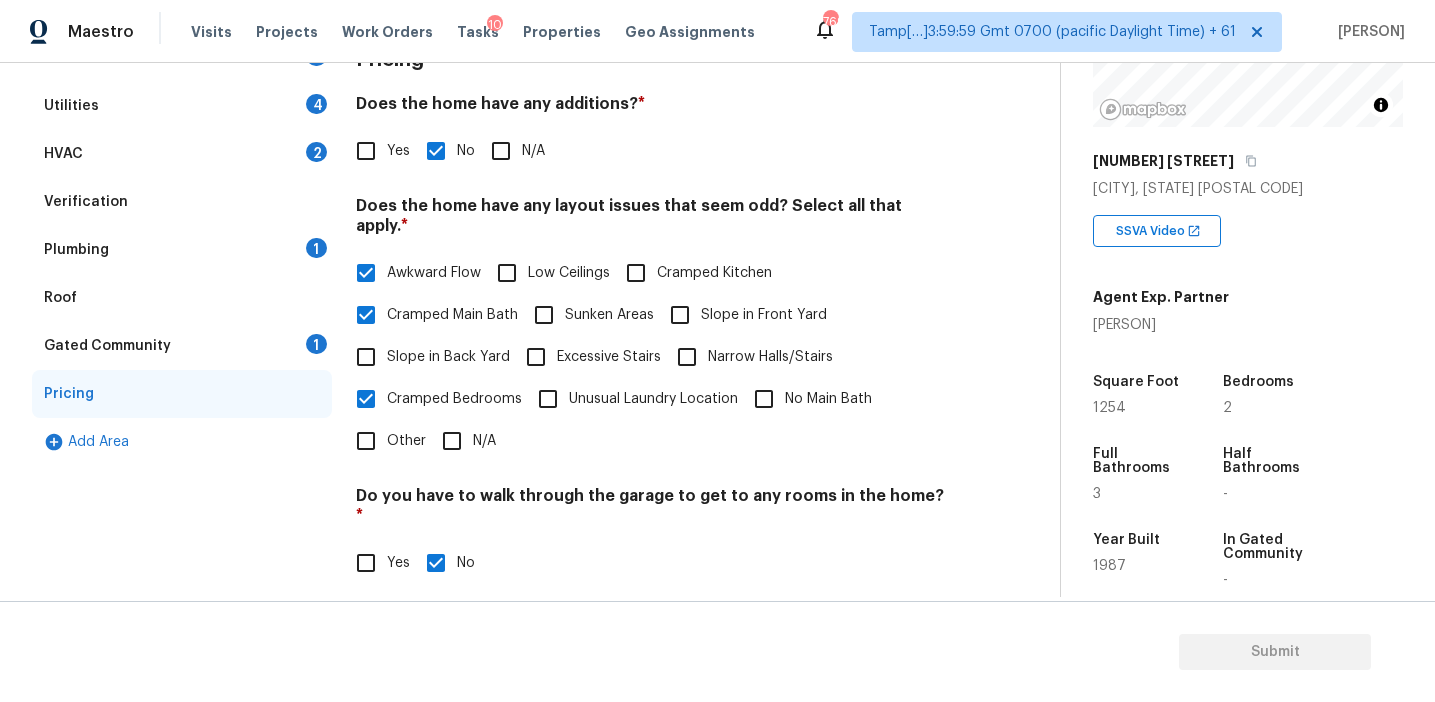 click on "Gated Community 1" at bounding box center [182, 346] 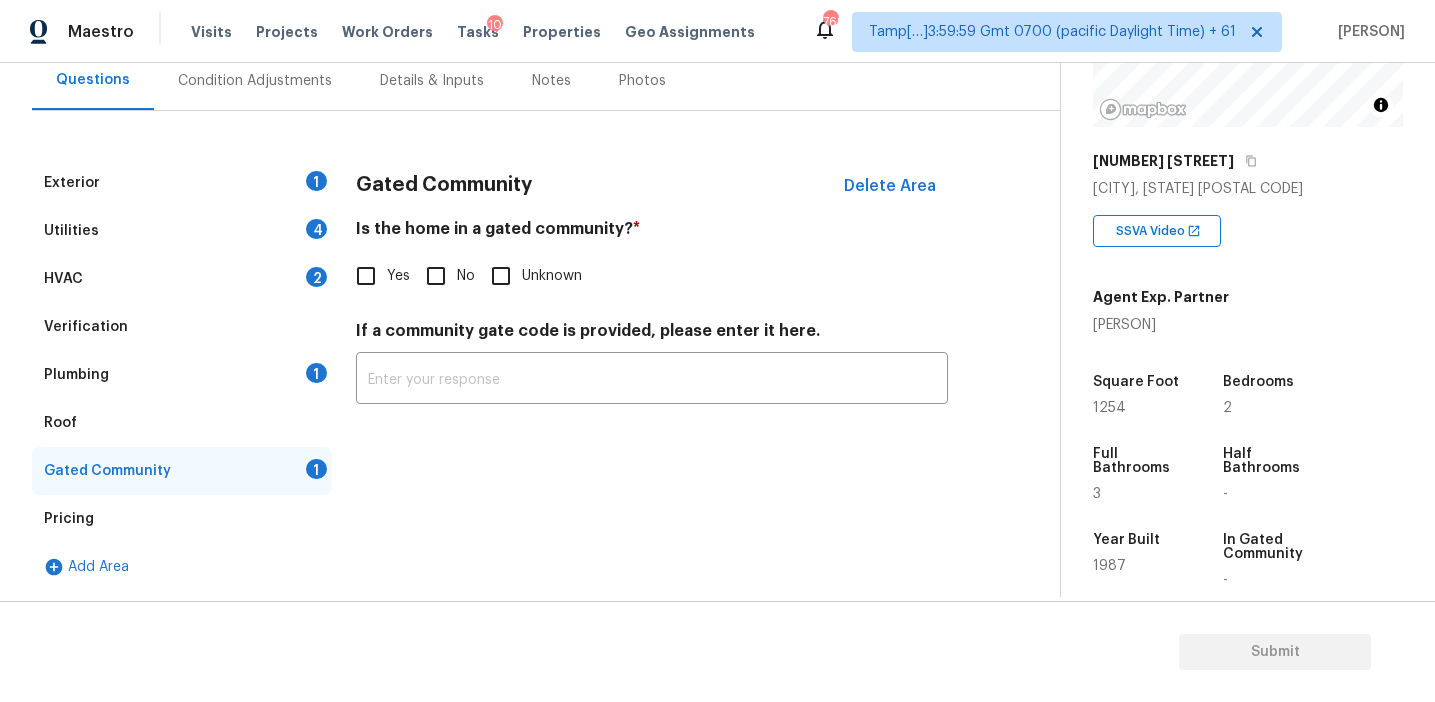 click on "No" at bounding box center [436, 276] 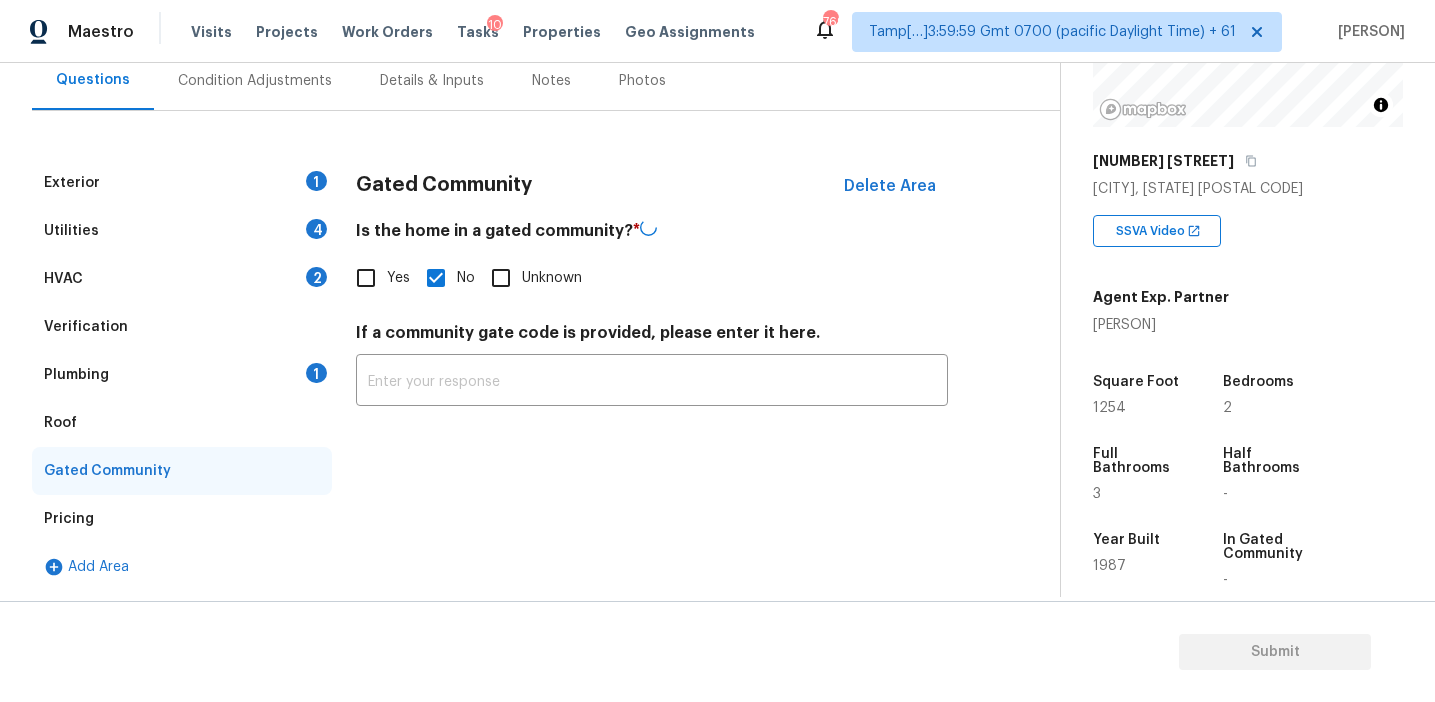 click on "Roof" at bounding box center (182, 423) 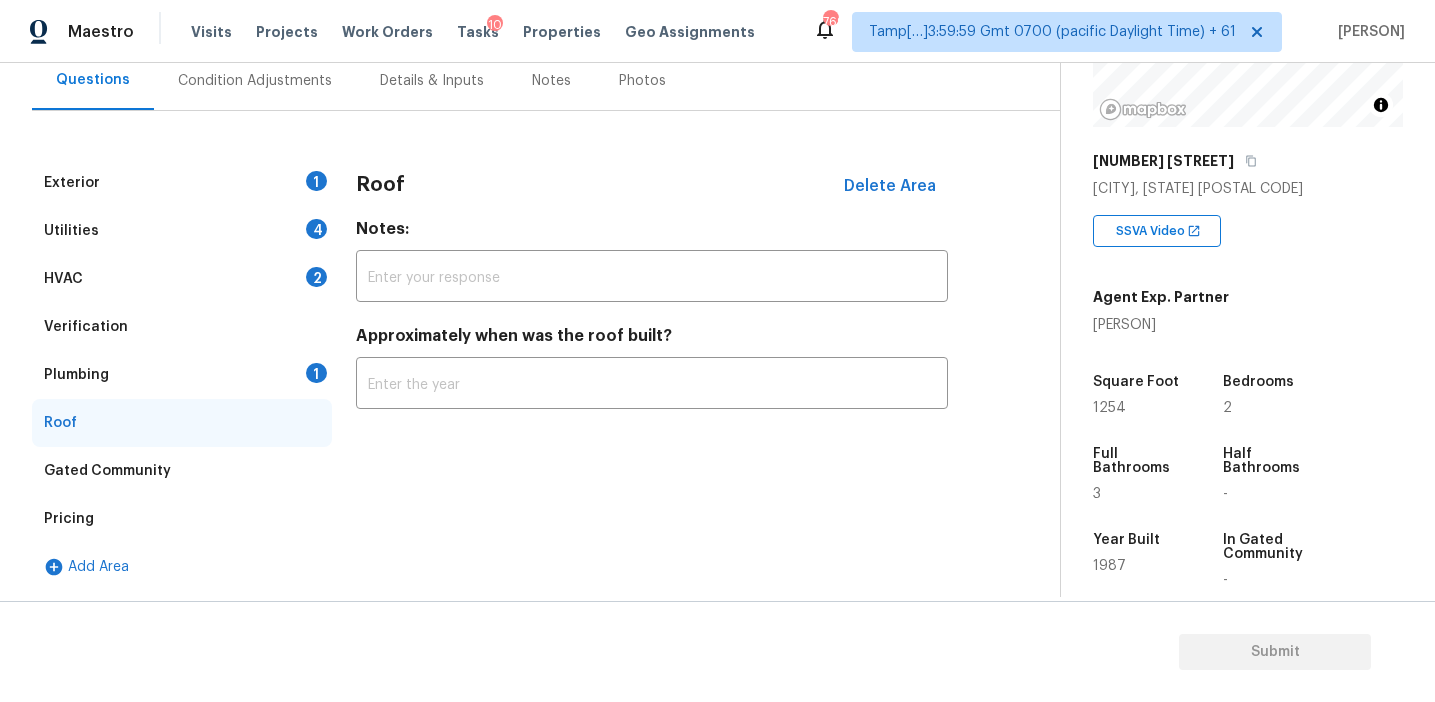 click on "Plumbing 1" at bounding box center [182, 375] 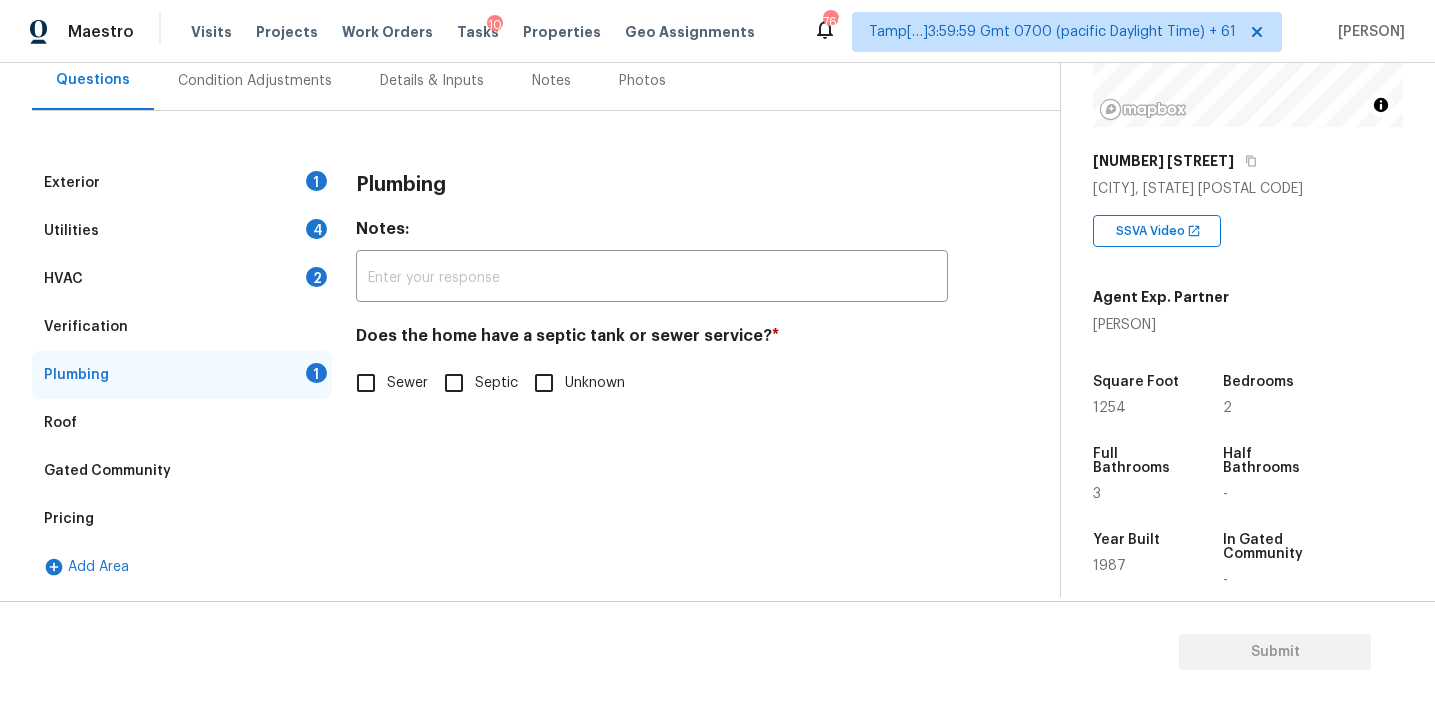 click on "Sewer" at bounding box center [366, 383] 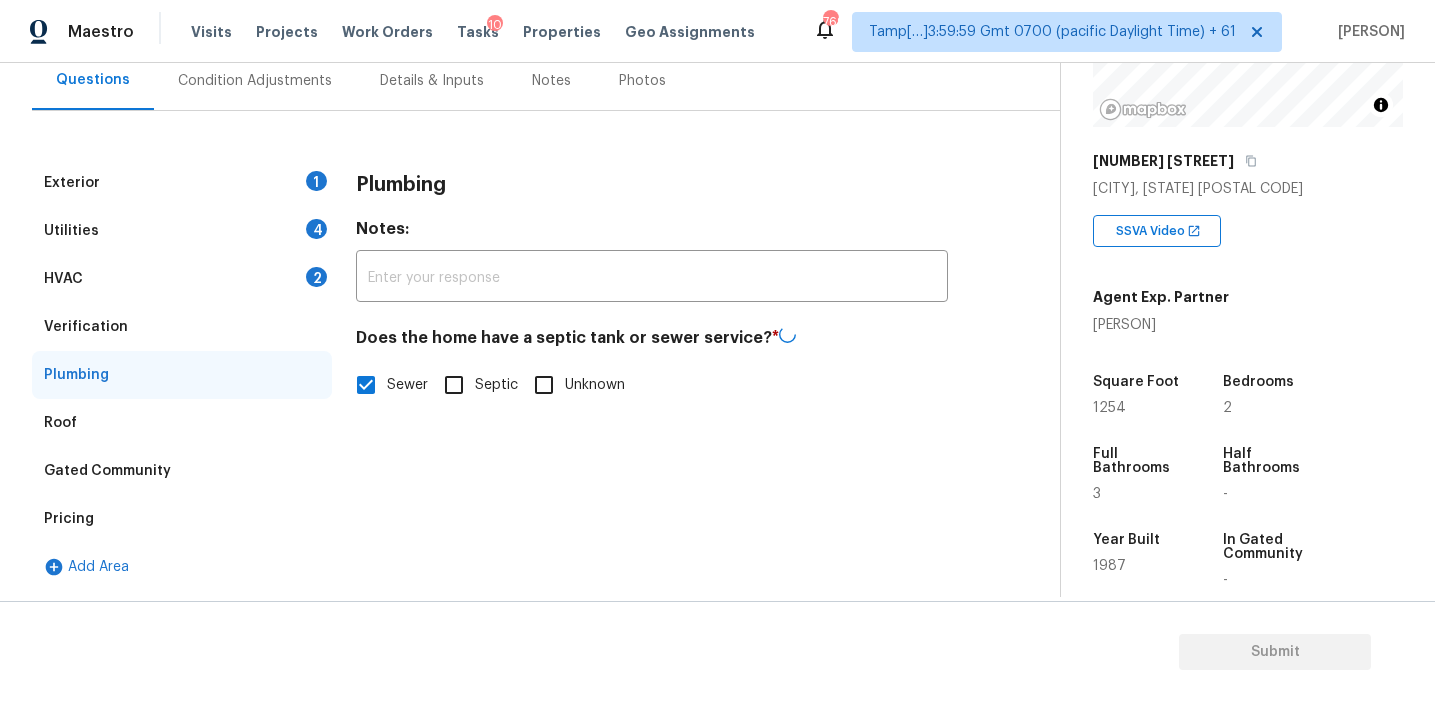 click on "Verification" at bounding box center (182, 327) 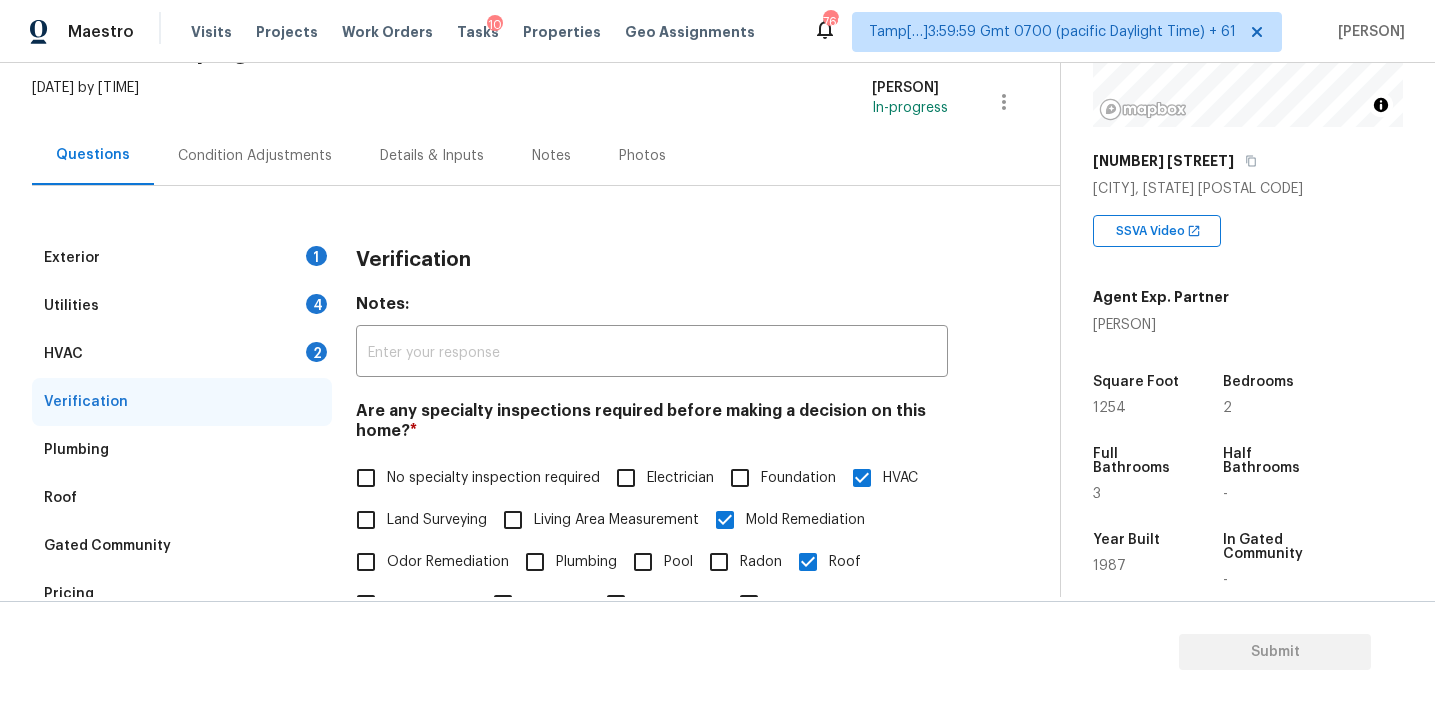 click on "HVAC 2" at bounding box center (182, 354) 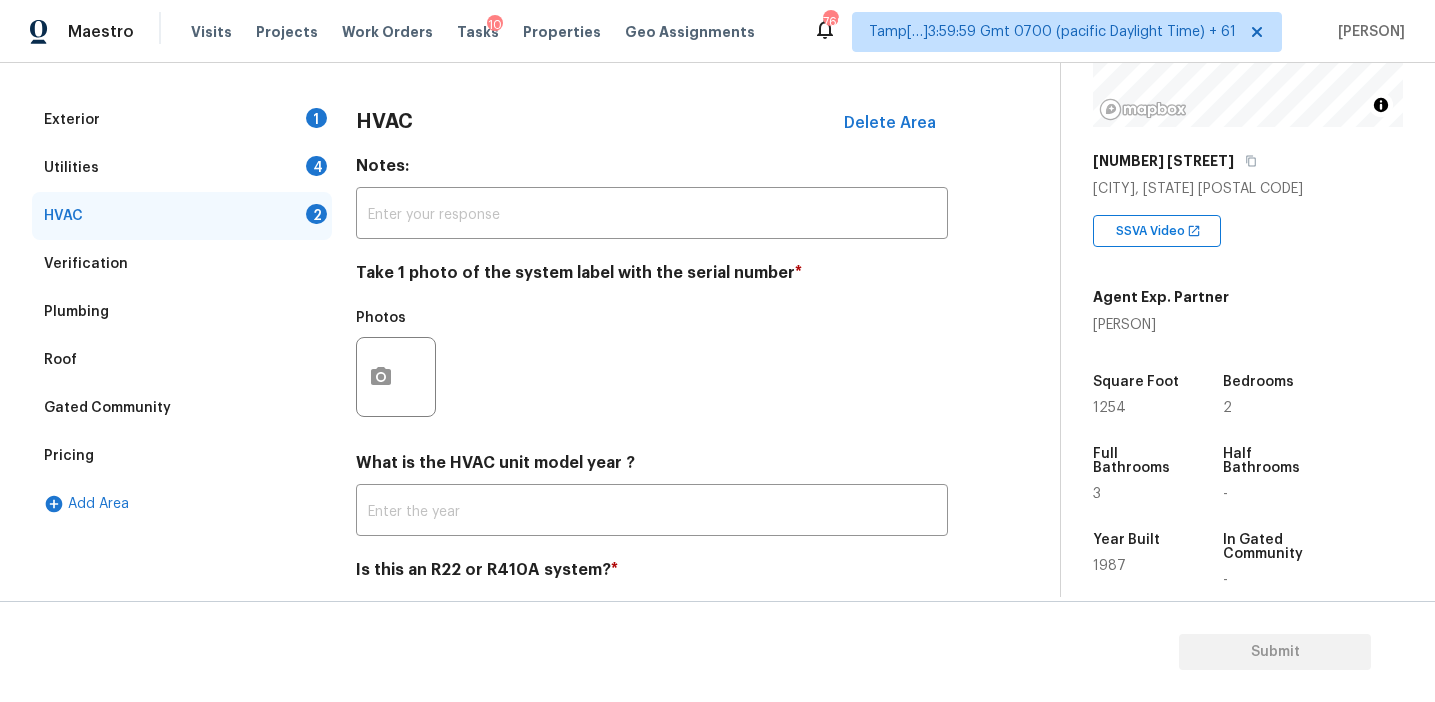 scroll, scrollTop: 327, scrollLeft: 0, axis: vertical 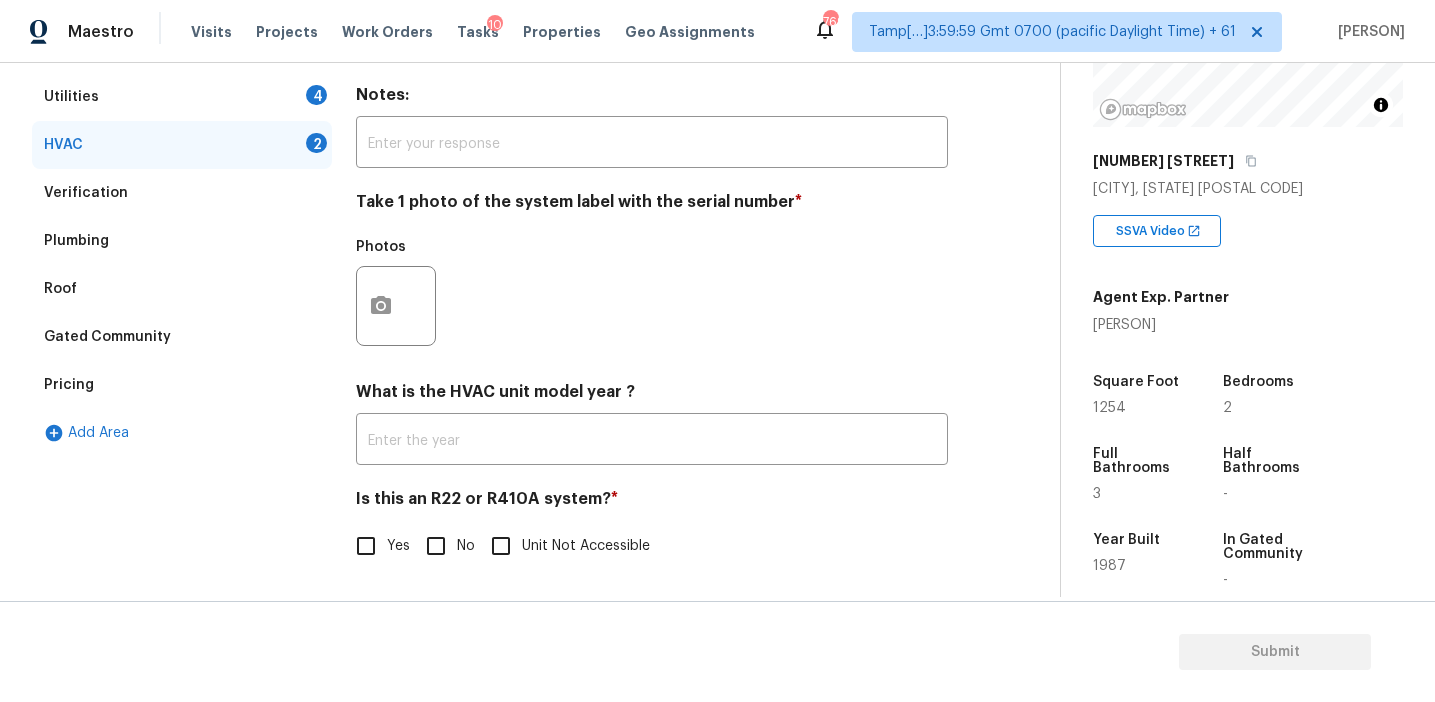 click on "No" at bounding box center [436, 546] 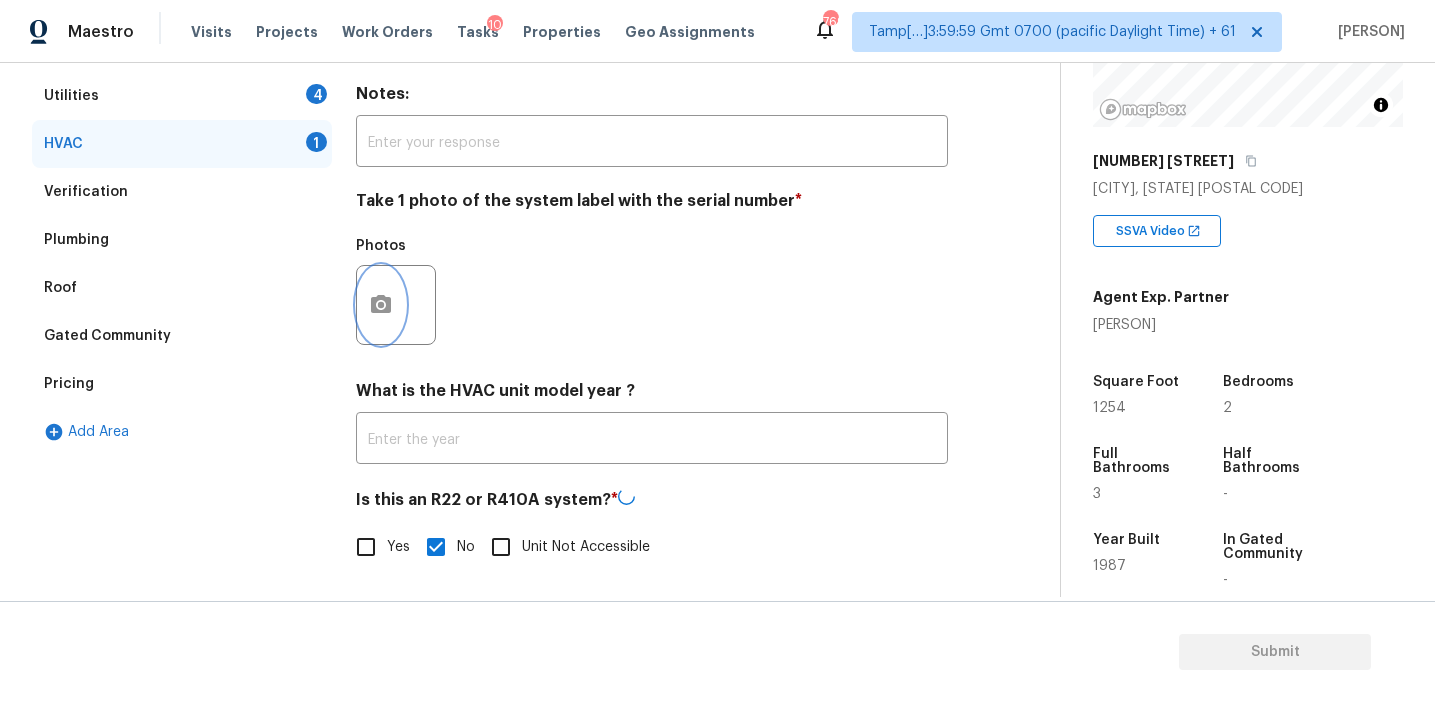 click 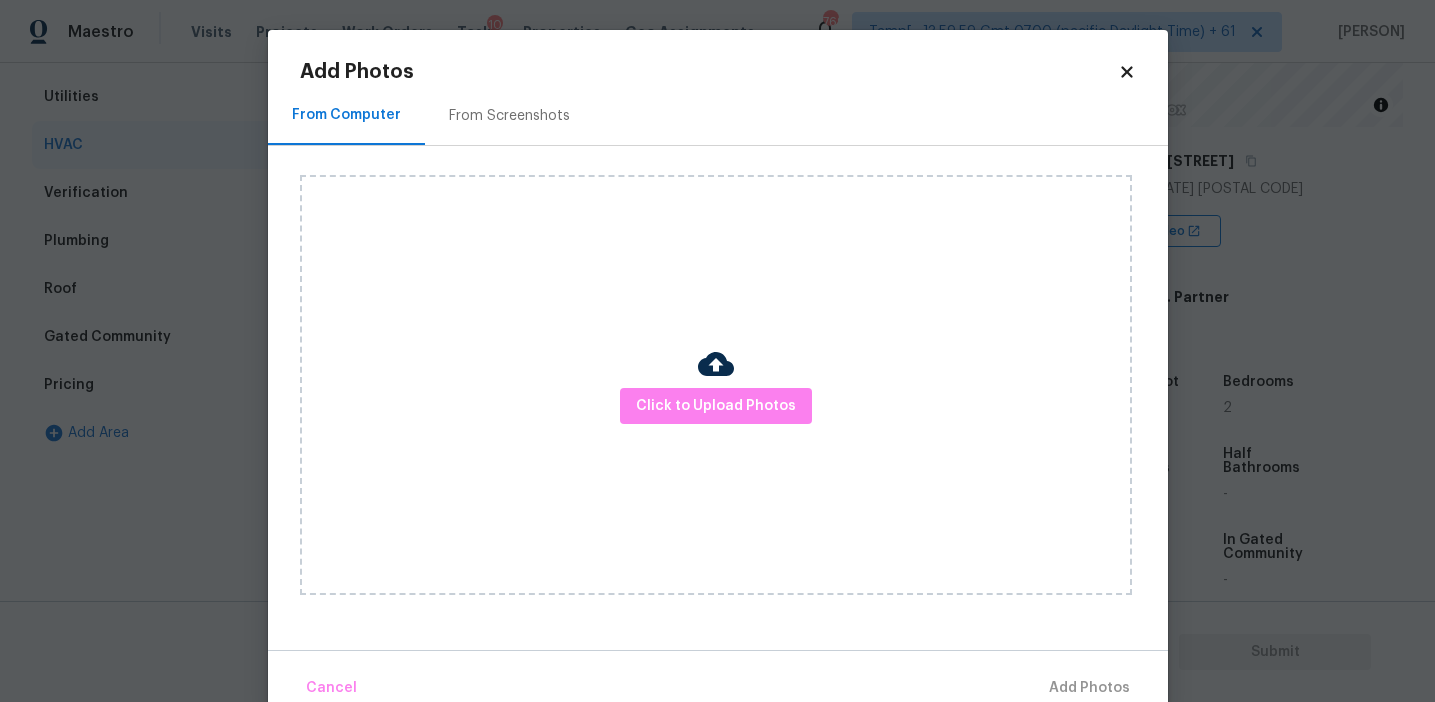 click on "From Screenshots" at bounding box center (509, 115) 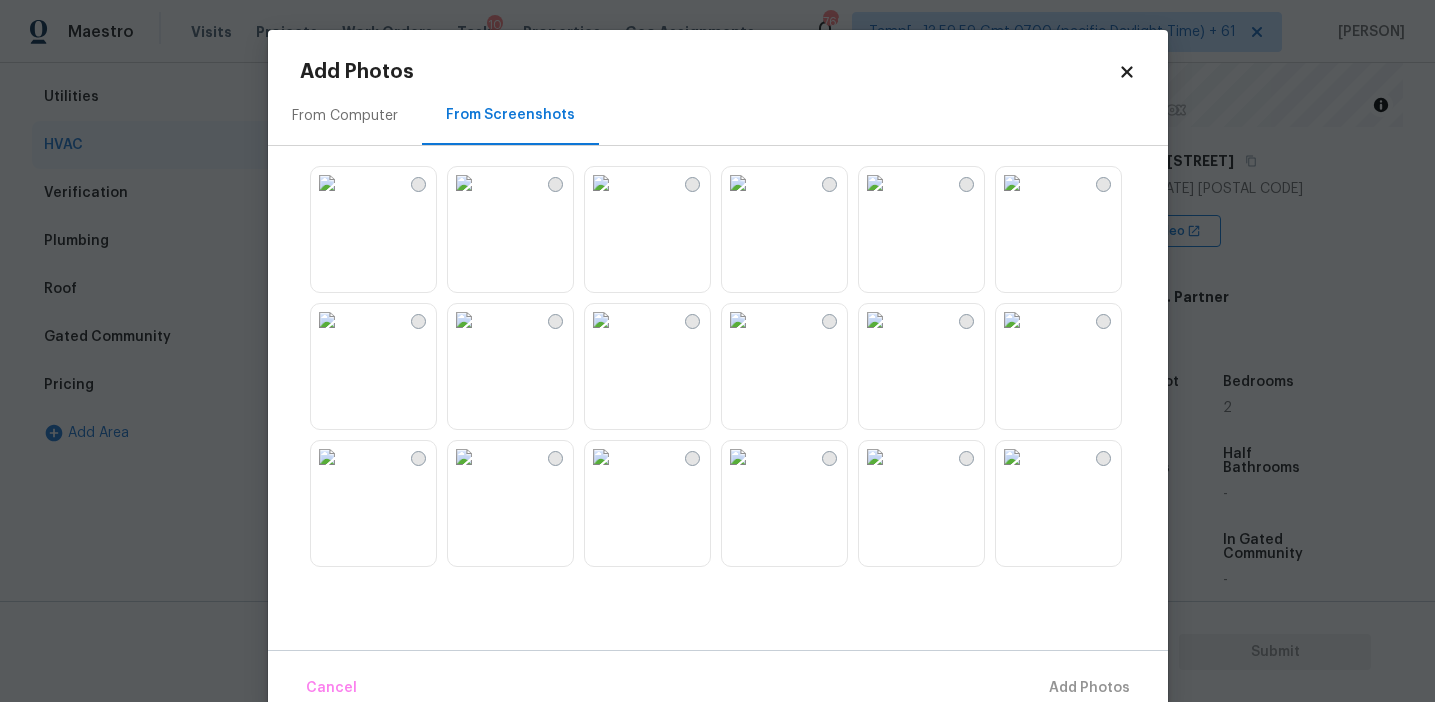 click at bounding box center (734, 366) 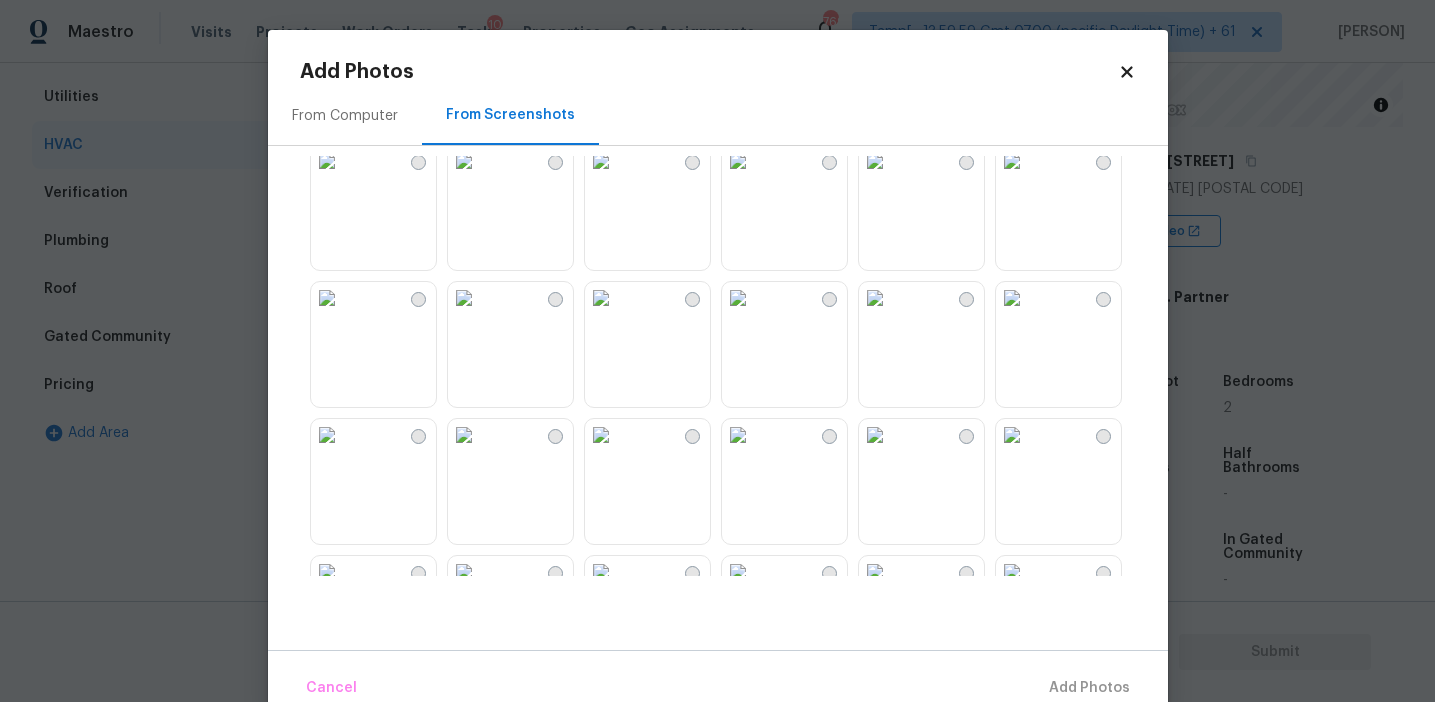 scroll, scrollTop: 1910, scrollLeft: 0, axis: vertical 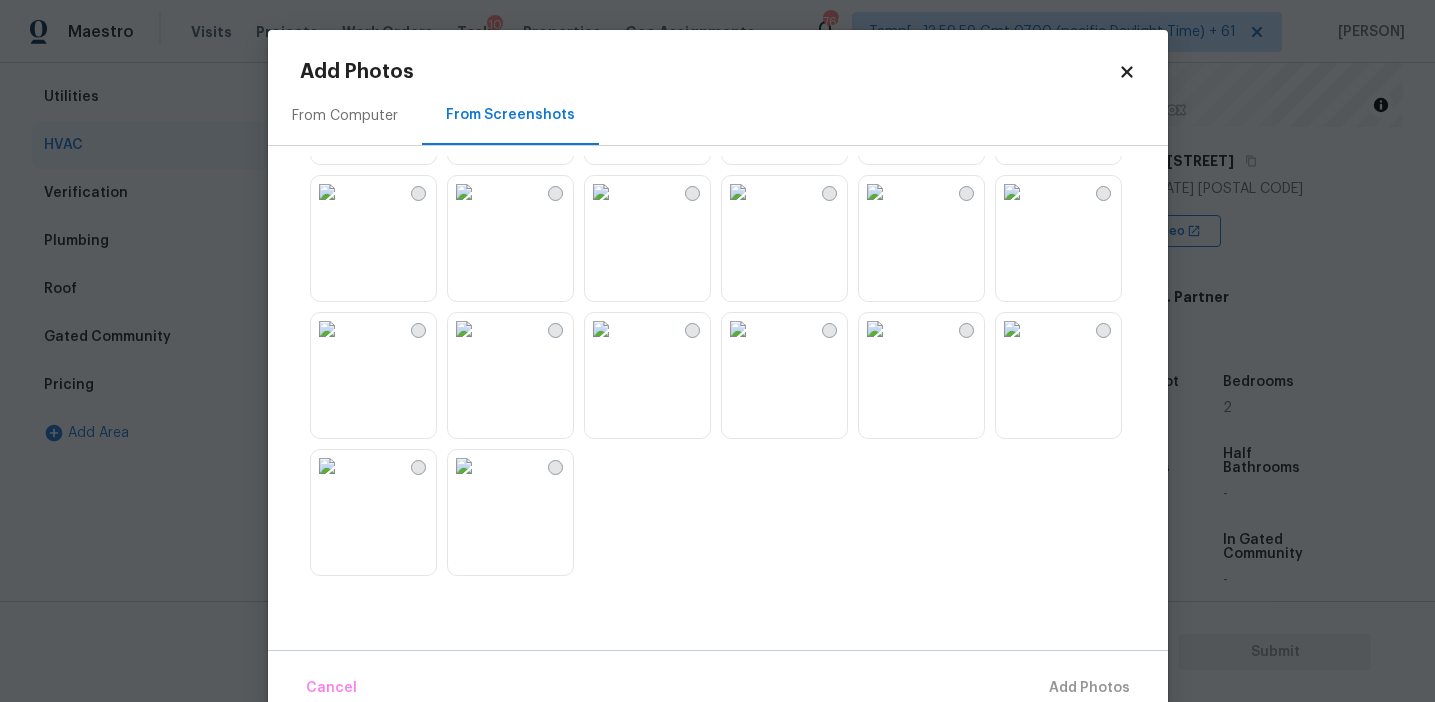 click at bounding box center (601, 192) 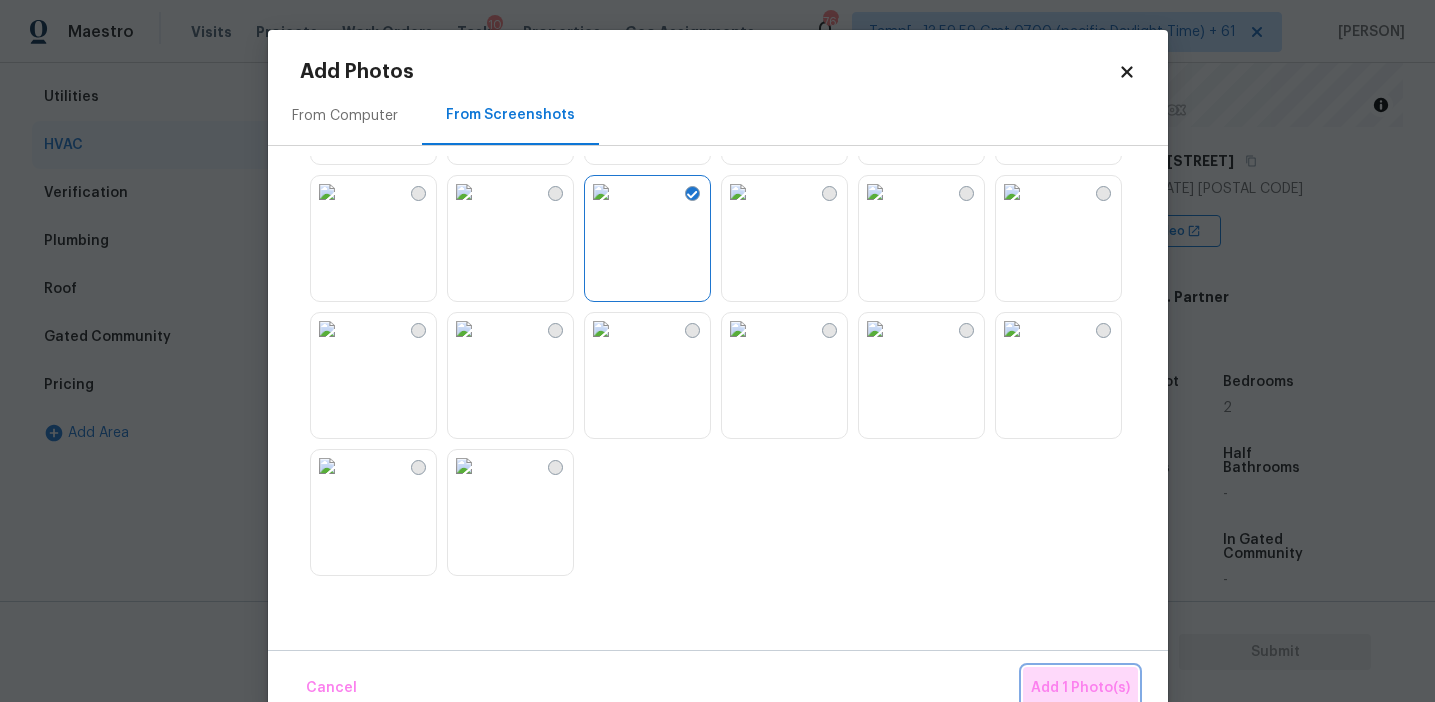 click on "Add 1 Photo(s)" at bounding box center [1080, 688] 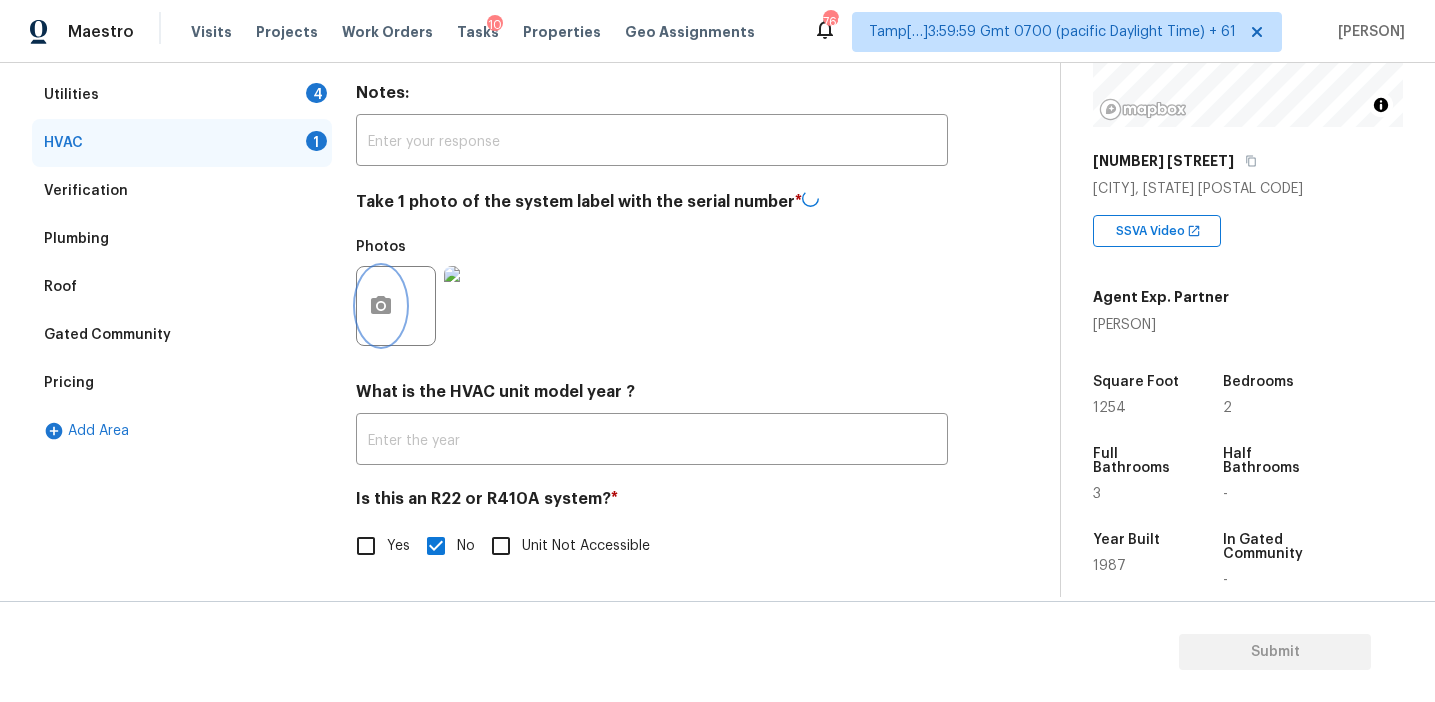 scroll, scrollTop: 329, scrollLeft: 0, axis: vertical 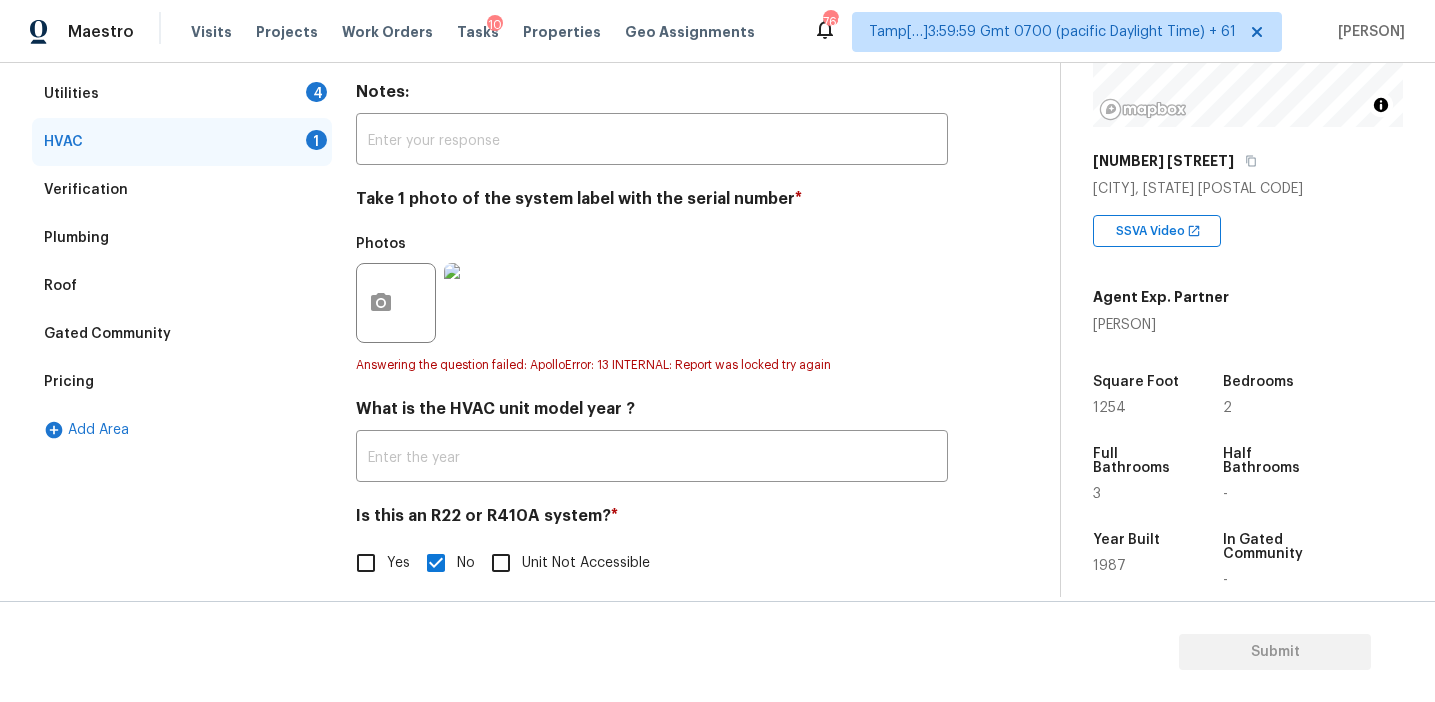 click on "What is the HVAC unit model year ?" at bounding box center [652, 413] 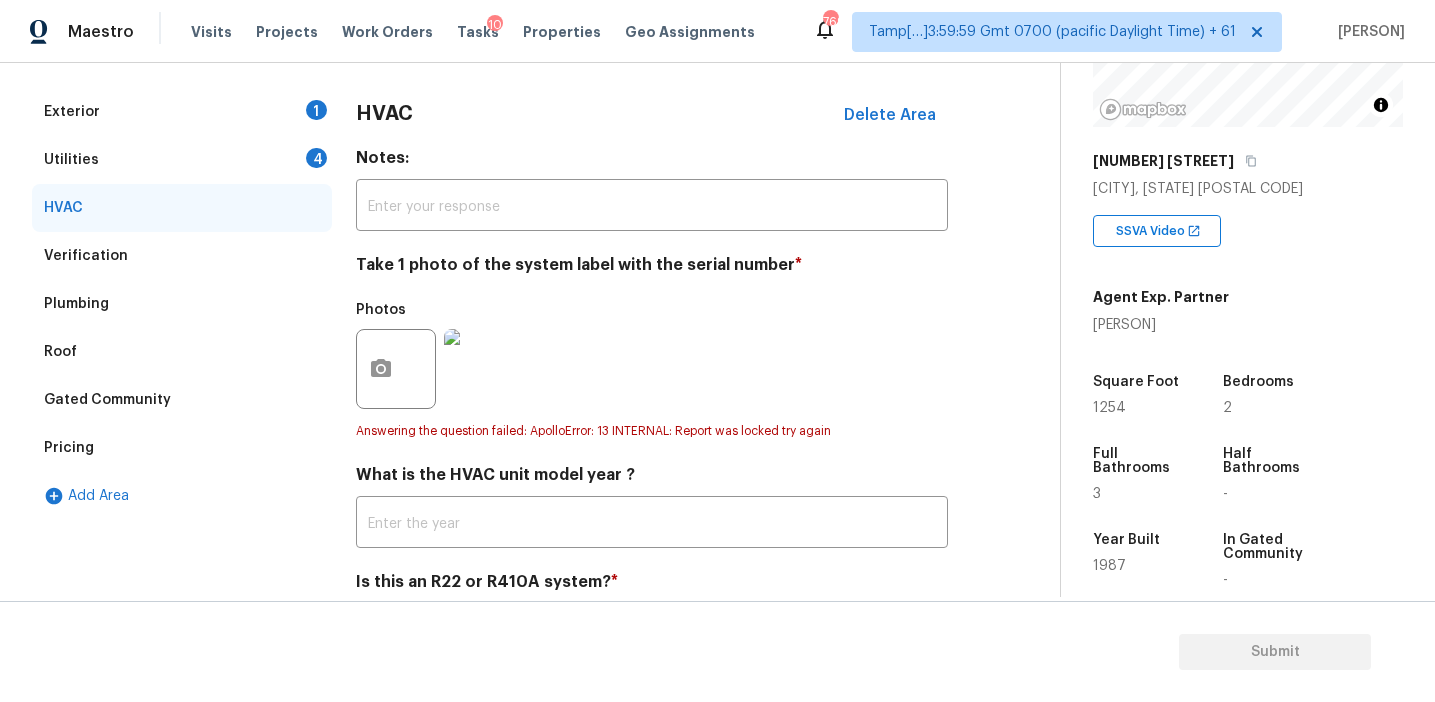 scroll, scrollTop: 184, scrollLeft: 0, axis: vertical 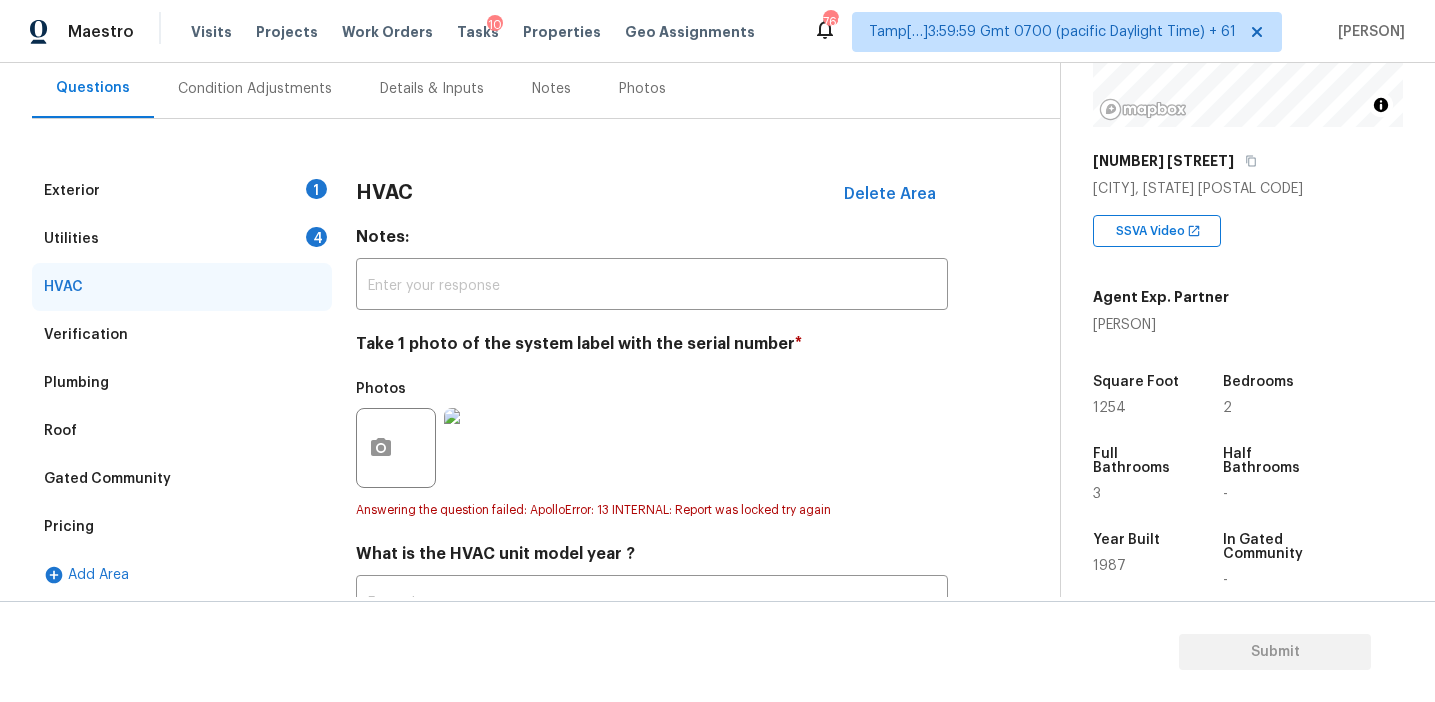 click on "Utilities 4" at bounding box center (182, 239) 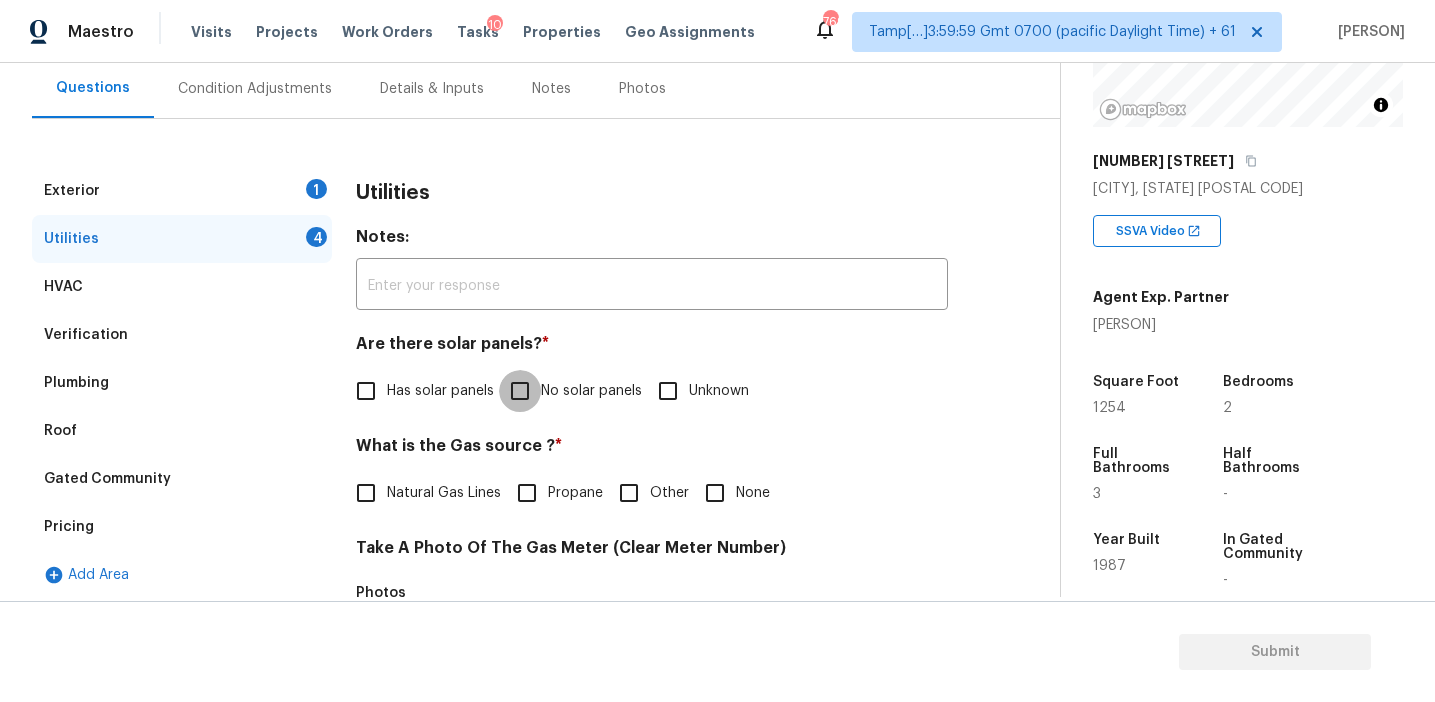 click on "No solar panels" at bounding box center [520, 391] 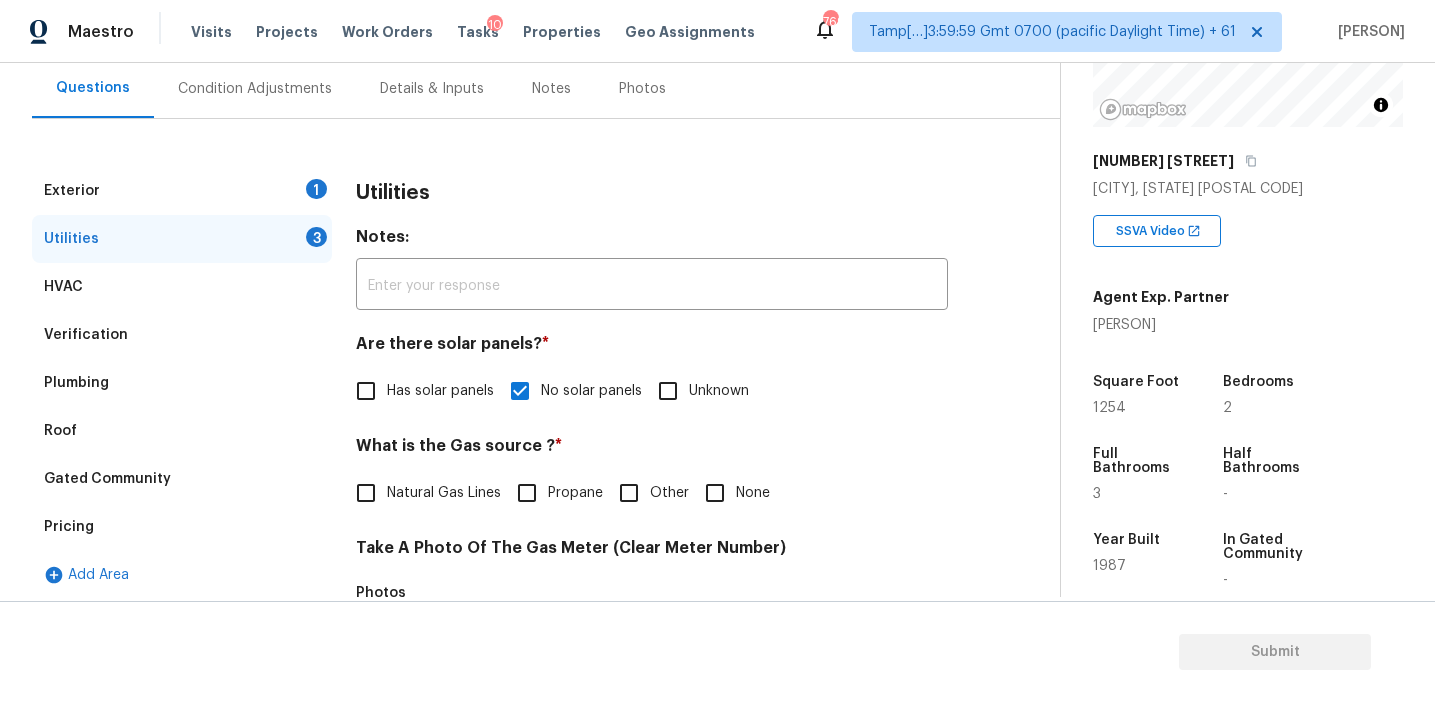 click on "None" at bounding box center (715, 493) 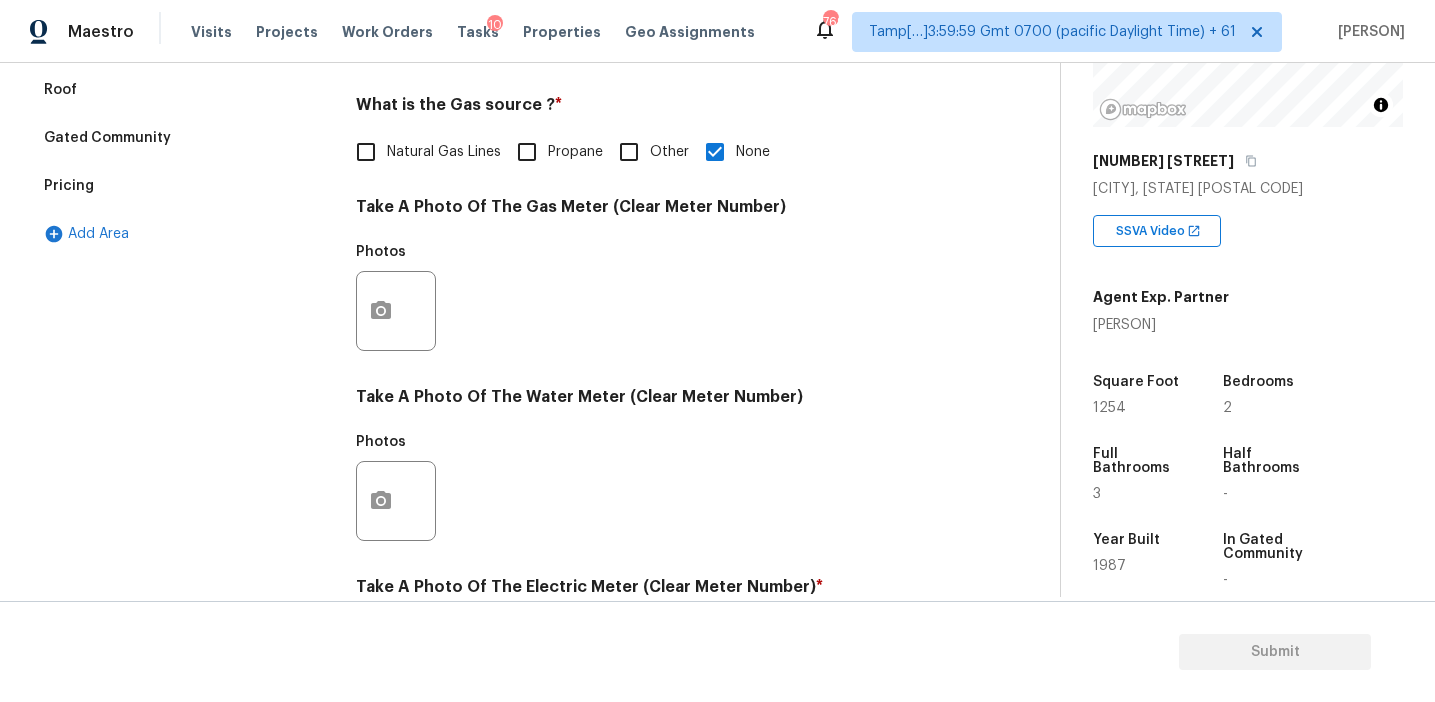 scroll, scrollTop: 803, scrollLeft: 0, axis: vertical 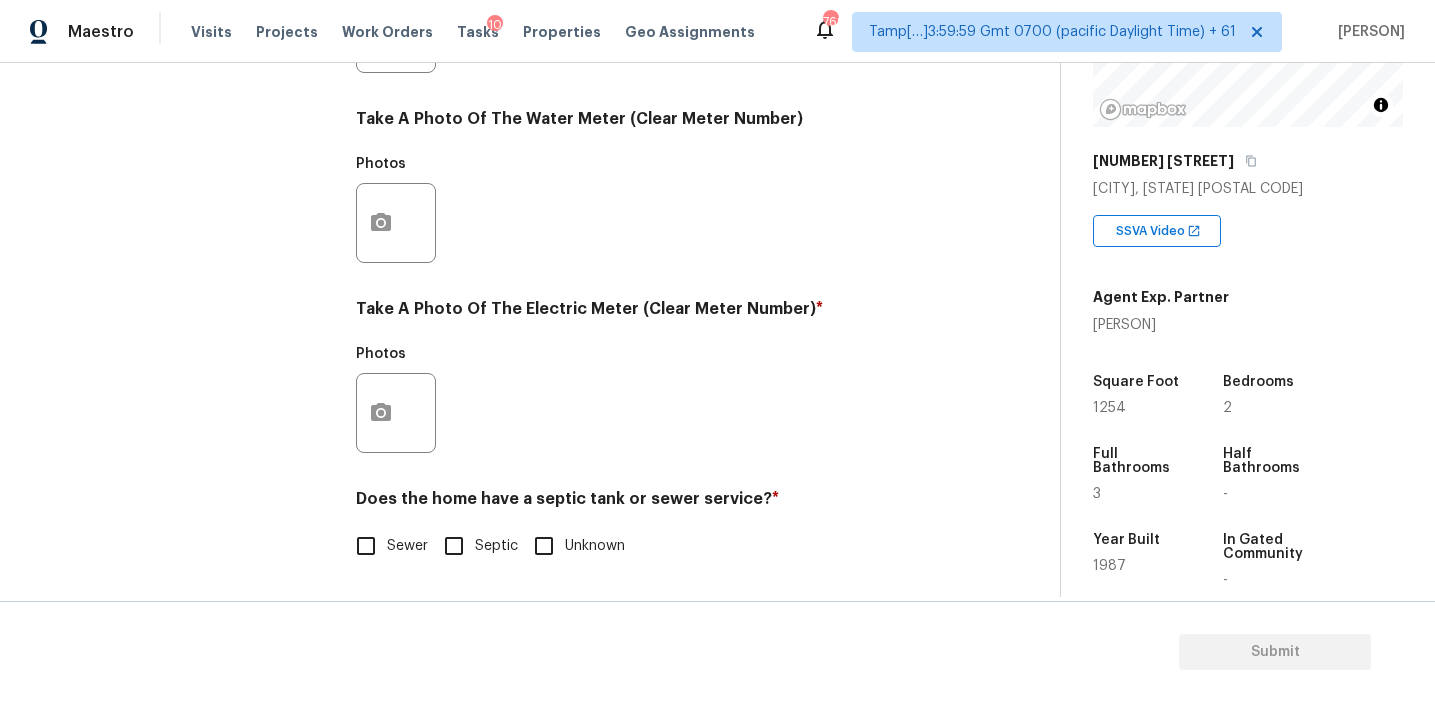 click on "Sewer" at bounding box center [366, 546] 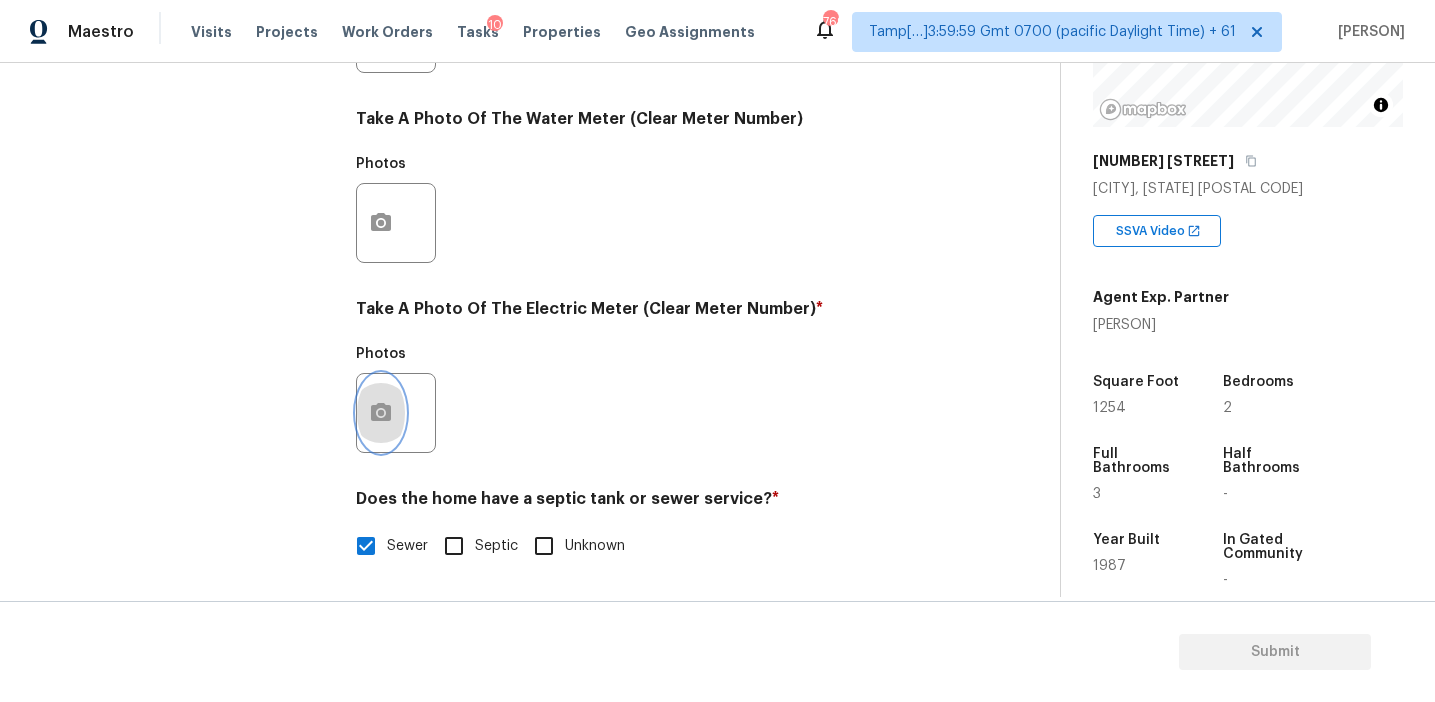 click at bounding box center (381, 413) 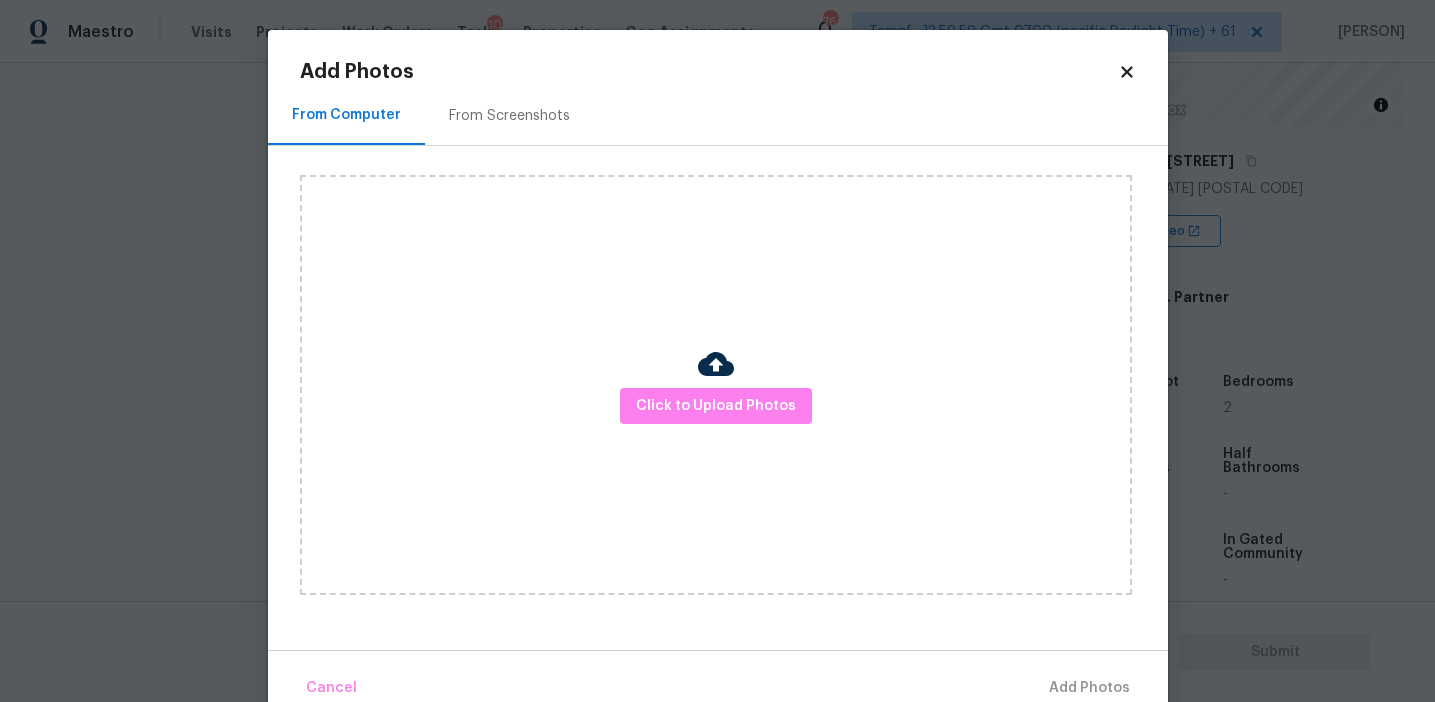 click on "Click to Upload Photos" at bounding box center [716, 385] 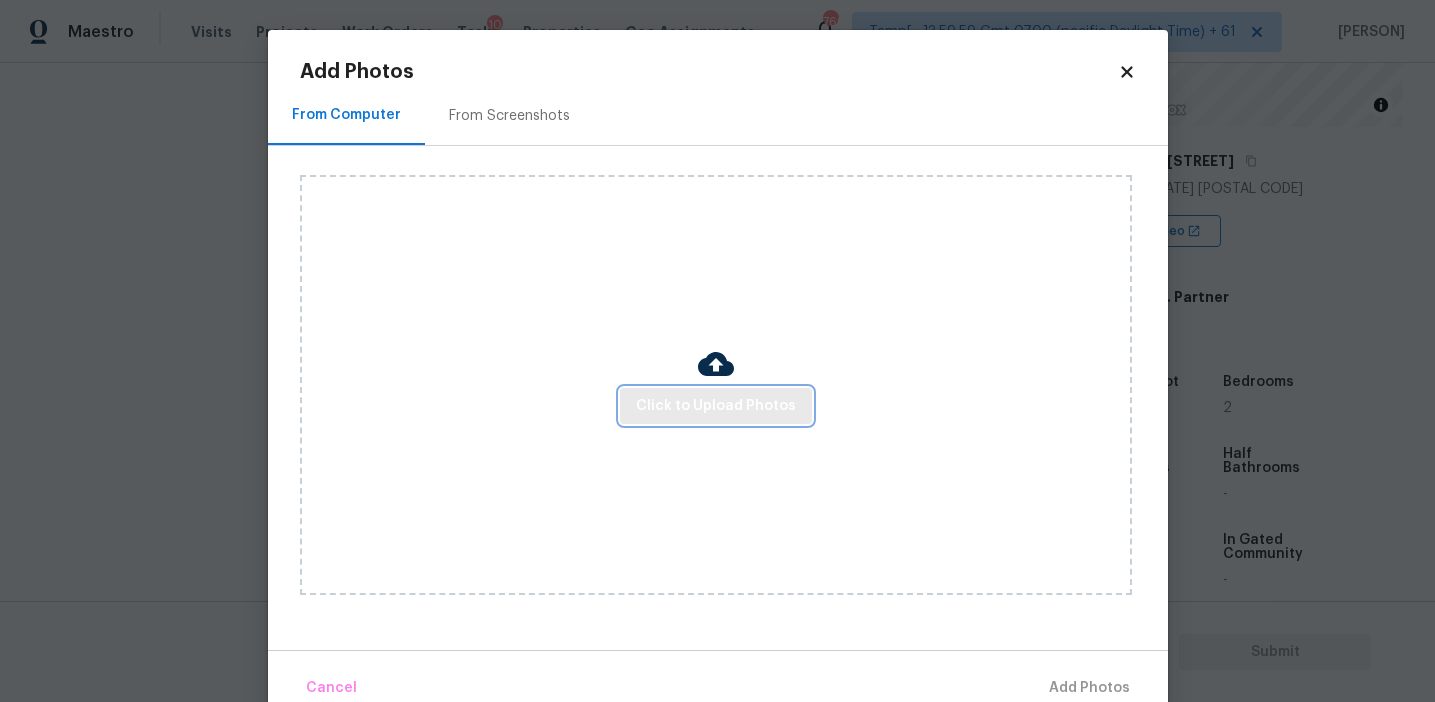 click on "Click to Upload Photos" at bounding box center (716, 406) 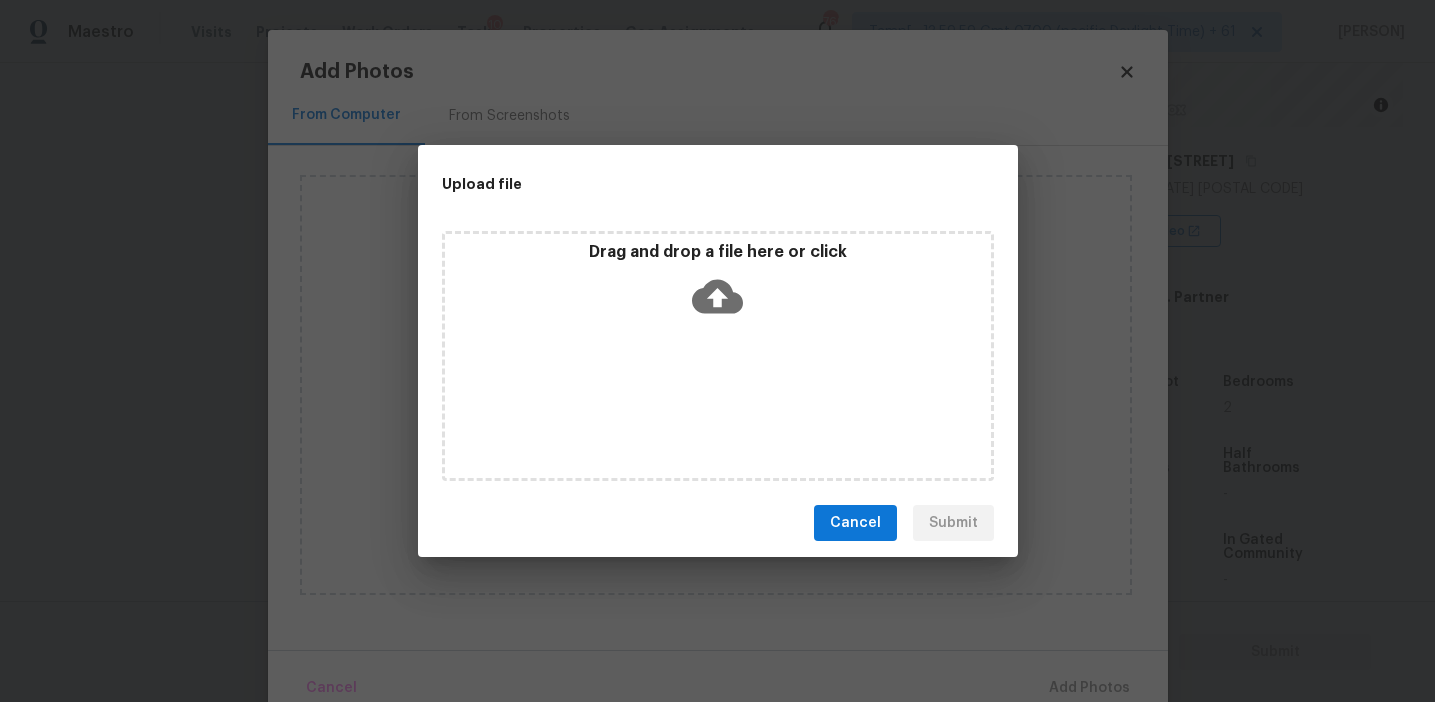 click on "Drag and drop a file here or click" at bounding box center [718, 285] 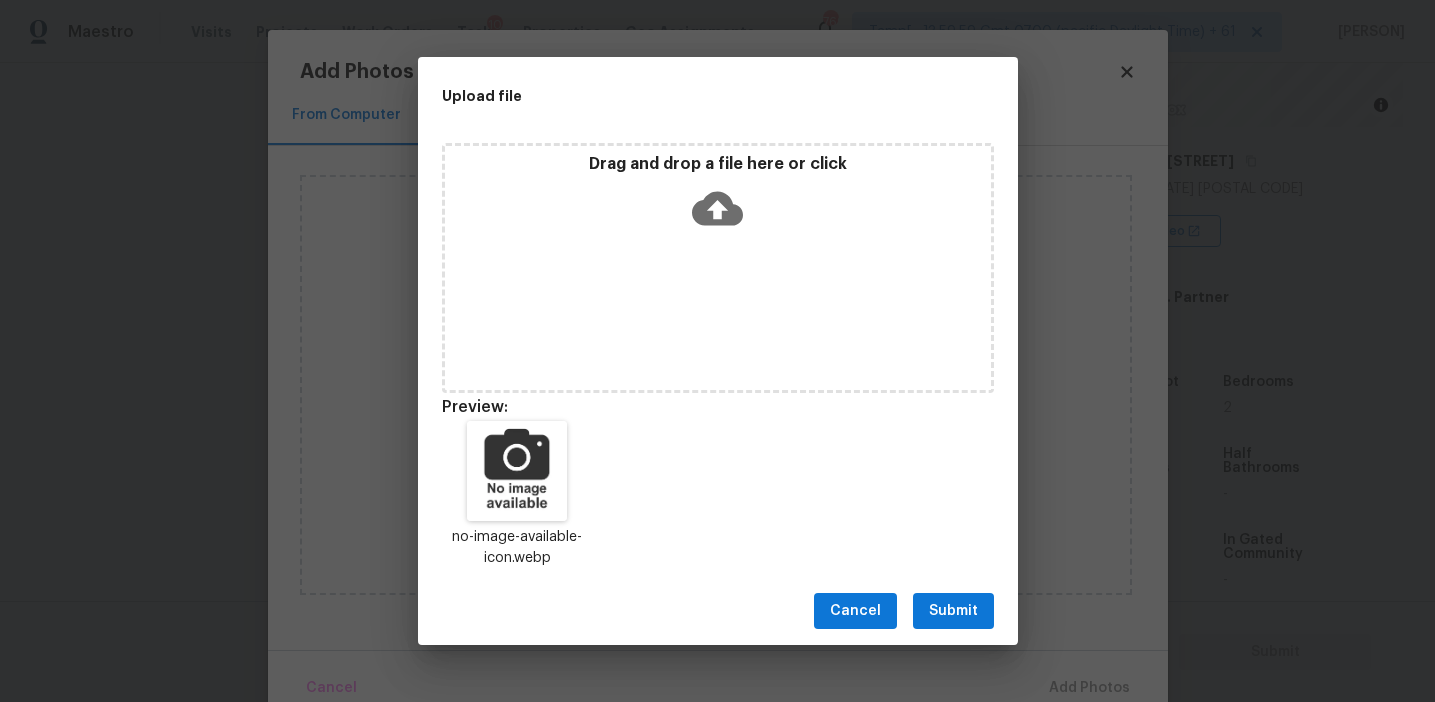 click on "Submit" at bounding box center (953, 611) 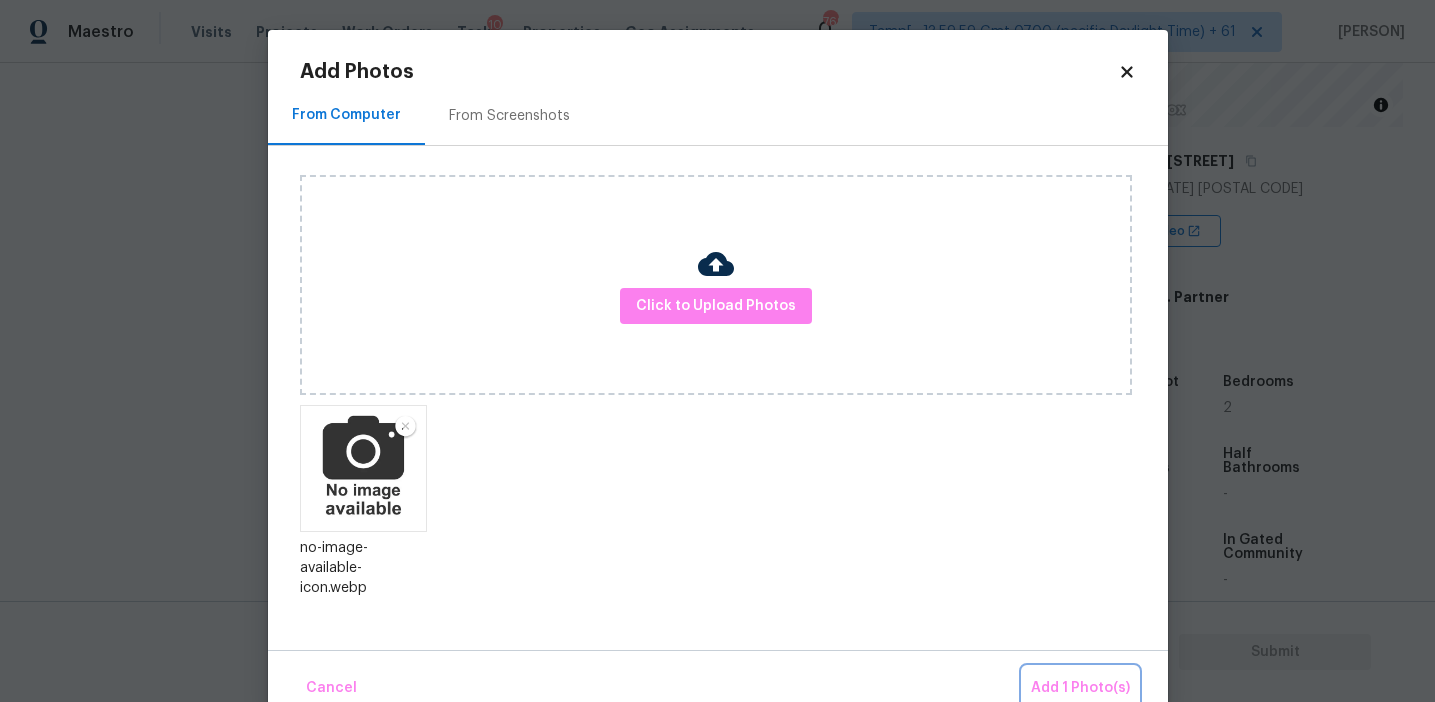 click on "Add 1 Photo(s)" at bounding box center (1080, 688) 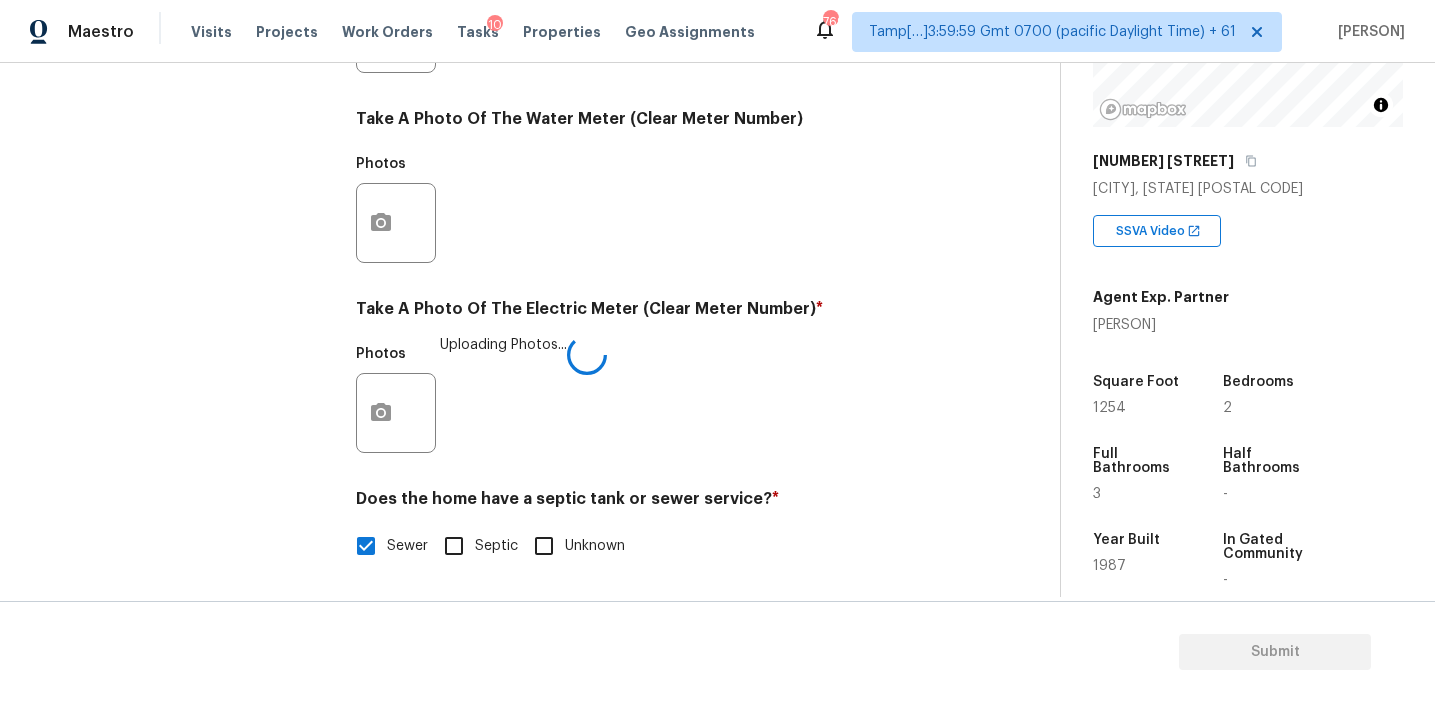 click on "Photos Uploading Photos..." at bounding box center [652, 400] 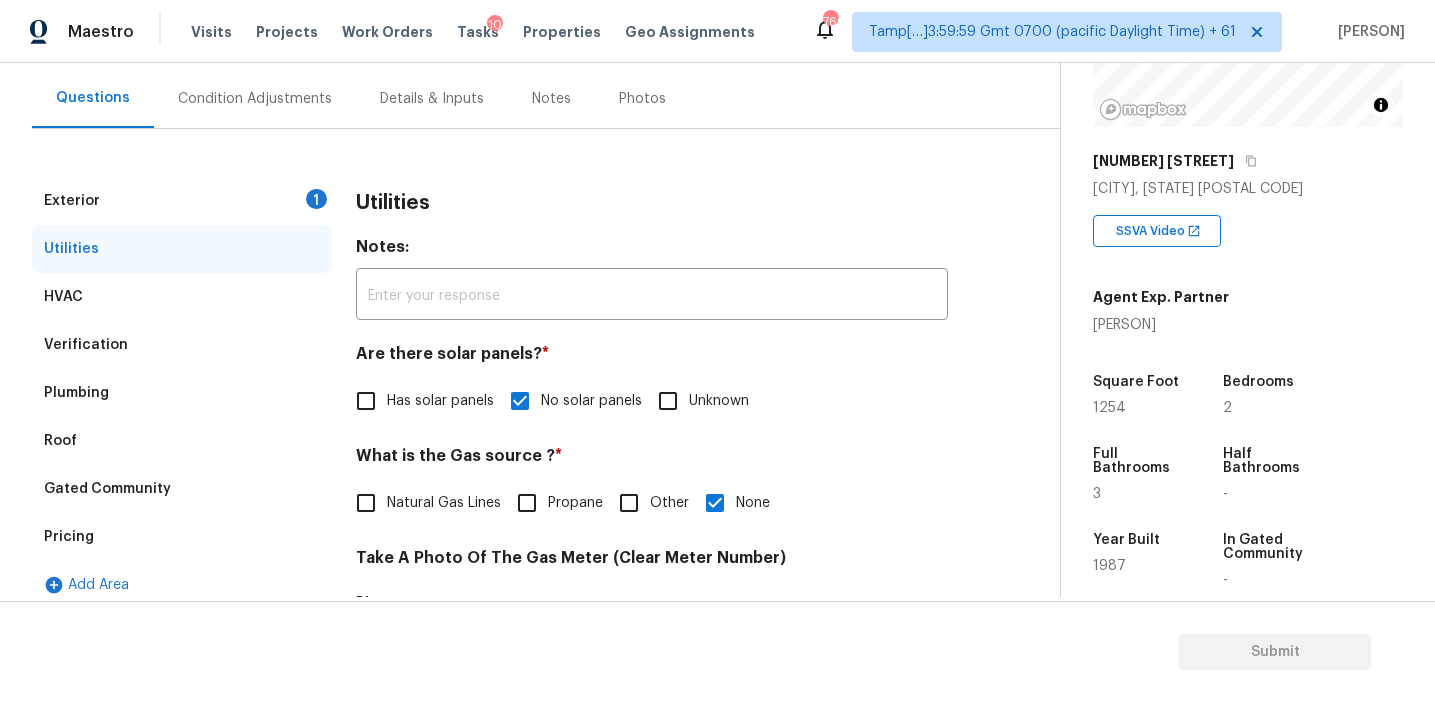 scroll, scrollTop: 181, scrollLeft: 0, axis: vertical 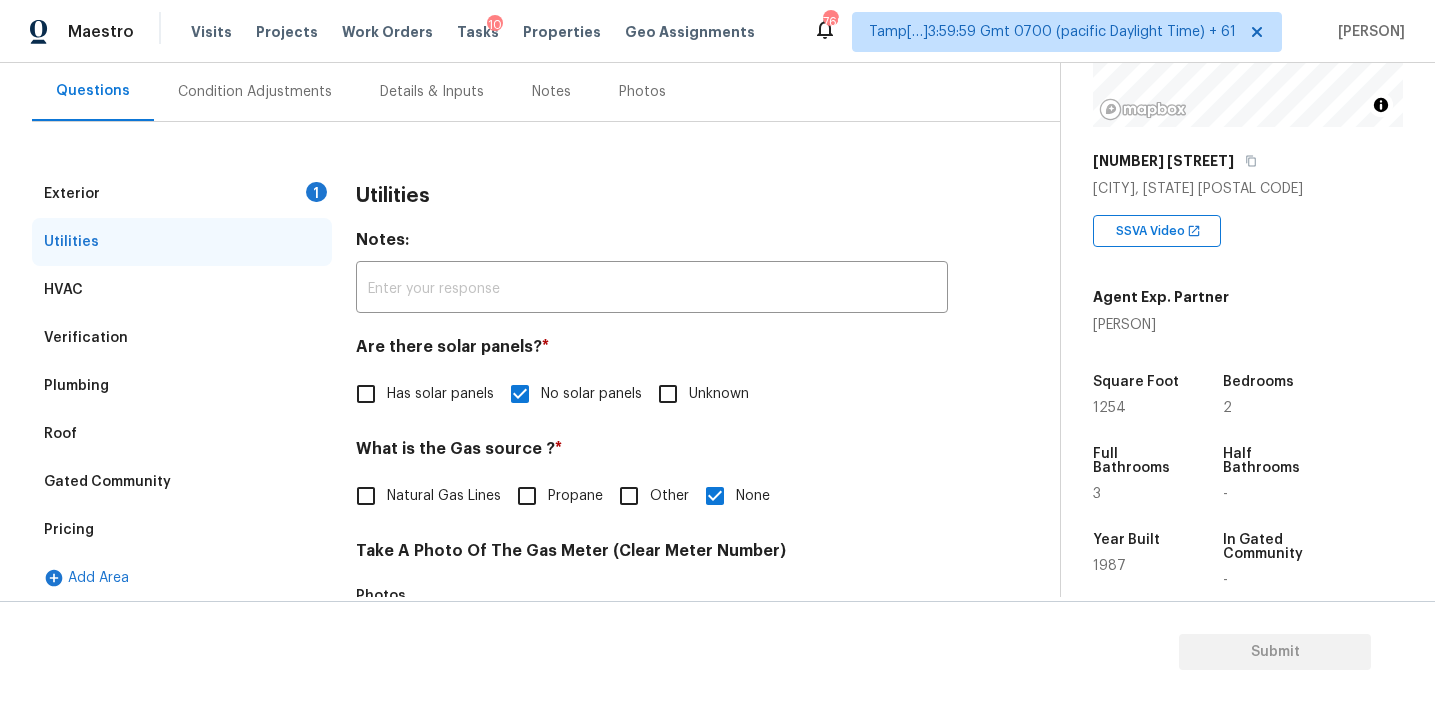 click on "Exterior 1 Utilities HVAC Verification Plumbing Roof Gated Community Pricing Add Area Utilities Notes: ​ Are there solar panels?  * Has solar panels No solar panels Unknown What is the Gas source ?  * Natural Gas Lines Propane Other None Take A Photo Of The Gas Meter (Clear Meter Number) Photos Take A Photo Of The Water Meter (Clear Meter Number) Photos Take A Photo Of The Electric Meter (Clear Meter Number)  * Photos Does the home have a septic tank or sewer service?  * Sewer Septic Unknown" at bounding box center [522, 691] 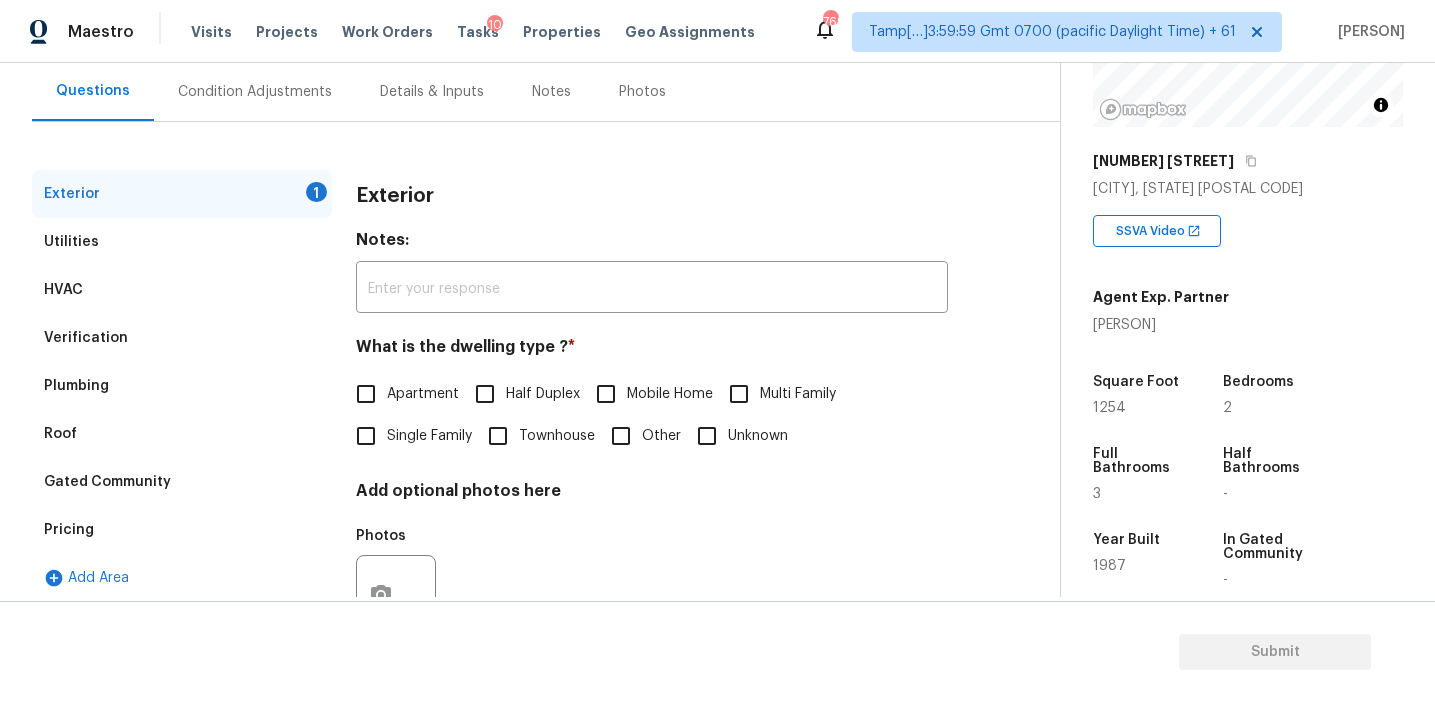 click on "Exterior" at bounding box center [395, 196] 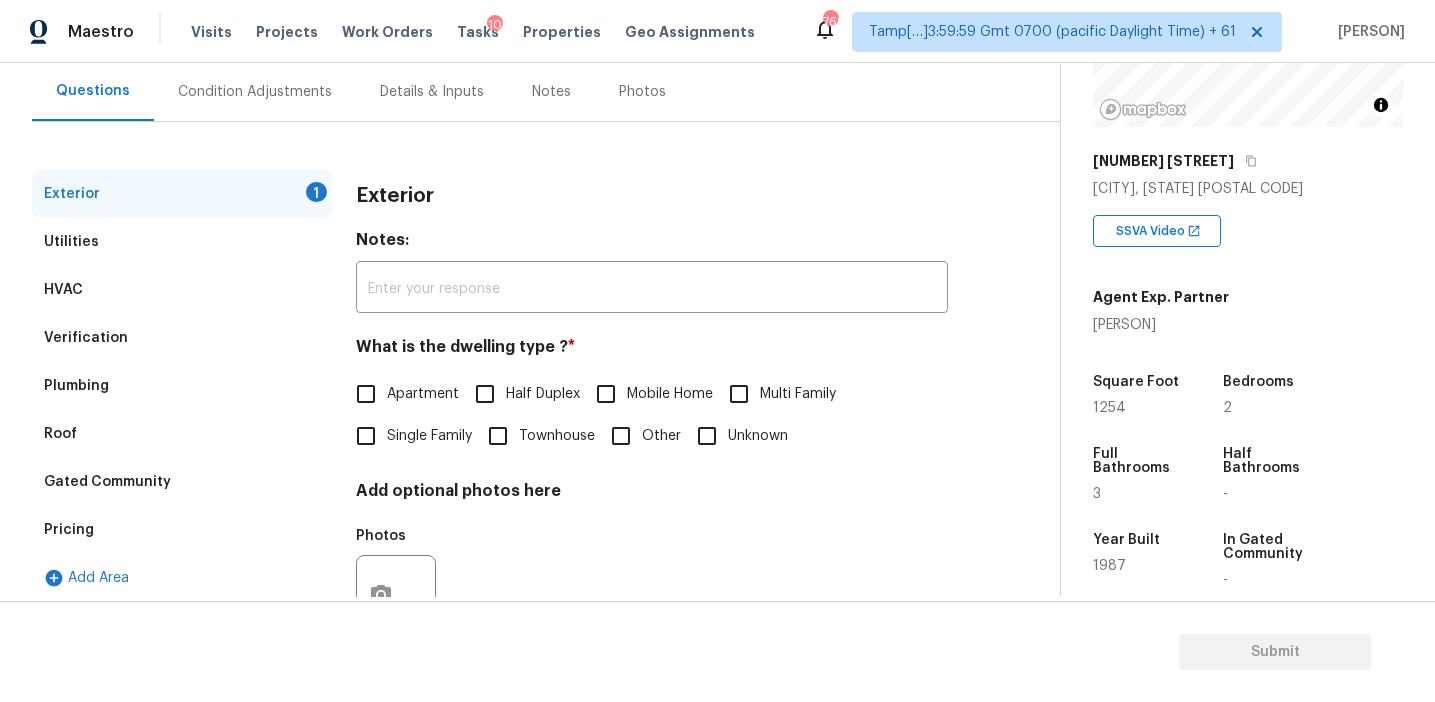 click on "Single Family" at bounding box center [408, 436] 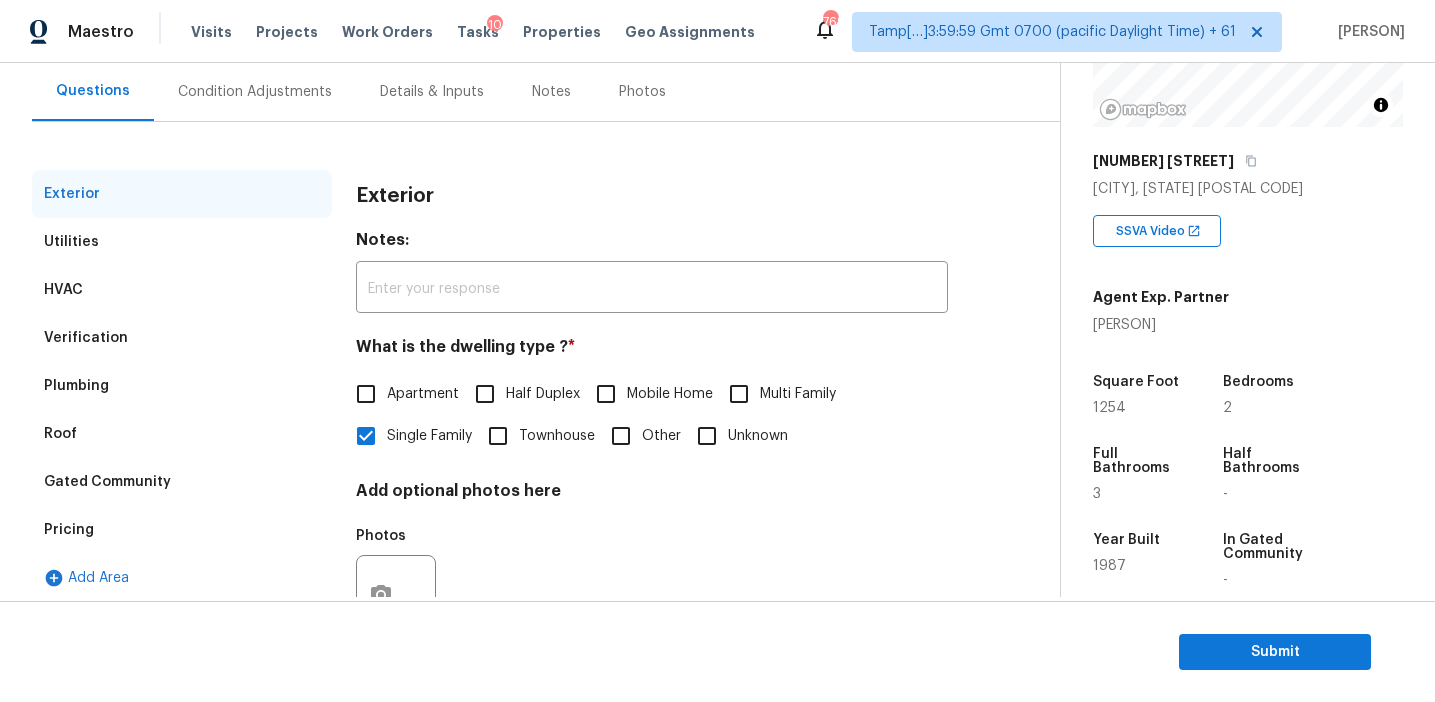 click on "Apartment" at bounding box center [423, 394] 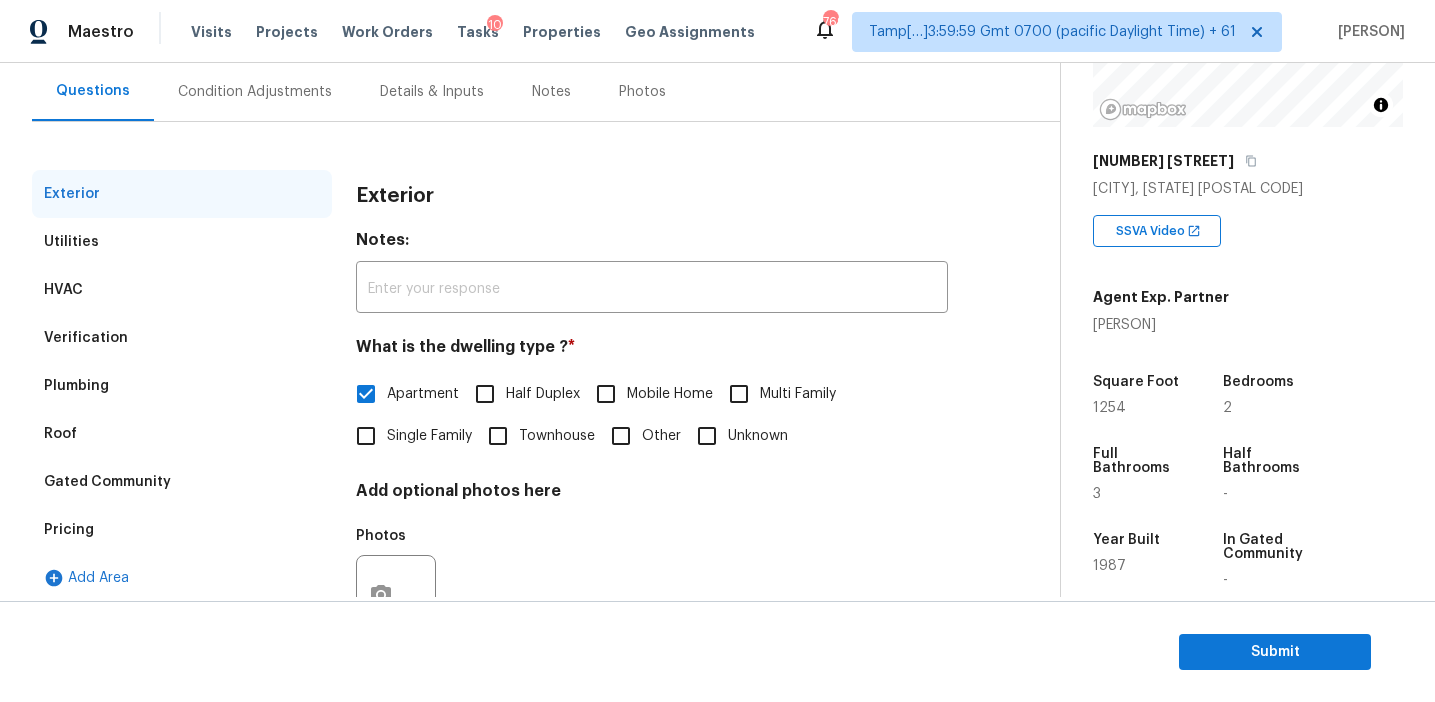click on "Exterior" at bounding box center (652, 196) 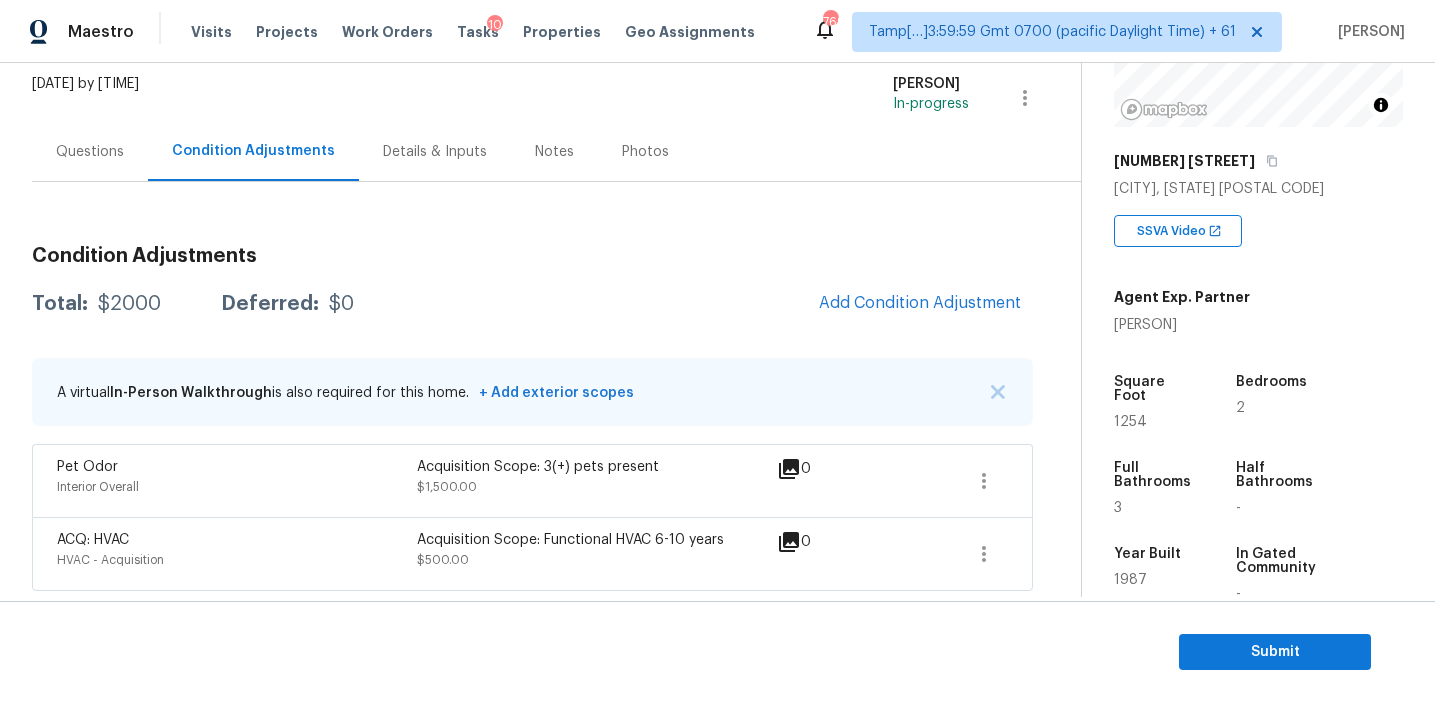 scroll, scrollTop: 121, scrollLeft: 0, axis: vertical 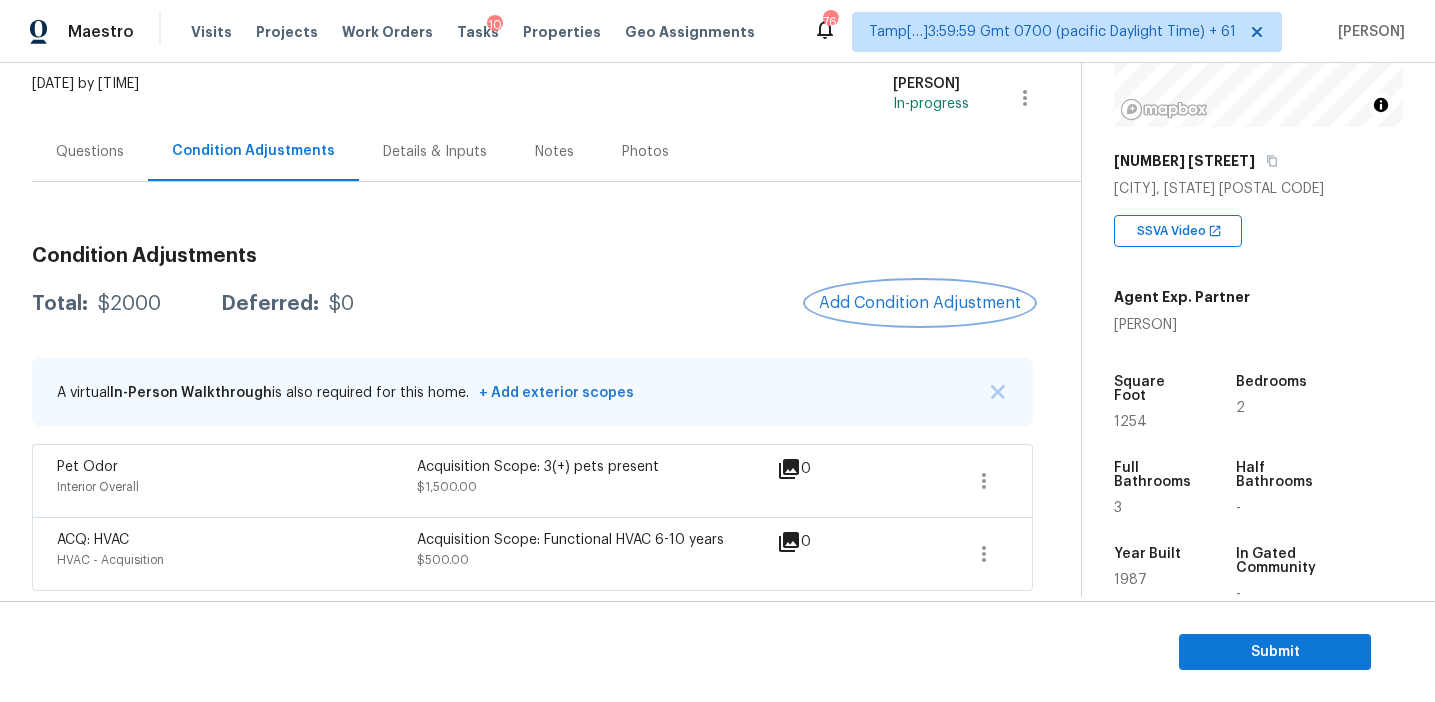 click on "Add Condition Adjustment" at bounding box center (920, 303) 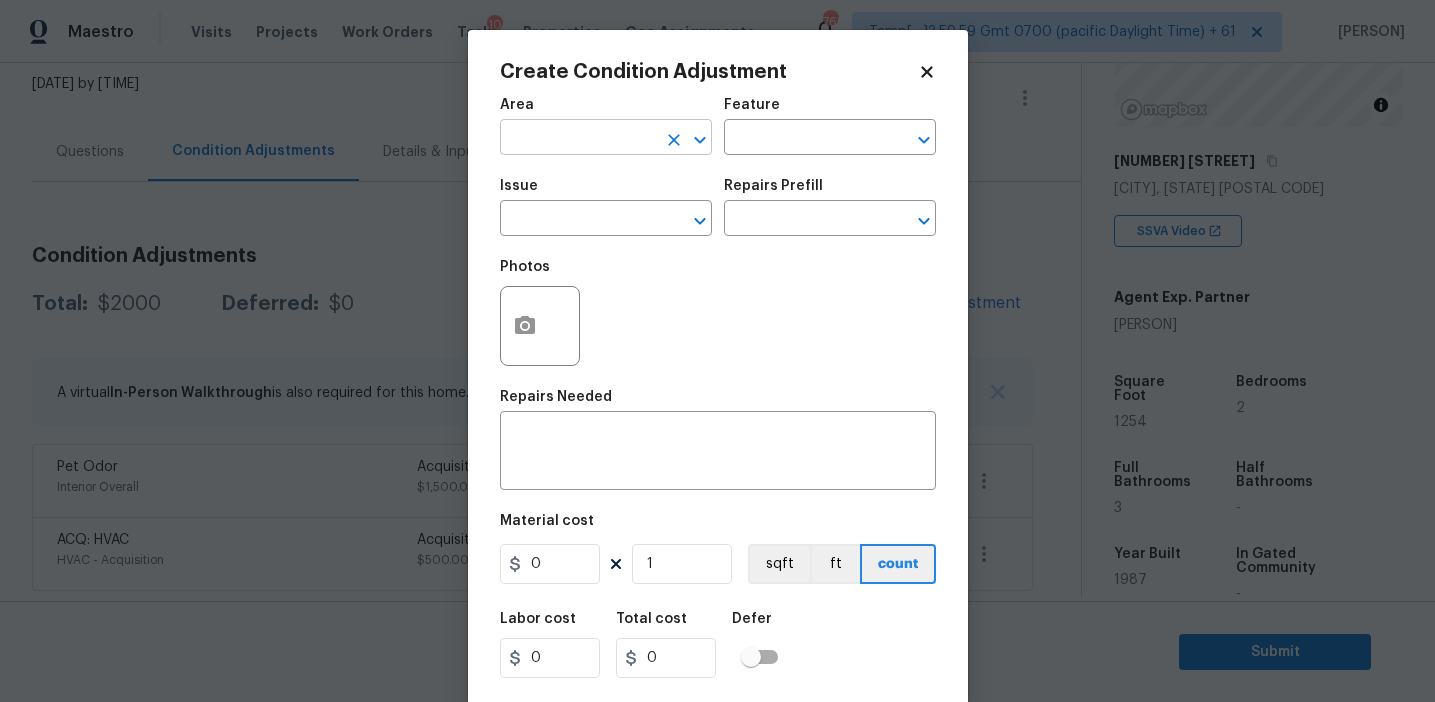 click at bounding box center (578, 139) 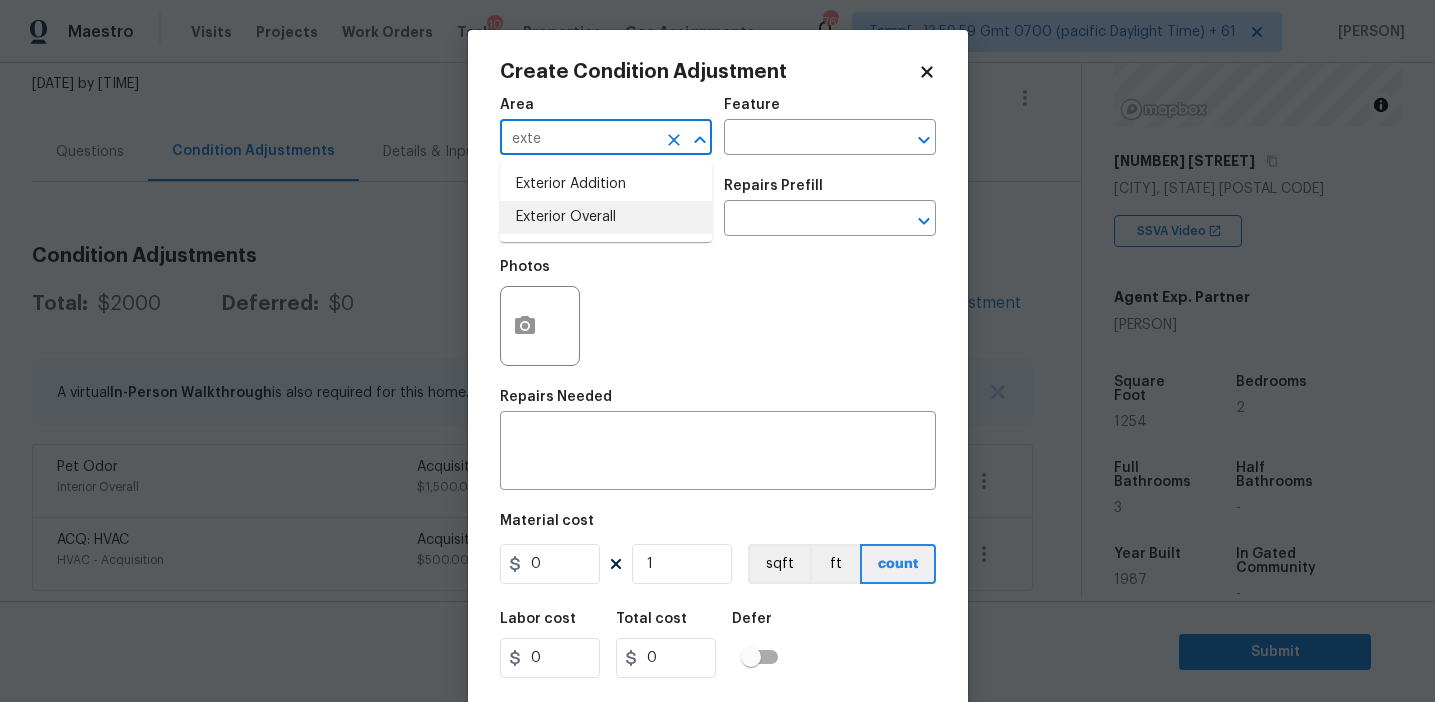 click on "Exterior Overall" at bounding box center (606, 217) 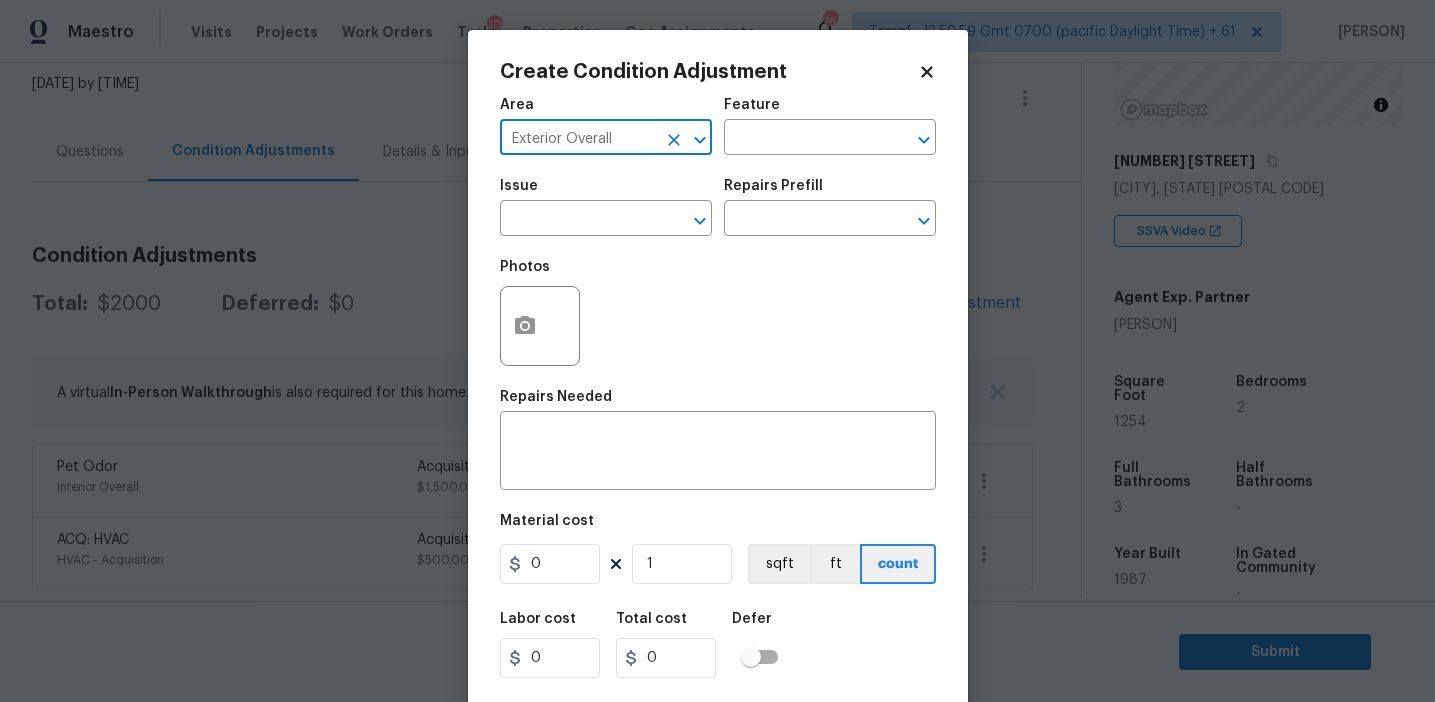 type on "Exterior Overall" 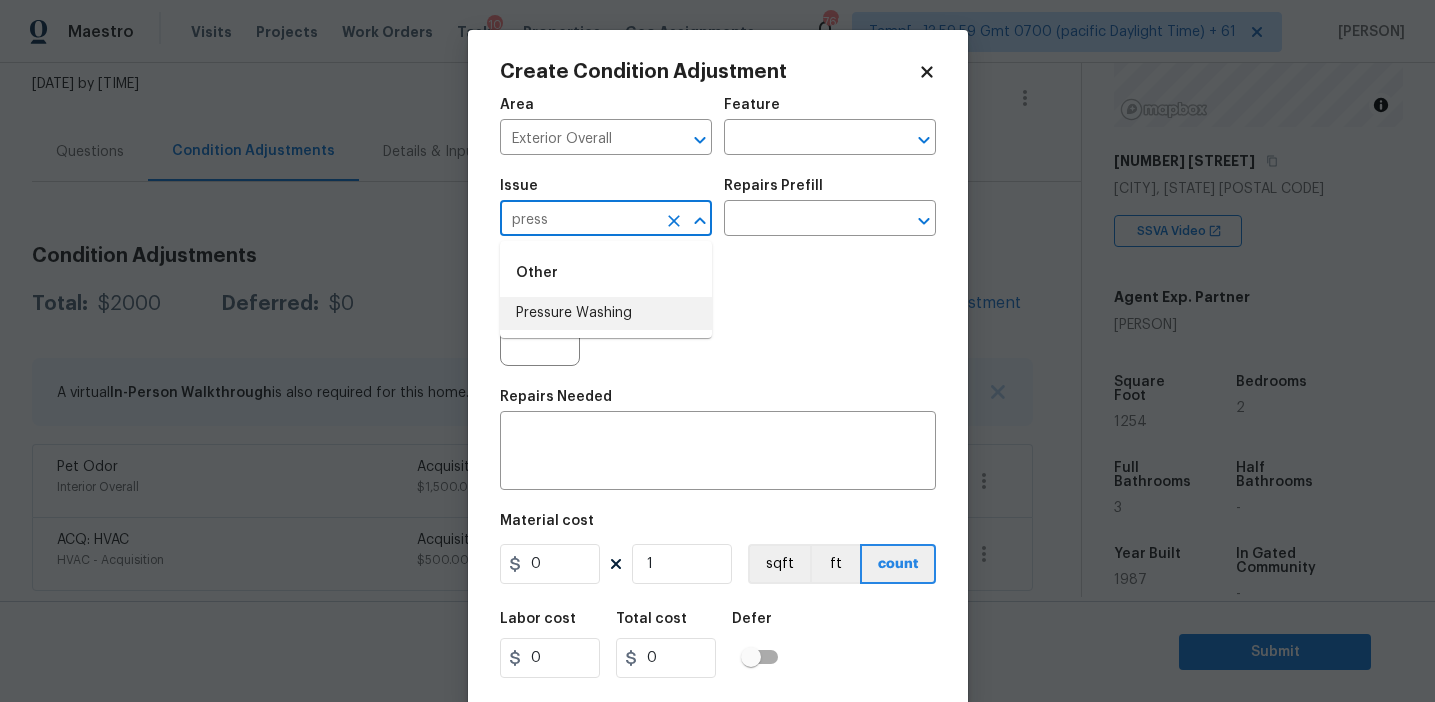 click on "Pressure Washing" at bounding box center (606, 313) 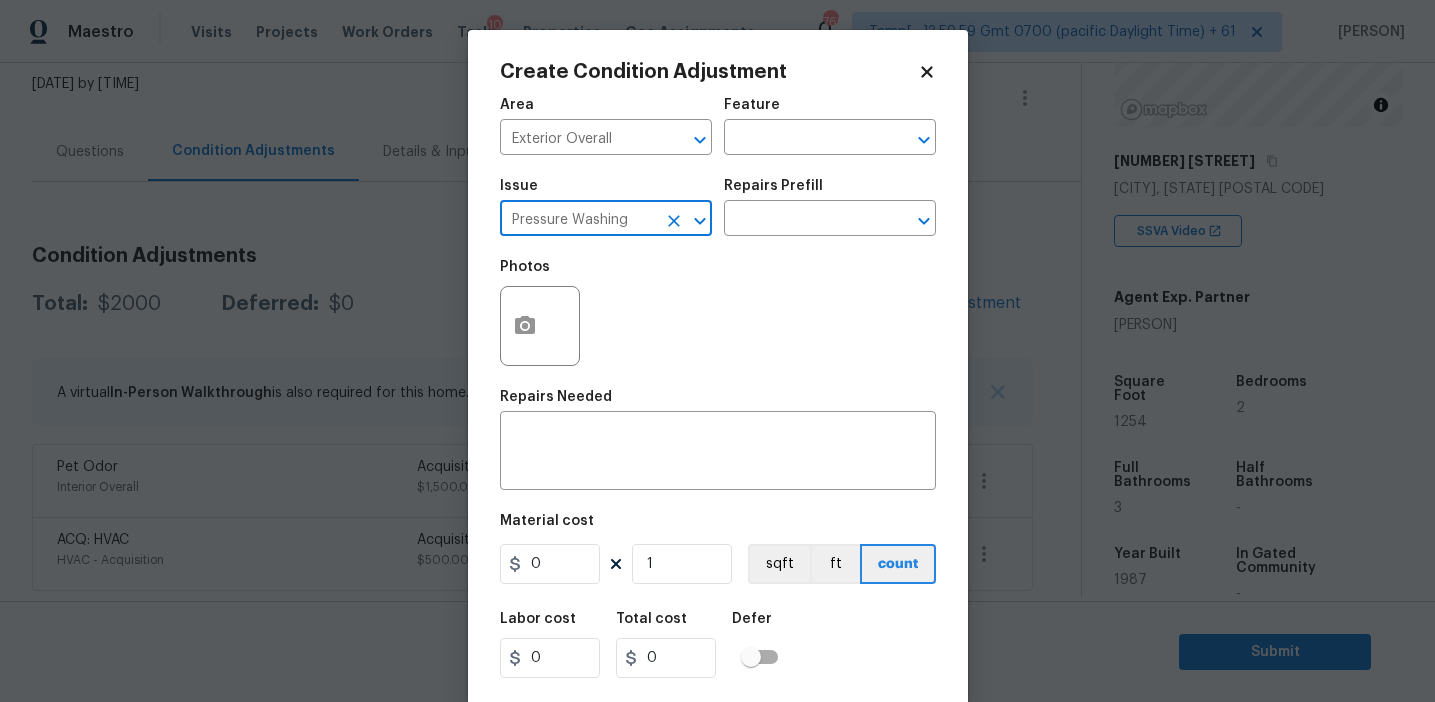 type on "Pressure Washing" 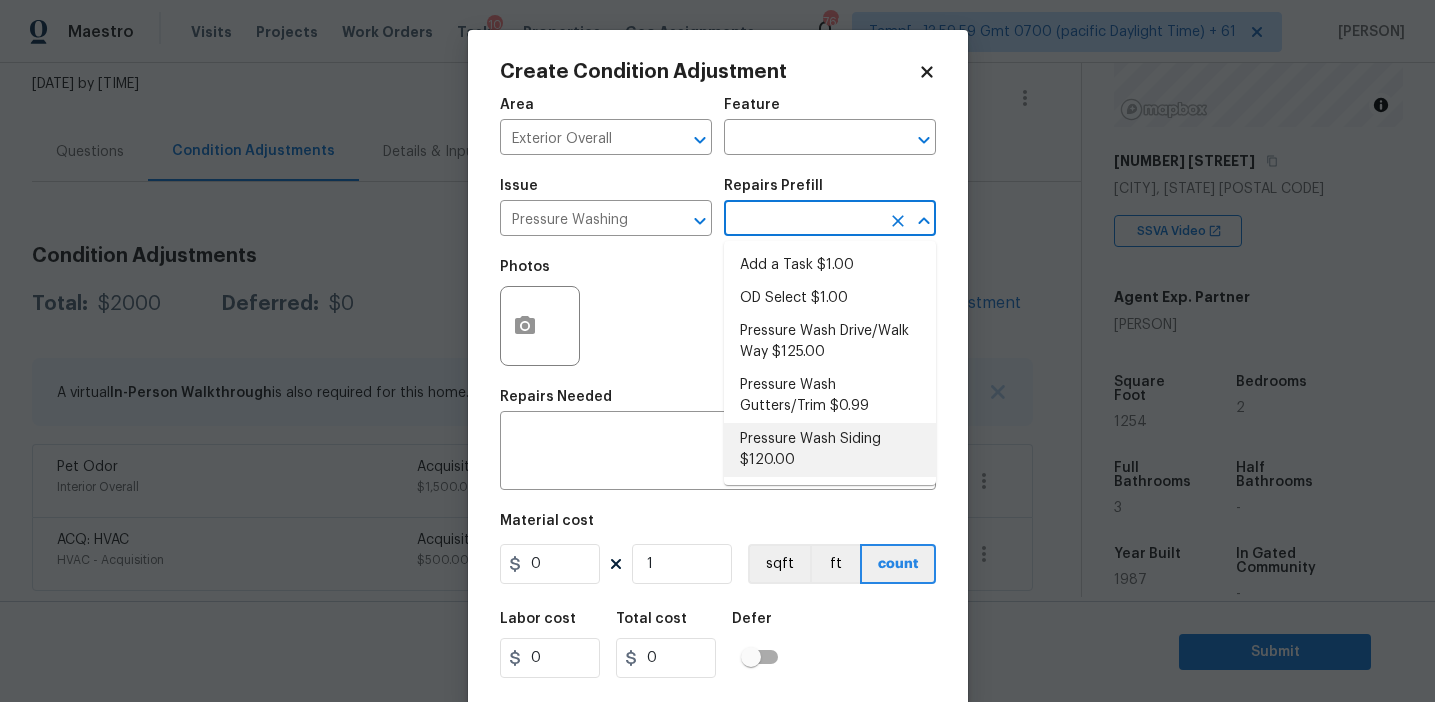 click on "Pressure Wash Siding $120.00" at bounding box center [830, 450] 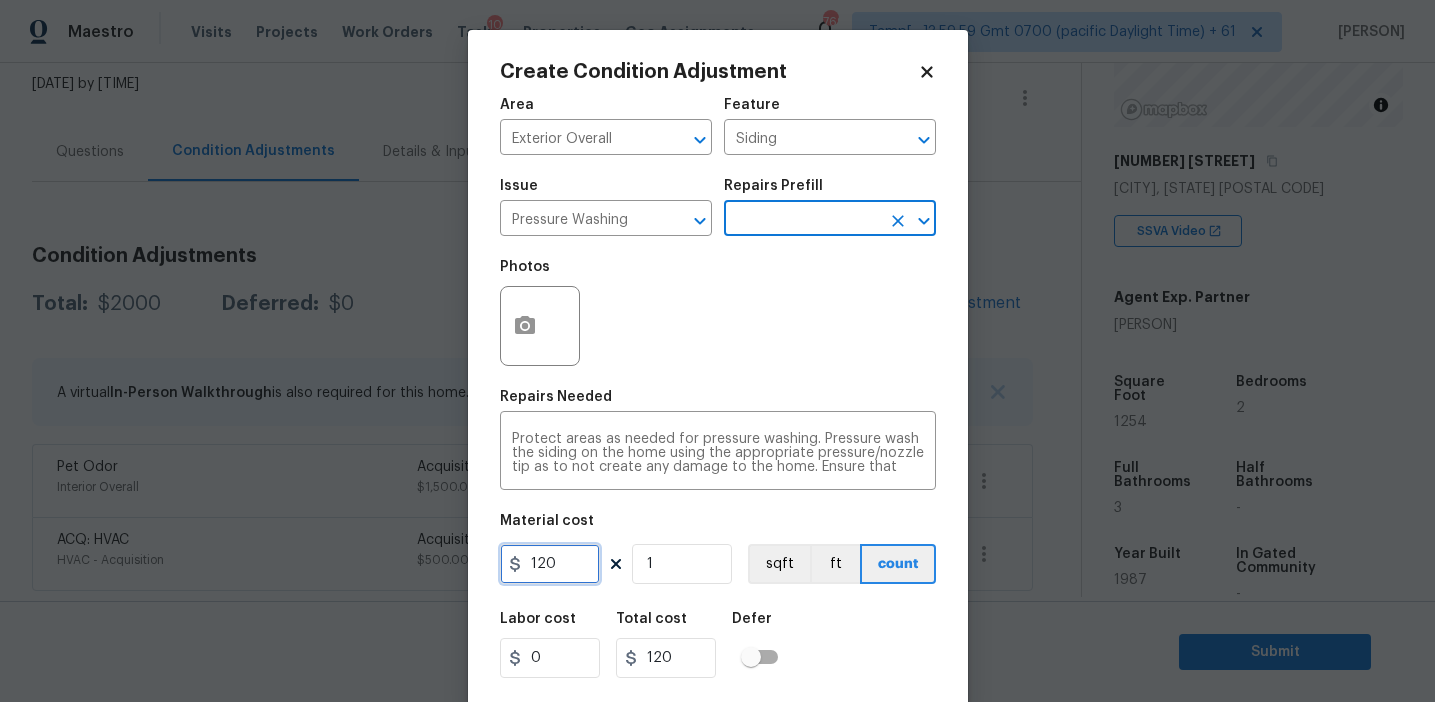 click on "120" at bounding box center (550, 564) 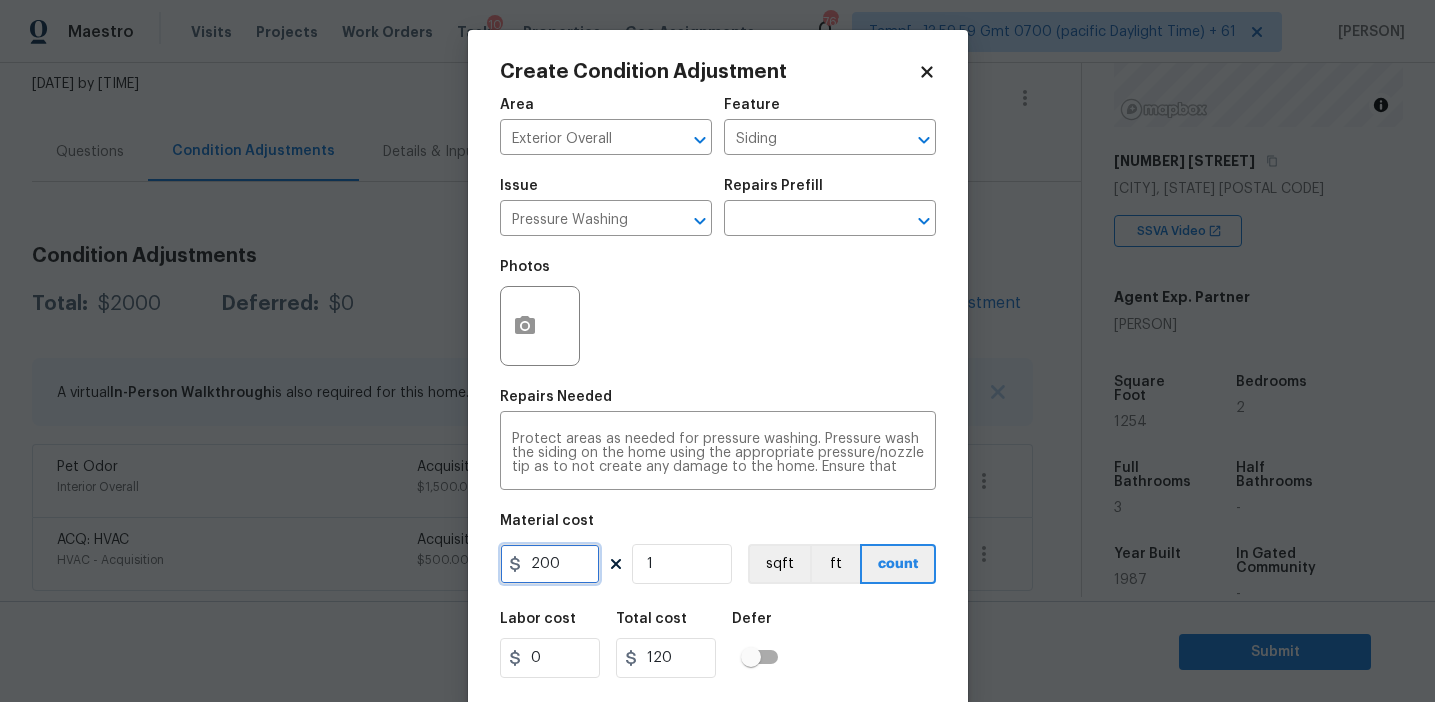 type on "200" 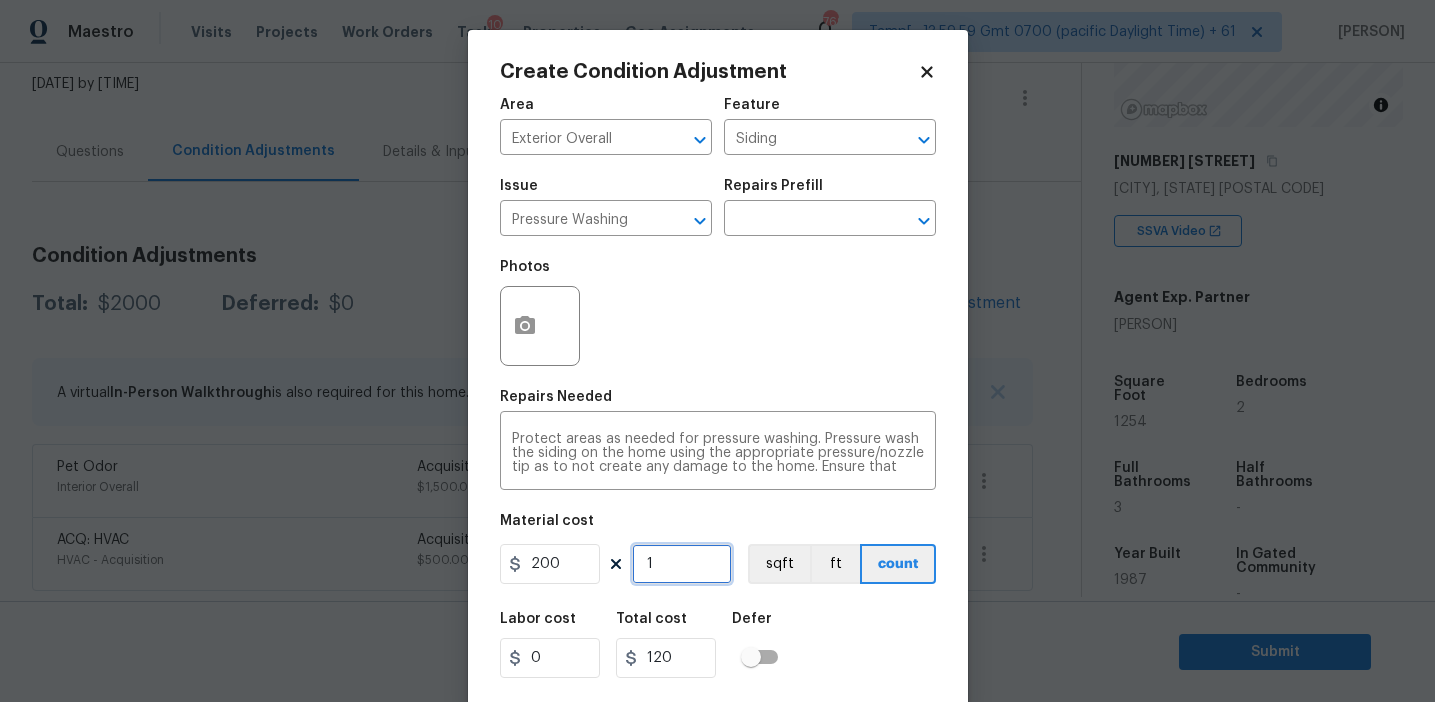 type on "200" 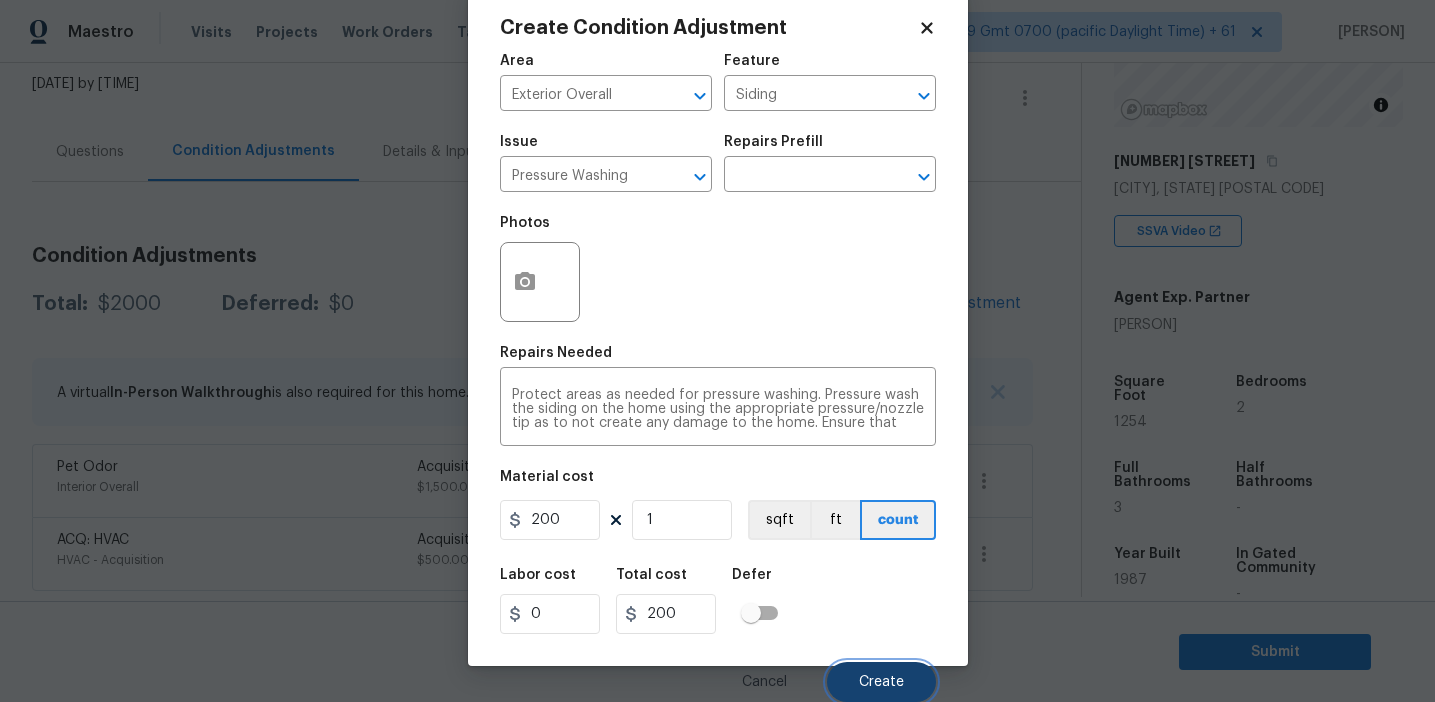 click on "Create" at bounding box center (881, 682) 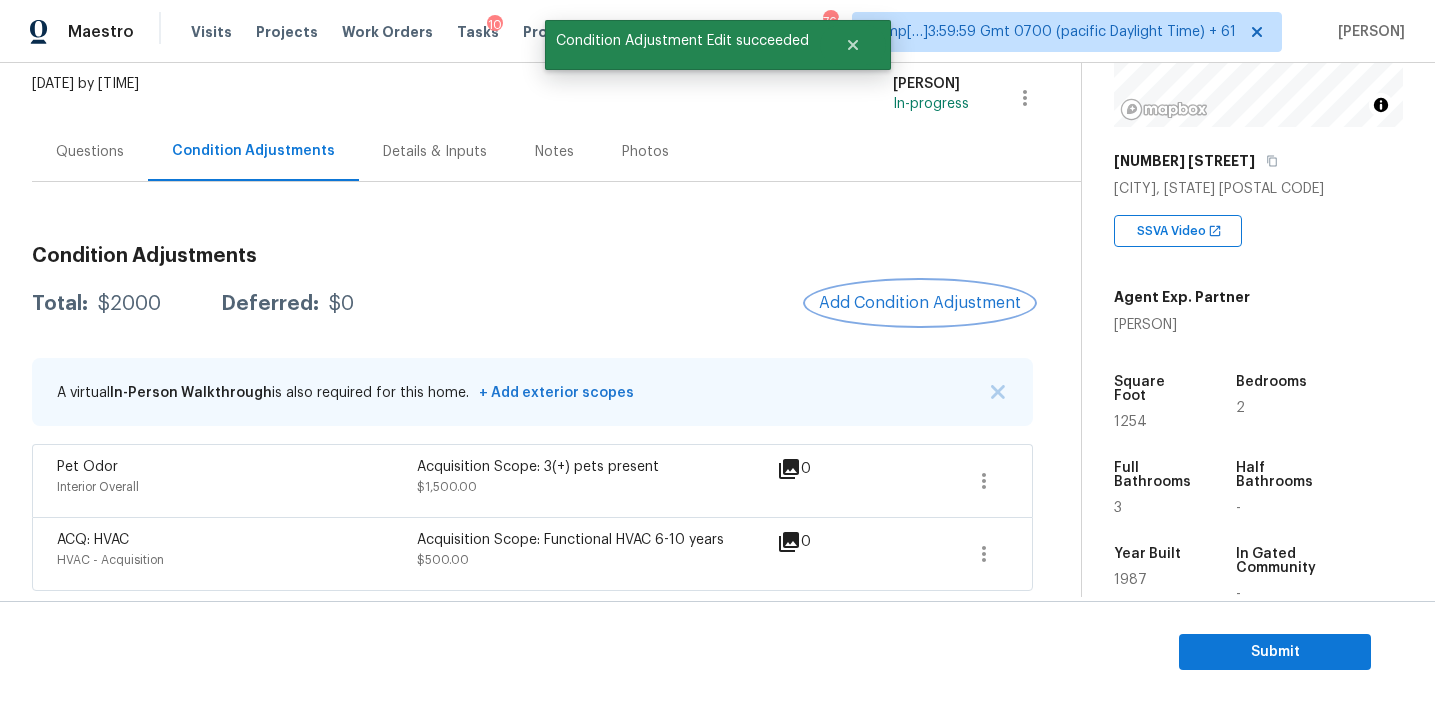 scroll, scrollTop: 0, scrollLeft: 0, axis: both 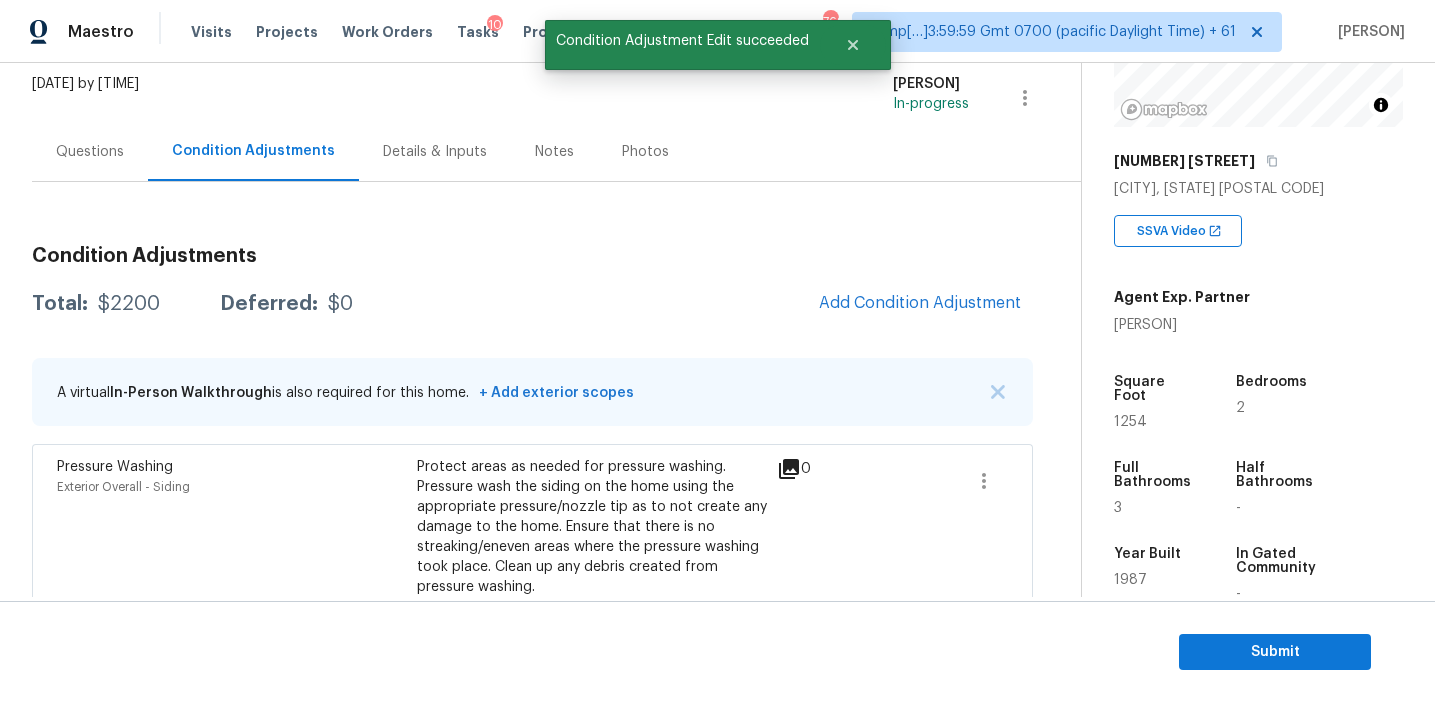 click on "Condition Adjustments Total:  $2200 Deferred:  $0 Add Condition Adjustment A virtual  In-Person Walkthrough  is also required for this home.   + Add exterior scopes Pressure Washing Exterior Overall - Siding Protect areas as needed for pressure washing. Pressure wash the siding on the home using the appropriate pressure/nozzle tip as to not create any damage to the home. Ensure that there is no streaking/eneven areas where the pressure washing took place. Clean up any debris created from pressure washing. $200.00   0 Pet Odor Interior Overall Acquisition Scope: 3(+) pets present $1,500.00   0 ACQ: HVAC HVAC - Acquisition Acquisition Scope: Functional HVAC 6-10 years $500.00   0" at bounding box center [532, 503] 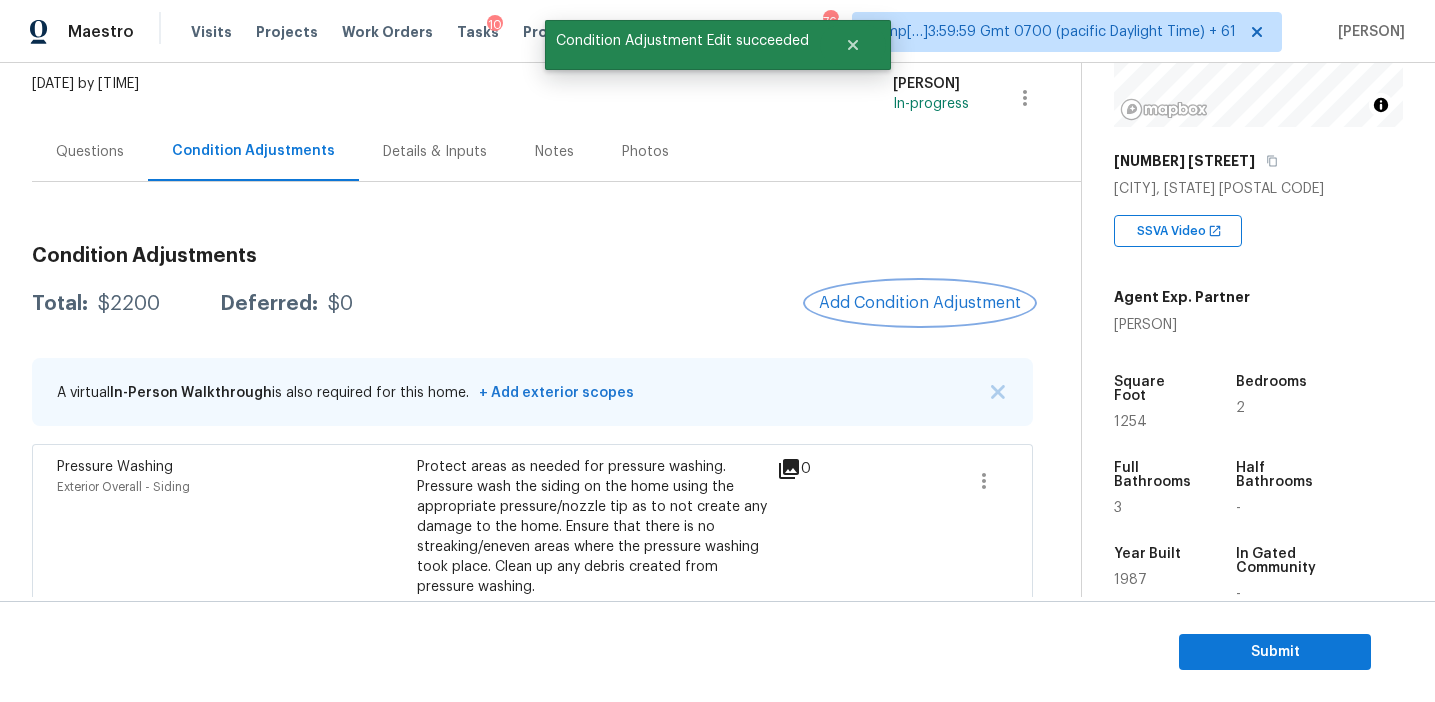 click on "Add Condition Adjustment" at bounding box center [920, 303] 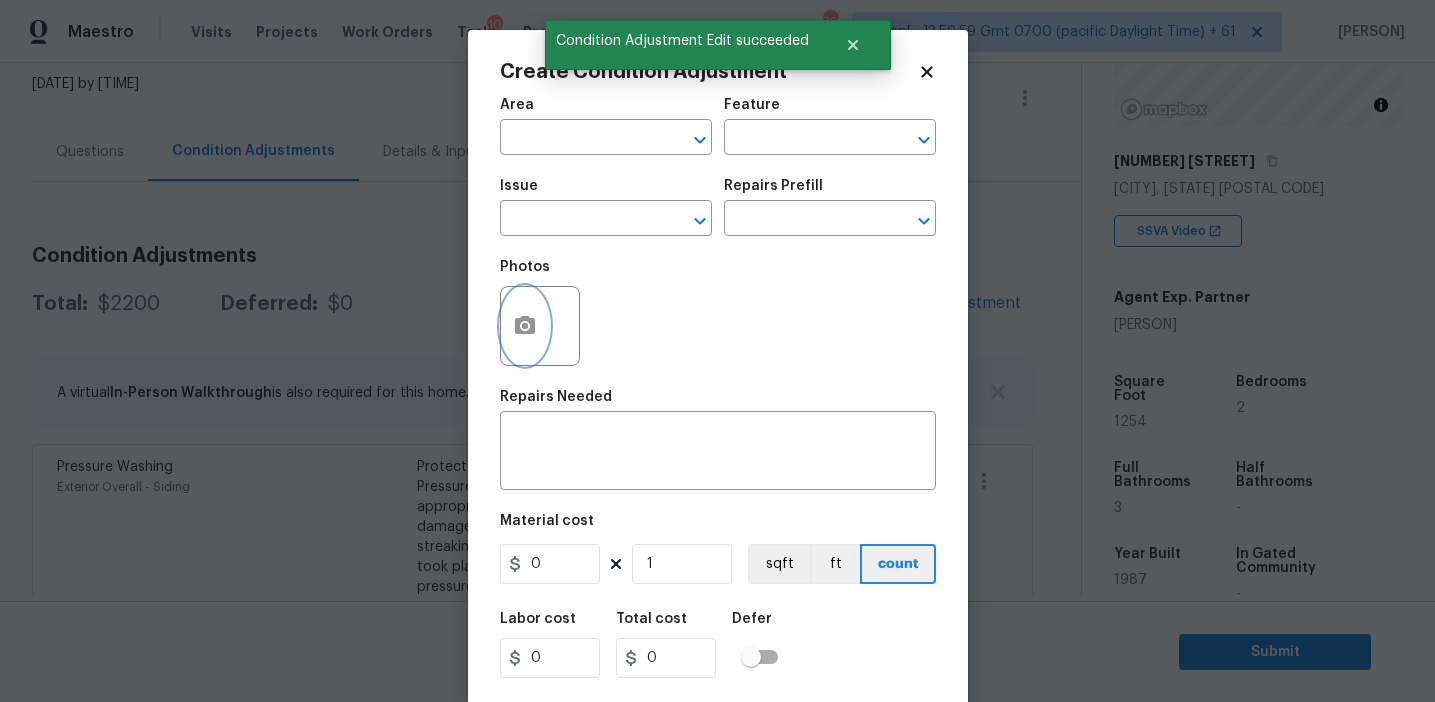 click 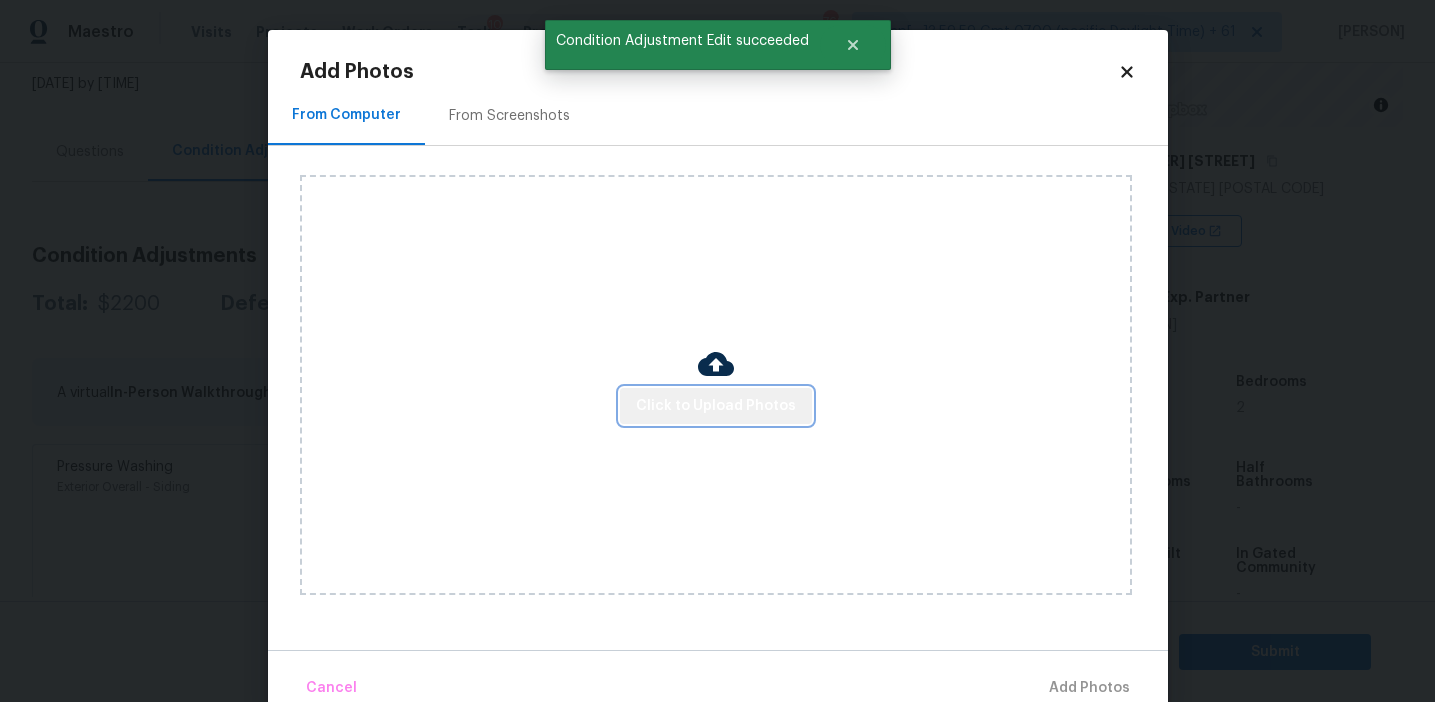 click on "Click to Upload Photos" at bounding box center [716, 406] 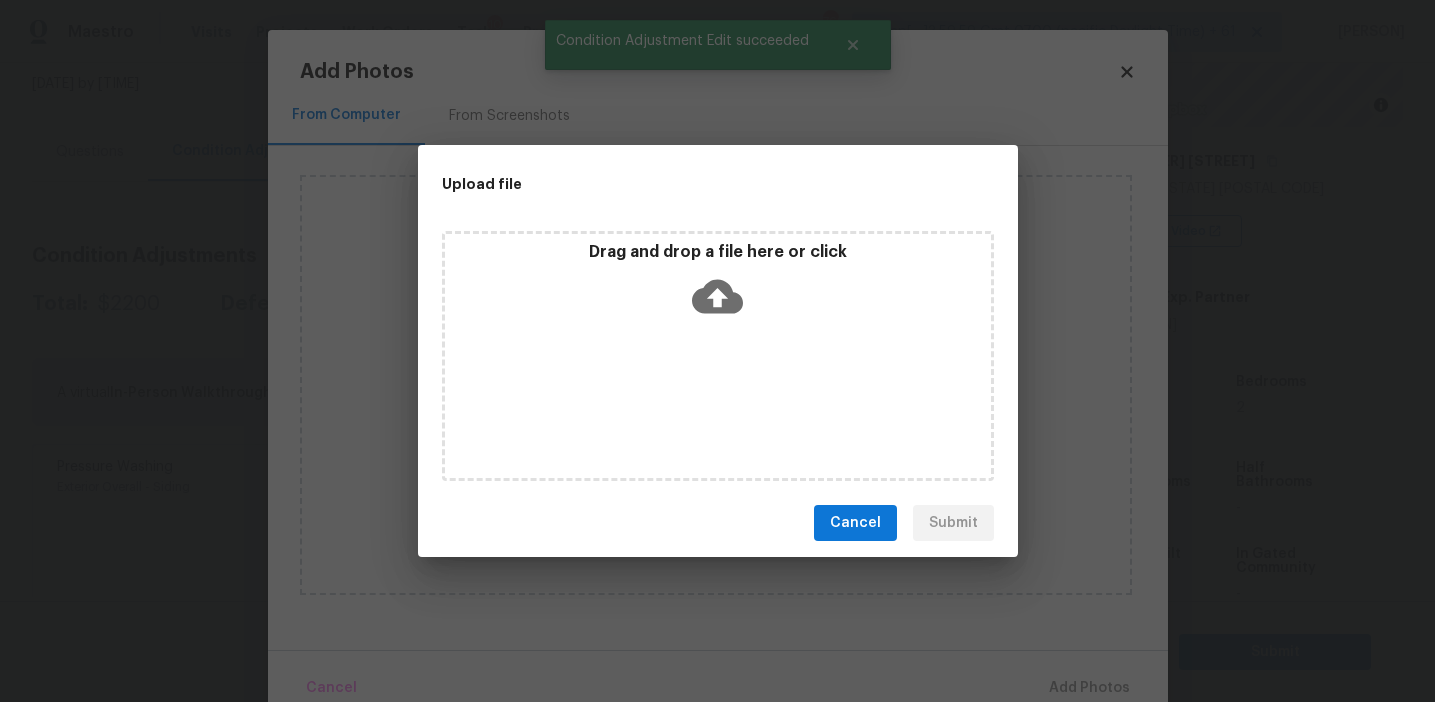 click 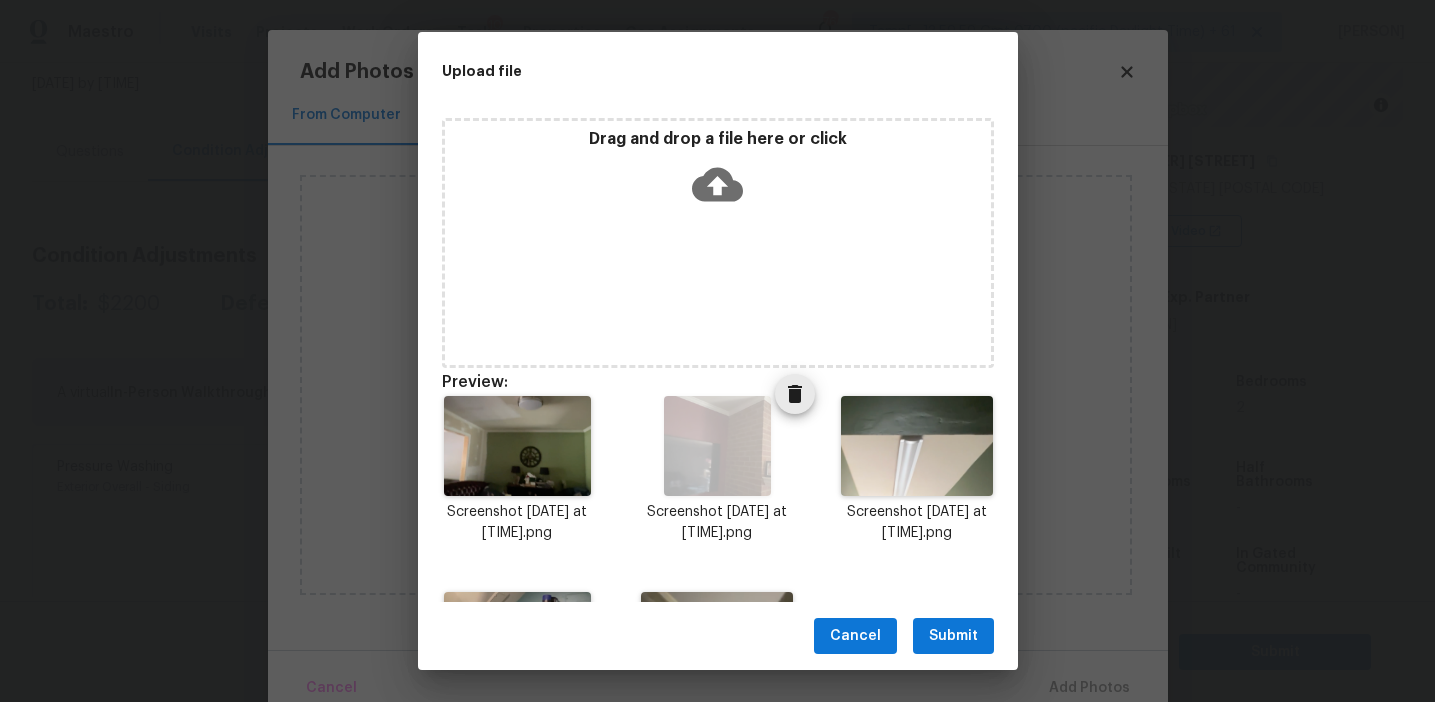 scroll, scrollTop: 162, scrollLeft: 0, axis: vertical 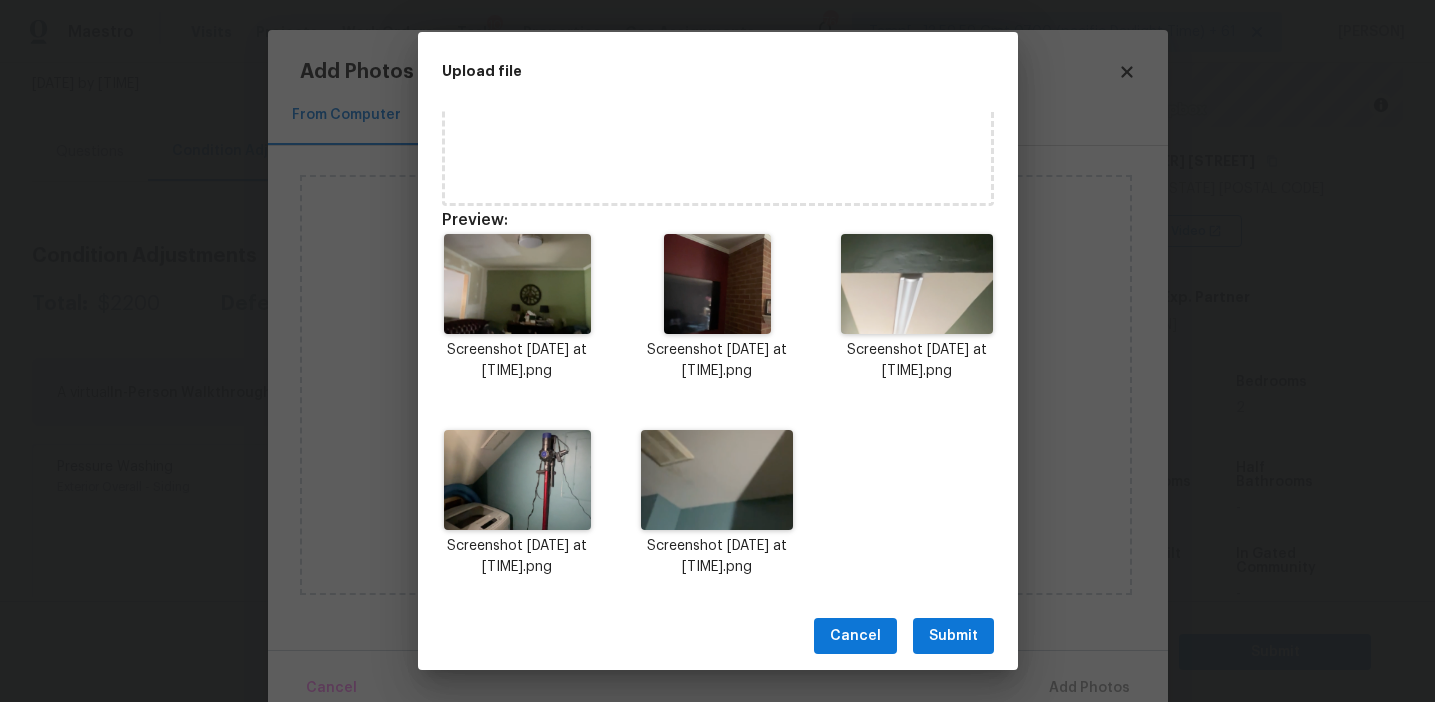 click on "Submit" at bounding box center (953, 636) 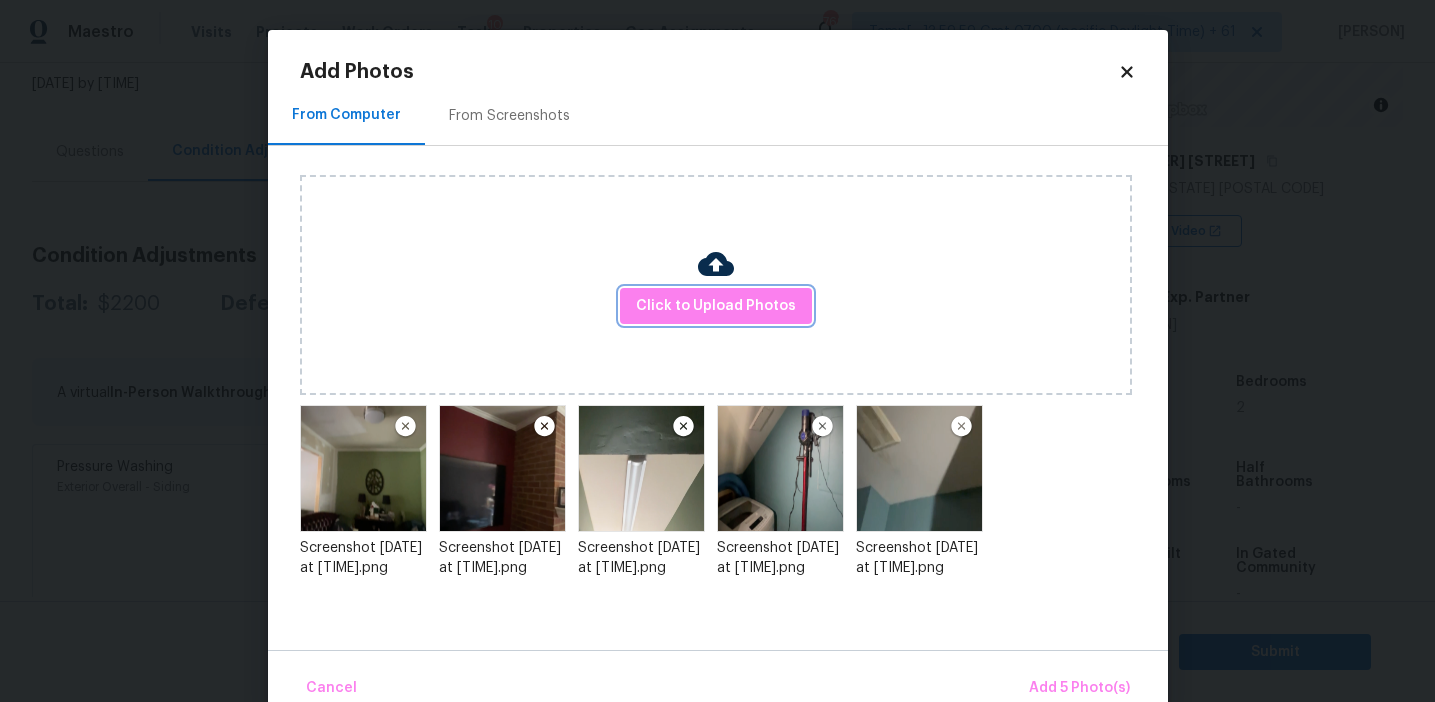 scroll, scrollTop: 0, scrollLeft: 0, axis: both 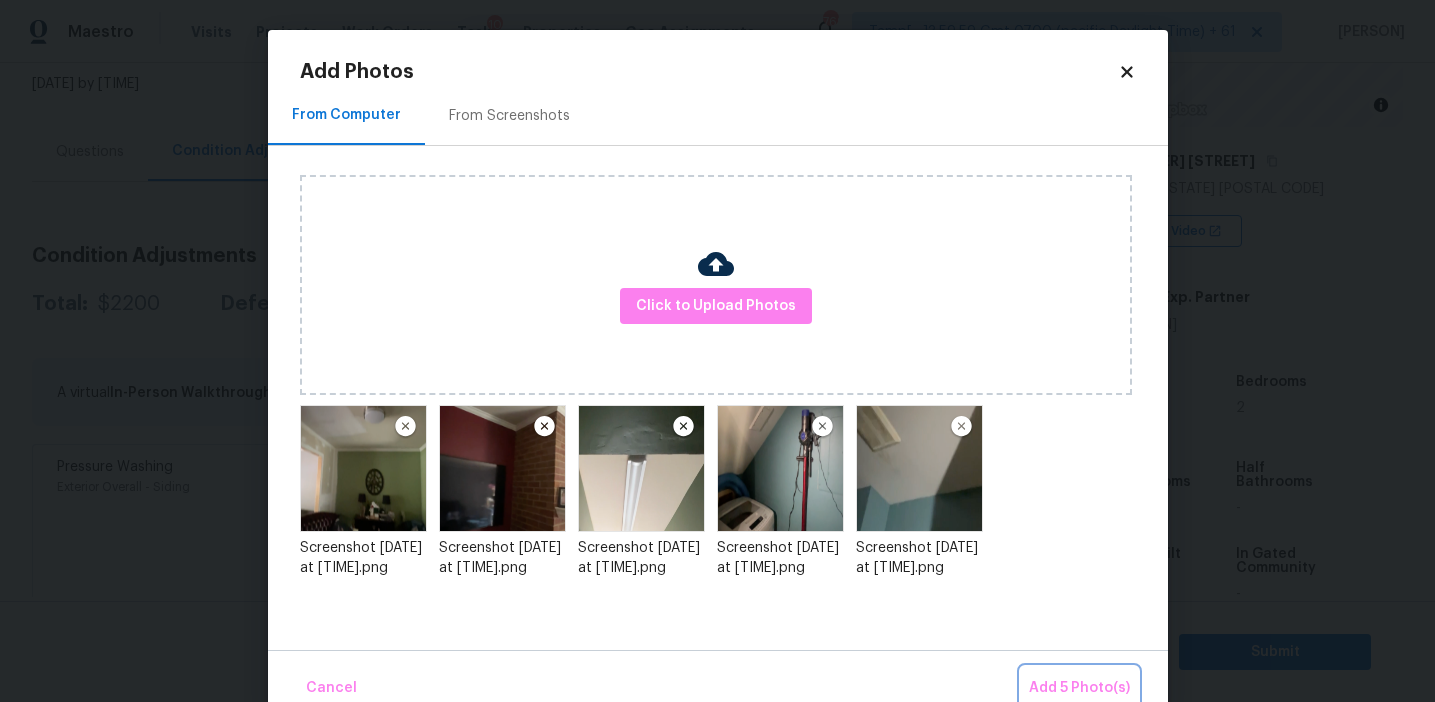 click on "Add 5 Photo(s)" at bounding box center [1079, 688] 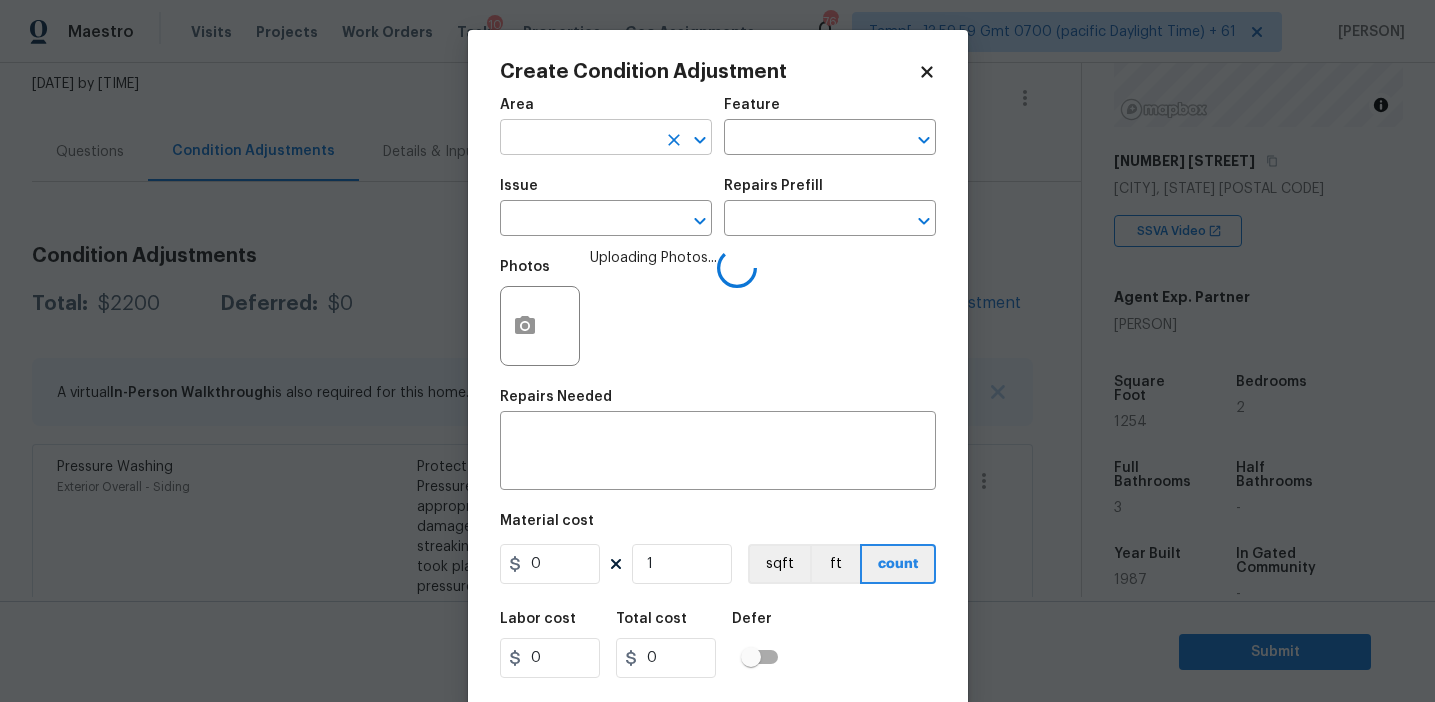 click at bounding box center (578, 139) 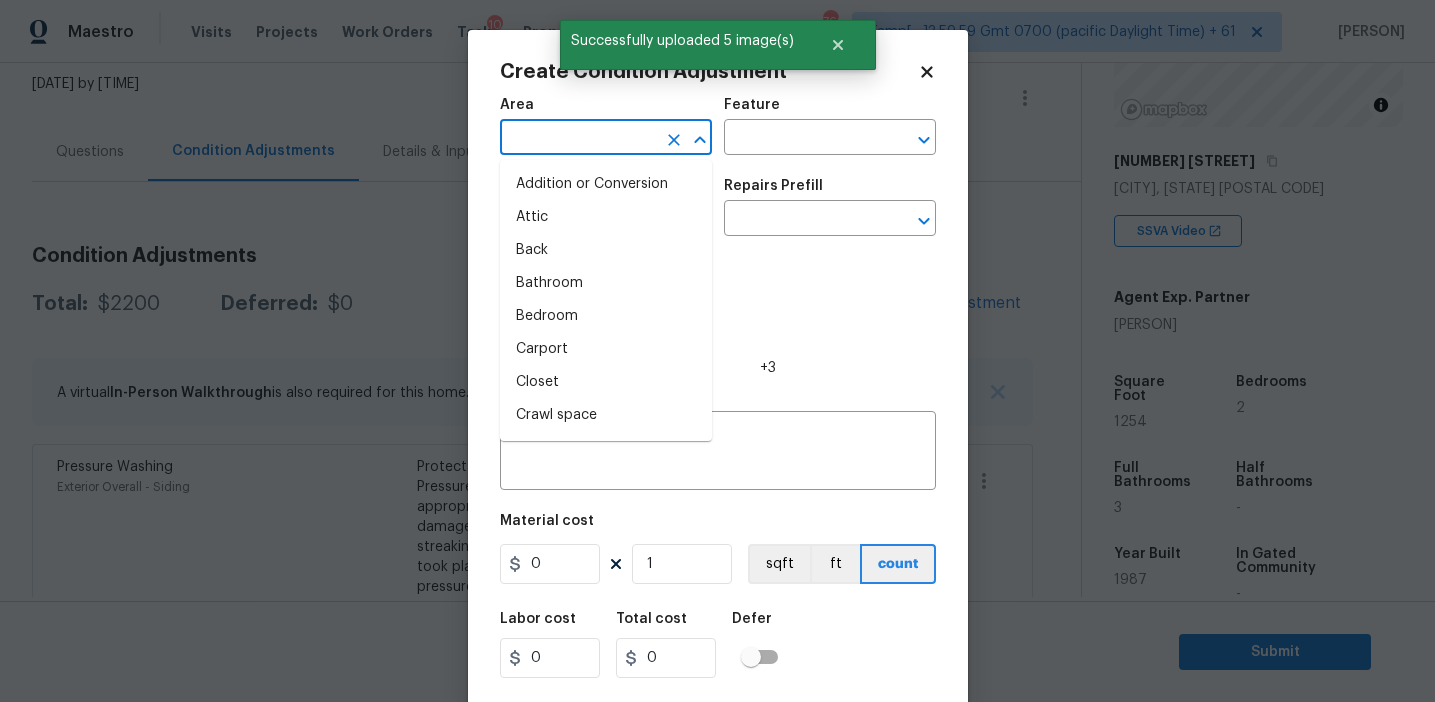 type on "i" 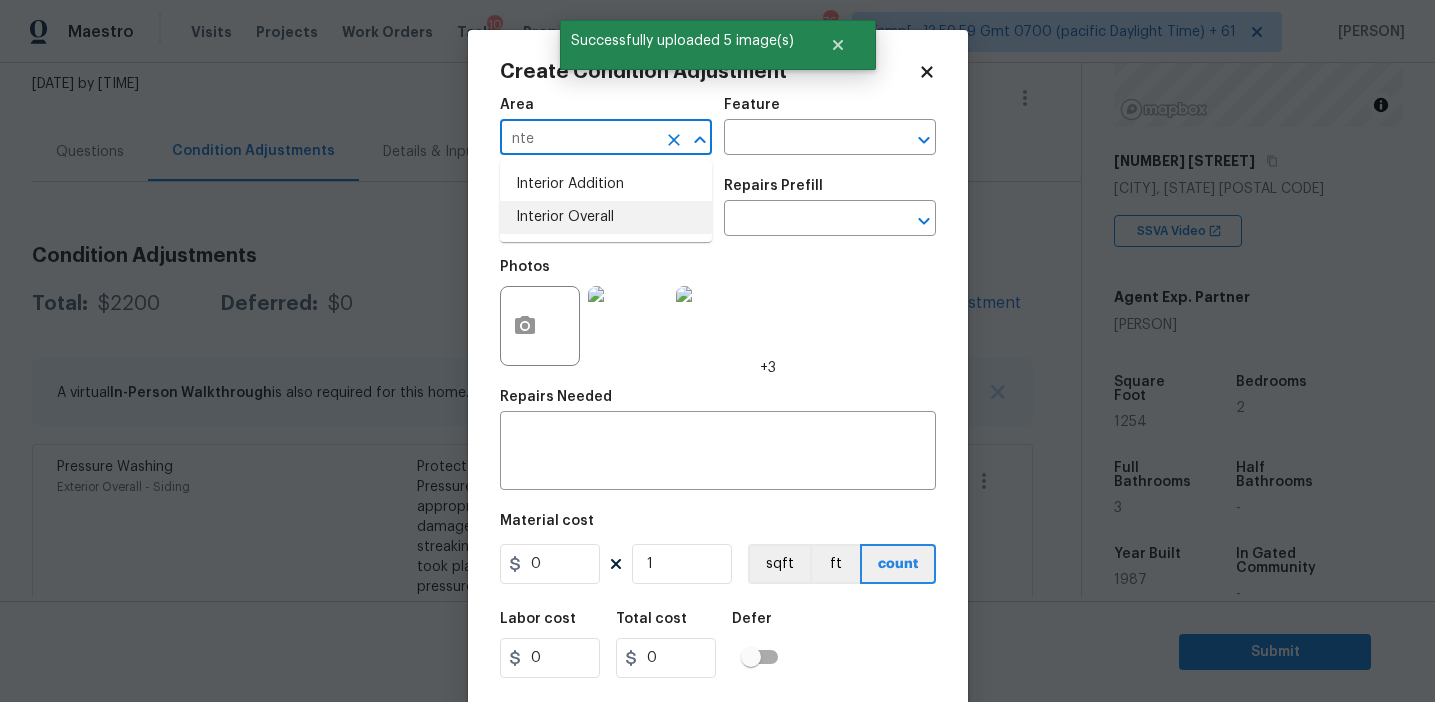 click on "Interior Overall" at bounding box center [606, 217] 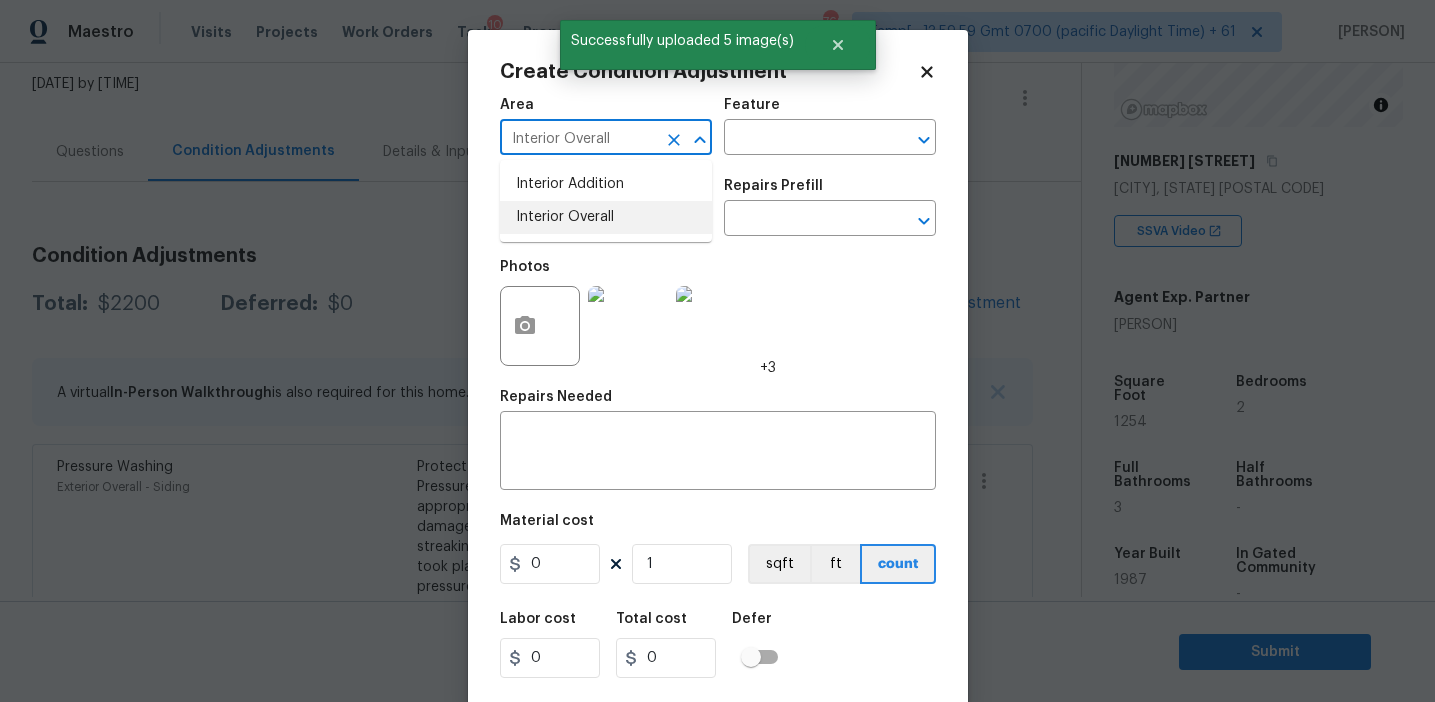 type on "Interior Overall" 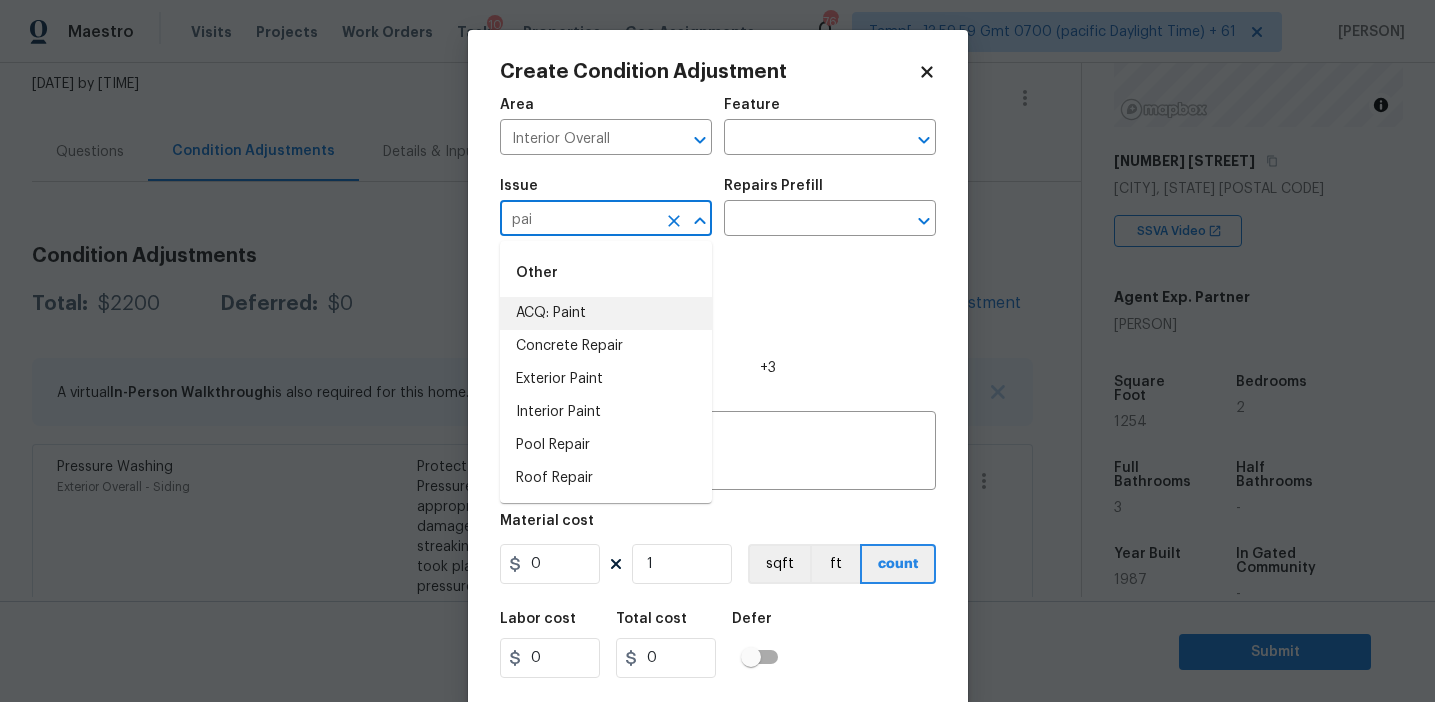 click on "ACQ: Paint" at bounding box center [606, 313] 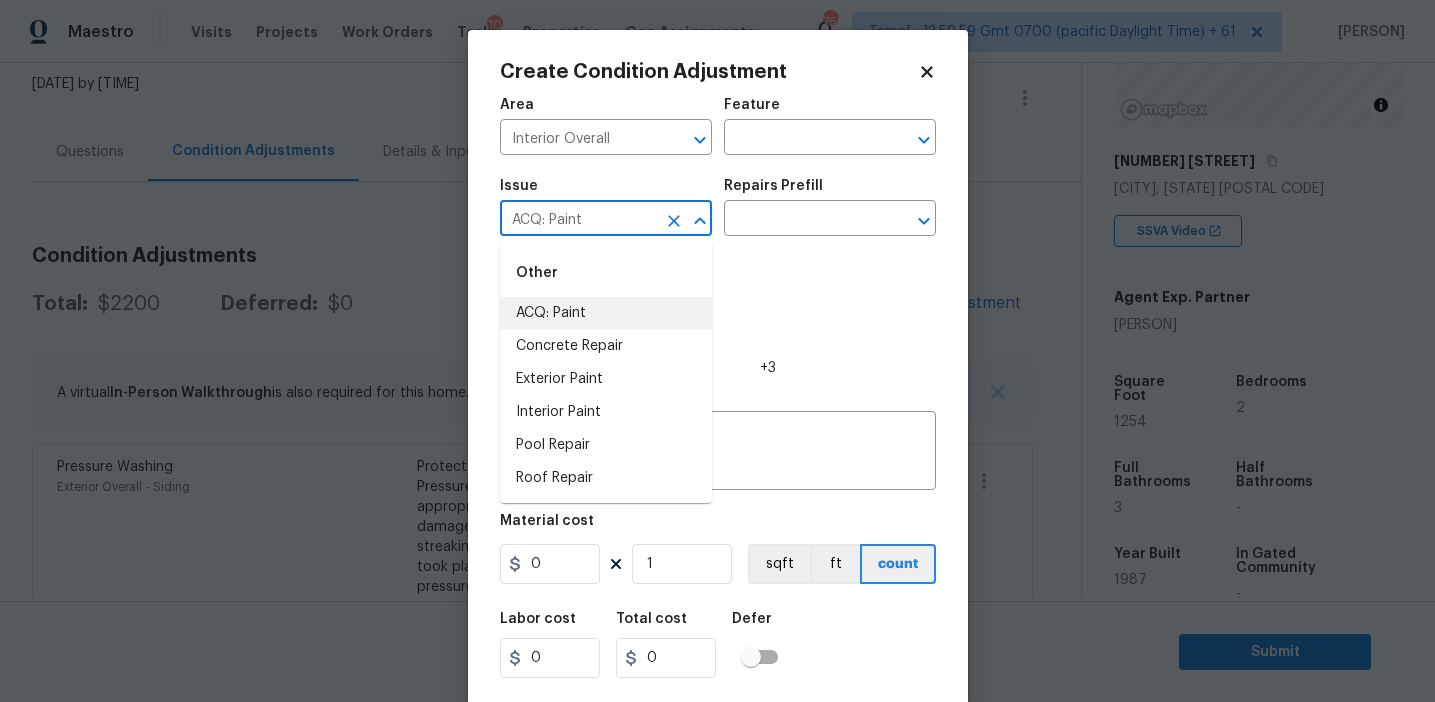 type on "ACQ: Paint" 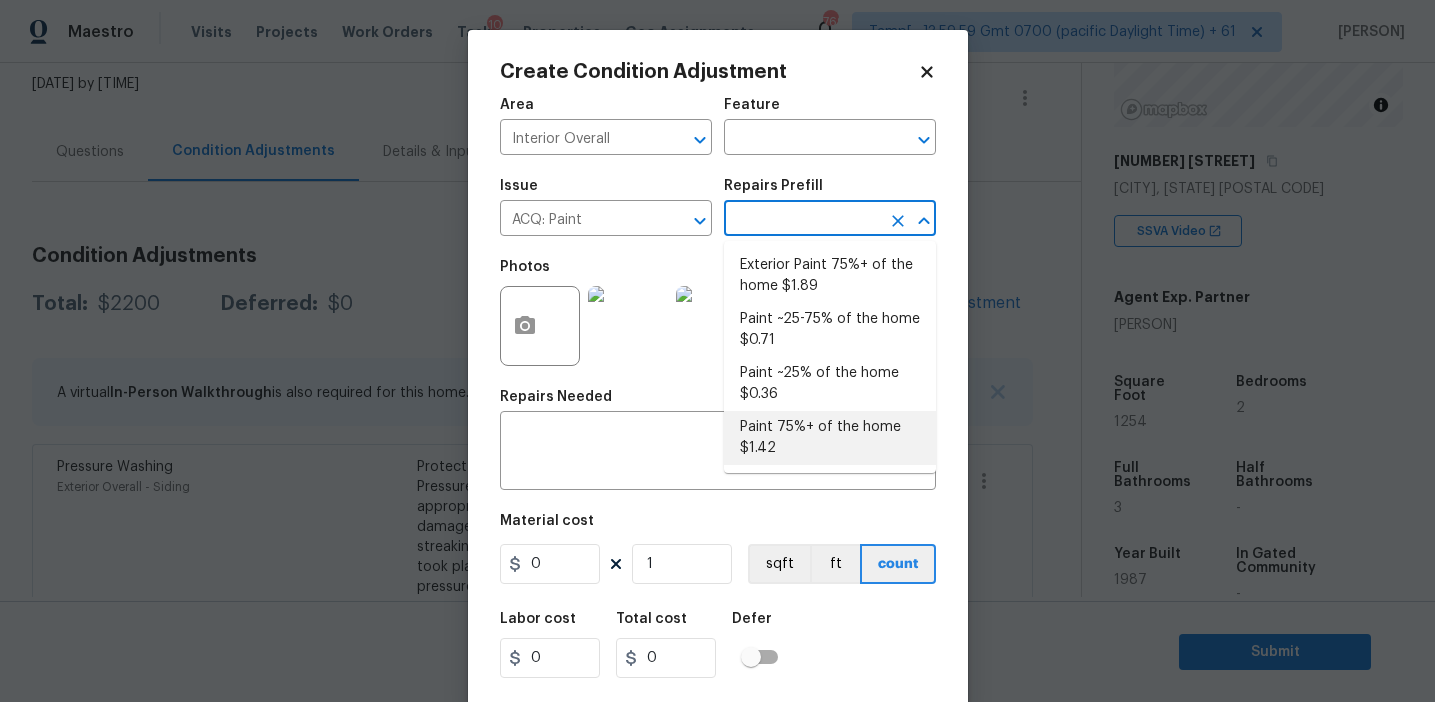 click on "Paint 75%+ of the home $1.42" at bounding box center [830, 438] 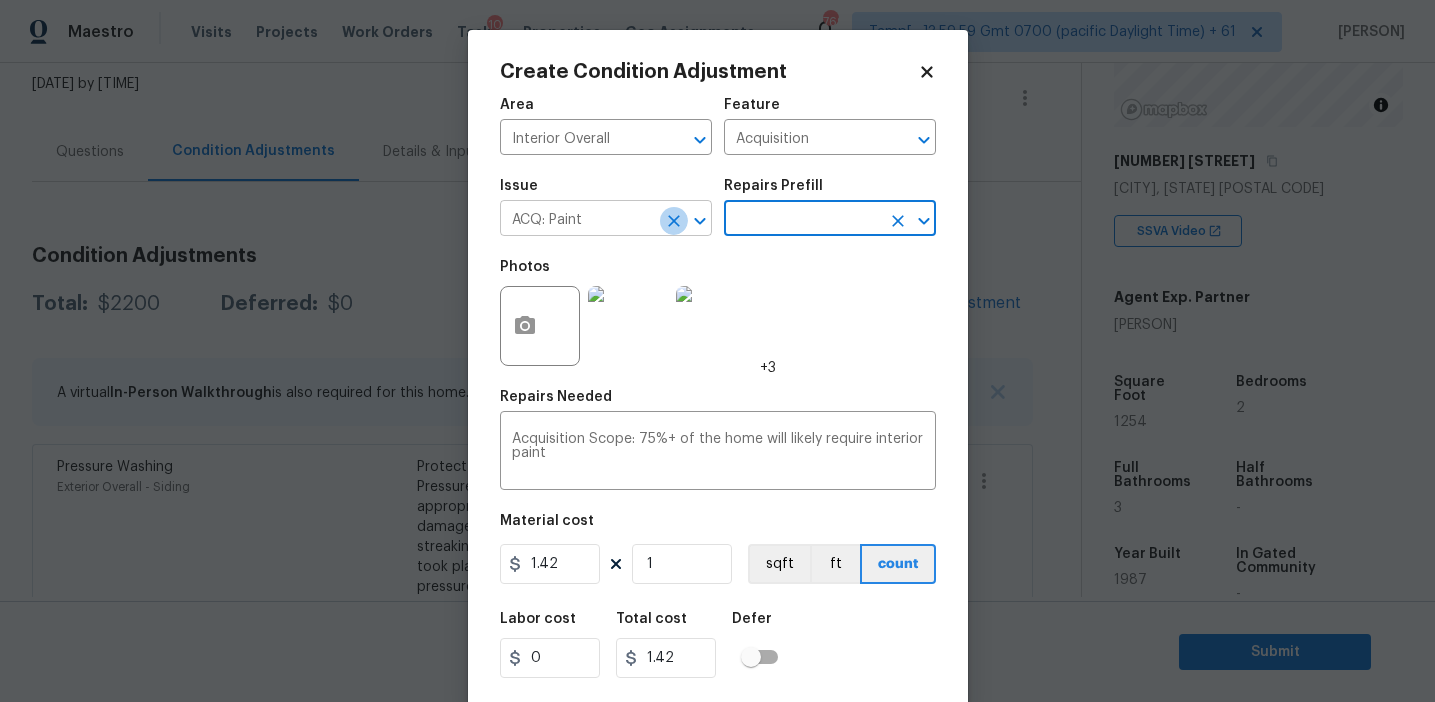 click 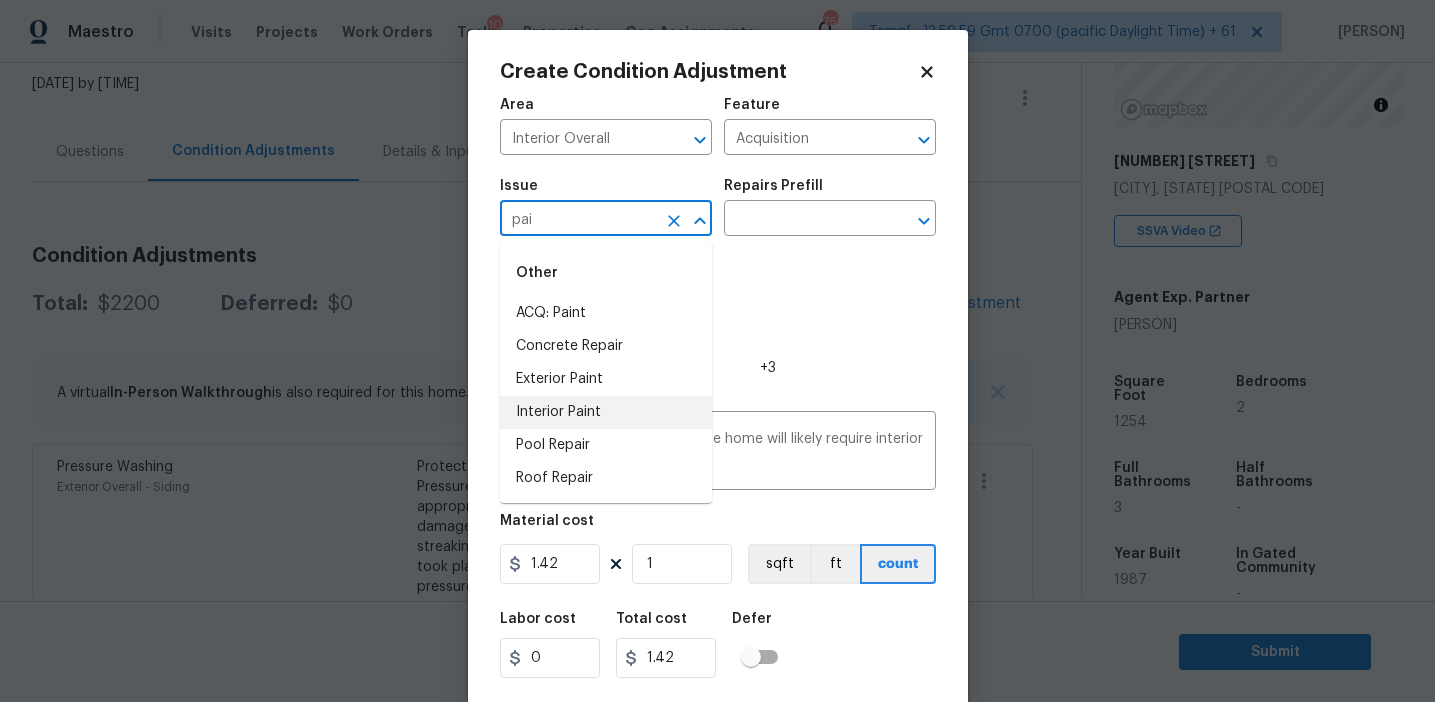click on "Interior Paint" at bounding box center [606, 412] 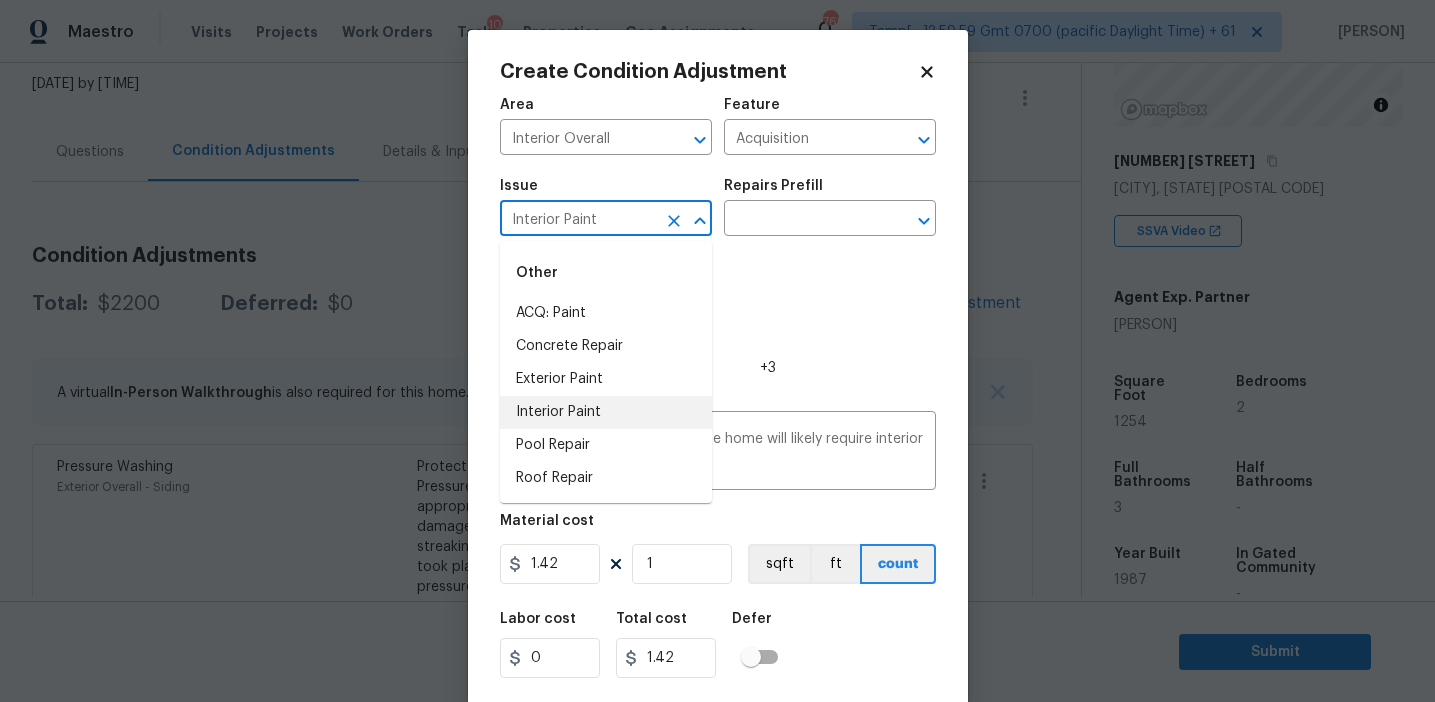 type on "Interior Paint" 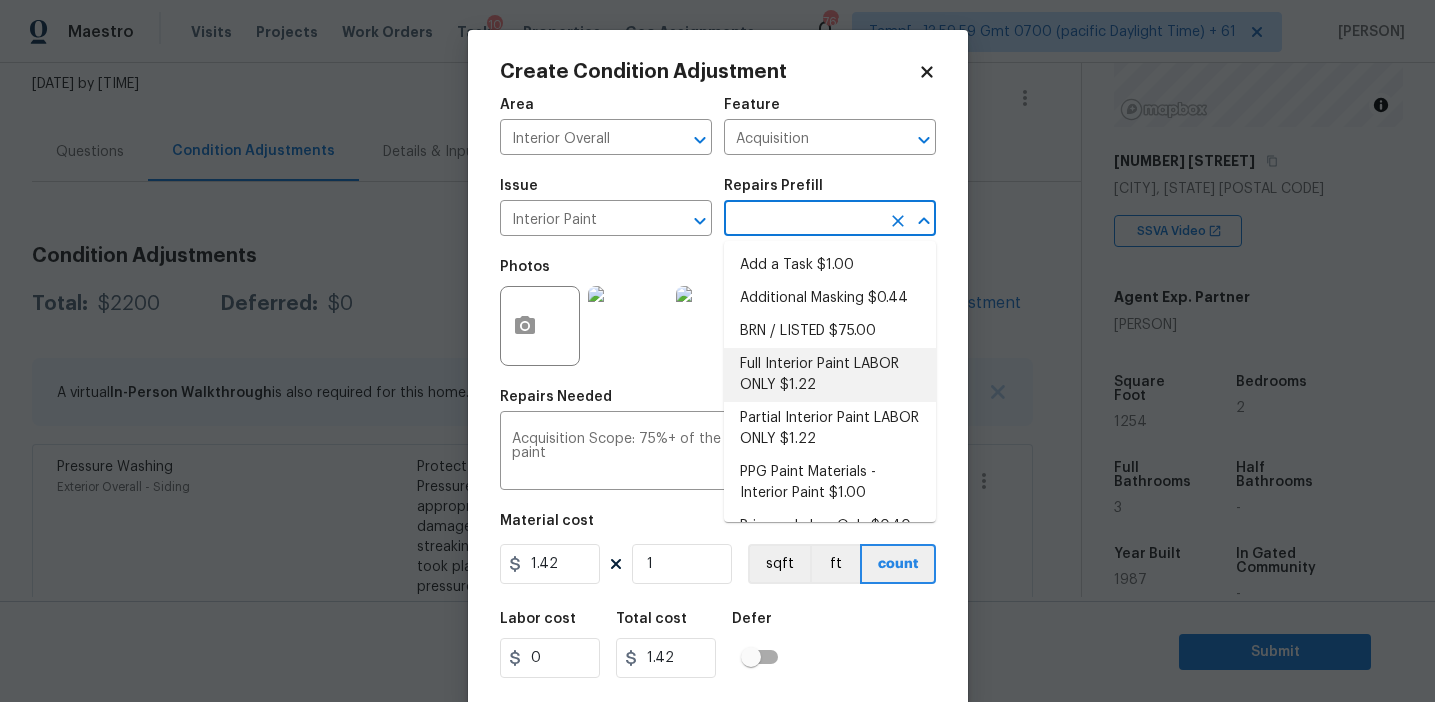 scroll, scrollTop: 29, scrollLeft: 0, axis: vertical 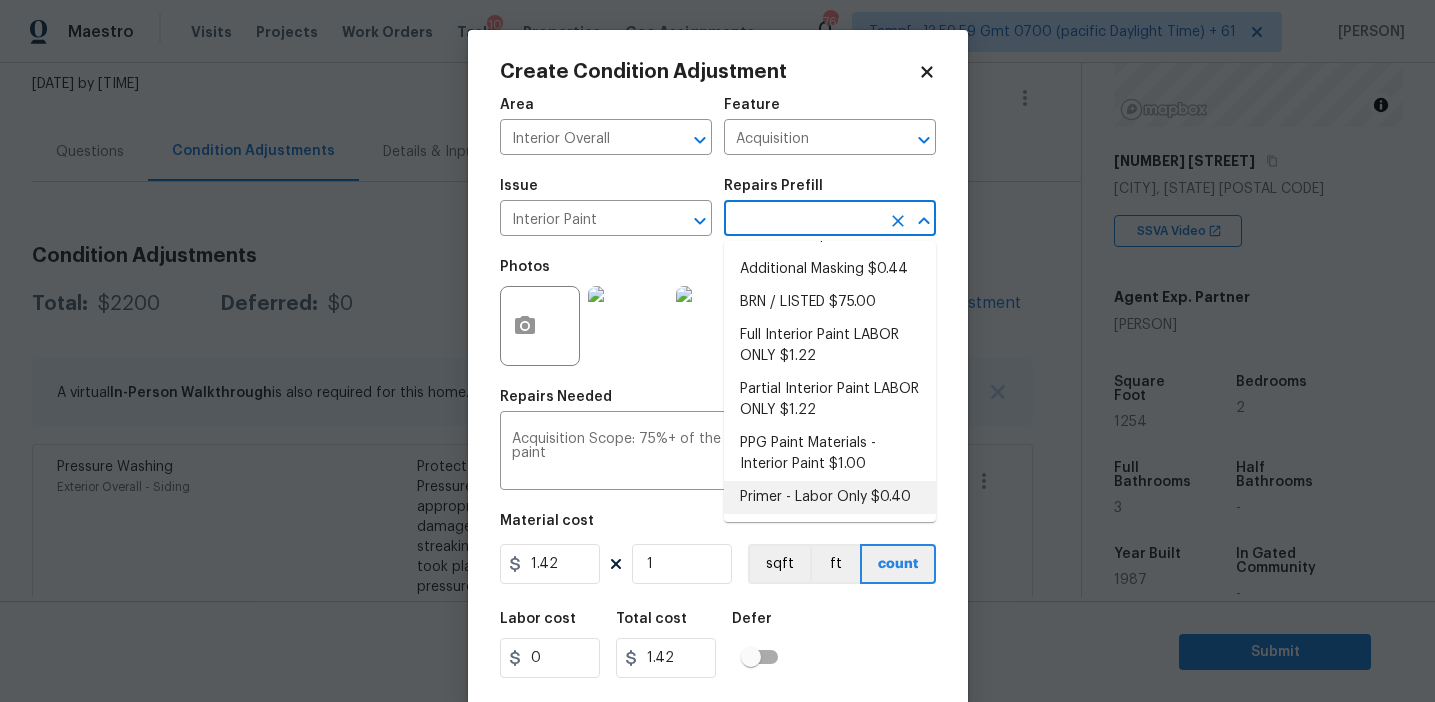 click on "Primer - Labor Only $0.40" at bounding box center [830, 497] 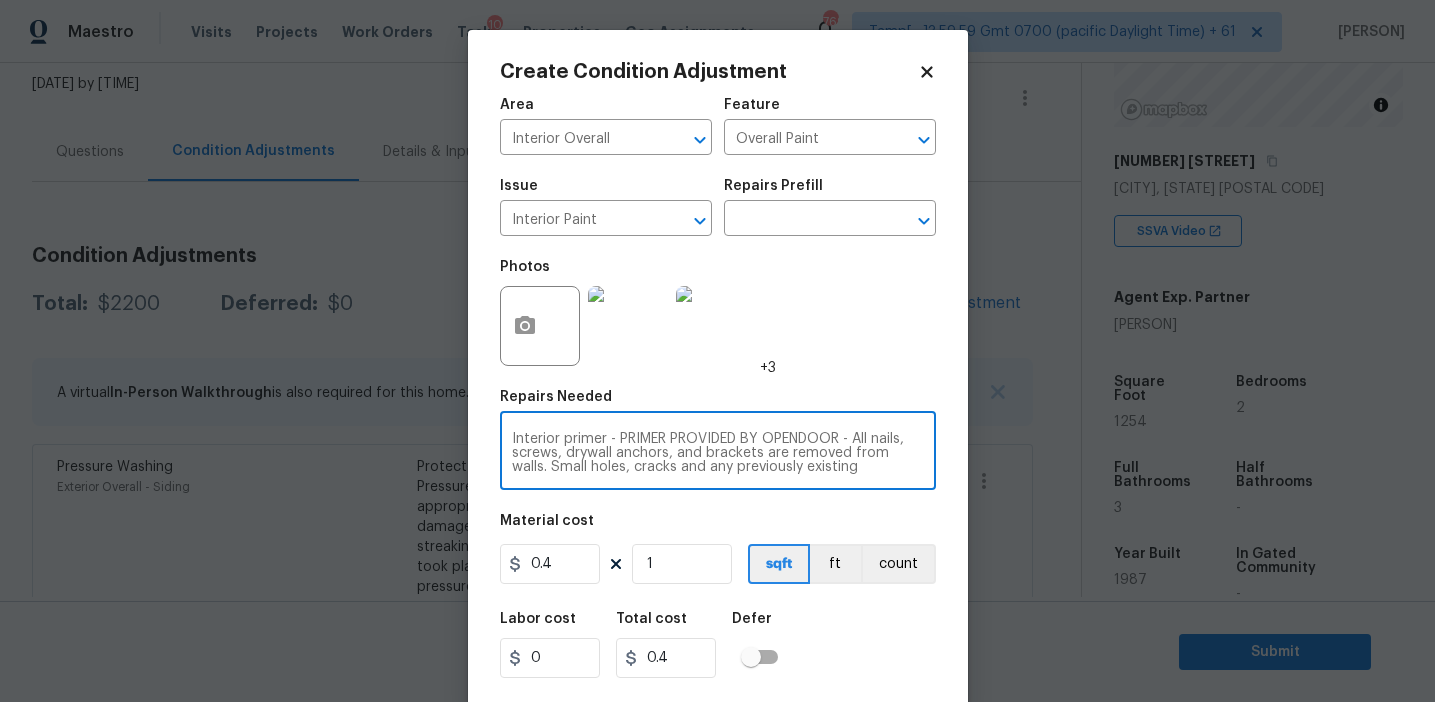 scroll, scrollTop: 42, scrollLeft: 0, axis: vertical 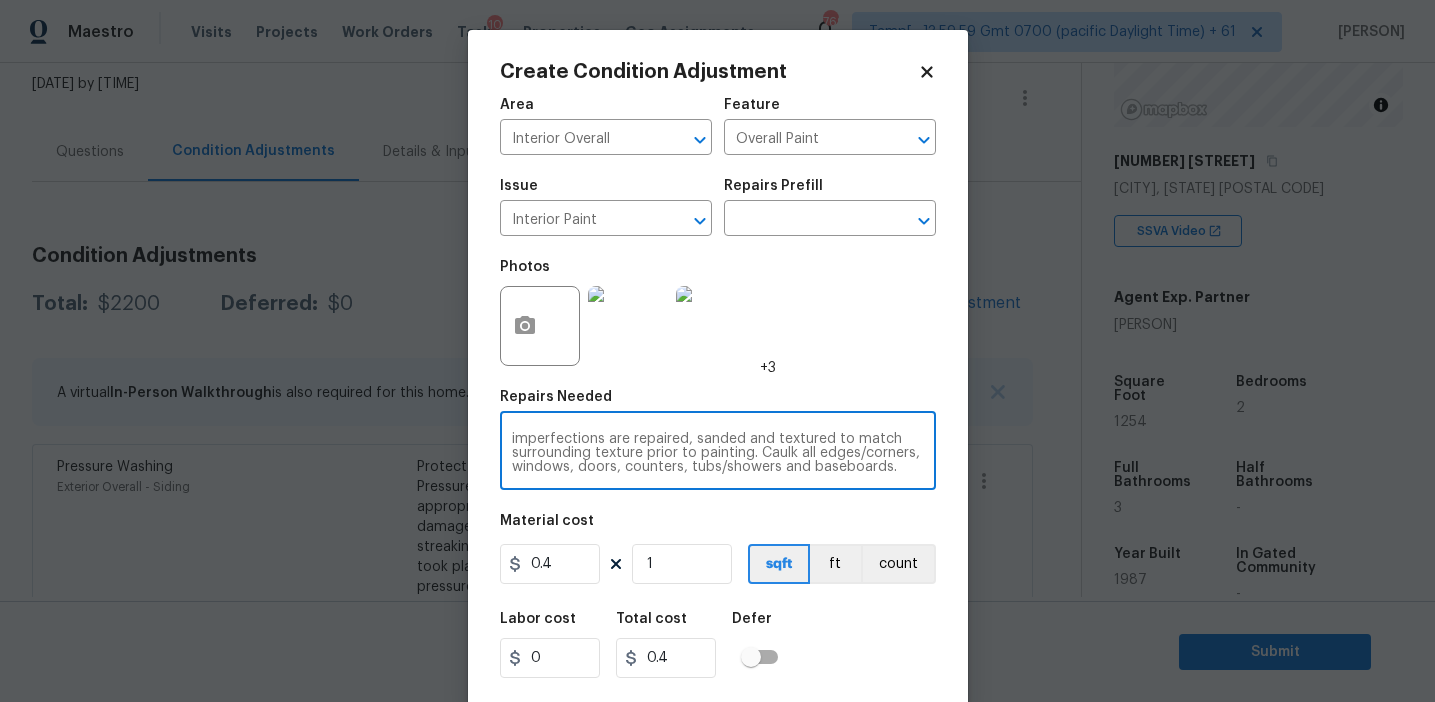 drag, startPoint x: 609, startPoint y: 440, endPoint x: 821, endPoint y: 518, distance: 225.89378 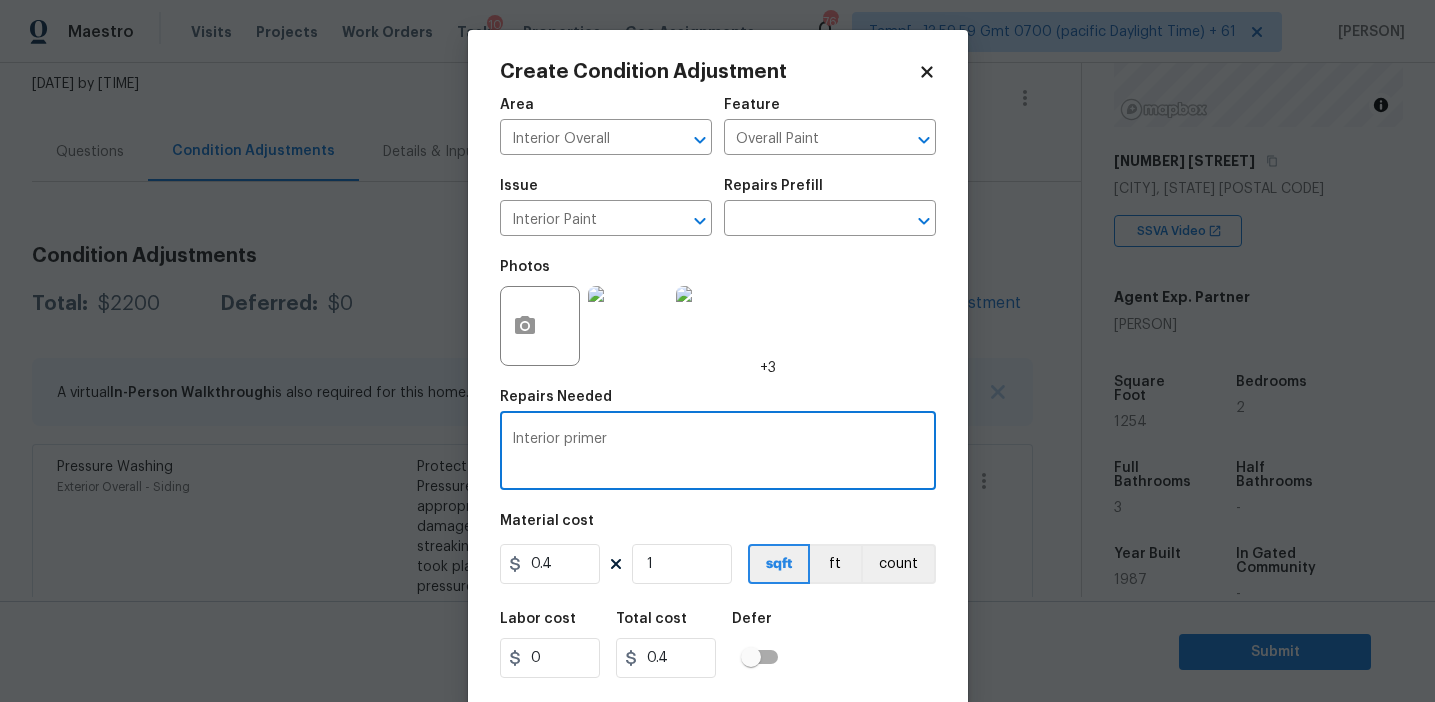 scroll, scrollTop: 0, scrollLeft: 0, axis: both 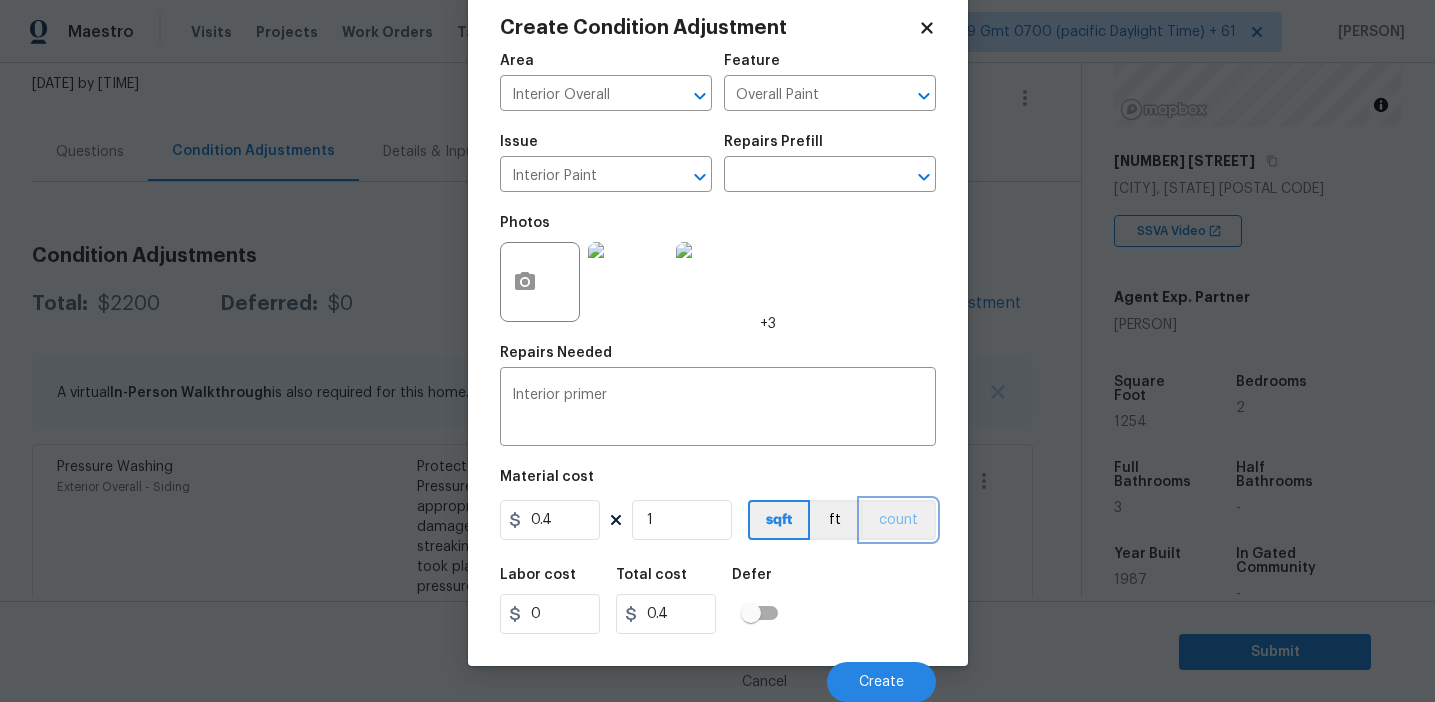 click on "count" at bounding box center (898, 520) 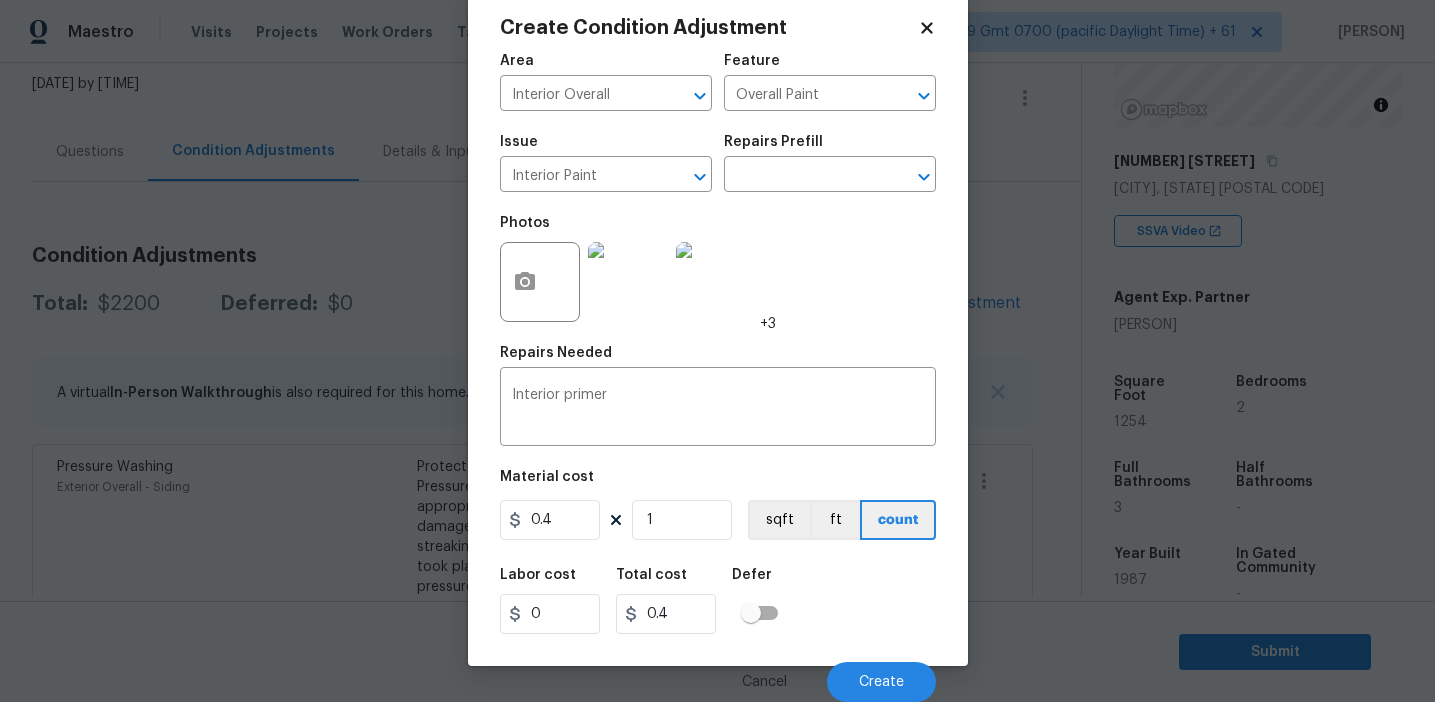 click on "Labor cost 0 Total cost 0.4 Defer" at bounding box center [718, 601] 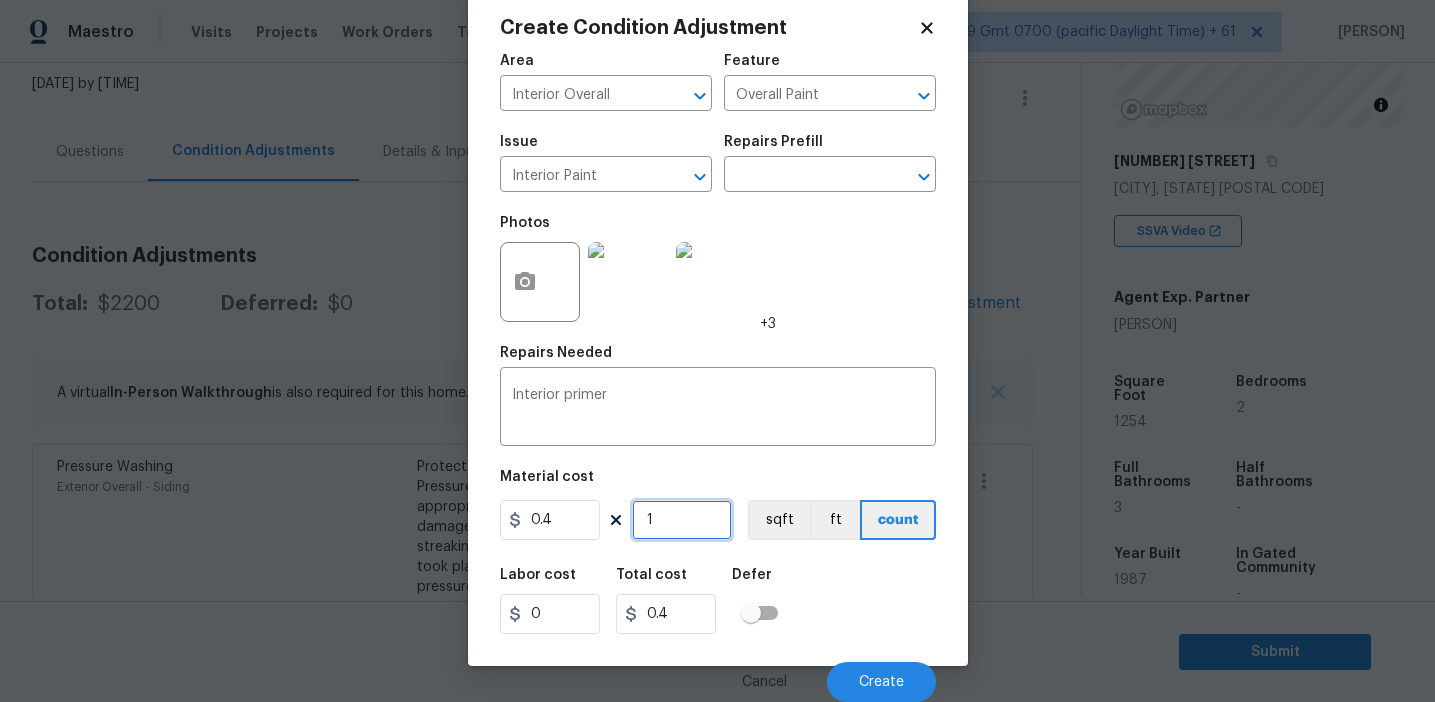 click on "1" at bounding box center [682, 520] 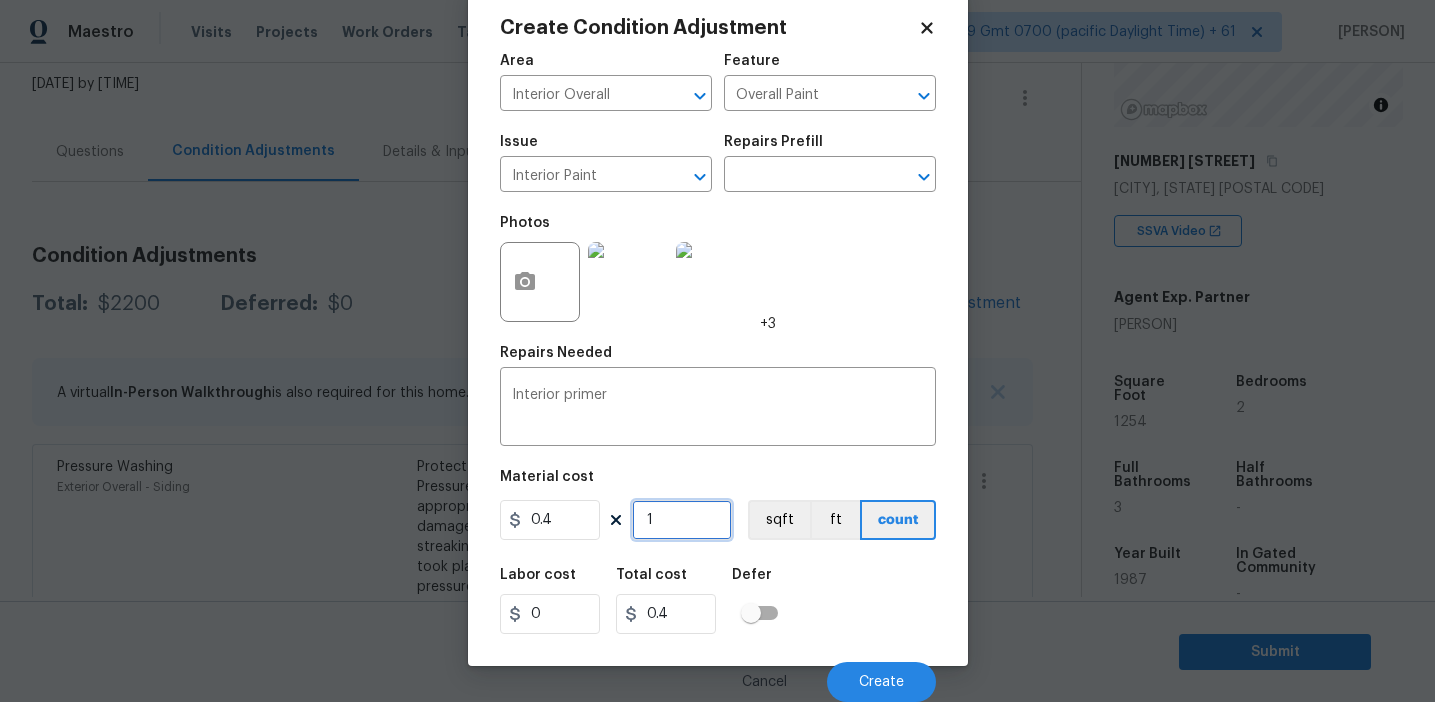 type on "12" 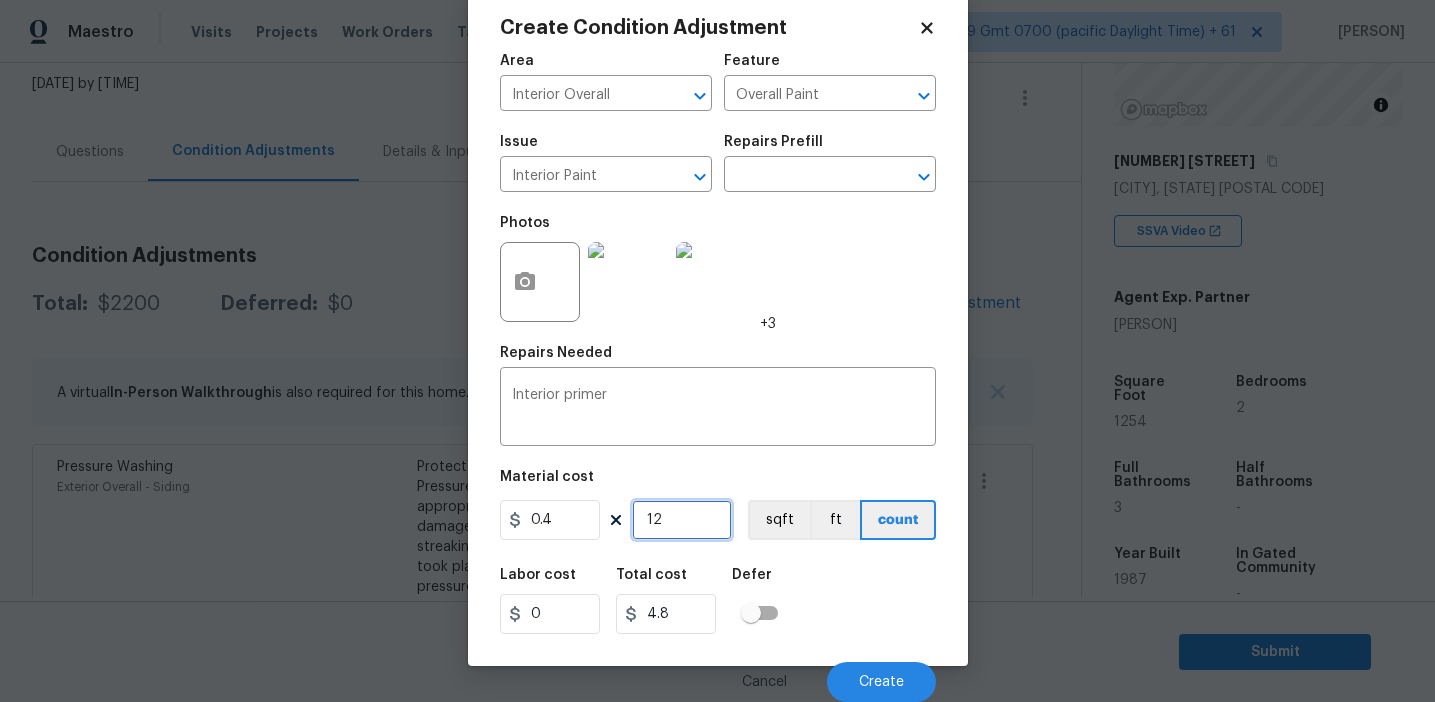 type on "125" 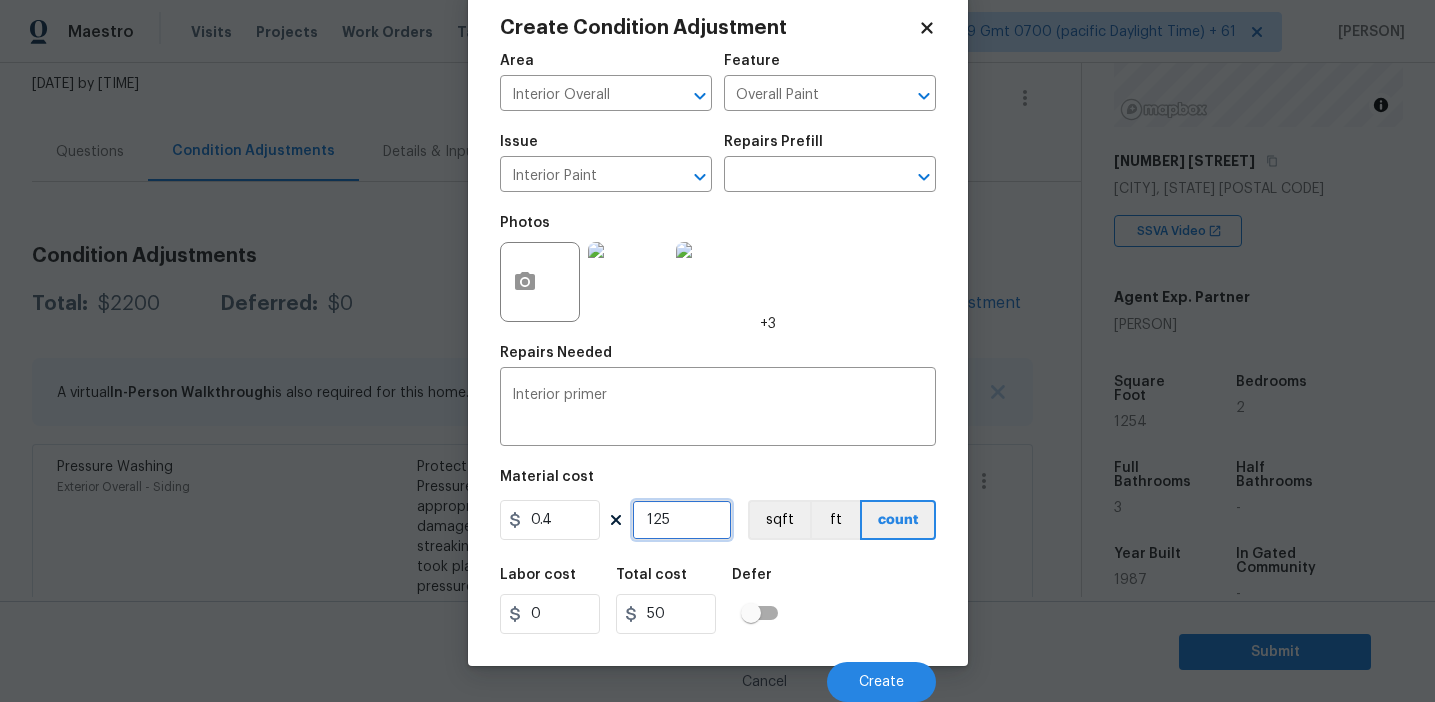 type on "1254" 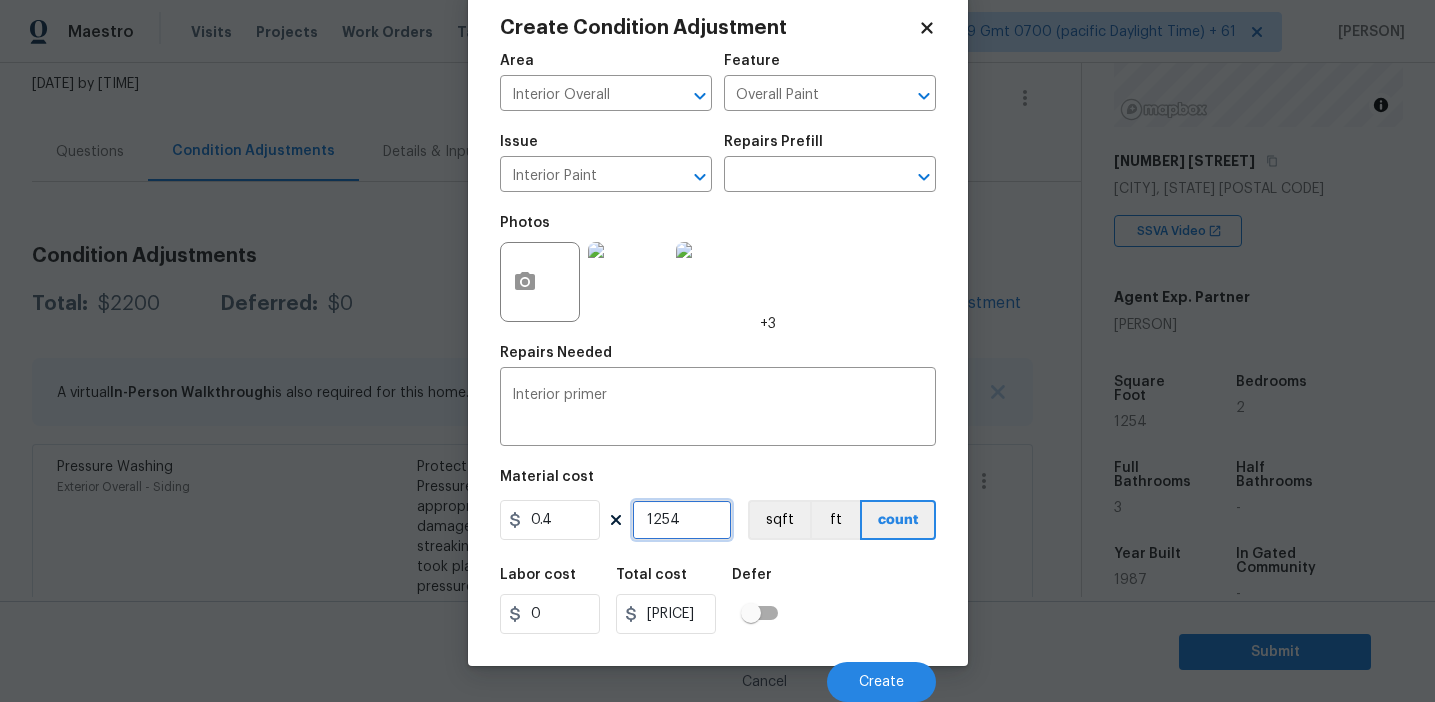 type on "1254" 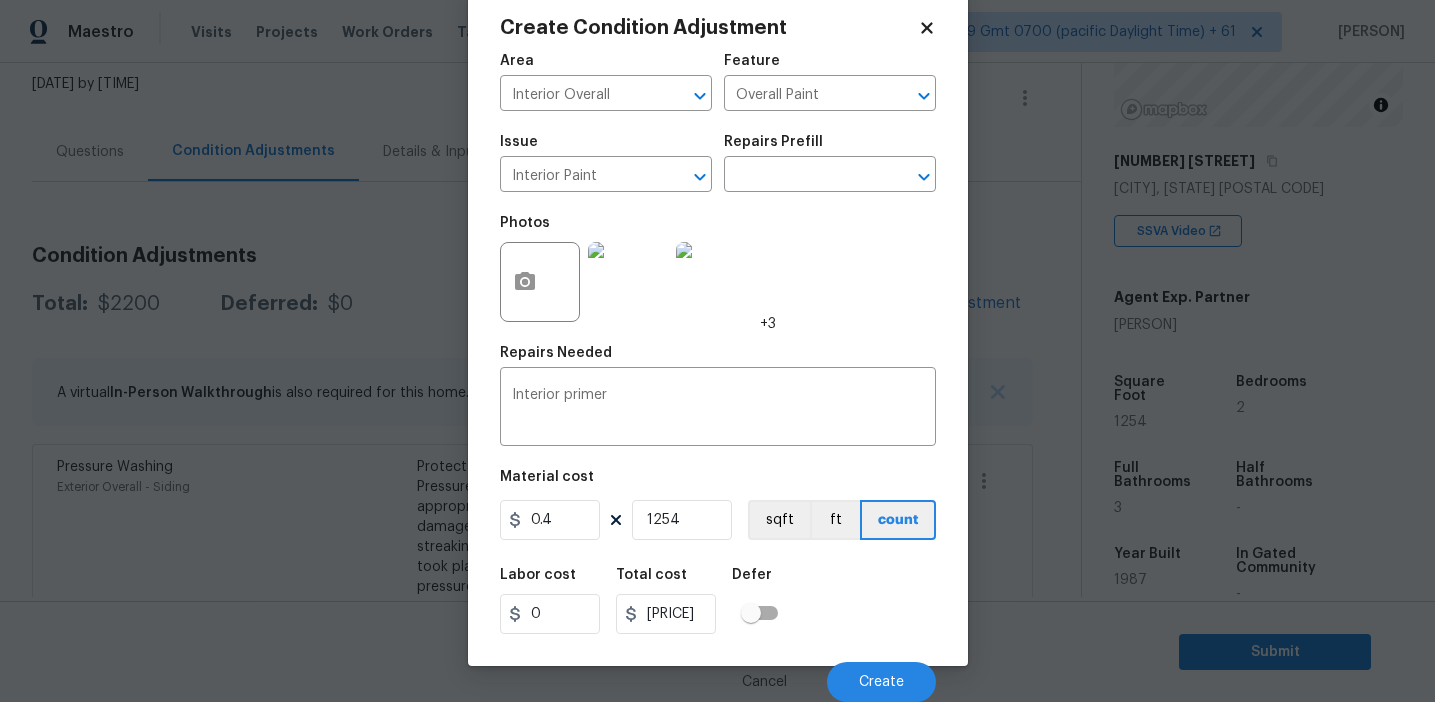click on "Labor cost 0 Total cost 501.6 Defer" at bounding box center [718, 601] 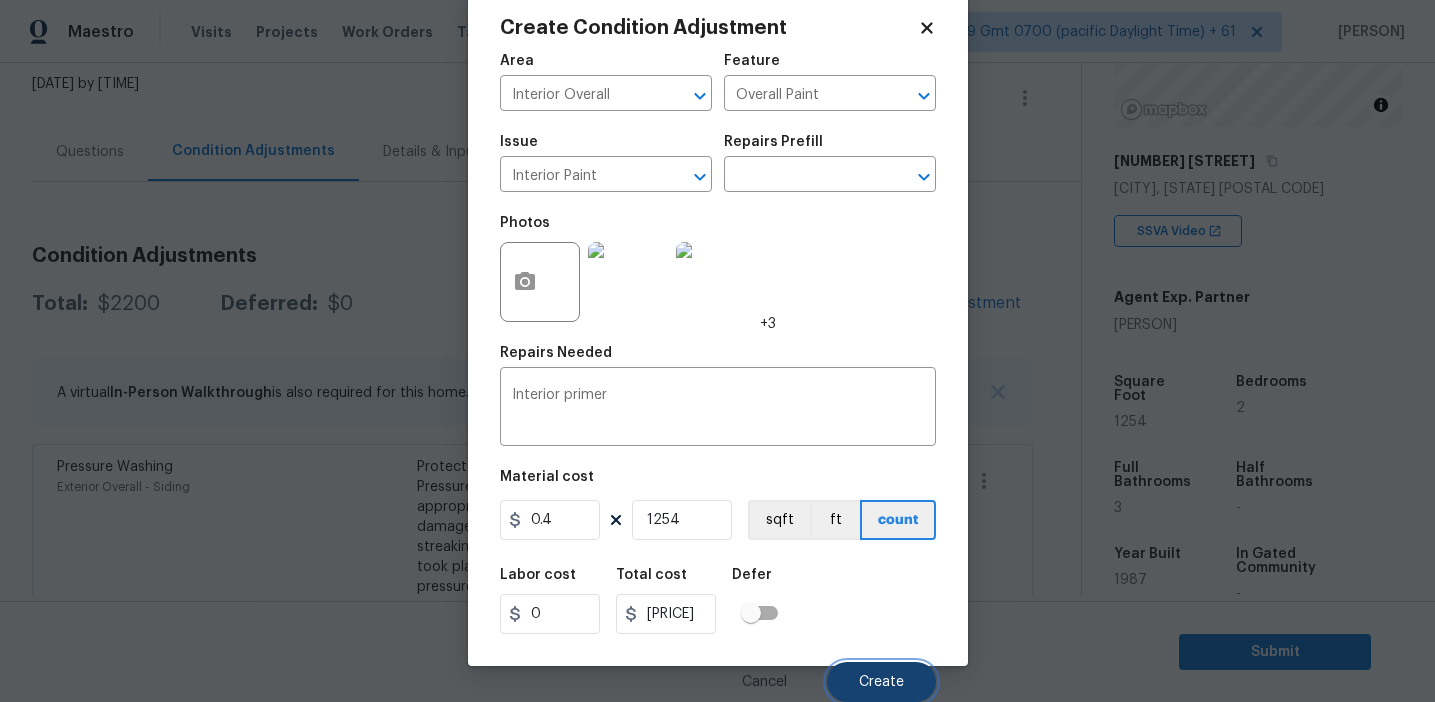 click on "Create" at bounding box center (881, 682) 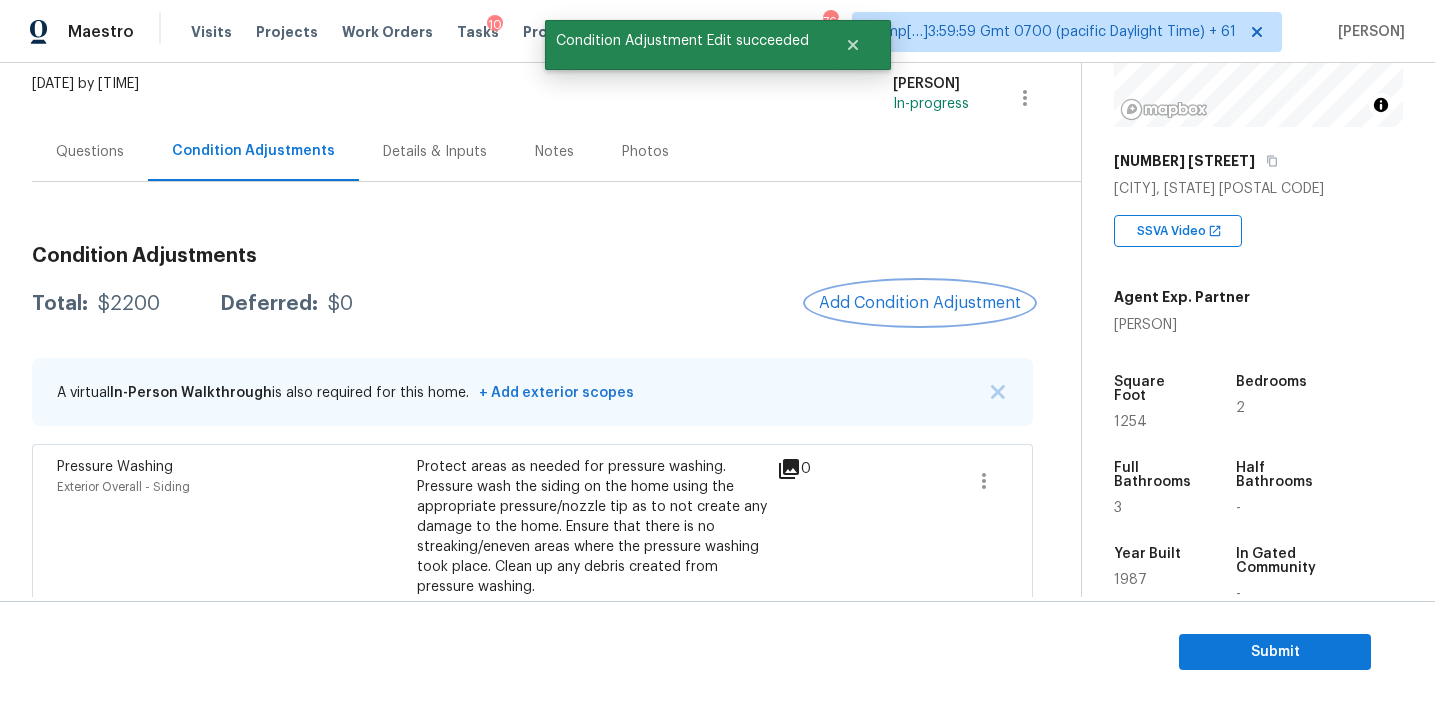 scroll, scrollTop: 0, scrollLeft: 0, axis: both 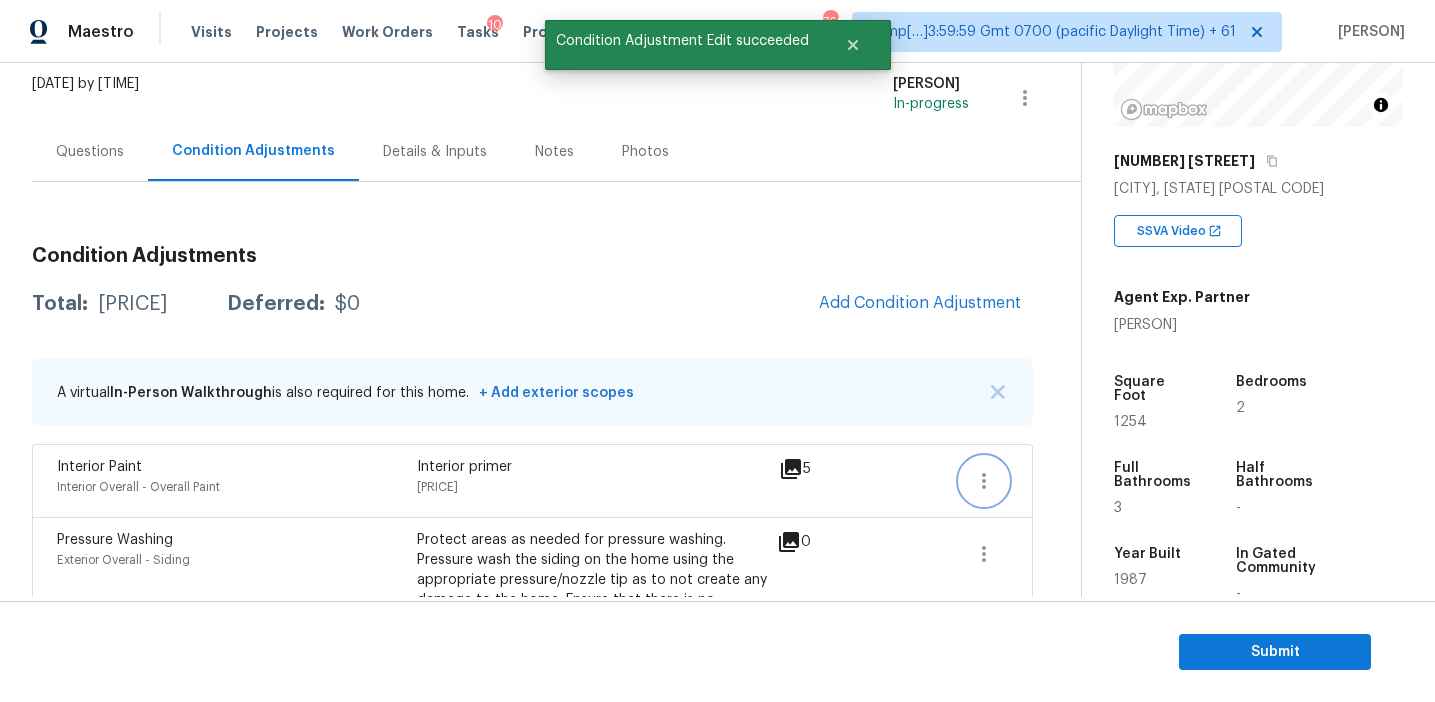 click at bounding box center [984, 481] 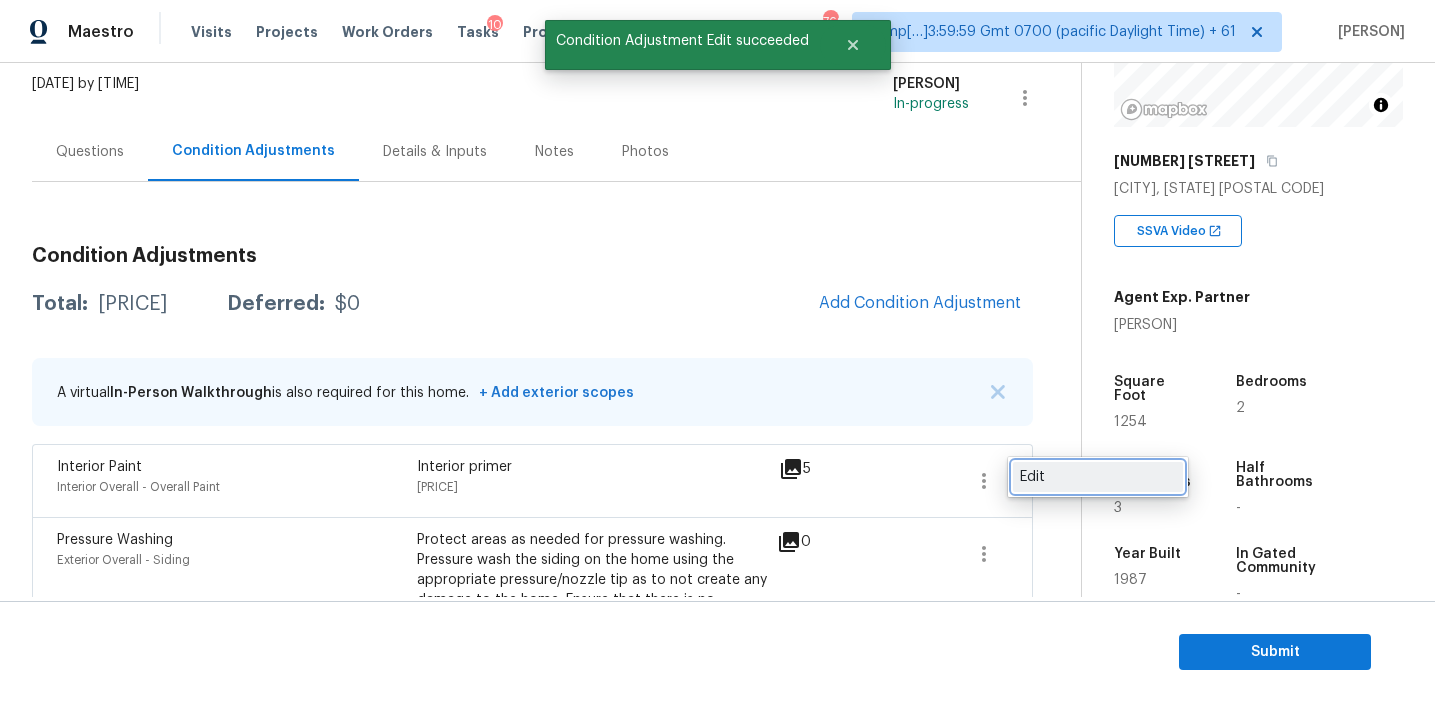 click on "Edit" at bounding box center [1098, 477] 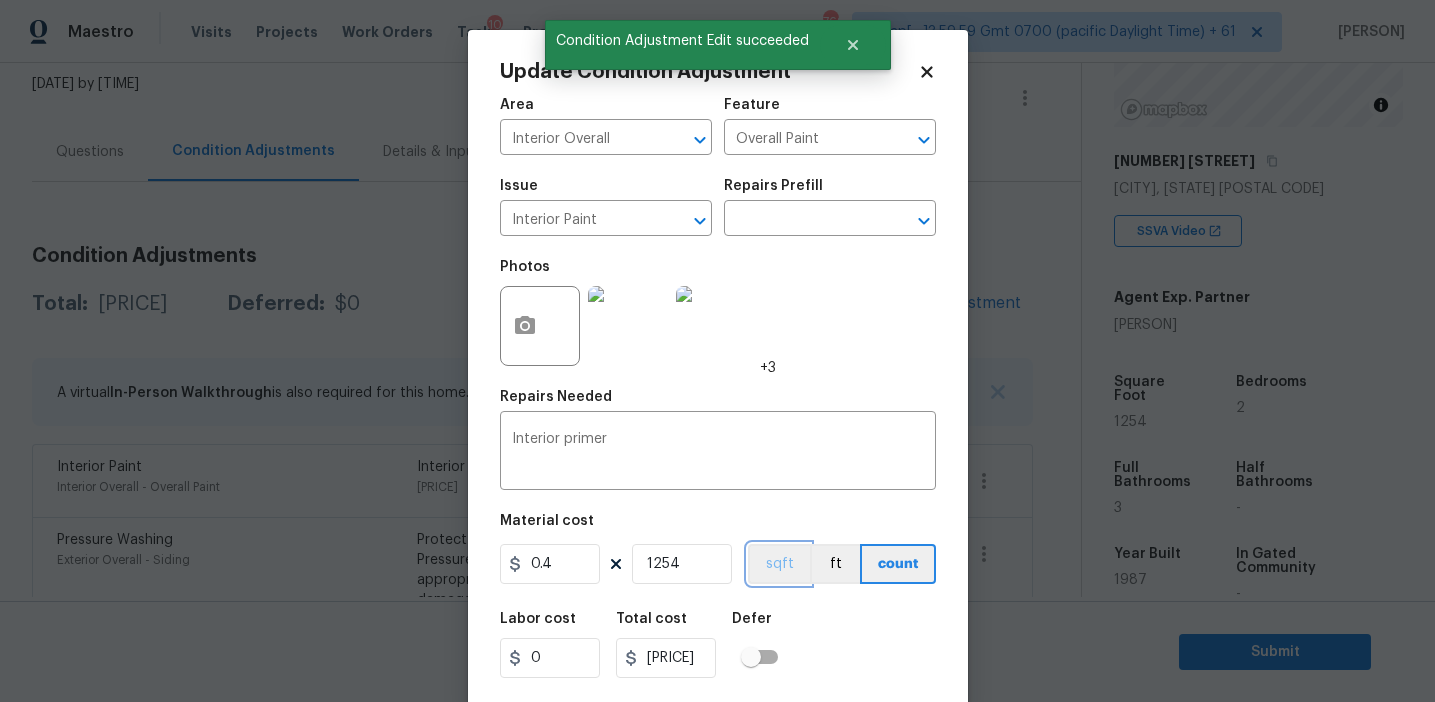 click on "sqft" at bounding box center (779, 564) 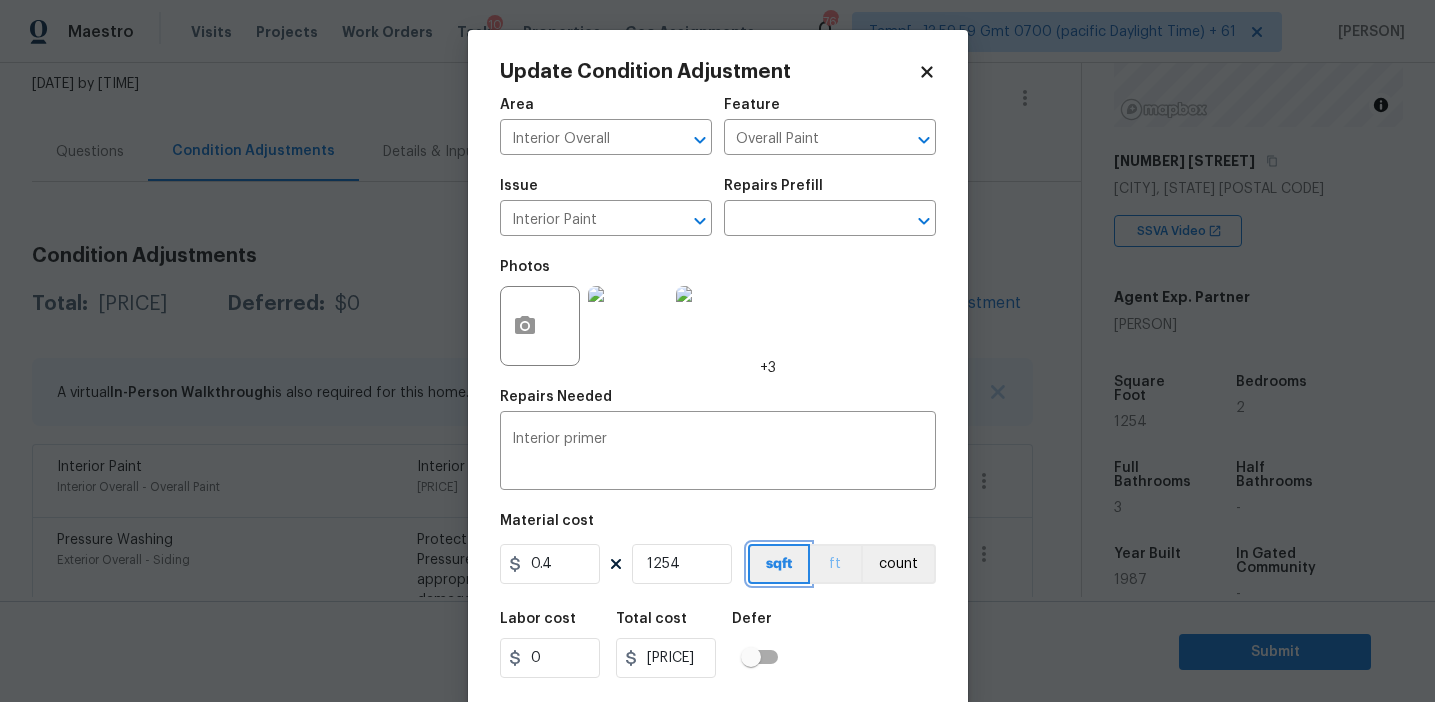 scroll, scrollTop: 45, scrollLeft: 0, axis: vertical 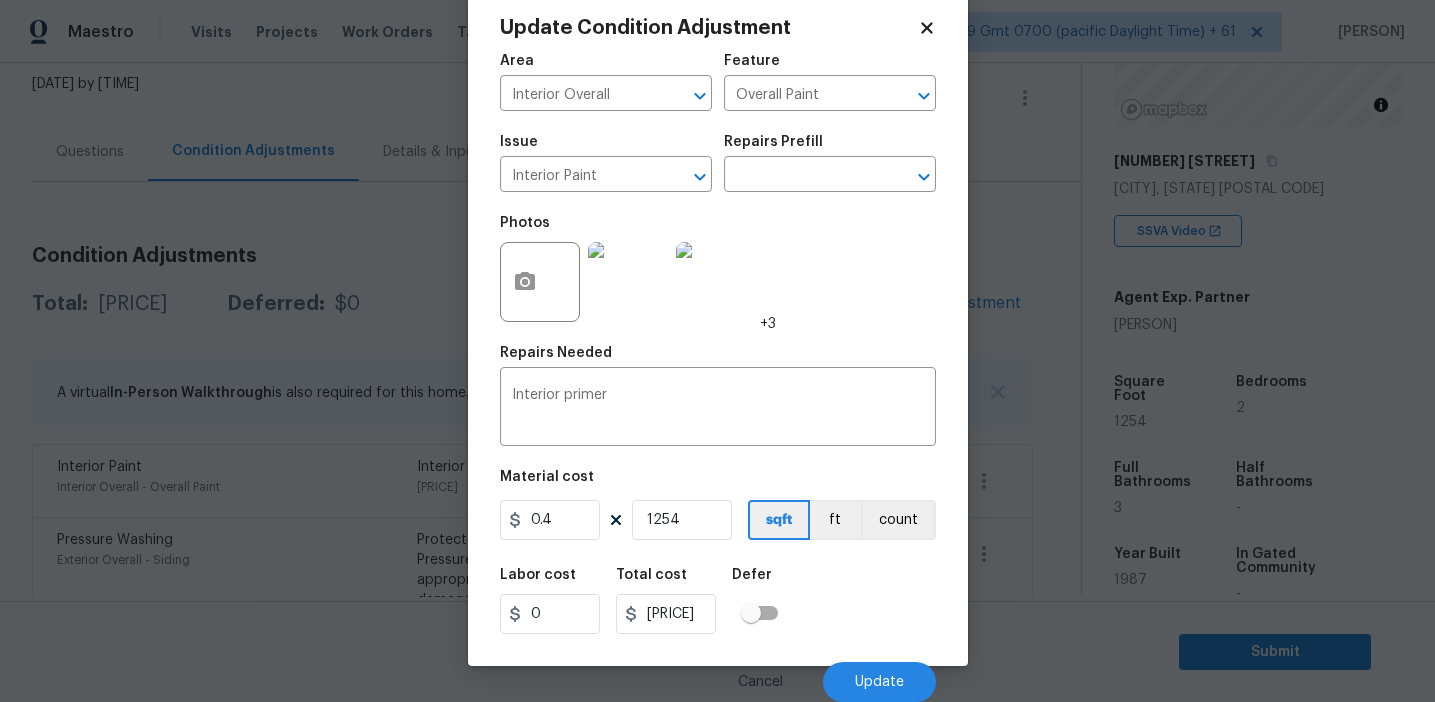 click on "Labor cost 0 Total cost 501.6 Defer" at bounding box center (718, 601) 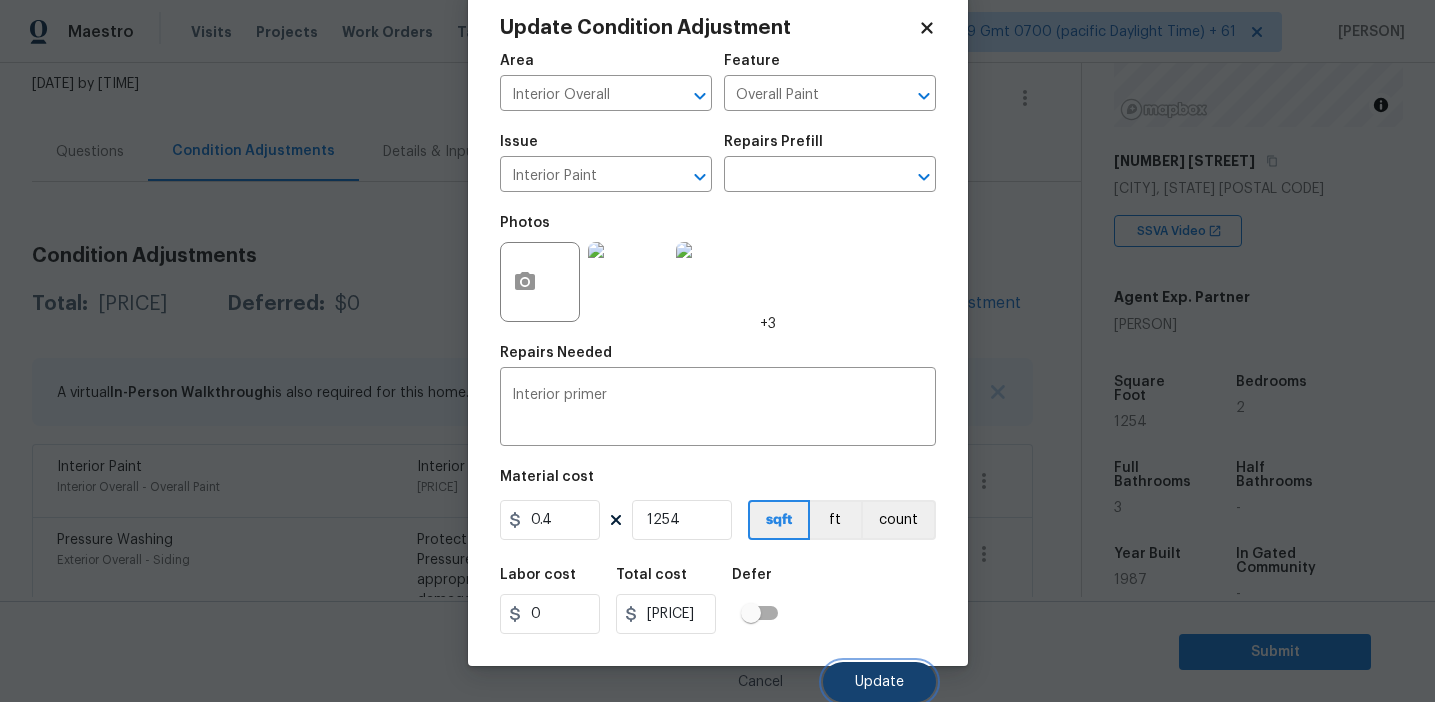click on "Update" at bounding box center [879, 682] 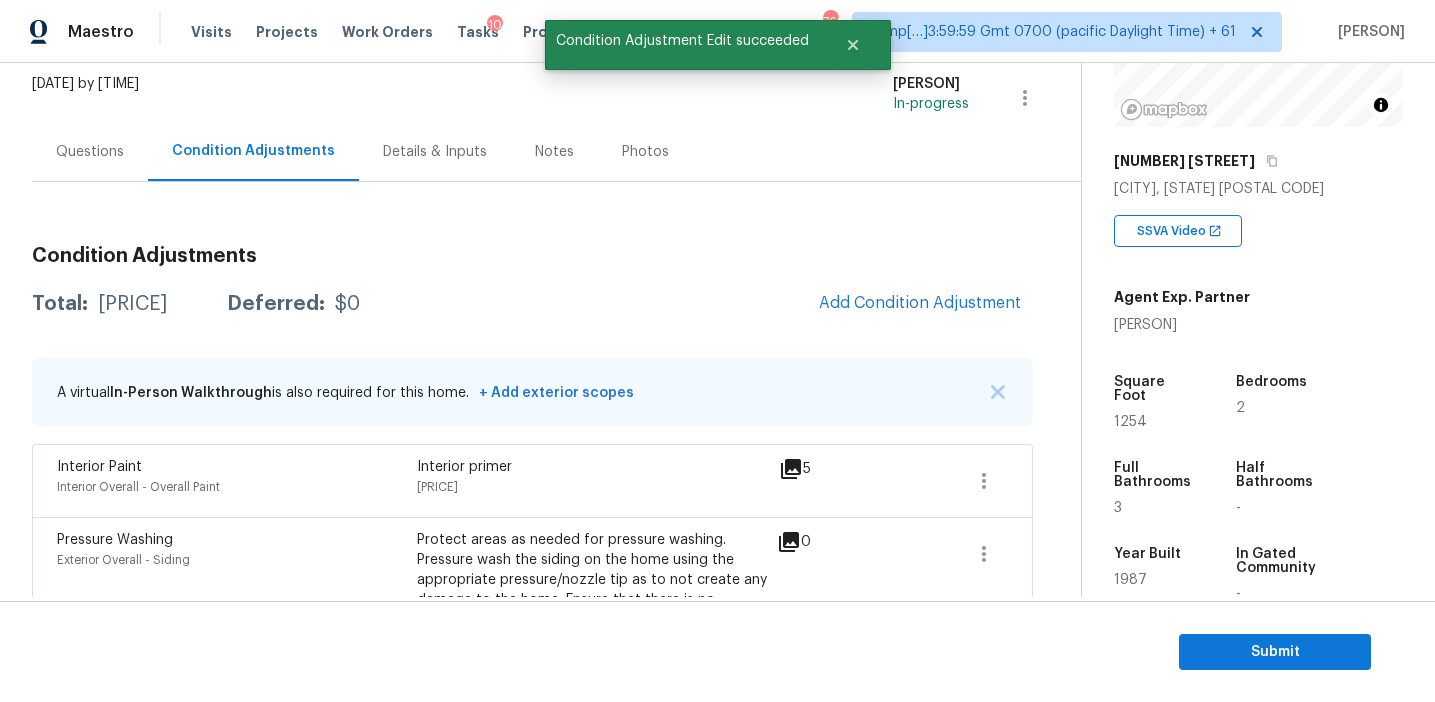 scroll, scrollTop: 0, scrollLeft: 0, axis: both 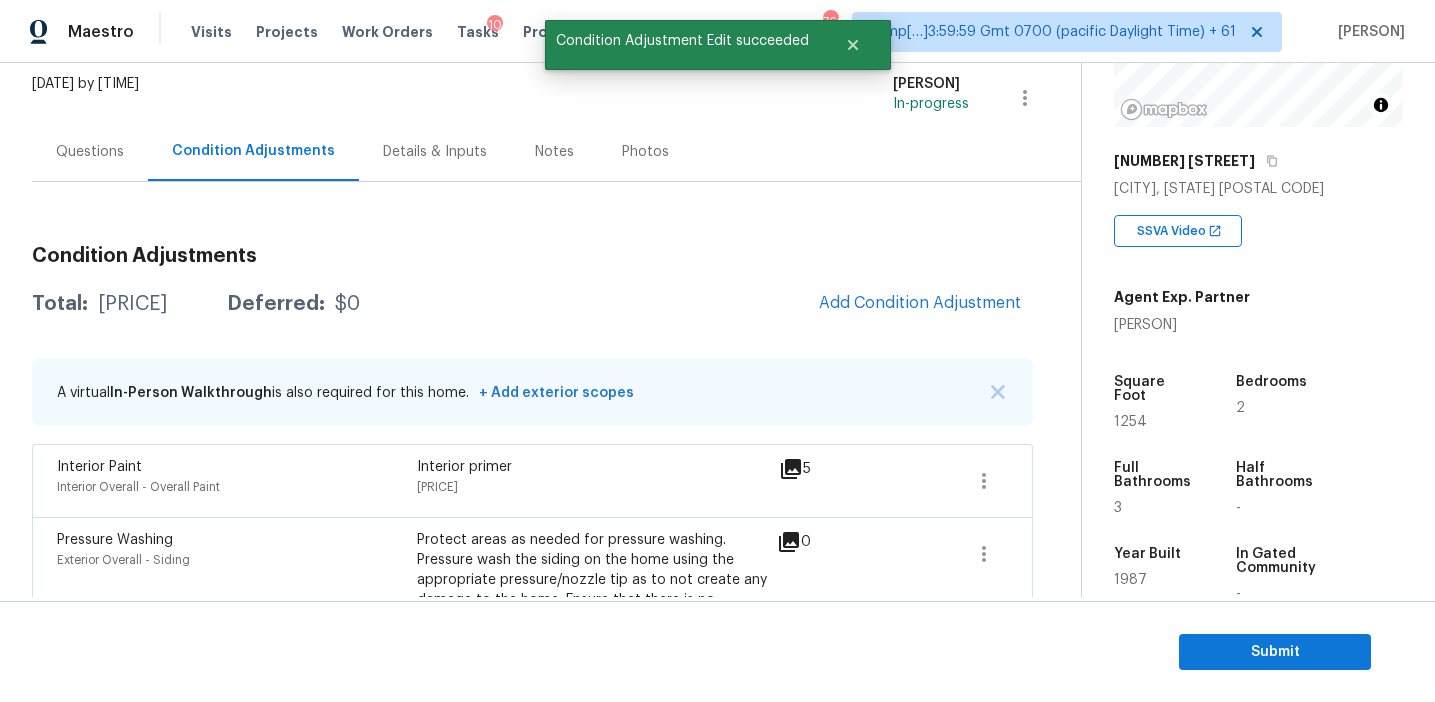 click on "Total:  $2701.6 Deferred:  $0 Add Condition Adjustment" at bounding box center (532, 304) 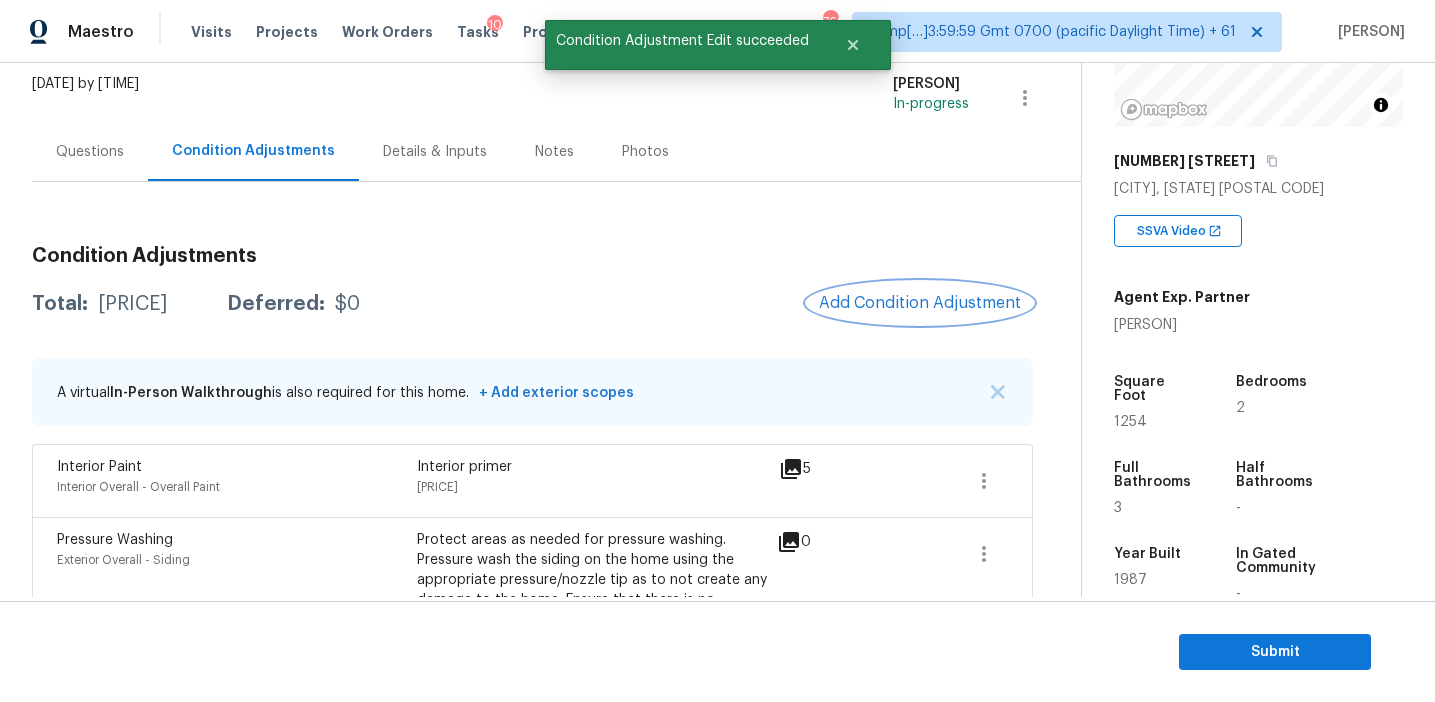 click on "Add Condition Adjustment" at bounding box center [920, 303] 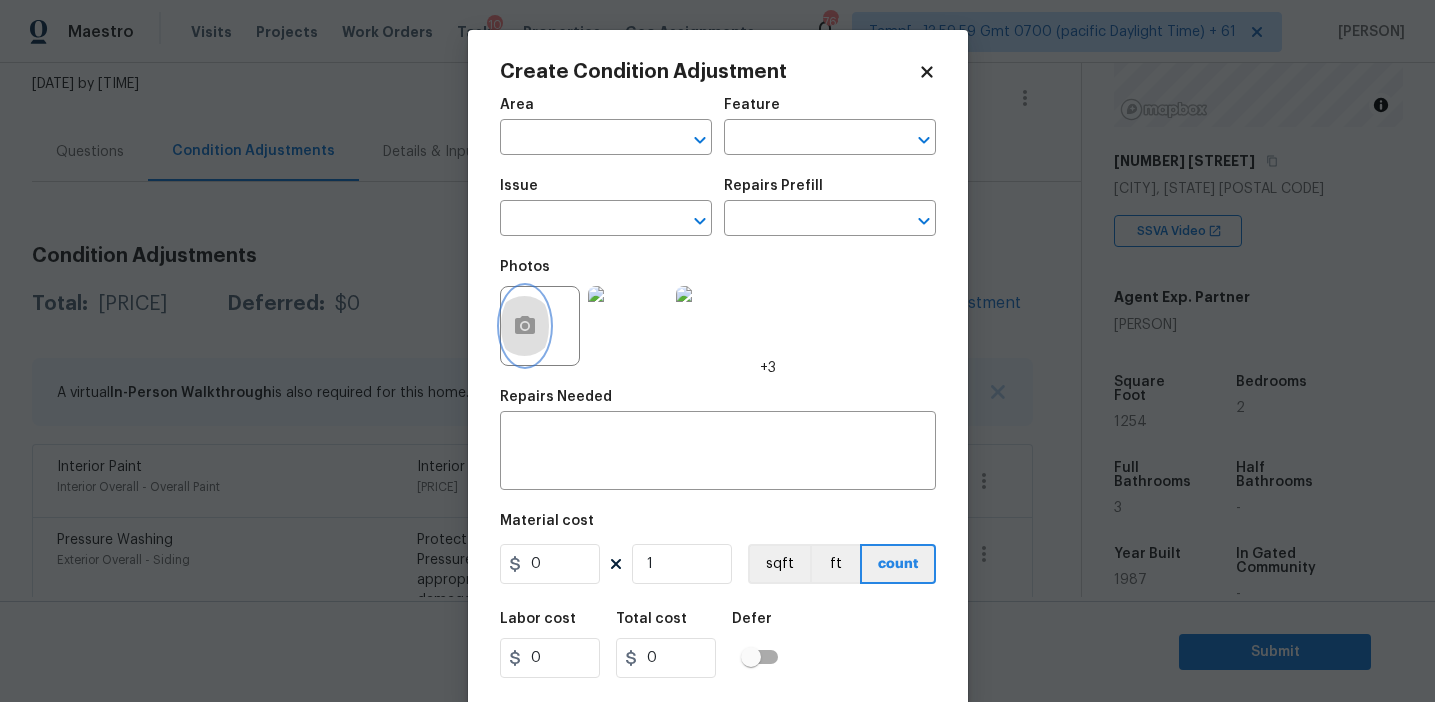 click 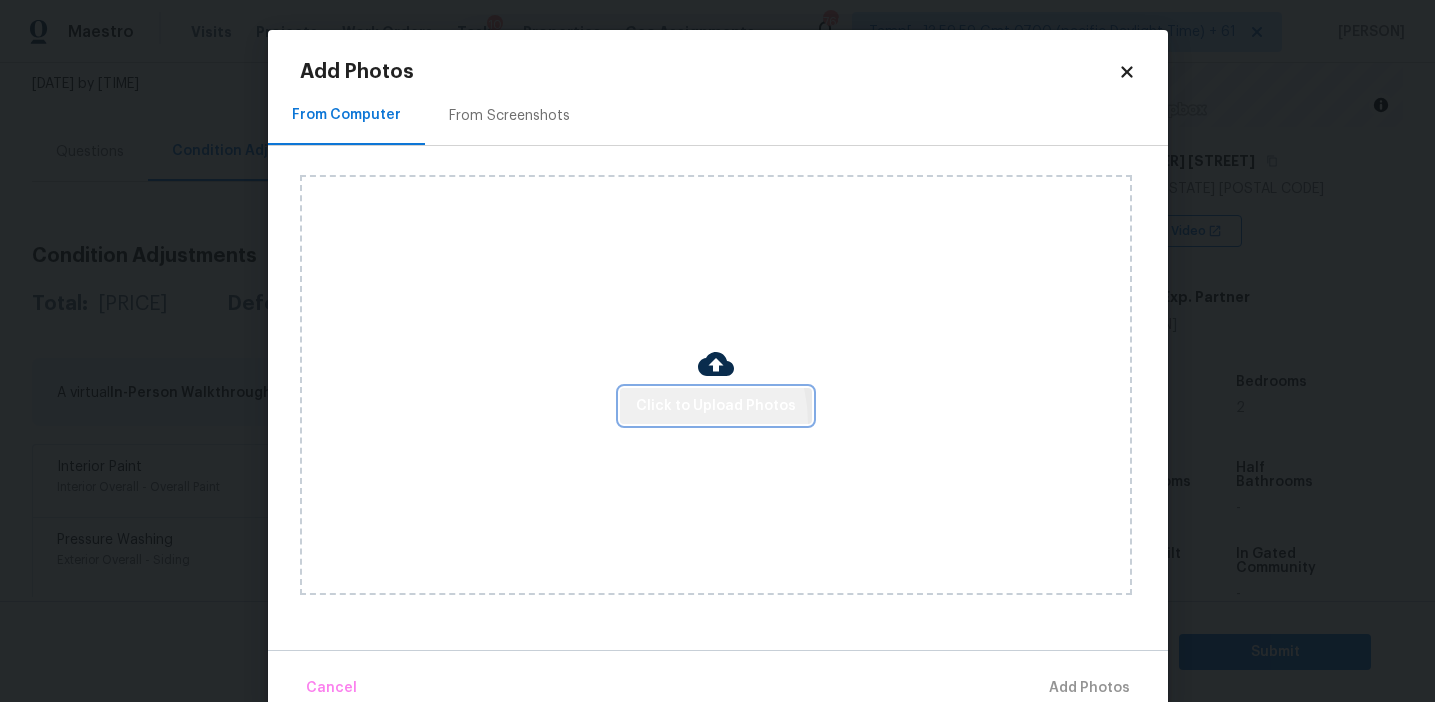click on "Click to Upload Photos" at bounding box center (716, 406) 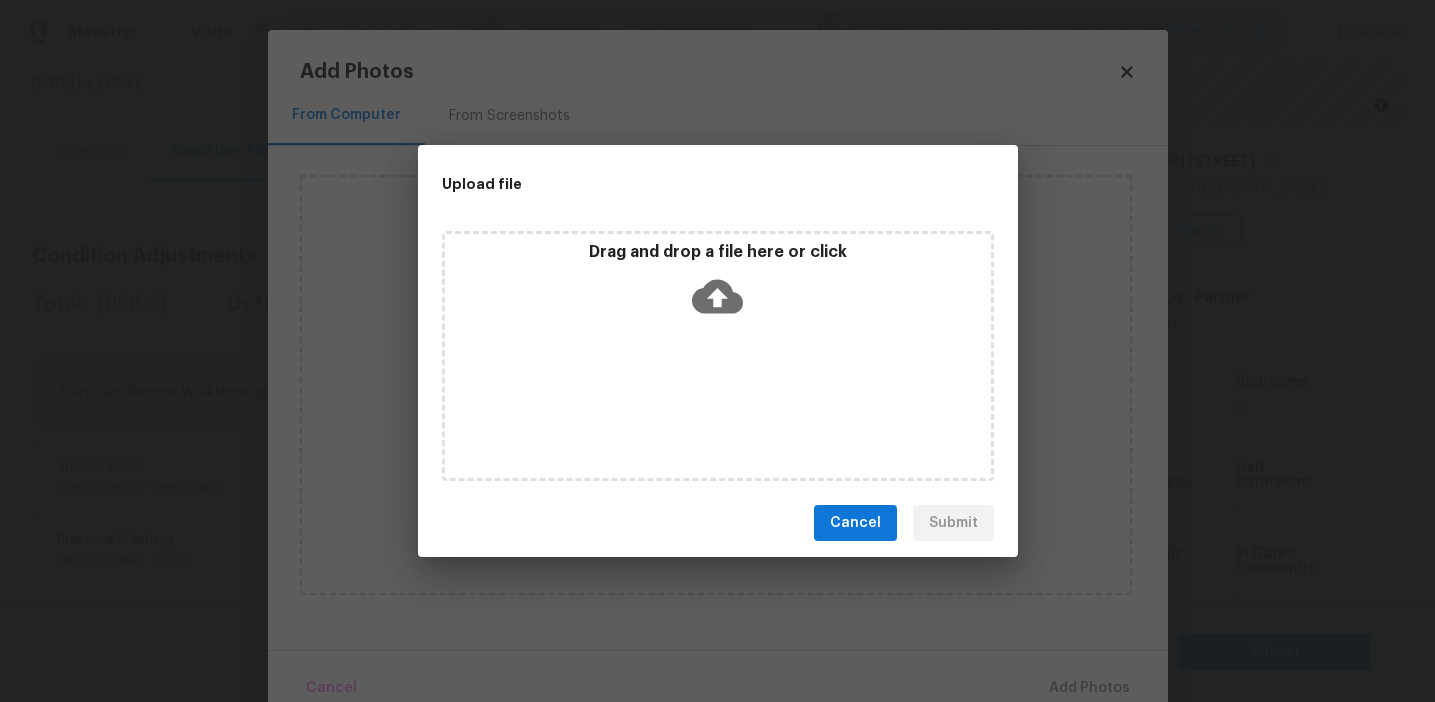 click on "Drag and drop a file here or click" at bounding box center (718, 285) 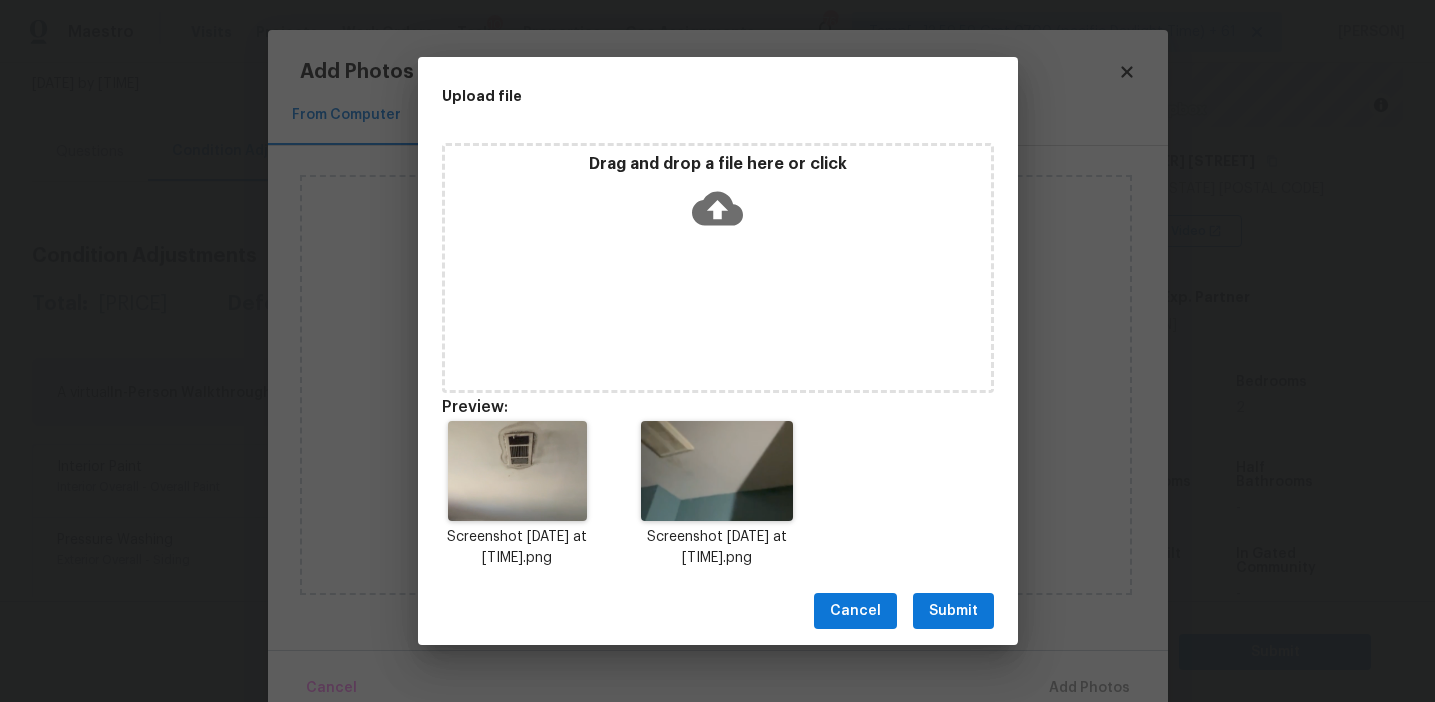click on "Submit" at bounding box center (953, 611) 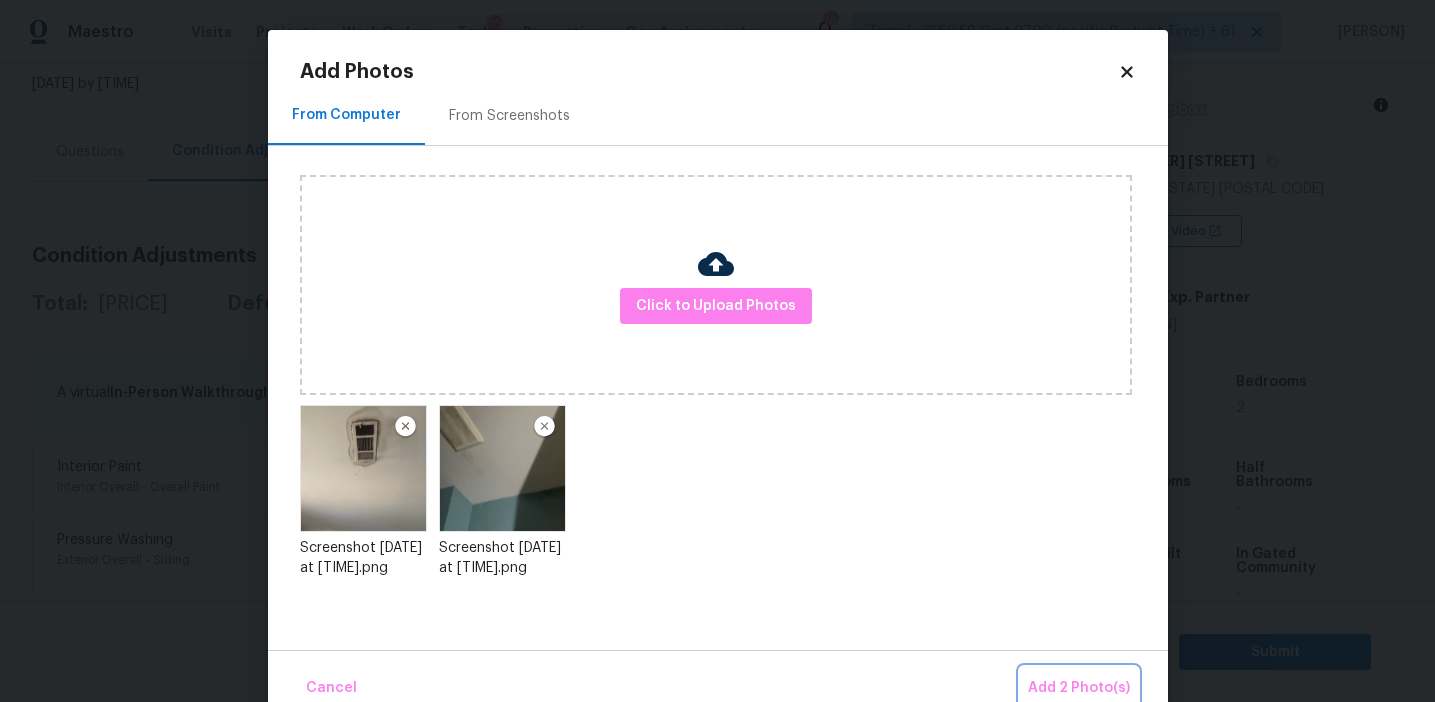 click on "Add 2 Photo(s)" at bounding box center [1079, 688] 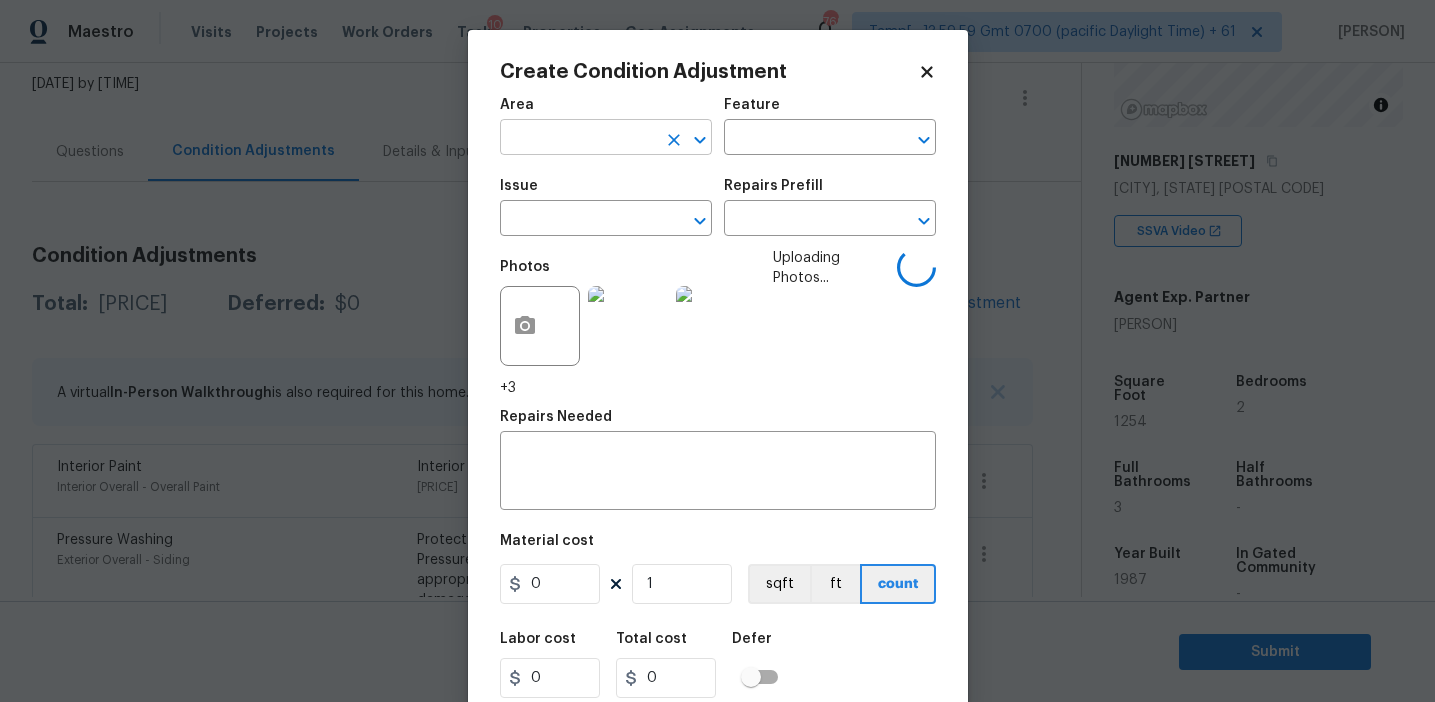 click at bounding box center (578, 139) 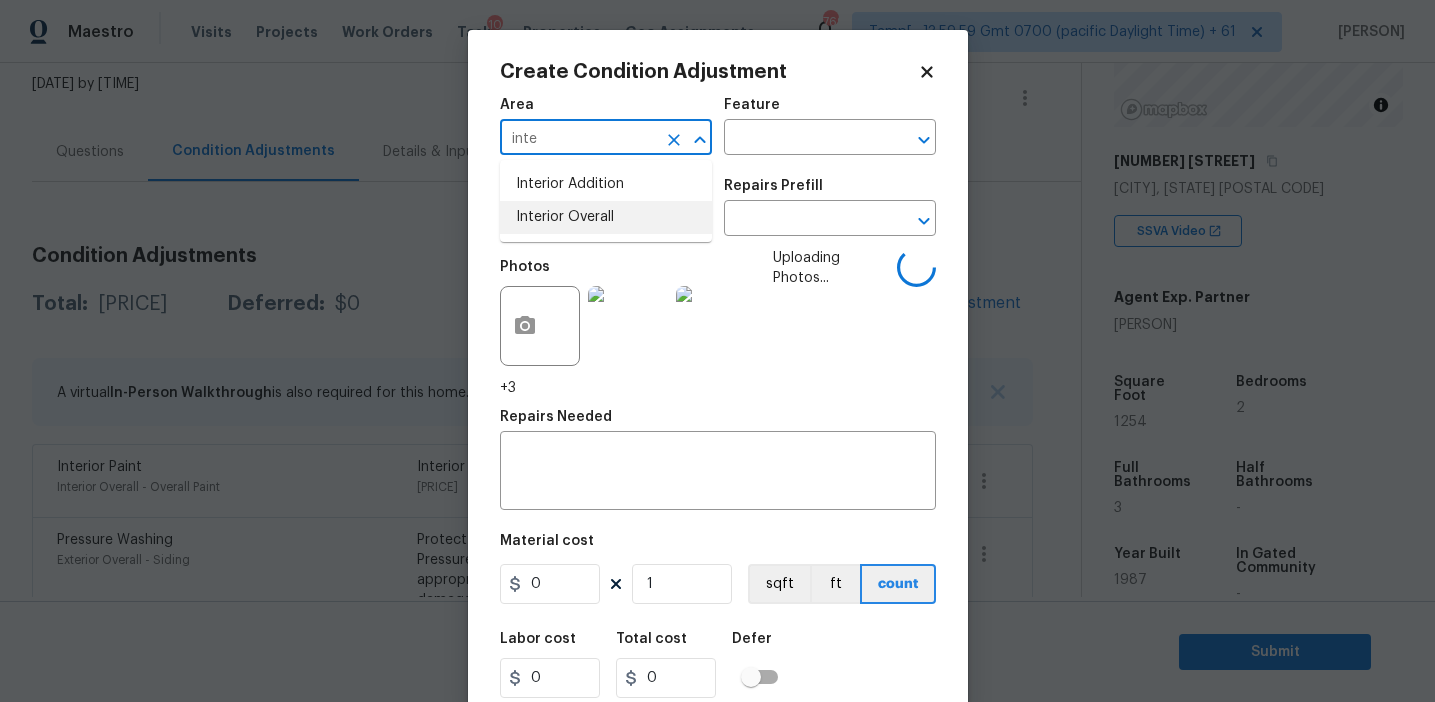 click on "Interior Overall" at bounding box center (606, 217) 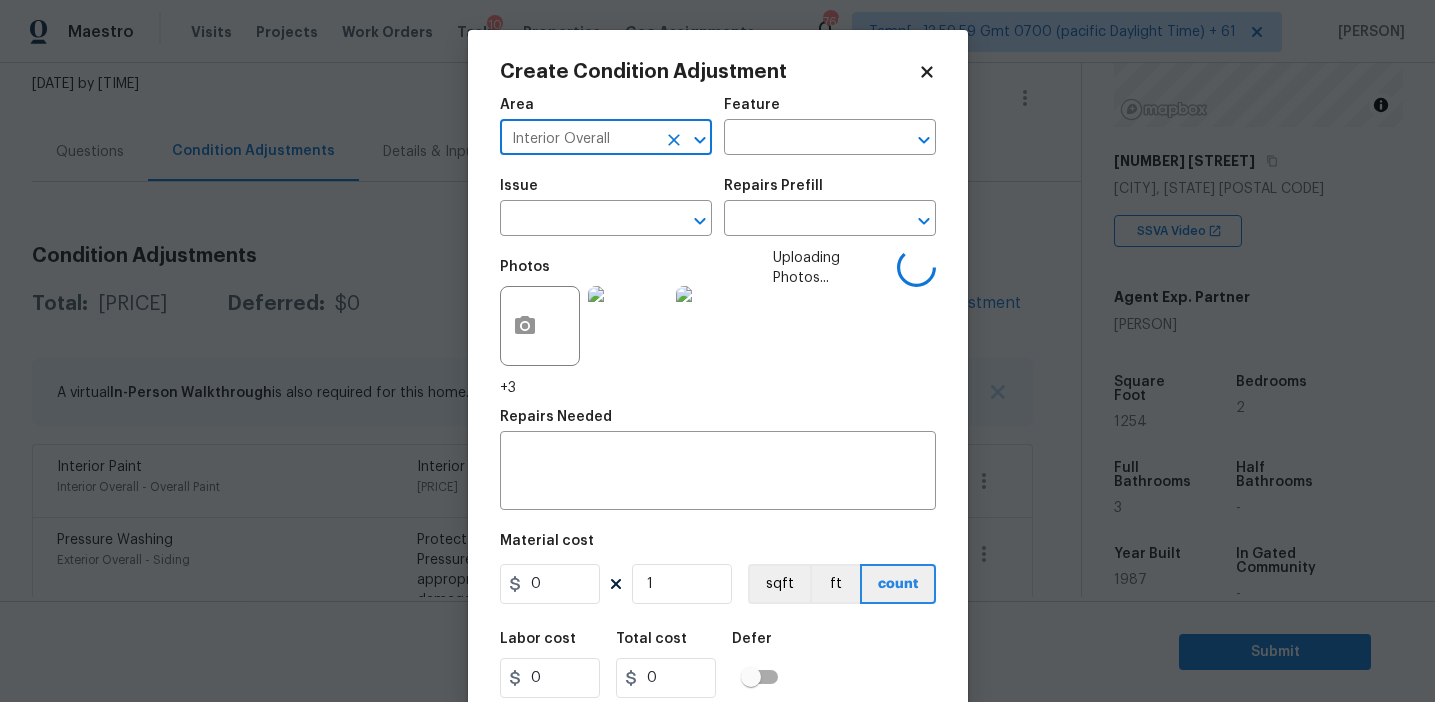 type on "Interior Overall" 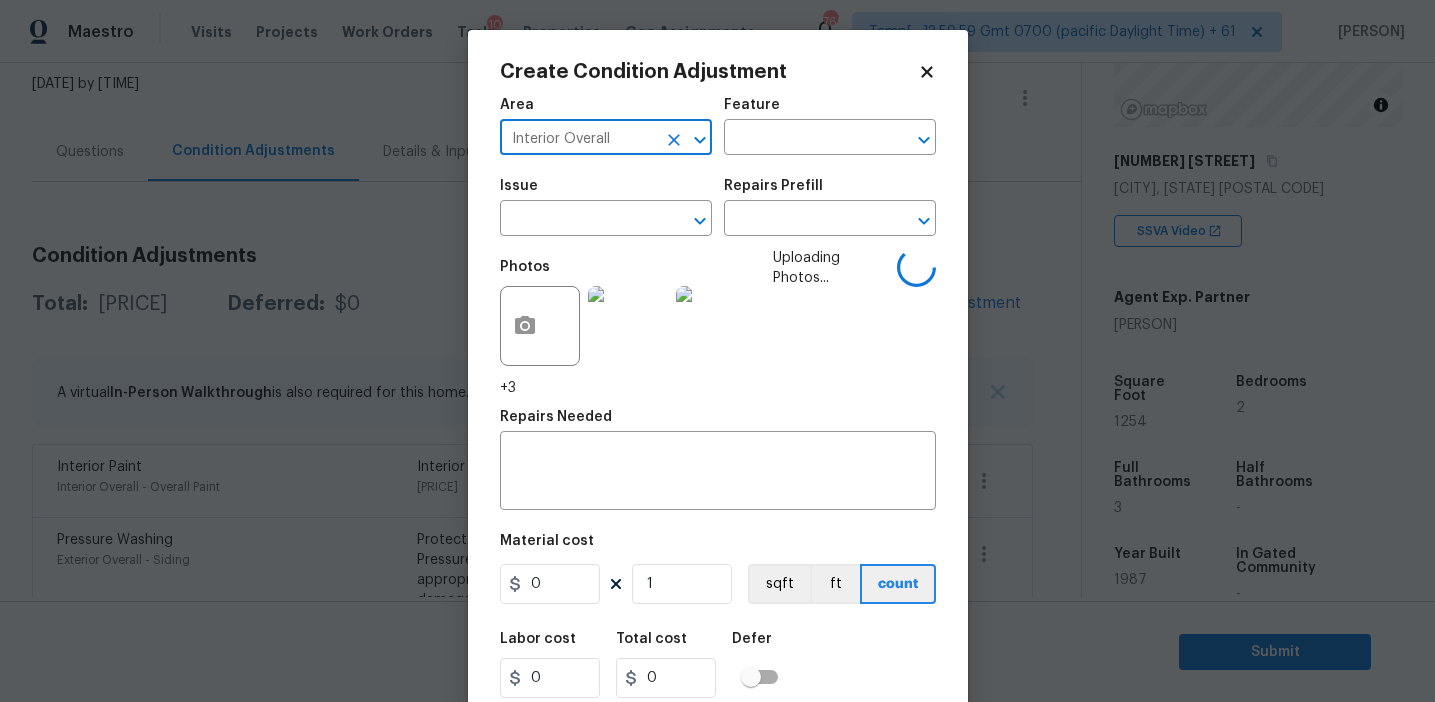 click at bounding box center [578, 220] 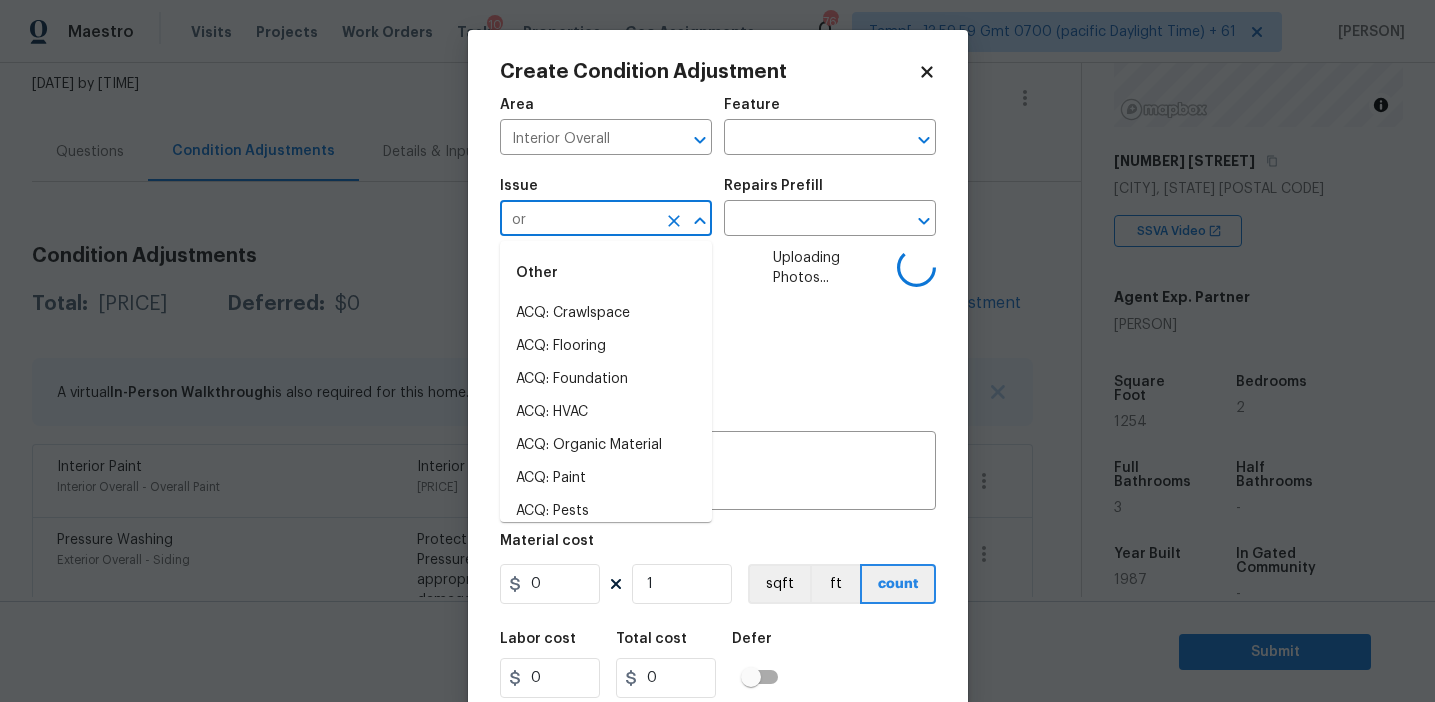 type on "org" 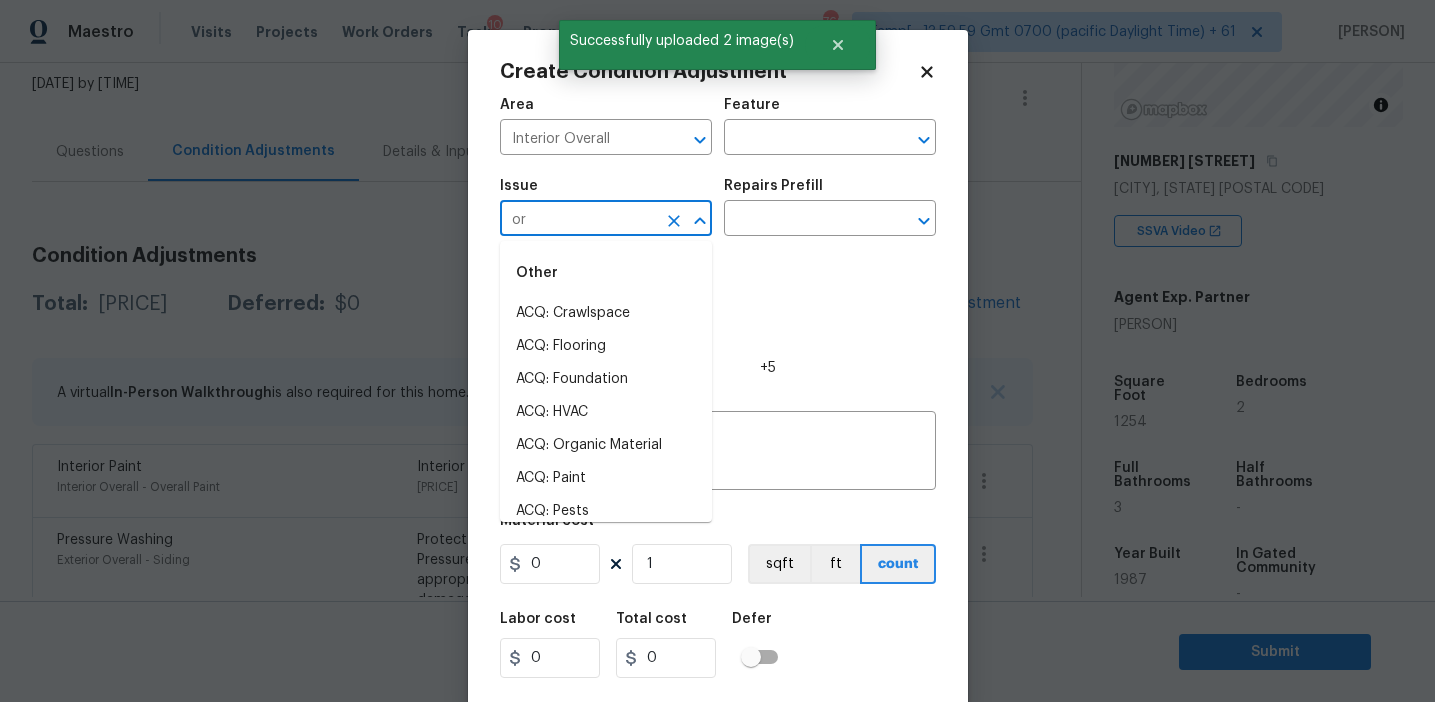 type on "org" 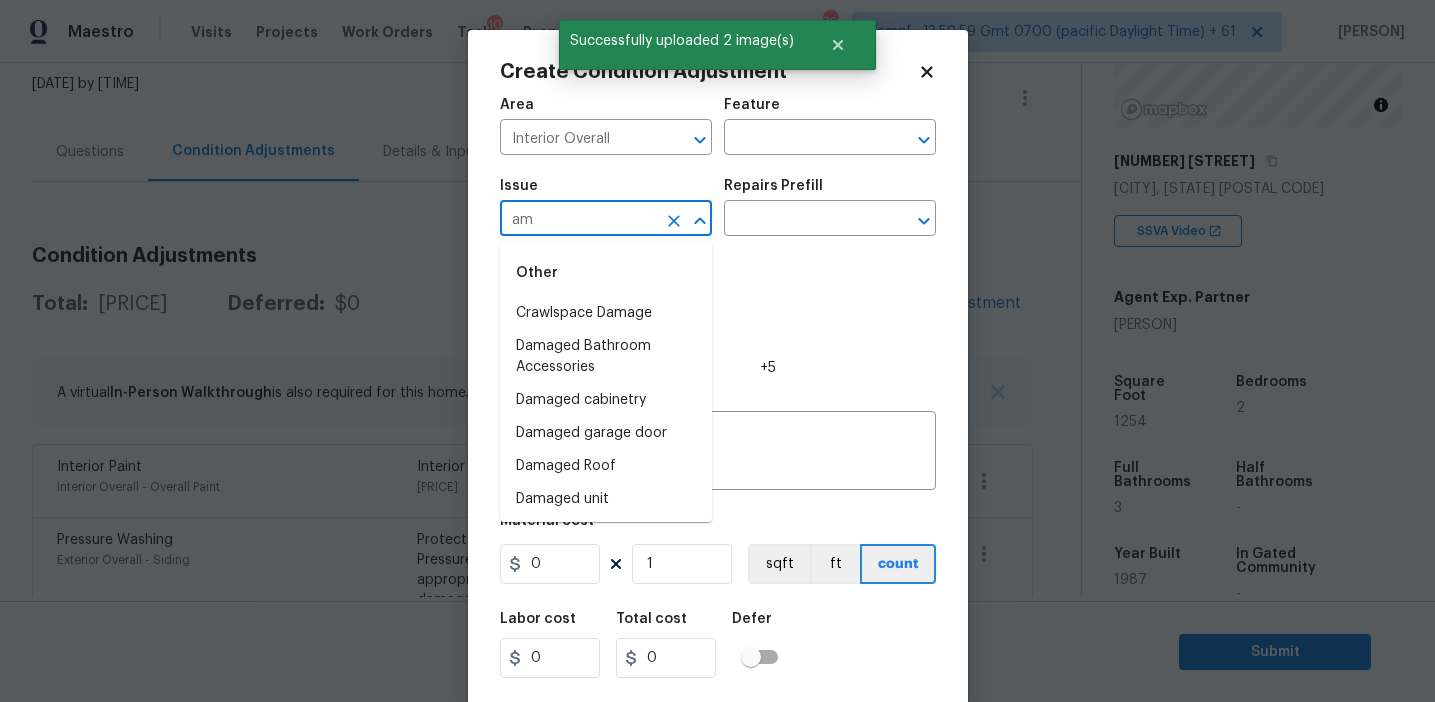 type on "a" 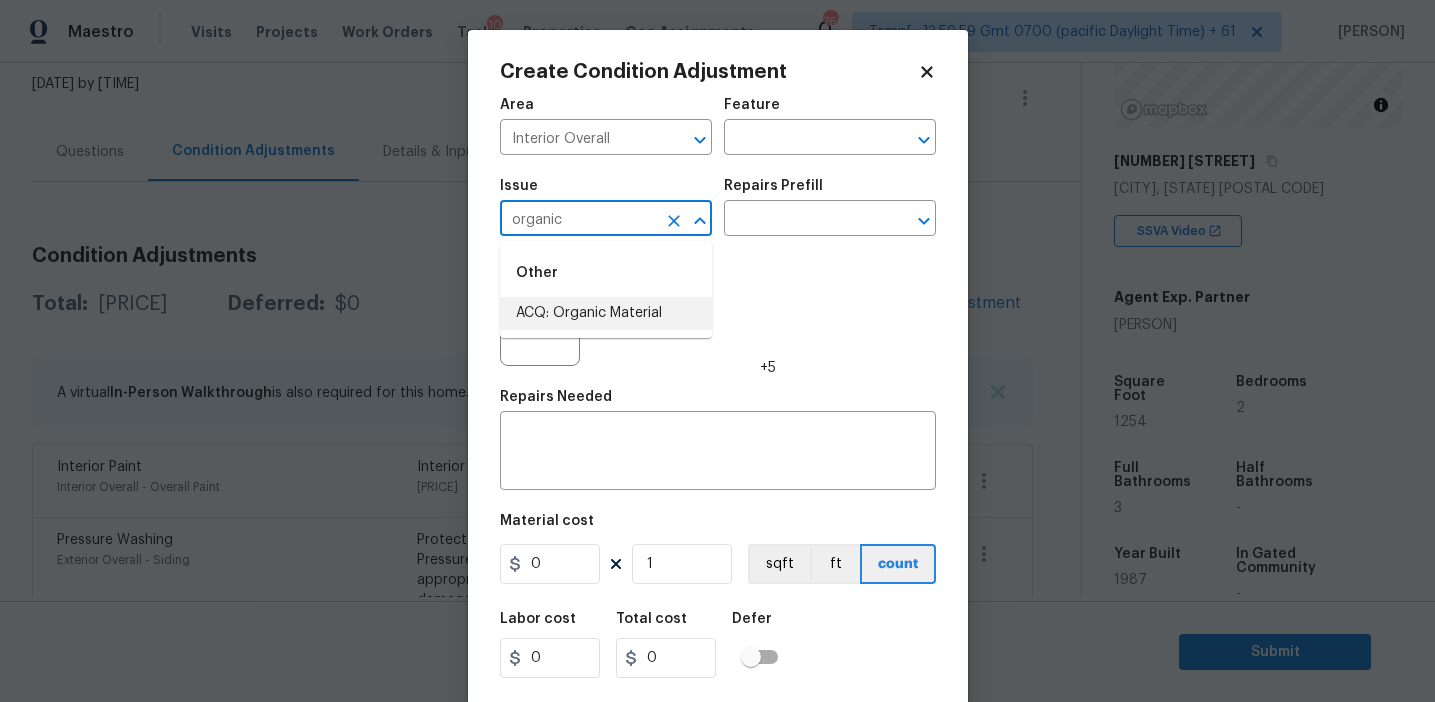 click on "ACQ: Organic Material" at bounding box center [606, 313] 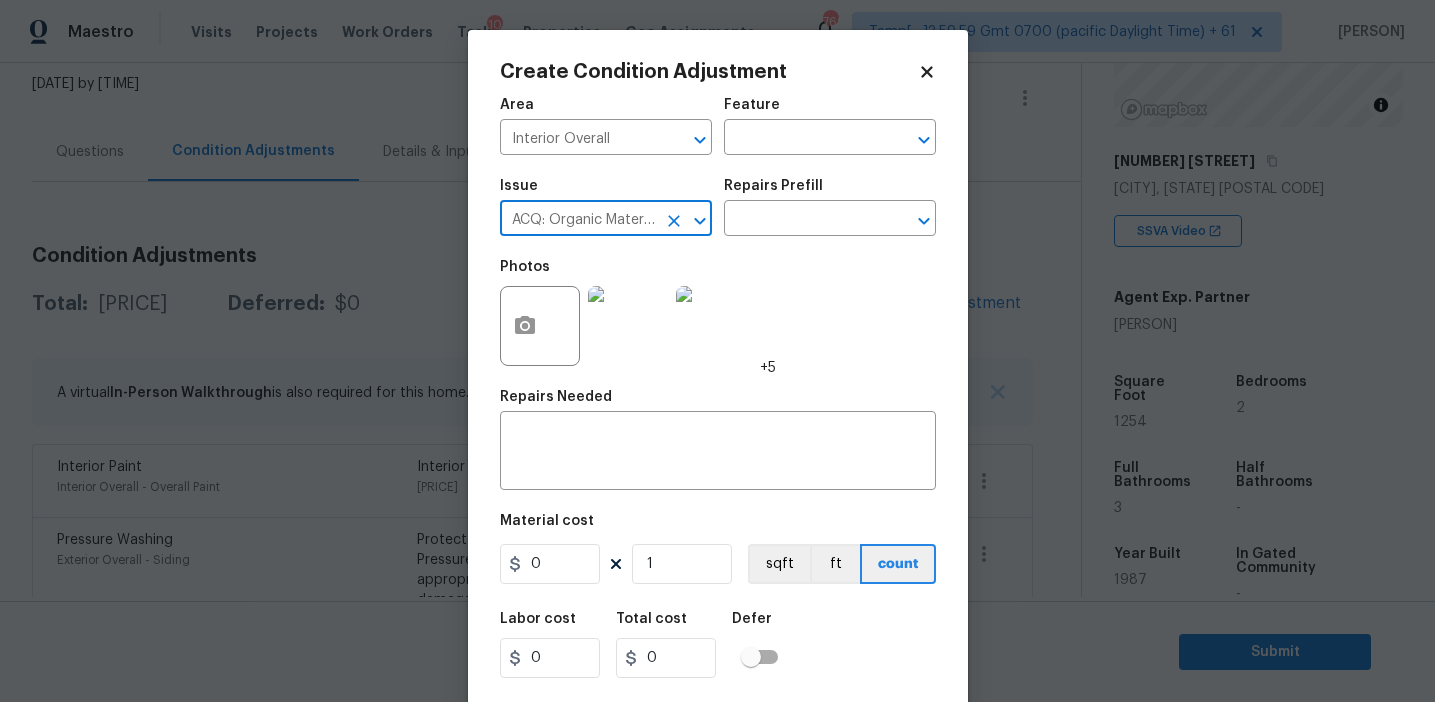 type on "ACQ: Organic Material" 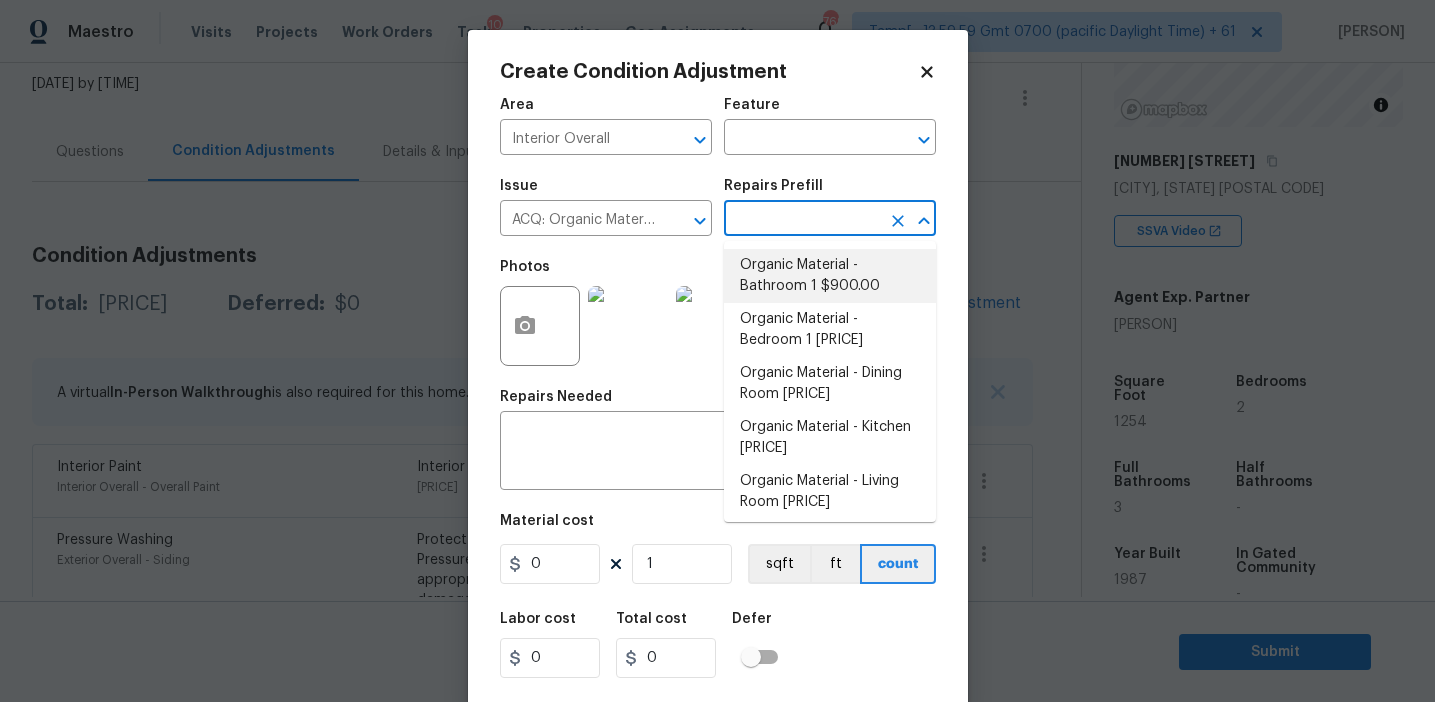 click on "Organic Material - Bathroom 1 $900.00" at bounding box center (830, 276) 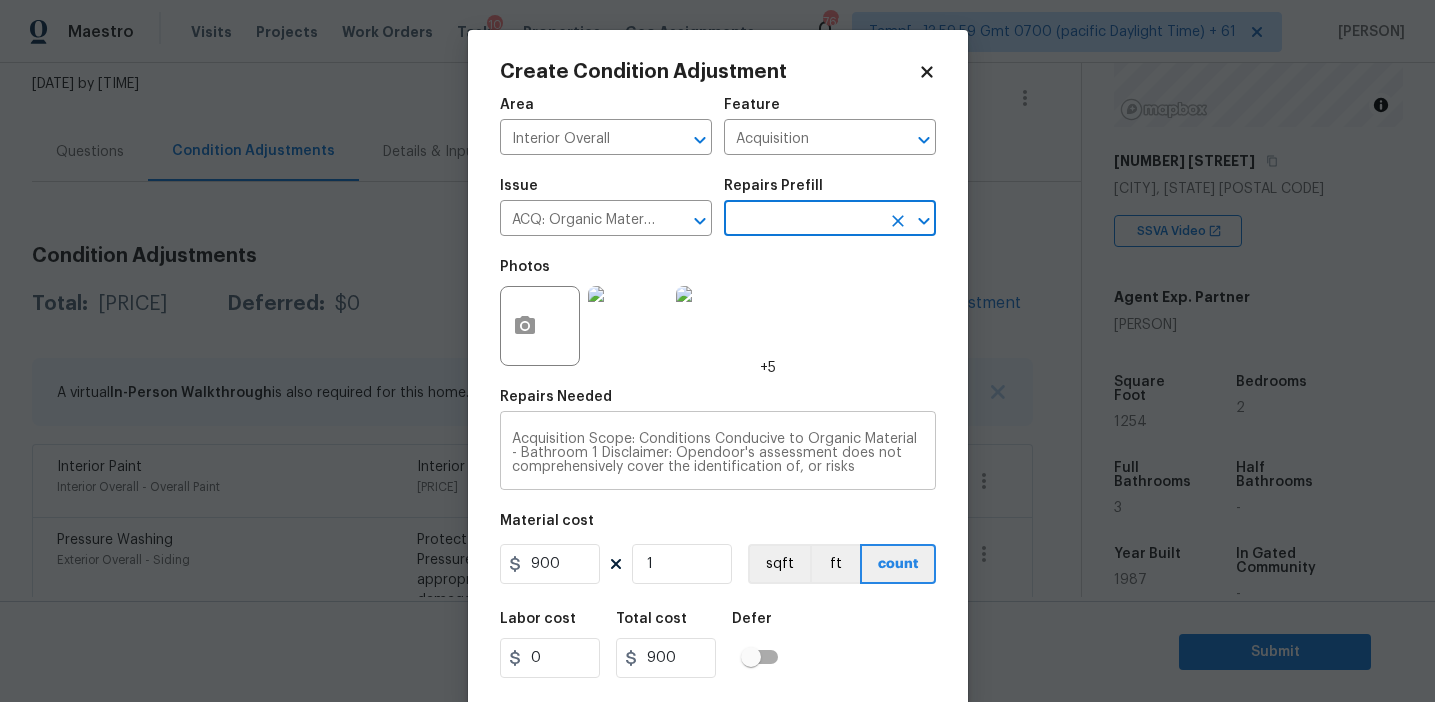 click on "Acquisition Scope: Conditions Conducive to Organic Material - Bathroom 1 Disclaimer: Opendoor's assessment does not comprehensively cover the identification of, or risks associated with, environmental hazards such as mold or other potentially harmful organic growth." at bounding box center [718, 453] 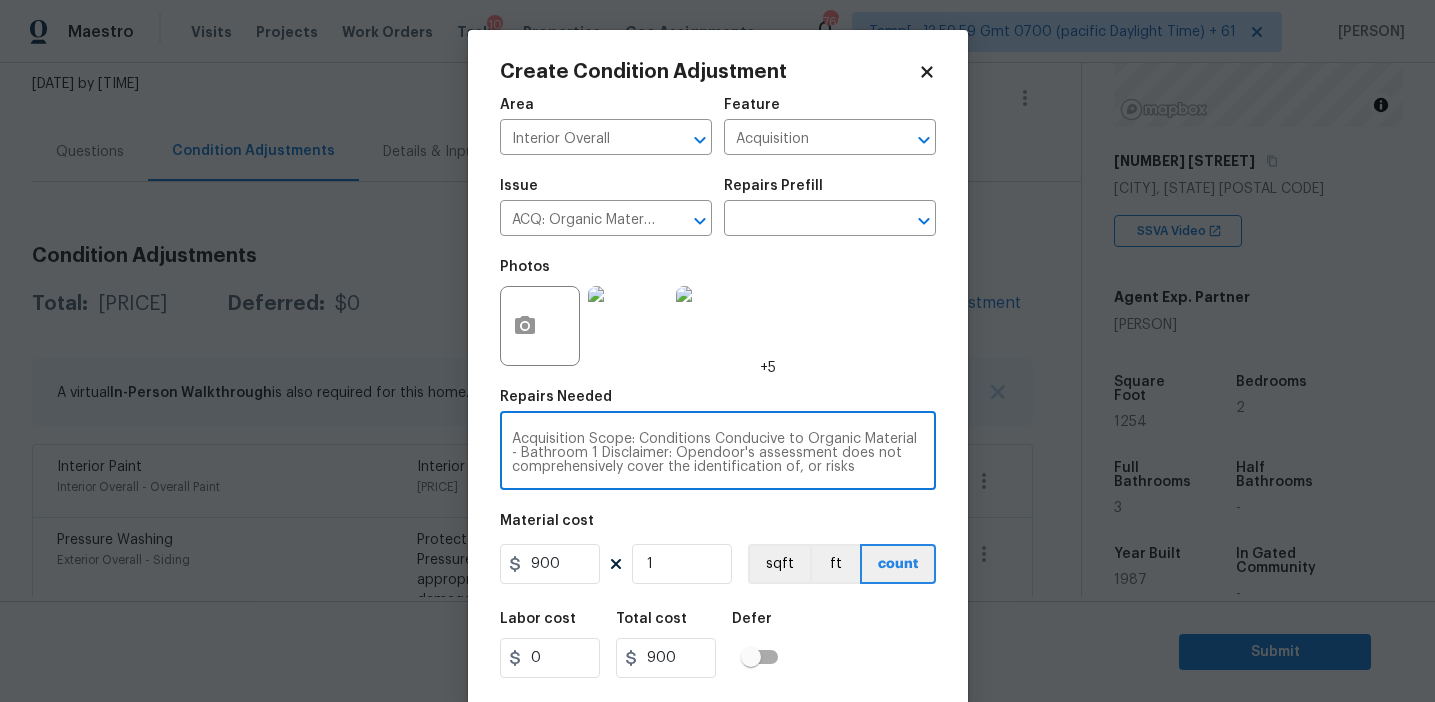 click on "Acquisition Scope: Conditions Conducive to Organic Material - Bathroom 1 Disclaimer: Opendoor's assessment does not comprehensively cover the identification of, or risks associated with, environmental hazards such as mold or other potentially harmful organic growth." at bounding box center (718, 453) 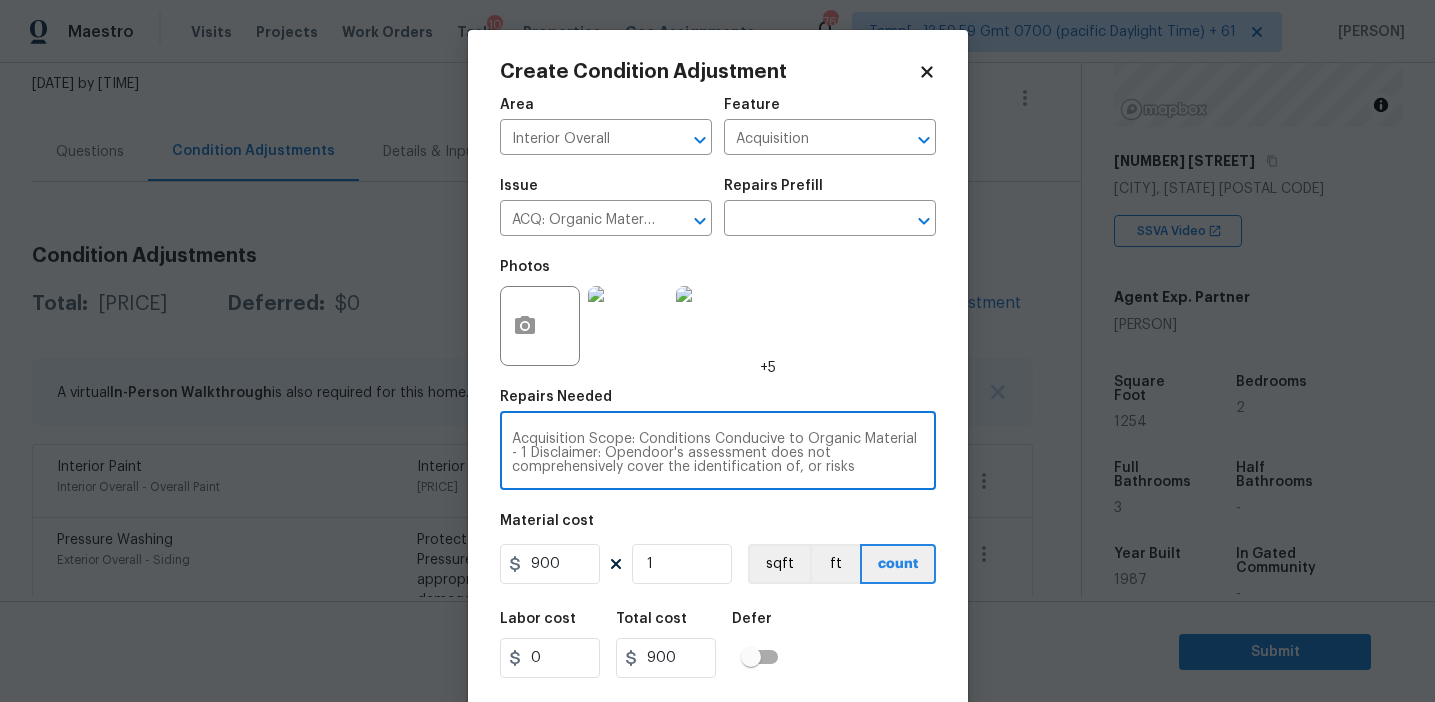 type on "Acquisition Scope: Conditions Conducive to Organic Material - 1 Disclaimer: Opendoor's assessment does not comprehensively cover the identification of, or risks associated with, environmental hazards such as mold or other potentially harmful organic growth." 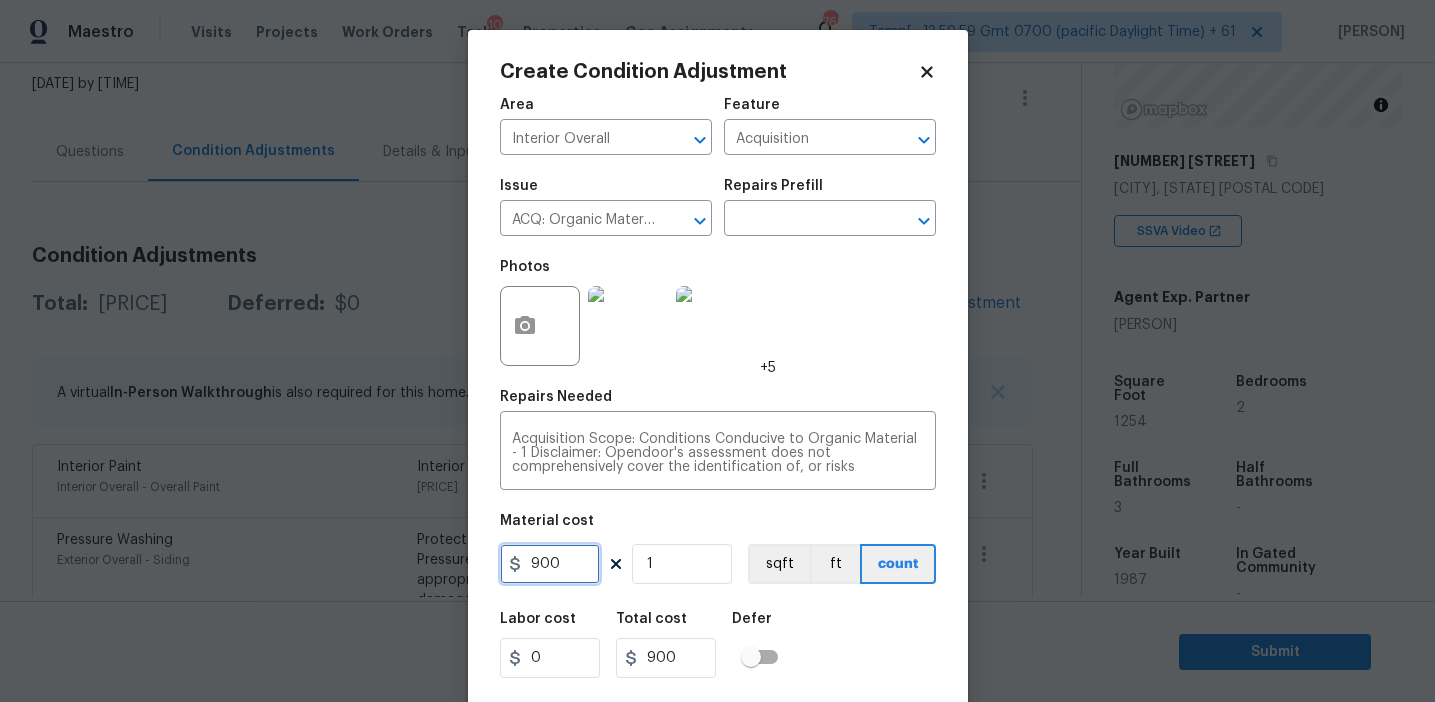 scroll, scrollTop: 45, scrollLeft: 0, axis: vertical 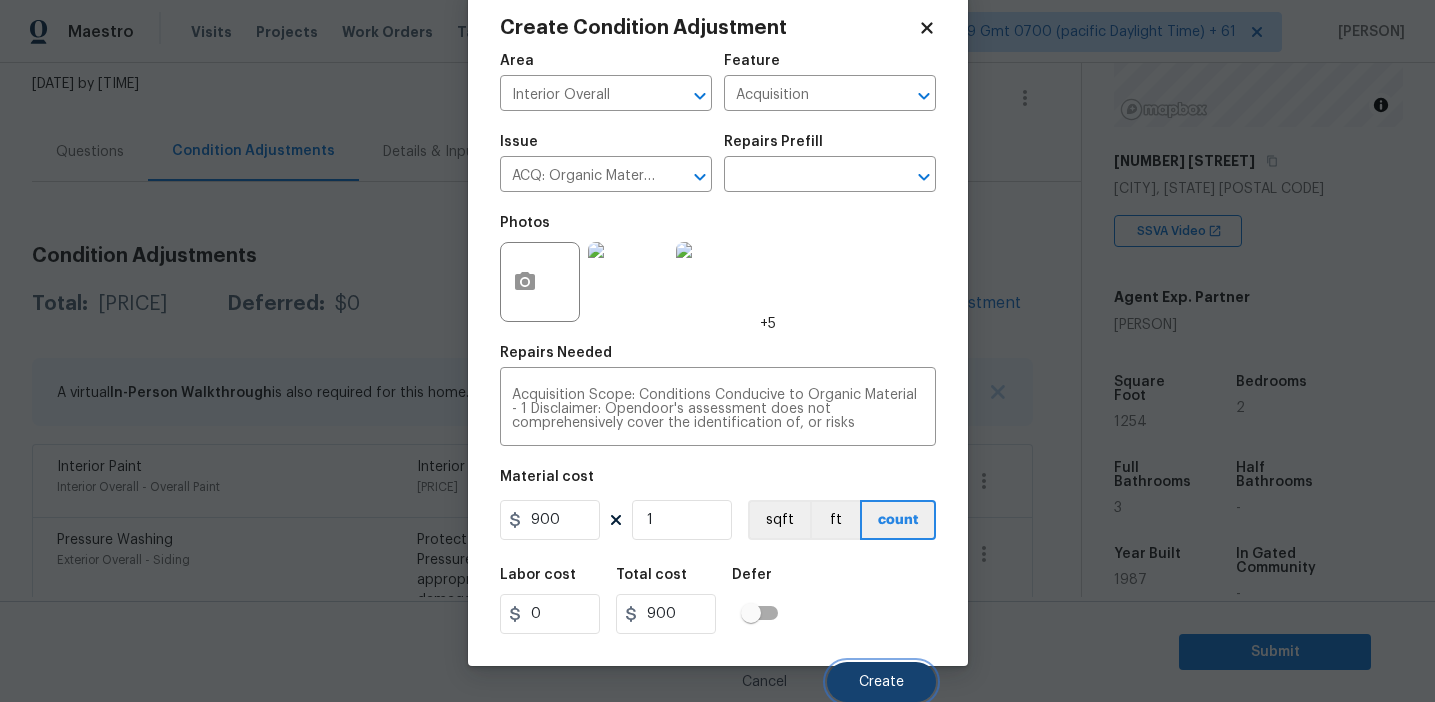 click on "Create" at bounding box center (881, 682) 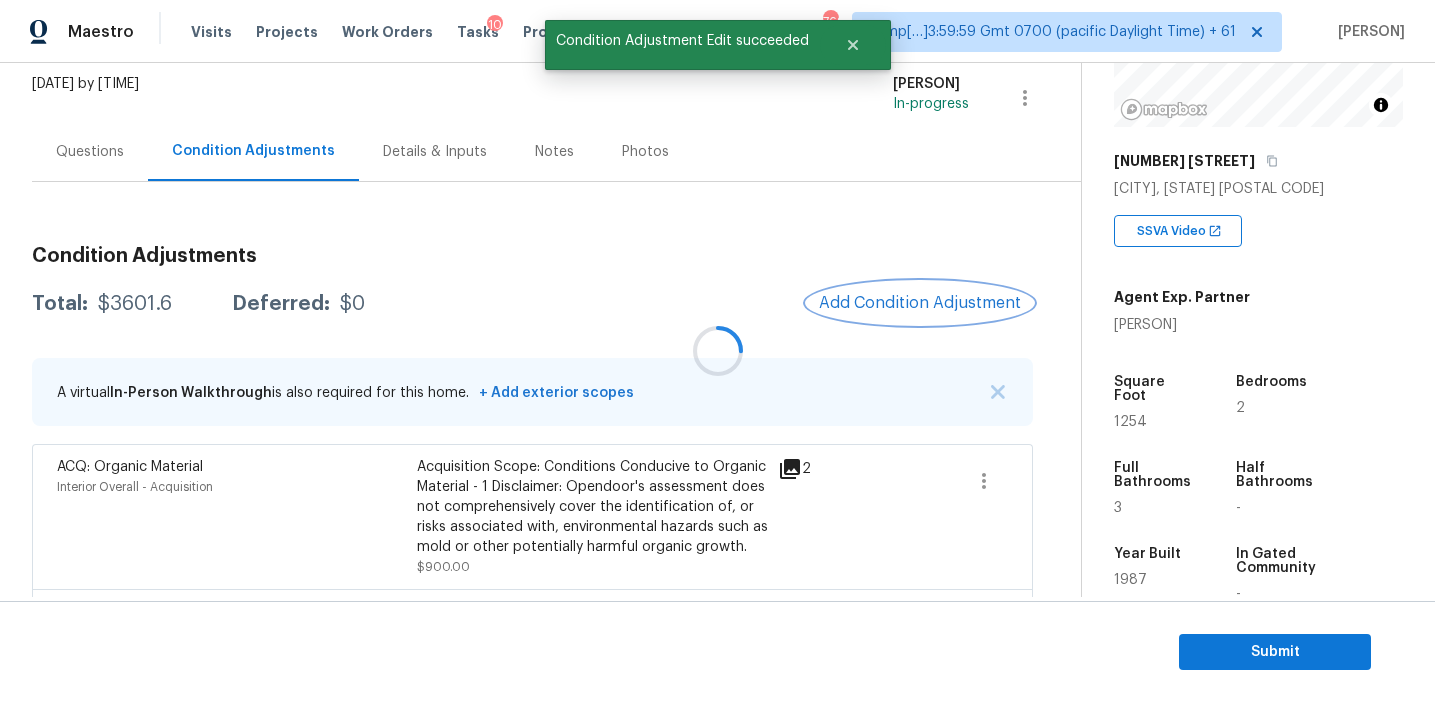 scroll, scrollTop: 0, scrollLeft: 0, axis: both 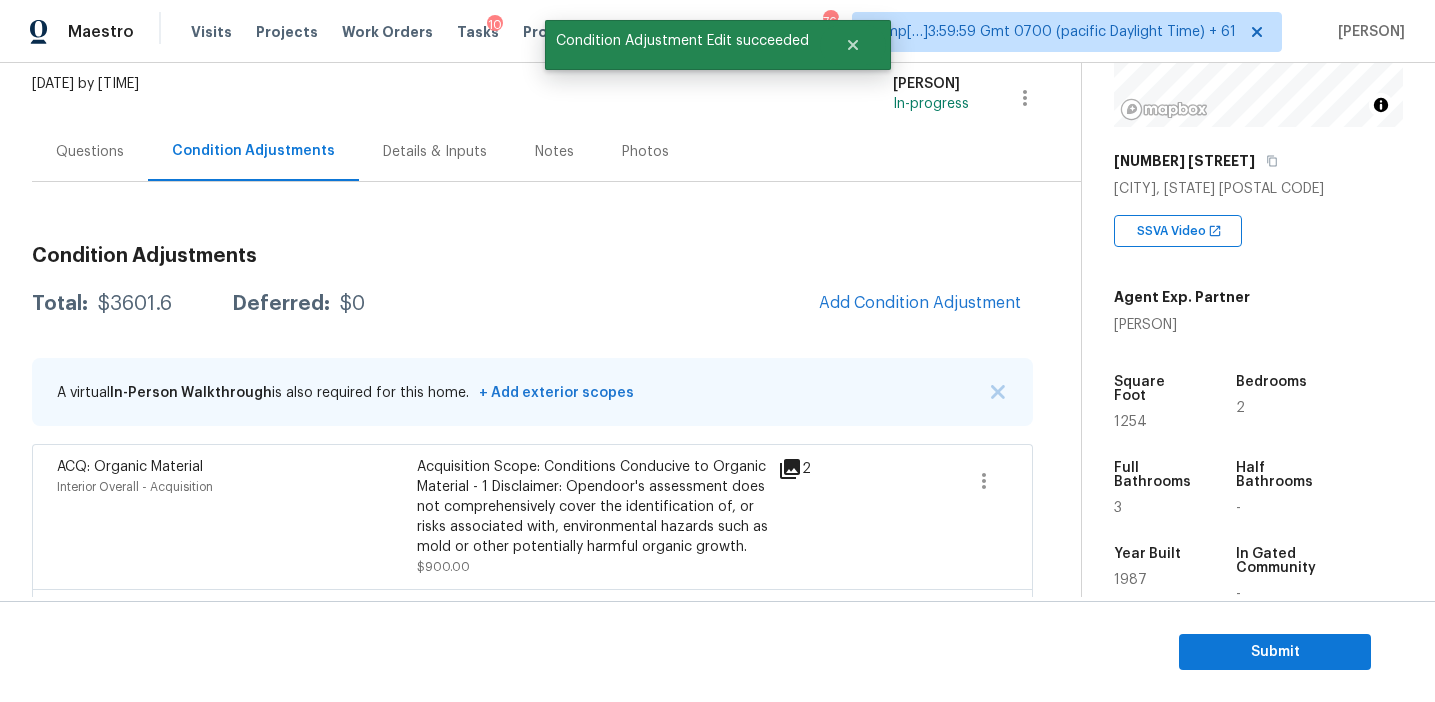 click on "Total:  $3601.6 Deferred:  $0 Add Condition Adjustment" at bounding box center (532, 304) 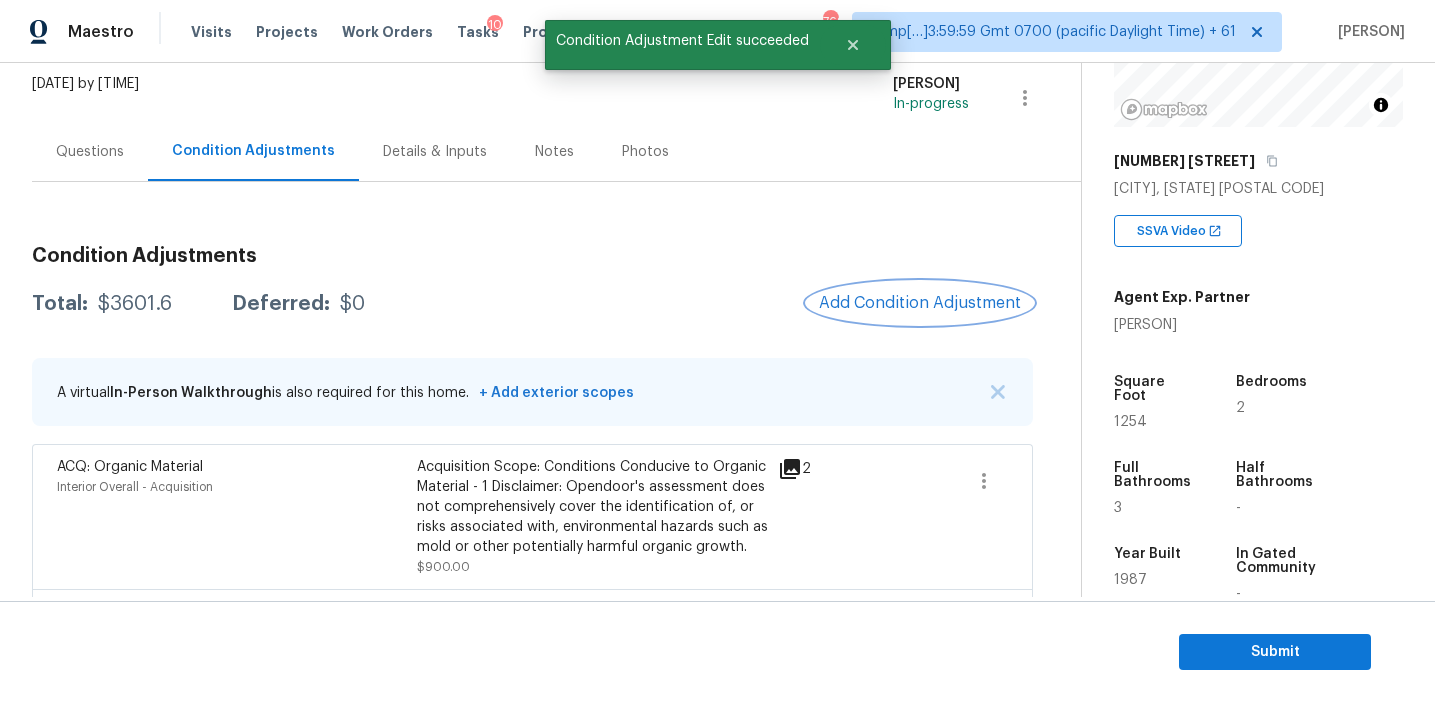 click on "Add Condition Adjustment" at bounding box center (920, 303) 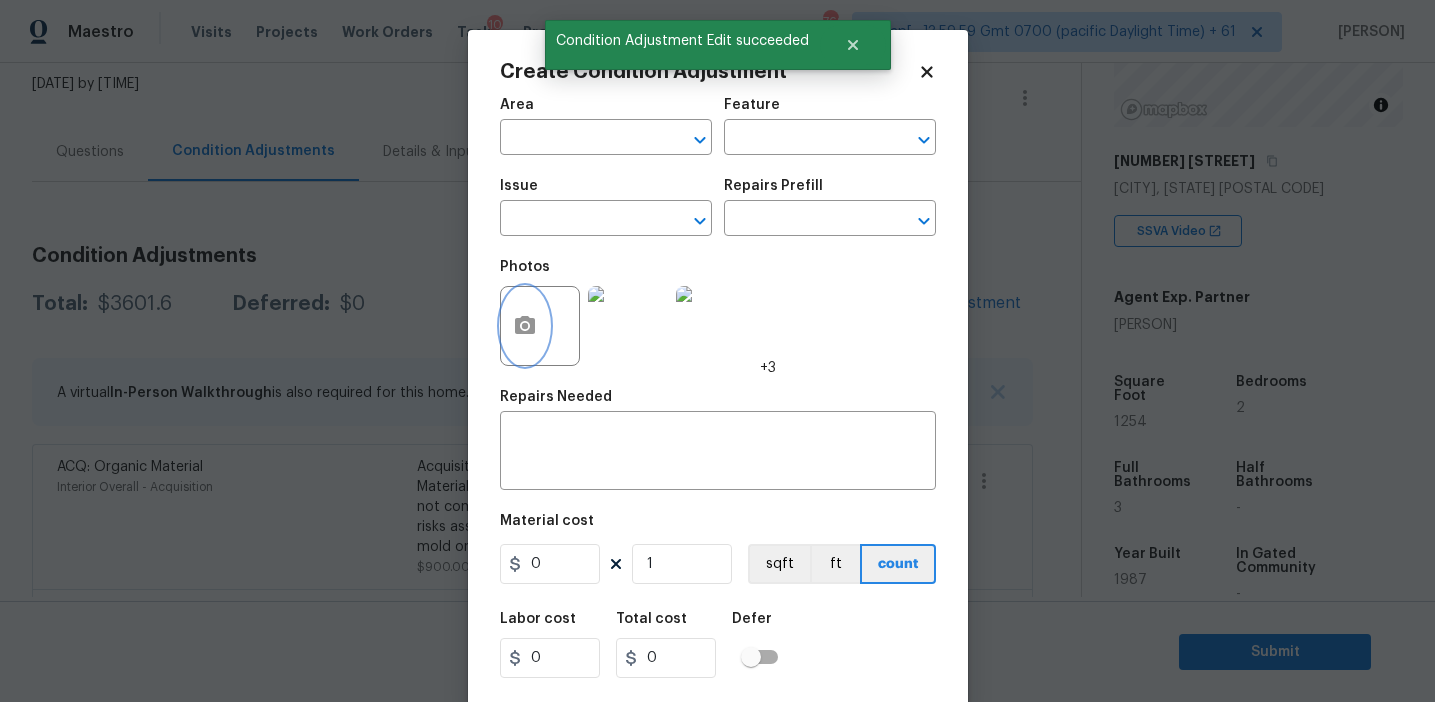 click at bounding box center (525, 326) 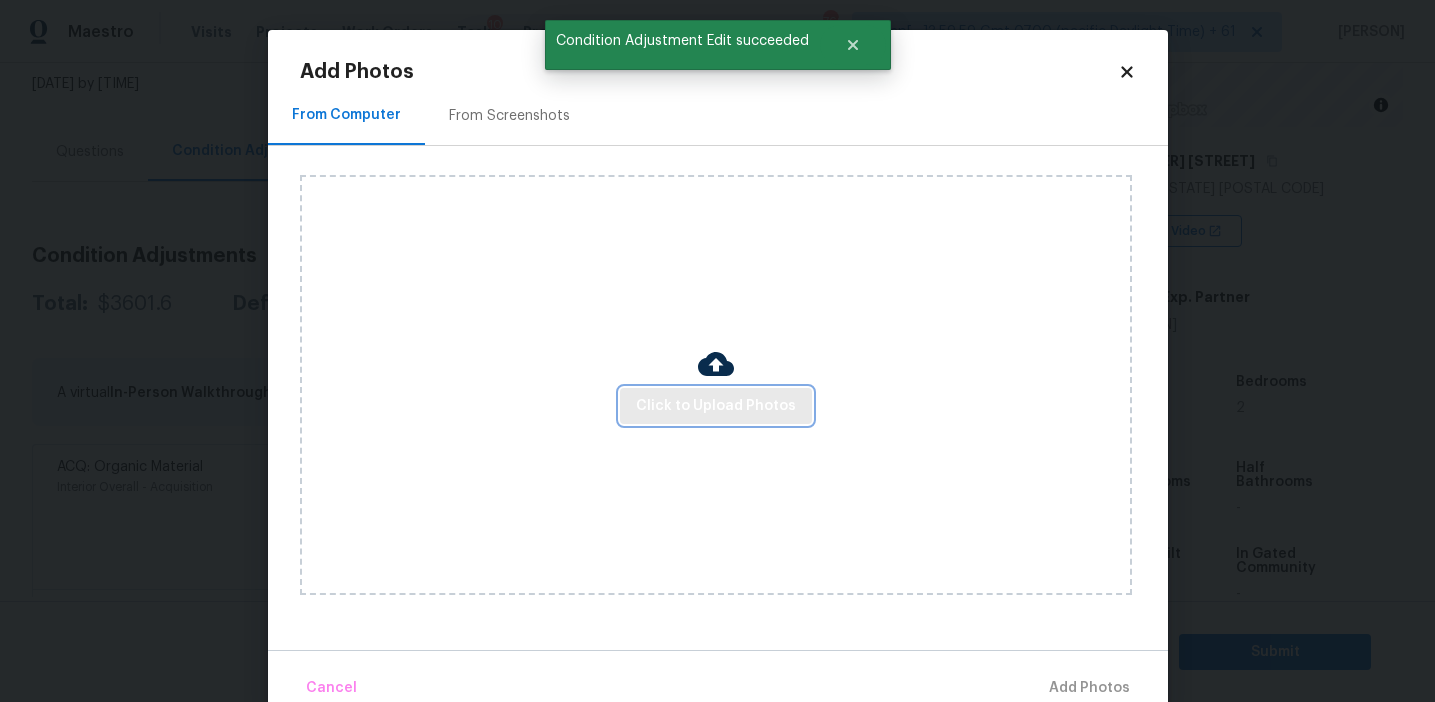 click on "Click to Upload Photos" at bounding box center (716, 406) 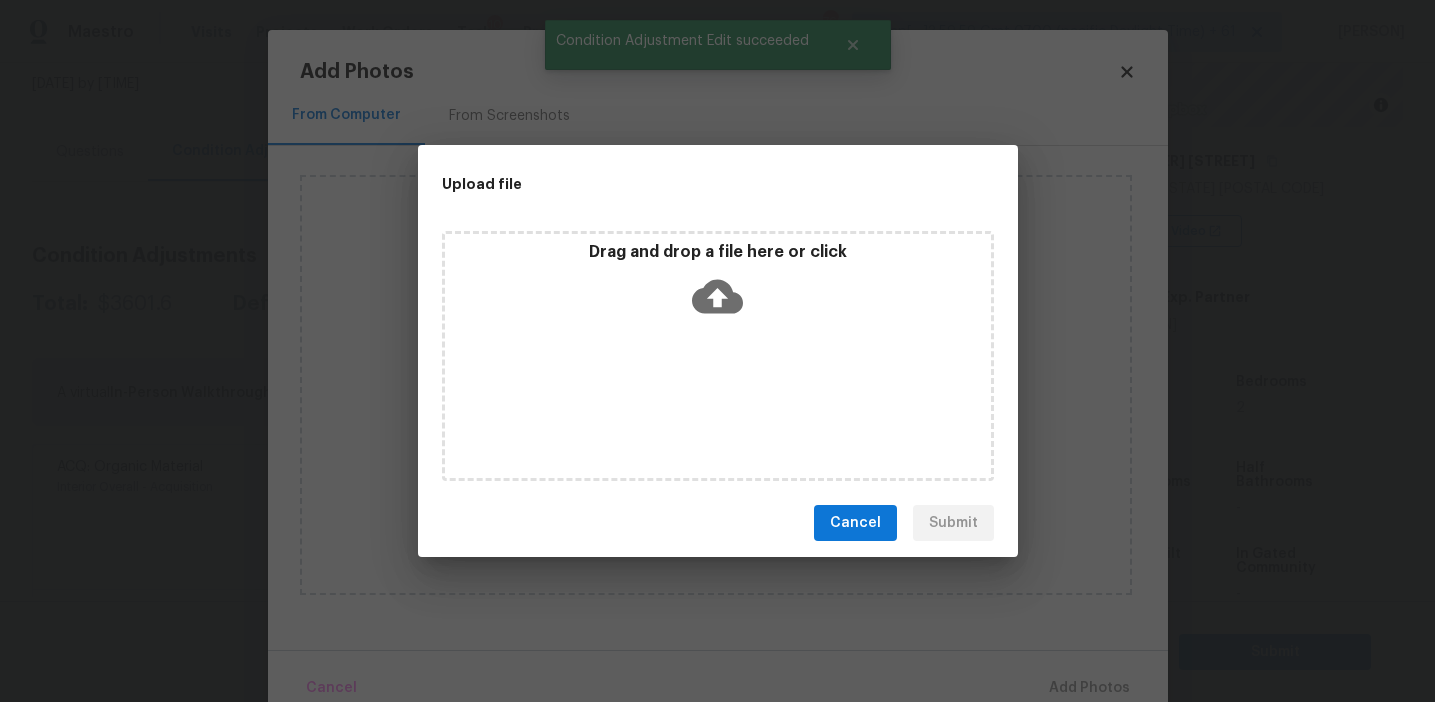 click on "Drag and drop a file here or click" at bounding box center [718, 285] 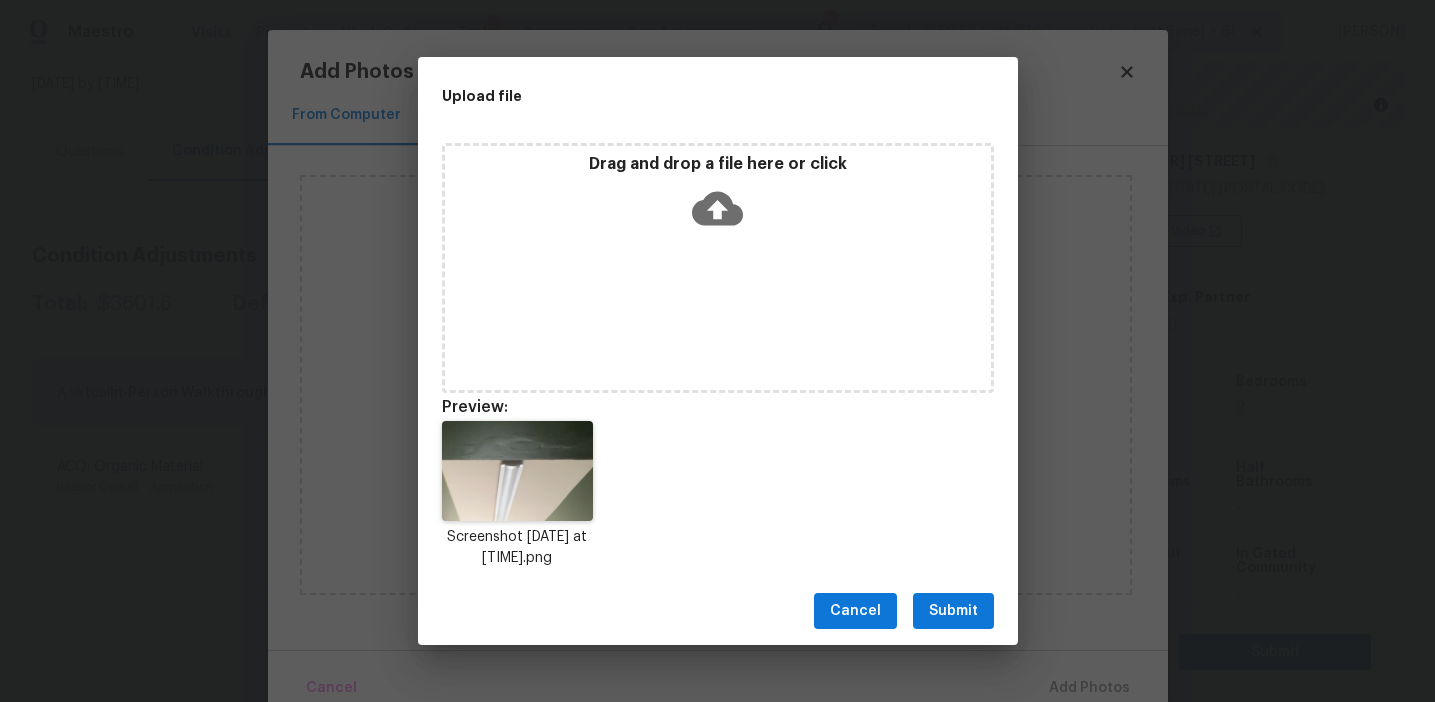 click on "Submit" at bounding box center [953, 611] 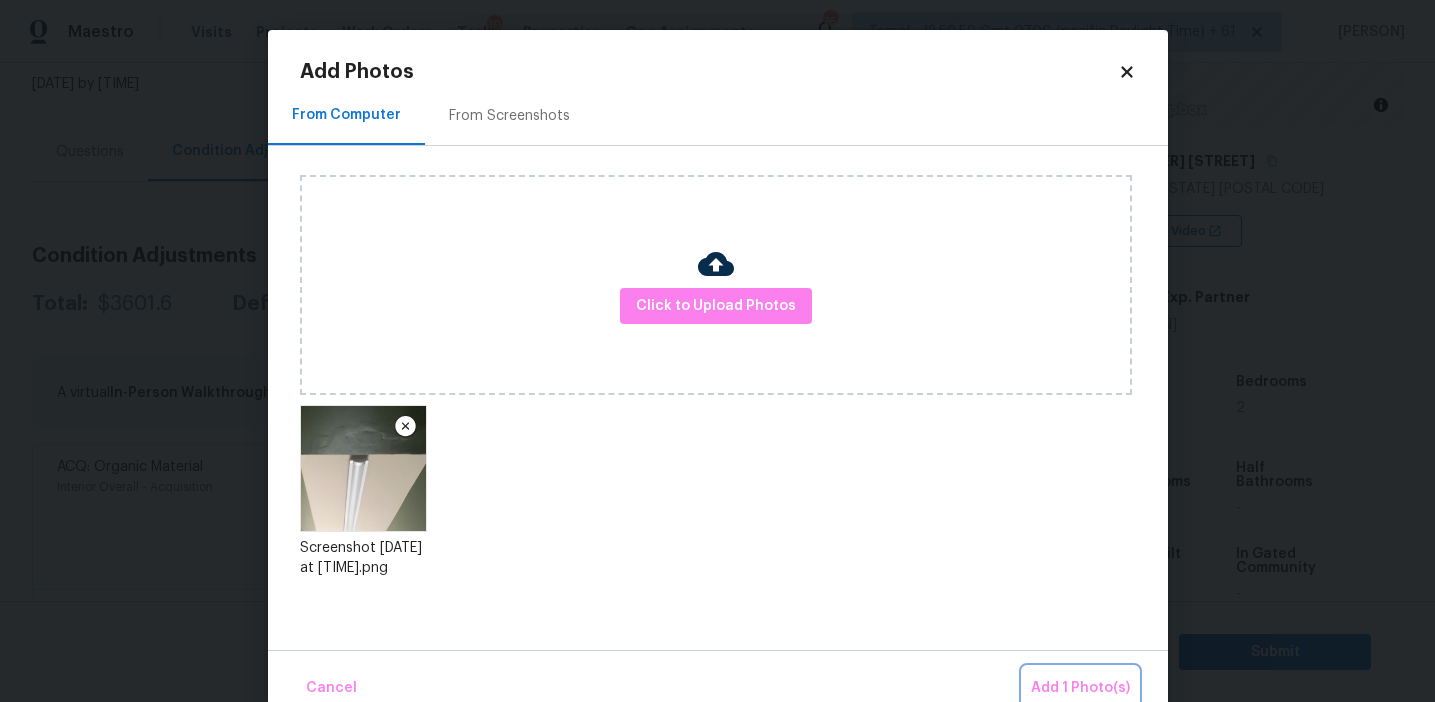 click on "Add 1 Photo(s)" at bounding box center [1080, 688] 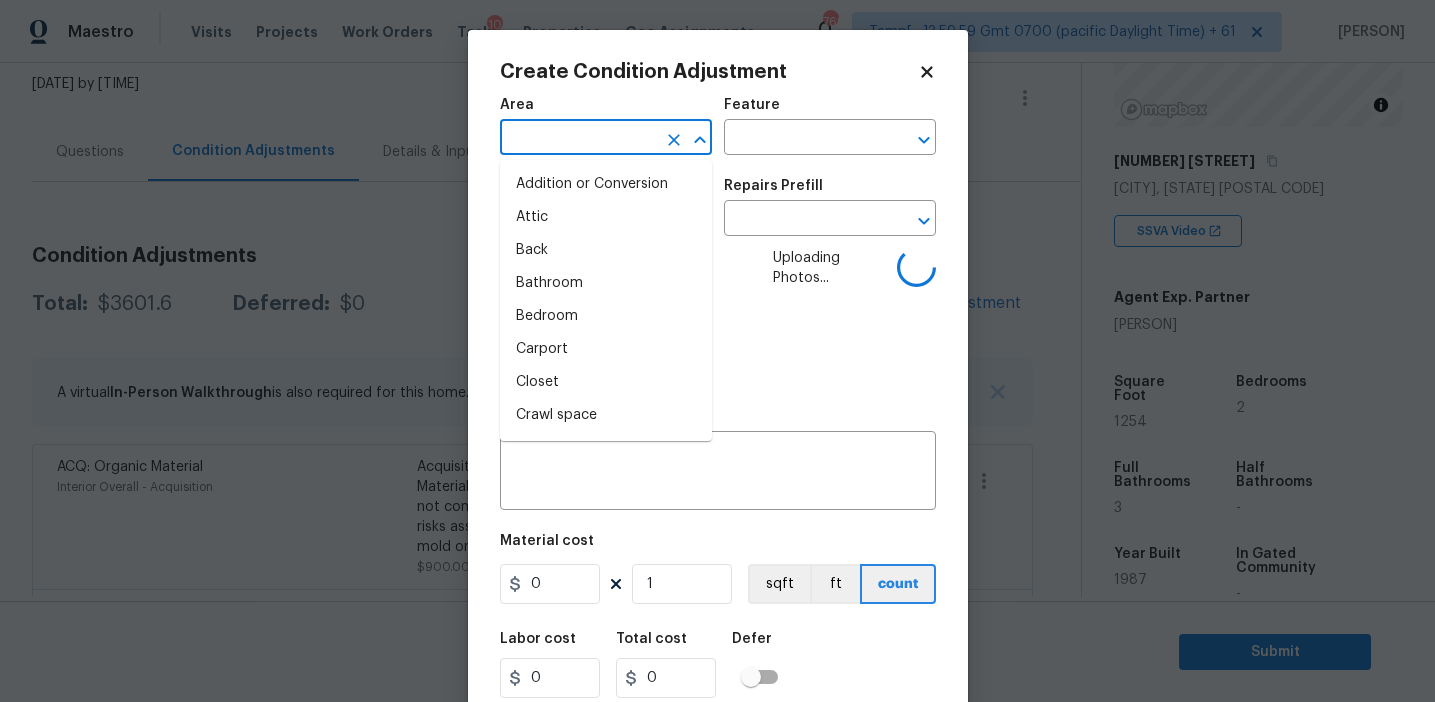 click at bounding box center [578, 139] 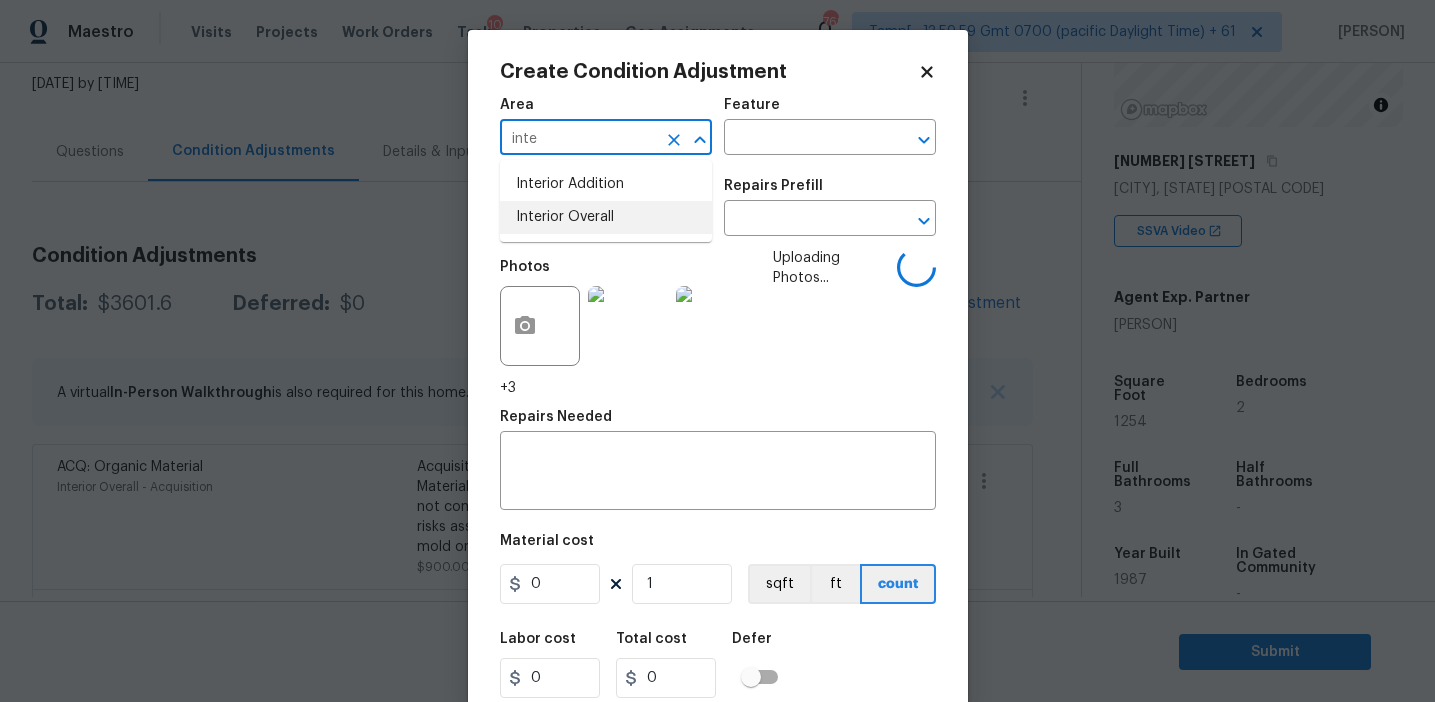 click on "Interior Overall" at bounding box center [606, 217] 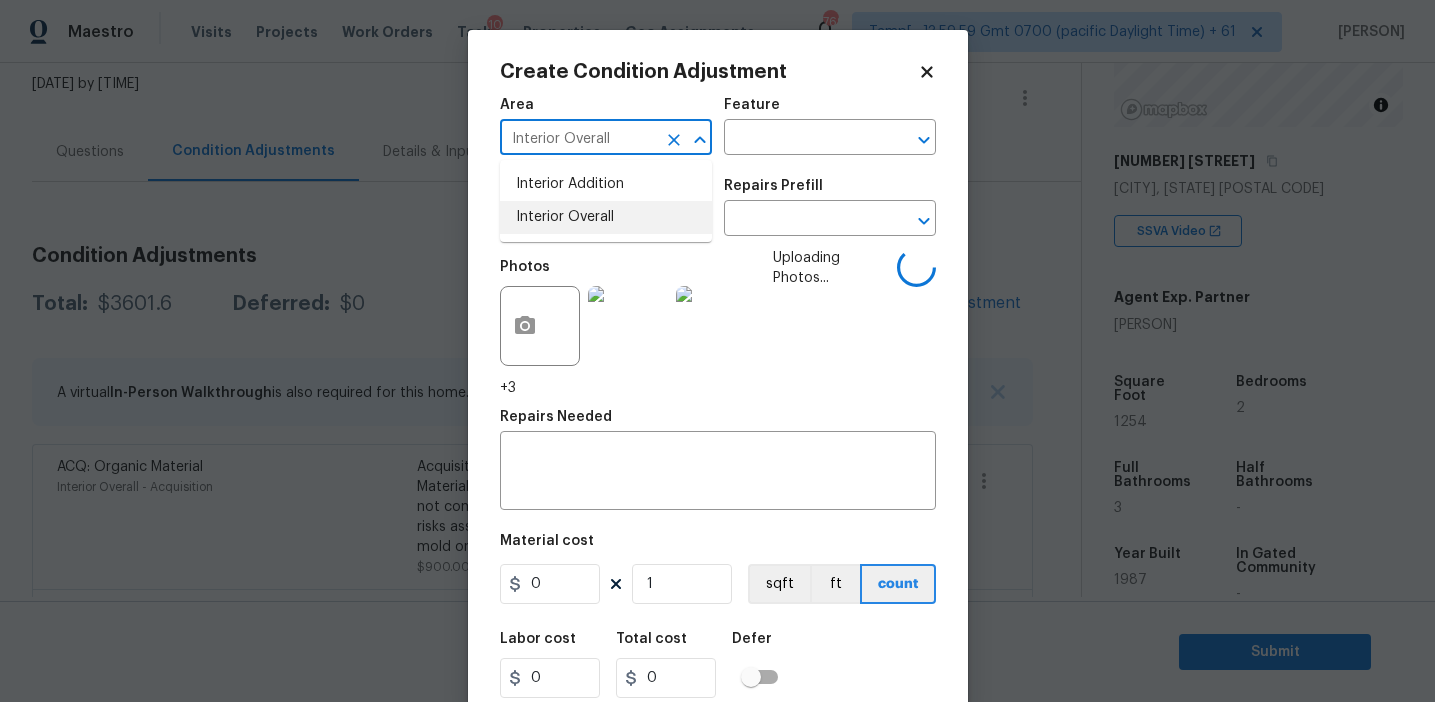 type on "Interior Overall" 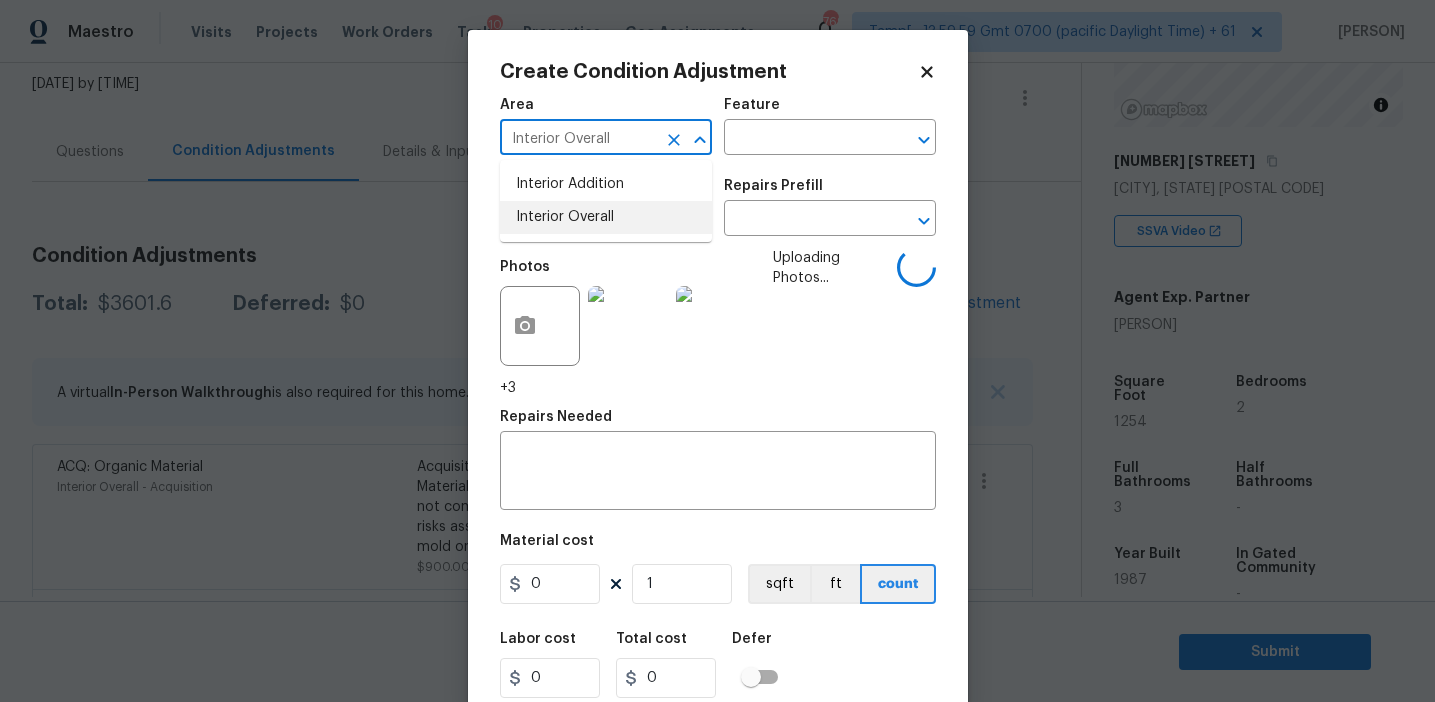 click at bounding box center (578, 220) 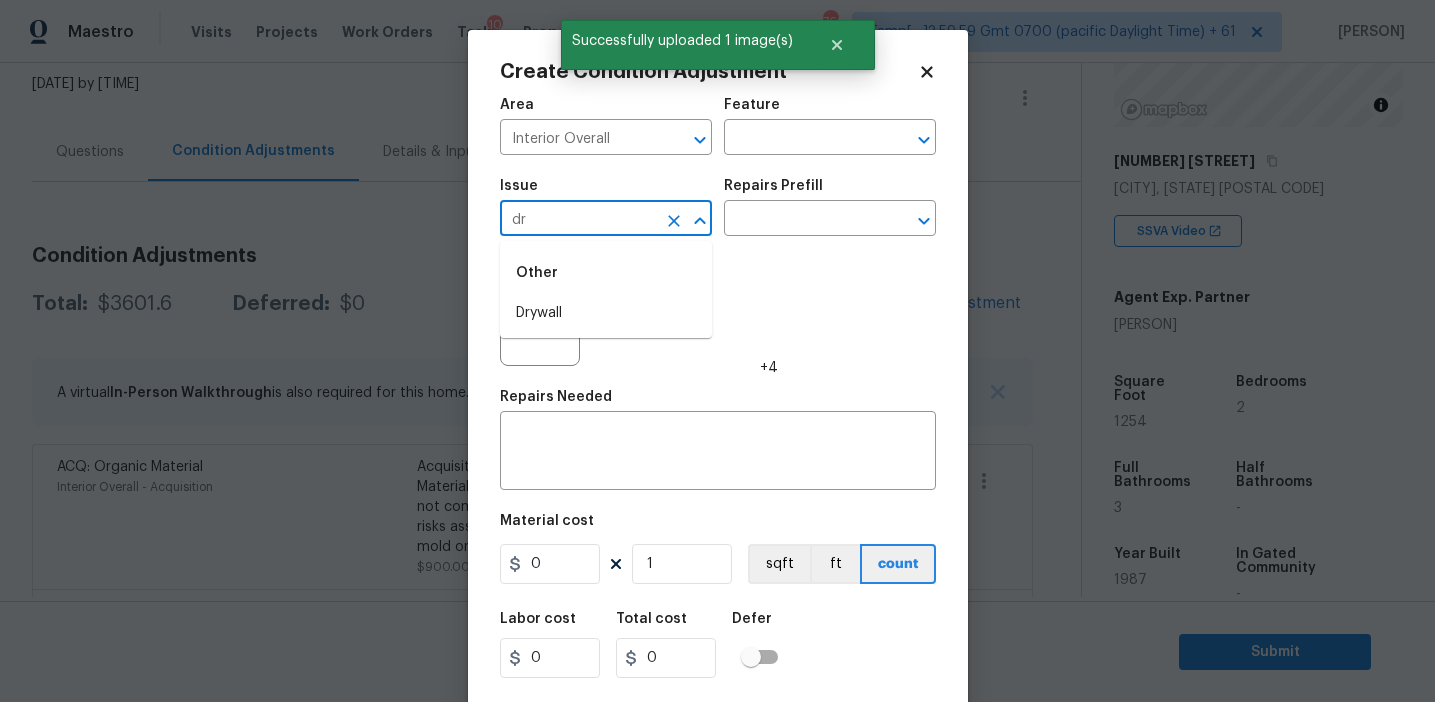 type on "dry" 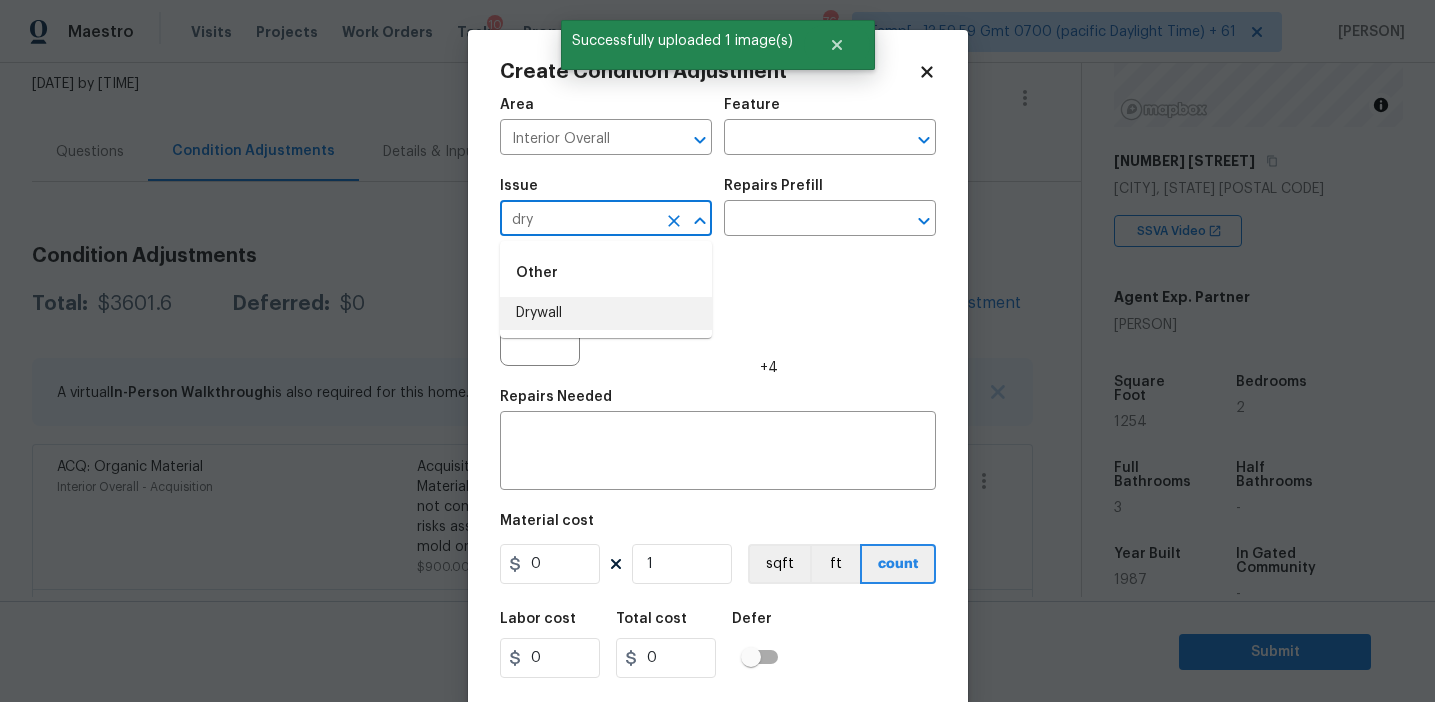 click on "Drywall" at bounding box center (606, 313) 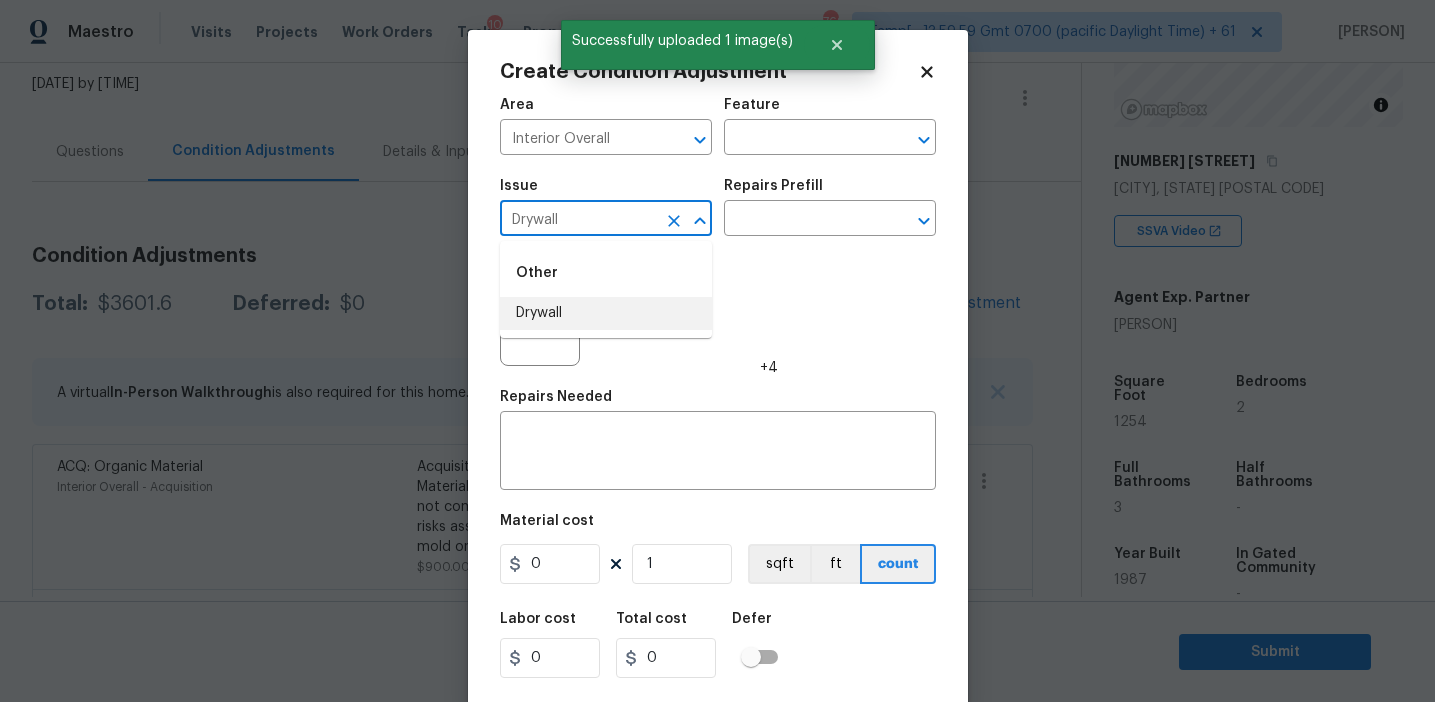 type on "Drywall" 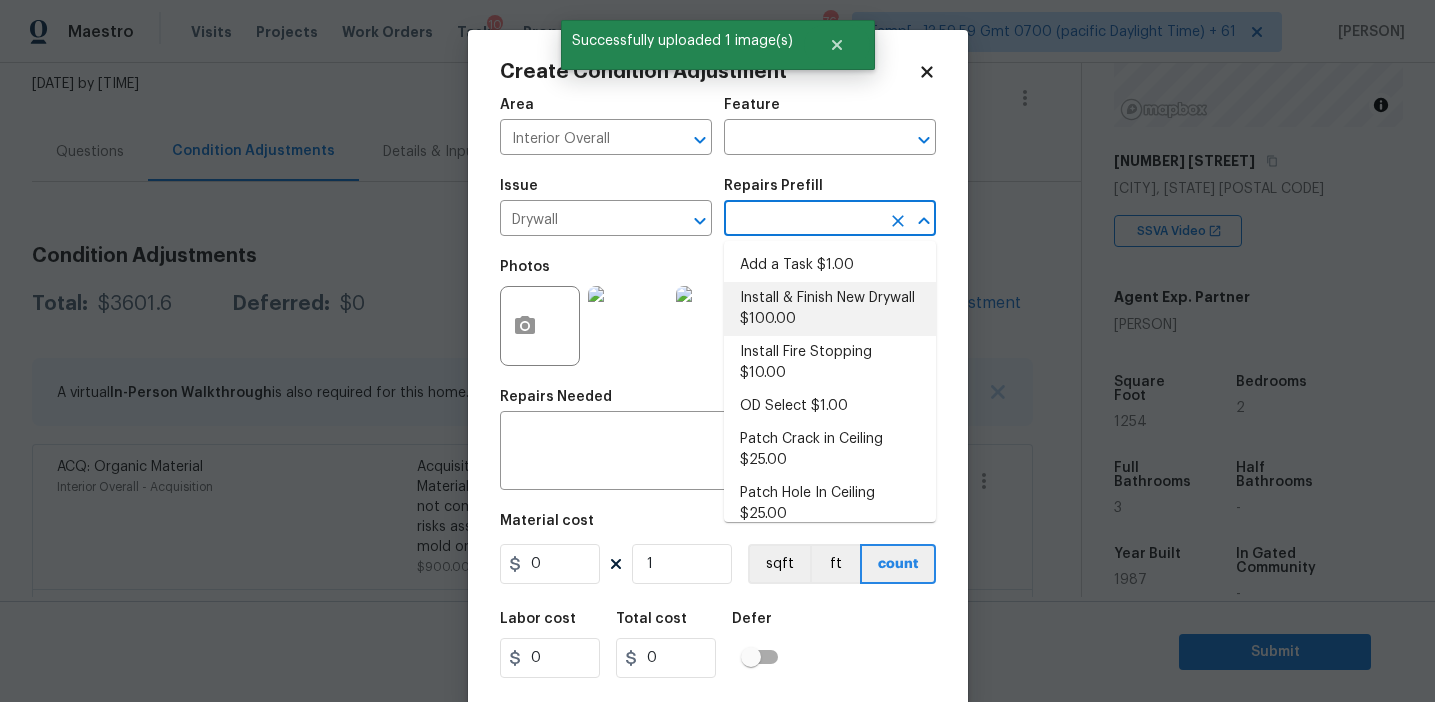 click on "Install & Finish New Drywall $100.00" at bounding box center (830, 309) 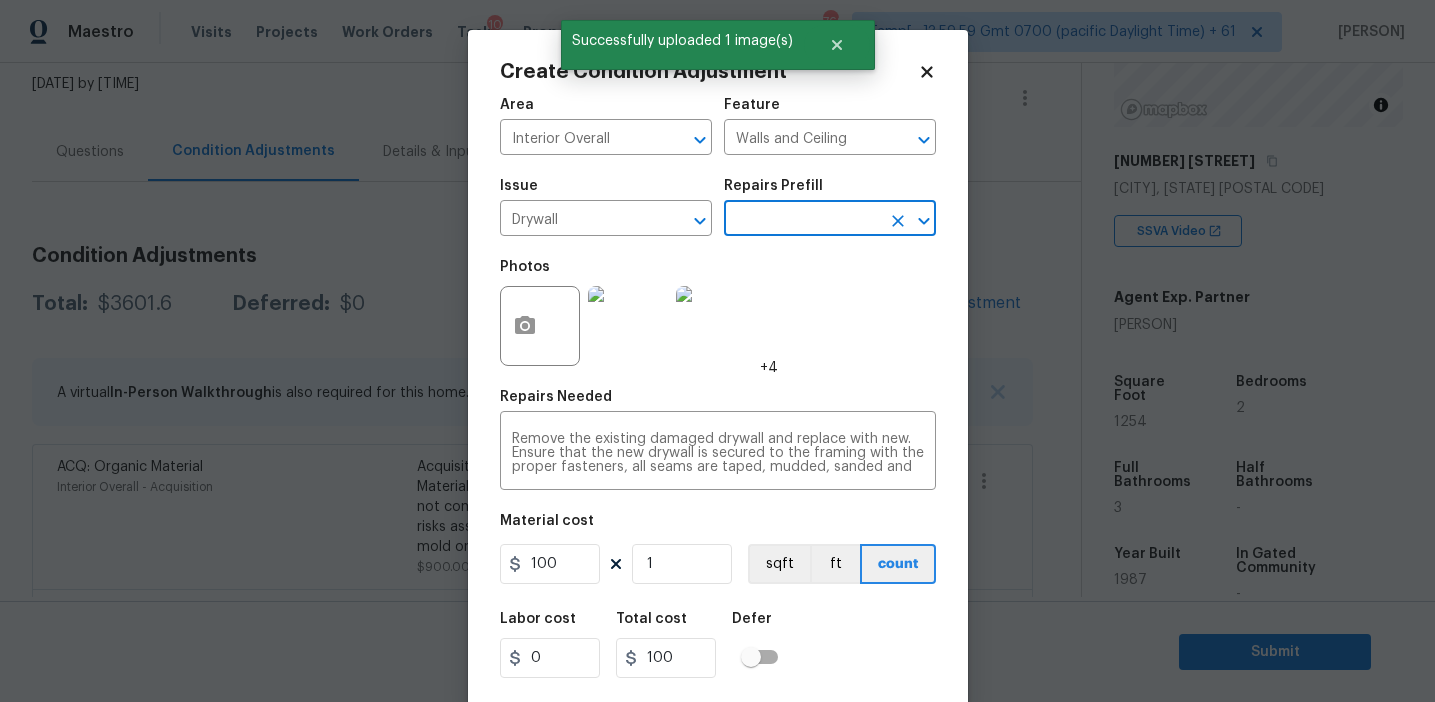 scroll, scrollTop: 45, scrollLeft: 0, axis: vertical 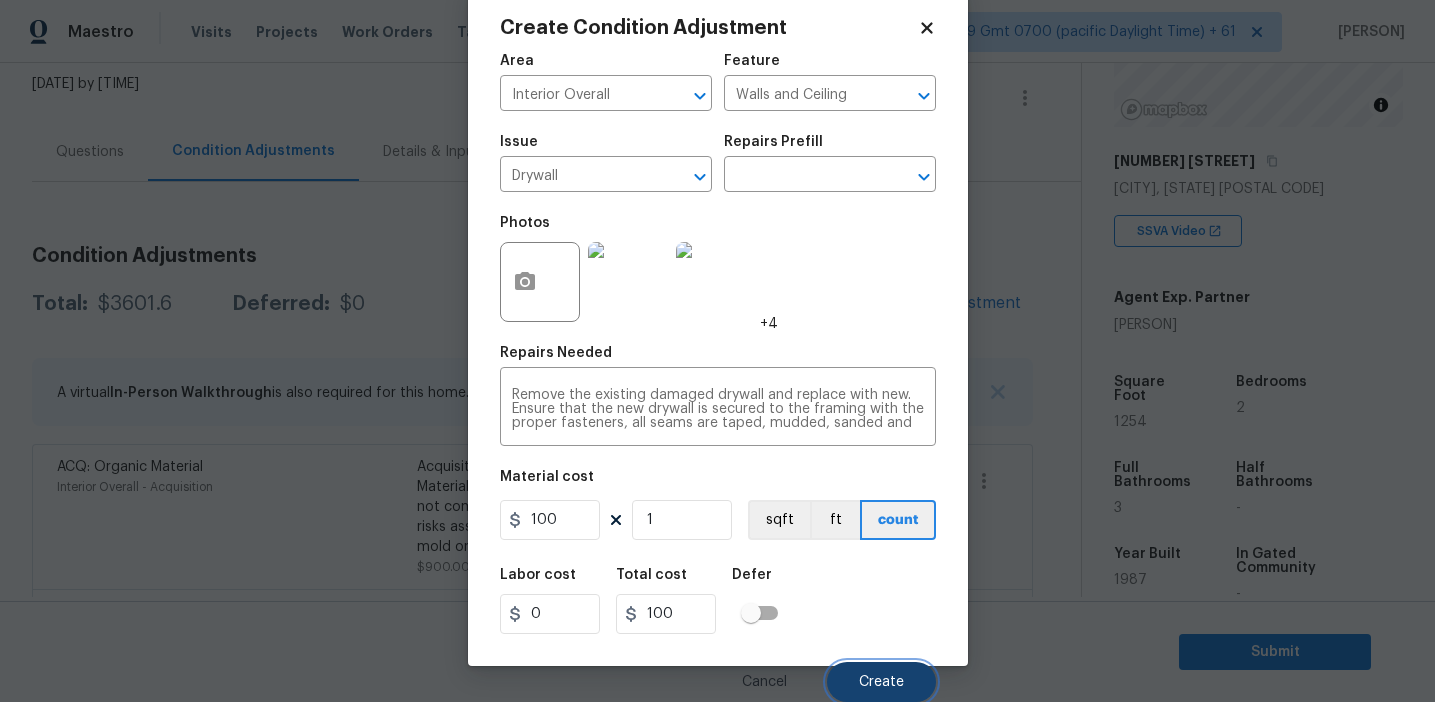 click on "Create" at bounding box center [881, 682] 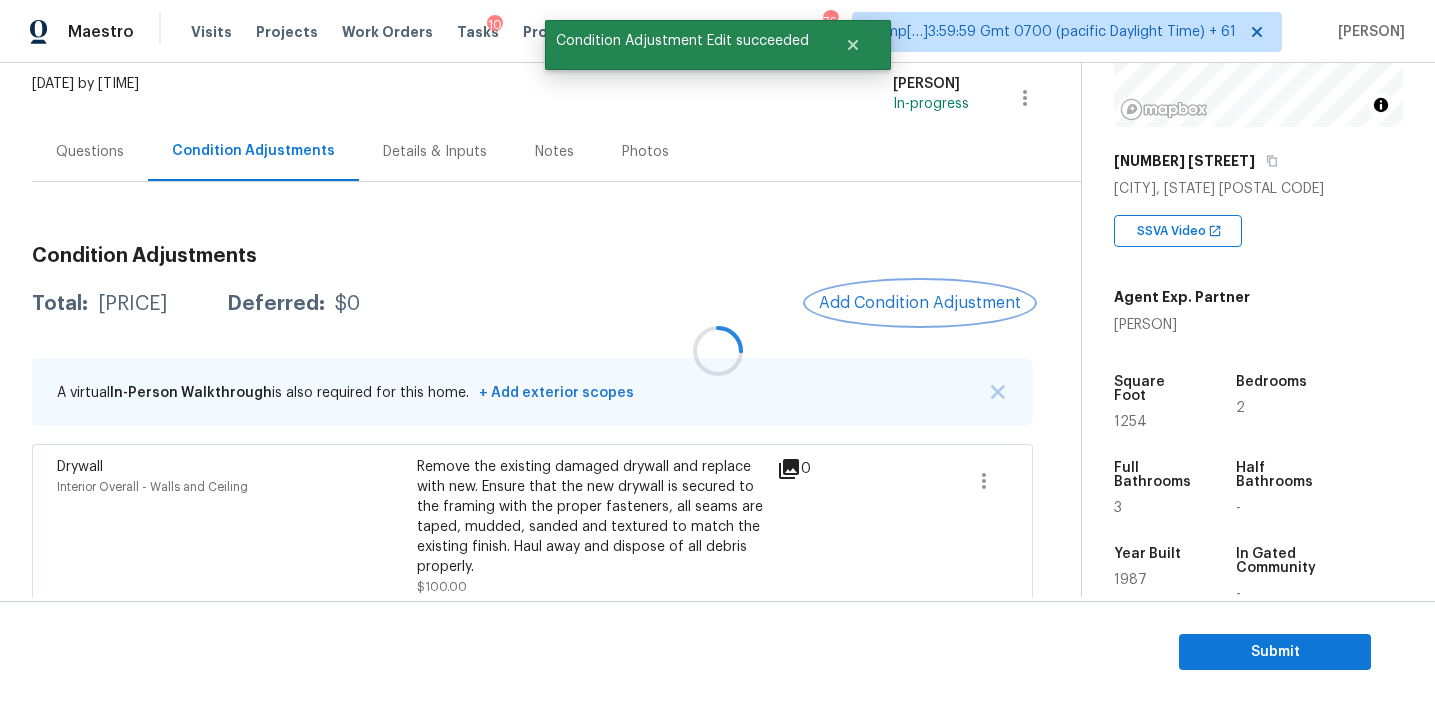 scroll, scrollTop: 0, scrollLeft: 0, axis: both 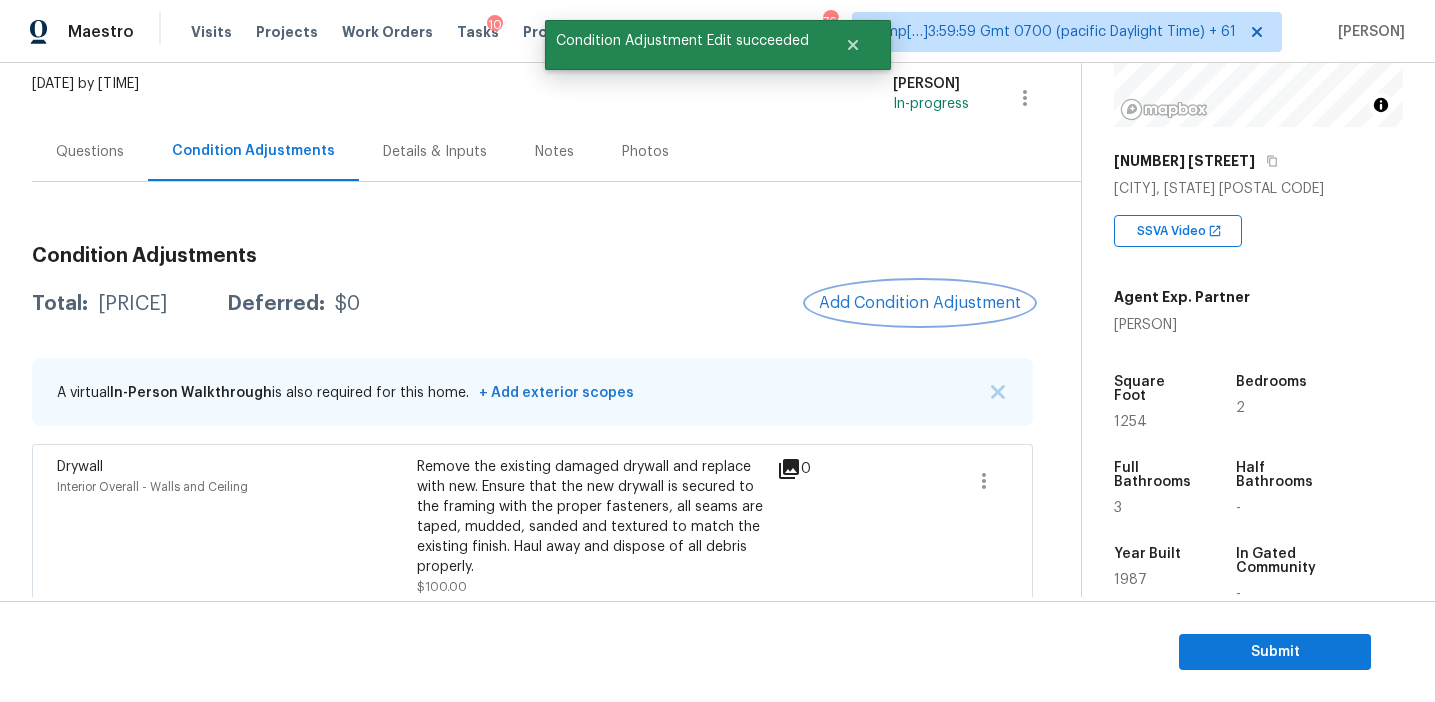click on "Add Condition Adjustment" at bounding box center (920, 303) 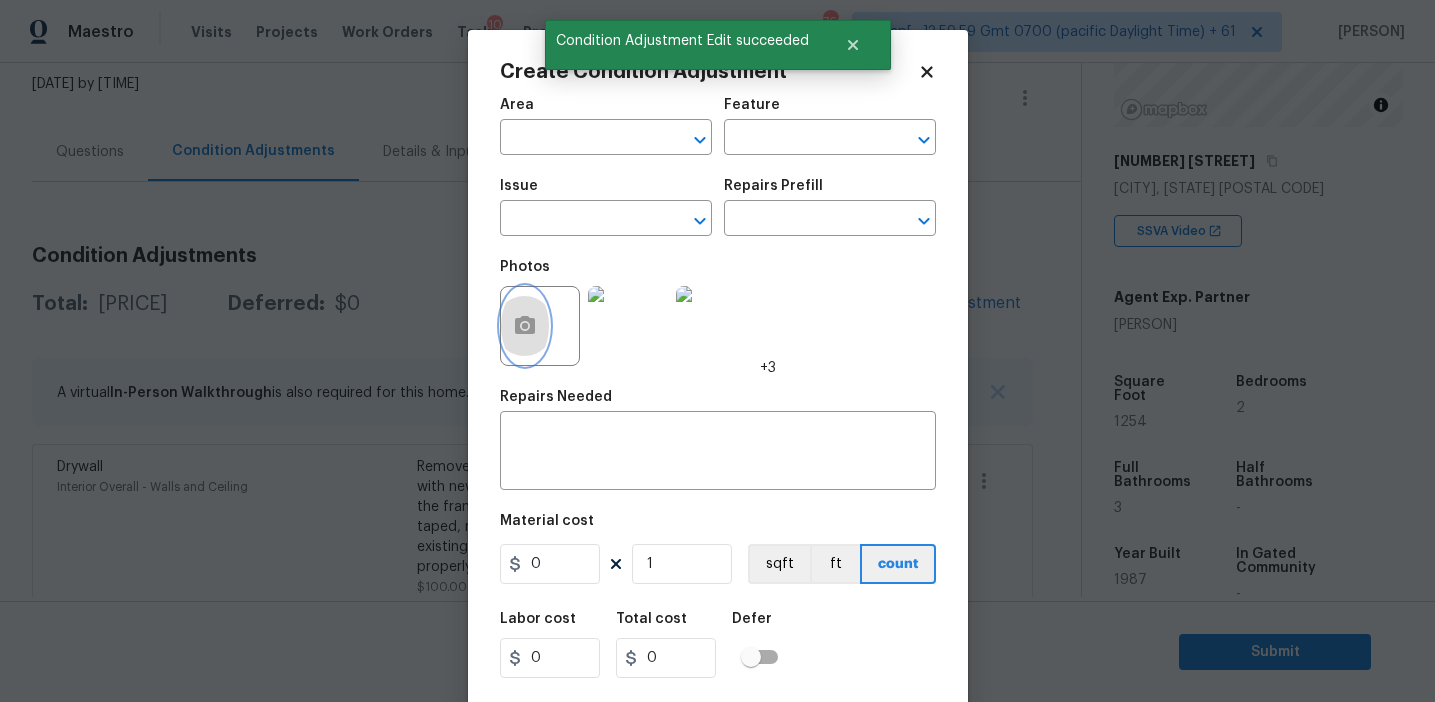 click 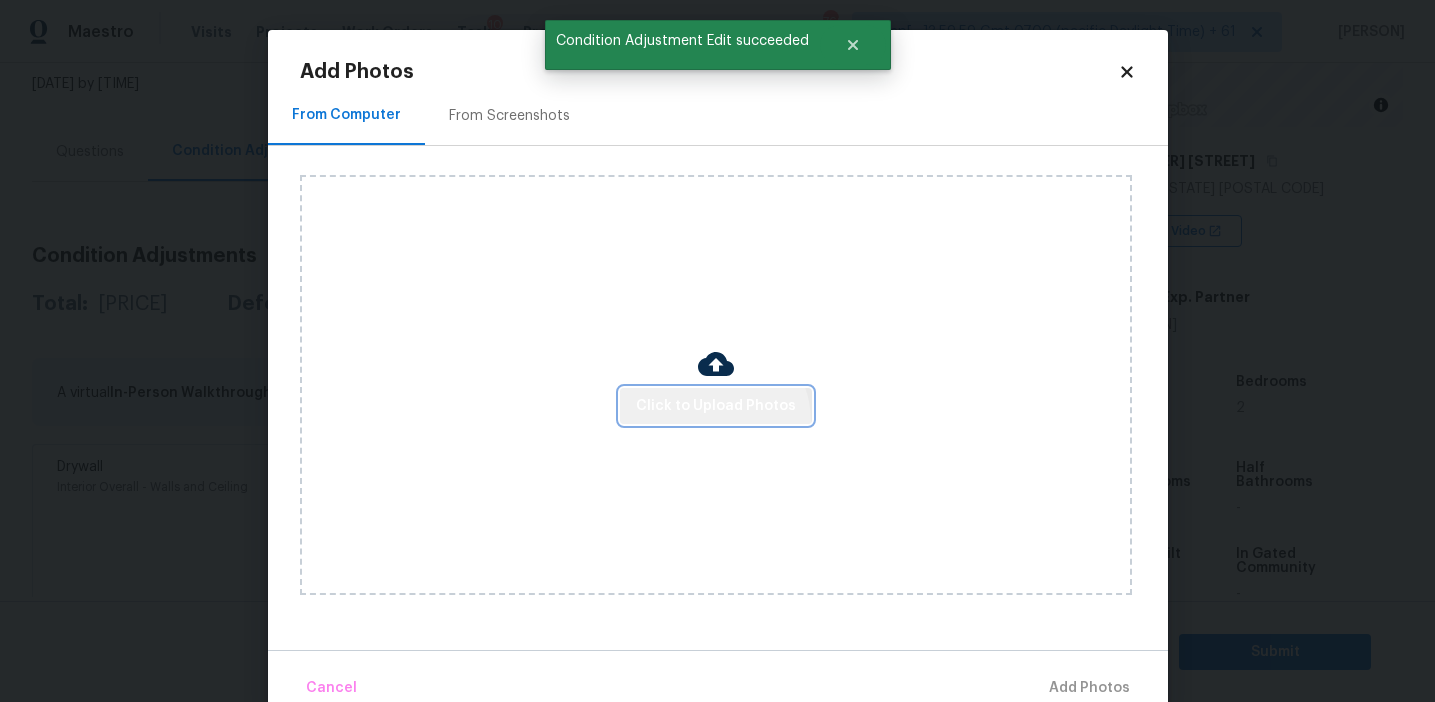 click on "Click to Upload Photos" at bounding box center (716, 406) 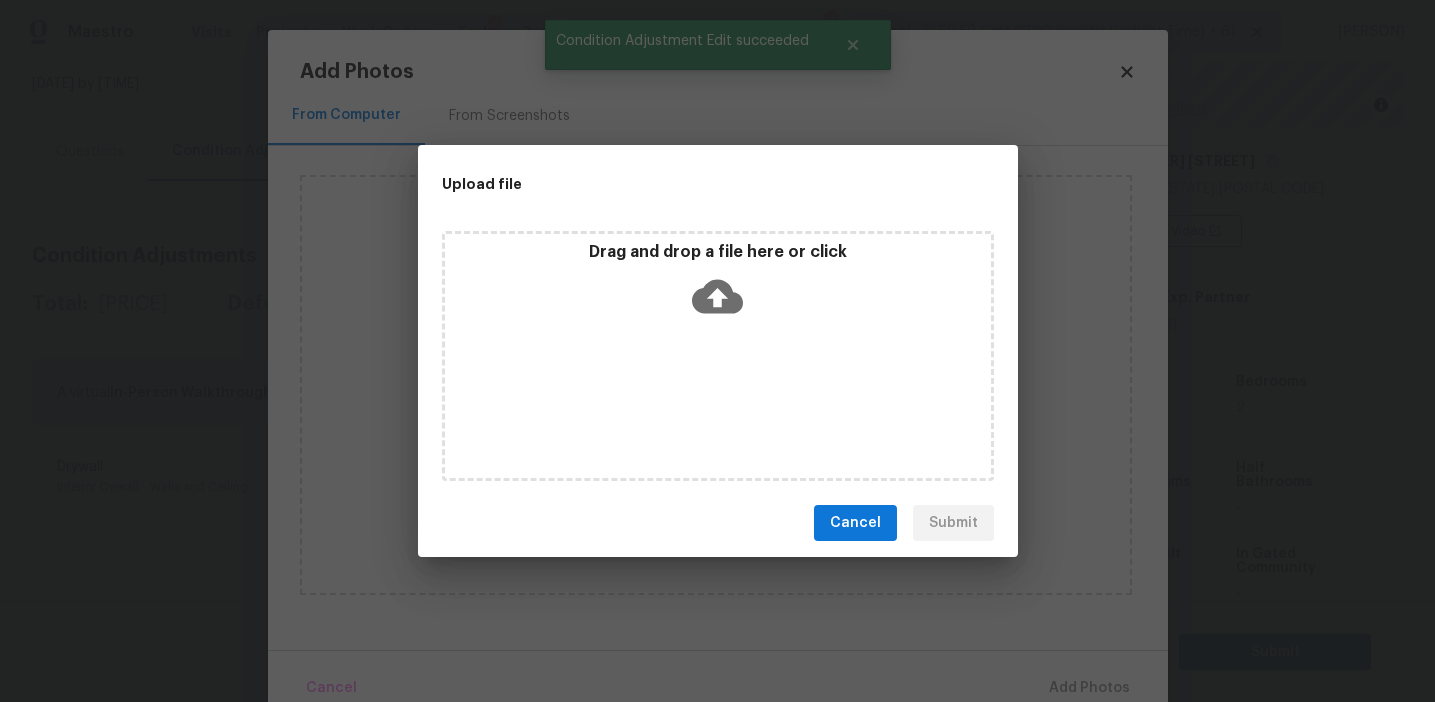 click on "Drag and drop a file here or click" at bounding box center (718, 252) 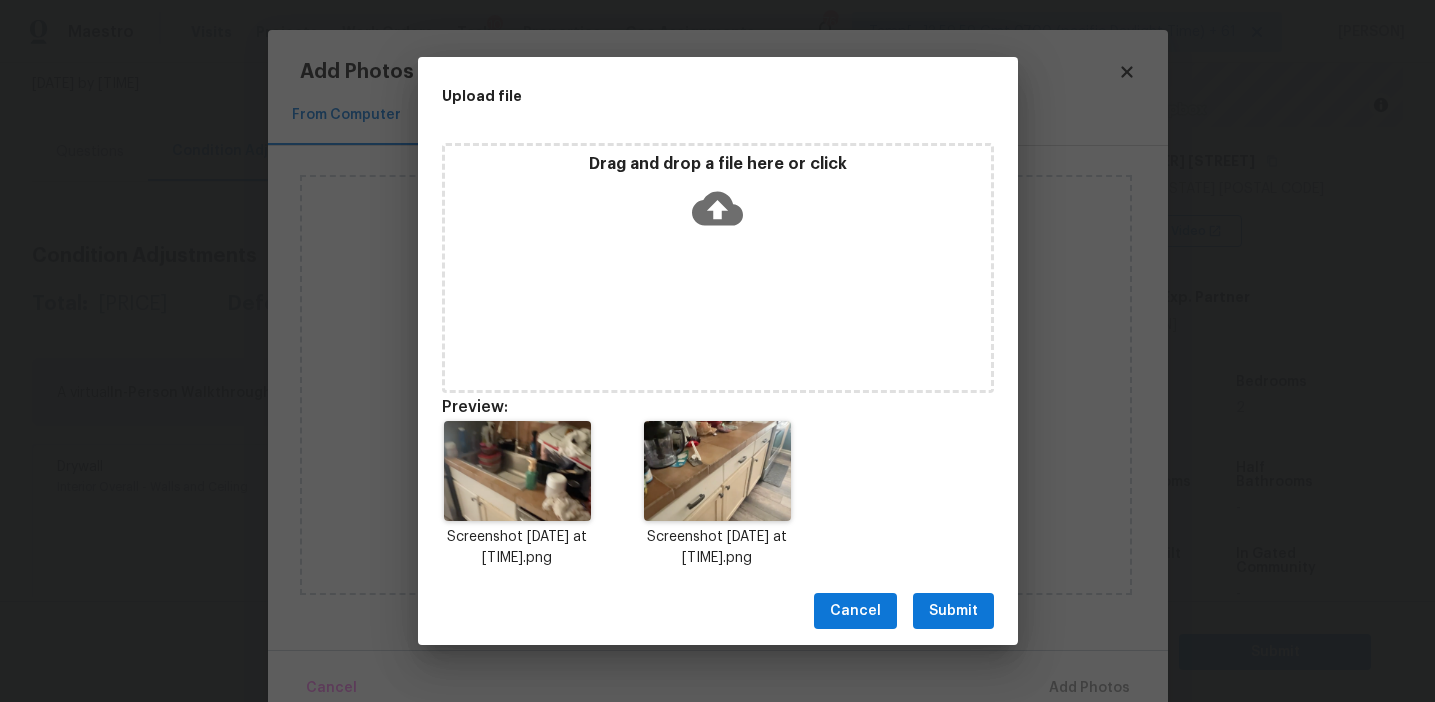 click on "Drag and drop a file here or click" at bounding box center [718, 164] 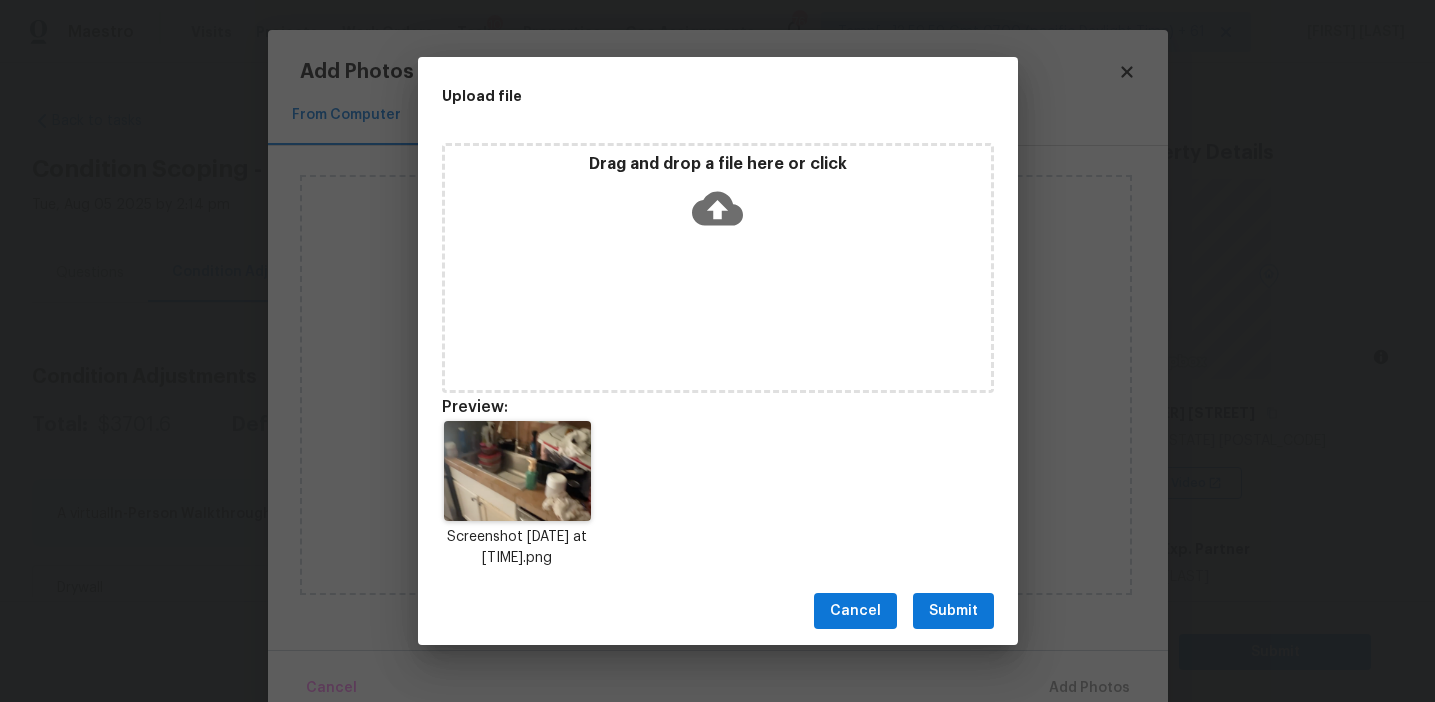 scroll, scrollTop: 0, scrollLeft: 0, axis: both 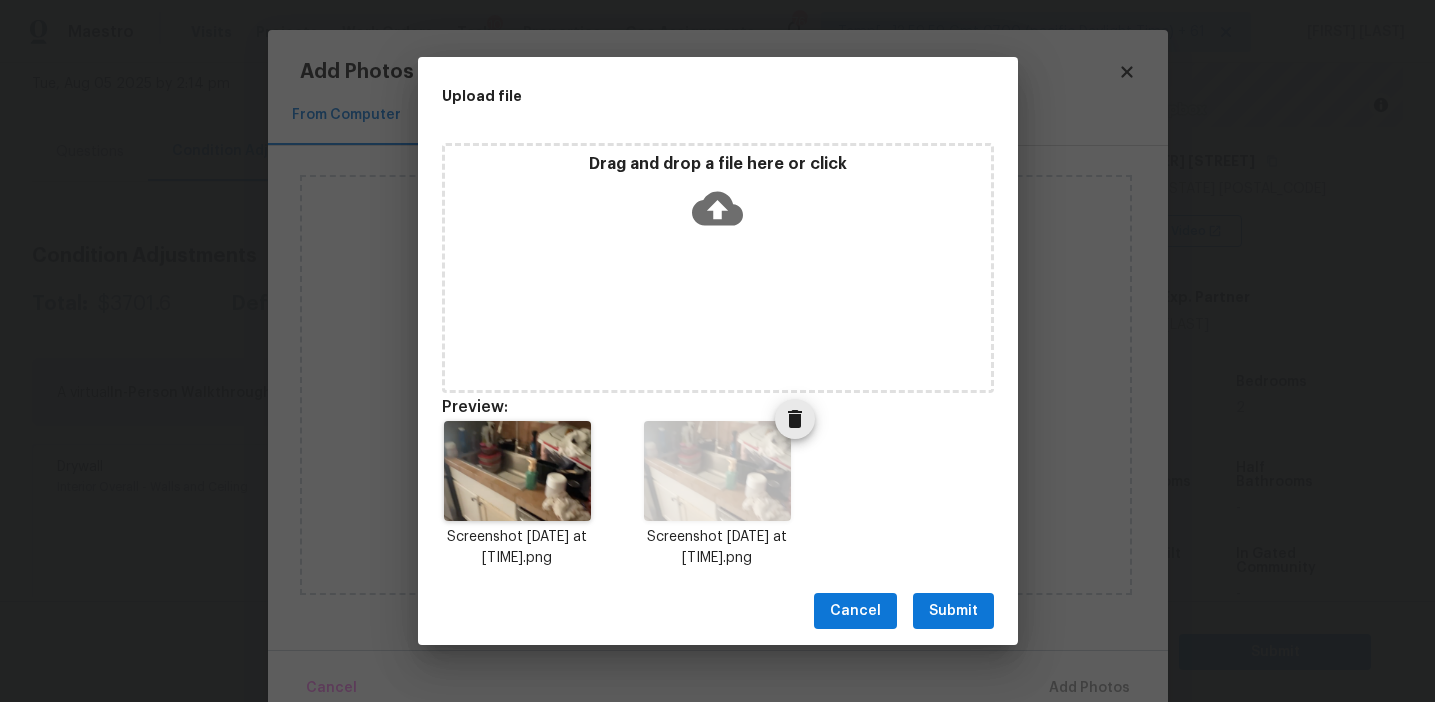 click at bounding box center [795, 419] 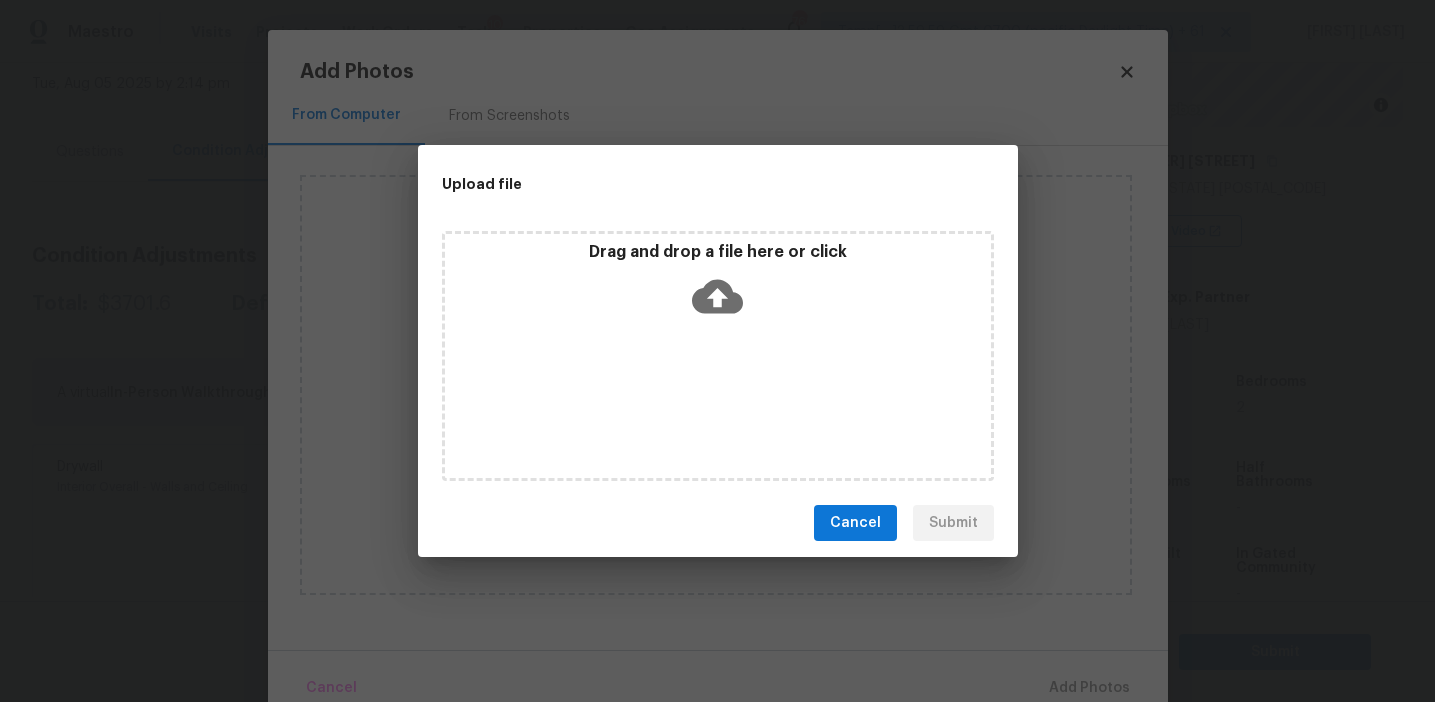 click on "Drag and drop a file here or click" at bounding box center (718, 252) 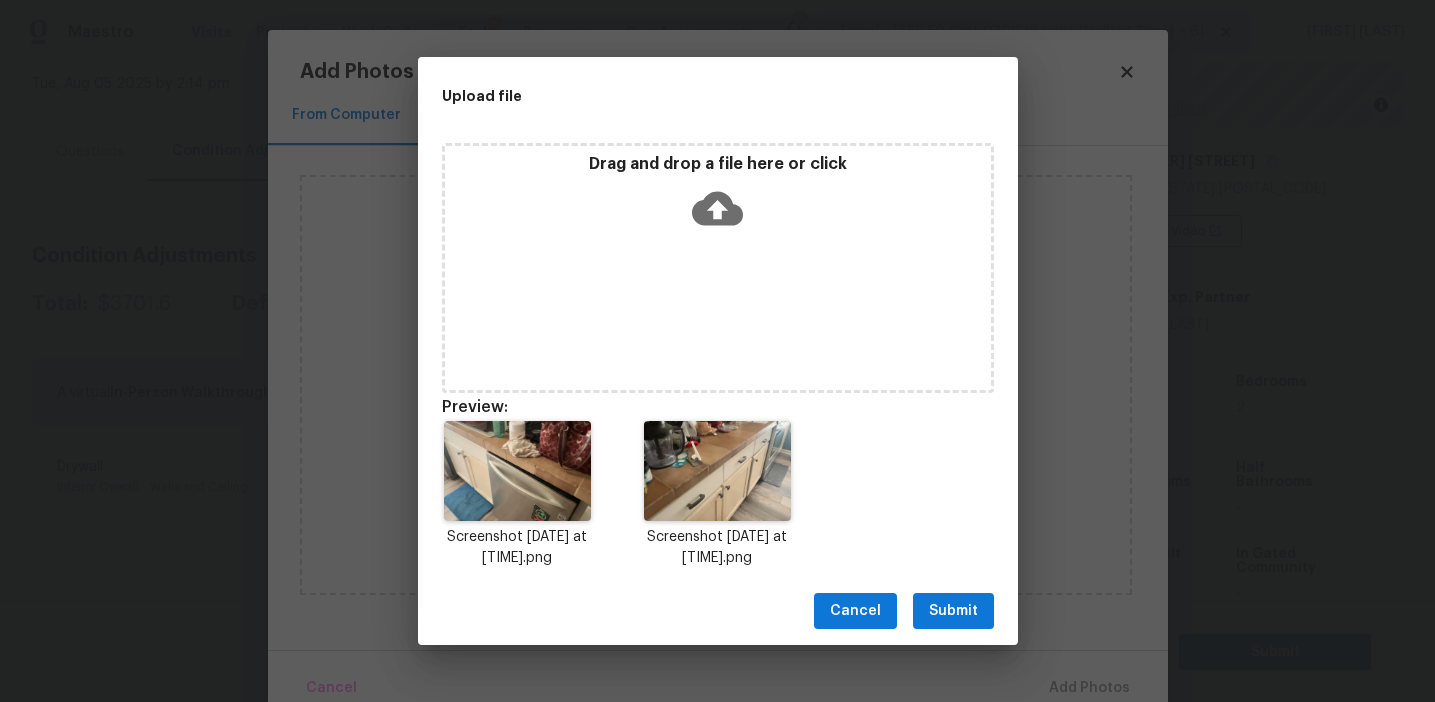 click on "Submit" at bounding box center [953, 611] 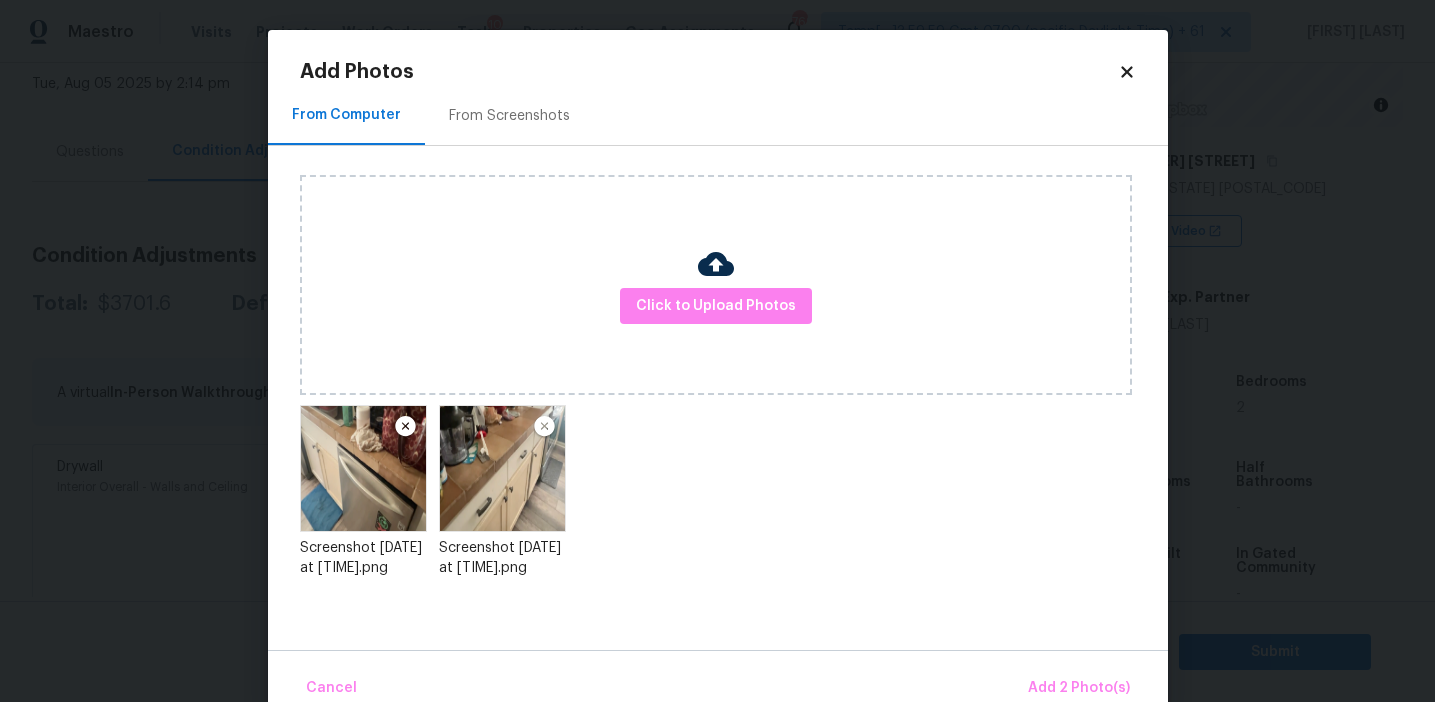 click on "Cancel Add 2 Photo(s)" at bounding box center (718, 680) 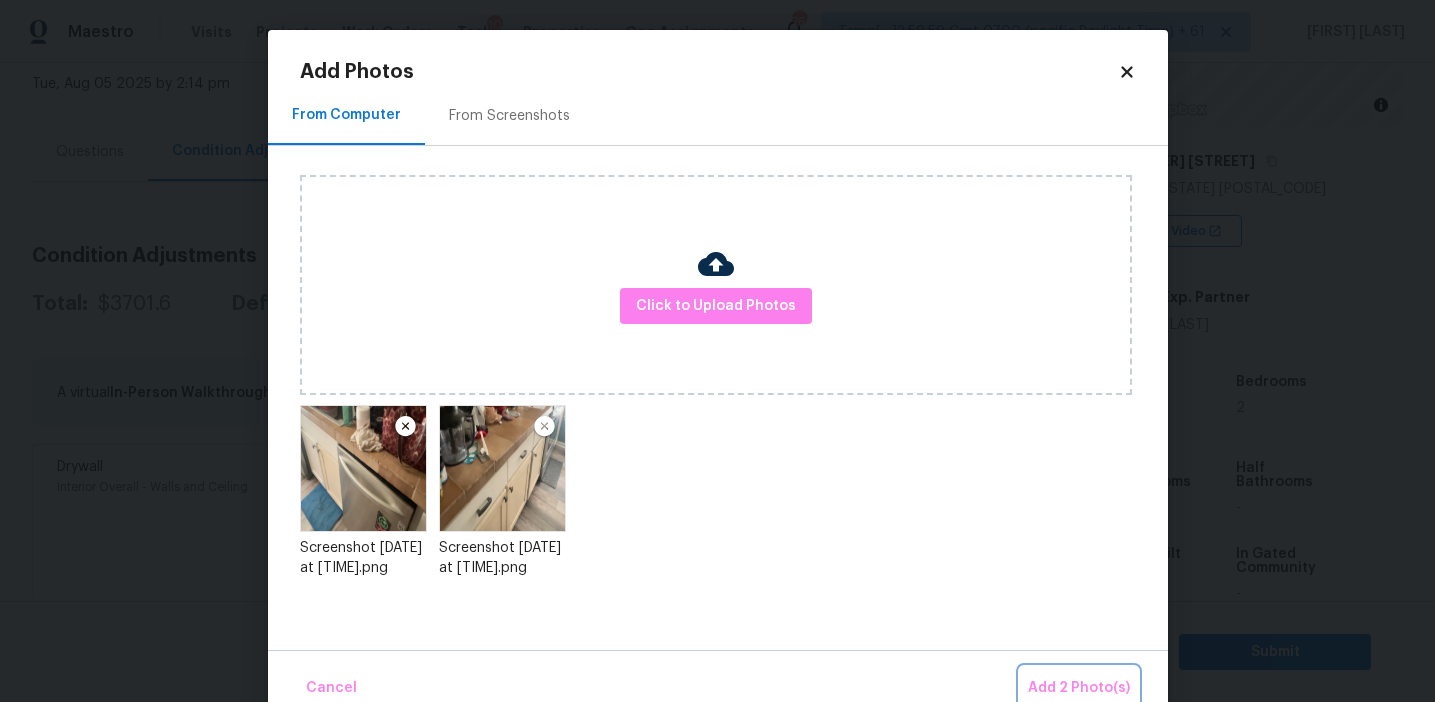 click on "Add 2 Photo(s)" at bounding box center (1079, 688) 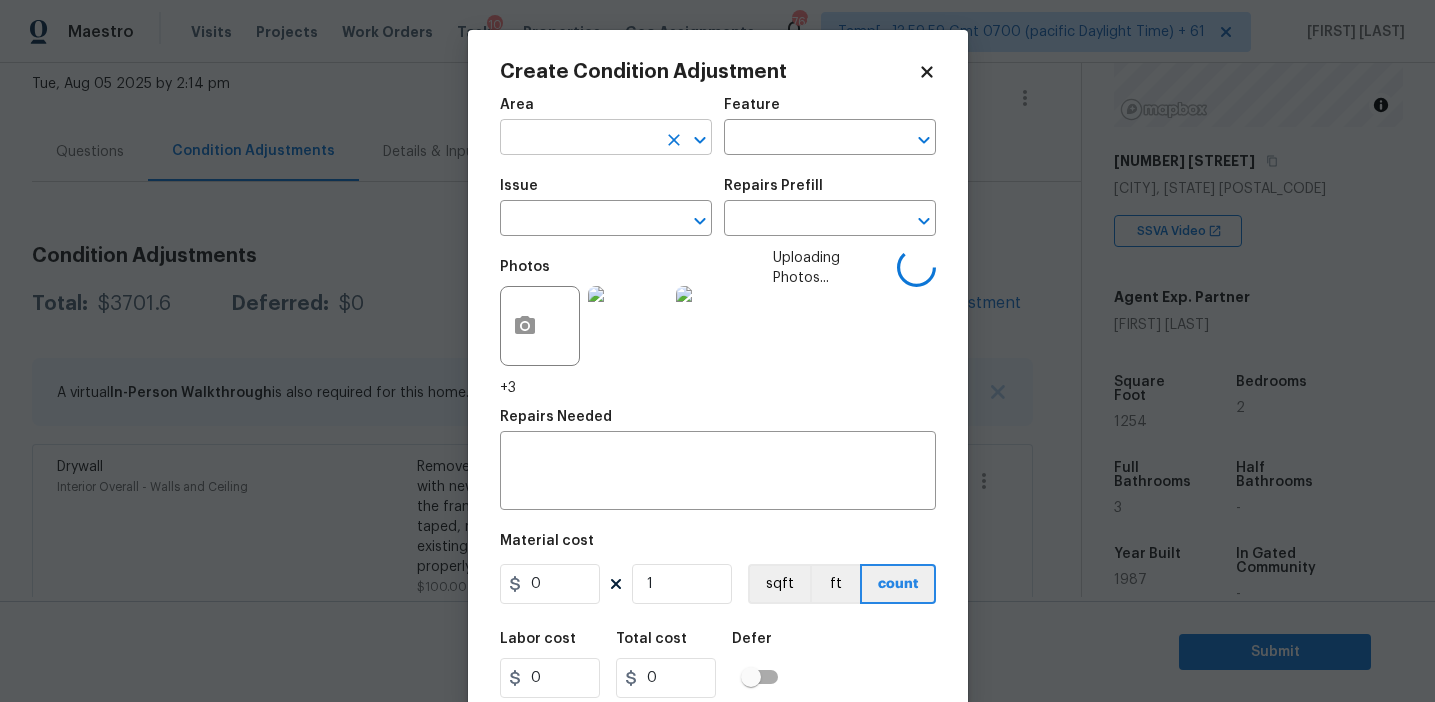 click at bounding box center [578, 139] 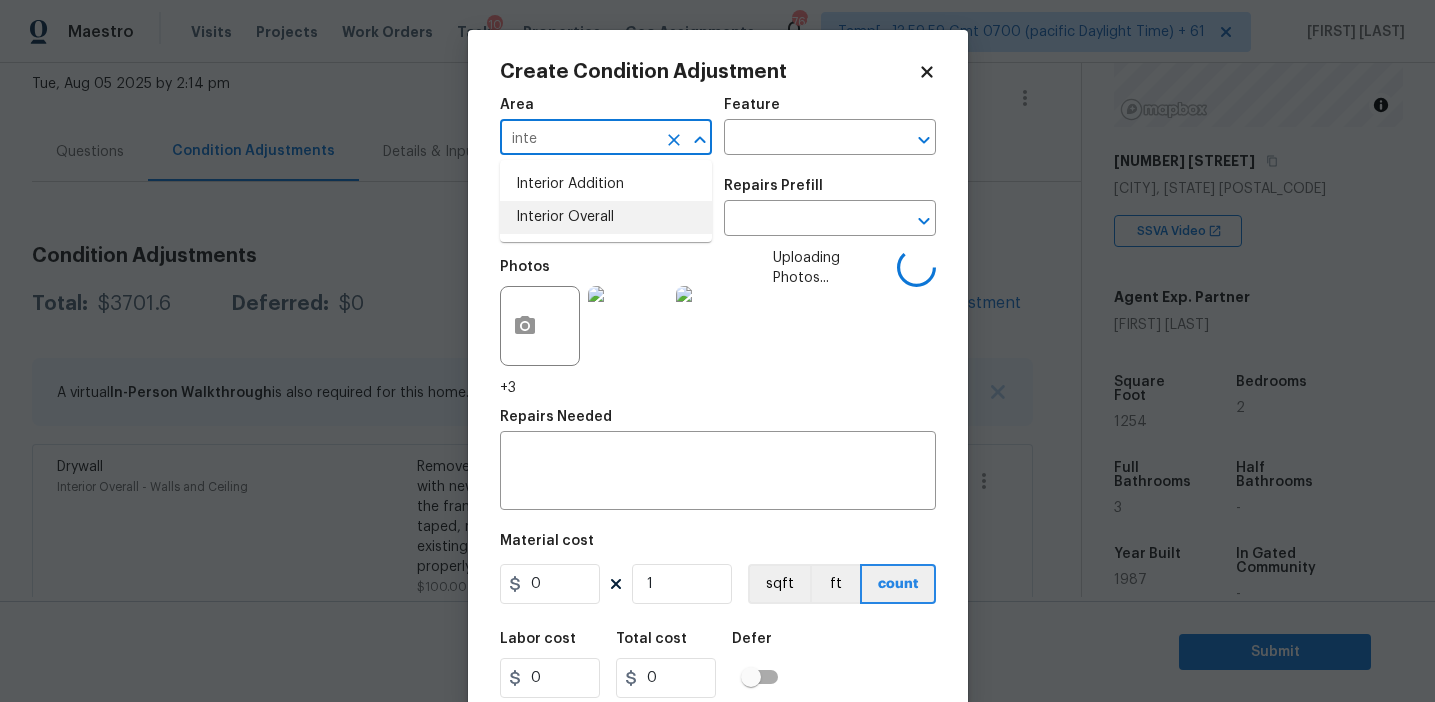 click on "Interior Overall" at bounding box center (606, 217) 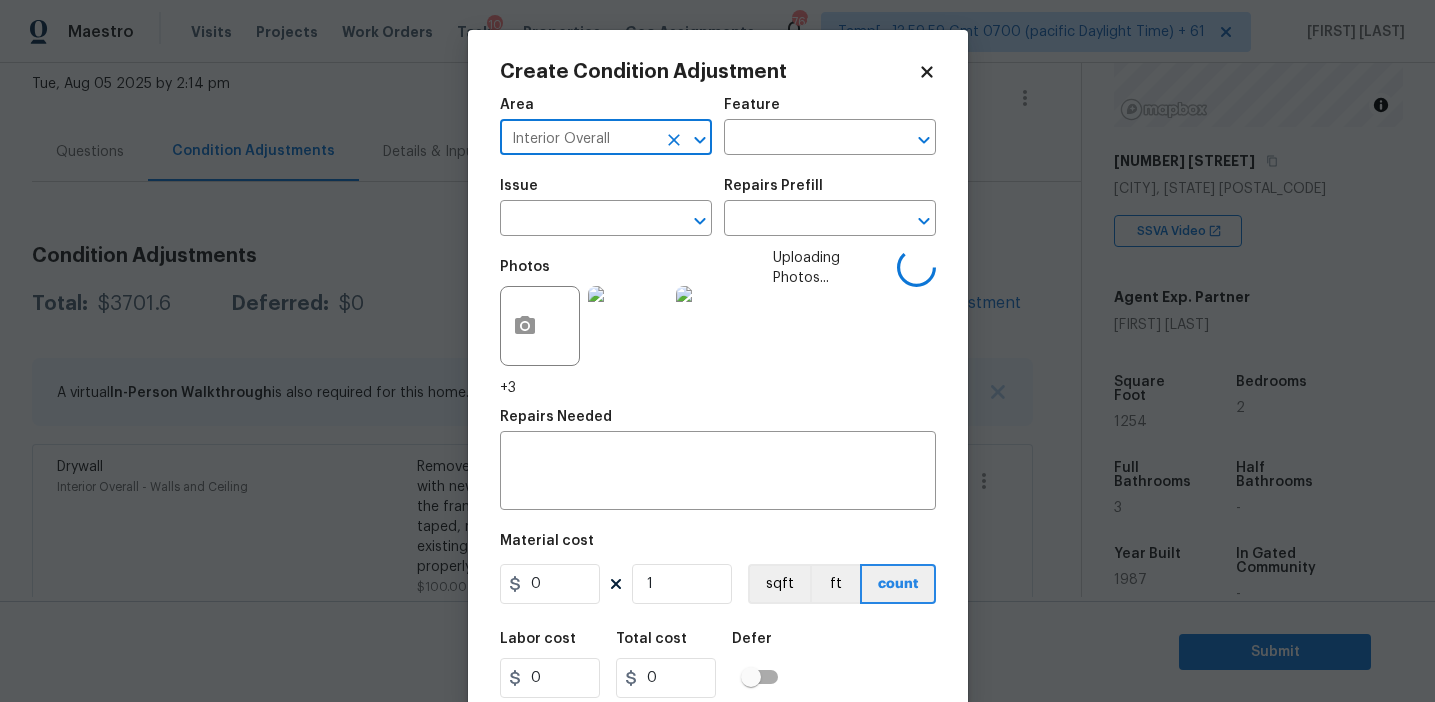 type on "Interior Overall" 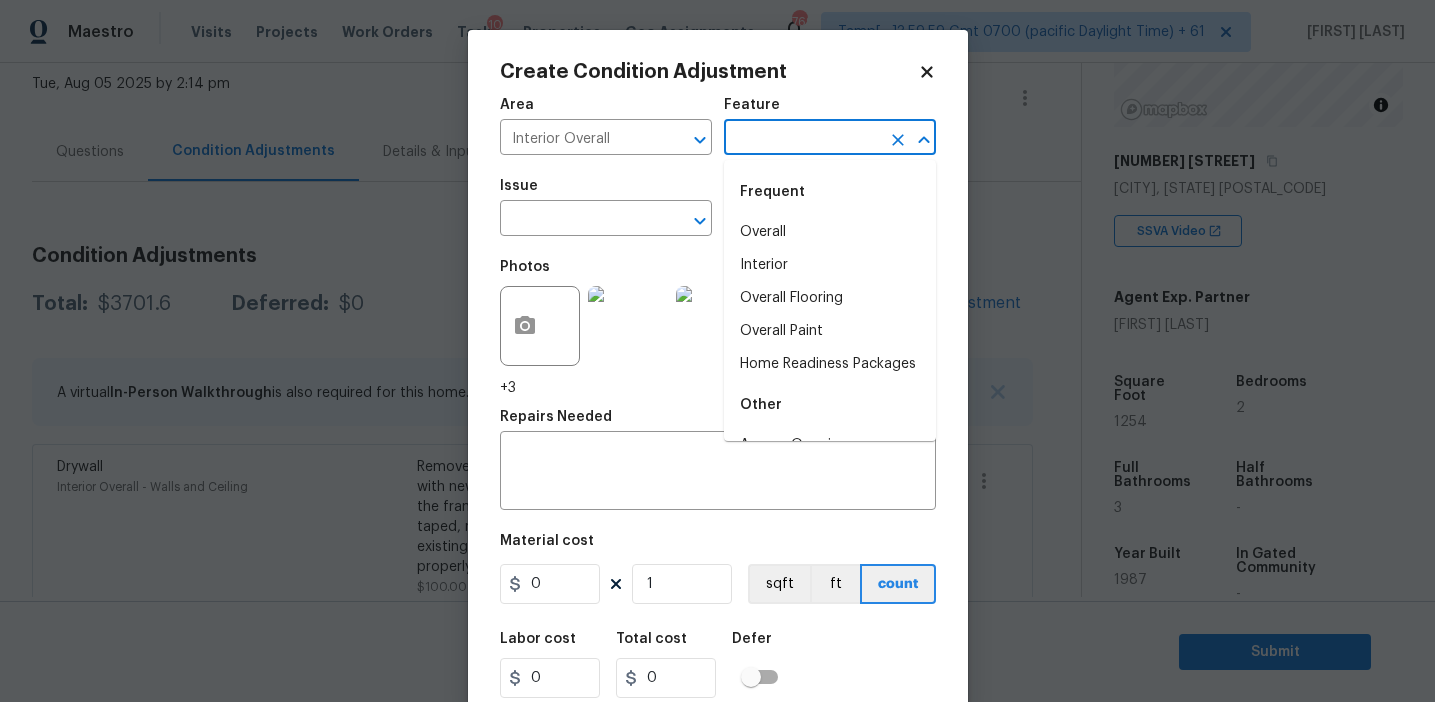 type on "c" 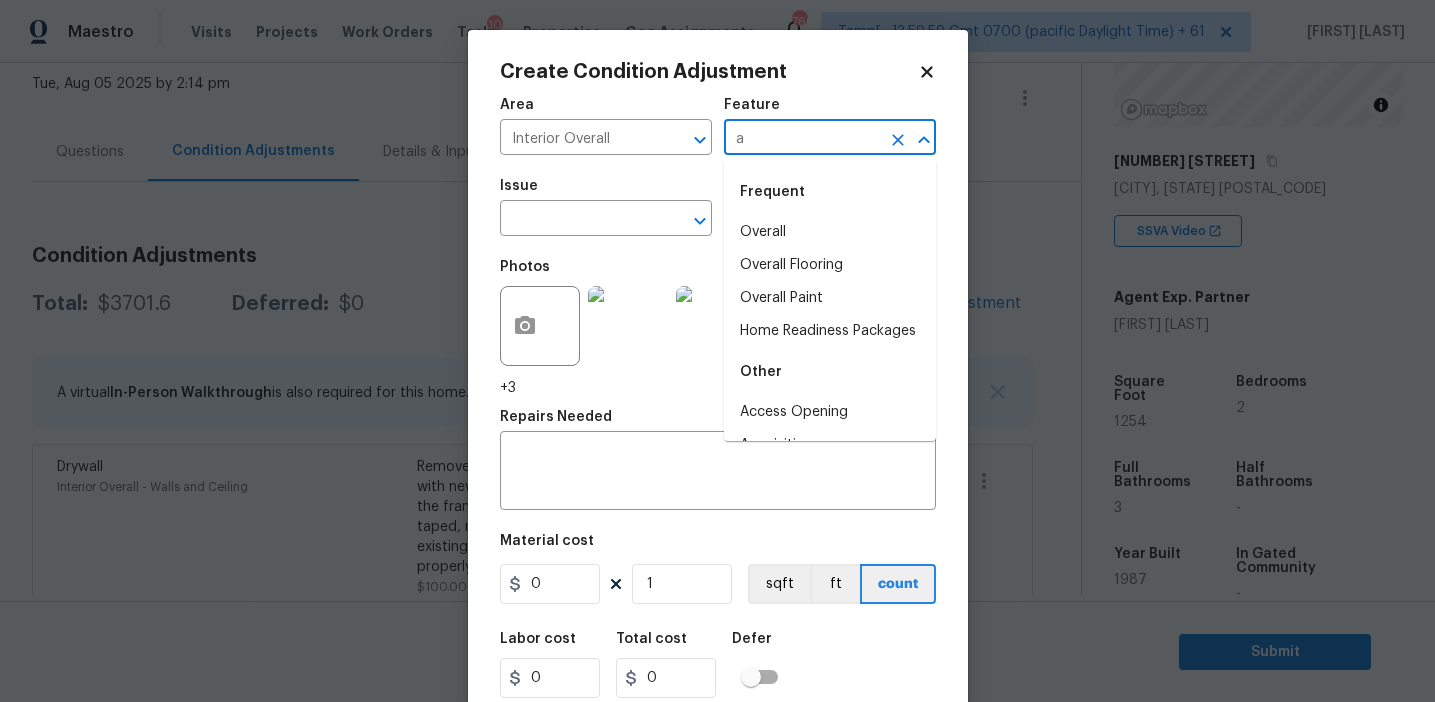 type on "ab" 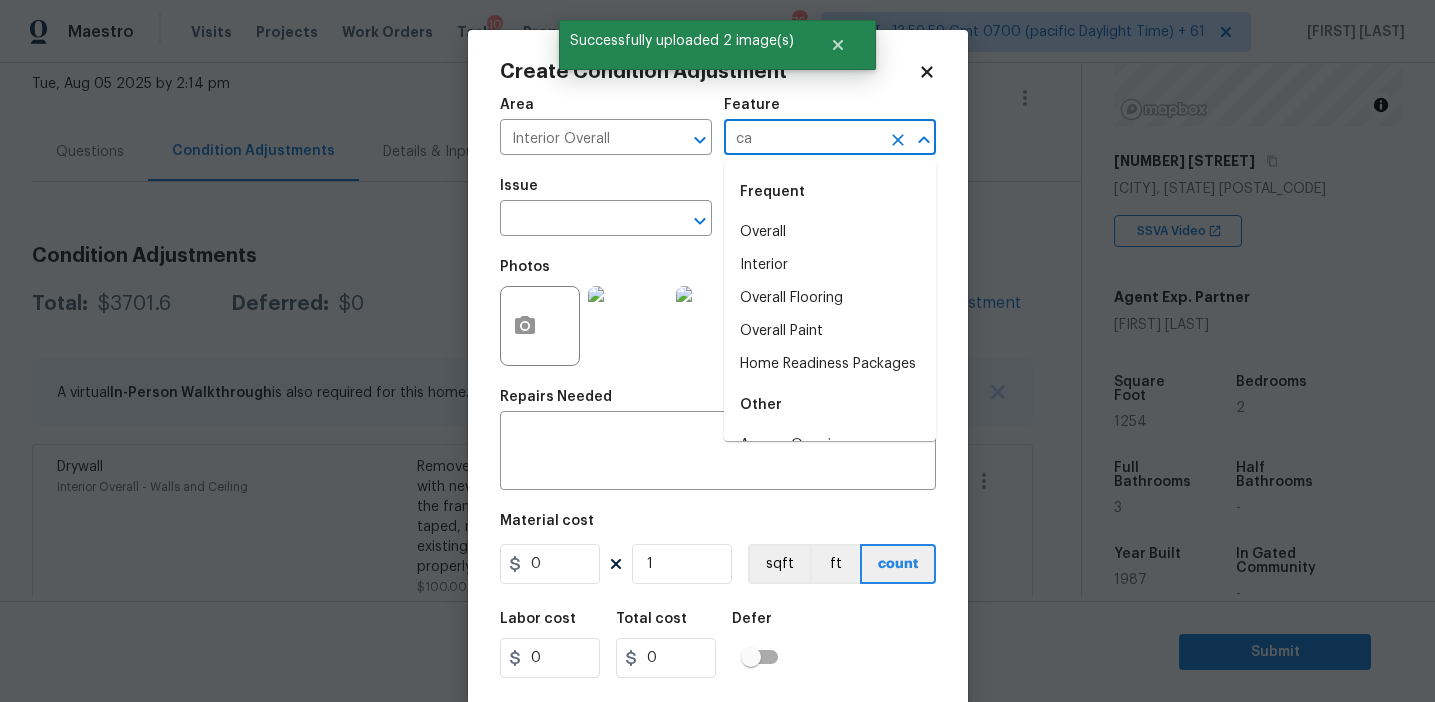 type on "cab" 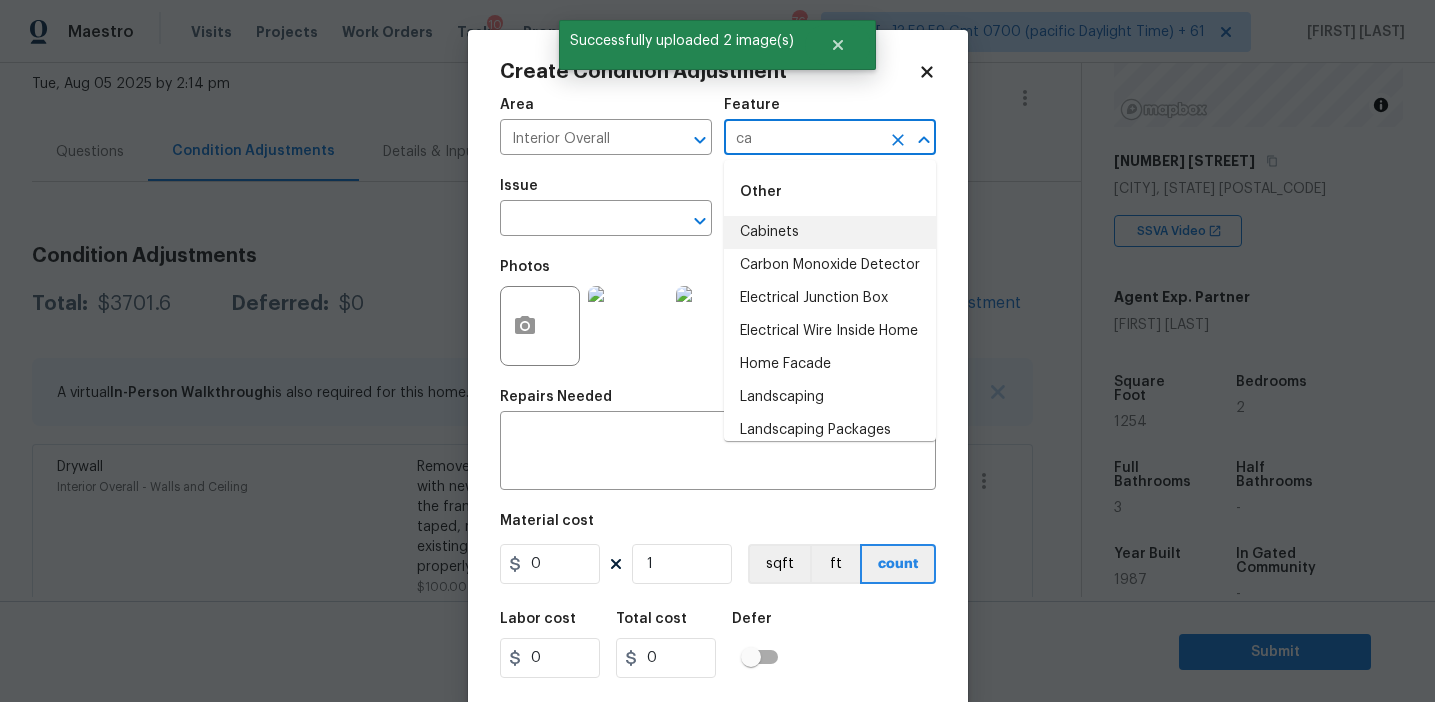 click on "Cabinets" at bounding box center [830, 232] 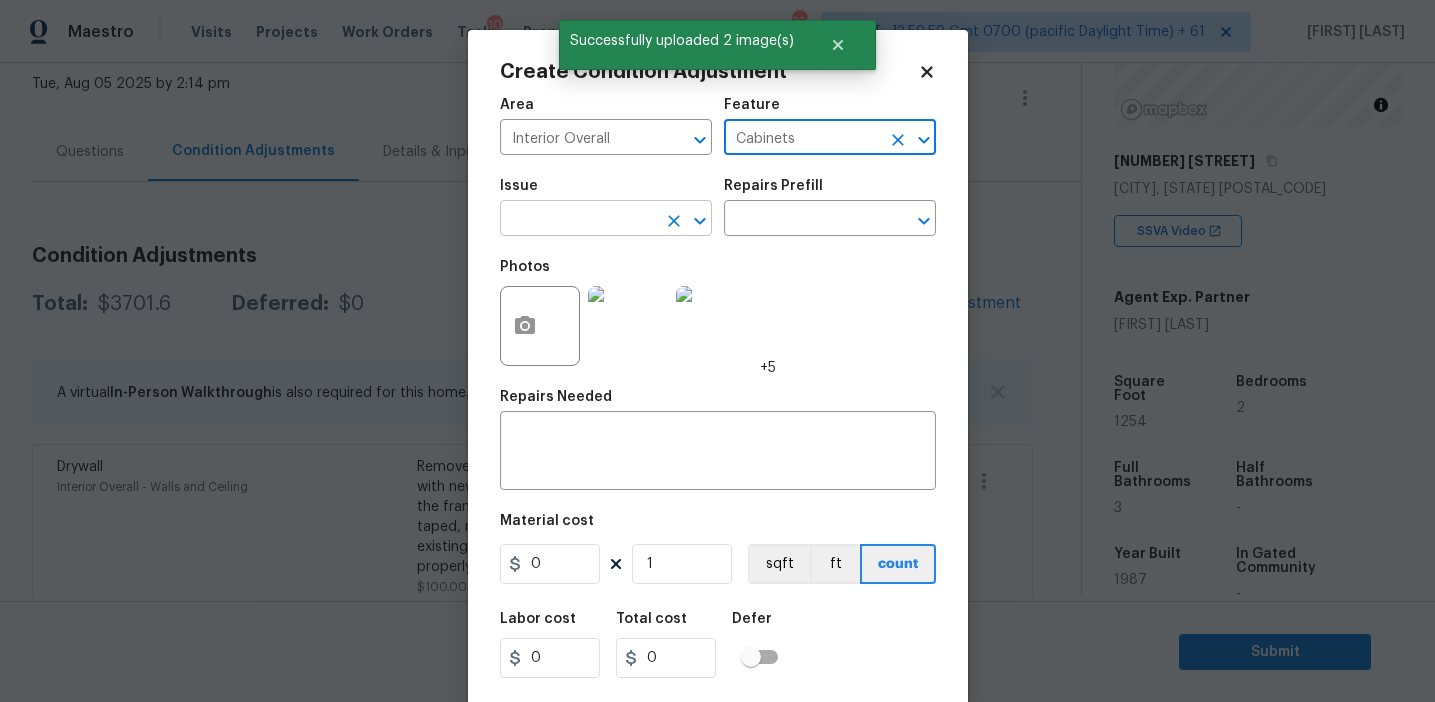 type on "Cabinets" 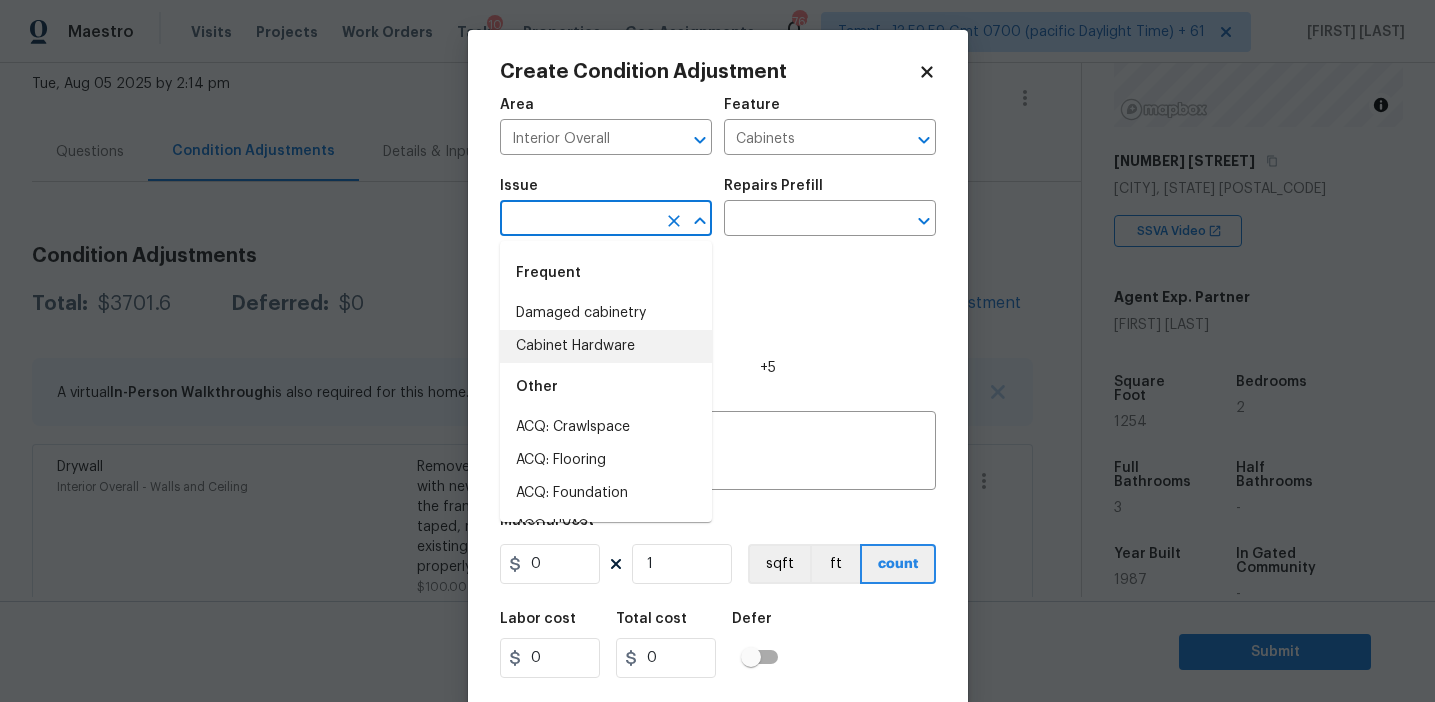 click on "Cabinet Hardware" at bounding box center (606, 346) 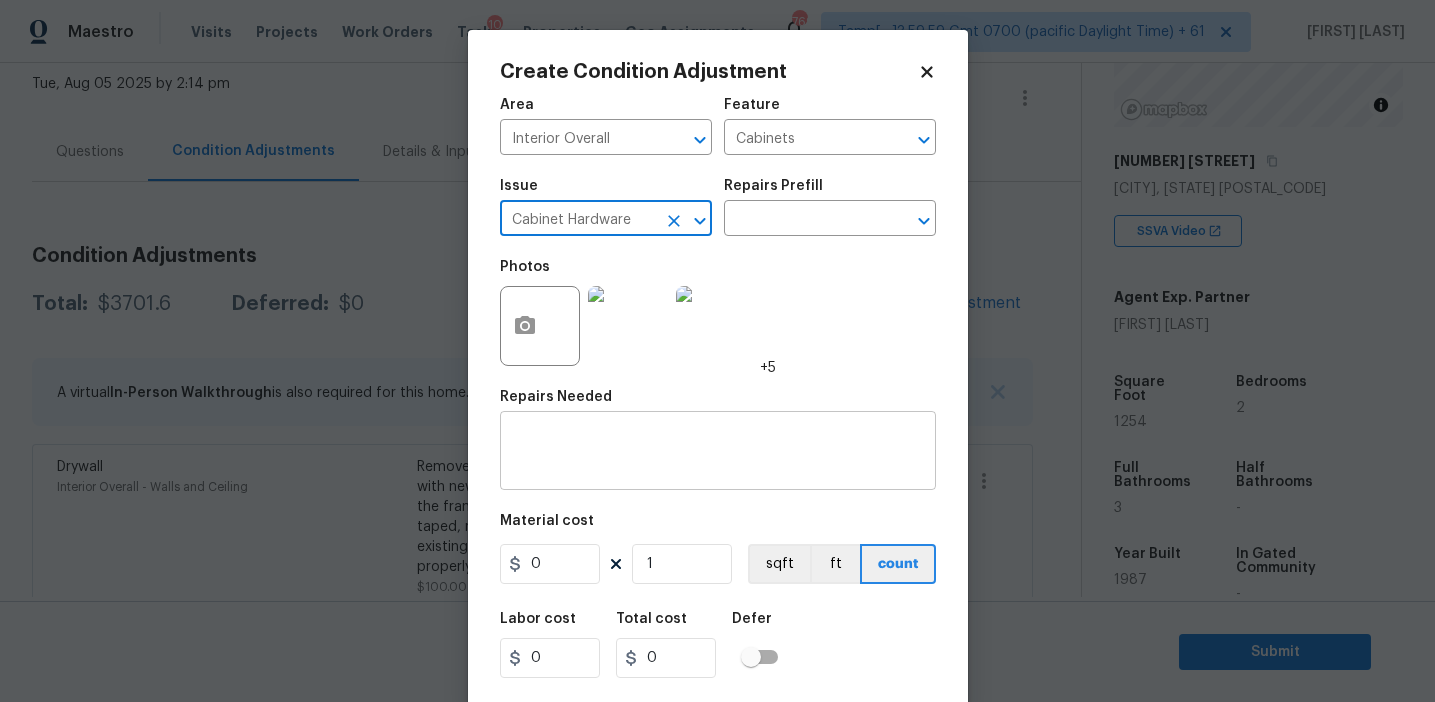 click at bounding box center [718, 453] 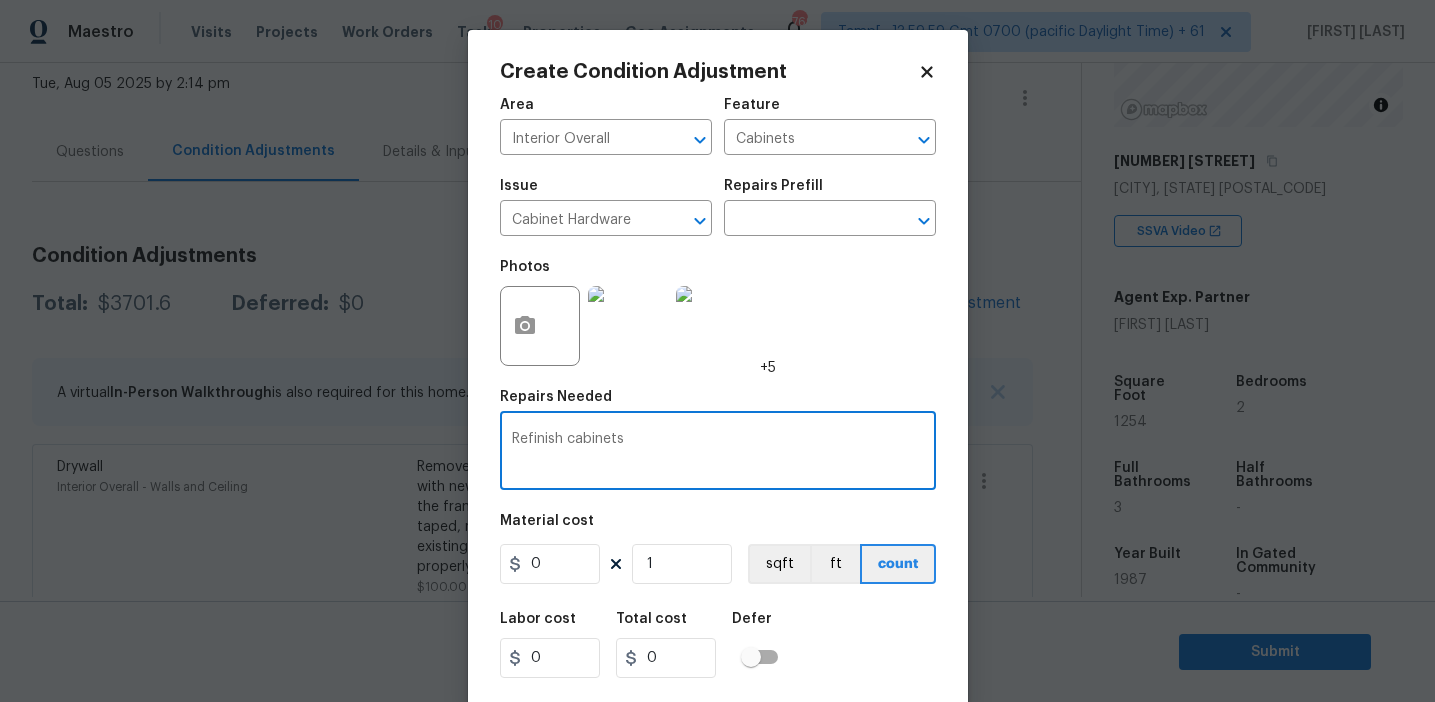 type on "Refinish cabinets" 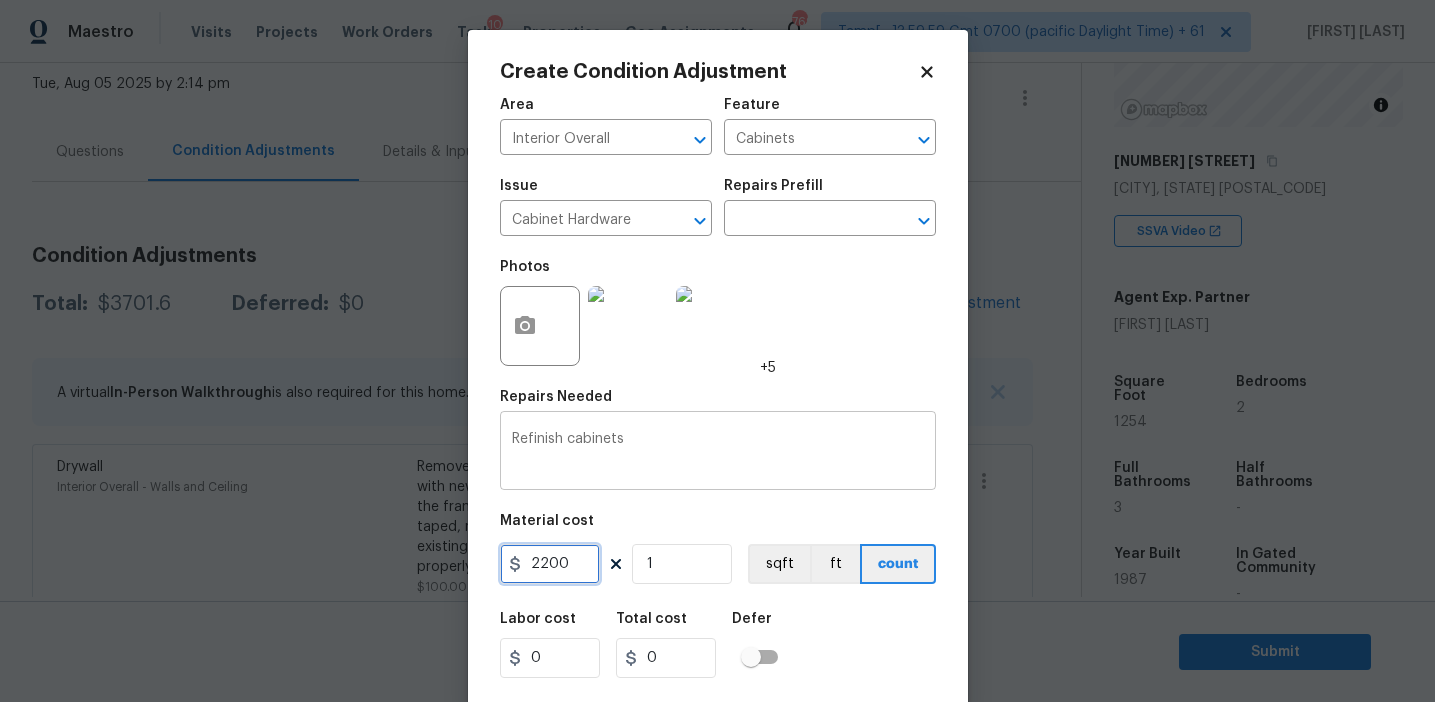 type on "2200" 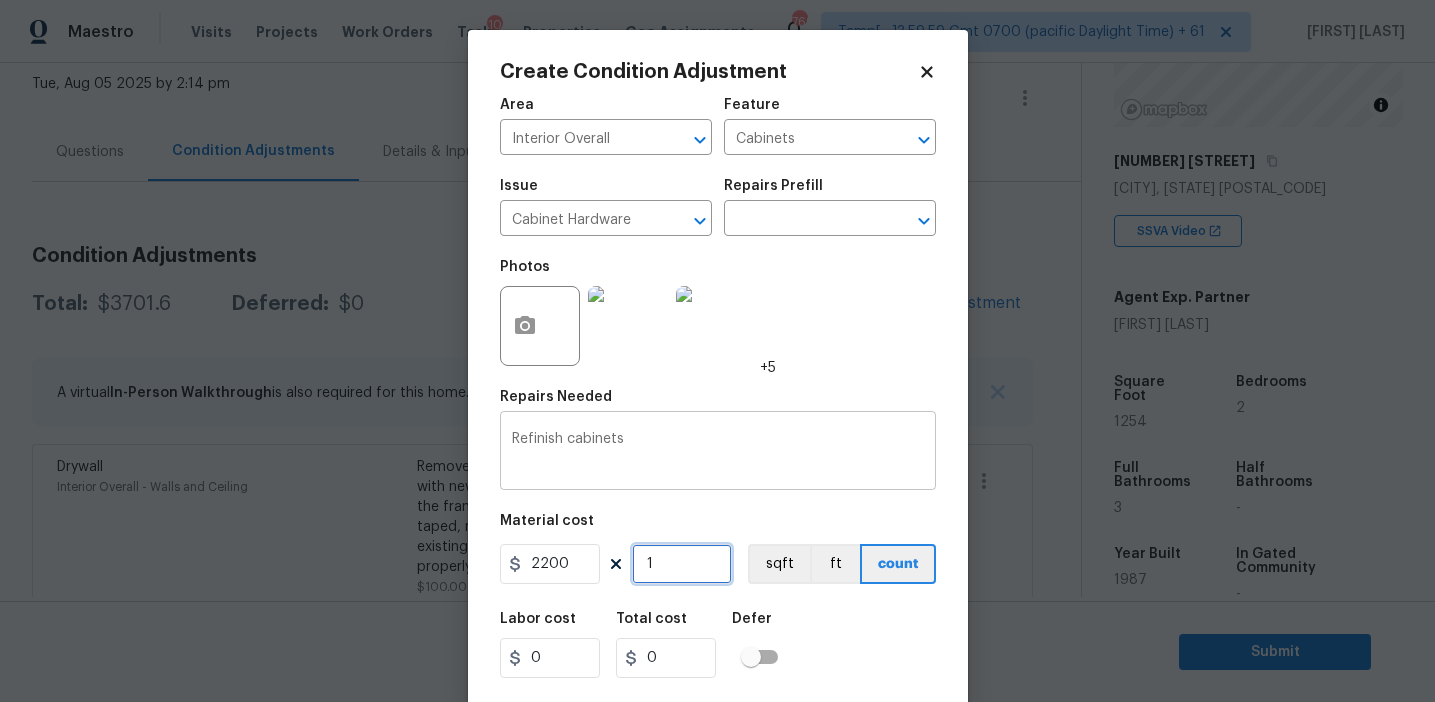 type on "2200" 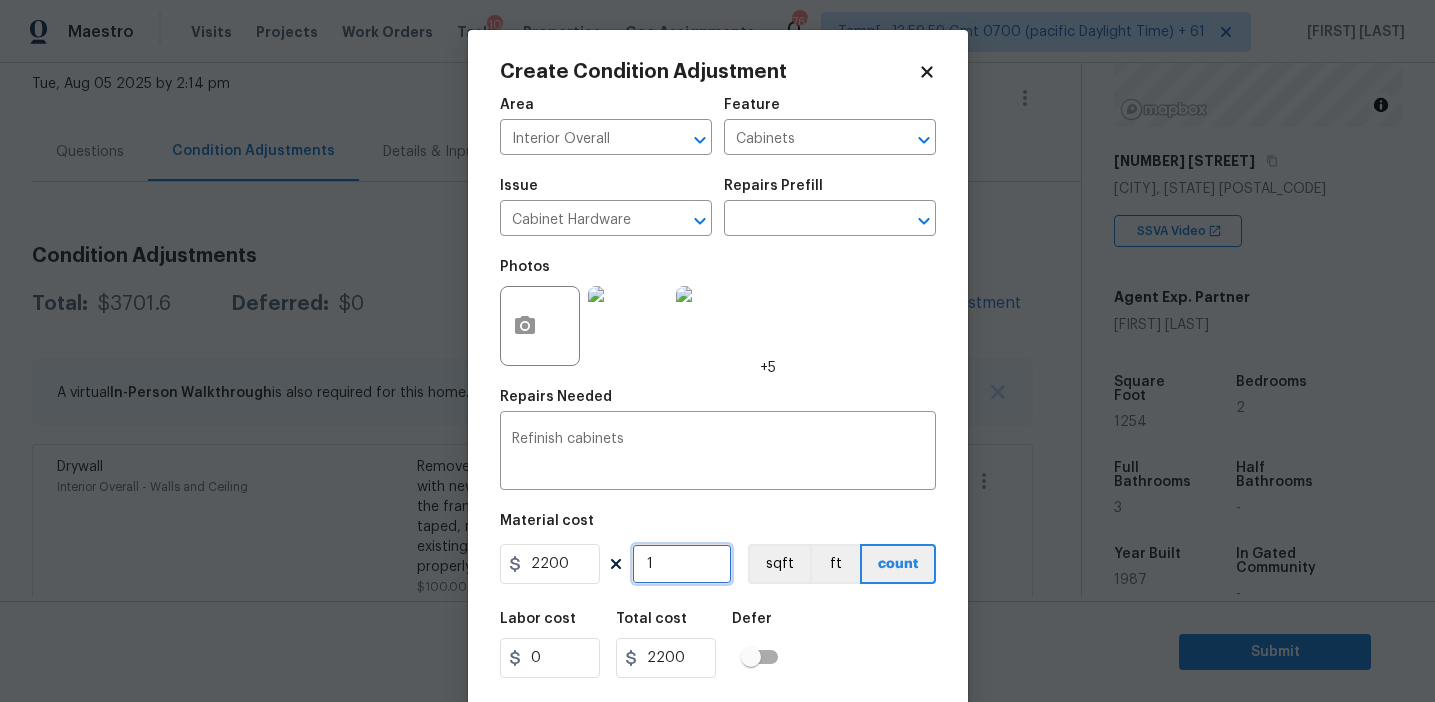 scroll, scrollTop: 45, scrollLeft: 0, axis: vertical 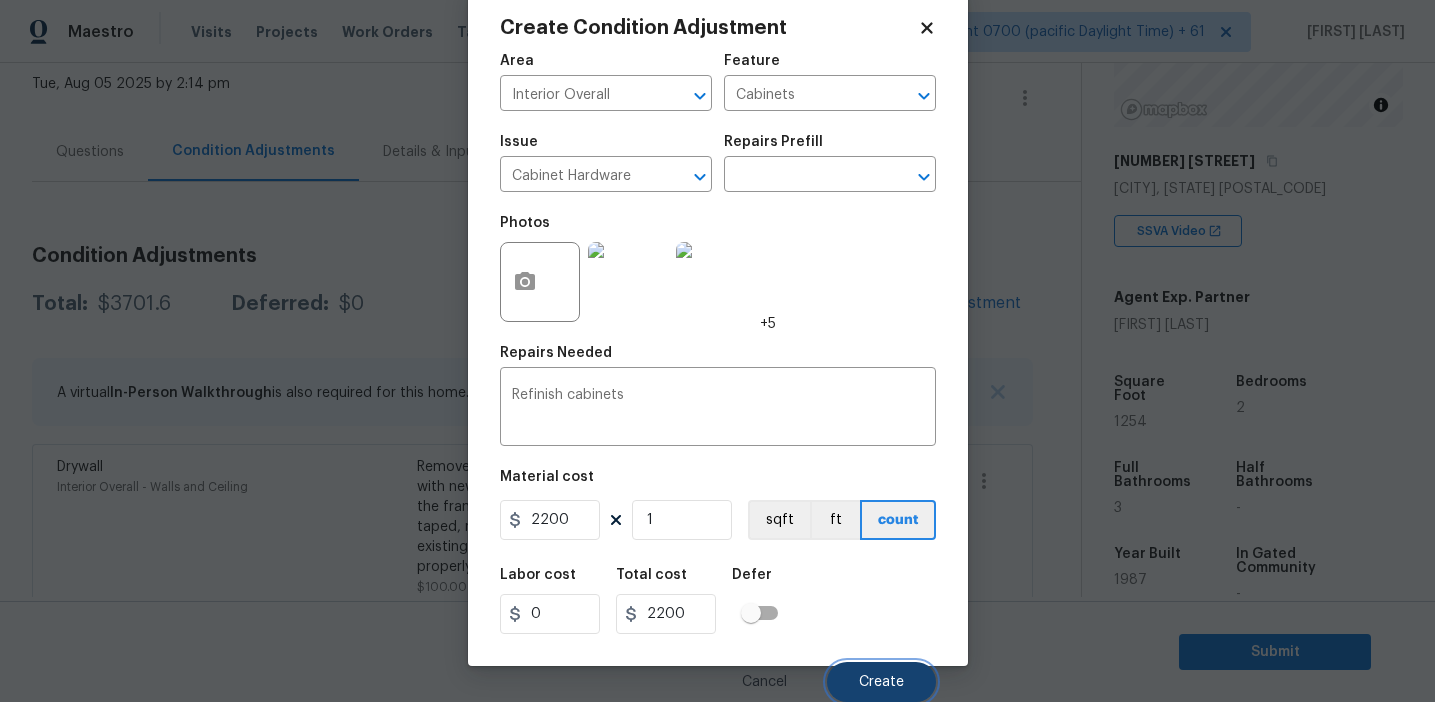 click on "Create" at bounding box center [881, 682] 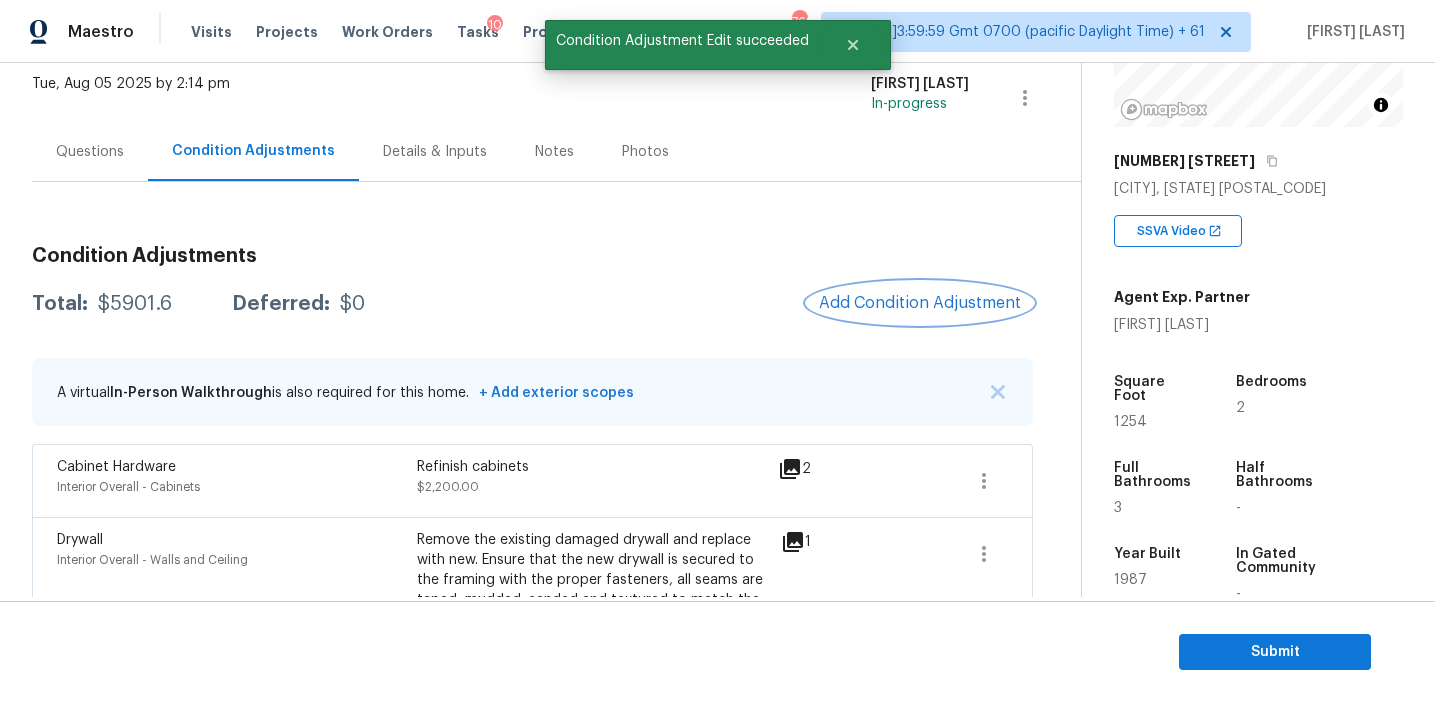 scroll, scrollTop: 0, scrollLeft: 0, axis: both 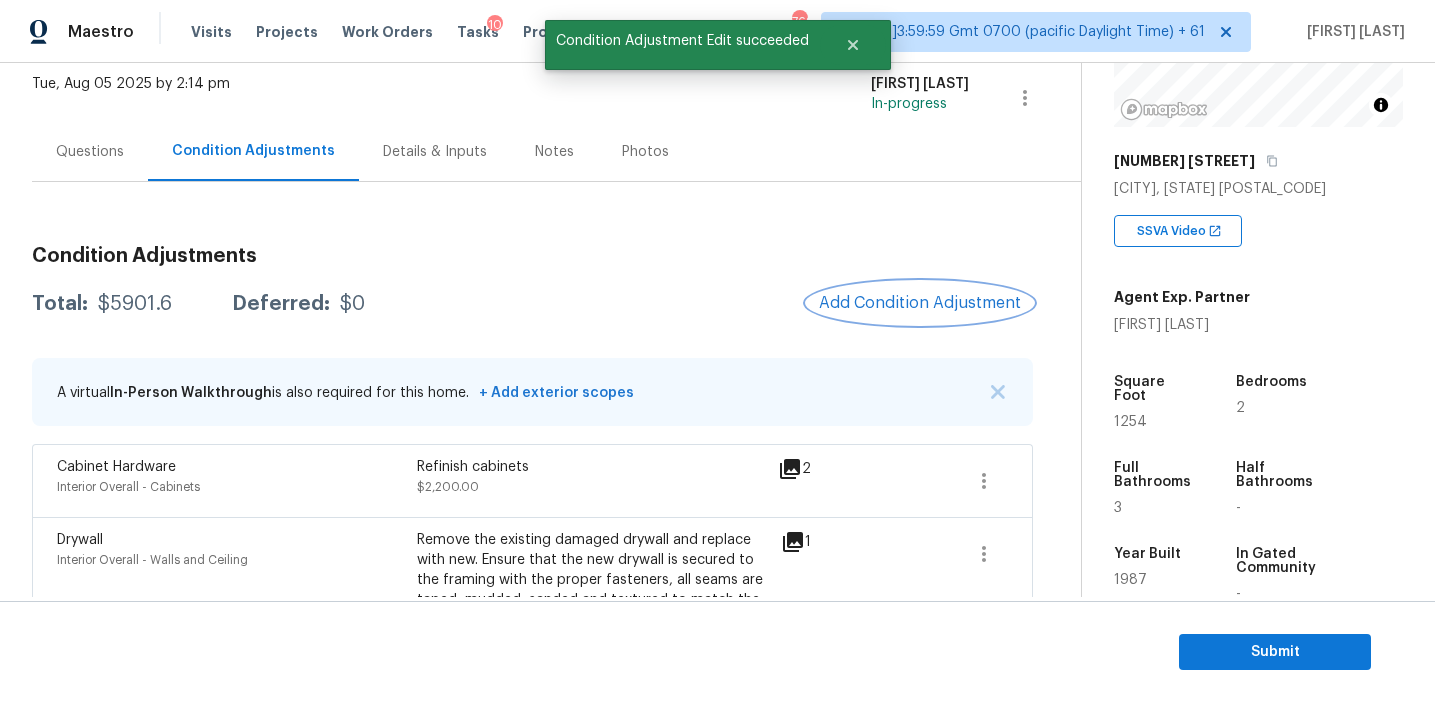 click on "Add Condition Adjustment" at bounding box center [920, 303] 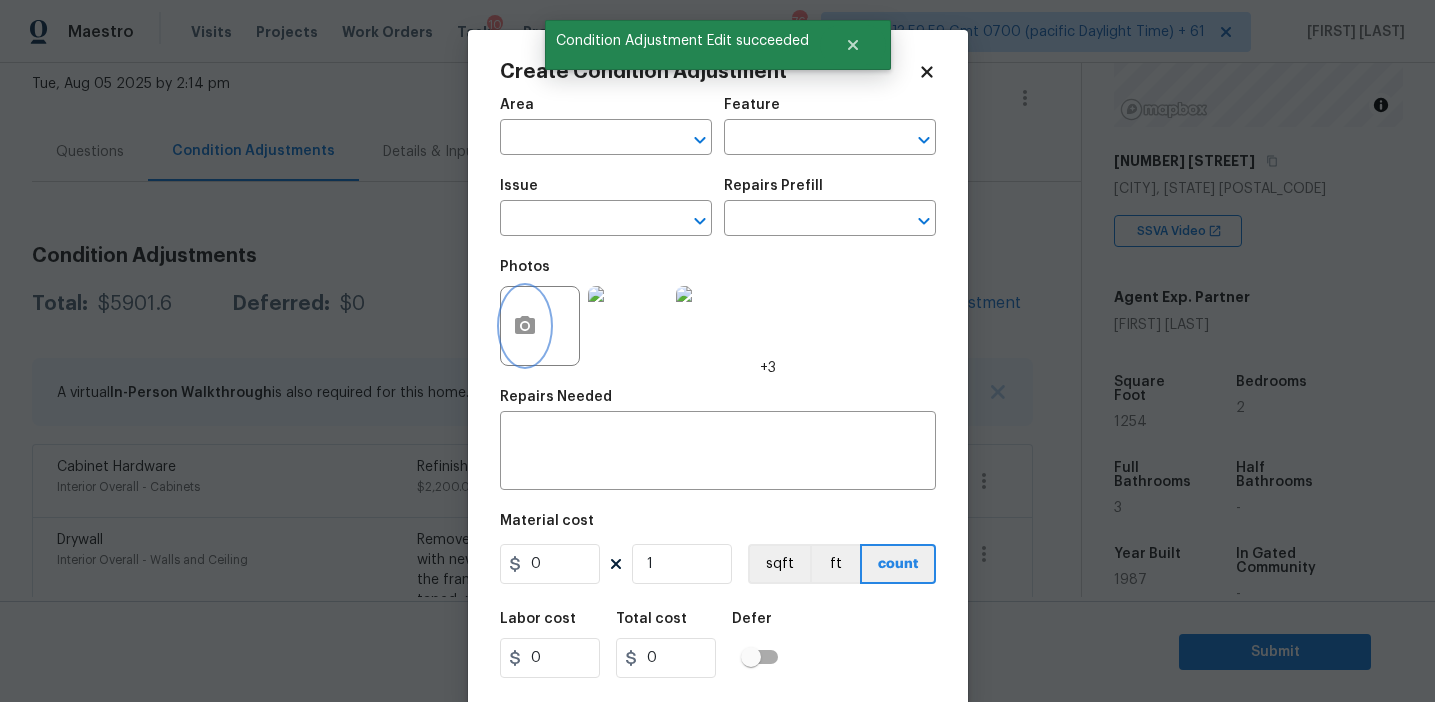 click 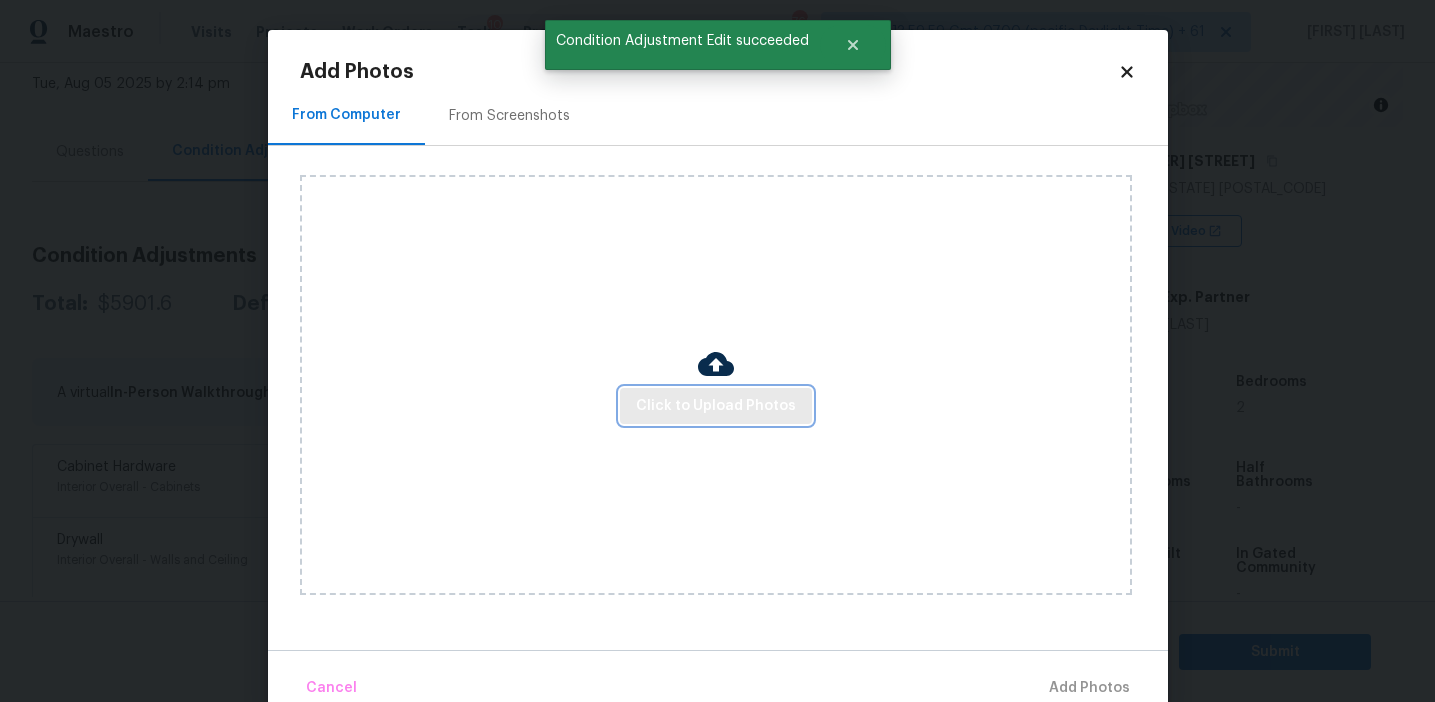 click on "Click to Upload Photos" at bounding box center [716, 406] 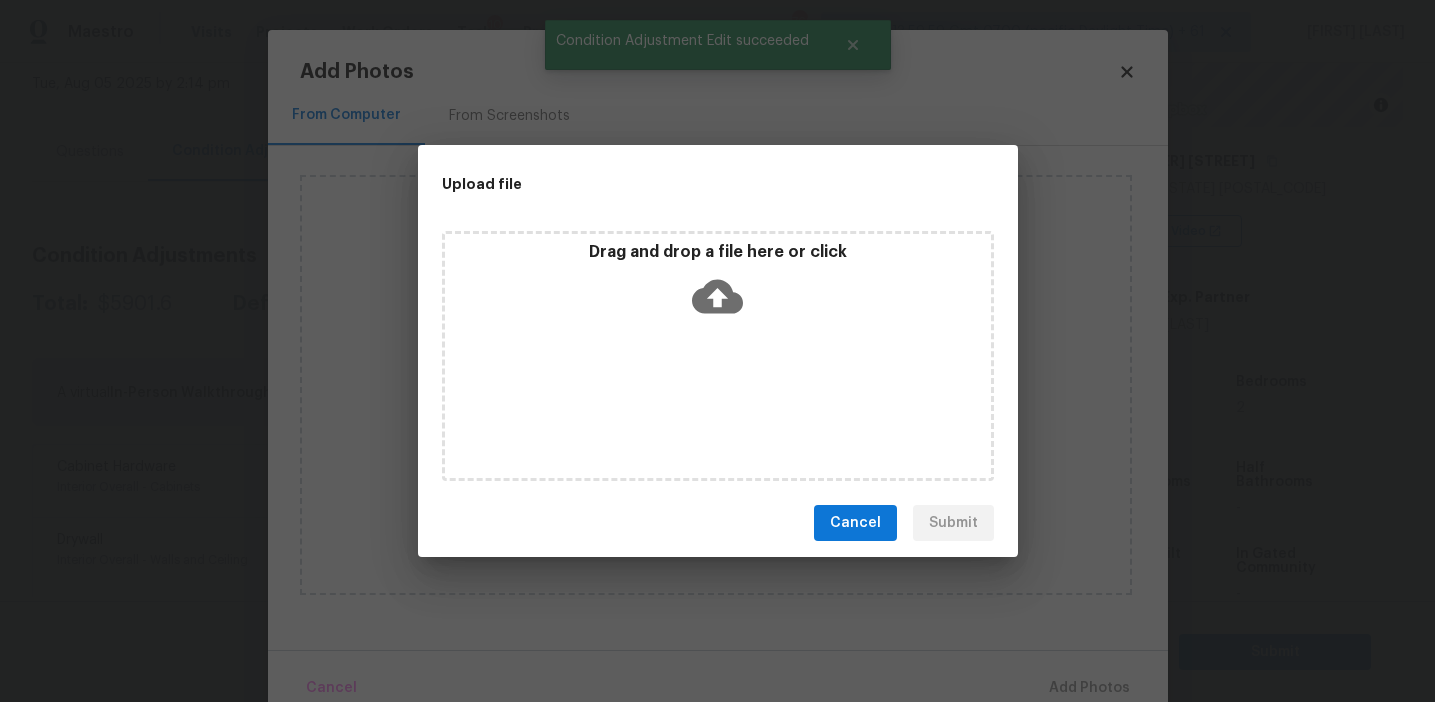 click 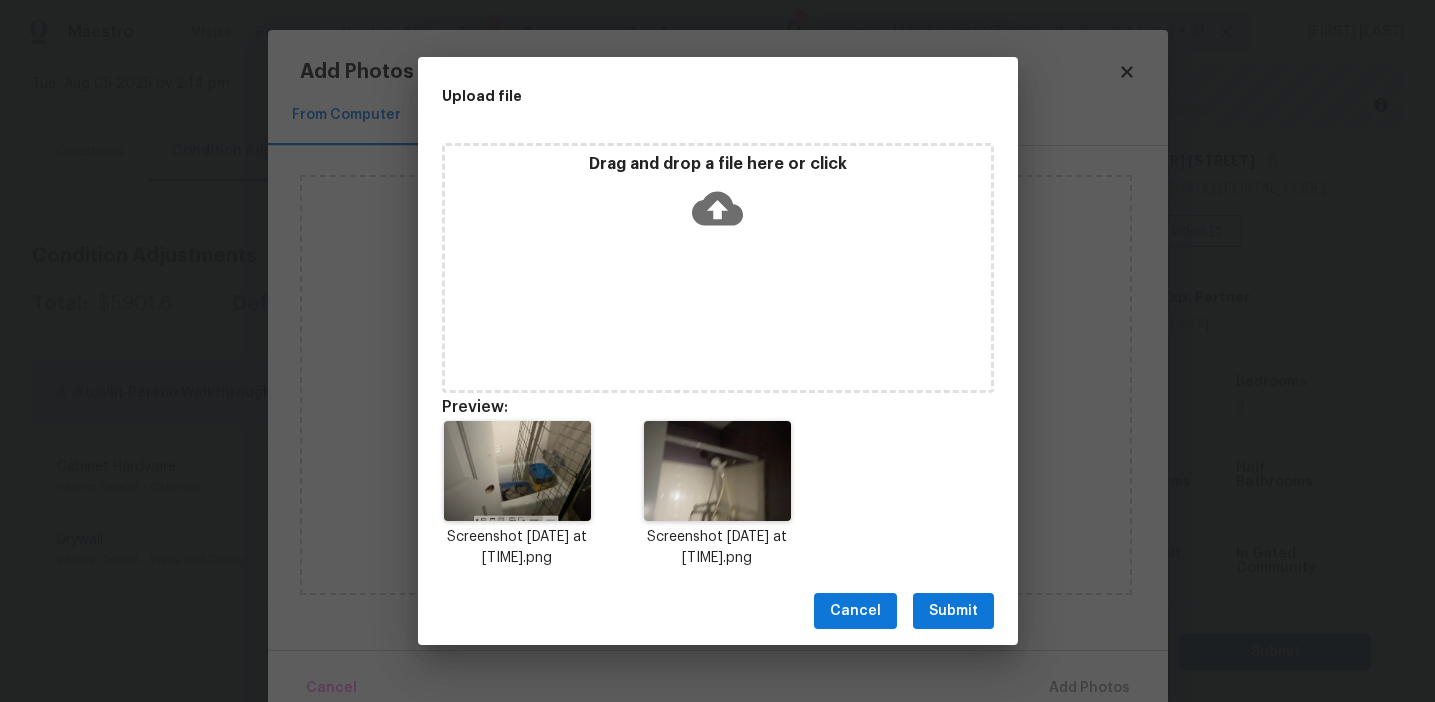 click on "Submit" at bounding box center [953, 611] 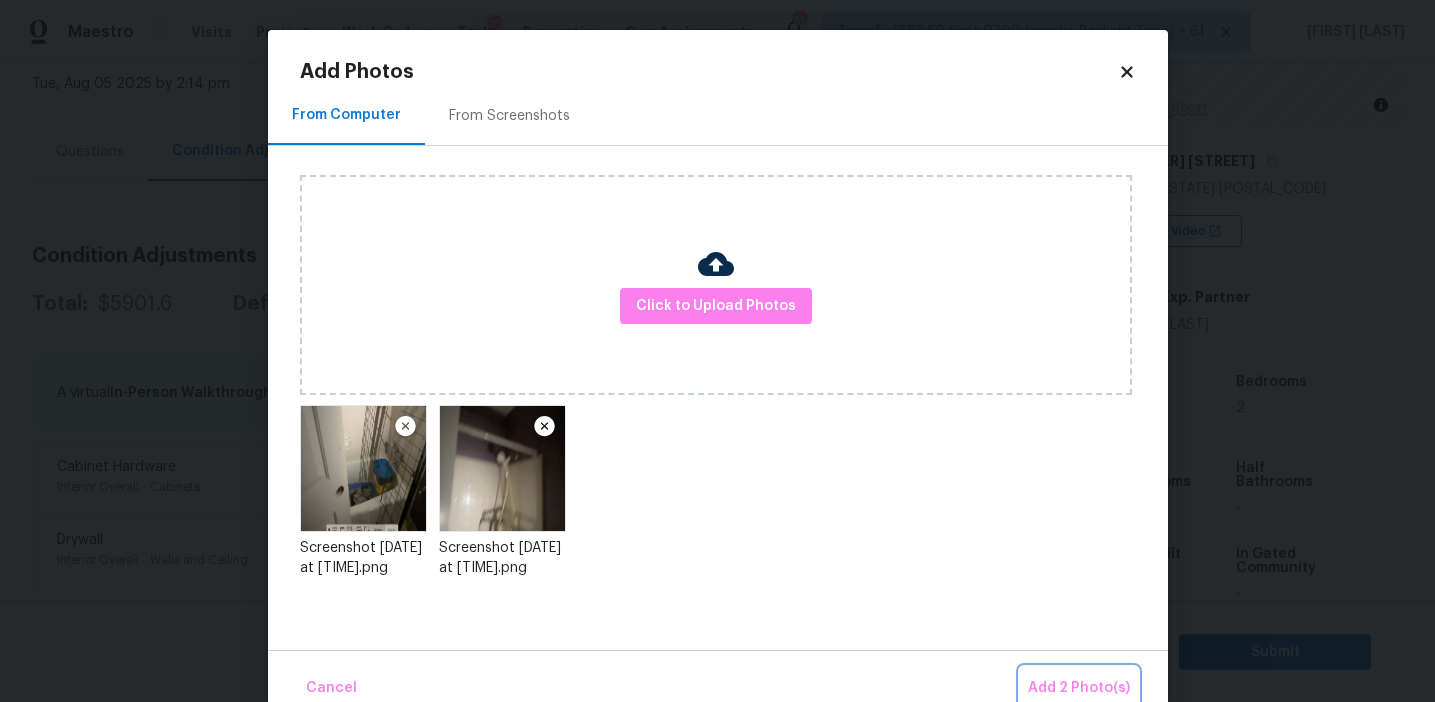 click on "Add 2 Photo(s)" at bounding box center (1079, 688) 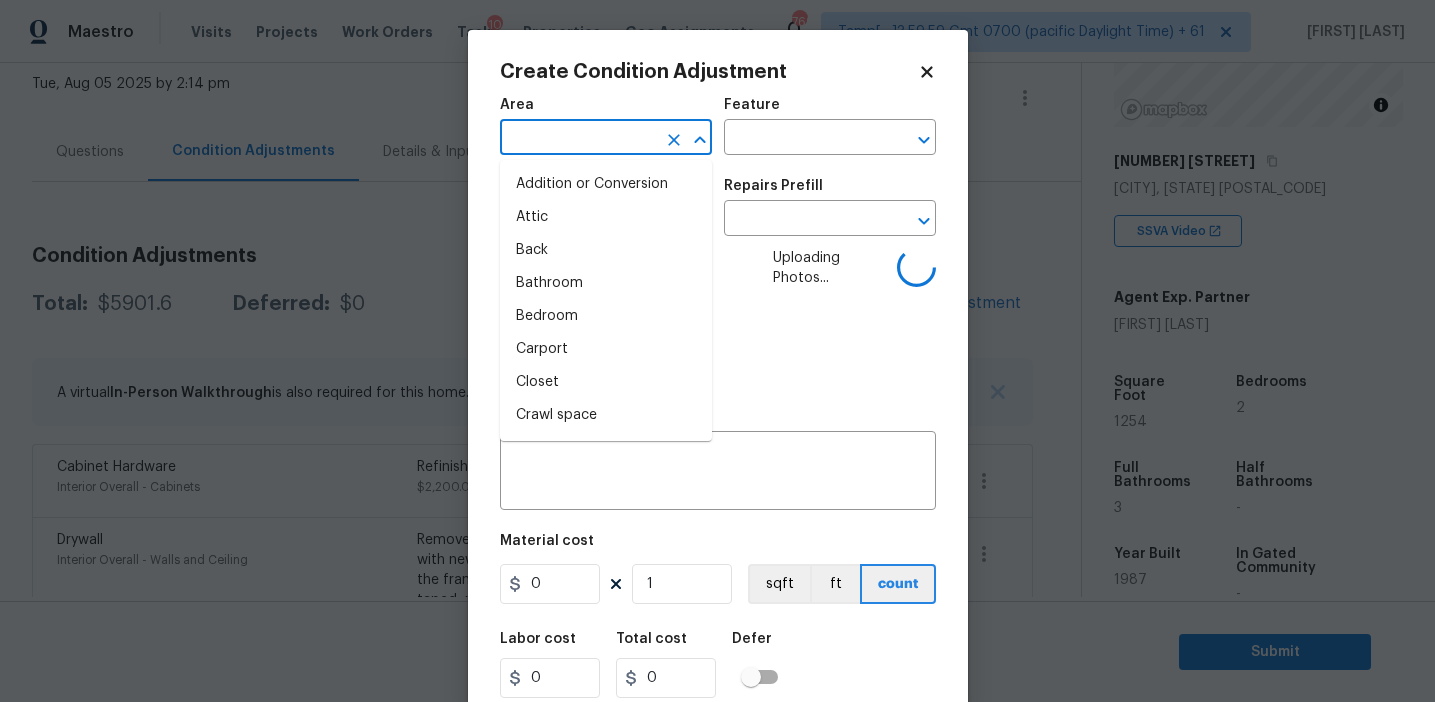 click at bounding box center [578, 139] 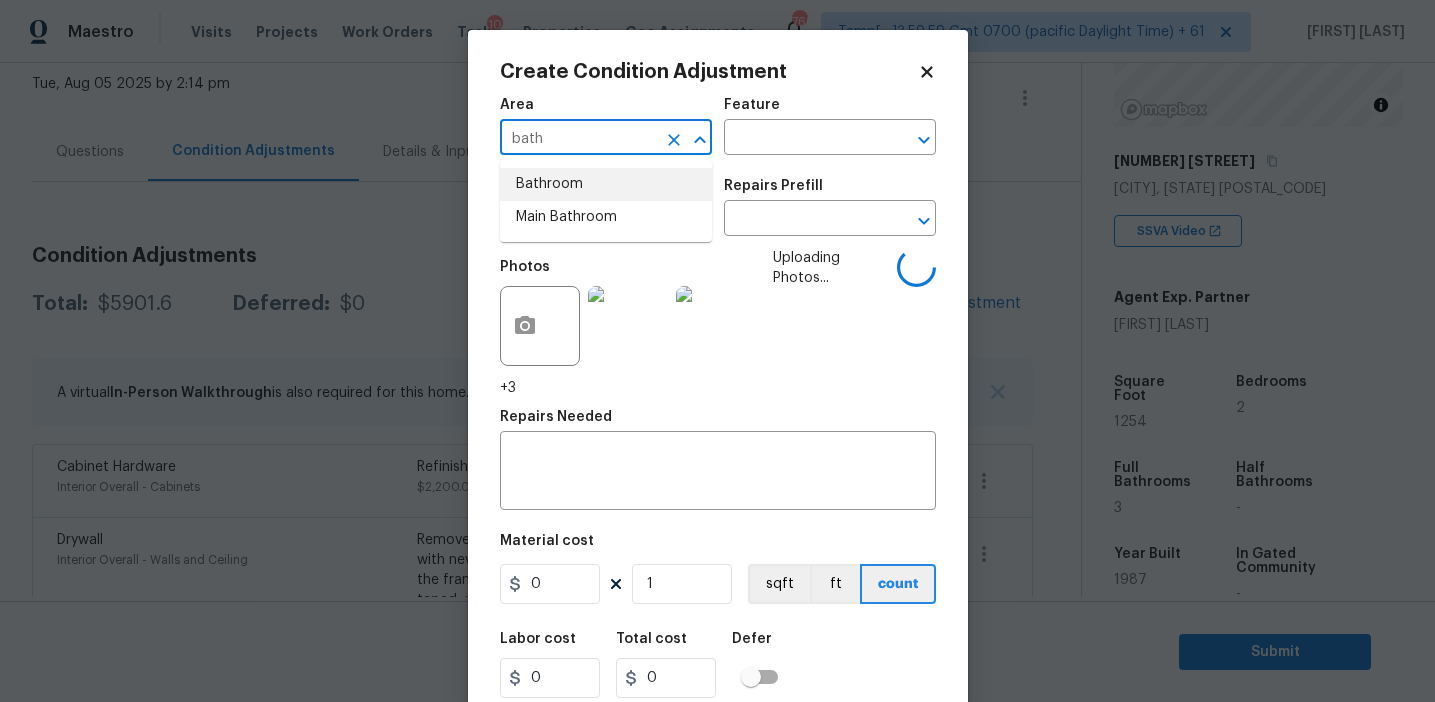 click on "Bathroom" at bounding box center (606, 184) 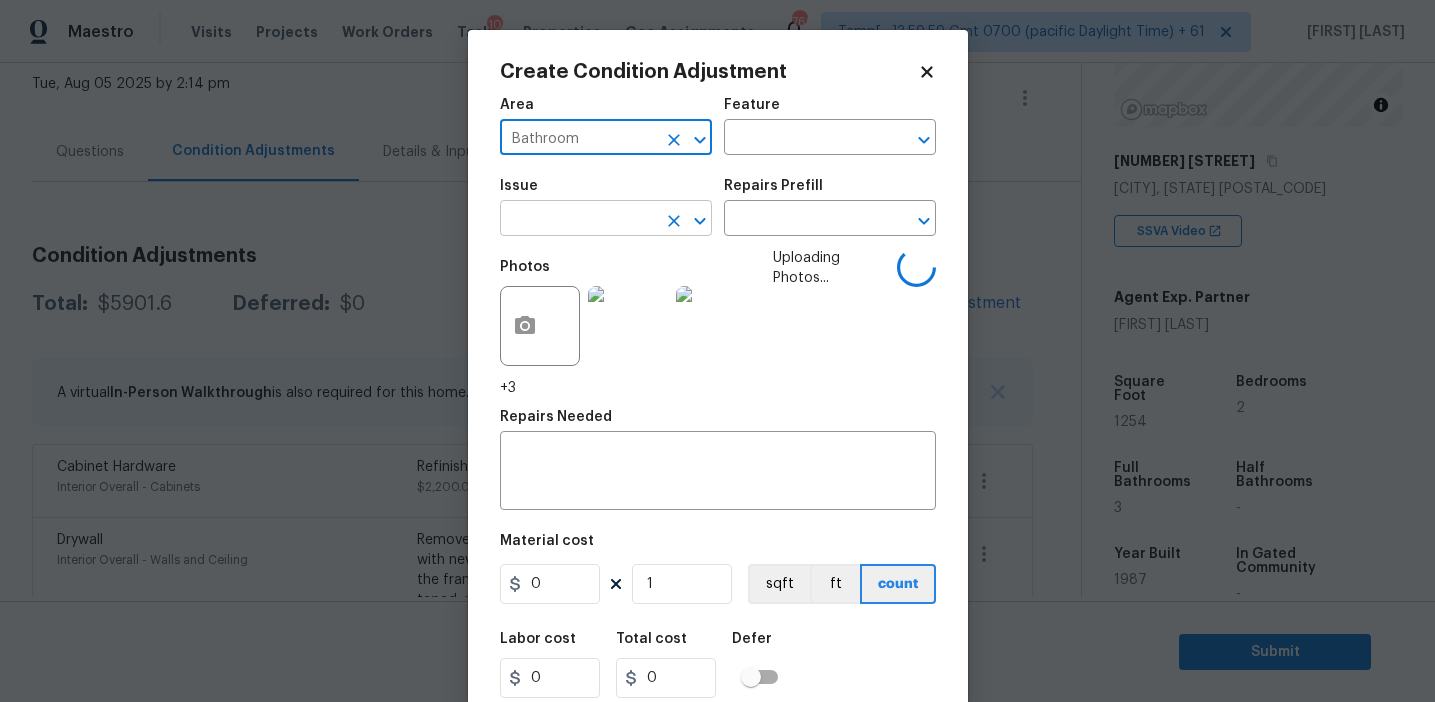 type on "Bathroom" 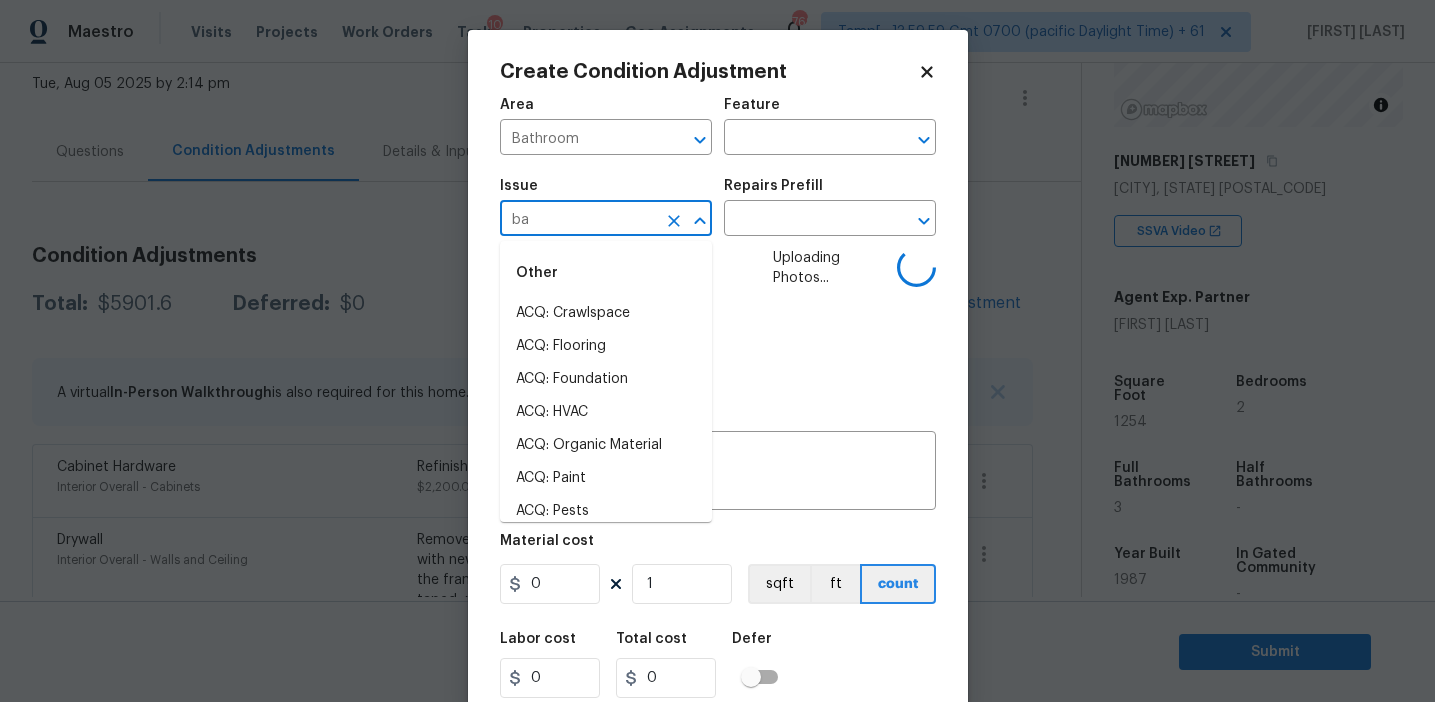 type on "bat" 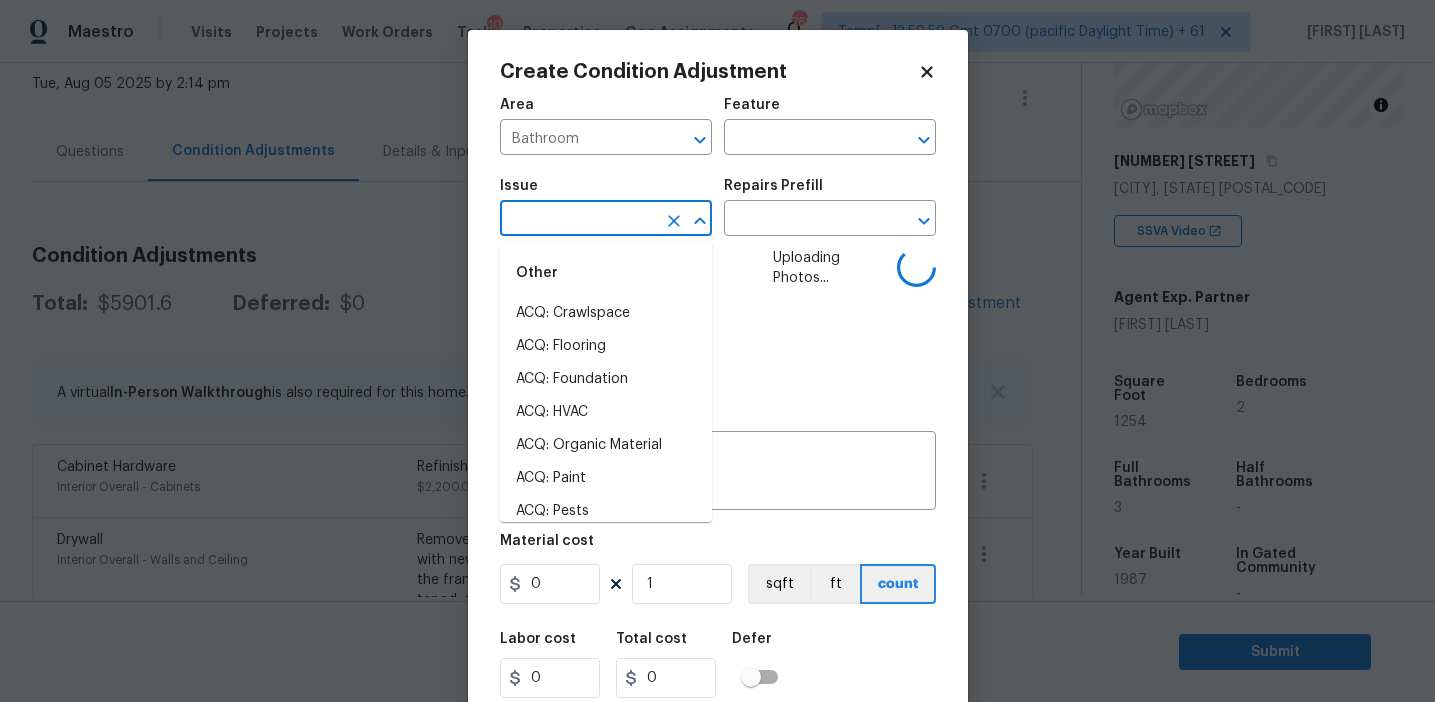 type on "h" 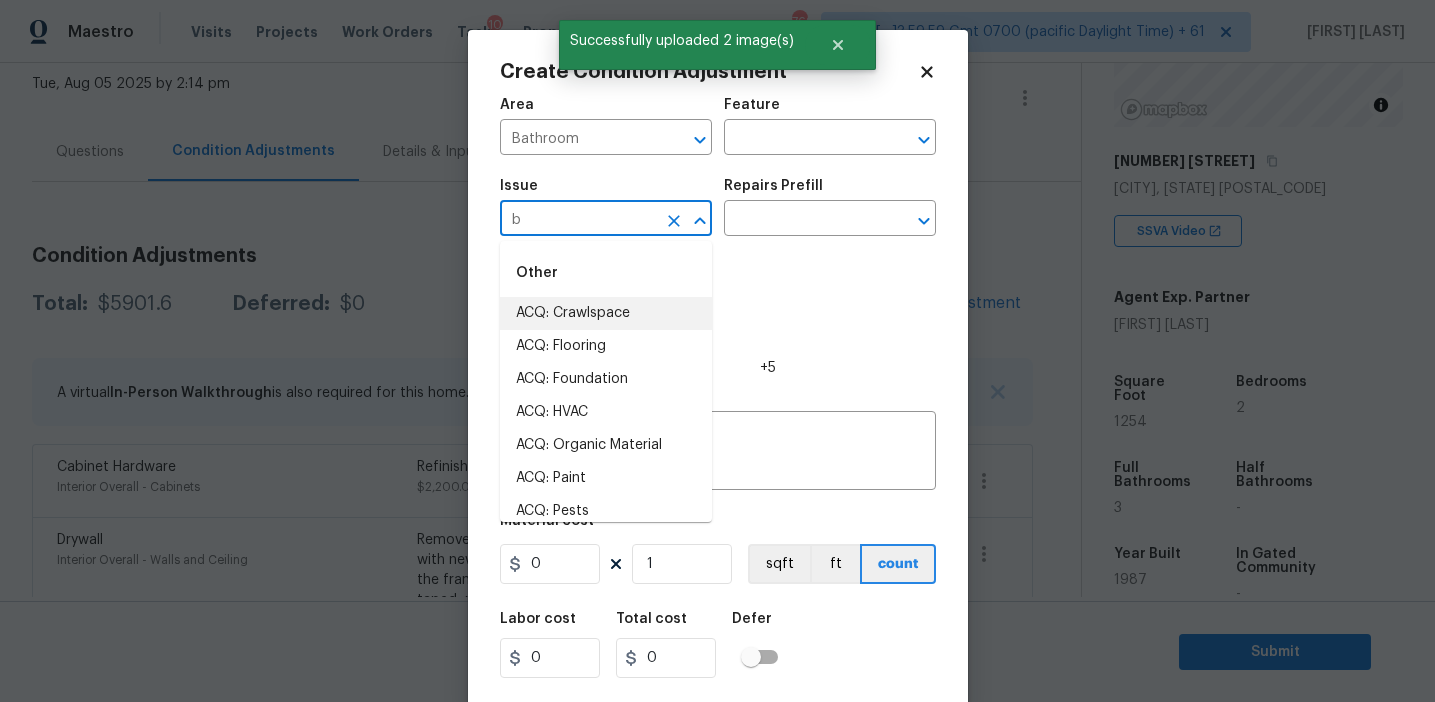 type on "ba" 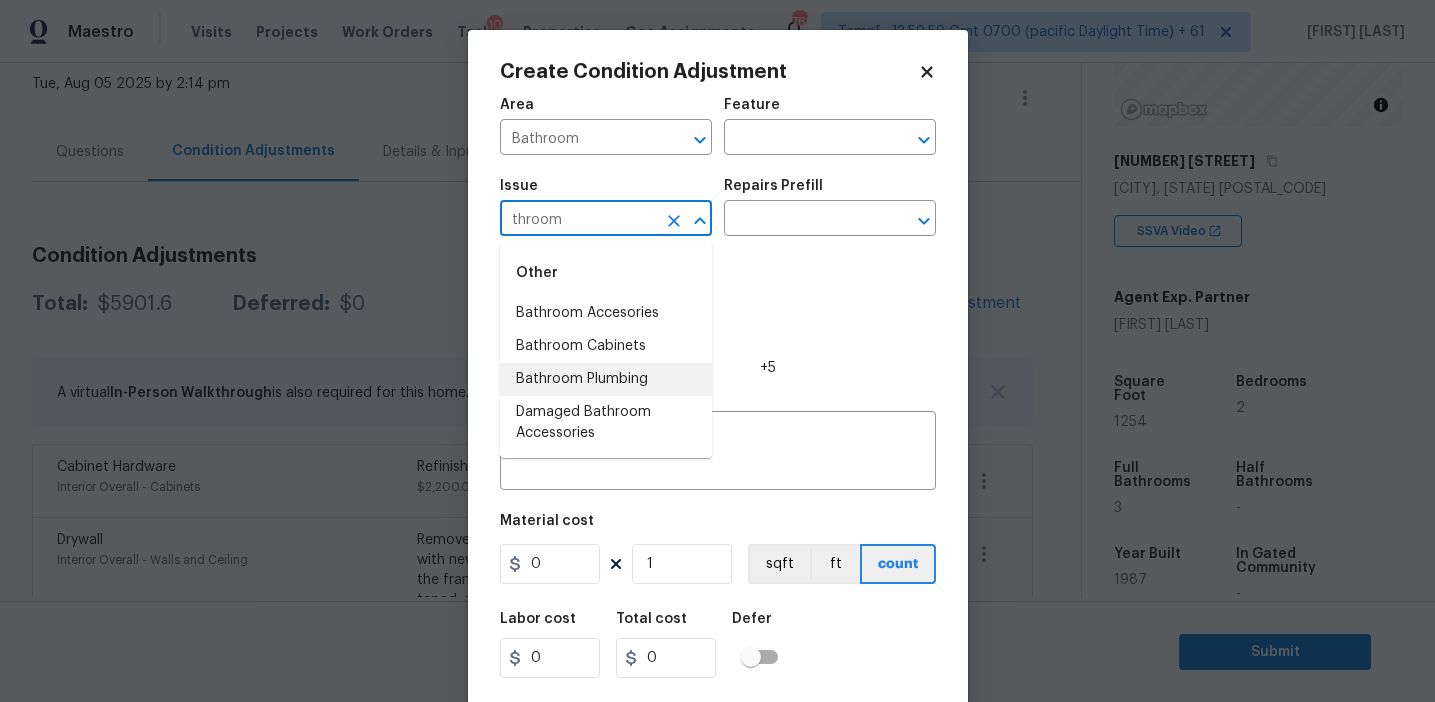 click on "Bathroom Plumbing" at bounding box center (606, 379) 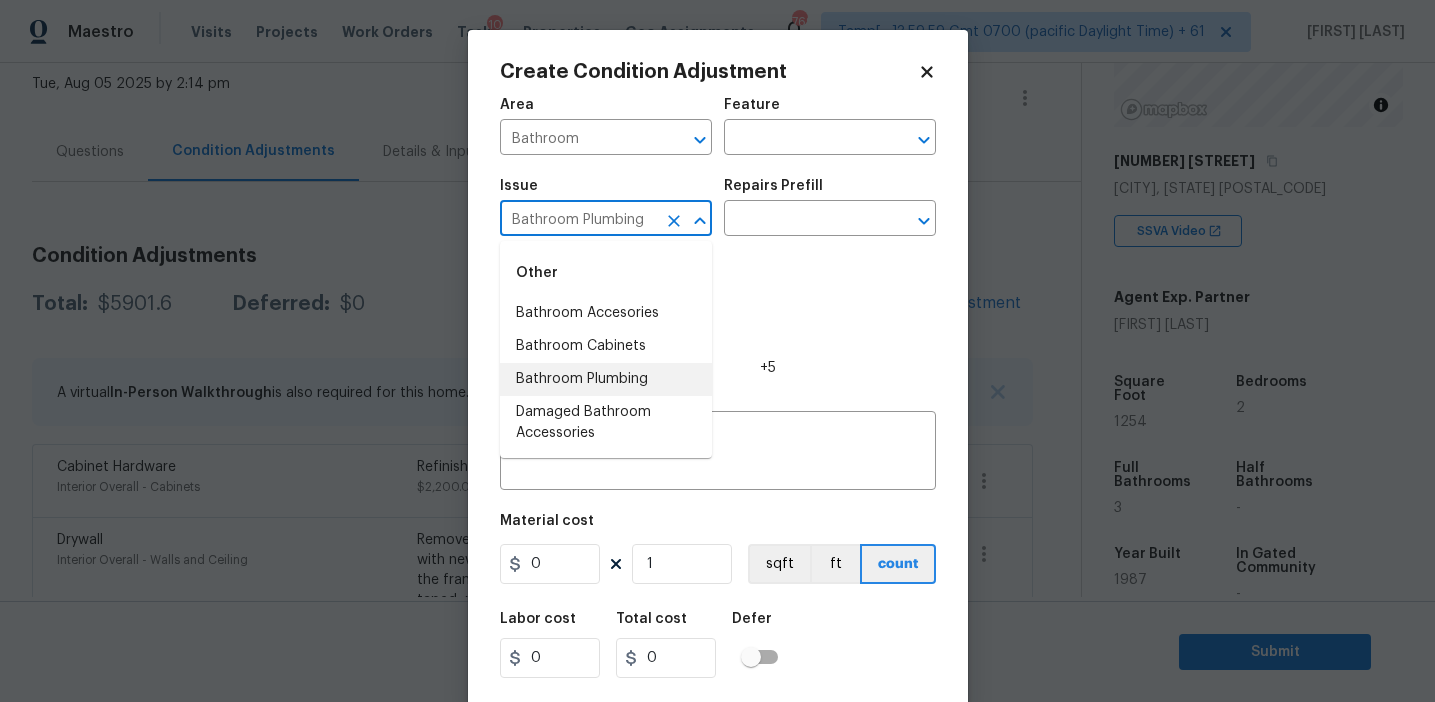 type on "Bathroom Plumbing" 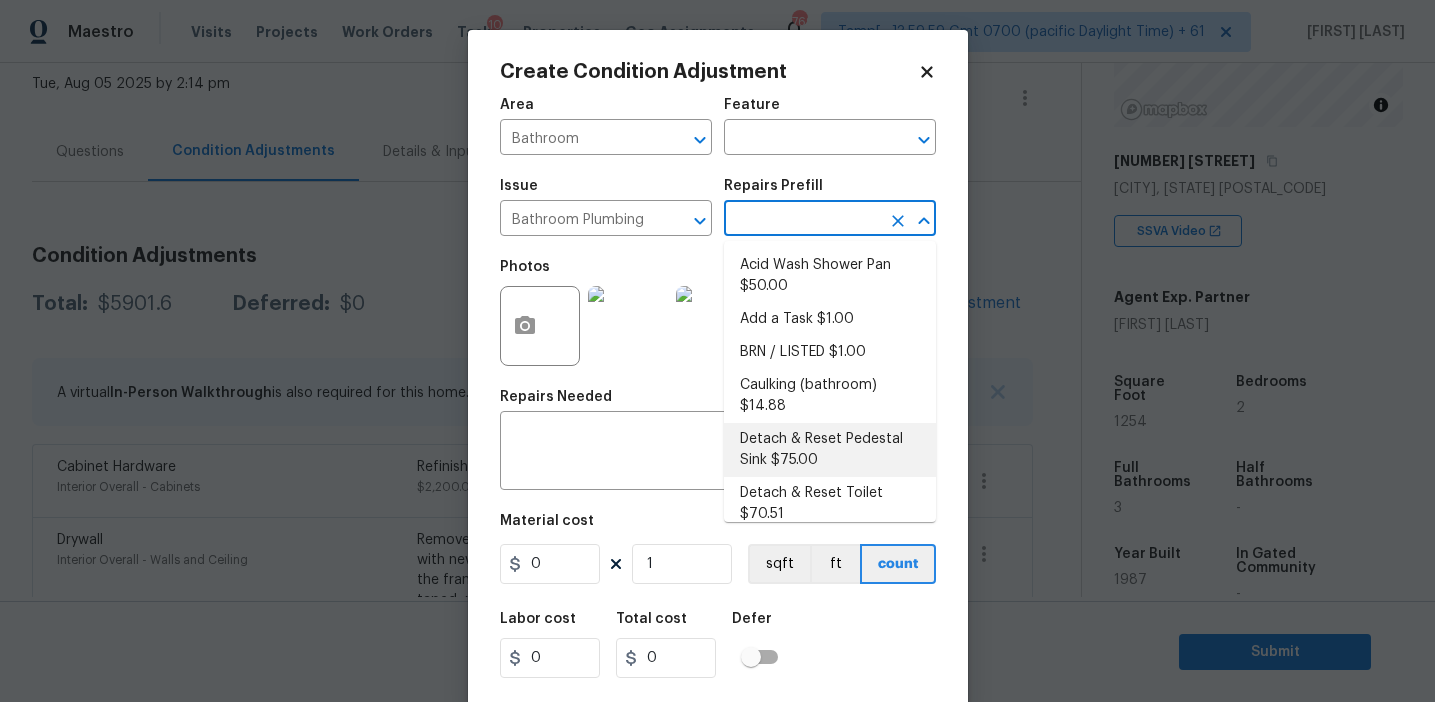 scroll, scrollTop: 1100, scrollLeft: 0, axis: vertical 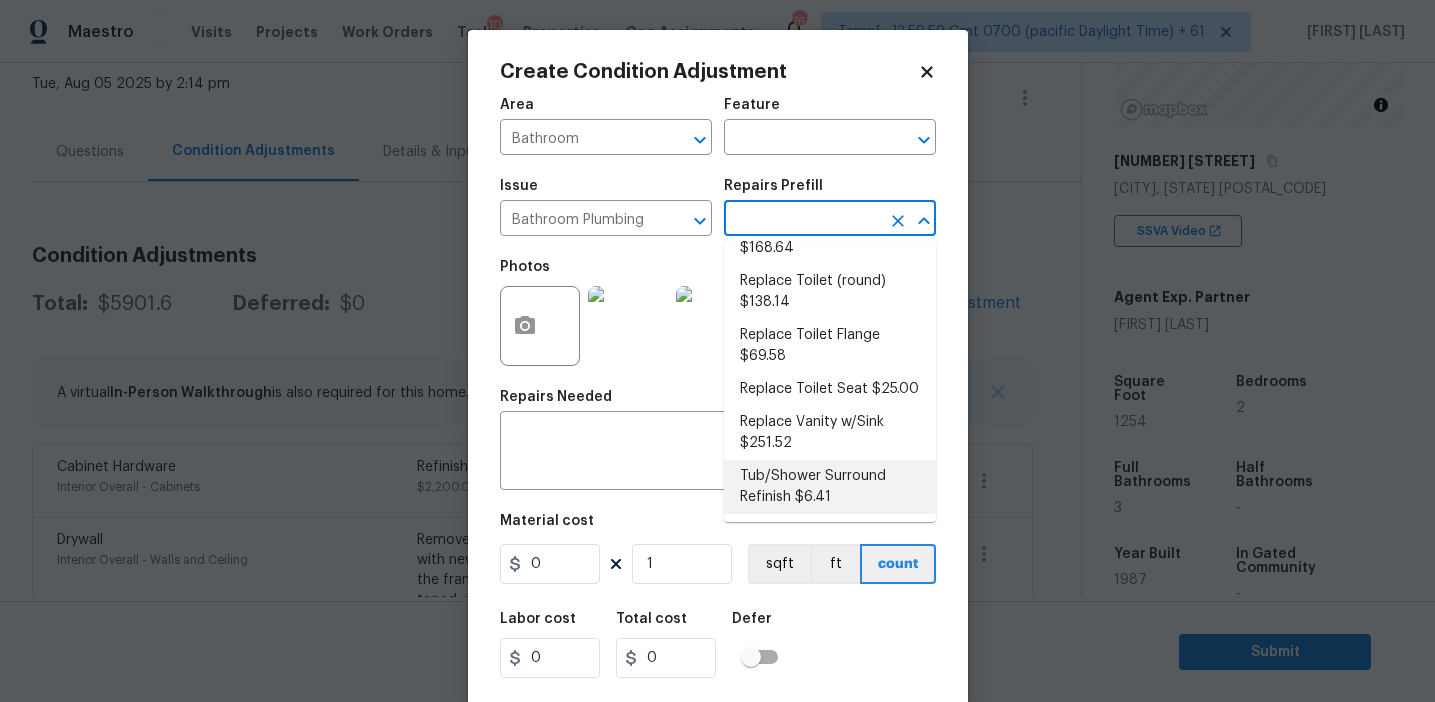 click on "Tub/Shower Surround Refinish $6.41" at bounding box center (830, 487) 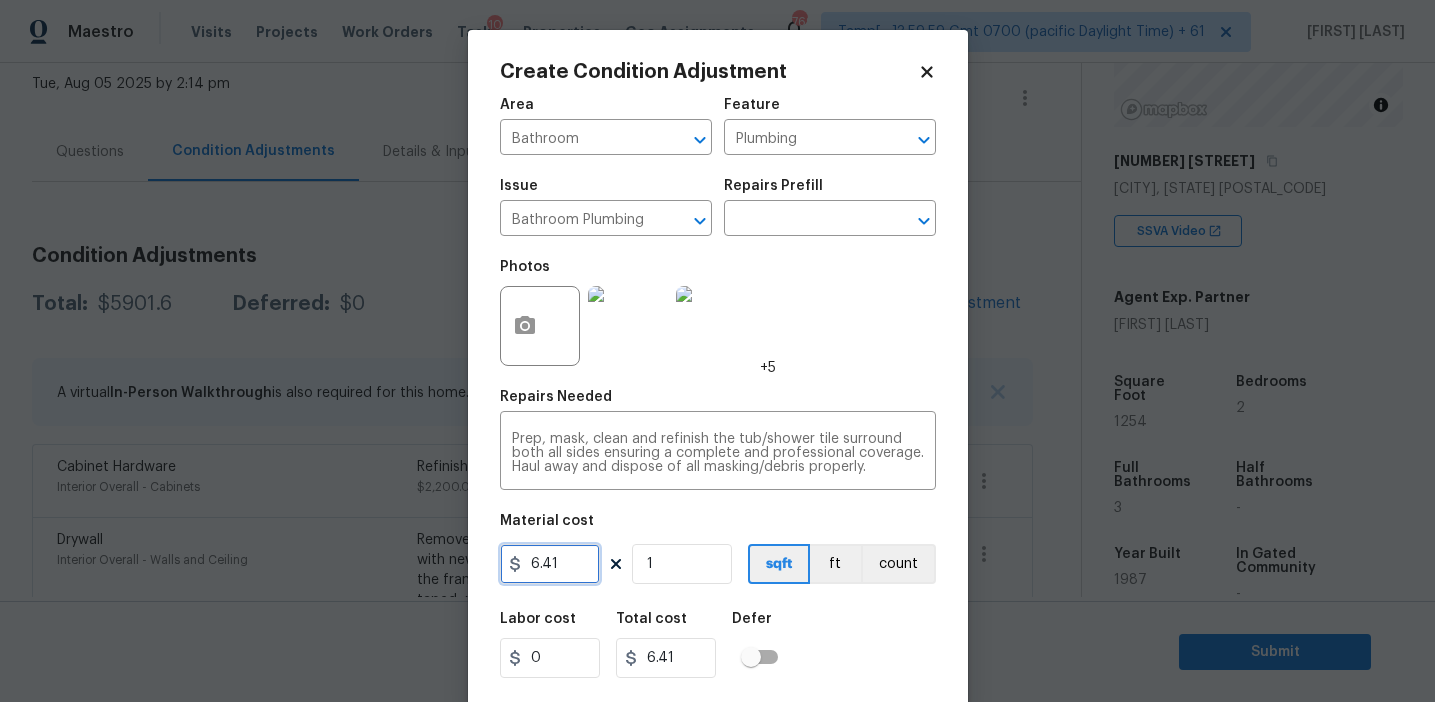 click on "6.41" at bounding box center [550, 564] 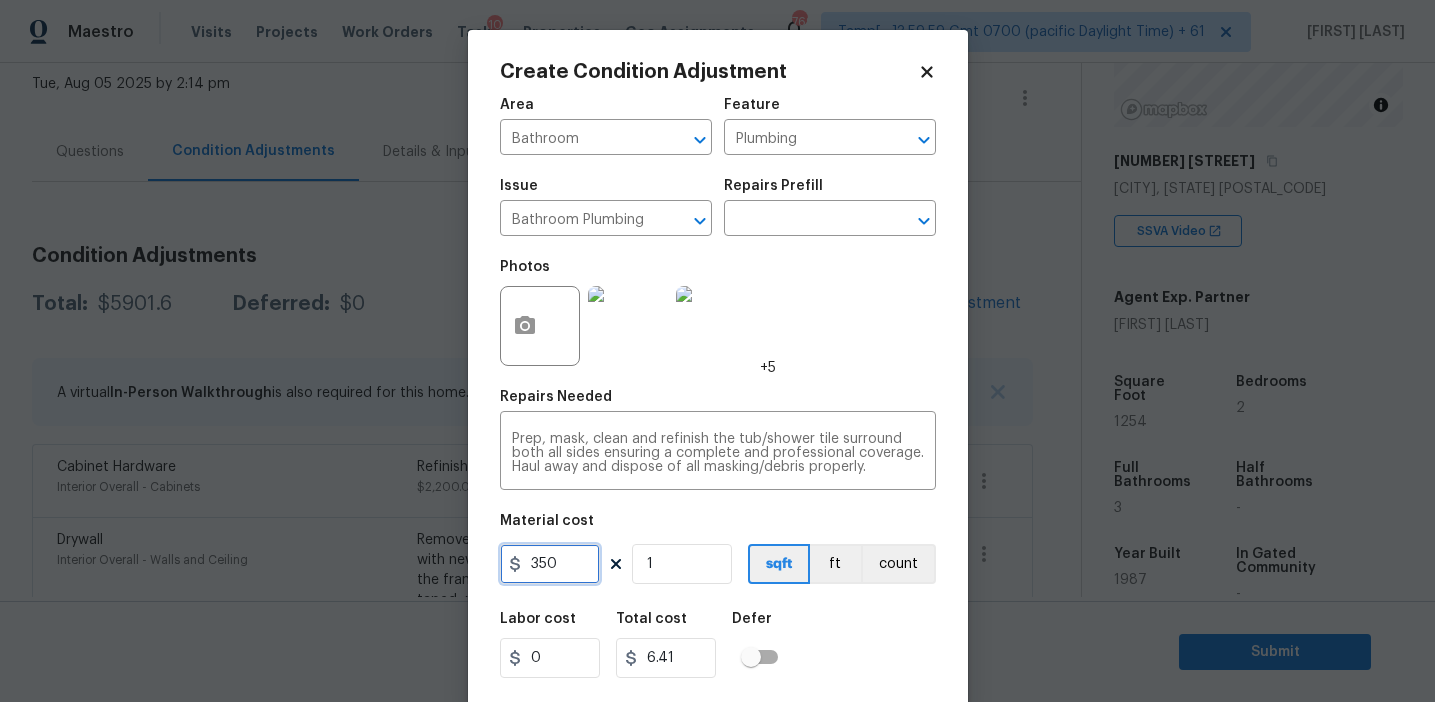 type on "350" 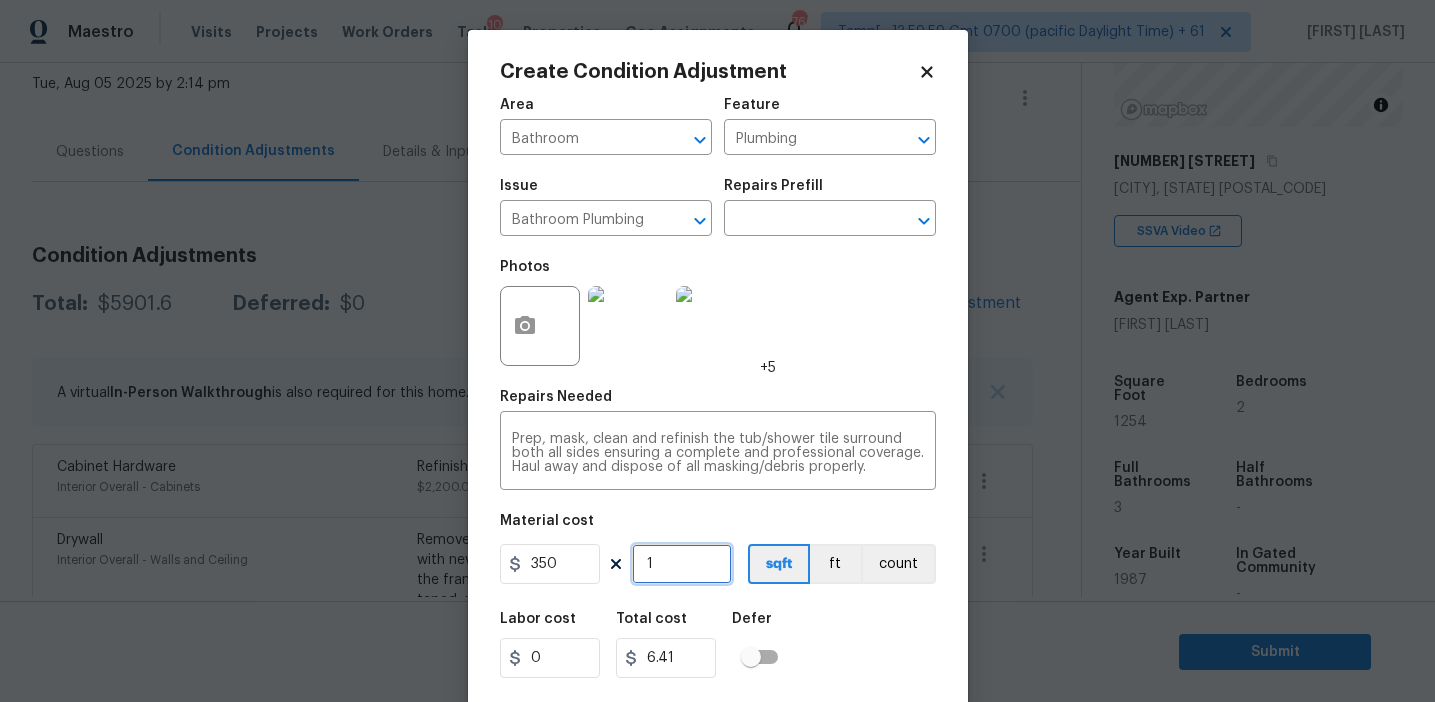 type on "350" 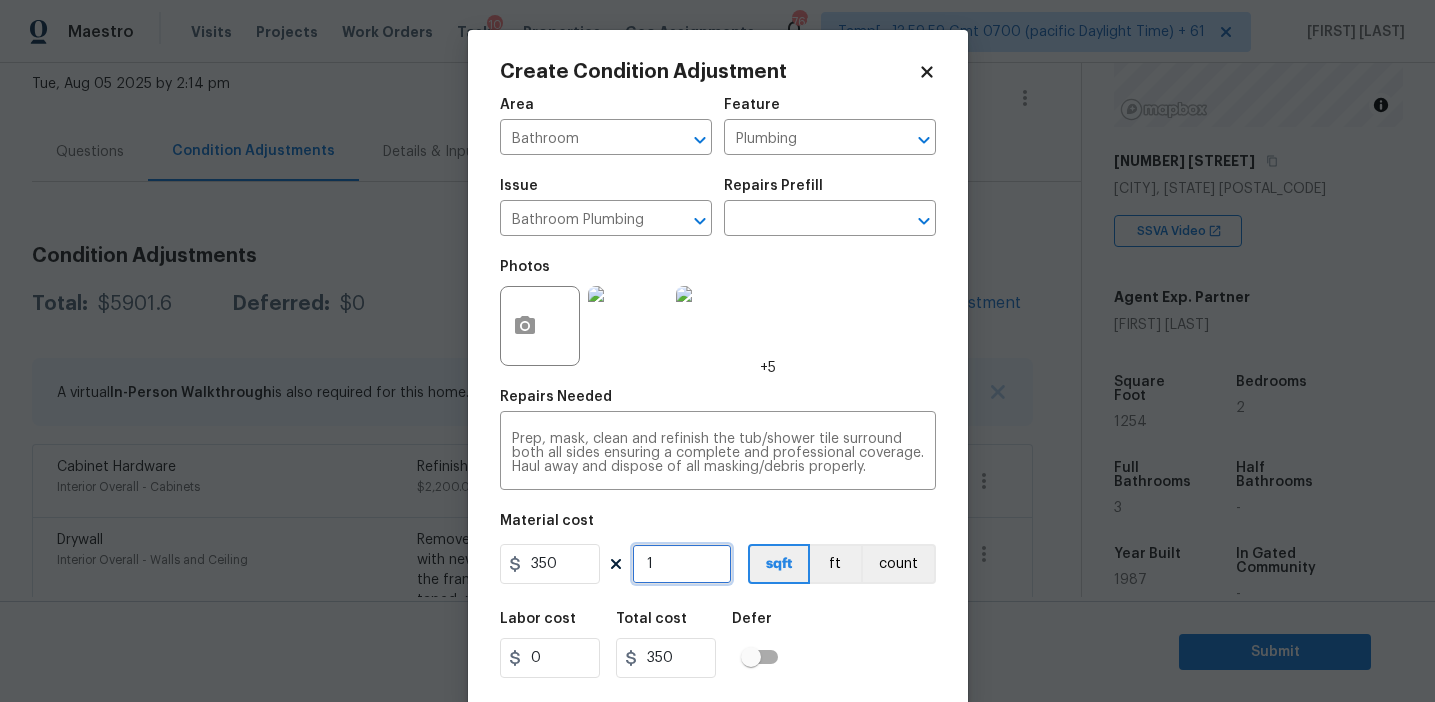 type on "2" 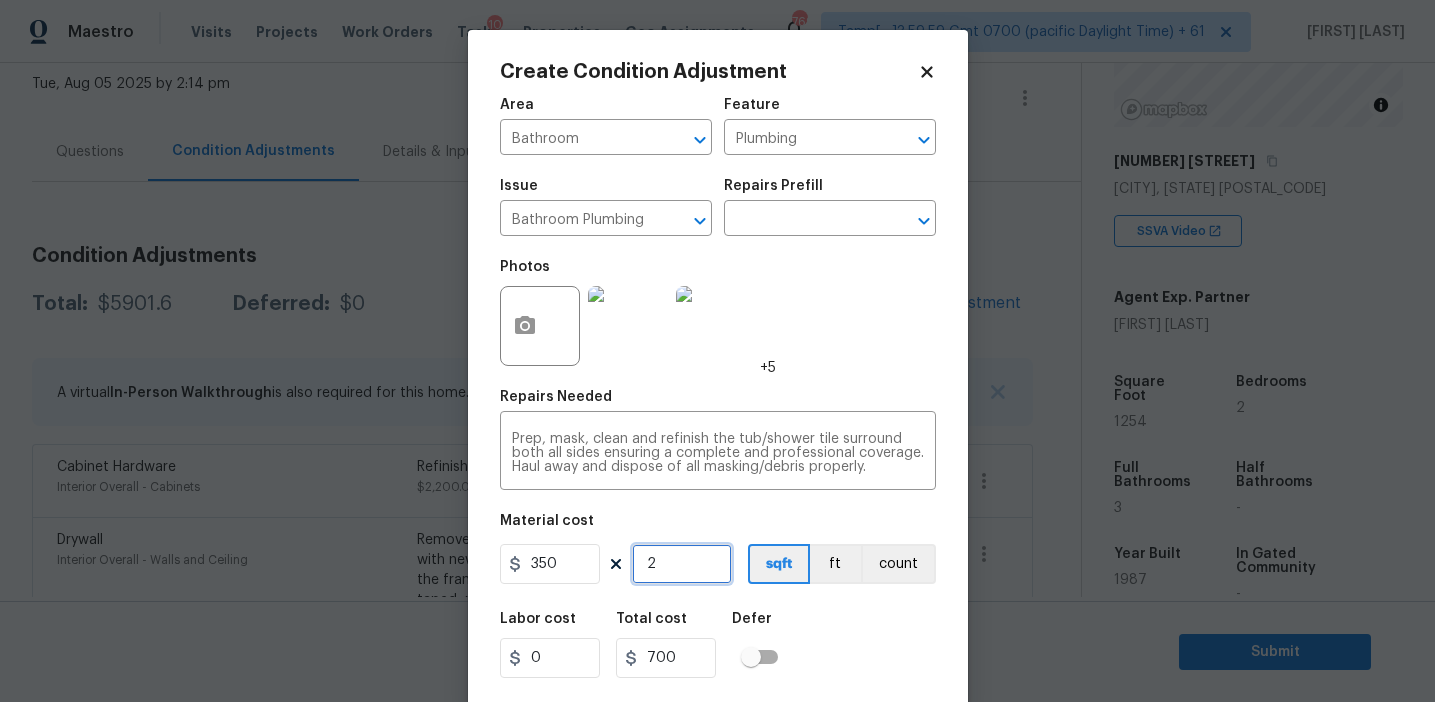 type on "2" 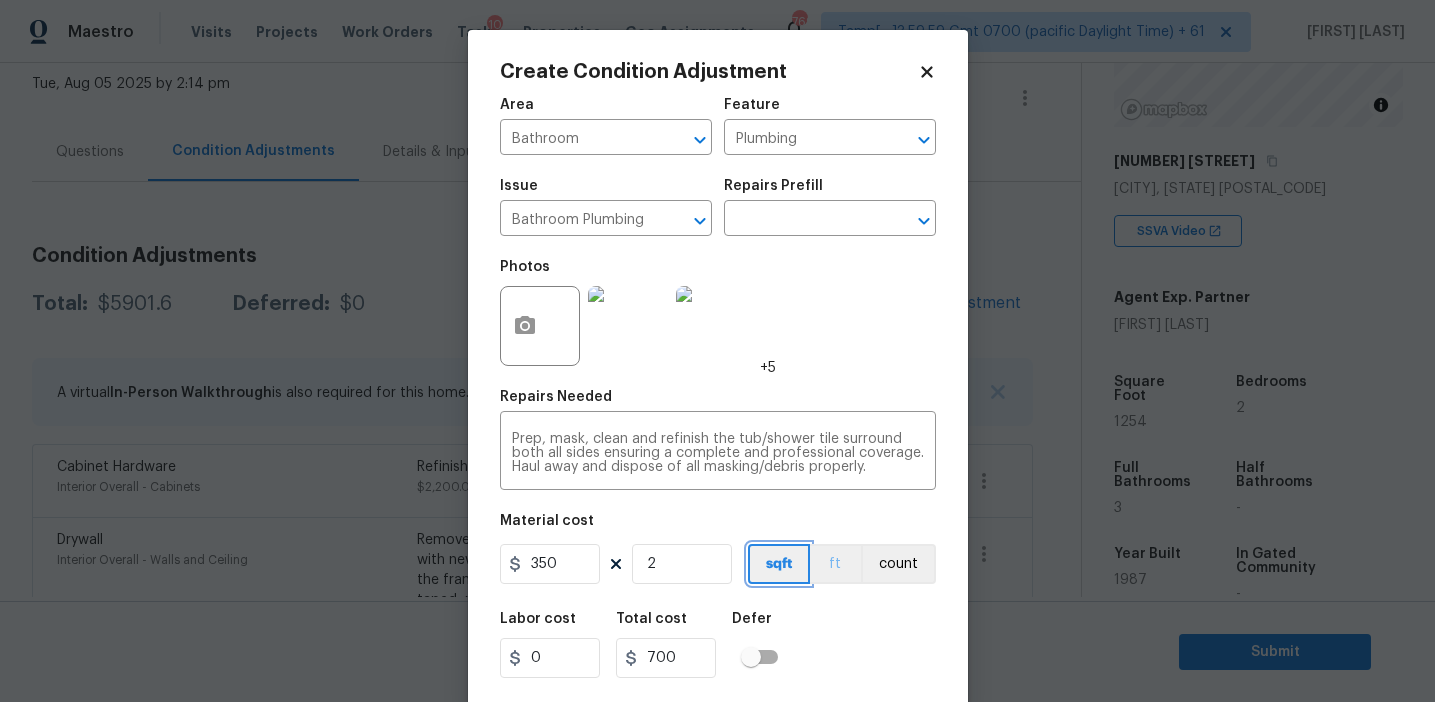 type 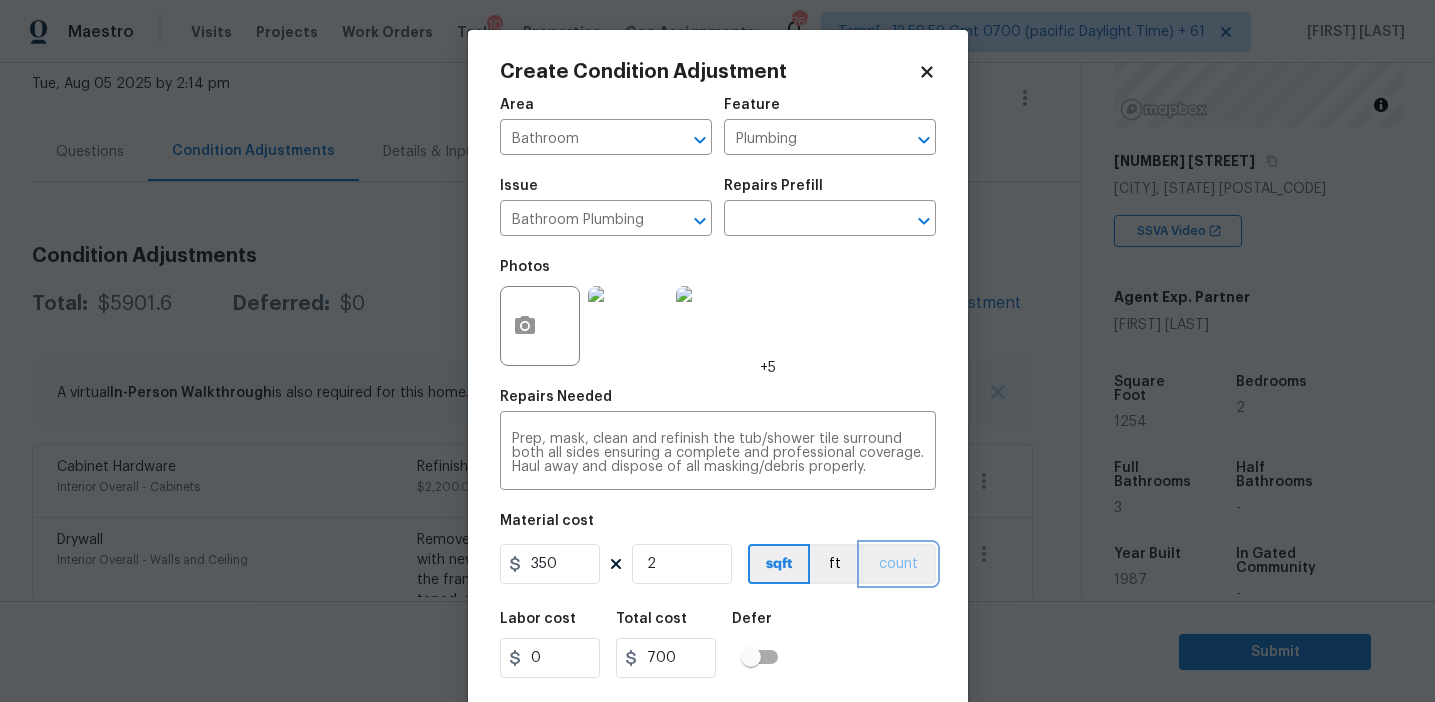 click on "count" at bounding box center [898, 564] 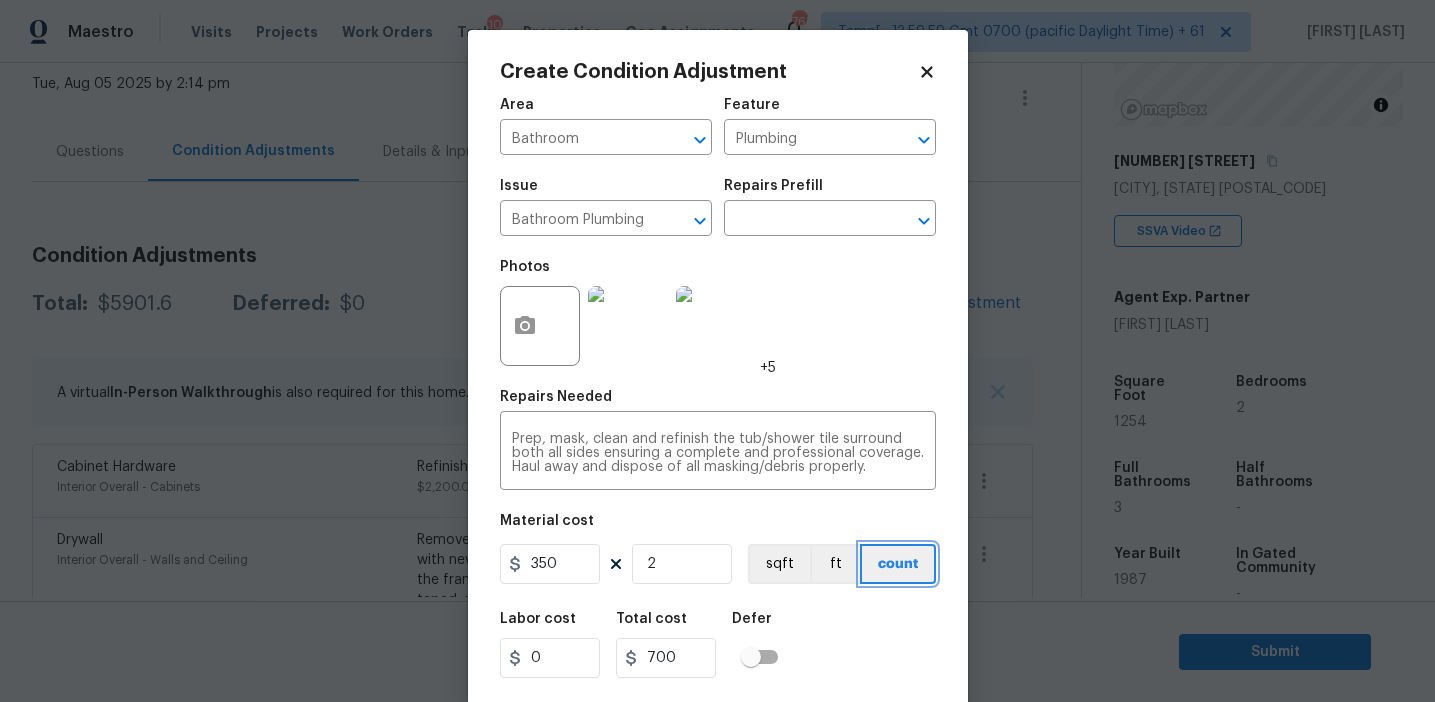 scroll, scrollTop: 45, scrollLeft: 0, axis: vertical 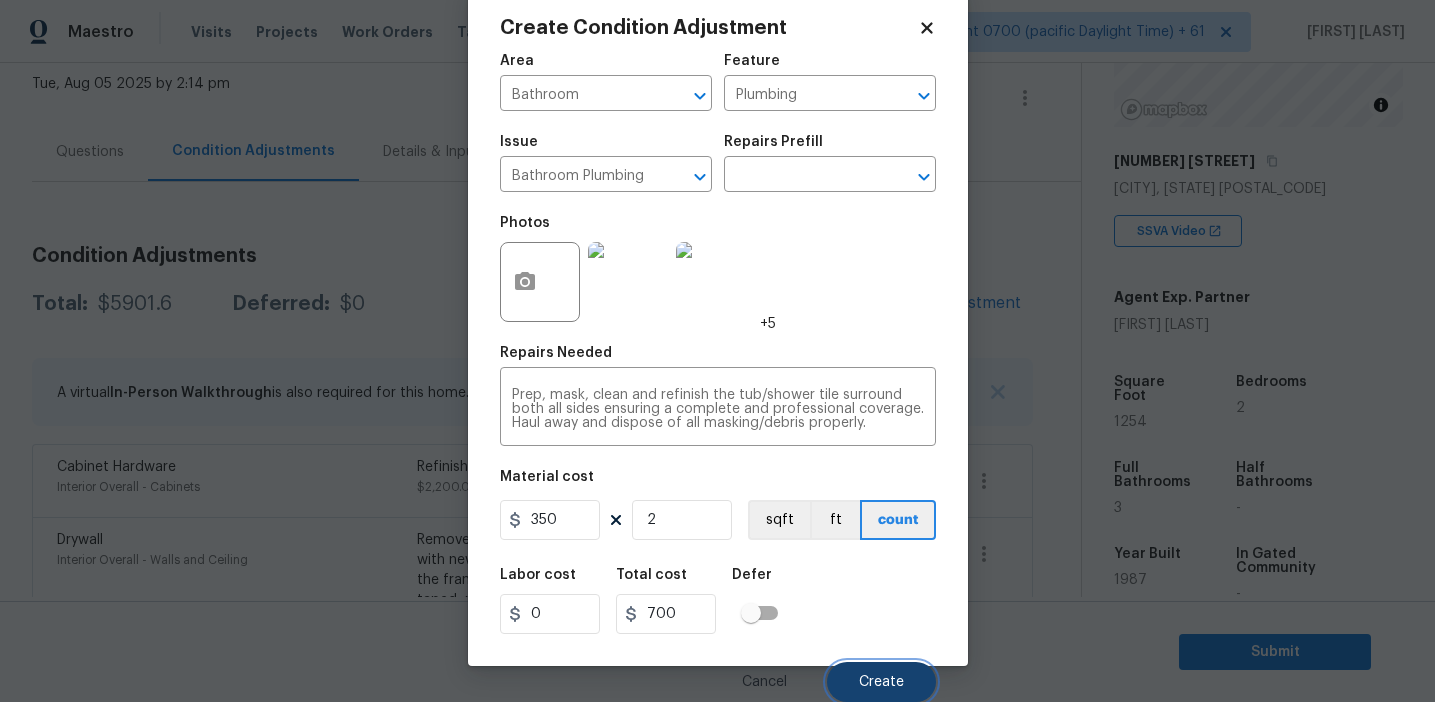 click on "Create" at bounding box center [881, 682] 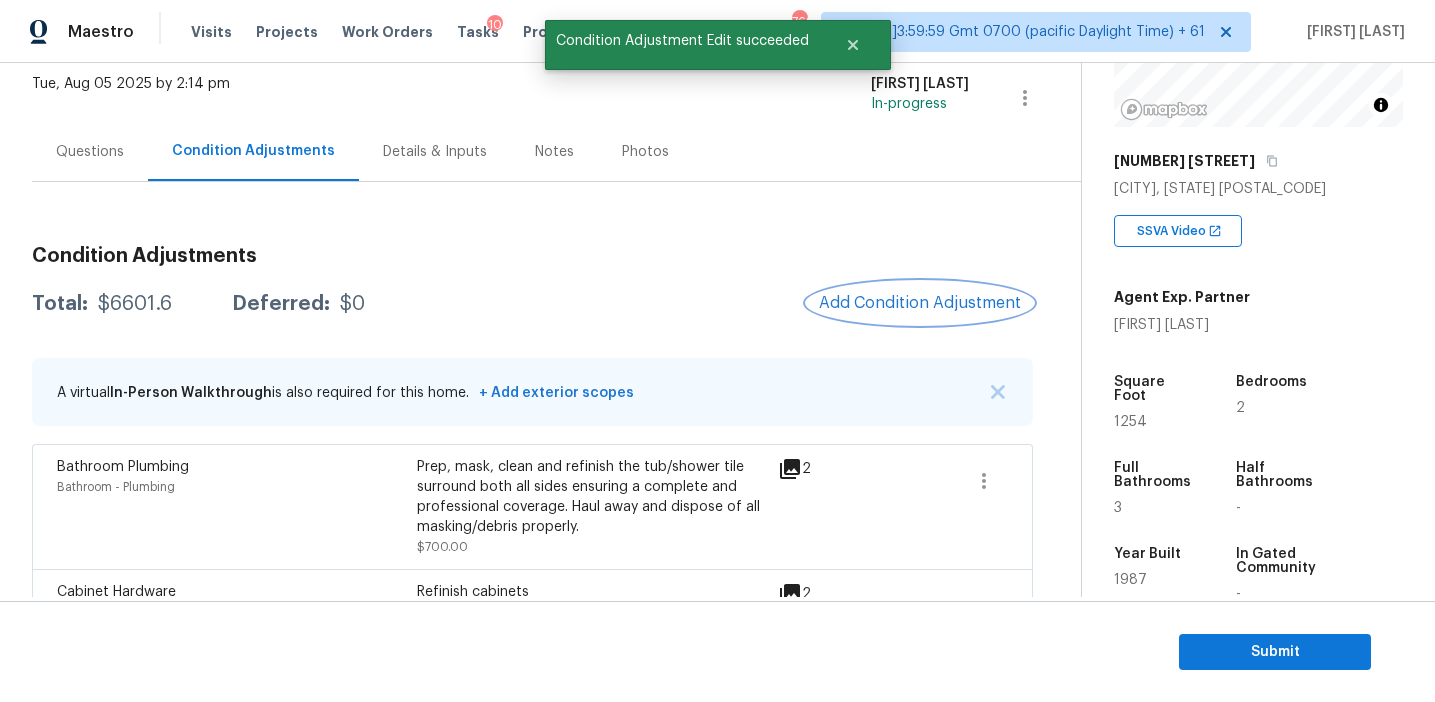 scroll, scrollTop: 0, scrollLeft: 0, axis: both 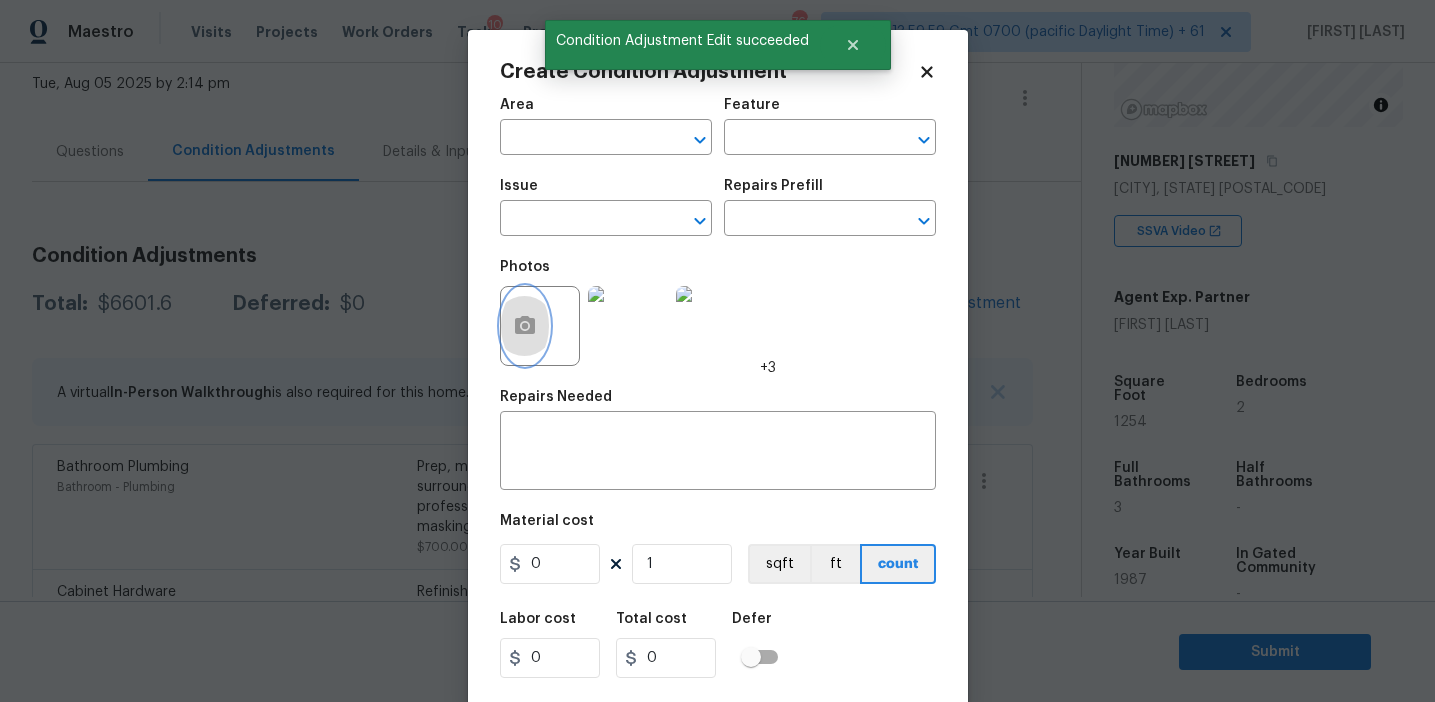 click at bounding box center [525, 326] 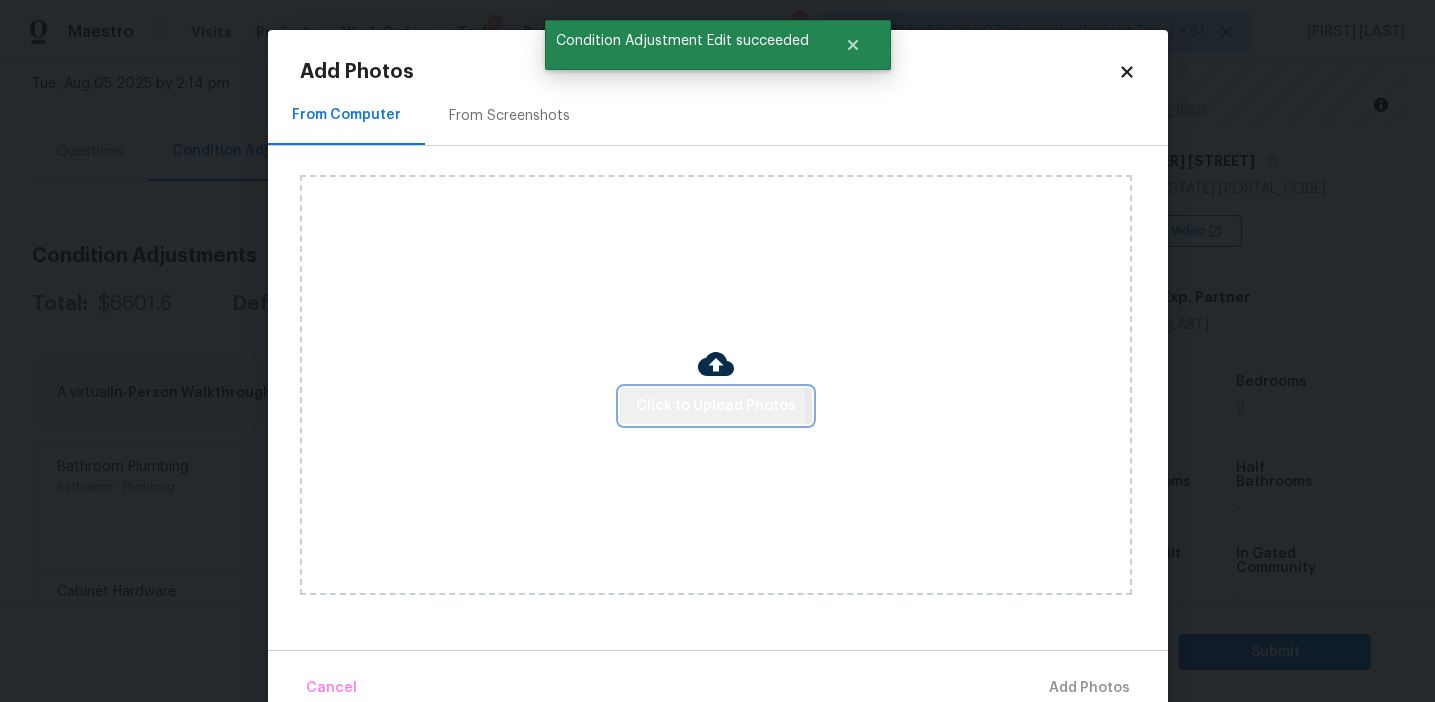 click on "Click to Upload Photos" at bounding box center (716, 406) 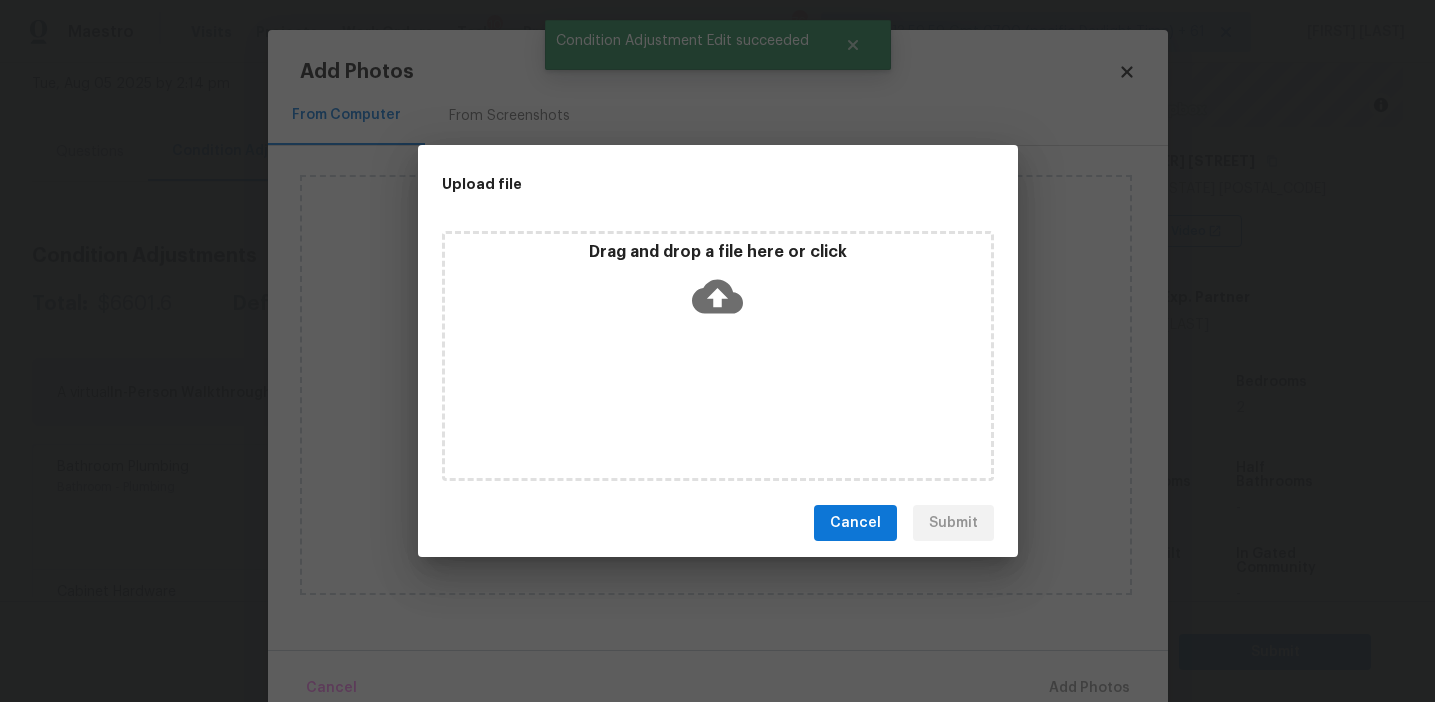 click on "Drag and drop a file here or click" at bounding box center [718, 356] 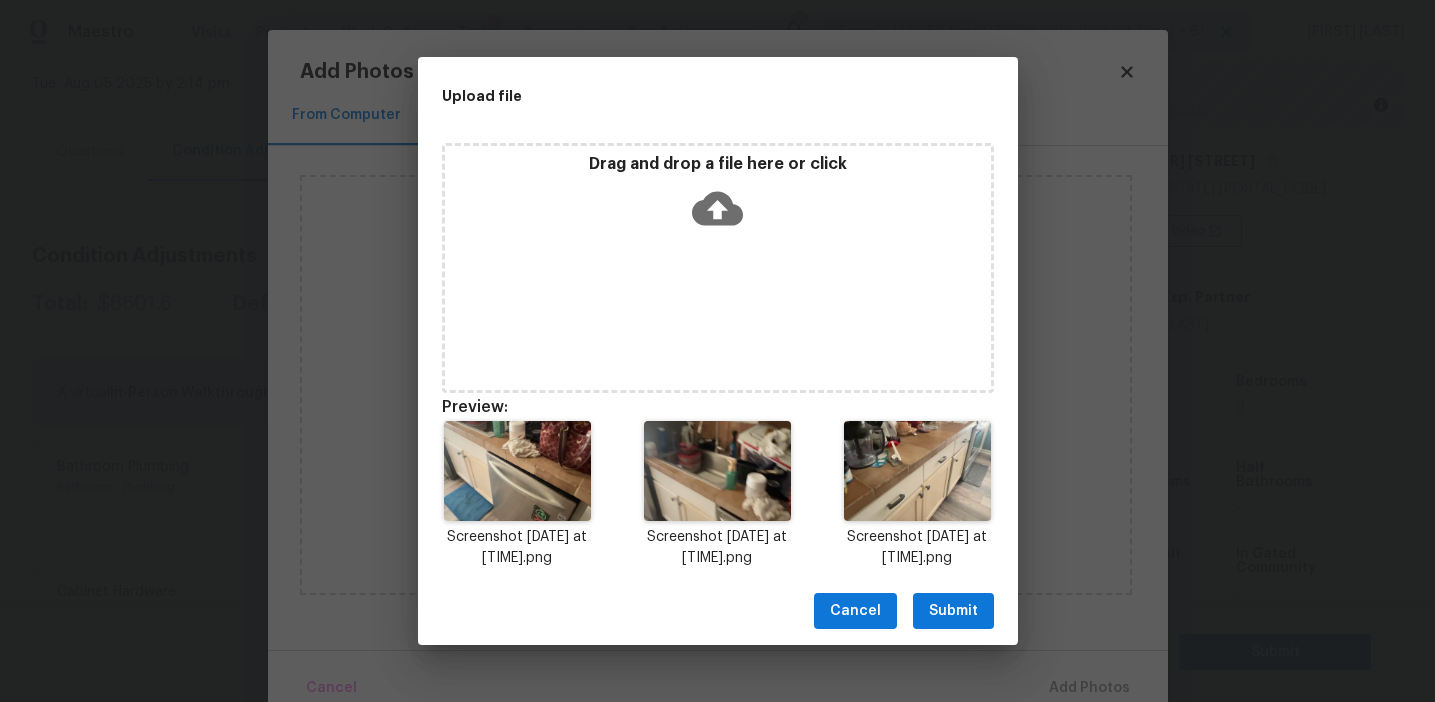 click on "Submit" at bounding box center [953, 611] 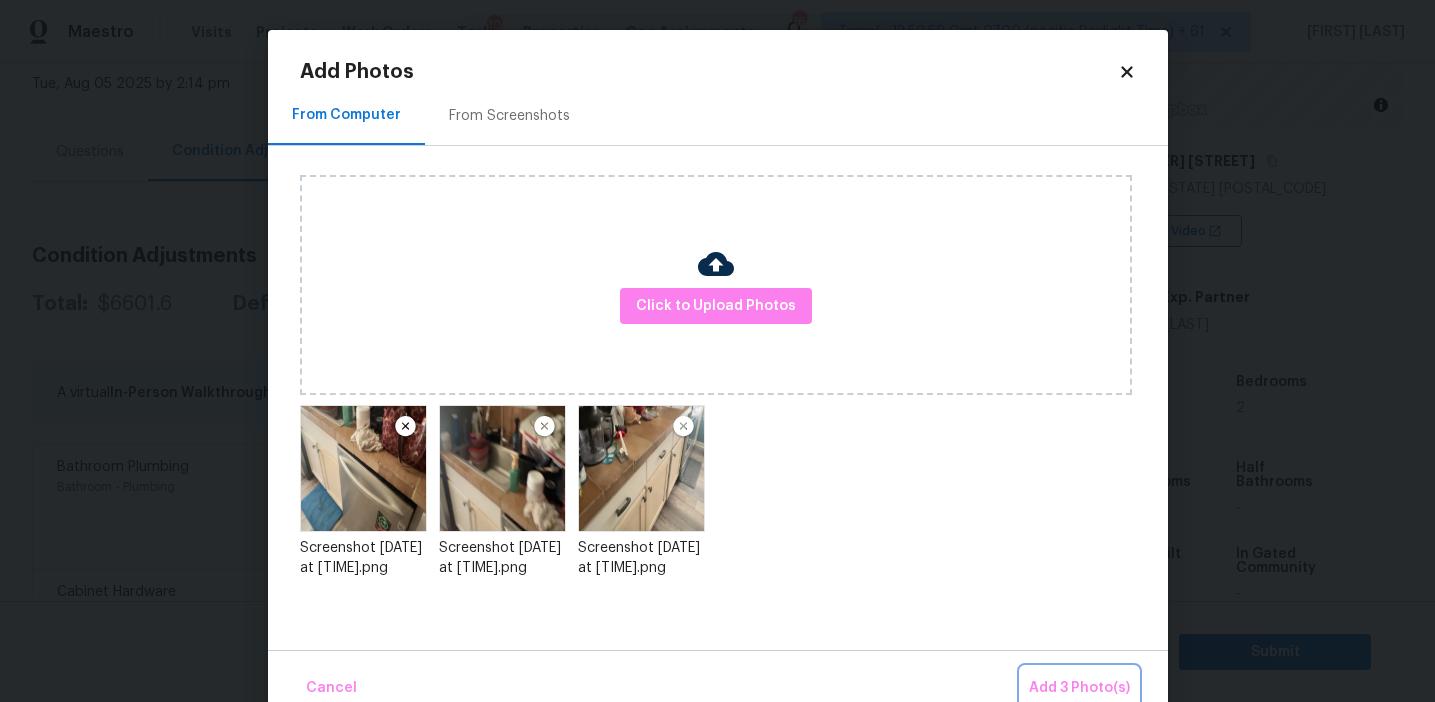 click on "Add 3 Photo(s)" at bounding box center (1079, 688) 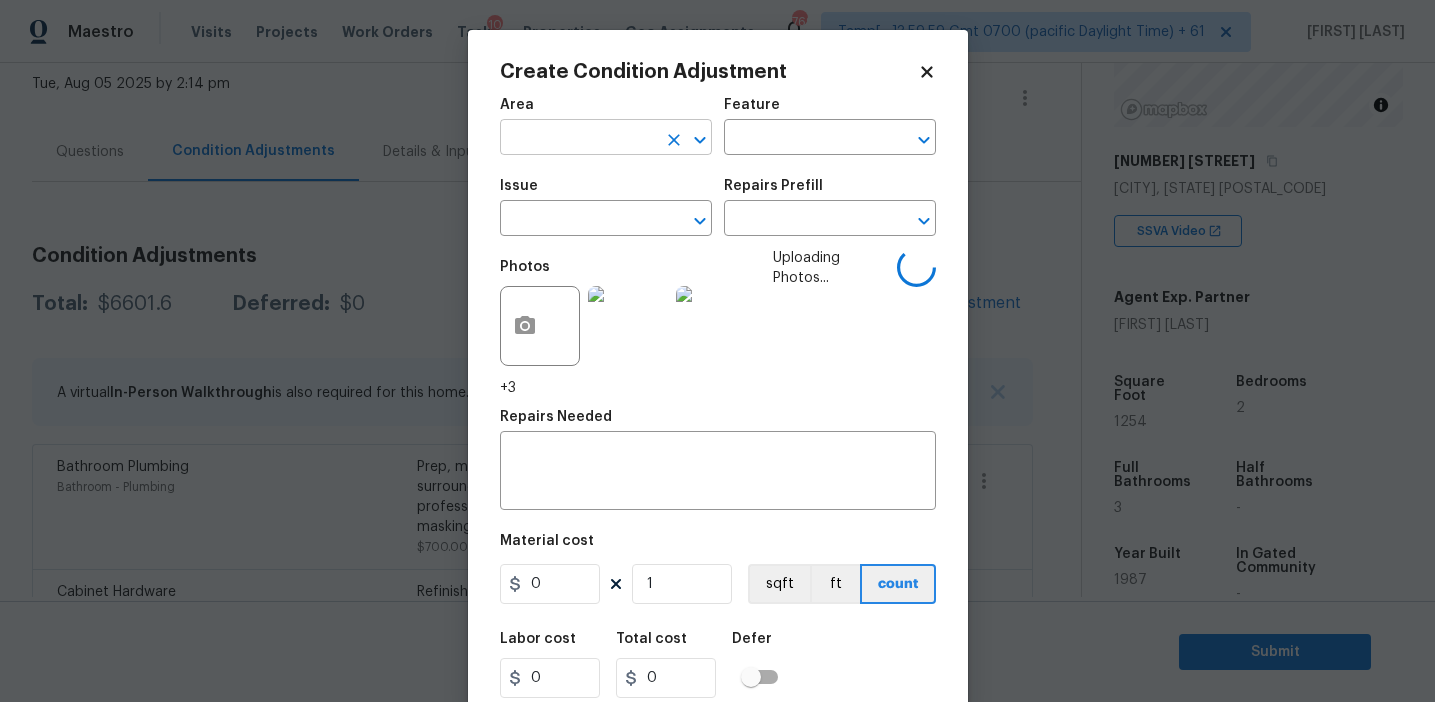 click at bounding box center [578, 139] 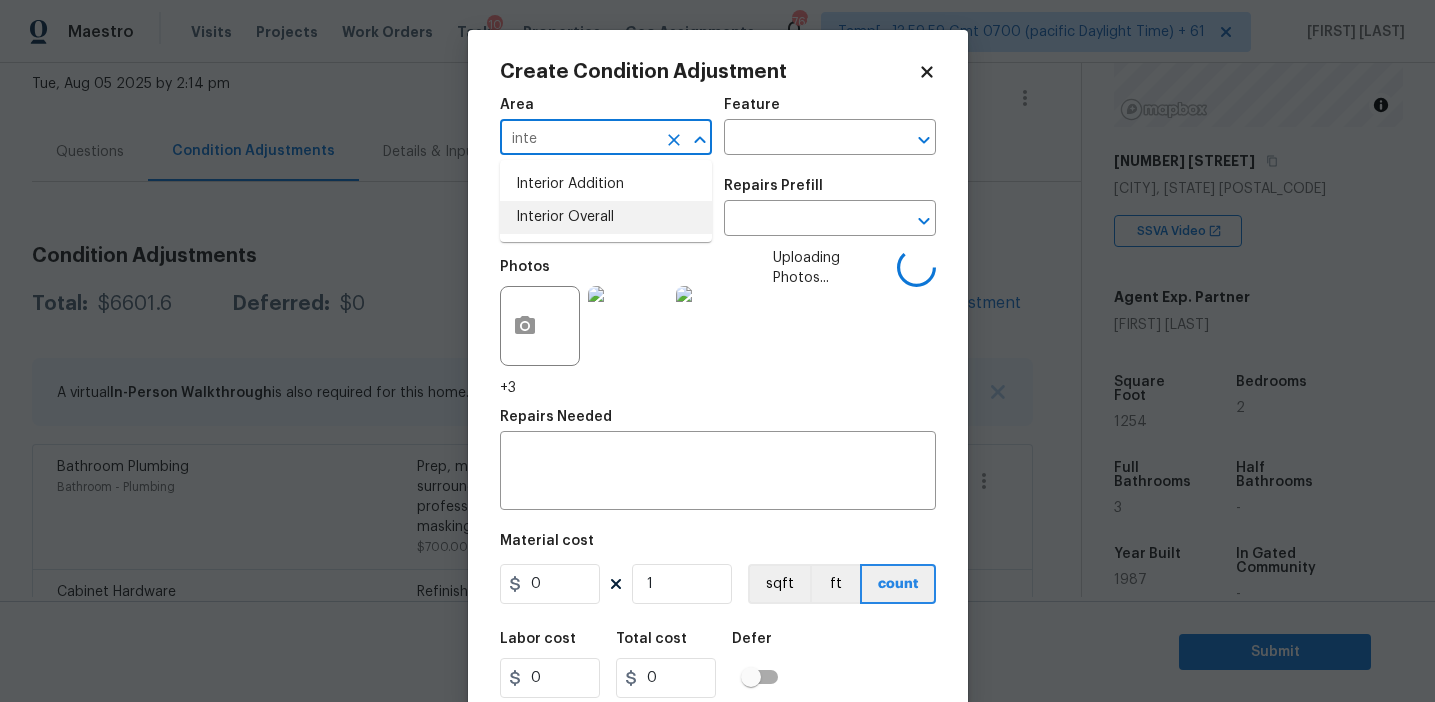 click on "Interior Overall" at bounding box center (606, 217) 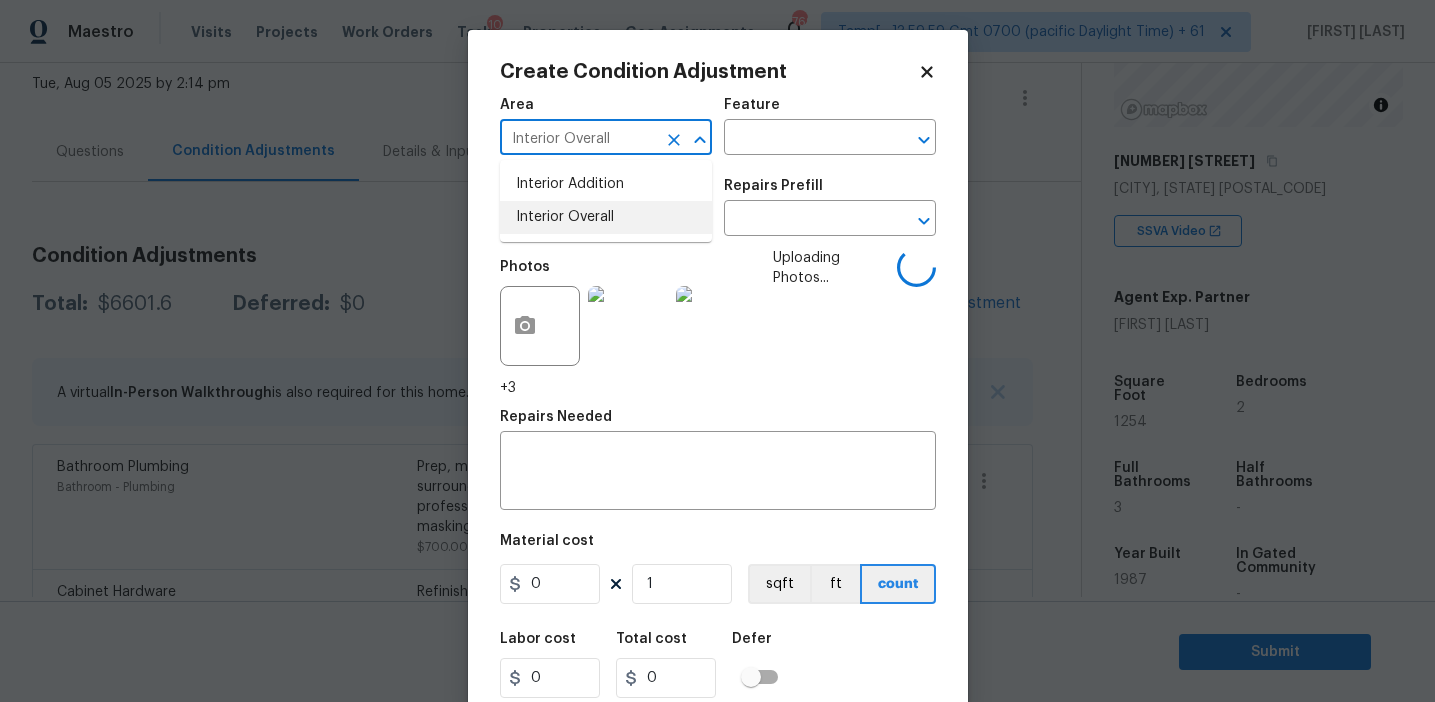 type on "Interior Overall" 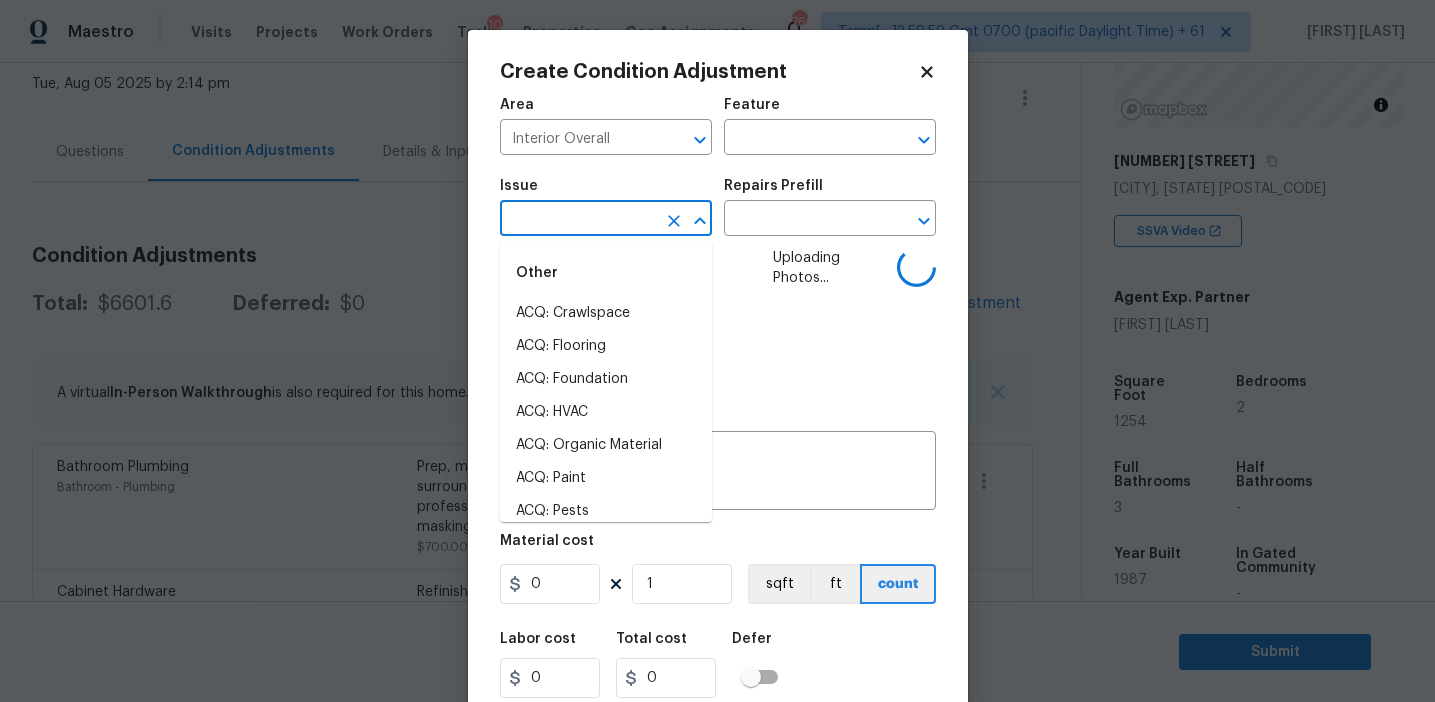 click at bounding box center [578, 220] 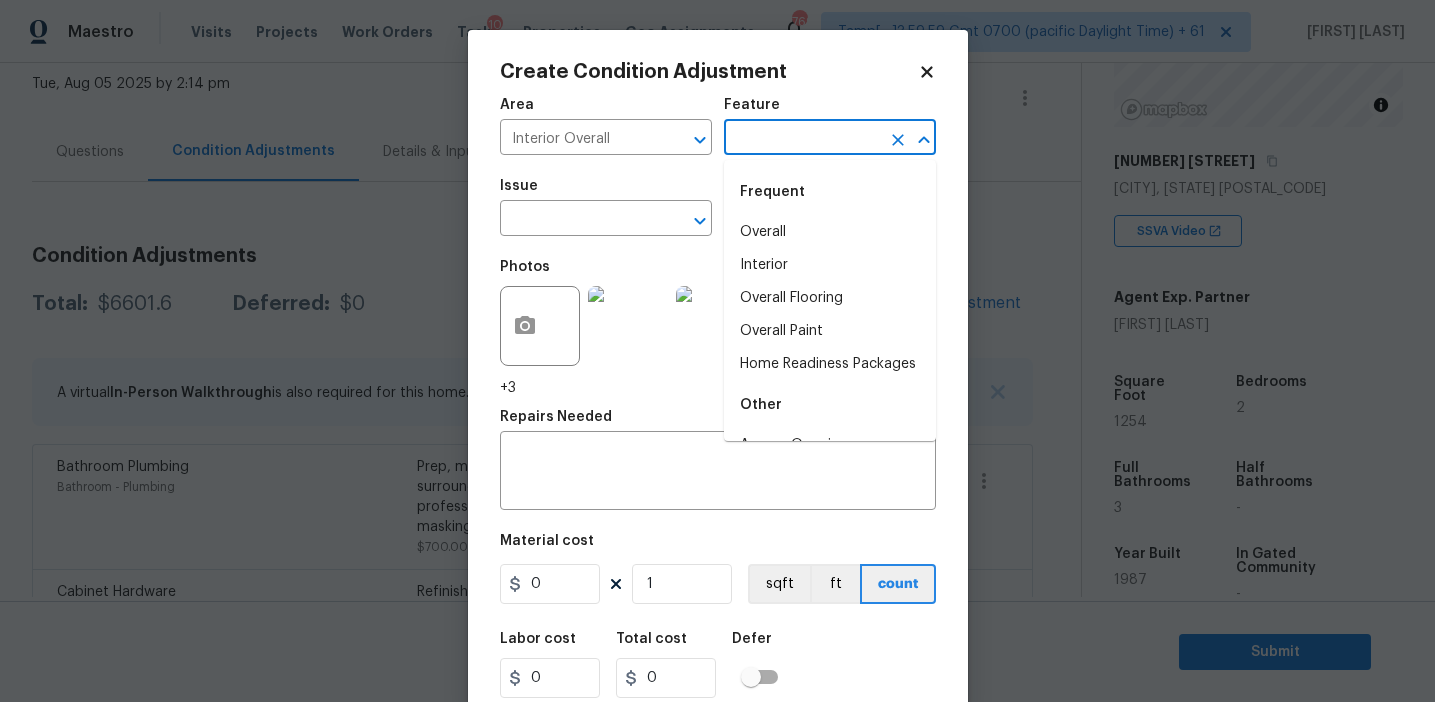 click at bounding box center (802, 139) 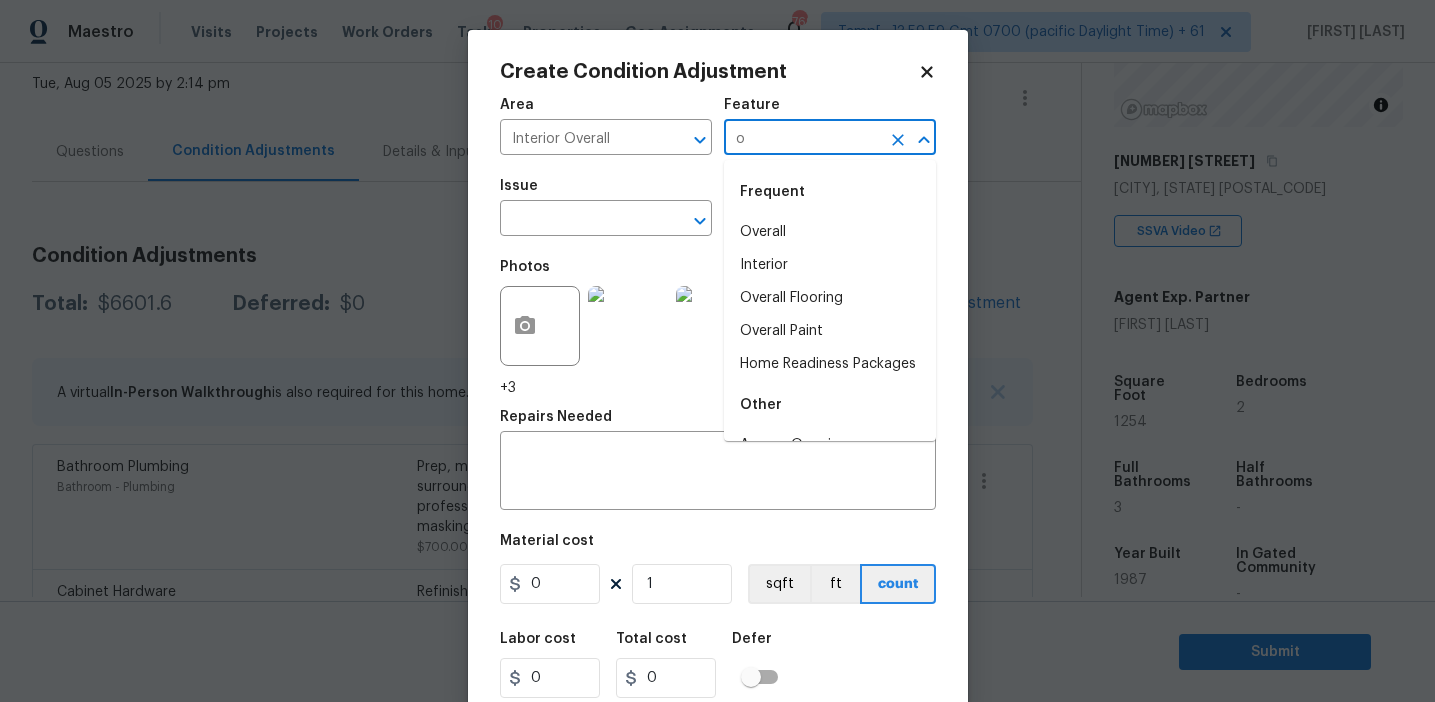 type on "ou" 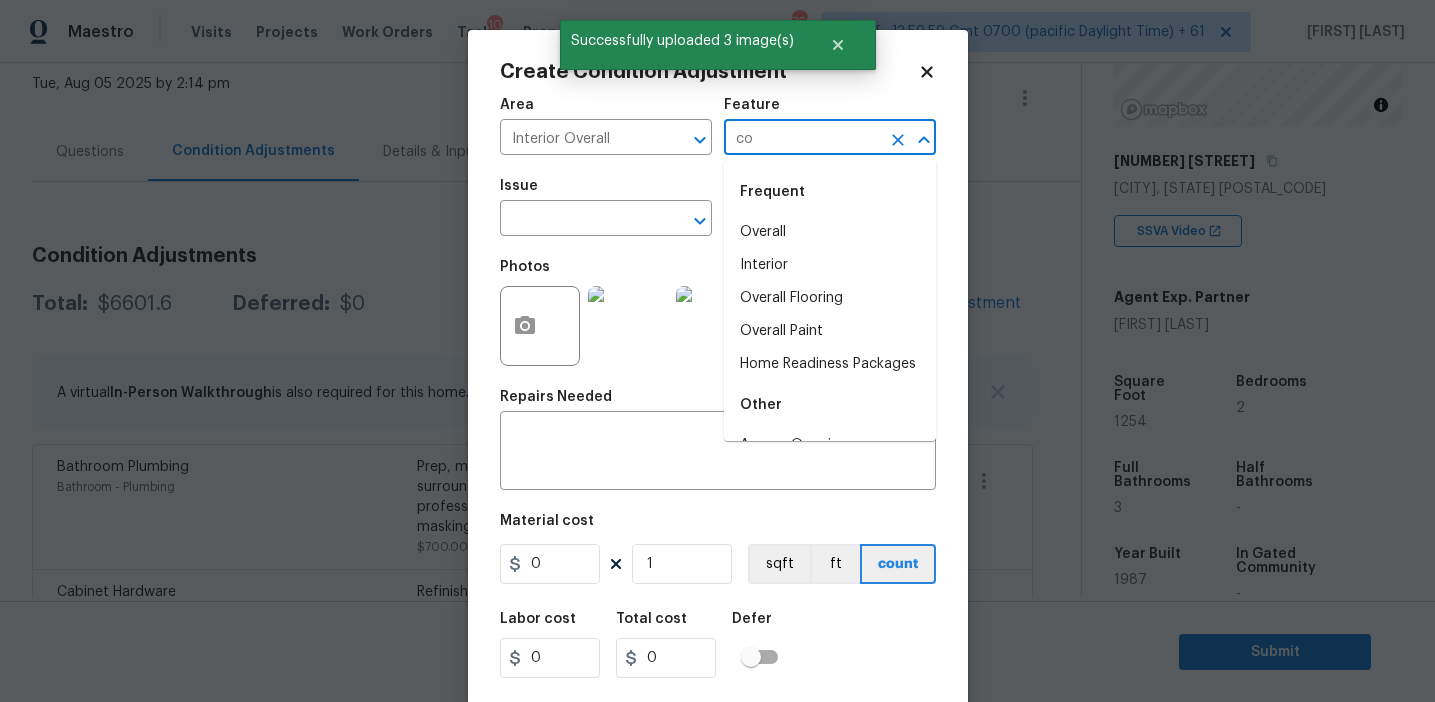 type on "cou" 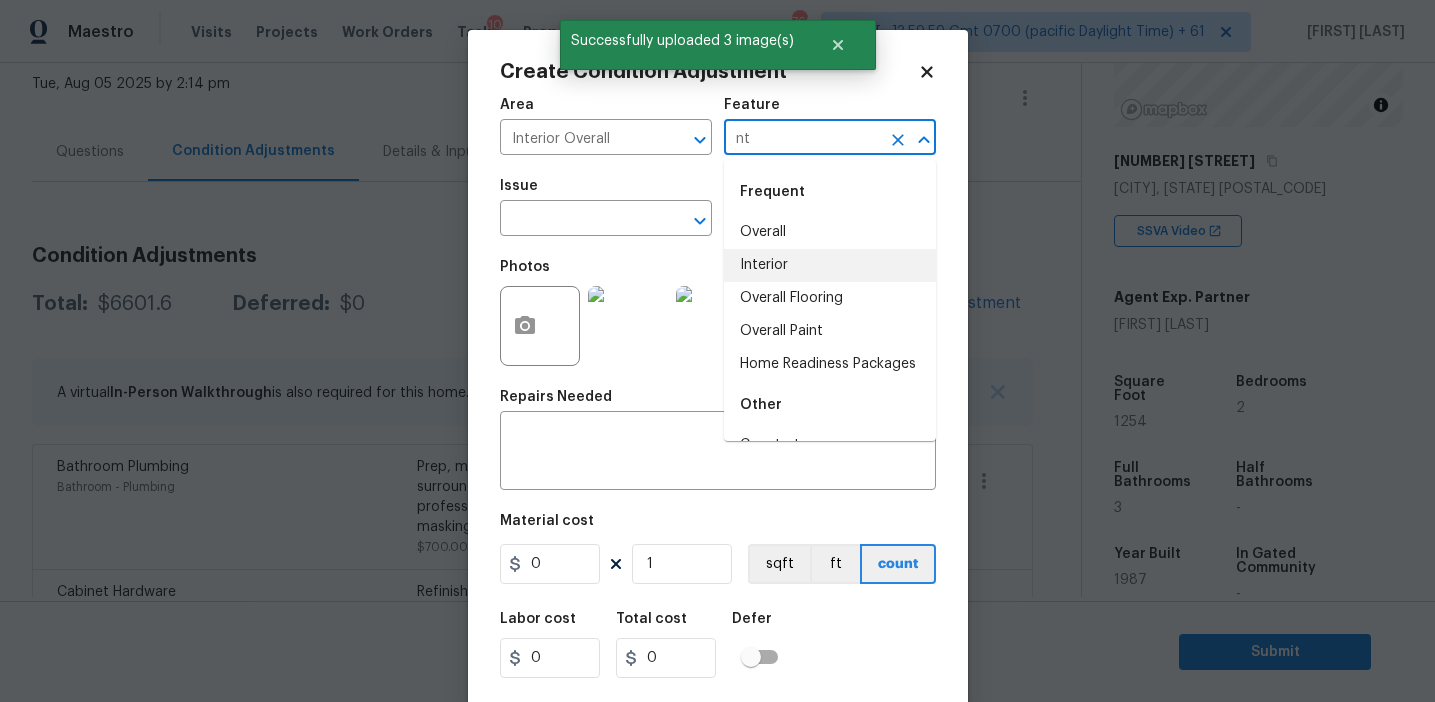 type on "n" 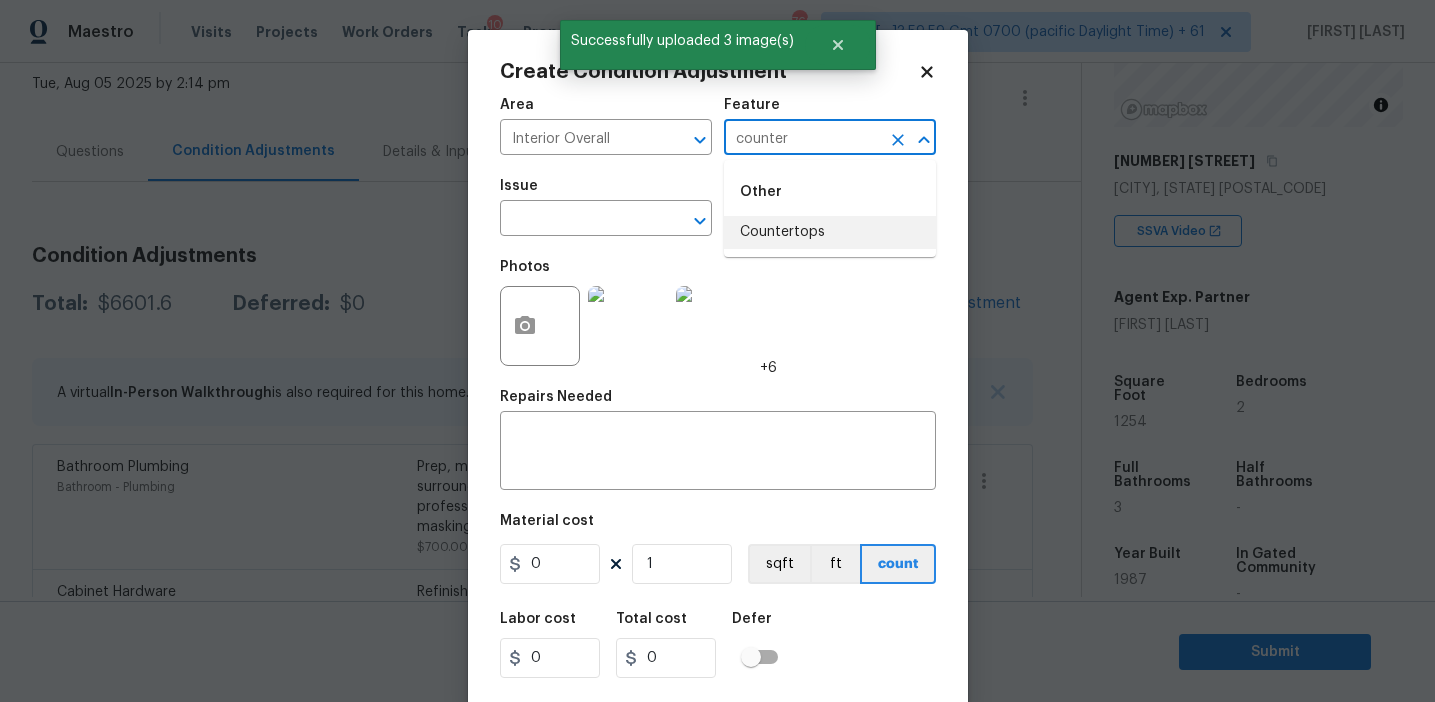 click on "Countertops" at bounding box center (830, 232) 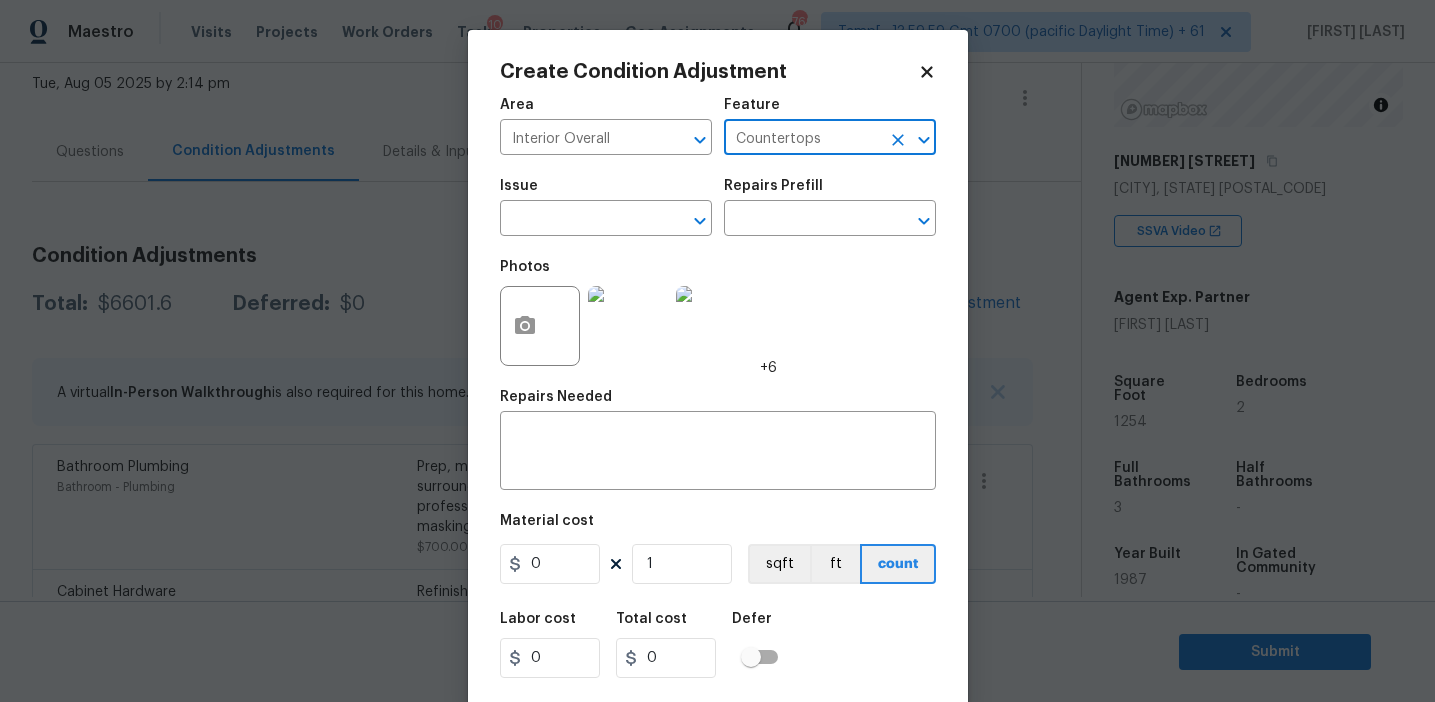 click on "Countertops" at bounding box center (802, 139) 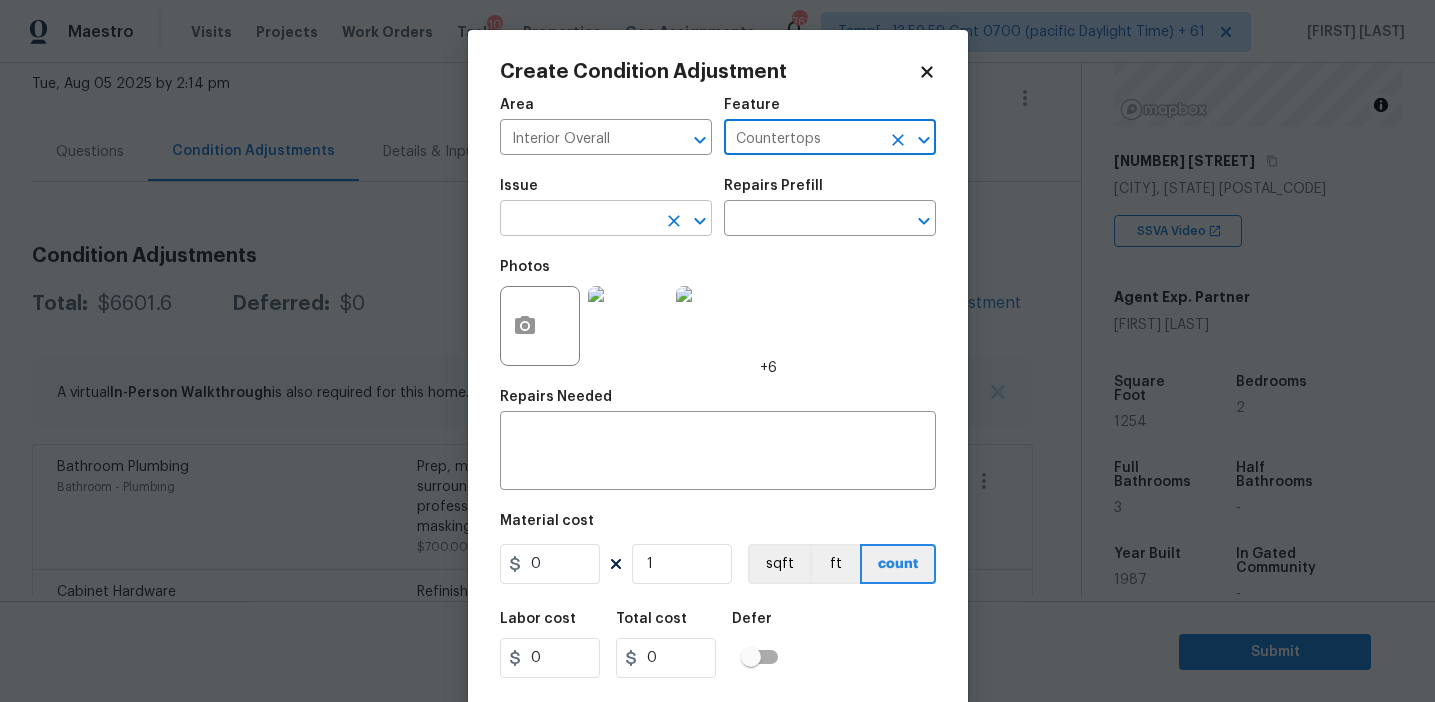 type on "Countertops" 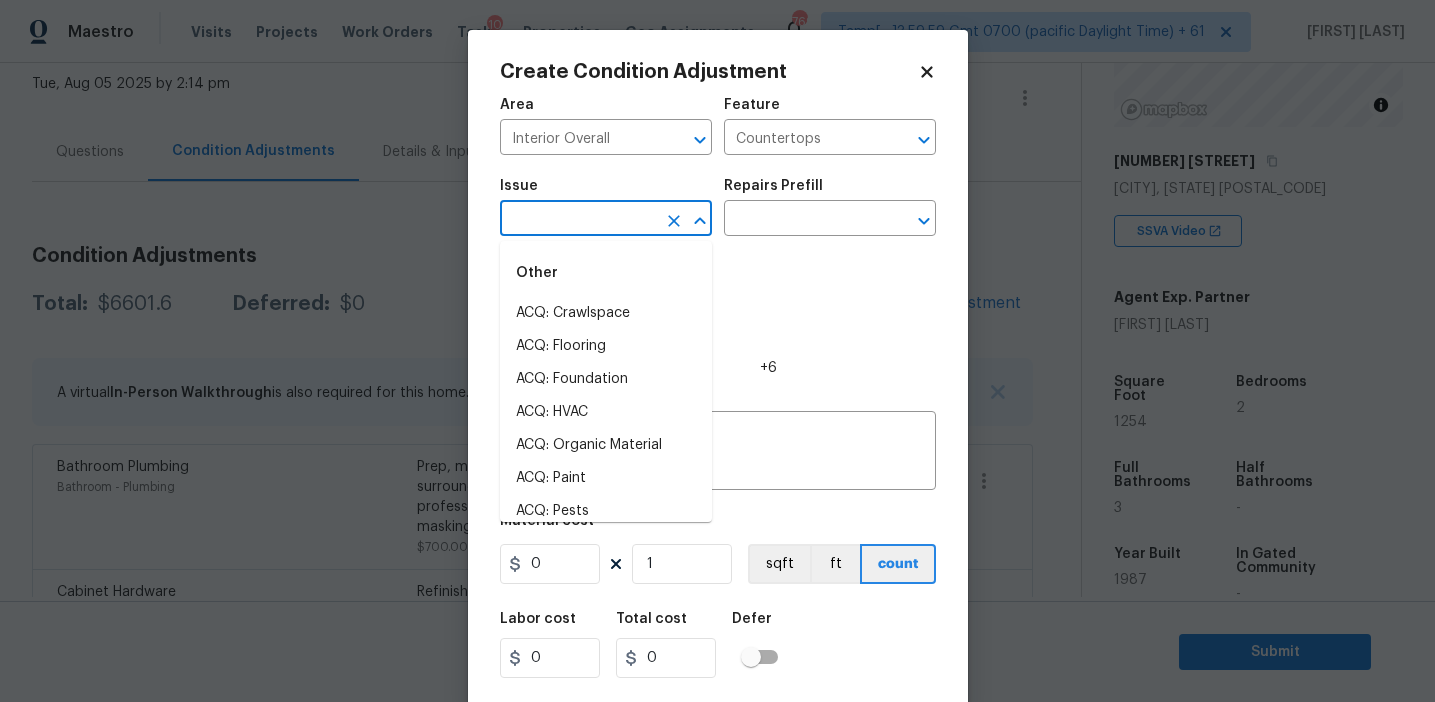 paste on "Countertops" 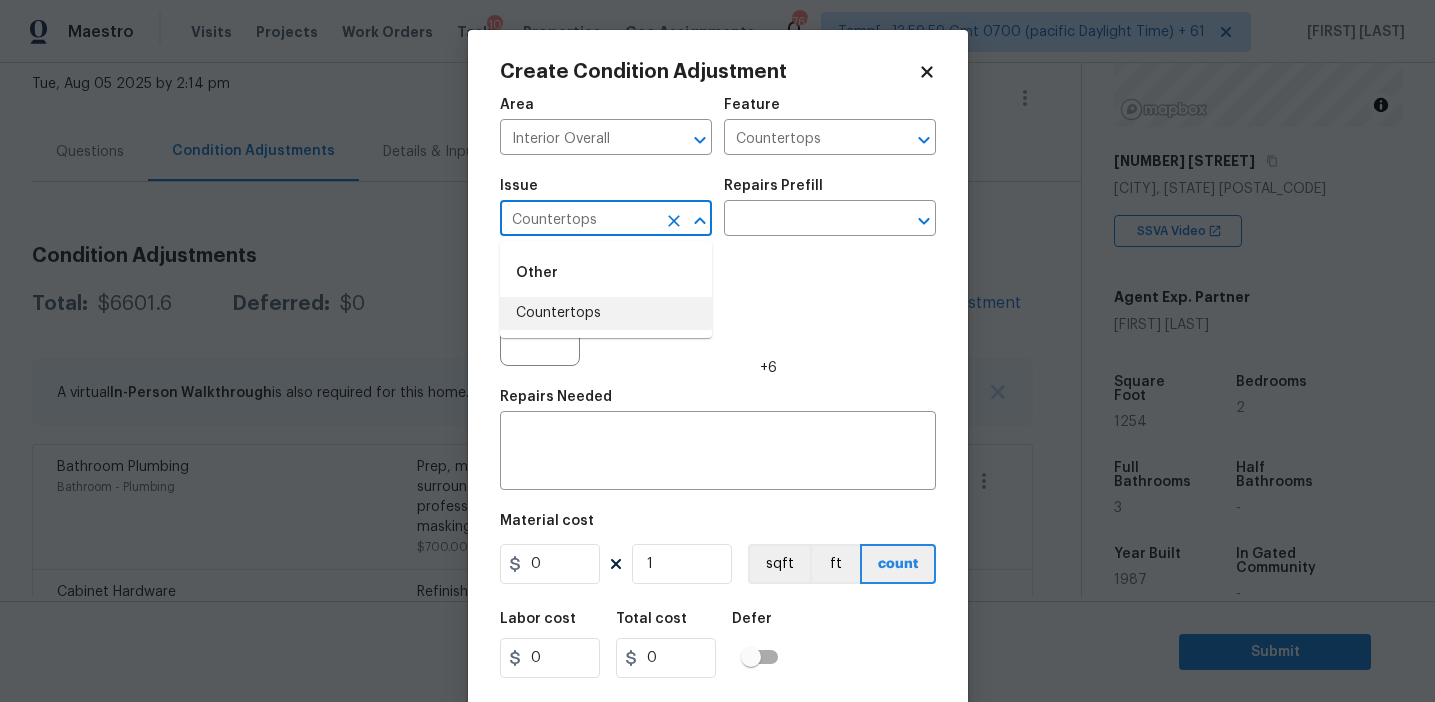 click on "Countertops" at bounding box center [606, 313] 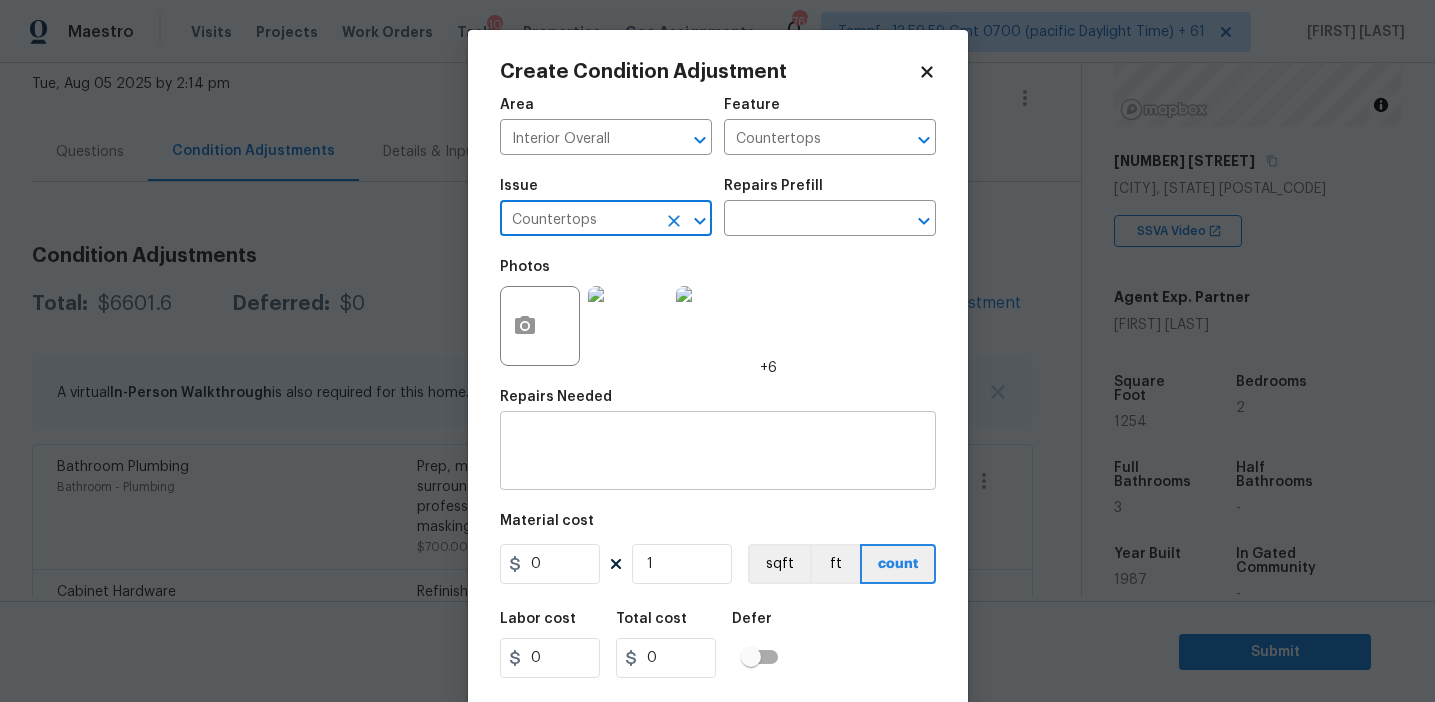 type on "Countertops" 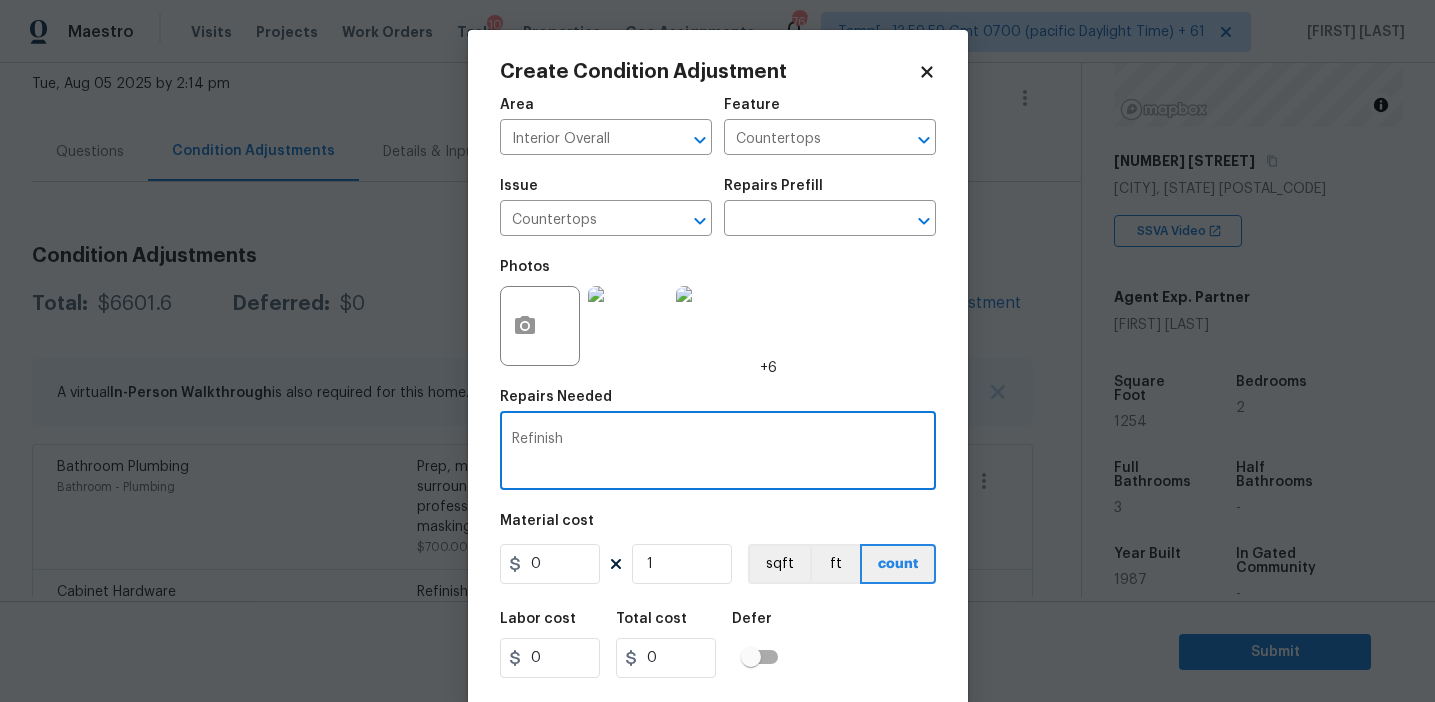 paste on "Countertops" 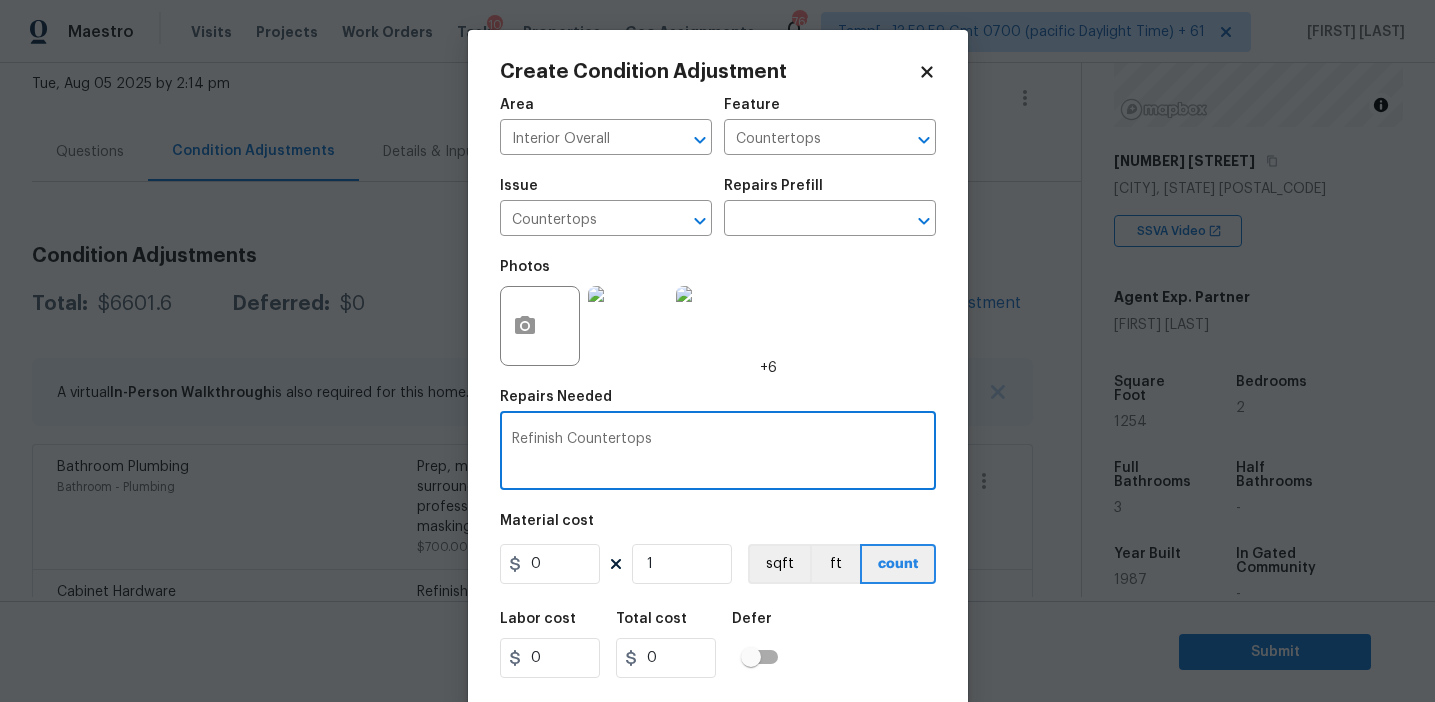 type on "Refinish Countertops" 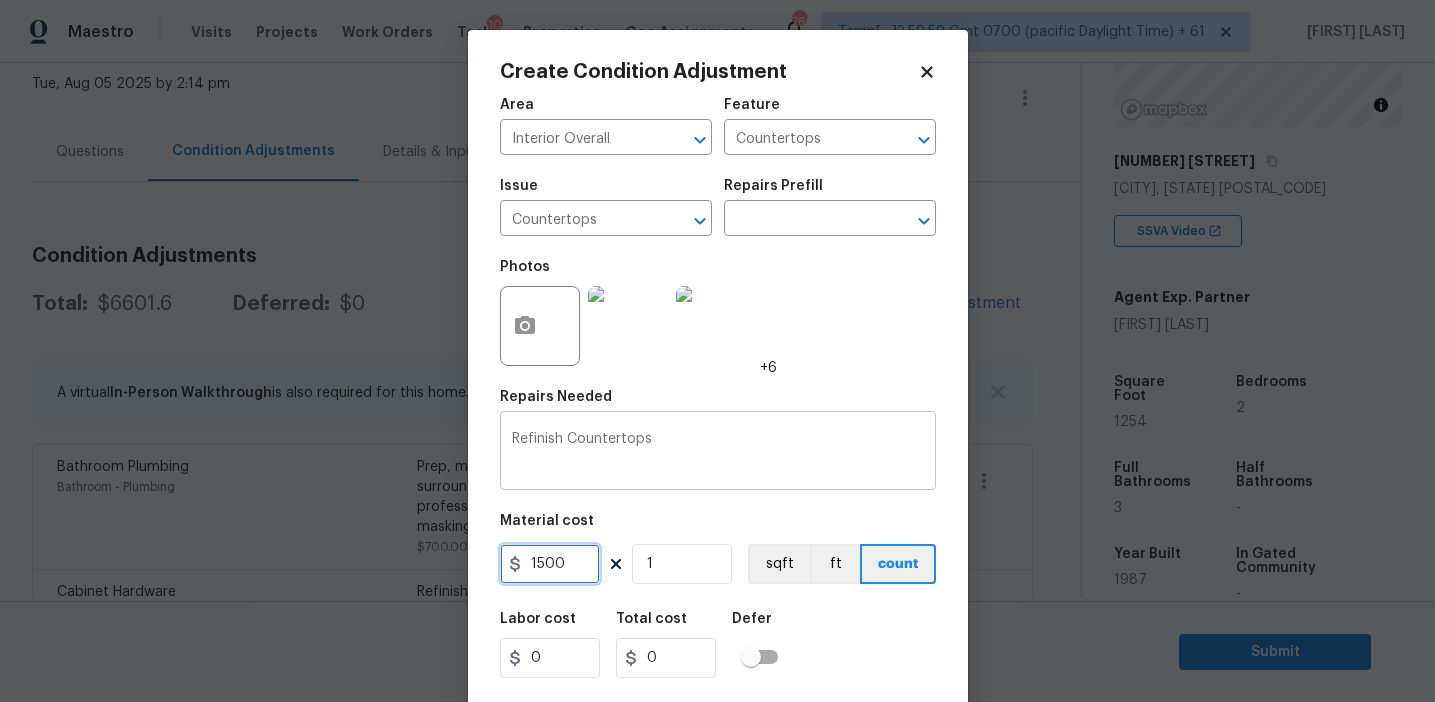 type on "1500" 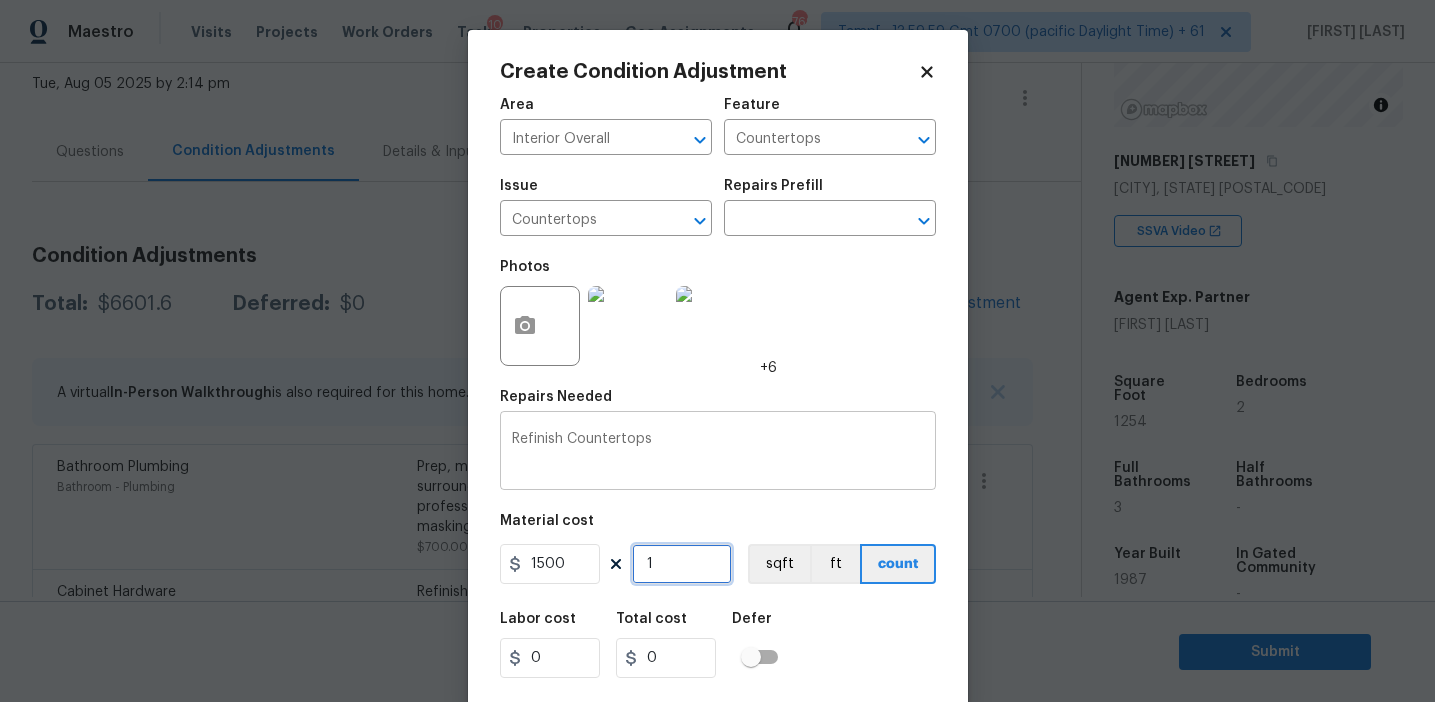 type on "1500" 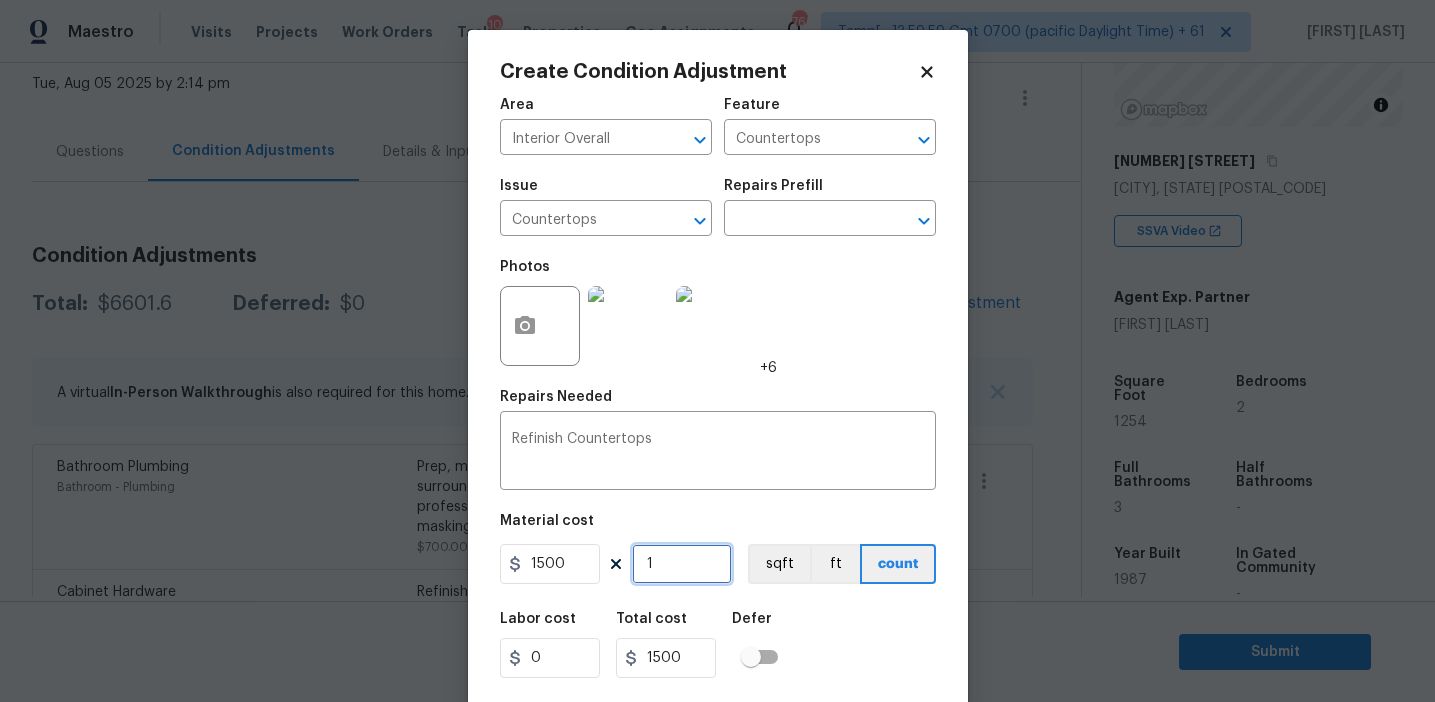 scroll, scrollTop: 45, scrollLeft: 0, axis: vertical 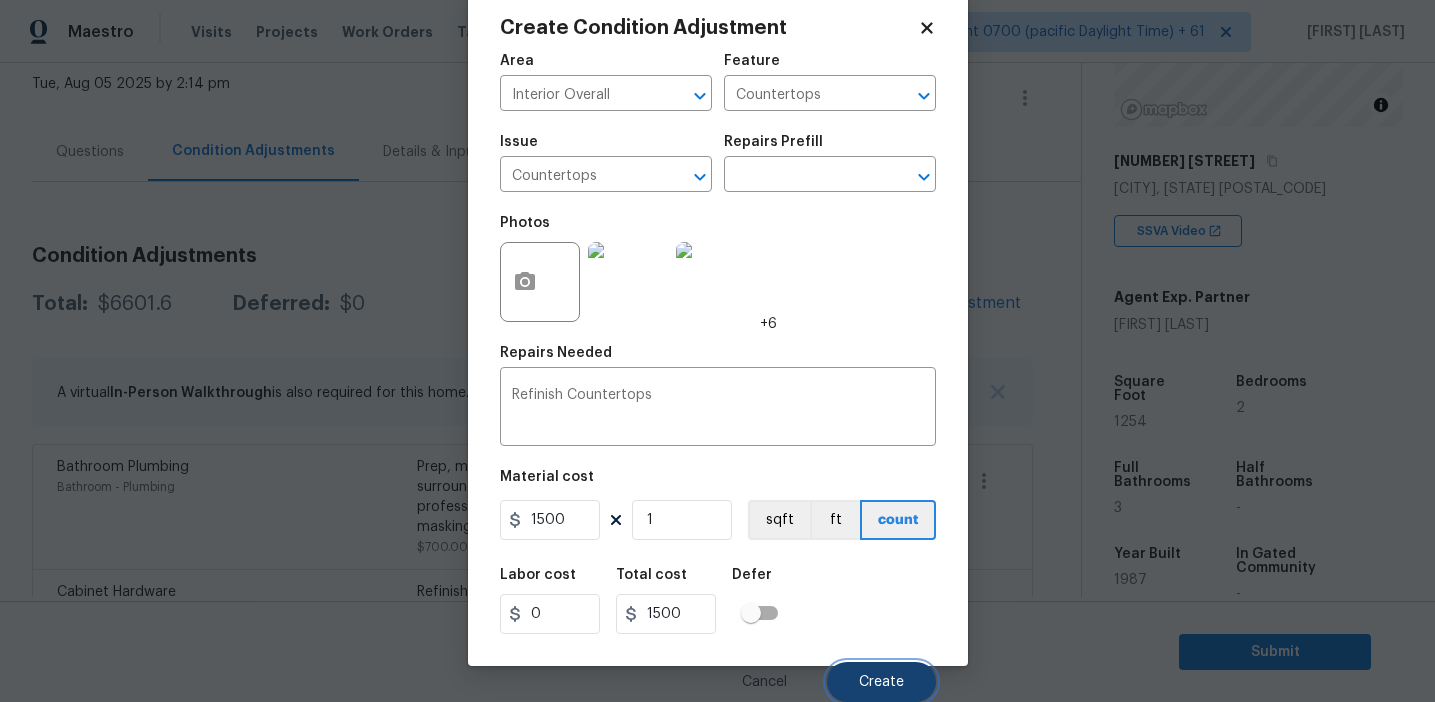 click on "Create" at bounding box center (881, 682) 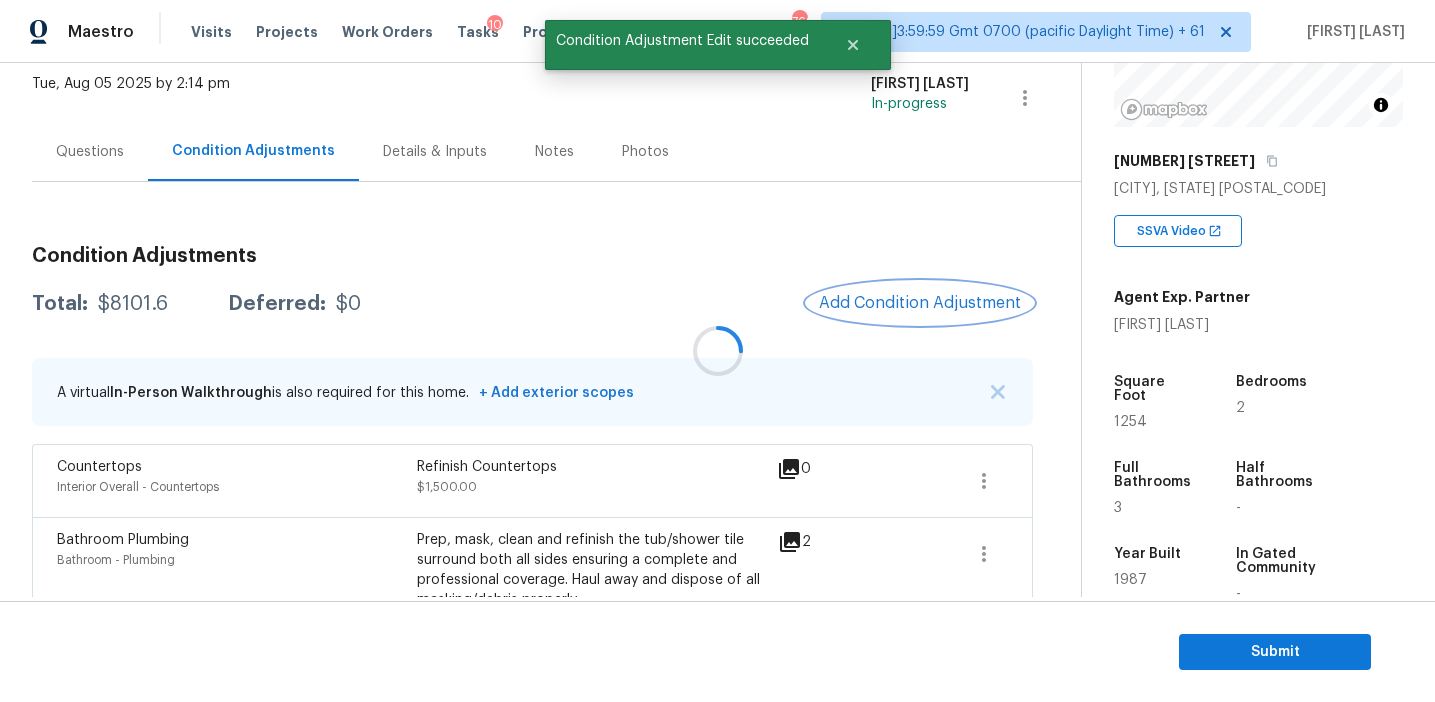 scroll, scrollTop: 0, scrollLeft: 0, axis: both 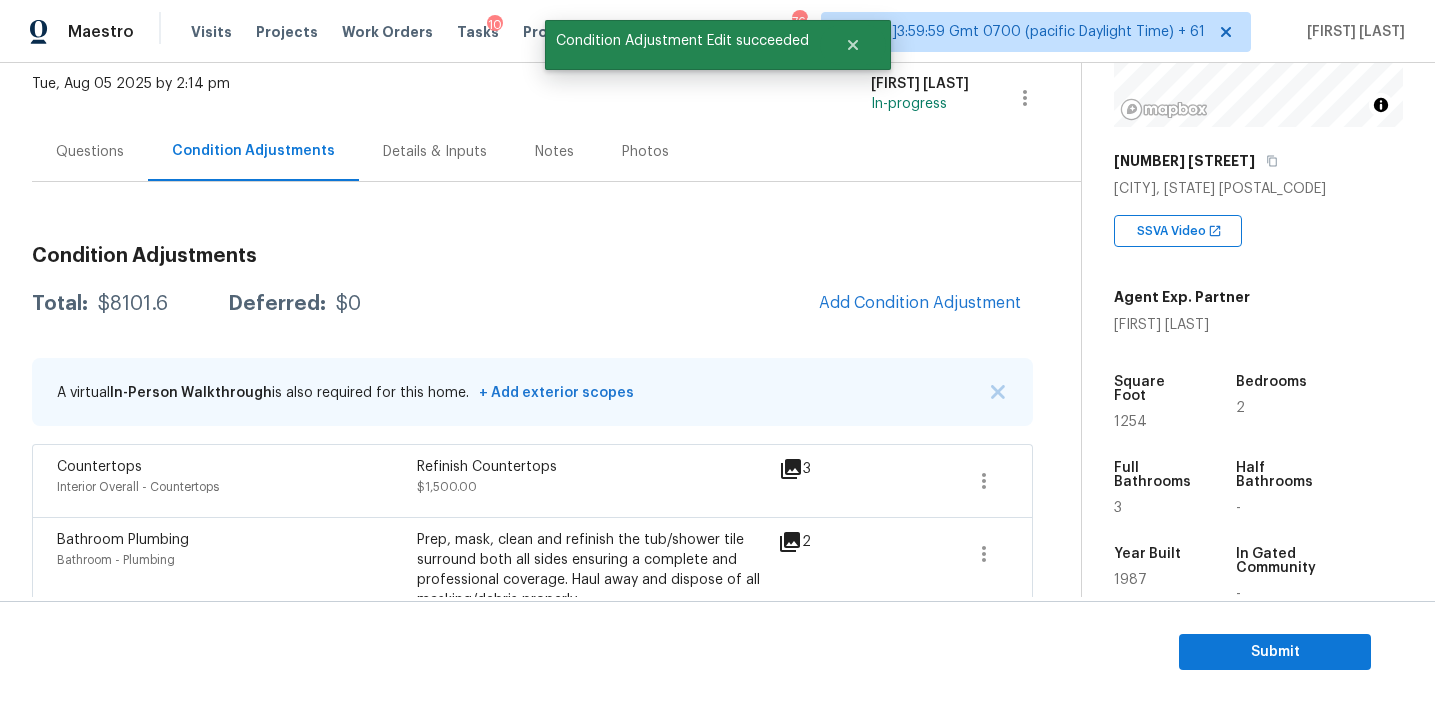 click on "Total:  [PRICE] Deferred:  $0 Add Condition Adjustment" at bounding box center [532, 304] 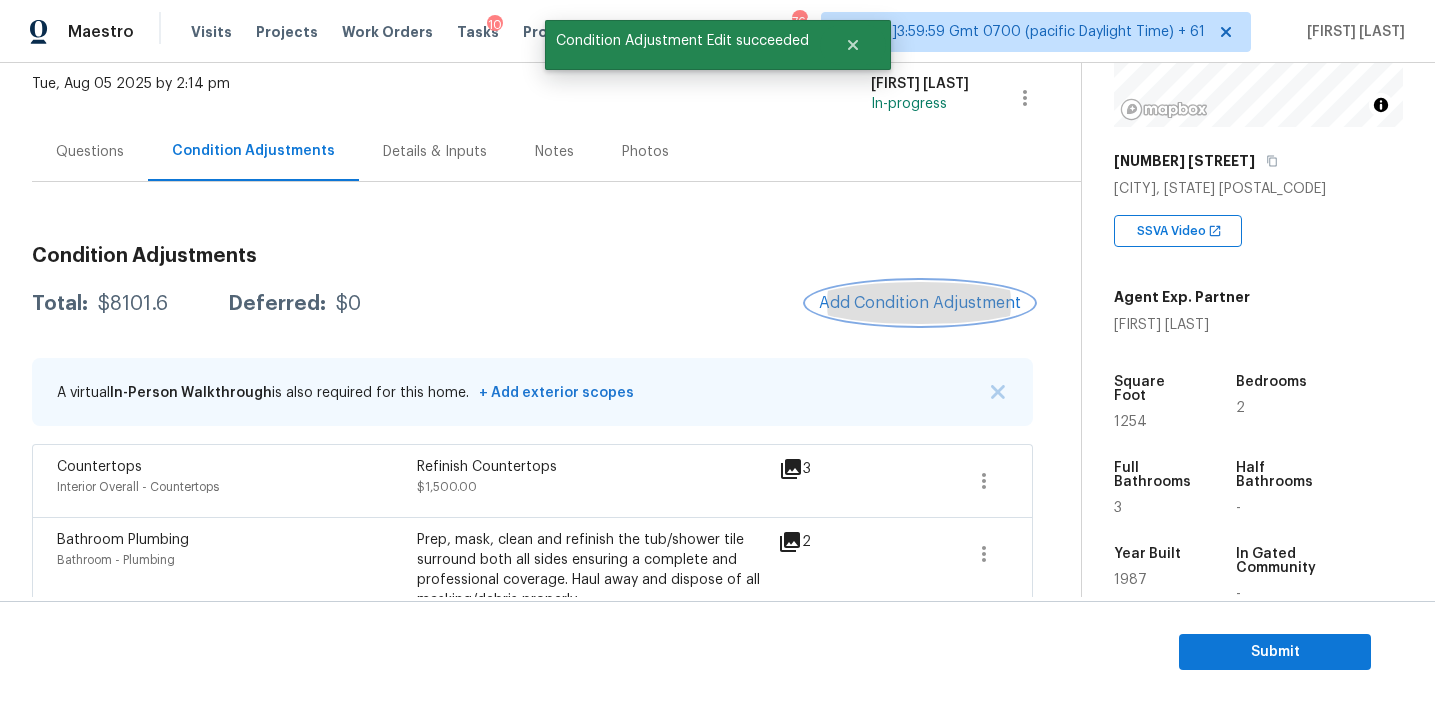 click on "Add Condition Adjustment" at bounding box center (920, 303) 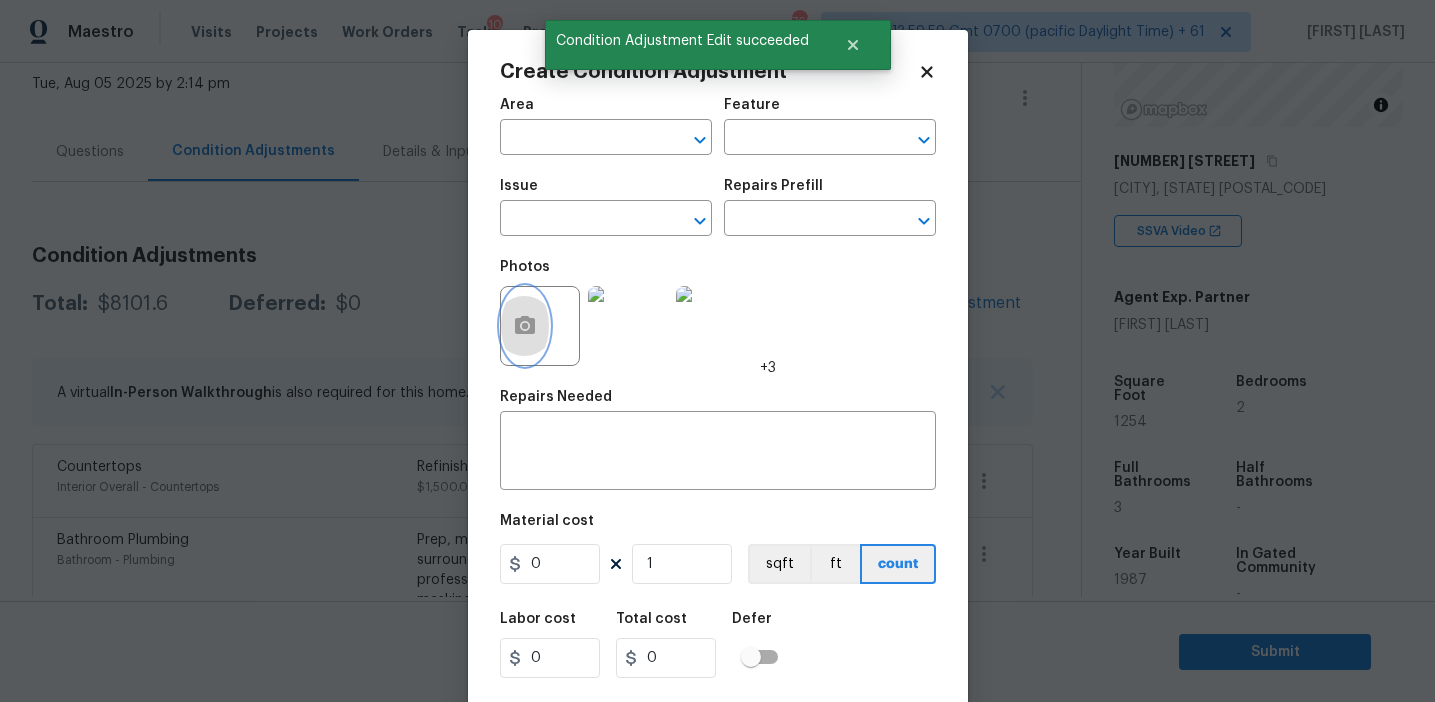click at bounding box center (525, 326) 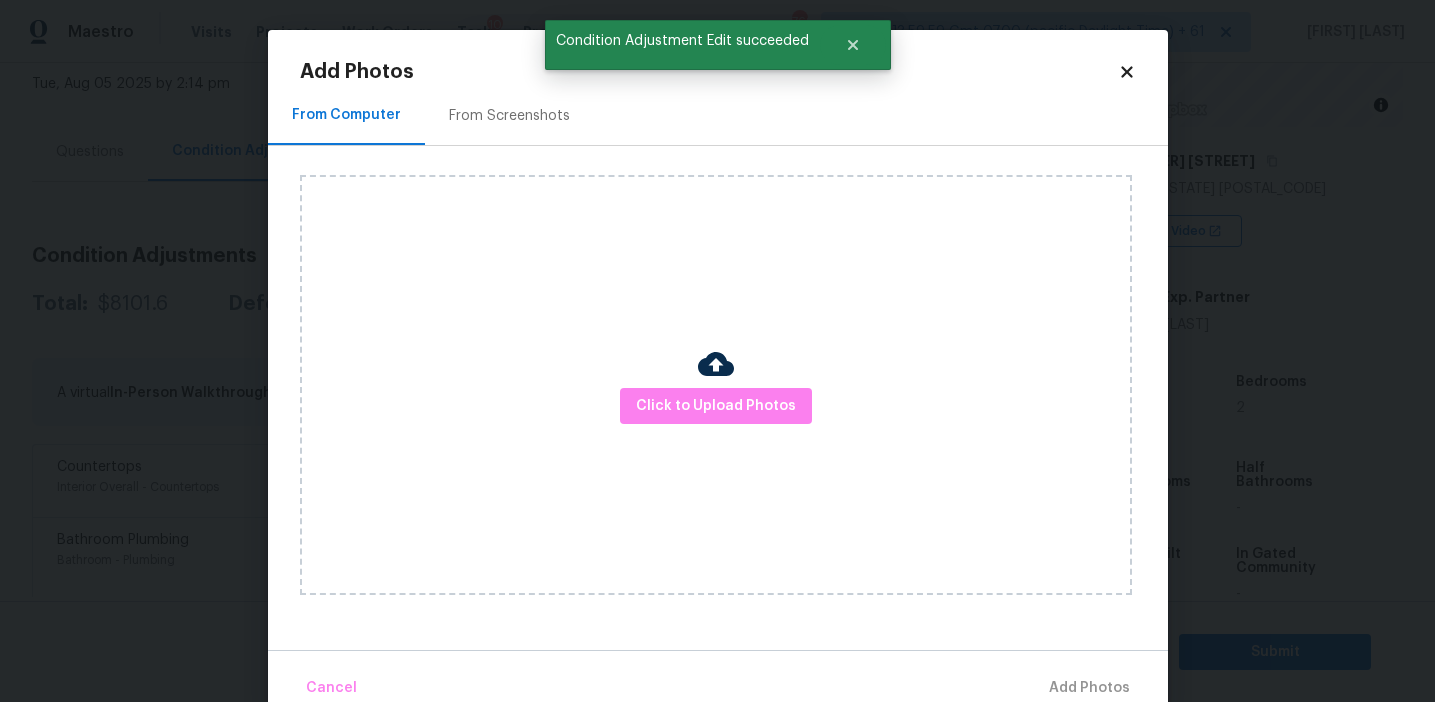 click on "From Screenshots" at bounding box center (509, 116) 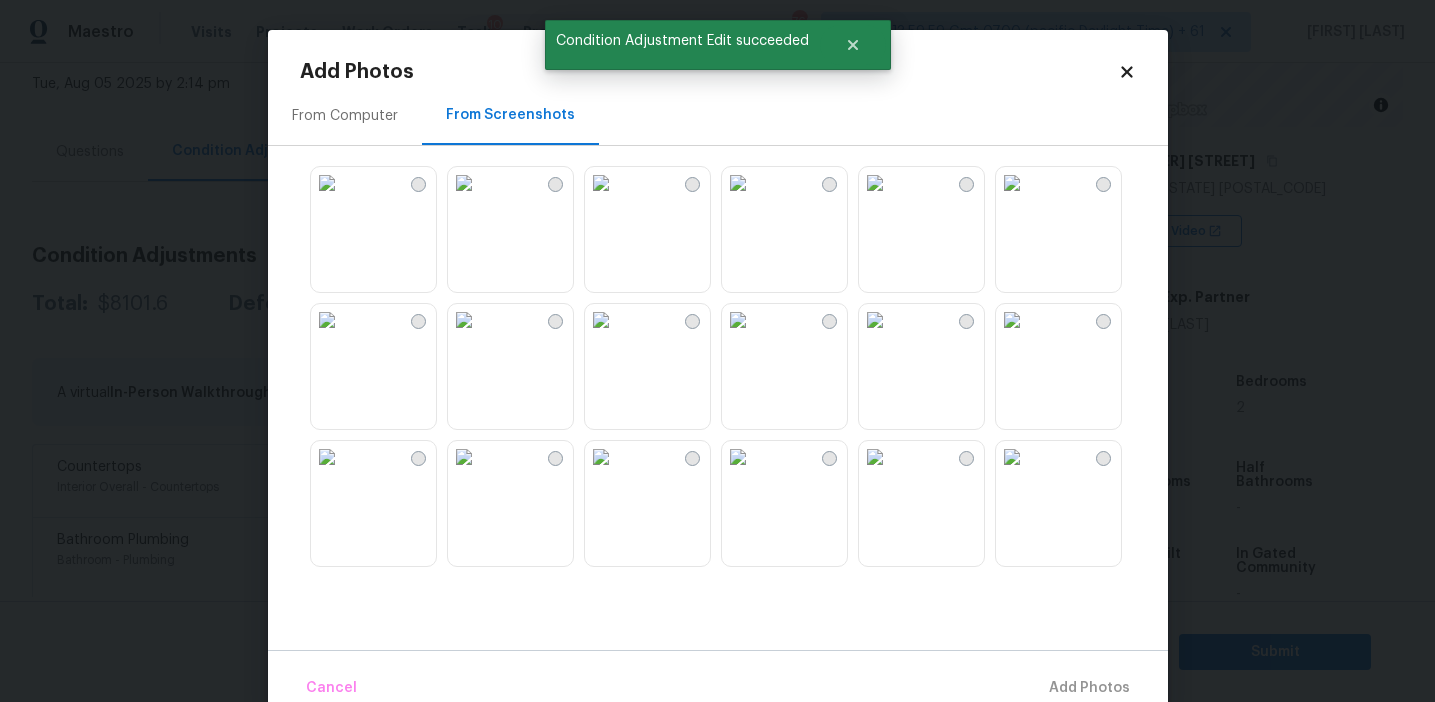 click at bounding box center [327, 183] 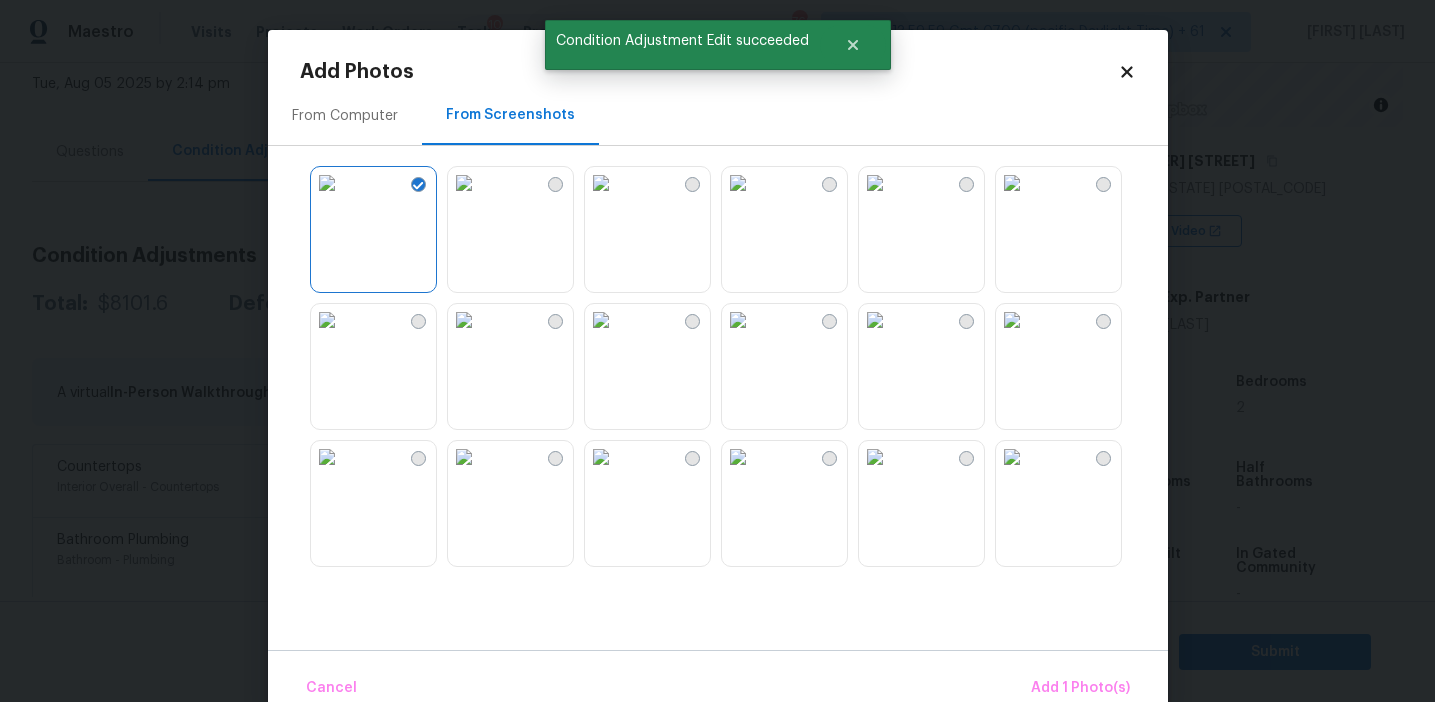 click at bounding box center [601, 183] 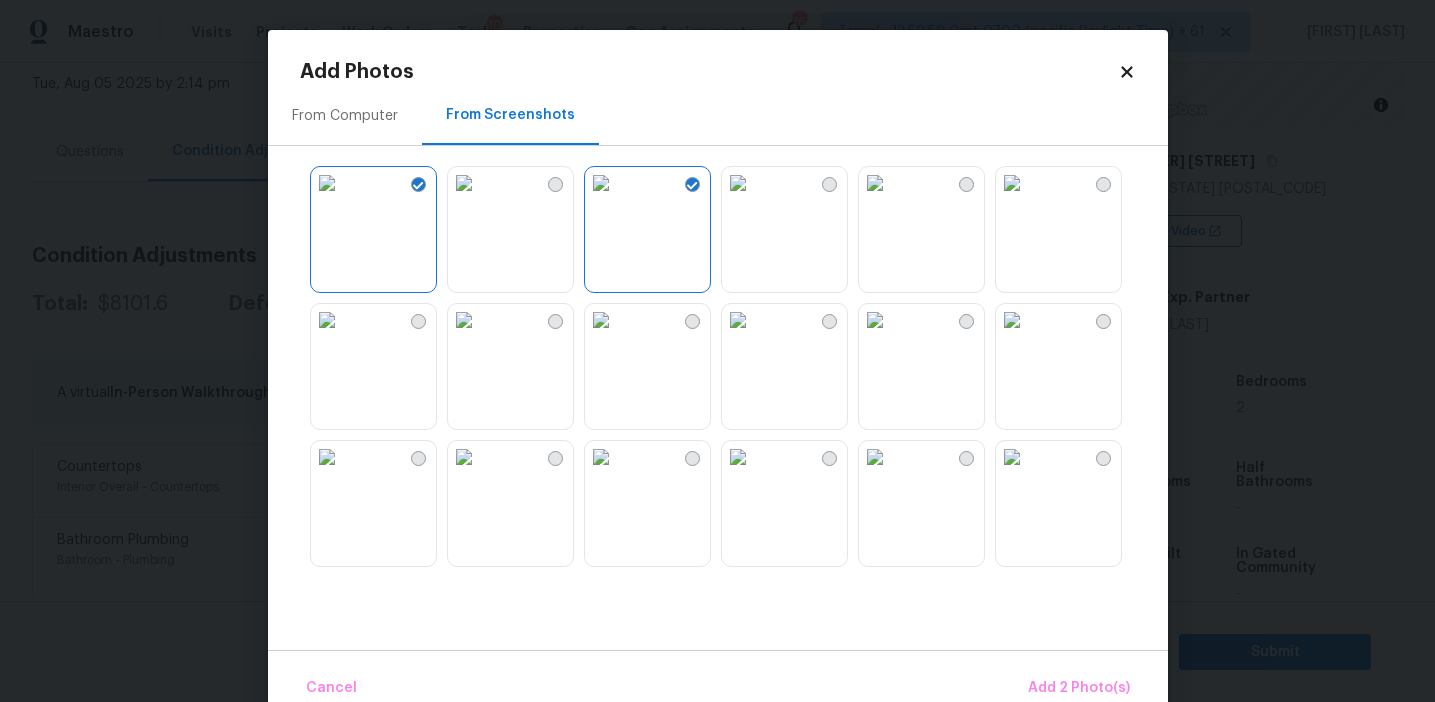 click at bounding box center (738, 183) 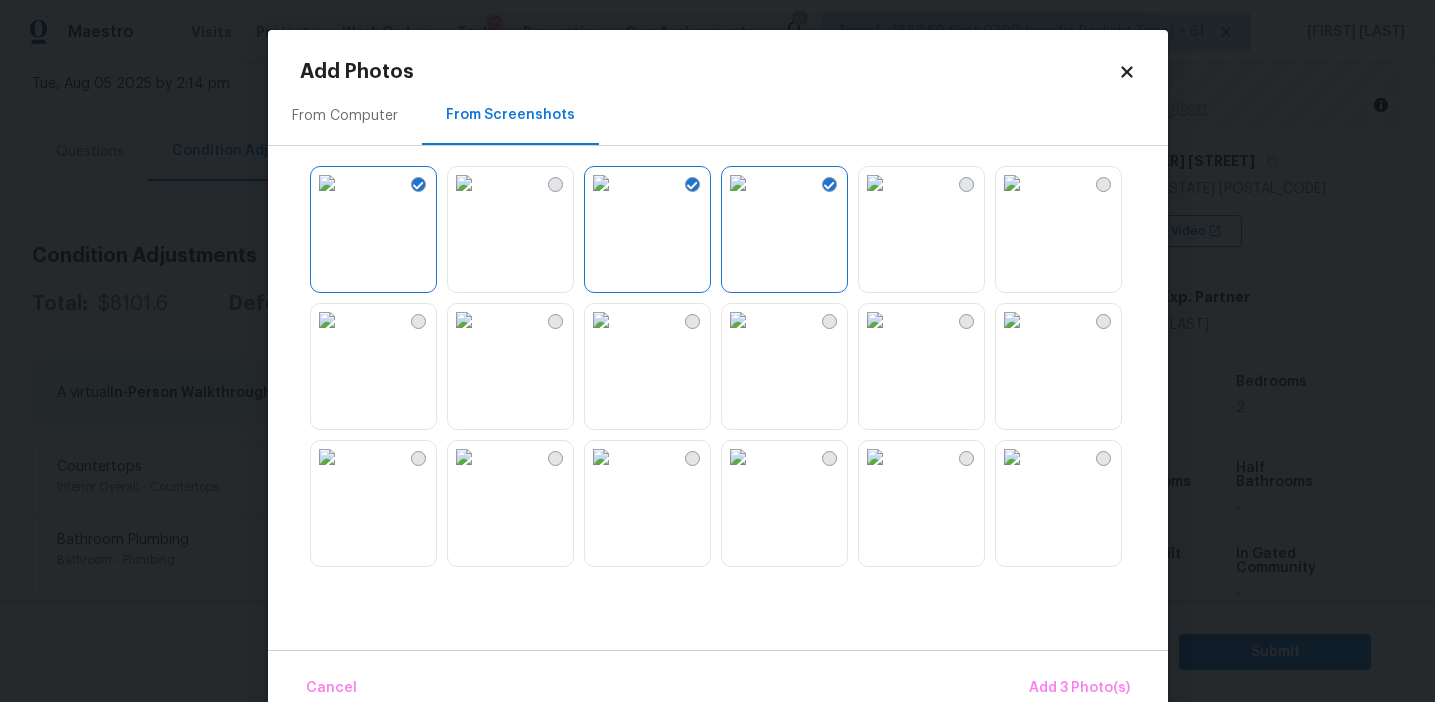 click at bounding box center (738, 320) 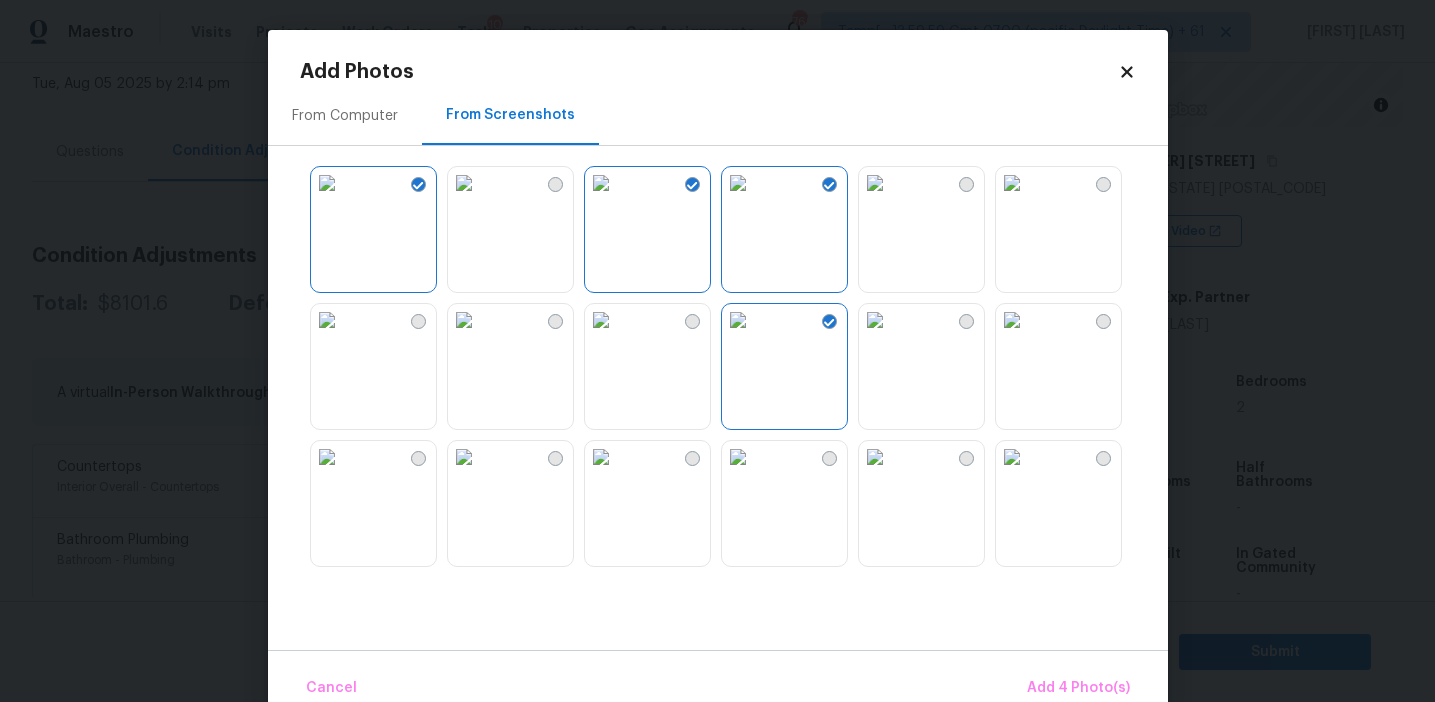 click at bounding box center (738, 457) 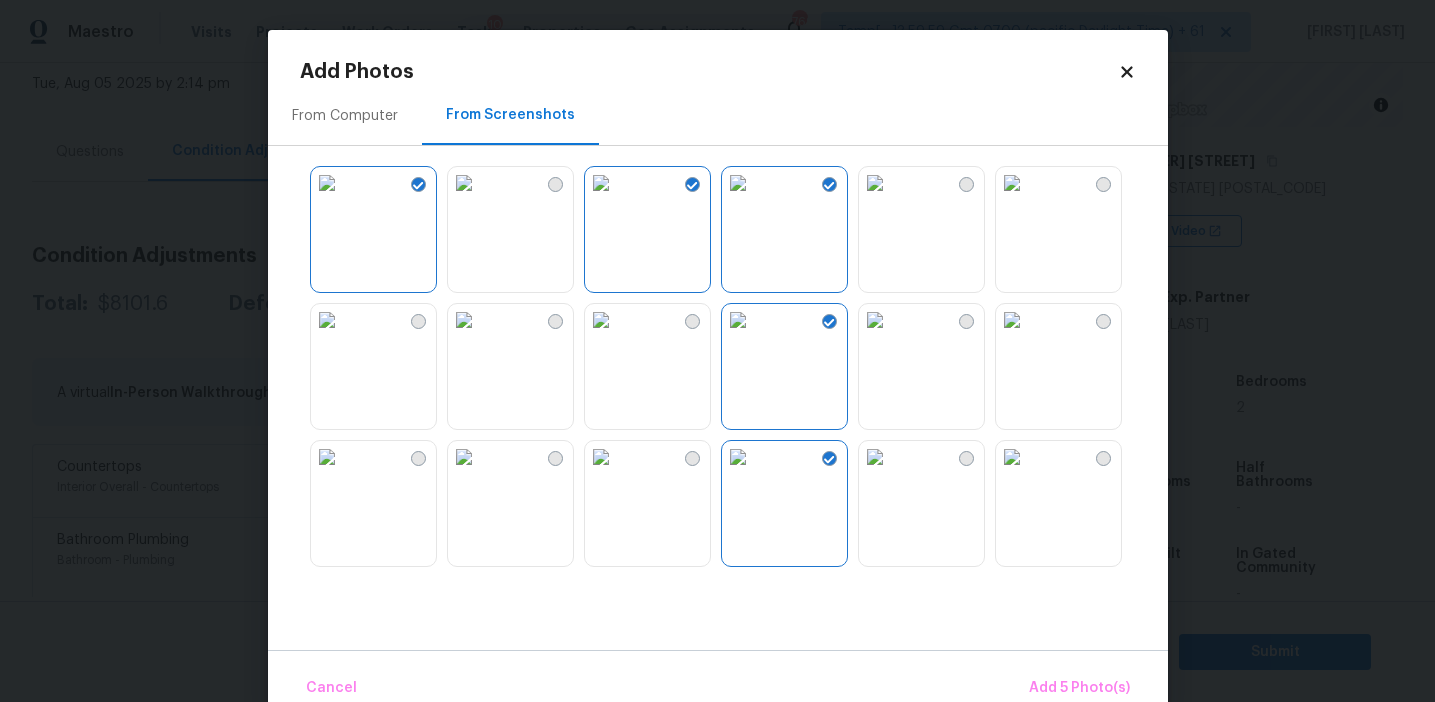 click at bounding box center (1012, 457) 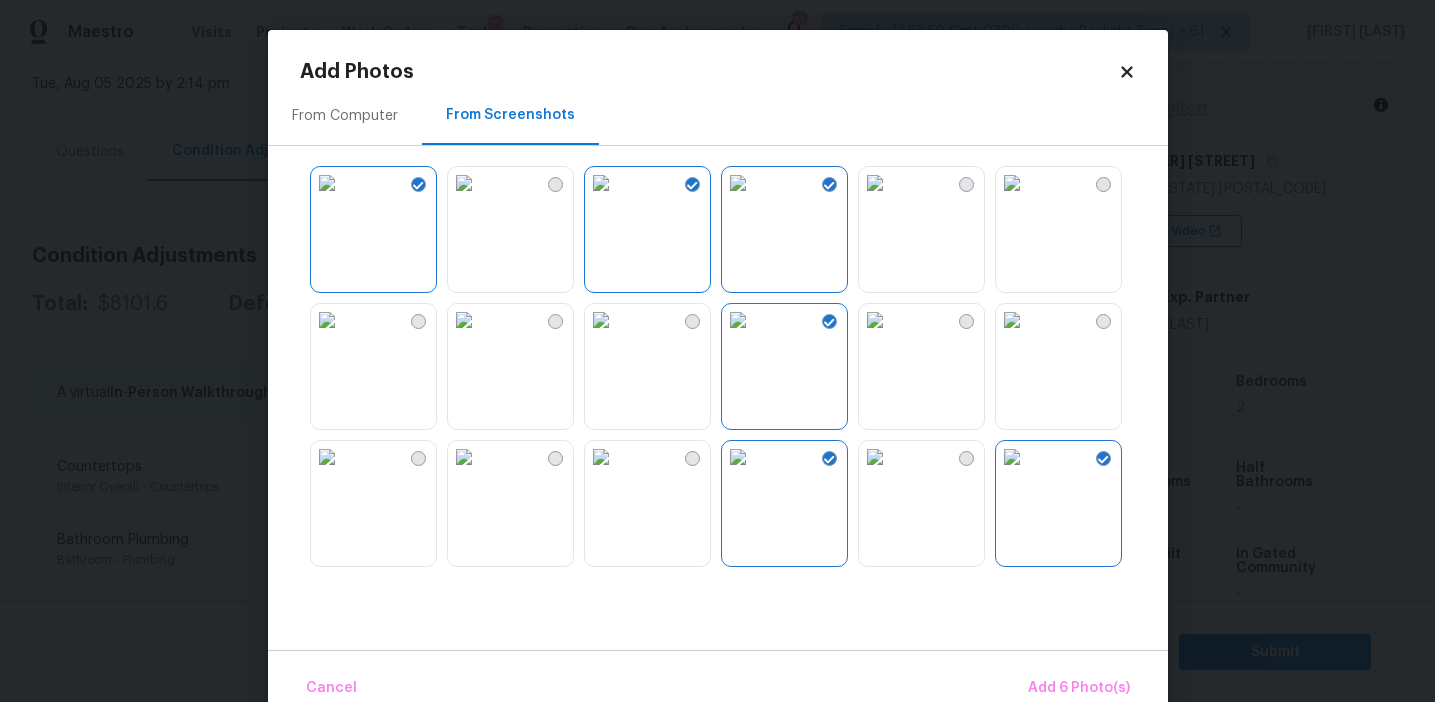 click at bounding box center [1012, 457] 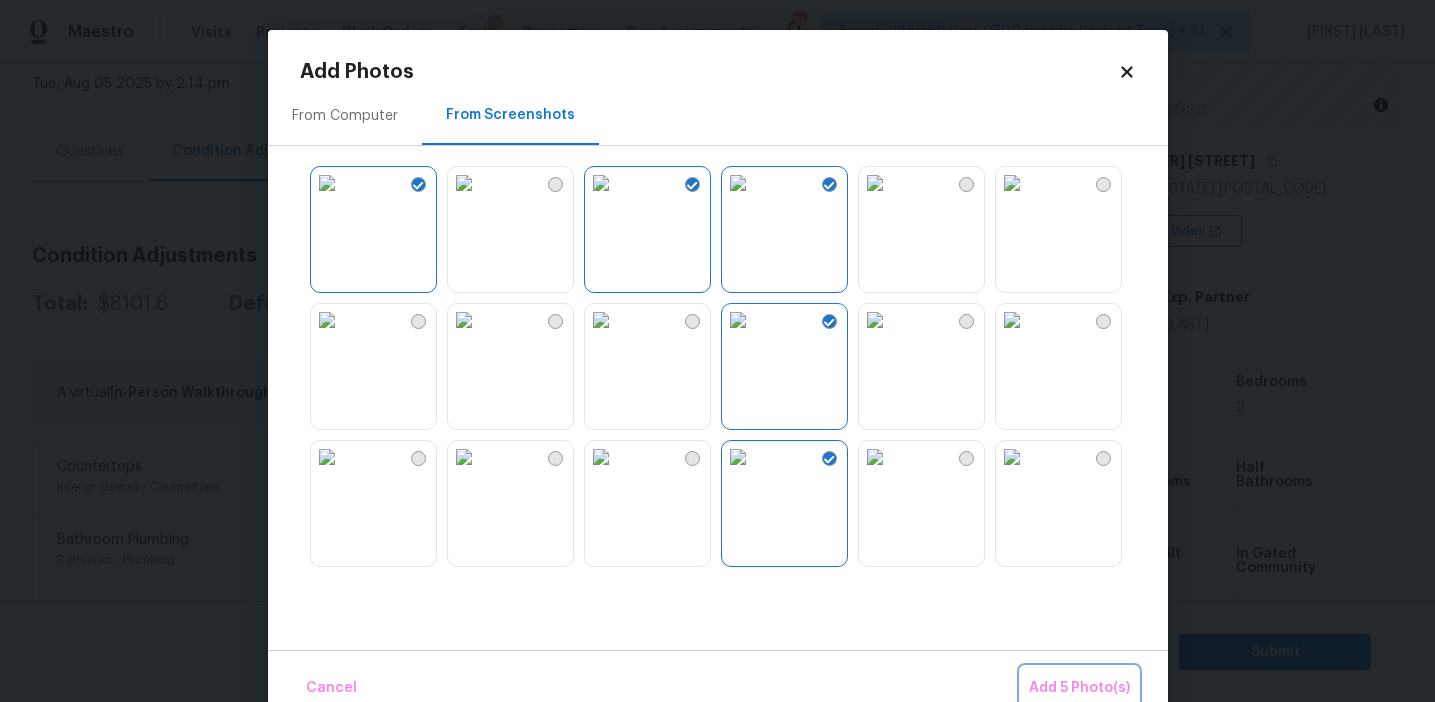 click on "Add 5 Photo(s)" at bounding box center [1079, 688] 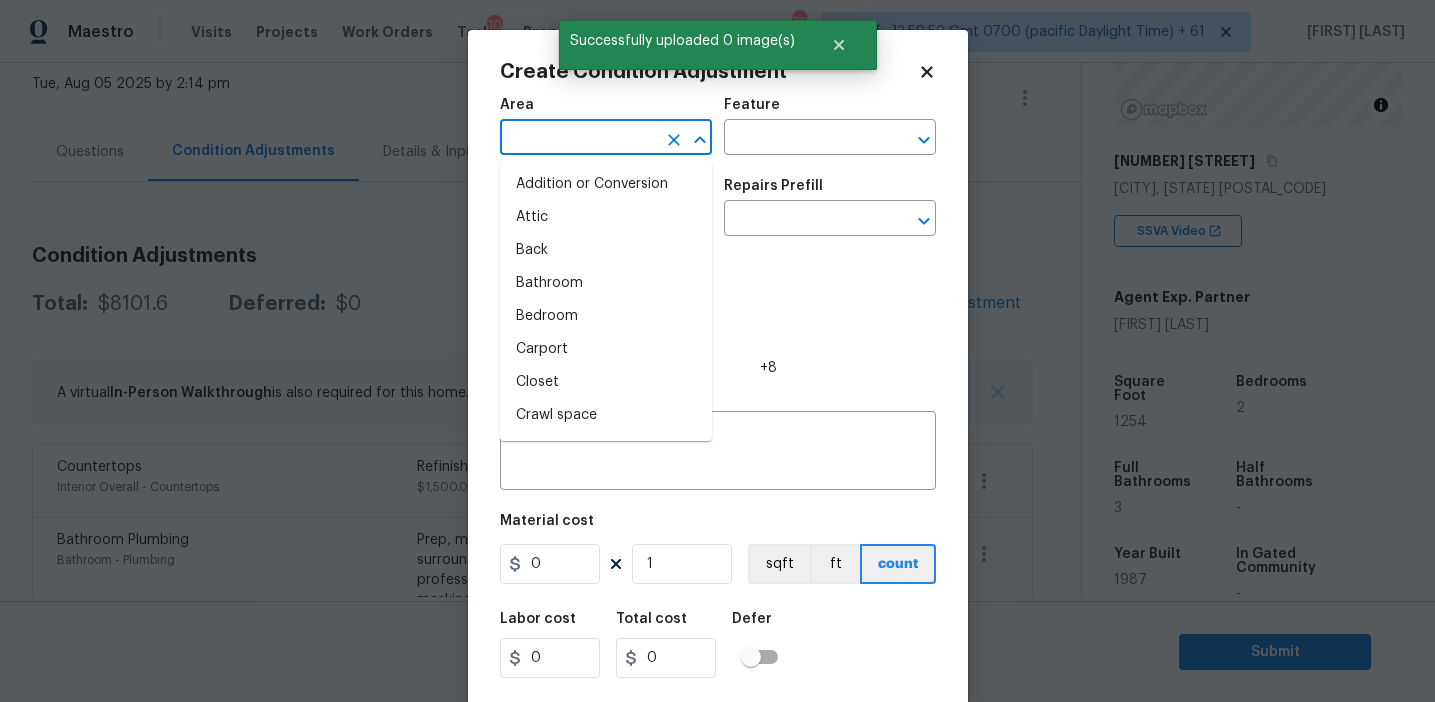 click at bounding box center (578, 139) 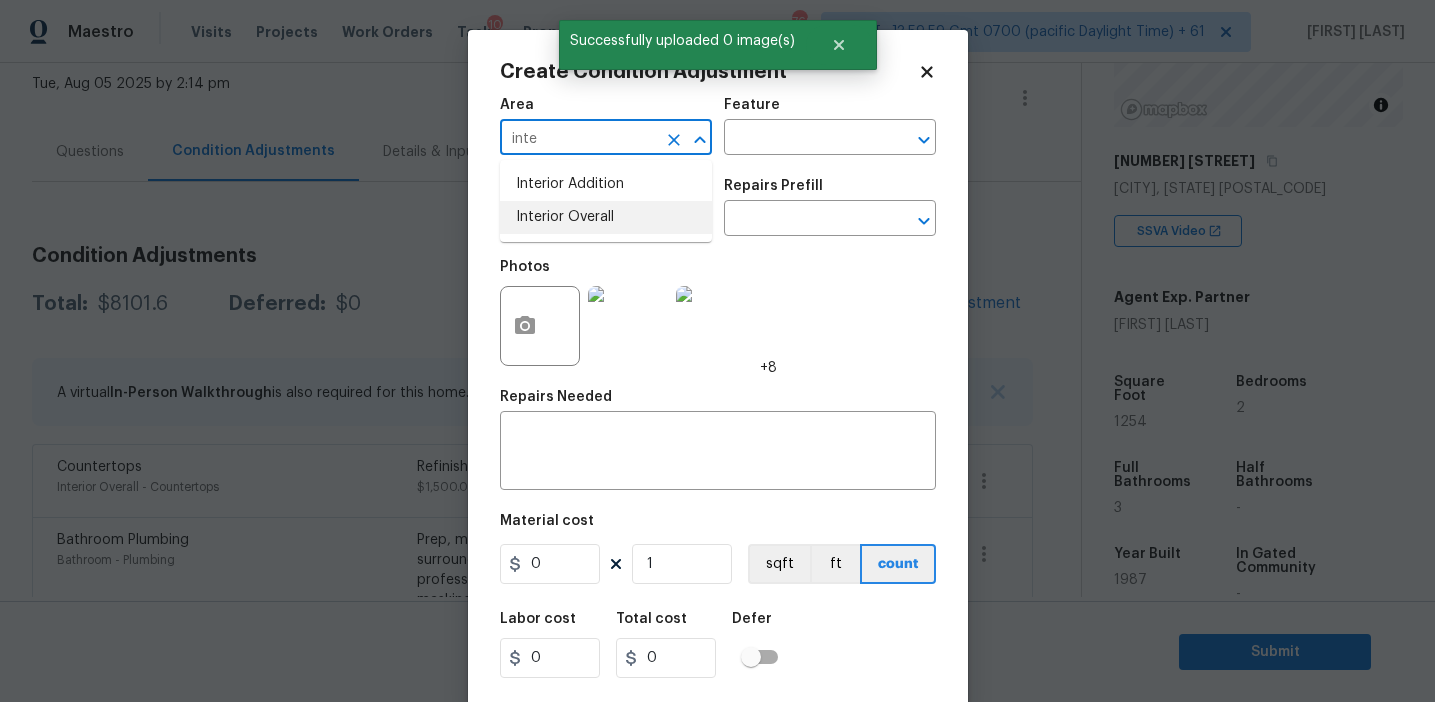 click on "Interior Overall" at bounding box center (606, 217) 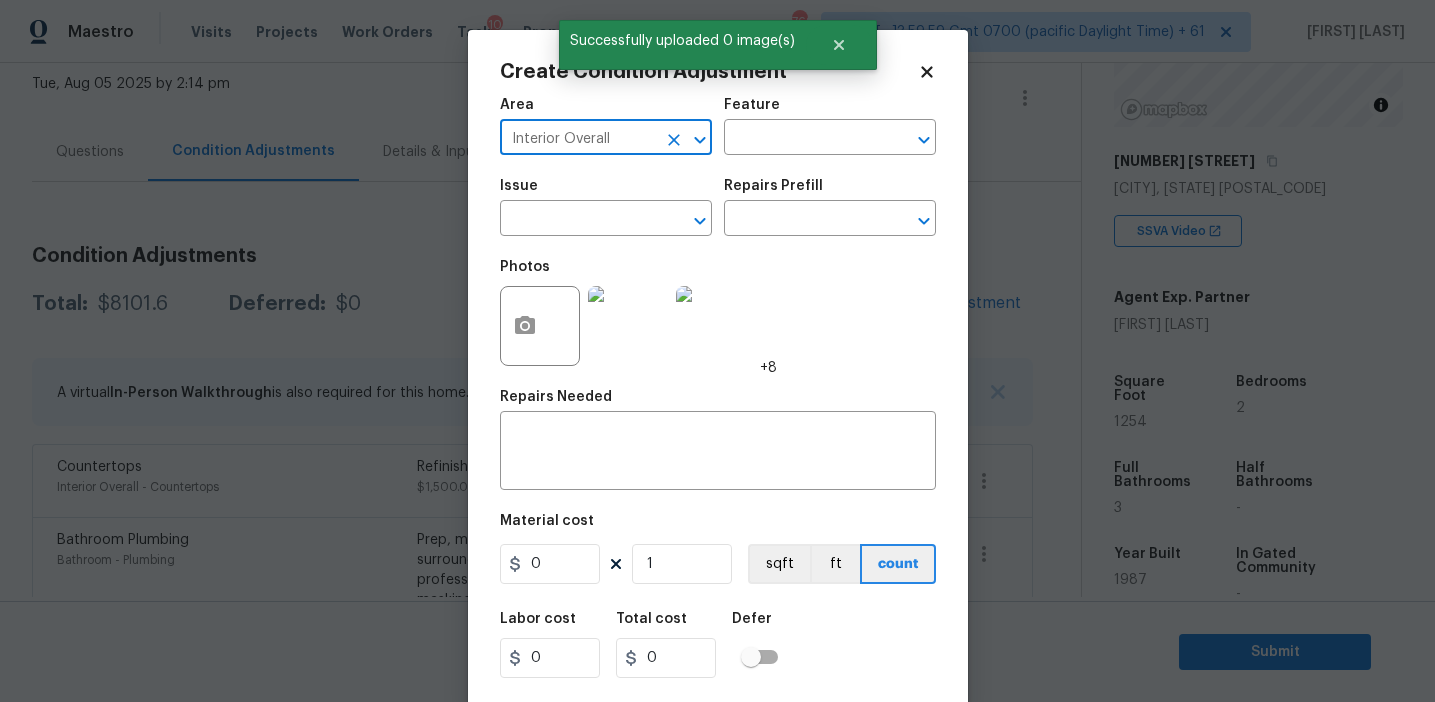type on "Interior Overall" 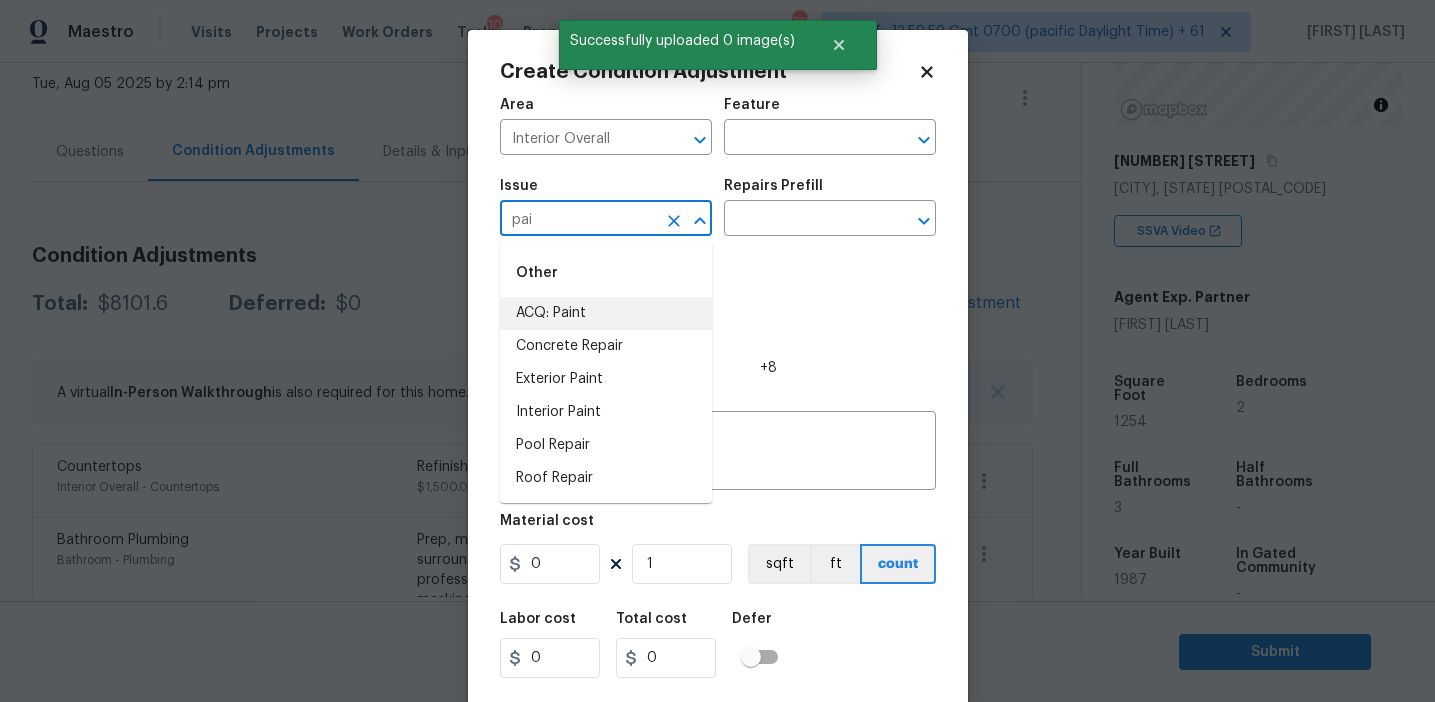 click on "ACQ: Paint" at bounding box center (606, 313) 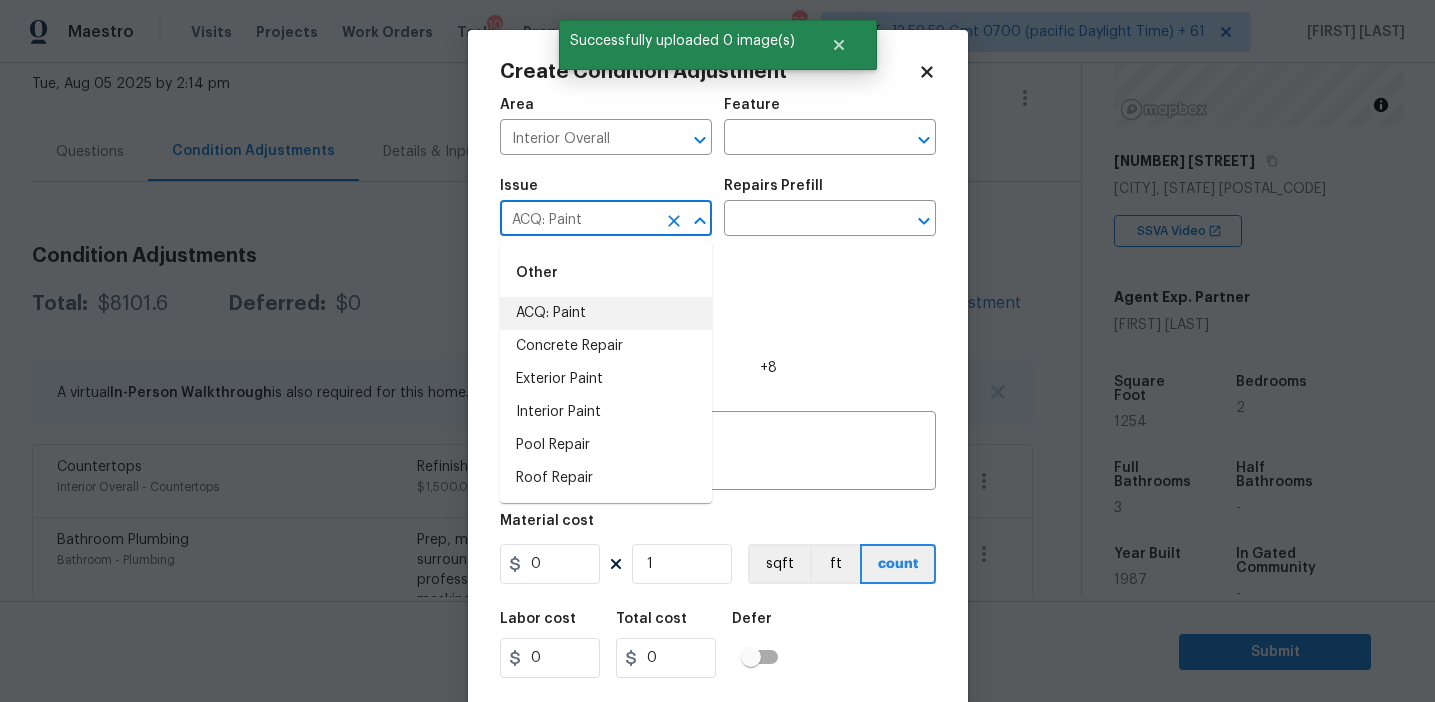 type on "ACQ: Paint" 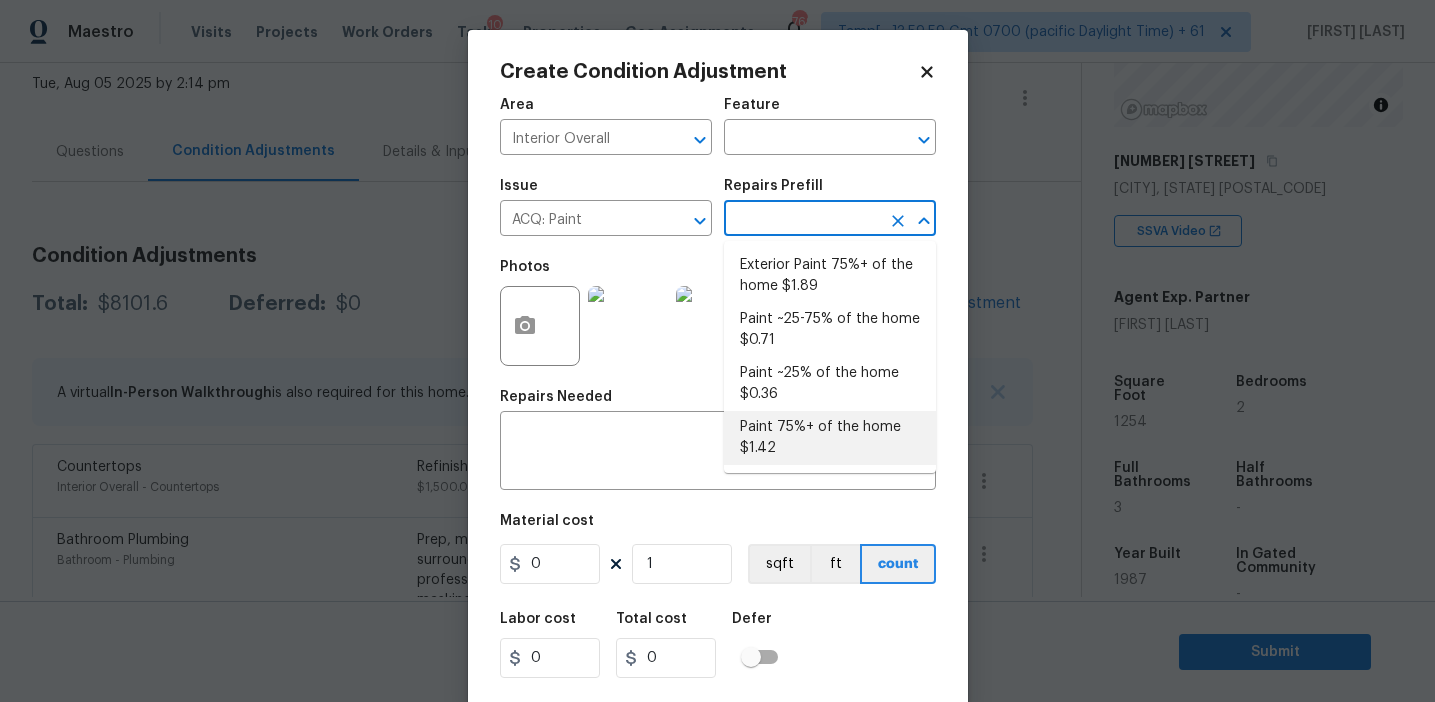 click on "Exterior Paint 75%+ of the home [PRICE] Paint ~25-75% of the home [PRICE] Paint ~25% of the home [PRICE] Paint 75%+ of the home [PRICE]" at bounding box center [830, 357] 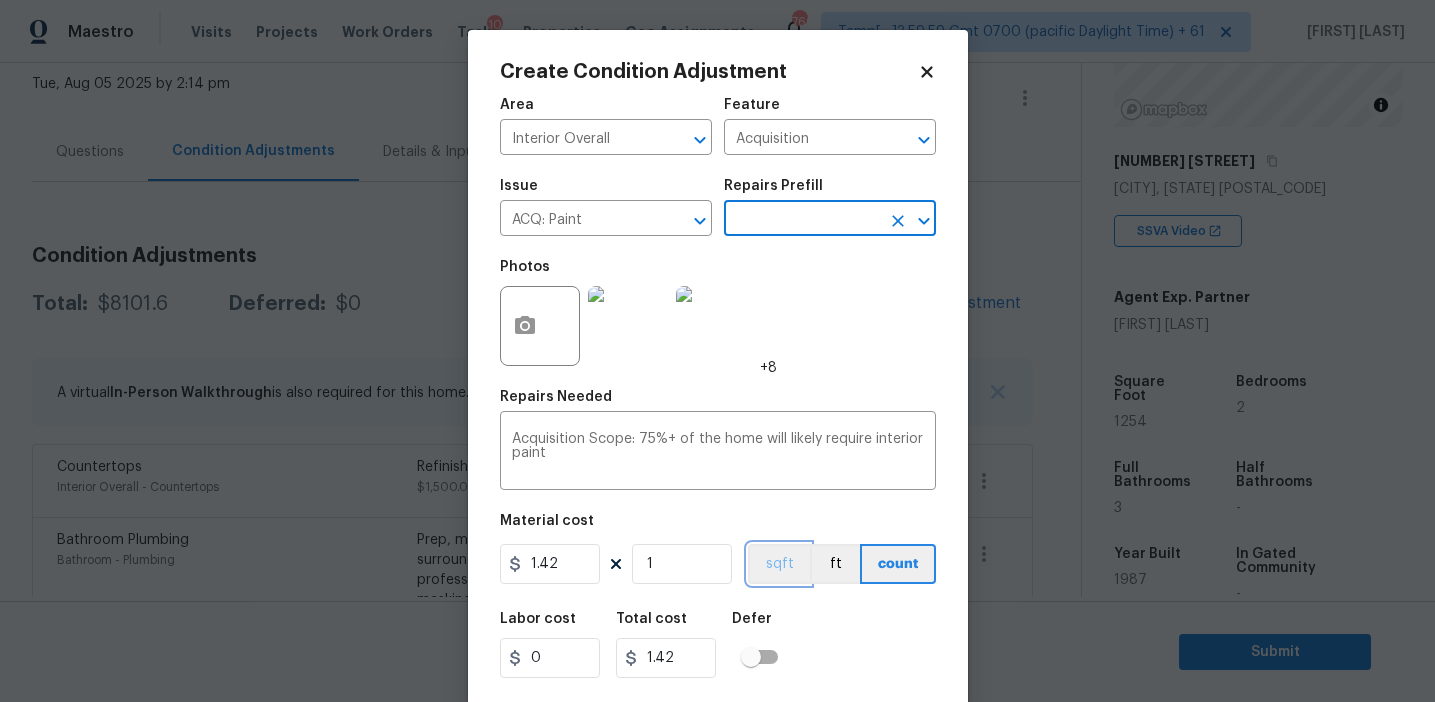 click on "sqft" at bounding box center (779, 564) 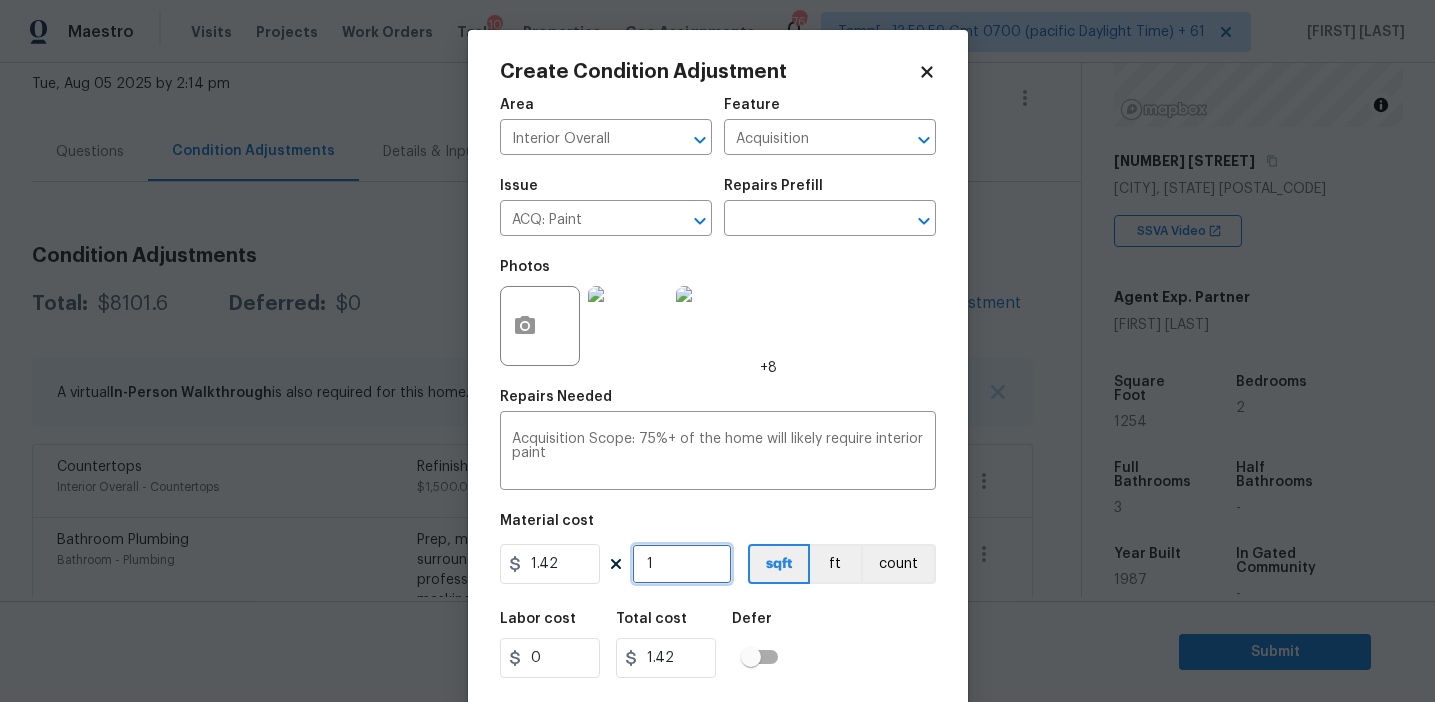 click on "1" at bounding box center (682, 564) 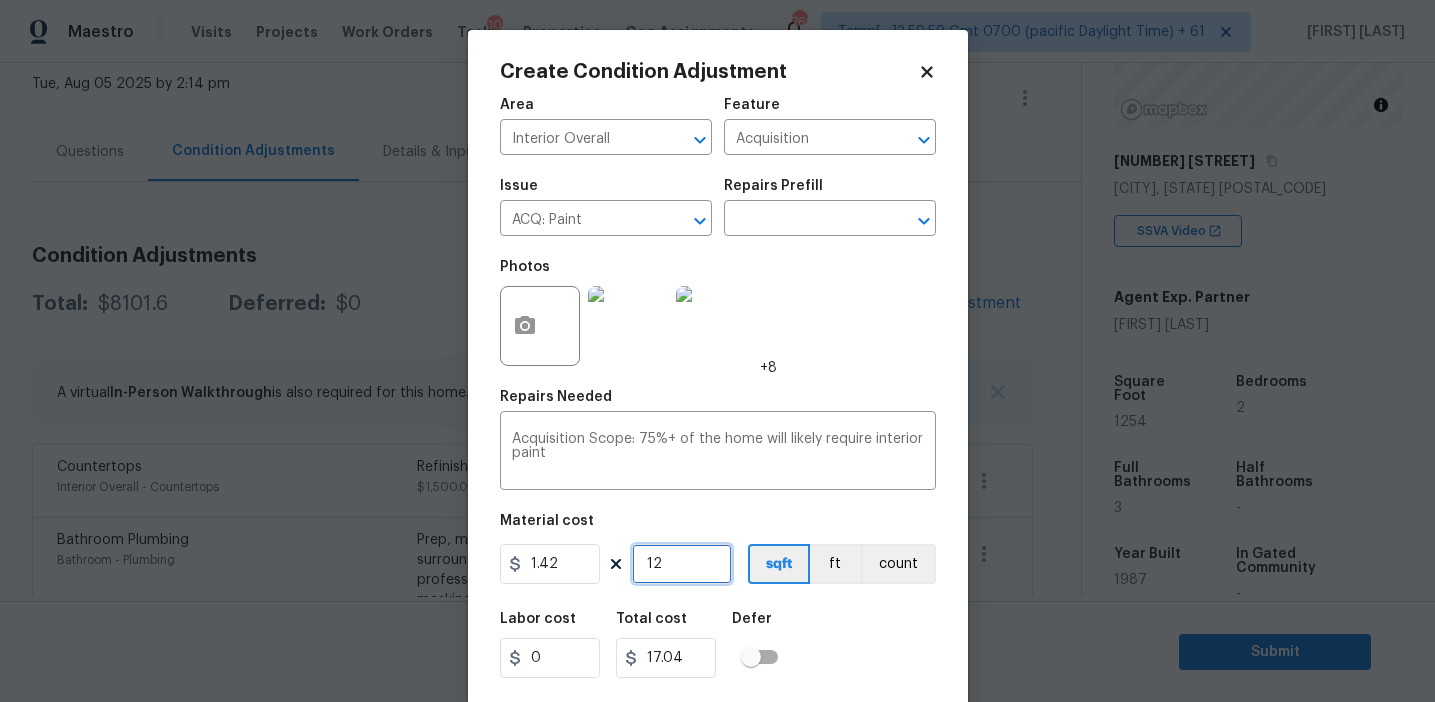 type on "125" 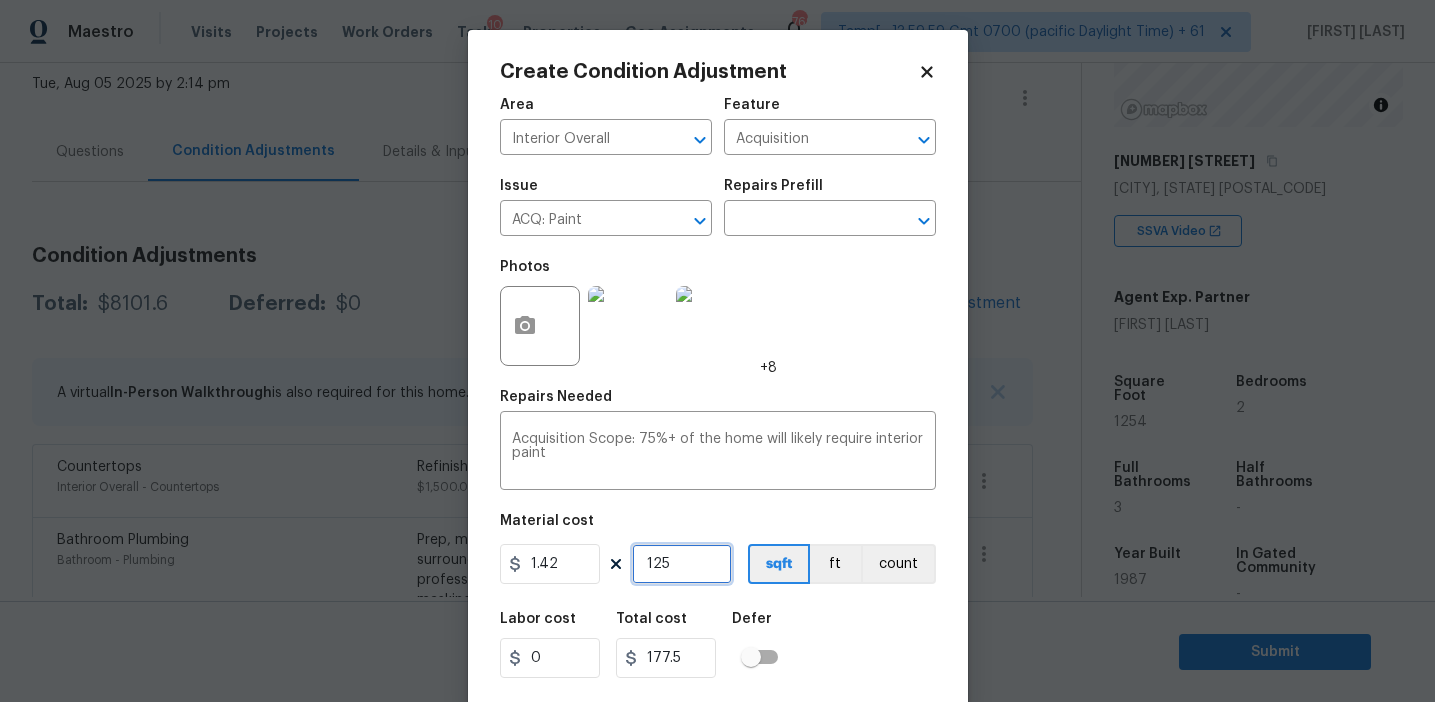type on "1254" 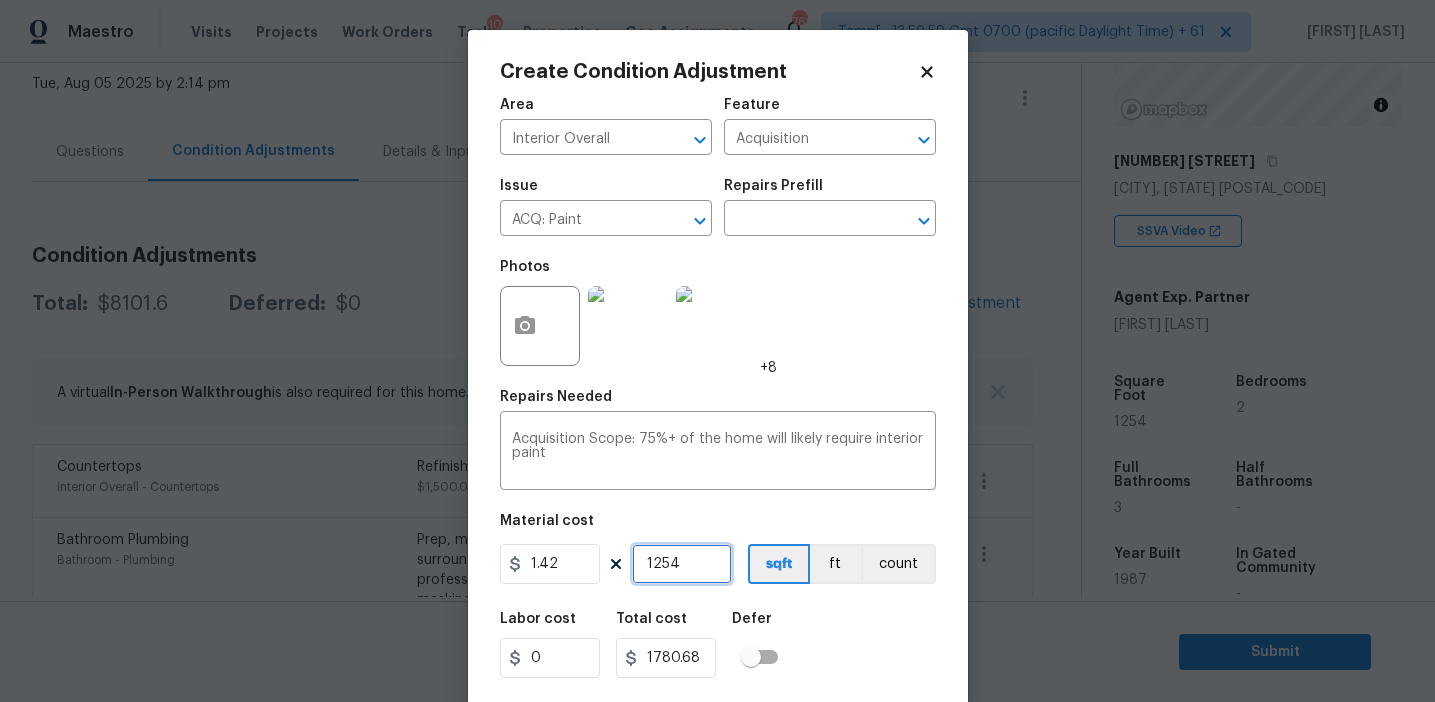scroll, scrollTop: 45, scrollLeft: 0, axis: vertical 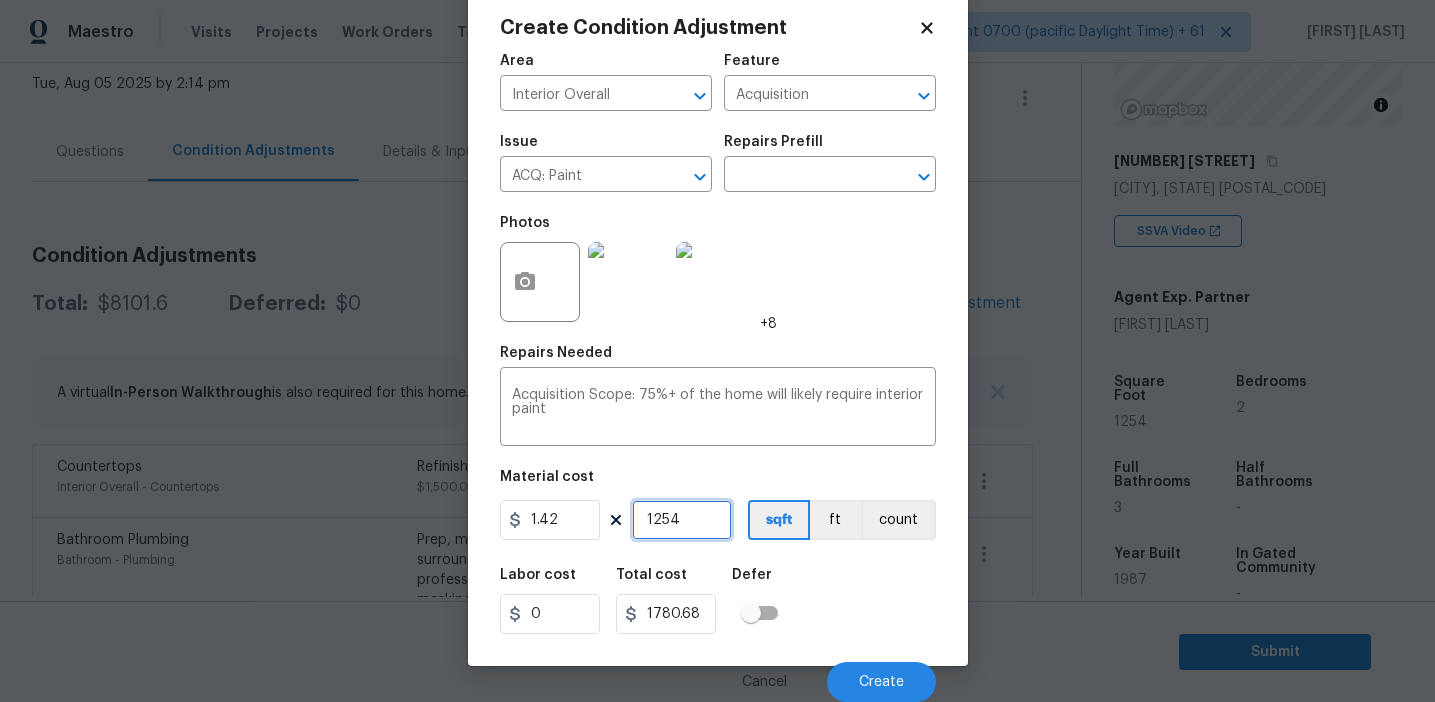 type on "1254" 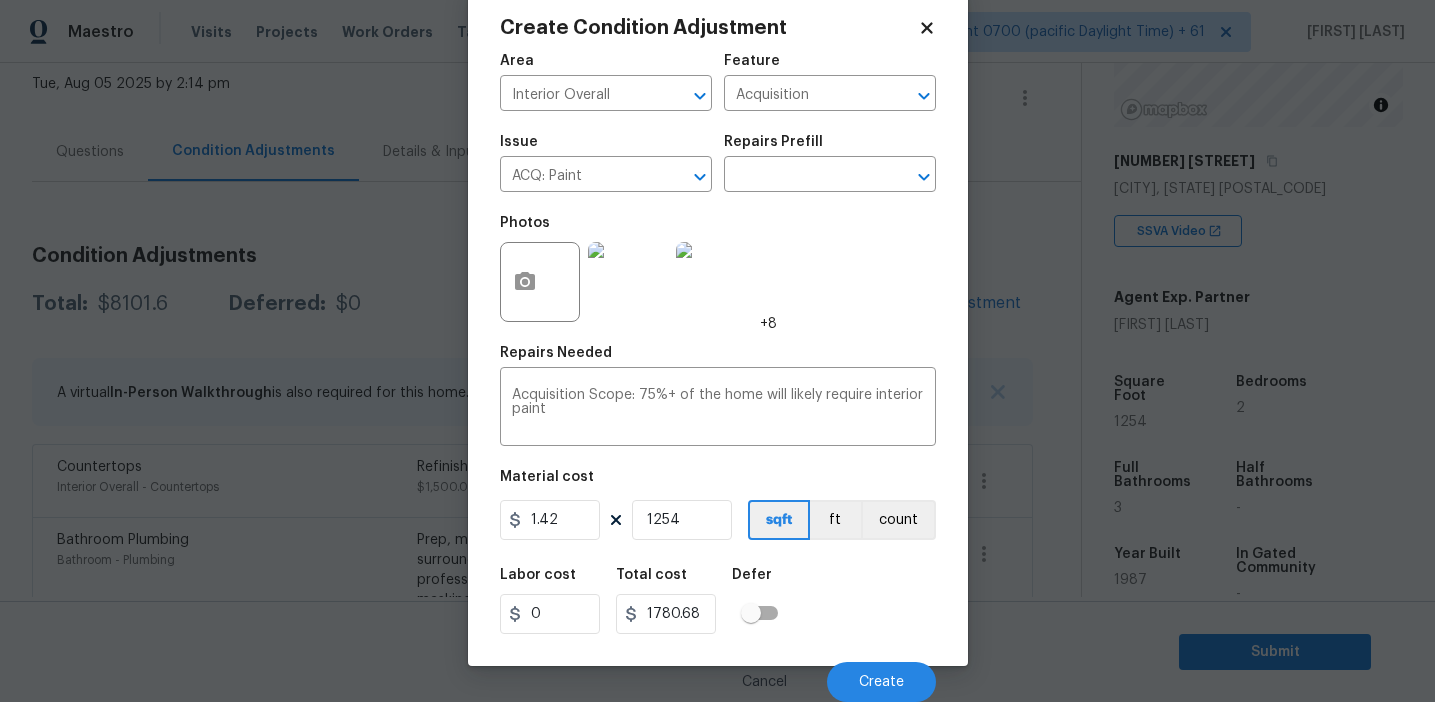 click on "Labor cost 0 Total cost [PRICE] Defer" at bounding box center (718, 601) 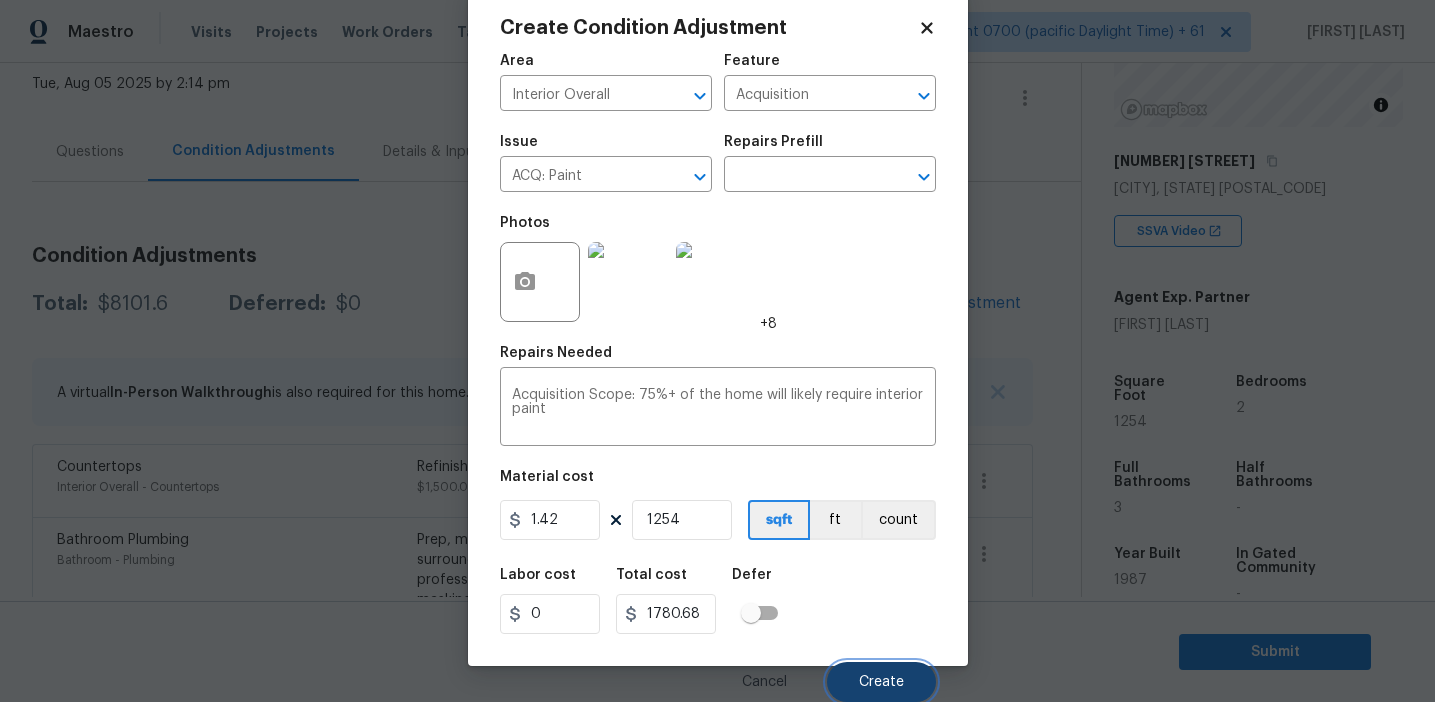 click on "Create" at bounding box center (881, 682) 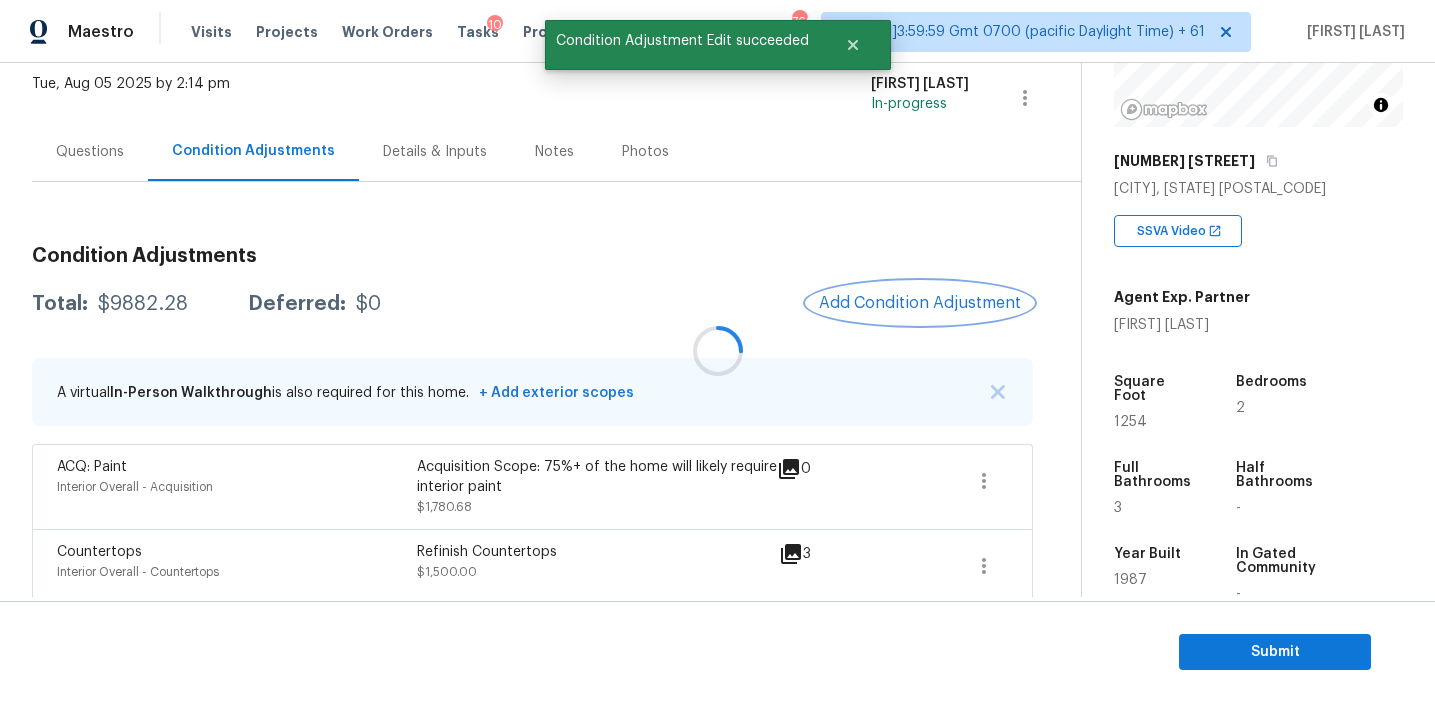 scroll, scrollTop: 0, scrollLeft: 0, axis: both 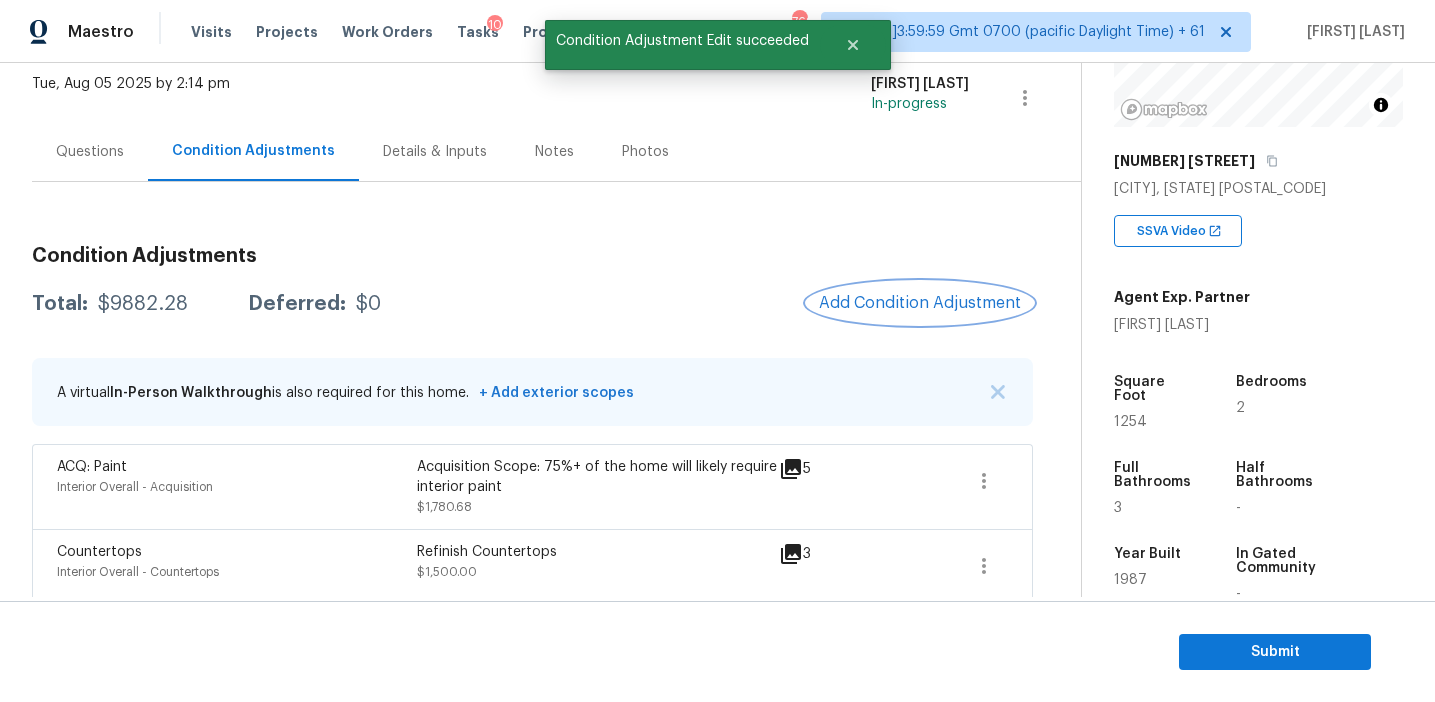 click on "Add Condition Adjustment" at bounding box center [920, 303] 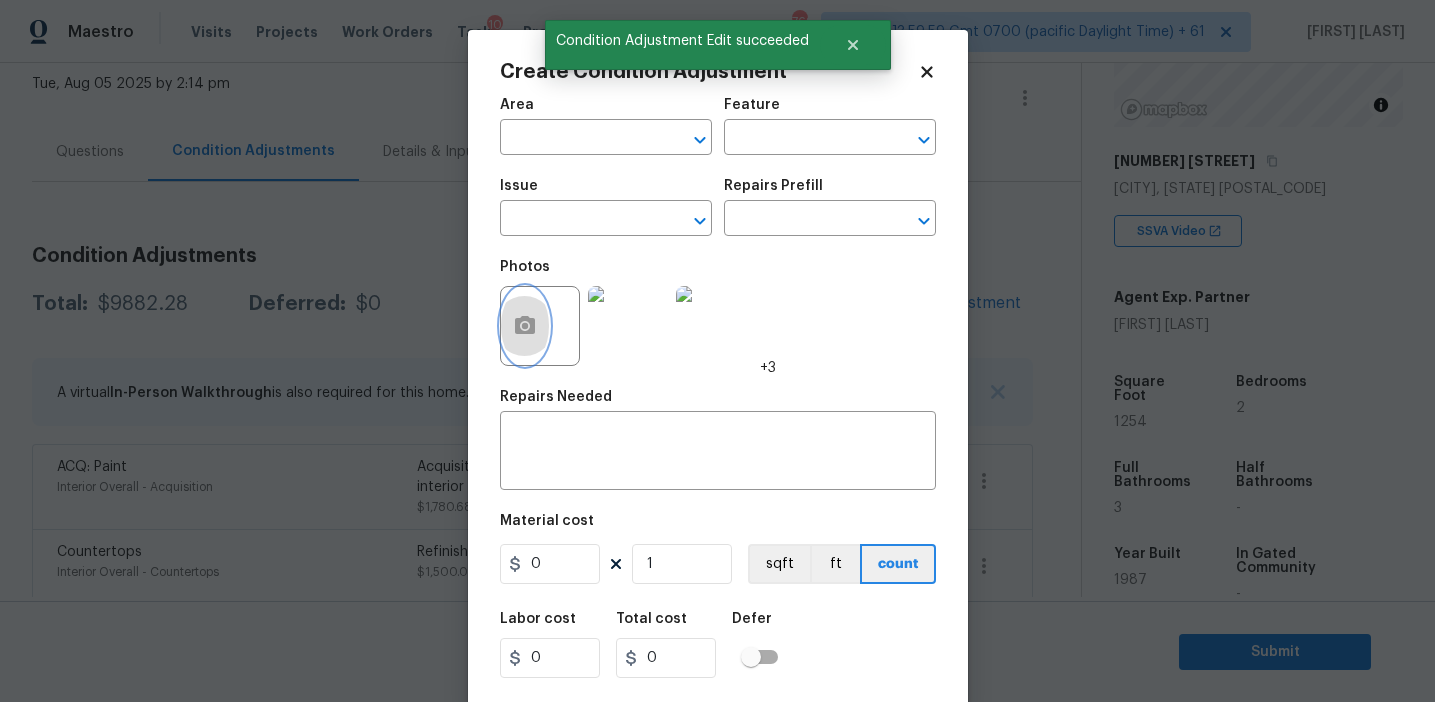 click at bounding box center (525, 326) 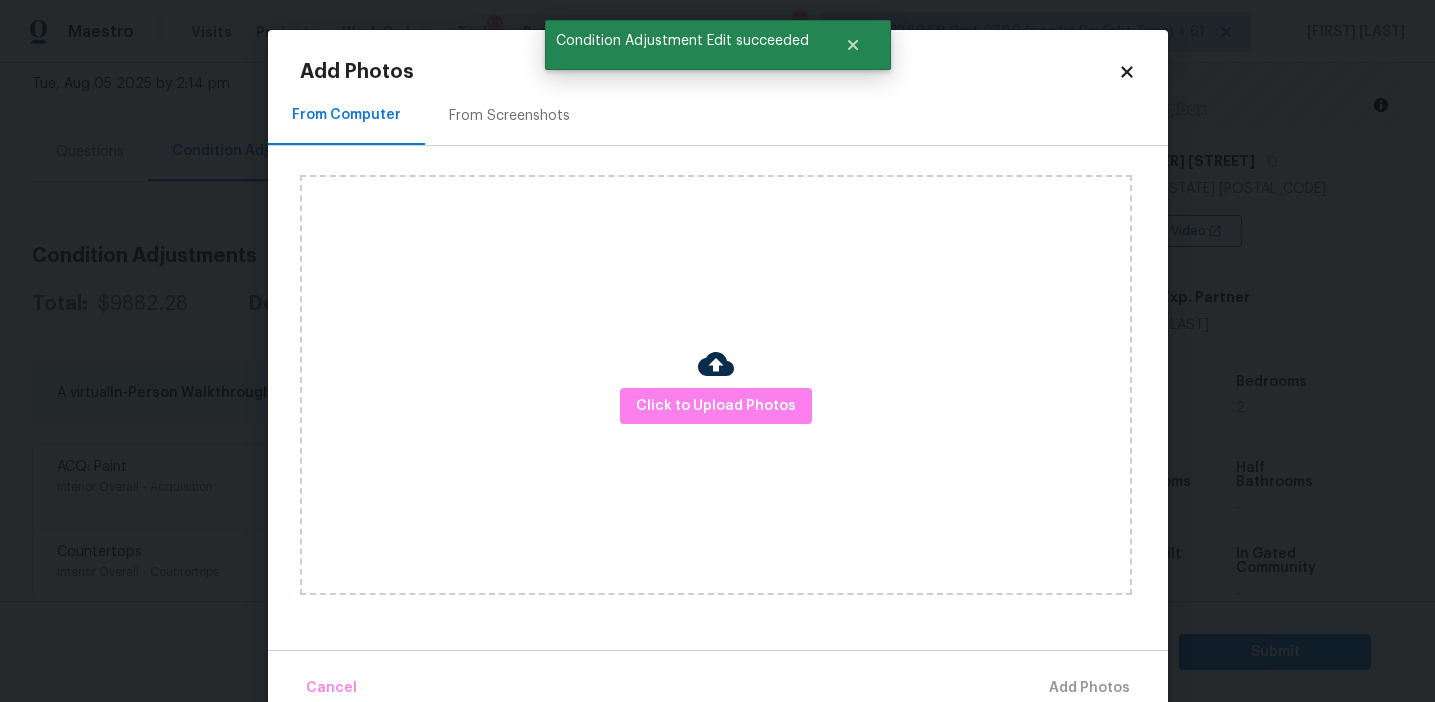 click on "From Screenshots" at bounding box center (509, 116) 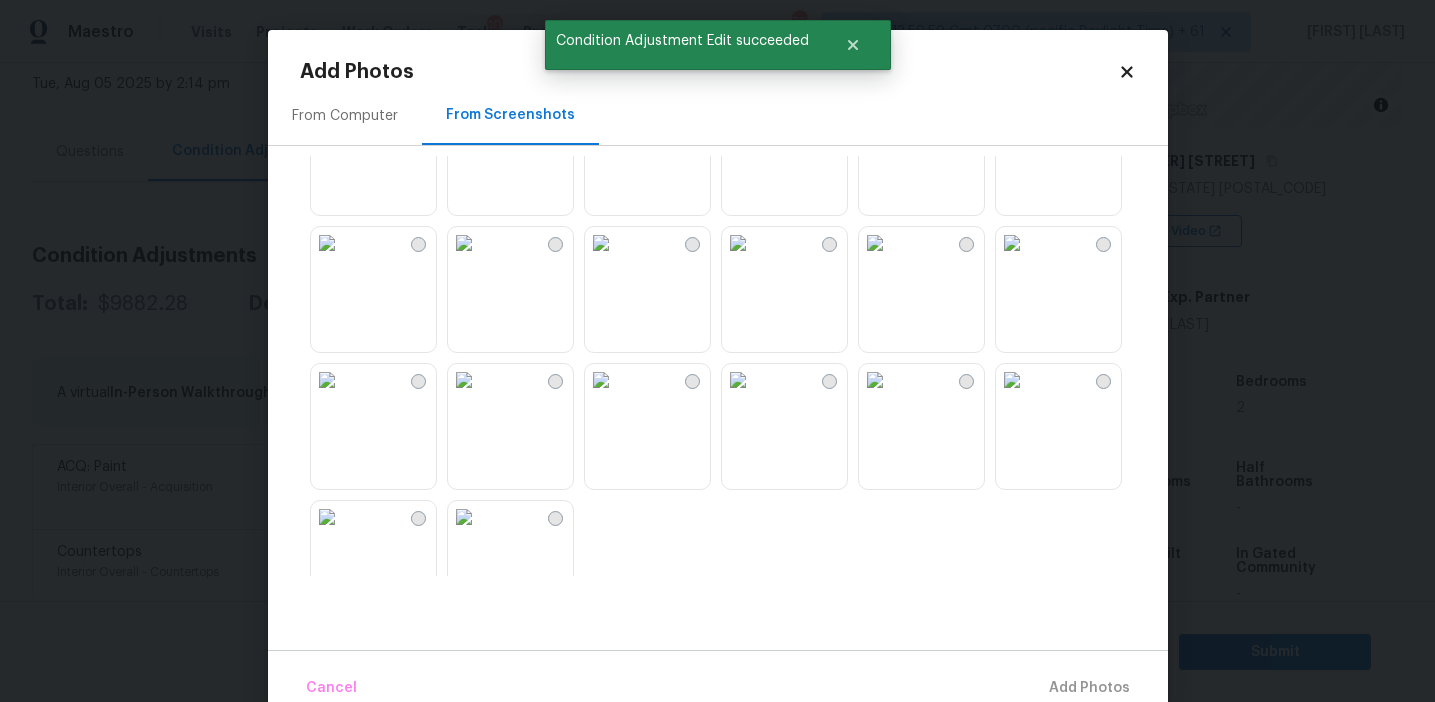 scroll, scrollTop: 1910, scrollLeft: 0, axis: vertical 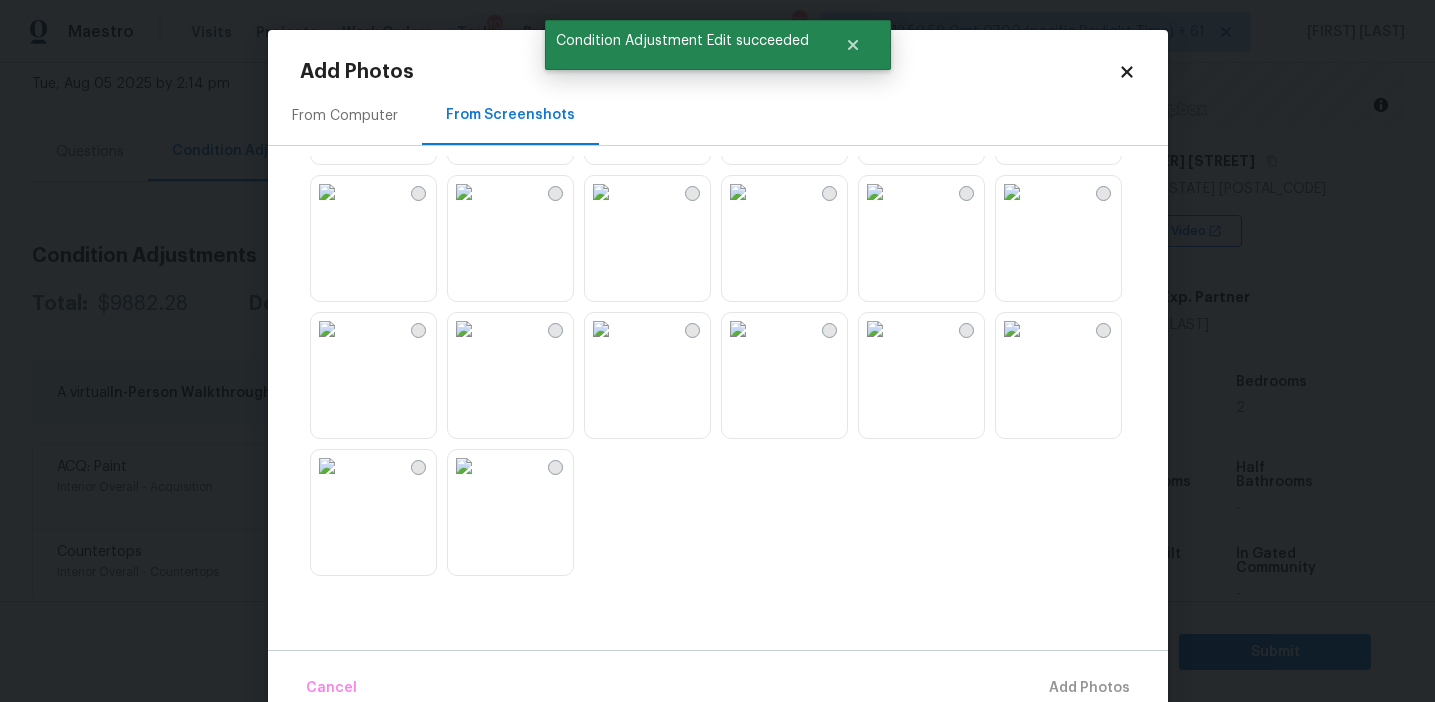 click at bounding box center (601, 329) 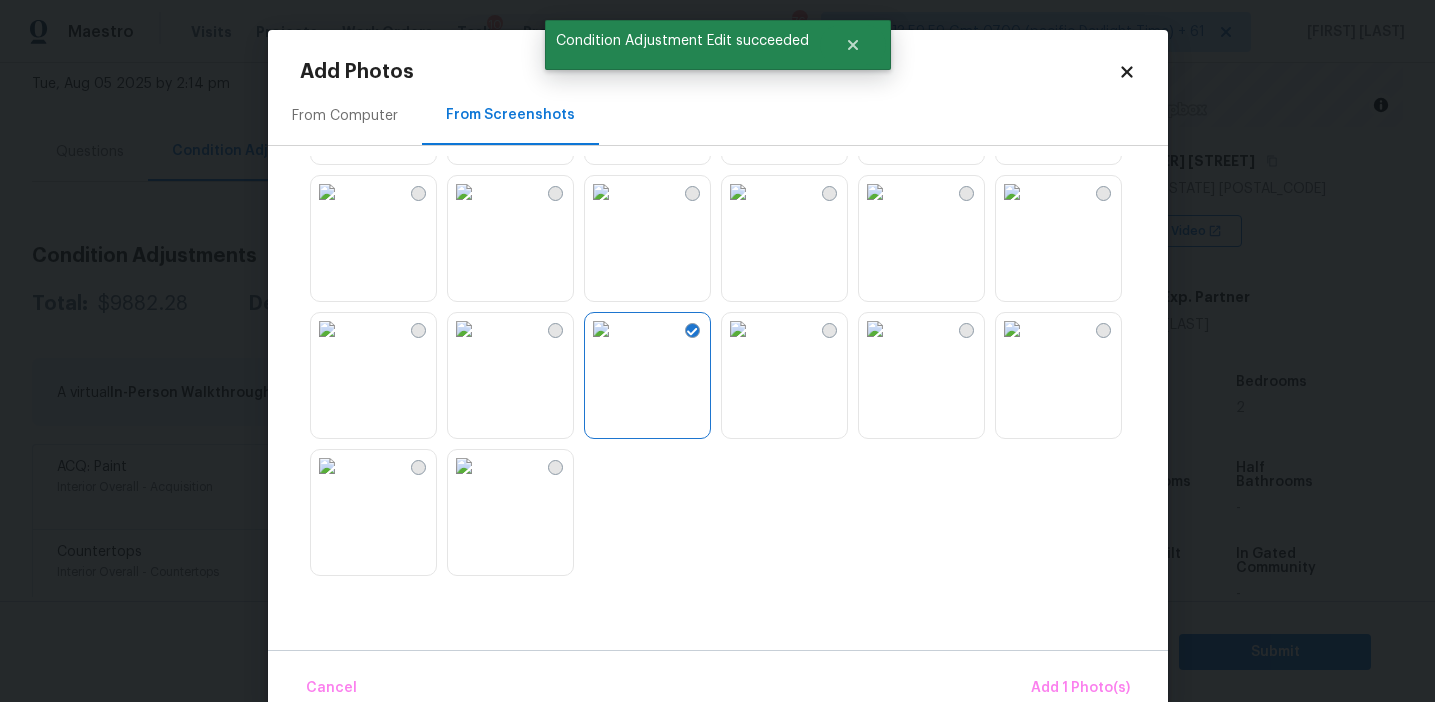 click at bounding box center (464, 192) 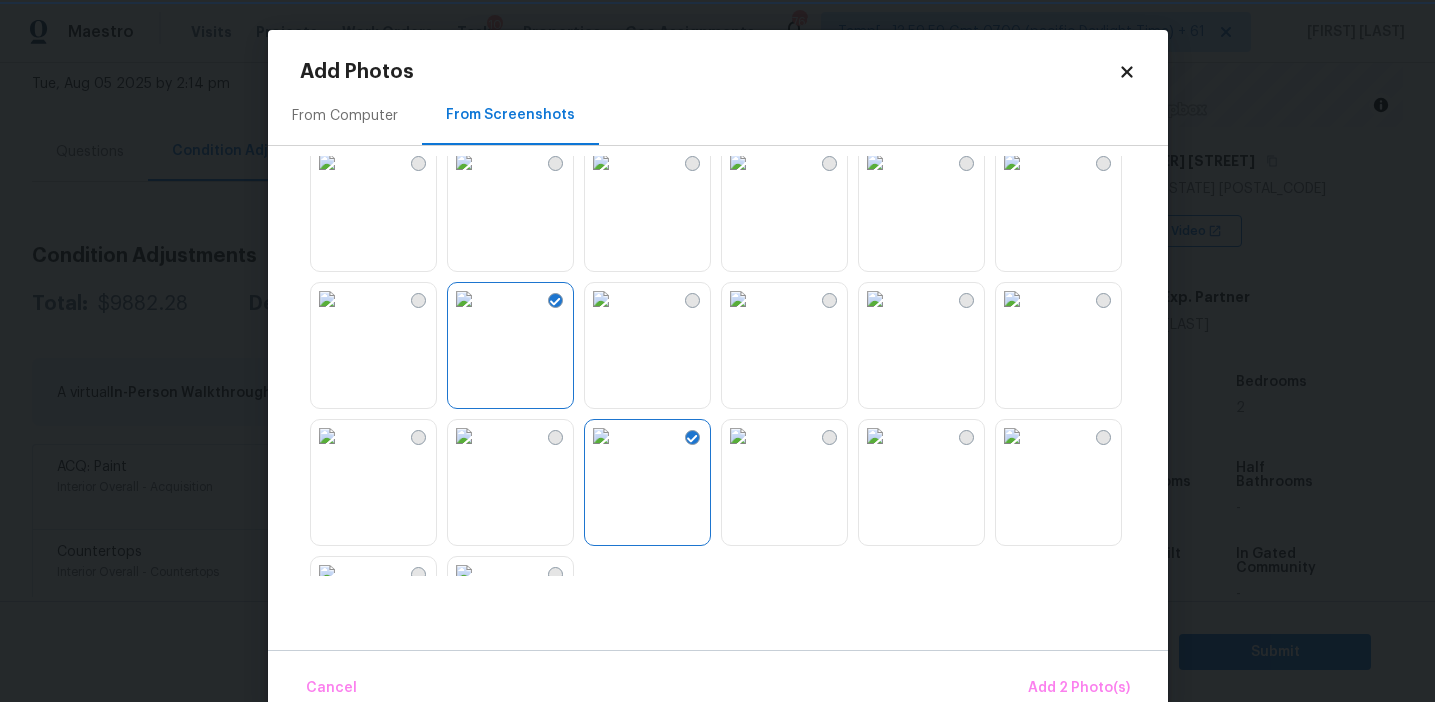 scroll, scrollTop: 1795, scrollLeft: 0, axis: vertical 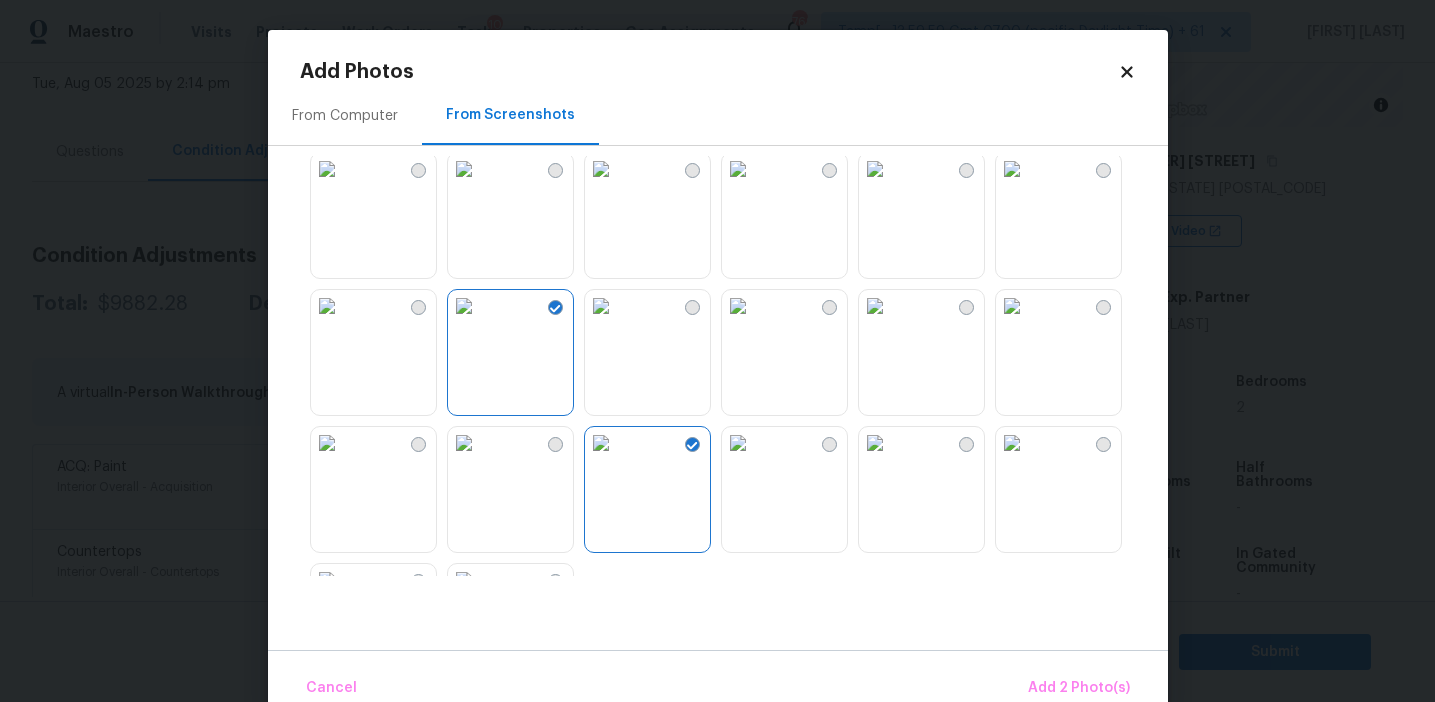 click at bounding box center (875, 443) 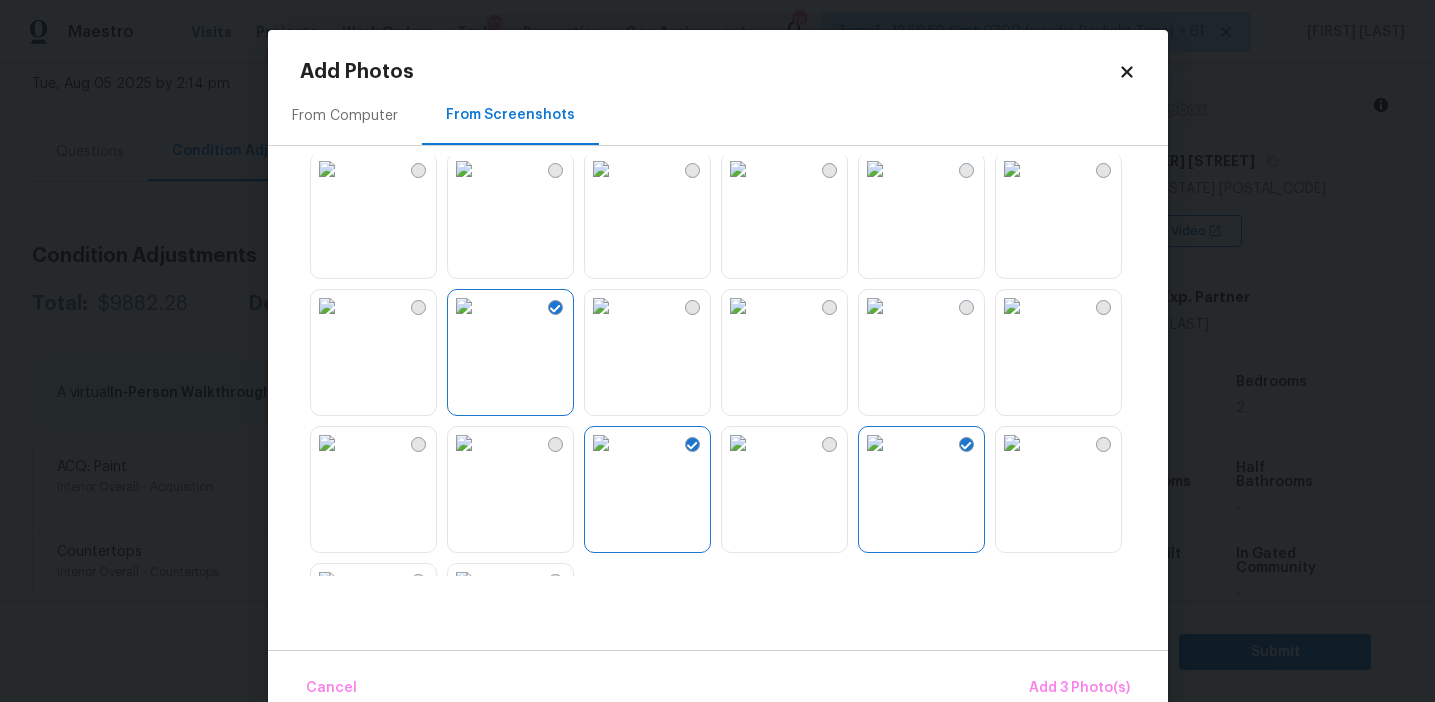 click at bounding box center (1012, 443) 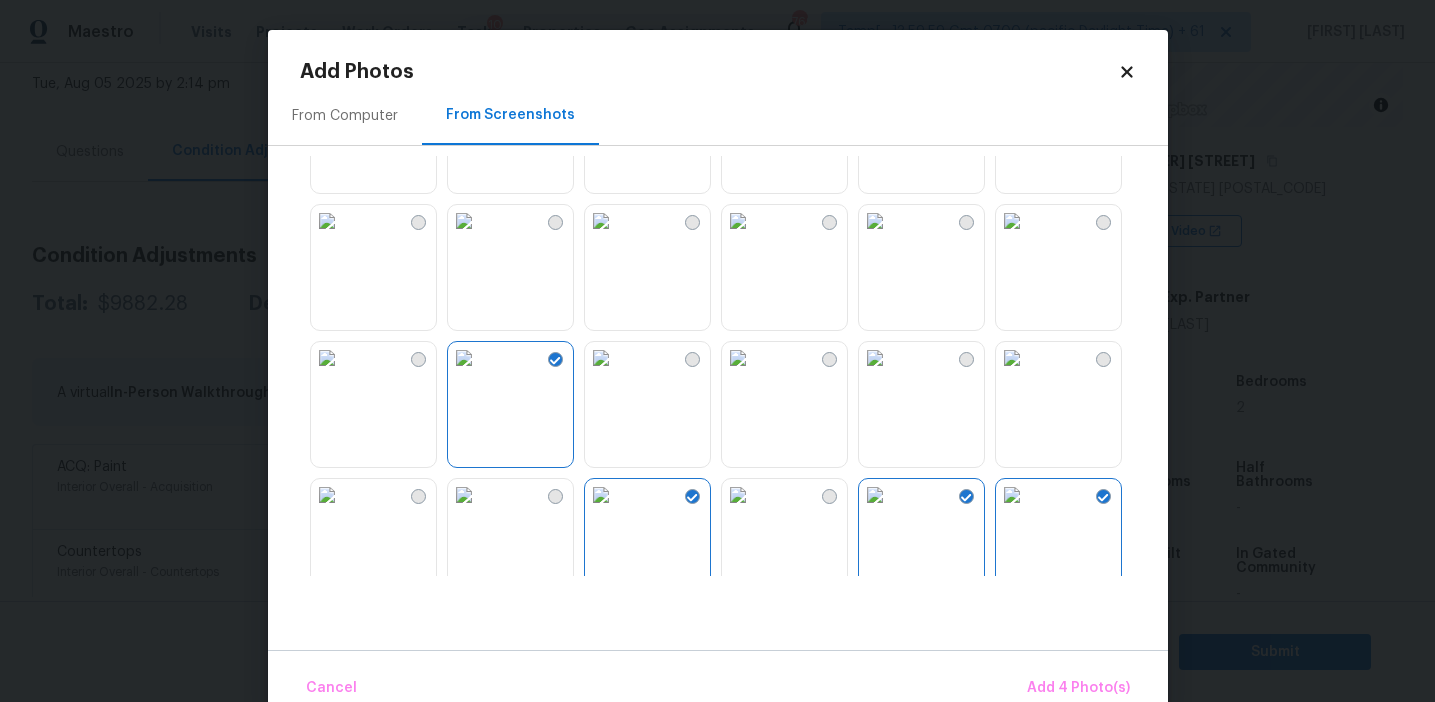 scroll, scrollTop: 1735, scrollLeft: 0, axis: vertical 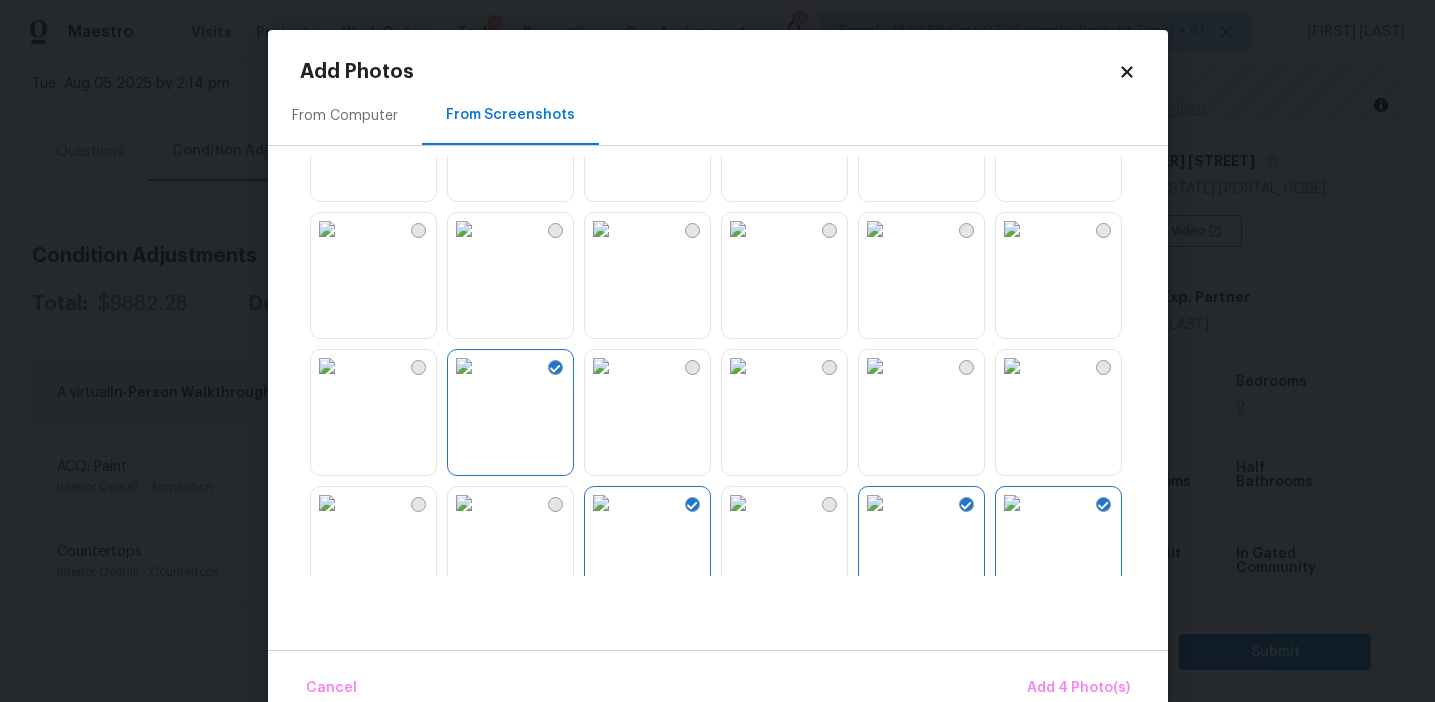 click at bounding box center (875, 366) 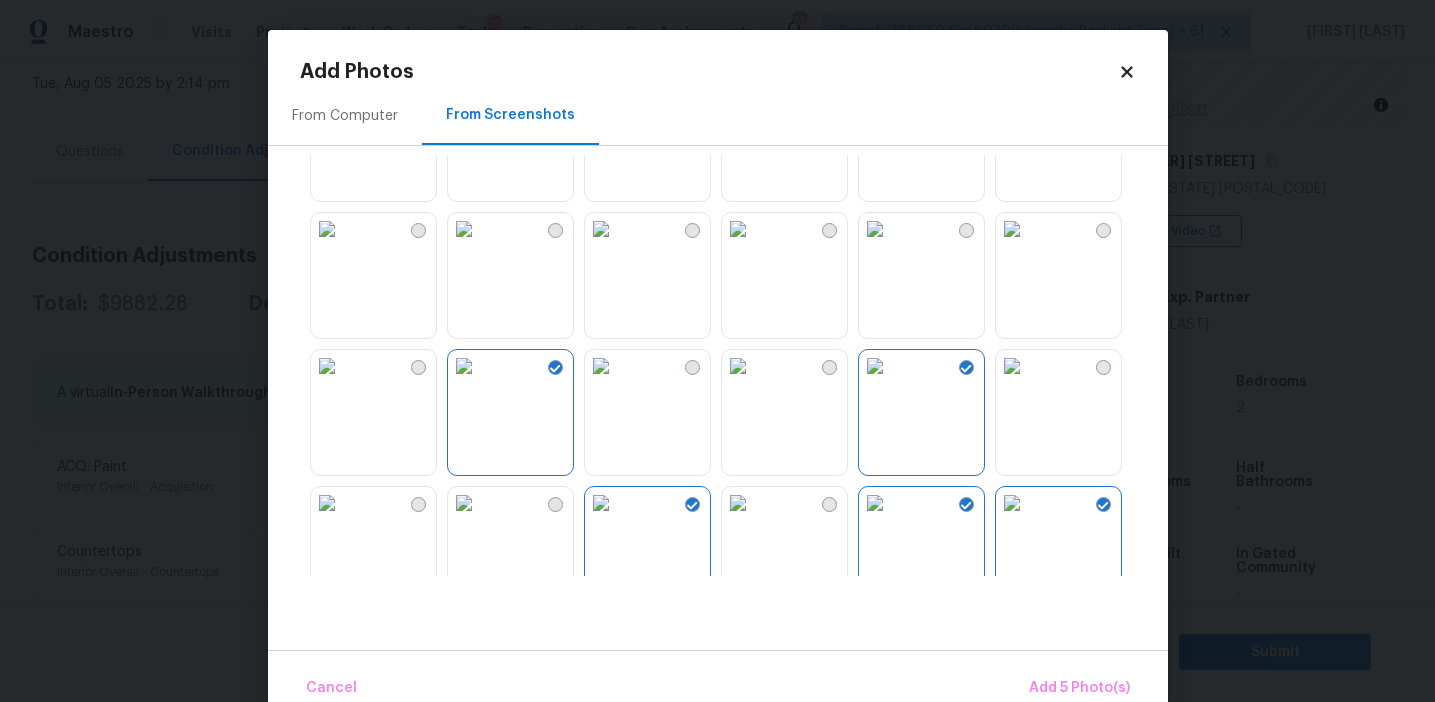click at bounding box center (1012, 229) 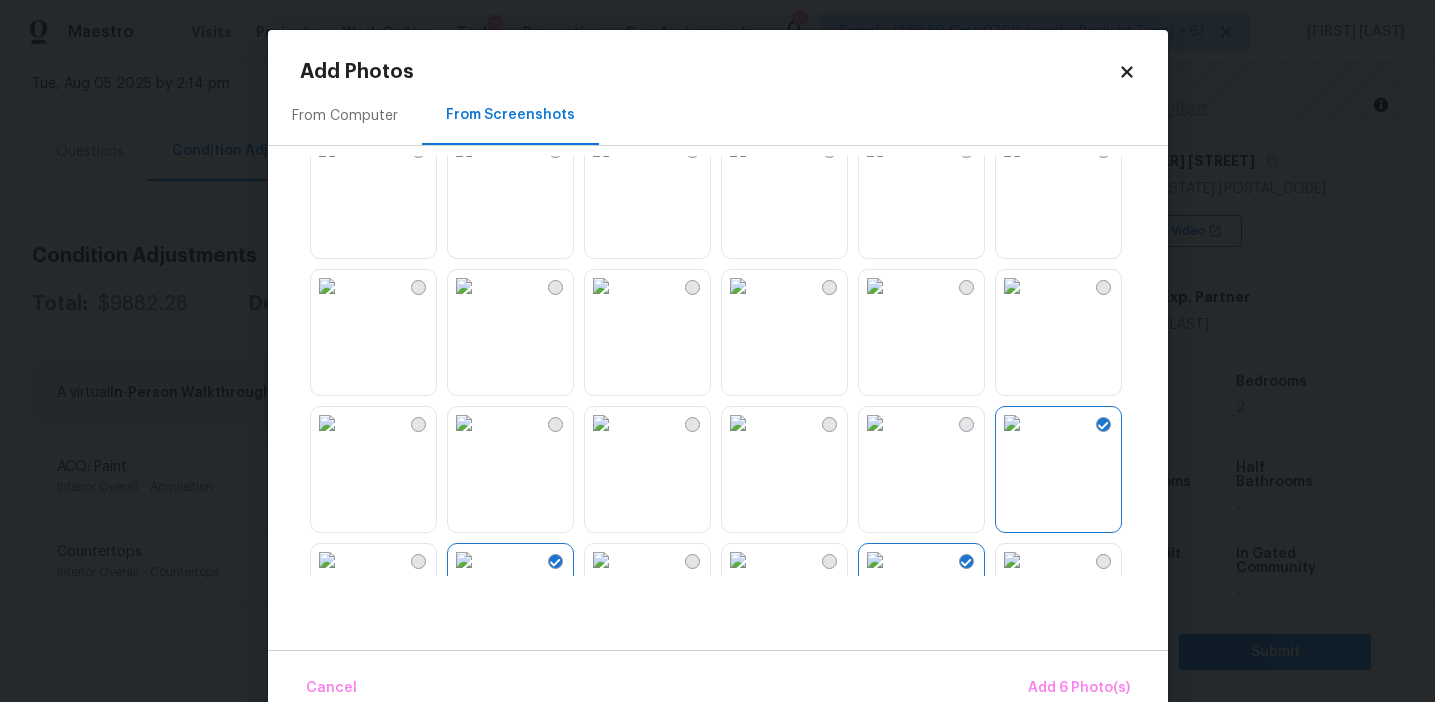 scroll, scrollTop: 1537, scrollLeft: 0, axis: vertical 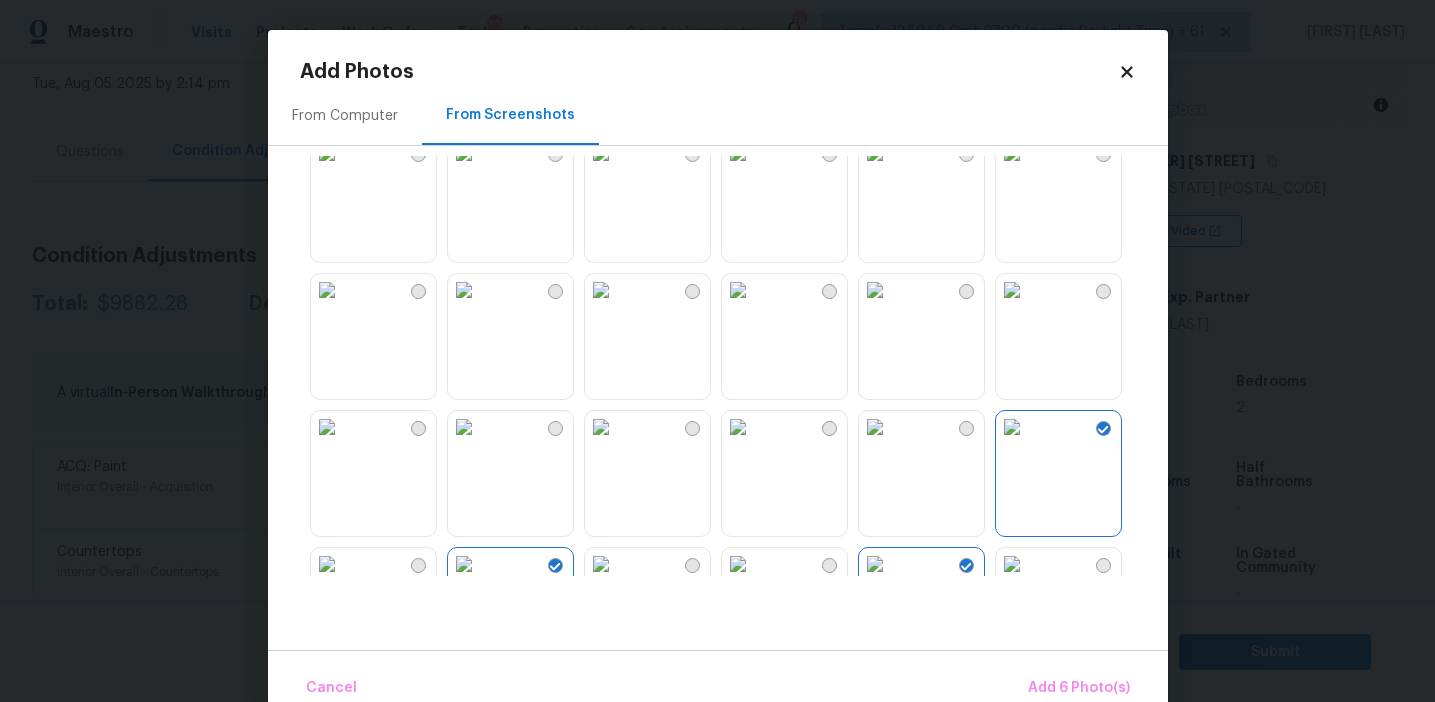 click at bounding box center (875, 153) 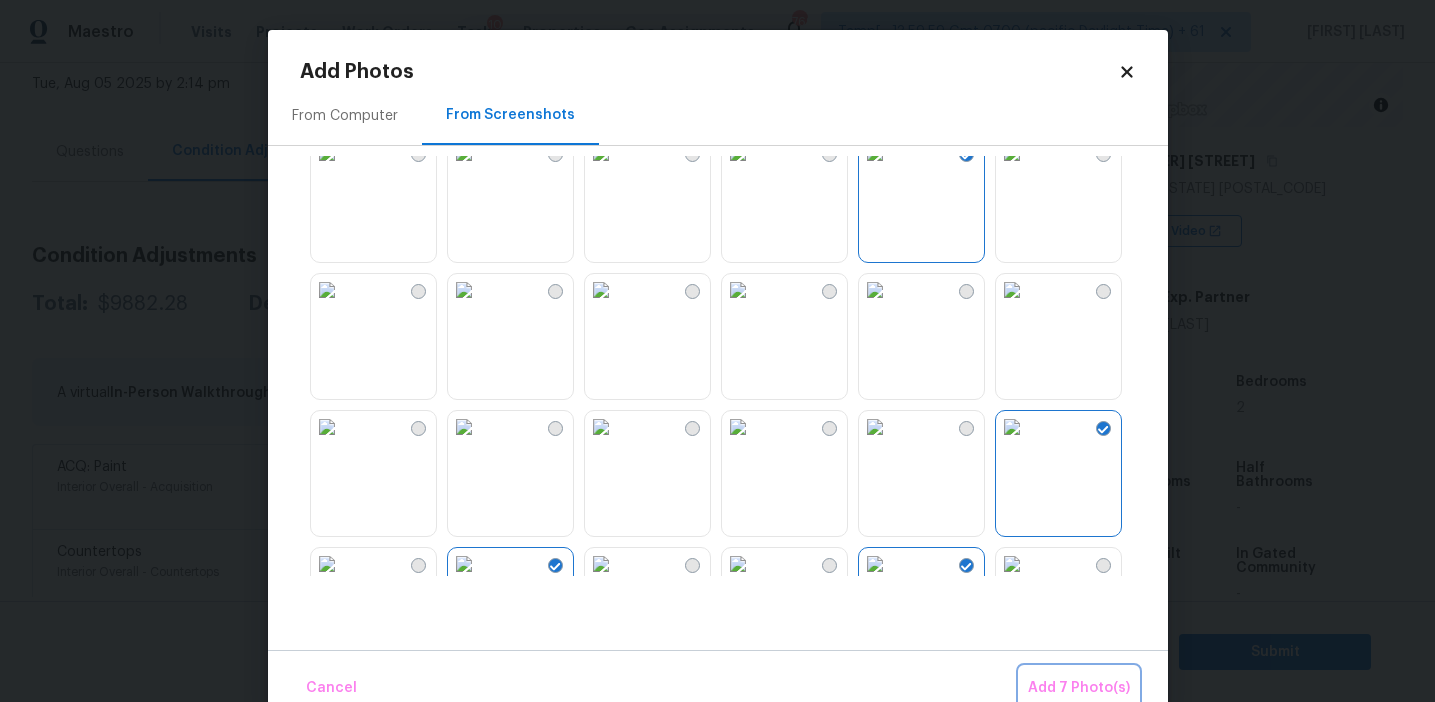 click on "Add 7 Photo(s)" at bounding box center [1079, 688] 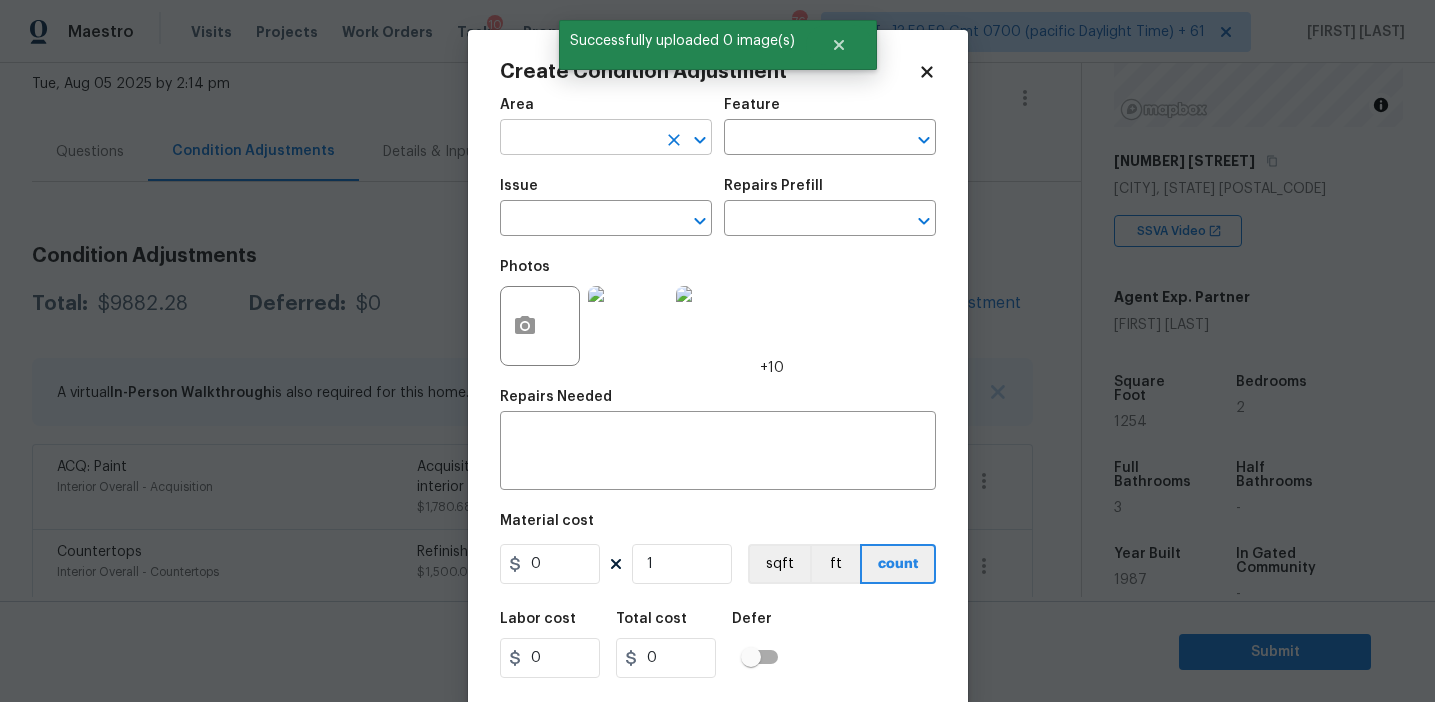click at bounding box center [578, 139] 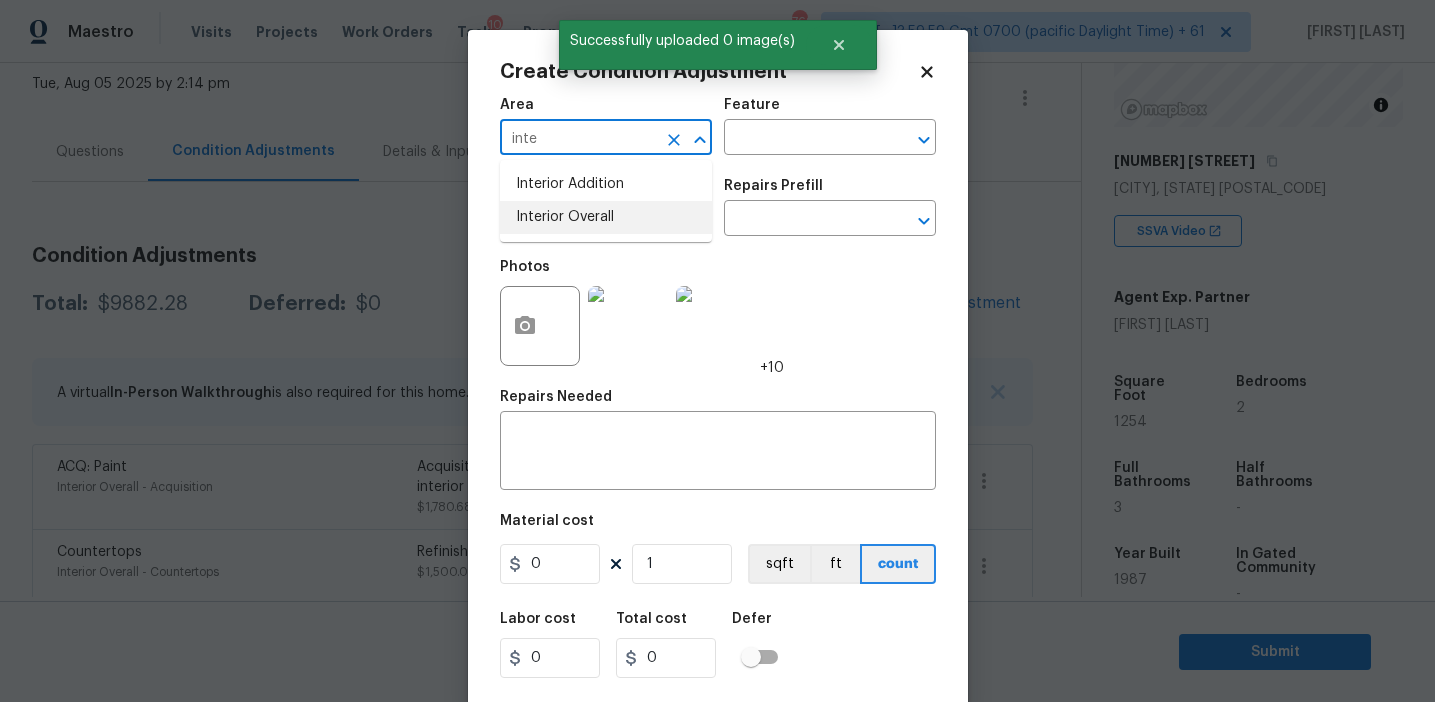 click on "Interior Overall" at bounding box center (606, 217) 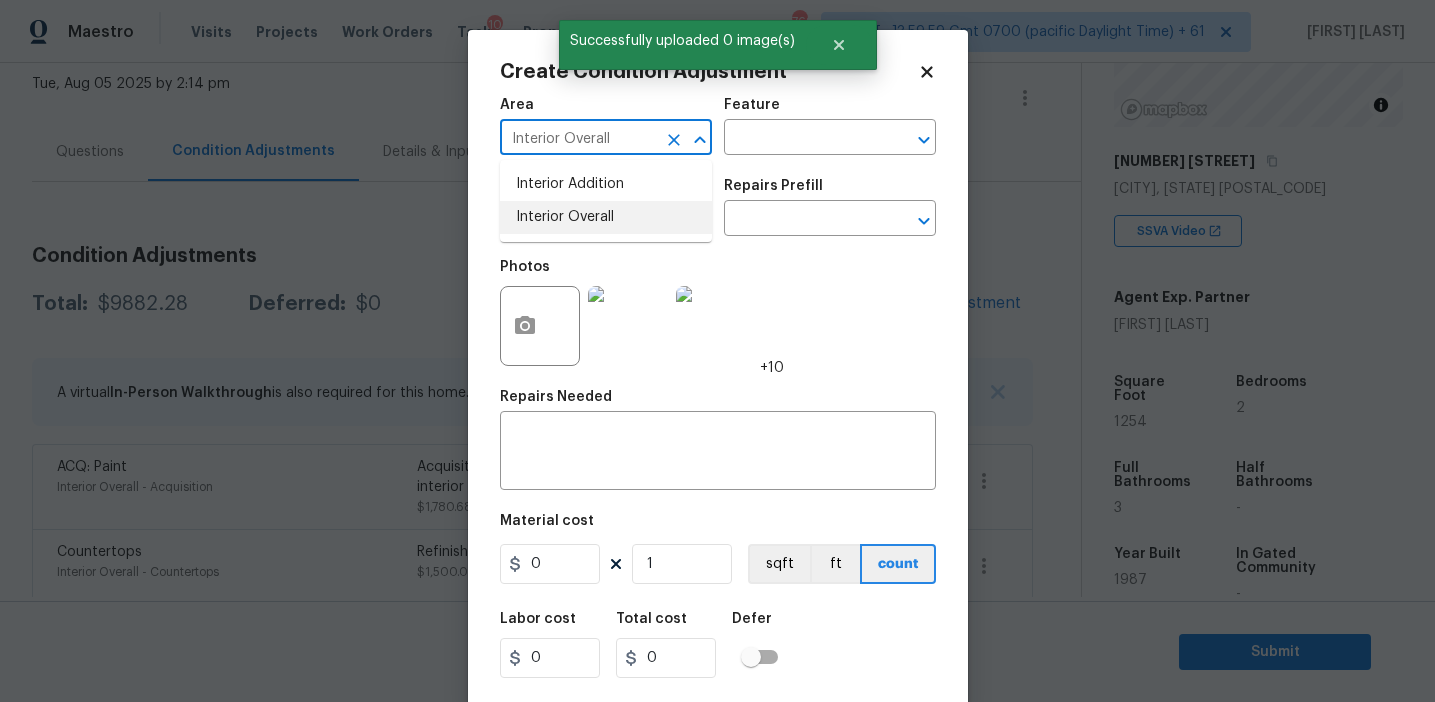 type on "Interior Overall" 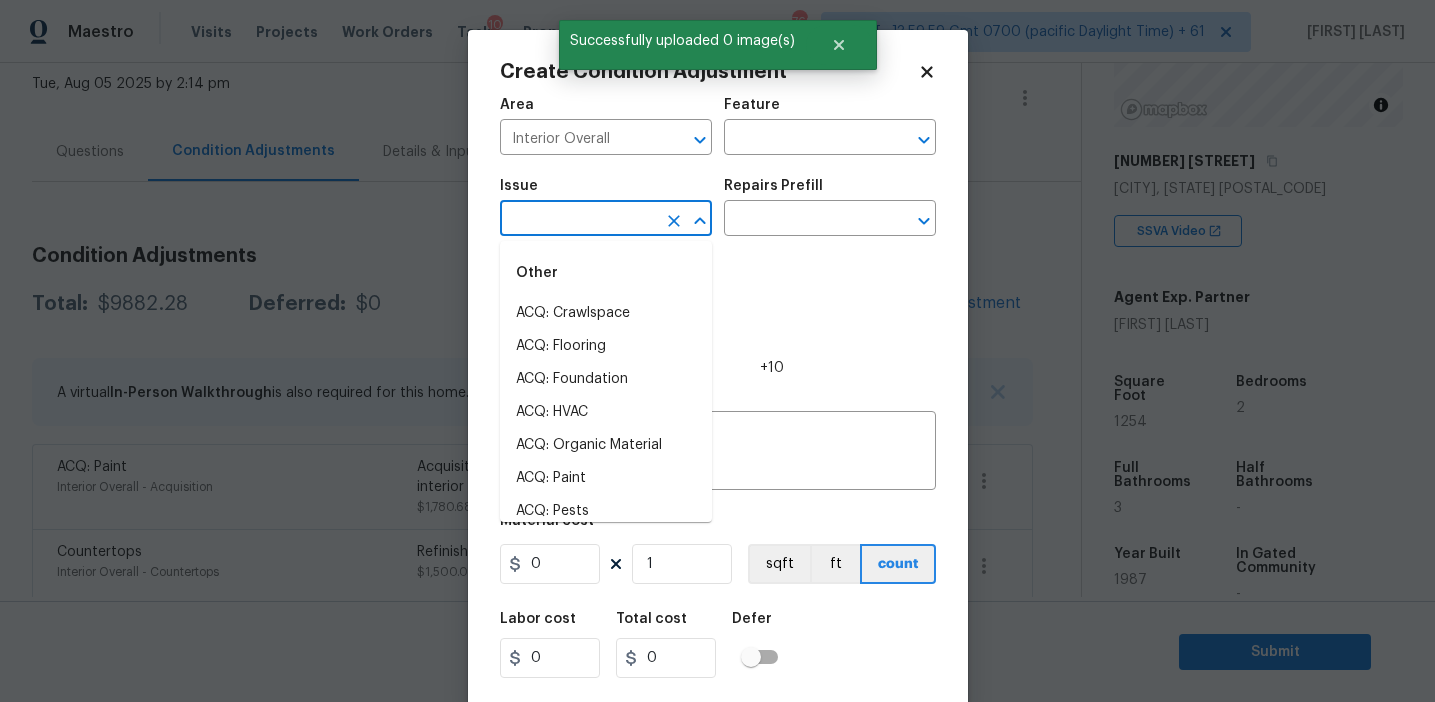 click at bounding box center (578, 220) 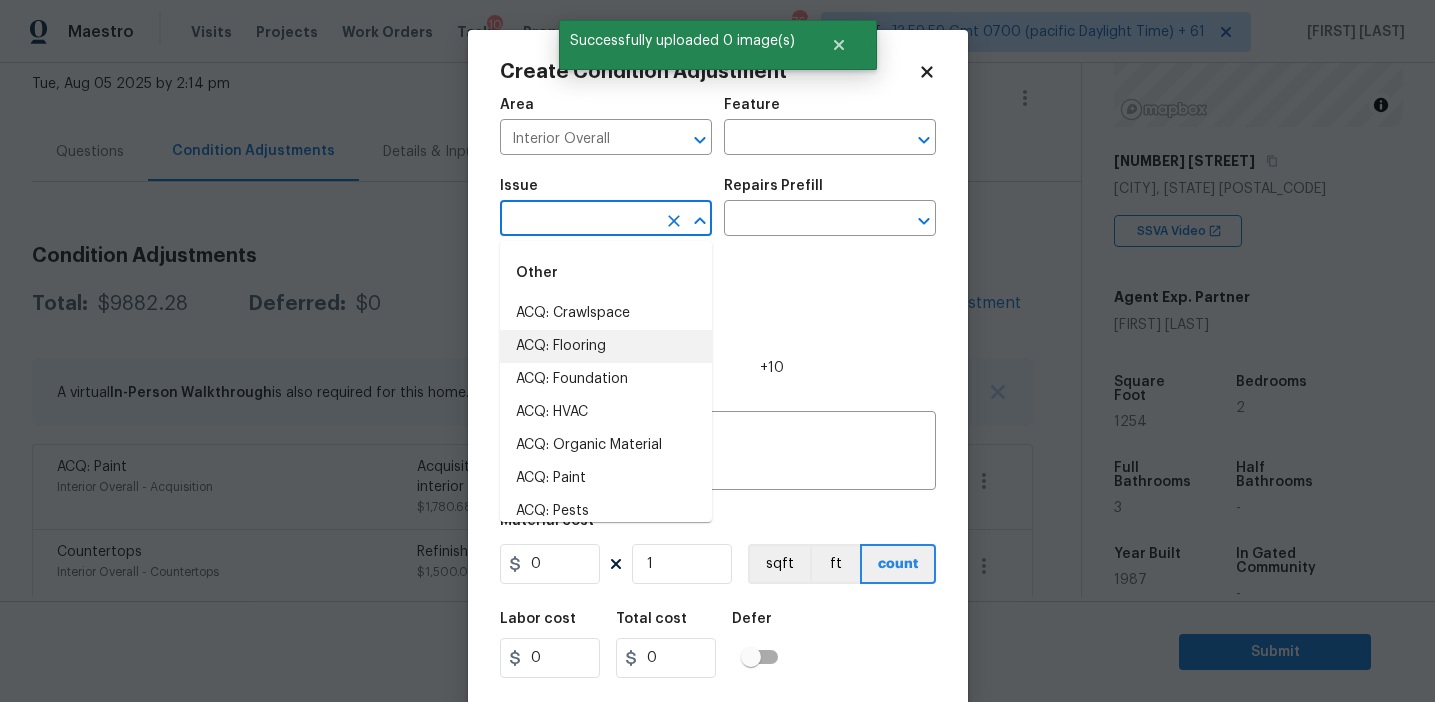 click on "ACQ: Flooring" at bounding box center (606, 346) 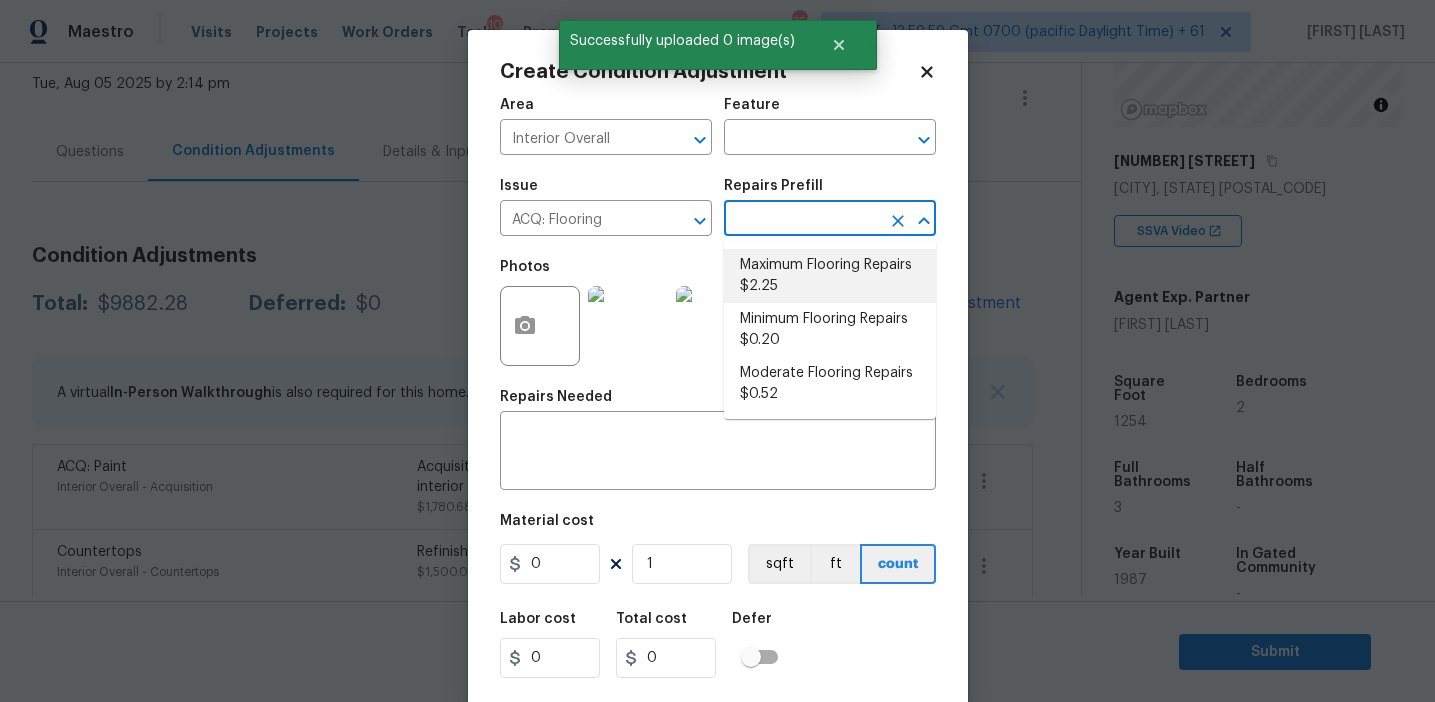 click on "Maximum Flooring Repairs $2.25" at bounding box center [830, 276] 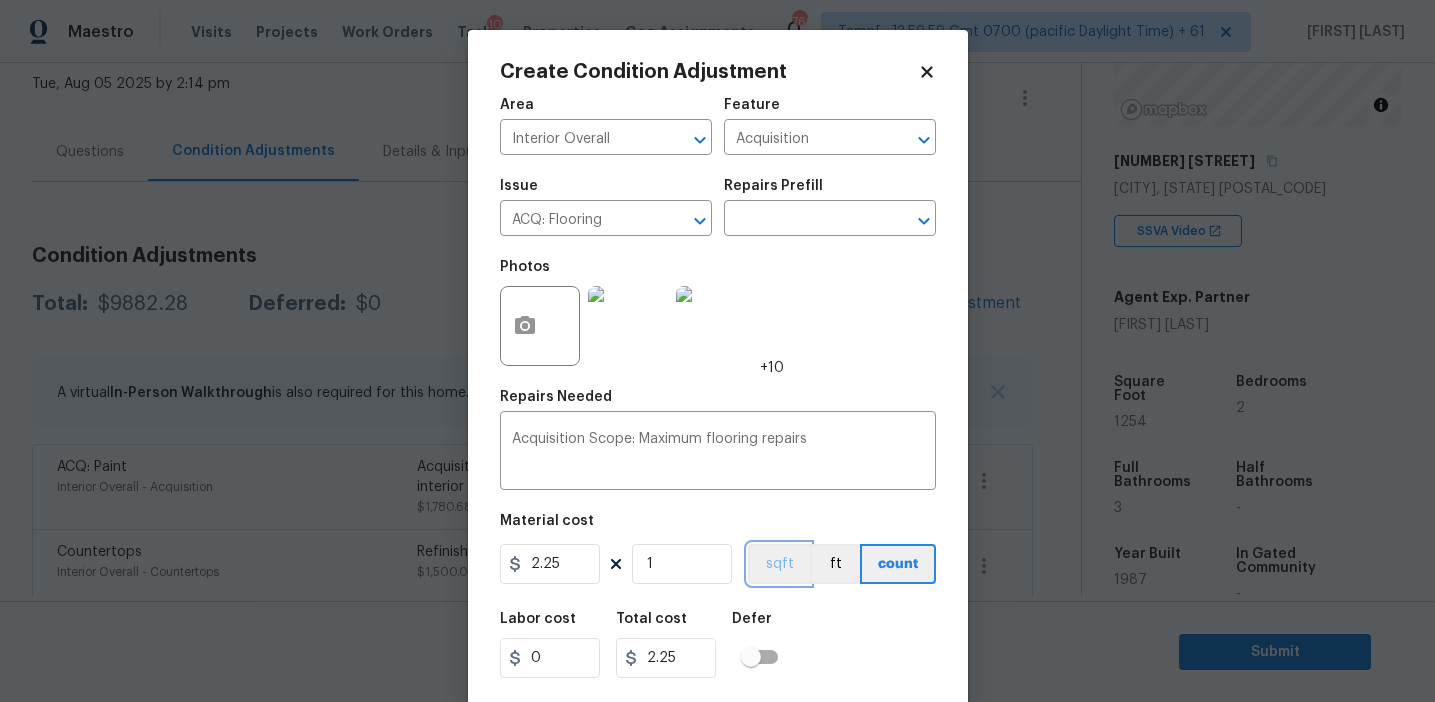 click on "sqft" at bounding box center [779, 564] 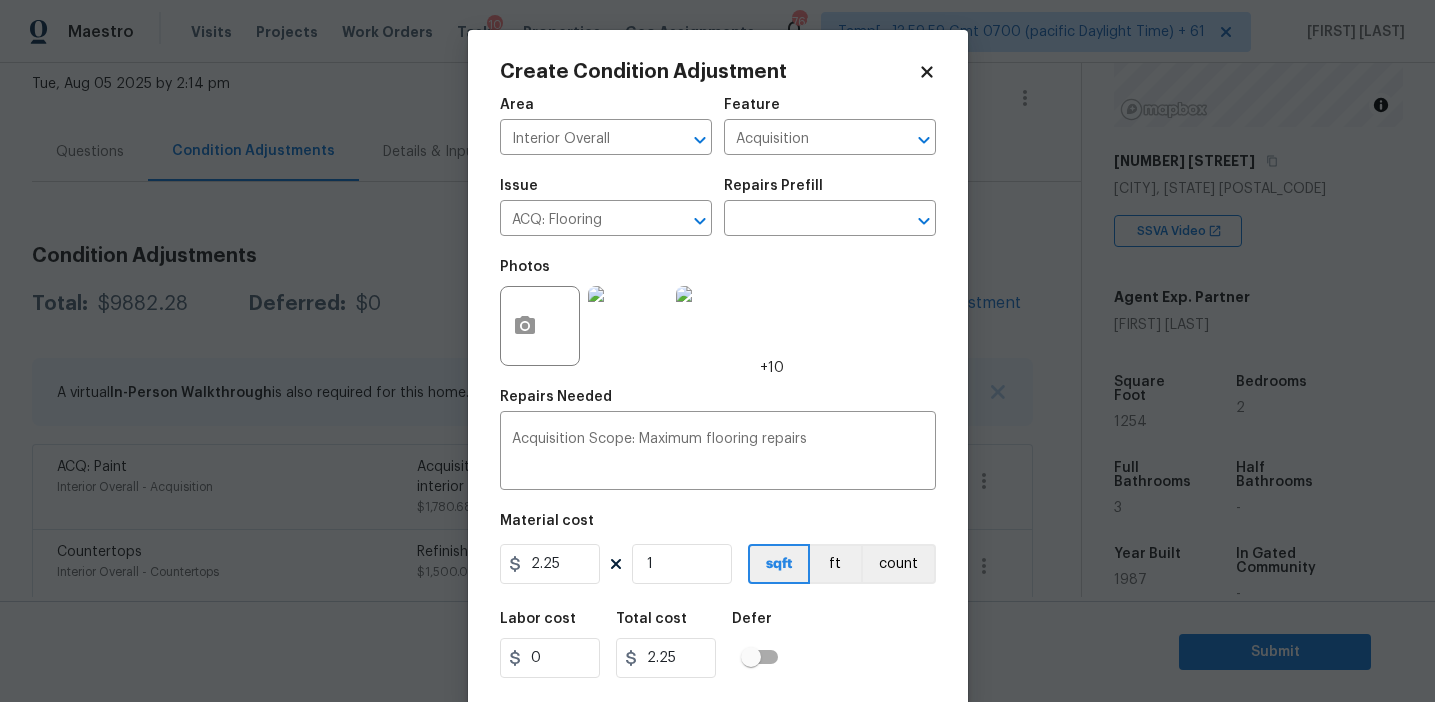 click on "Material cost" at bounding box center (718, 527) 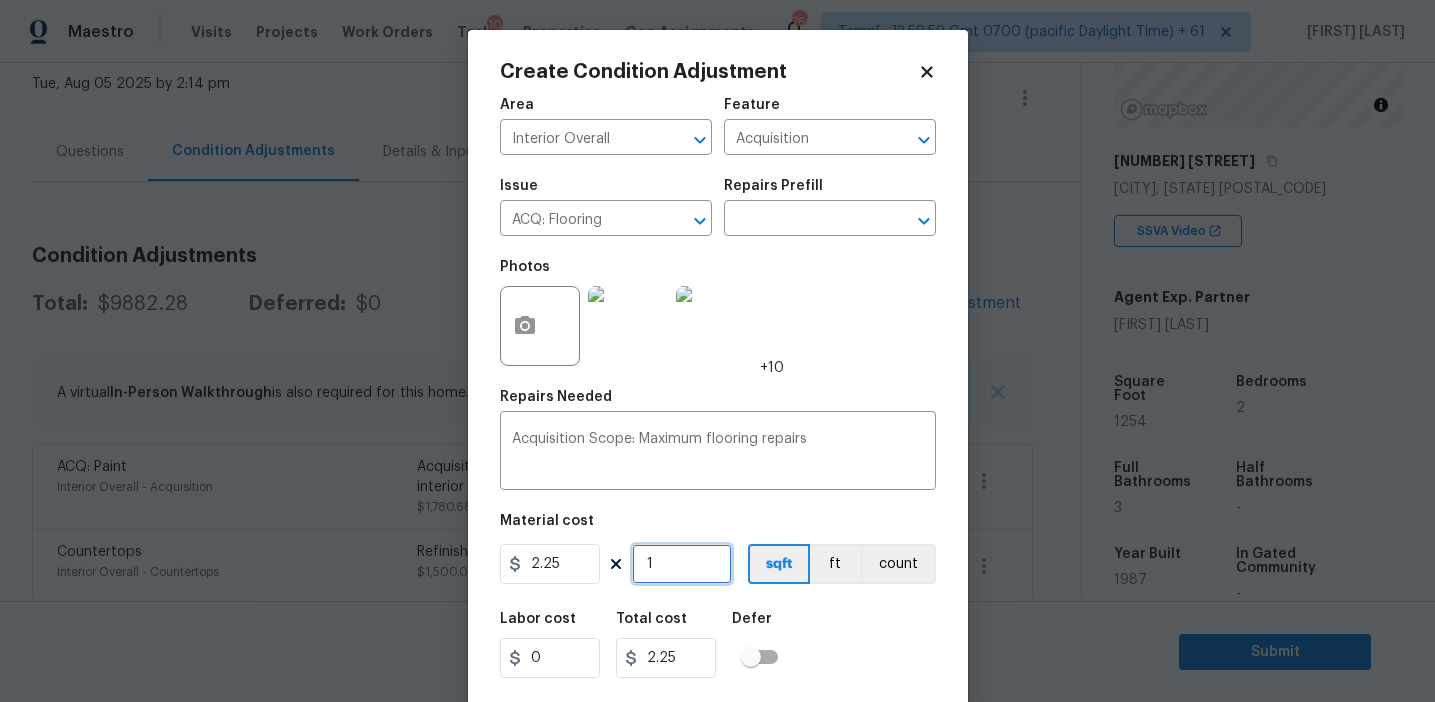 click on "1" at bounding box center (682, 564) 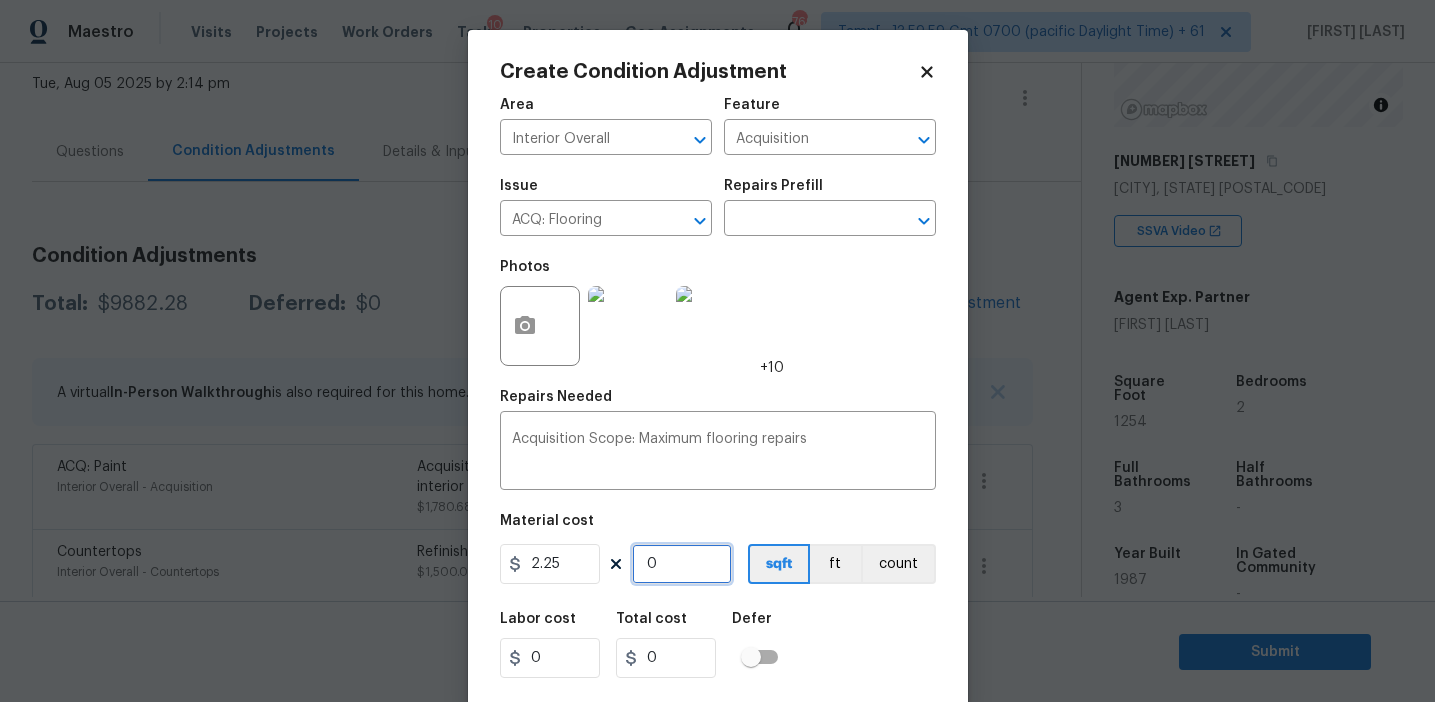 paste on "1254" 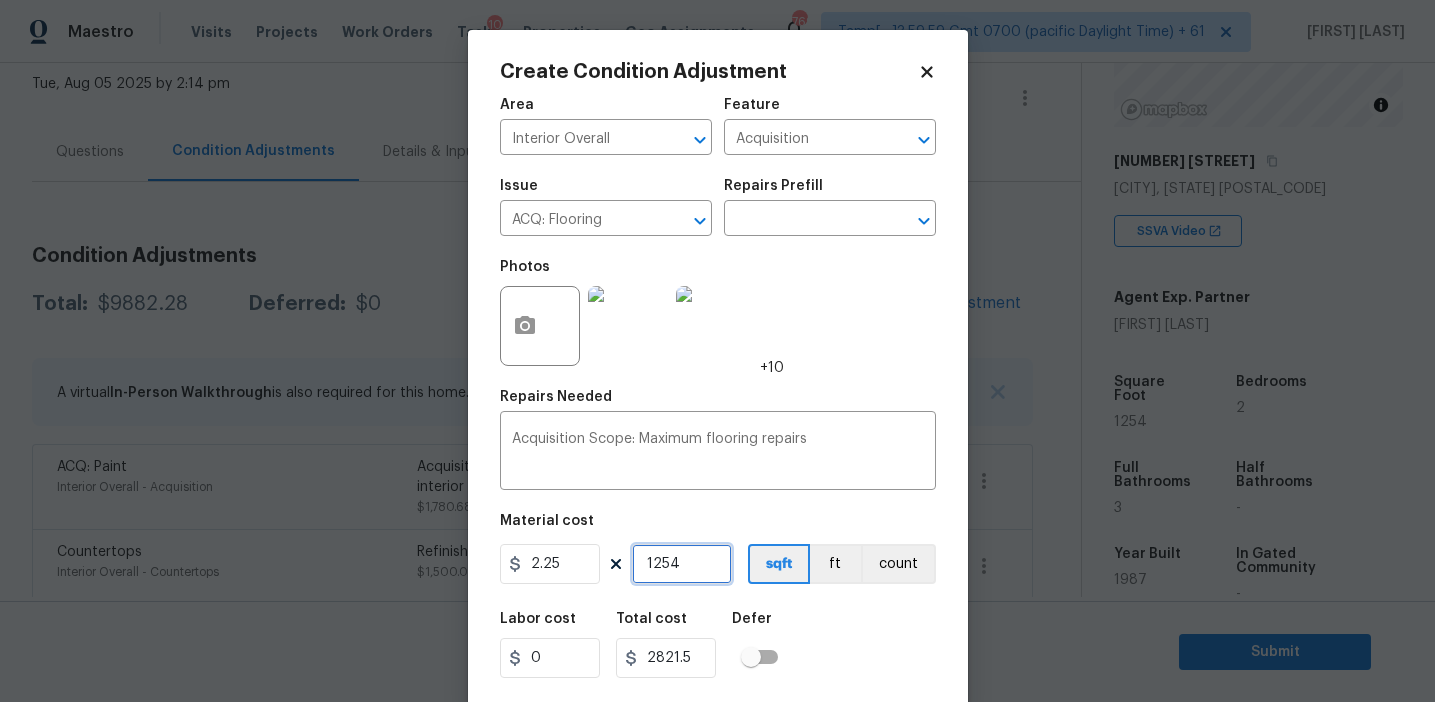type on "1254" 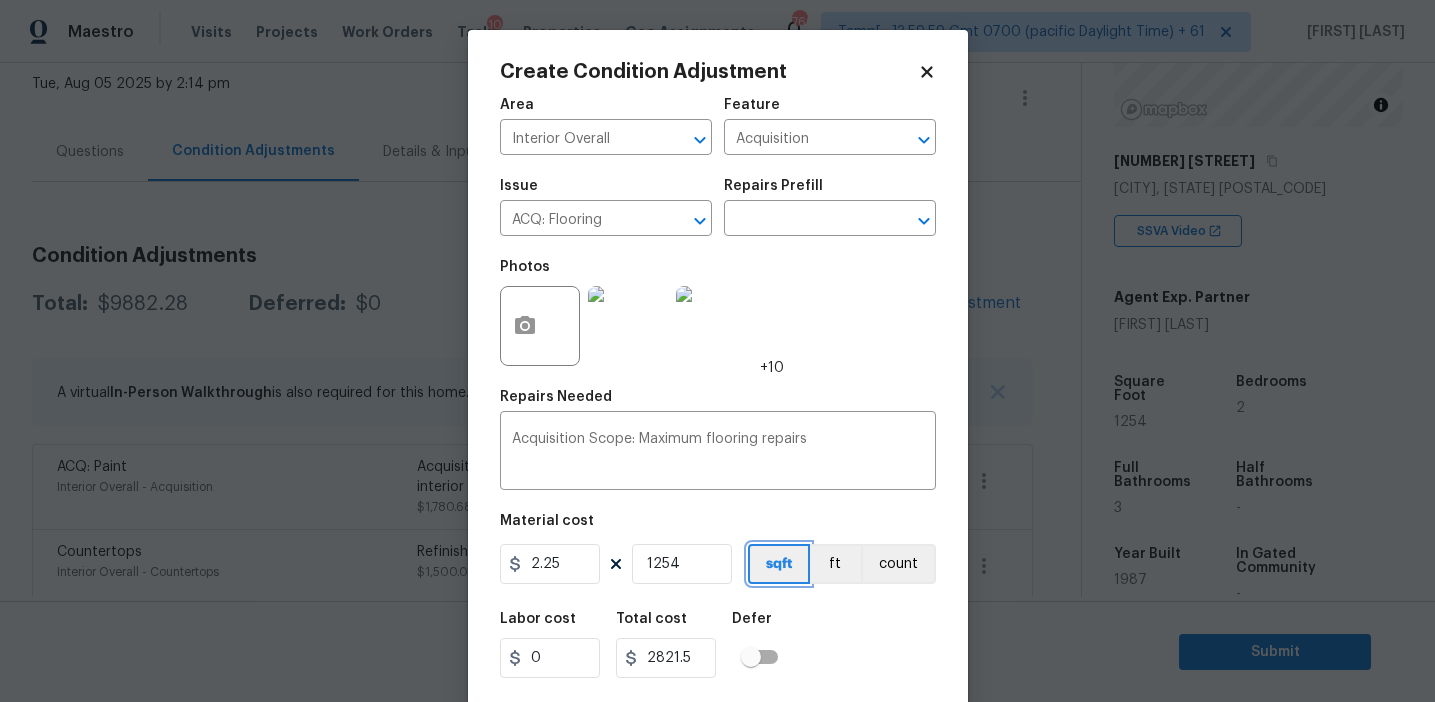 type 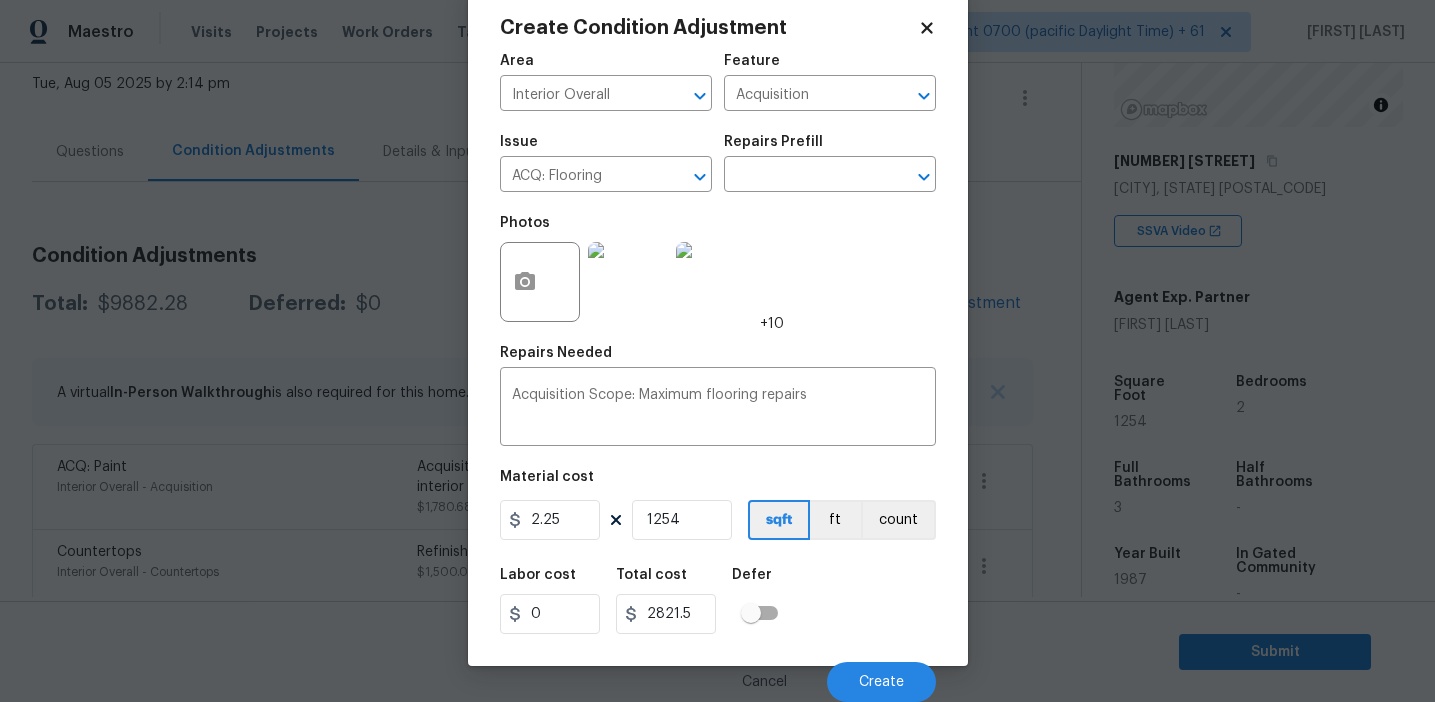 click on "Labor cost 0 Total cost 2821.5 Defer" at bounding box center [718, 601] 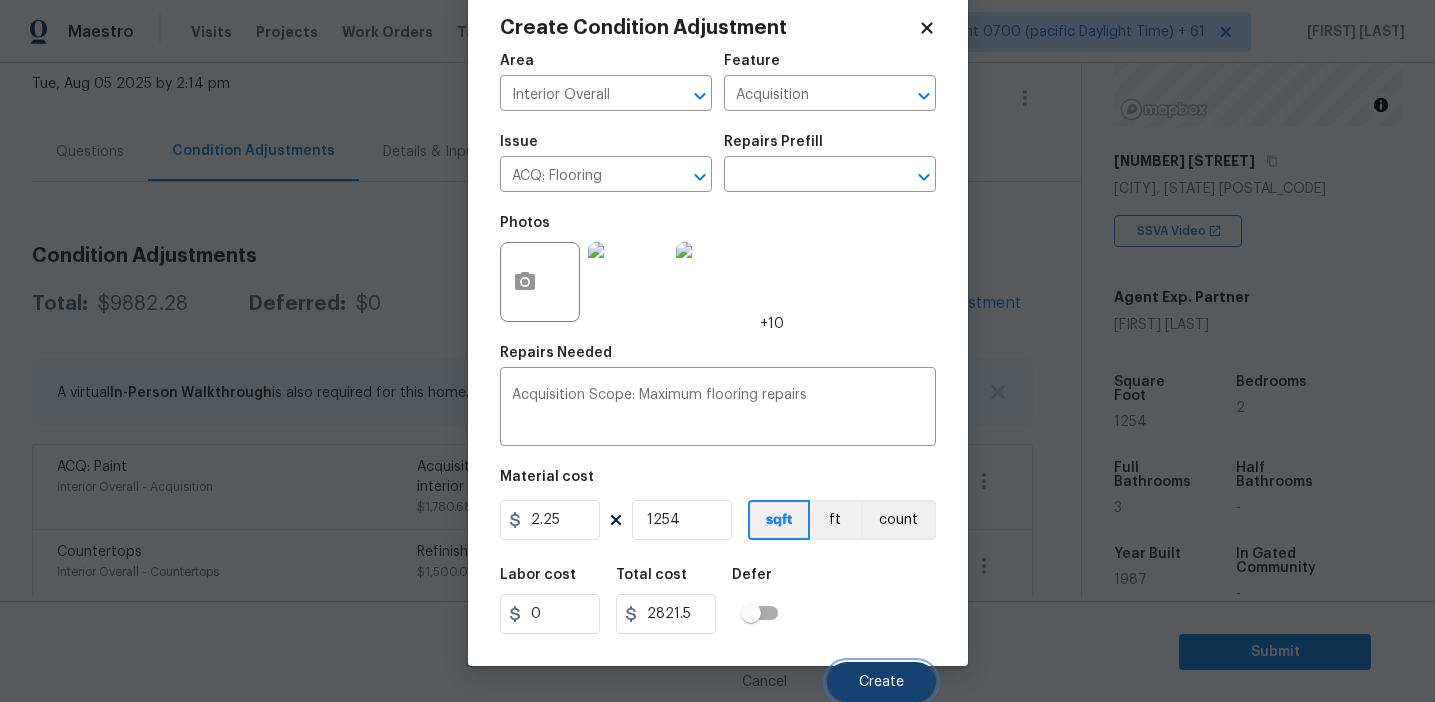 click on "Create" at bounding box center (881, 682) 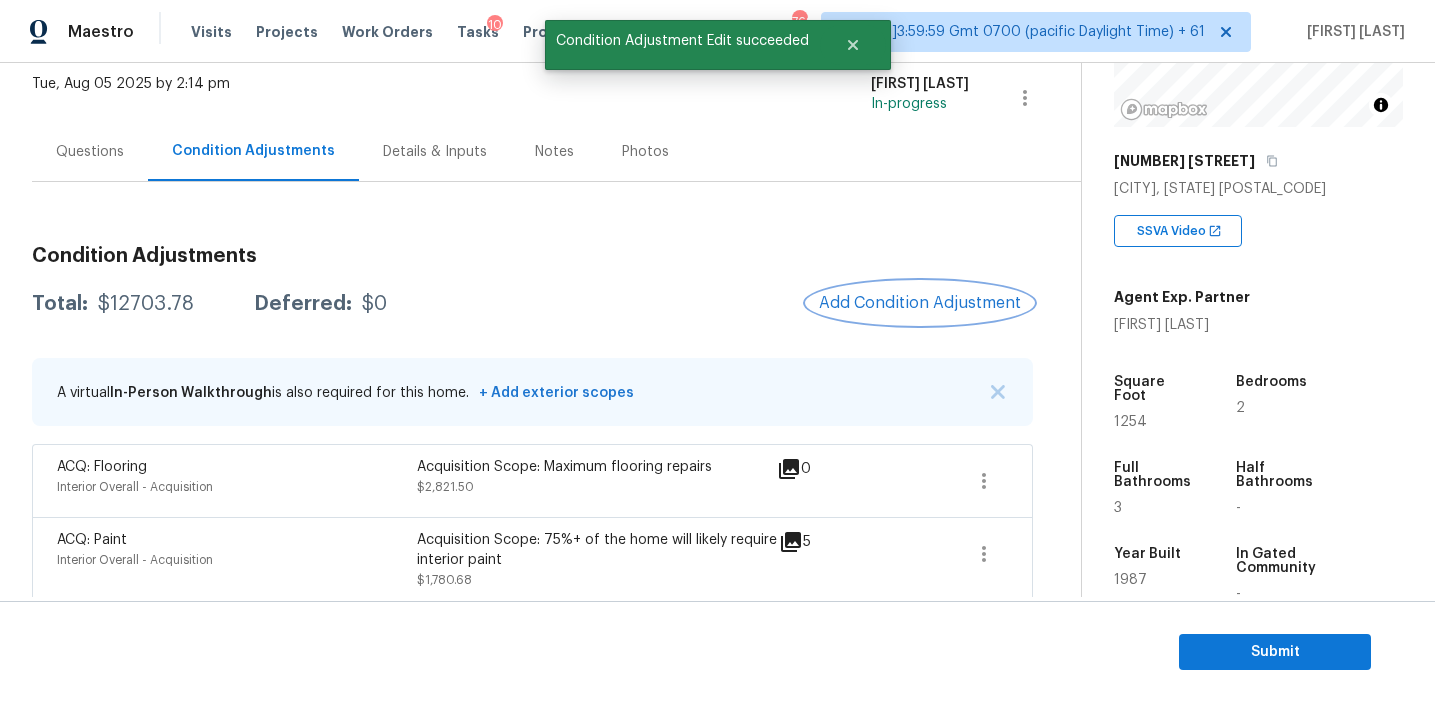 scroll, scrollTop: 0, scrollLeft: 0, axis: both 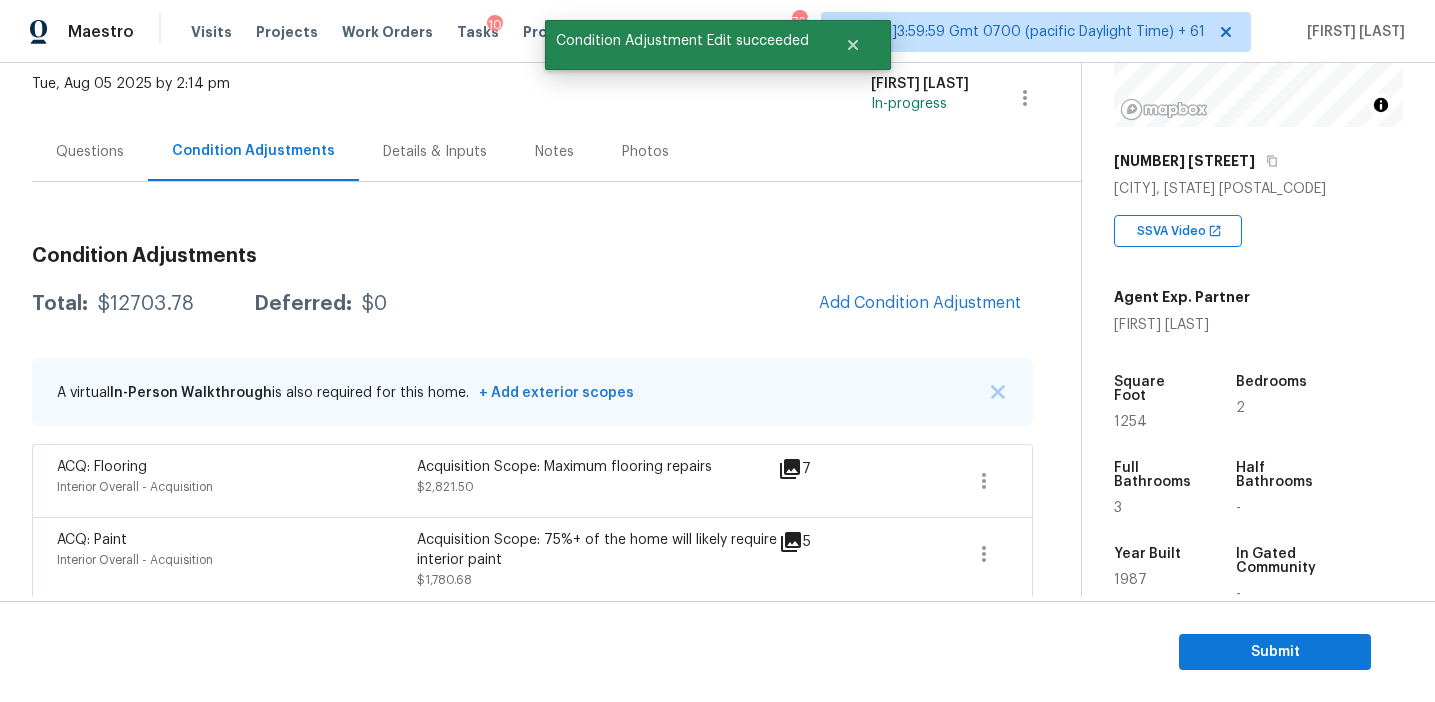click on "Condition Adjustments Total:  $12703.78 Deferred:  $0 Add Condition Adjustment A virtual  In-Person Walkthrough  is also required for this home.   + Add exterior scopes ACQ: Flooring Interior Overall - Acquisition Acquisition Scope: Maximum flooring repairs $2,821.50   7 ACQ: Paint Interior Overall - Acquisition Acquisition Scope: 75%+ of the home will likely require interior paint $1,780.68   5 Countertops Interior Overall - Countertops Refinish Countertops $1,500.00   3 Bathroom Plumbing Bathroom - Plumbing Prep, mask, clean and refinish the tub/shower tile surround both all sides ensuring a complete and professional coverage. Haul away and dispose of all masking/debris properly. $700.00   2 Cabinet Hardware Interior Overall - Cabinets Refinish cabinets $2,200.00   2 Drywall Interior Overall - Walls and Ceiling $100.00   1 ACQ: Organic Material Interior Overall - Acquisition $900.00   2 Interior Paint Interior Overall - Overall Paint Interior primer  $501.60   5 Pressure Washing Exterior Overall - Siding" at bounding box center [532, 909] 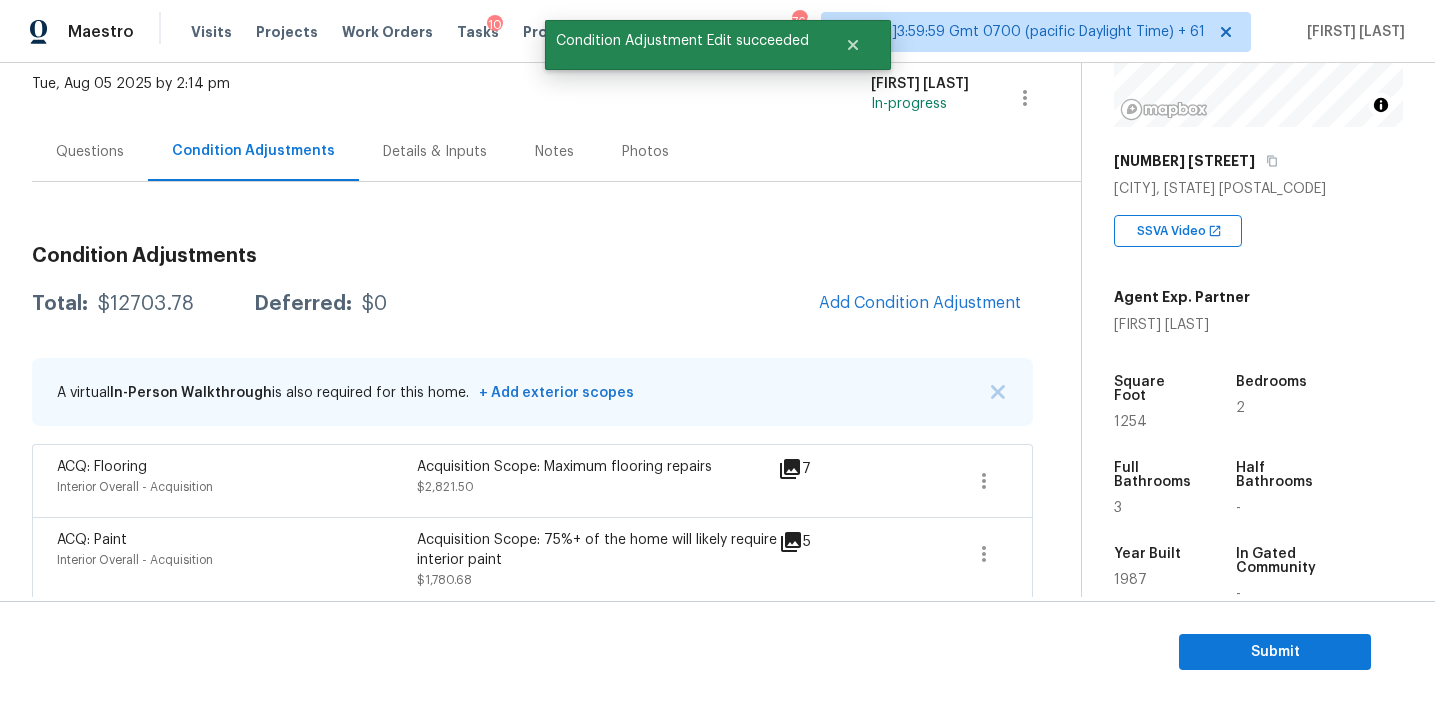 click on "Total:  $12703.78 Deferred:  $0 Add Condition Adjustment" at bounding box center [532, 304] 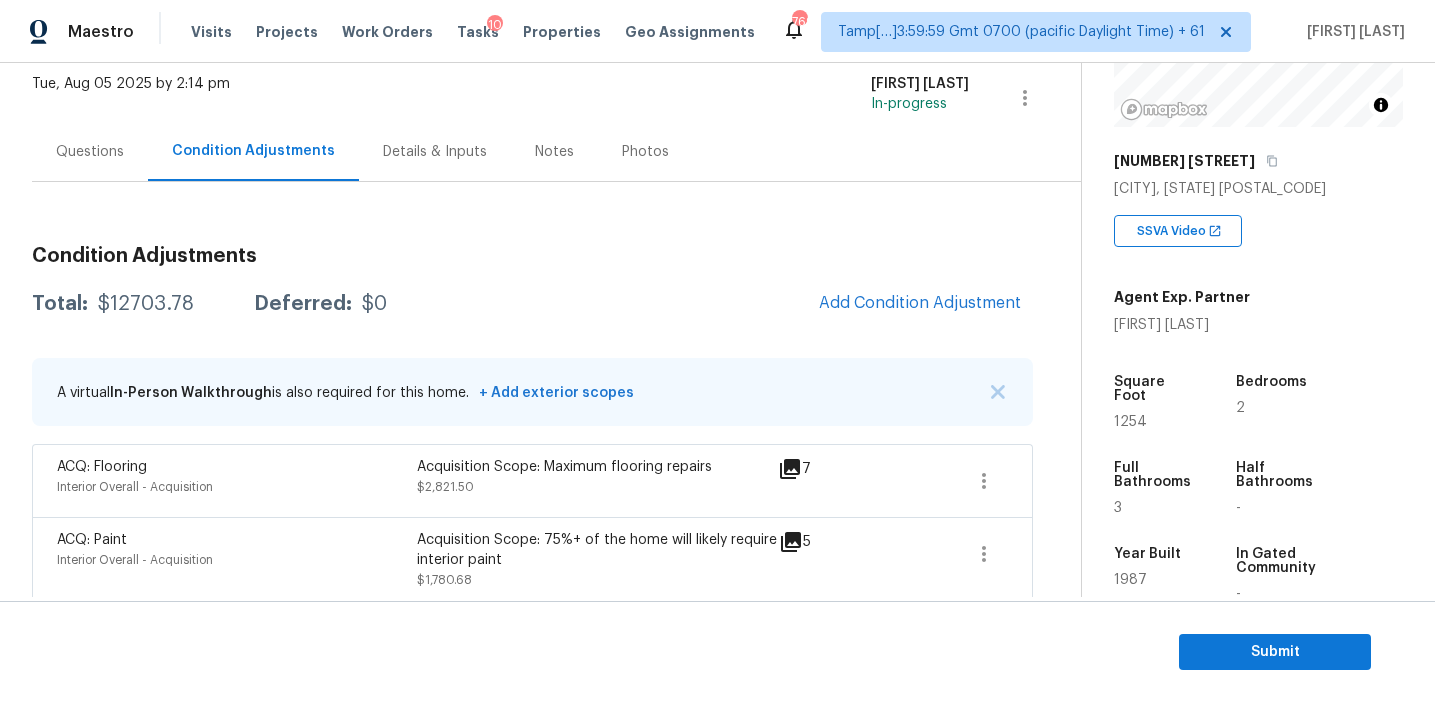 click on "Total:  $12703.78 Deferred:  $0 Add Condition Adjustment" at bounding box center [532, 304] 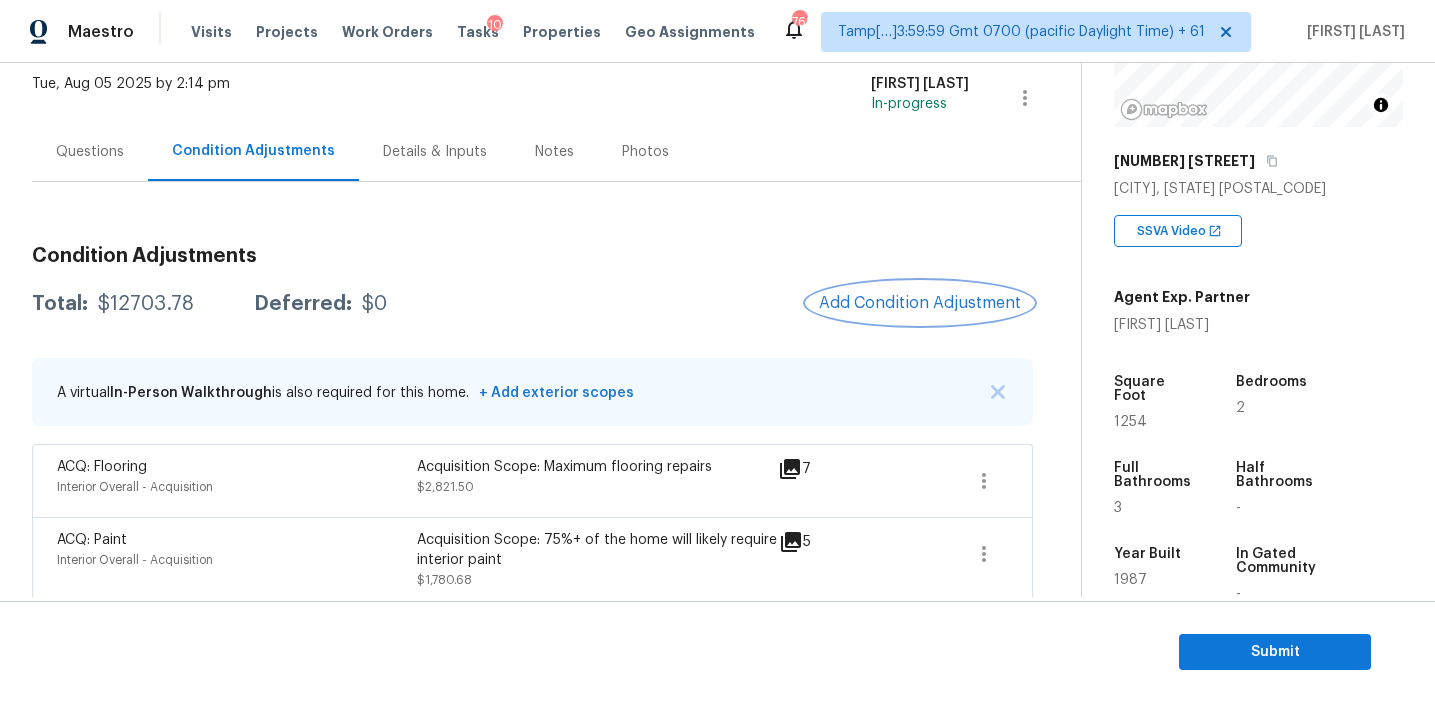 click on "Add Condition Adjustment" at bounding box center (920, 303) 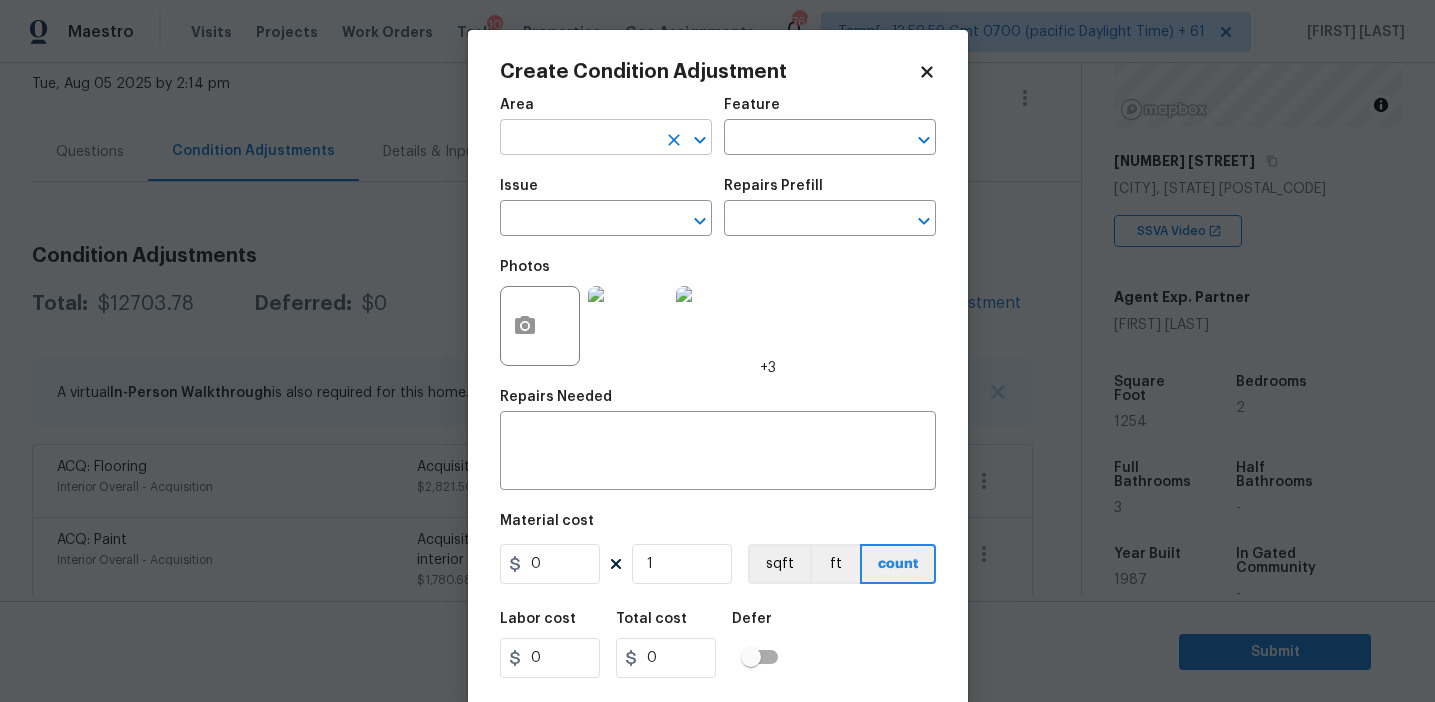 click at bounding box center (578, 139) 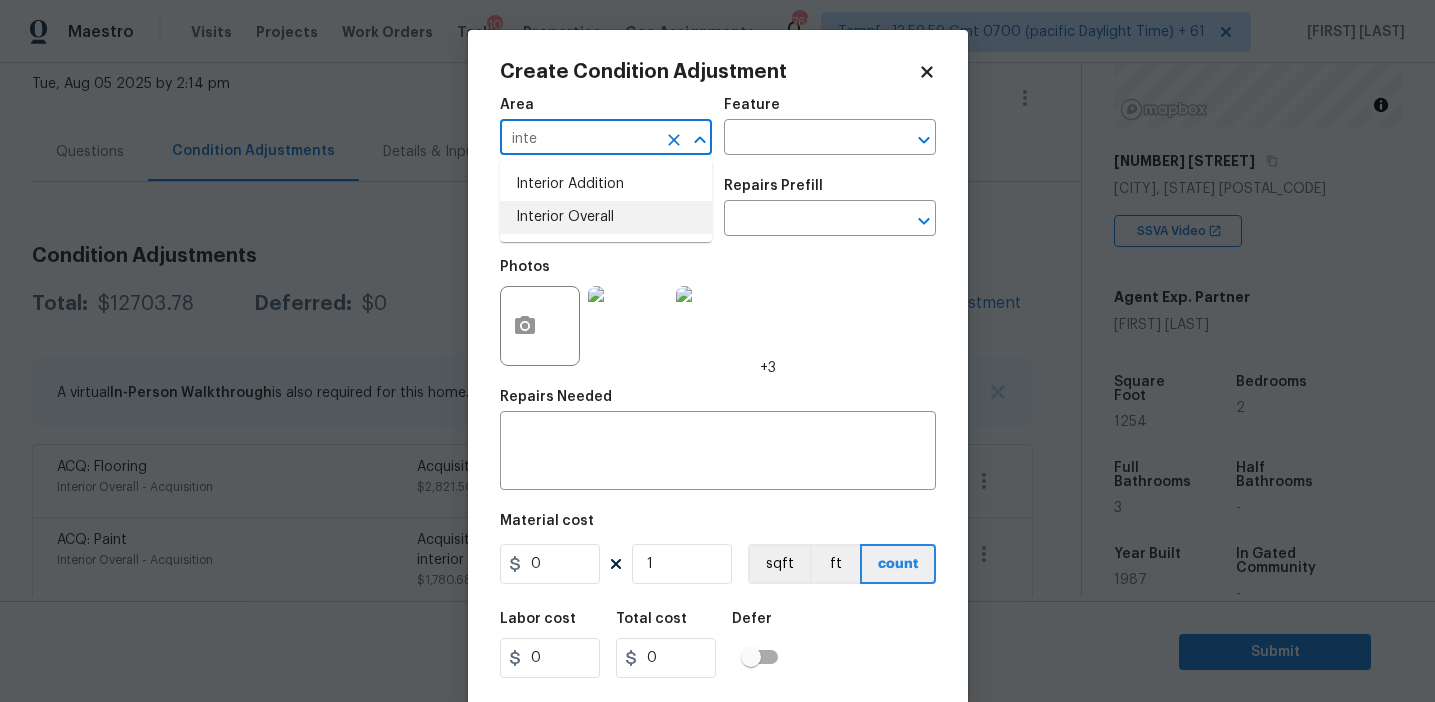 click on "Interior Overall" at bounding box center (606, 217) 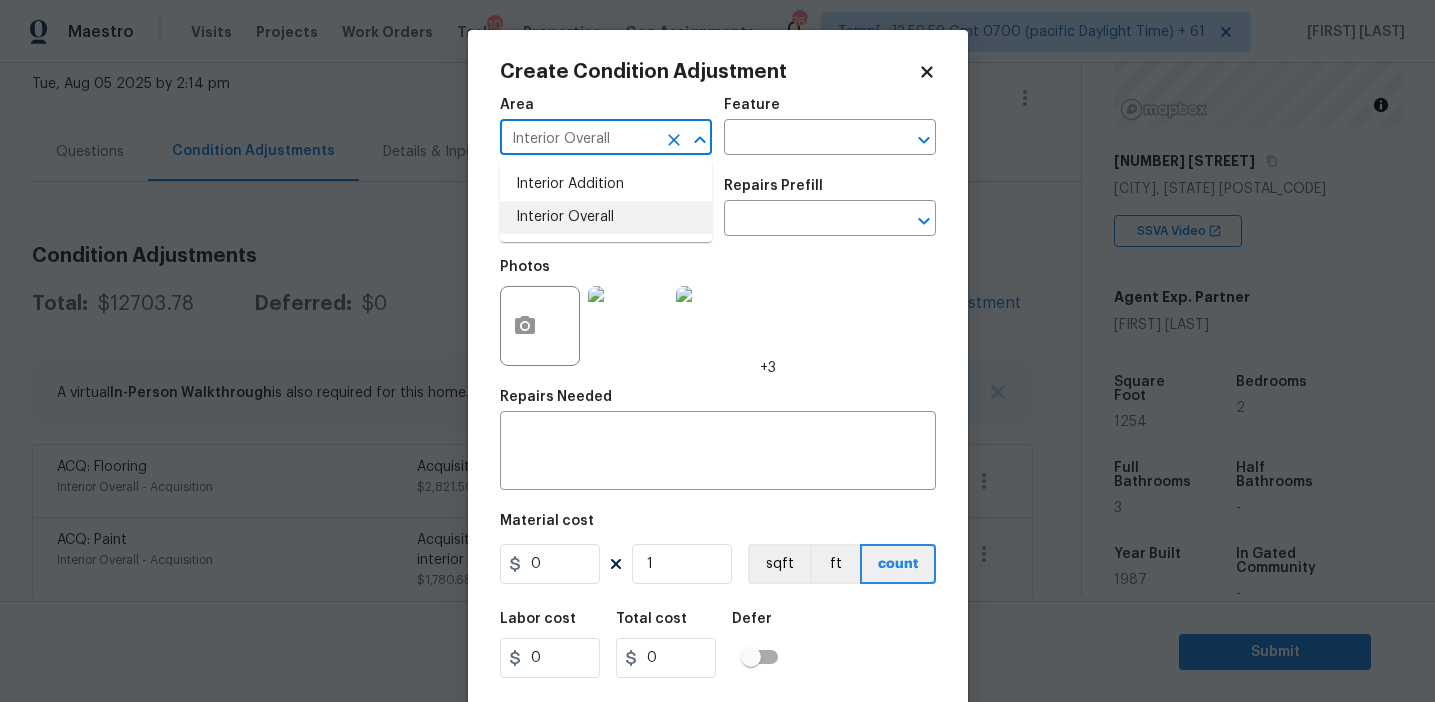 type on "Interior Overall" 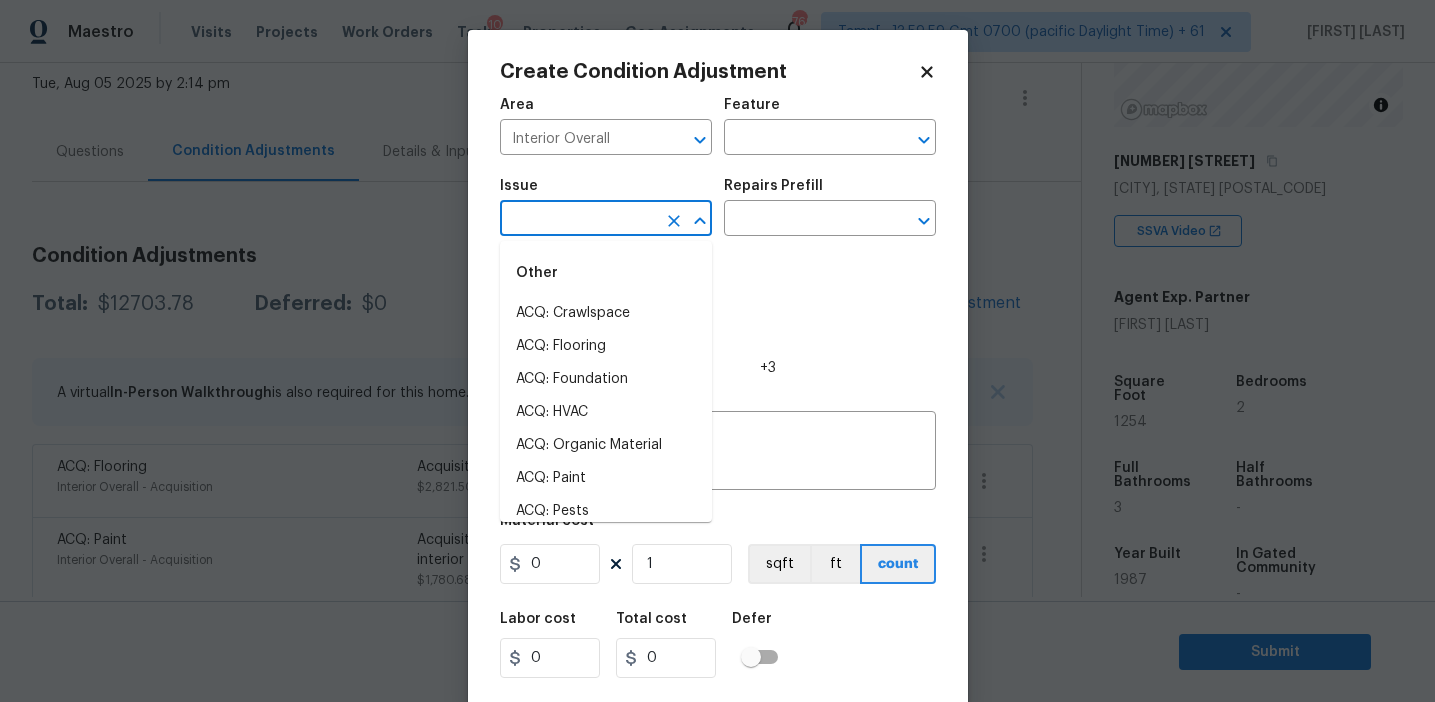 click at bounding box center [578, 220] 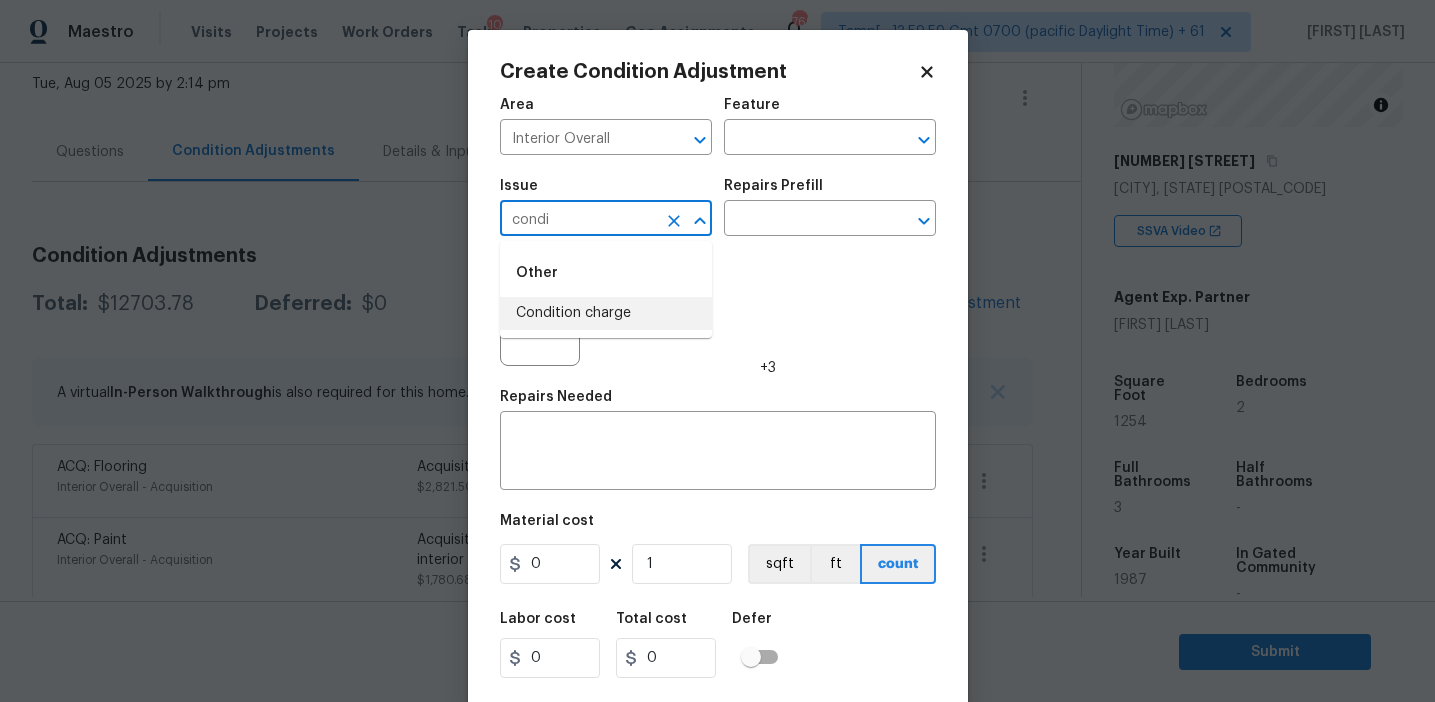 click on "Condition charge" at bounding box center (606, 313) 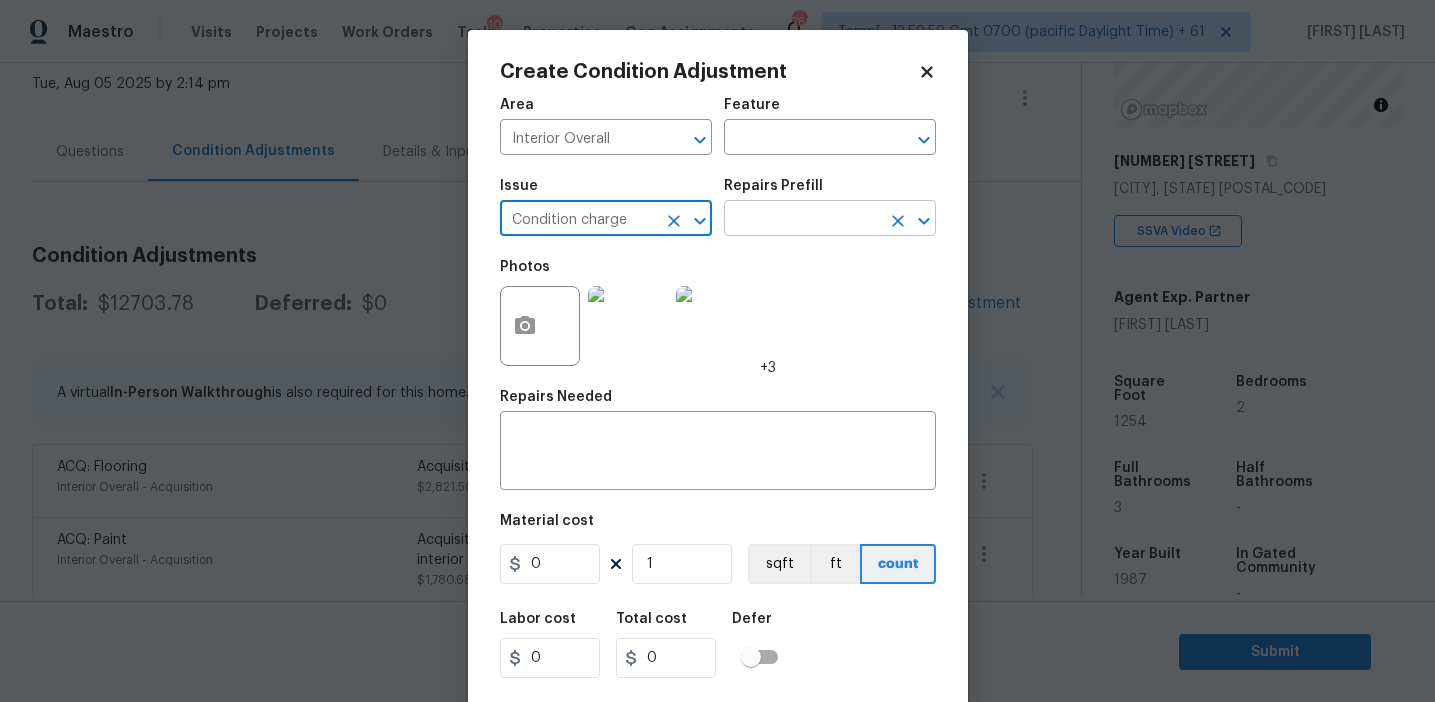 type on "Condition charge" 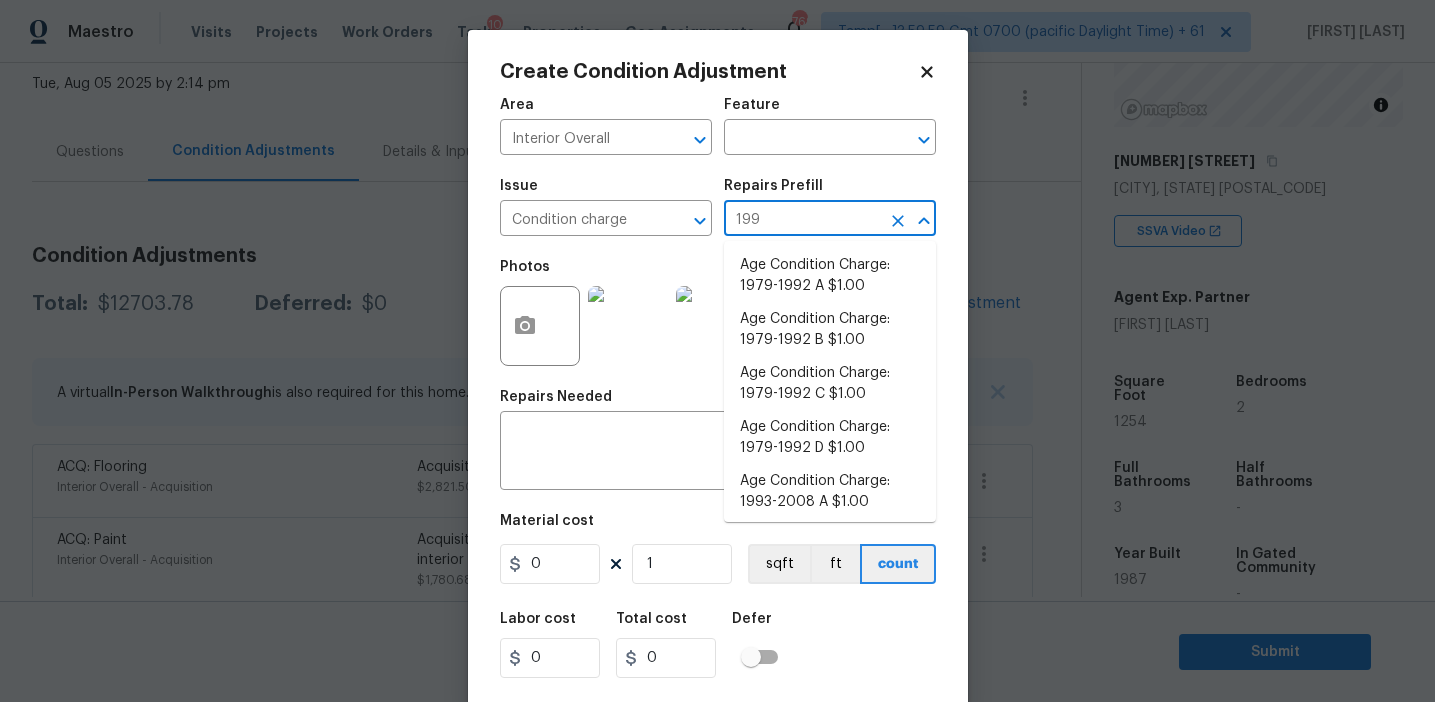 type on "1992" 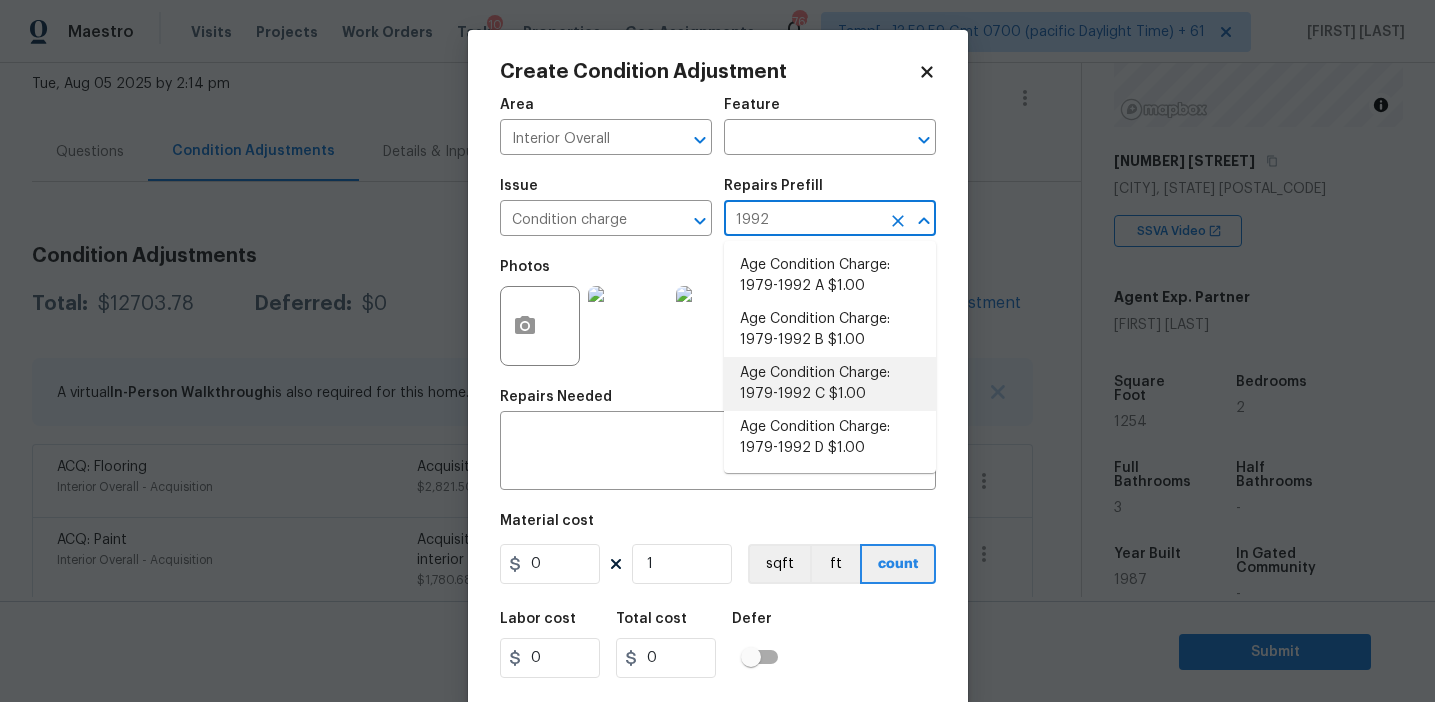 click on "Age Condition Charge: 1979-1992 C	 $1.00" at bounding box center [830, 384] 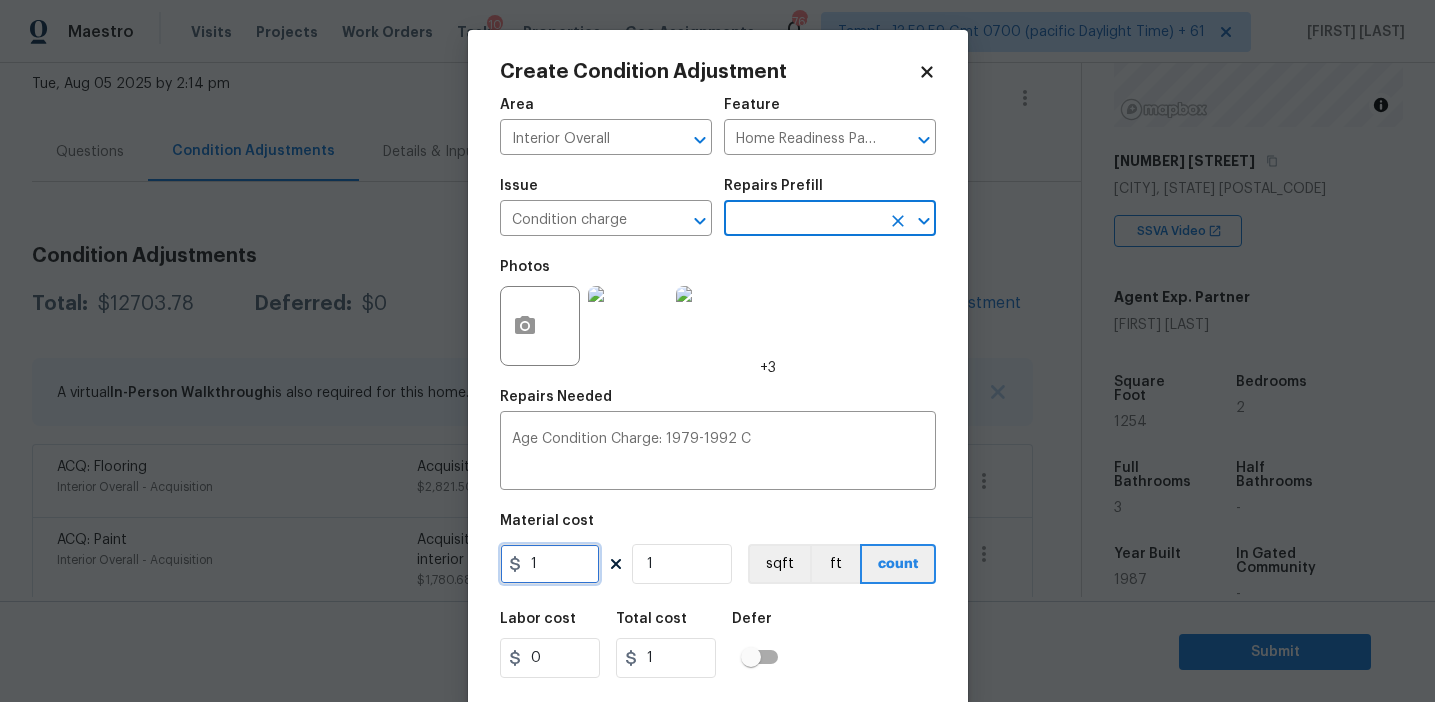 click on "1" at bounding box center [550, 564] 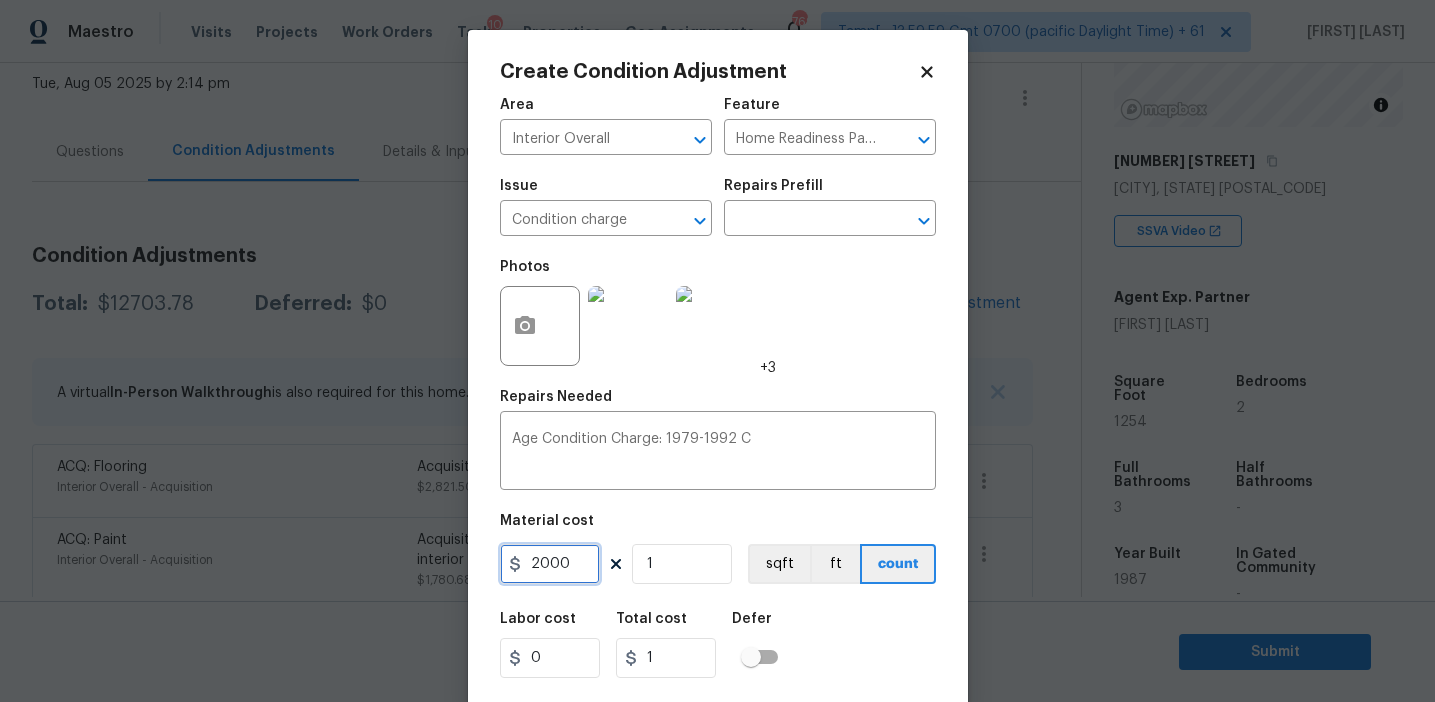type on "2000" 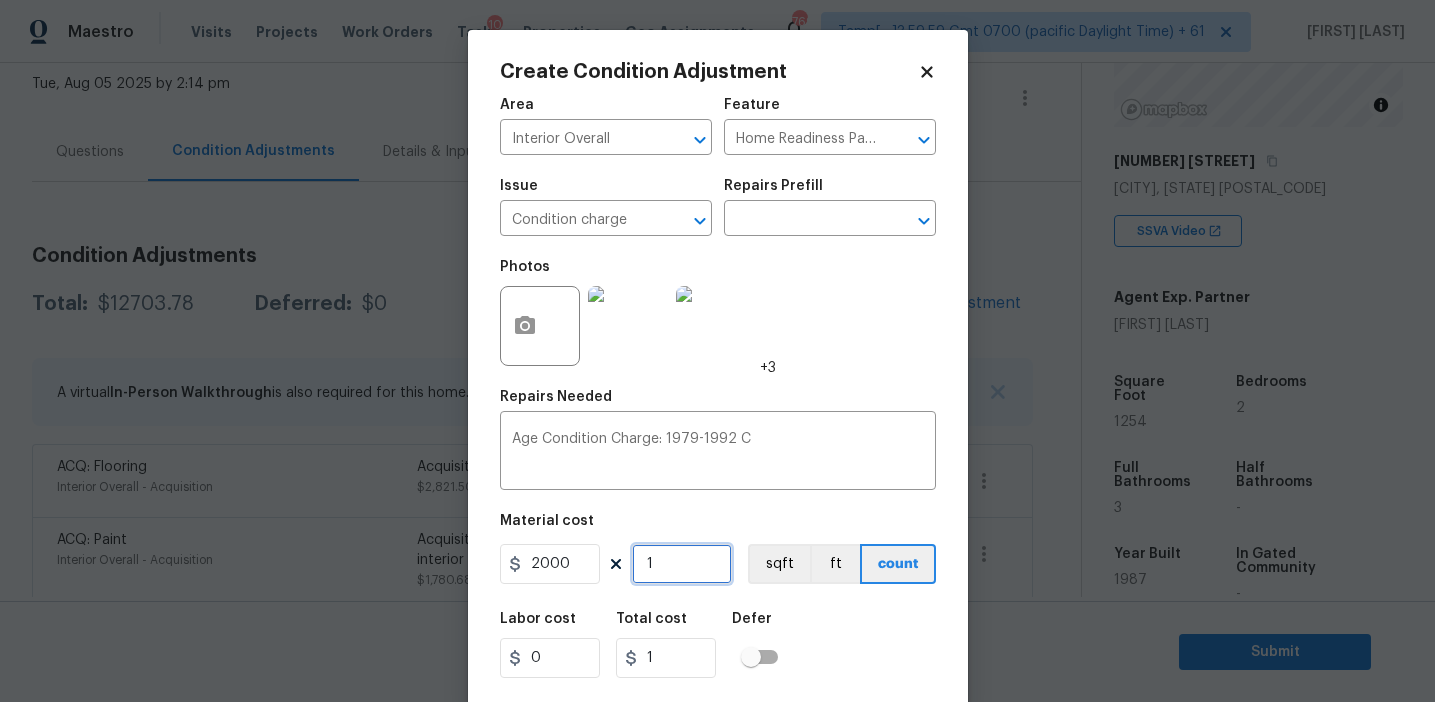 type on "2000" 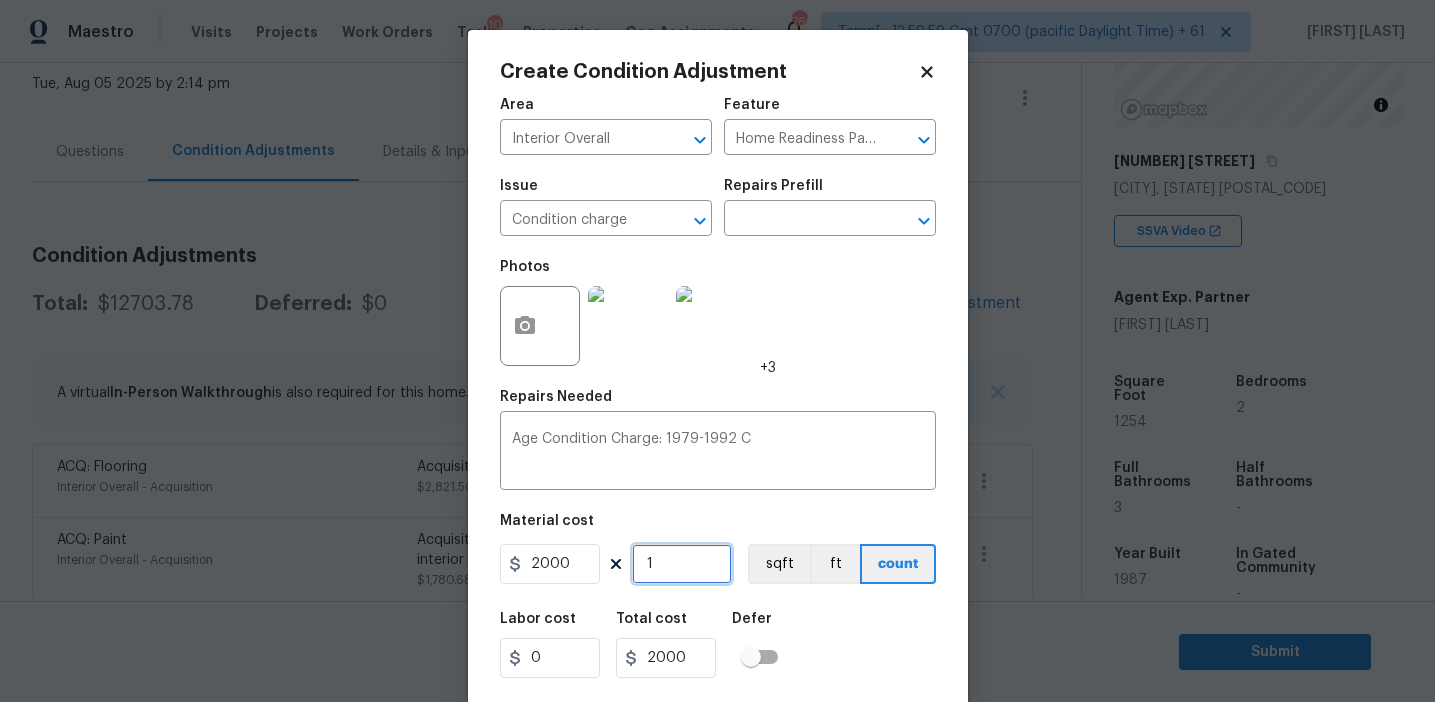 scroll, scrollTop: 45, scrollLeft: 0, axis: vertical 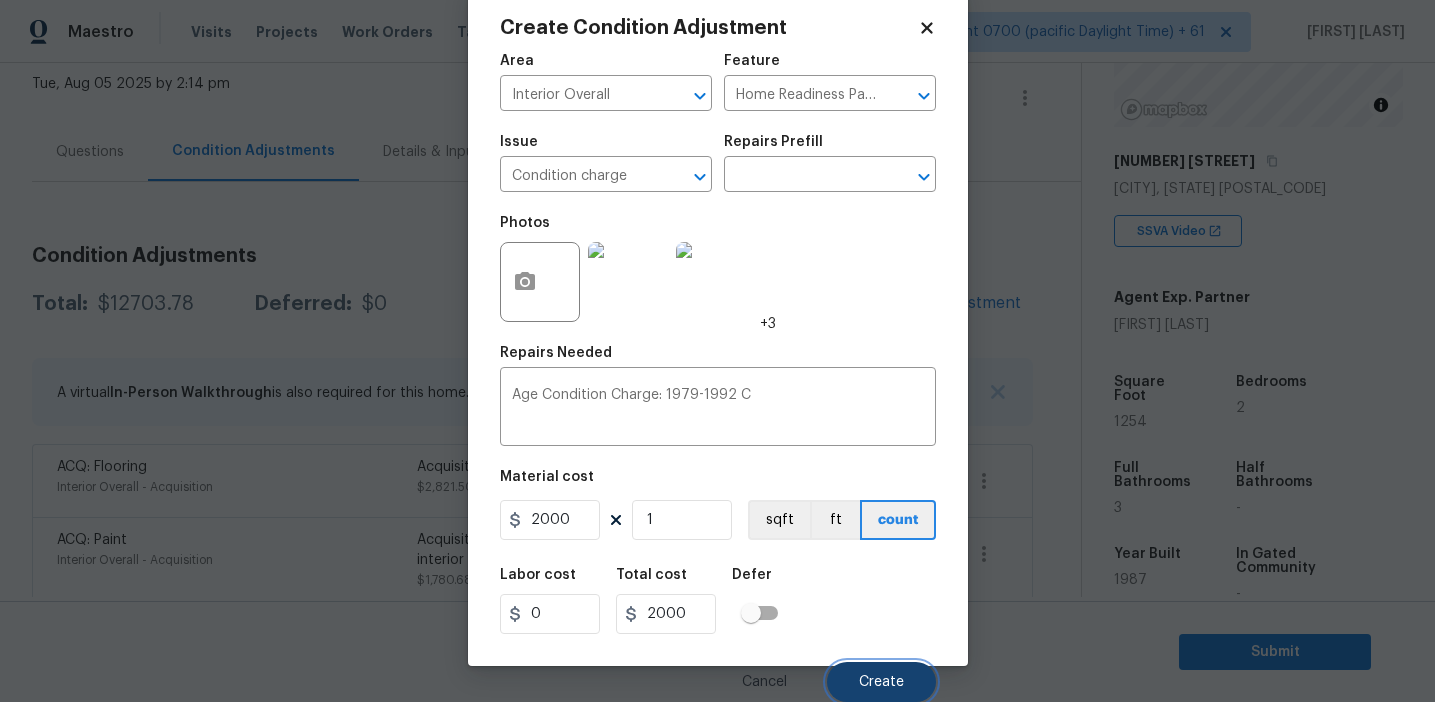 click on "Create" at bounding box center [881, 682] 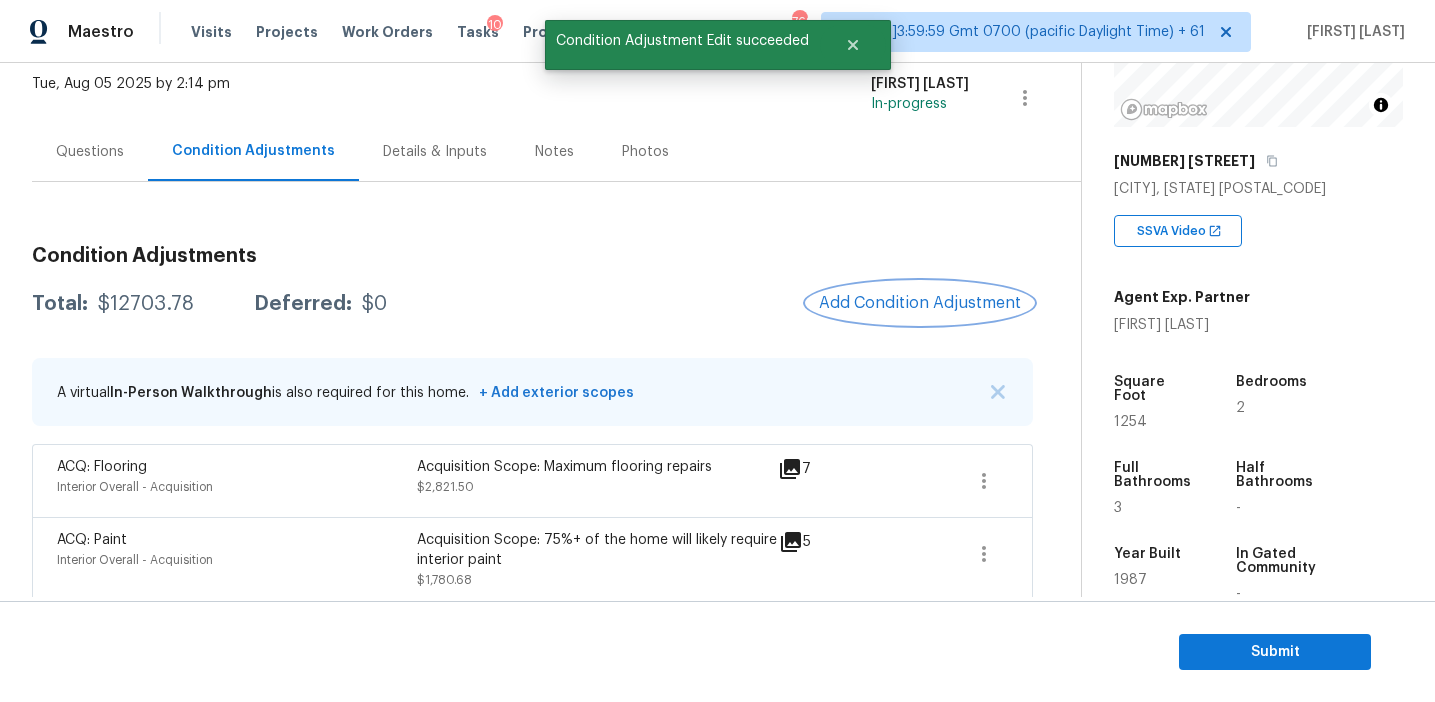 scroll, scrollTop: 0, scrollLeft: 0, axis: both 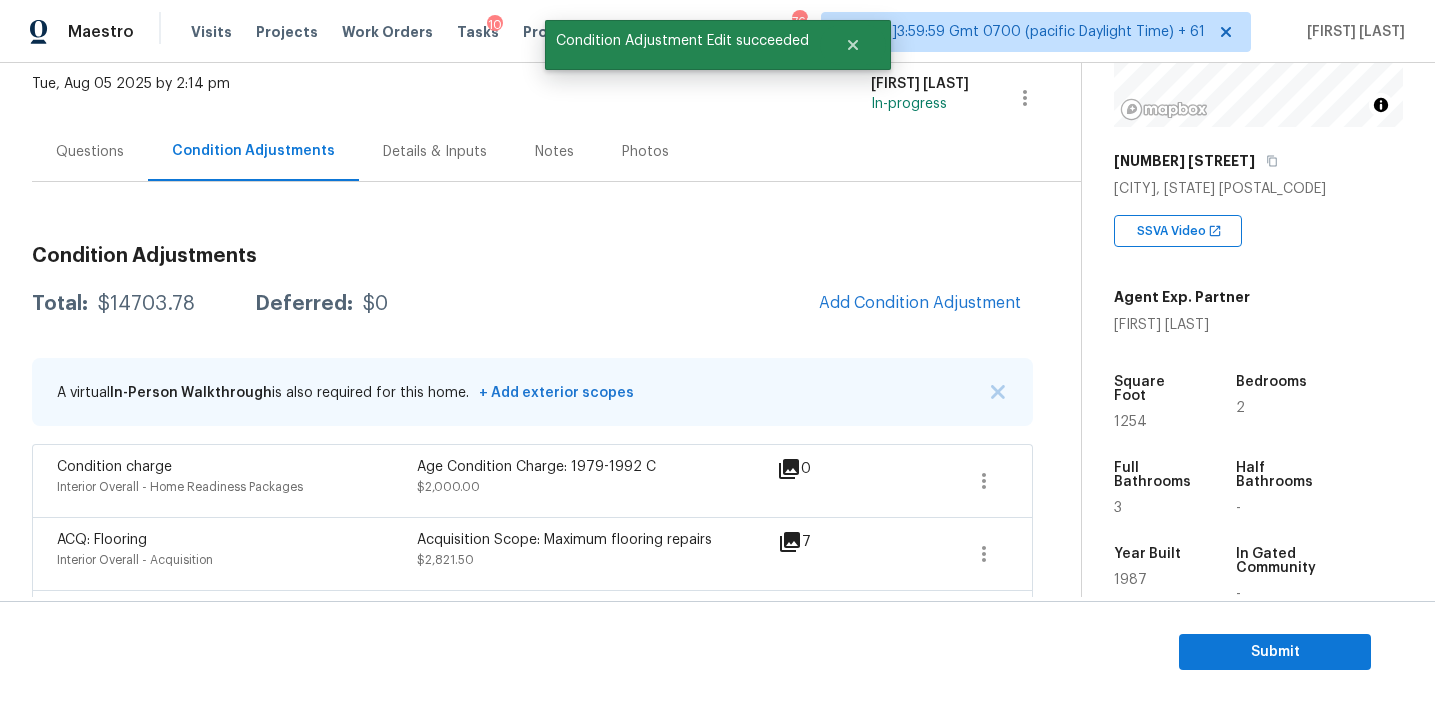 click on "$14703.78" at bounding box center (146, 304) 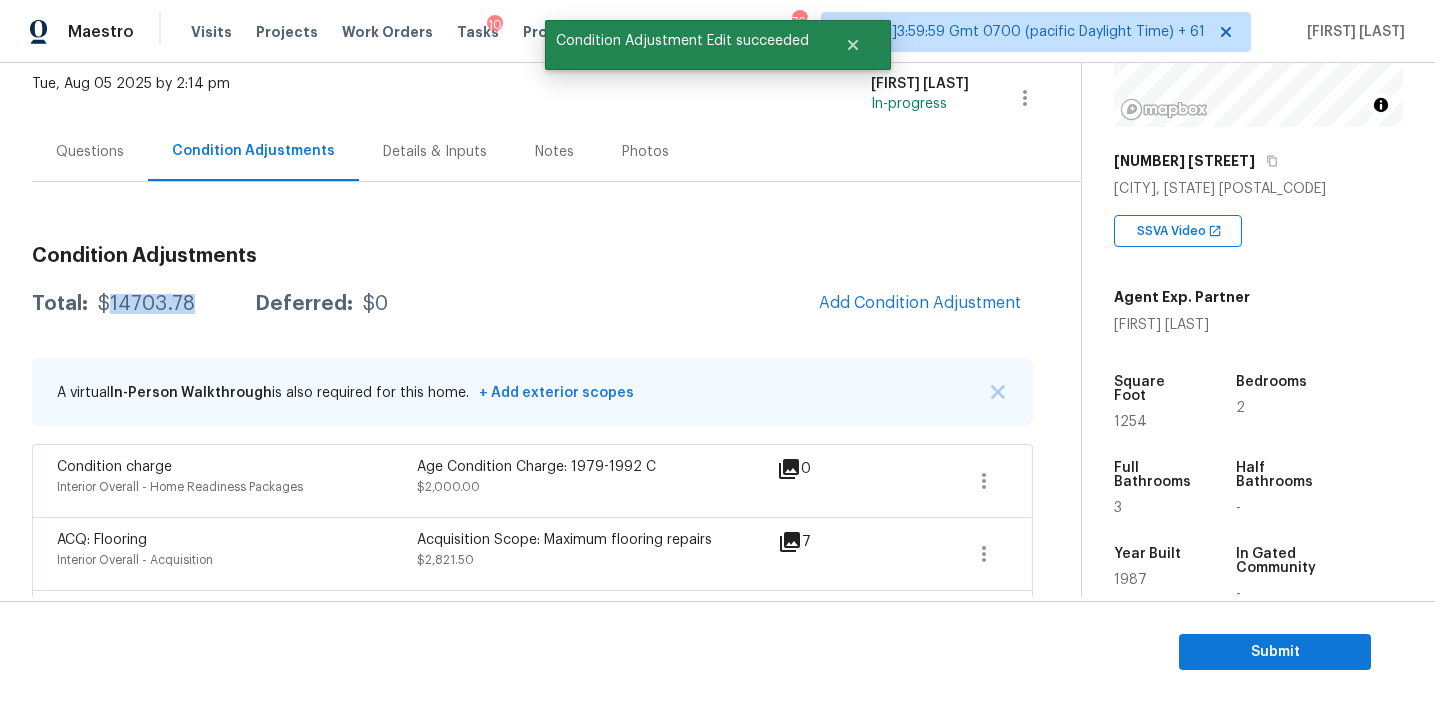 click on "$14703.78" at bounding box center [146, 304] 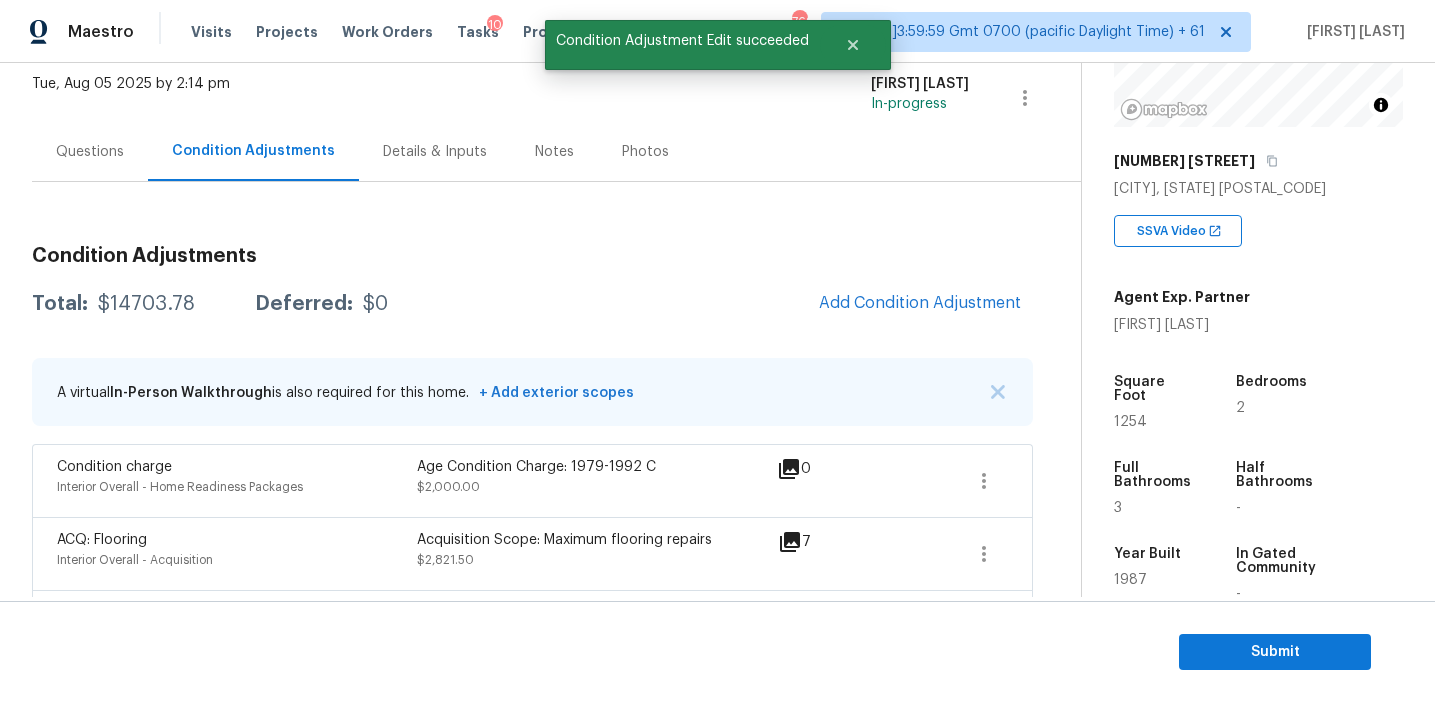 click on "Condition Adjustments Total:  [PRICE] Deferred:  $0 Add Condition Adjustment A virtual  In-Person Walkthrough  is also required for this home.   + Add exterior scopes Condition charge Interior Overall - Home Readiness Packages Age Condition Charge: [YEAR]-[YEAR] C	 [PRICE]   0 ACQ: Flooring Interior Overall - Acquisition Acquisition Scope: Maximum flooring repairs [PRICE]   7 ACQ: Paint Interior Overall - Acquisition Acquisition Scope: 75%+ of the home will likely require interior paint [PRICE]   5 Countertops Interior Overall - Countertops Refinish Countertops [PRICE]   3 Bathroom Plumbing Bathroom - Plumbing Prep, mask, clean and refinish the tub/shower tile surround both all sides ensuring a complete and professional coverage. Haul away and dispose of all masking/debris properly. [PRICE]   2 Cabinet Hardware Interior Overall - Cabinets Refinish cabinets [PRICE]   2 Drywall Interior Overall - Walls and Ceiling [PRICE]   1 ACQ: Organic Material Interior Overall - Acquisition [PRICE]   2 [PRICE]   5" at bounding box center (532, 921) 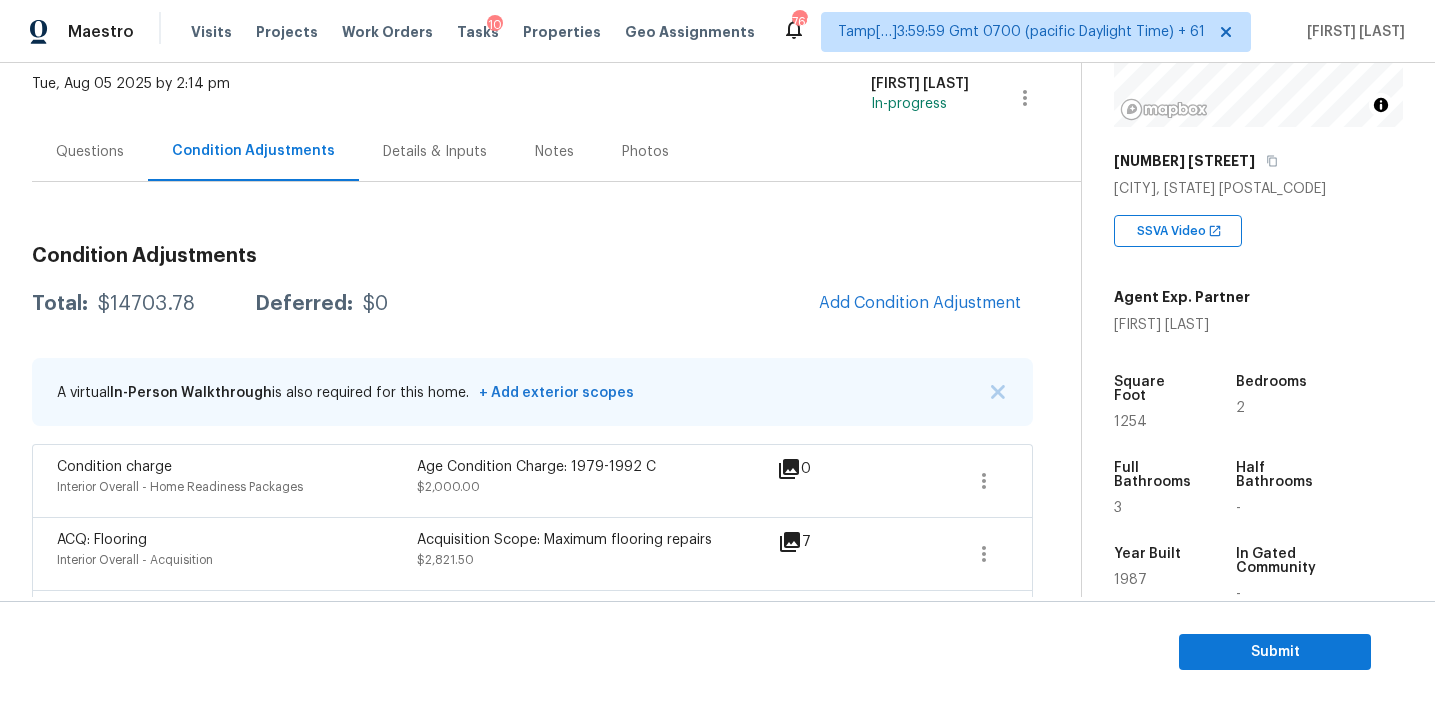 click on "Condition Adjustments Total:  [PRICE] Deferred:  $0 Add Condition Adjustment A virtual  In-Person Walkthrough  is also required for this home.   + Add exterior scopes Condition charge Interior Overall - Home Readiness Packages Age Condition Charge: [YEAR]-[YEAR] C	 [PRICE]   0 ACQ: Flooring Interior Overall - Acquisition Acquisition Scope: Maximum flooring repairs [PRICE]   7 ACQ: Paint Interior Overall - Acquisition Acquisition Scope: 75%+ of the home will likely require interior paint [PRICE]   5 Countertops Interior Overall - Countertops Refinish Countertops [PRICE]   3 Bathroom Plumbing Bathroom - Plumbing Prep, mask, clean and refinish the tub/shower tile surround both all sides ensuring a complete and professional coverage. Haul away and dispose of all masking/debris properly. [PRICE]   2 Cabinet Hardware Interior Overall - Cabinets Refinish cabinets [PRICE]   2 Drywall Interior Overall - Walls and Ceiling [PRICE]   1 ACQ: Organic Material Interior Overall - Acquisition [PRICE]   2 [PRICE]   5" at bounding box center [532, 945] 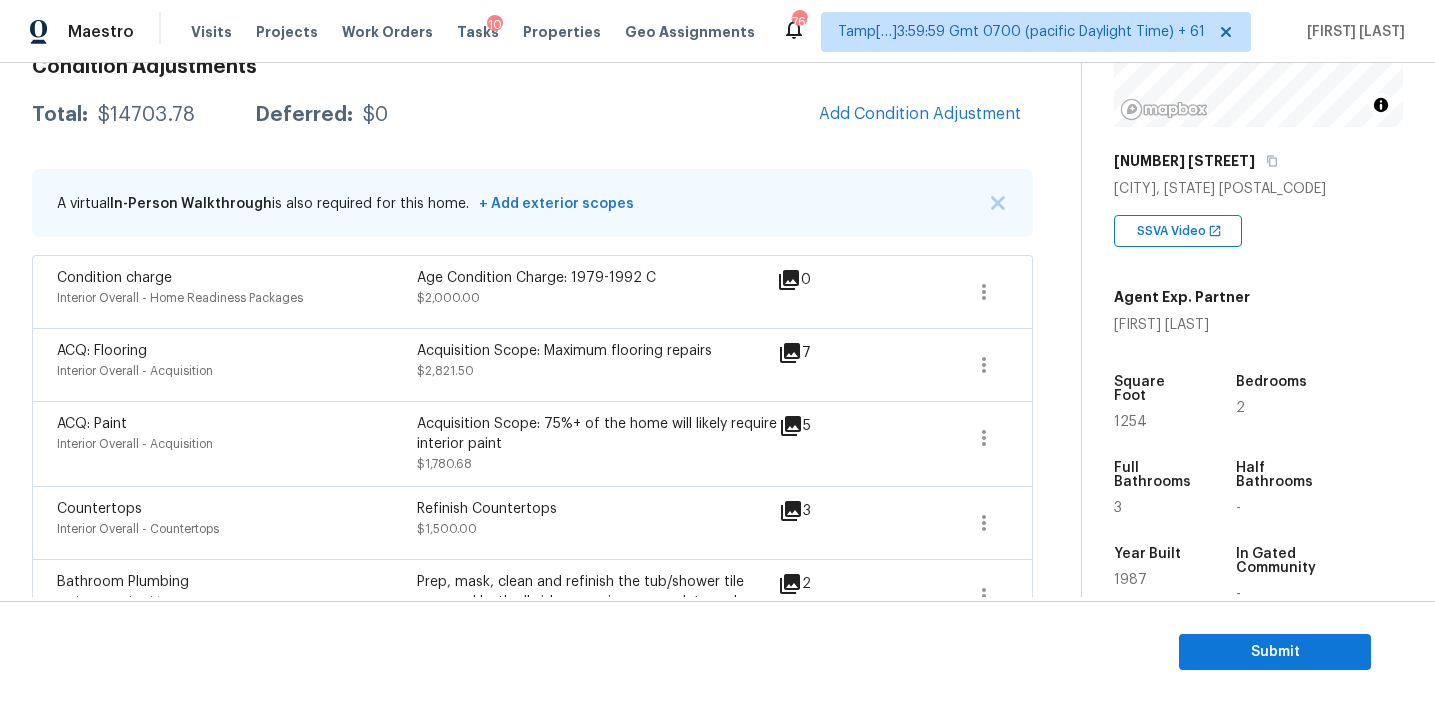 scroll, scrollTop: 5, scrollLeft: 0, axis: vertical 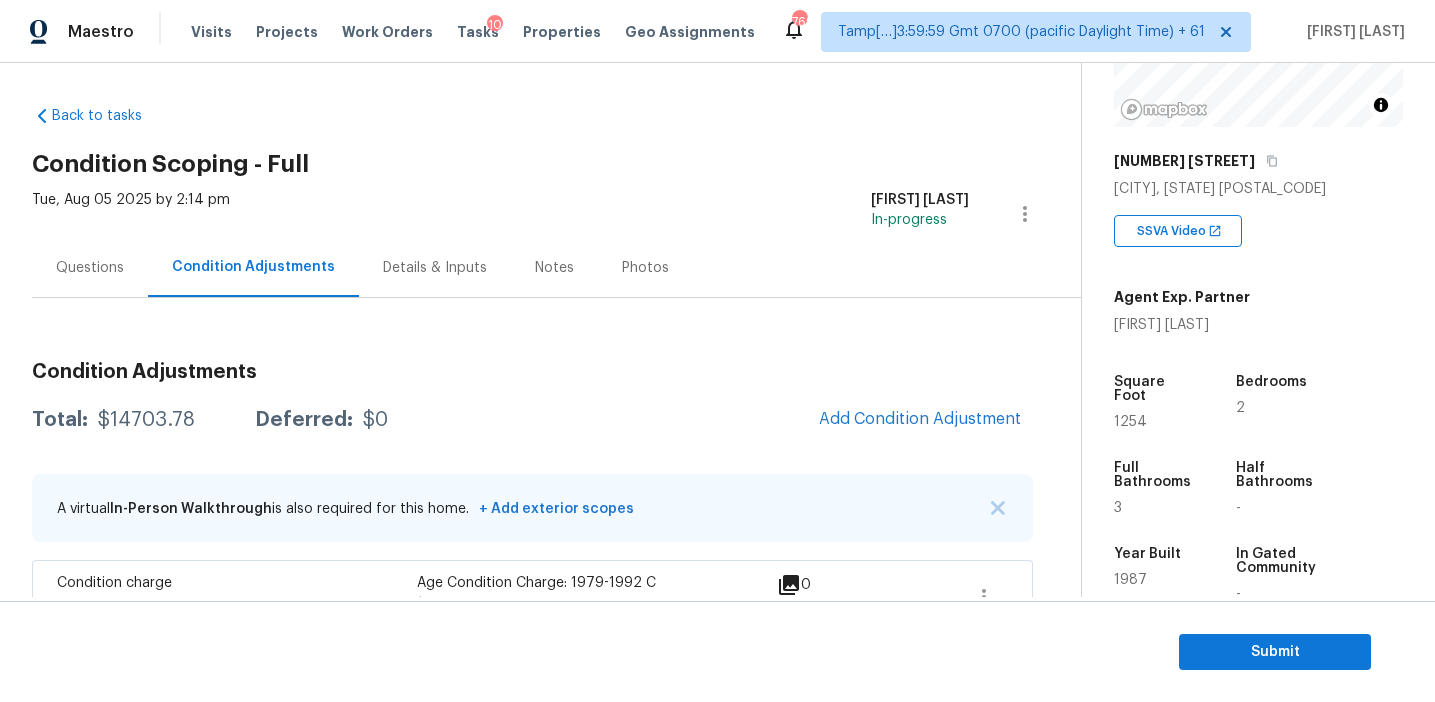 click on "Questions" at bounding box center [90, 267] 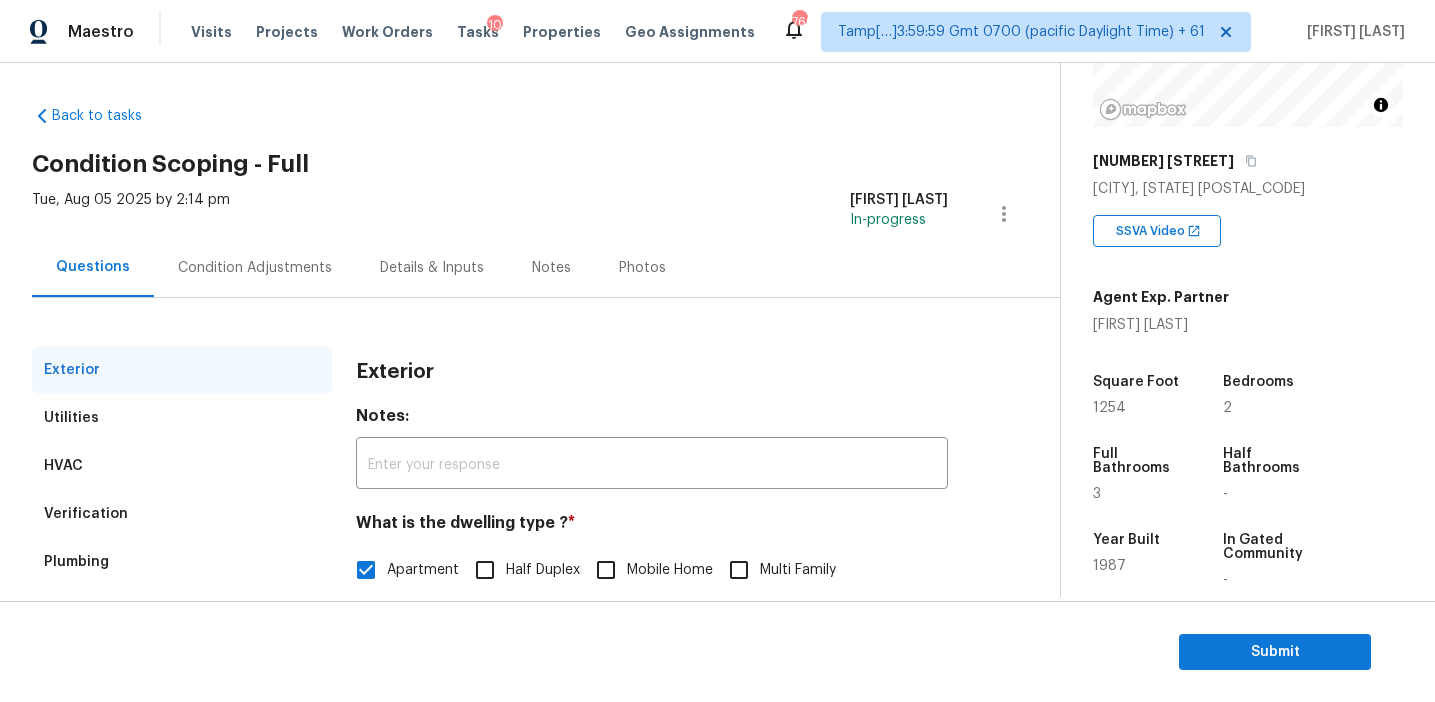 scroll, scrollTop: 162, scrollLeft: 0, axis: vertical 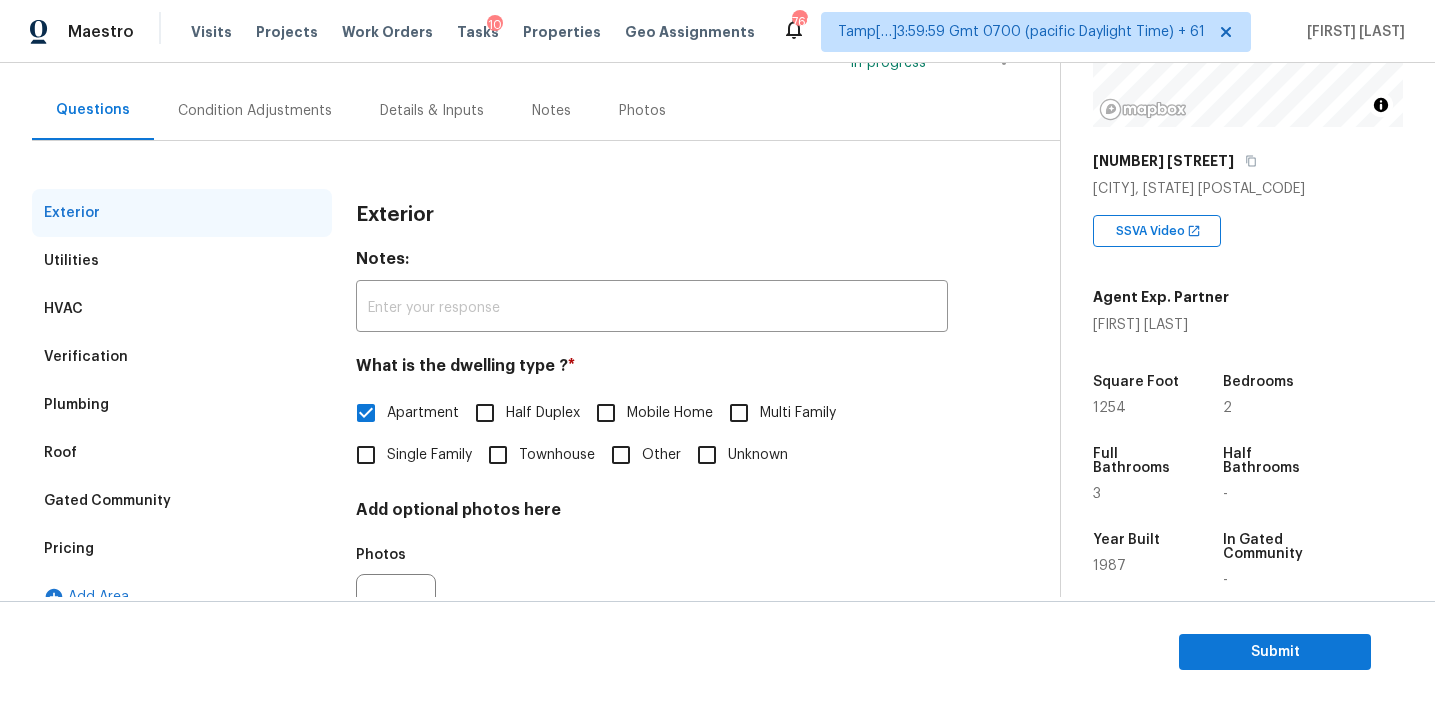 click on "Pricing" at bounding box center (182, 549) 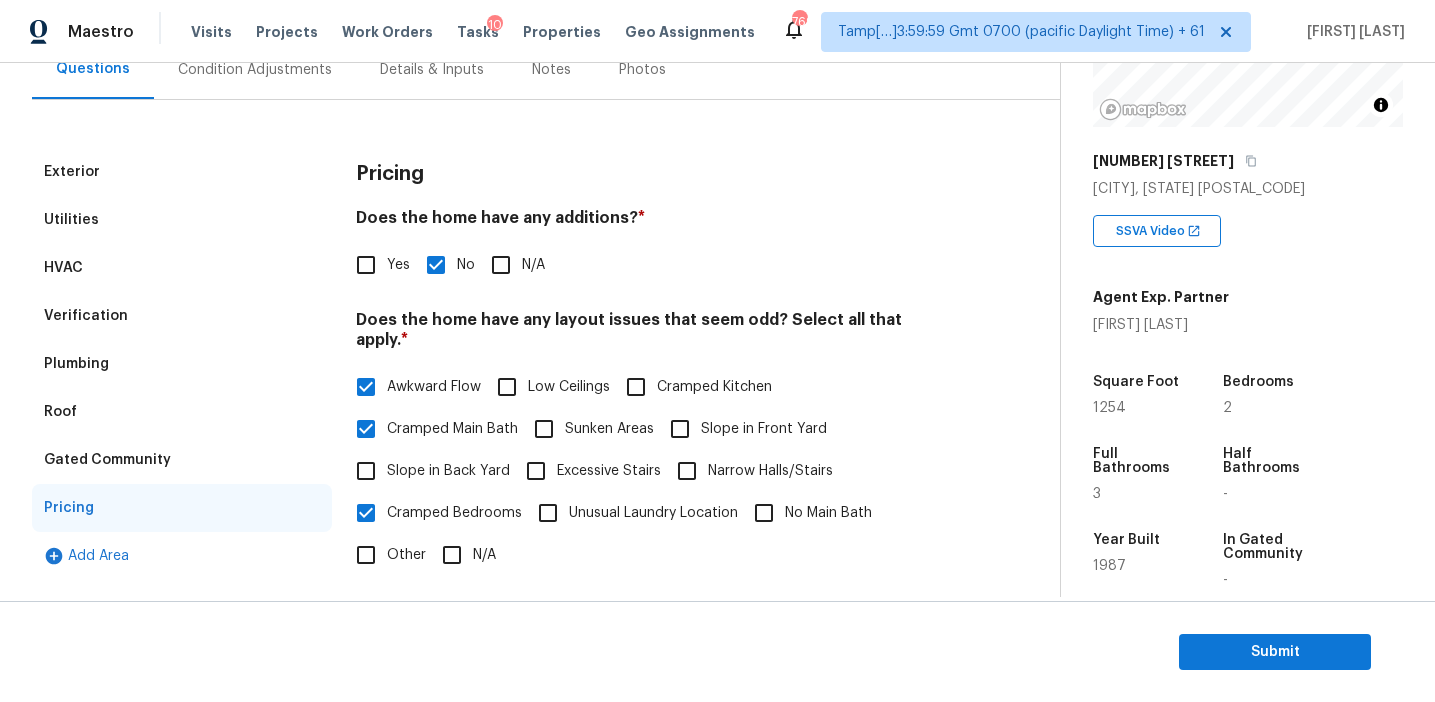 click on "Verification" at bounding box center (182, 316) 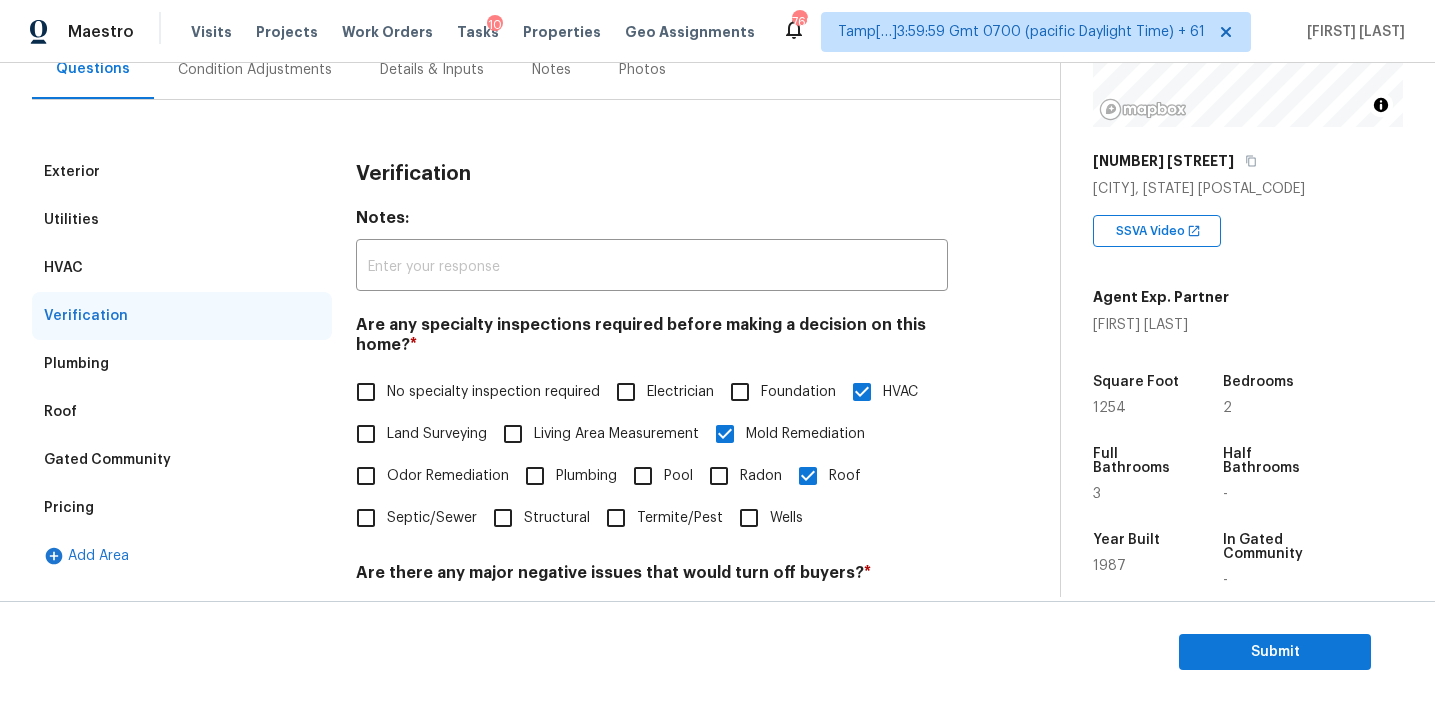 scroll, scrollTop: 691, scrollLeft: 0, axis: vertical 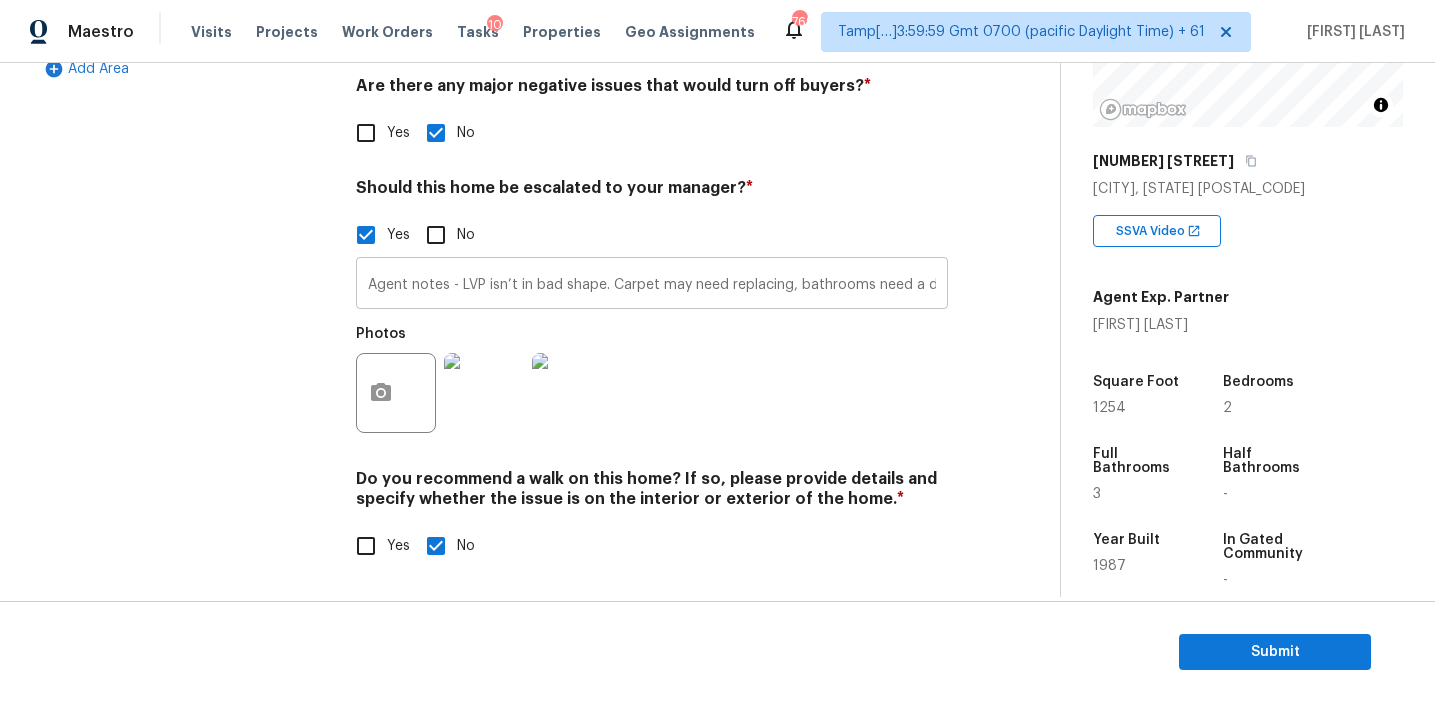 click on "Agent notes - LVP isn’t in bad shape. Carpet may need replacing, bathrooms need a deep clean. Back patio needs a deep clean. Possible mold (1:09, 3:40)" at bounding box center [652, 285] 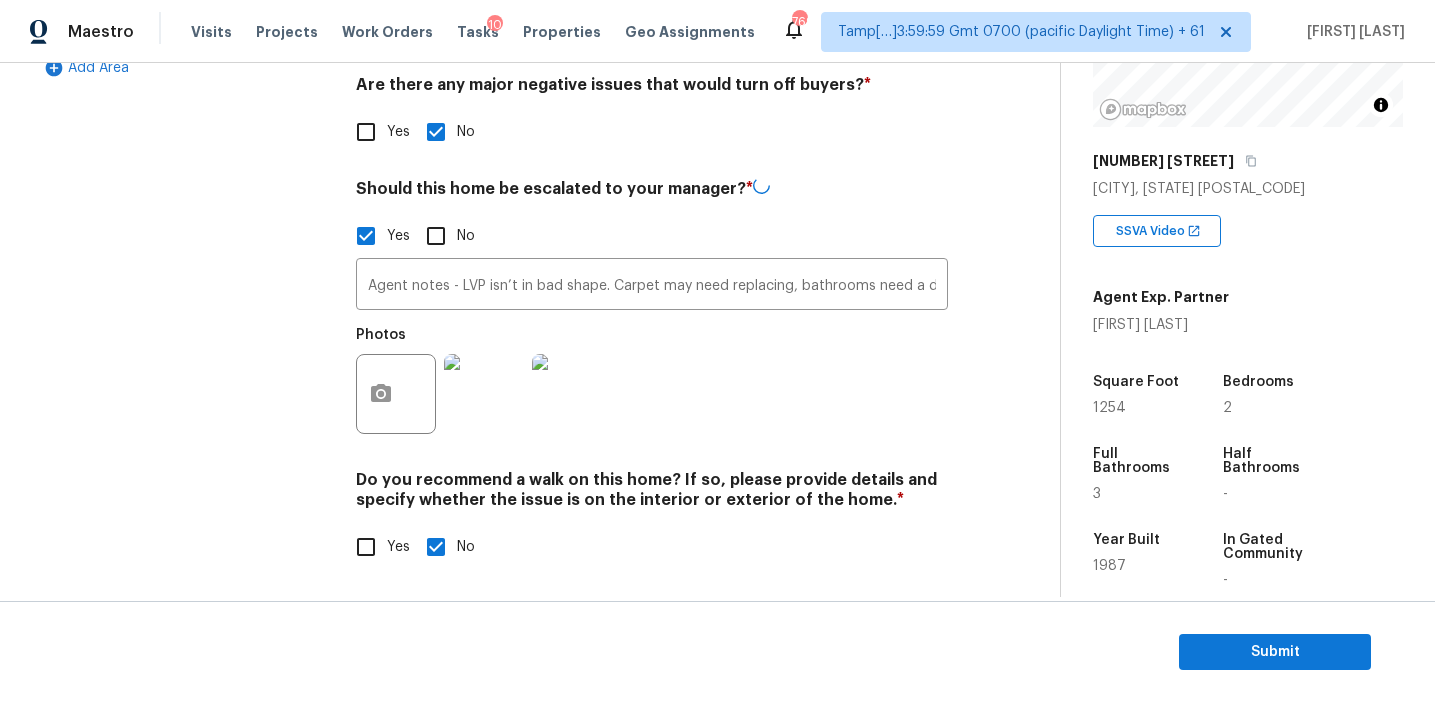 click on "Exterior Utilities HVAC Verification Plumbing Roof Gated Community Pricing Add Area" at bounding box center (182, 126) 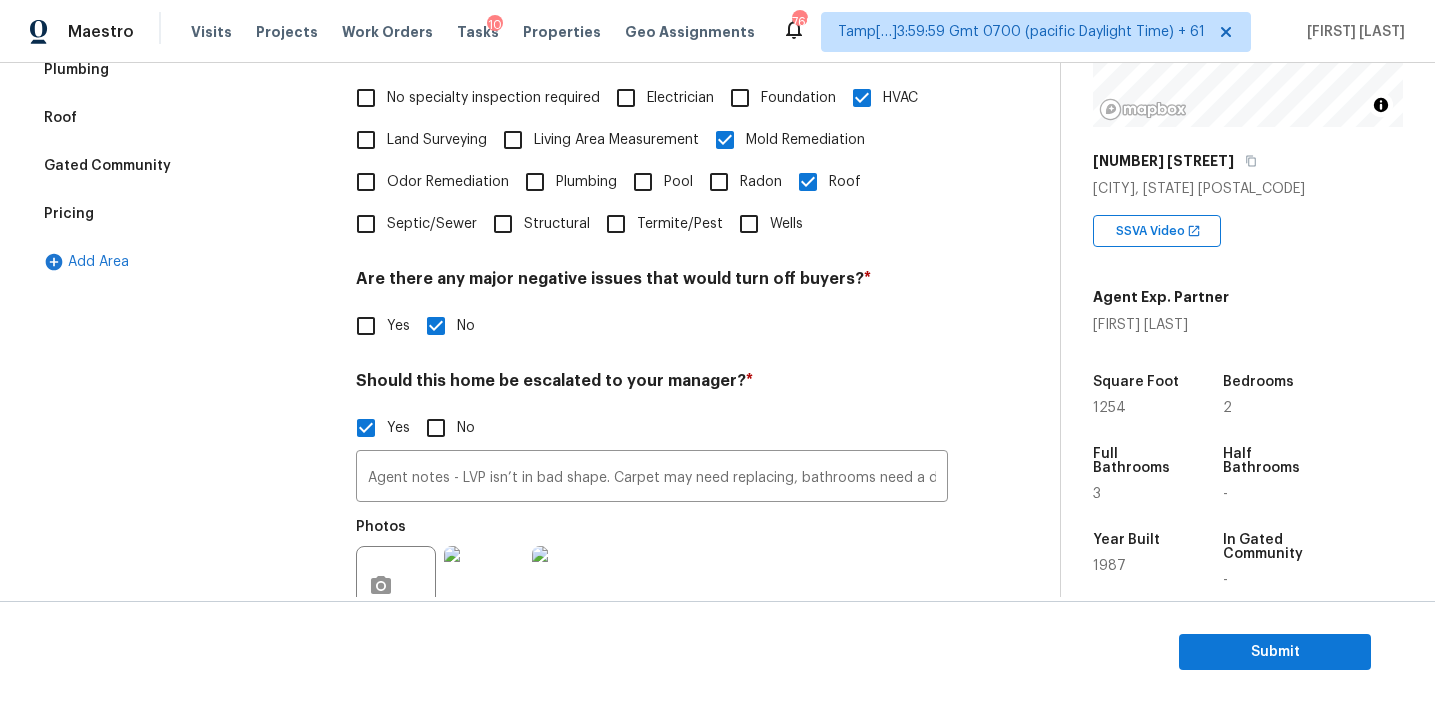 scroll, scrollTop: 491, scrollLeft: 0, axis: vertical 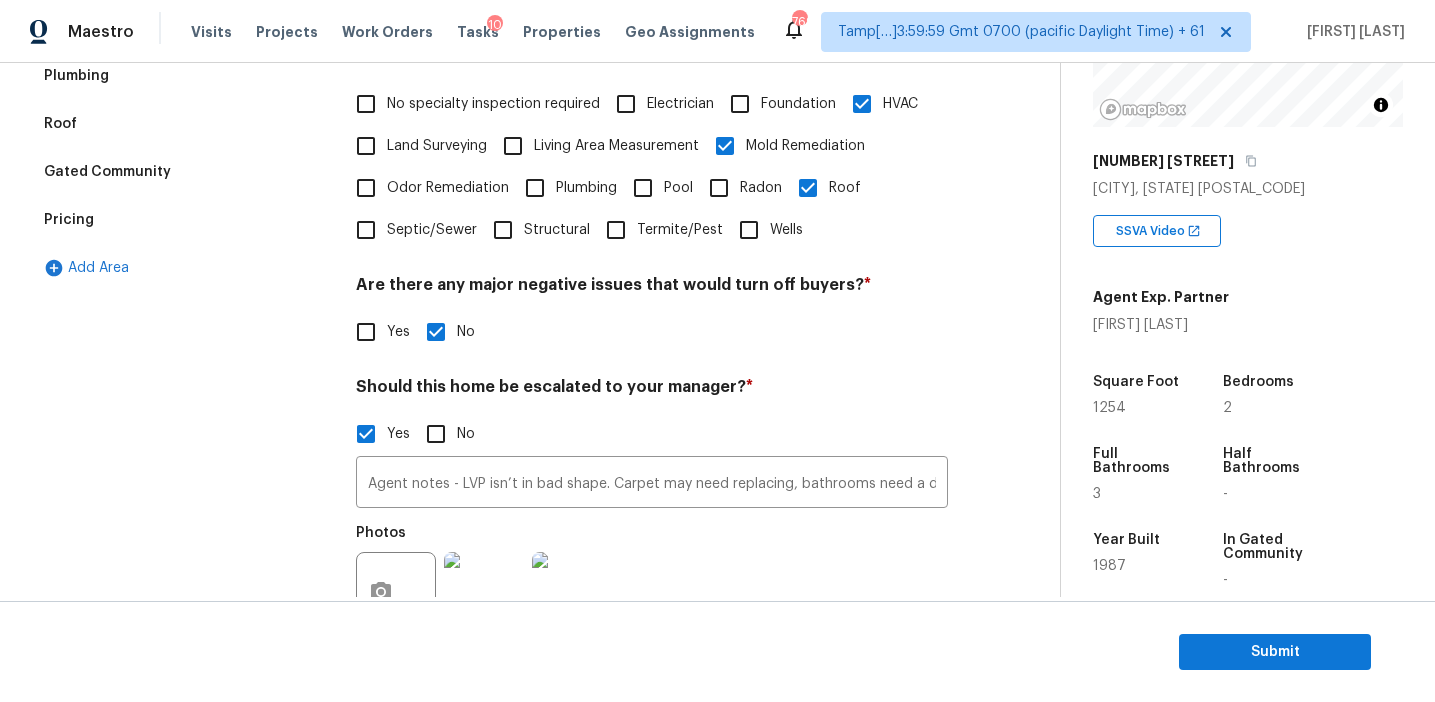 click on "Pricing" at bounding box center [182, 220] 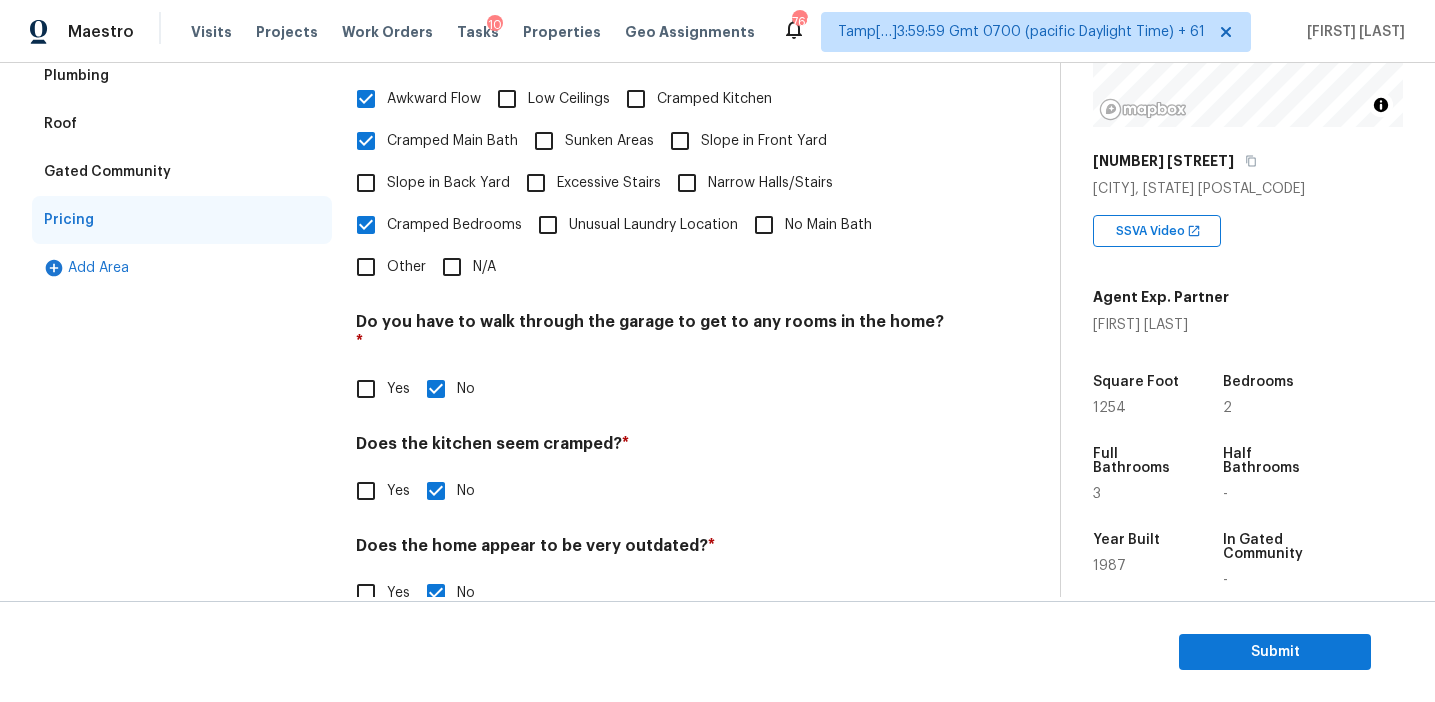 scroll, scrollTop: 125, scrollLeft: 0, axis: vertical 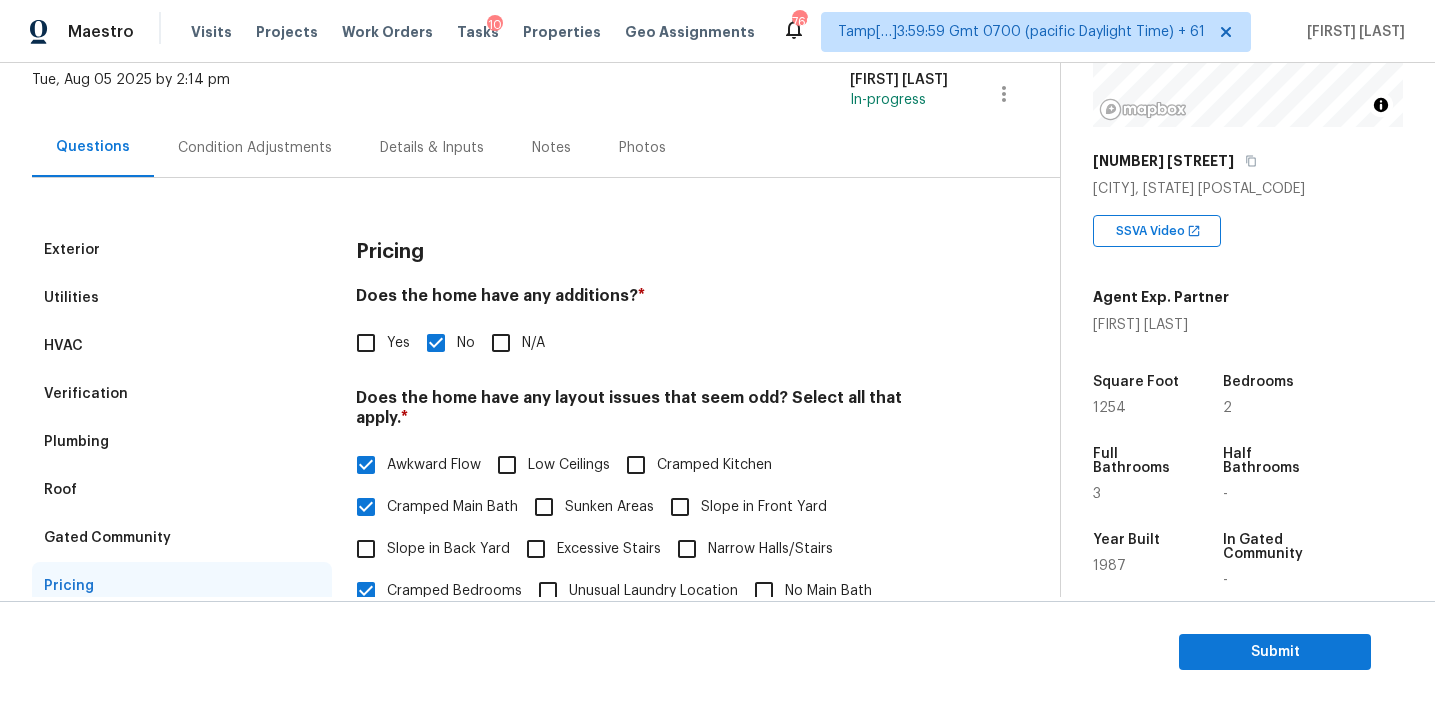 click on "Condition Adjustments" at bounding box center (255, 148) 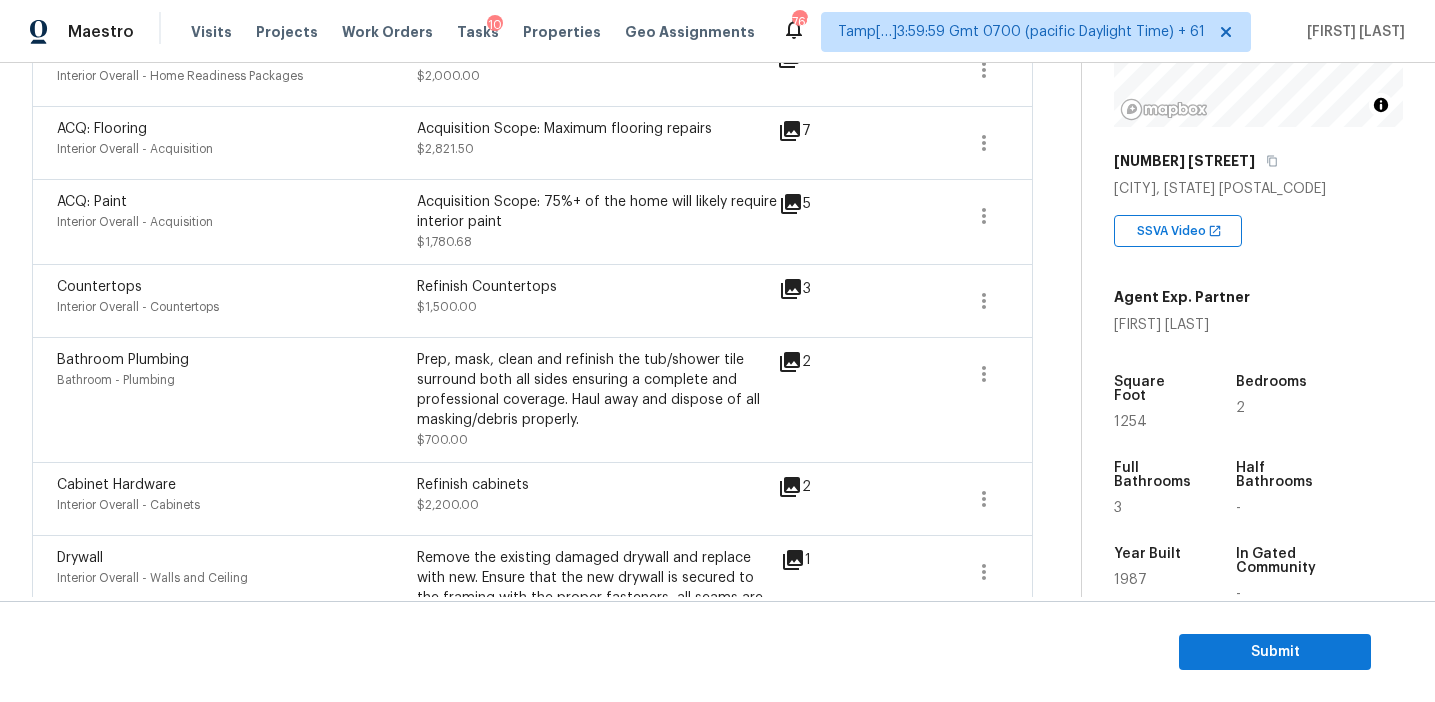 scroll, scrollTop: 519, scrollLeft: 0, axis: vertical 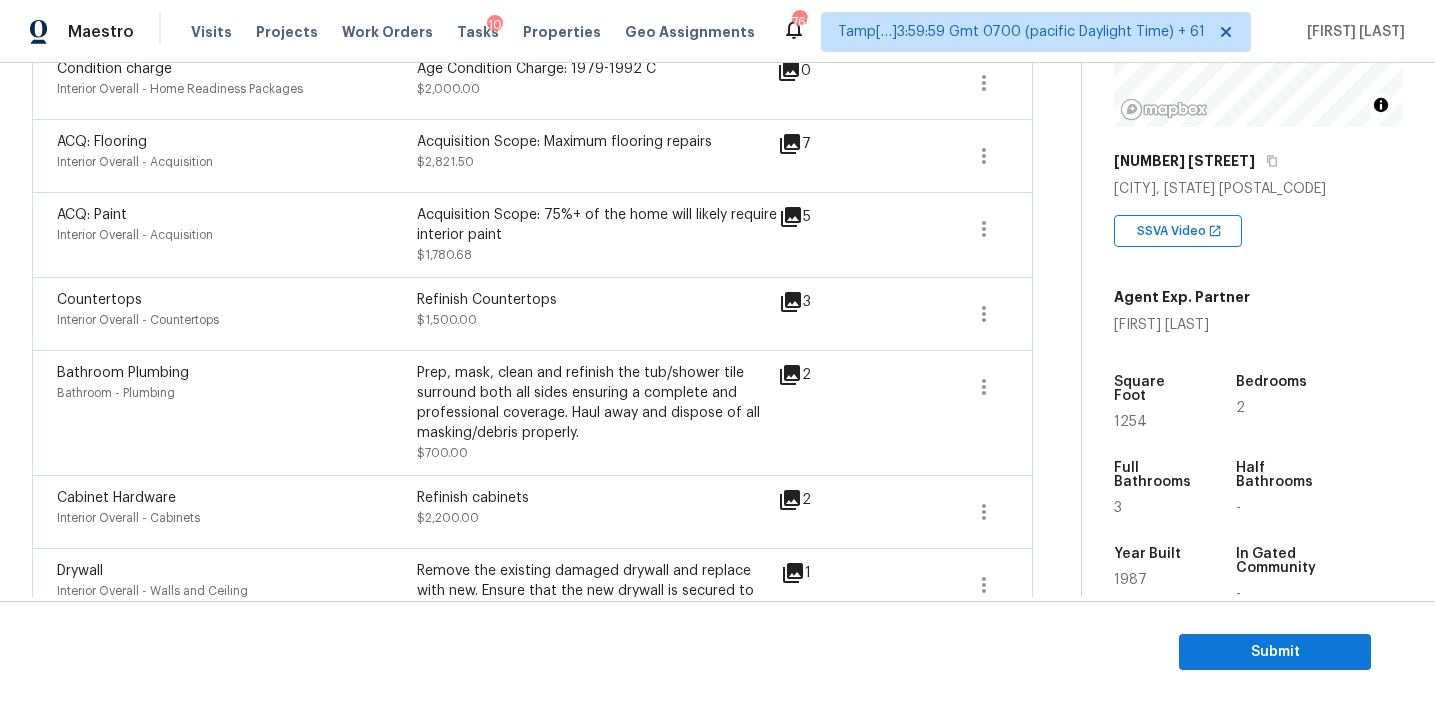 click 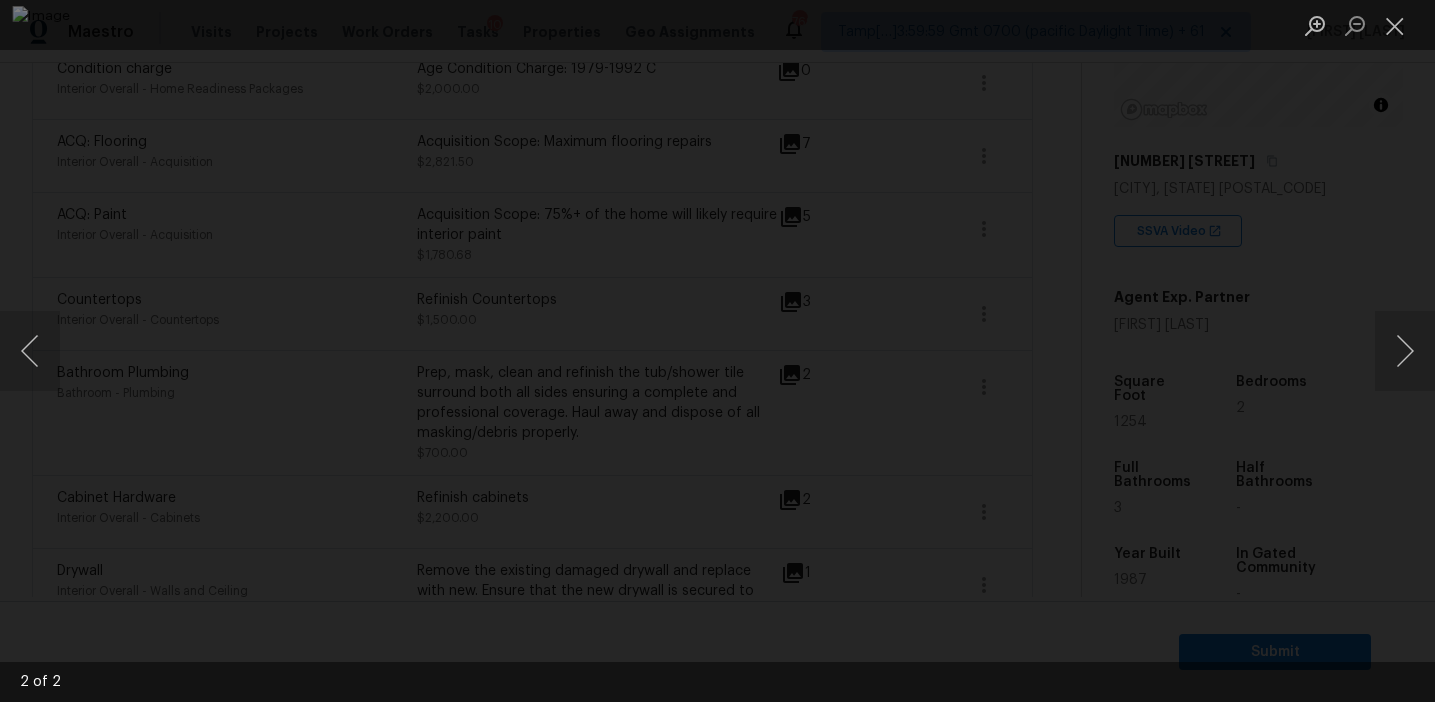 click at bounding box center (717, 351) 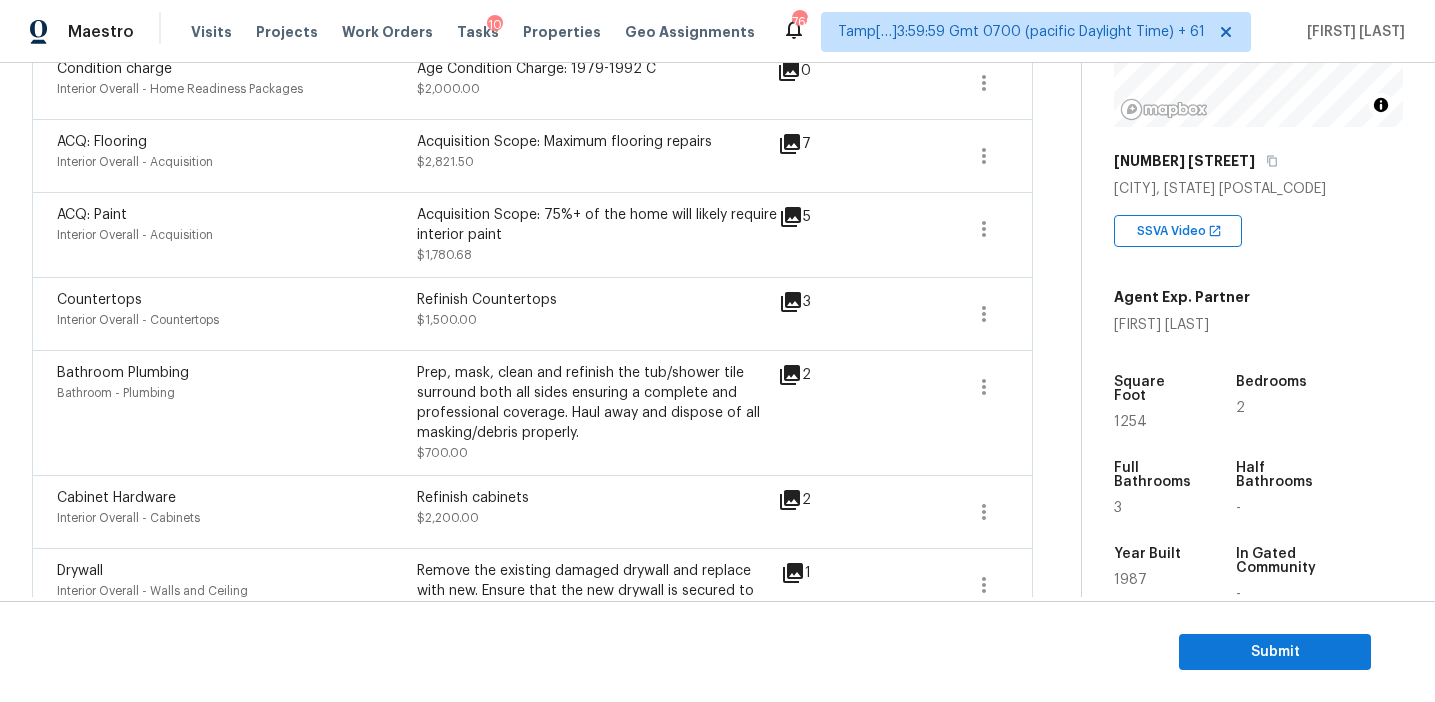 click on "ACQ: Paint Interior Overall - Acquisition Acquisition Scope: 75%+ of the home will likely require interior paint [PRICE]   5" at bounding box center [532, 234] 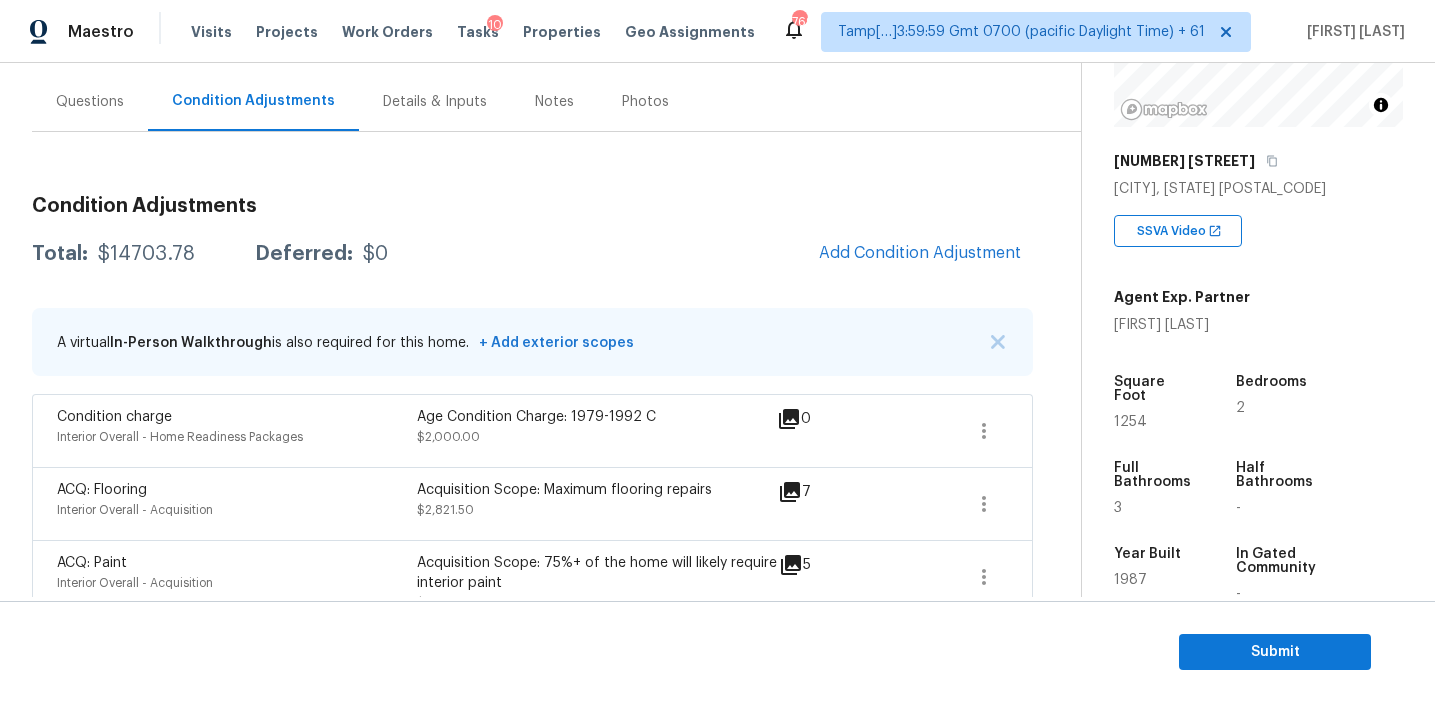 scroll, scrollTop: 0, scrollLeft: 0, axis: both 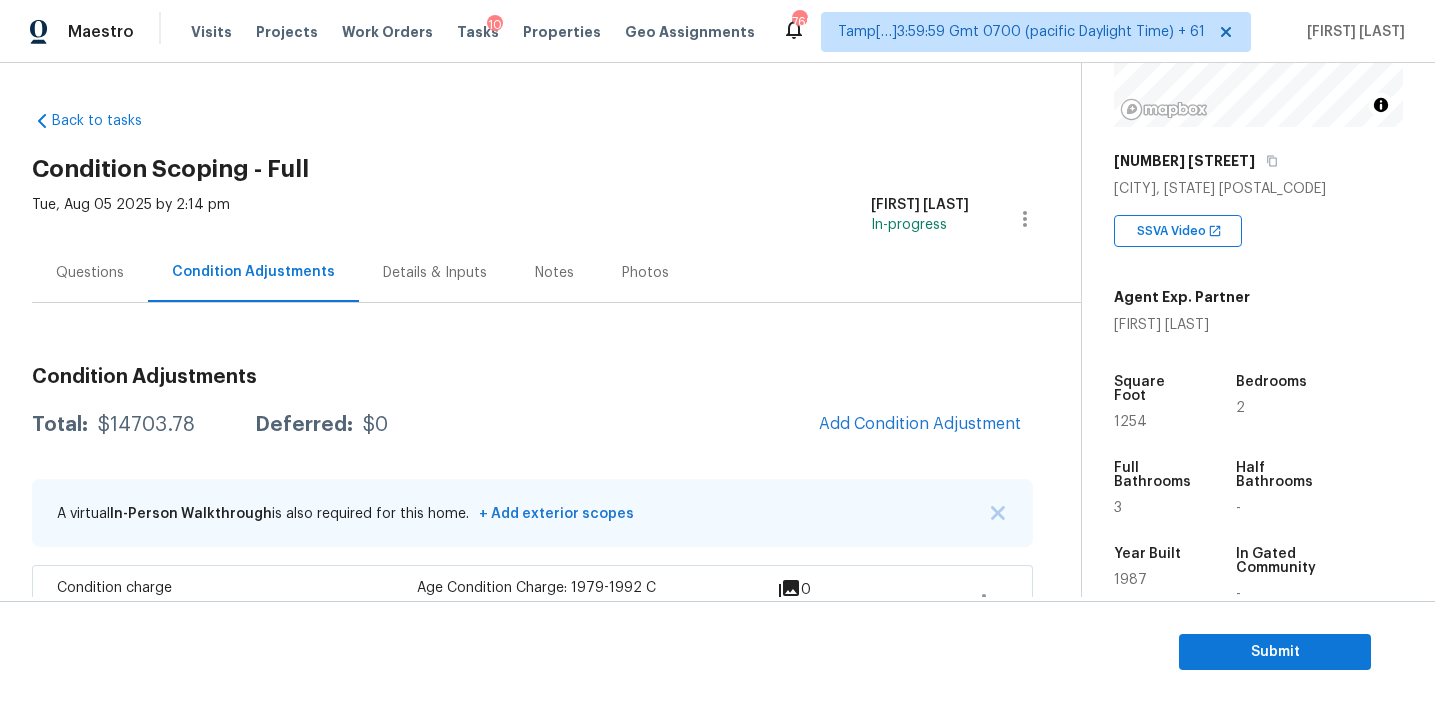 click on "Questions" at bounding box center (90, 272) 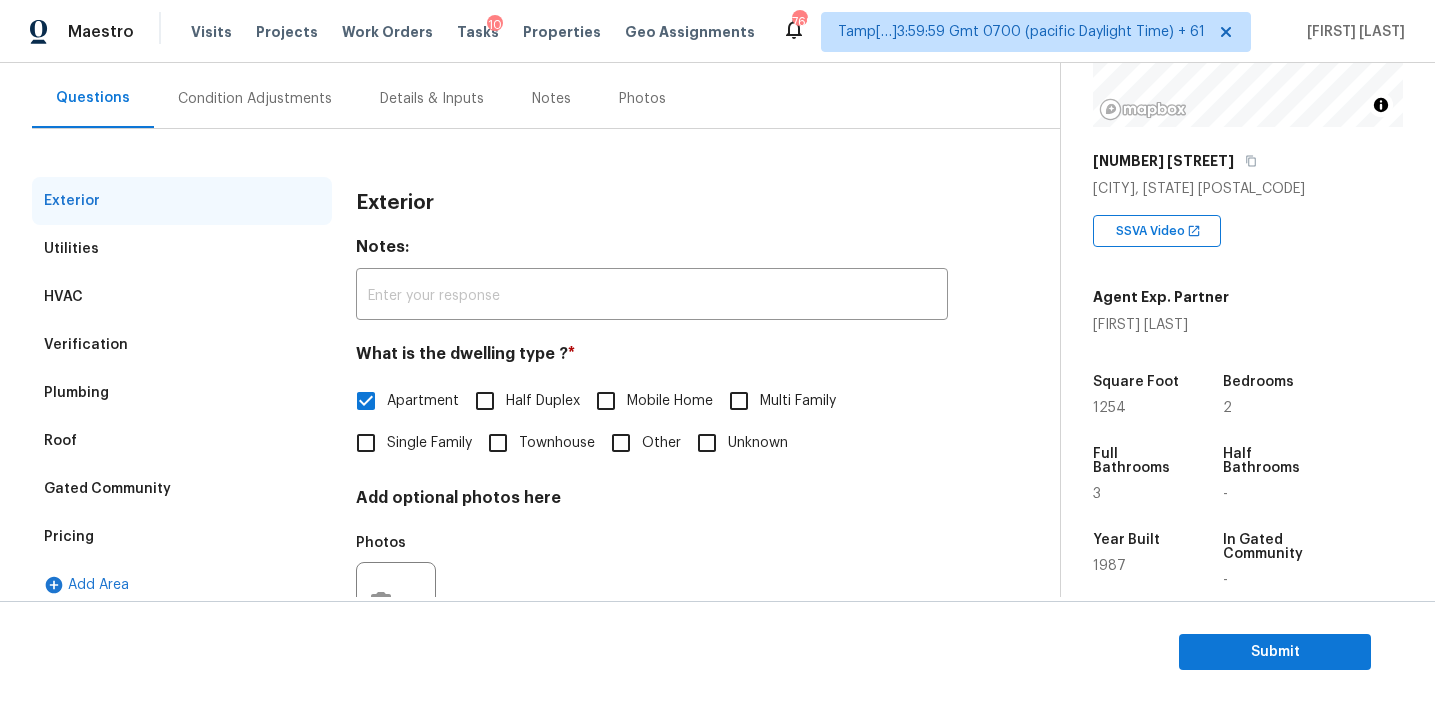 scroll, scrollTop: 180, scrollLeft: 0, axis: vertical 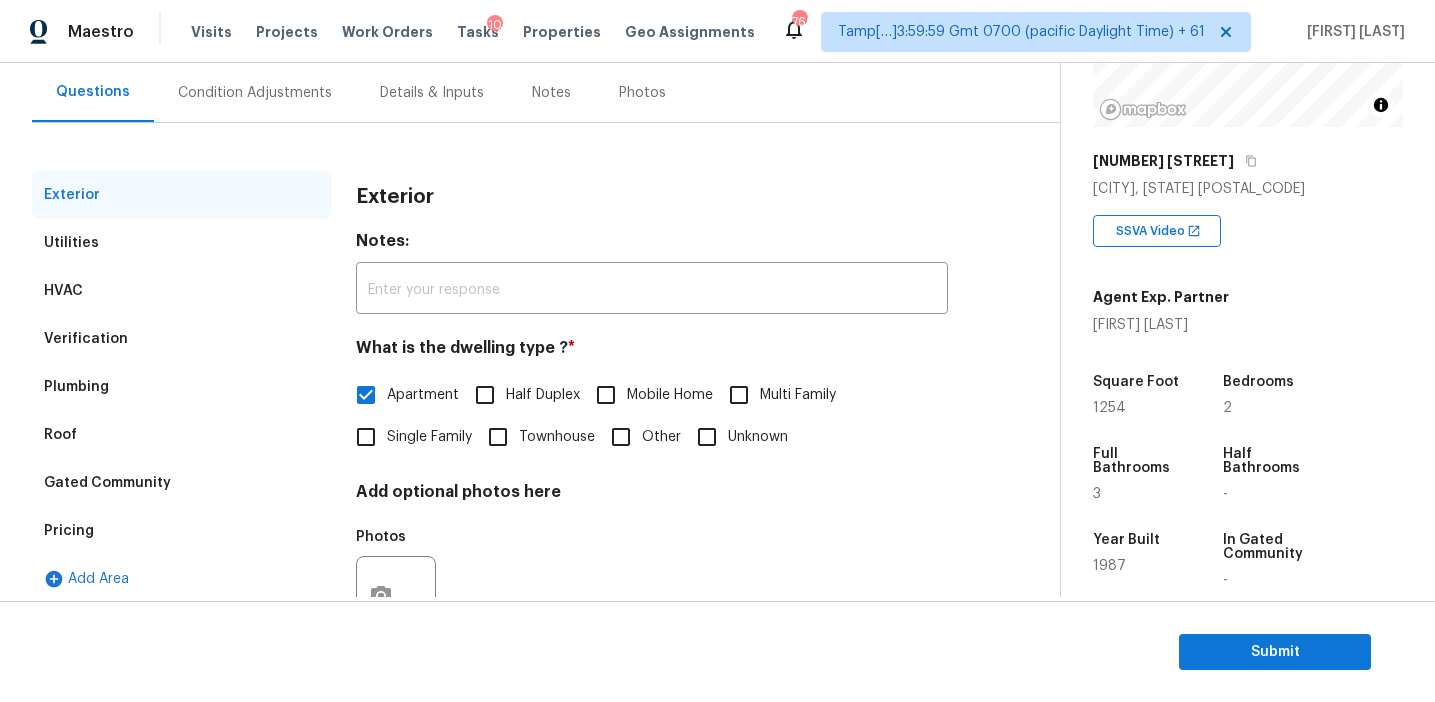 click on "Pricing" at bounding box center (182, 531) 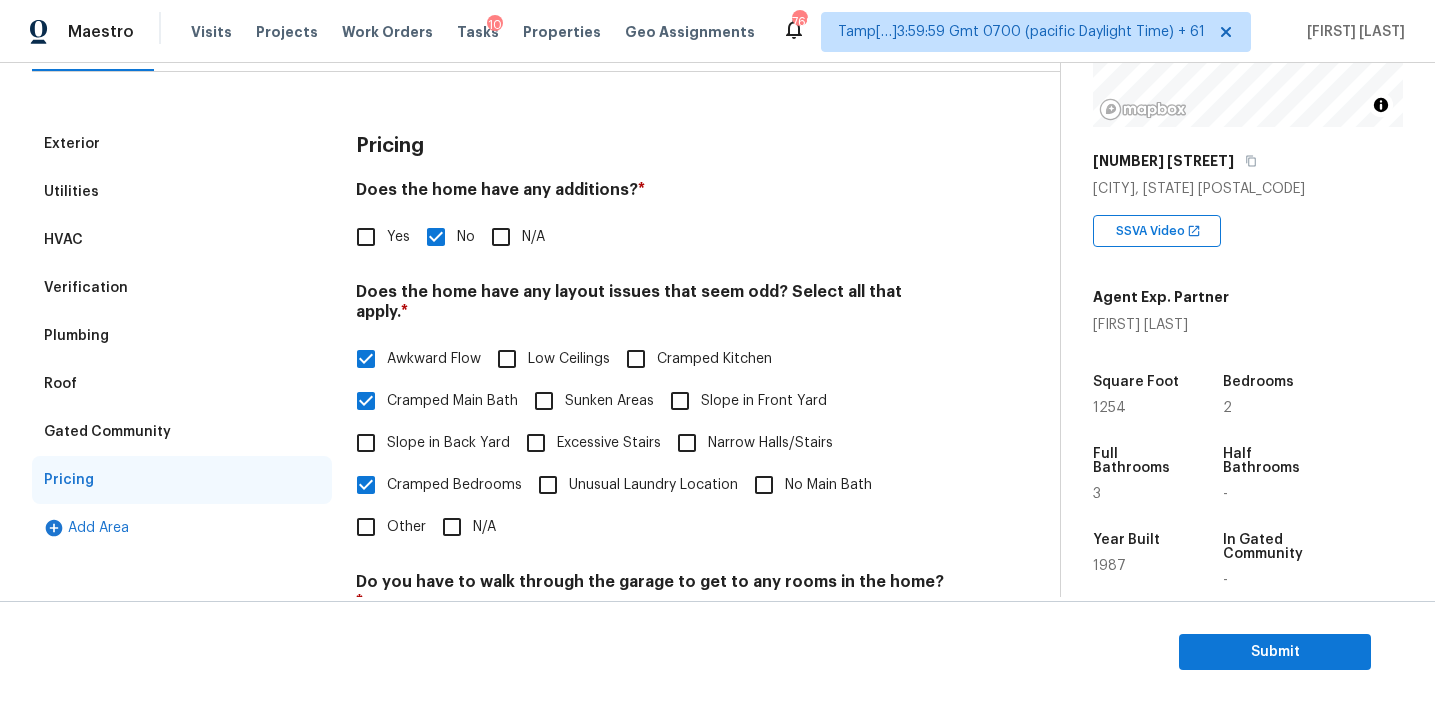 scroll, scrollTop: 179, scrollLeft: 0, axis: vertical 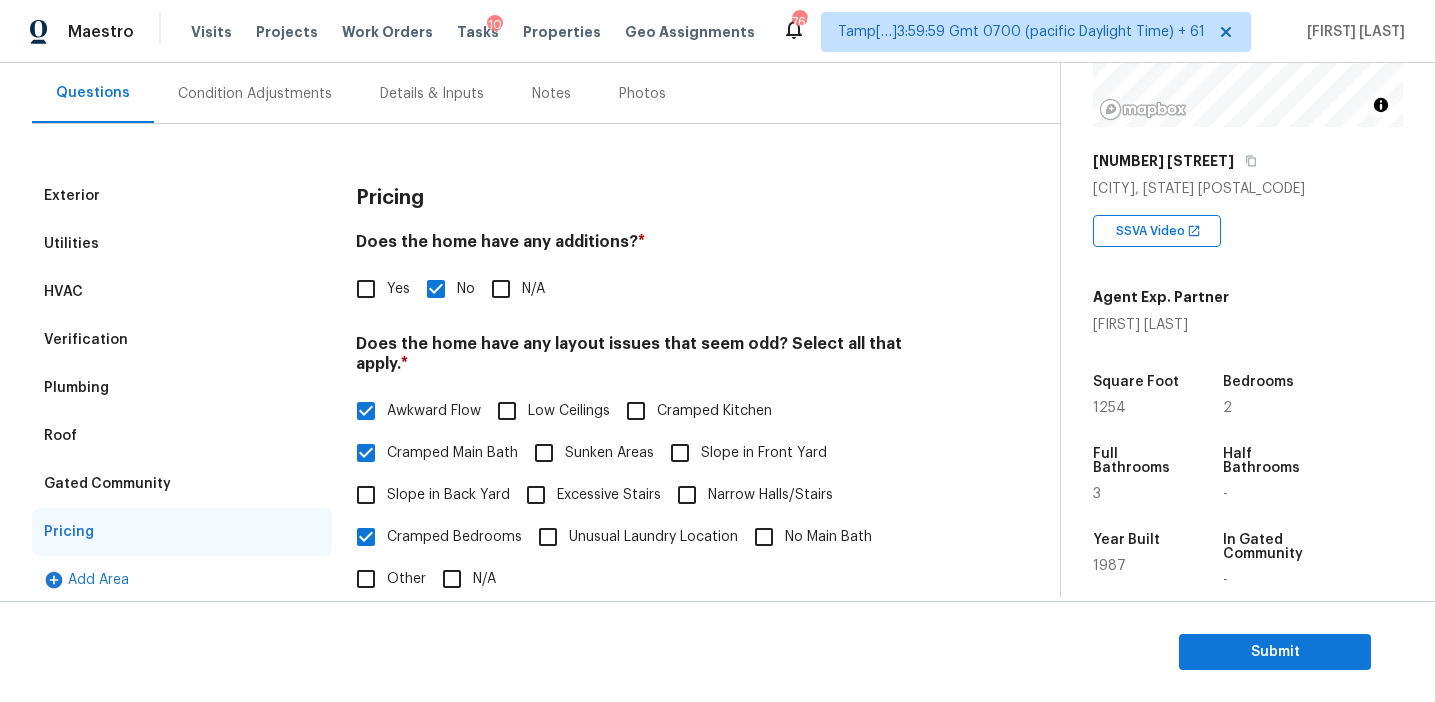 click on "Gated Community" at bounding box center [182, 484] 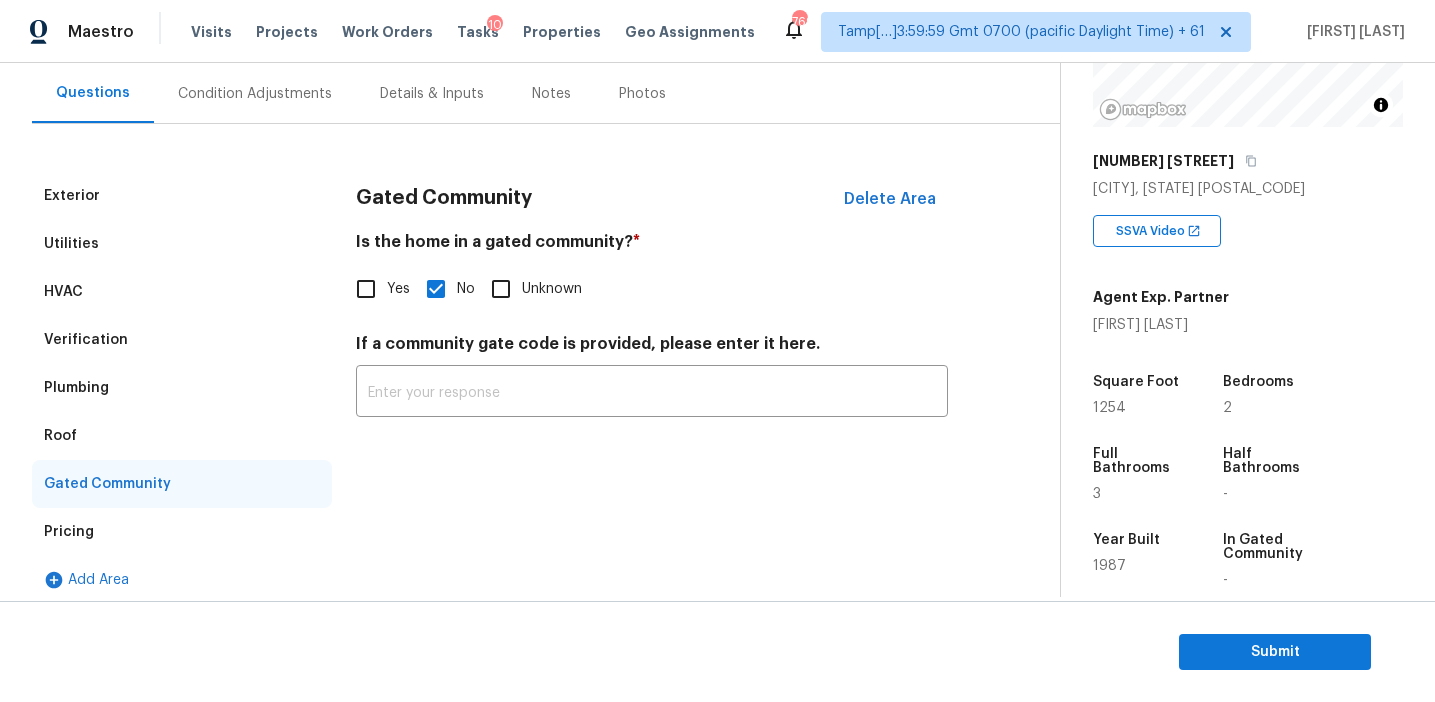 click on "Roof" at bounding box center [182, 436] 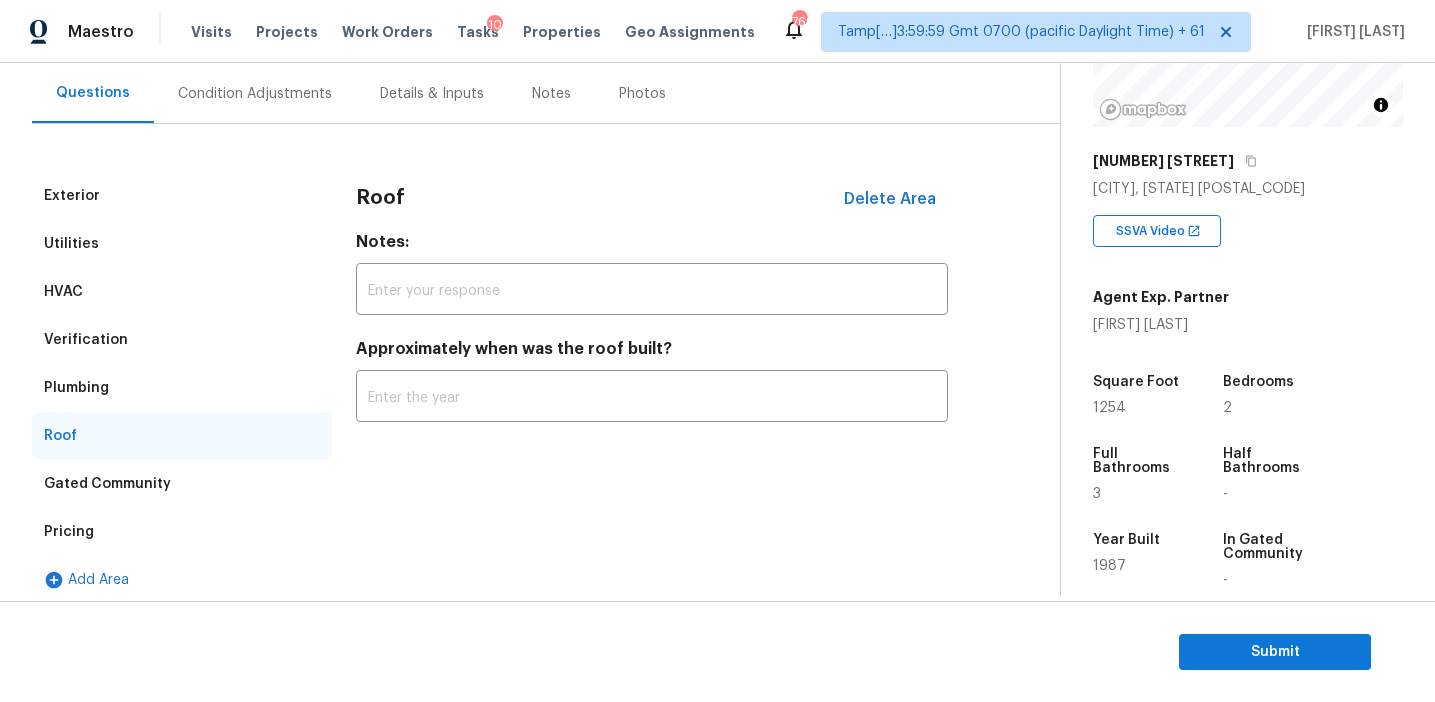click on "Plumbing" at bounding box center [182, 388] 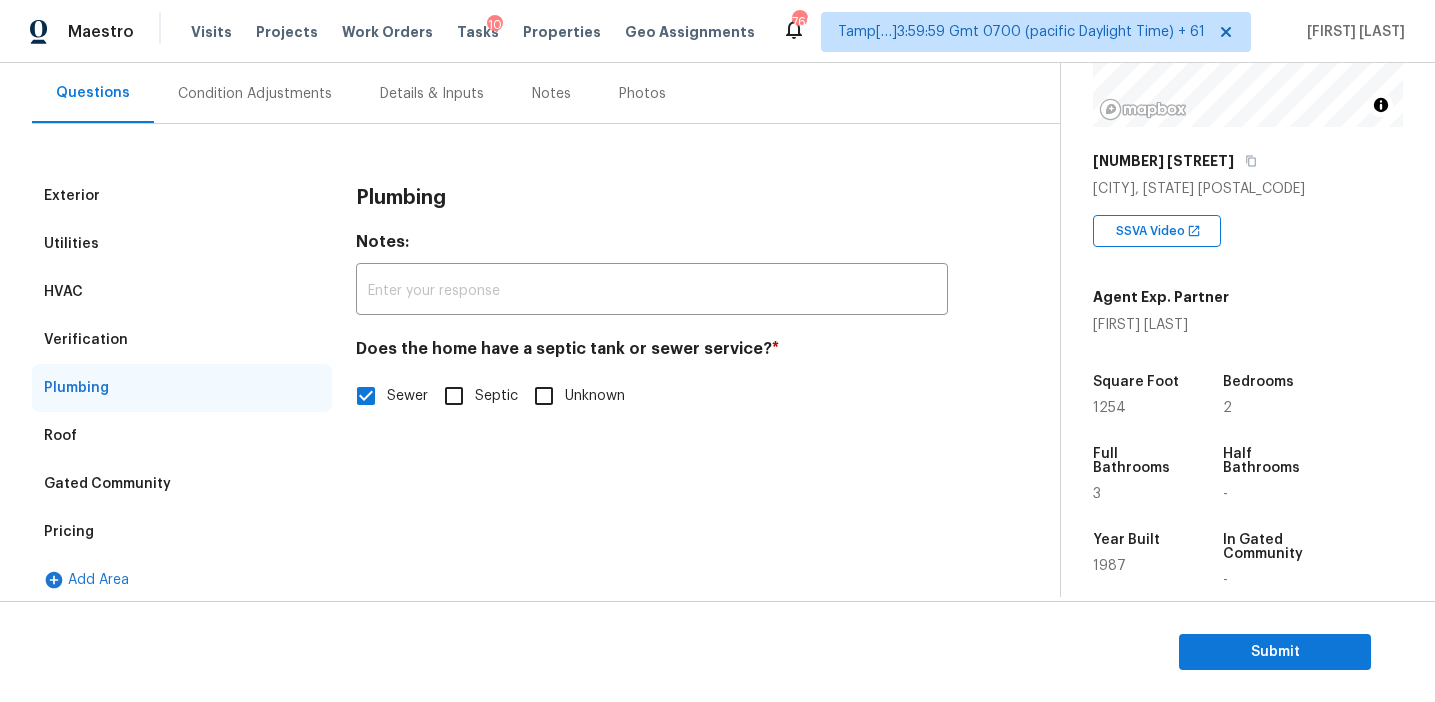 click on "Verification" at bounding box center [182, 340] 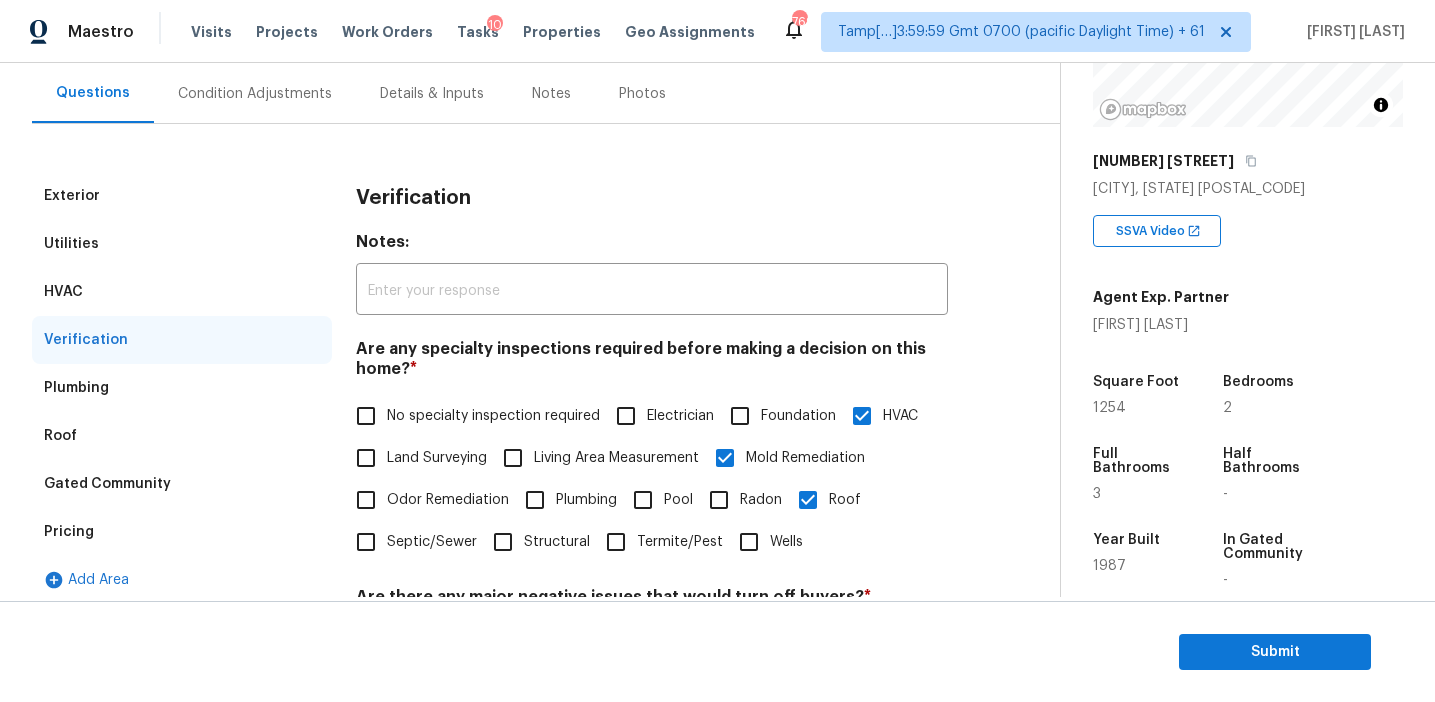 click on "HVAC" at bounding box center [182, 292] 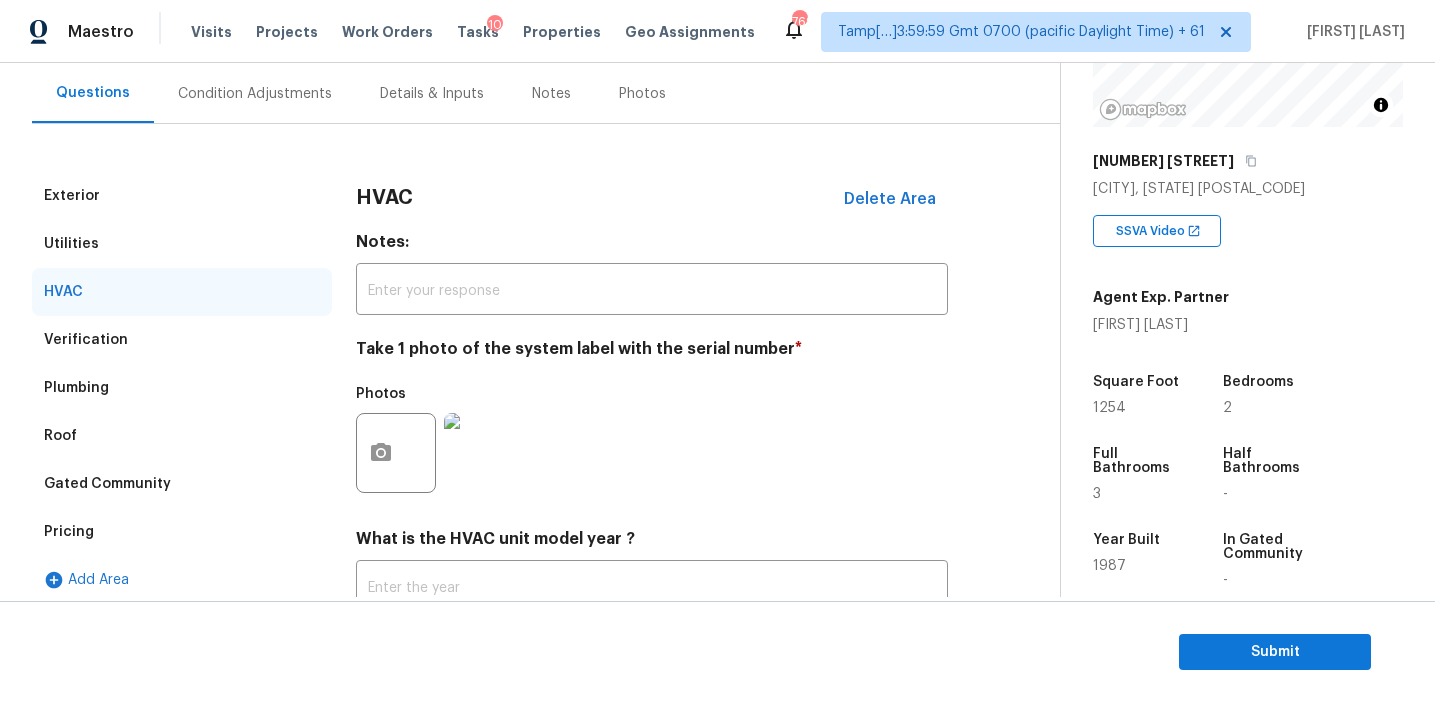 click on "Verification" at bounding box center [182, 340] 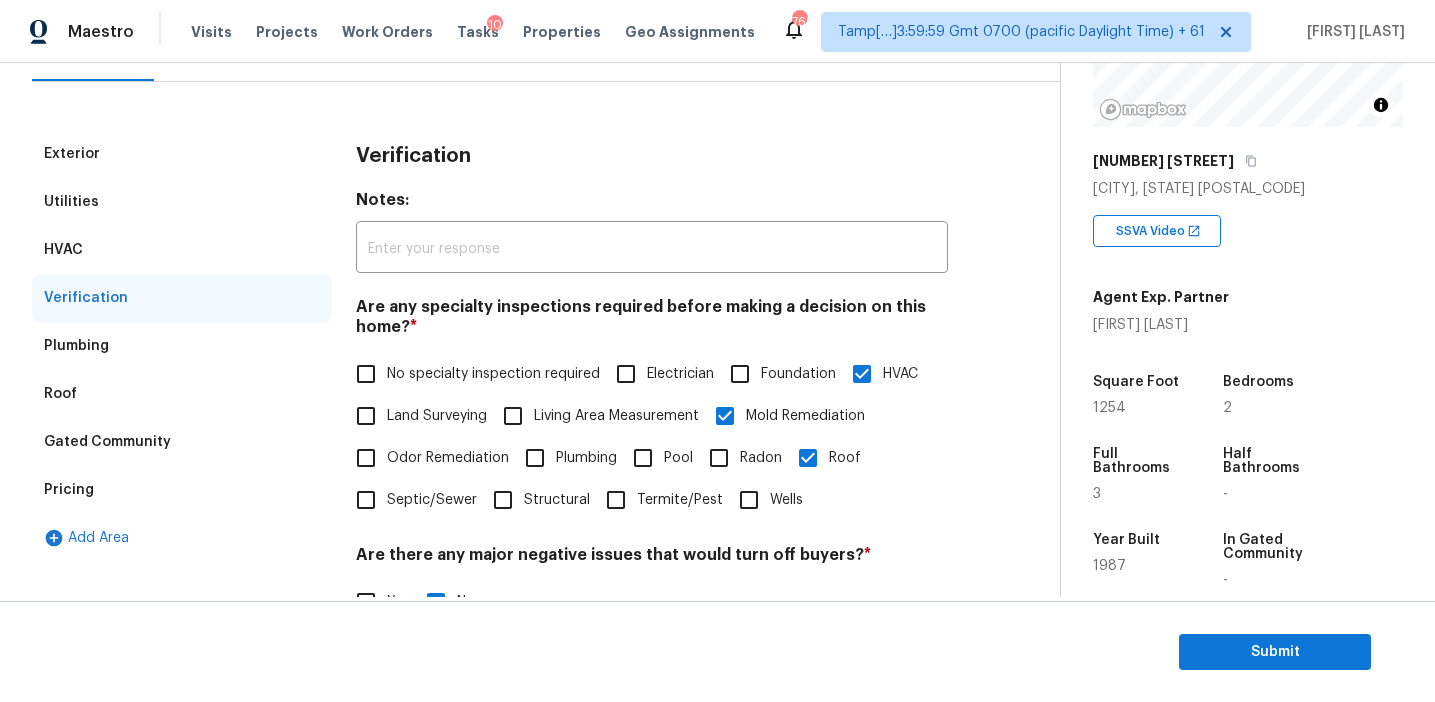 scroll, scrollTop: 213, scrollLeft: 0, axis: vertical 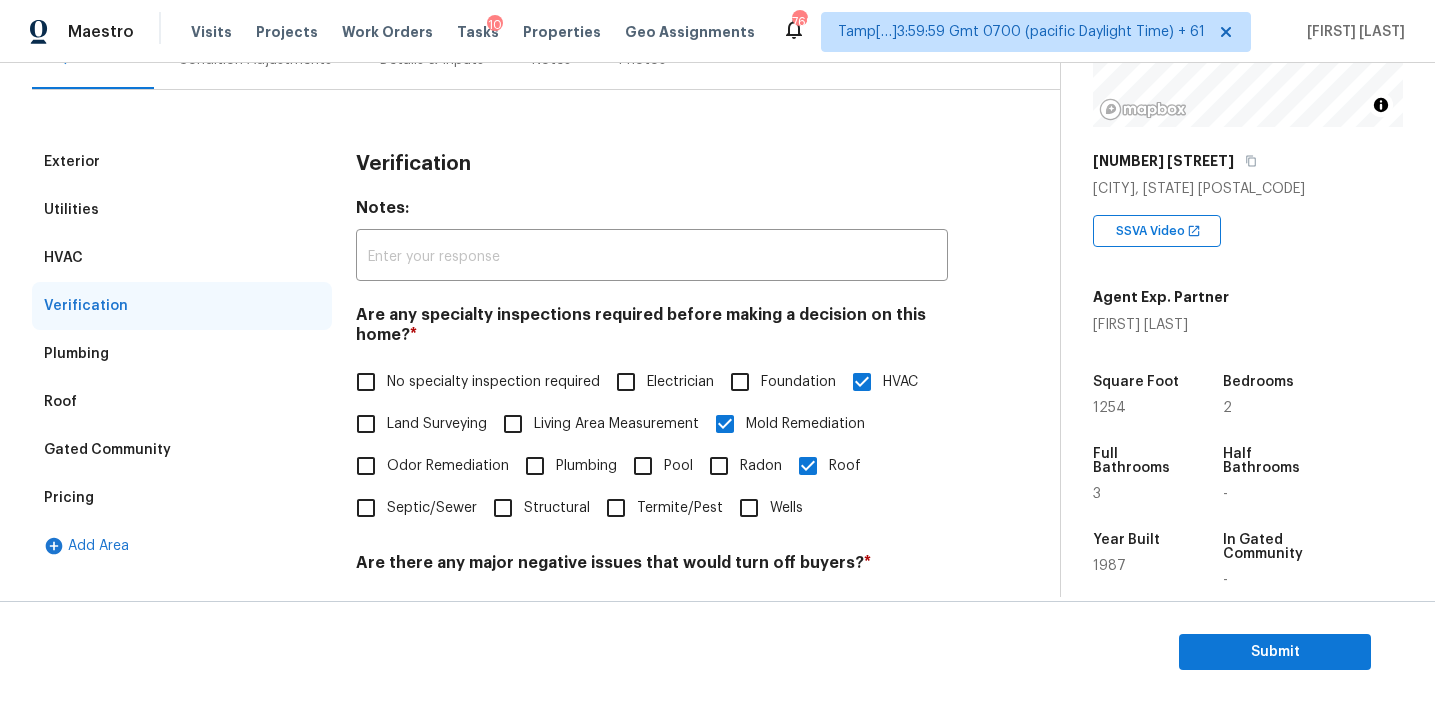 click on "HVAC" at bounding box center [182, 258] 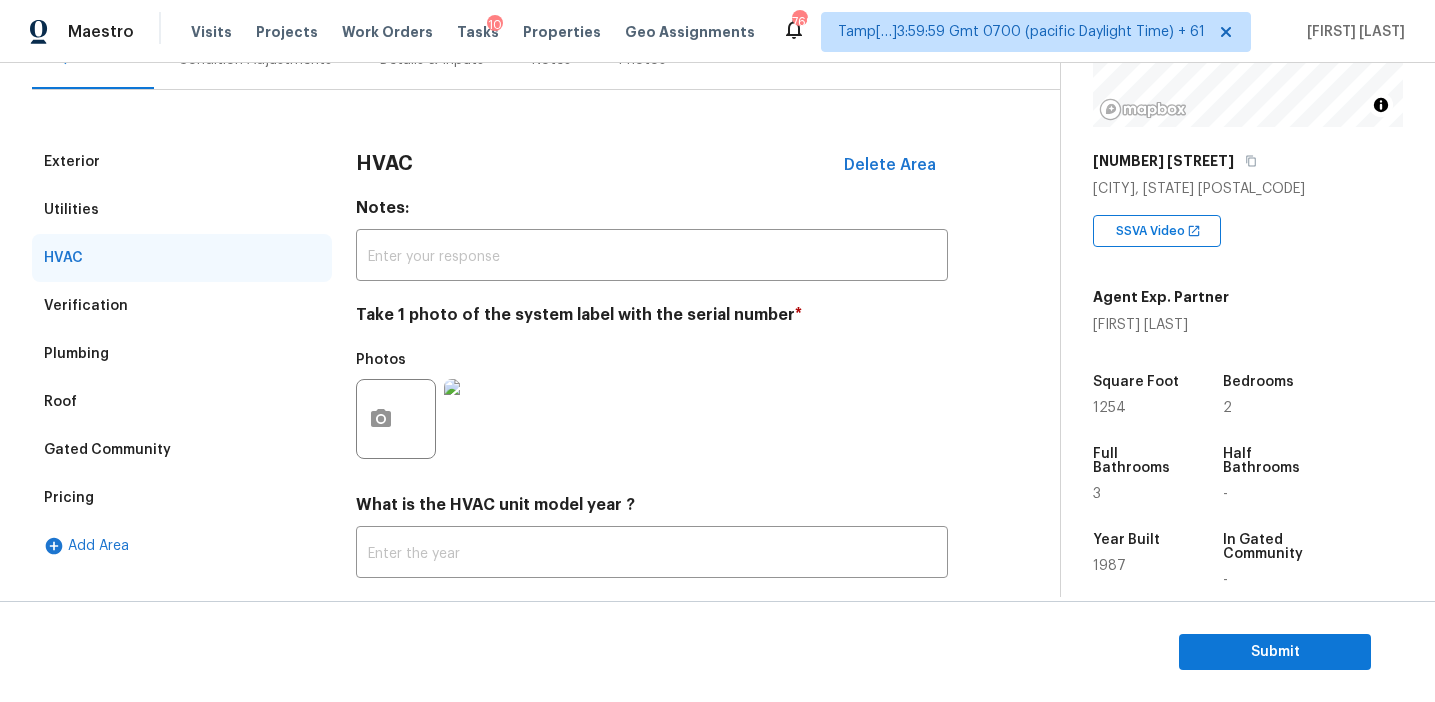 click on "Utilities" at bounding box center [182, 210] 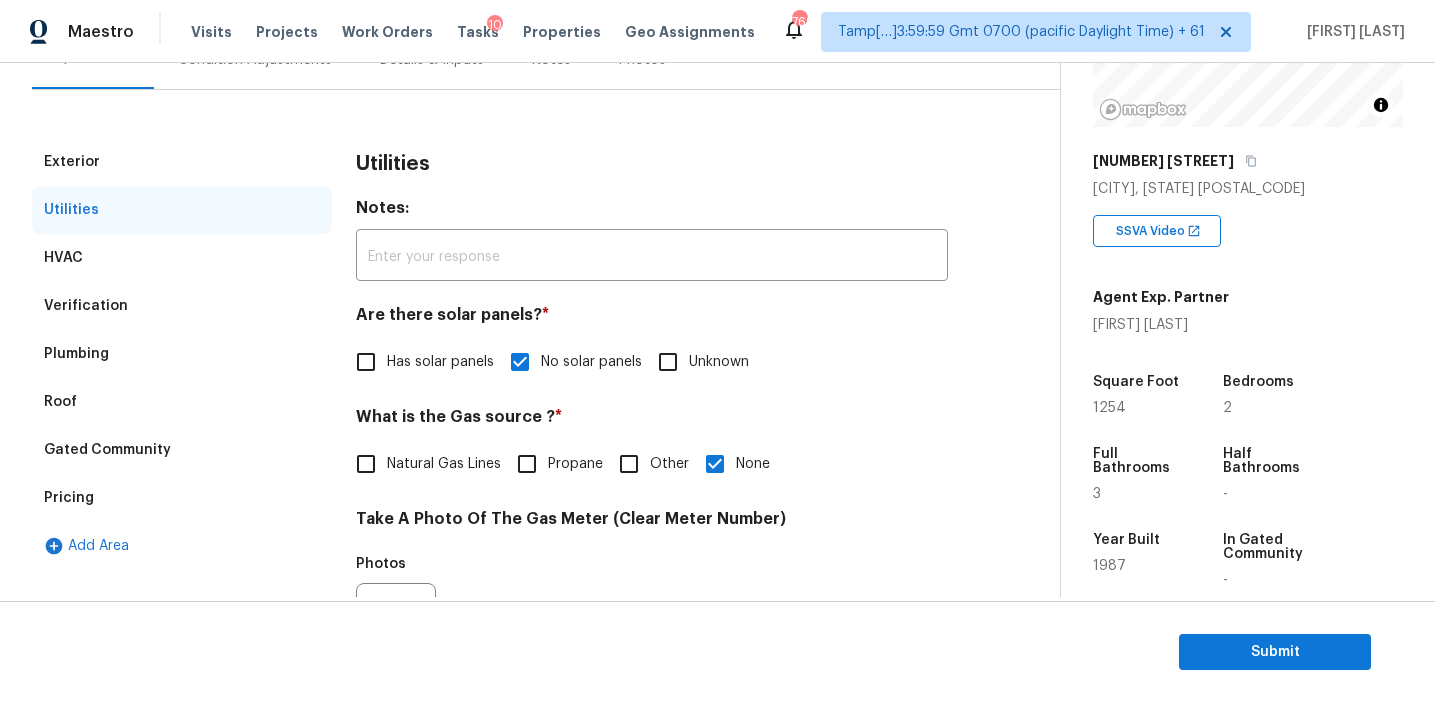 click on "Exterior" at bounding box center (182, 162) 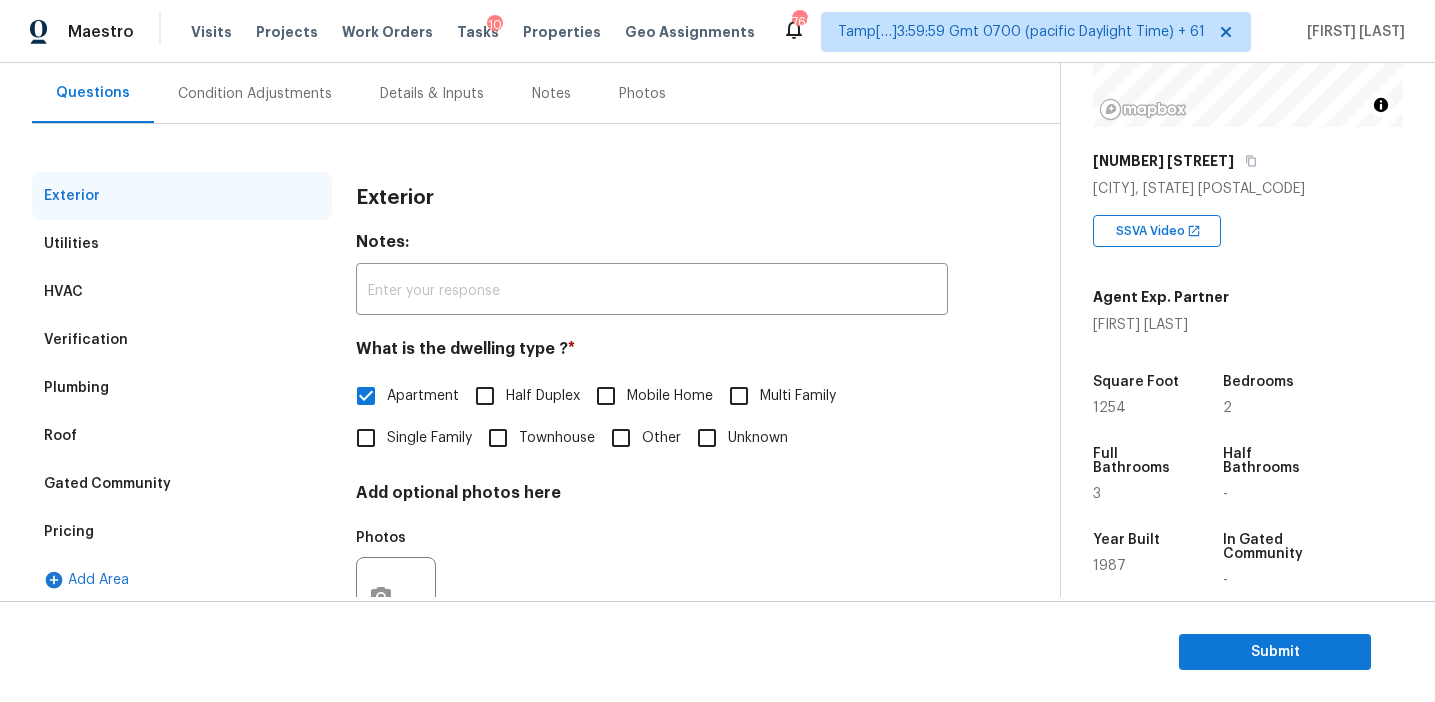 scroll, scrollTop: 174, scrollLeft: 0, axis: vertical 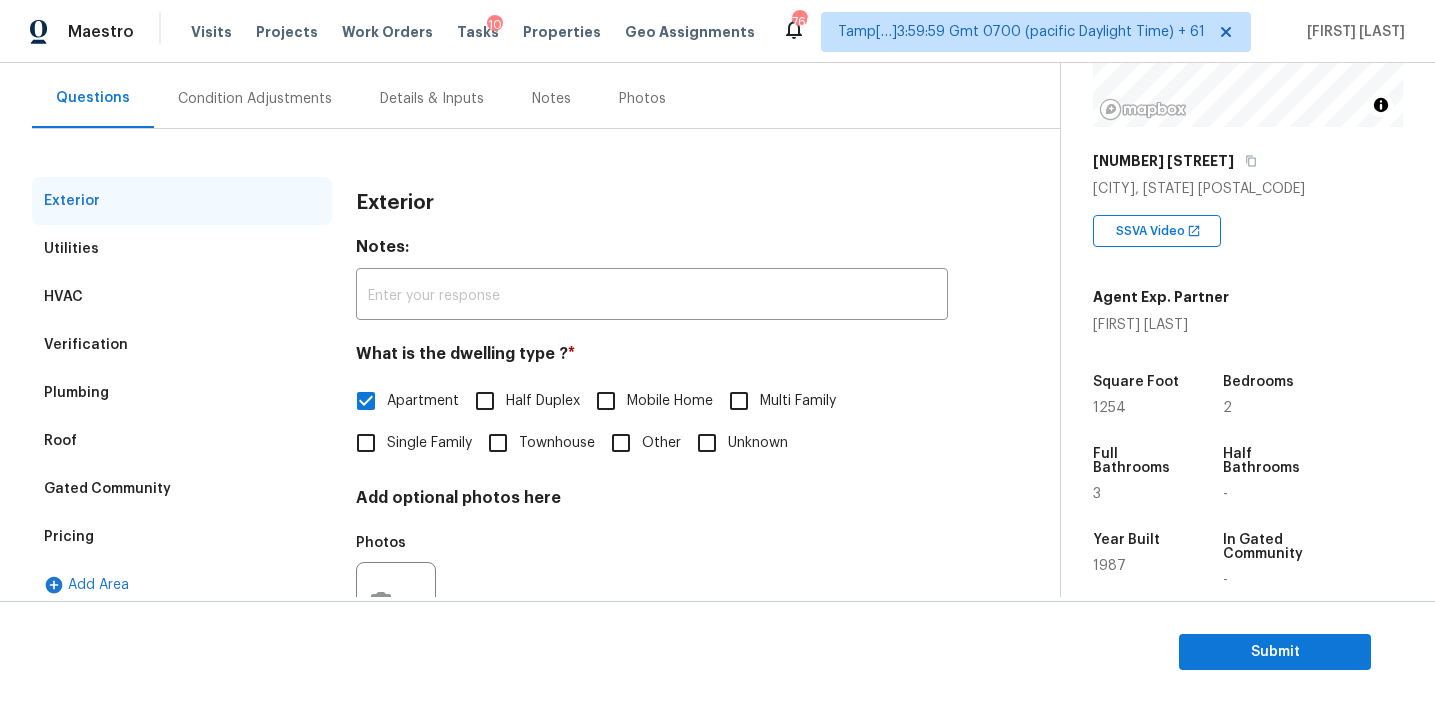 click on "Condition Adjustments" at bounding box center [255, 98] 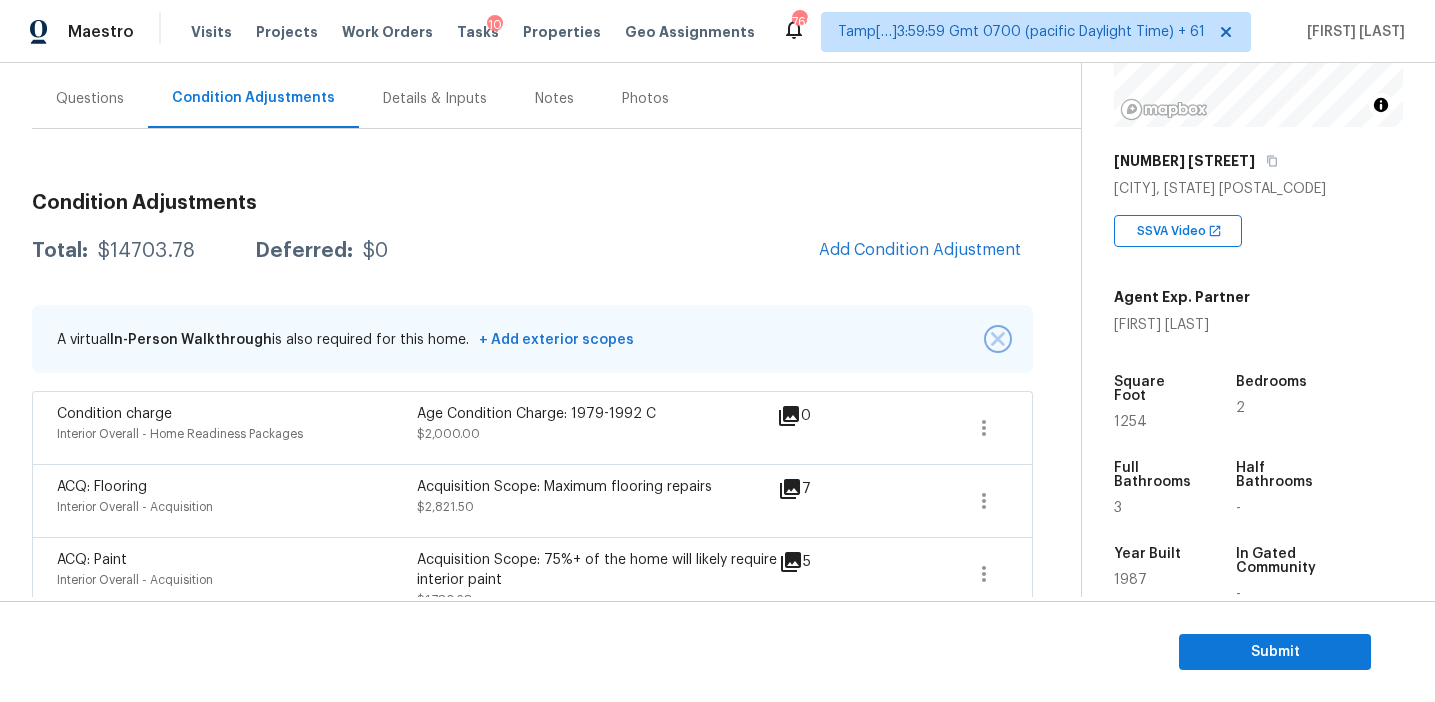 click at bounding box center [998, 339] 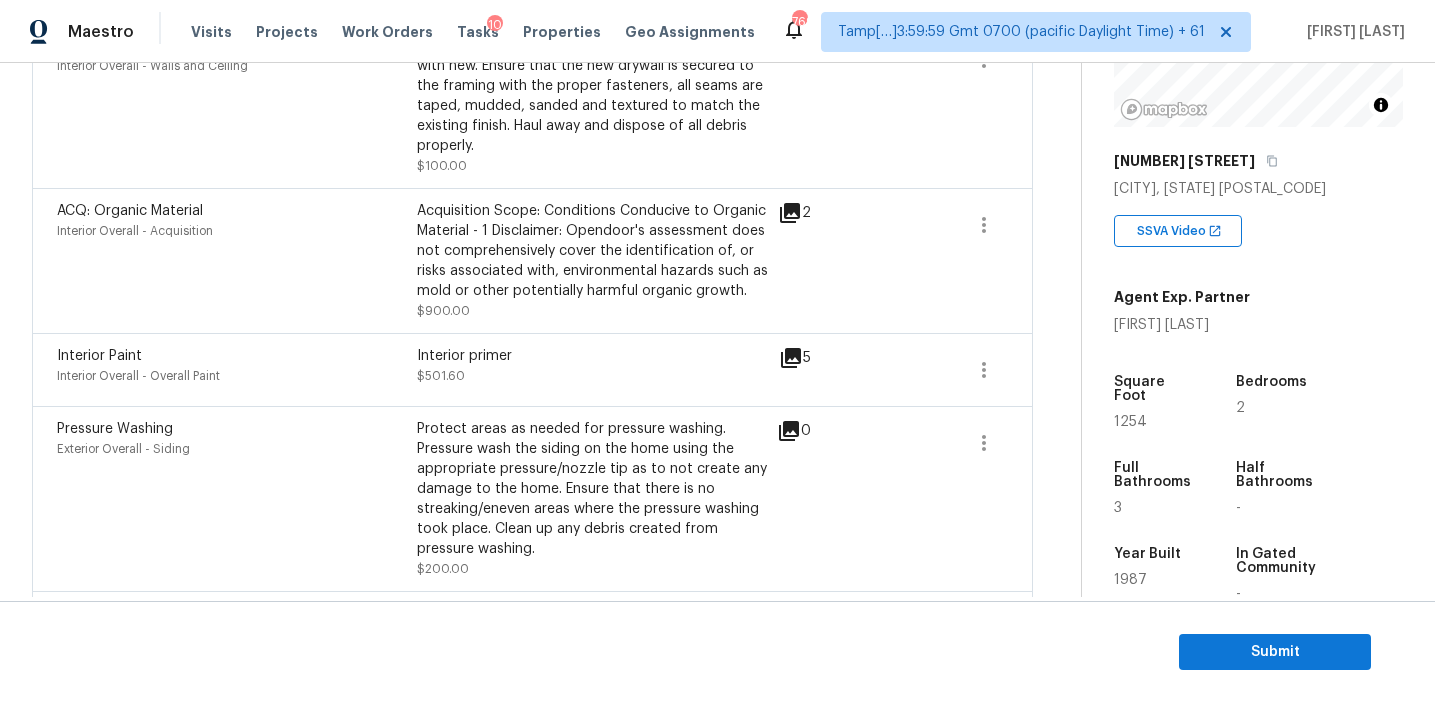 scroll, scrollTop: 912, scrollLeft: 0, axis: vertical 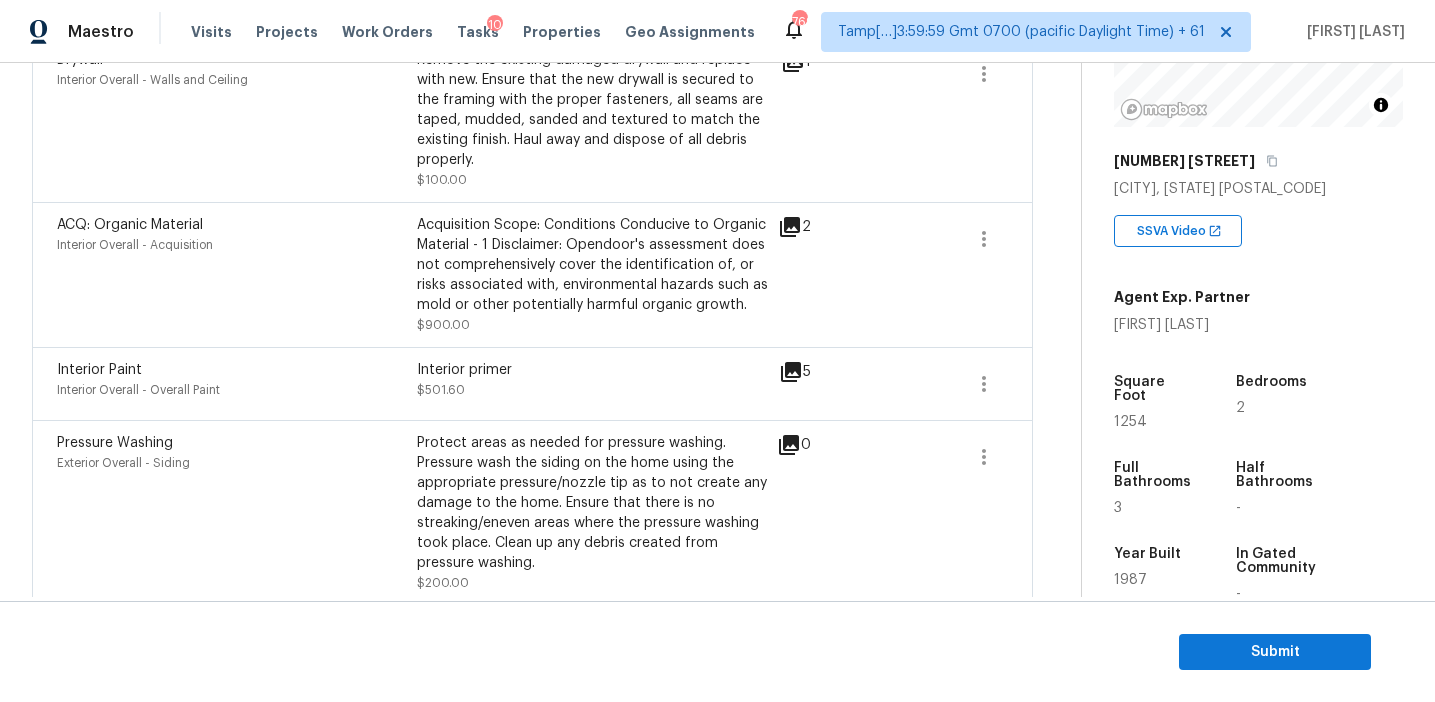 click on "Interior primer  [PRICE]" at bounding box center [597, 384] 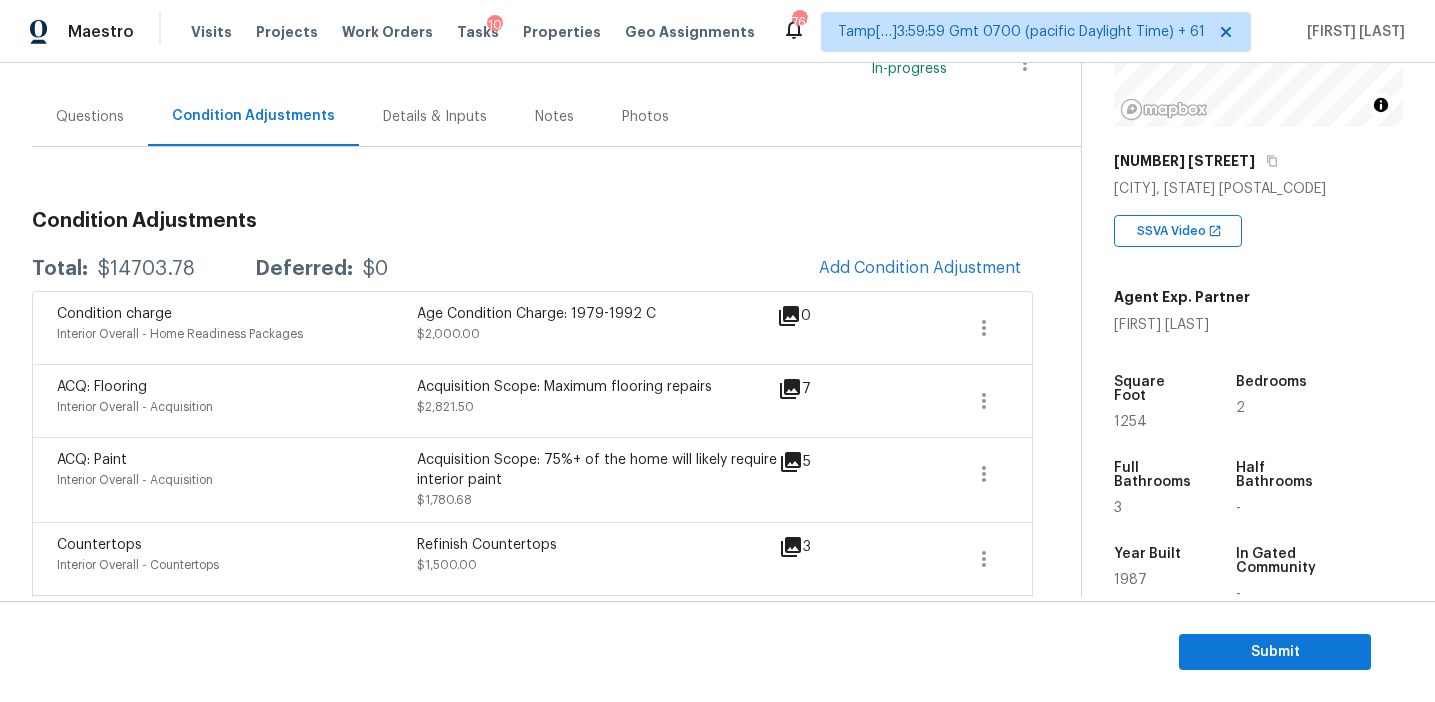 scroll, scrollTop: 176, scrollLeft: 0, axis: vertical 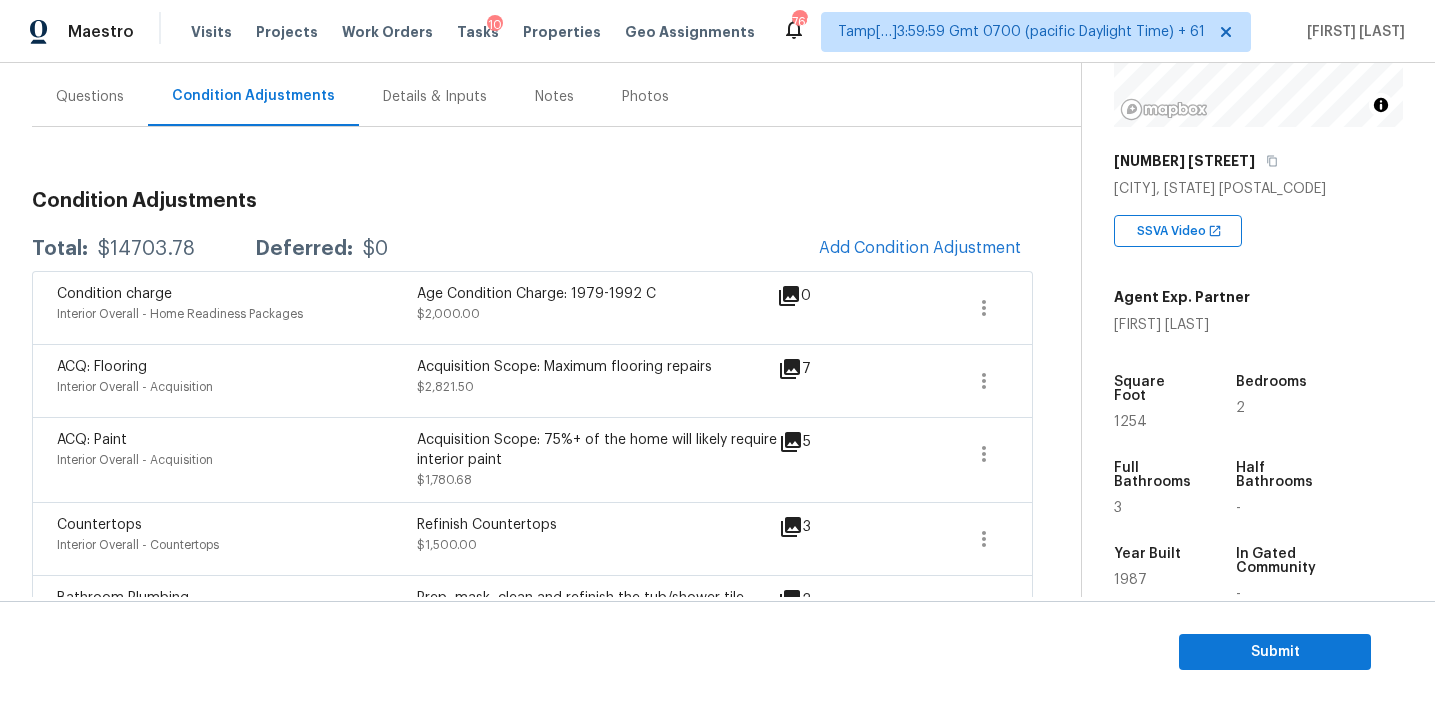click on "Condition charge Interior Overall - Home Readiness Packages Age Condition Charge: [YEAR]-[YEAR] C	 [PRICE]   0" at bounding box center (532, 307) 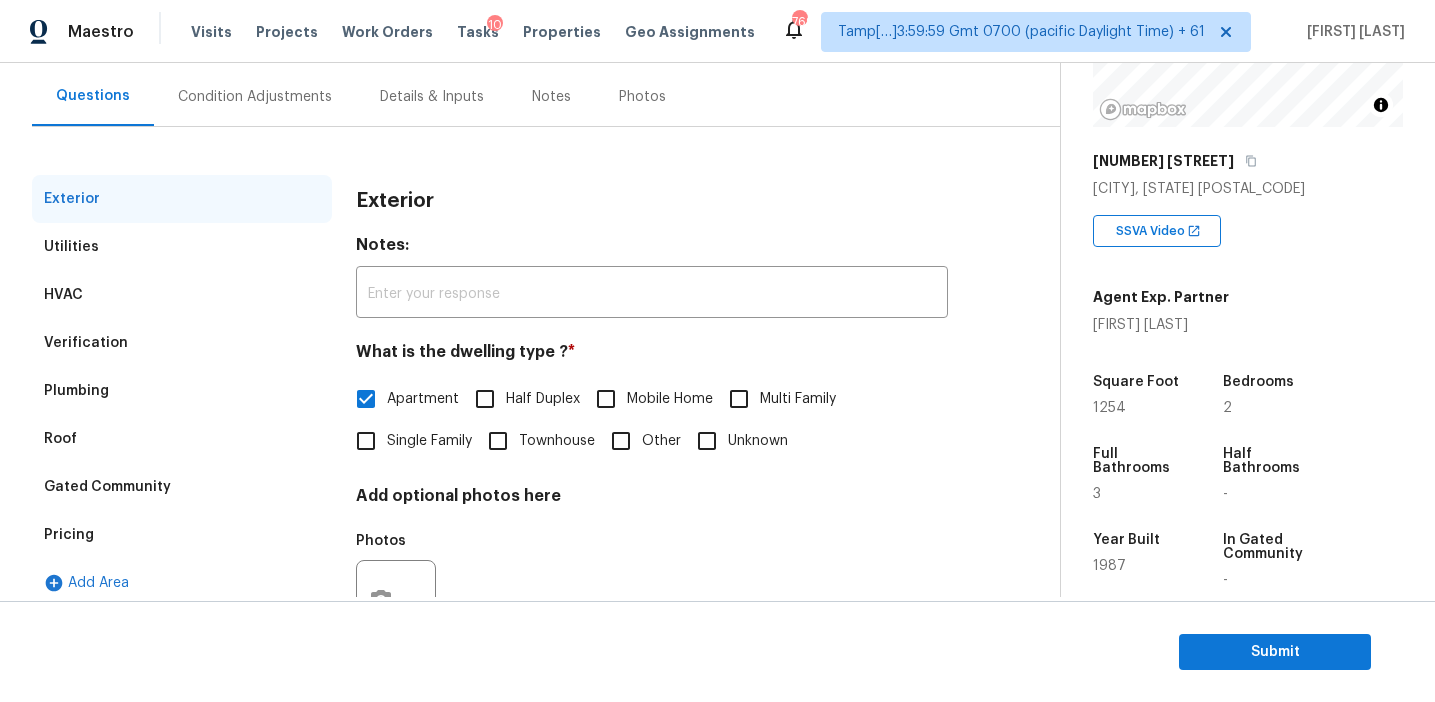 click on "Pricing" at bounding box center (182, 535) 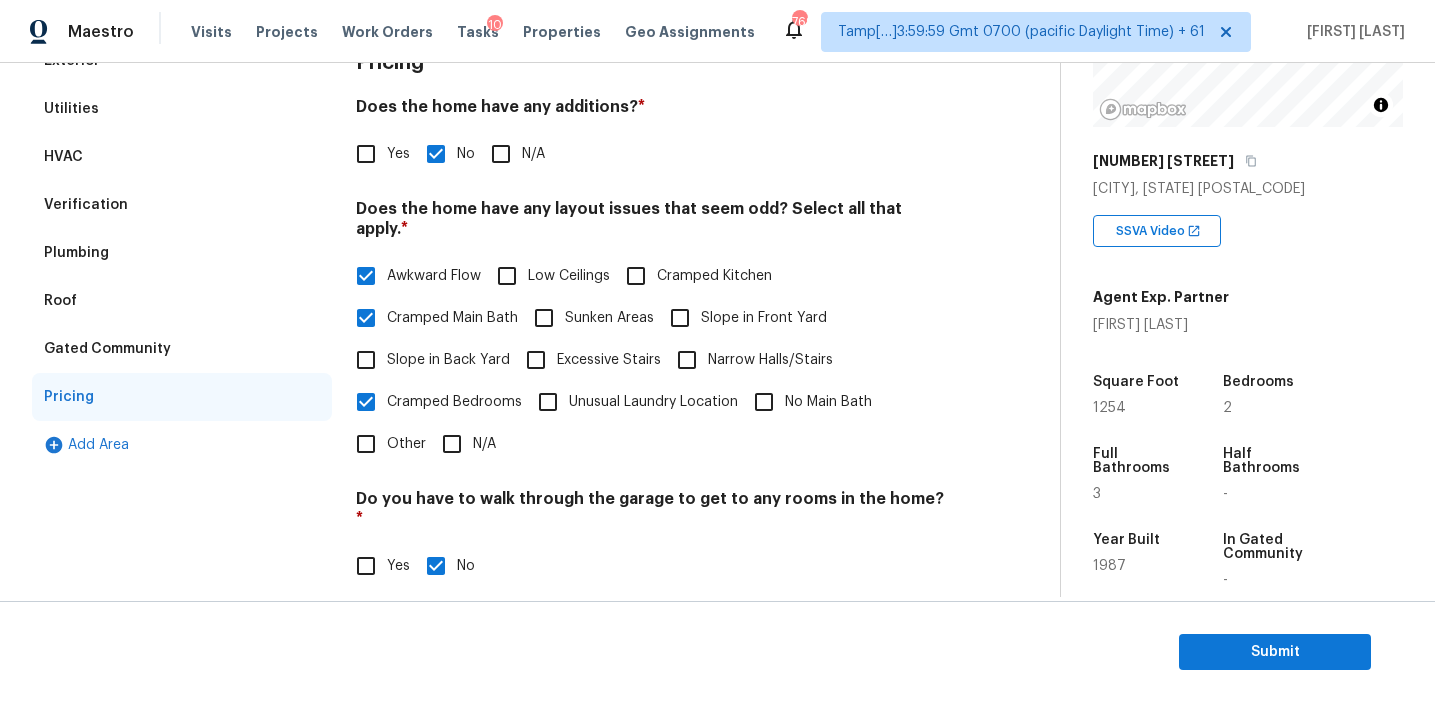 scroll, scrollTop: 100, scrollLeft: 0, axis: vertical 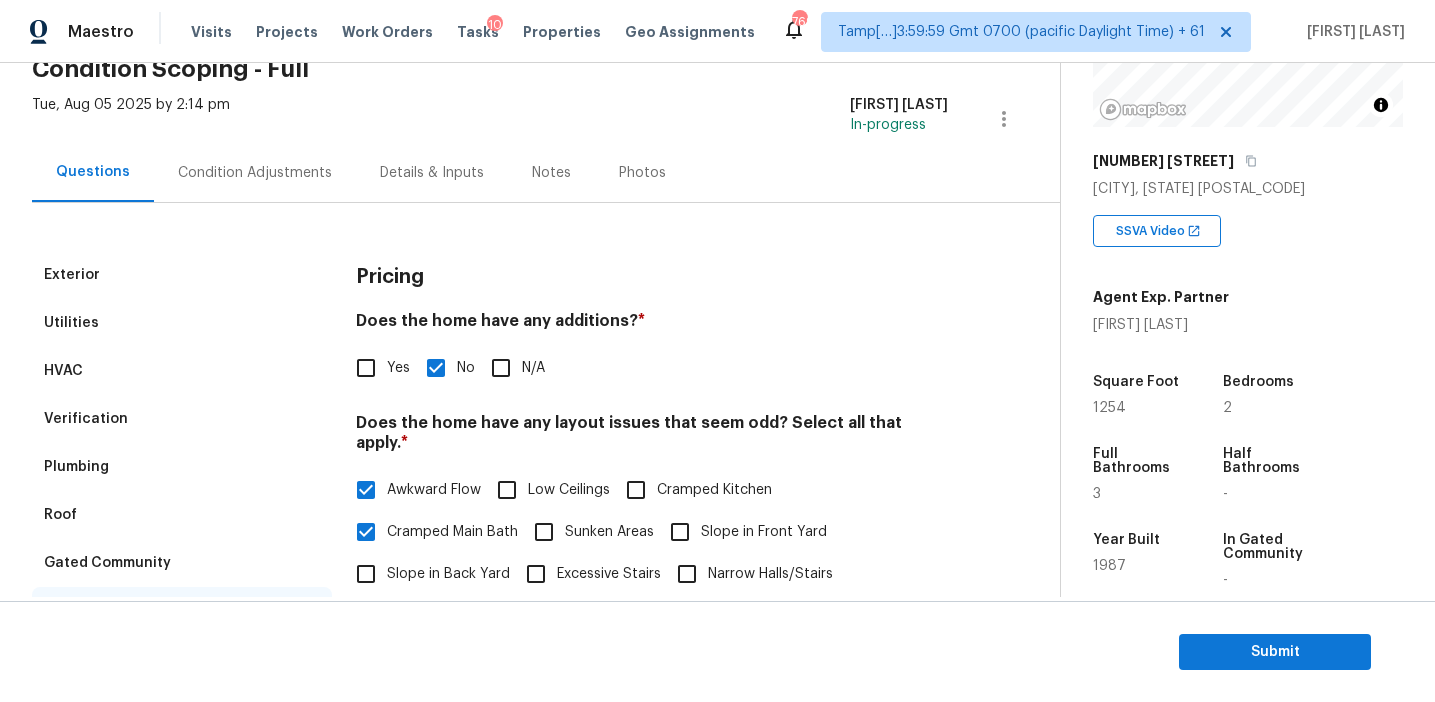 click on "Gated Community" at bounding box center (182, 563) 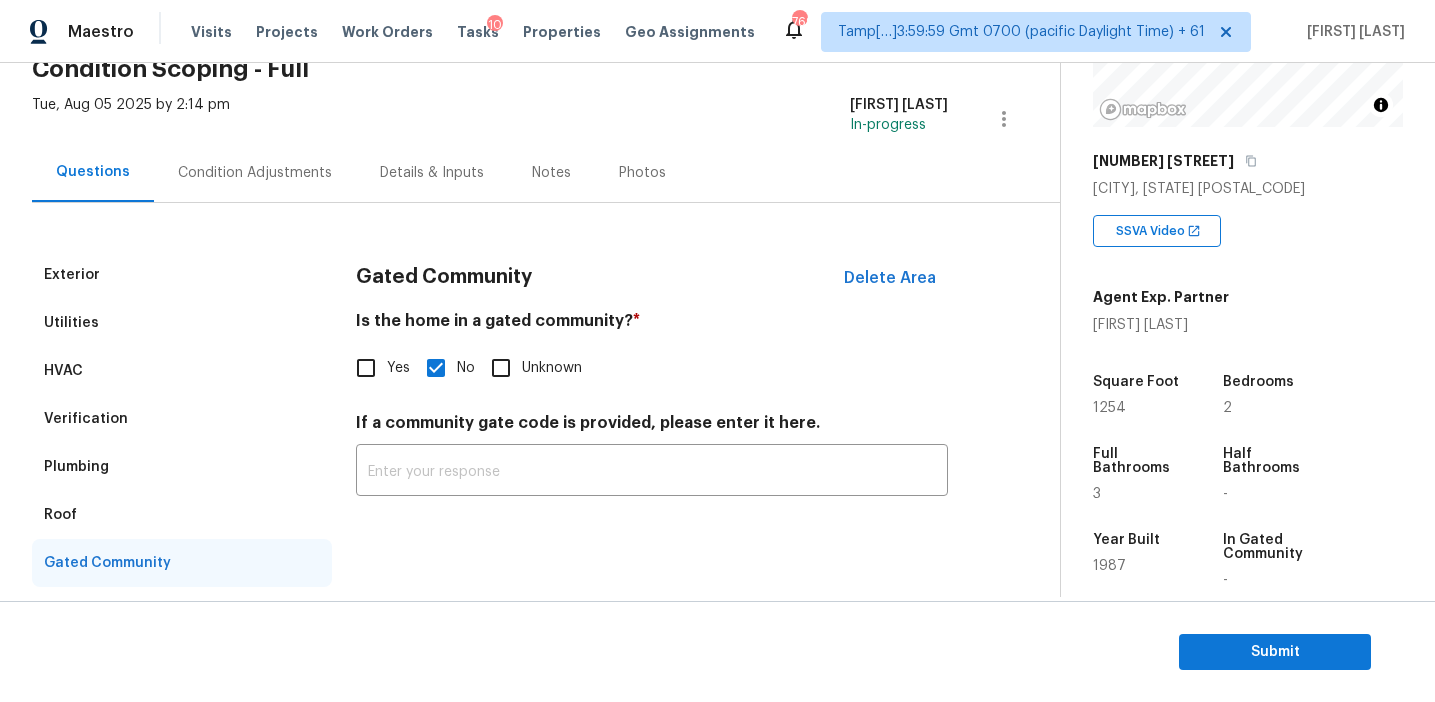click on "Roof" at bounding box center (182, 515) 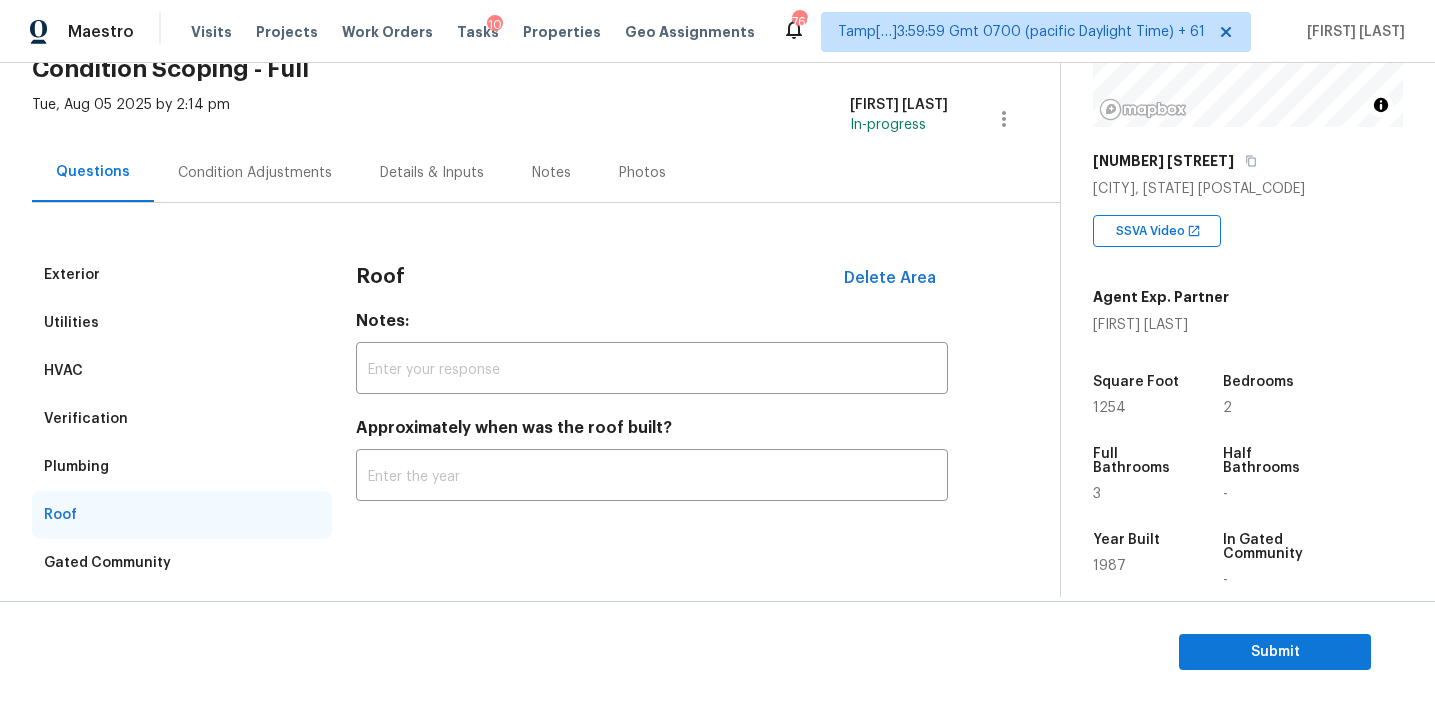 click on "Plumbing" at bounding box center [182, 467] 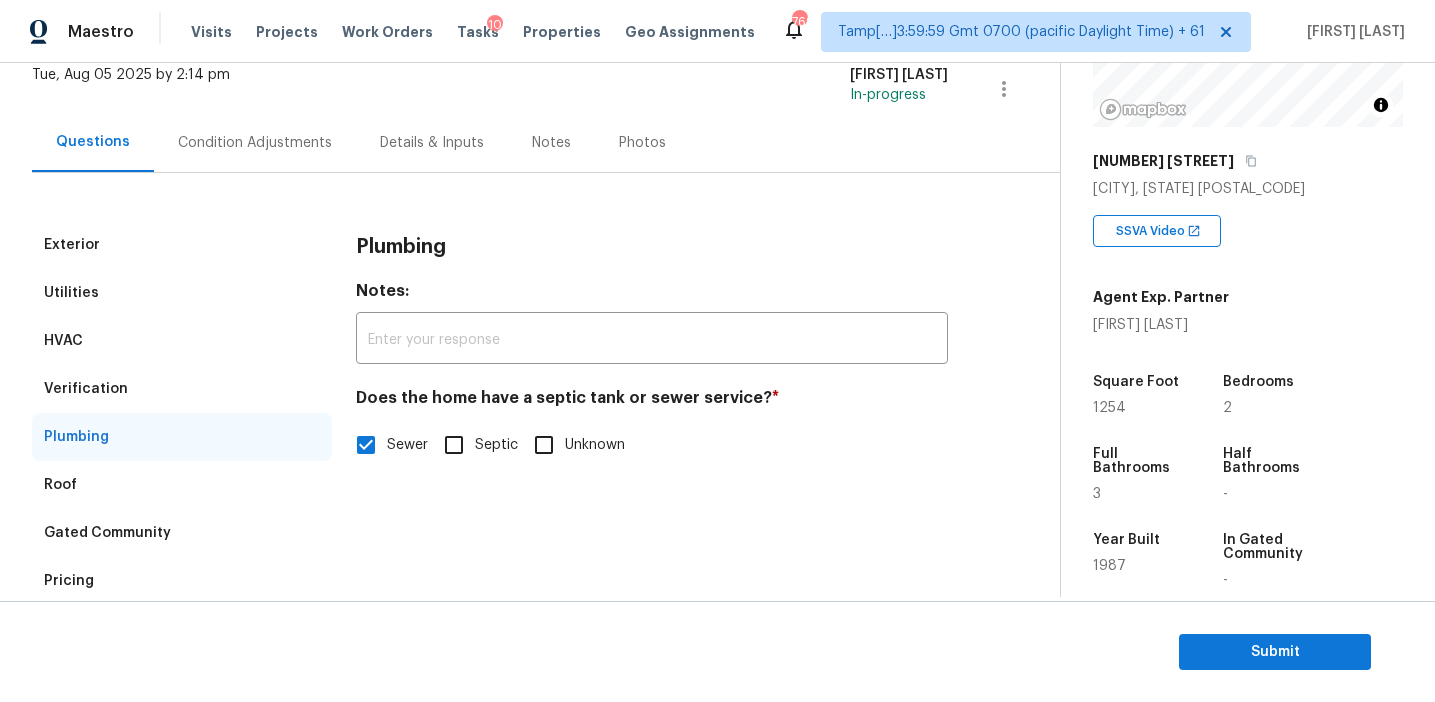 scroll, scrollTop: 0, scrollLeft: 0, axis: both 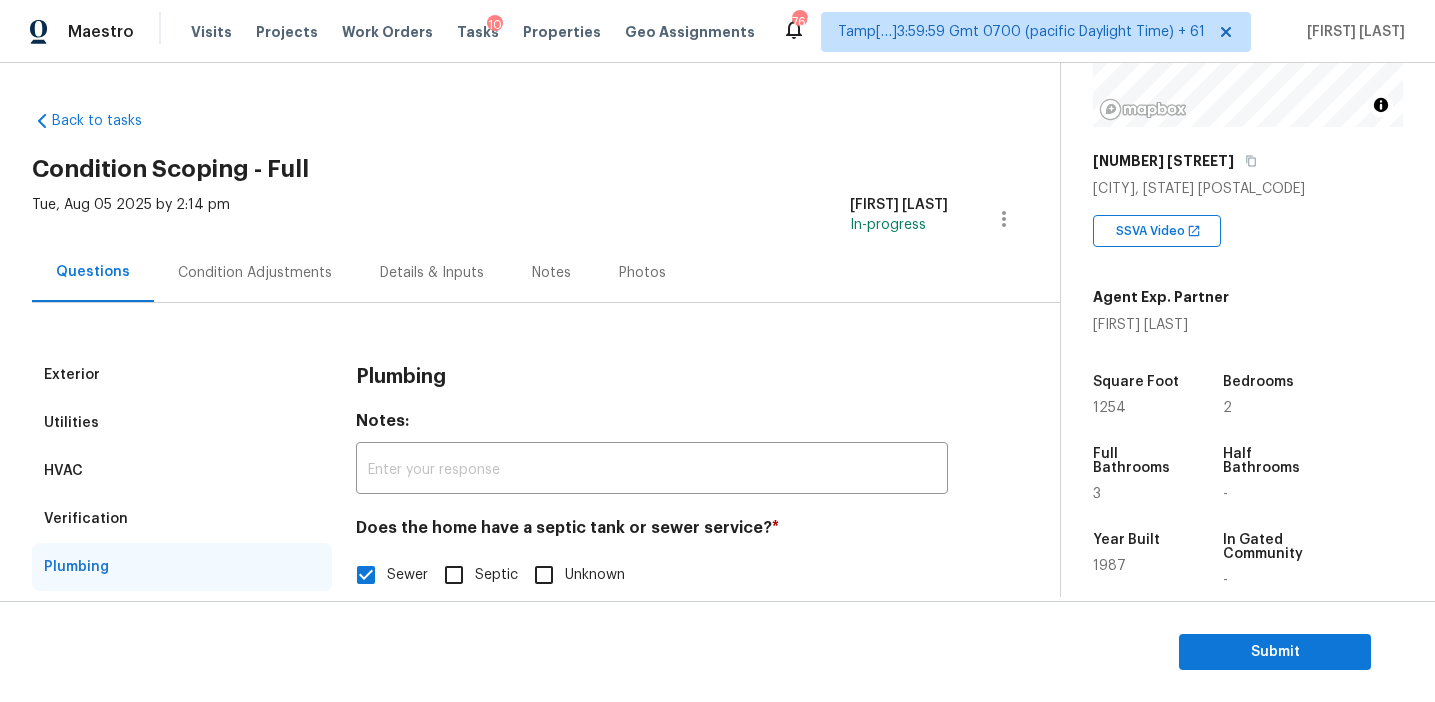 click on "Verification" at bounding box center (182, 519) 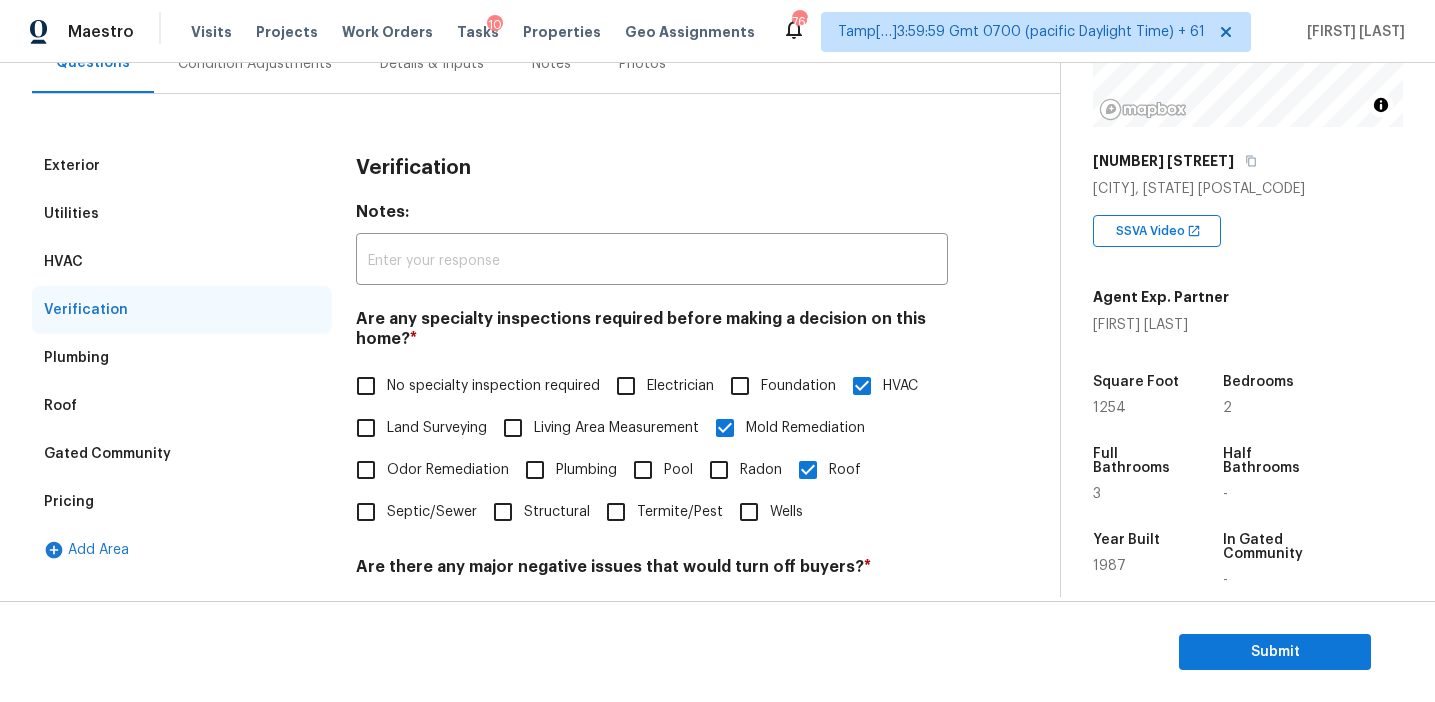 scroll, scrollTop: 157, scrollLeft: 0, axis: vertical 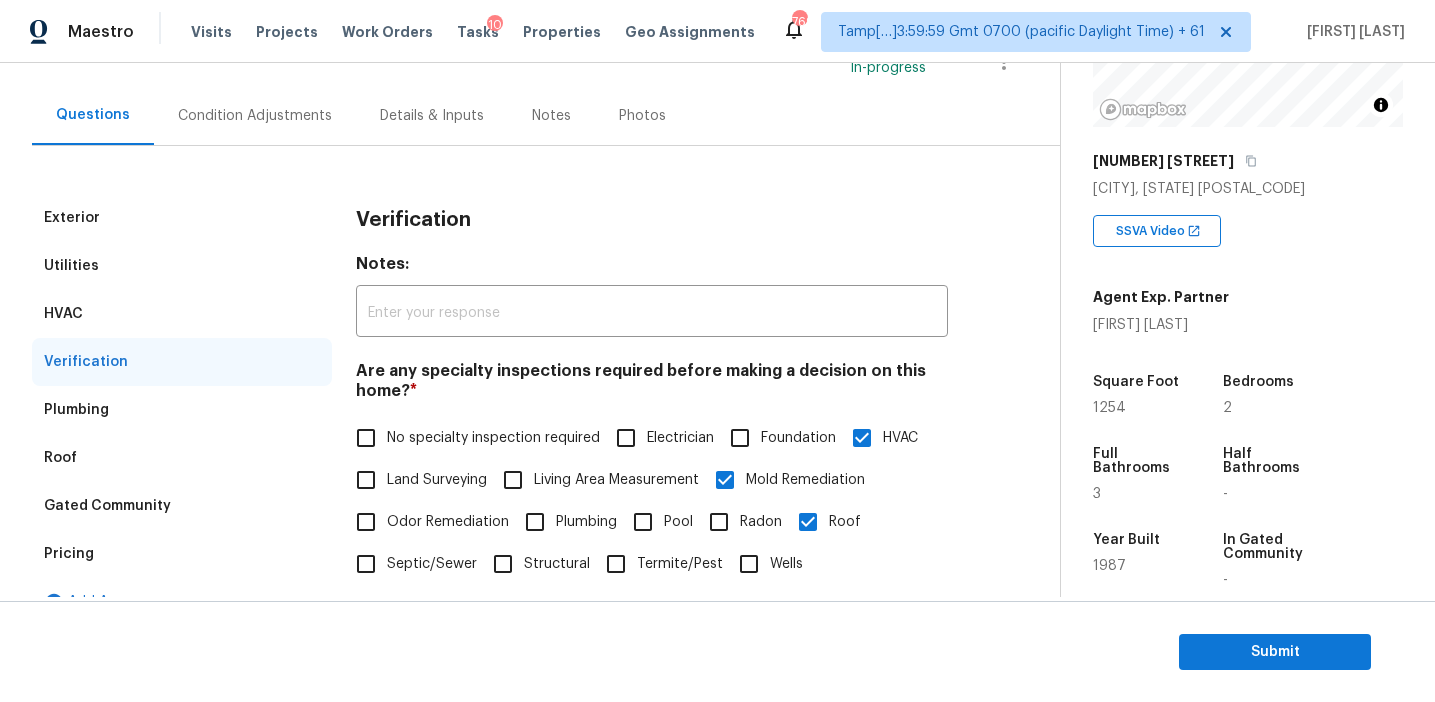 click on "HVAC" at bounding box center (182, 314) 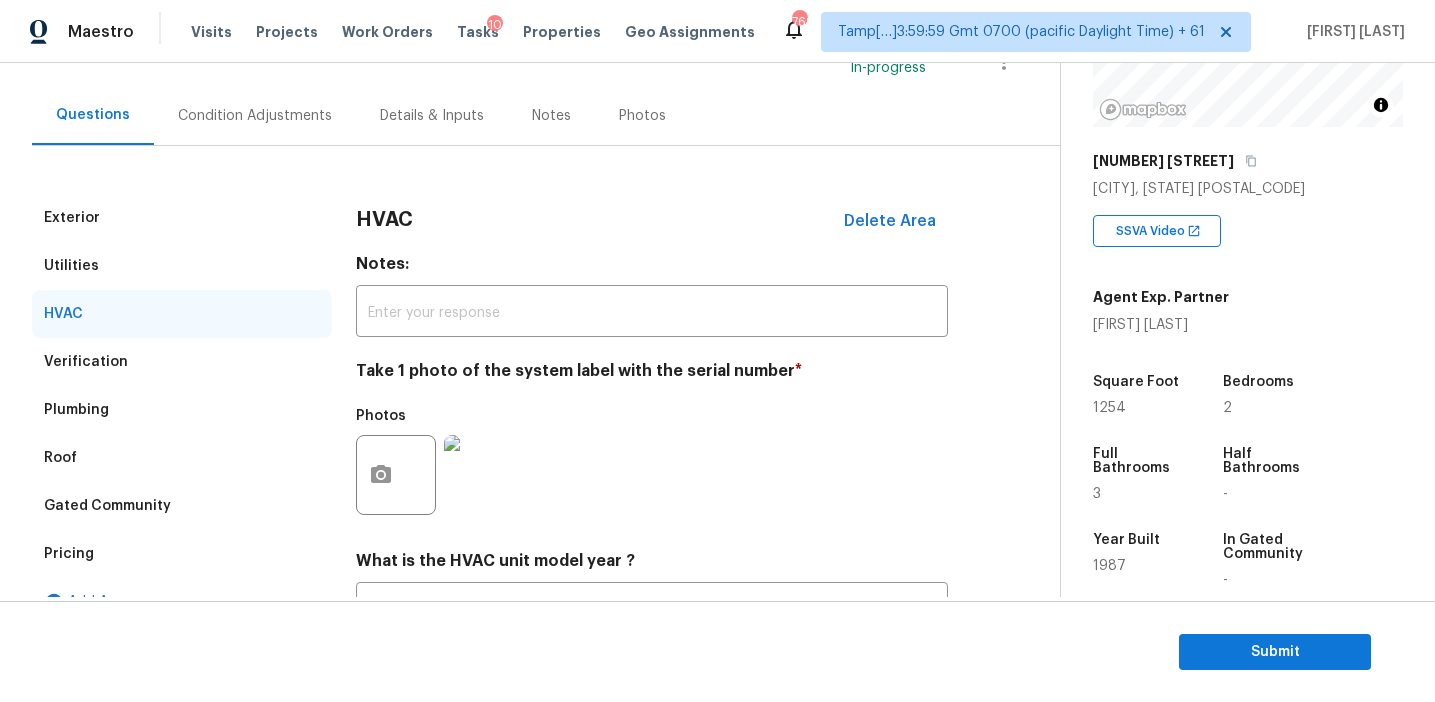 click on "Utilities" at bounding box center [182, 266] 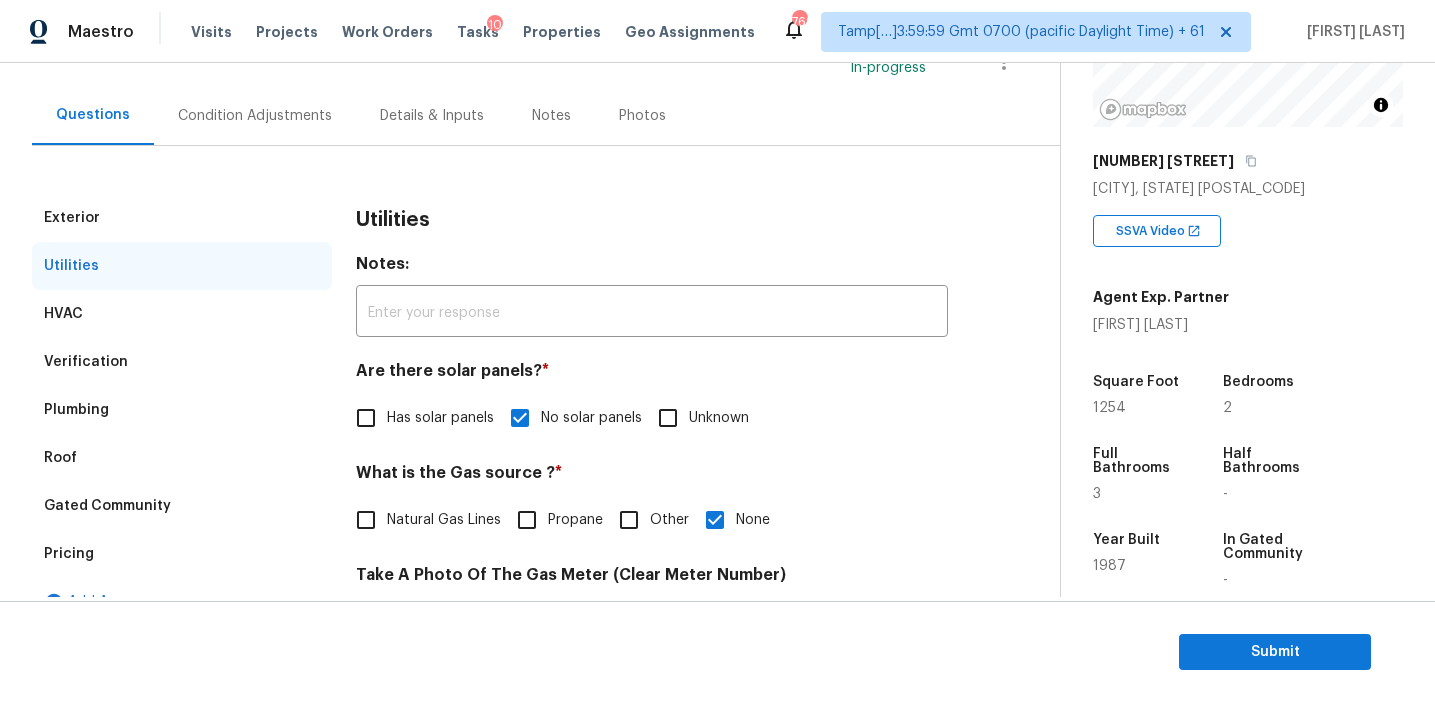 click on "Exterior" at bounding box center [182, 218] 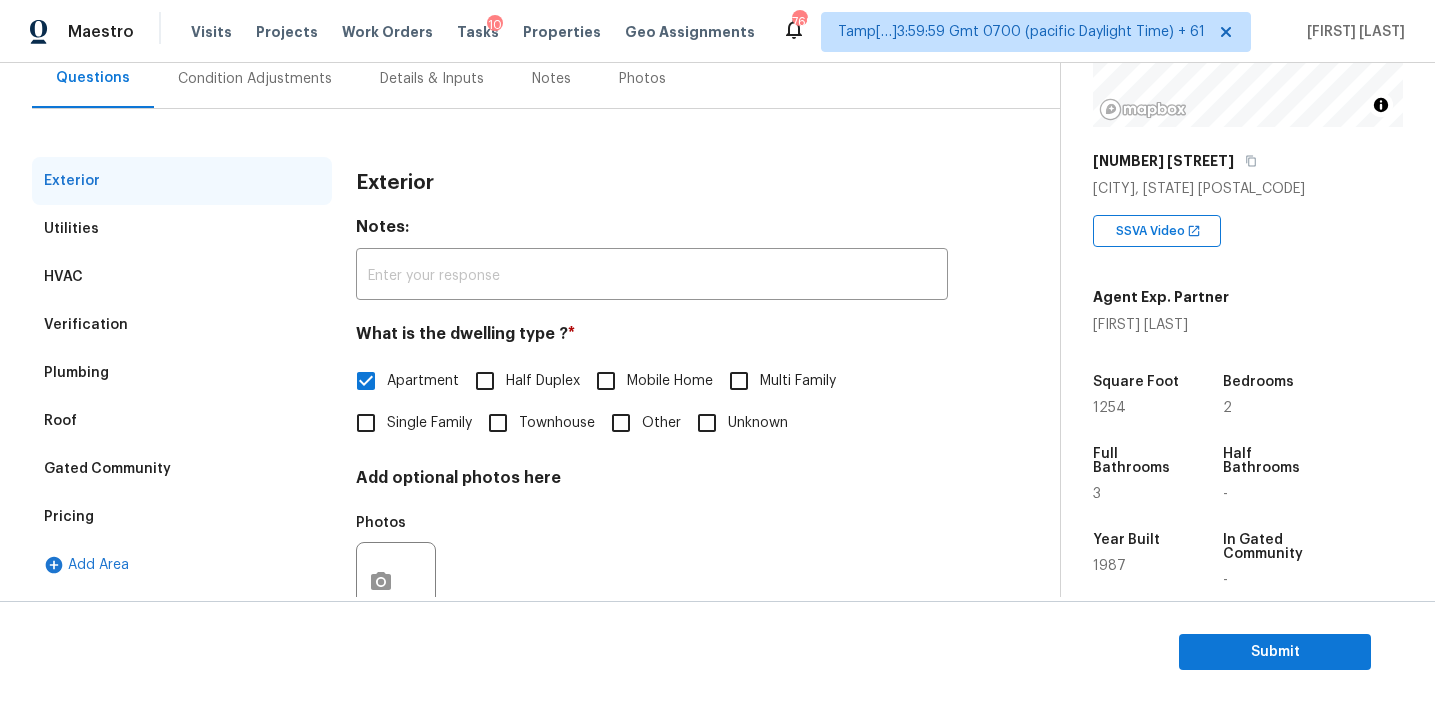 click on "Condition Adjustments" at bounding box center [255, 79] 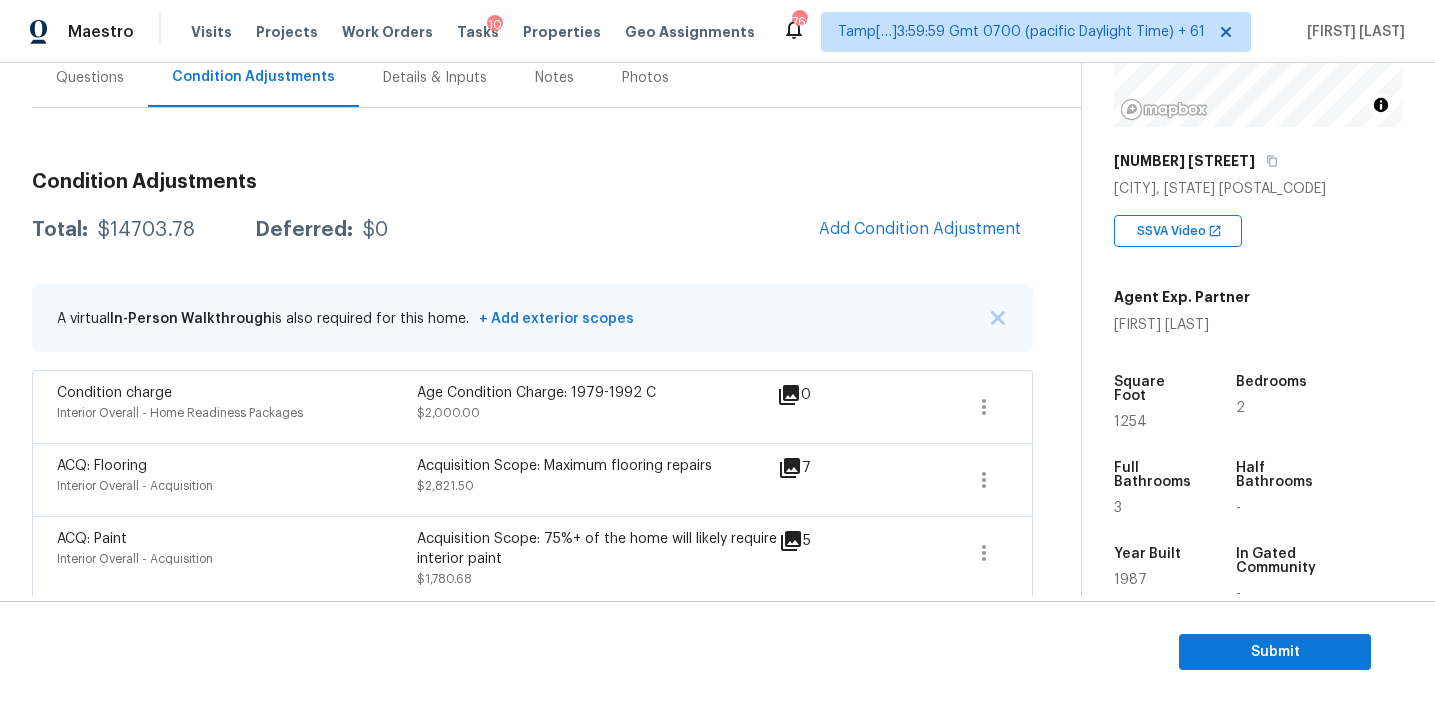click on "Condition Adjustments Total:  [PRICE] Deferred:  $0 Add Condition Adjustment A virtual  In-Person Walkthrough  is also required for this home.   + Add exterior scopes Condition charge Interior Overall - Home Readiness Packages Age Condition Charge: [YEAR]-[YEAR] C	 [PRICE]   0 ACQ: Flooring Interior Overall - Acquisition Acquisition Scope: Maximum flooring repairs [PRICE]   7 ACQ: Paint Interior Overall - Acquisition Acquisition Scope: 75%+ of the home will likely require interior paint [PRICE]   5 Countertops Interior Overall - Countertops Refinish Countertops [PRICE]   3 Bathroom Plumbing Bathroom - Plumbing Prep, mask, clean and refinish the tub/shower tile surround both all sides ensuring a complete and professional coverage. Haul away and dispose of all masking/debris properly. [PRICE]   2 Cabinet Hardware Interior Overall - Cabinets Refinish cabinets [PRICE]   2 Drywall Interior Overall - Walls and Ceiling [PRICE]   1 ACQ: Organic Material Interior Overall - Acquisition [PRICE]   2 [PRICE]   5" at bounding box center [532, 847] 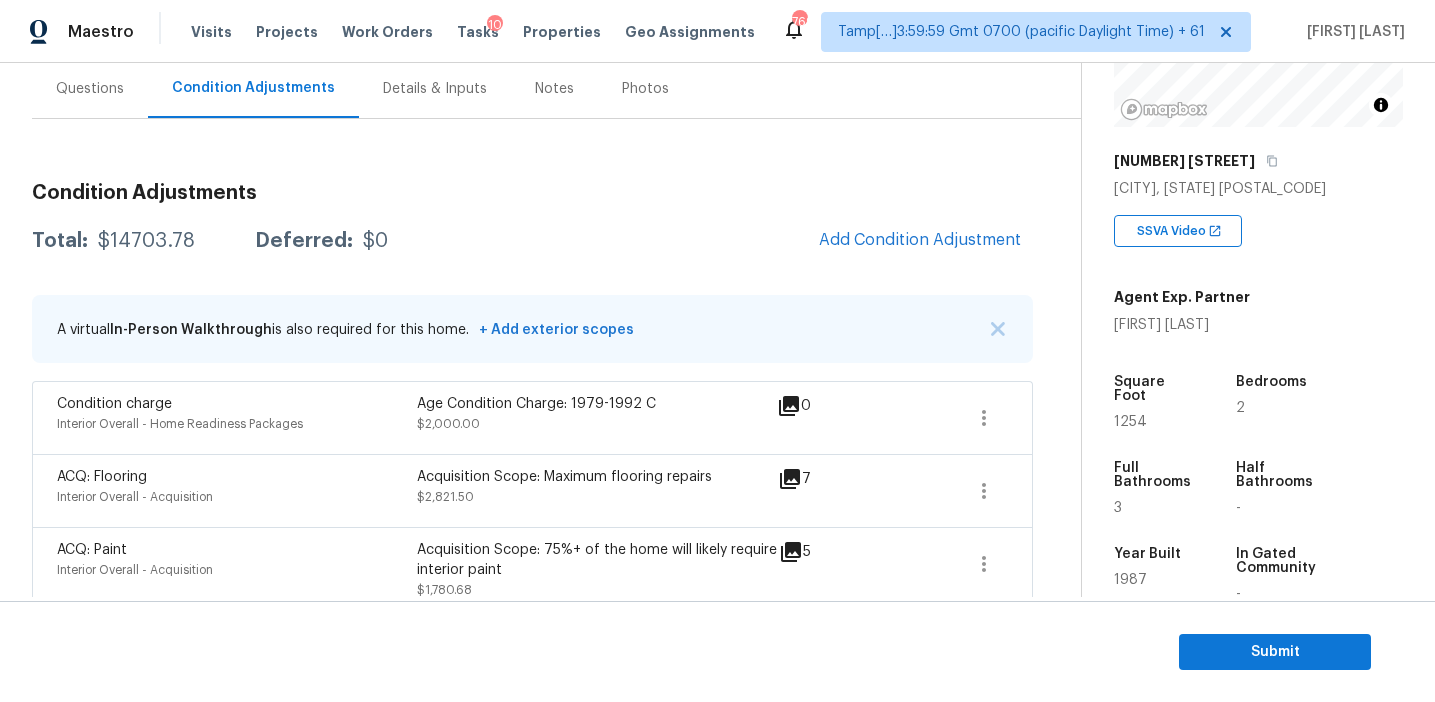 scroll, scrollTop: 183, scrollLeft: 0, axis: vertical 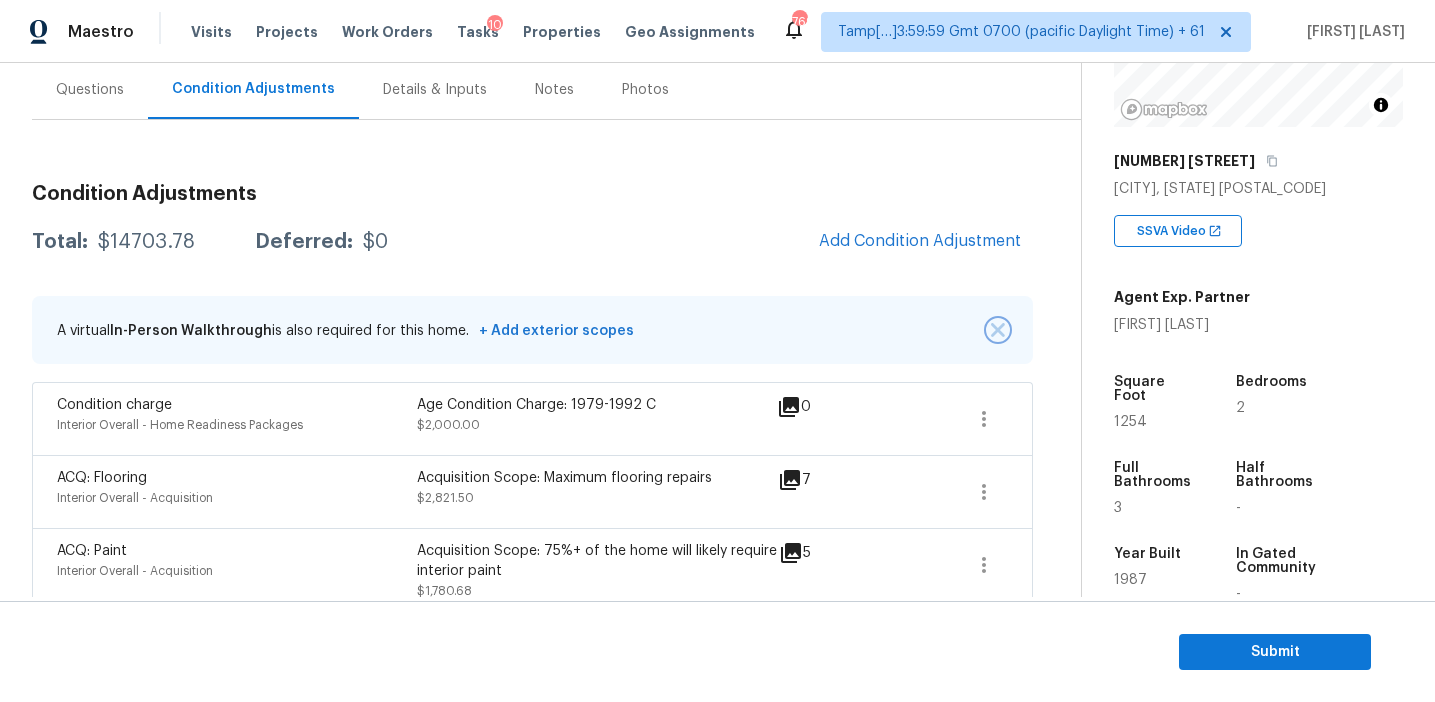 click at bounding box center (998, 330) 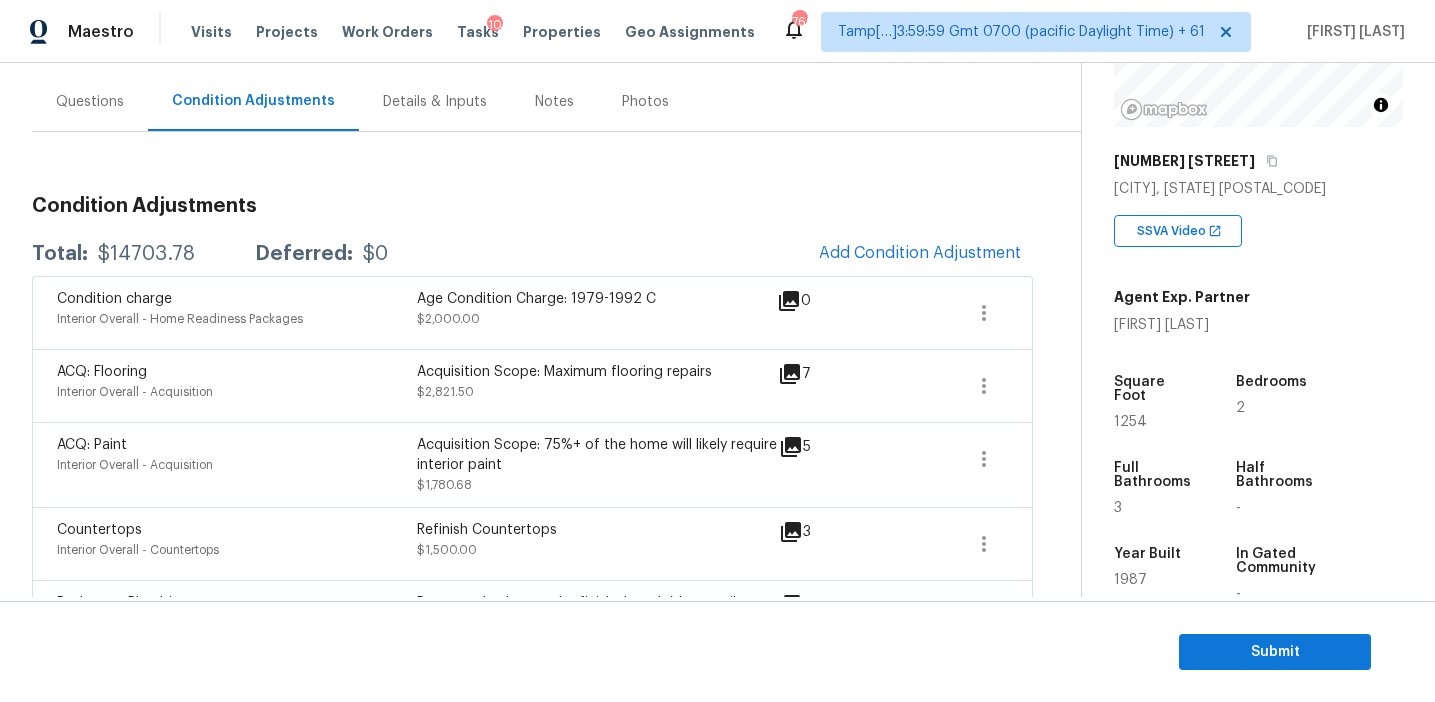 scroll, scrollTop: 178, scrollLeft: 0, axis: vertical 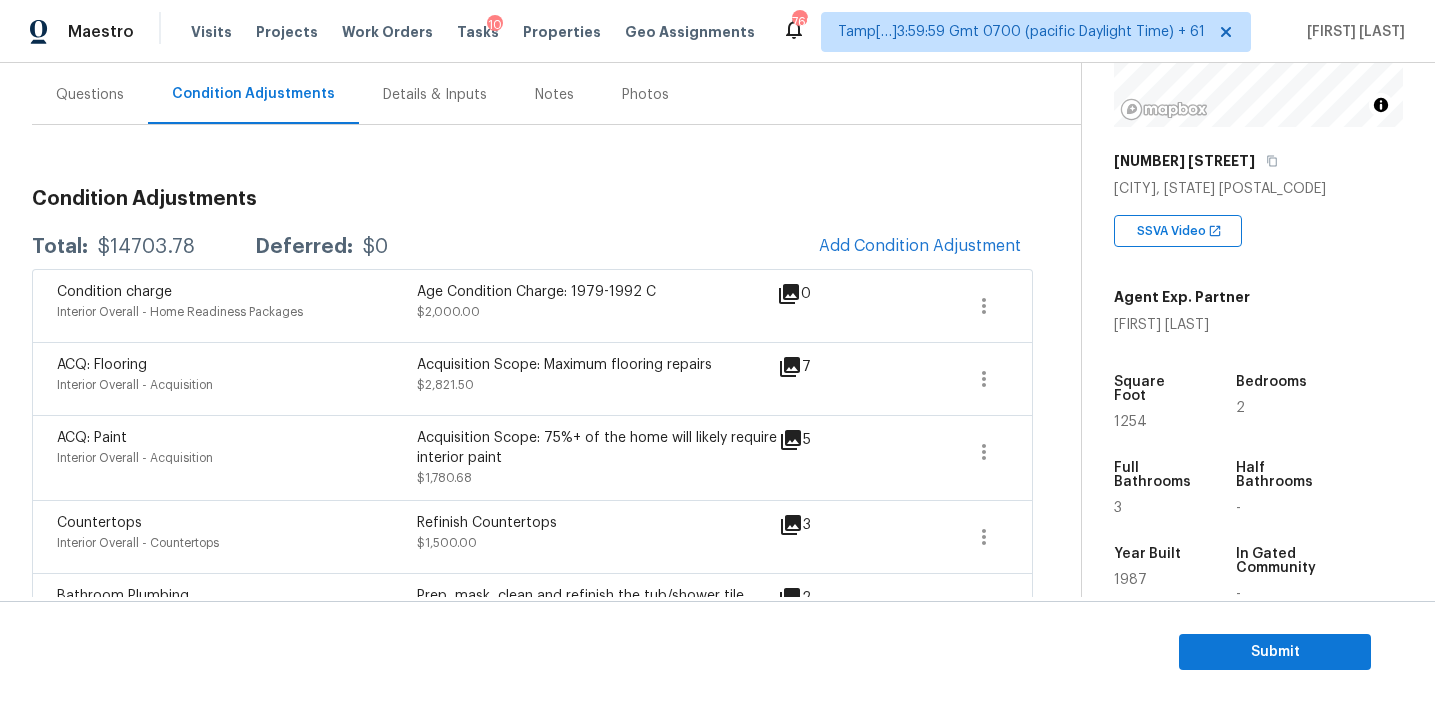click on "Total:  $14703.78 Deferred:  $0 Add Condition Adjustment" at bounding box center [532, 247] 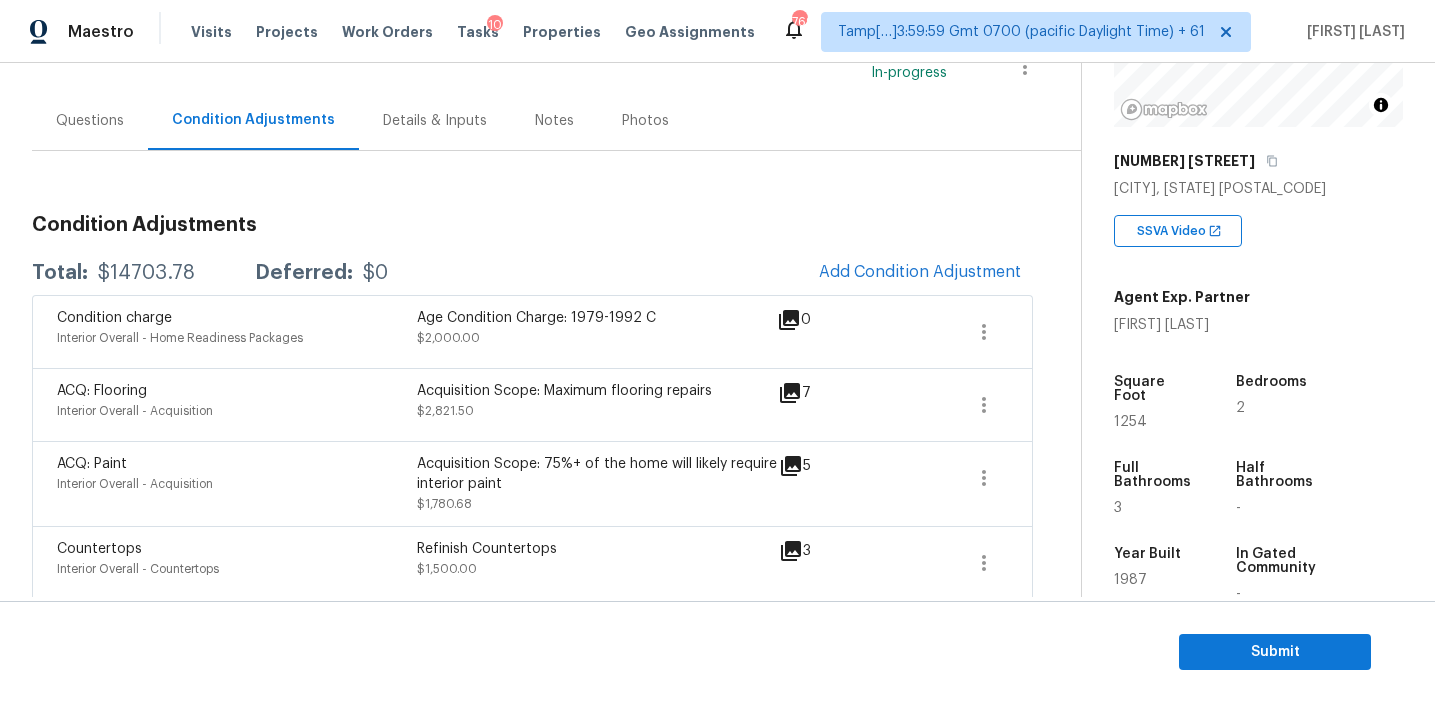 click on "Acquisition Scope: Maximum flooring repairs" at bounding box center (597, 391) 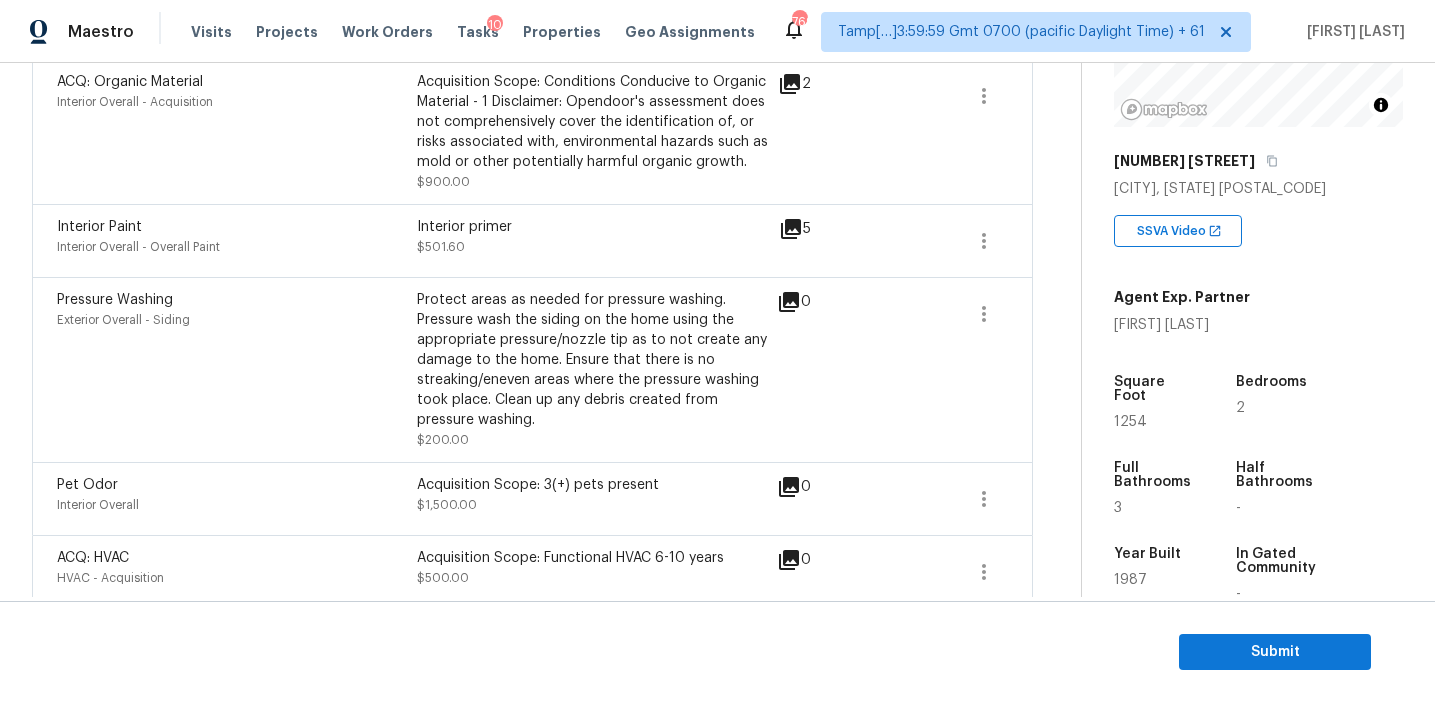 click on "Protect areas as needed for pressure washing. Pressure wash the siding on the home using the appropriate pressure/nozzle tip as to not create any damage to the home. Ensure that there is no streaking/eneven areas where the pressure washing took place. Clean up any debris created from pressure washing." at bounding box center [597, 360] 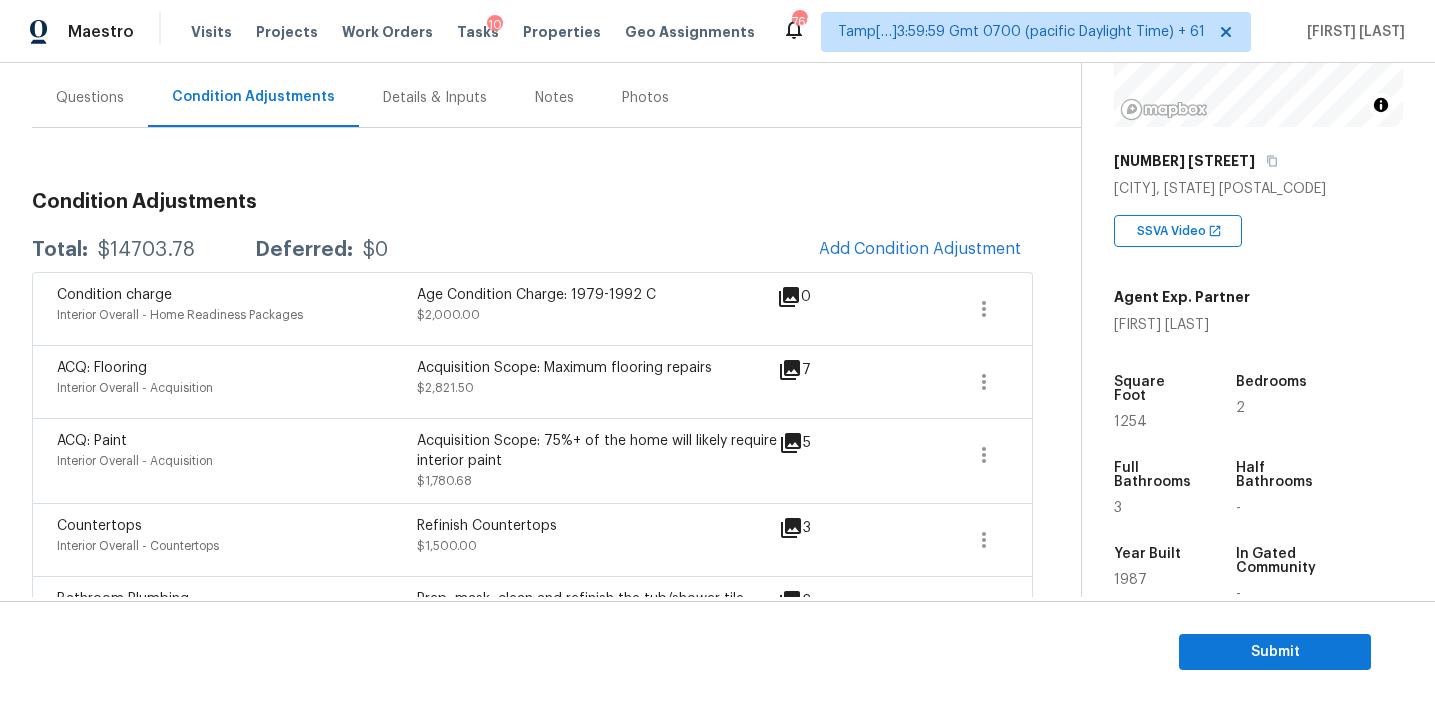 scroll, scrollTop: 185, scrollLeft: 0, axis: vertical 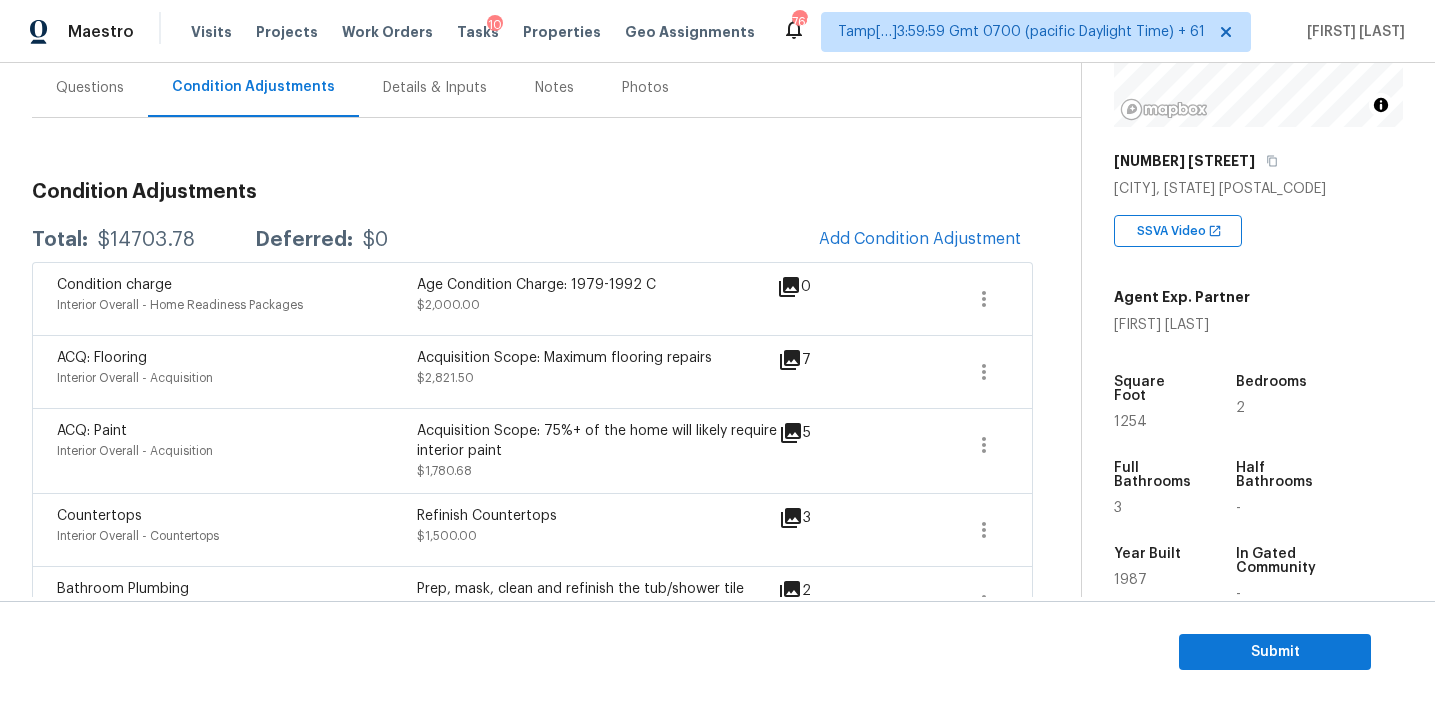 click on "Condition charge Interior Overall - Home Readiness Packages Age Condition Charge: [YEAR]-[YEAR] C	 [PRICE]   0" at bounding box center [532, 298] 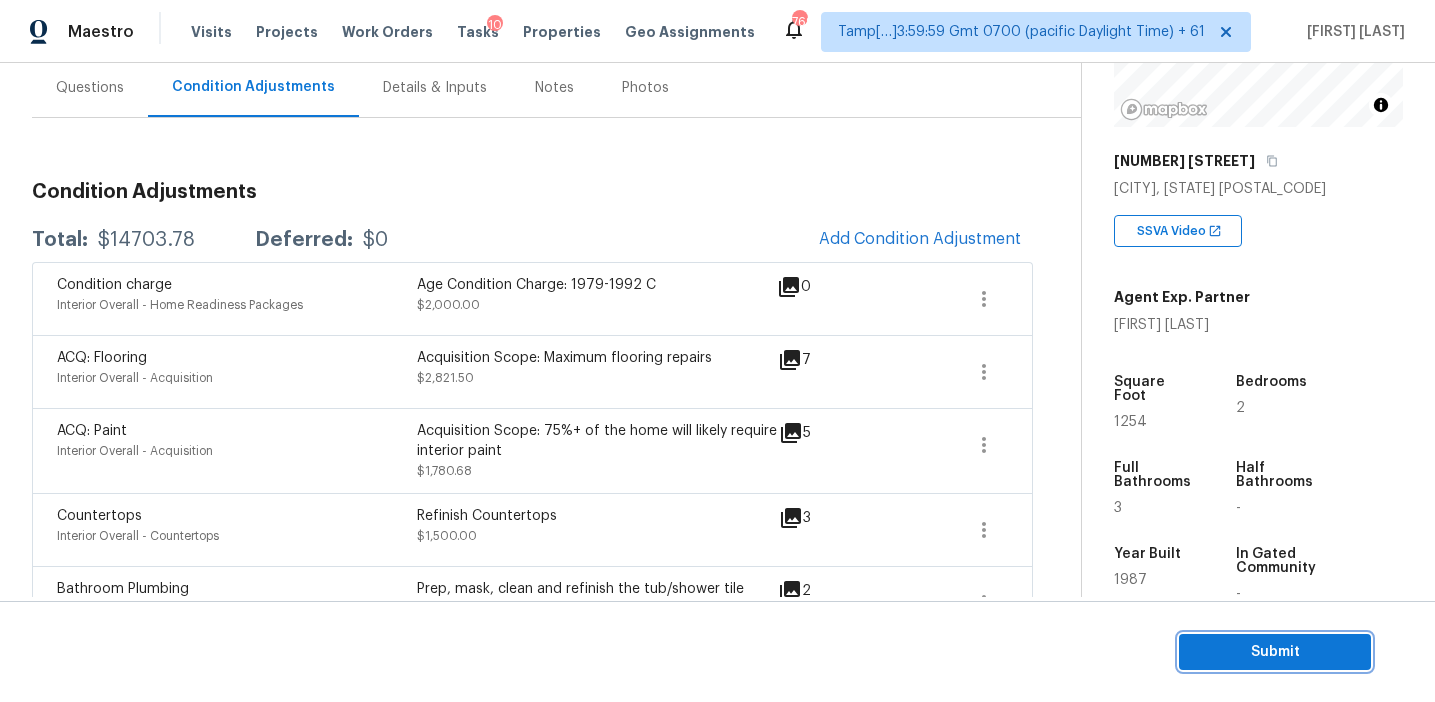 click on "Submit" at bounding box center [1275, 652] 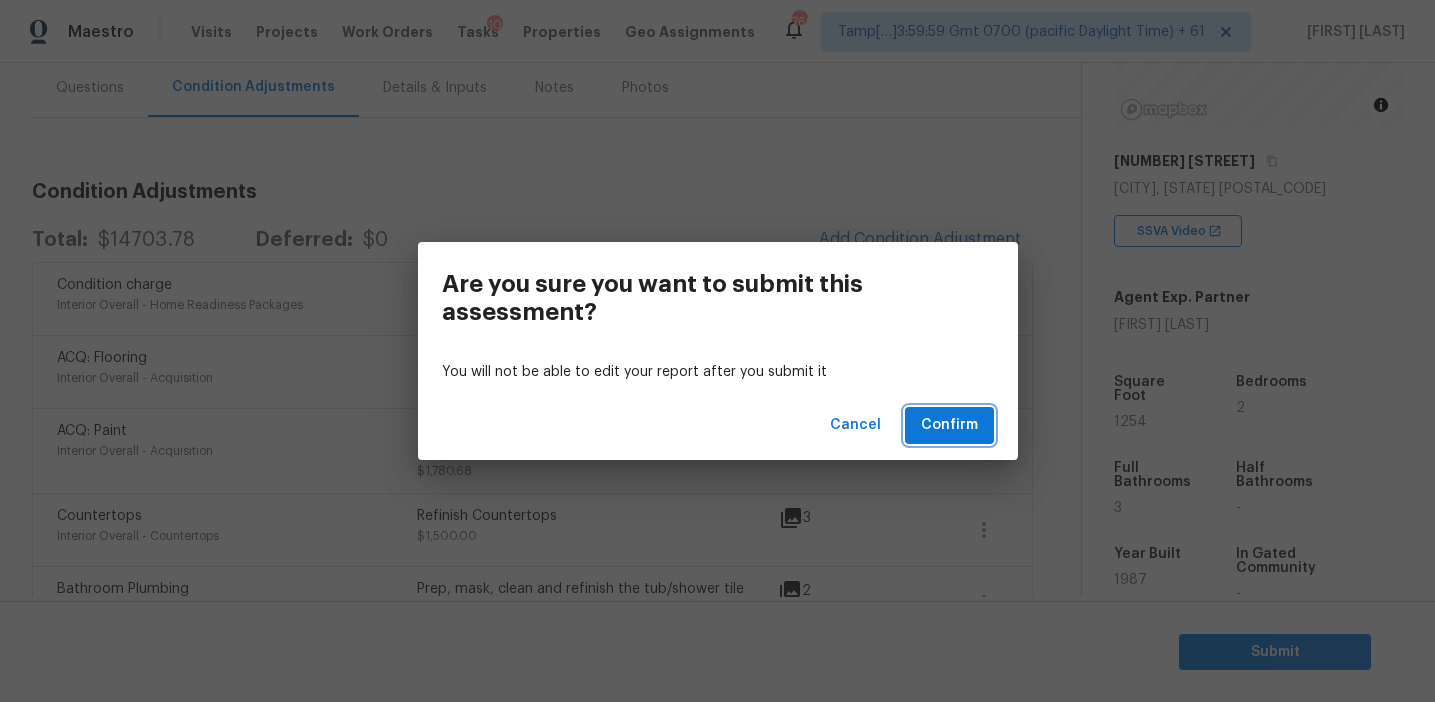 click on "Confirm" at bounding box center [949, 425] 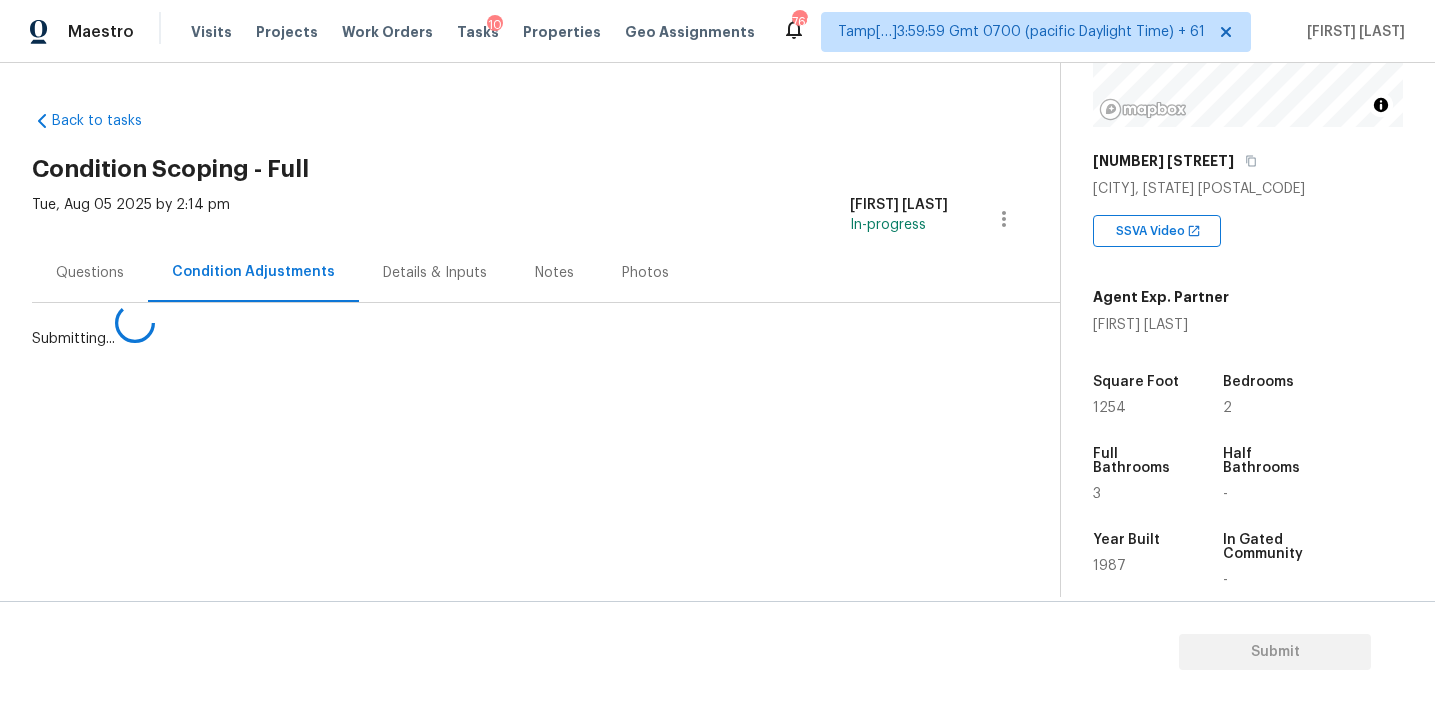 scroll, scrollTop: 0, scrollLeft: 0, axis: both 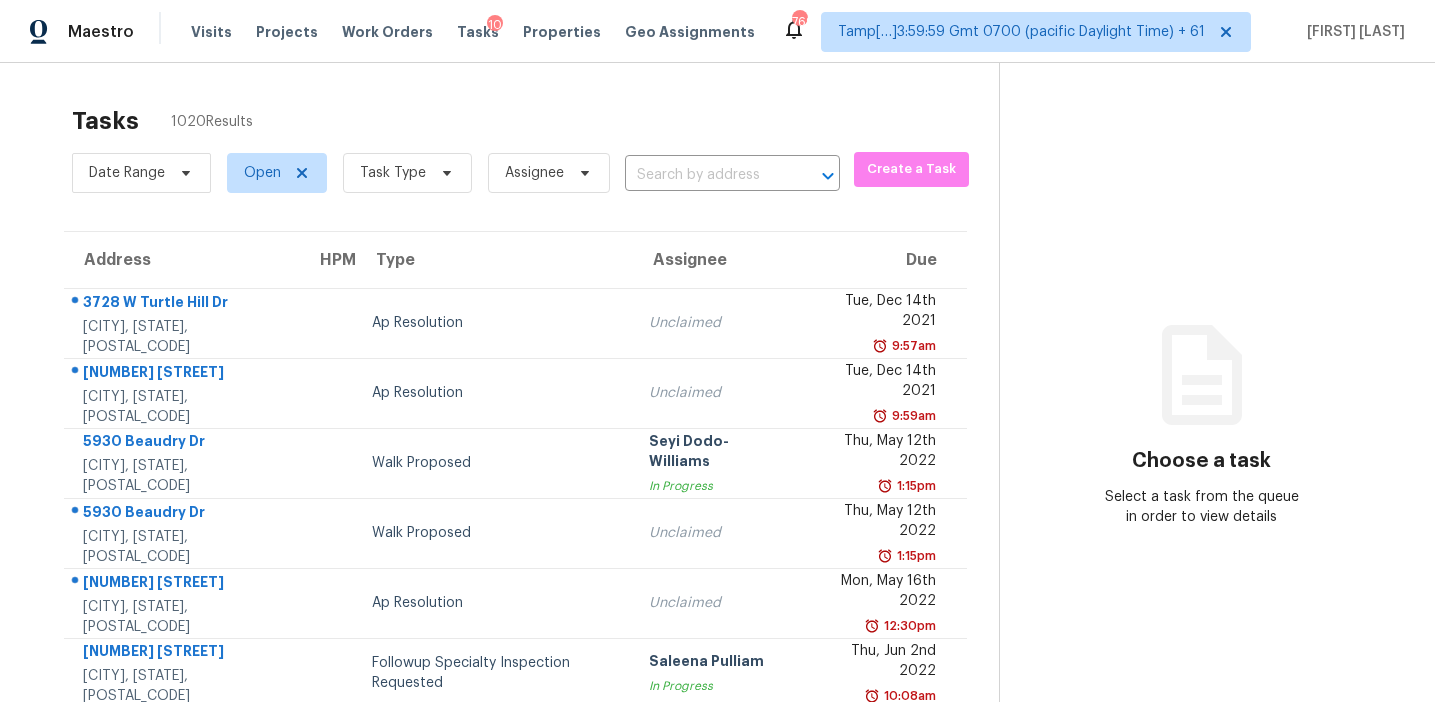 click at bounding box center [704, 175] 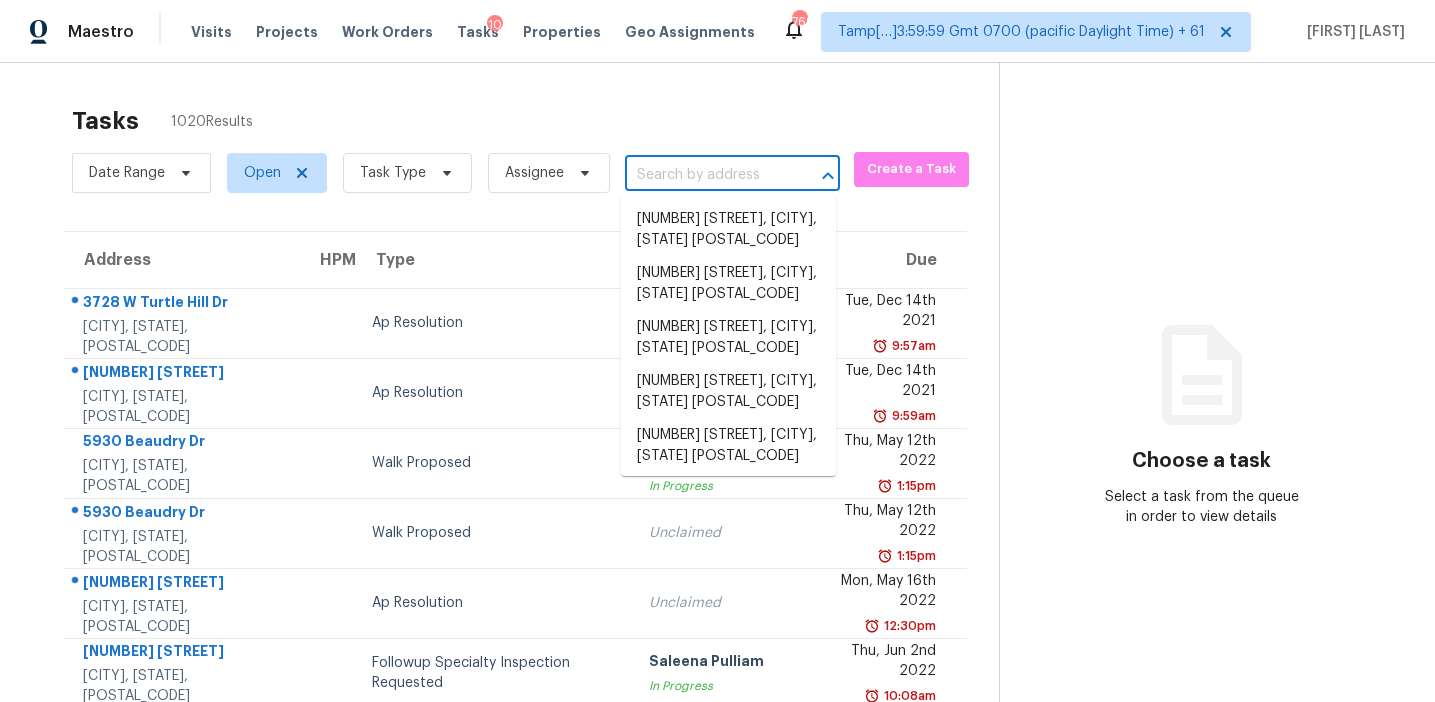 paste on "[NUMBER] [STREET], [CITY], [STATE], [POSTAL_CODE]" 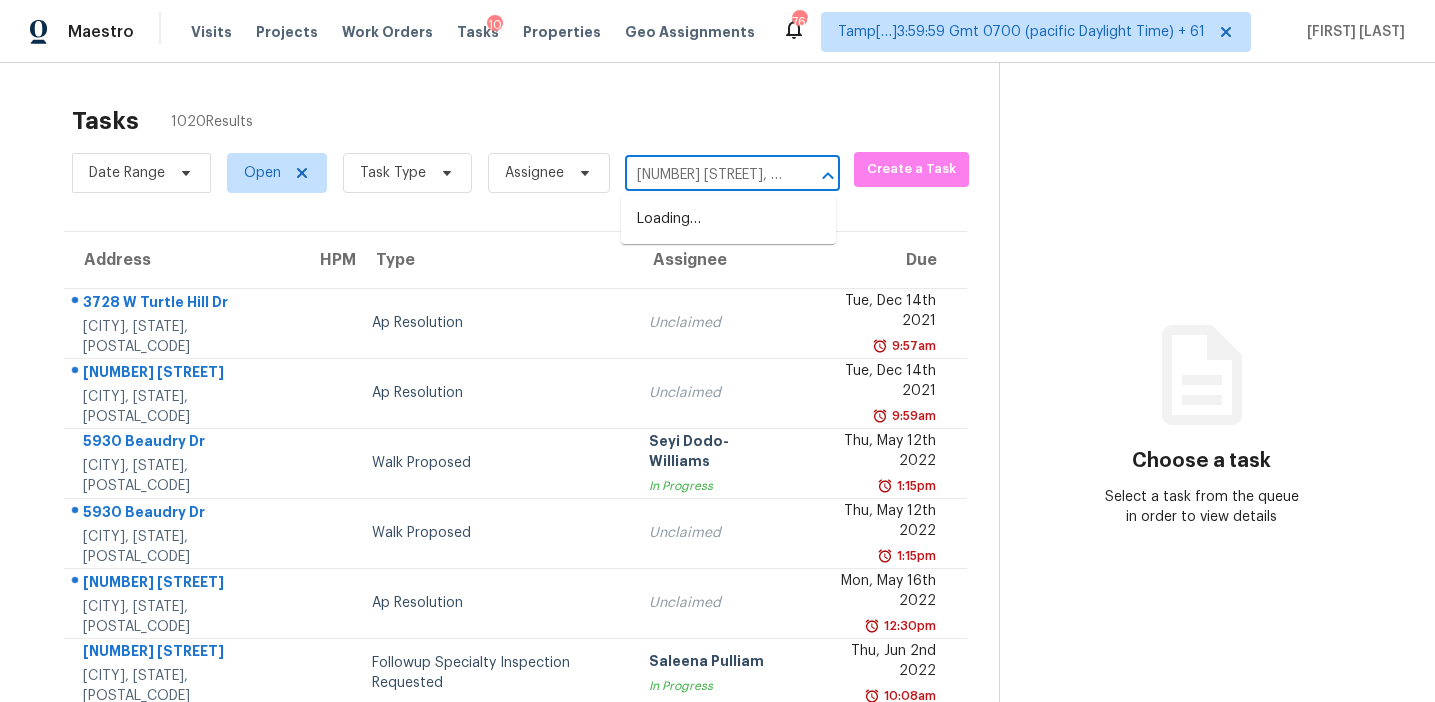 scroll, scrollTop: 0, scrollLeft: 101, axis: horizontal 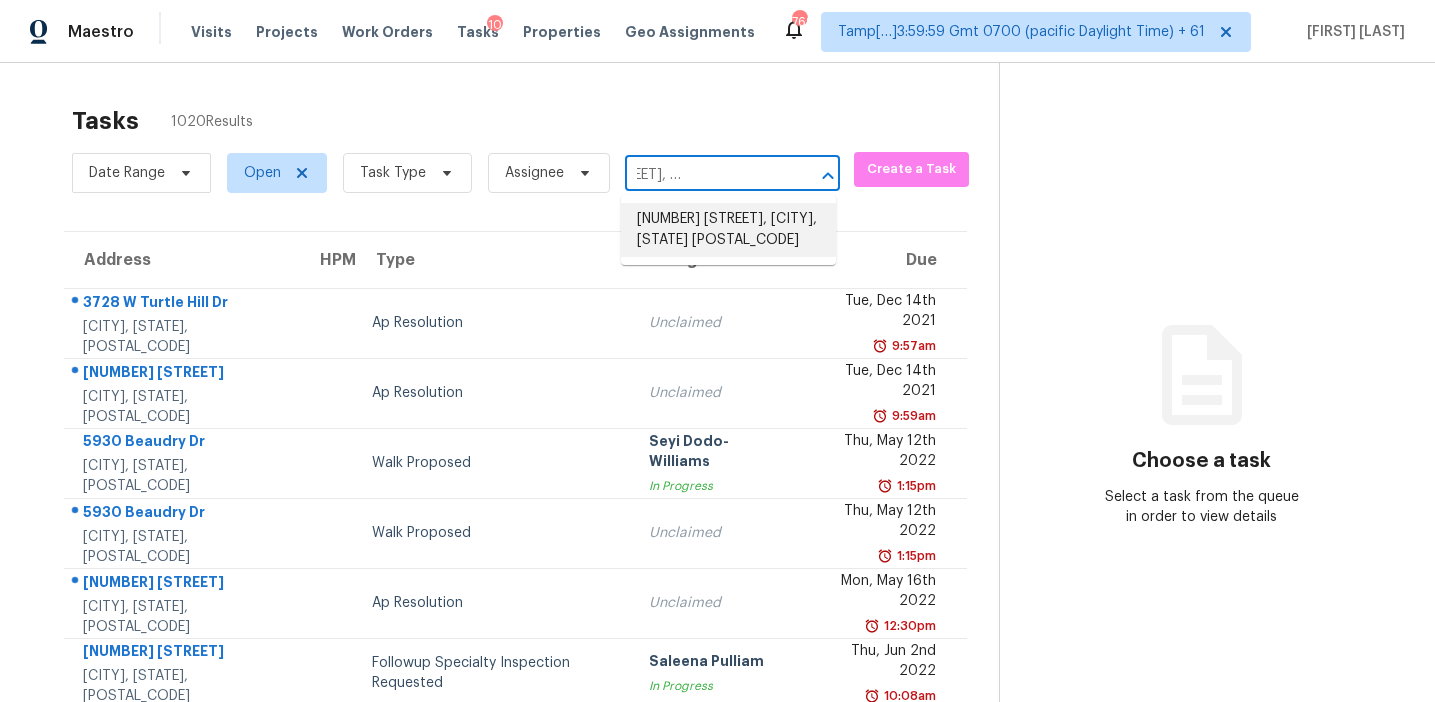 click on "[NUMBER] [STREET], [CITY], [STATE] [POSTAL_CODE]" at bounding box center [728, 230] 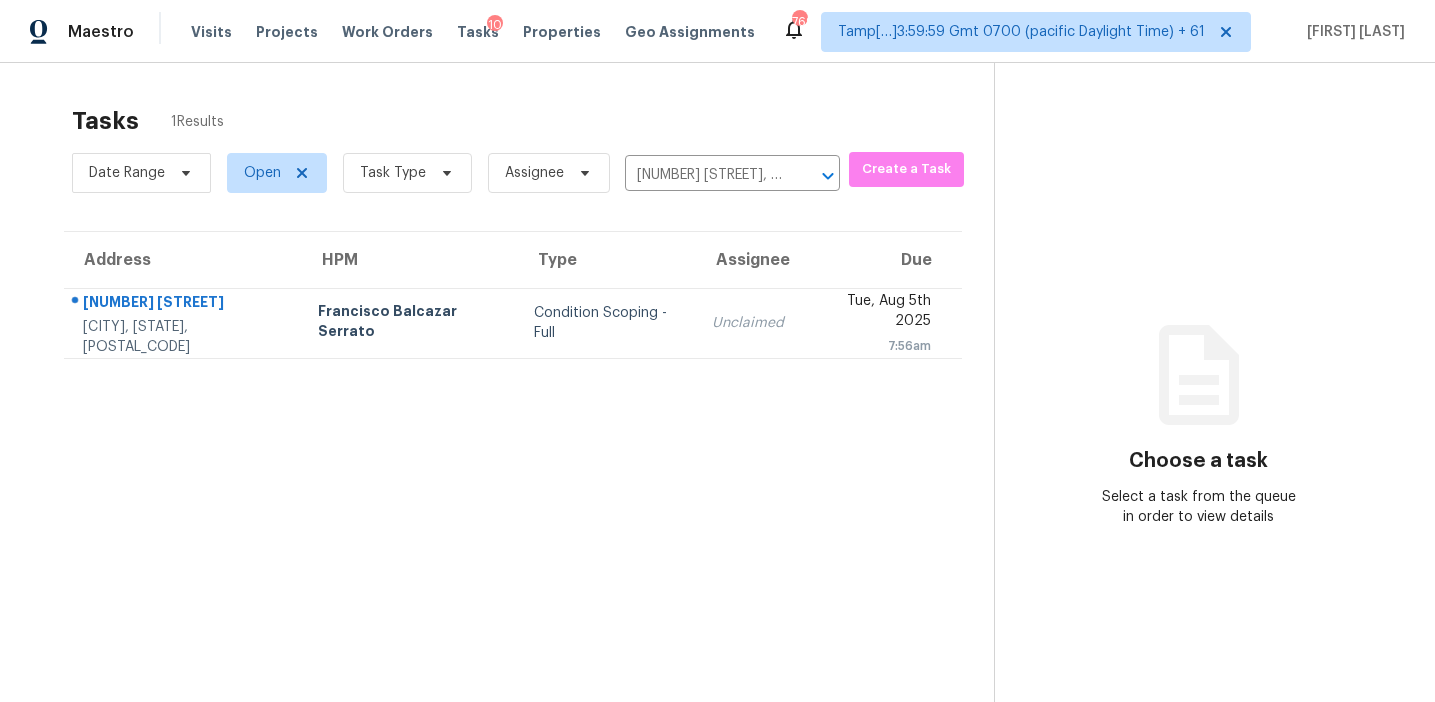 click on "Unclaimed" at bounding box center (748, 323) 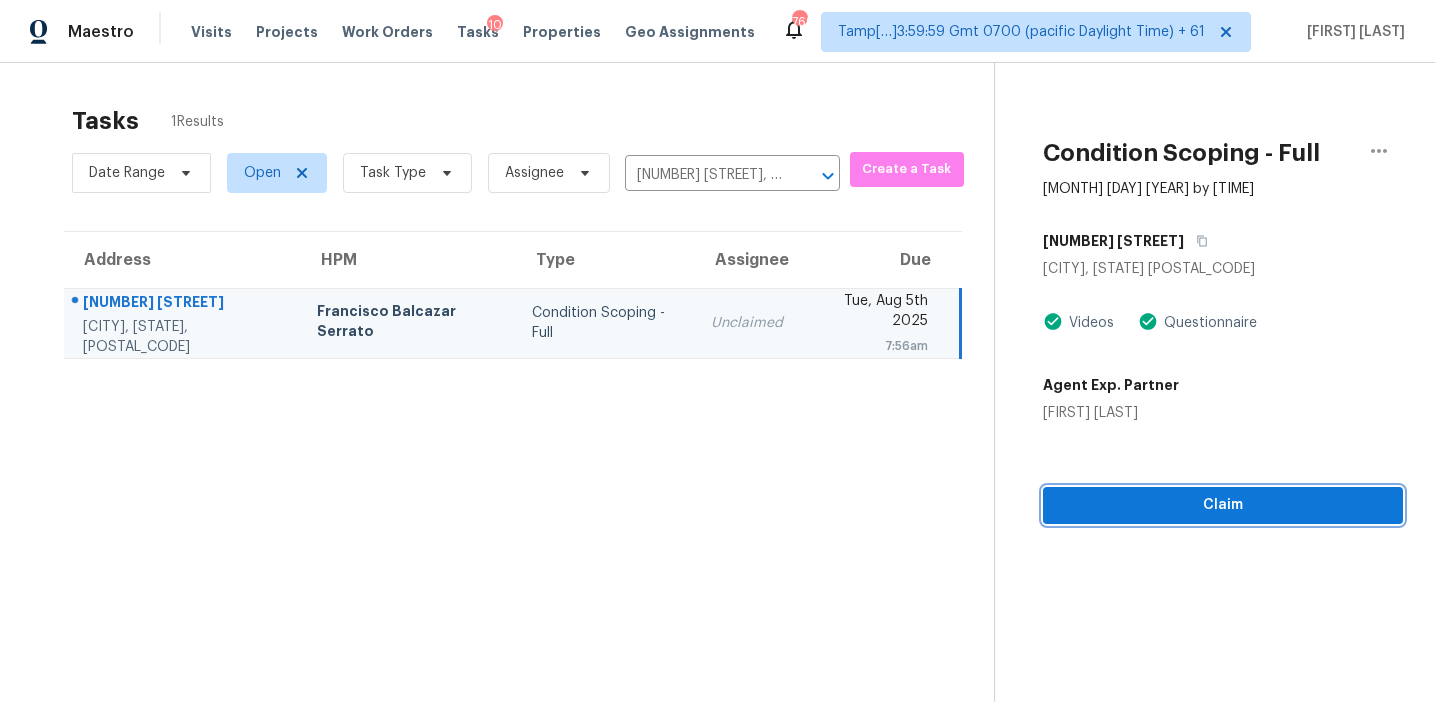 click on "Claim" at bounding box center (1223, 505) 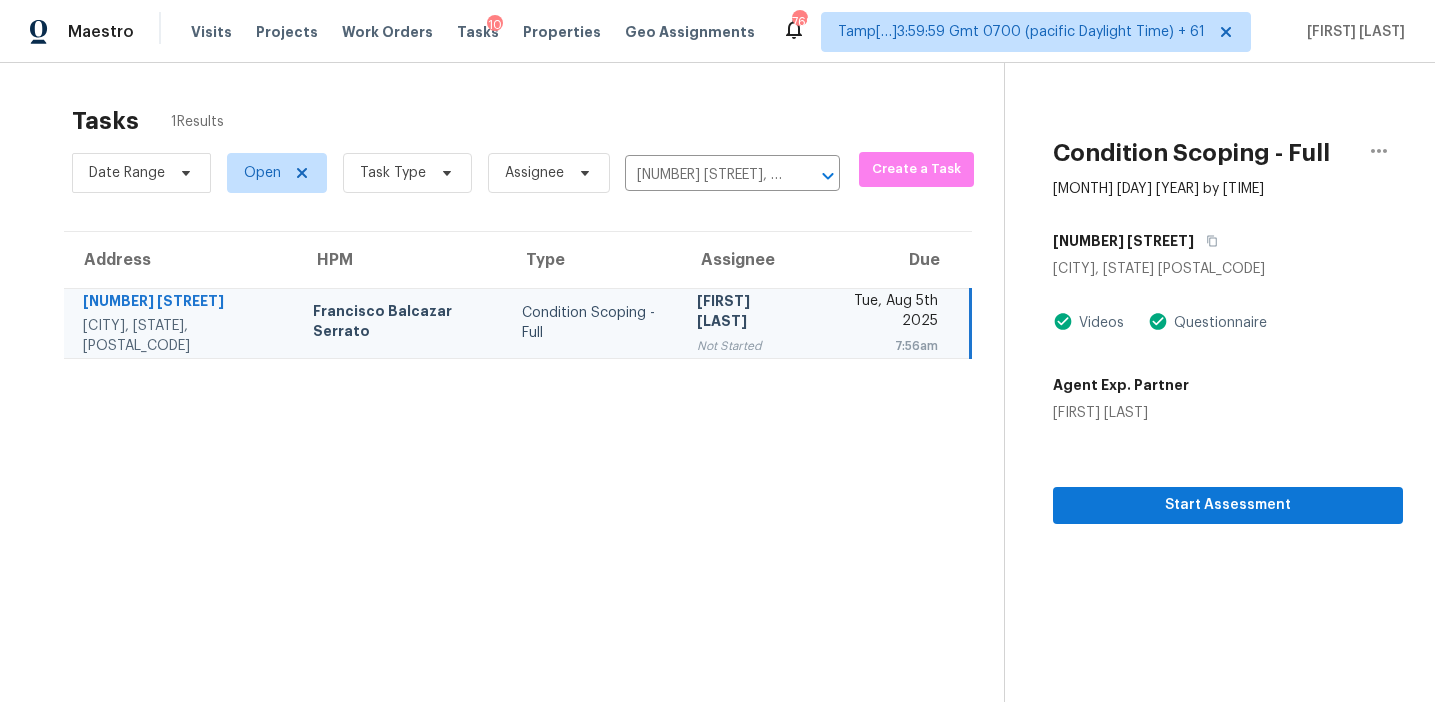 click on "Tasks 1  Results Date Range Open Task Type Assignee 3606 Marsh Lane Pl, [CITY], [STATE] [POSTAL_CODE] ​ Create a Task Address HPM Type Assignee Due 3606 Marsh Lane Pl   [CITY], [STATE], [POSTAL_CODE] [FIRST] [LAST] Condition Scoping - Full [FIRST] [LAST] Not Started [DAY], [MONTH] [DAY] [YEAR] [TIME] Condition Scoping - Full [MONTH] [DAY] [YEAR] by [TIME] 3606 Marsh Lane Pl [CITY], [STATE] [POSTAL_CODE] Videos Questionnaire Agent Exp. Partner [FIRST] [LAST] Start Assessment" at bounding box center (717, 414) 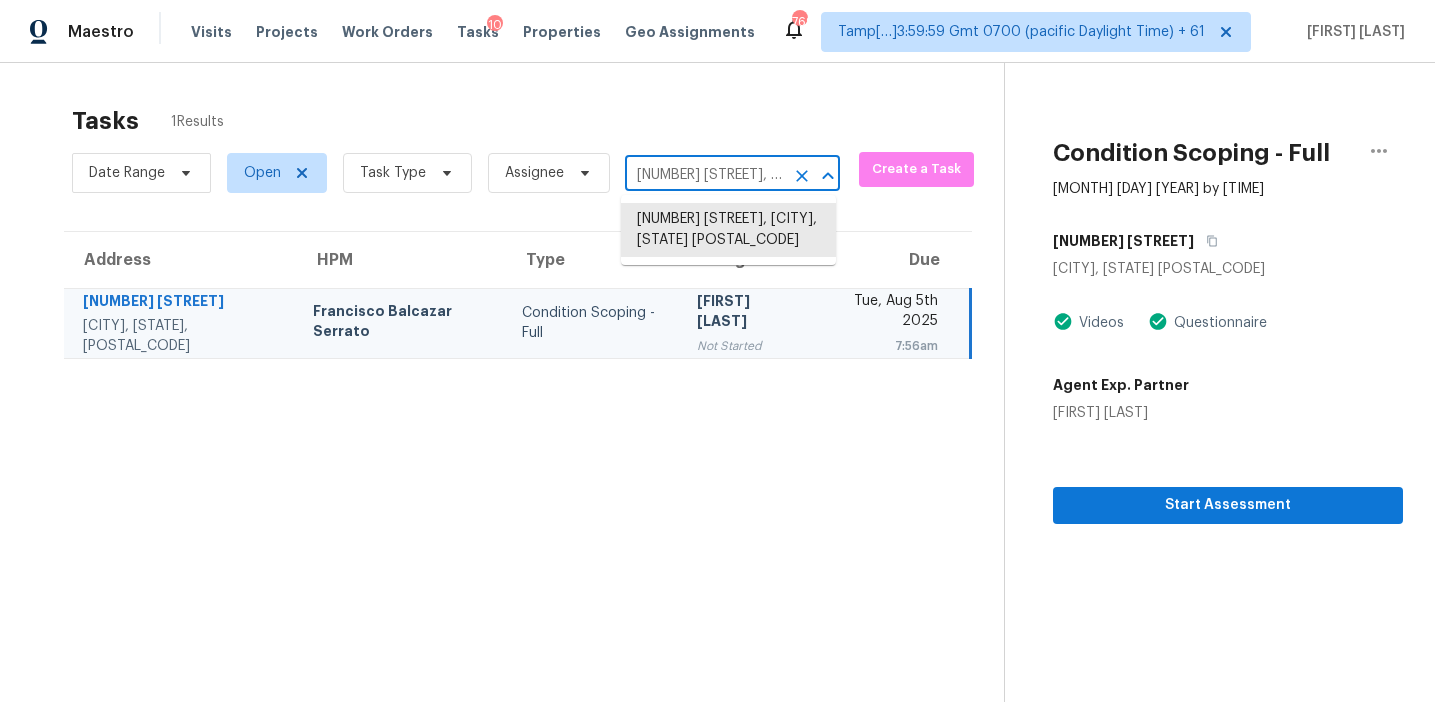 click on "[NUMBER] [STREET], [CITY], [STATE] [POSTAL_CODE]" at bounding box center [704, 175] 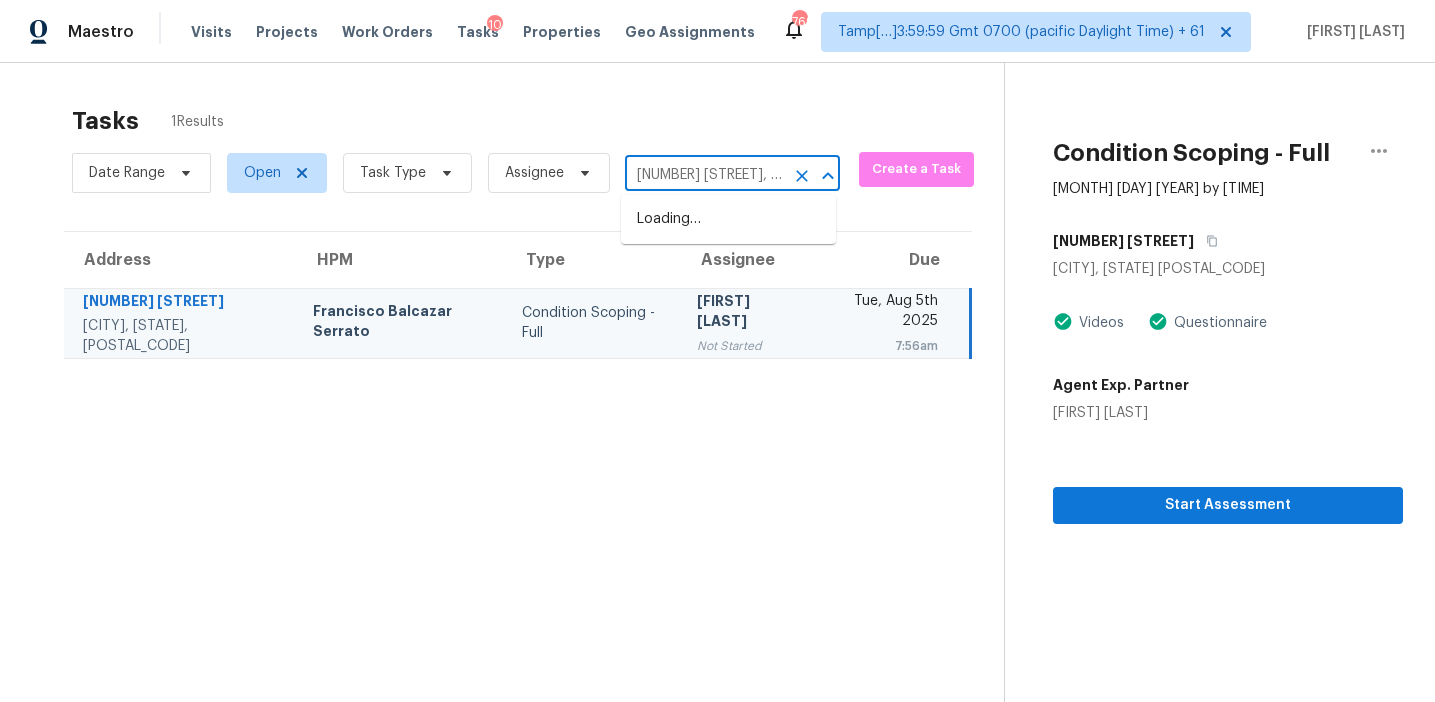 scroll, scrollTop: 0, scrollLeft: 98, axis: horizontal 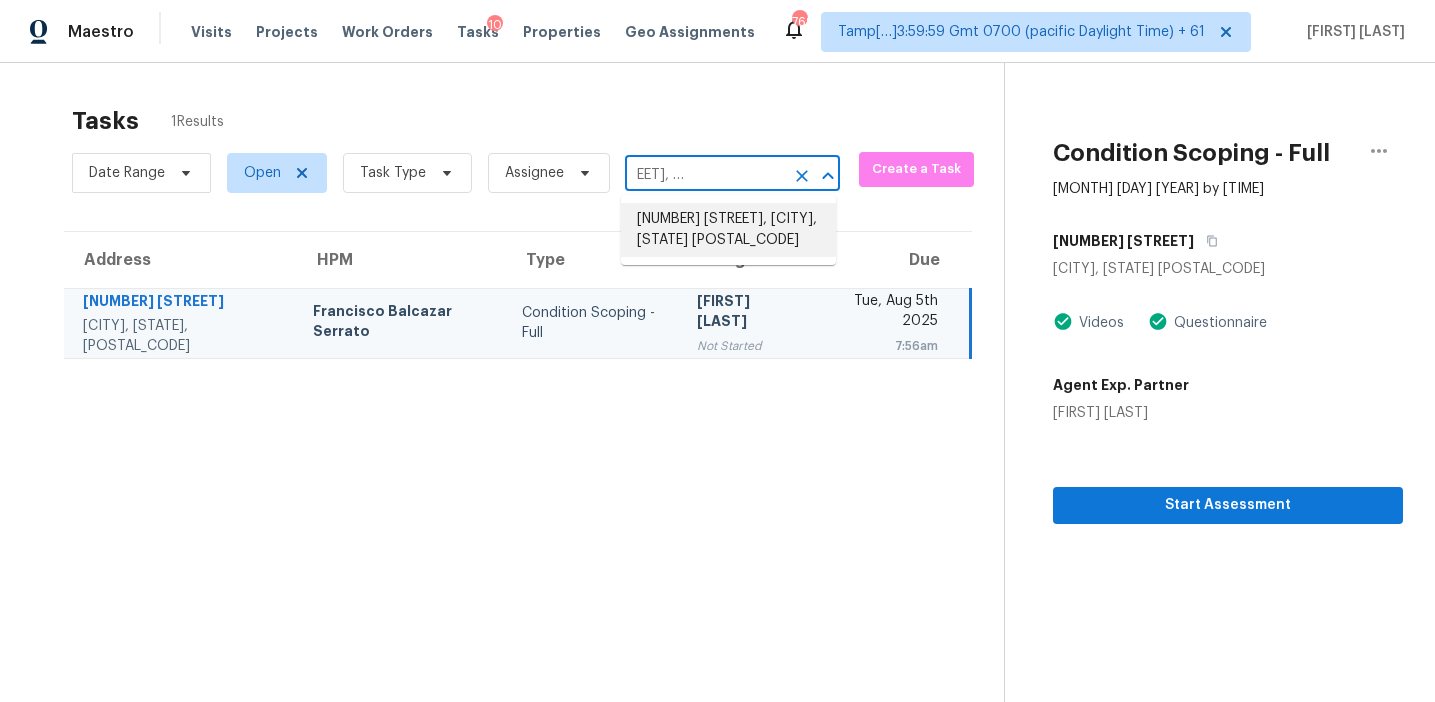 click on "[NUMBER] [STREET], [CITY], [STATE] [POSTAL_CODE]" at bounding box center (728, 230) 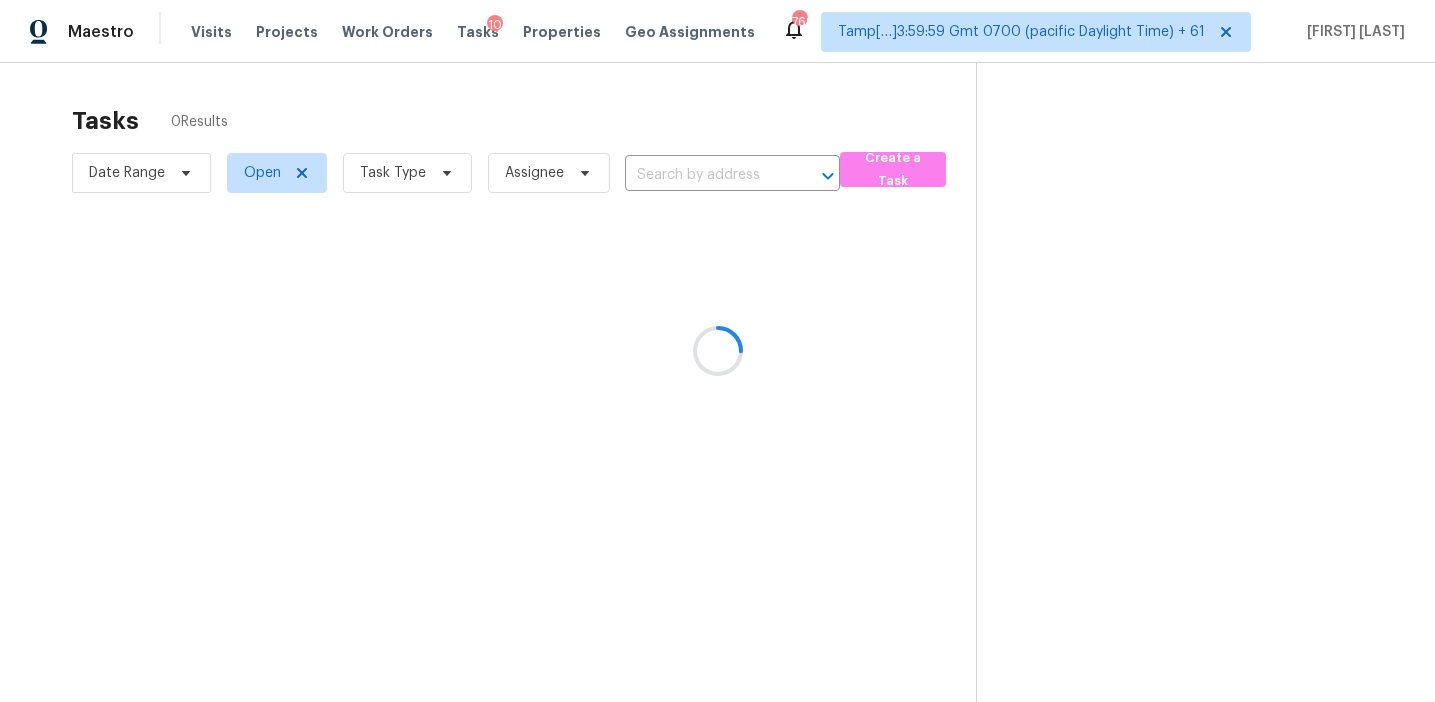type on "[NUMBER] [STREET], [CITY], [STATE] [POSTAL_CODE]" 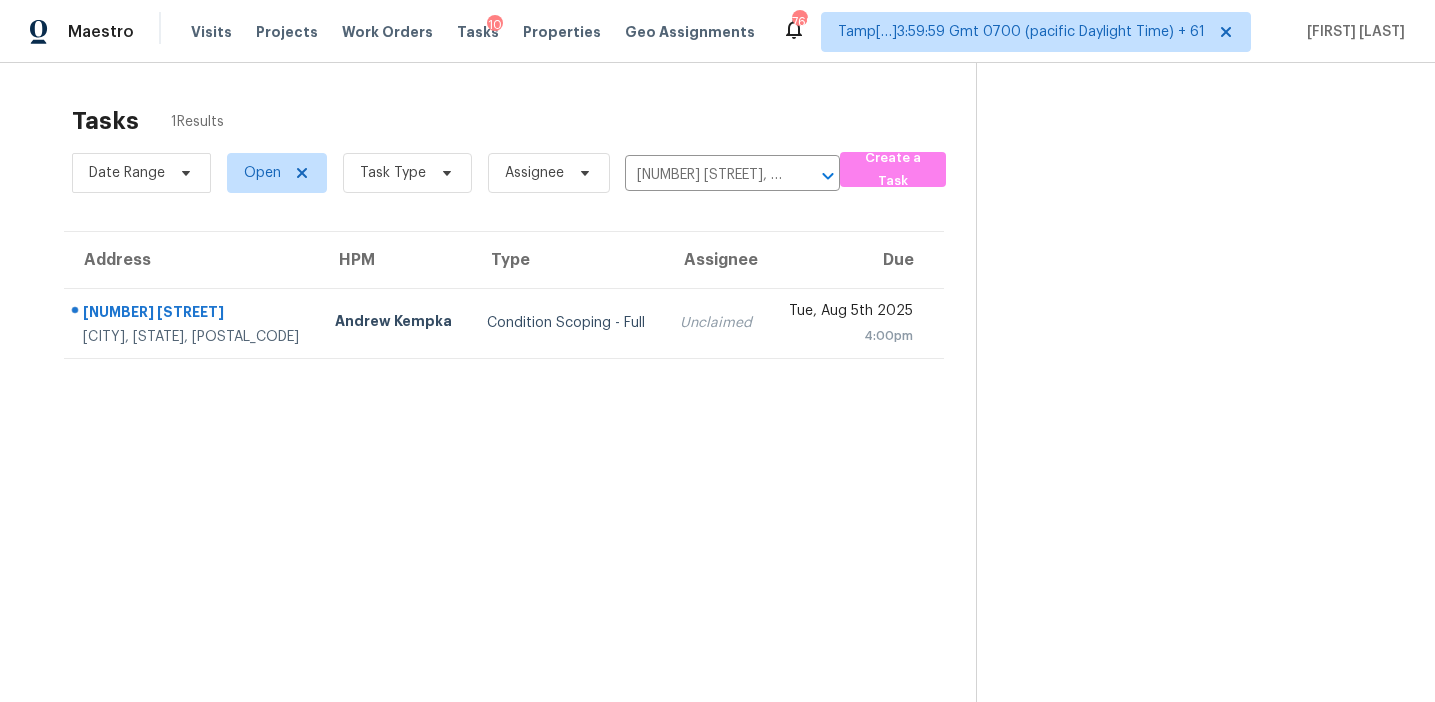 click on "Unclaimed" at bounding box center [717, 323] 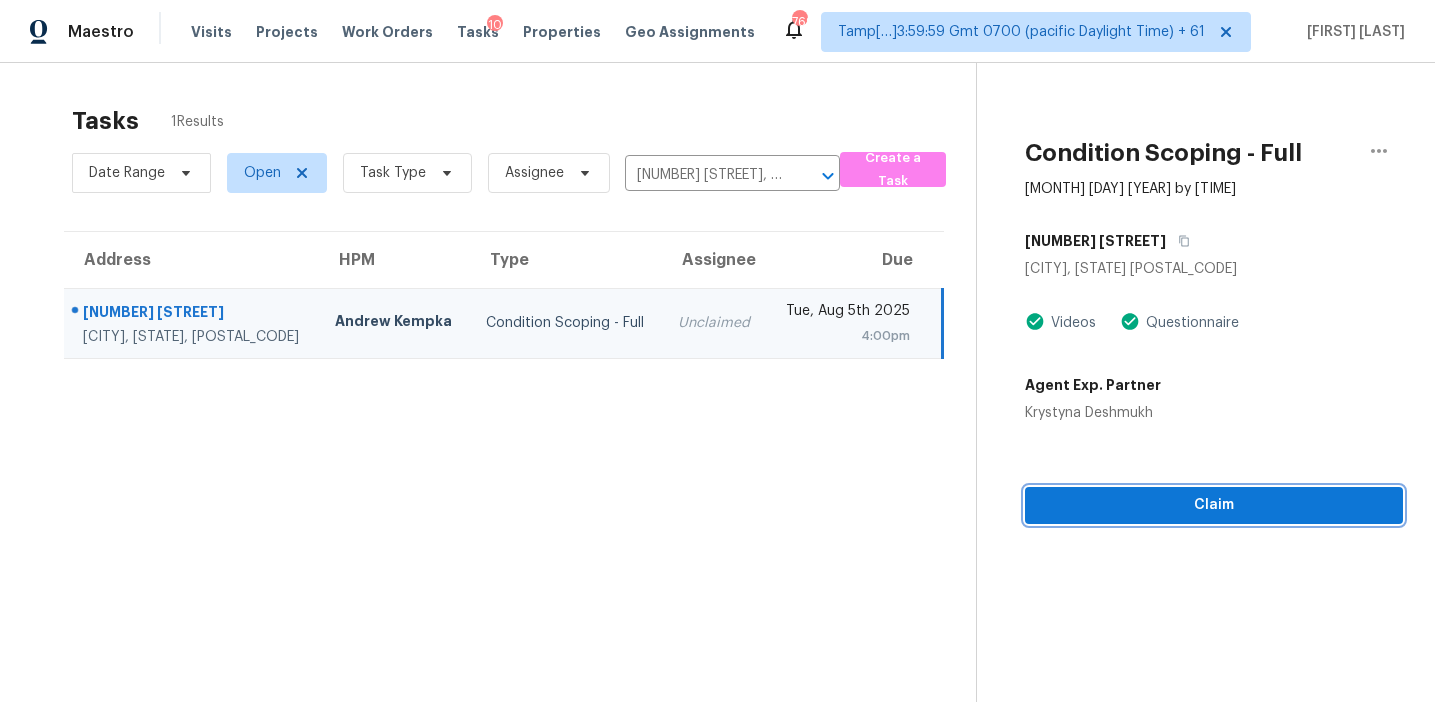 click on "Claim" at bounding box center [1214, 505] 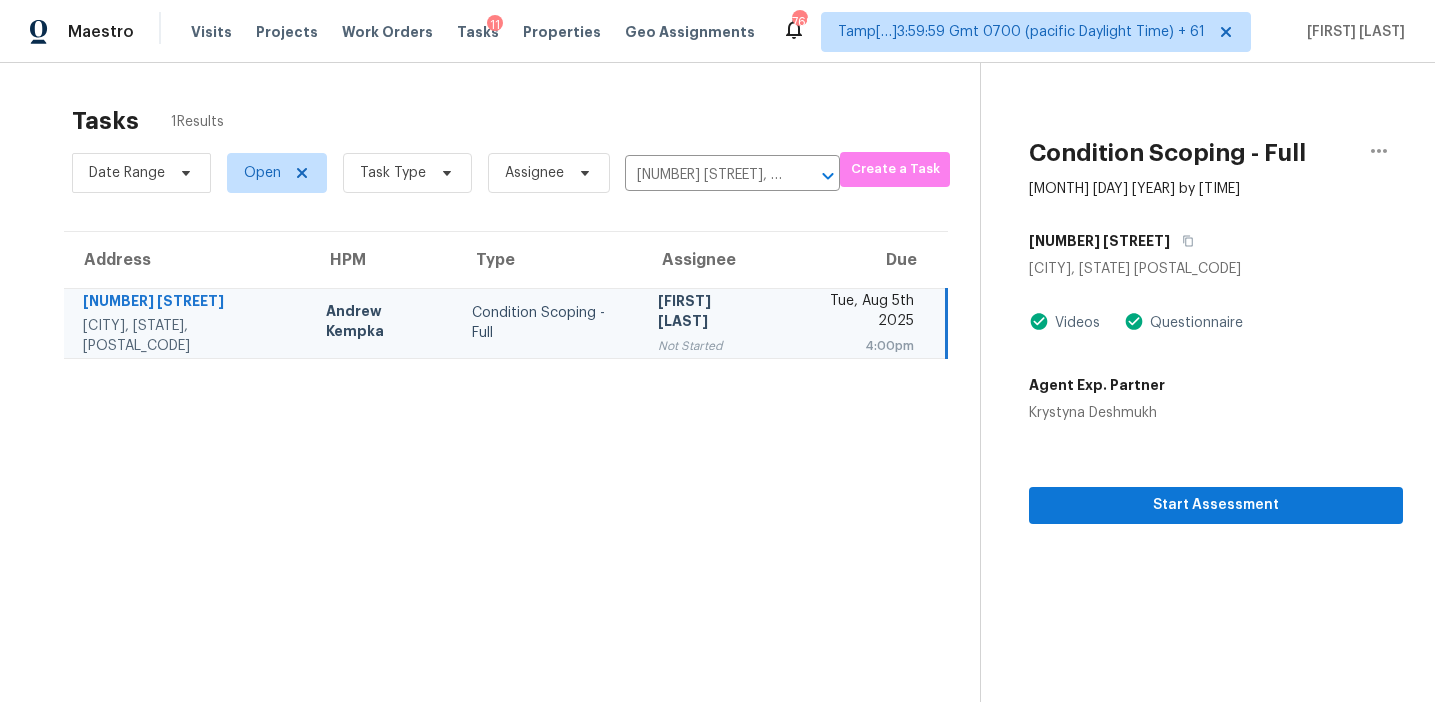 click on "Tasks 1  Results" at bounding box center (526, 121) 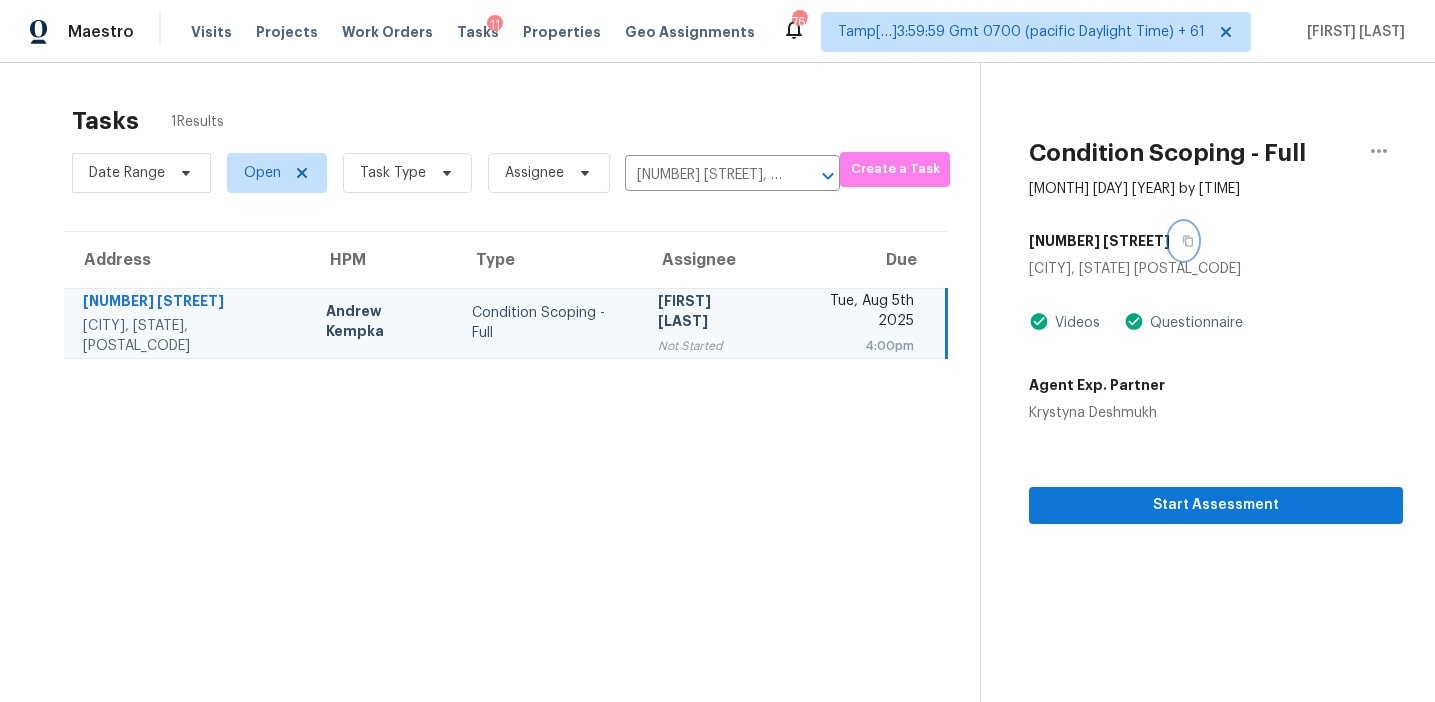 click 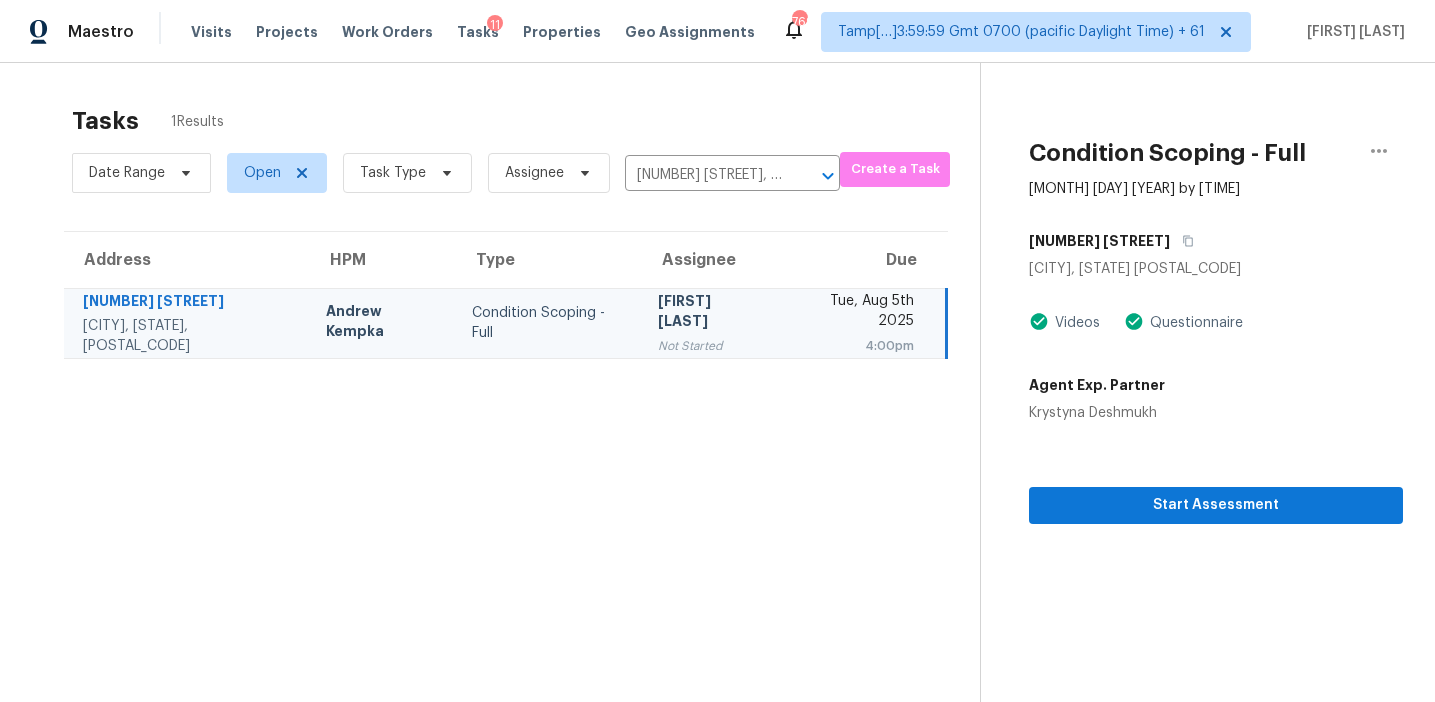 click on "Start Assessment" at bounding box center (1216, 473) 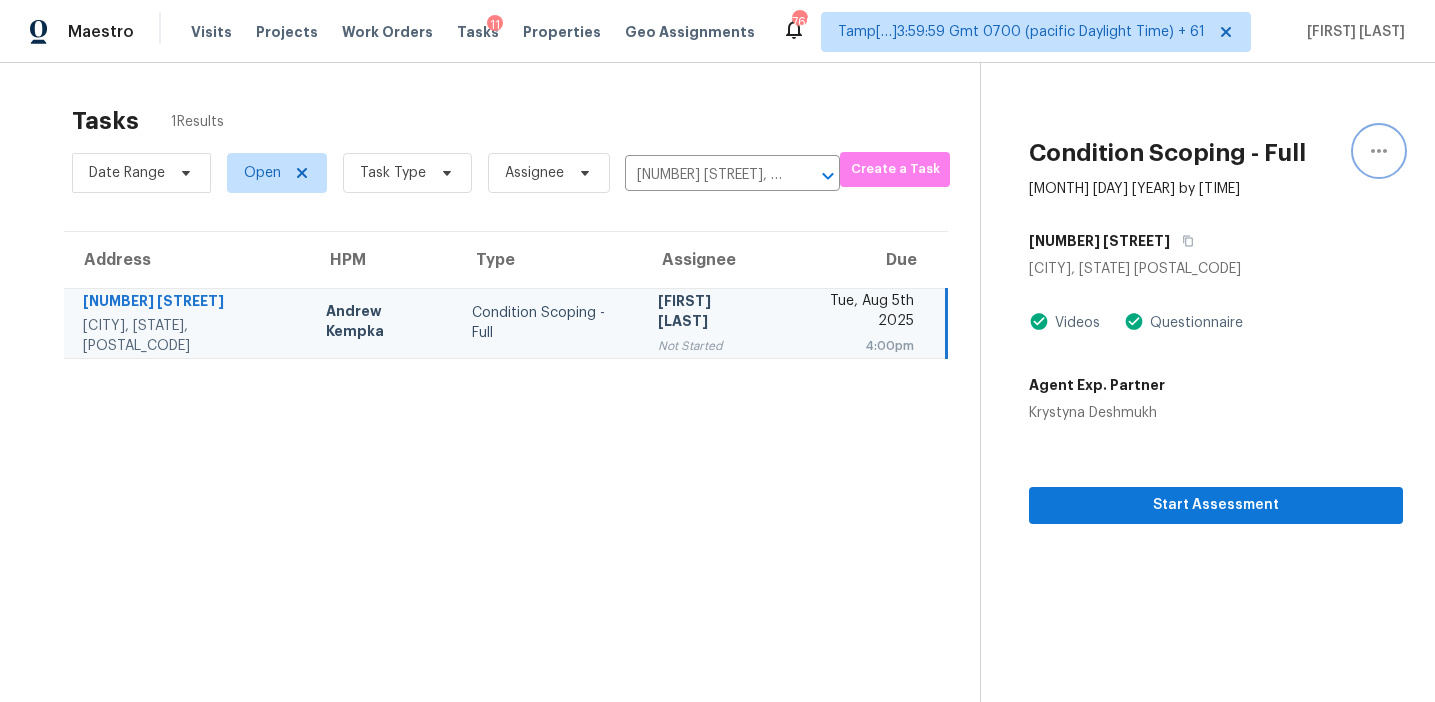 click 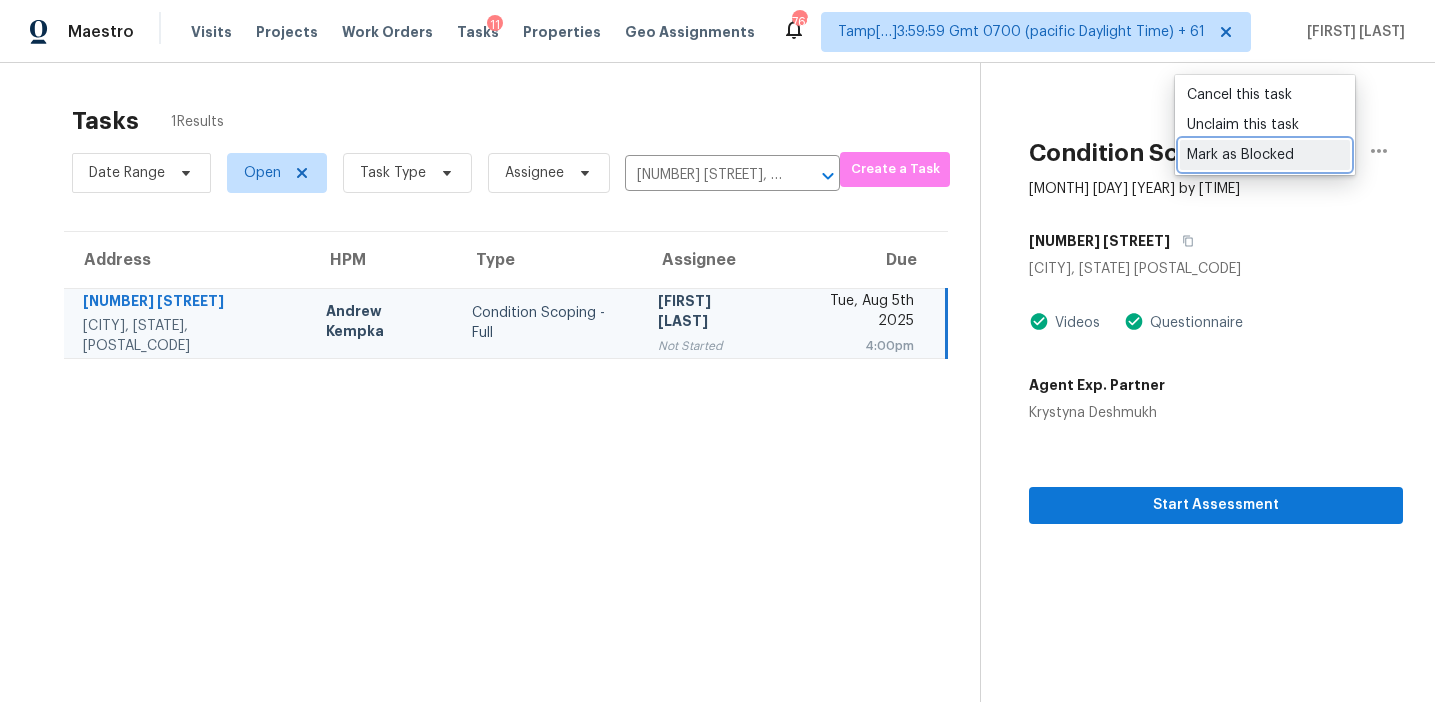 click on "Mark as Blocked" at bounding box center [1265, 155] 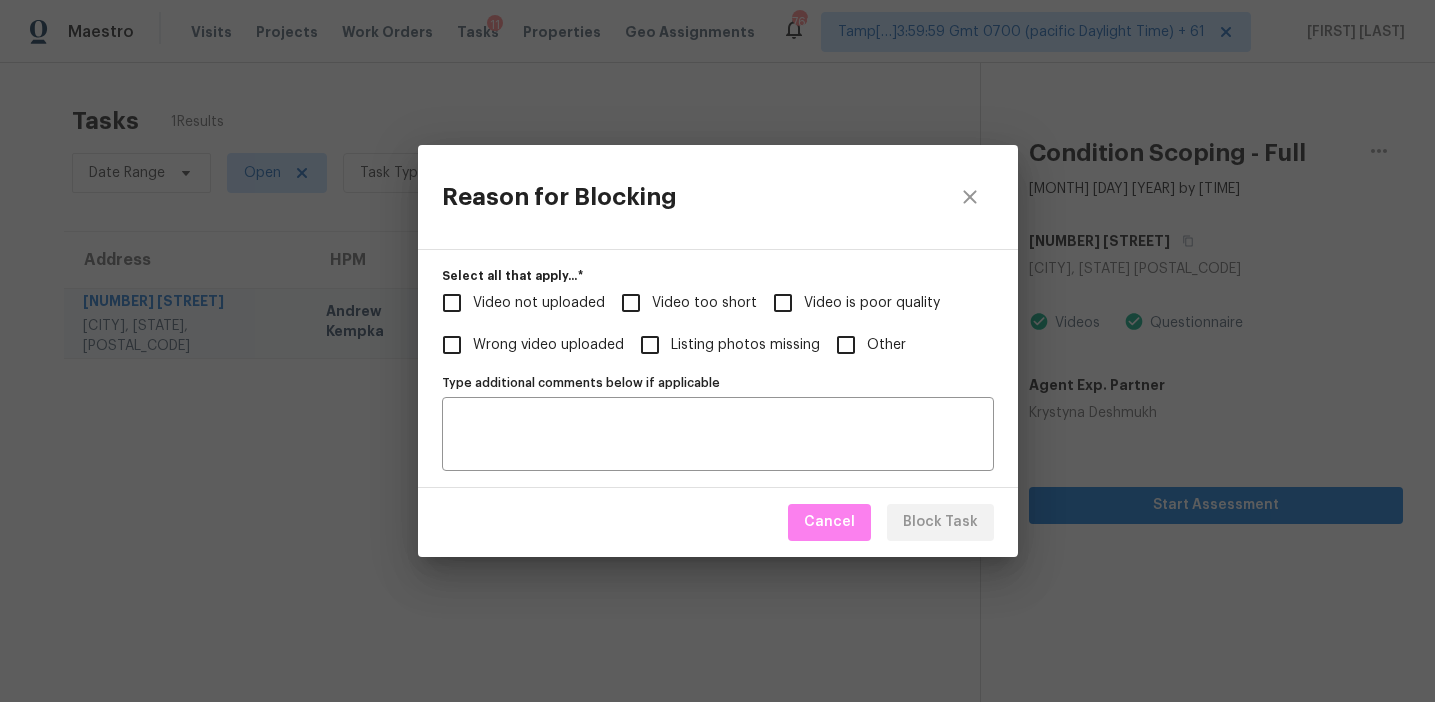 click on "Video not uploaded" at bounding box center [539, 303] 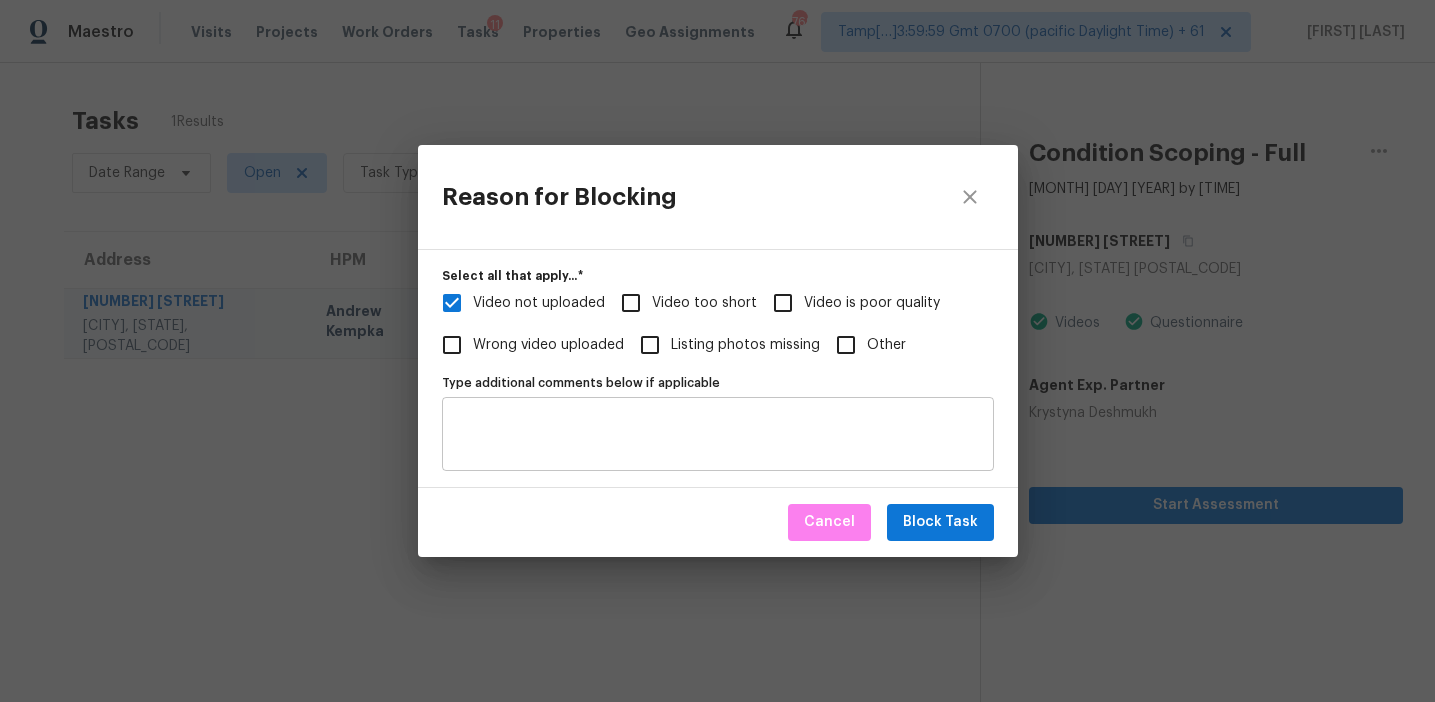 click on "Type additional comments below if applicable" at bounding box center (718, 434) 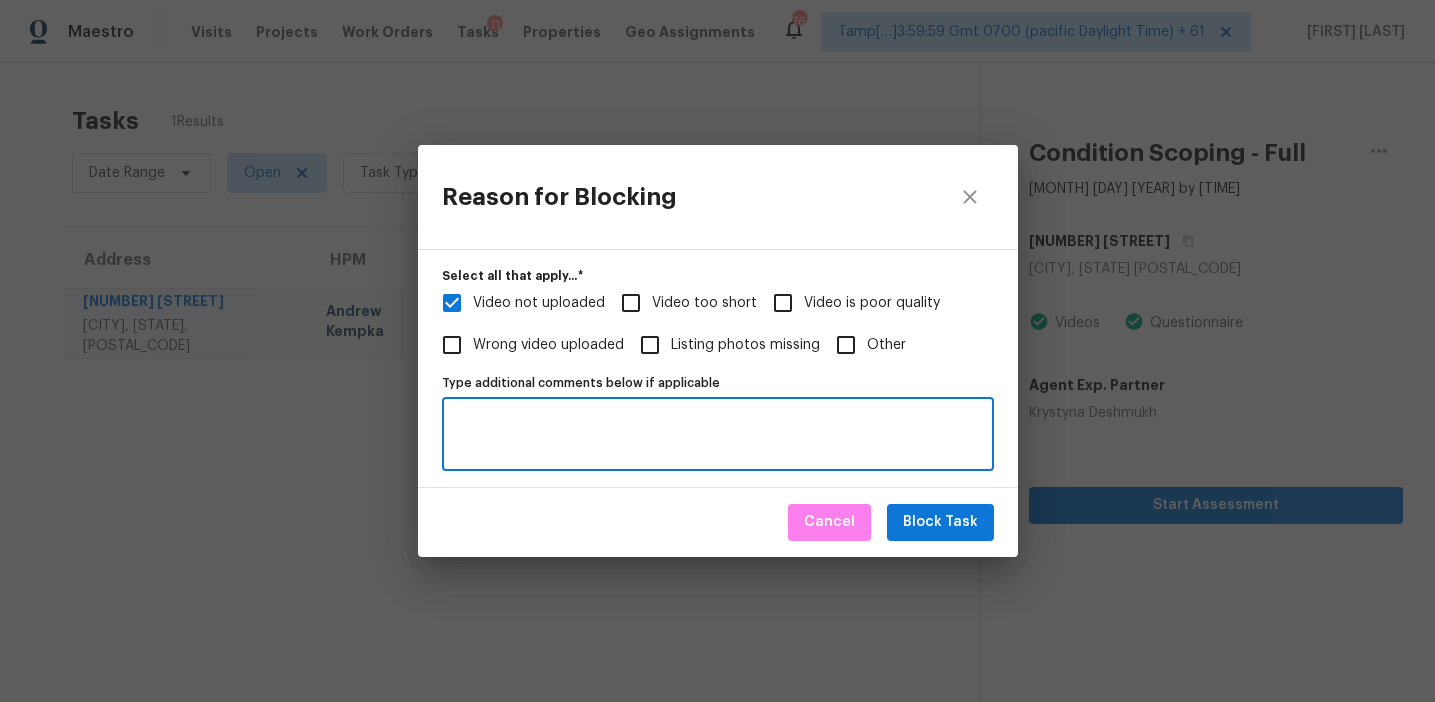 paste on "https://opendoor.slack.com/archives/C013EES7VQB/p[NUMBER] - escalated to CEP." 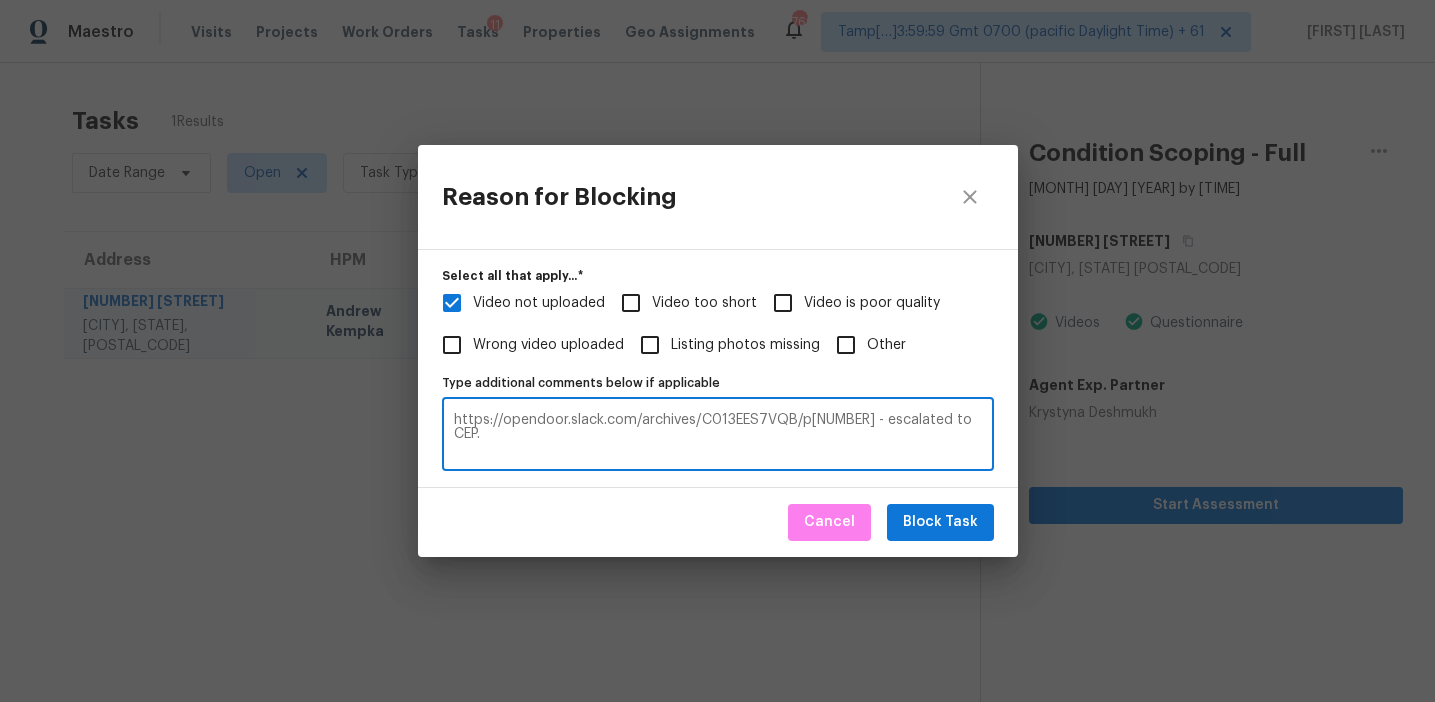 type on "https://opendoor.slack.com/archives/C013EES7VQB/p[NUMBER] - escalated to CEP." 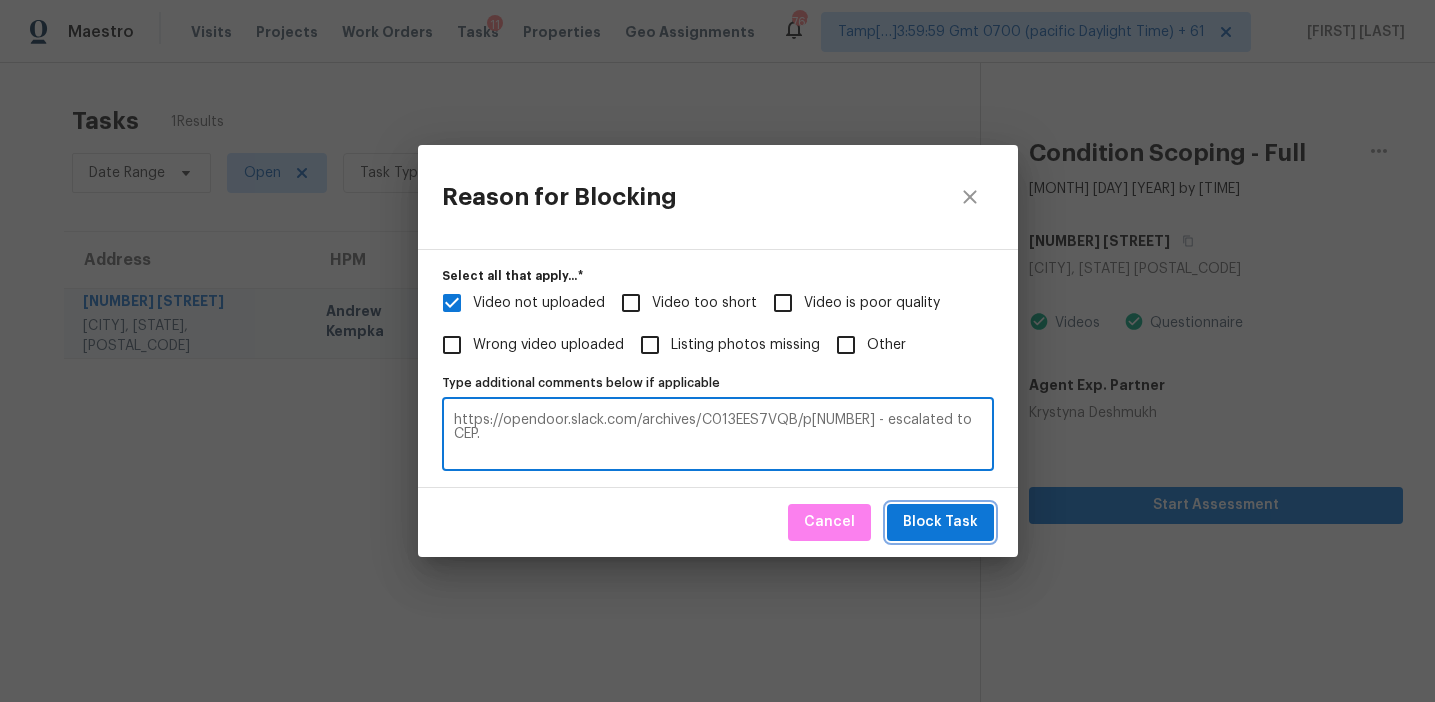 click on "Block Task" at bounding box center [940, 522] 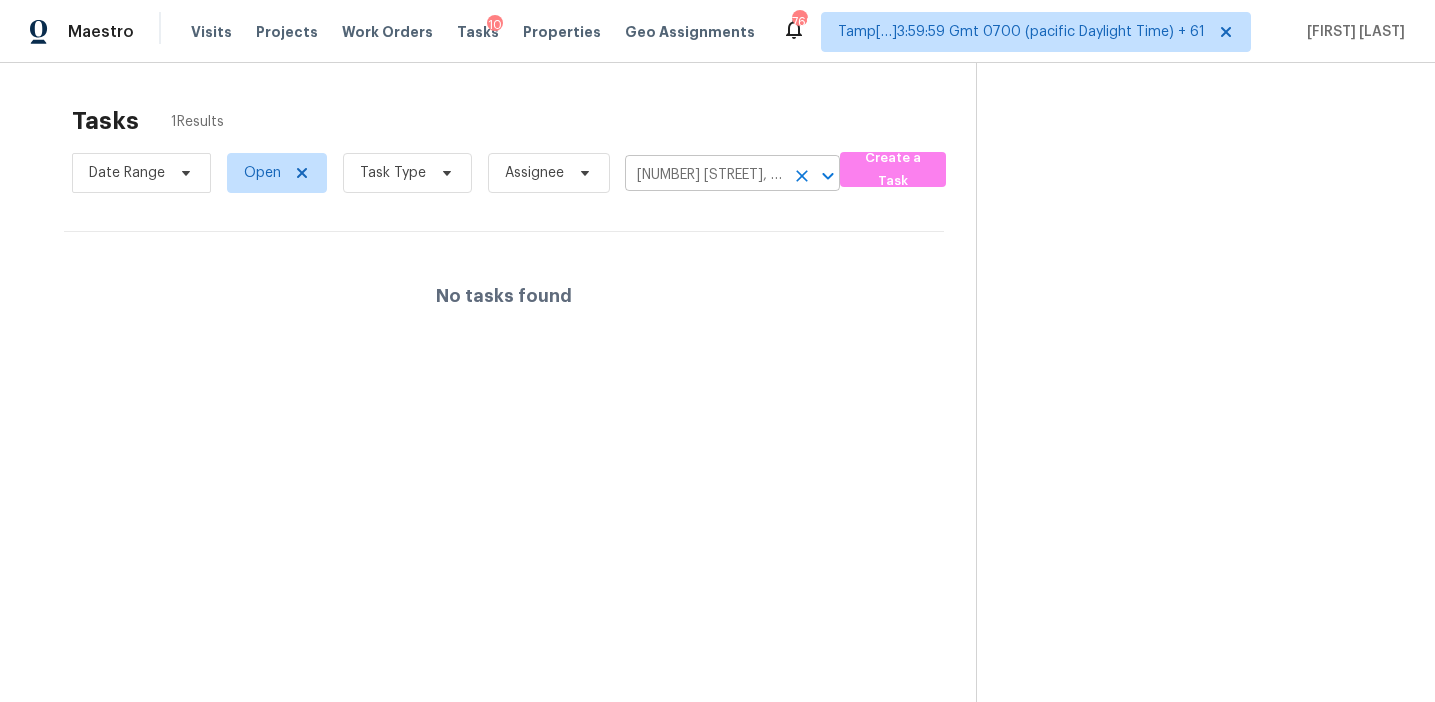 click 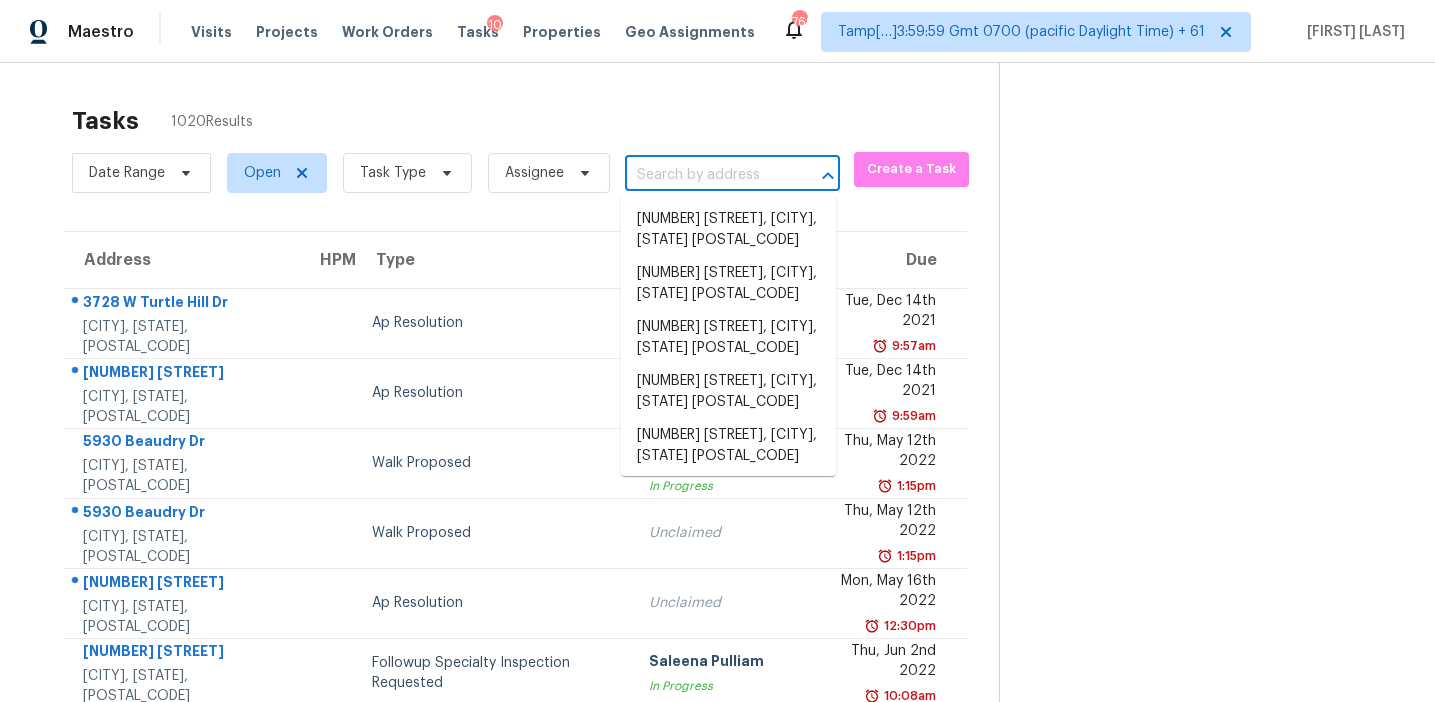 click at bounding box center (704, 175) 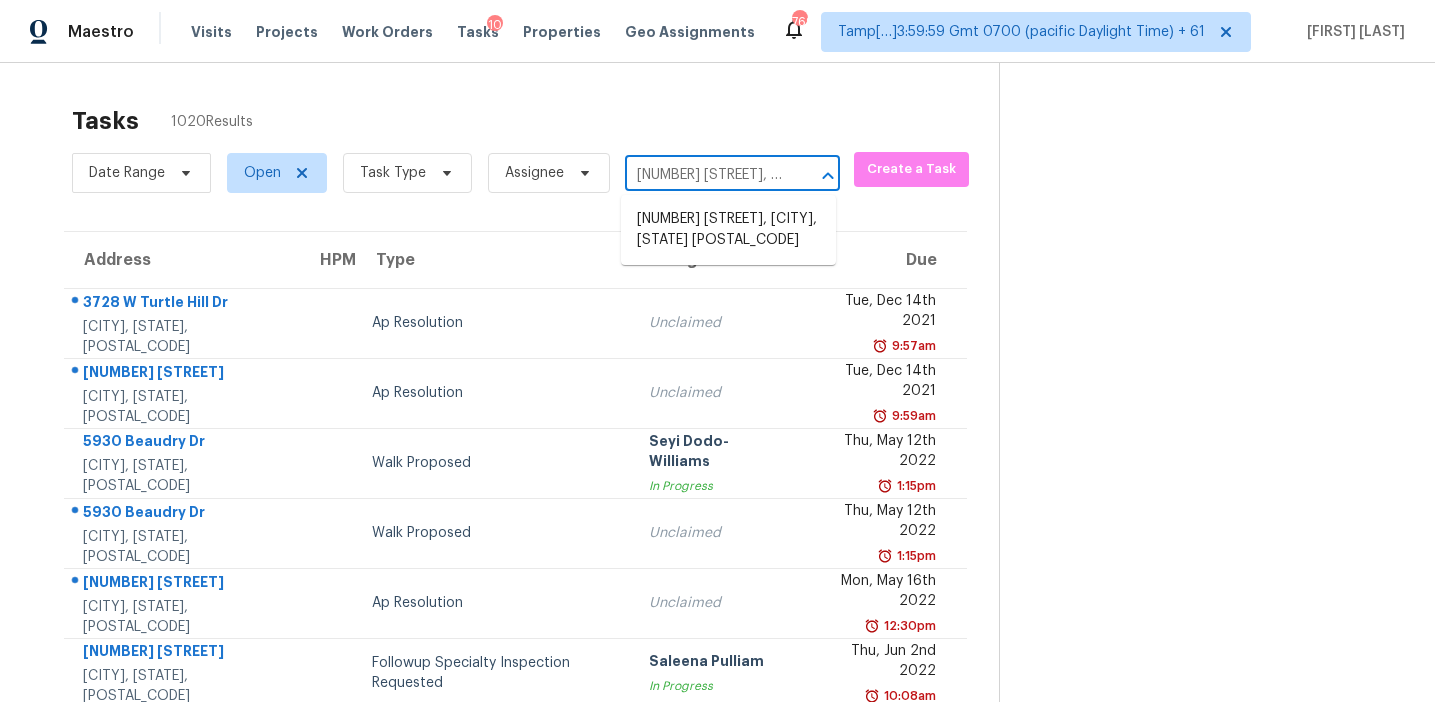 scroll, scrollTop: 0, scrollLeft: 101, axis: horizontal 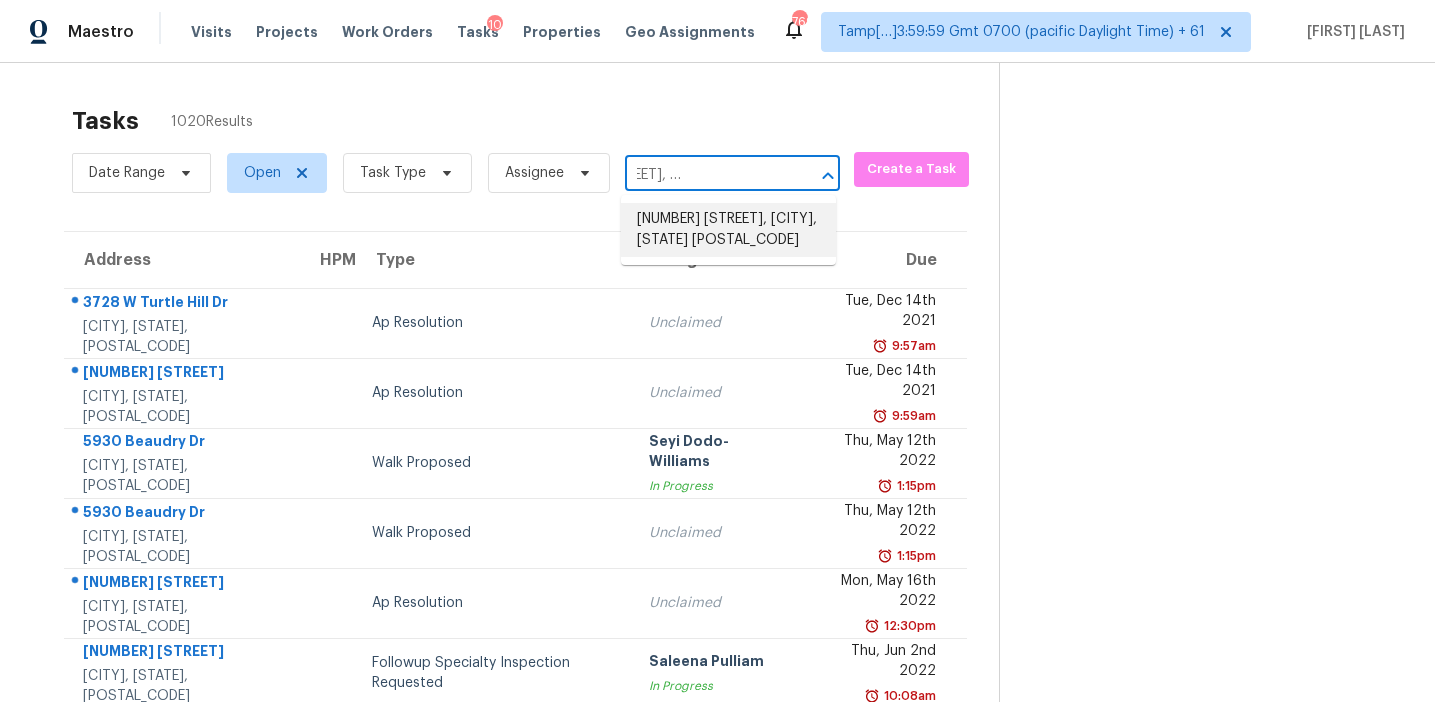 click on "[NUMBER] [STREET], [CITY], [STATE] [POSTAL_CODE]" at bounding box center (728, 230) 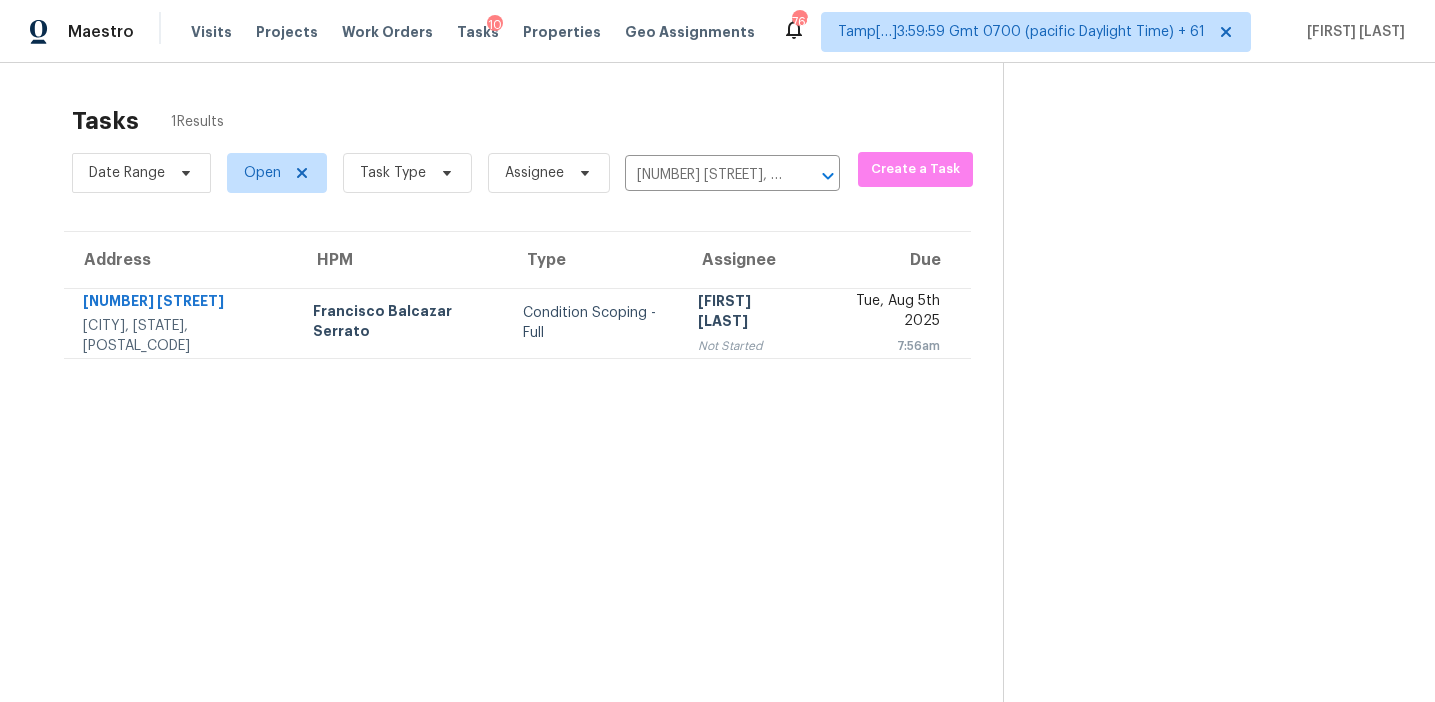 click on "[FIRST] [LAST] Not Started" at bounding box center (747, 323) 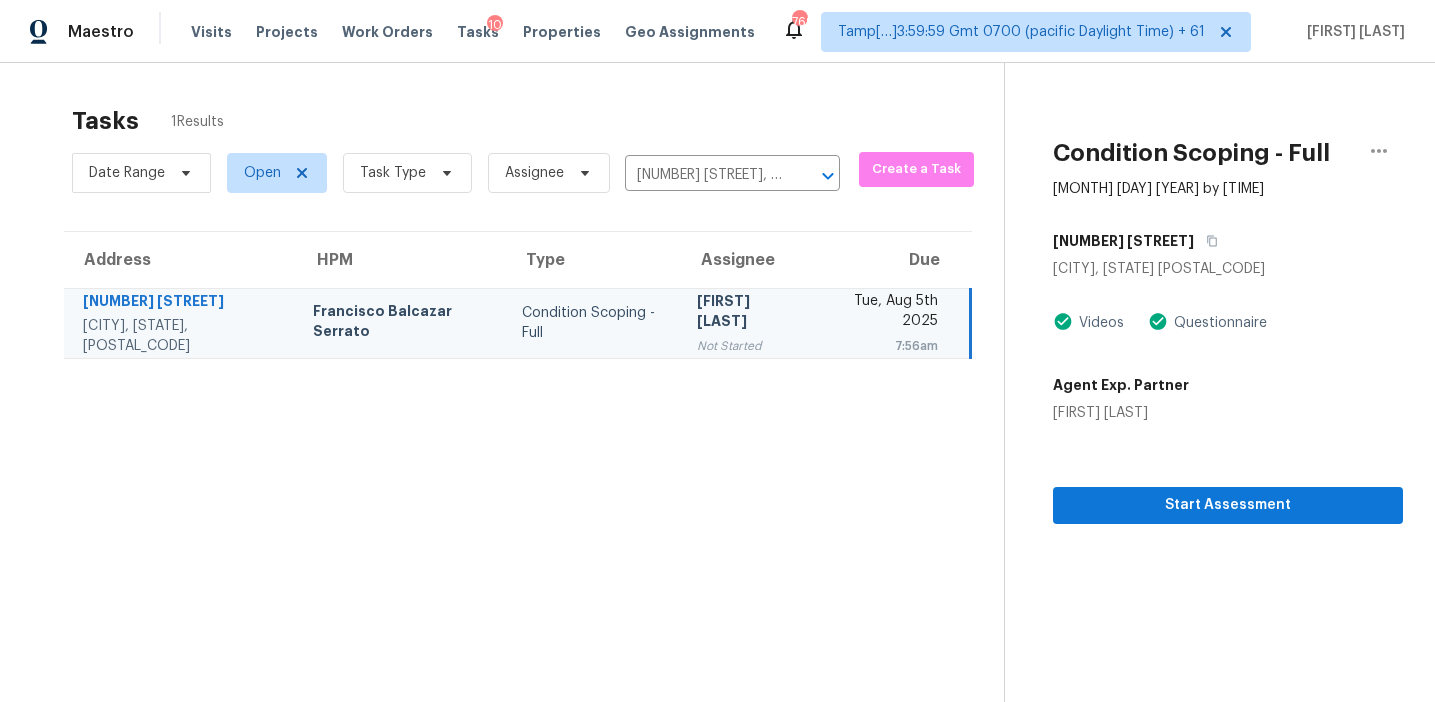 click on "Tasks 1  Results Date Range Open Task Type Assignee 3606 Marsh Lane Pl, [CITY], [STATE] [POSTAL_CODE] ​ Create a Task Address HPM Type Assignee Due 3606 Marsh Lane Pl   [CITY], [STATE], [POSTAL_CODE] [FIRST] [LAST] Condition Scoping - Full [FIRST] [LAST] Not Started [DAY], [MONTH] [DAY] [YEAR] [TIME]" at bounding box center [518, 430] 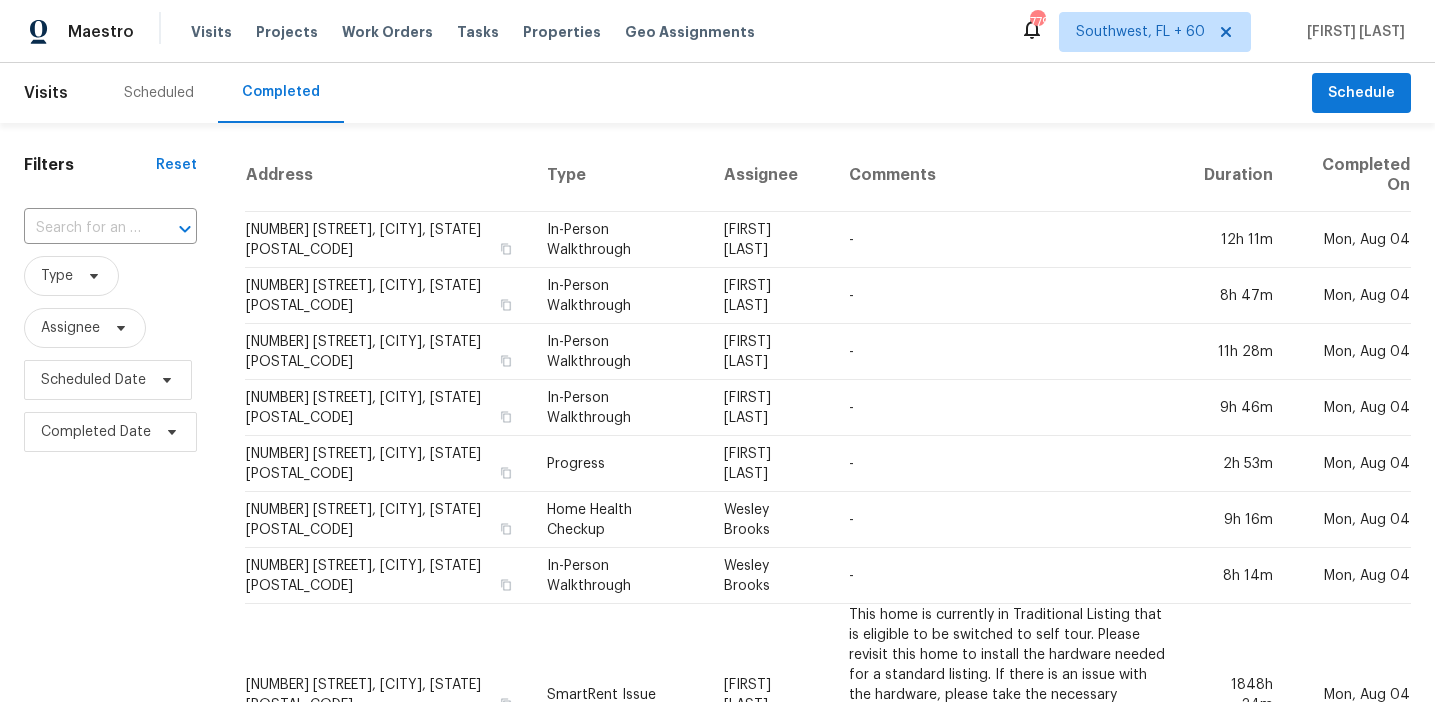 scroll, scrollTop: 0, scrollLeft: 0, axis: both 